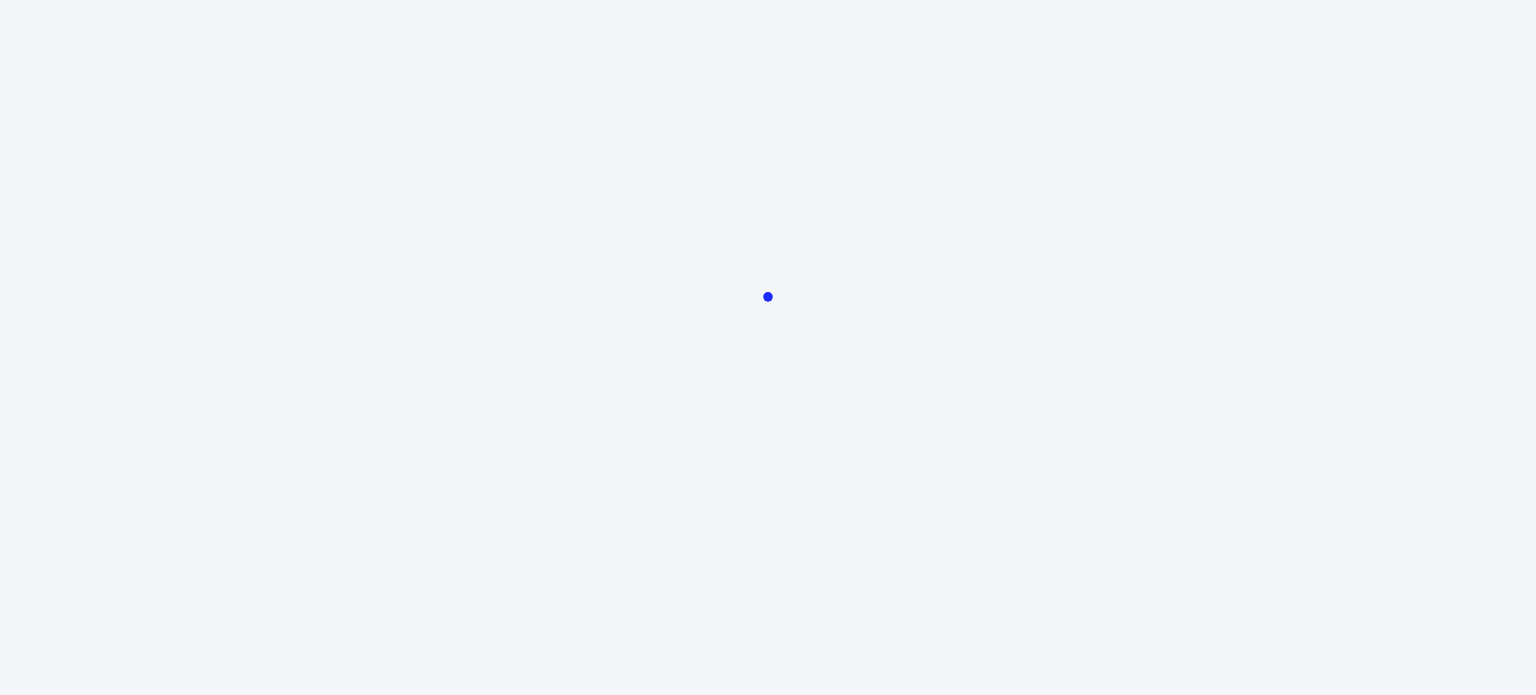 scroll, scrollTop: 0, scrollLeft: 0, axis: both 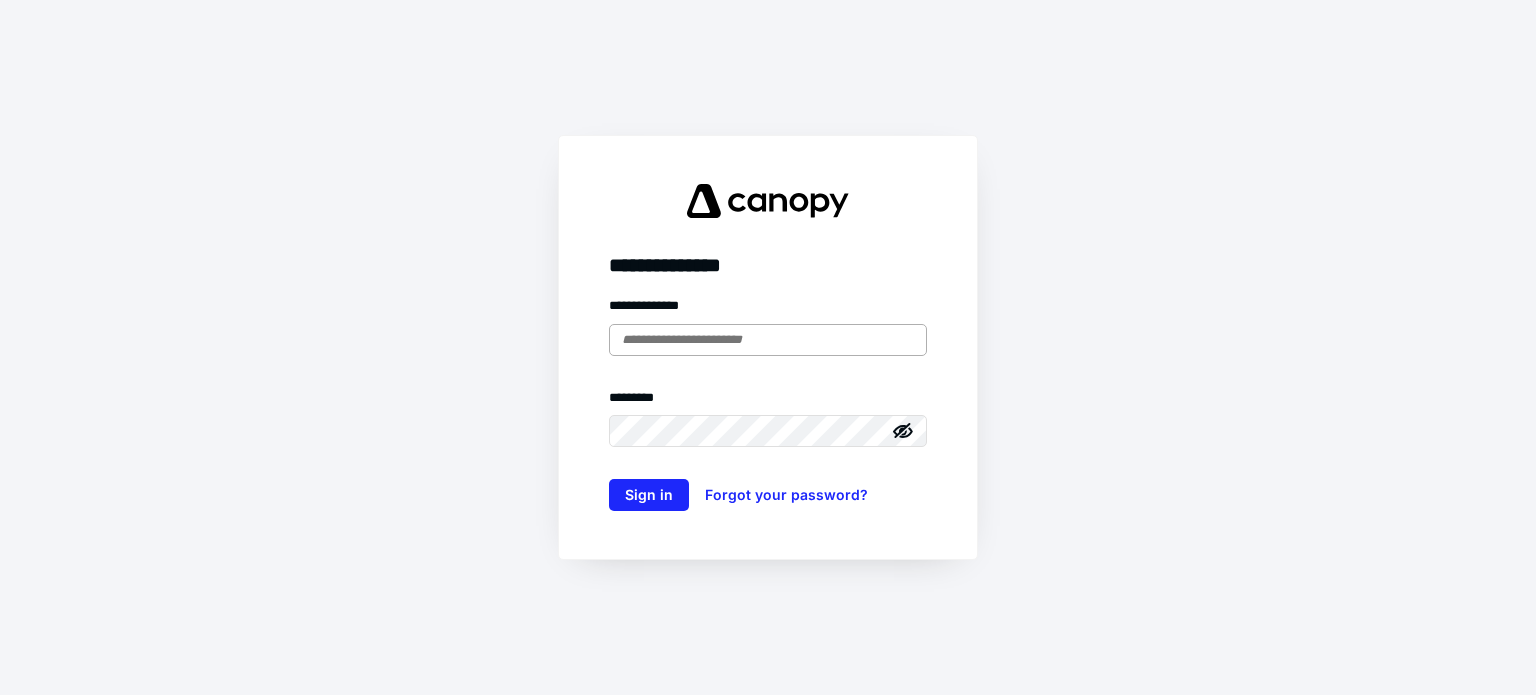 click at bounding box center (768, 340) 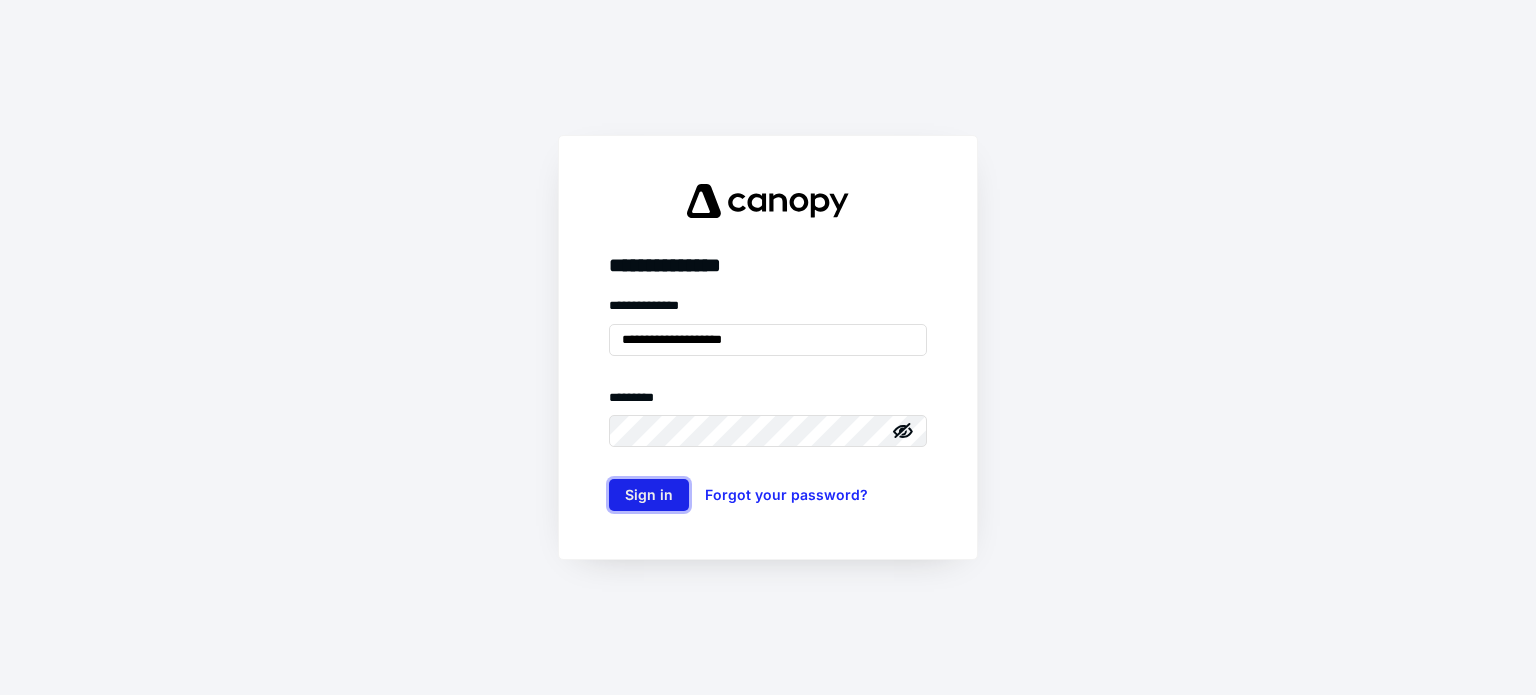 click on "Sign in" at bounding box center (649, 495) 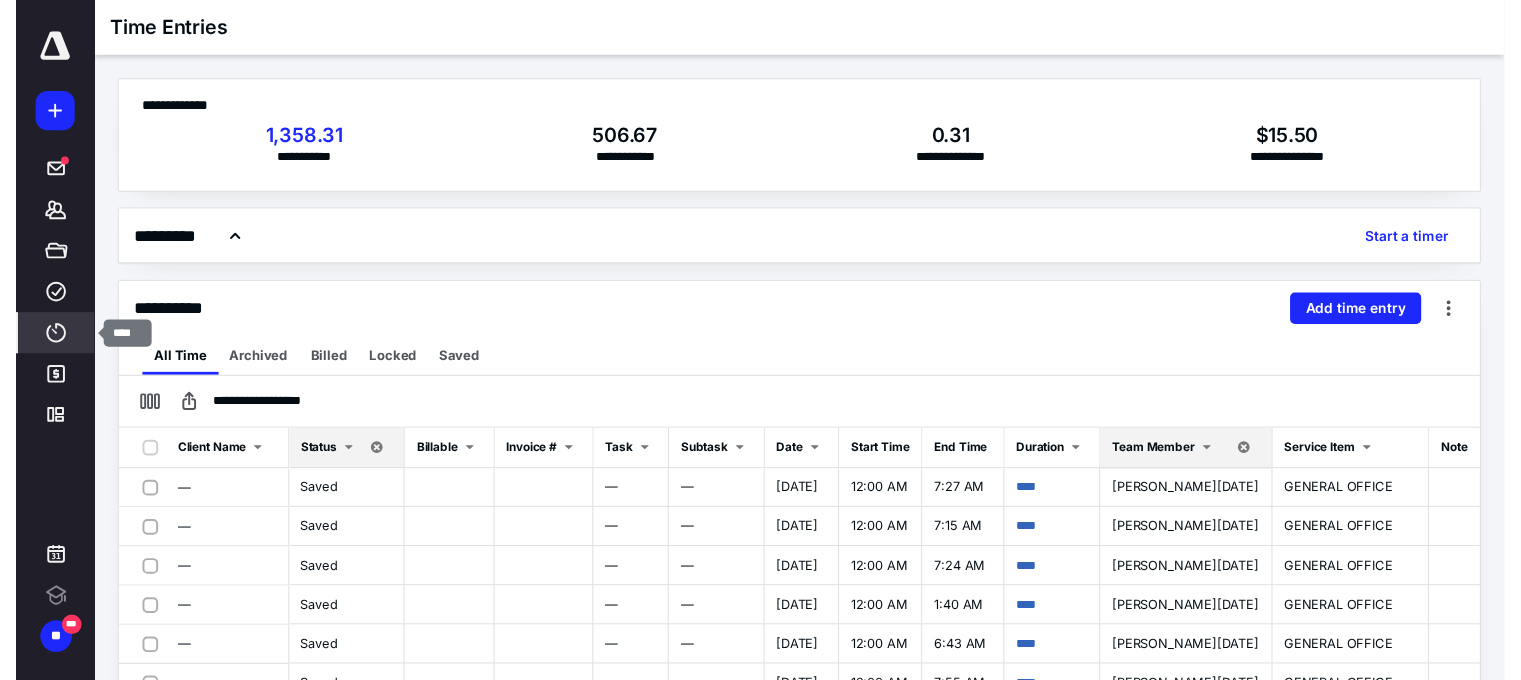 scroll, scrollTop: 0, scrollLeft: 0, axis: both 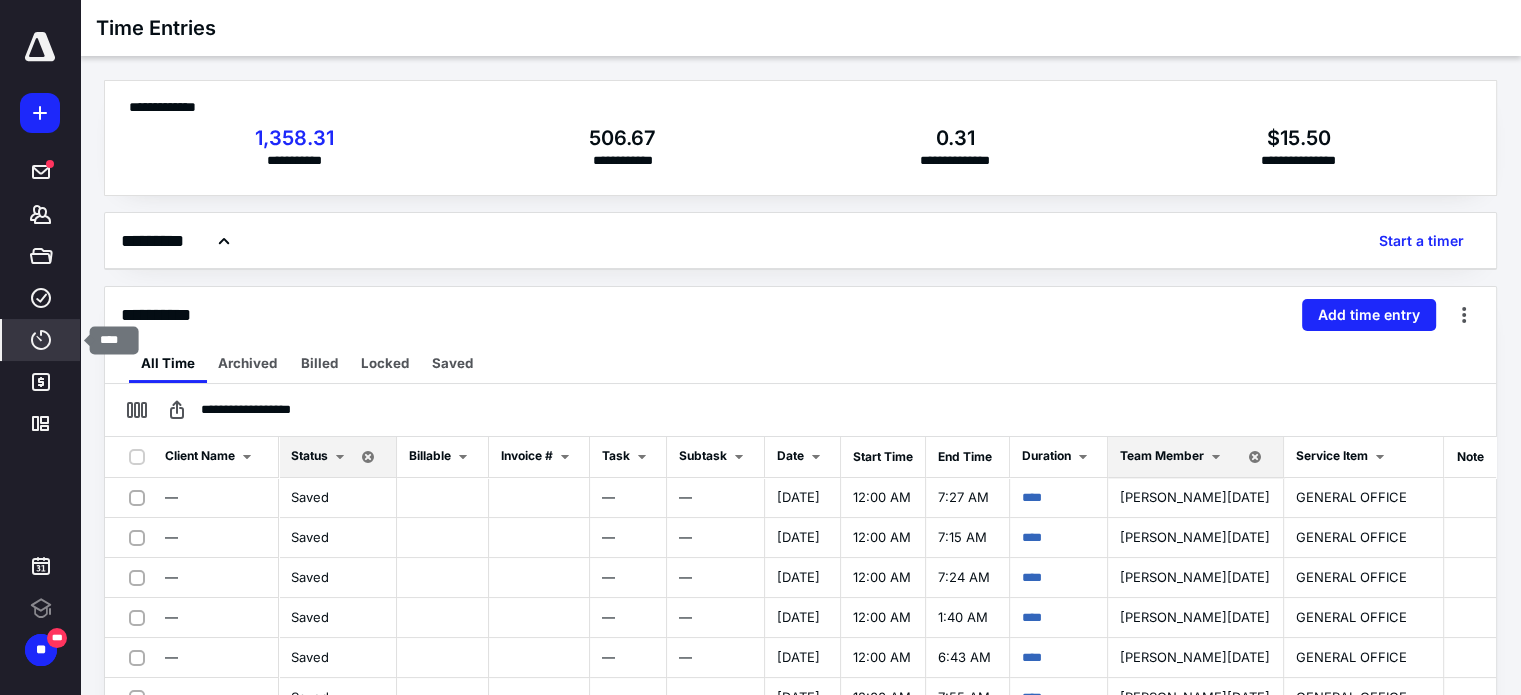 click 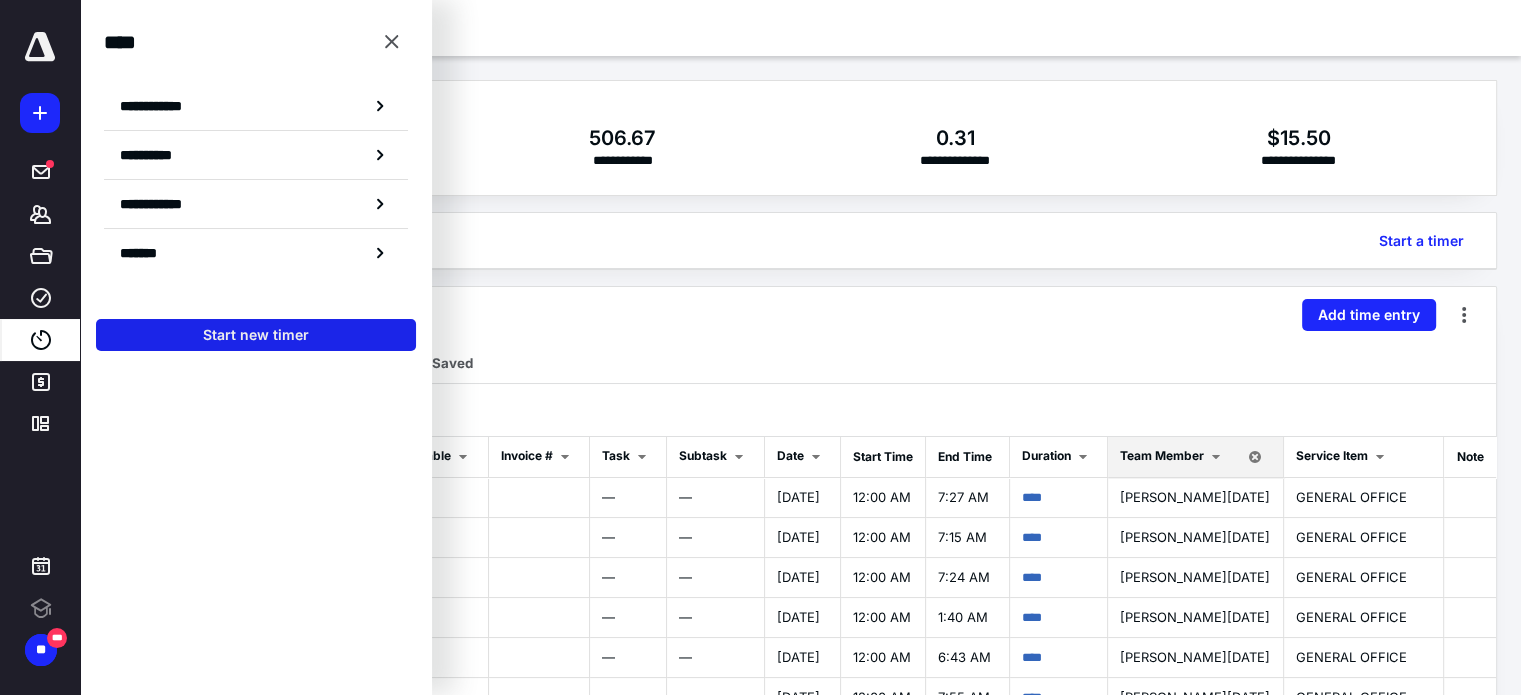 click on "Start new timer" at bounding box center [256, 335] 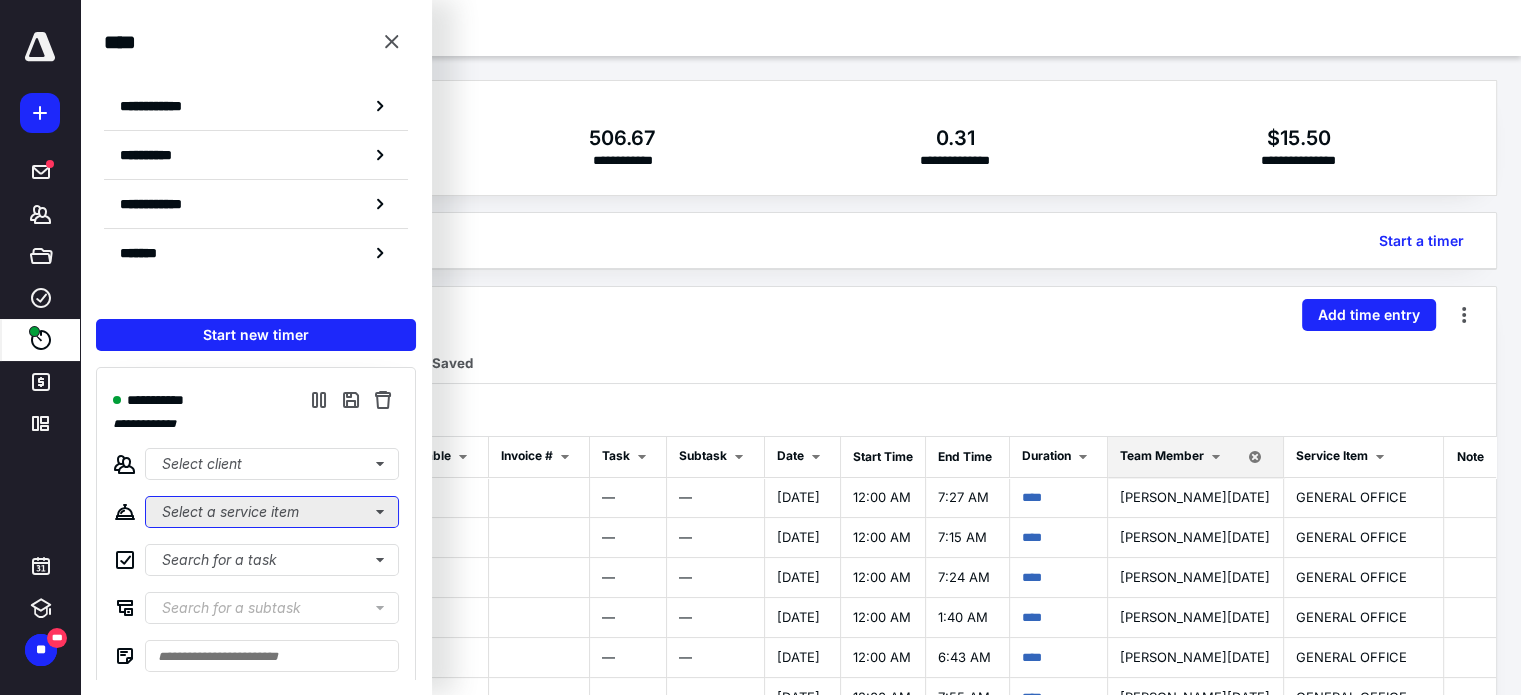 click on "Select a service item" at bounding box center [272, 512] 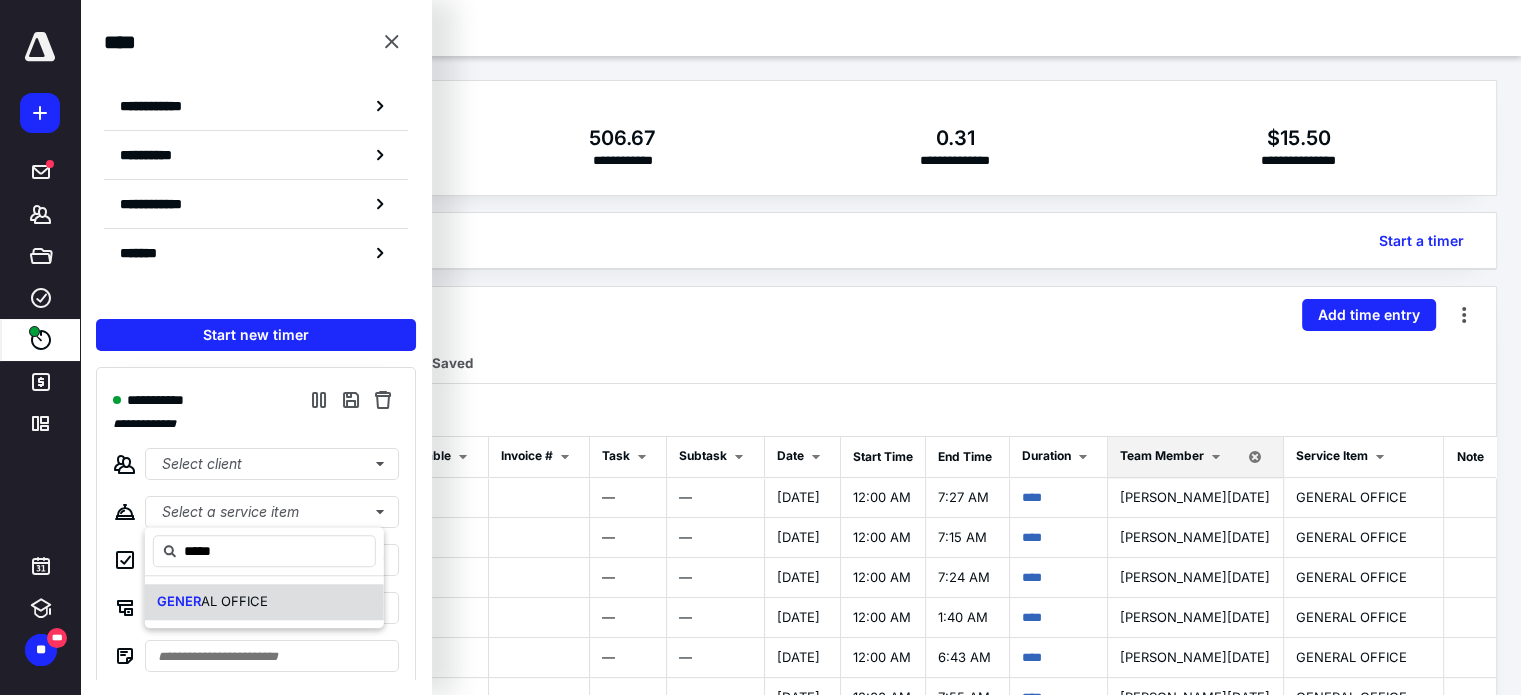 click on "GENER AL OFFICE" at bounding box center [264, 602] 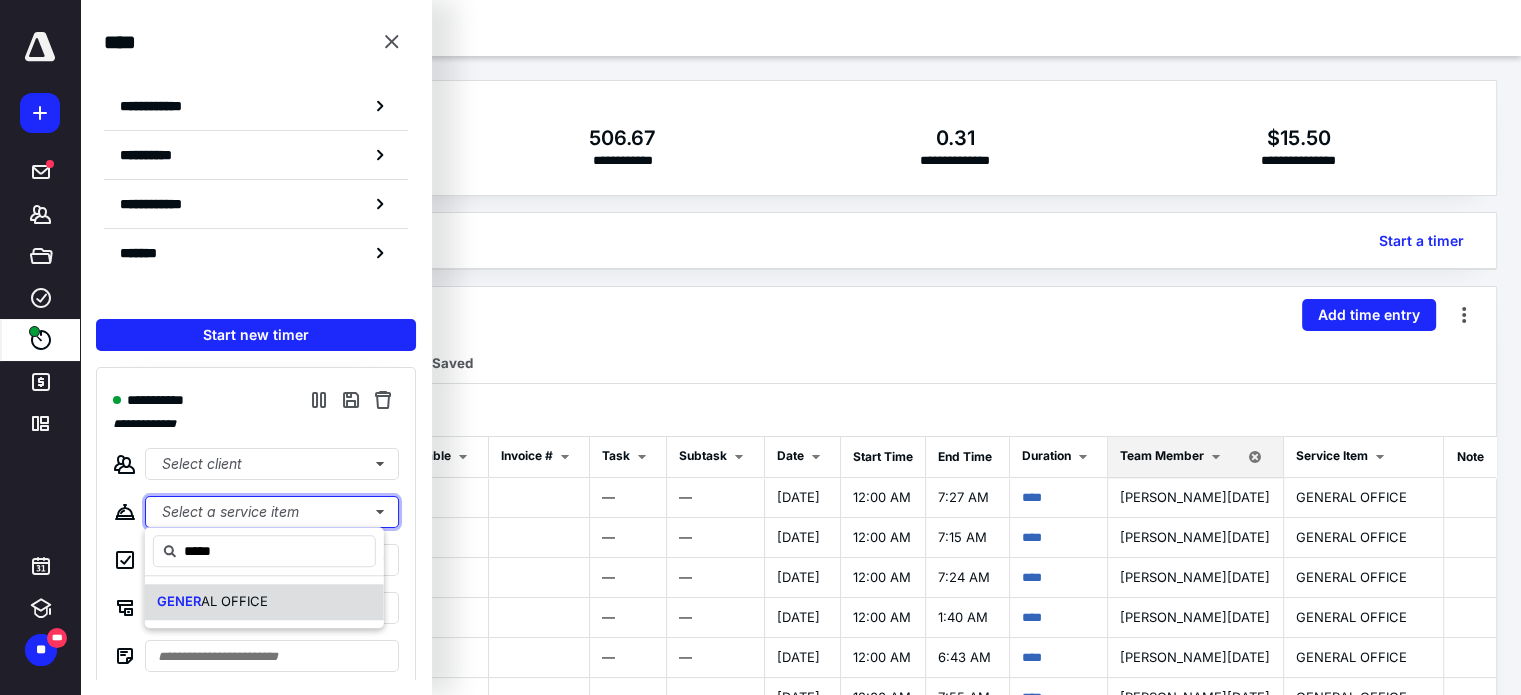 type 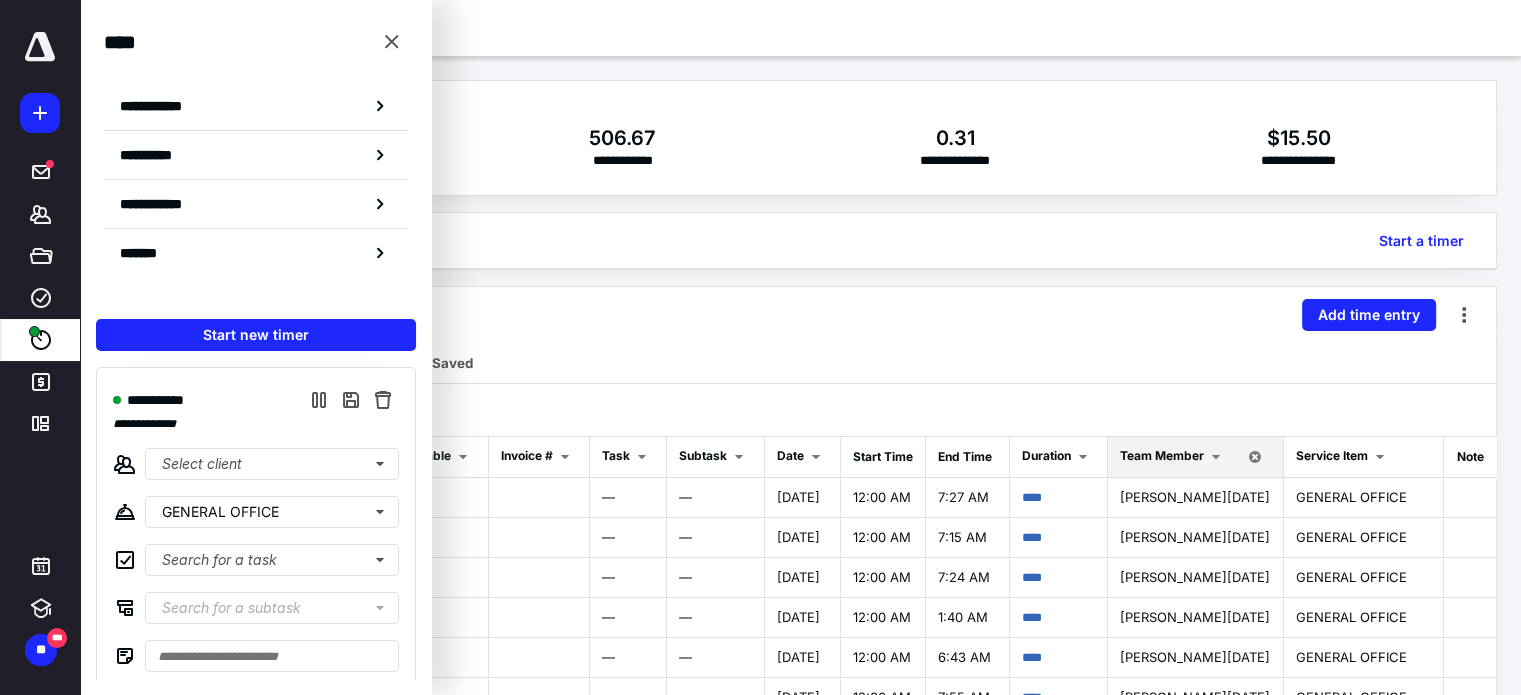 click on "**********" at bounding box center (800, 138) 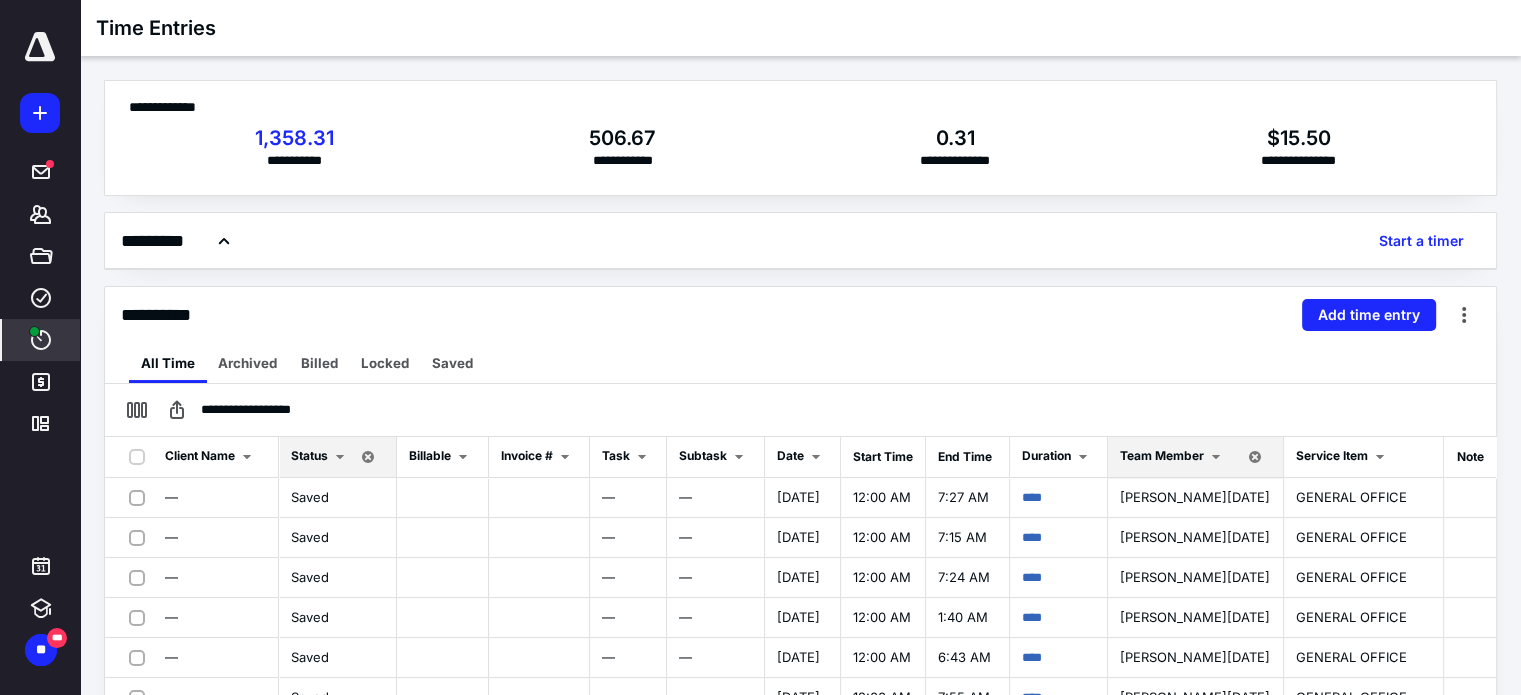 click at bounding box center [40, 47] 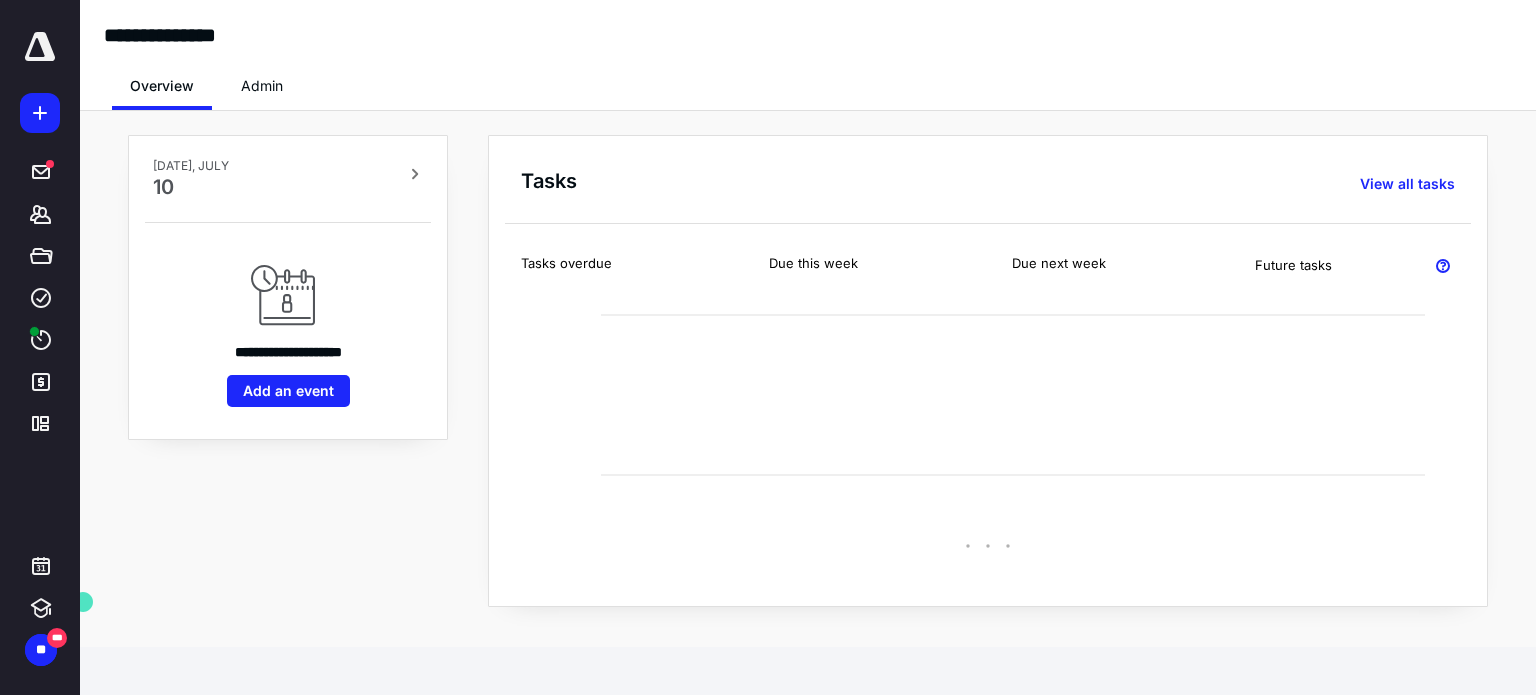 click on "Admin" at bounding box center (262, 86) 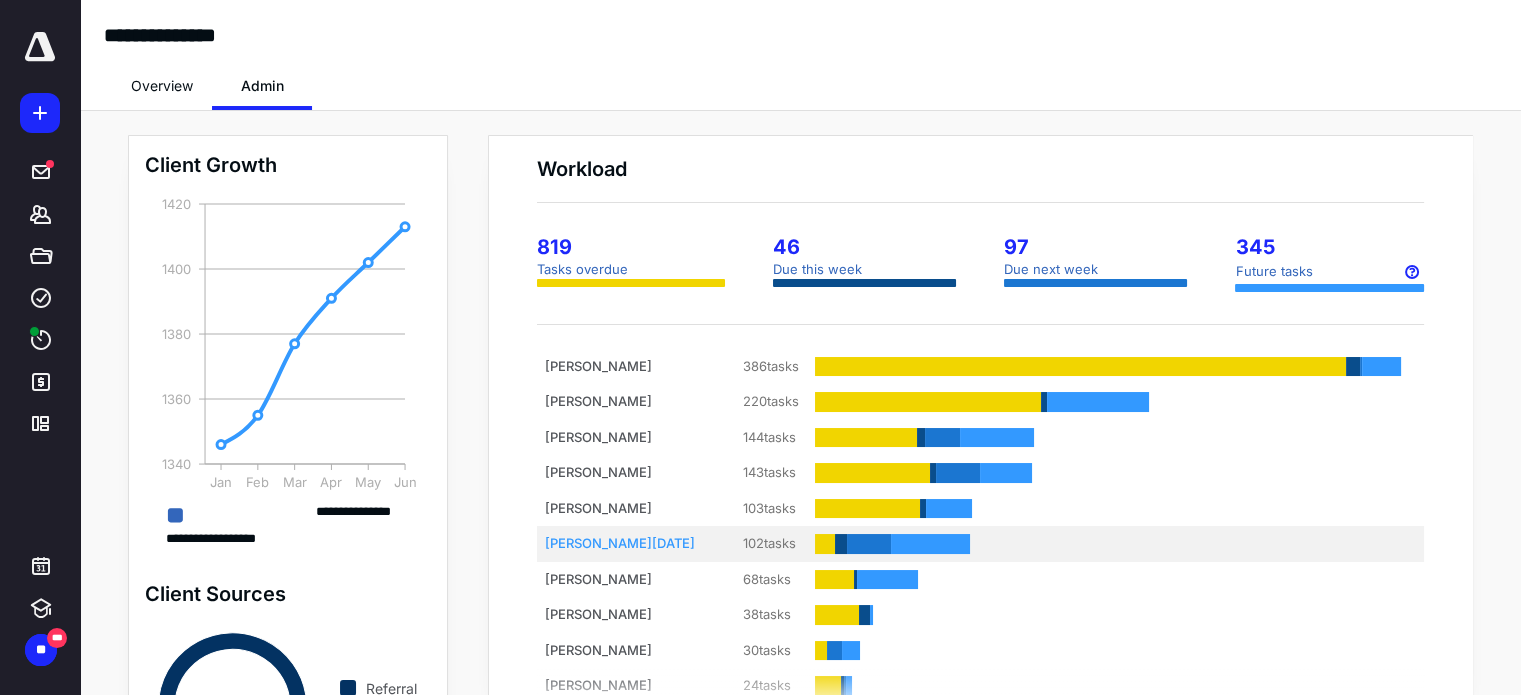 click on "[PERSON_NAME][DATE]" at bounding box center [620, 544] 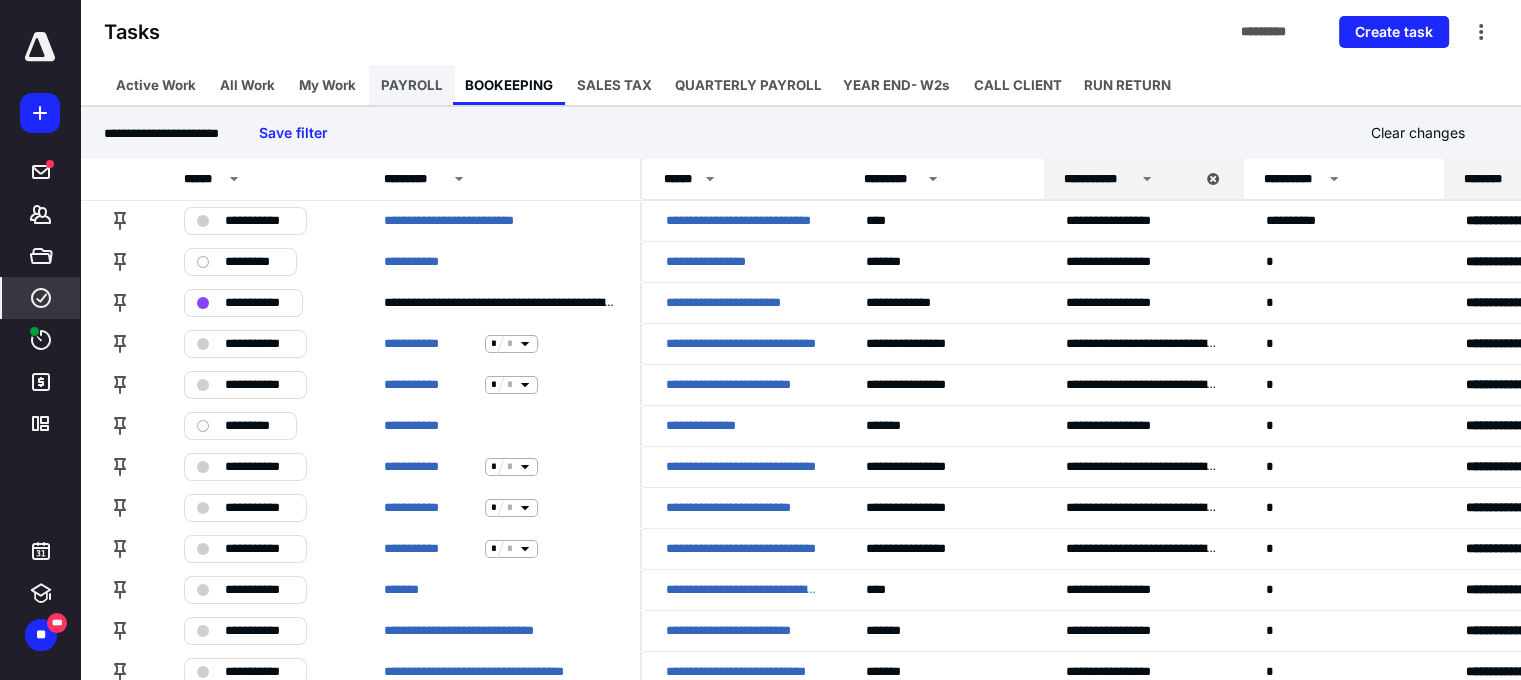 click on "PAYROLL" at bounding box center [412, 85] 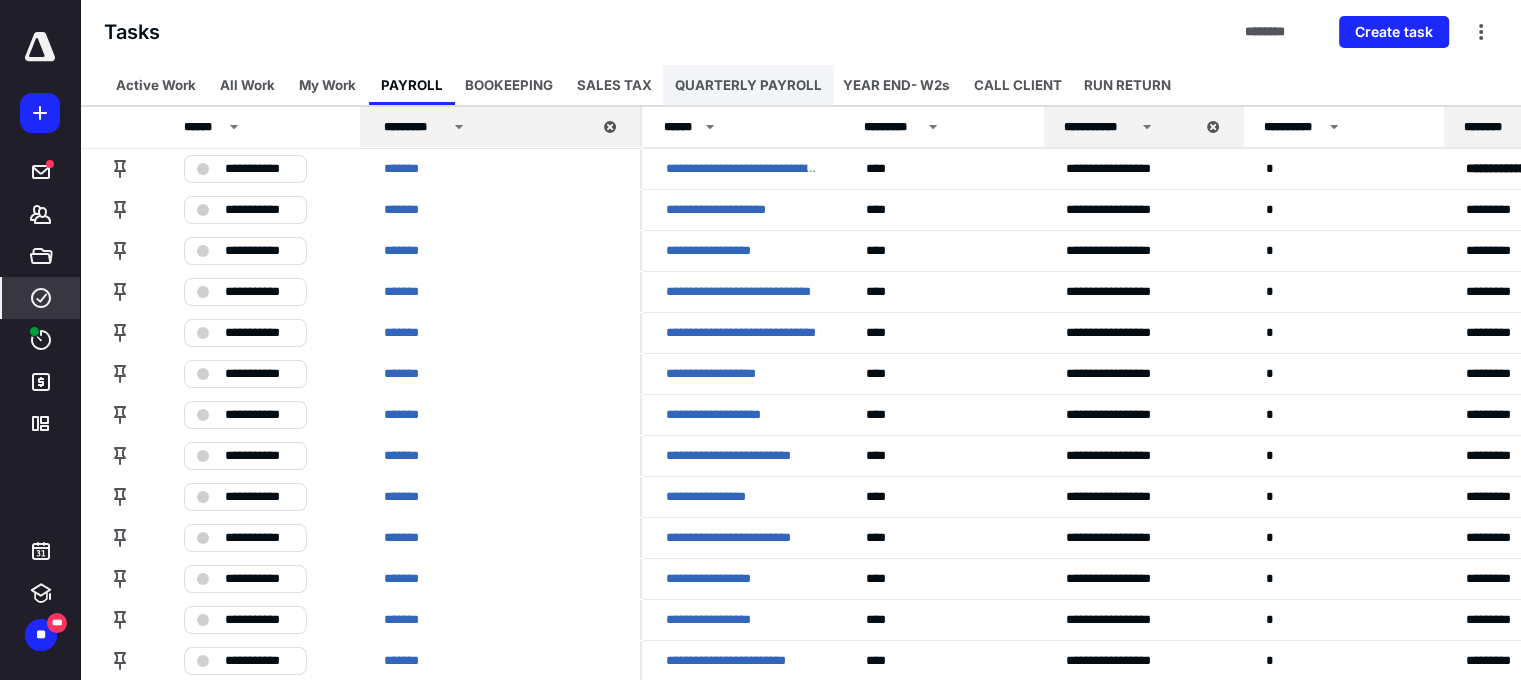 click on "QUARTERLY PAYROLL" at bounding box center [748, 85] 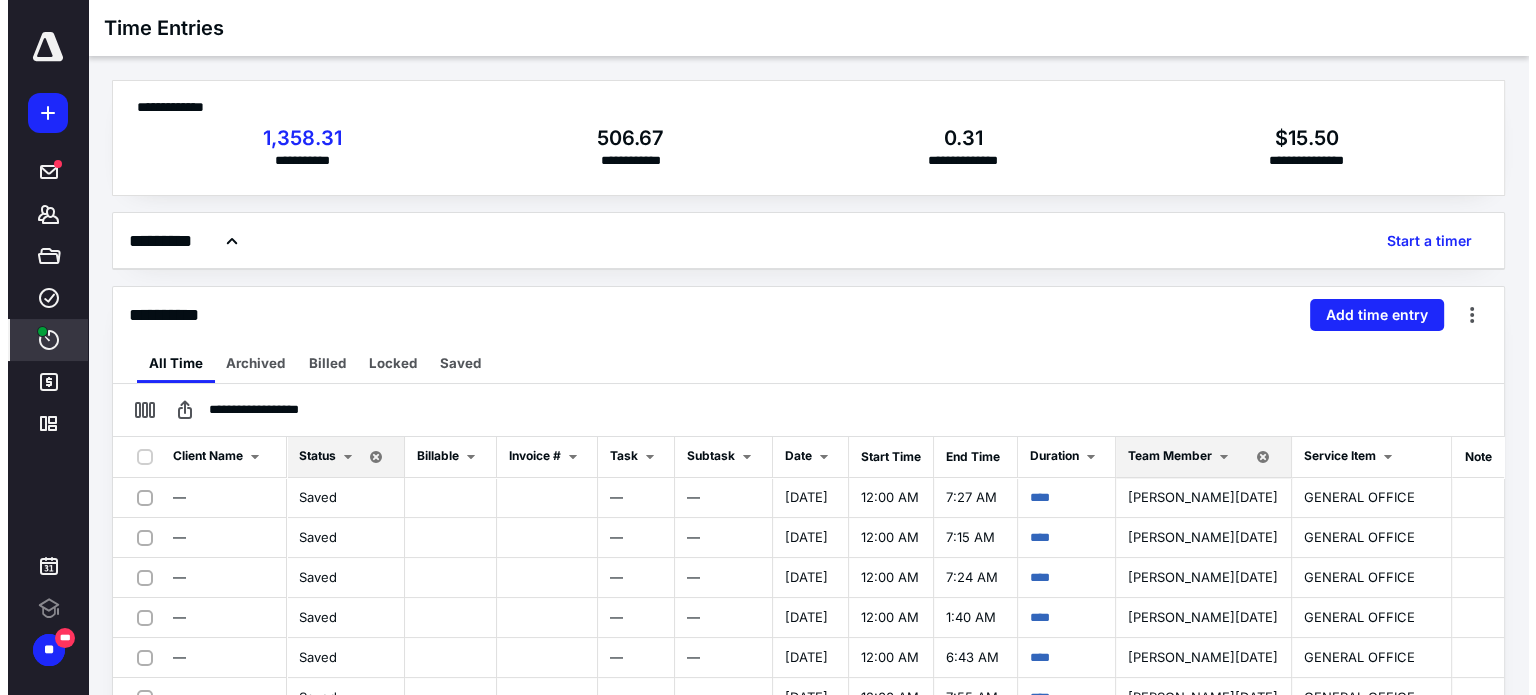 scroll, scrollTop: 0, scrollLeft: 0, axis: both 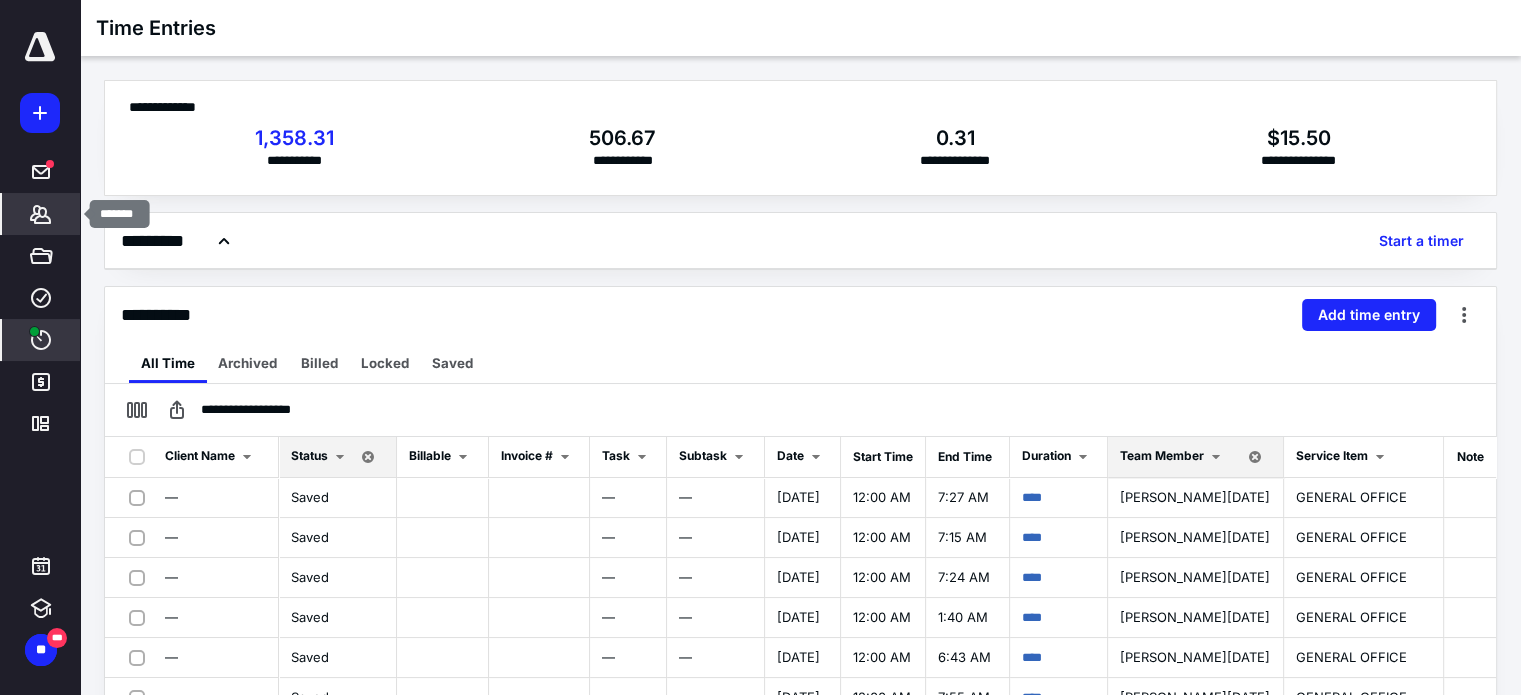 click 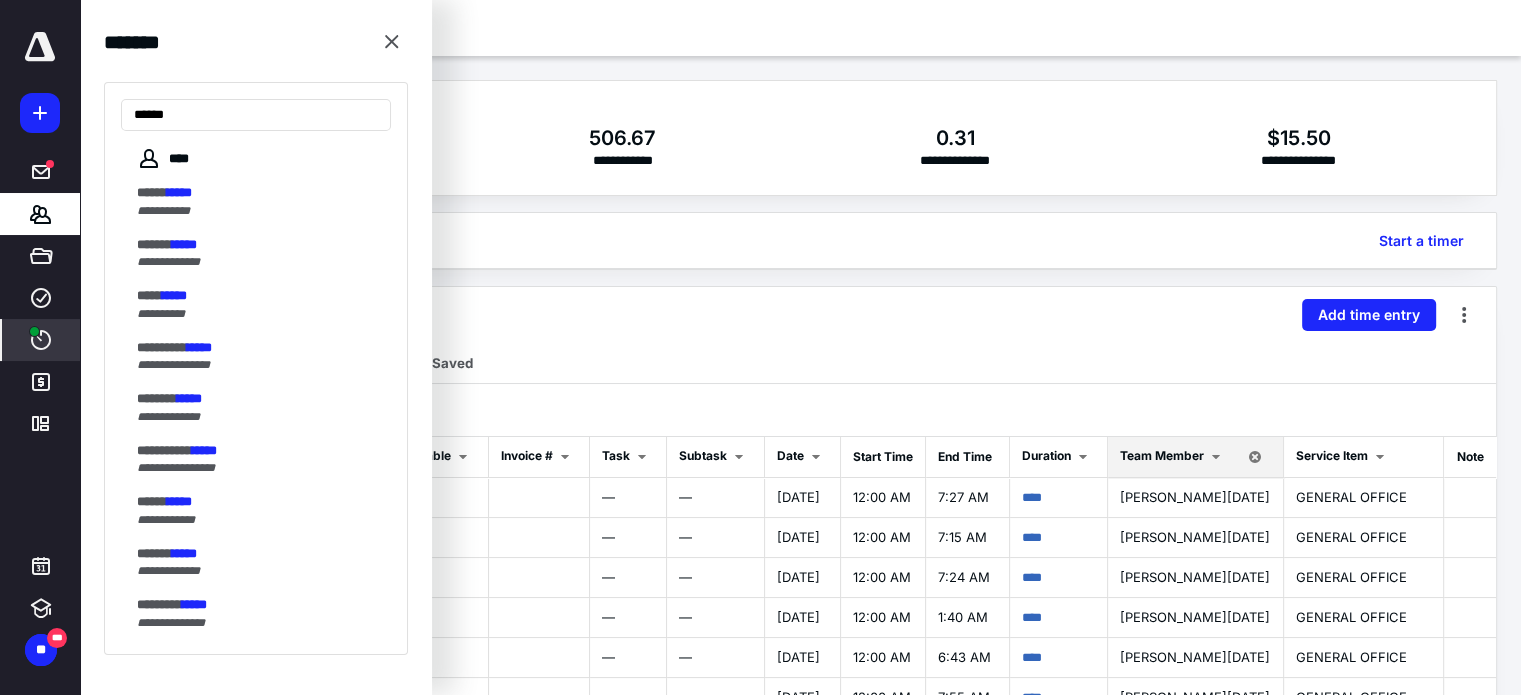 type on "*******" 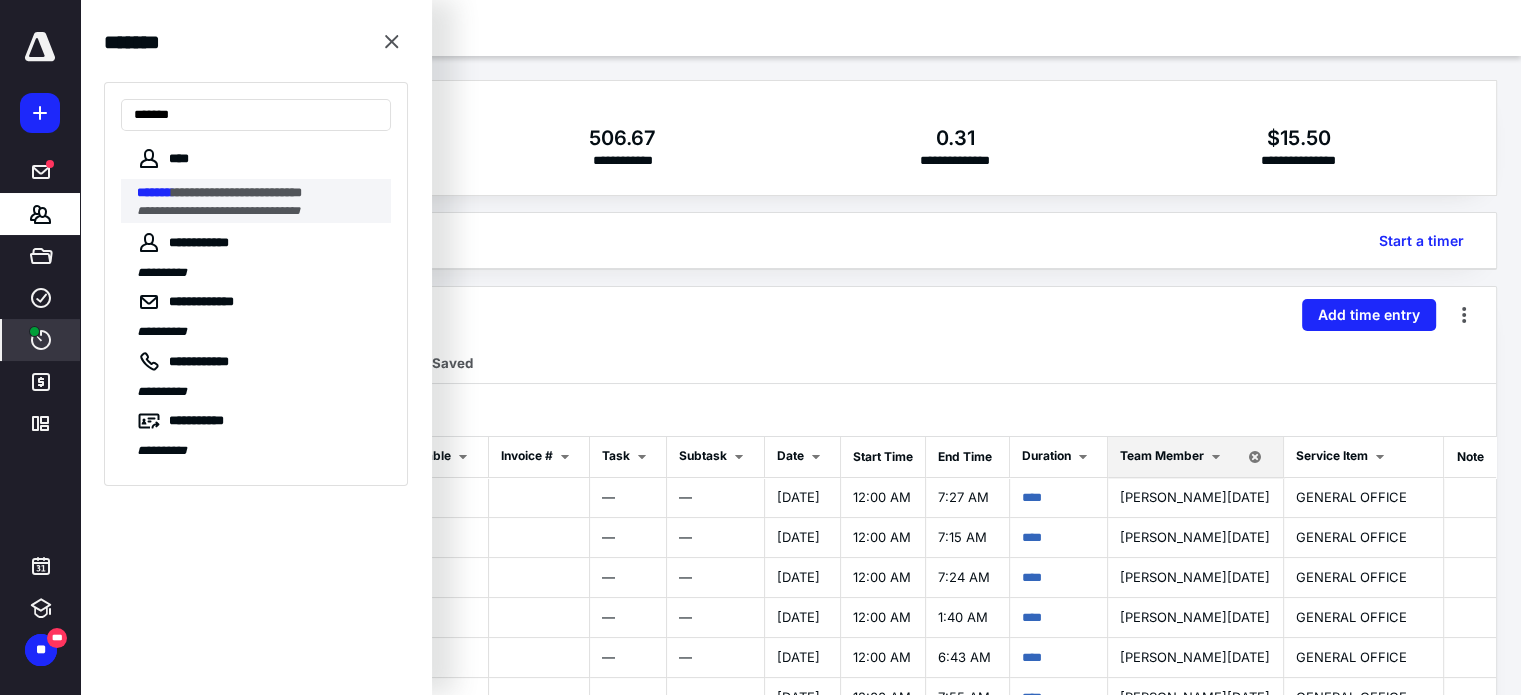 click on "**********" at bounding box center [237, 192] 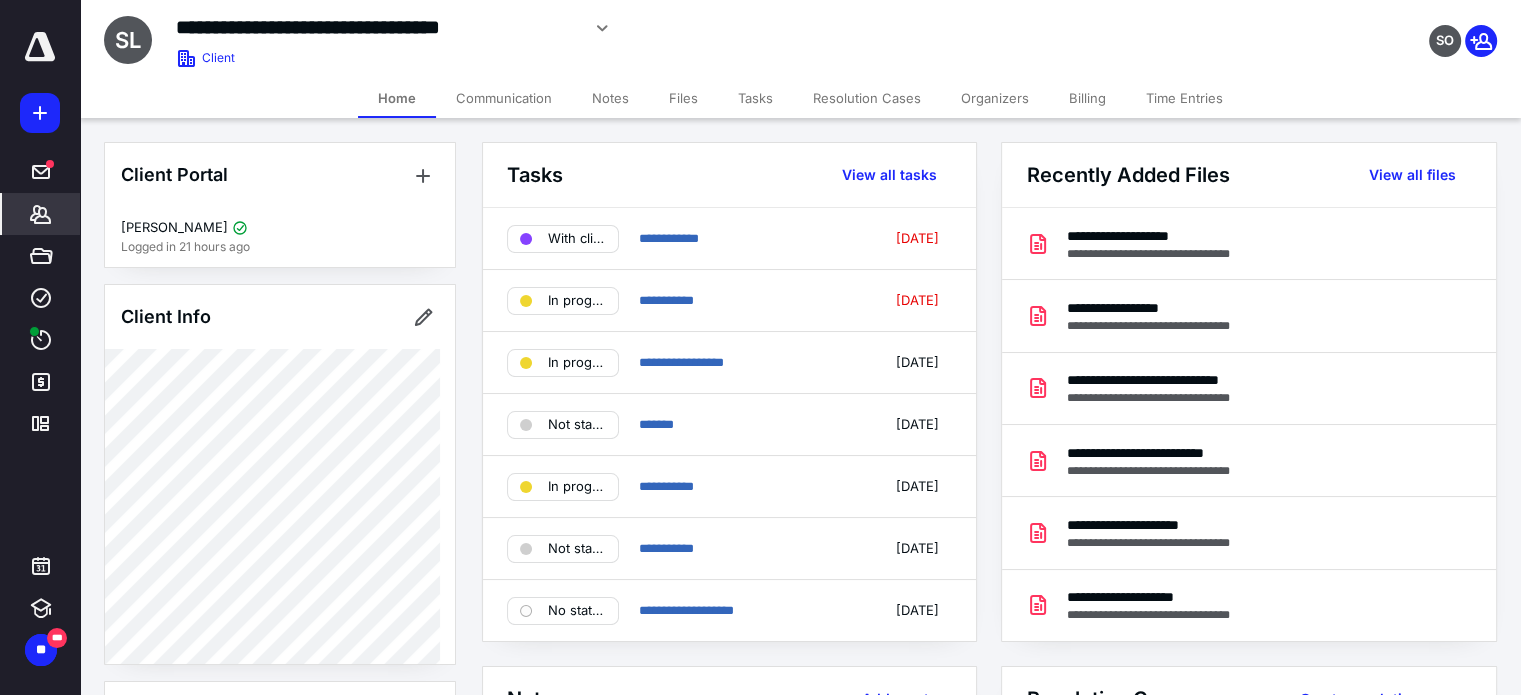 click on "Files" at bounding box center (683, 98) 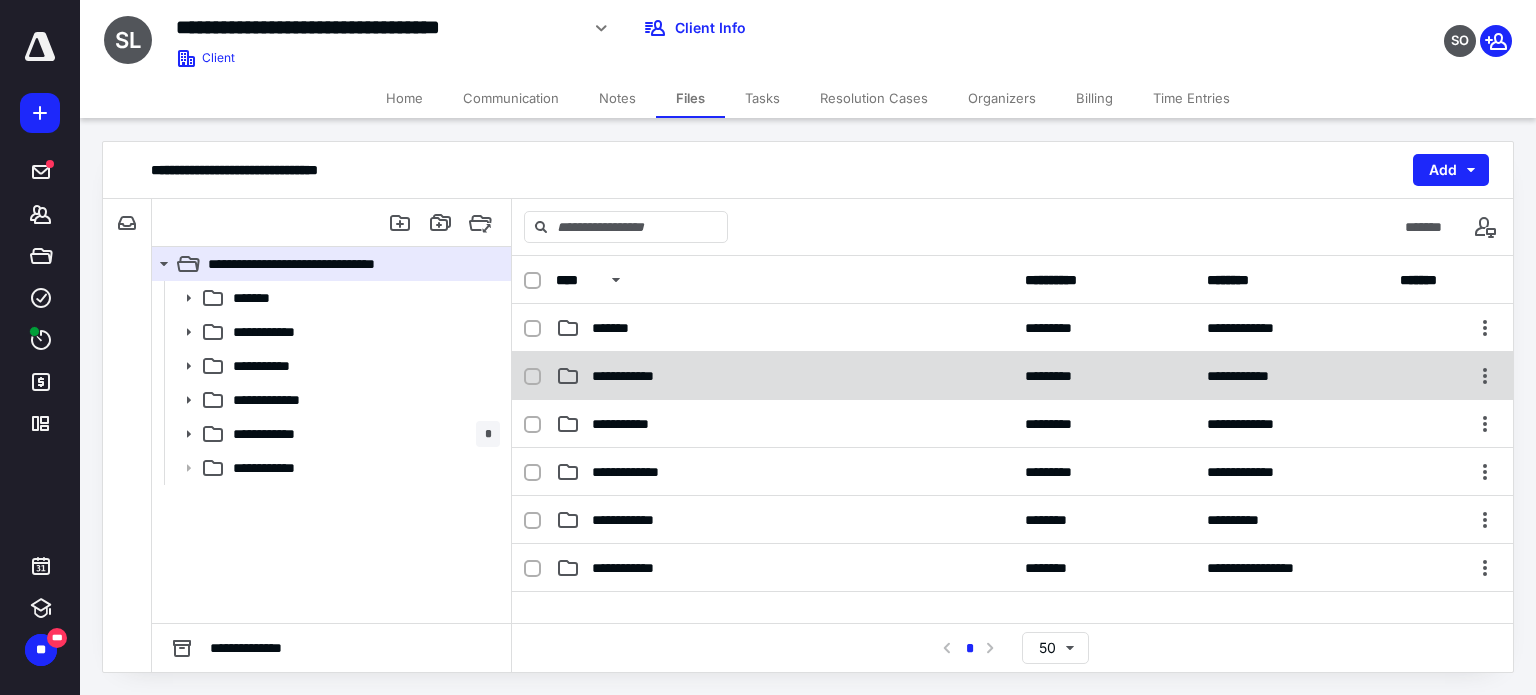 click on "**********" at bounding box center (784, 376) 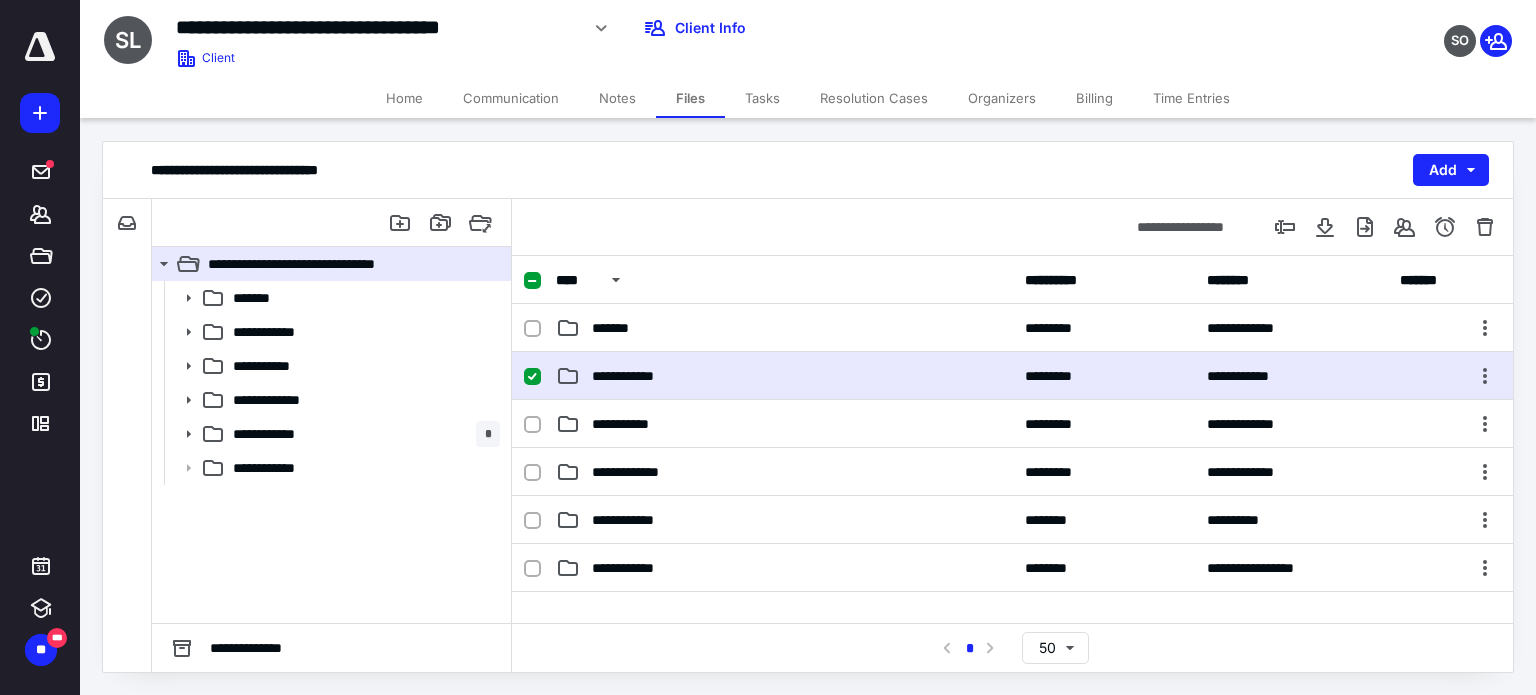 click on "**********" at bounding box center (784, 376) 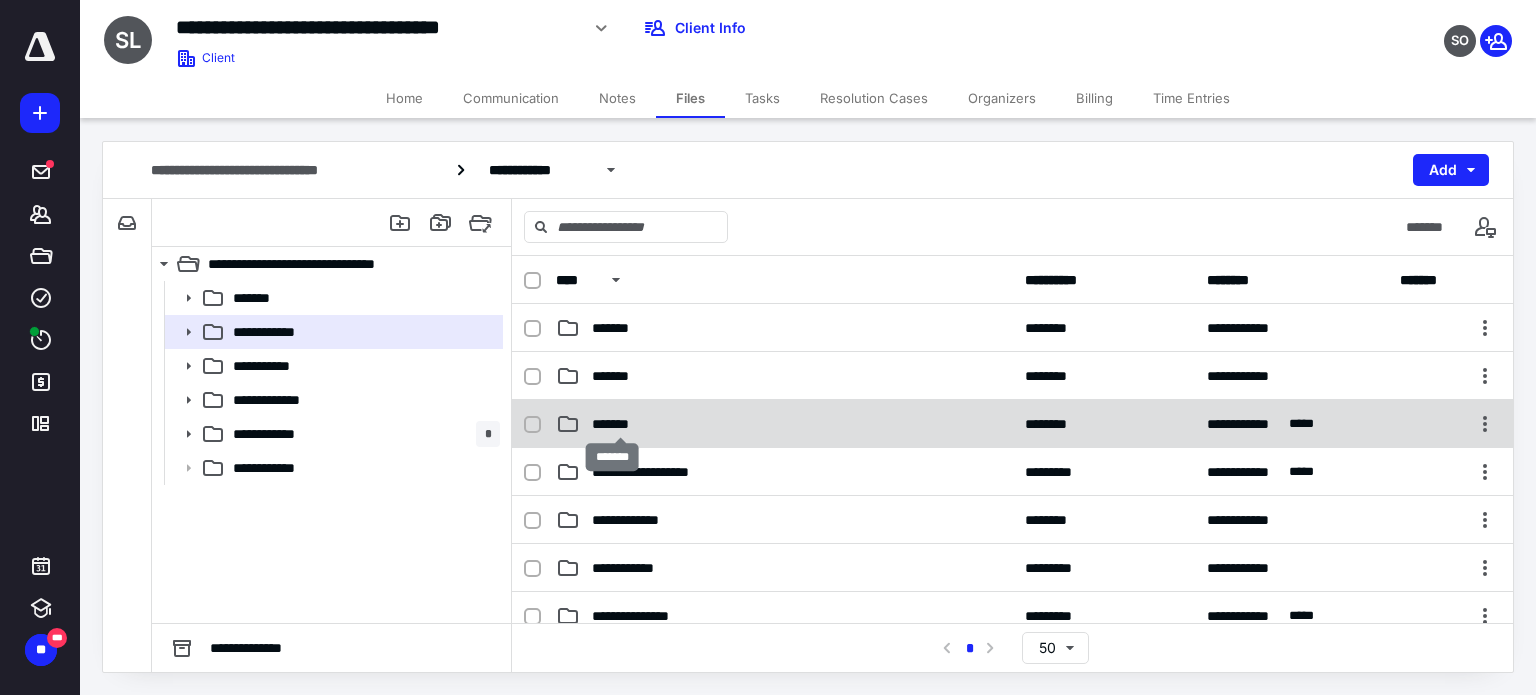 click on "*******" at bounding box center (620, 424) 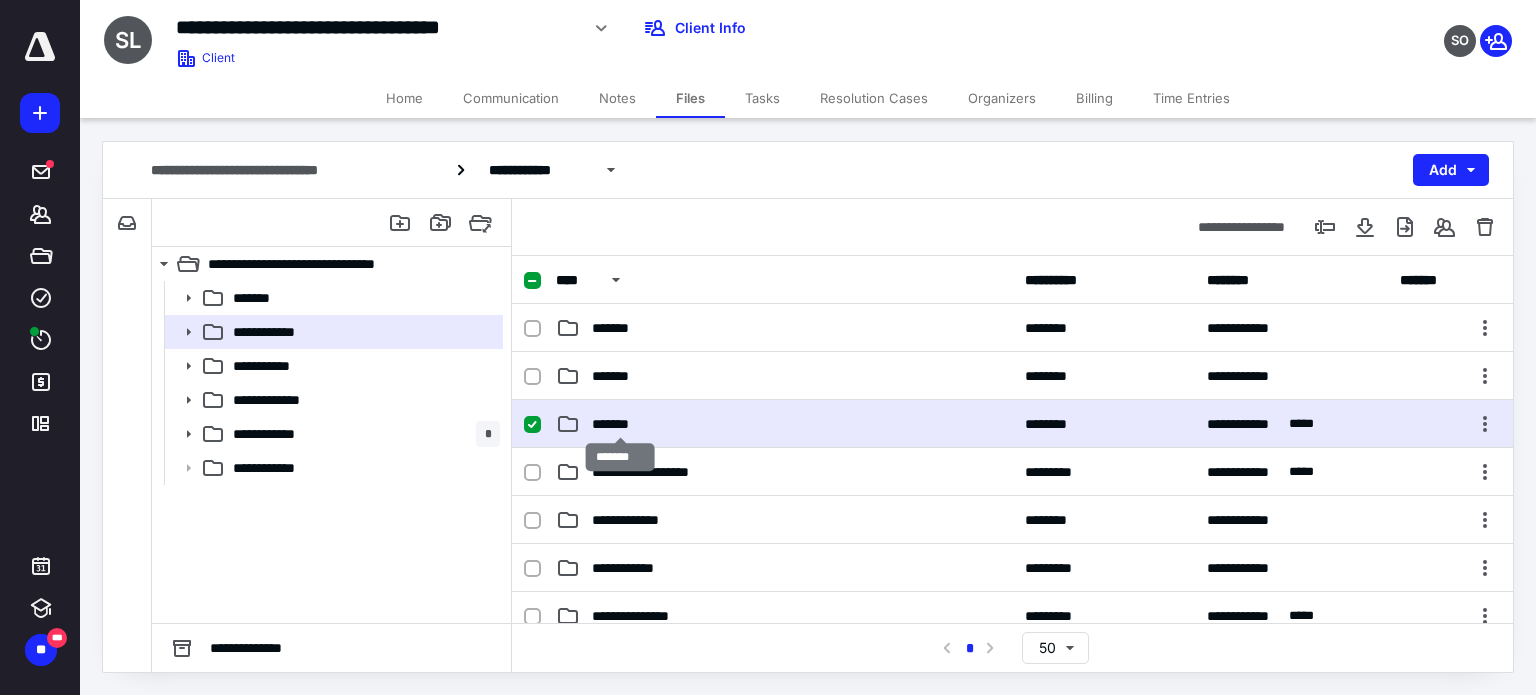 click on "*******" at bounding box center [620, 424] 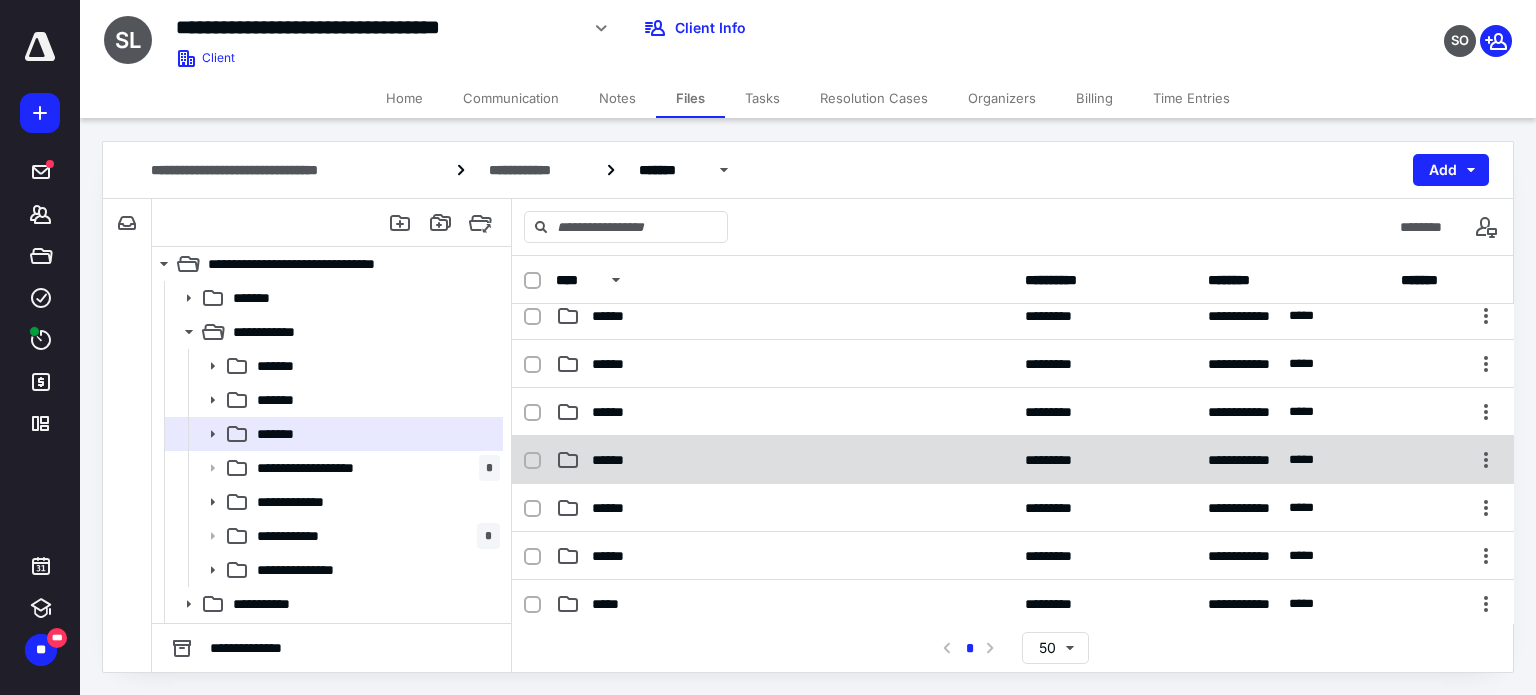 scroll, scrollTop: 500, scrollLeft: 0, axis: vertical 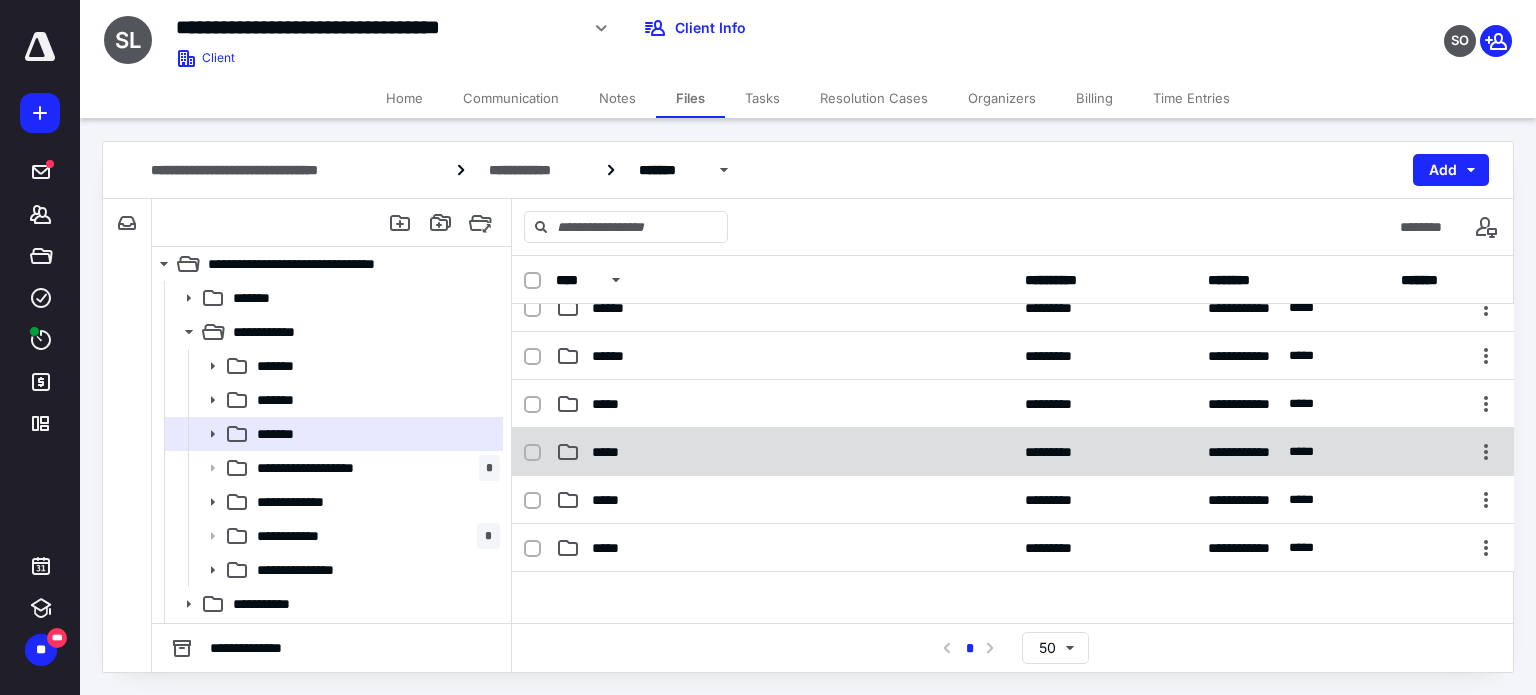 click on "*****" at bounding box center [784, 452] 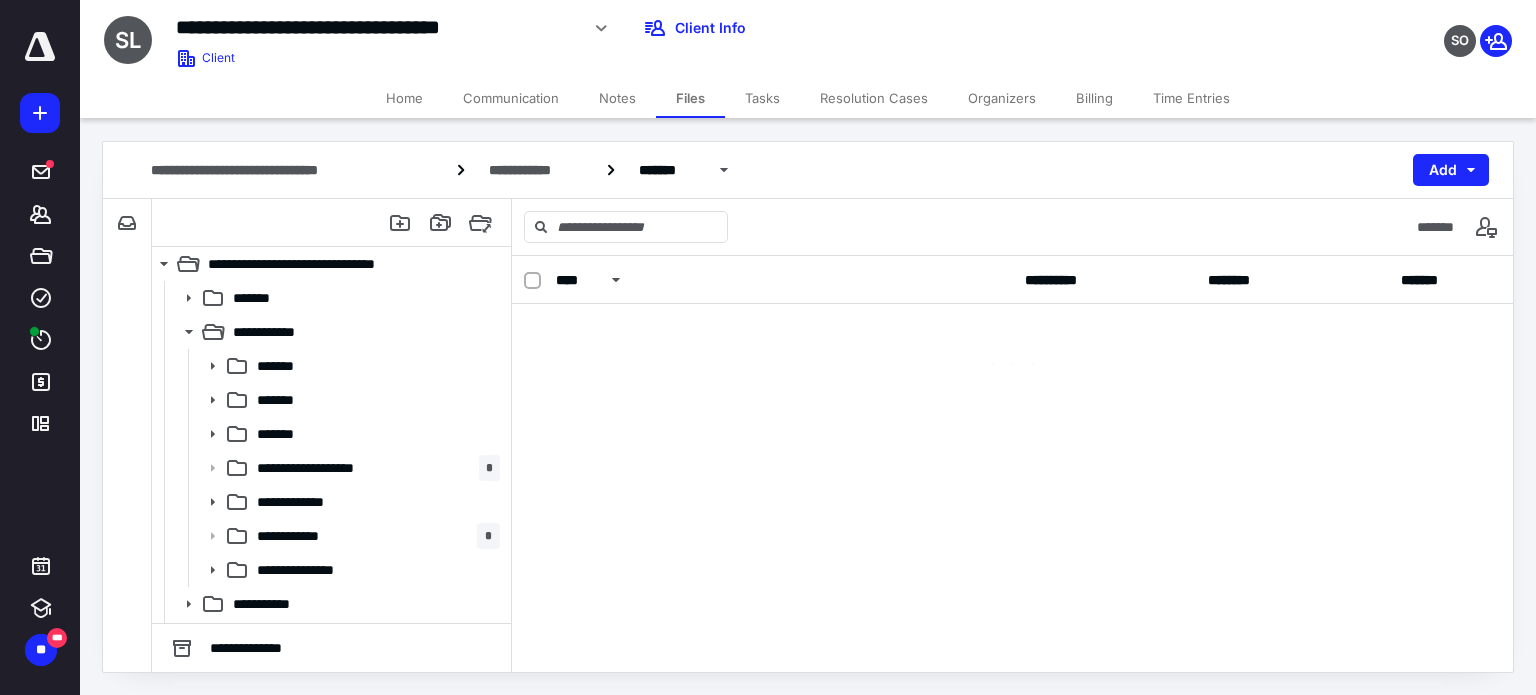 scroll, scrollTop: 0, scrollLeft: 0, axis: both 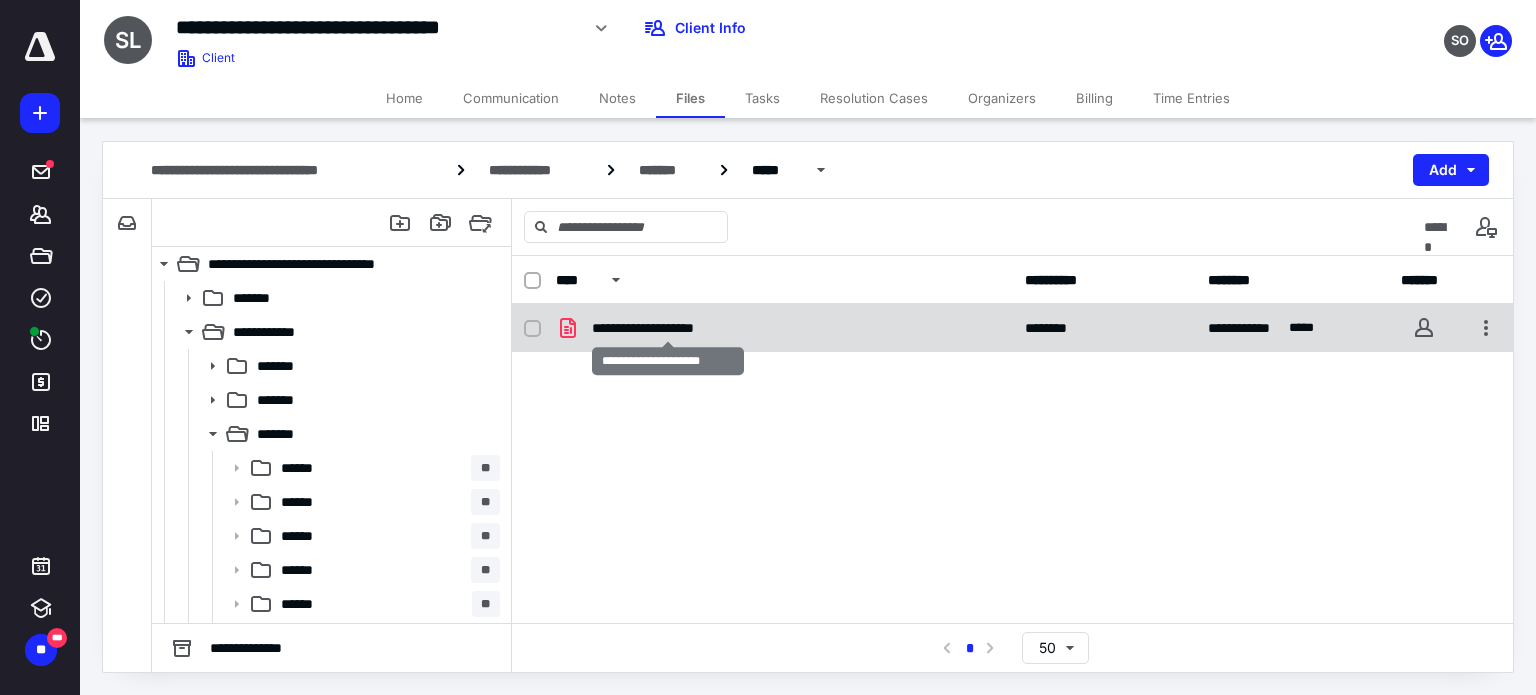 click on "**********" at bounding box center (669, 328) 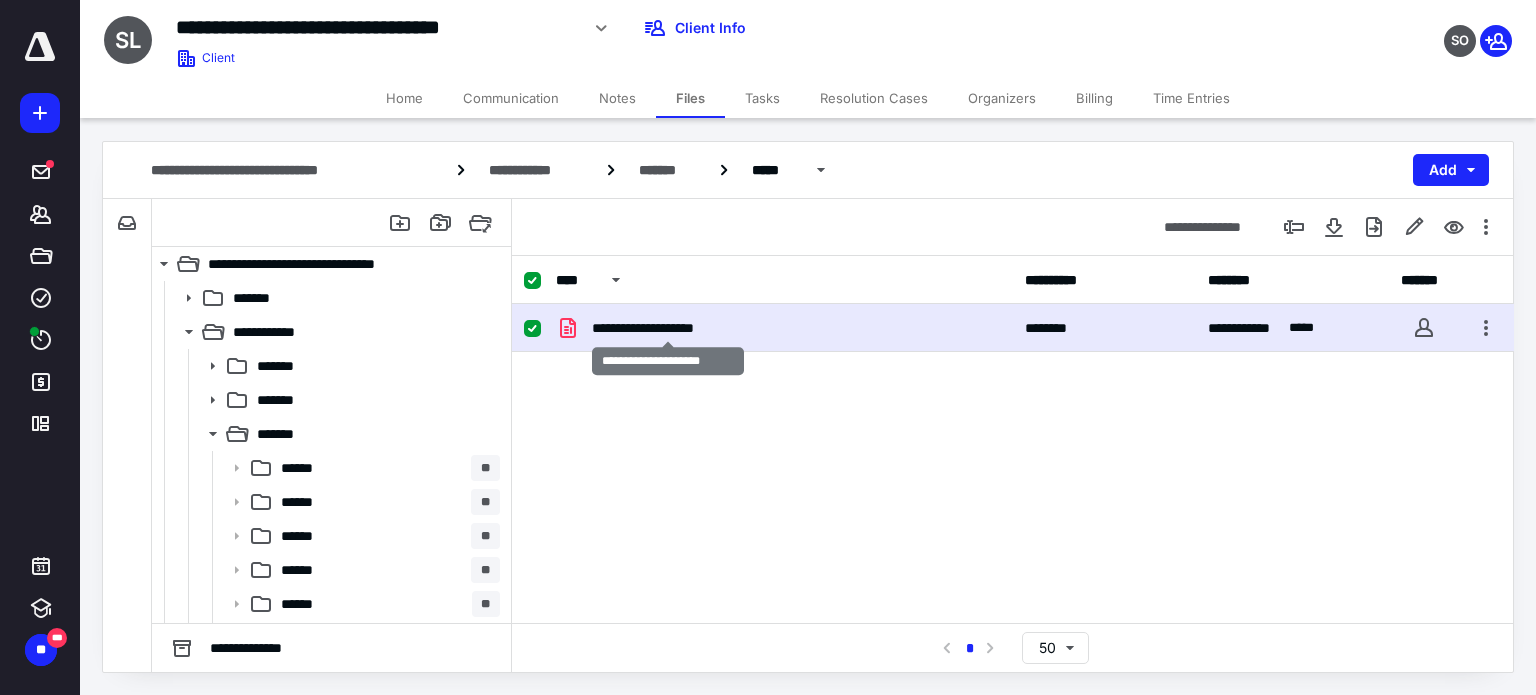 click on "**********" at bounding box center [669, 328] 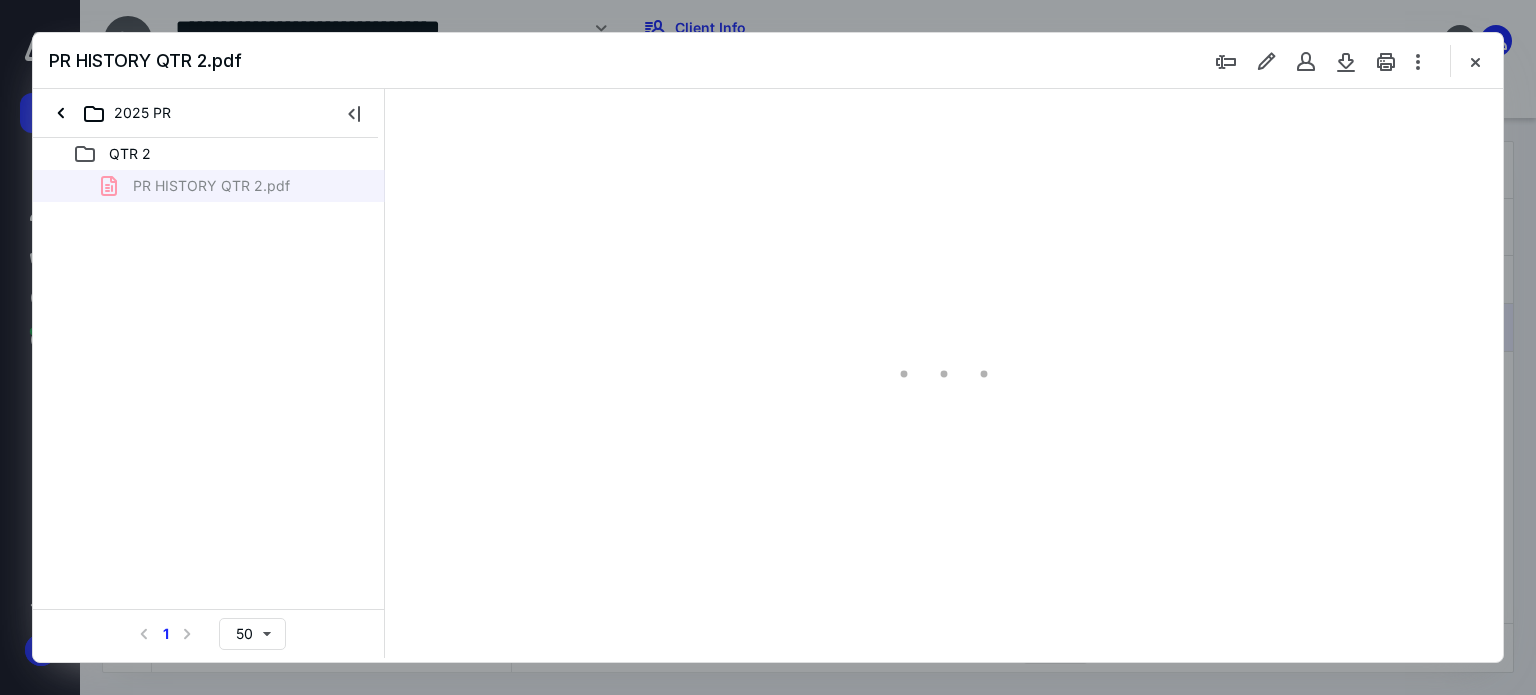 scroll, scrollTop: 0, scrollLeft: 0, axis: both 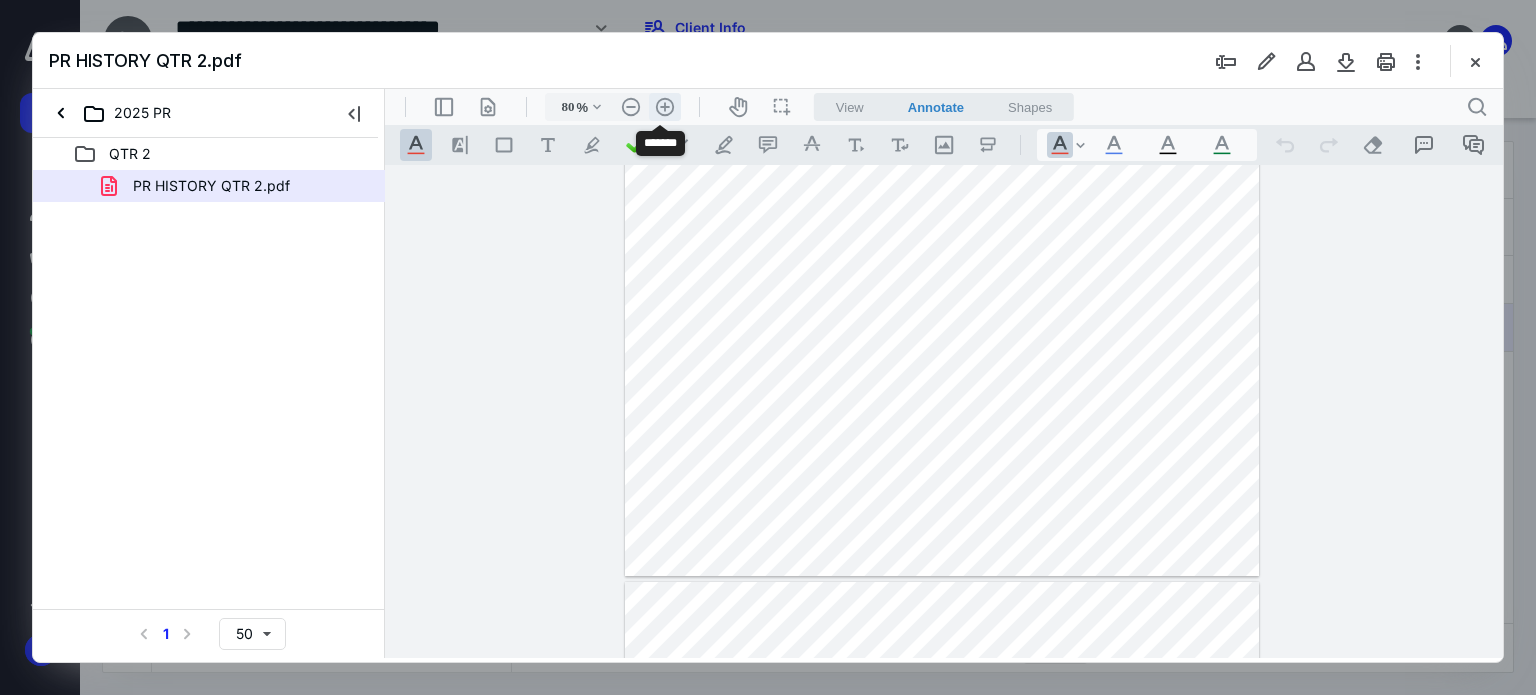 click on ".cls-1{fill:#abb0c4;} icon - header - zoom - in - line" at bounding box center [665, 107] 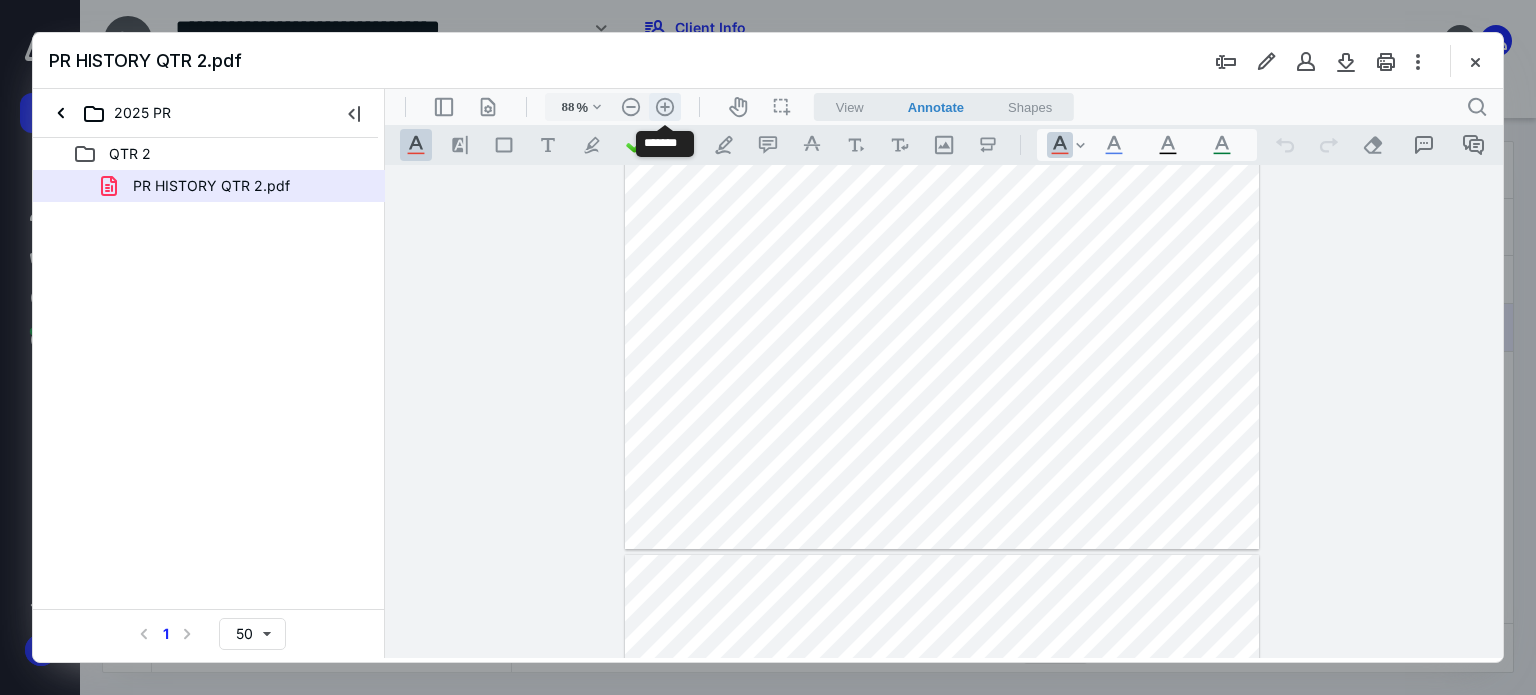 click on ".cls-1{fill:#abb0c4;} icon - header - zoom - in - line" at bounding box center [665, 107] 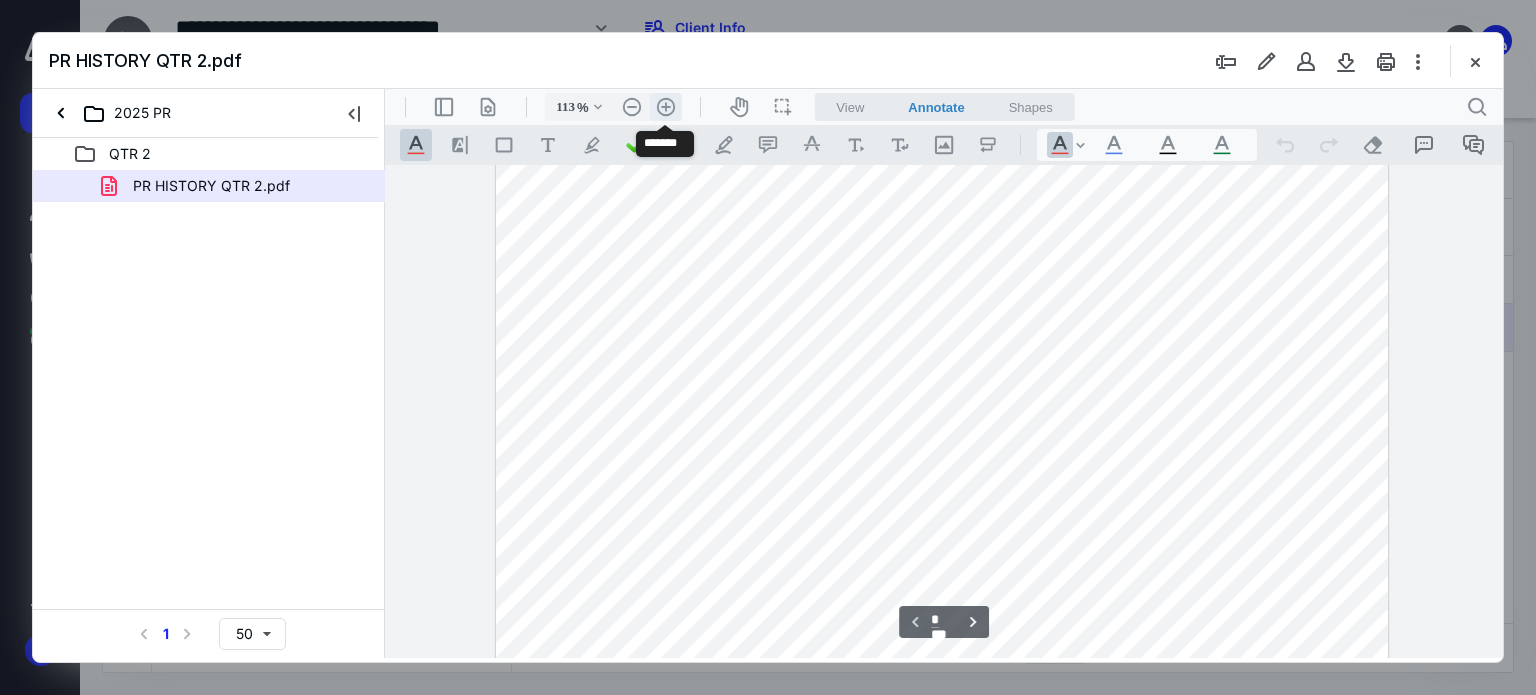 scroll, scrollTop: 287, scrollLeft: 0, axis: vertical 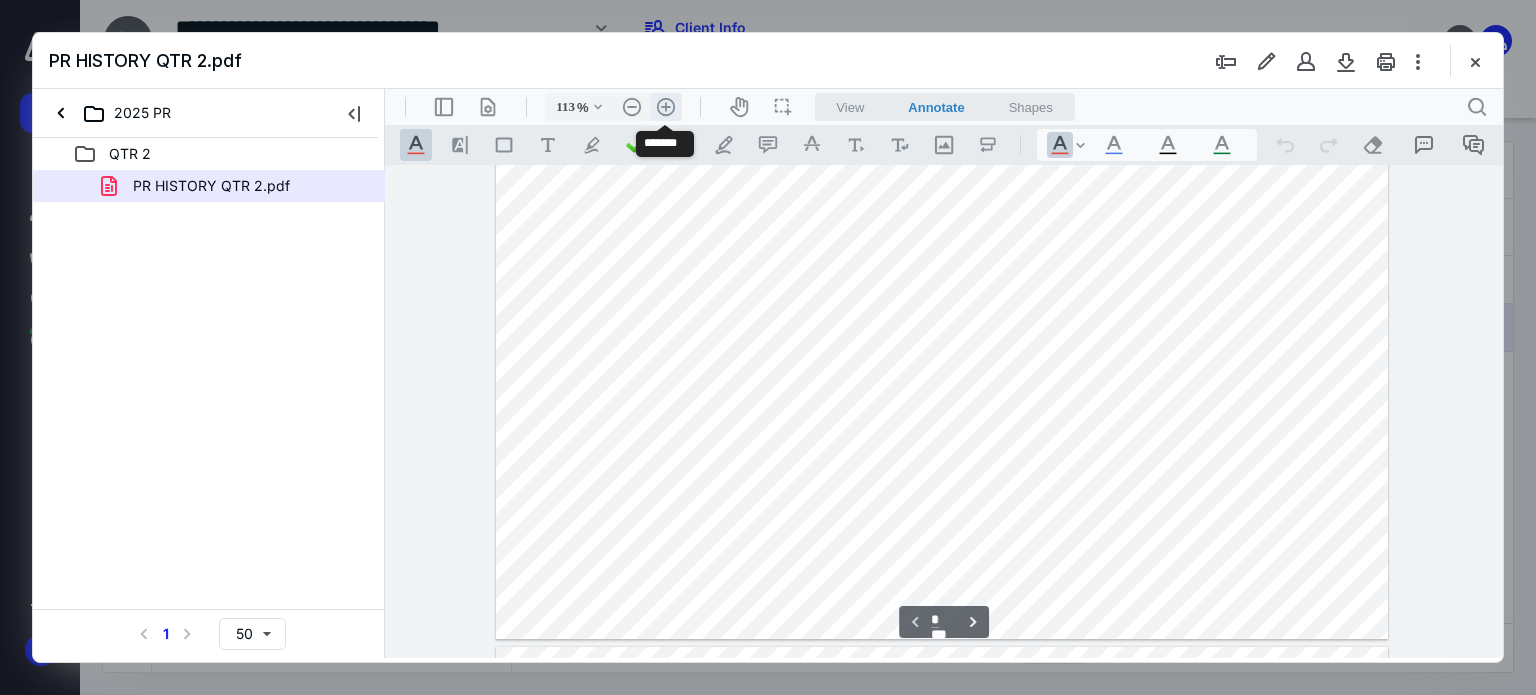 click on ".cls-1{fill:#abb0c4;} icon - header - zoom - in - line" at bounding box center [666, 107] 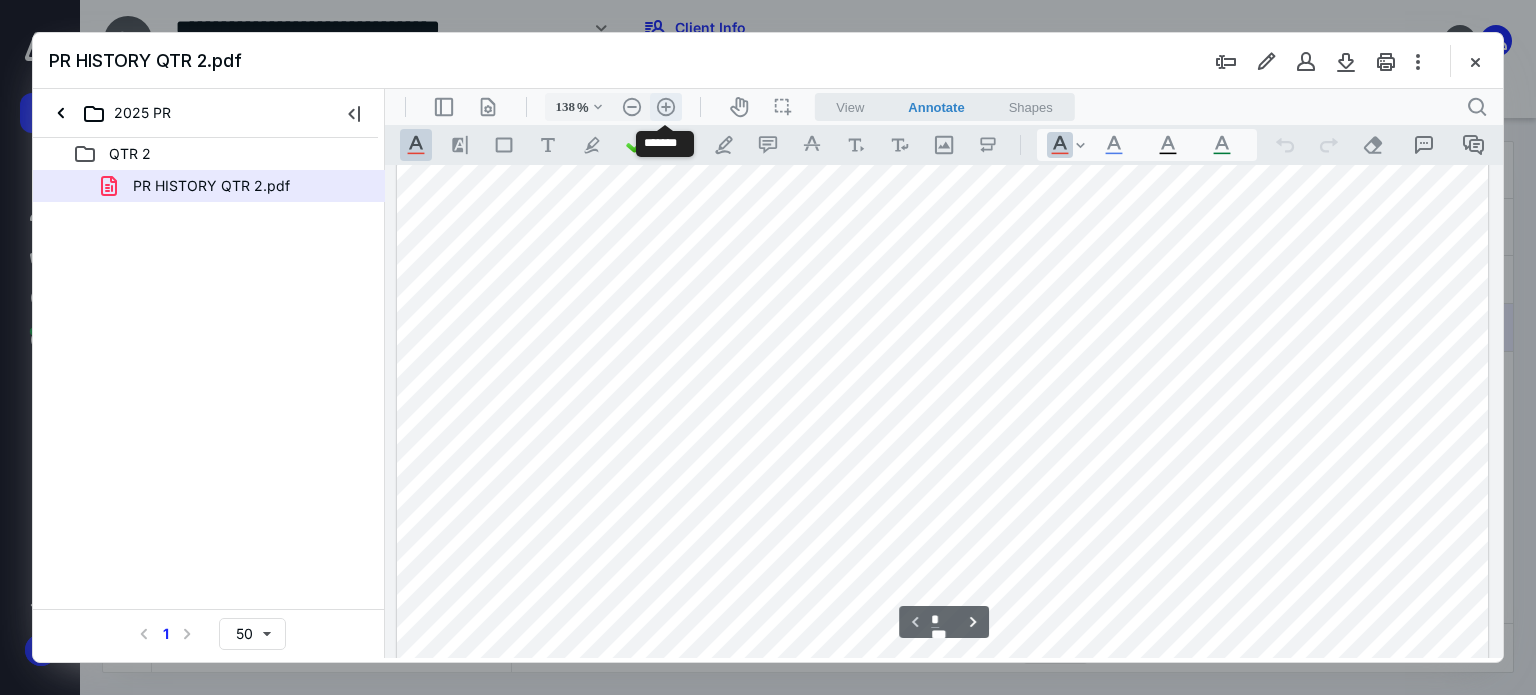 click on ".cls-1{fill:#abb0c4;} icon - header - zoom - in - line" at bounding box center [666, 107] 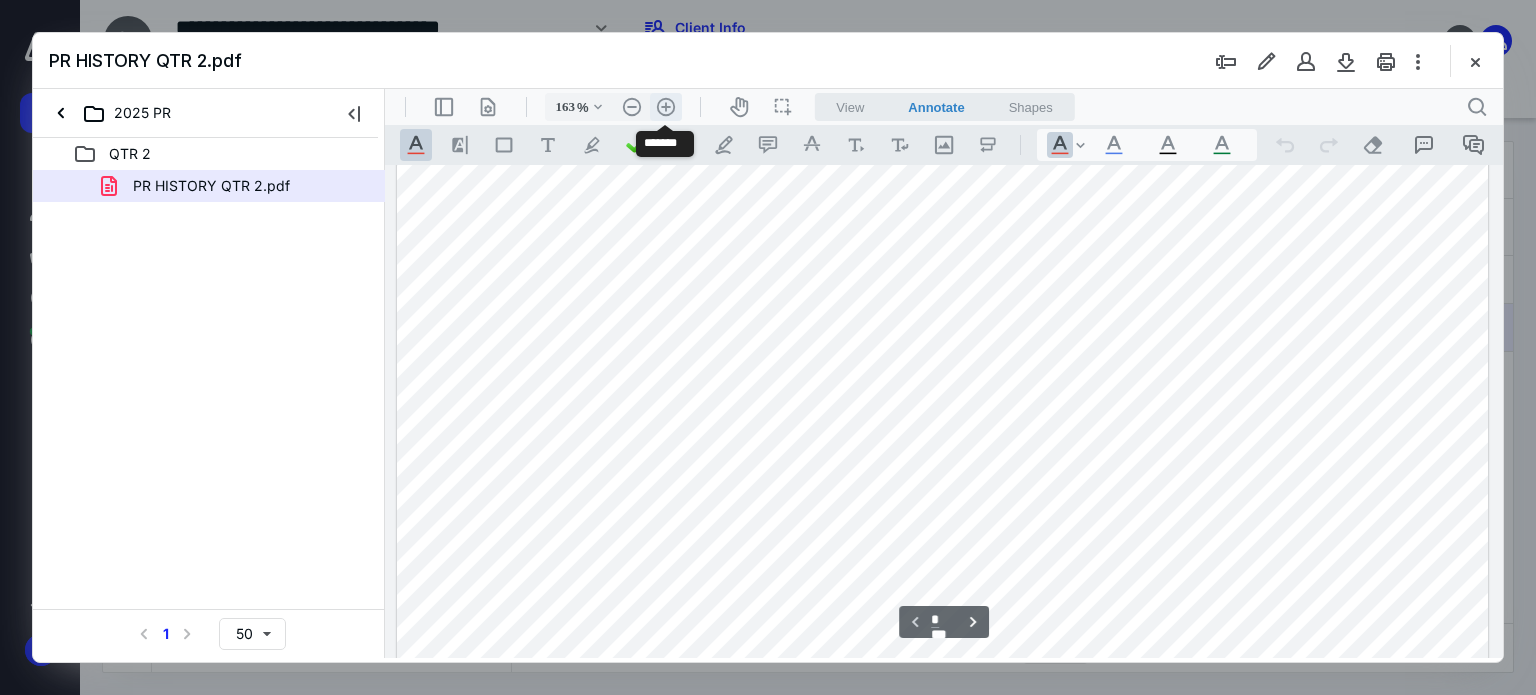 scroll, scrollTop: 377, scrollLeft: 96, axis: both 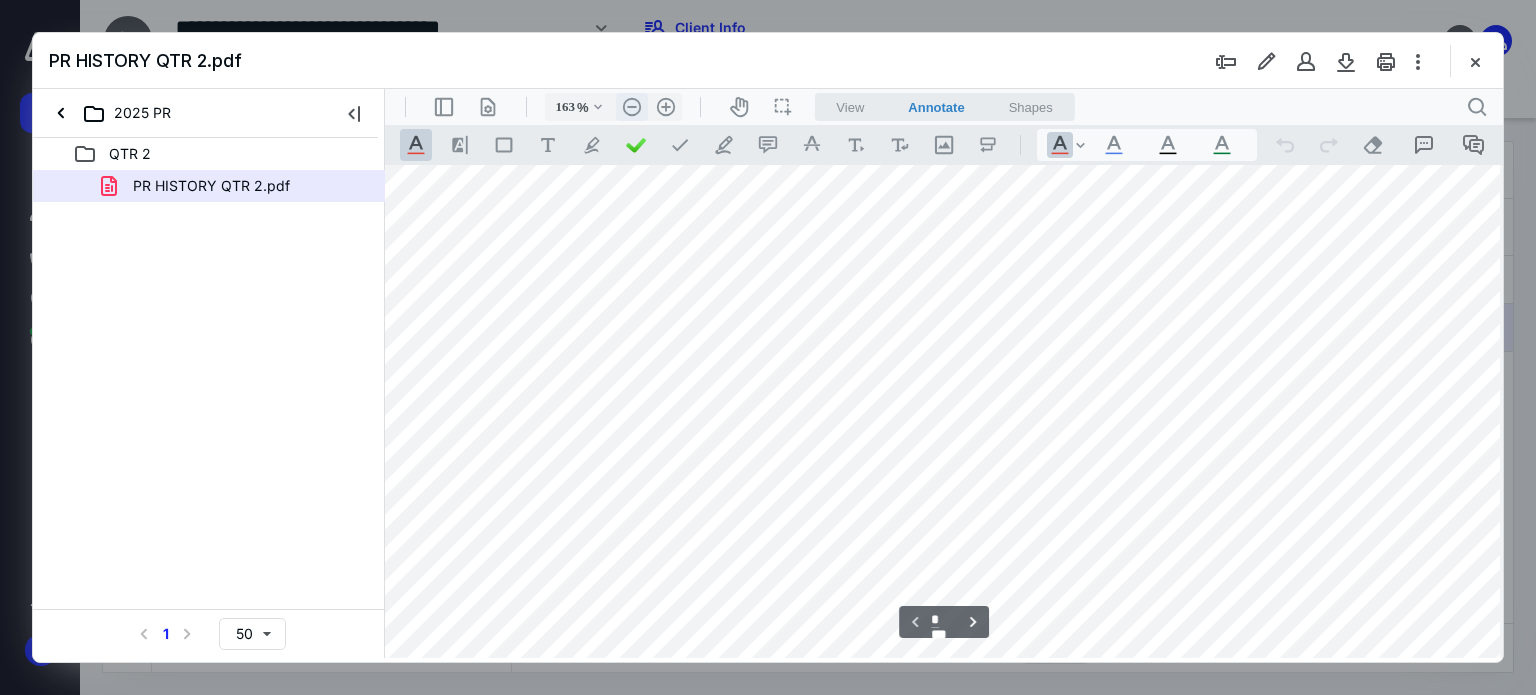 click on ".cls-1{fill:#abb0c4;} icon - header - zoom - out - line" at bounding box center [632, 107] 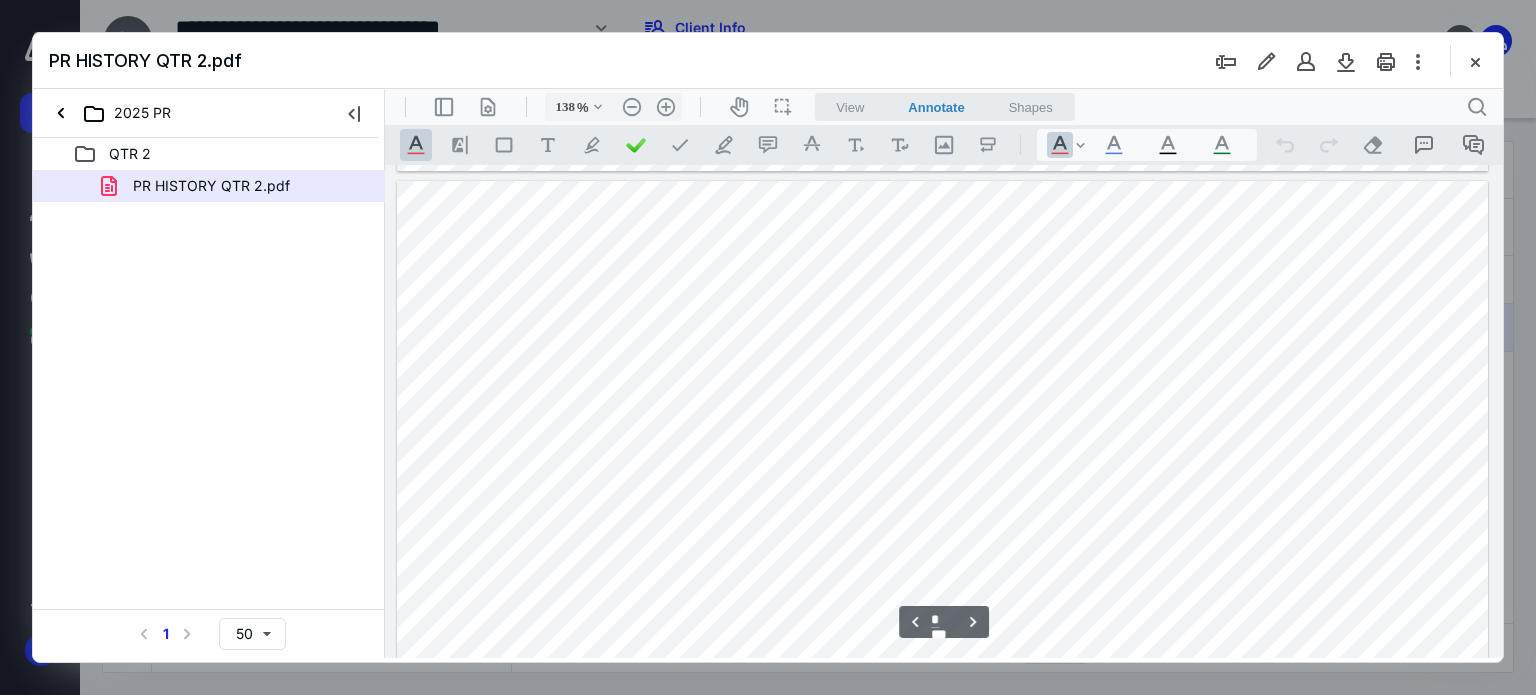 scroll, scrollTop: 1987, scrollLeft: 0, axis: vertical 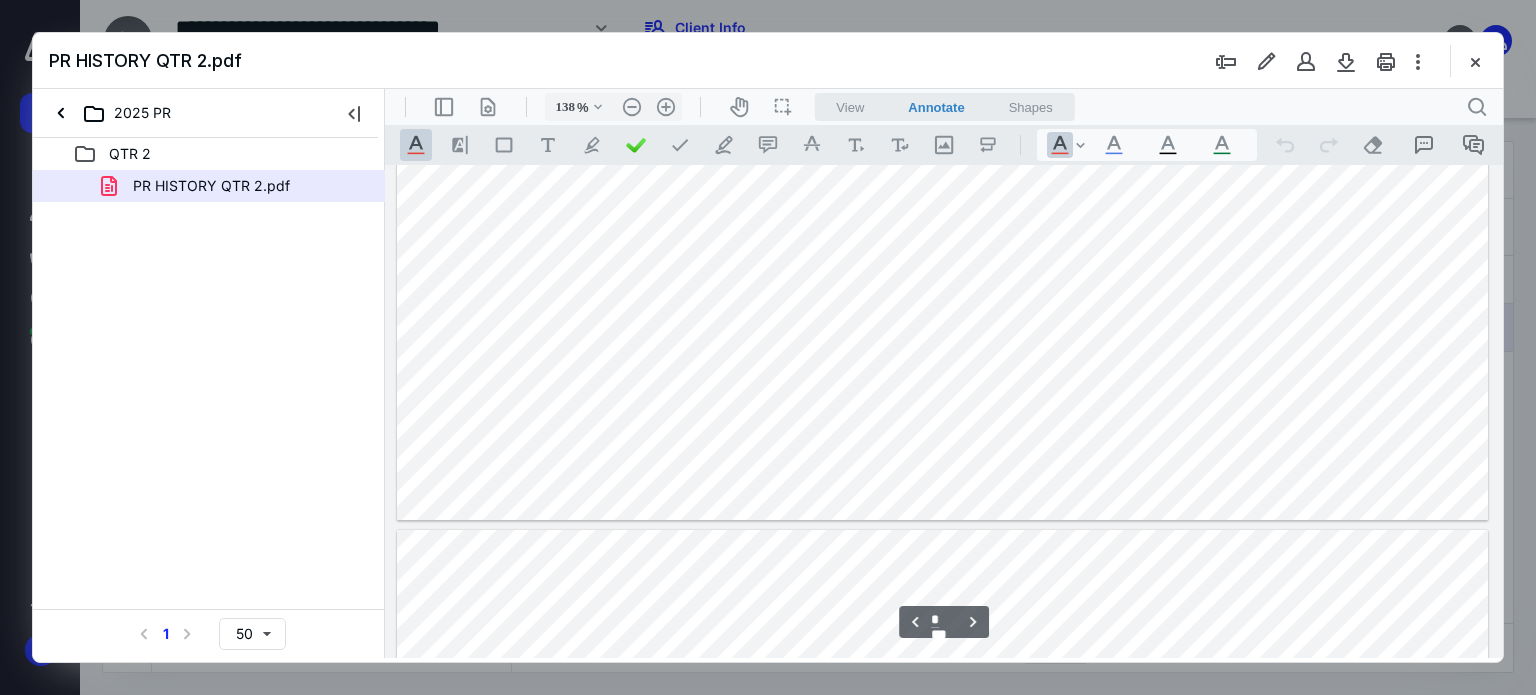 type on "*" 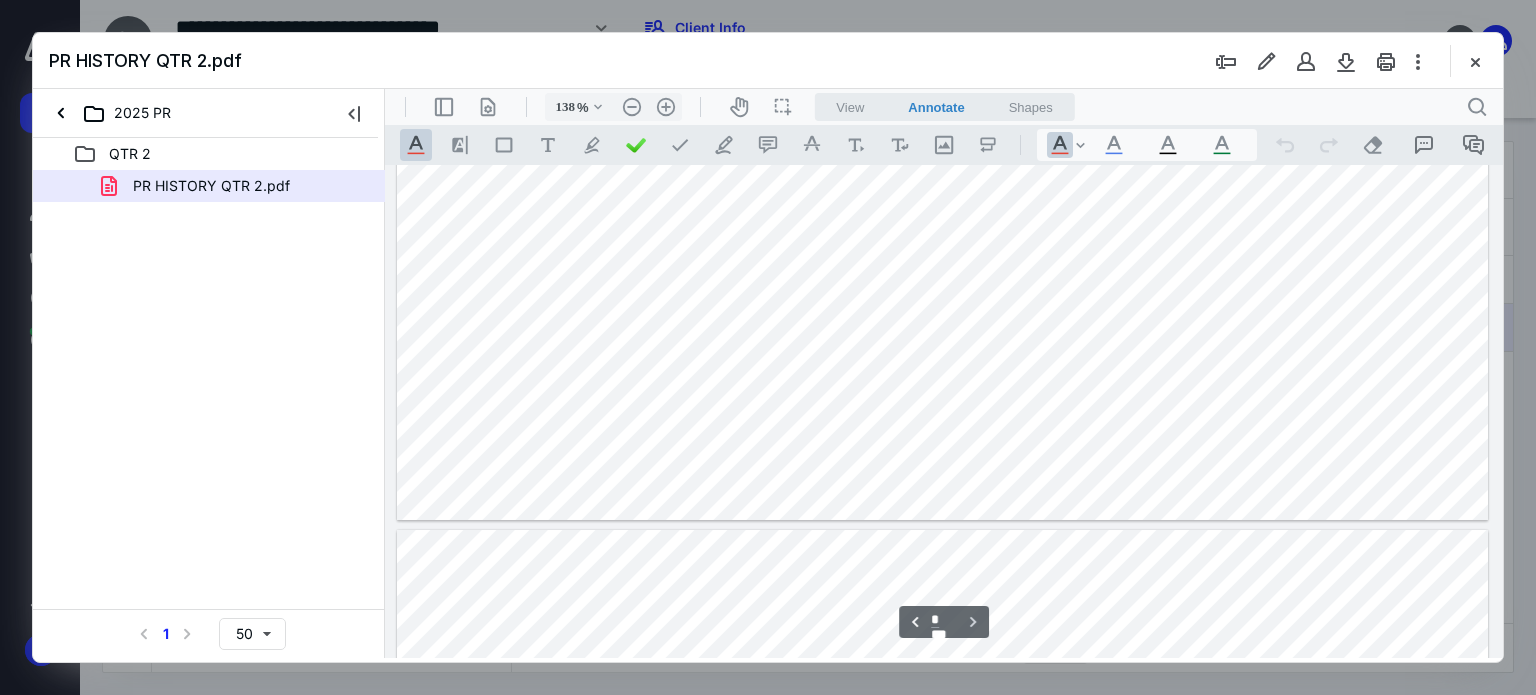 scroll, scrollTop: 2687, scrollLeft: 0, axis: vertical 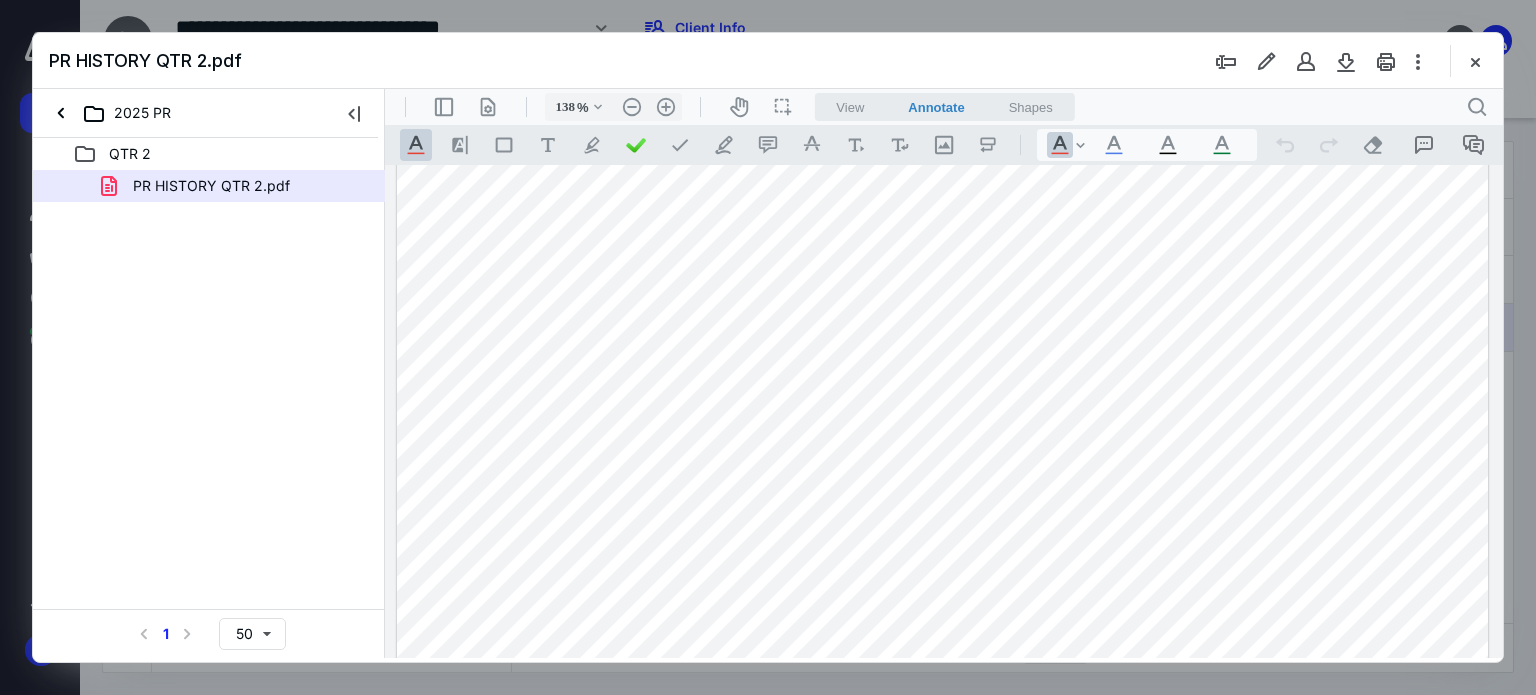 click at bounding box center [1475, 61] 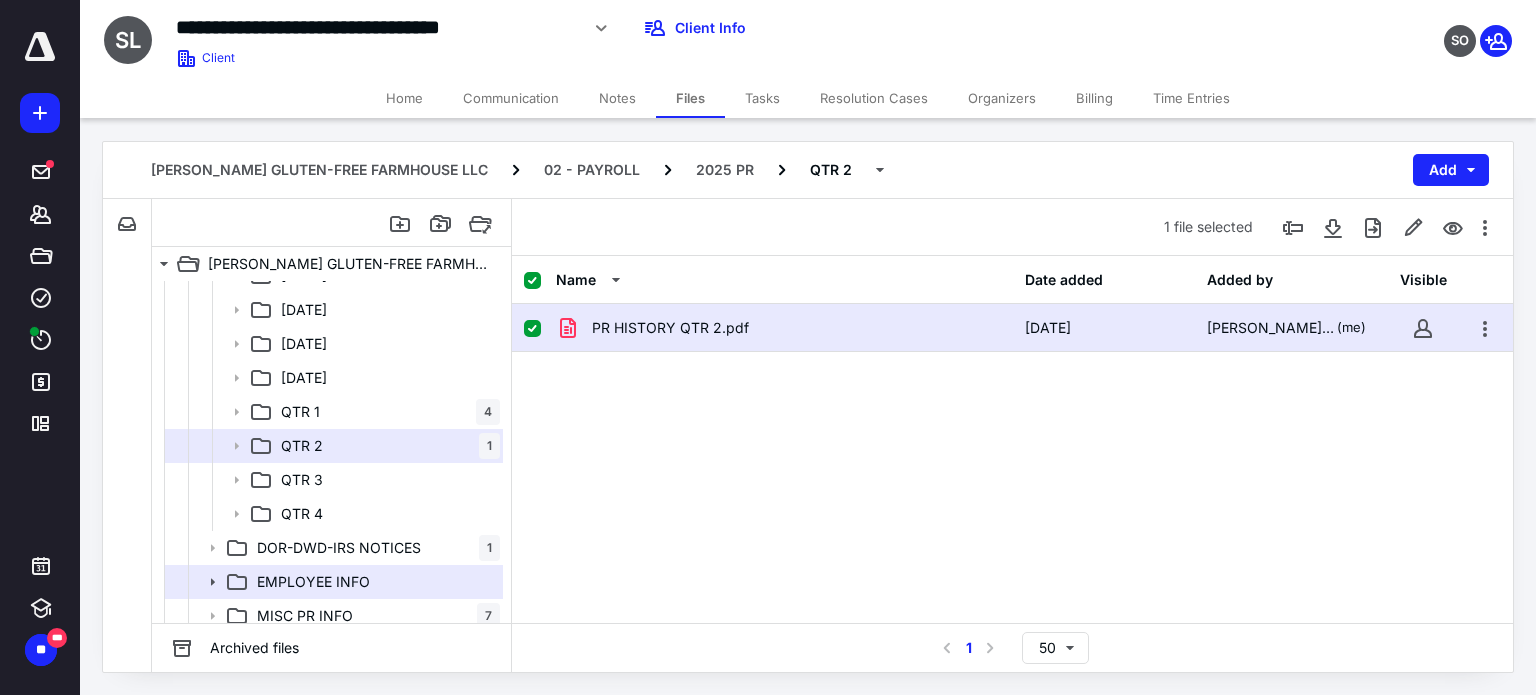 scroll, scrollTop: 530, scrollLeft: 0, axis: vertical 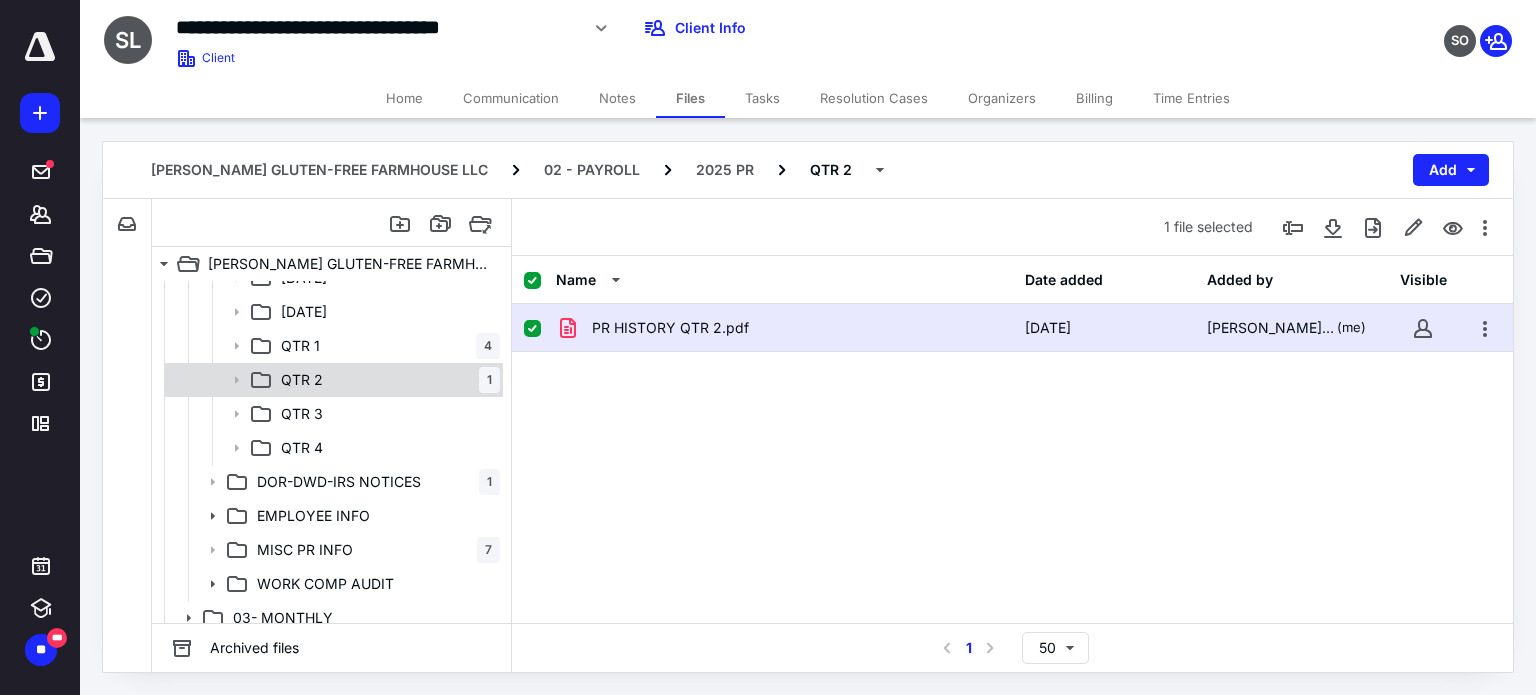 checkbox on "false" 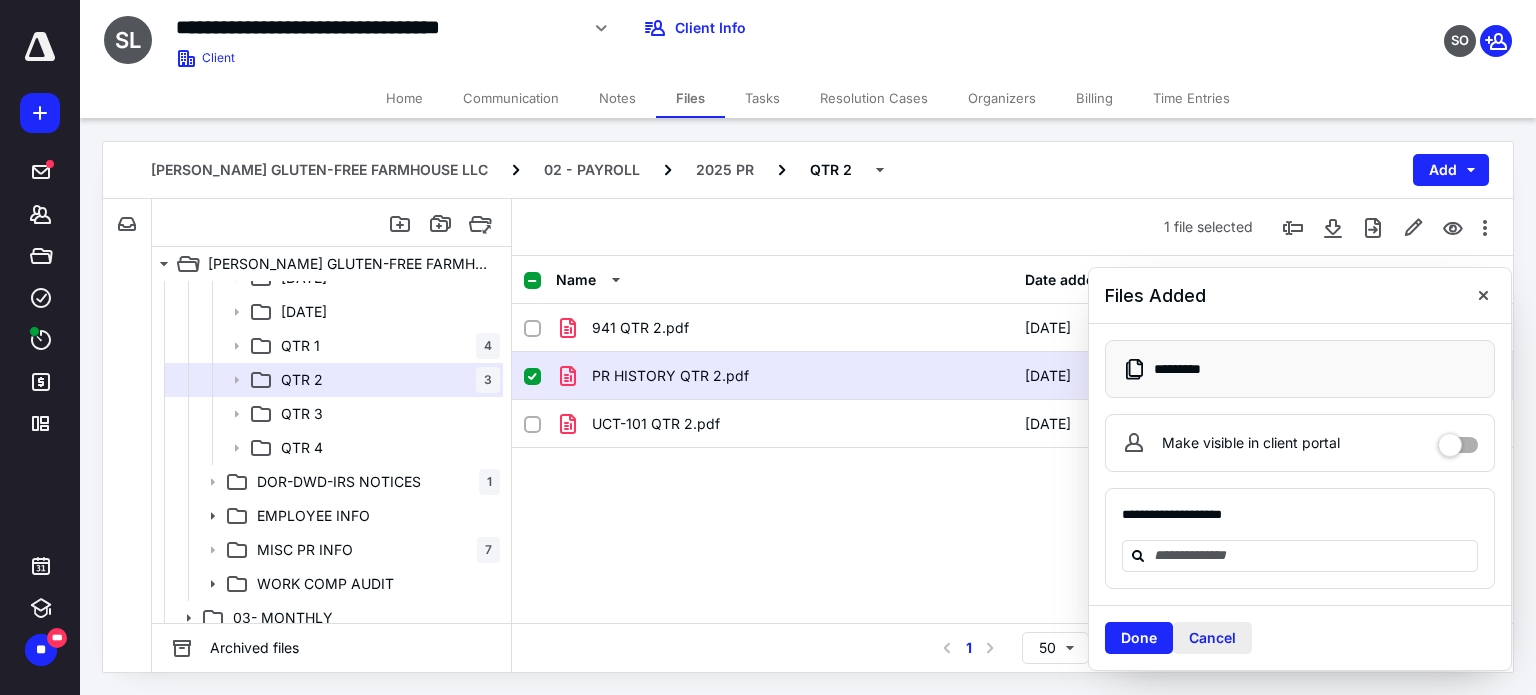 click on "Cancel" at bounding box center (1212, 638) 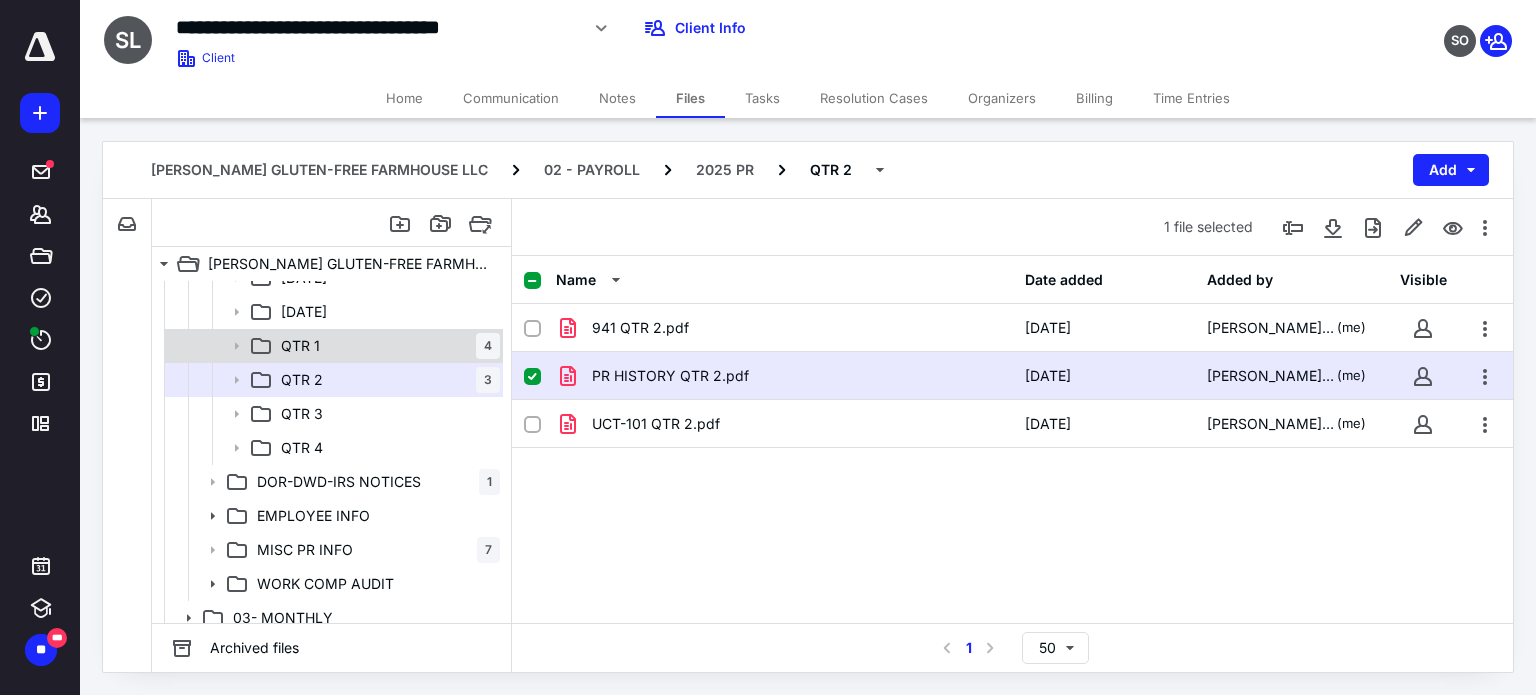click on "QTR 1" at bounding box center [300, 346] 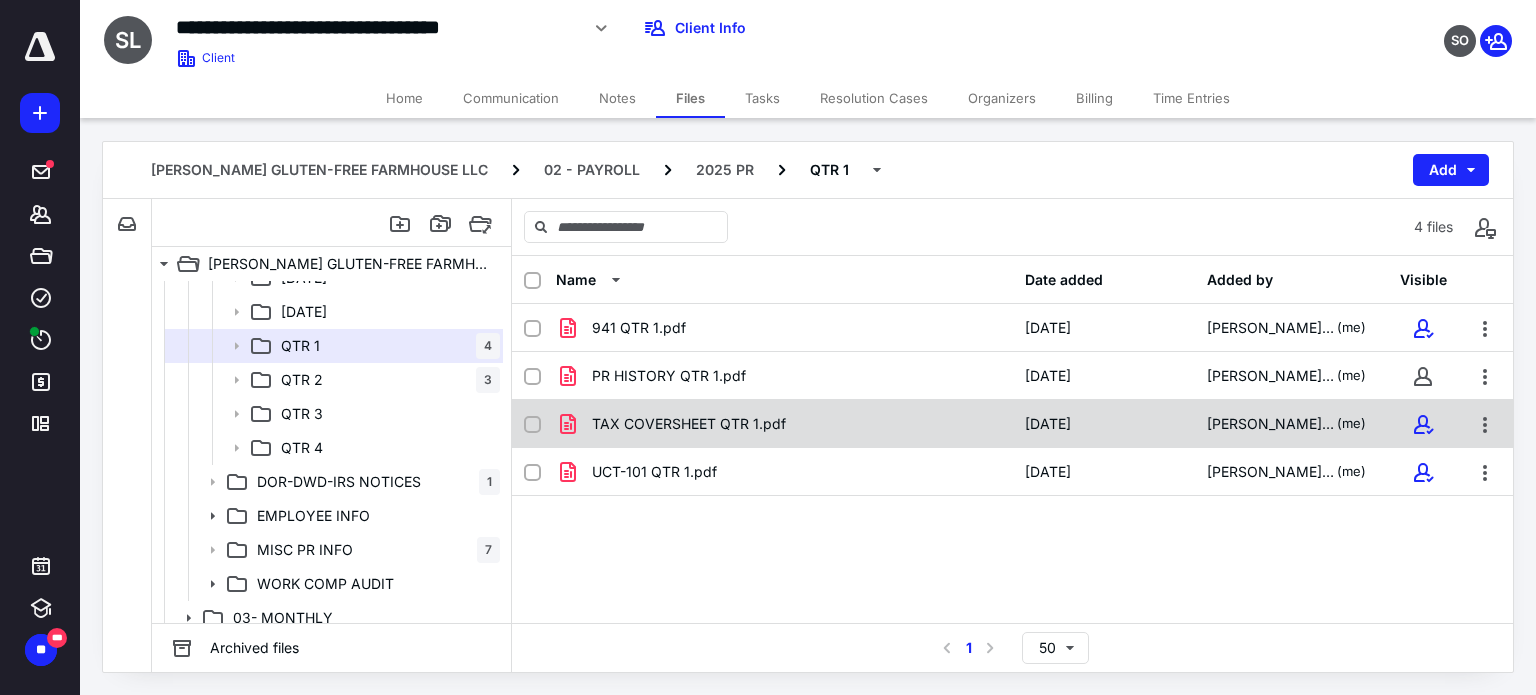 click on "TAX COVERSHEET QTR 1.pdf" at bounding box center (689, 424) 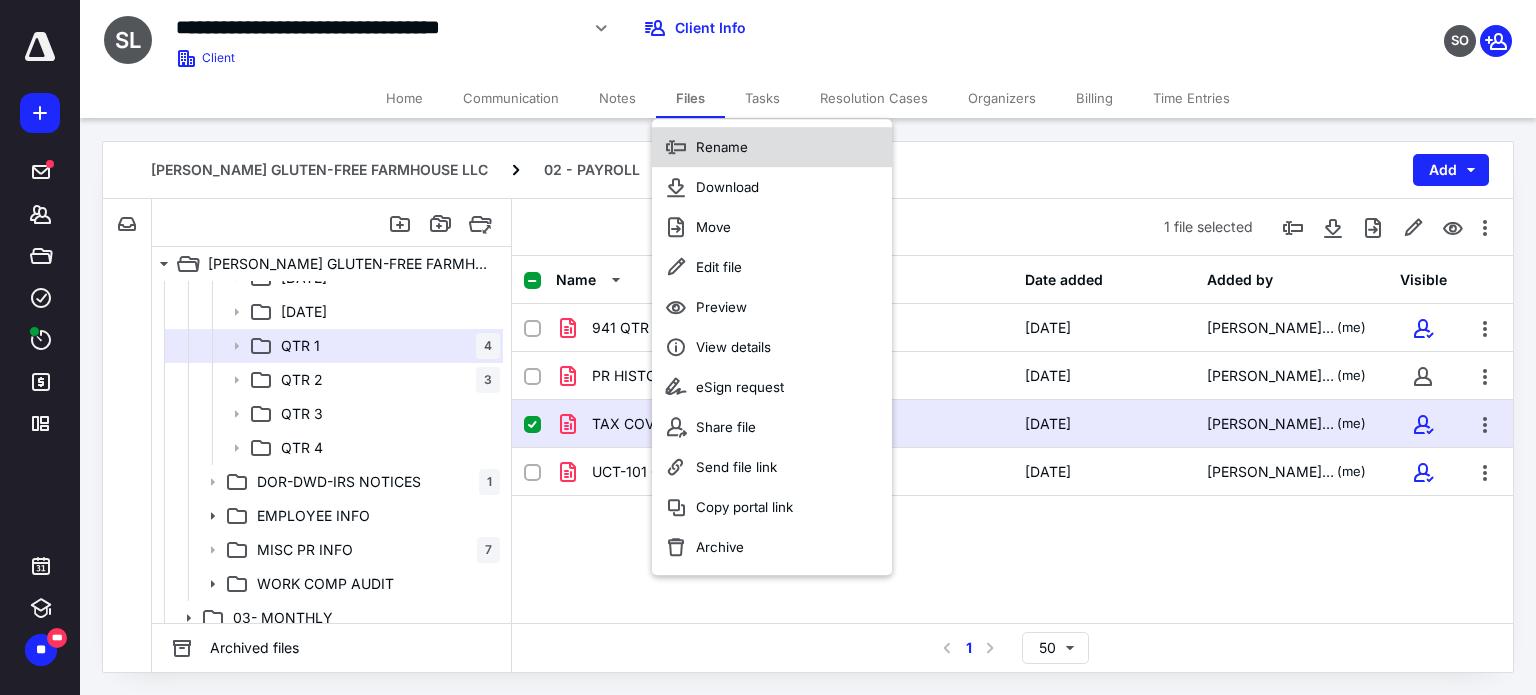 click on "Rename" at bounding box center [772, 147] 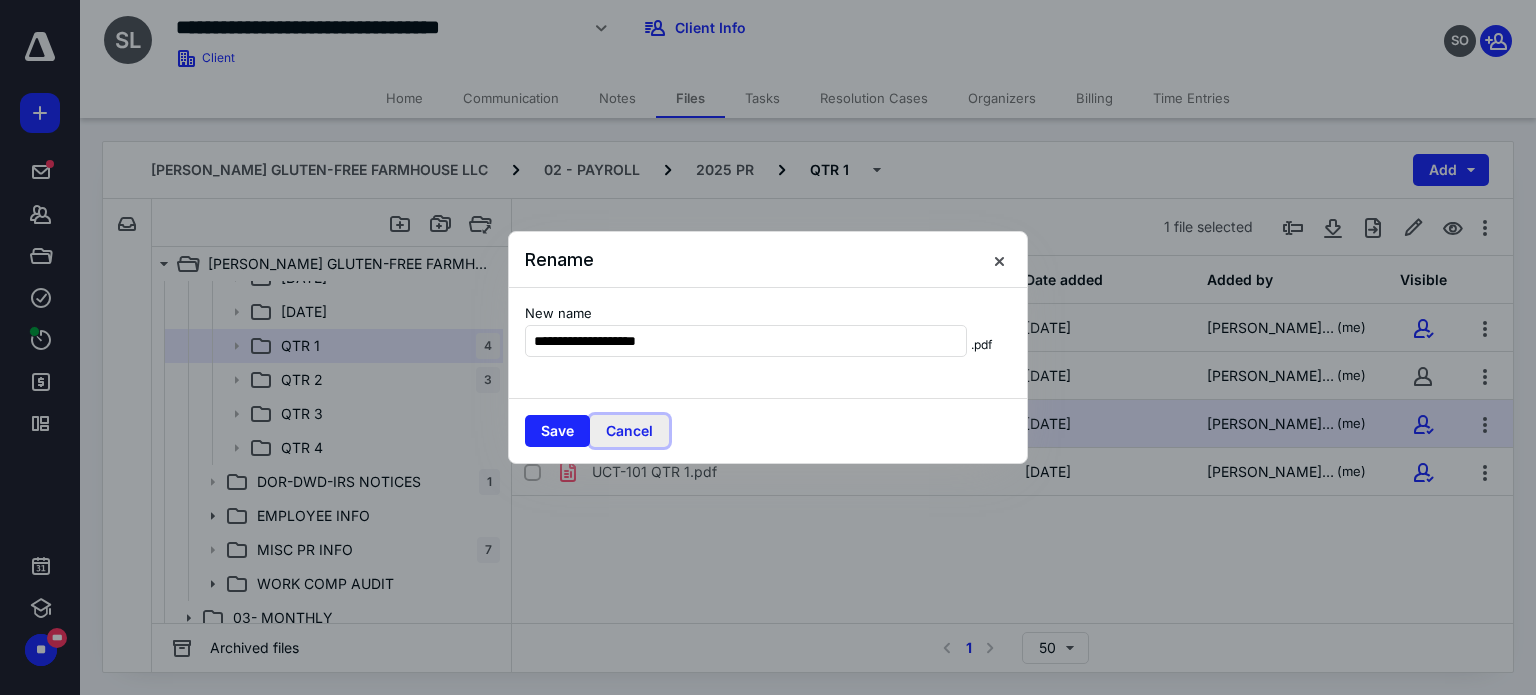 click on "Cancel" at bounding box center [629, 431] 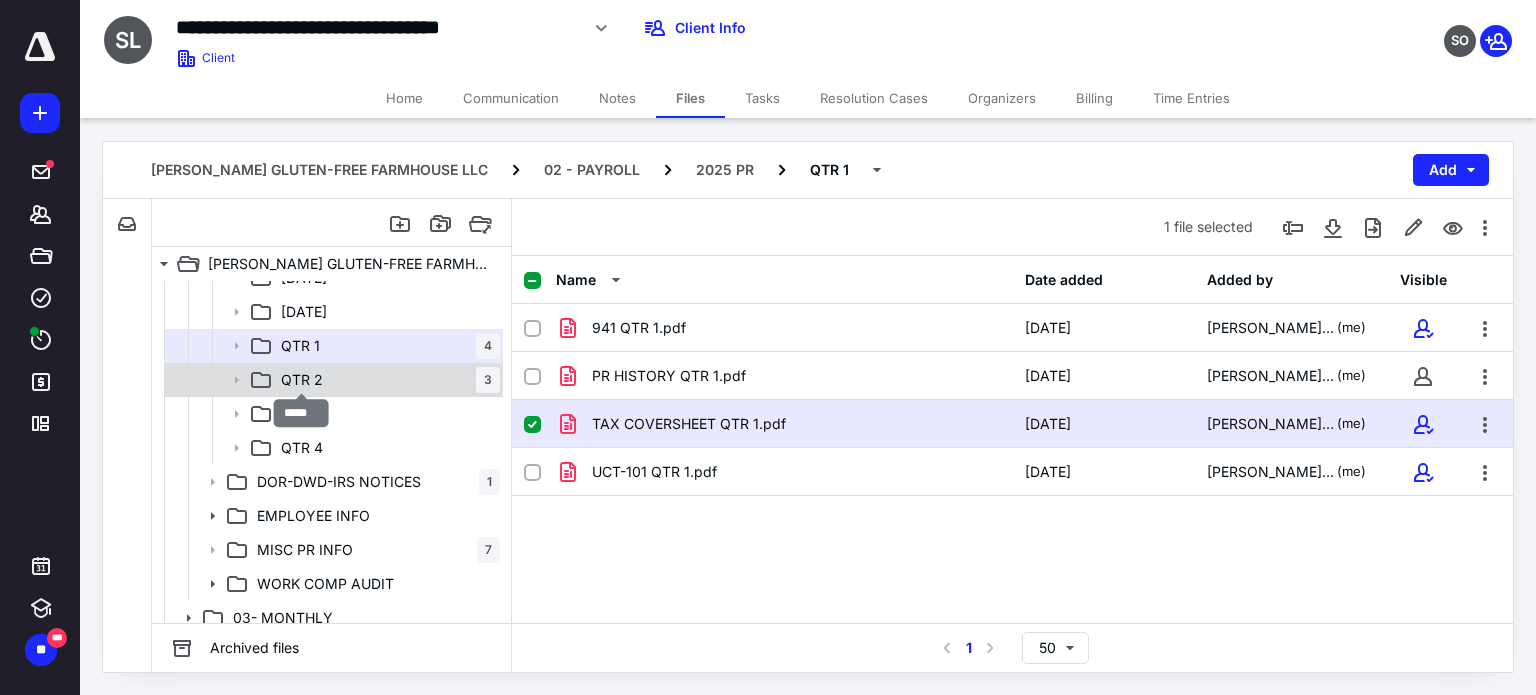 drag, startPoint x: 301, startPoint y: 376, endPoint x: 362, endPoint y: 392, distance: 63.06346 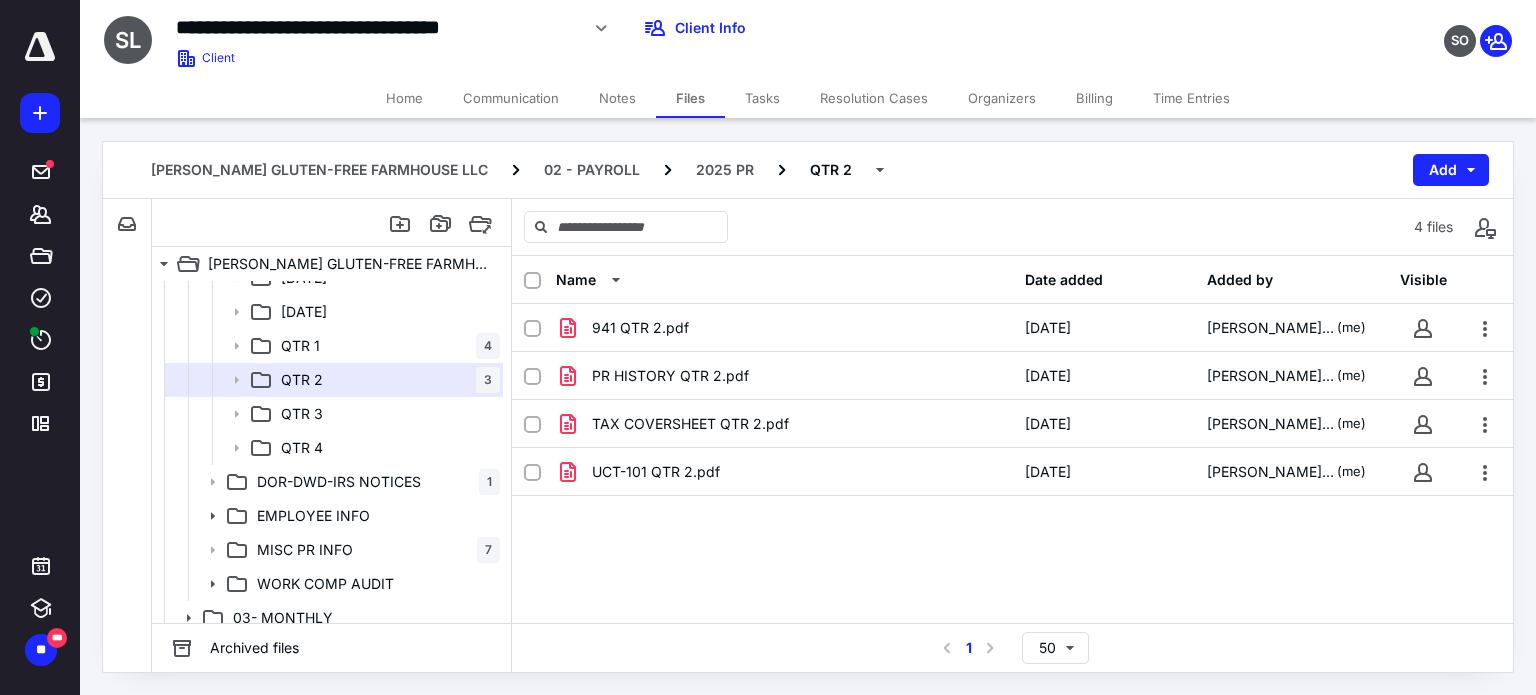 click on "941 QTR 2.pdf 7/10/2025 Laura Friday  (me) PR HISTORY QTR 2.pdf 7/9/2025 Laura Friday  (me) TAX COVERSHEET QTR 2.pdf 7/10/2025 Laura Friday  (me) UCT-101 QTR 2.pdf 7/10/2025 Laura Friday  (me)" at bounding box center [1012, 454] 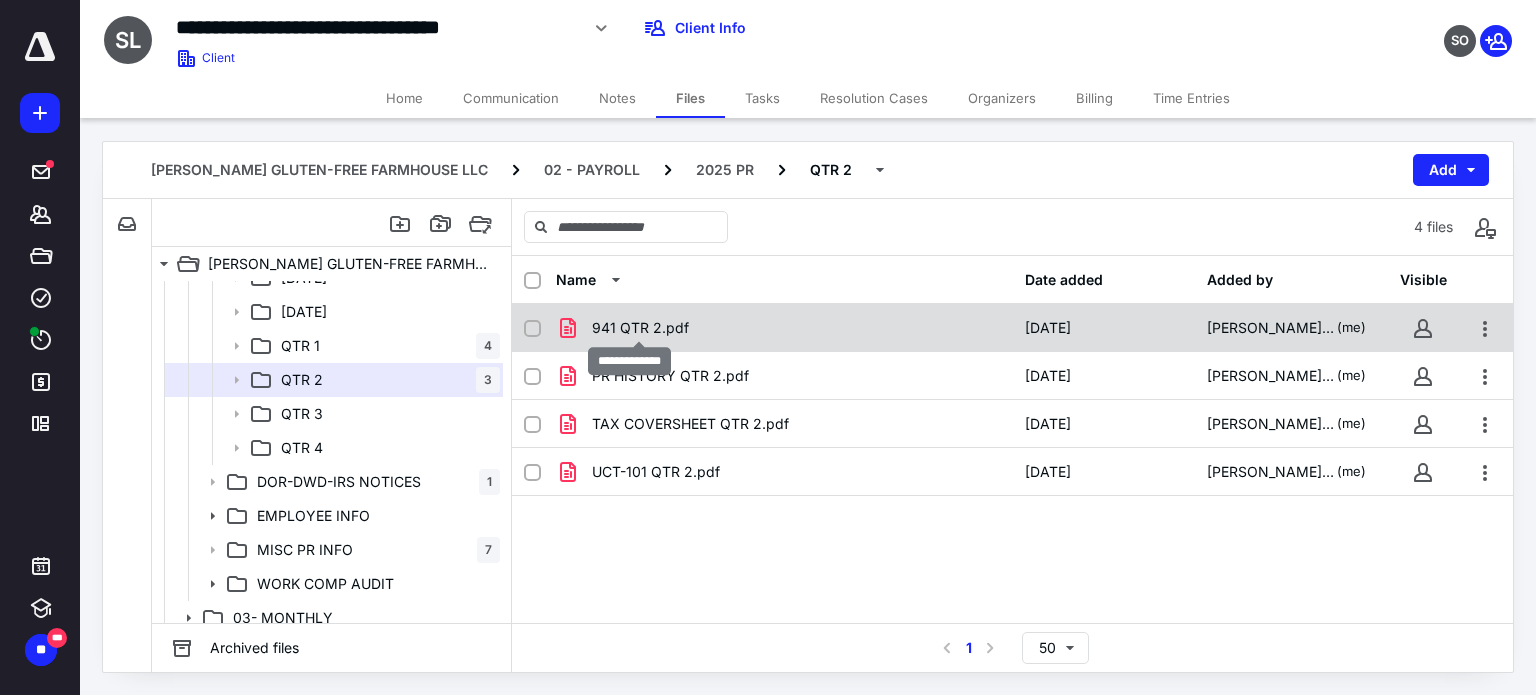 click on "941 QTR 2.pdf" at bounding box center (640, 328) 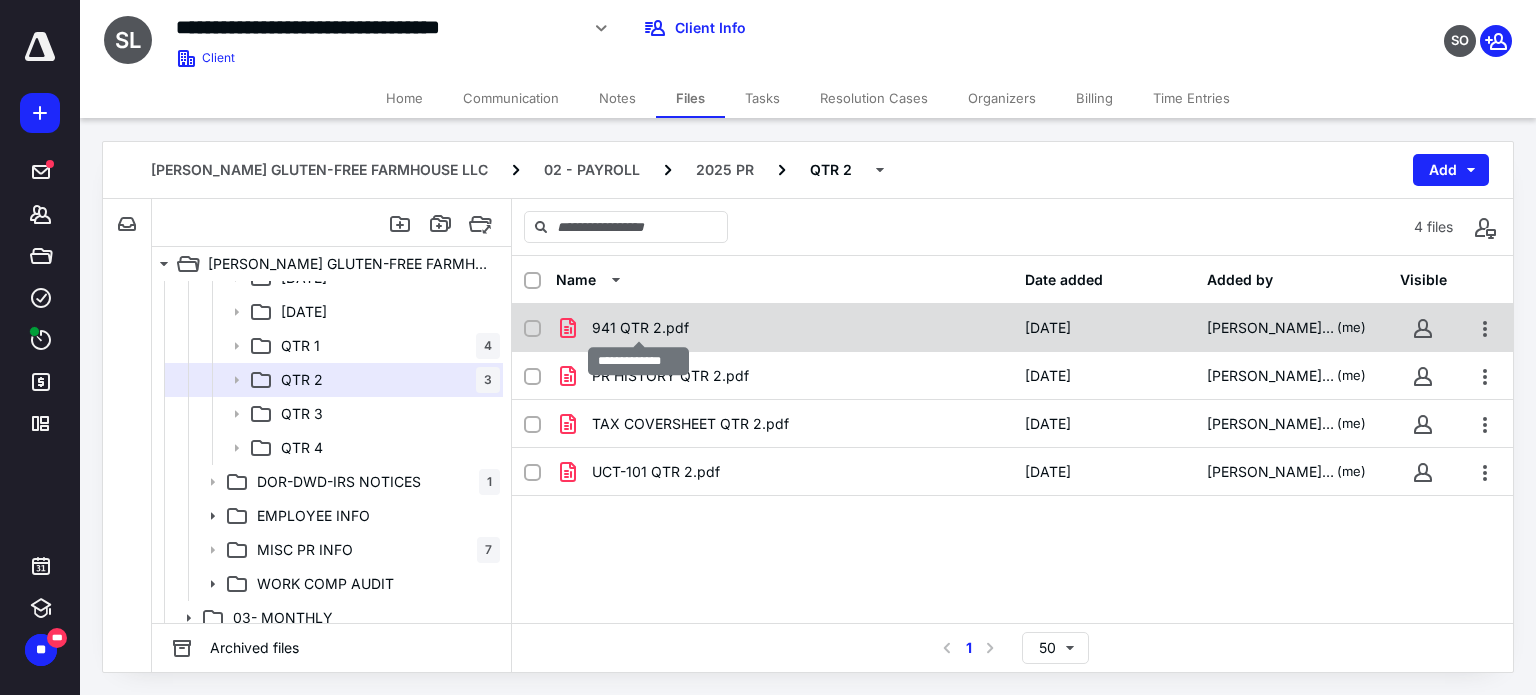 click on "941 QTR 2.pdf" at bounding box center [640, 328] 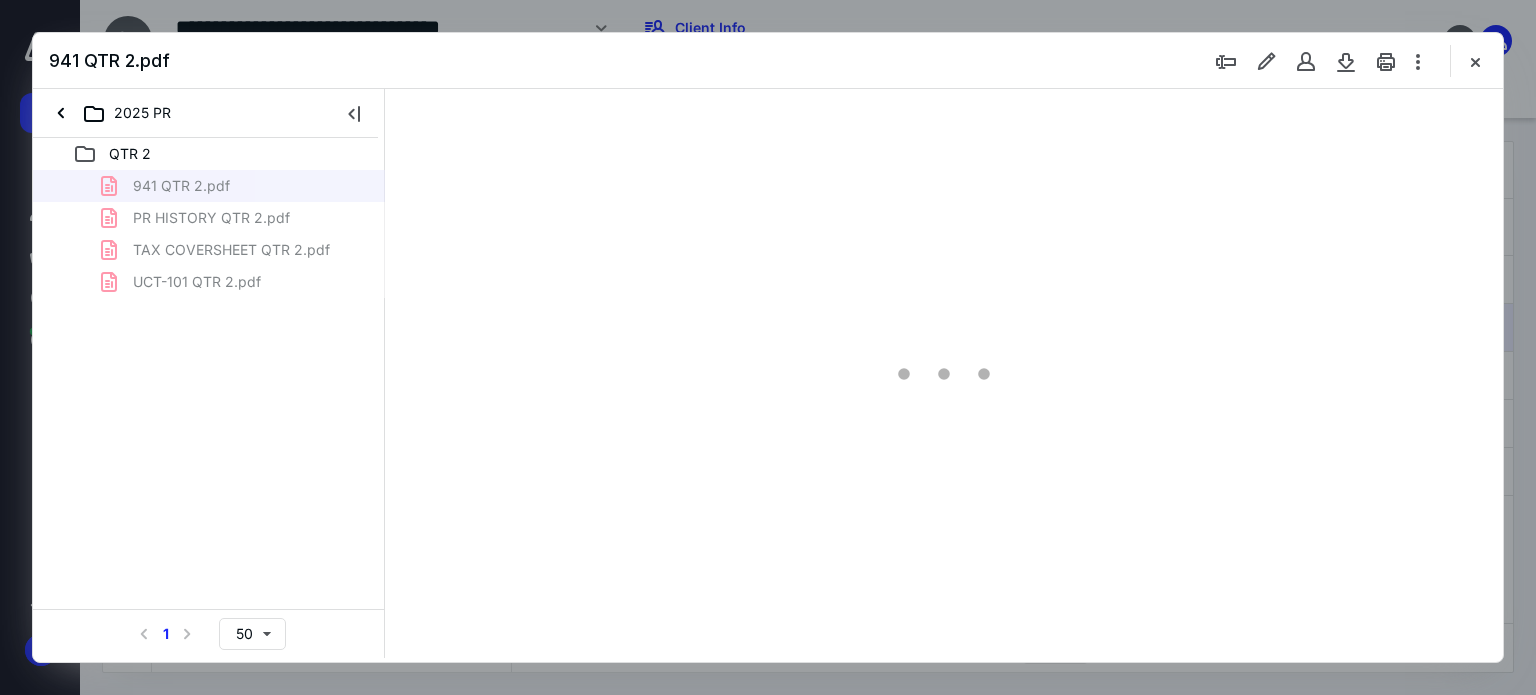 scroll, scrollTop: 0, scrollLeft: 0, axis: both 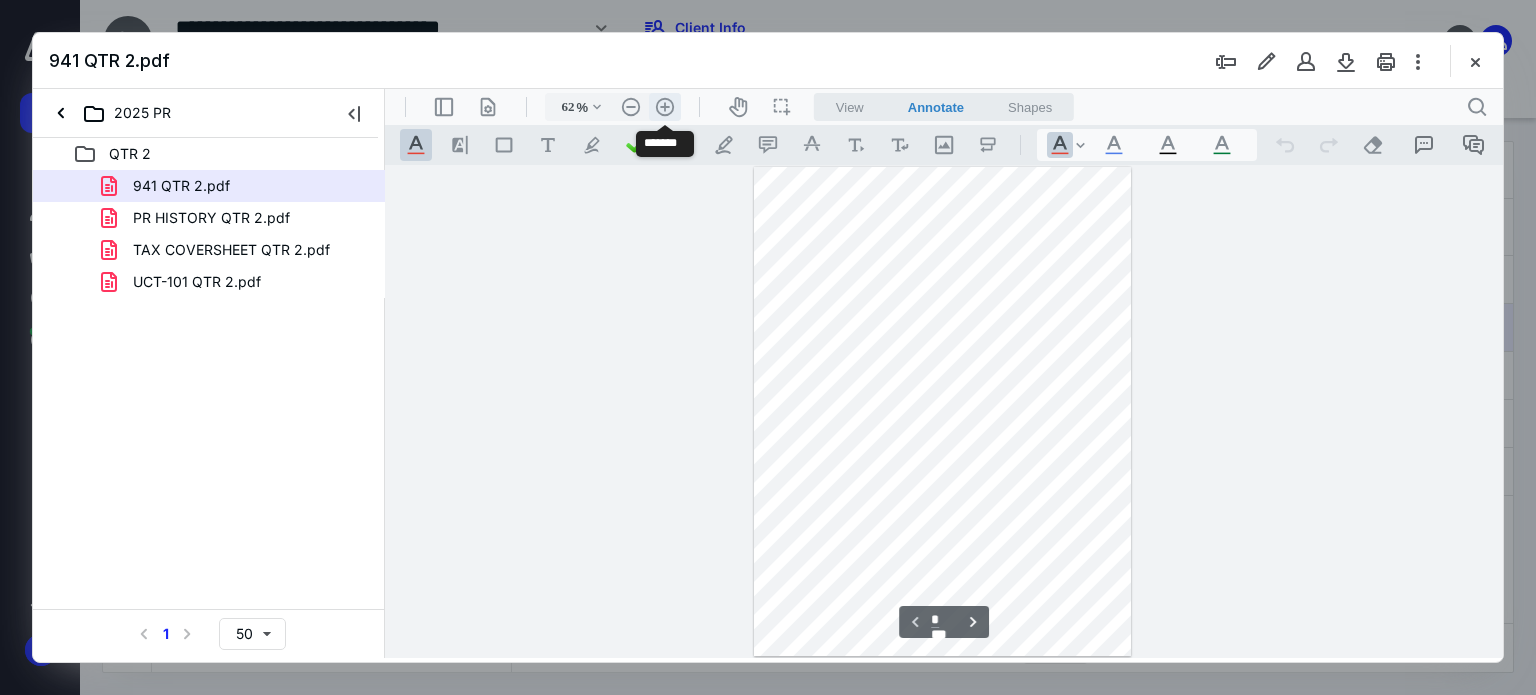 click on ".cls-1{fill:#abb0c4;} icon - header - zoom - in - line" at bounding box center (665, 107) 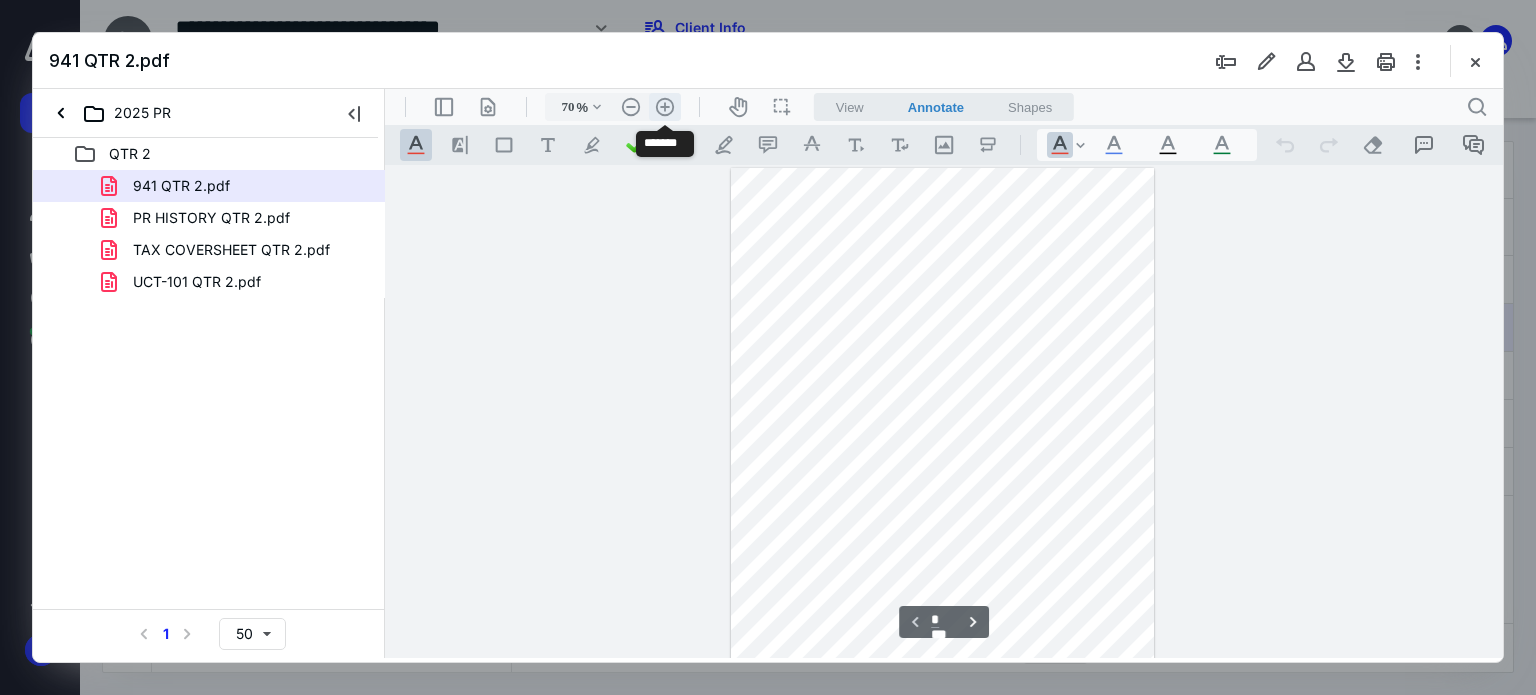 click on ".cls-1{fill:#abb0c4;} icon - header - zoom - in - line" at bounding box center (665, 107) 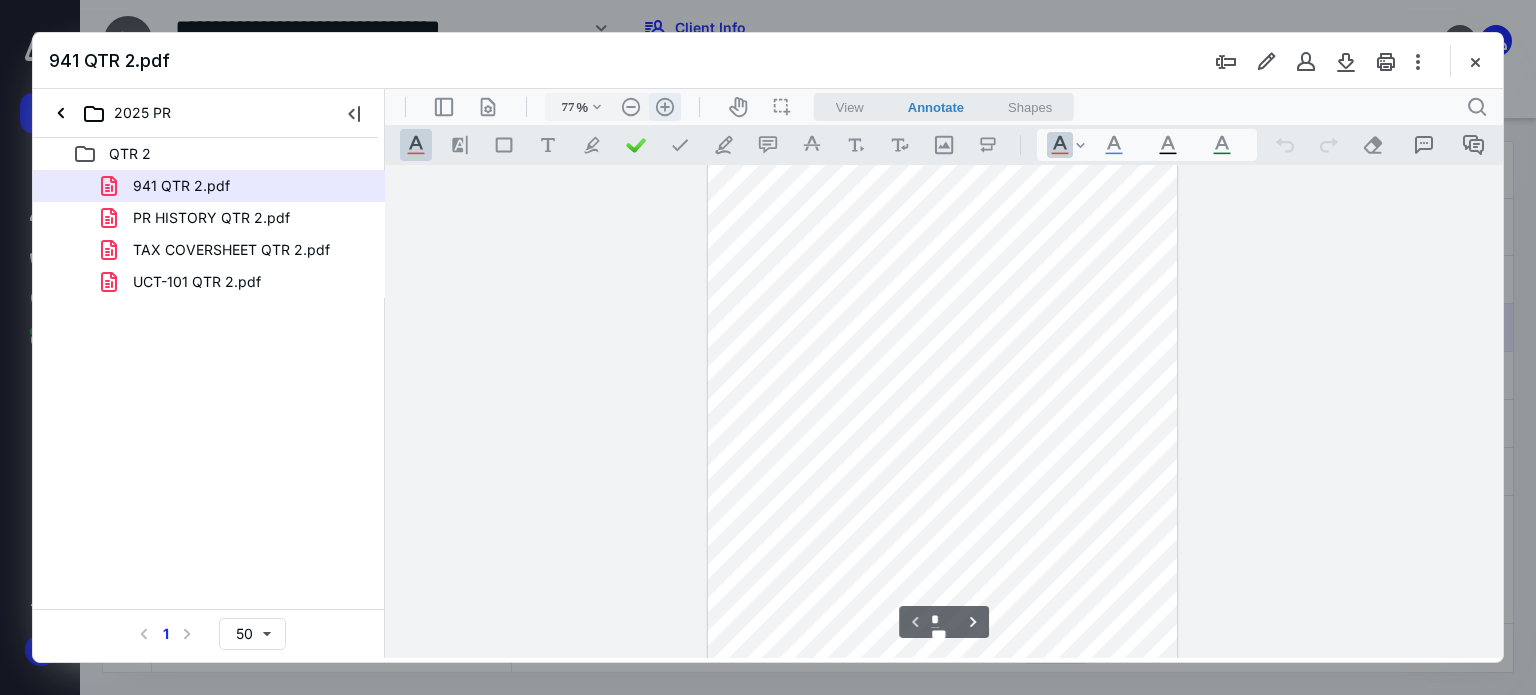 click on ".cls-1{fill:#abb0c4;} icon - header - zoom - in - line" at bounding box center [665, 107] 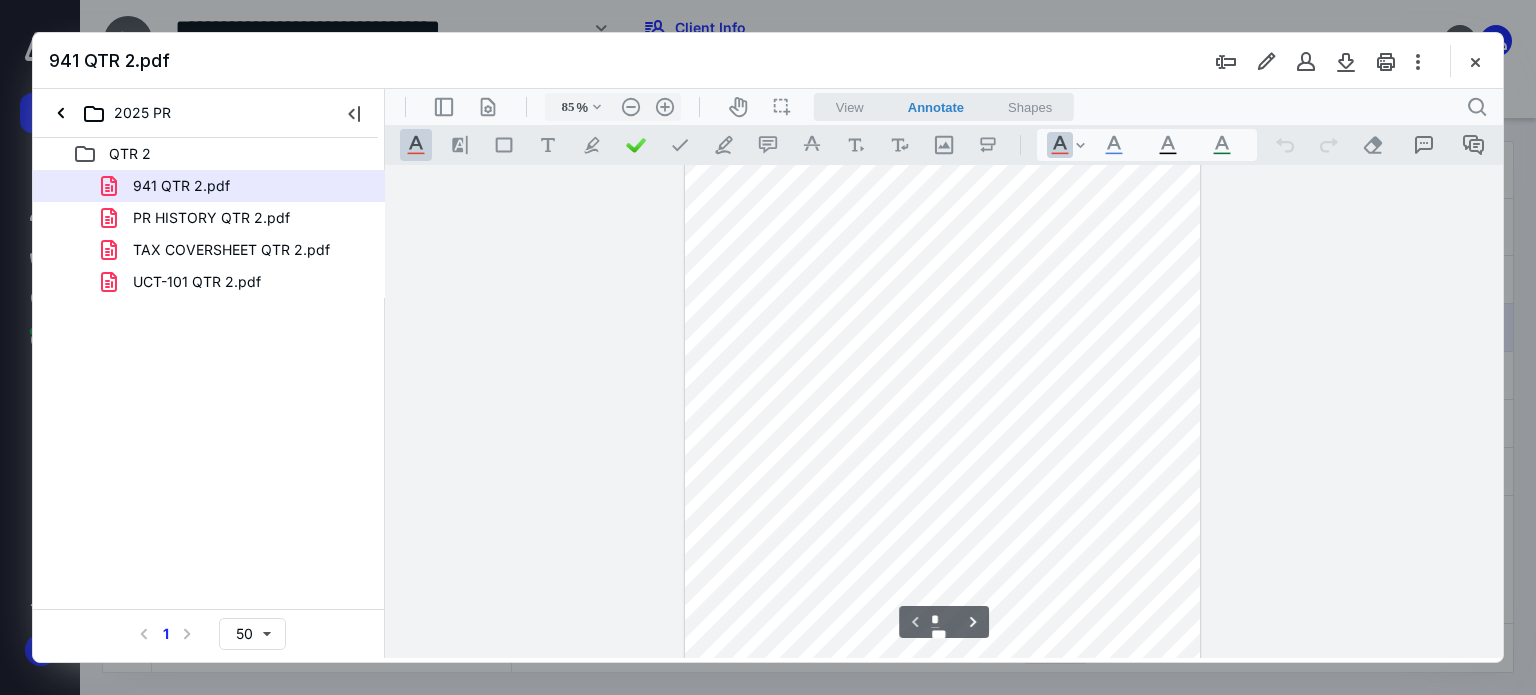 scroll, scrollTop: 0, scrollLeft: 0, axis: both 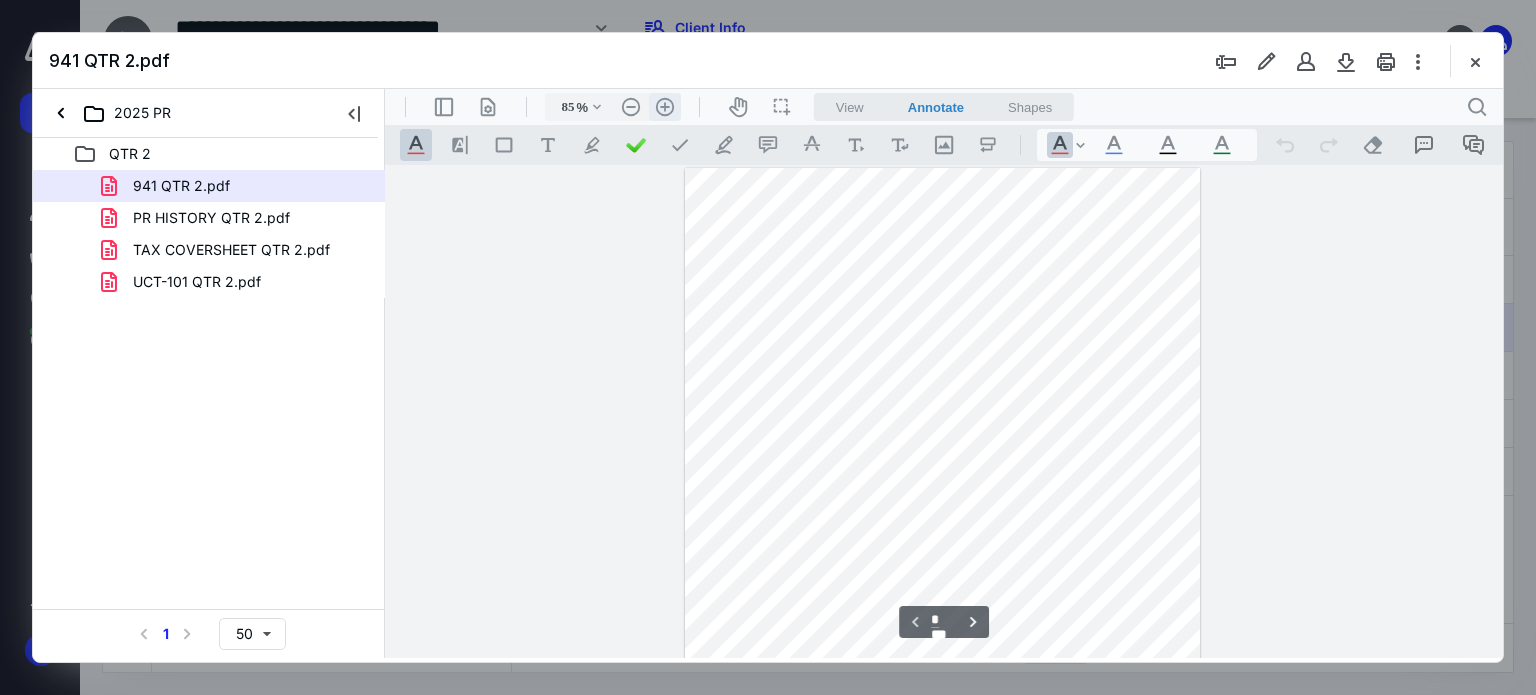 click on ".cls-1{fill:#abb0c4;} icon - header - zoom - in - line" at bounding box center (665, 107) 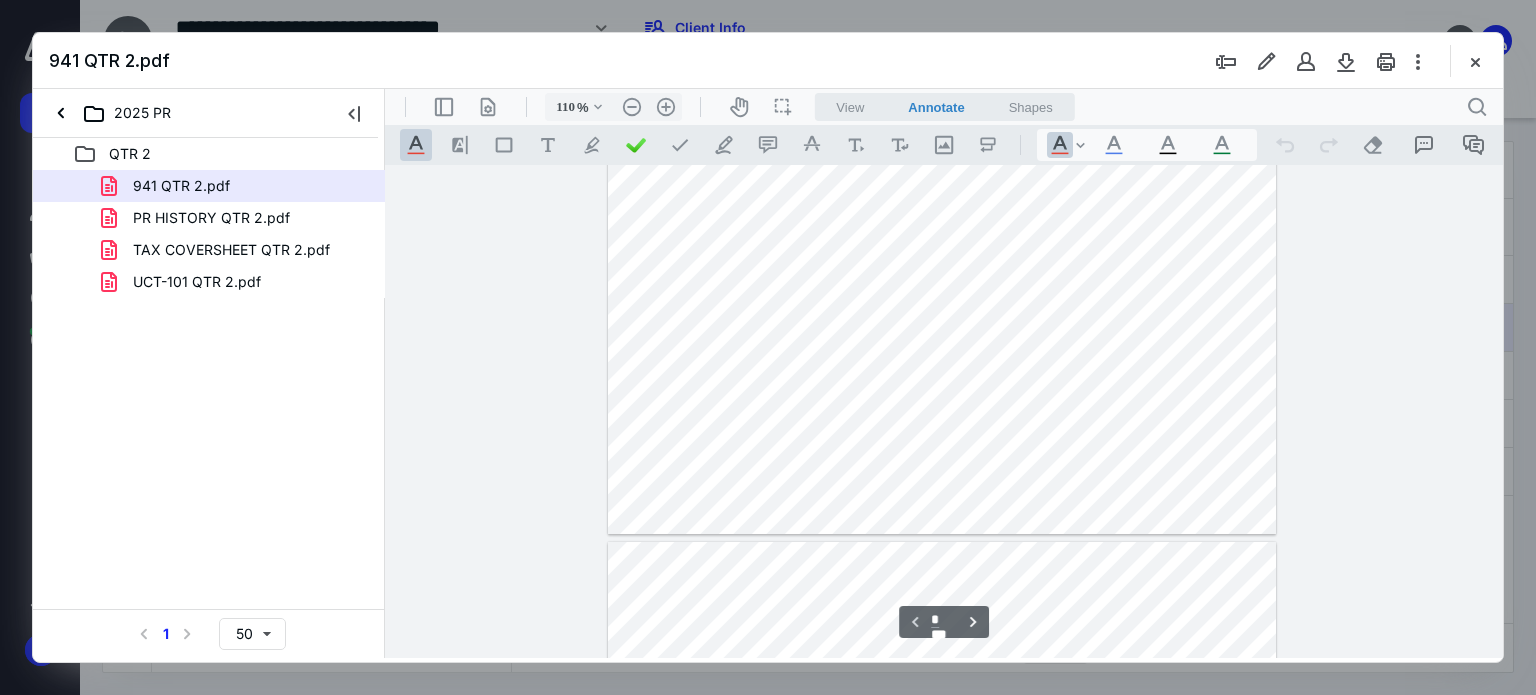scroll, scrollTop: 300, scrollLeft: 0, axis: vertical 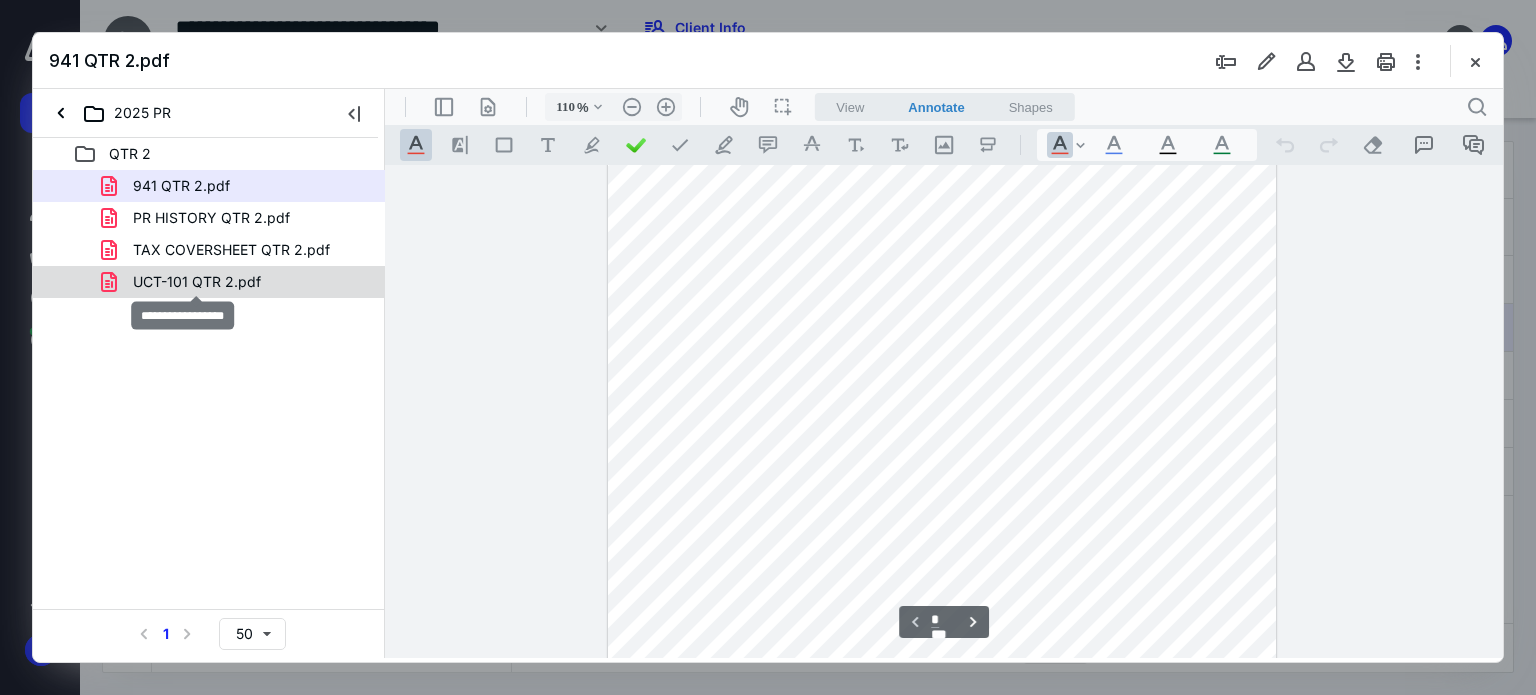 click on "UCT-101 QTR 2.pdf" at bounding box center (197, 282) 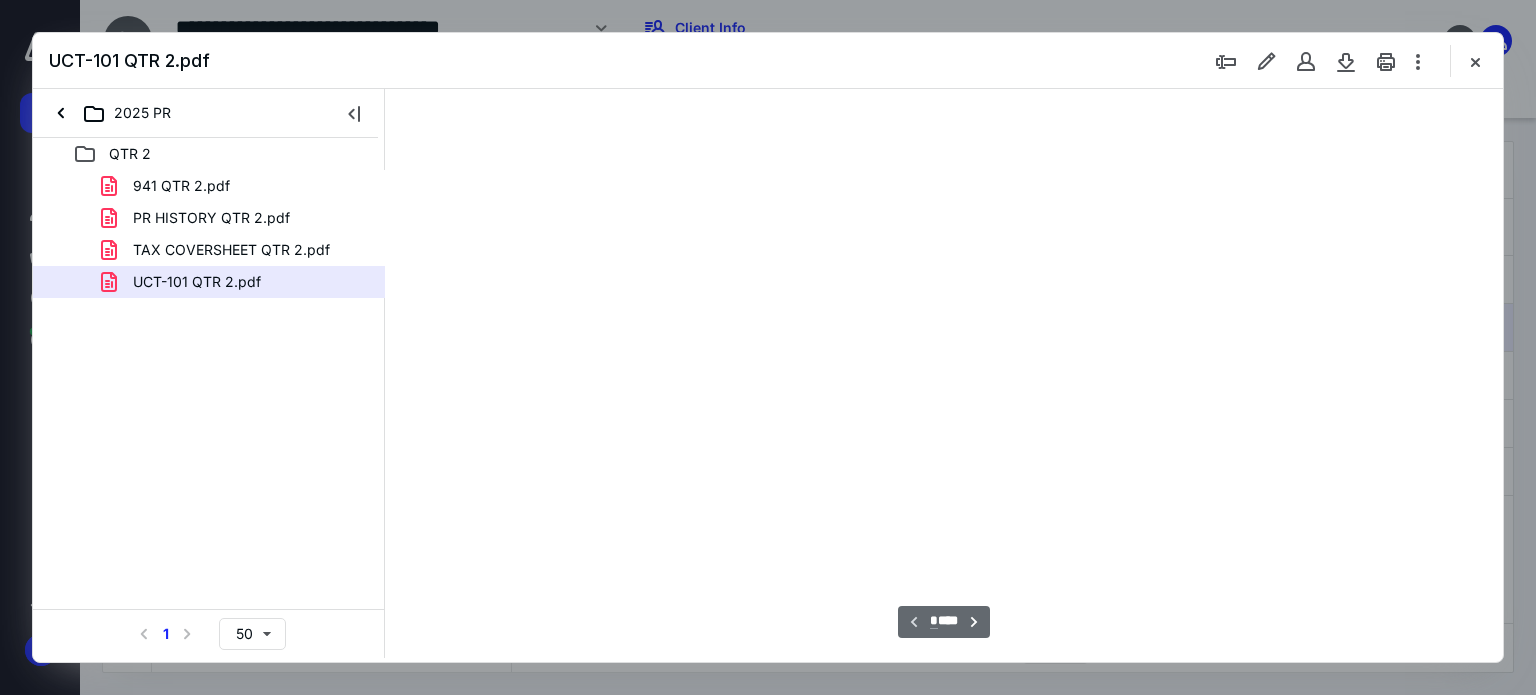 scroll, scrollTop: 0, scrollLeft: 0, axis: both 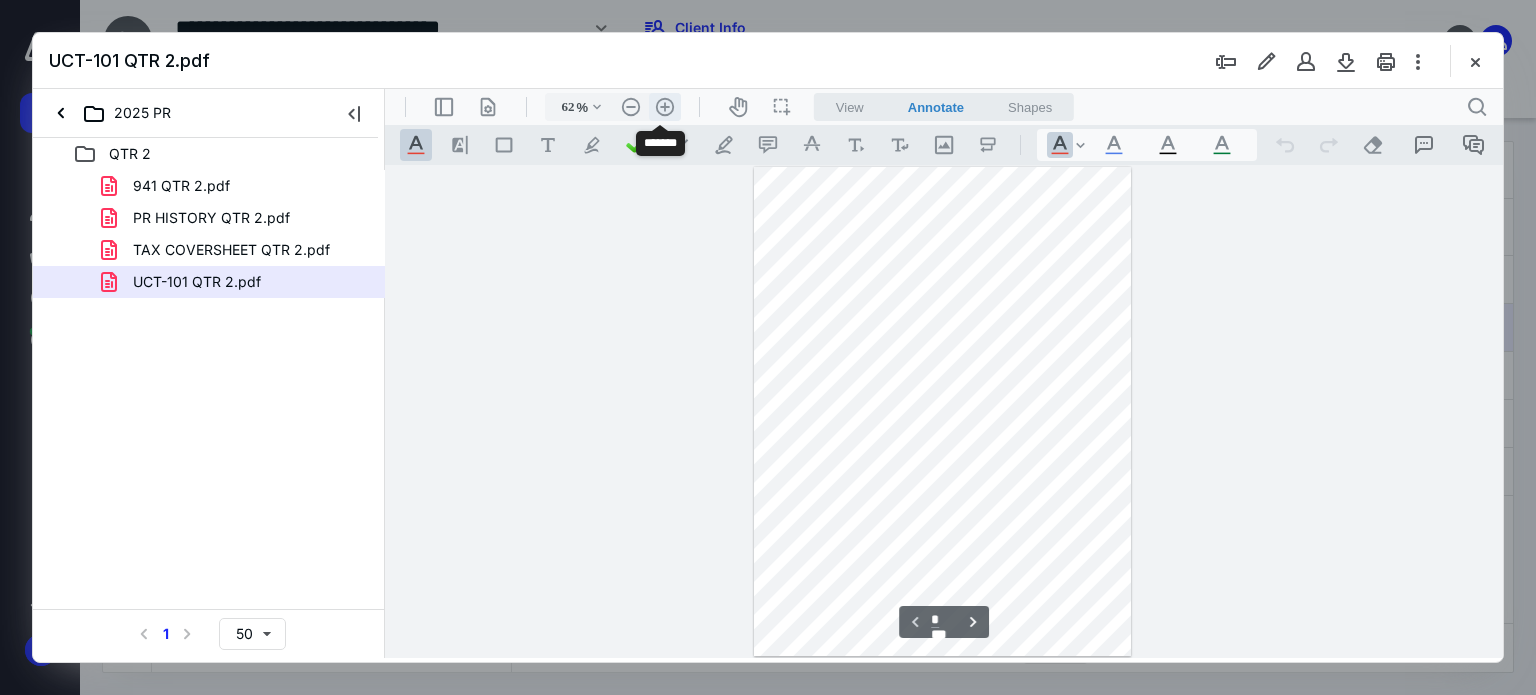 click on ".cls-1{fill:#abb0c4;} icon - header - zoom - in - line" at bounding box center [665, 107] 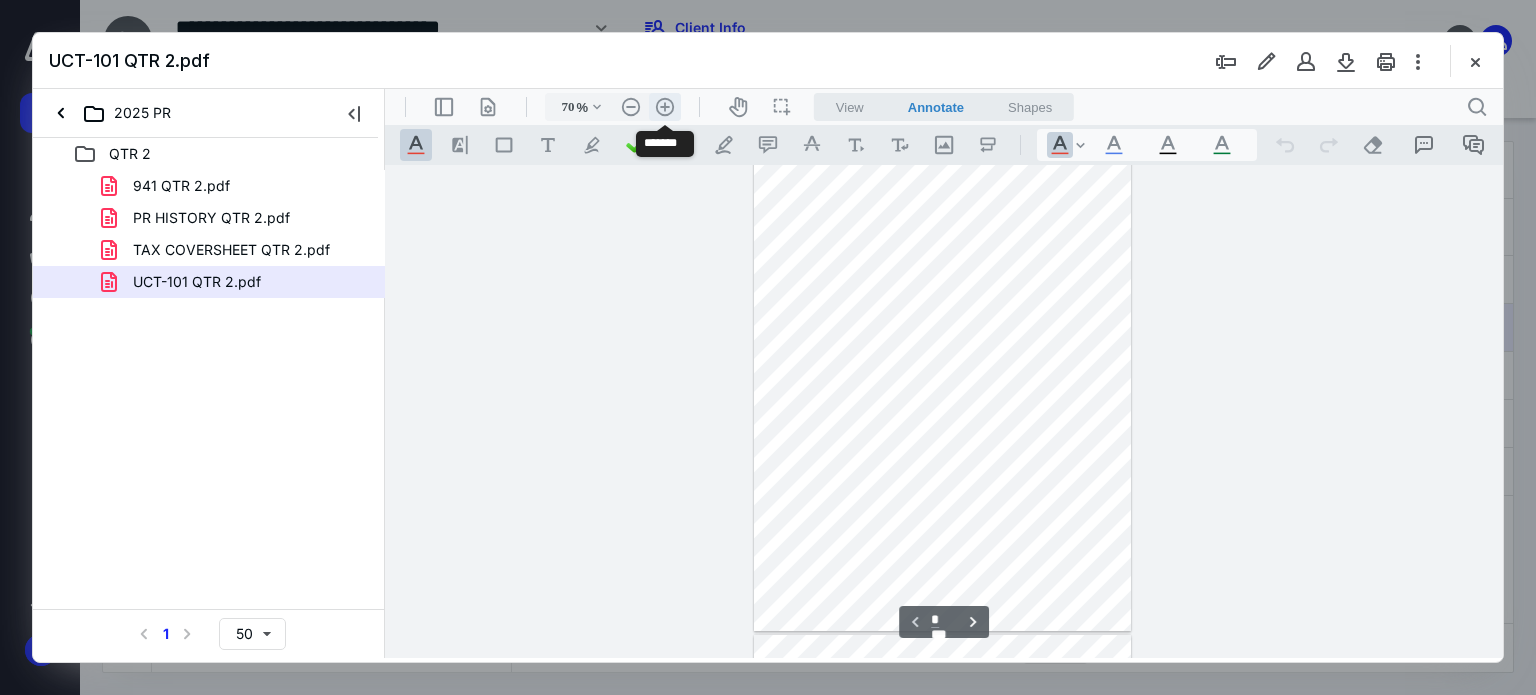 click on ".cls-1{fill:#abb0c4;} icon - header - zoom - in - line" at bounding box center [665, 107] 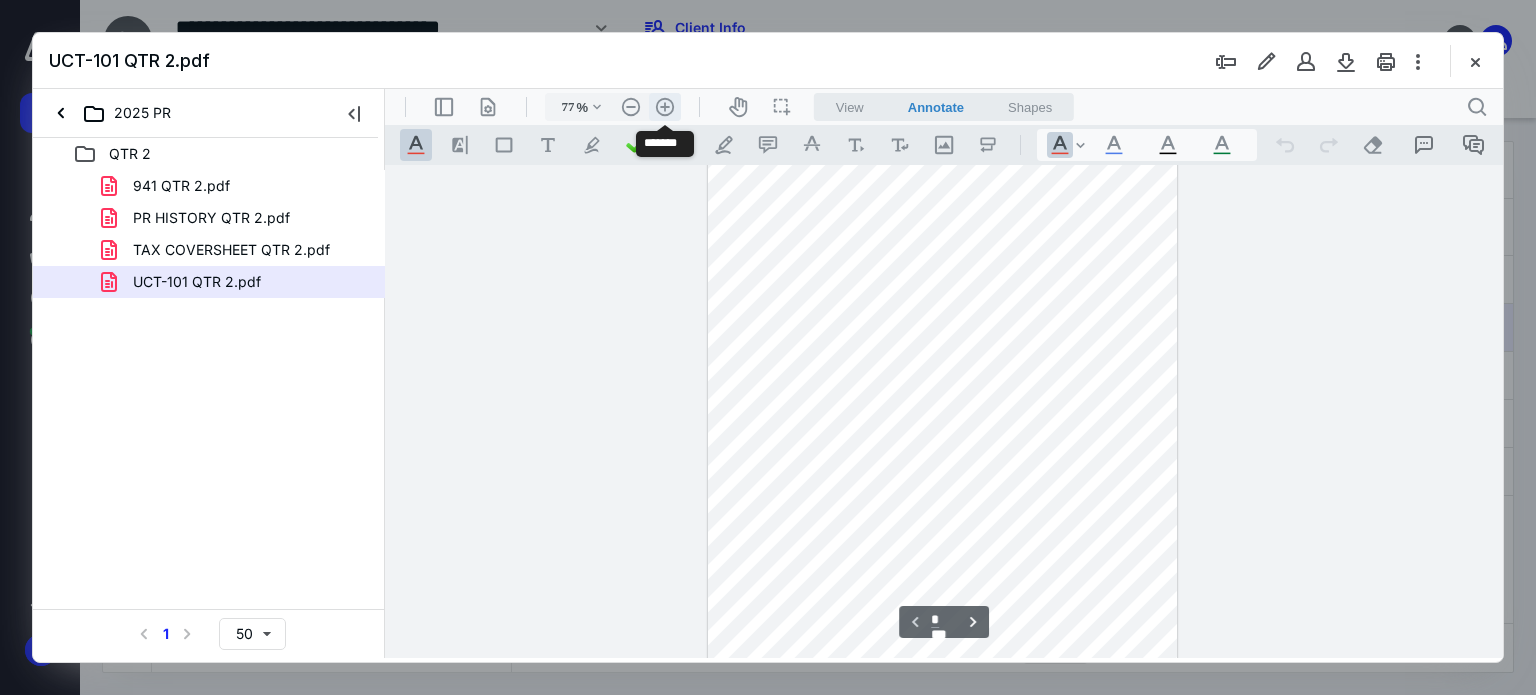 click on ".cls-1{fill:#abb0c4;} icon - header - zoom - in - line" at bounding box center [665, 107] 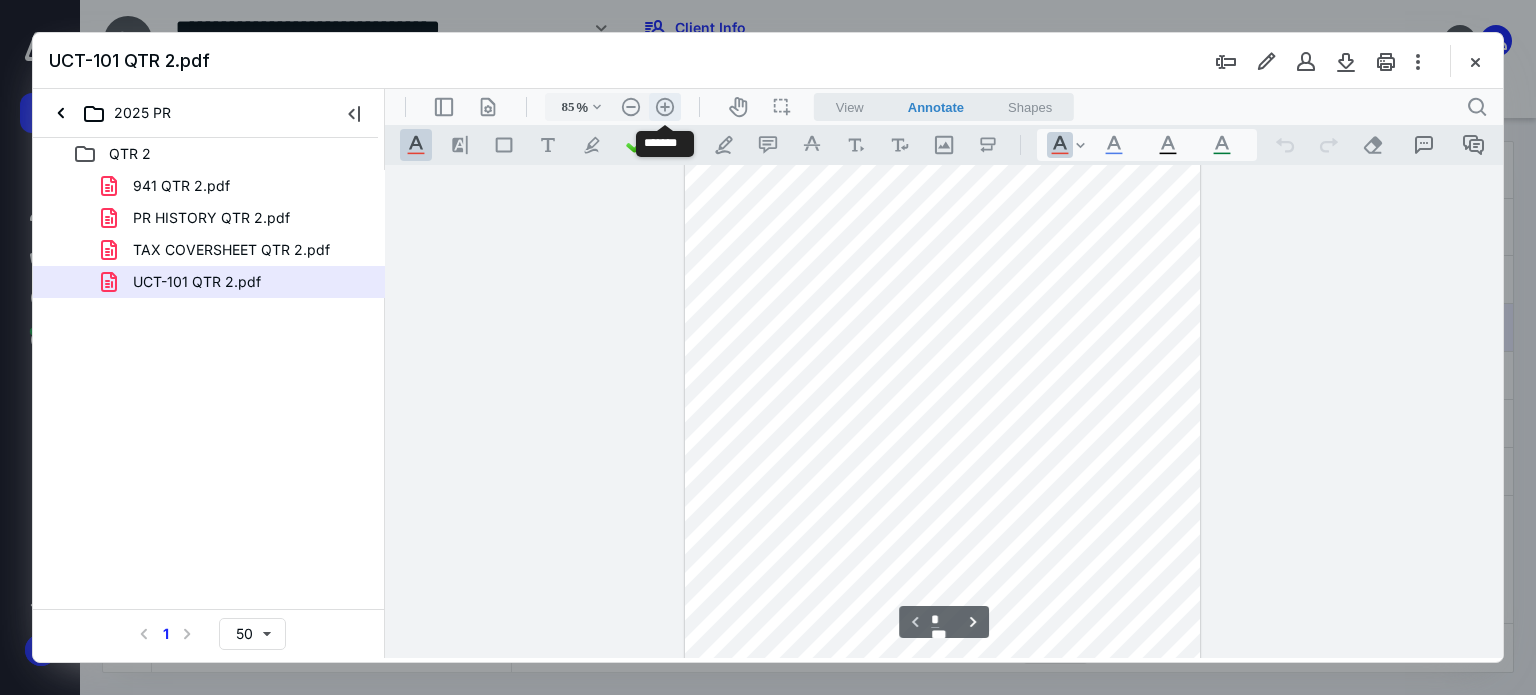 click on ".cls-1{fill:#abb0c4;} icon - header - zoom - in - line" at bounding box center (665, 107) 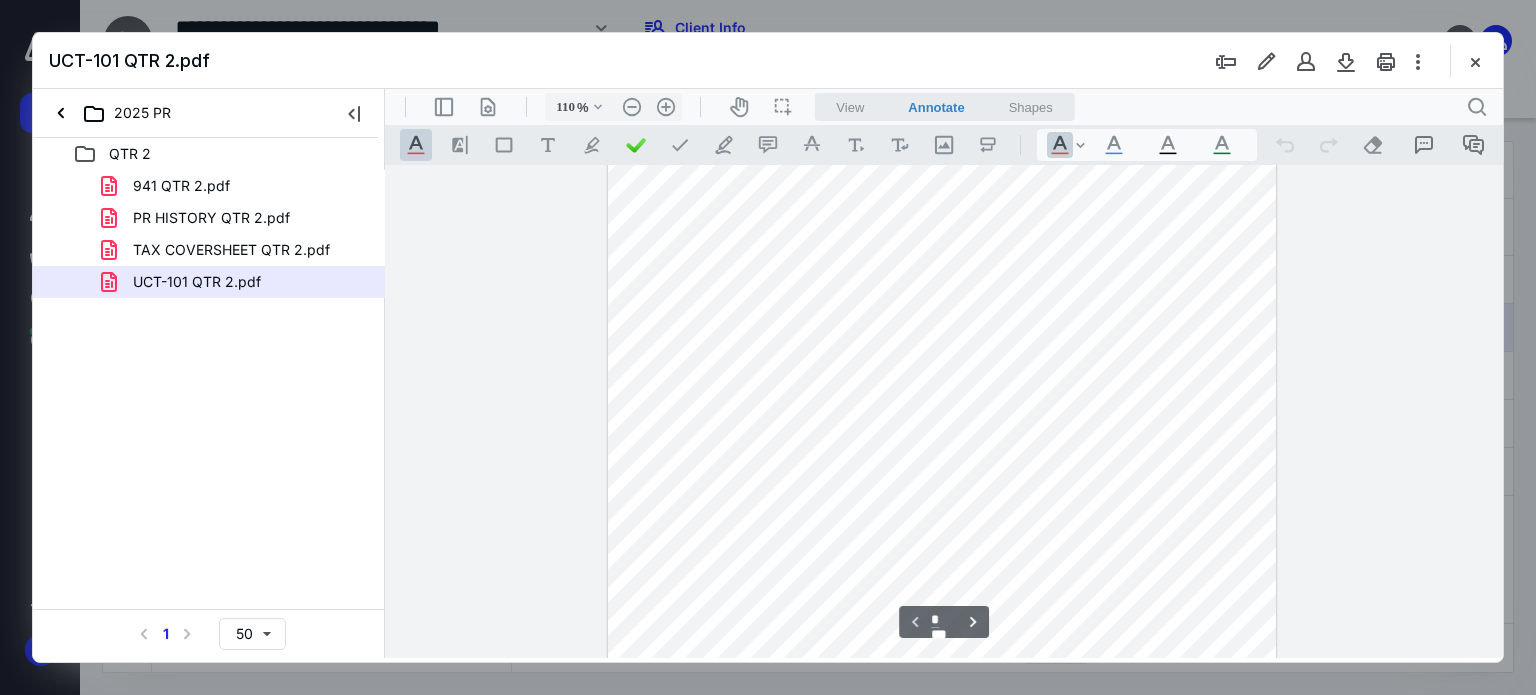 scroll, scrollTop: 0, scrollLeft: 0, axis: both 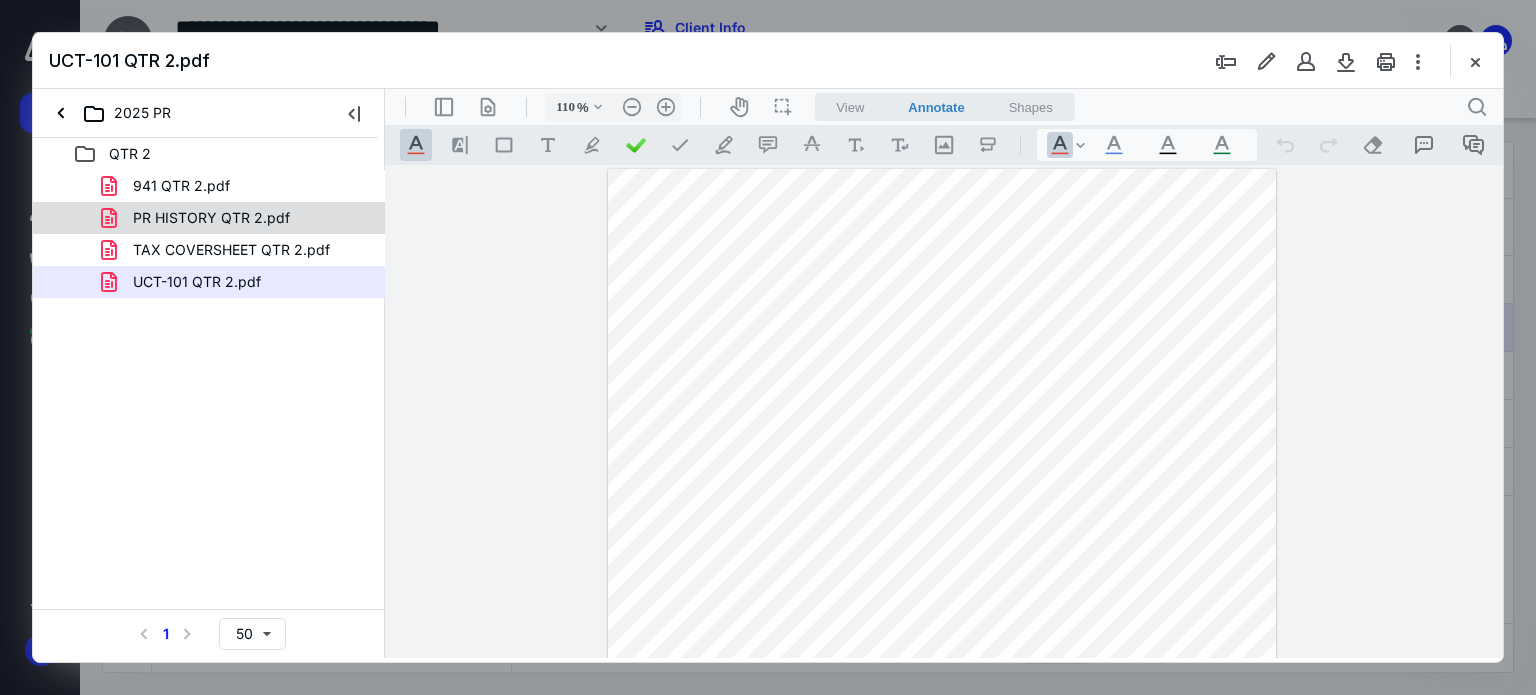 click on "PR HISTORY QTR 2.pdf" at bounding box center (199, 218) 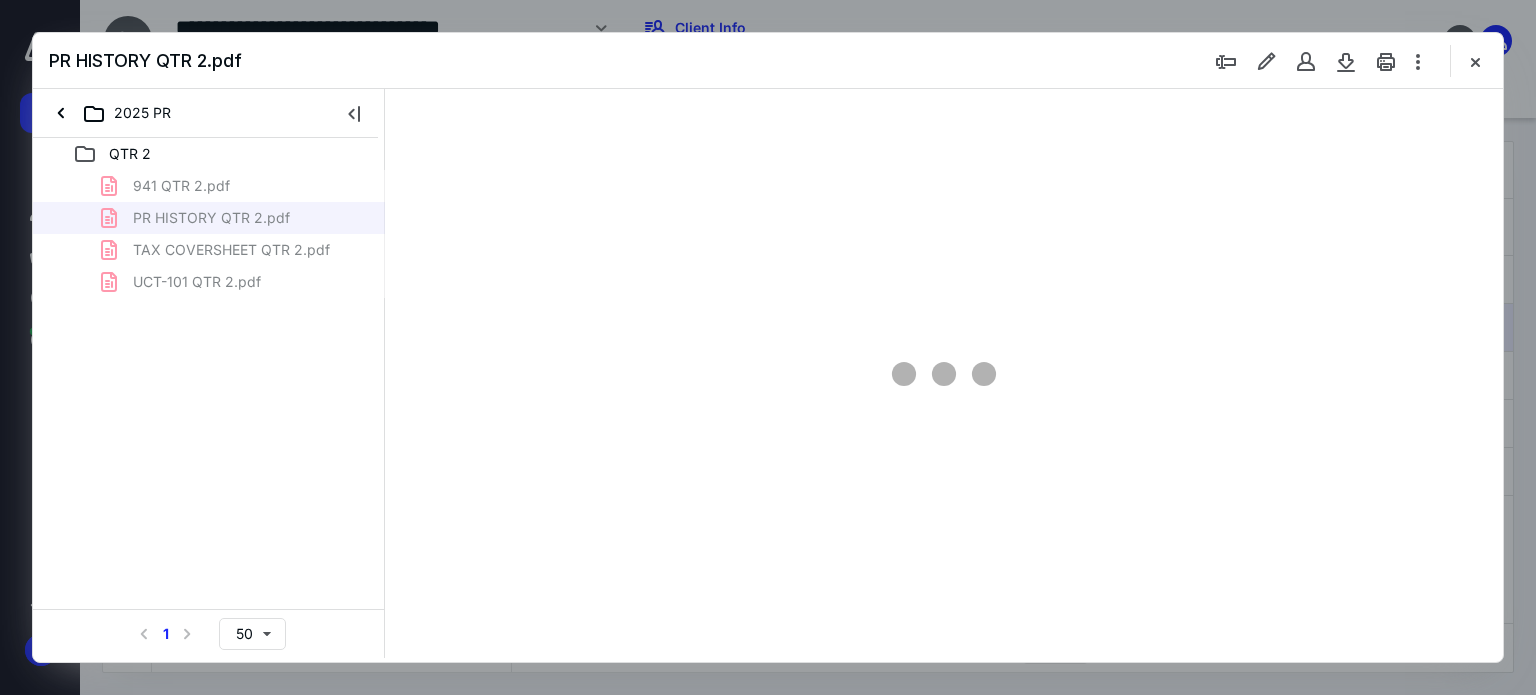 click on "941 QTR 2.pdf PR HISTORY QTR 2.pdf TAX COVERSHEET QTR 2.pdf UCT-101 QTR 2.pdf" at bounding box center (209, 234) 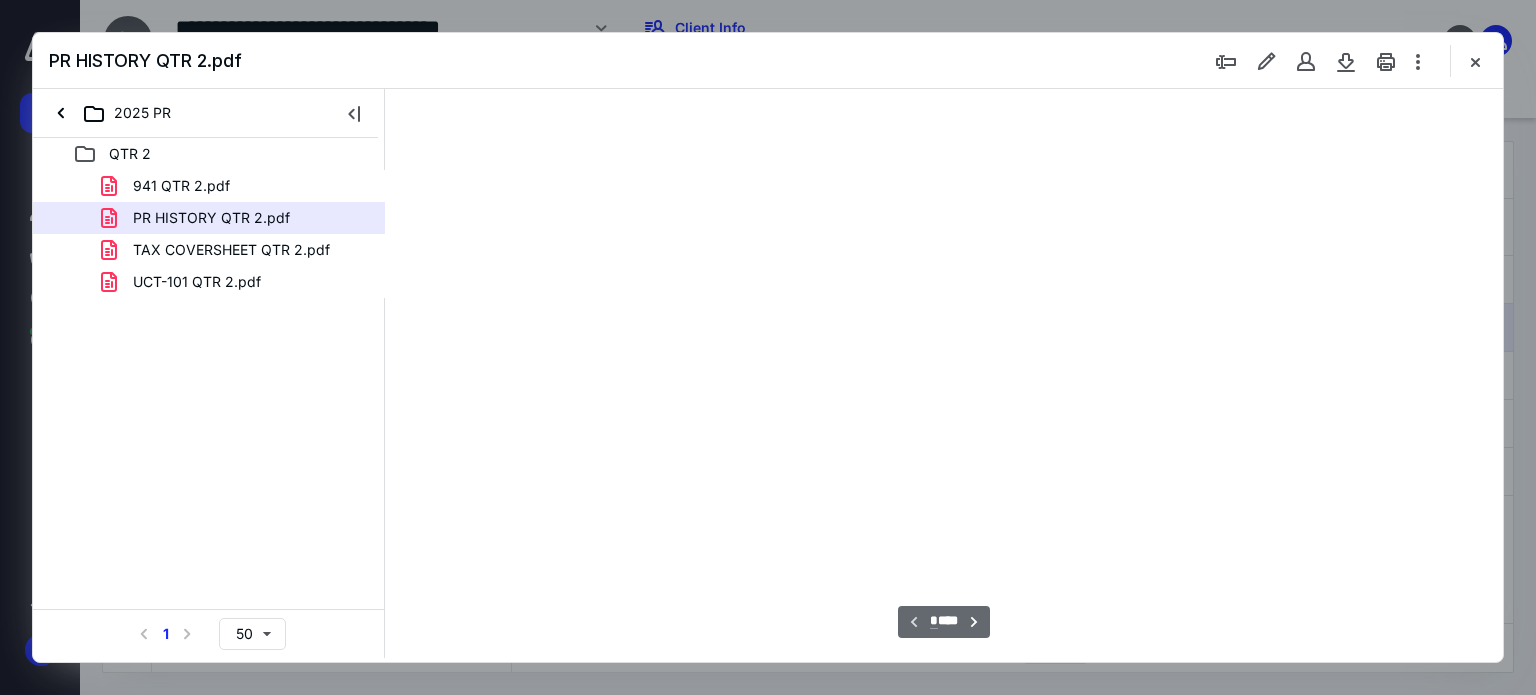 scroll, scrollTop: 79, scrollLeft: 0, axis: vertical 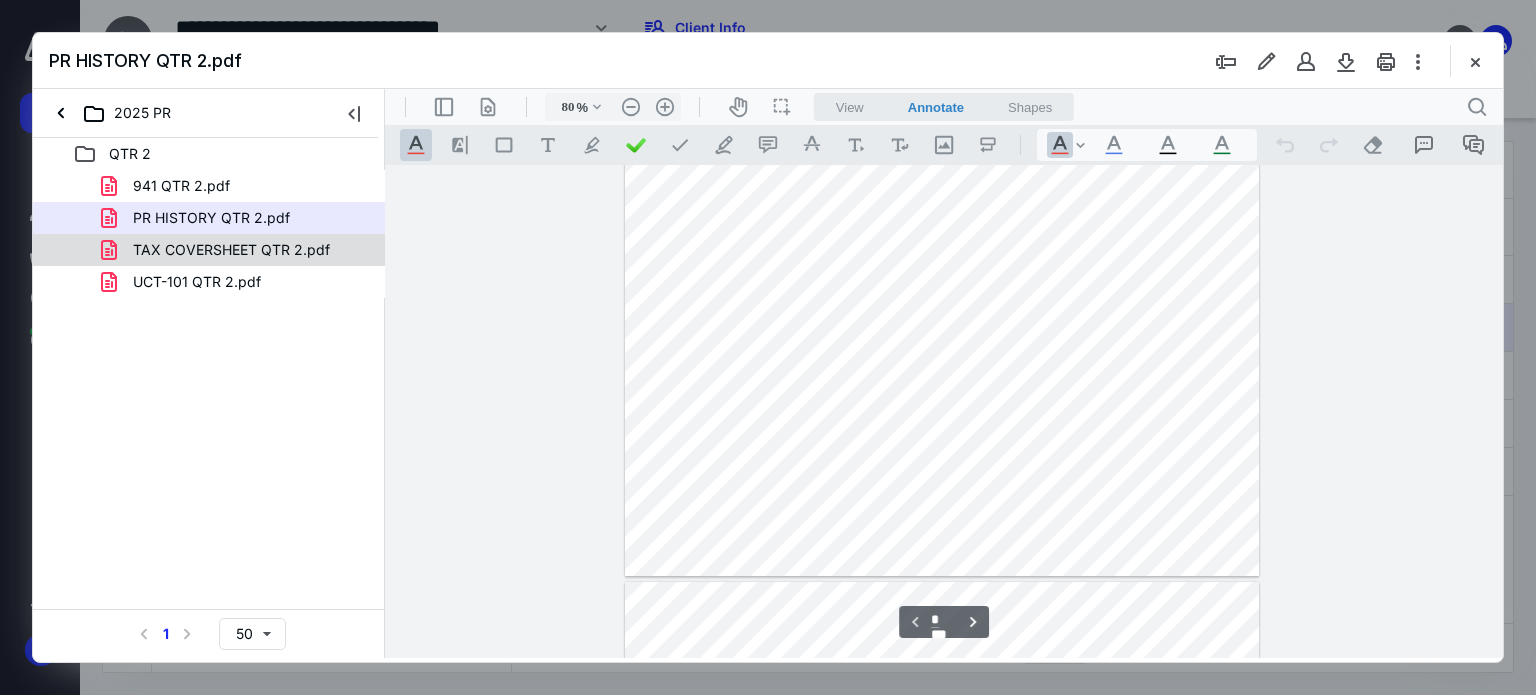 click on "TAX COVERSHEET QTR 2.pdf" at bounding box center (231, 250) 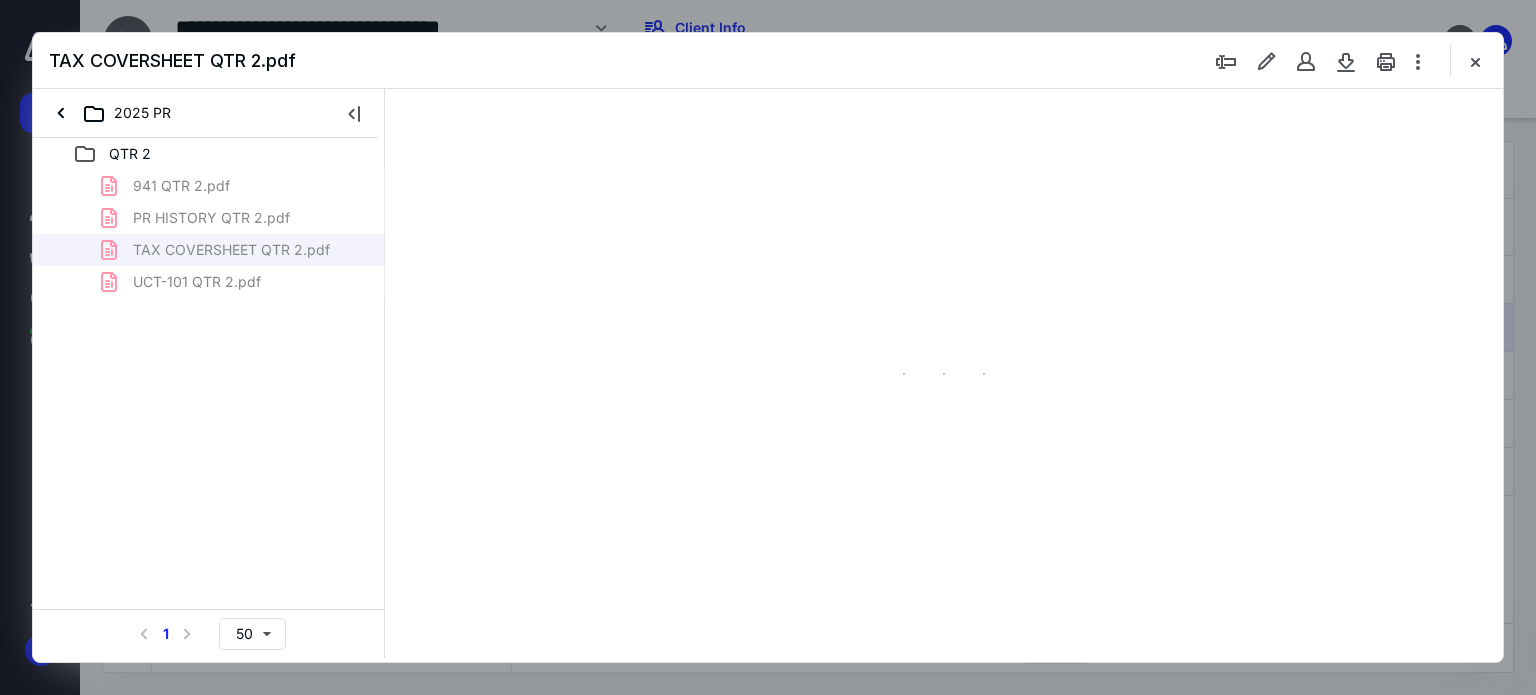 scroll, scrollTop: 0, scrollLeft: 0, axis: both 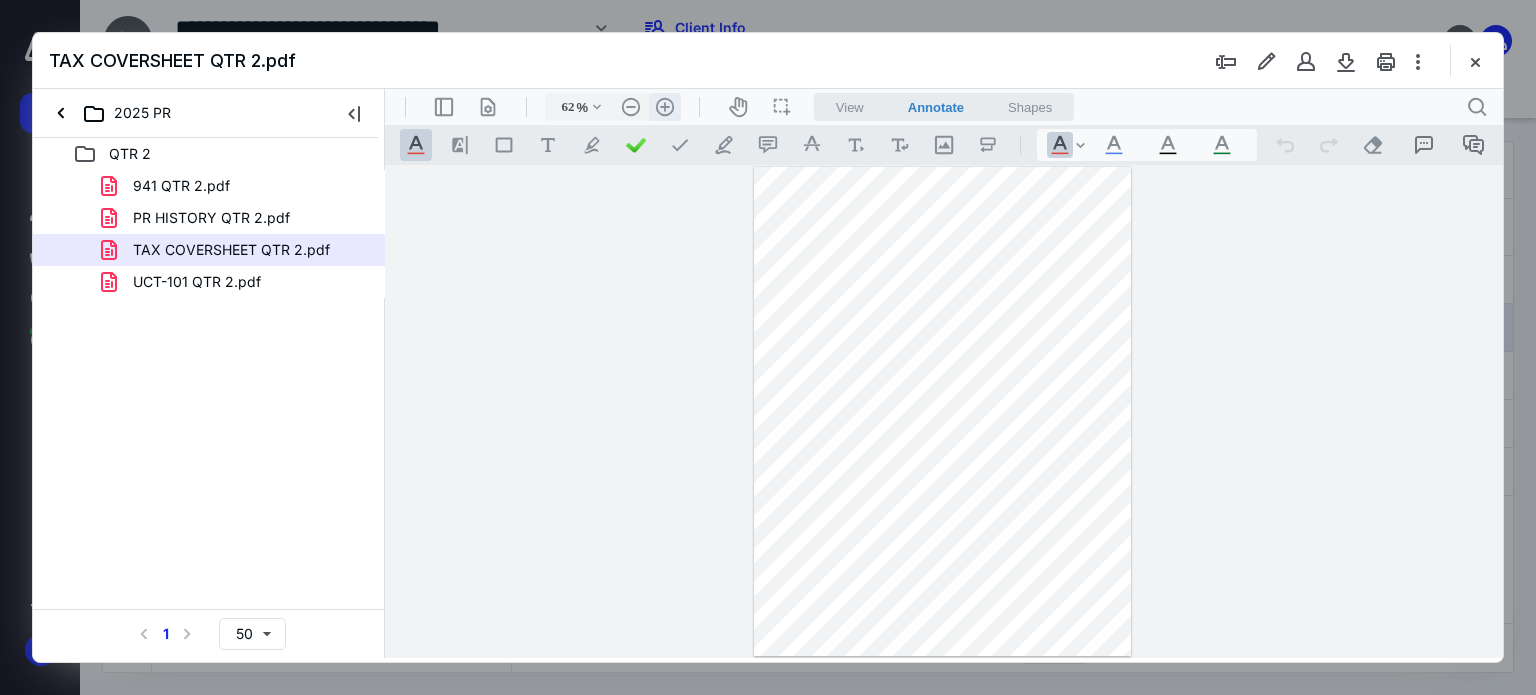 click on ".cls-1{fill:#abb0c4;} icon - header - zoom - in - line" at bounding box center [665, 107] 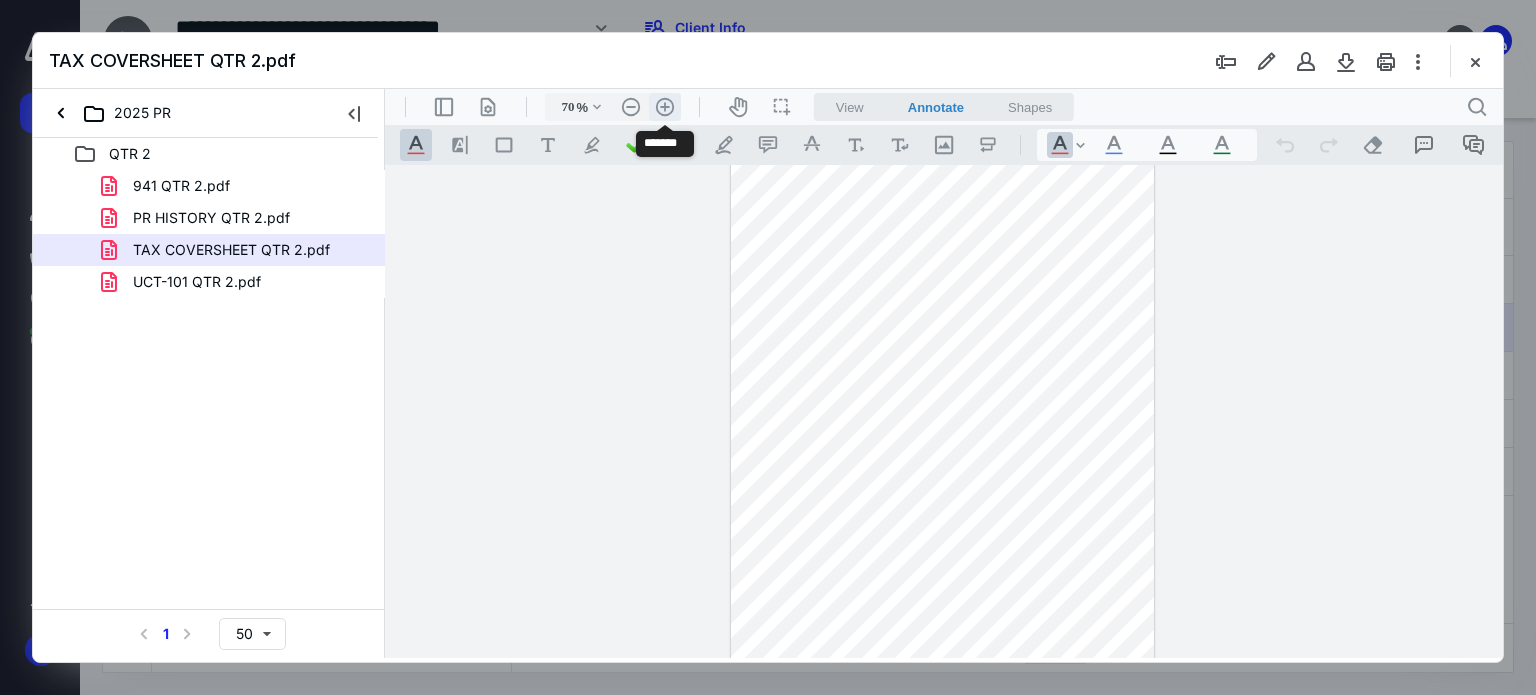 click on ".cls-1{fill:#abb0c4;} icon - header - zoom - in - line" at bounding box center [665, 107] 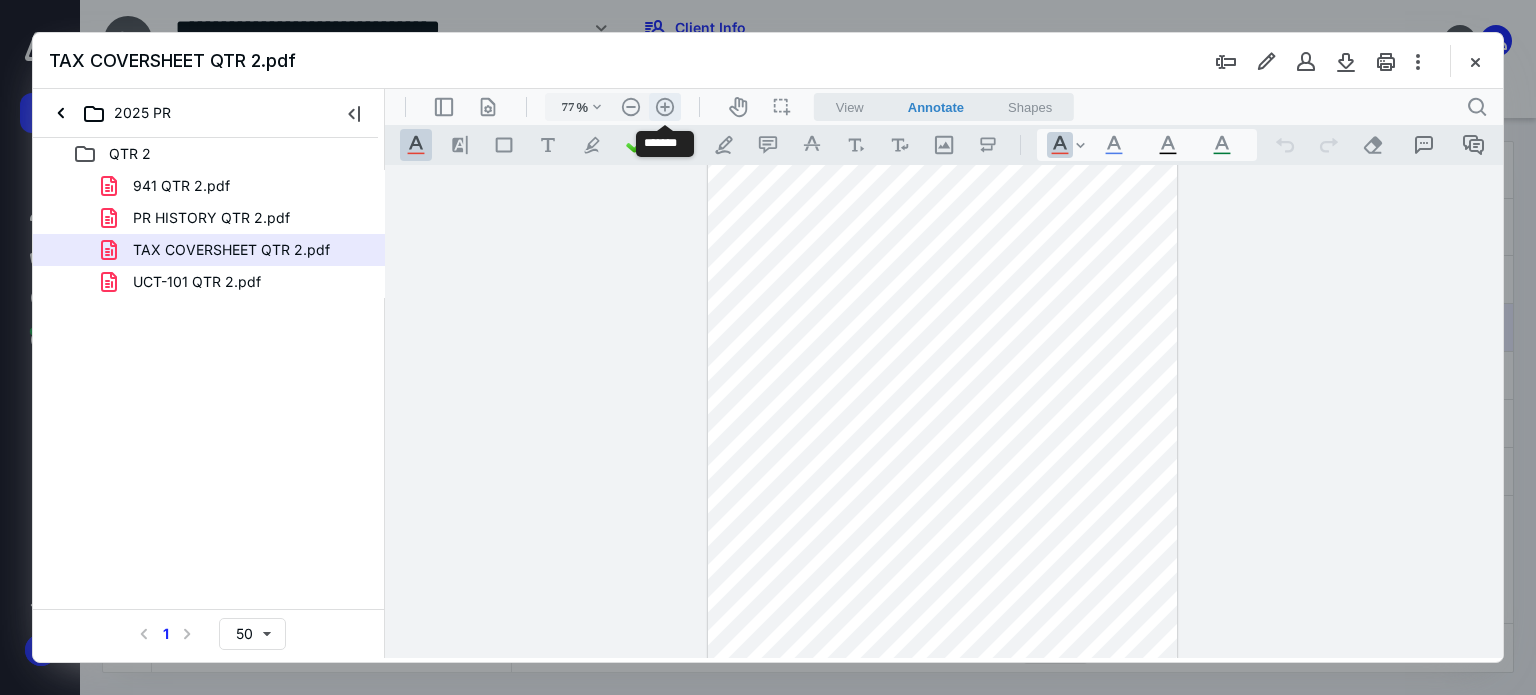 click on ".cls-1{fill:#abb0c4;} icon - header - zoom - in - line" at bounding box center (665, 107) 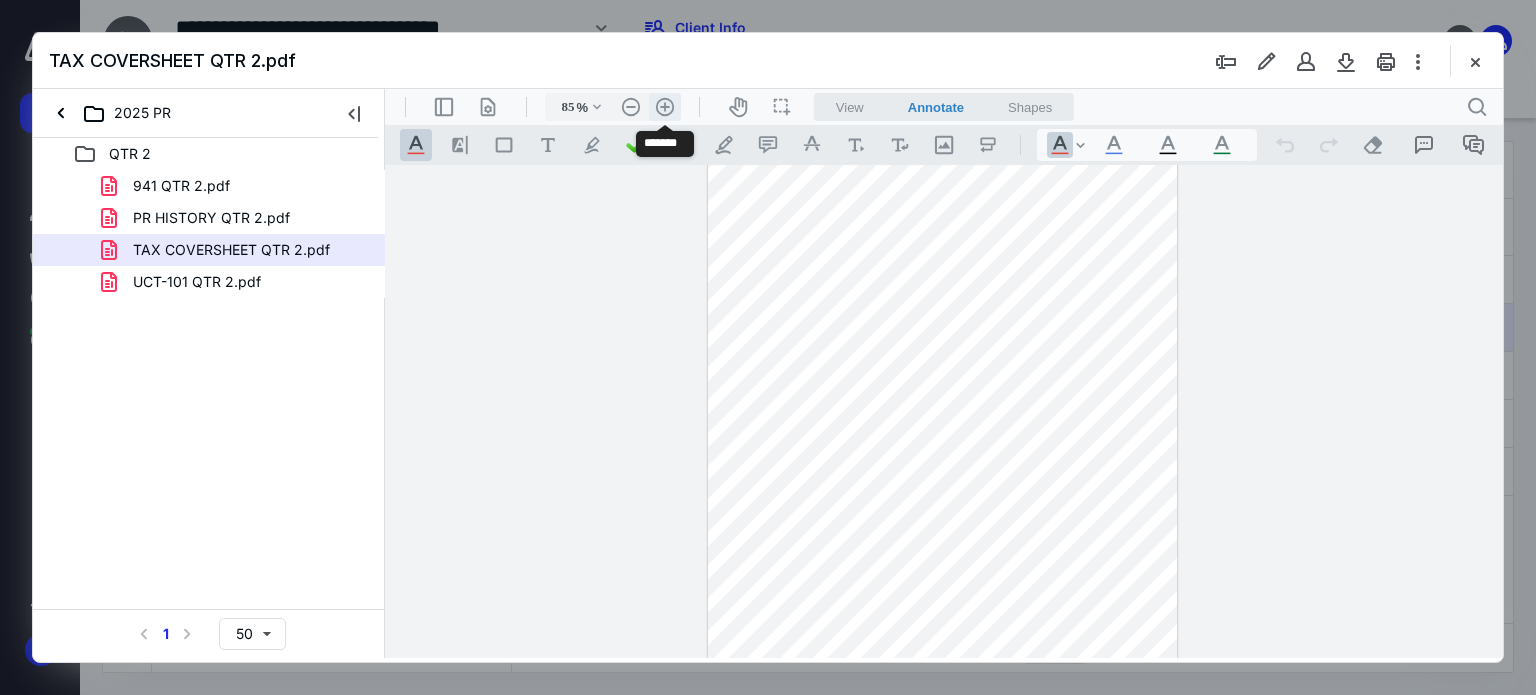 scroll, scrollTop: 76, scrollLeft: 0, axis: vertical 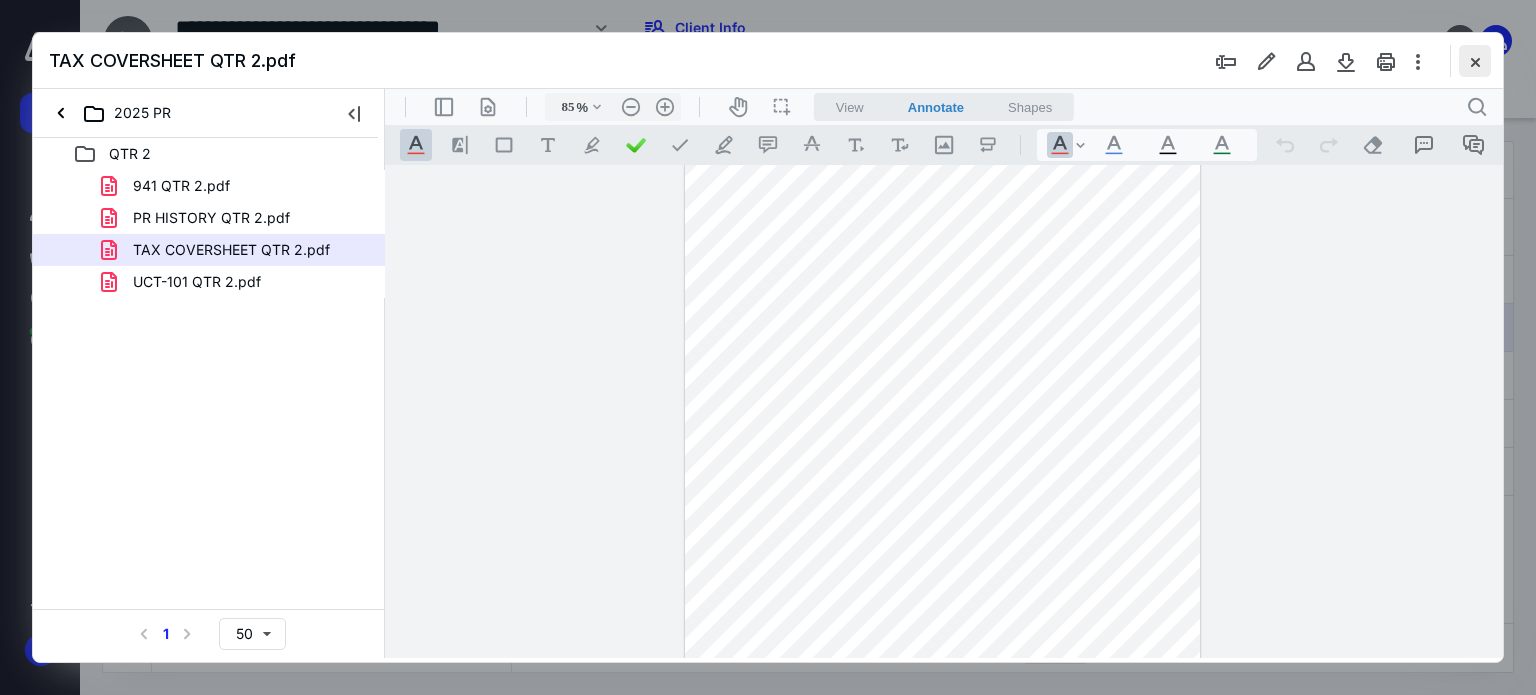 click at bounding box center (1475, 61) 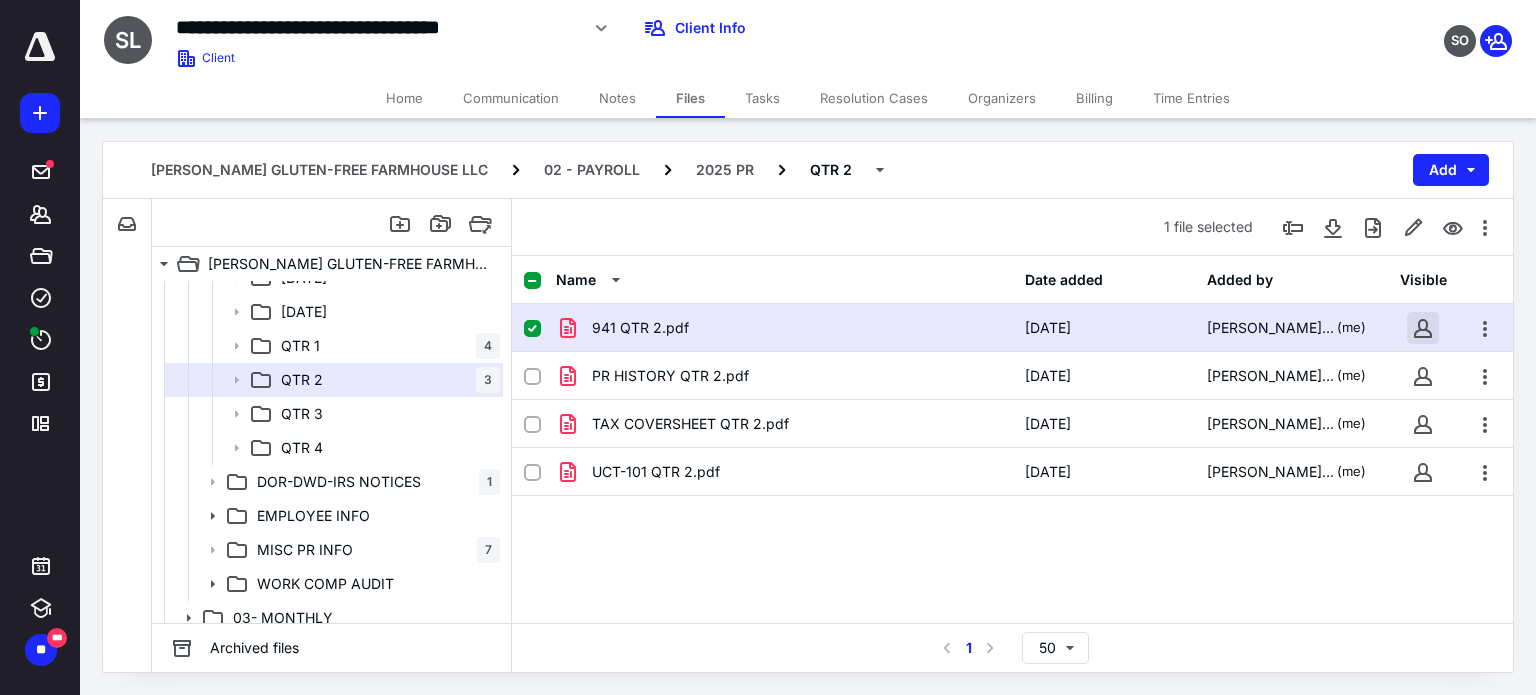 click at bounding box center (1423, 328) 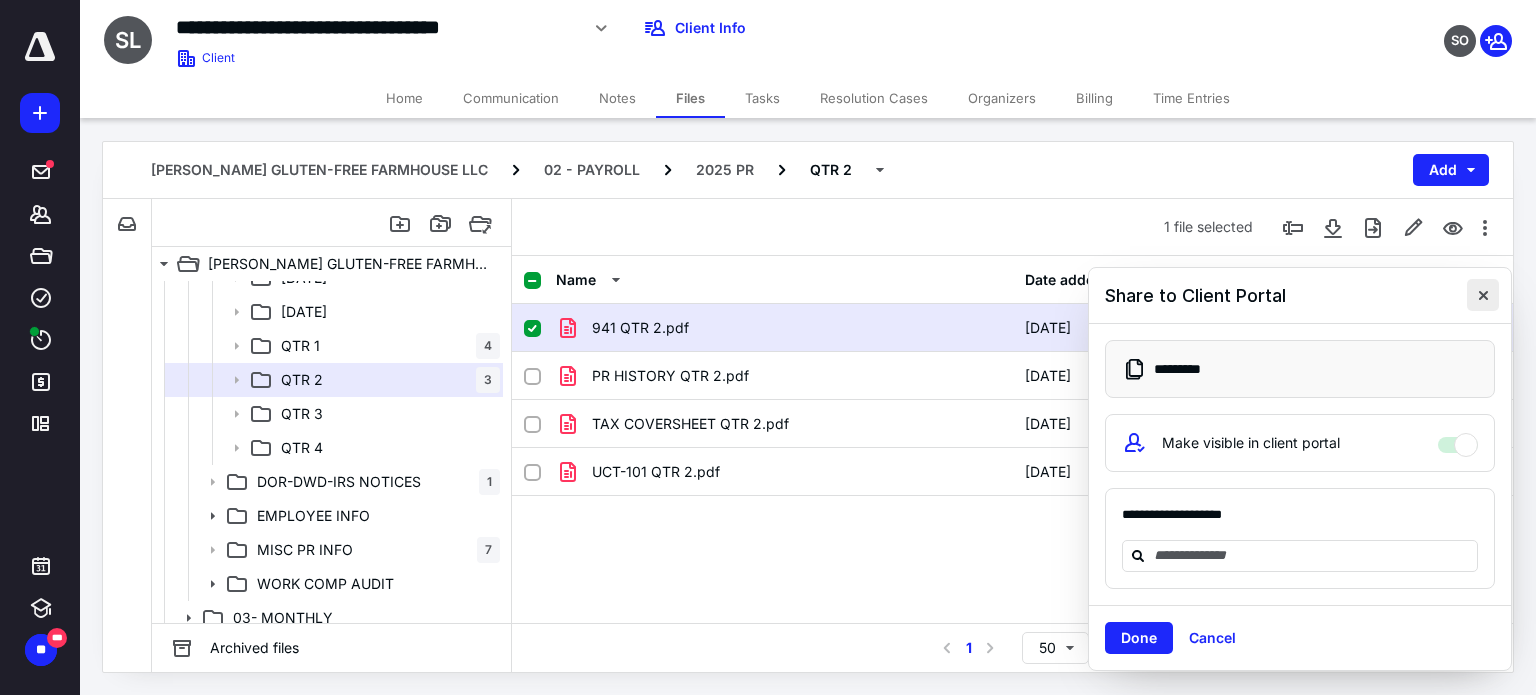 click at bounding box center (1483, 295) 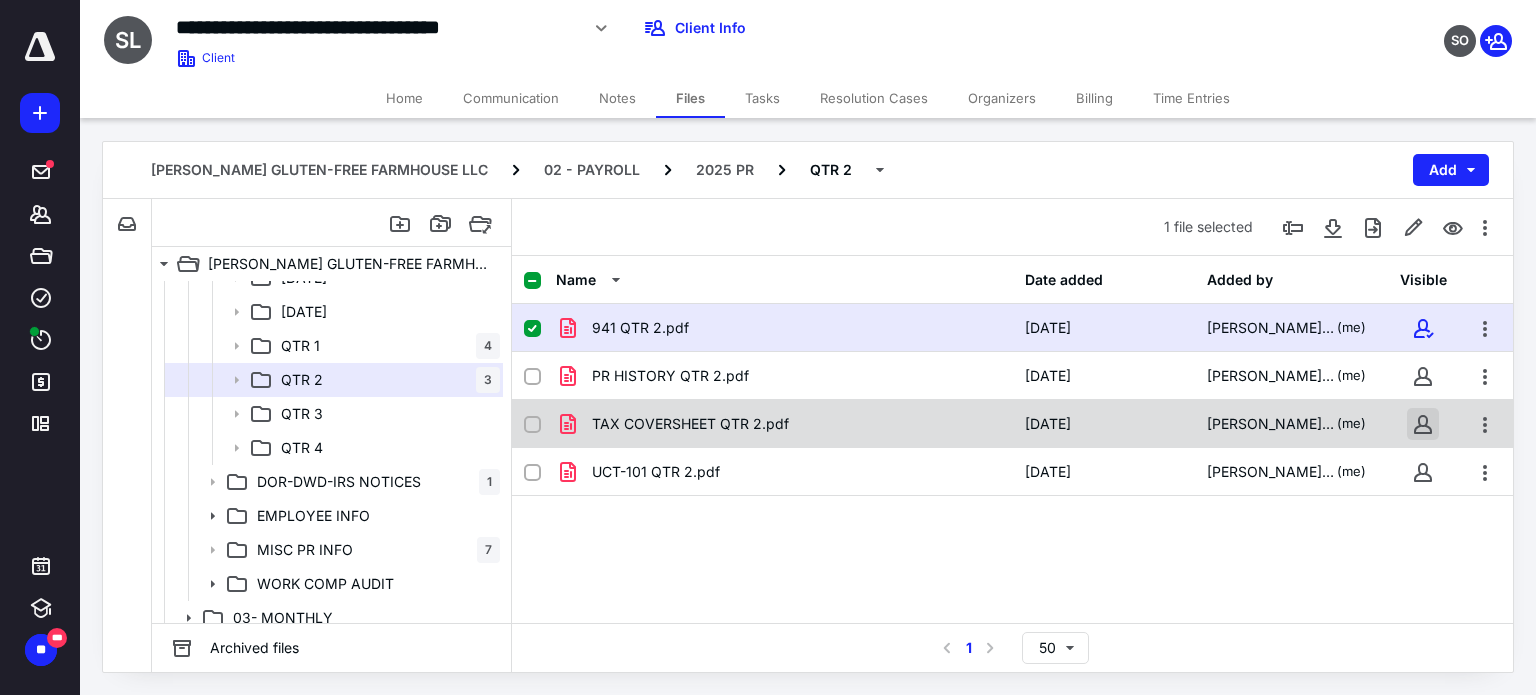 click at bounding box center (1423, 424) 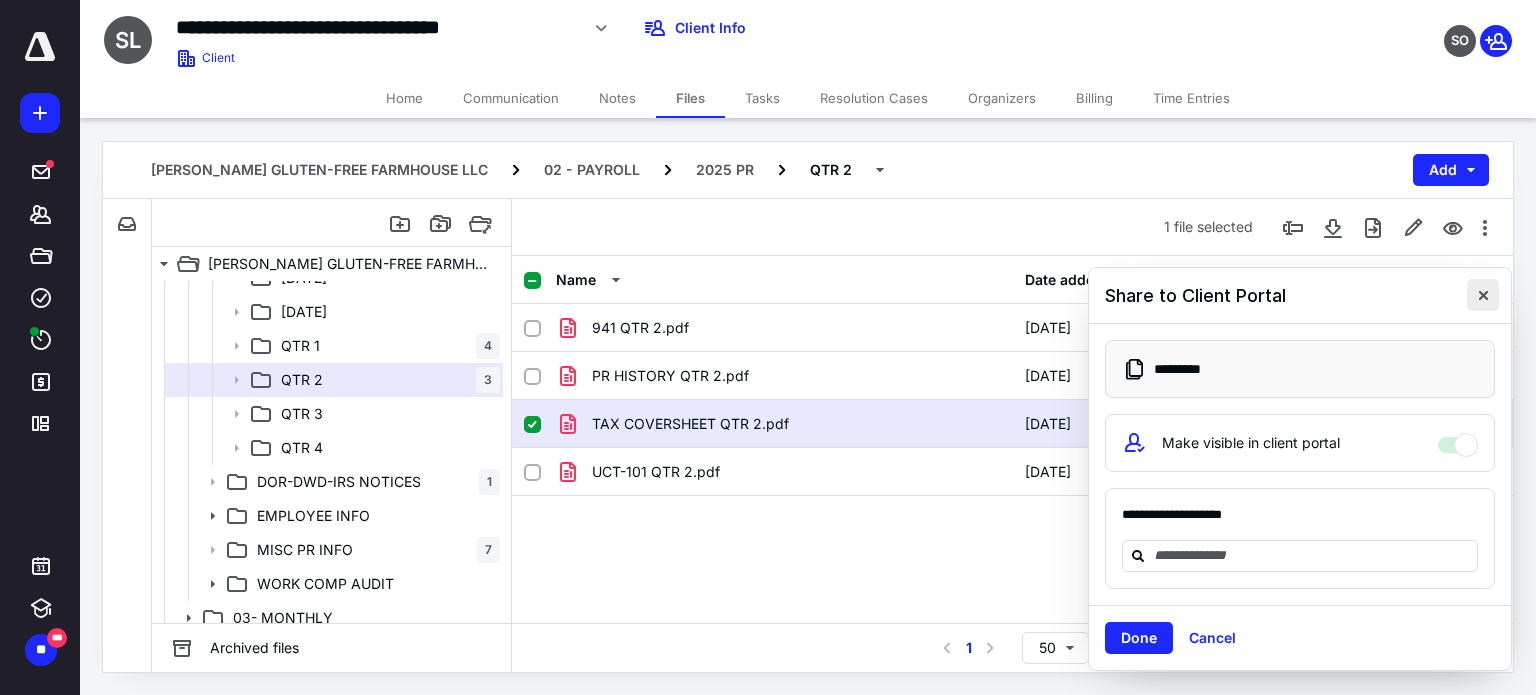 click at bounding box center (1483, 295) 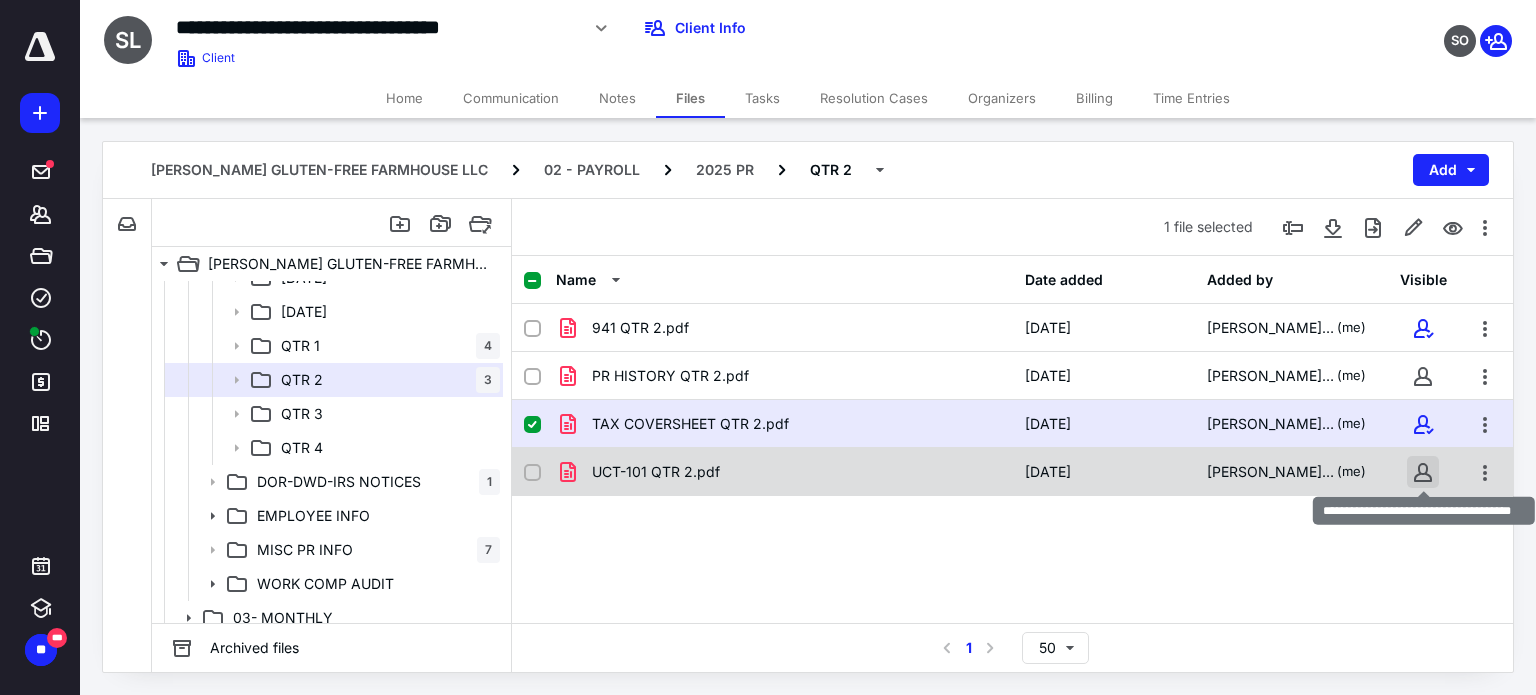 click at bounding box center (1423, 472) 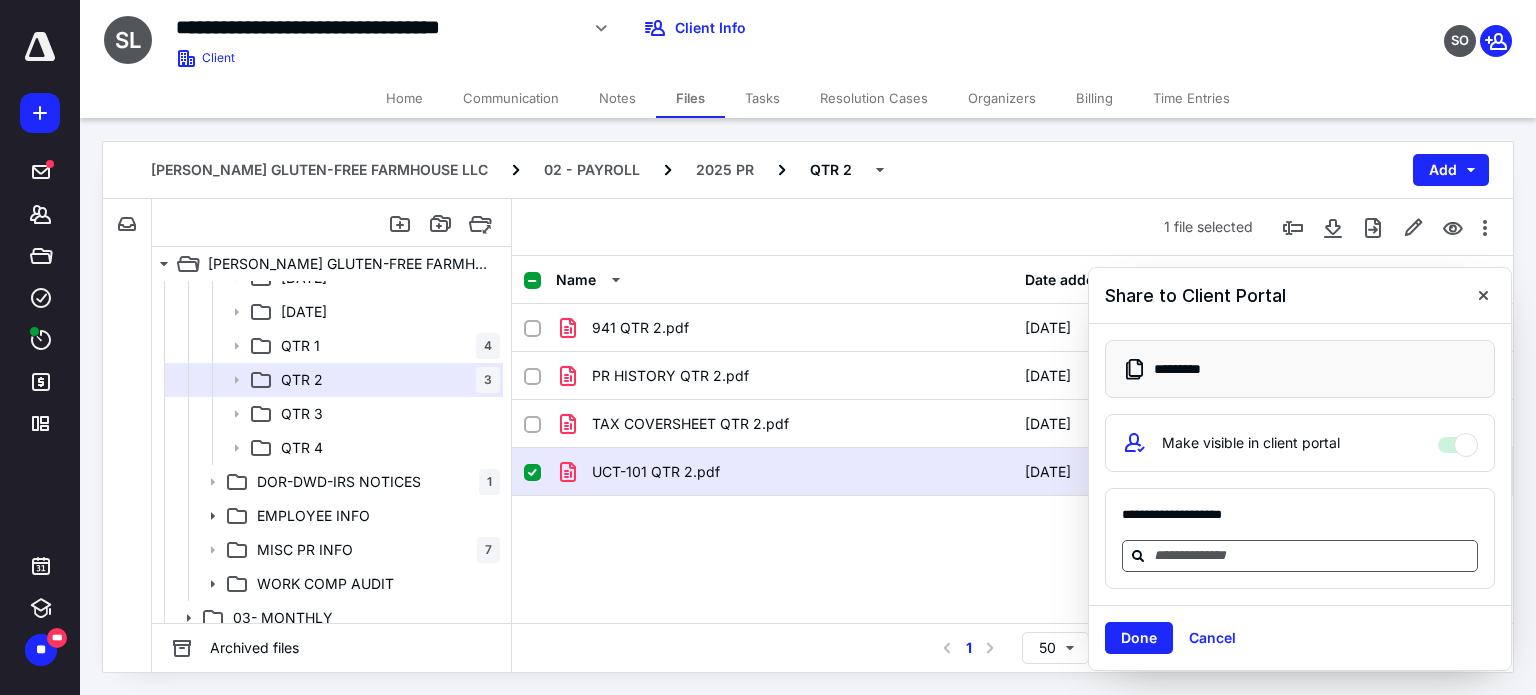 click at bounding box center (1300, 556) 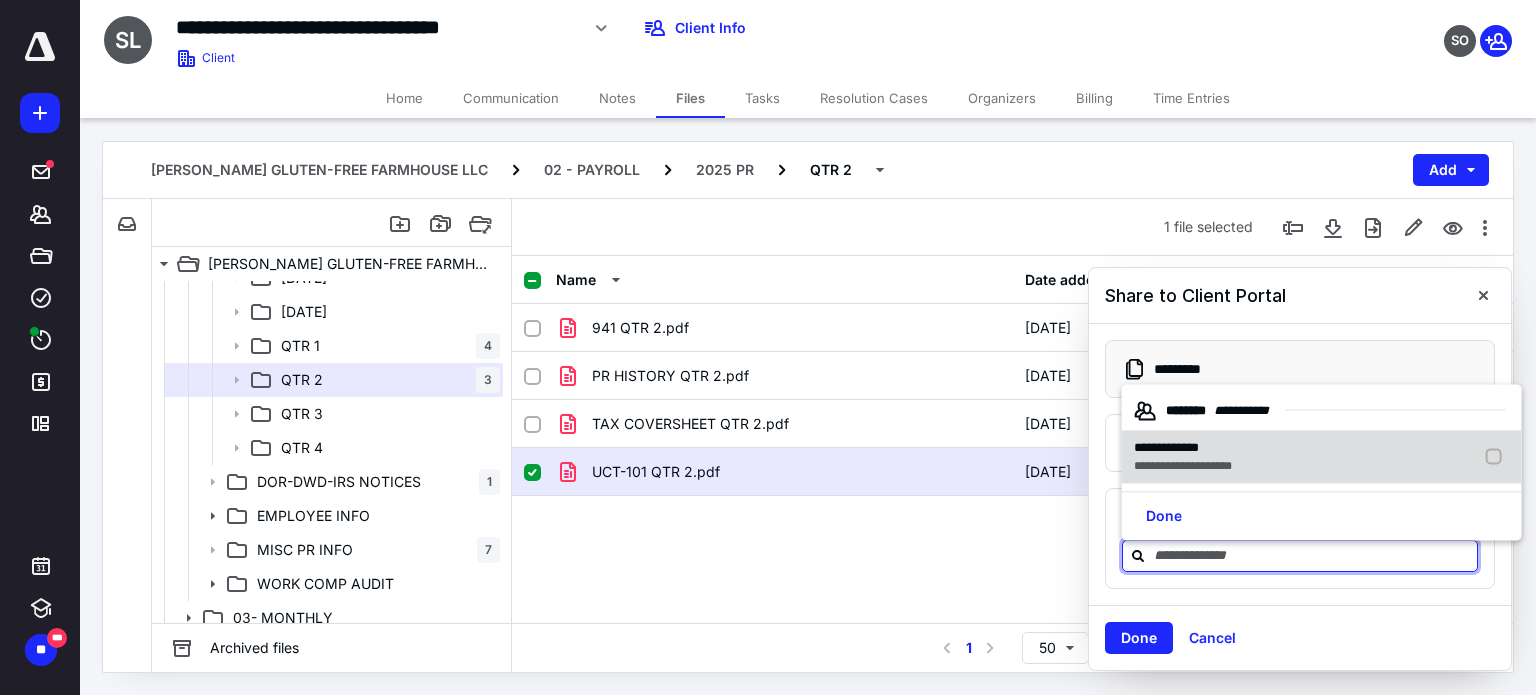 click at bounding box center [1498, 457] 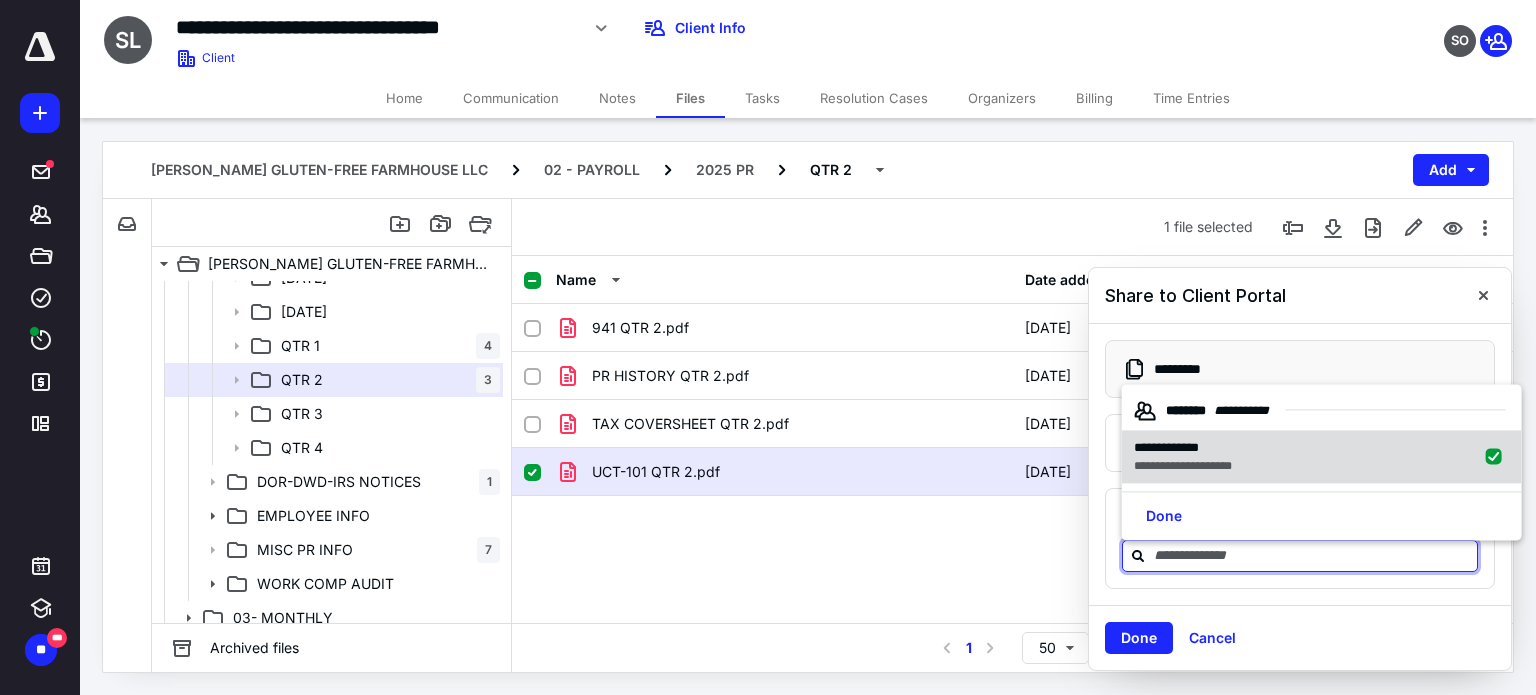 checkbox on "true" 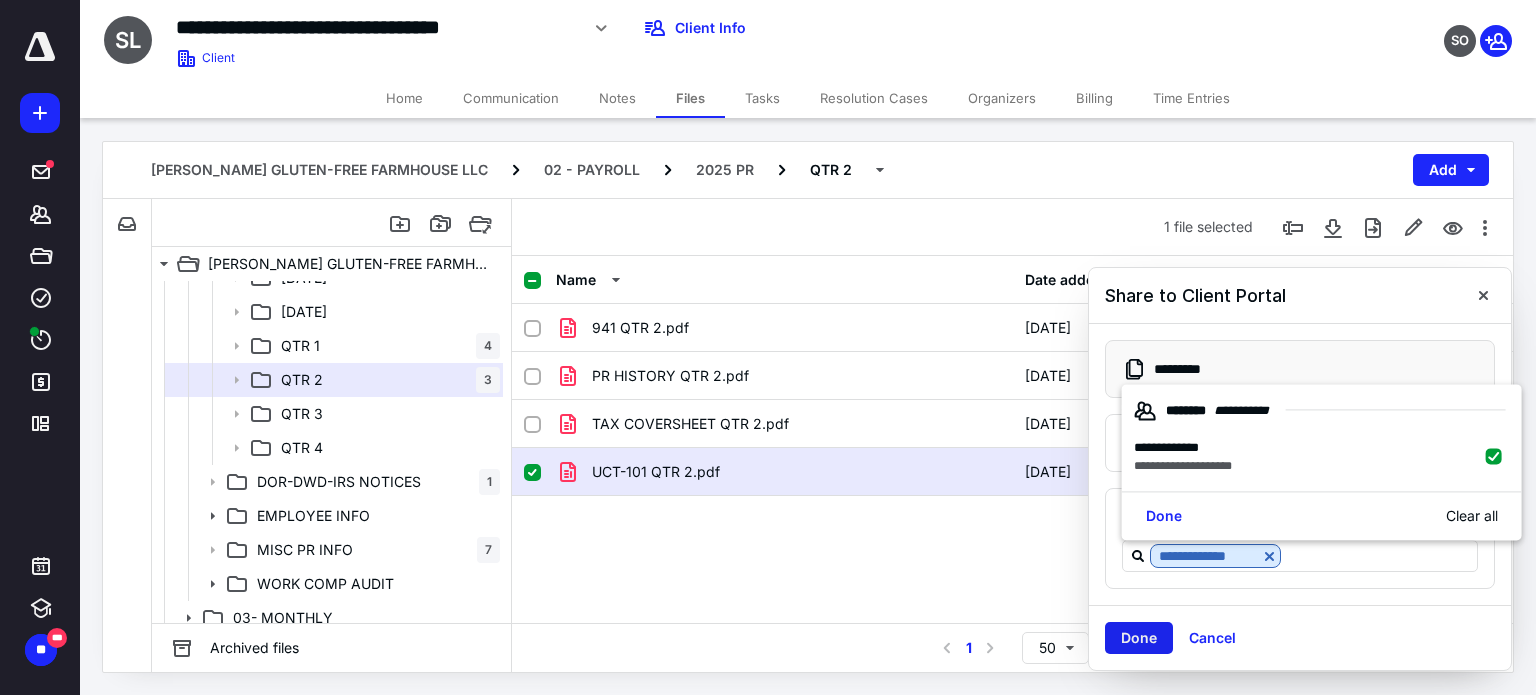 click on "Done" at bounding box center [1139, 638] 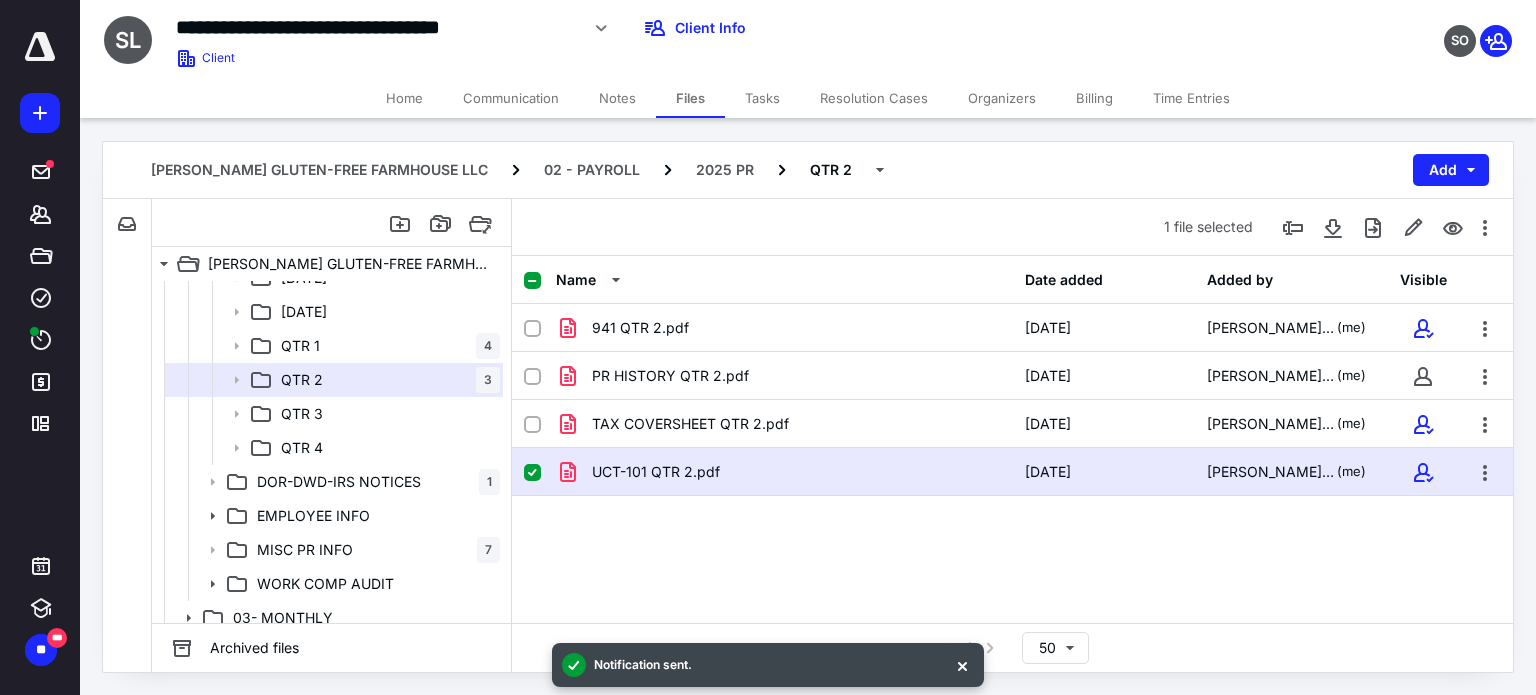 click on "Tasks" at bounding box center (762, 98) 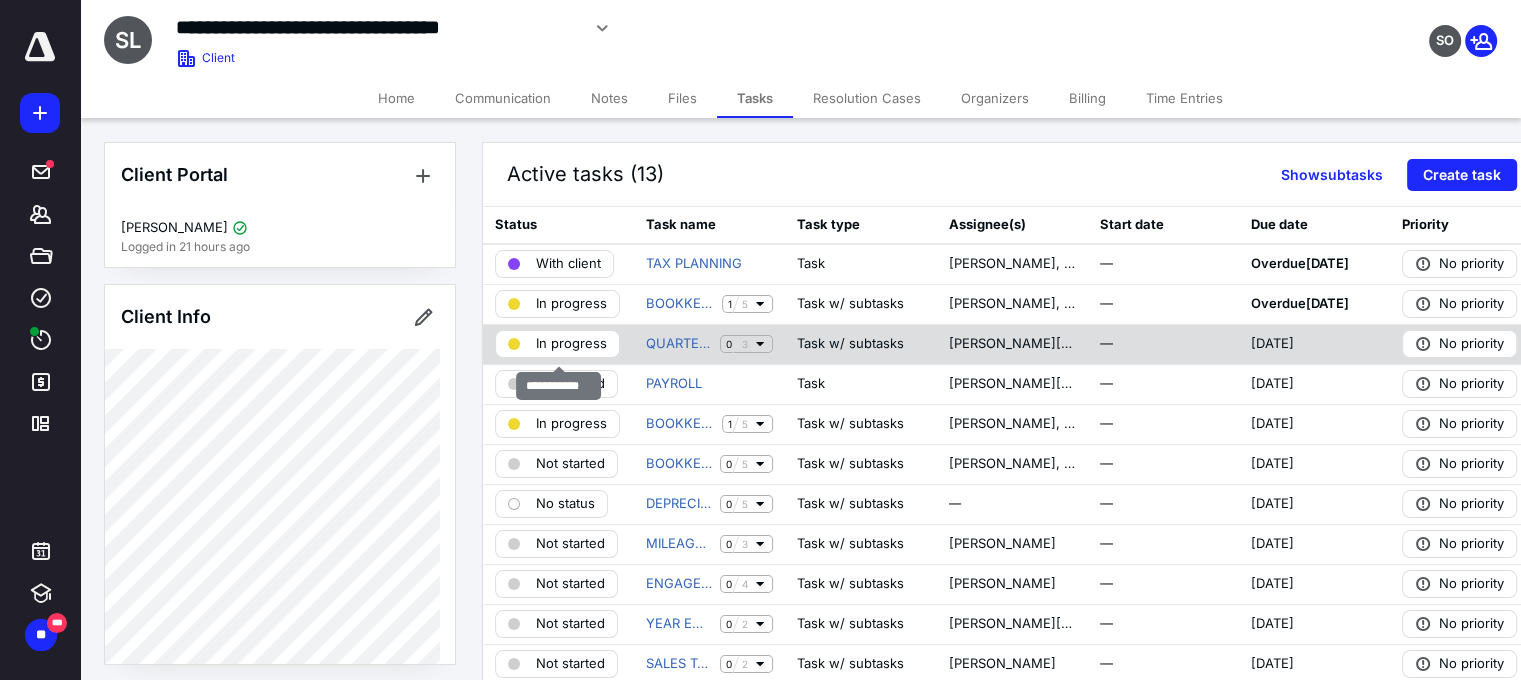 click on "In progress" at bounding box center [571, 344] 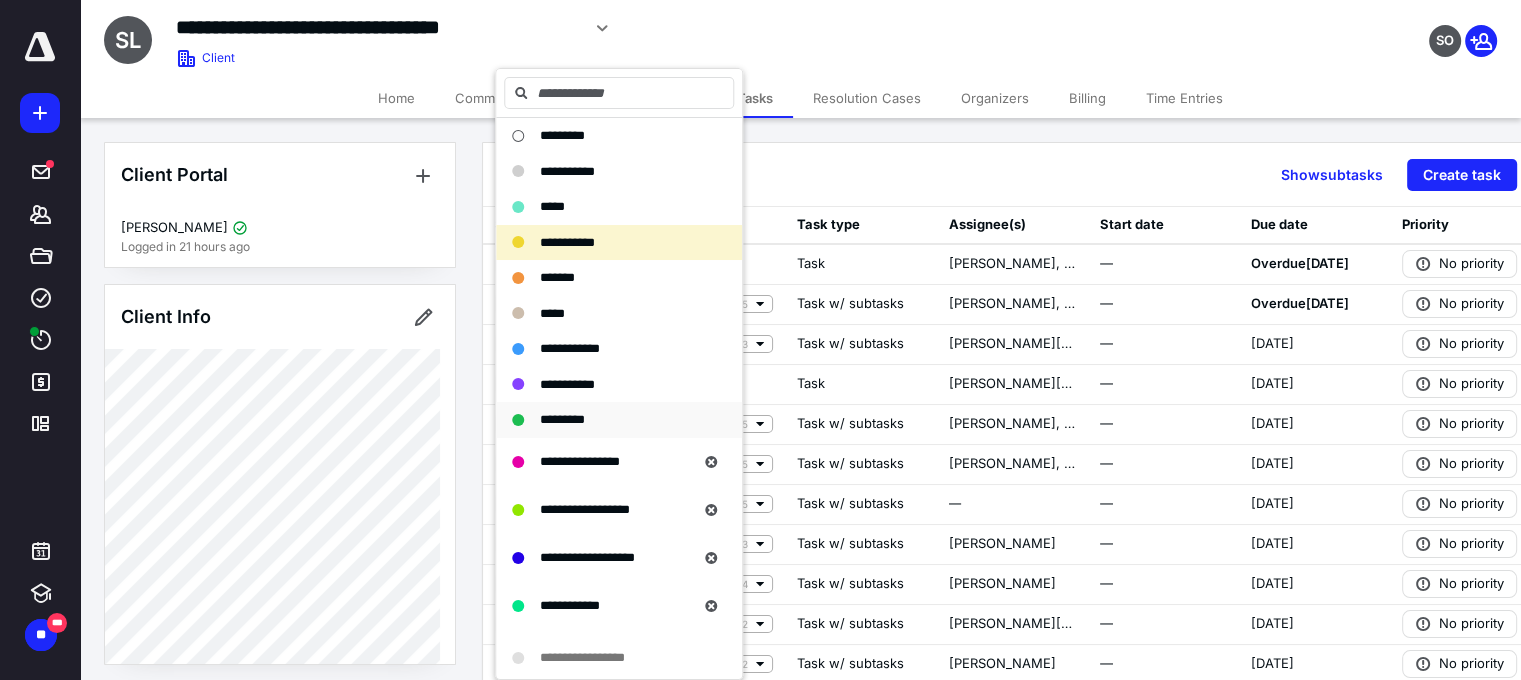 click on "*********" at bounding box center (562, 419) 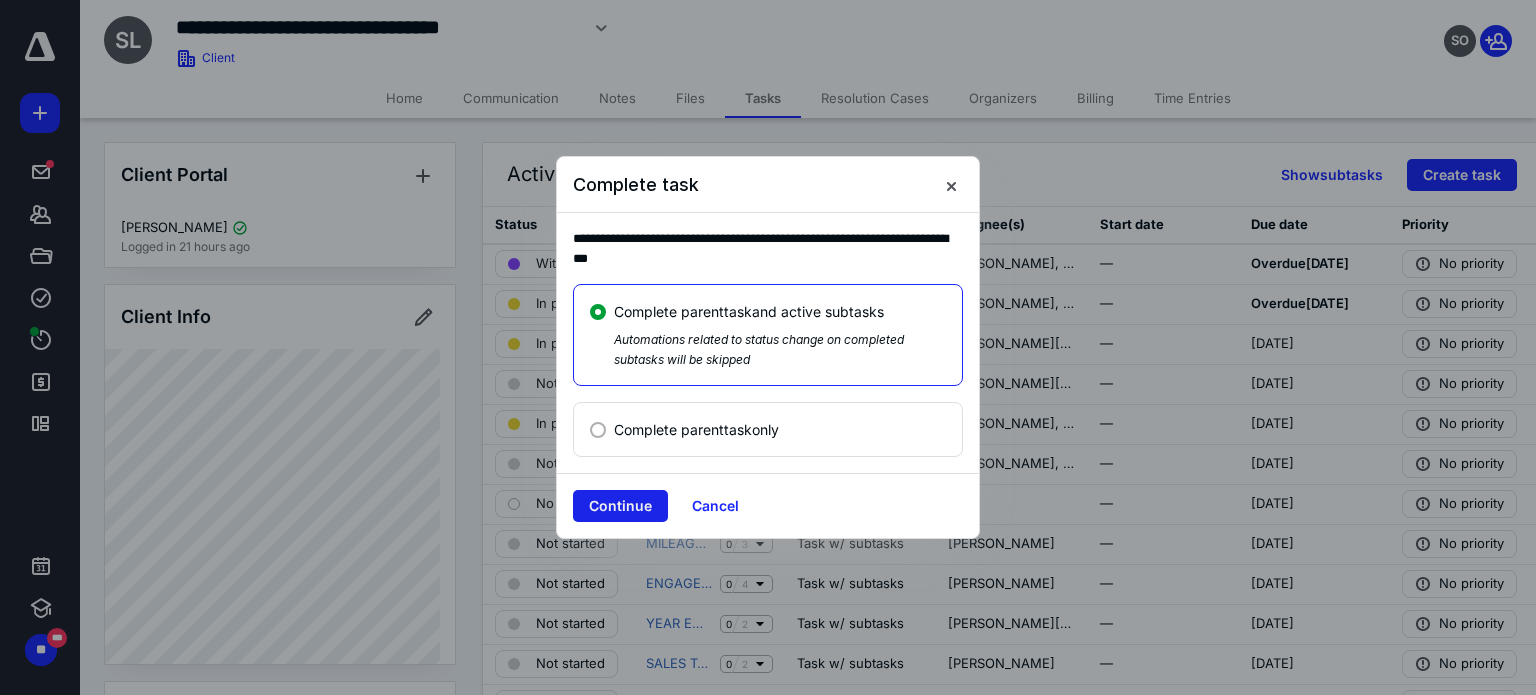 click on "Cancel" at bounding box center (715, 506) 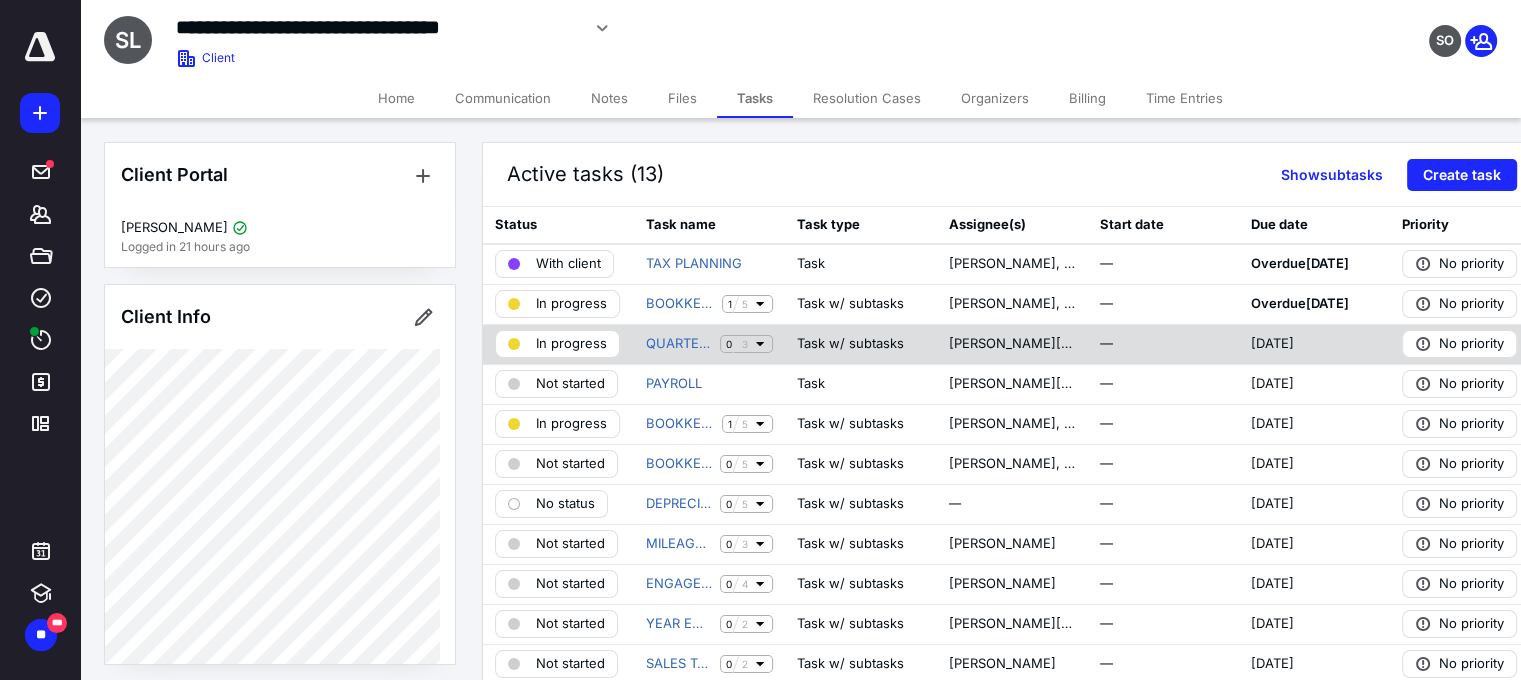 click on "In progress" at bounding box center [571, 344] 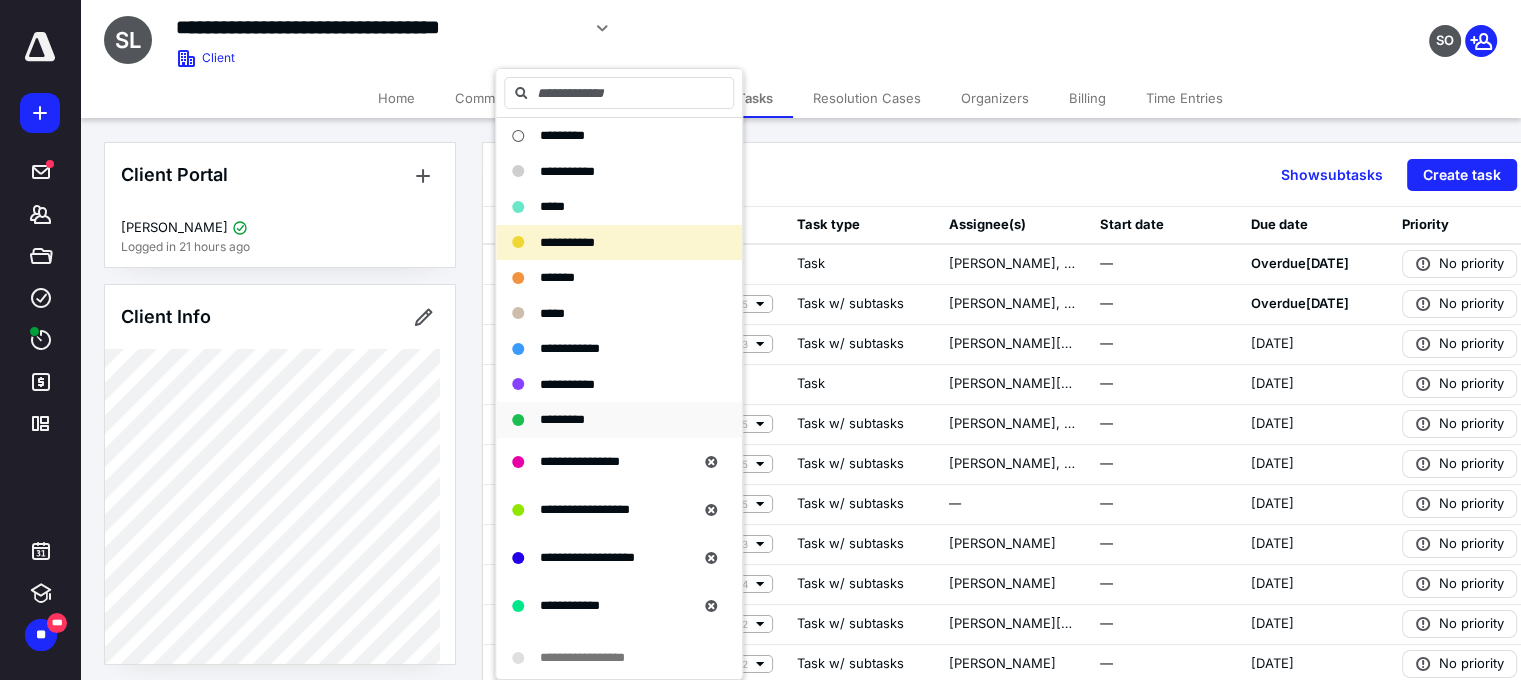 click on "*********" at bounding box center [562, 419] 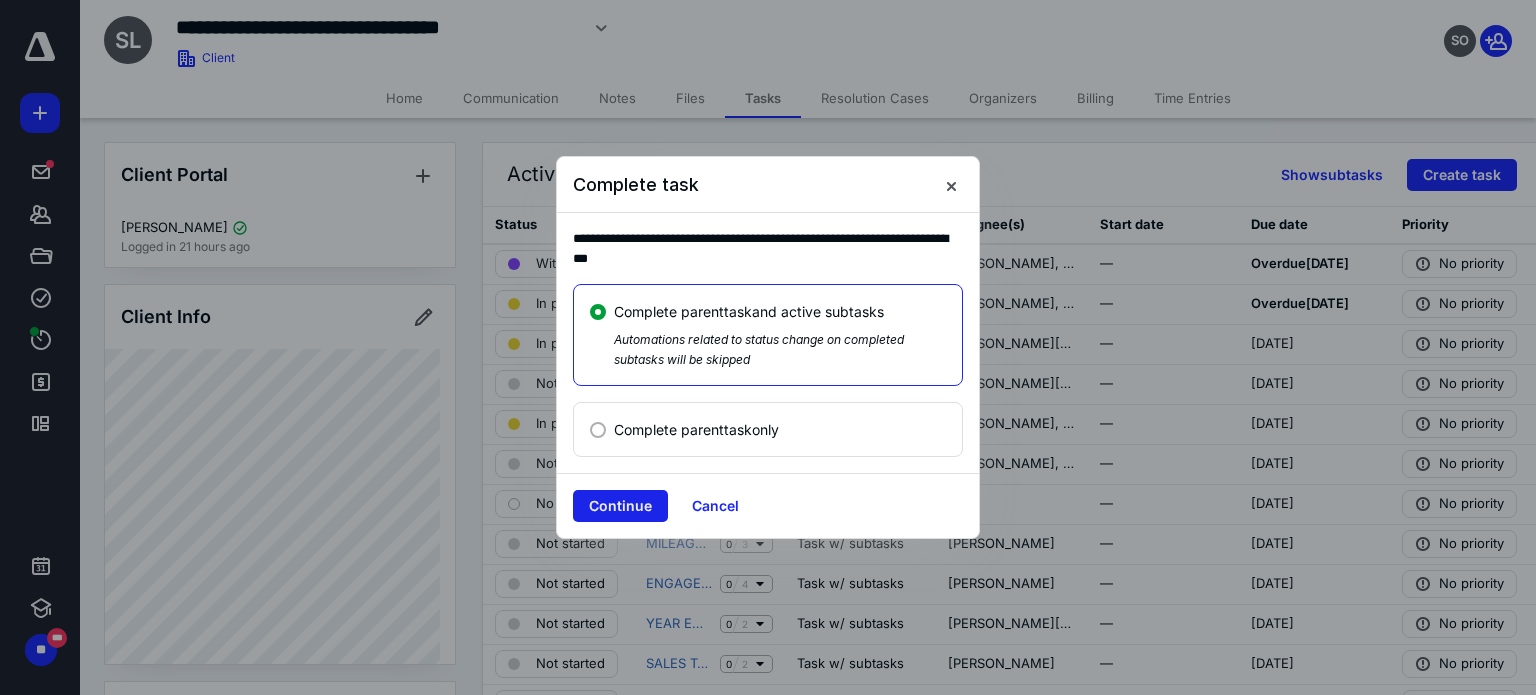 click on "Continue" at bounding box center (620, 506) 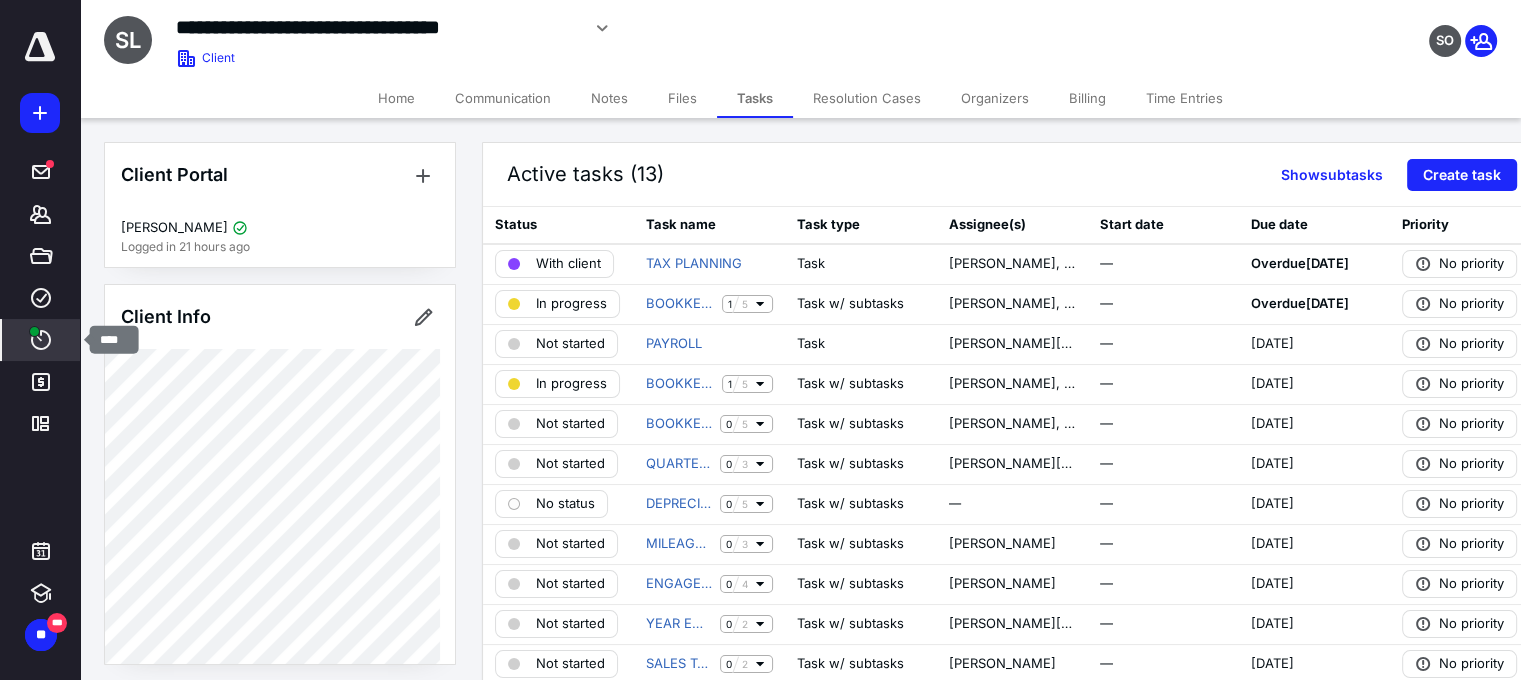 click 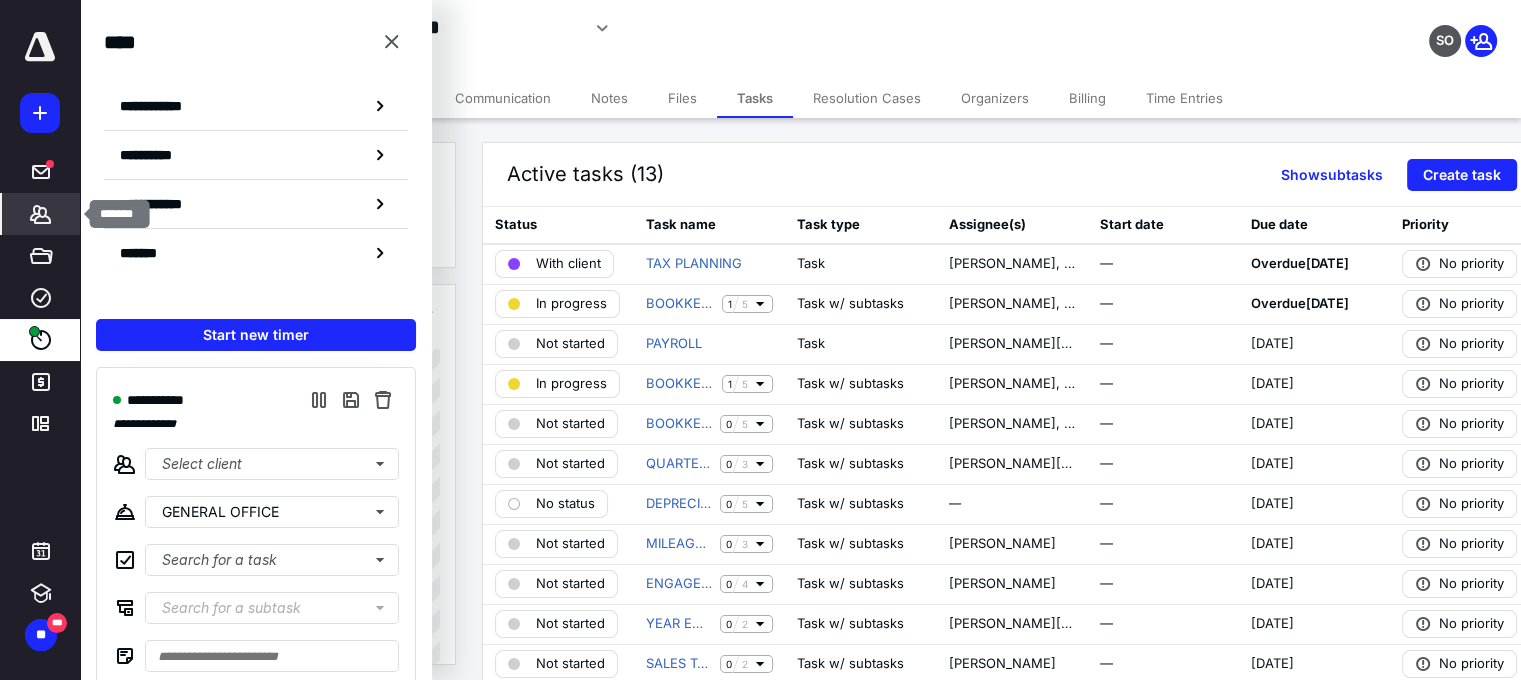 click 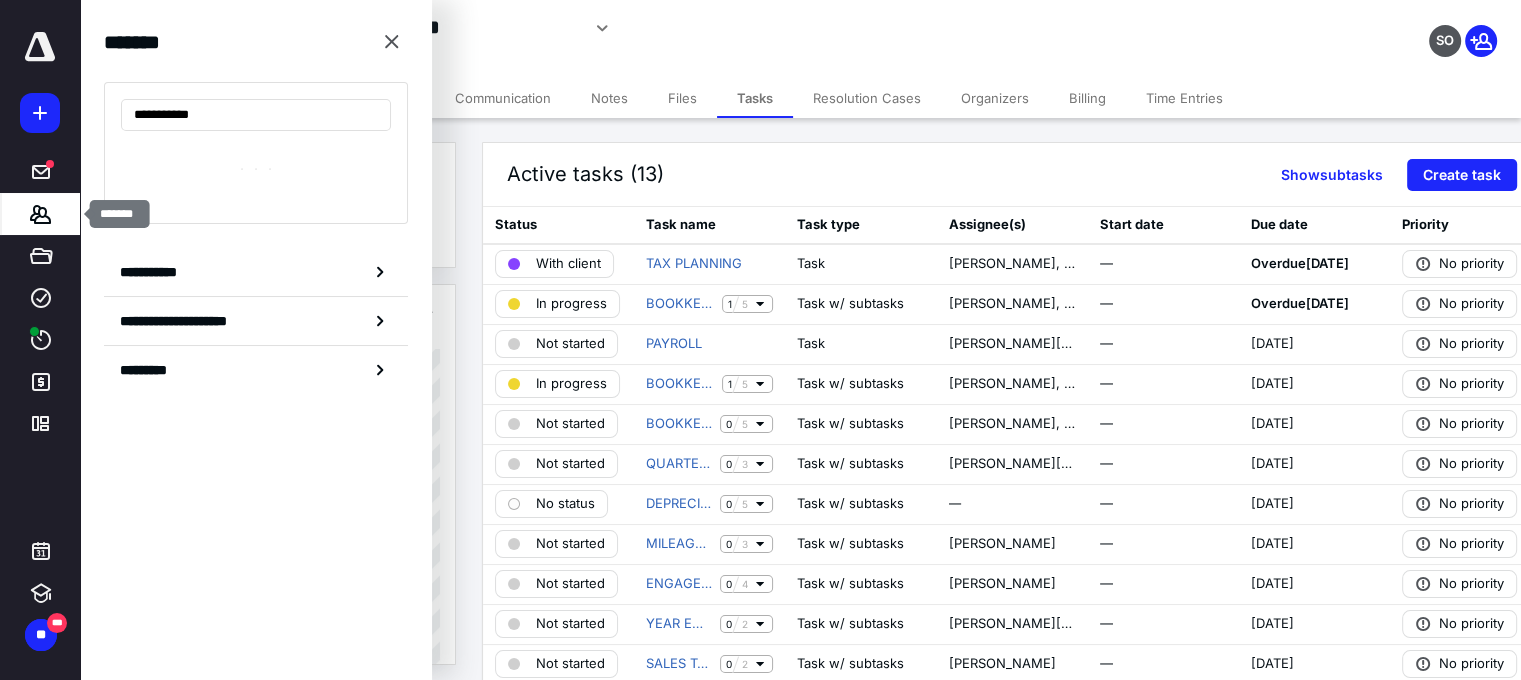 type on "**********" 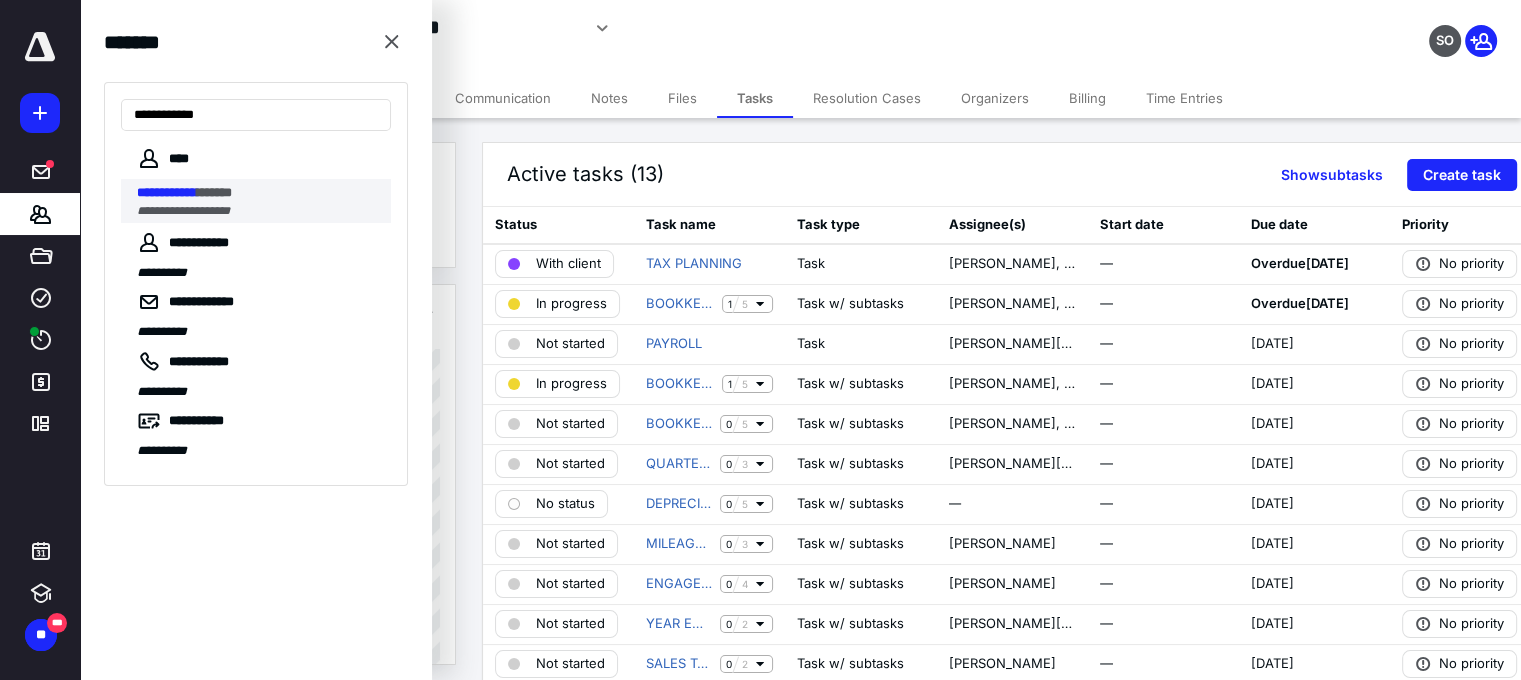 click on "**********" at bounding box center (183, 211) 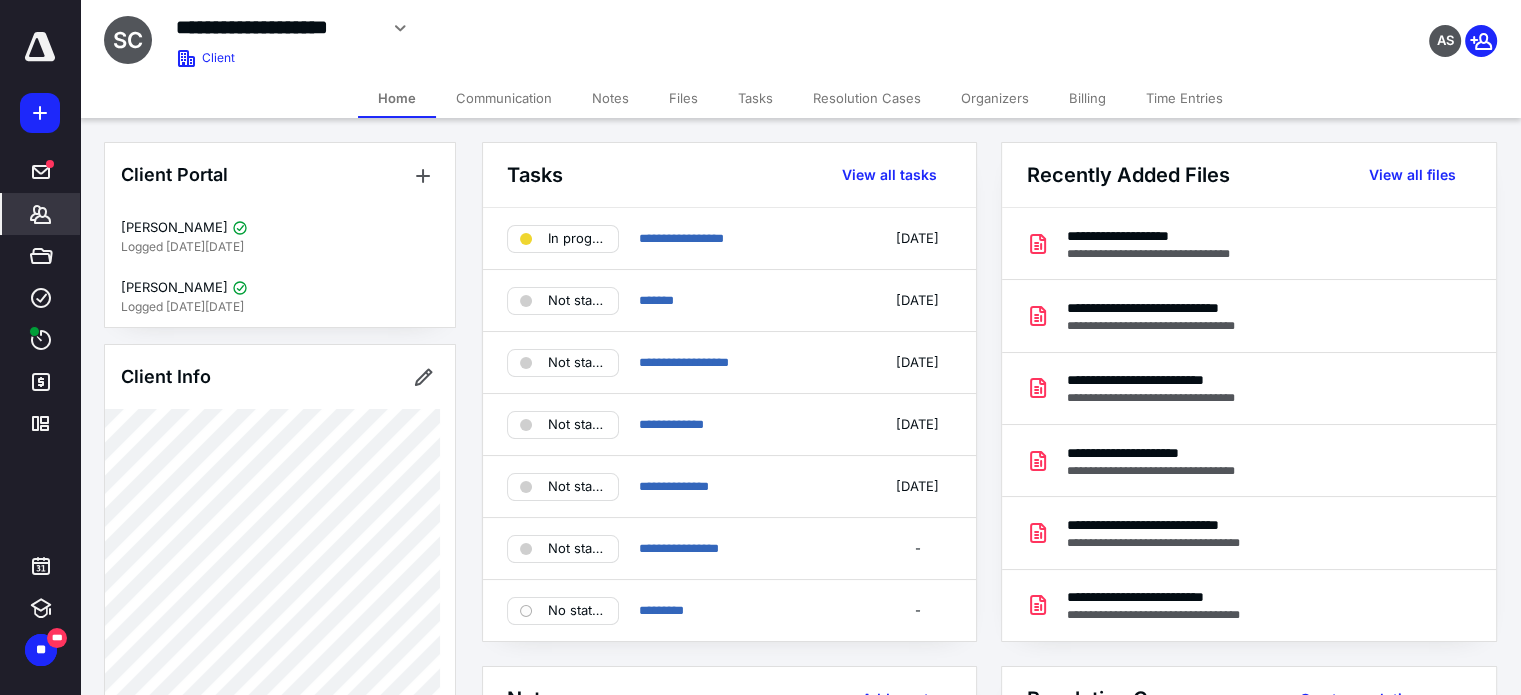 click on "Files" at bounding box center [683, 98] 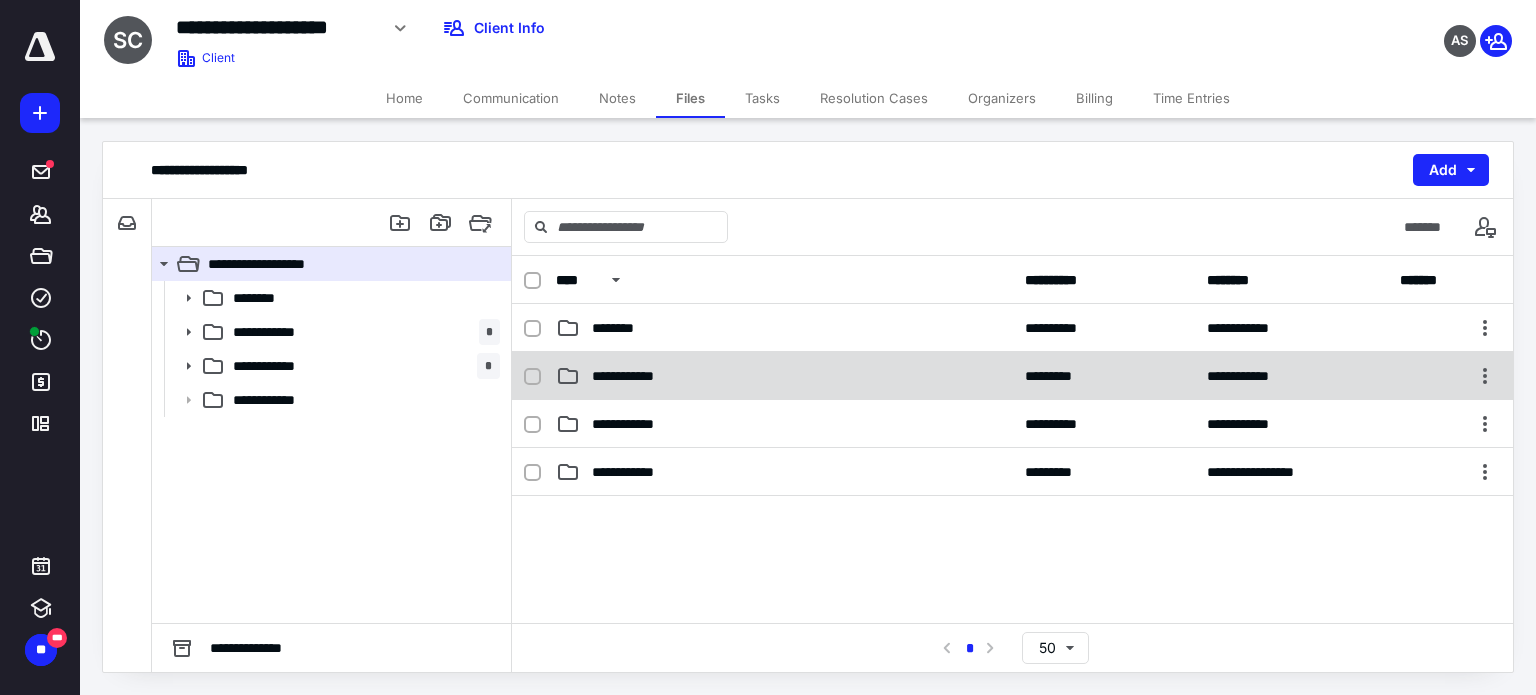 click on "**********" at bounding box center [1012, 376] 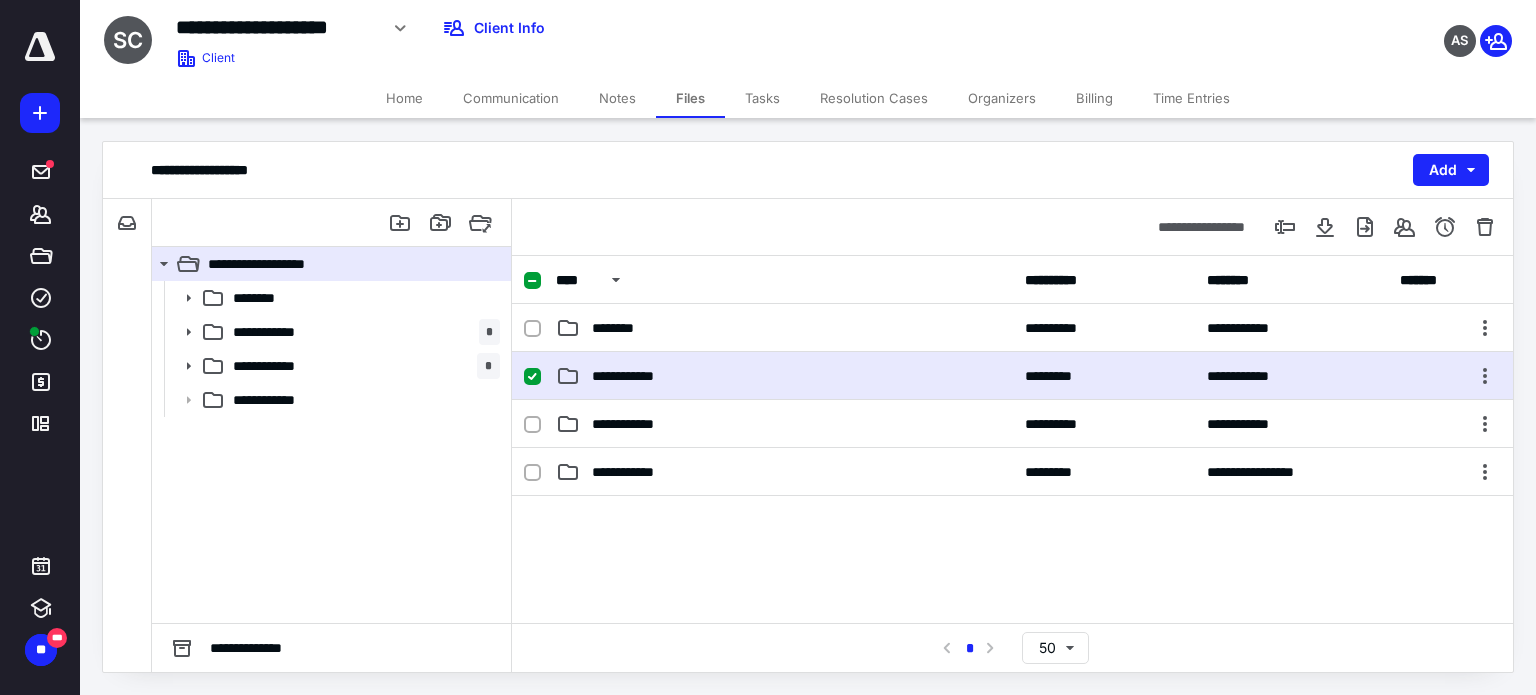 click on "**********" at bounding box center [1012, 376] 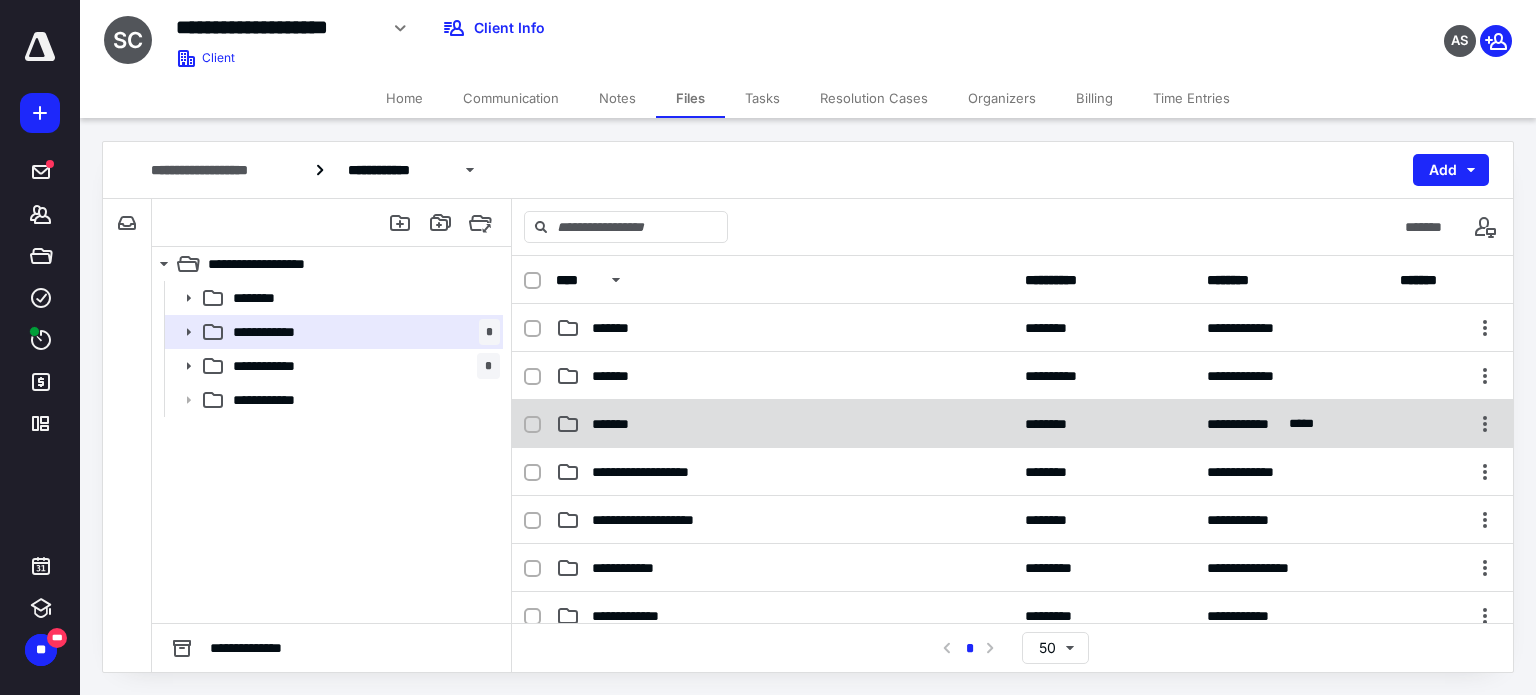 click on "*******" at bounding box center [620, 424] 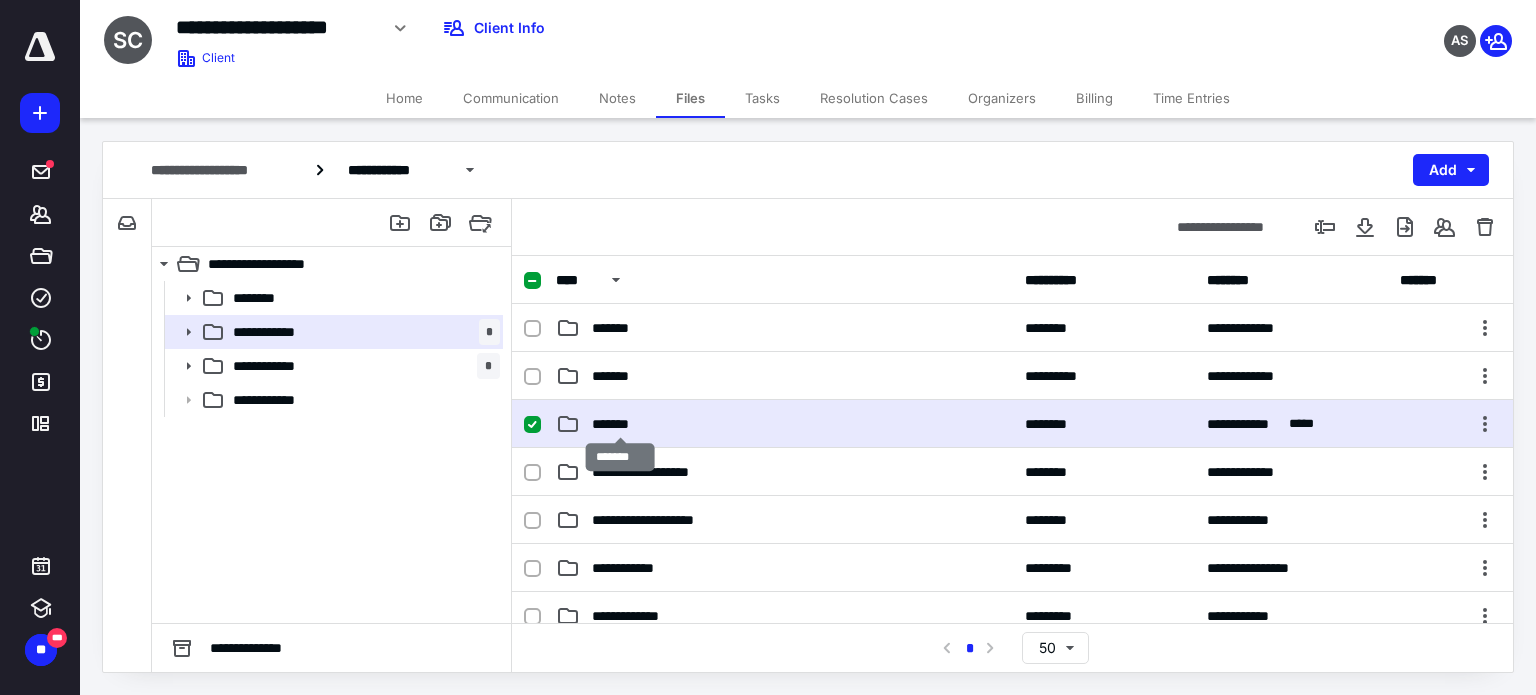 click on "*******" at bounding box center (620, 424) 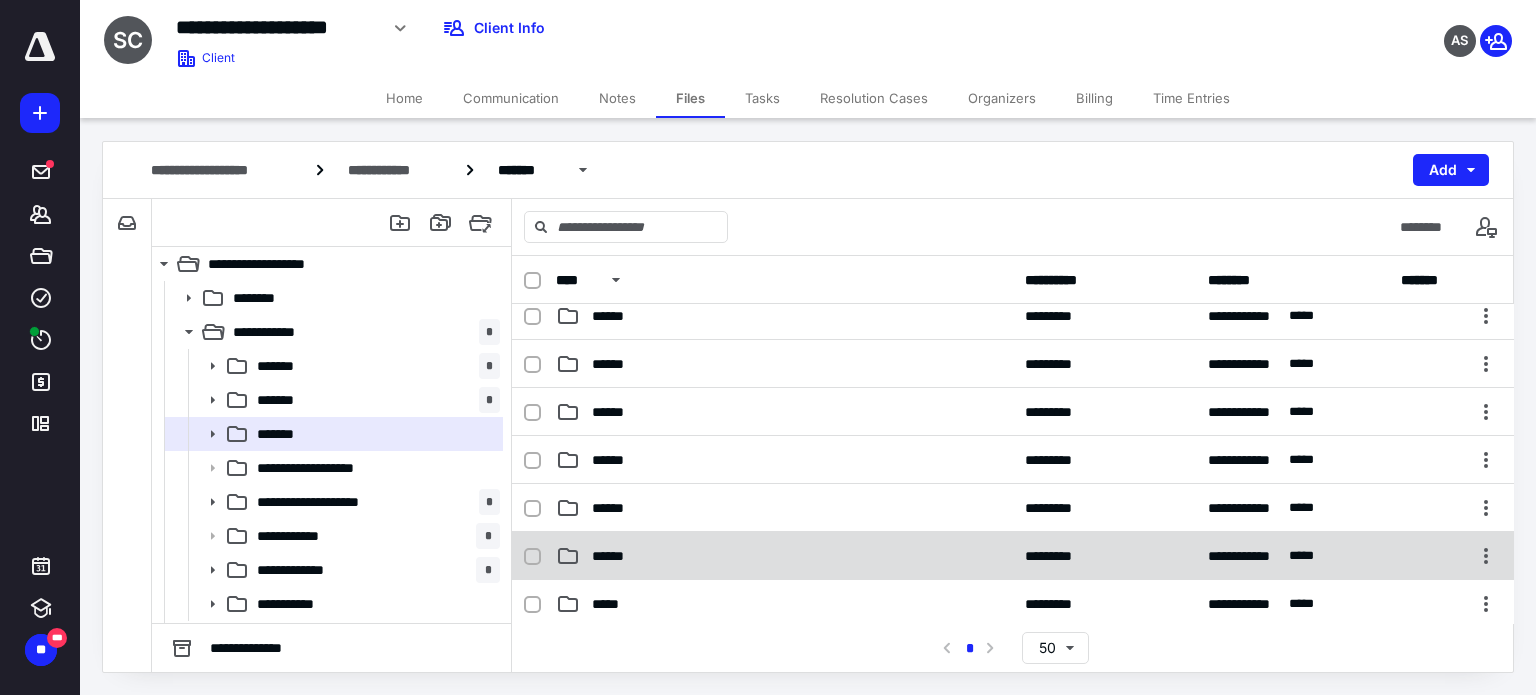scroll, scrollTop: 500, scrollLeft: 0, axis: vertical 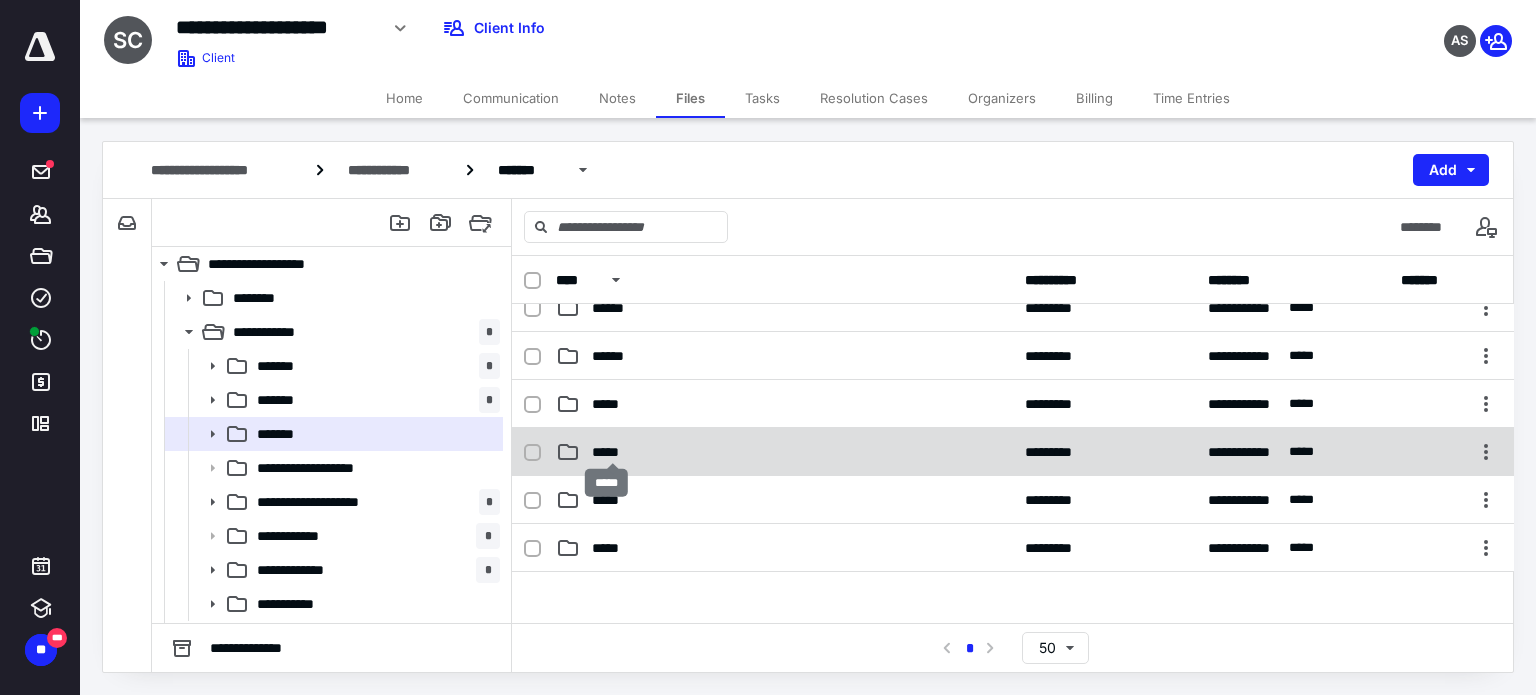 click on "*****" at bounding box center [612, 452] 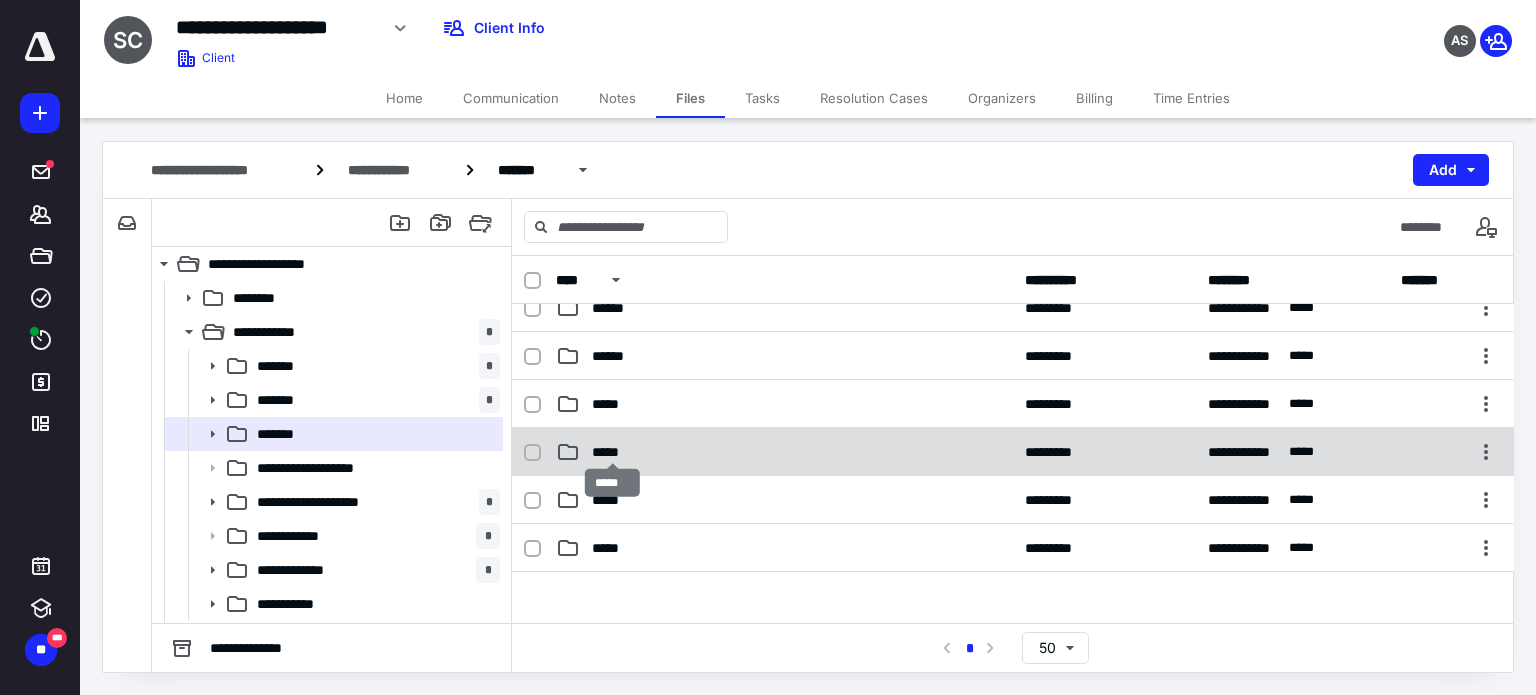 click on "*****" at bounding box center [612, 452] 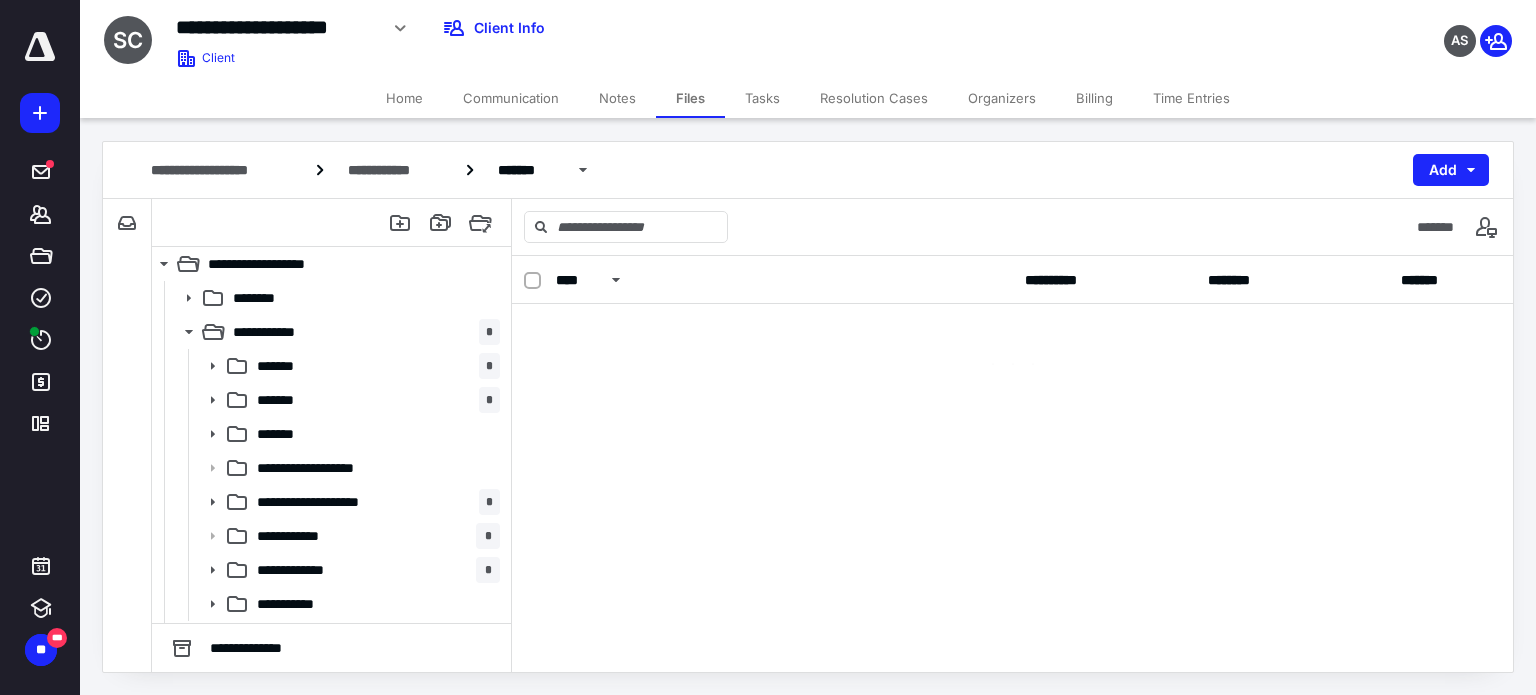 scroll, scrollTop: 0, scrollLeft: 0, axis: both 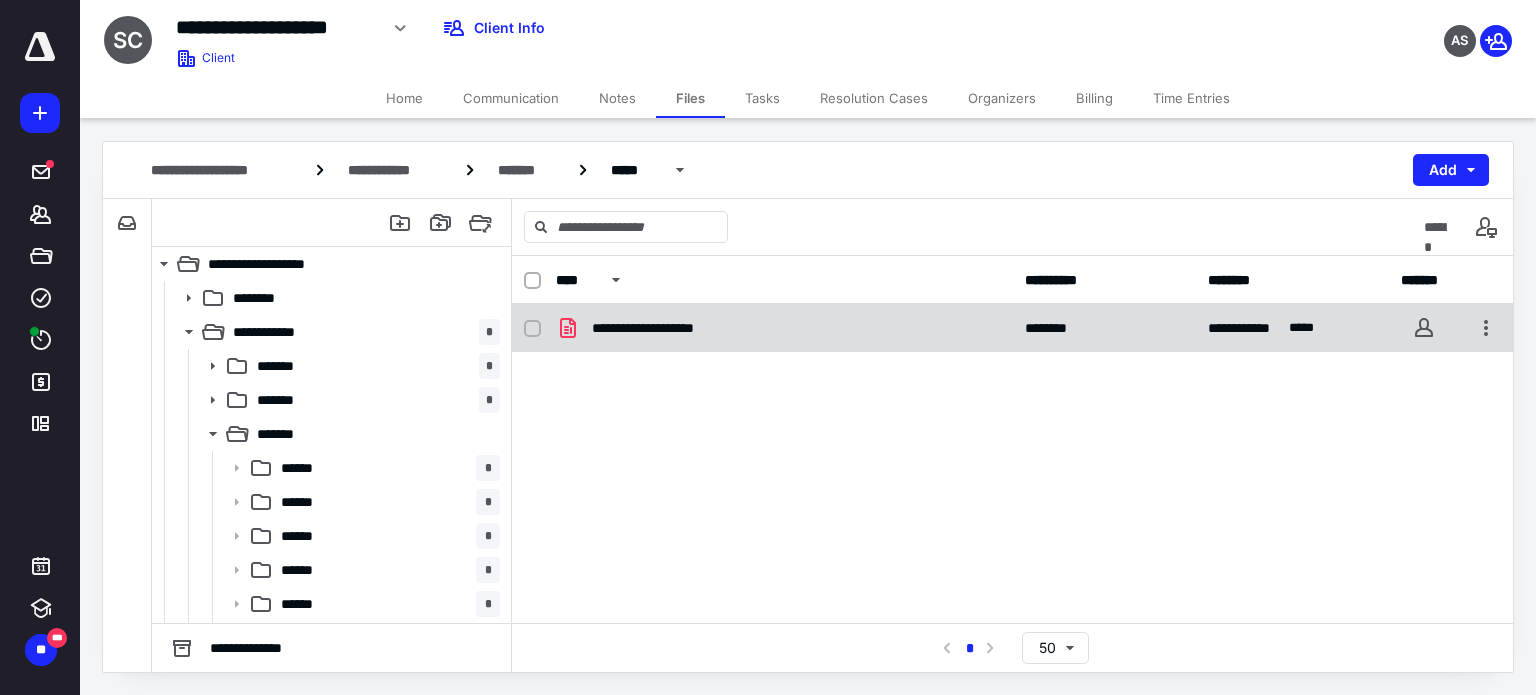 click on "**********" at bounding box center (669, 328) 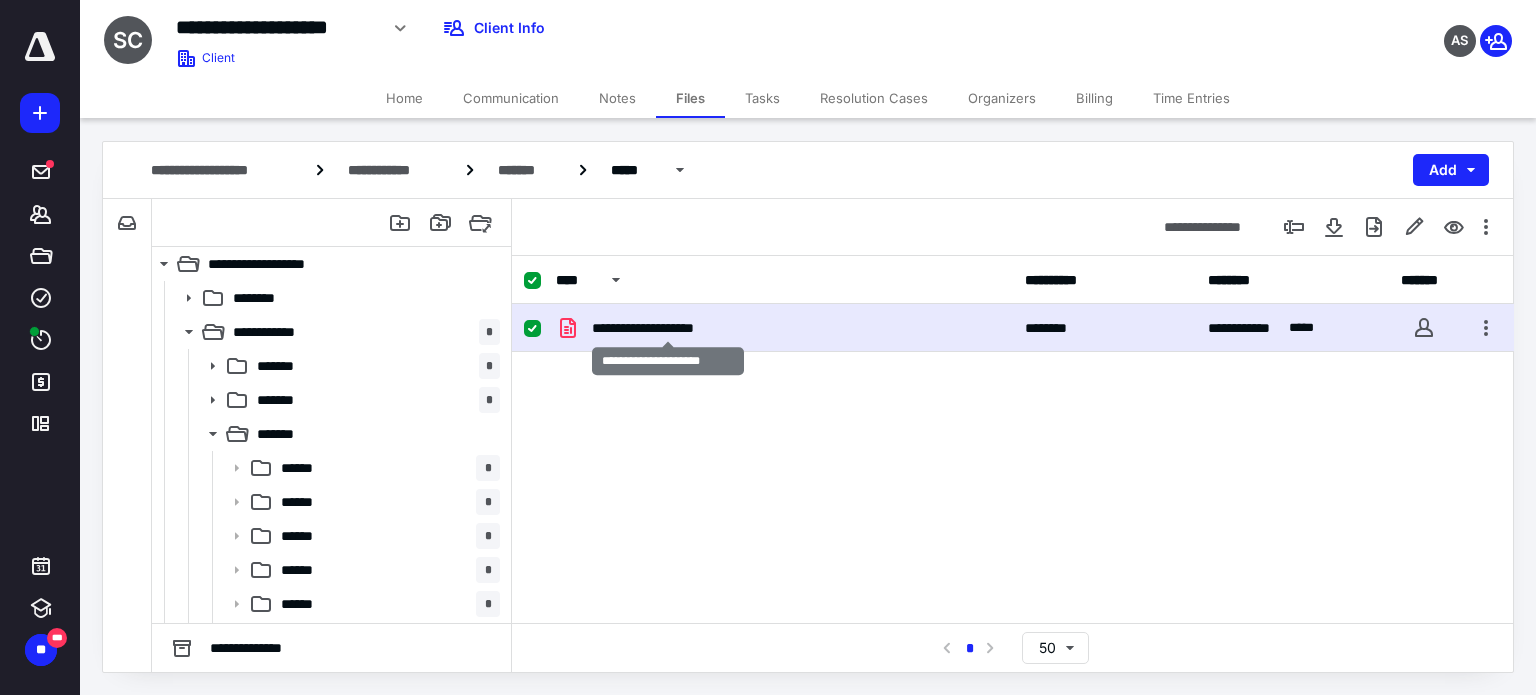 click on "**********" at bounding box center (669, 328) 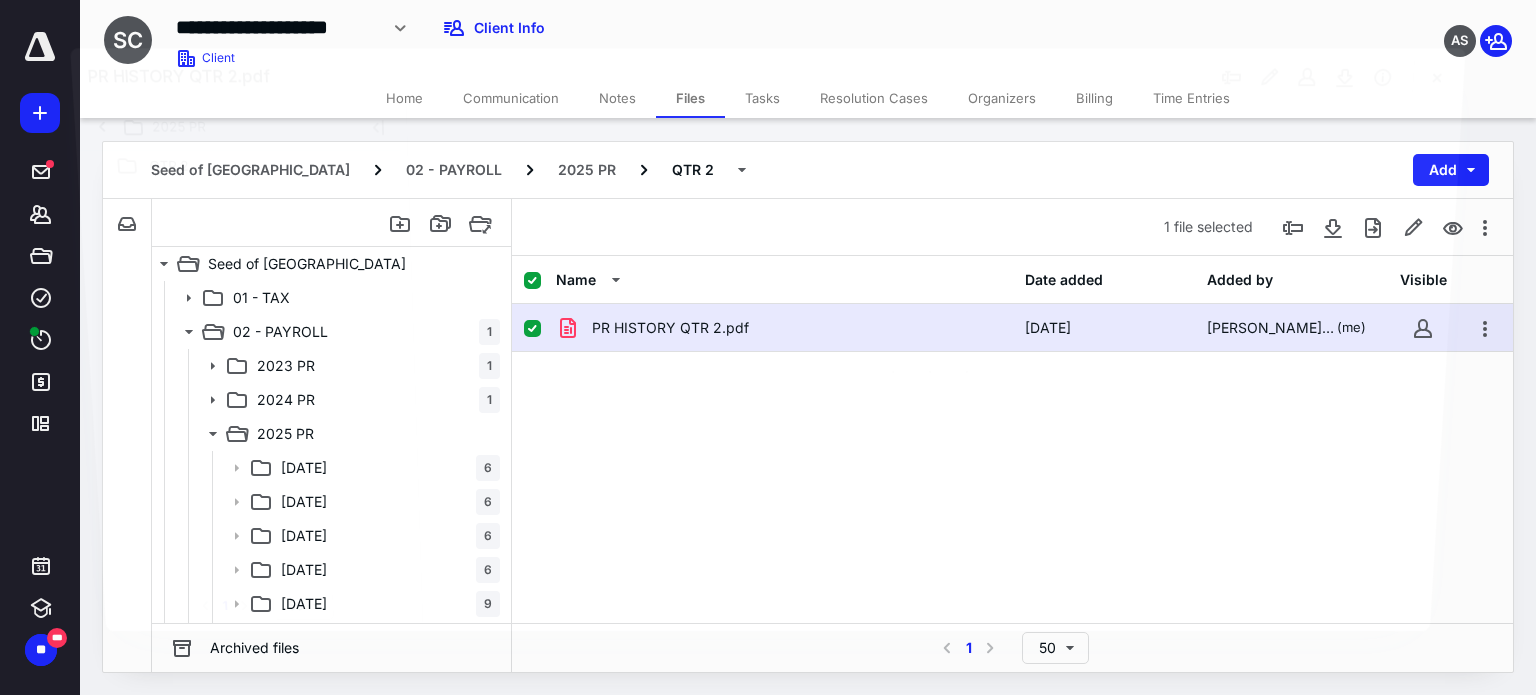 click at bounding box center (934, 365) 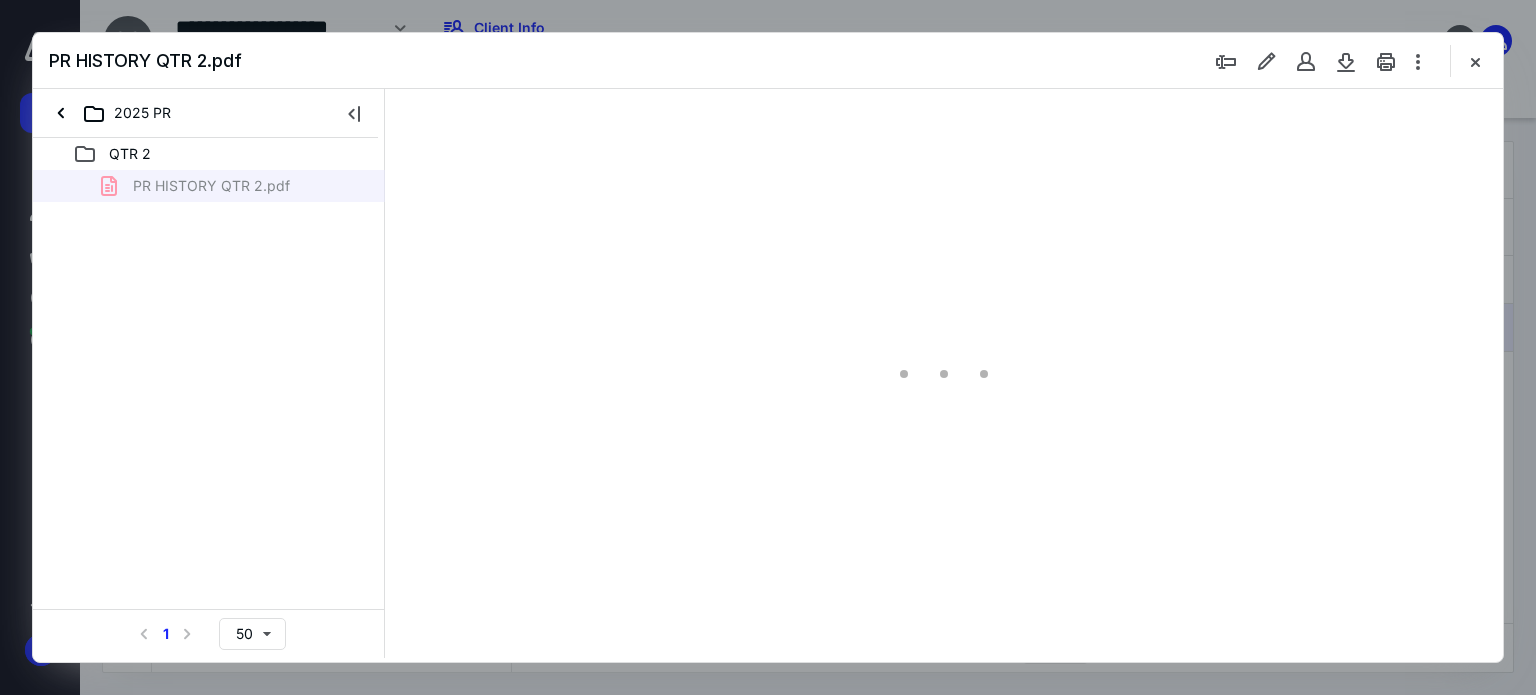 scroll, scrollTop: 0, scrollLeft: 0, axis: both 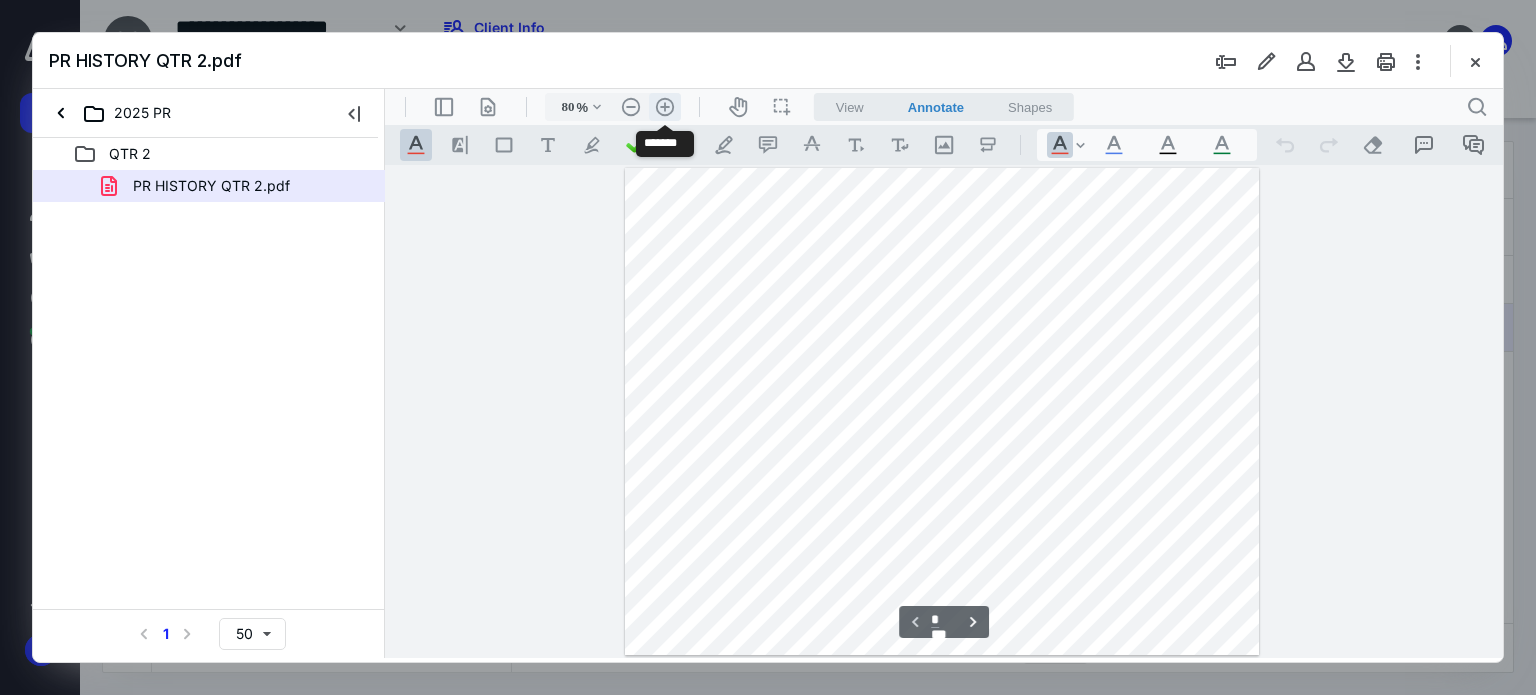 click on ".cls-1{fill:#abb0c4;} icon - header - zoom - in - line" at bounding box center (665, 107) 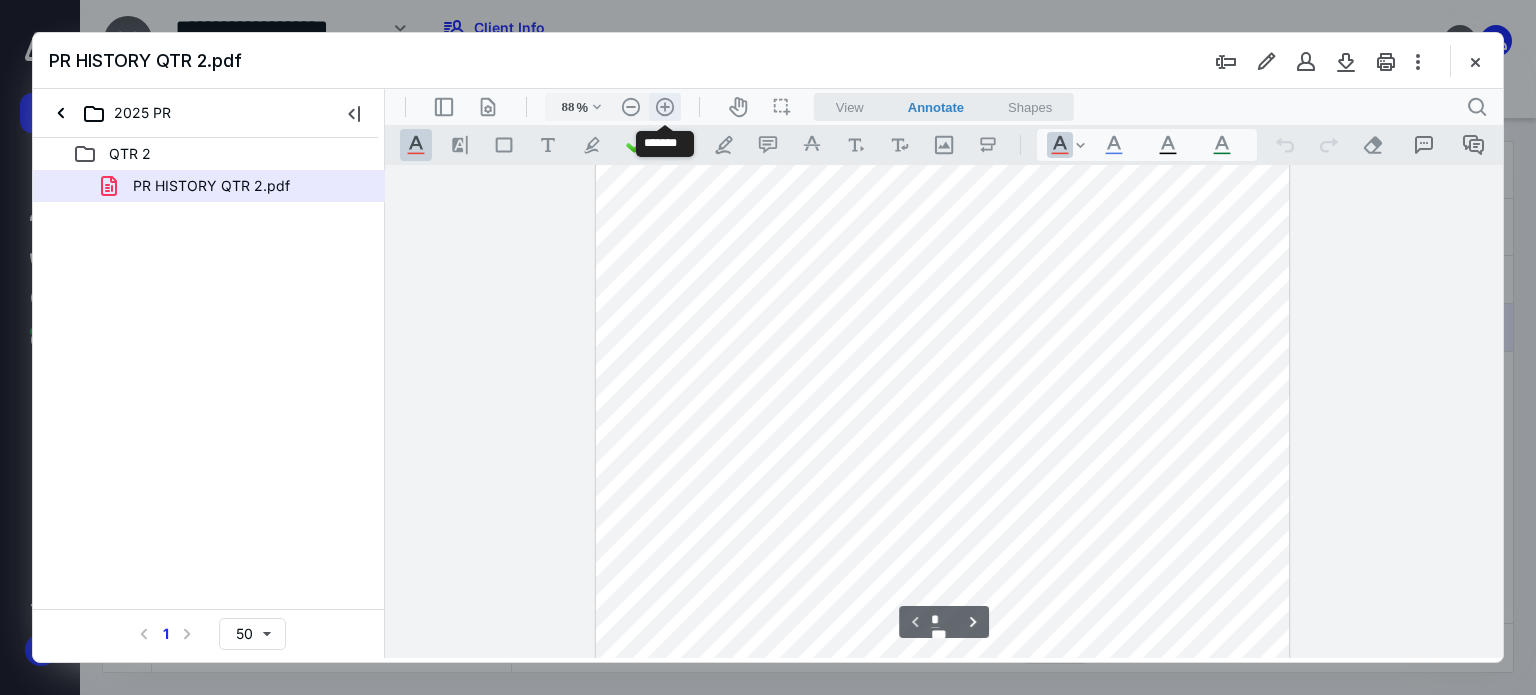 click on ".cls-1{fill:#abb0c4;} icon - header - zoom - in - line" at bounding box center (665, 107) 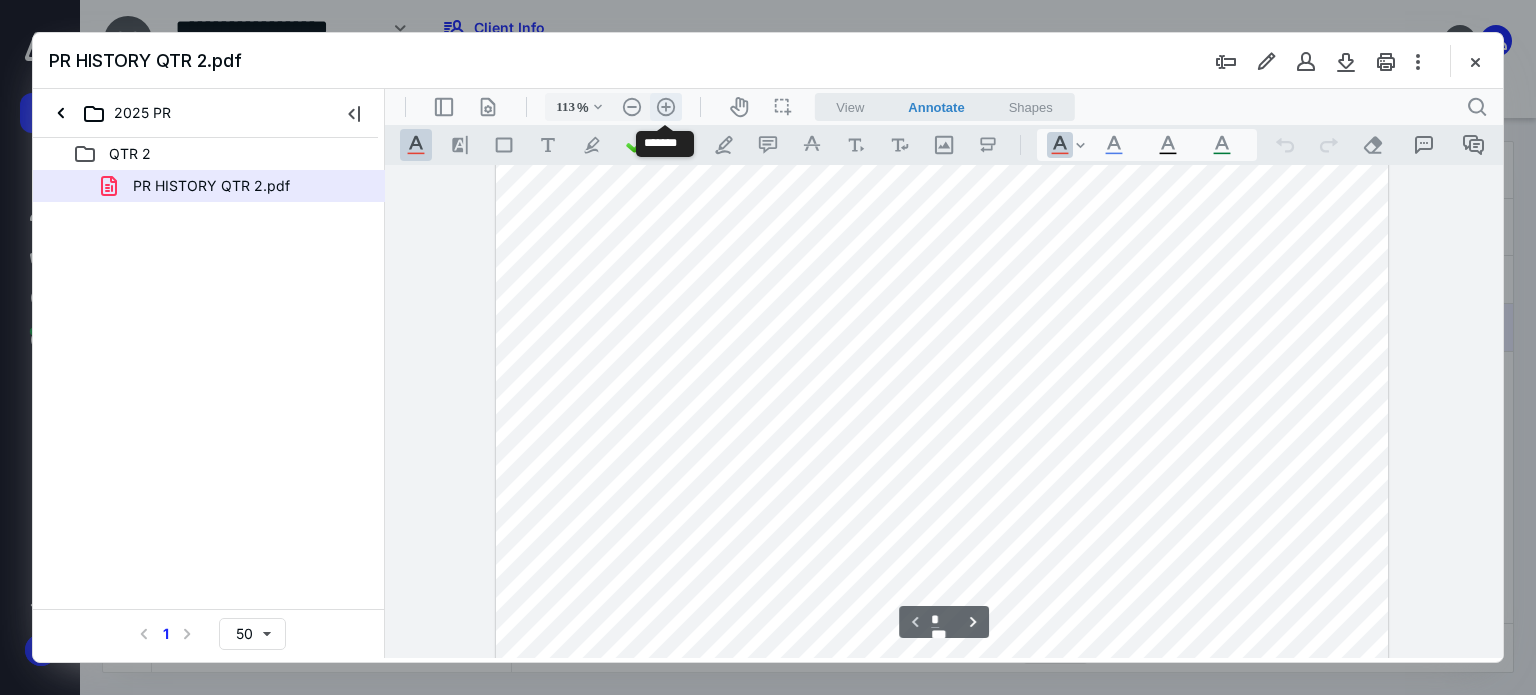 click on ".cls-1{fill:#abb0c4;} icon - header - zoom - in - line" at bounding box center [666, 107] 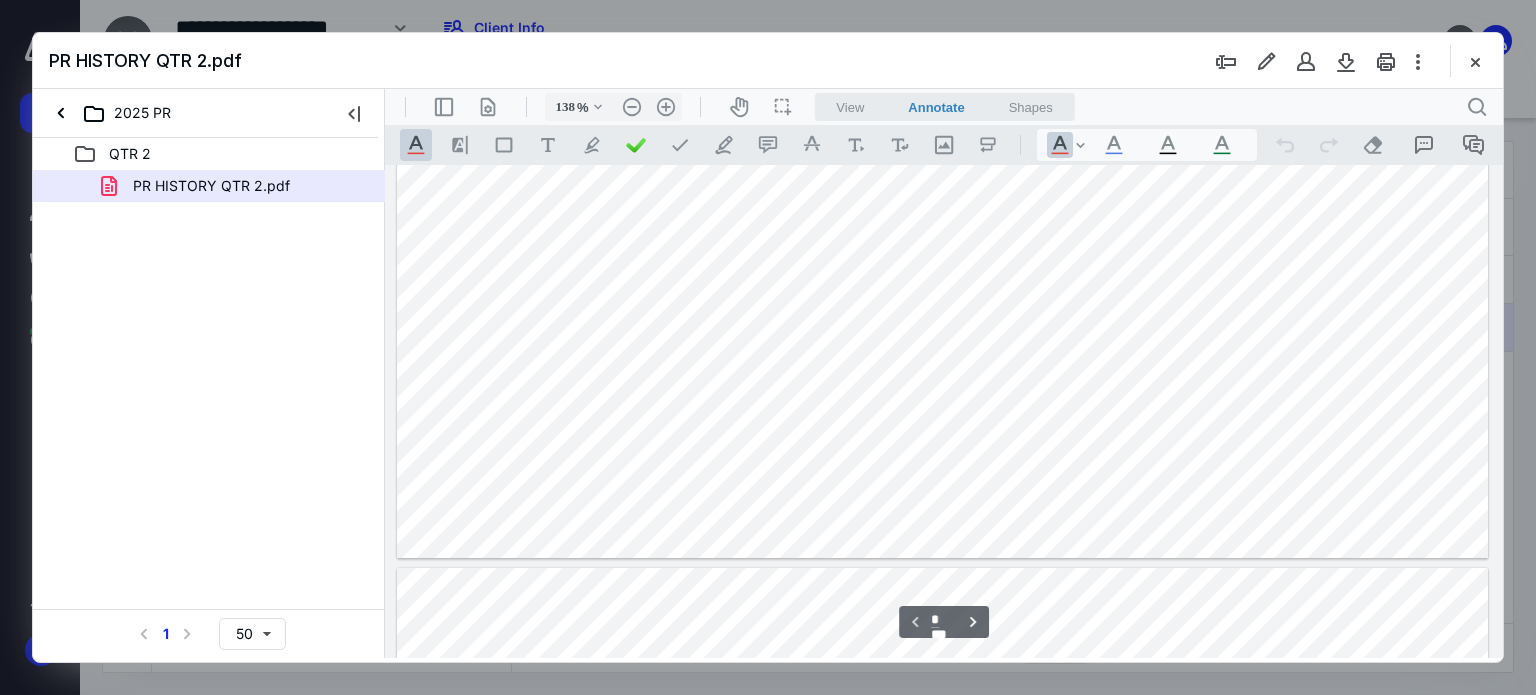 scroll, scrollTop: 851, scrollLeft: 0, axis: vertical 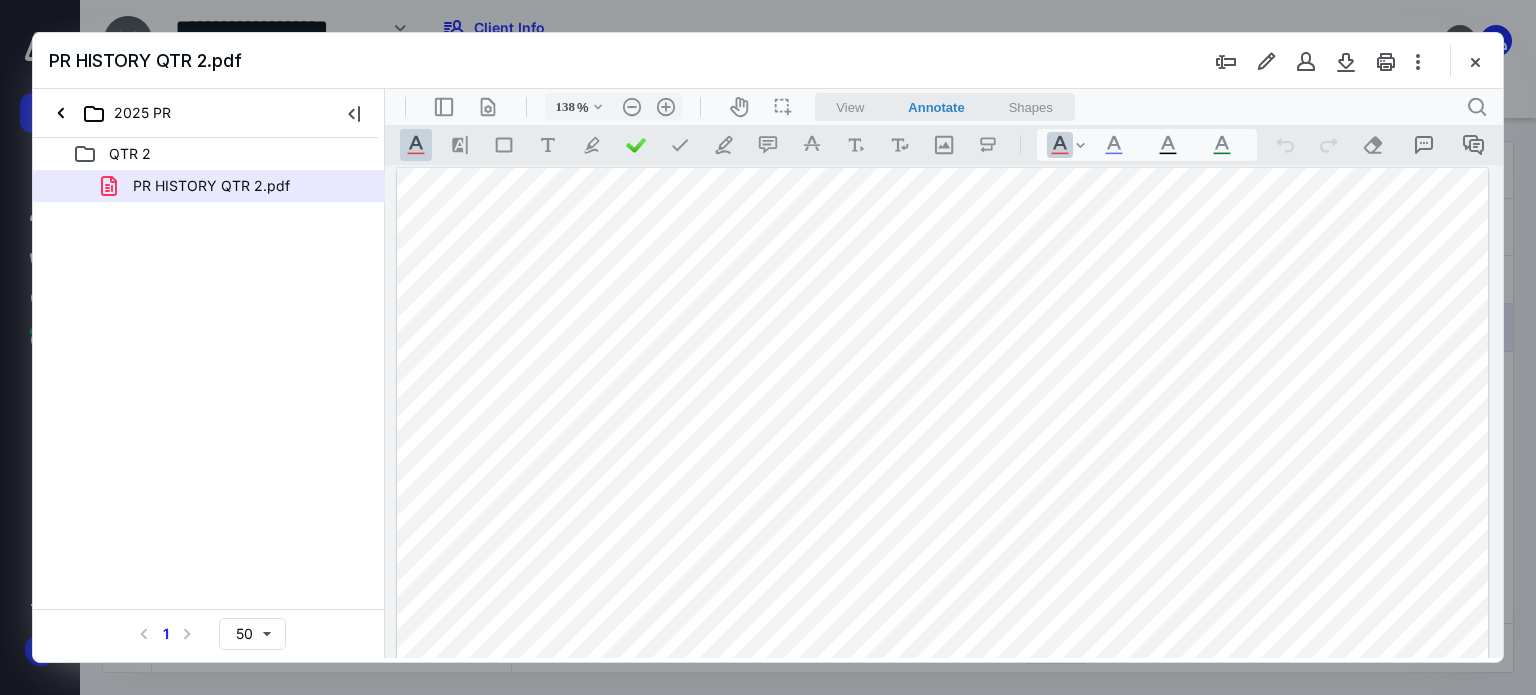 type on "*" 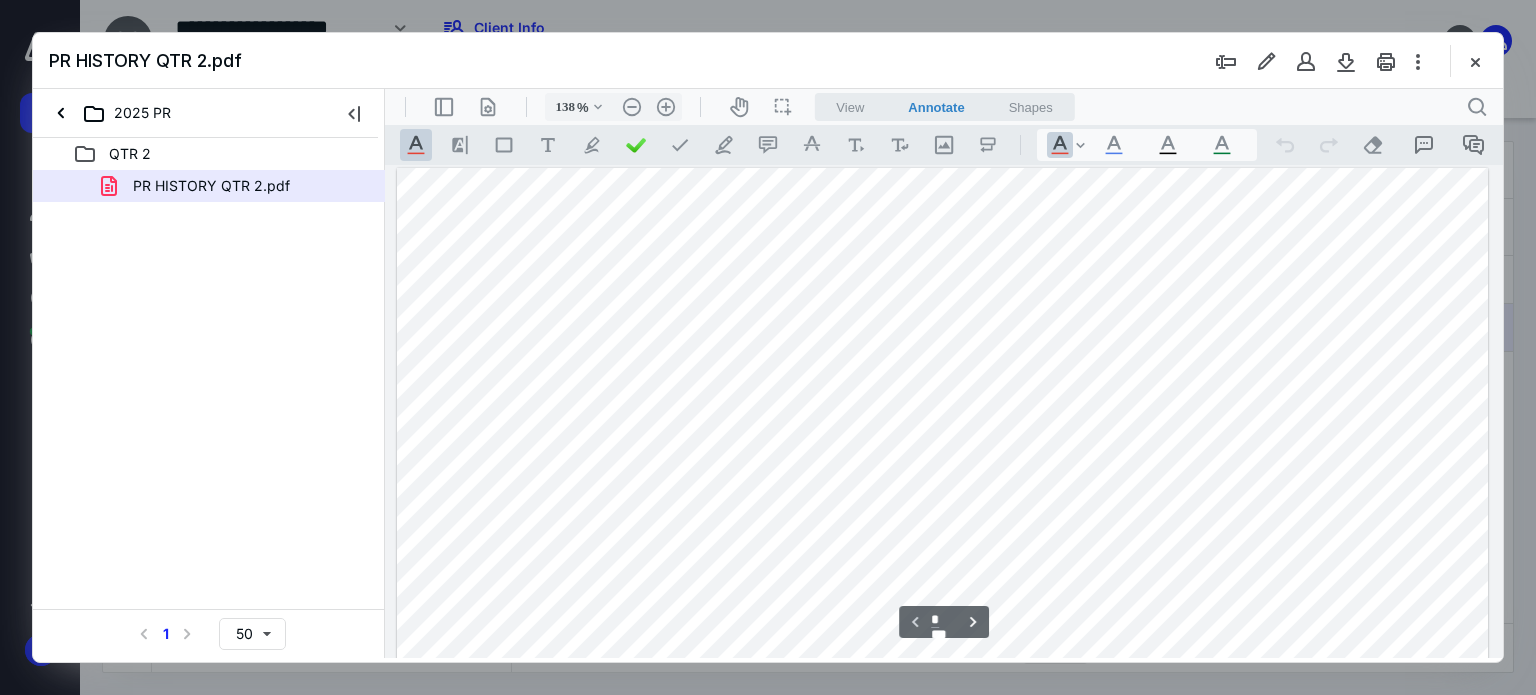 scroll, scrollTop: 451, scrollLeft: 0, axis: vertical 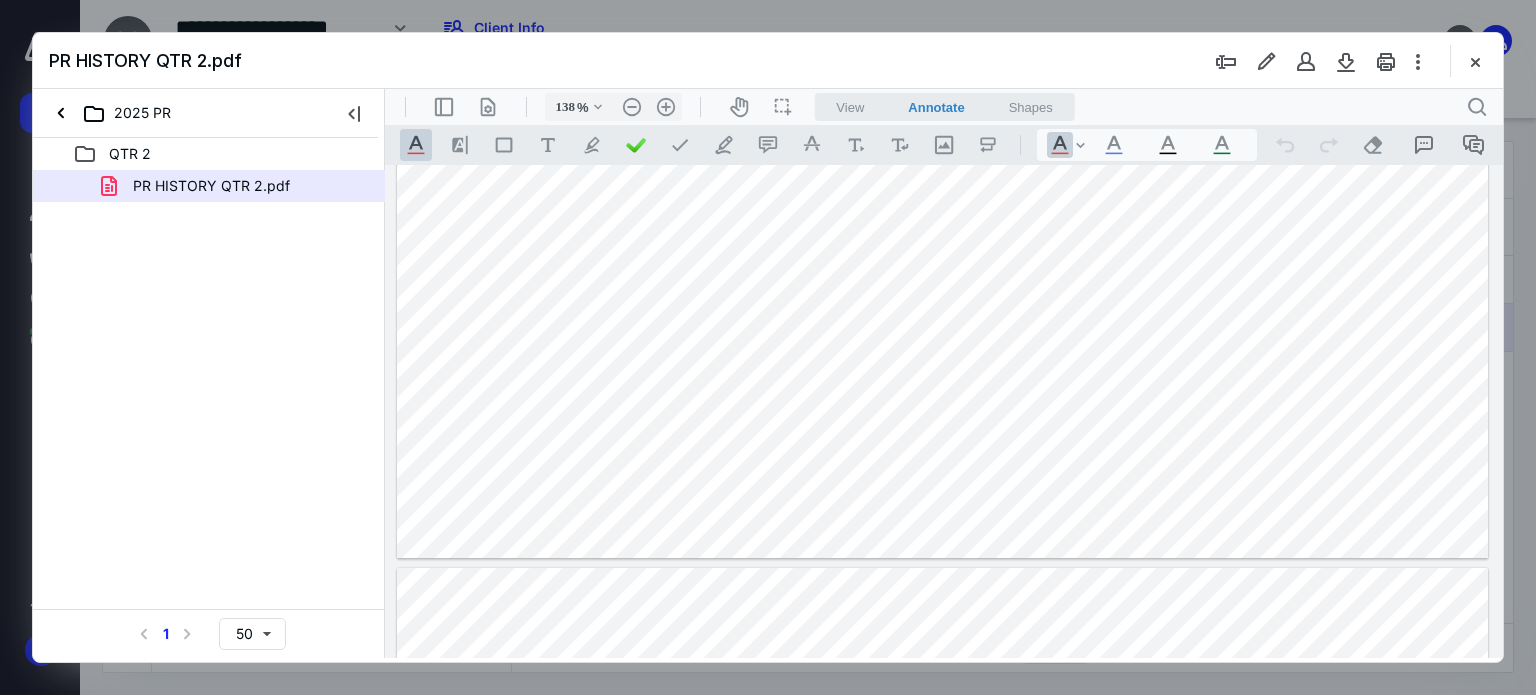 drag, startPoint x: 1484, startPoint y: 63, endPoint x: 1396, endPoint y: 90, distance: 92.0489 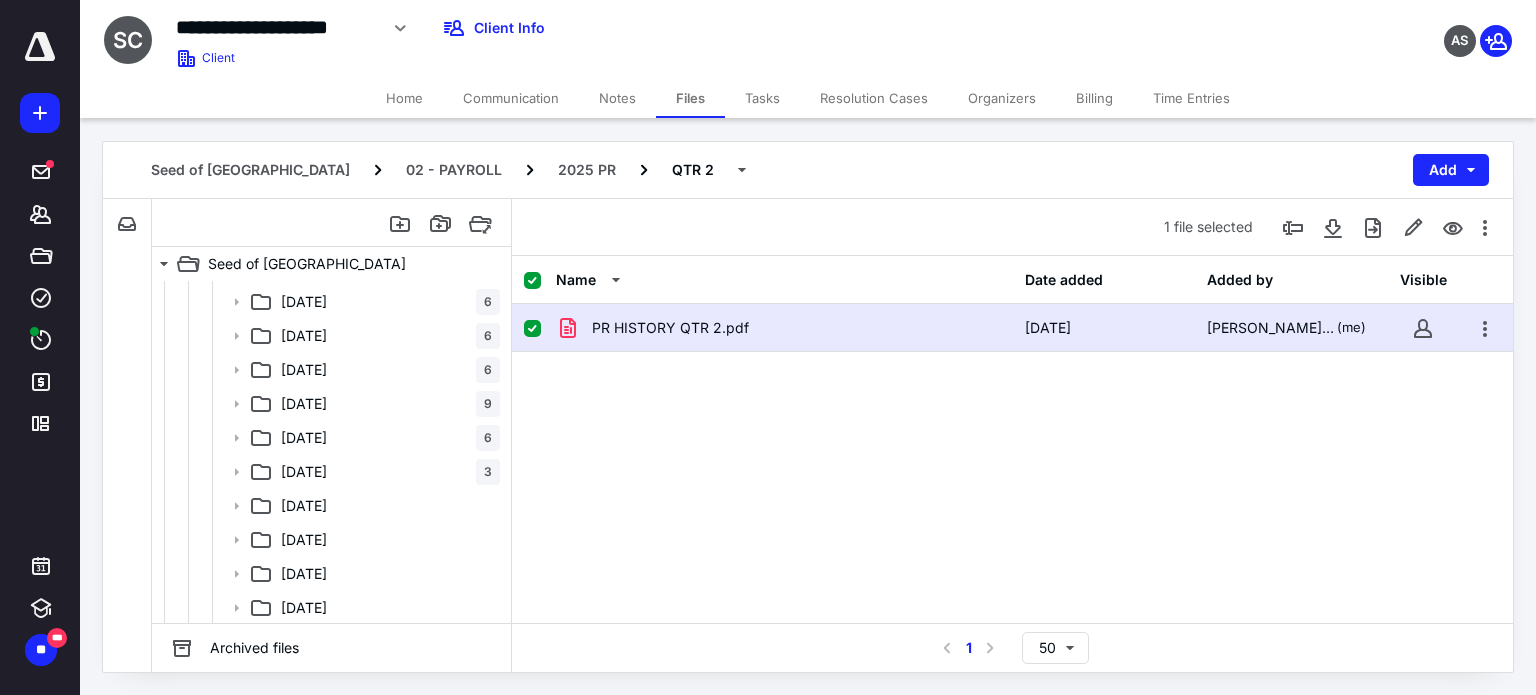 scroll, scrollTop: 400, scrollLeft: 0, axis: vertical 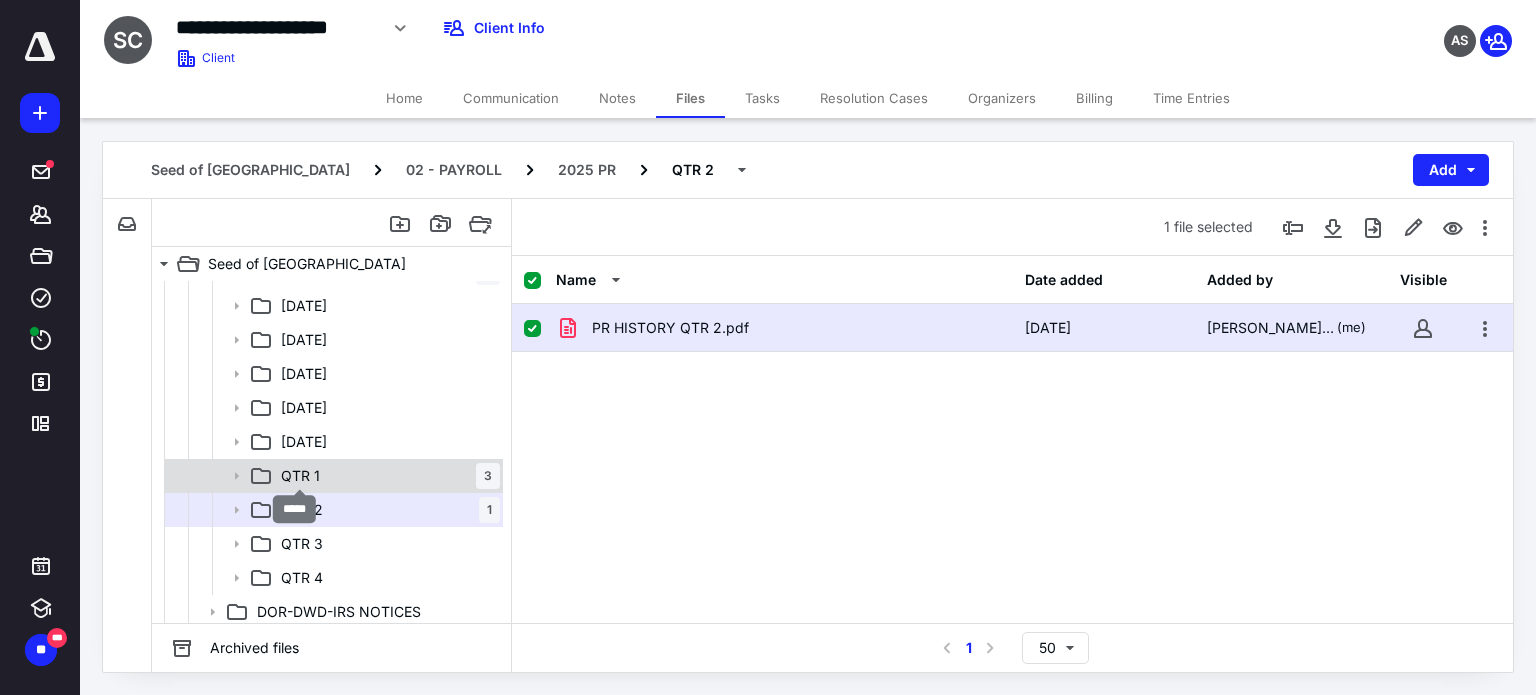 click on "QTR 1" at bounding box center (300, 476) 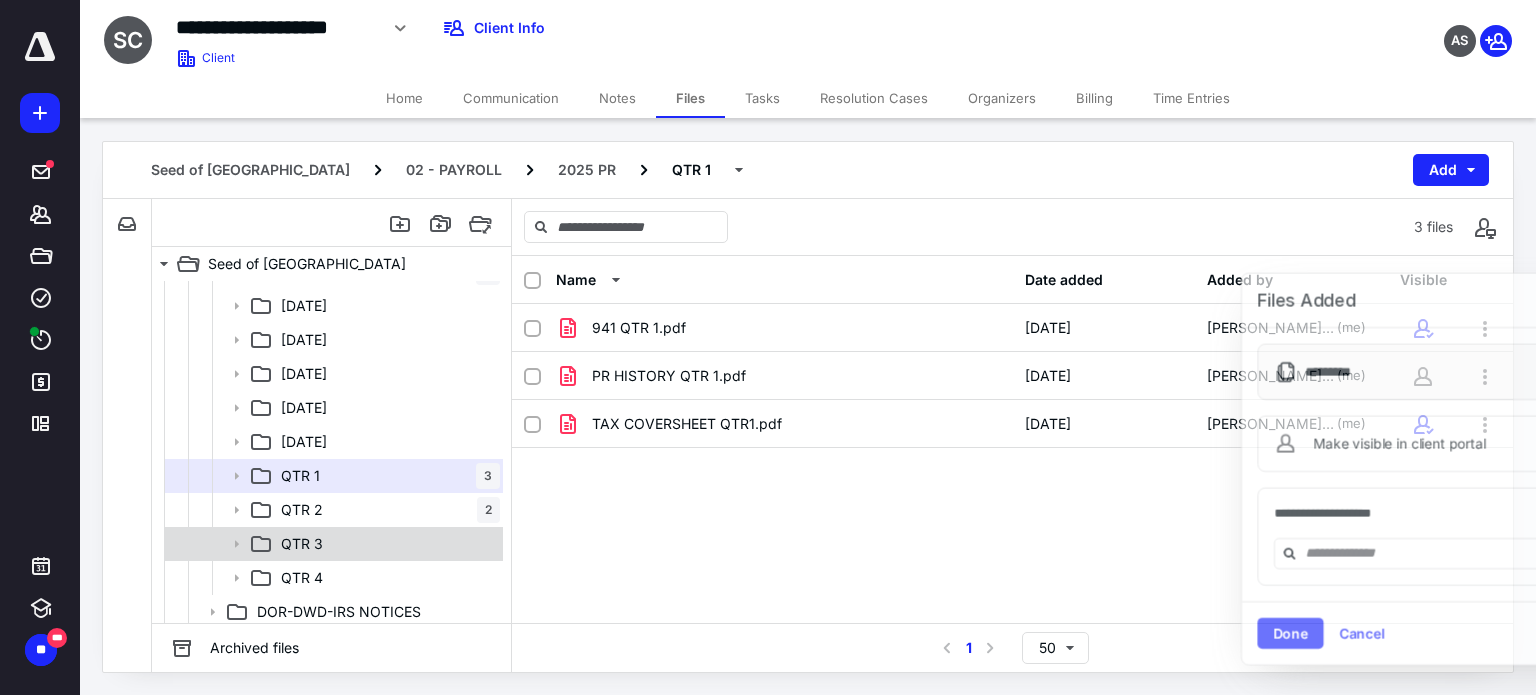 click on "QTR 2 2" at bounding box center (386, 510) 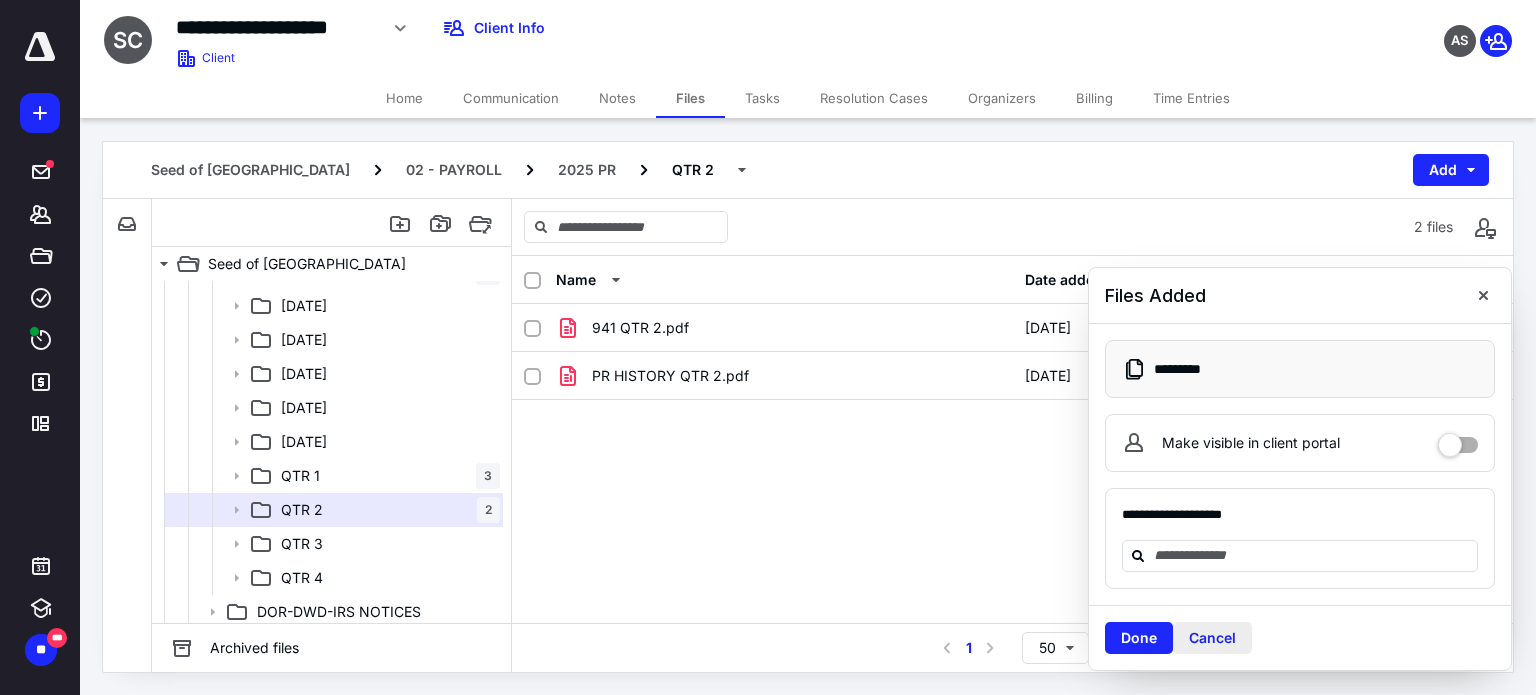 click on "Cancel" at bounding box center [1212, 638] 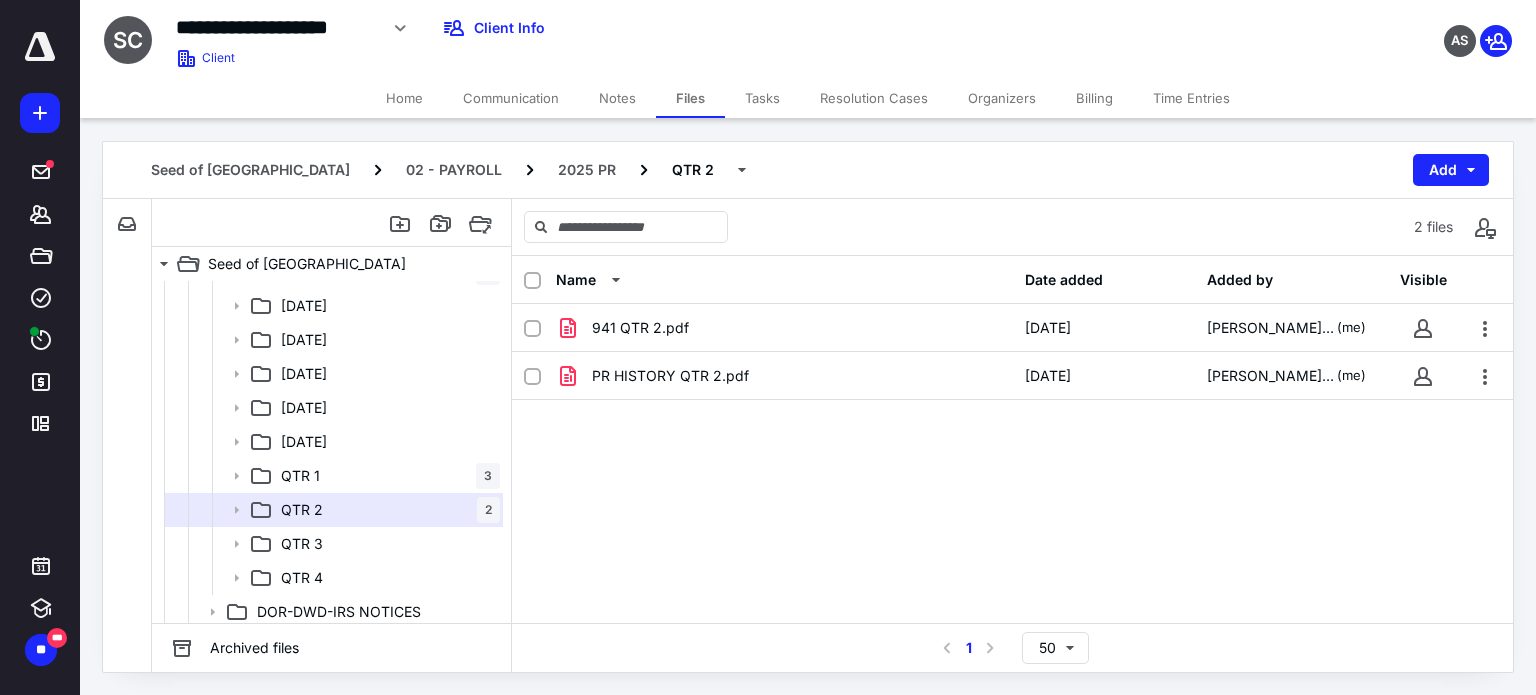 click on "941 QTR 2.pdf 7/10/2025 Laura Friday  (me) PR HISTORY QTR 2.pdf 7/9/2025 Laura Friday  (me)" at bounding box center [1012, 454] 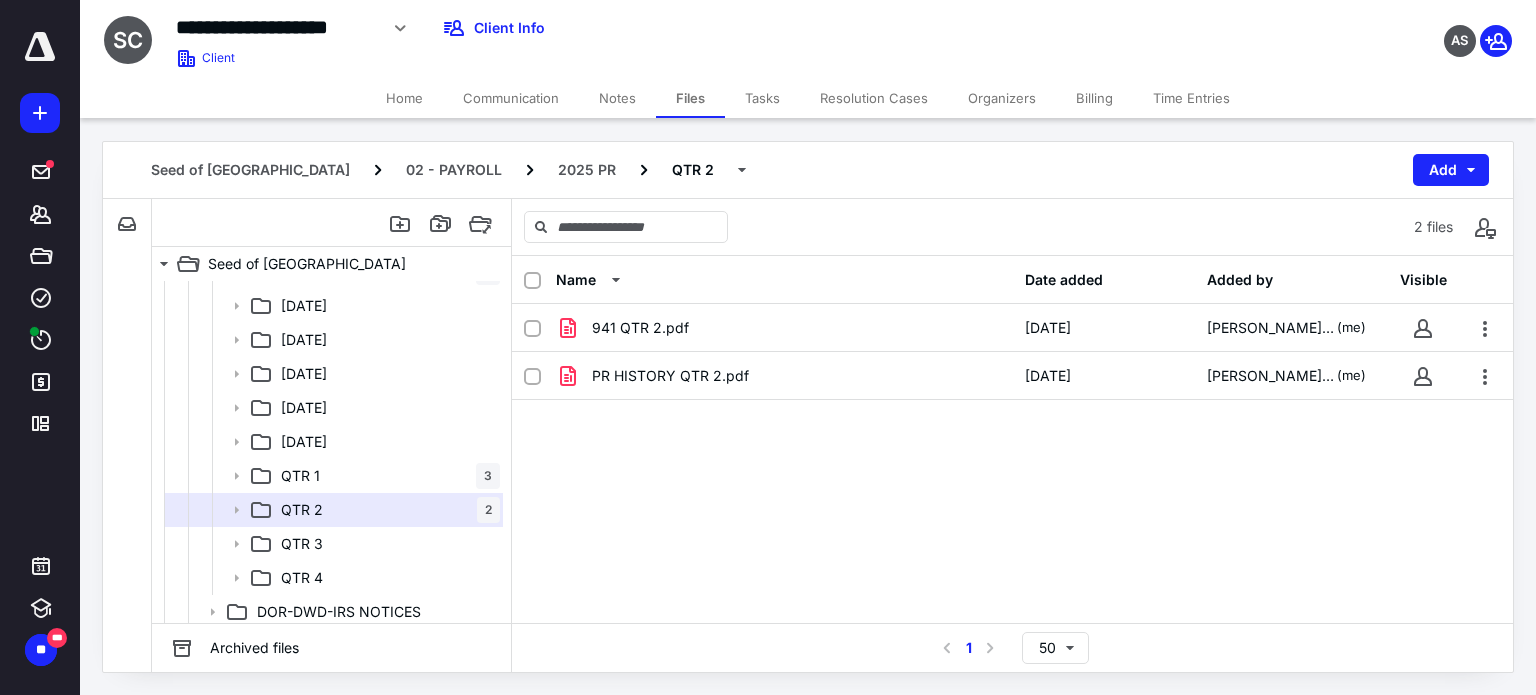 click on "QTR 1 3" at bounding box center (386, 476) 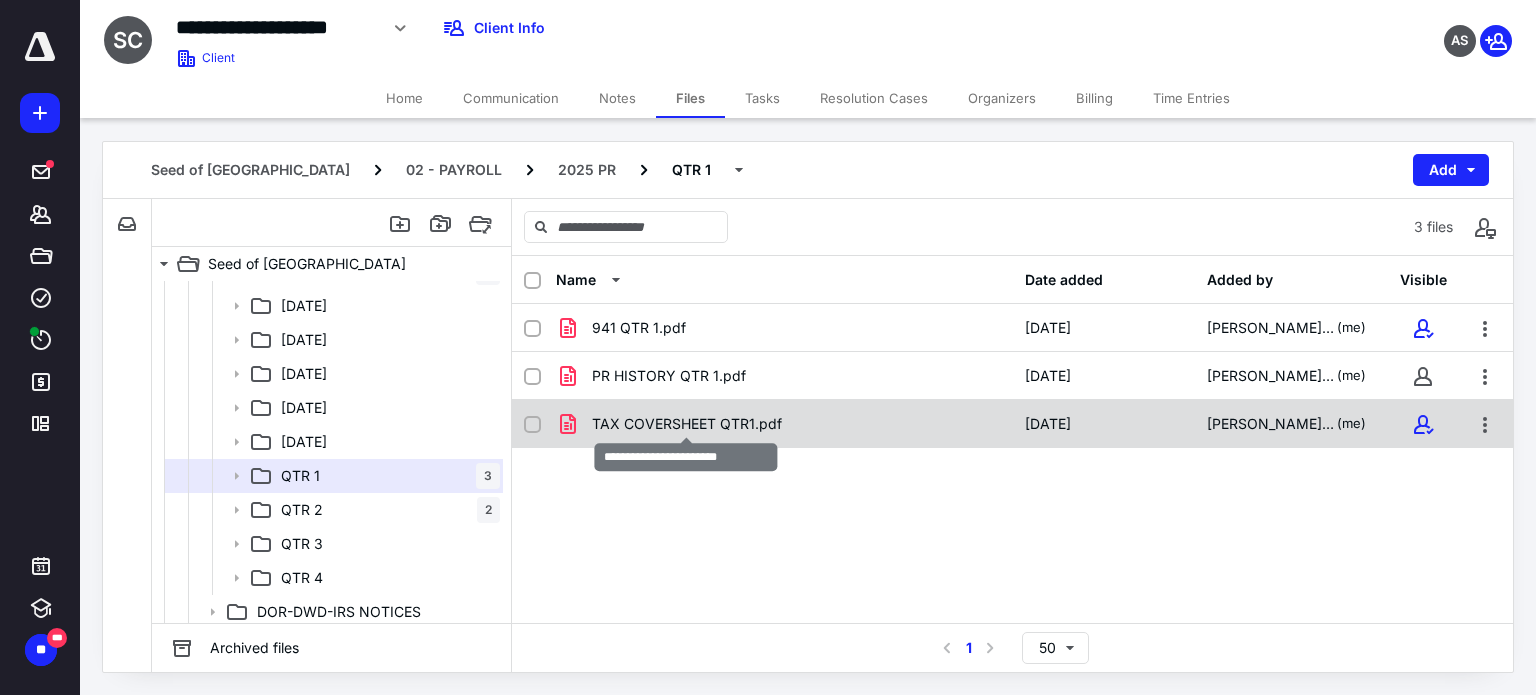 click on "TAX COVERSHEET QTR1.pdf" at bounding box center (687, 424) 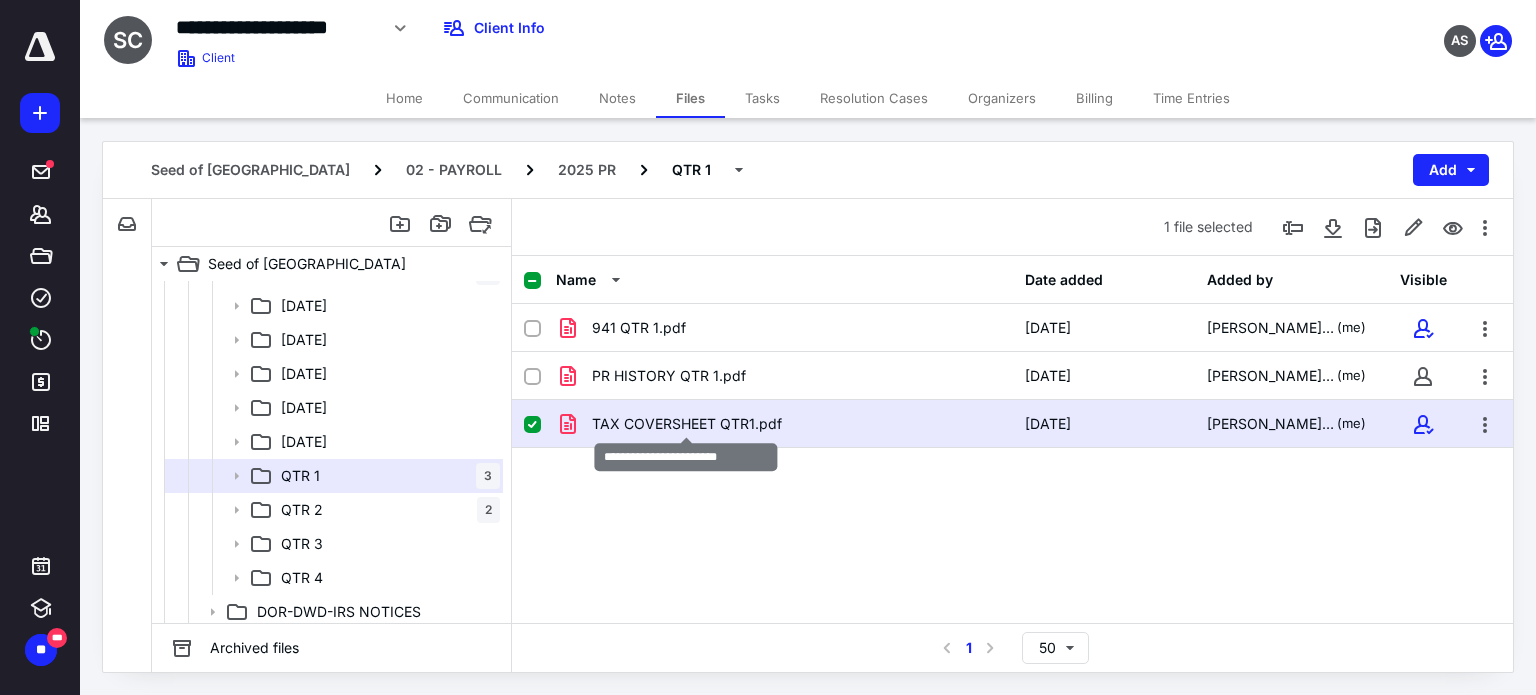 click on "TAX COVERSHEET QTR1.pdf" at bounding box center (687, 424) 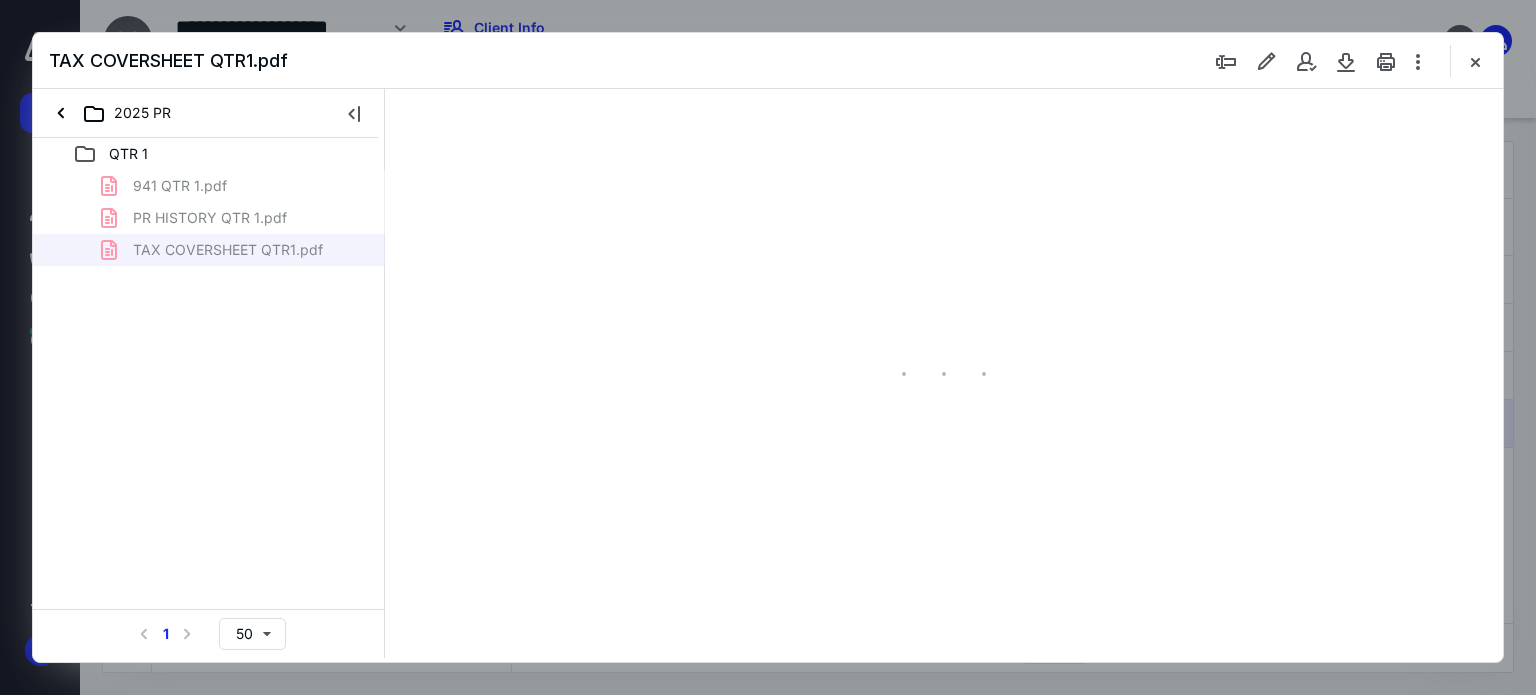 scroll, scrollTop: 0, scrollLeft: 0, axis: both 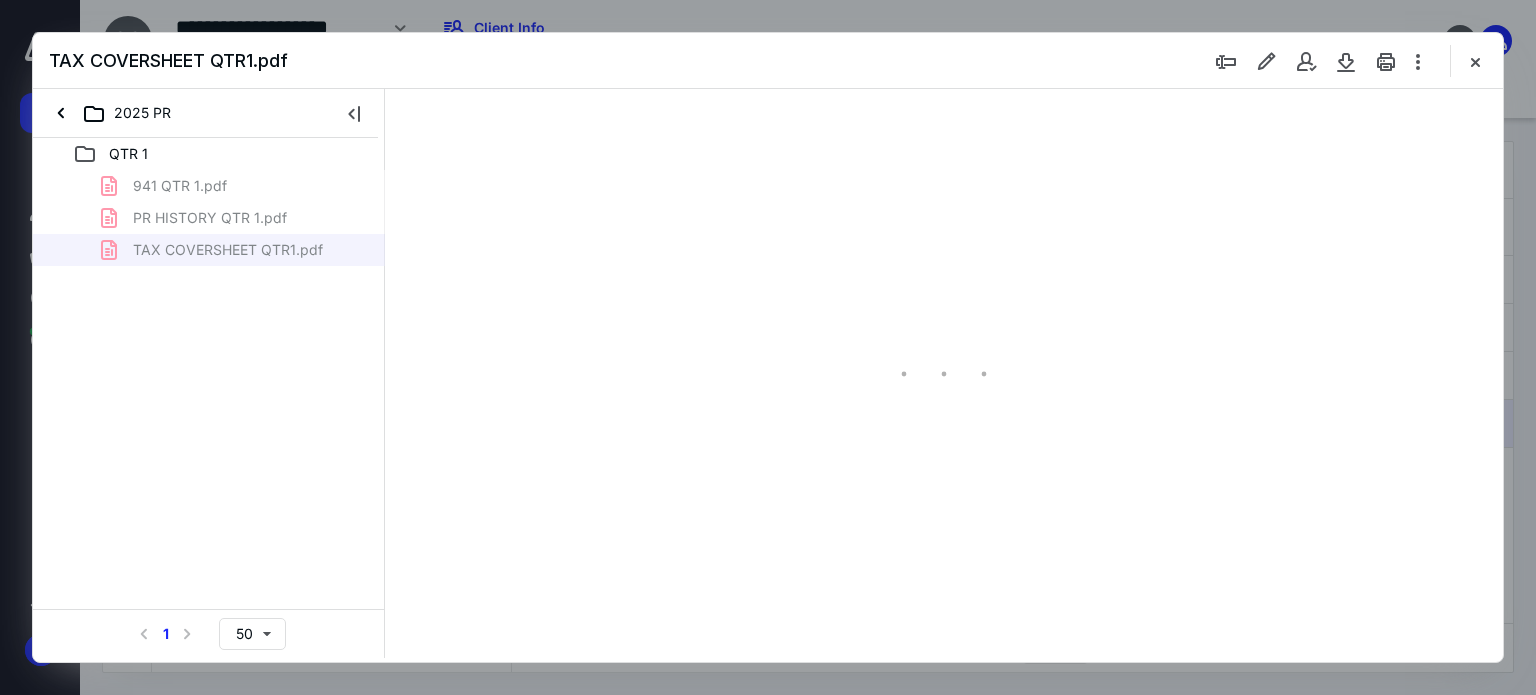 type on "62" 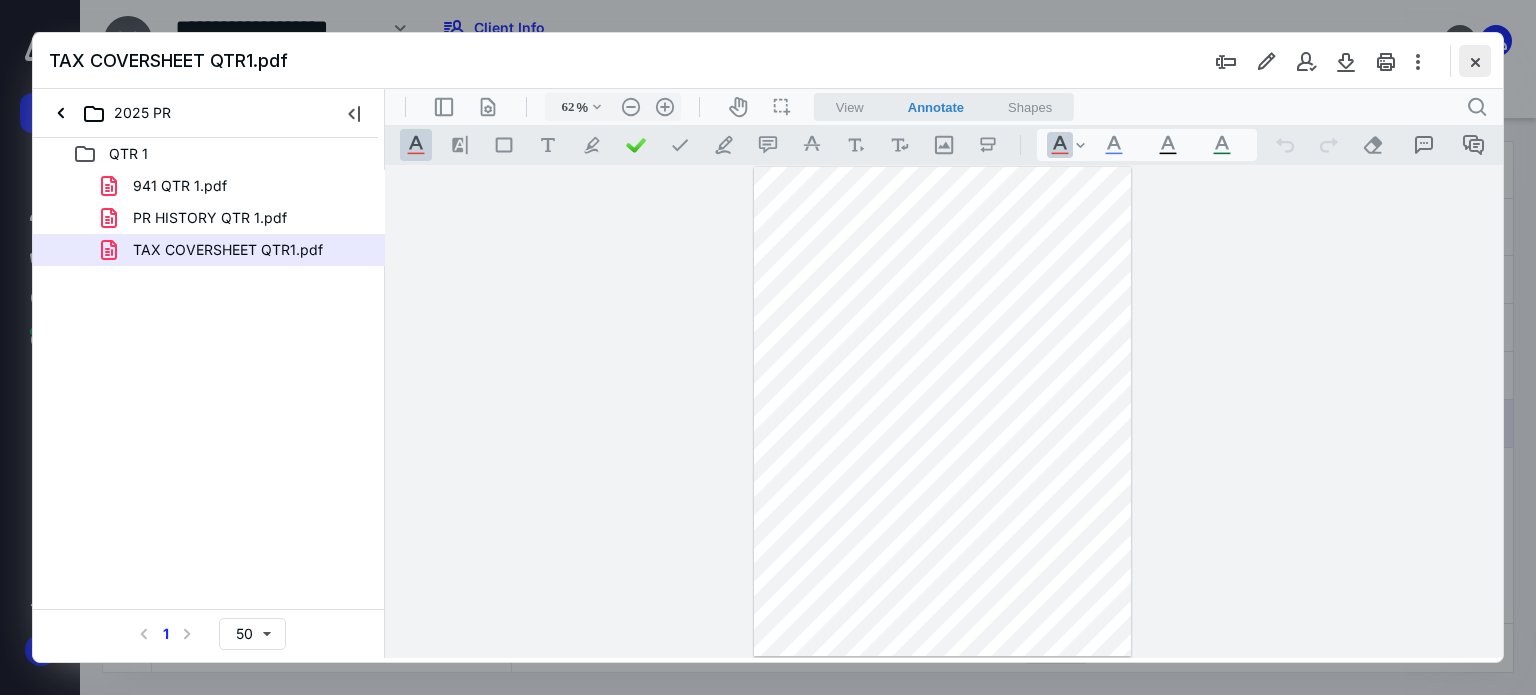 click at bounding box center [1475, 61] 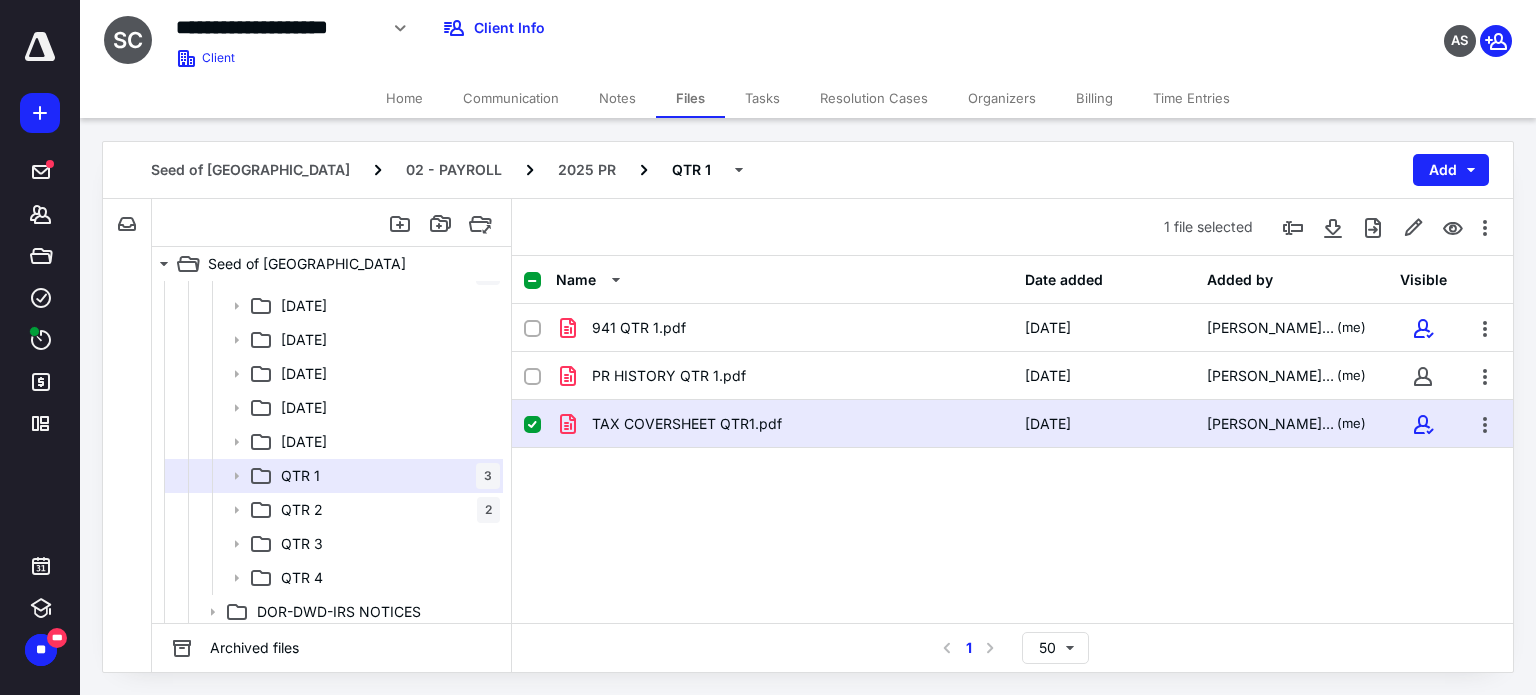 scroll, scrollTop: 0, scrollLeft: 0, axis: both 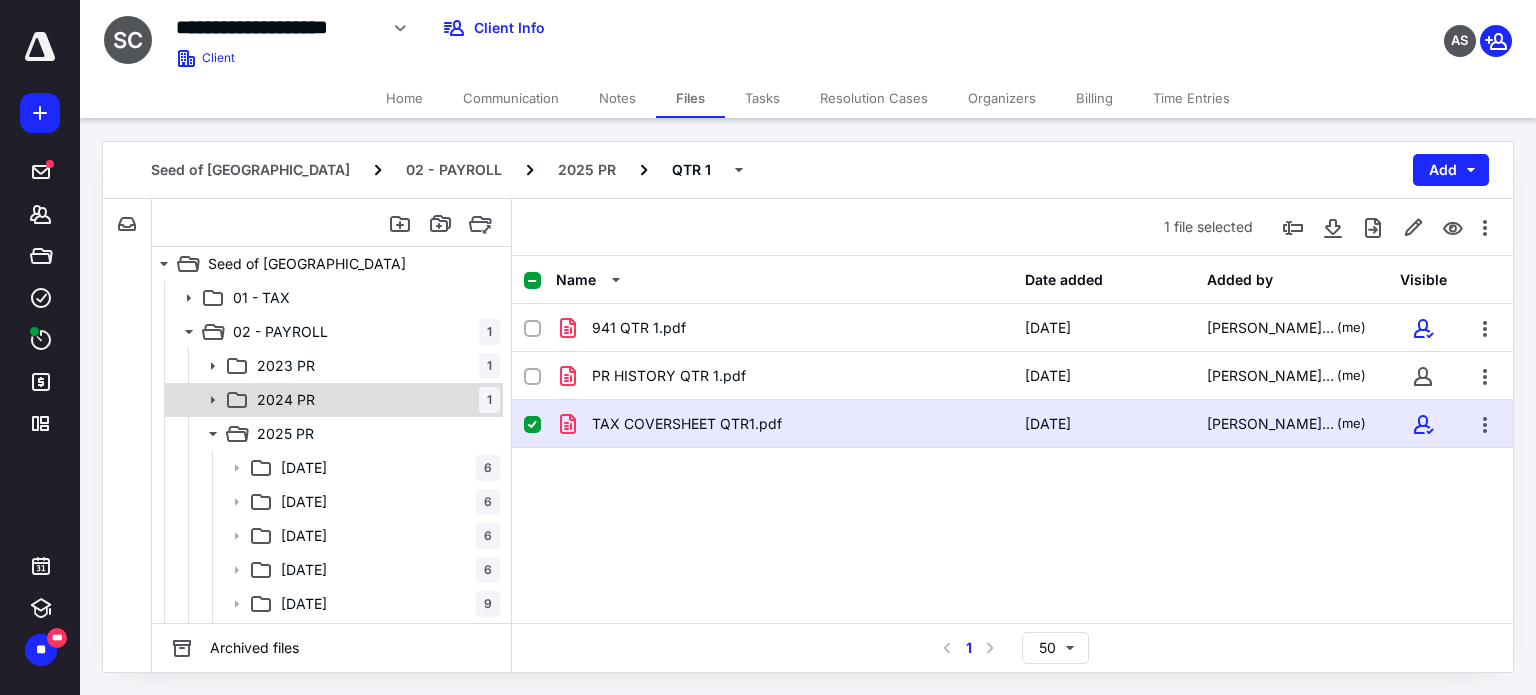 click 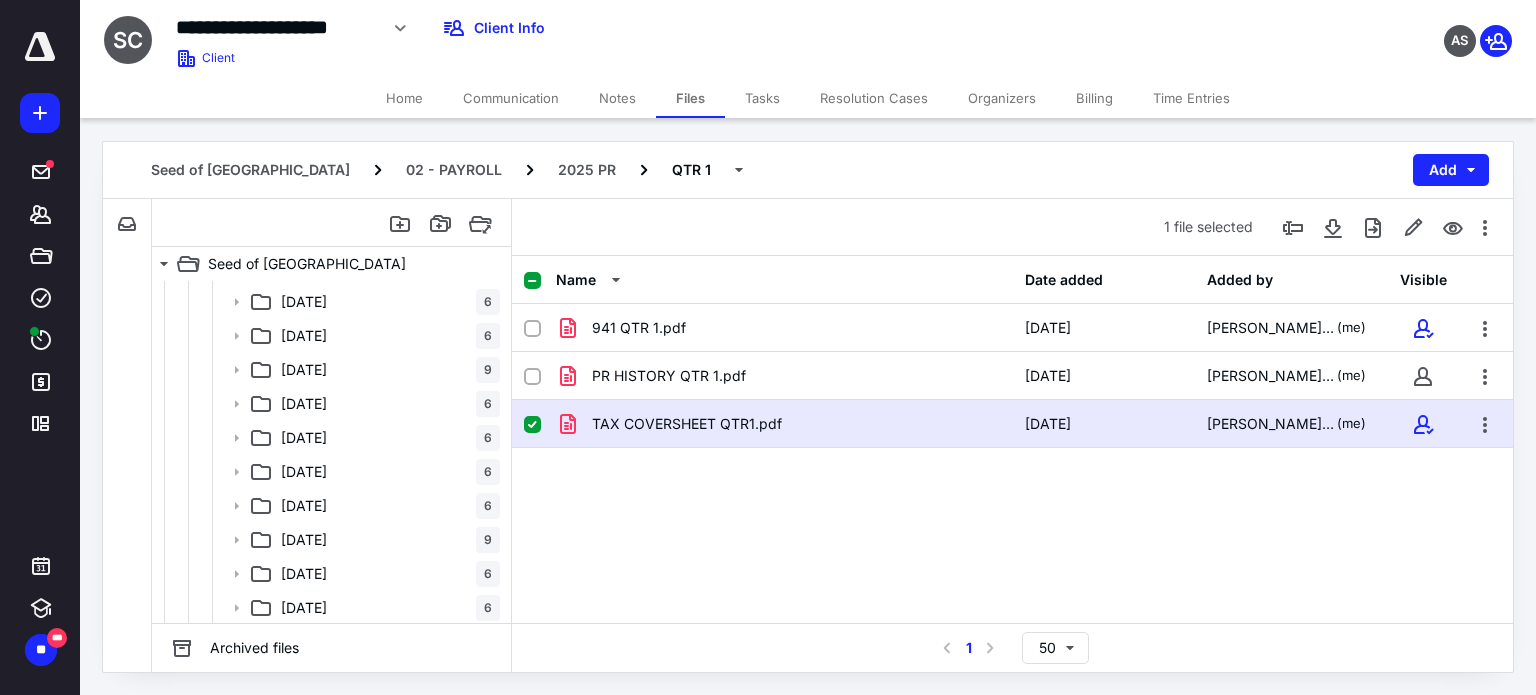scroll, scrollTop: 500, scrollLeft: 0, axis: vertical 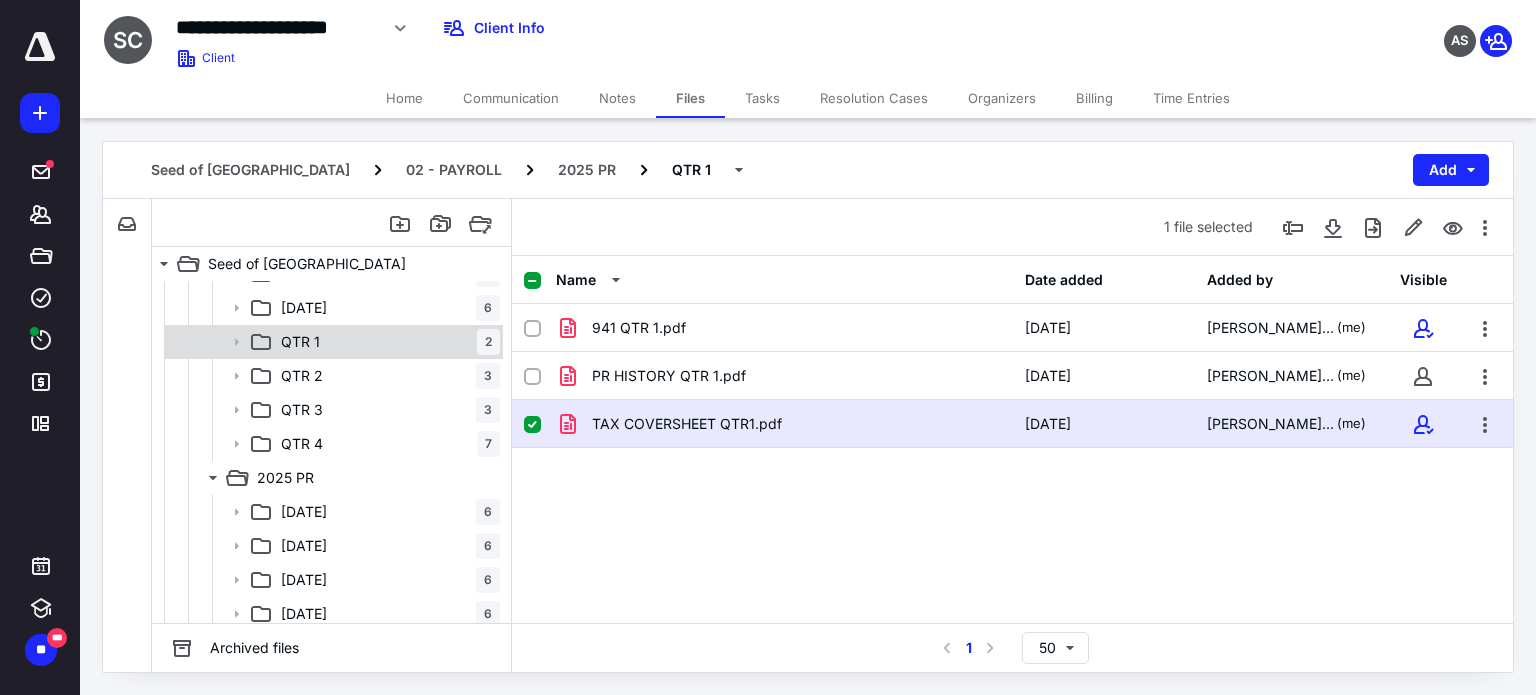 click on "QTR 1" at bounding box center [300, 342] 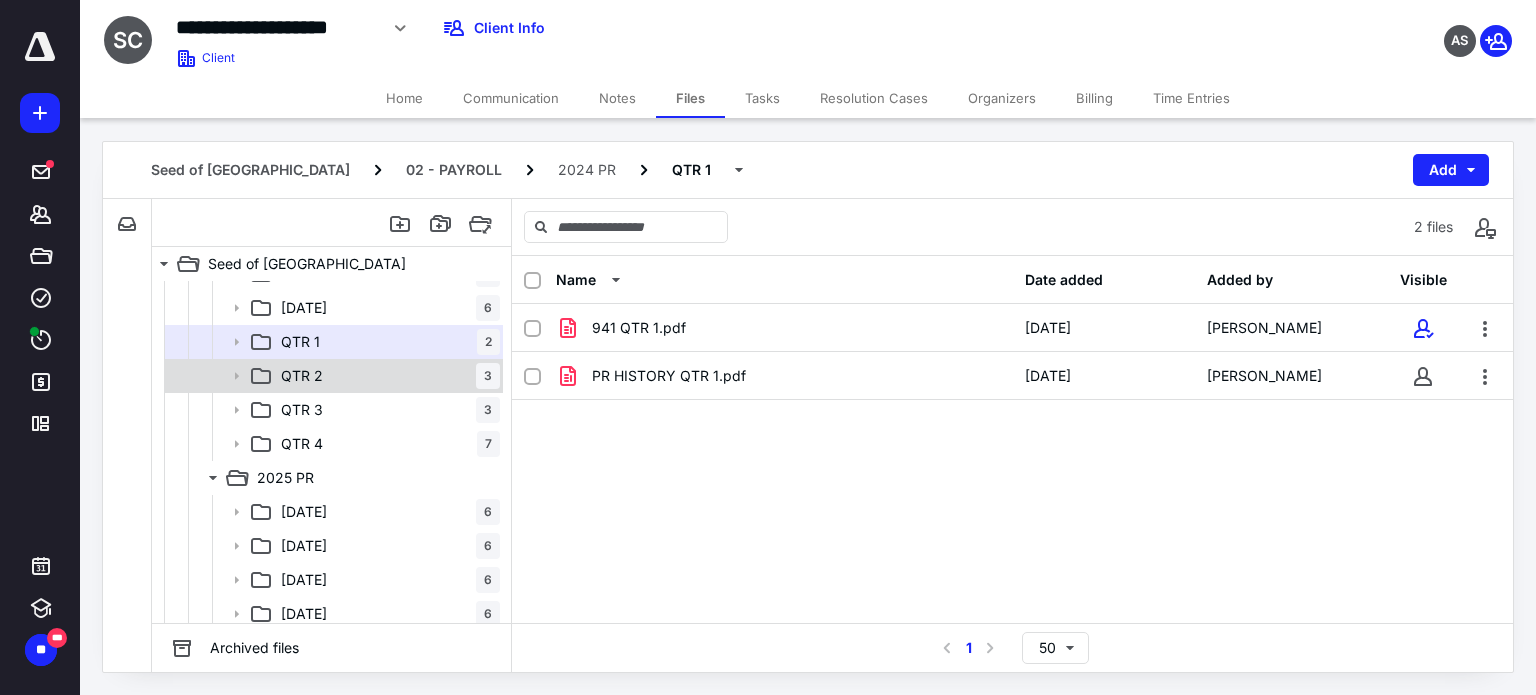 click on "QTR 2 3" at bounding box center [332, 376] 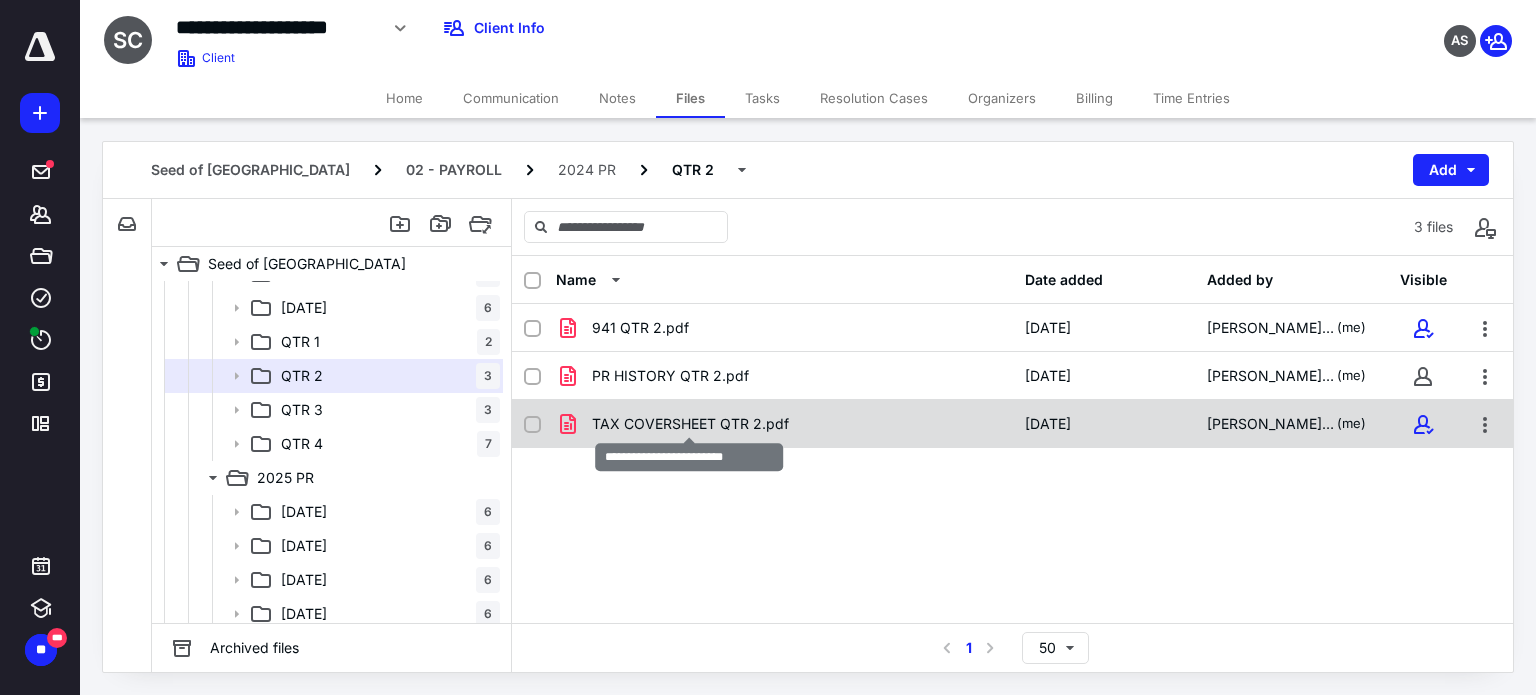 click on "TAX COVERSHEET QTR 2.pdf" at bounding box center (690, 424) 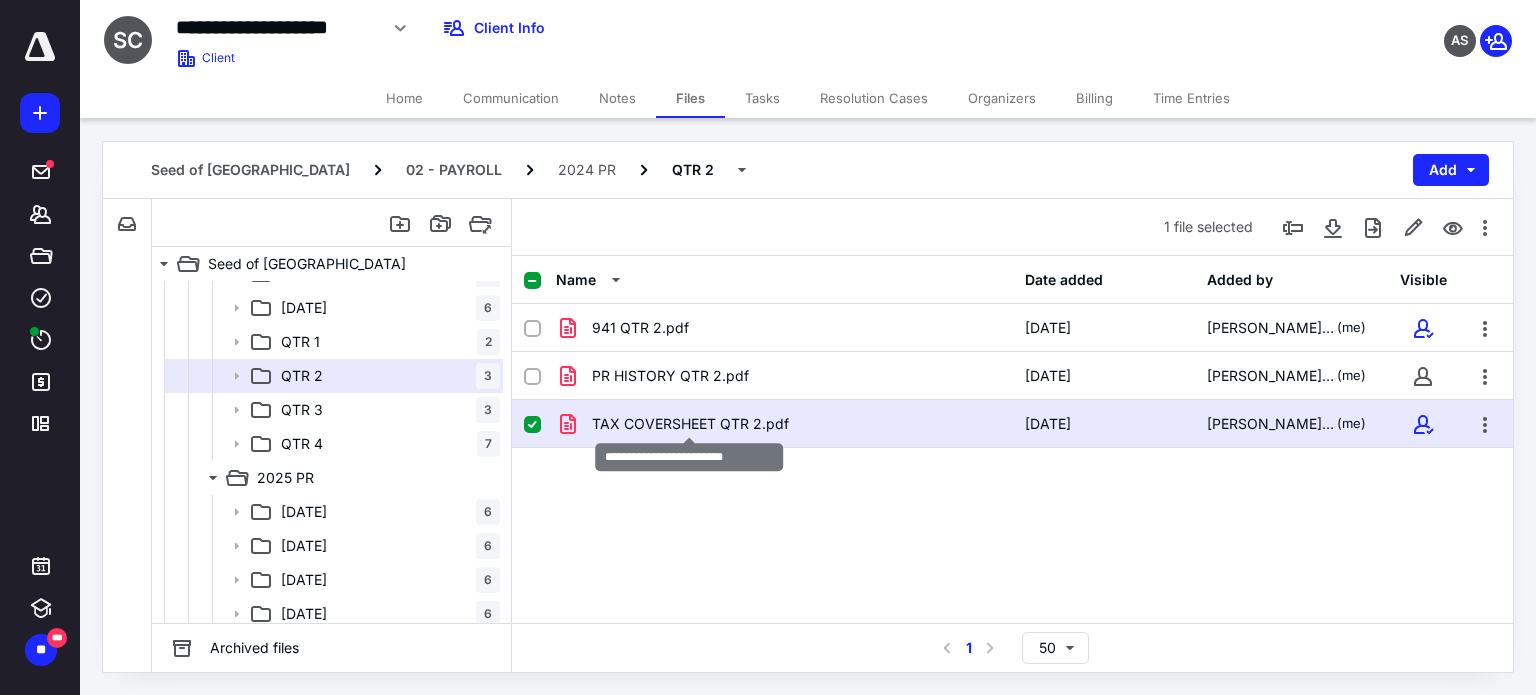 click on "TAX COVERSHEET QTR 2.pdf" at bounding box center (690, 424) 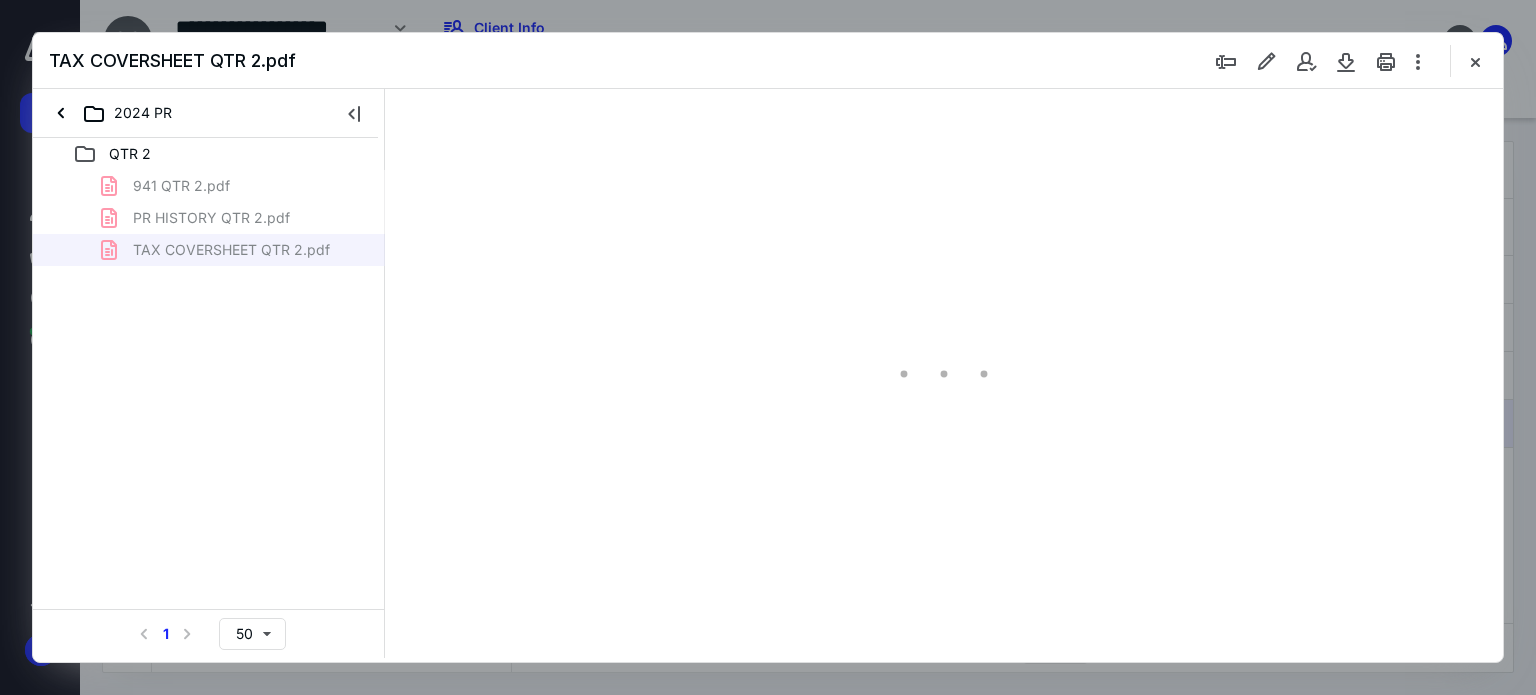 scroll, scrollTop: 0, scrollLeft: 0, axis: both 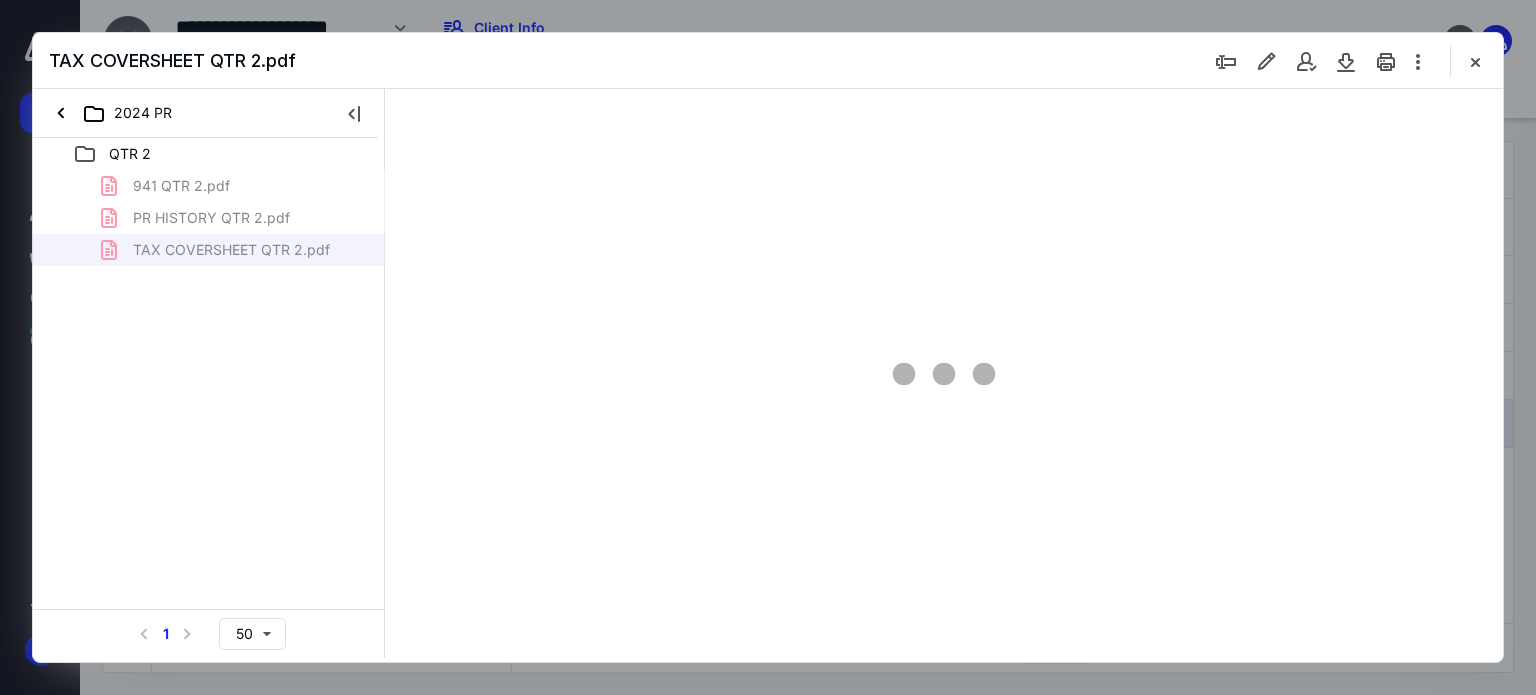 type on "62" 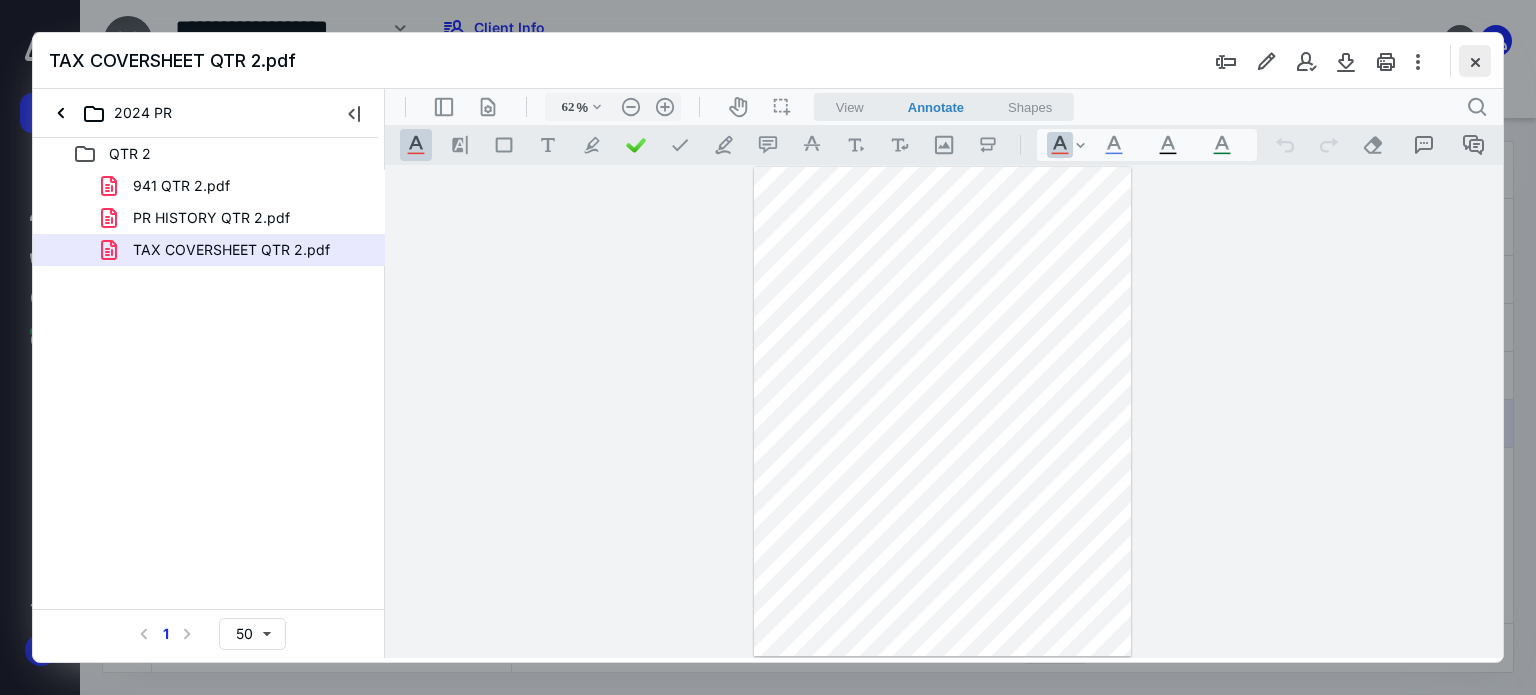 click at bounding box center (1475, 61) 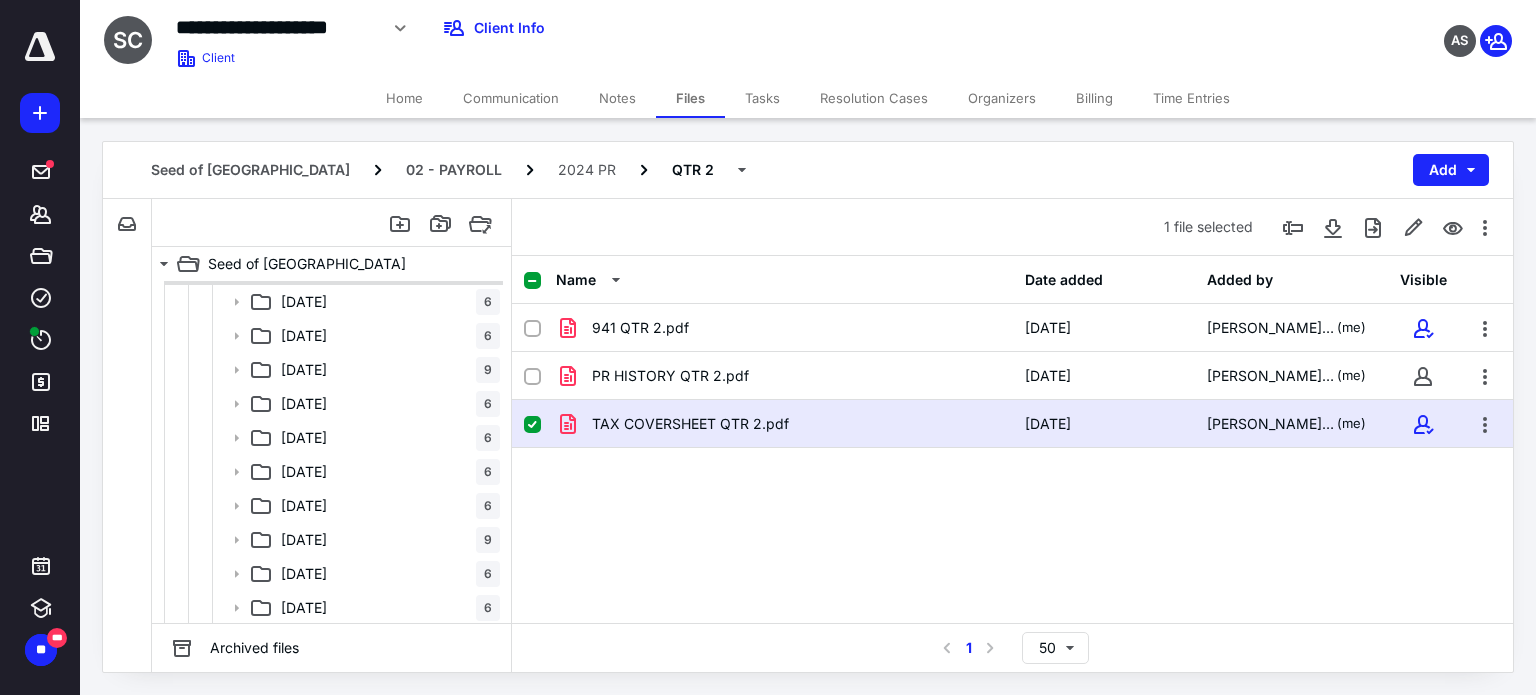 scroll, scrollTop: 0, scrollLeft: 0, axis: both 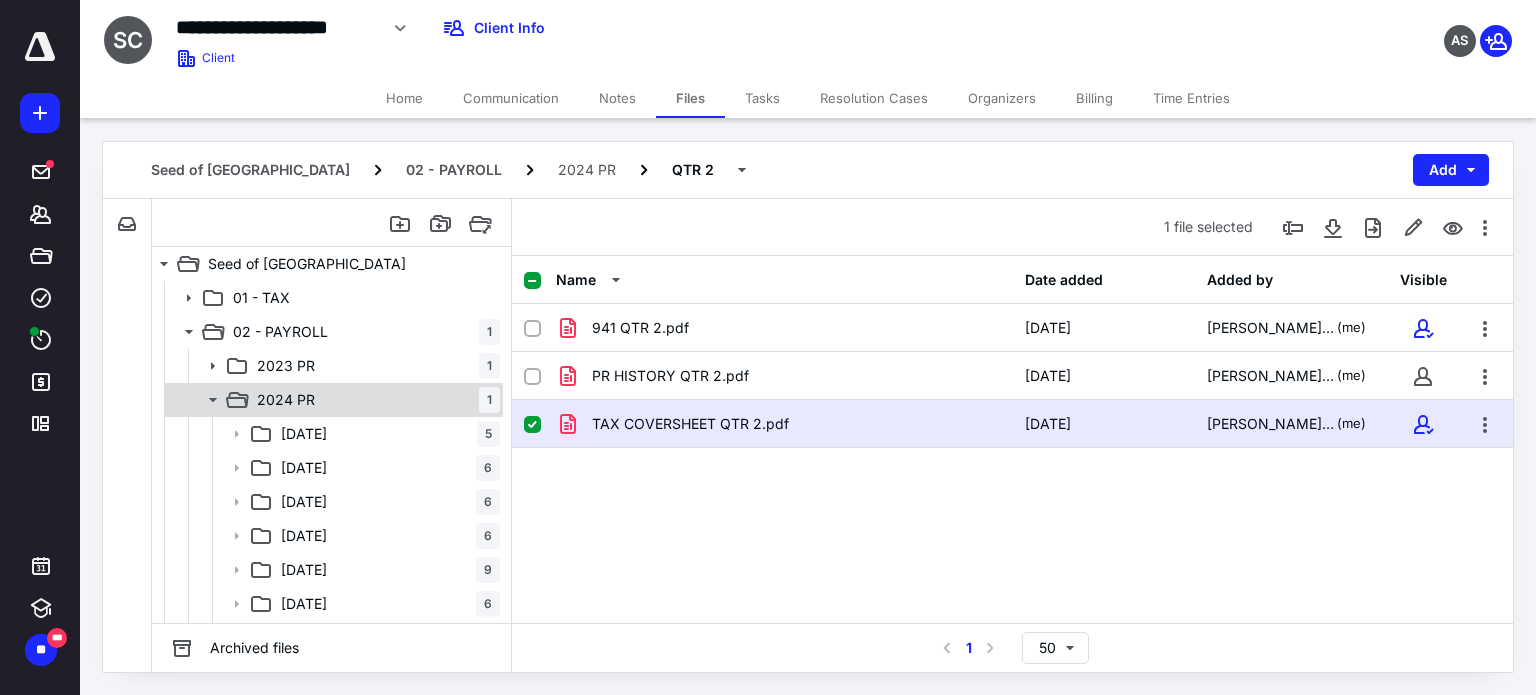 click 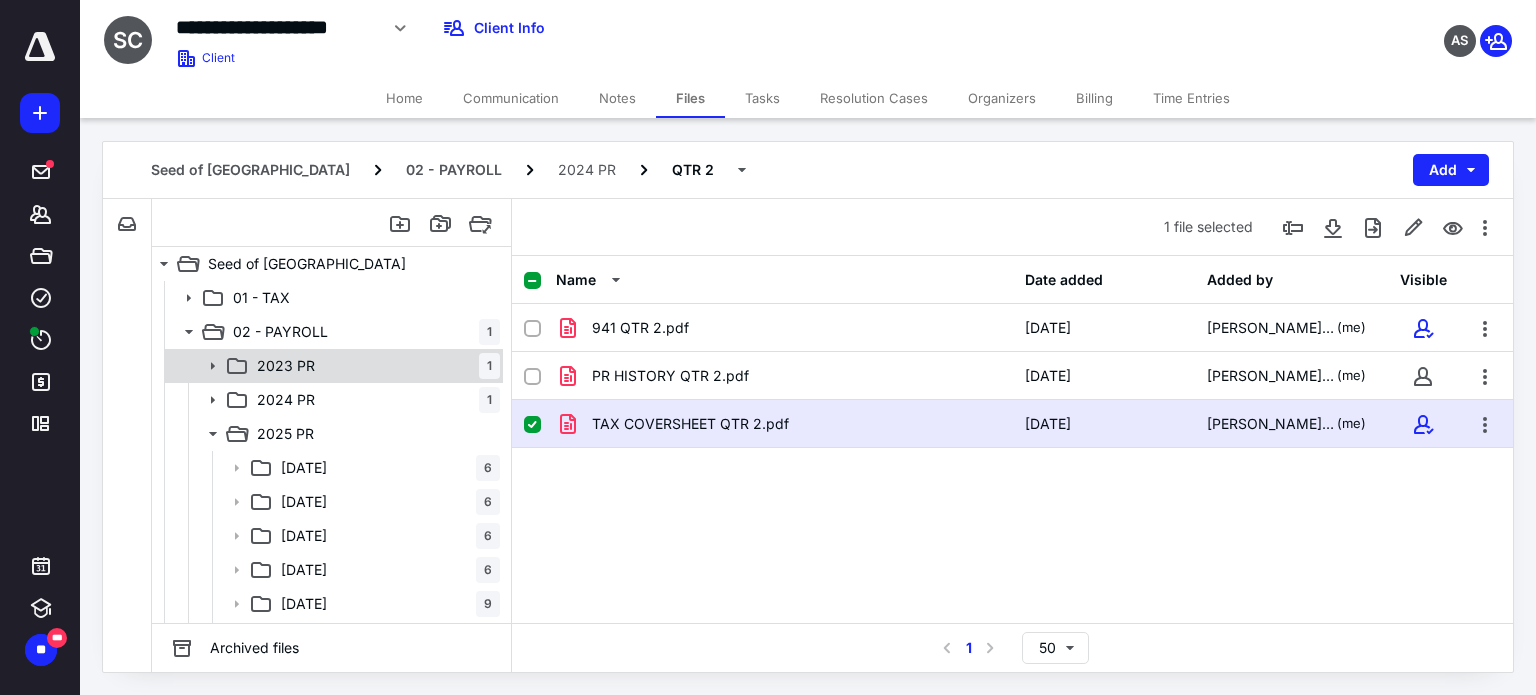 click 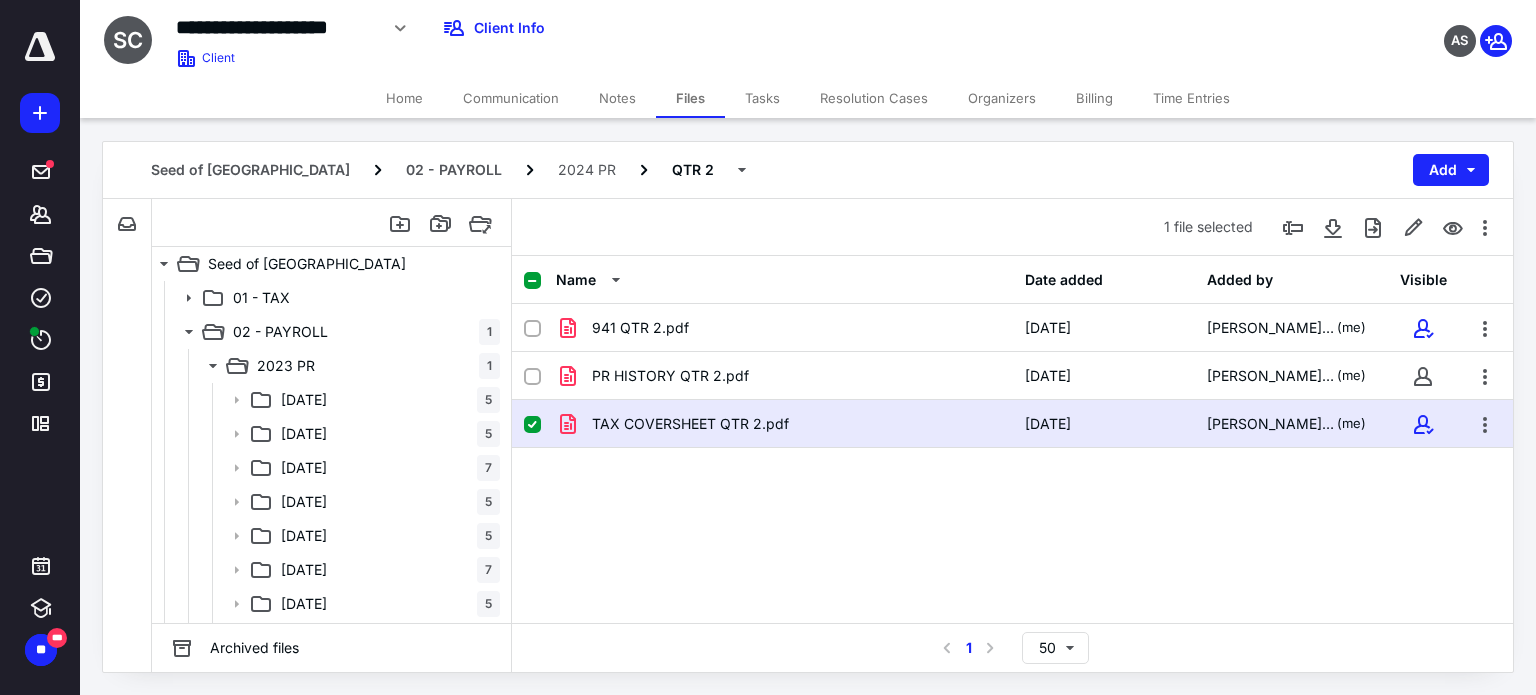 scroll, scrollTop: 400, scrollLeft: 0, axis: vertical 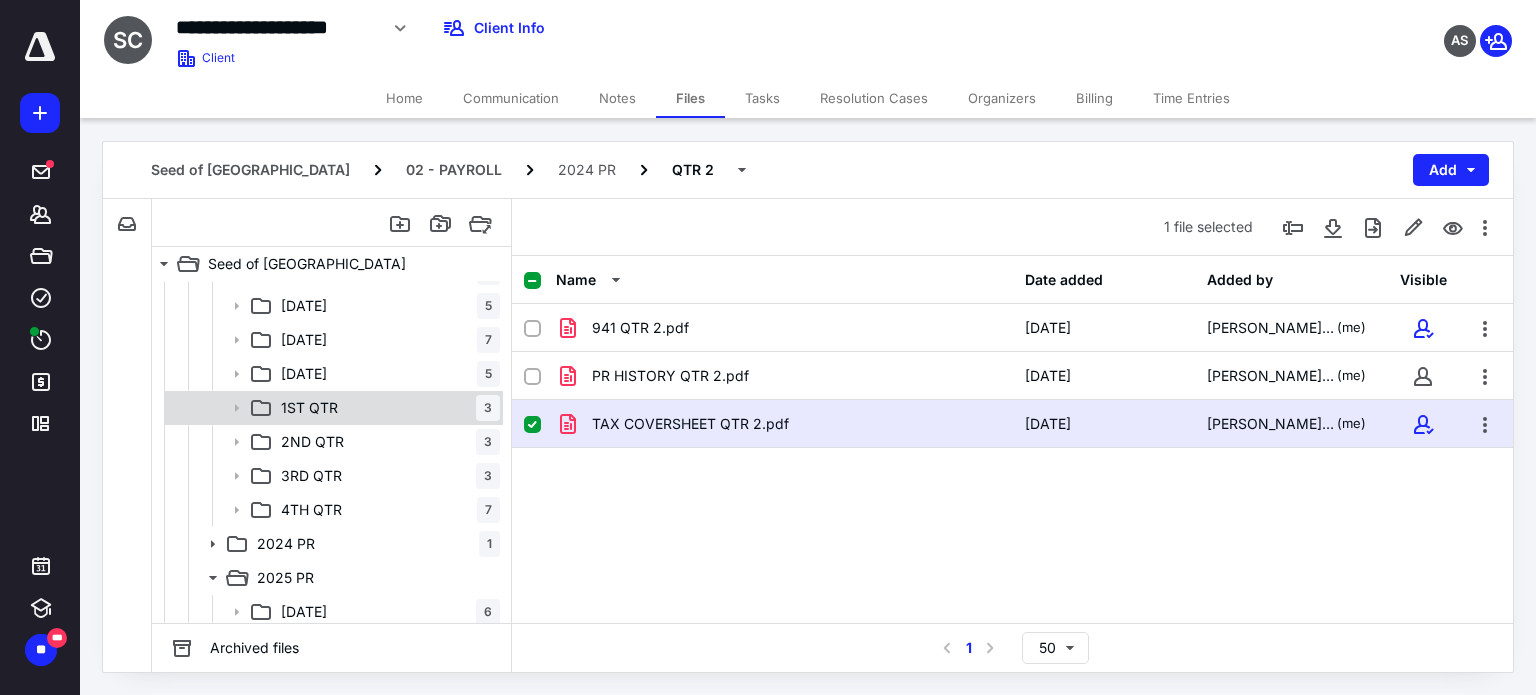 click on "1ST QTR" at bounding box center [309, 408] 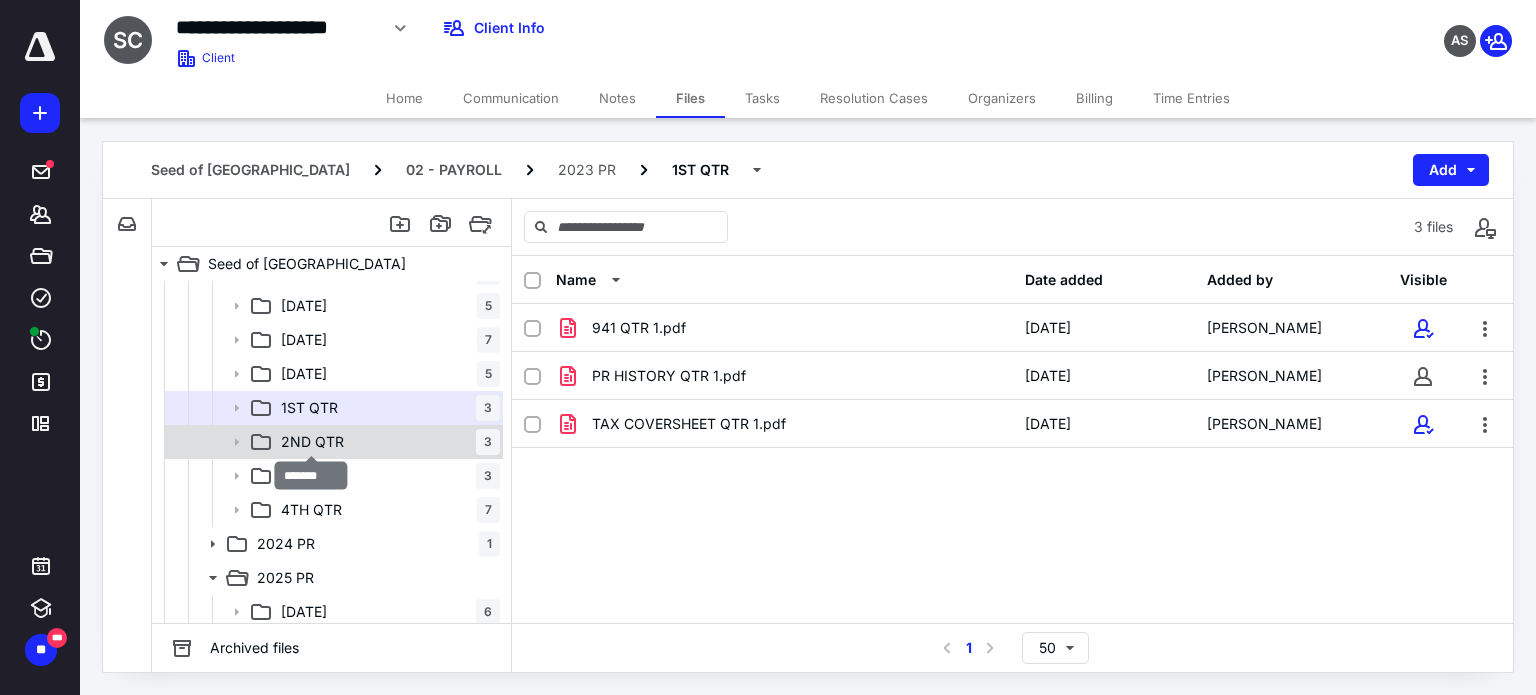 click on "2ND QTR" at bounding box center (312, 442) 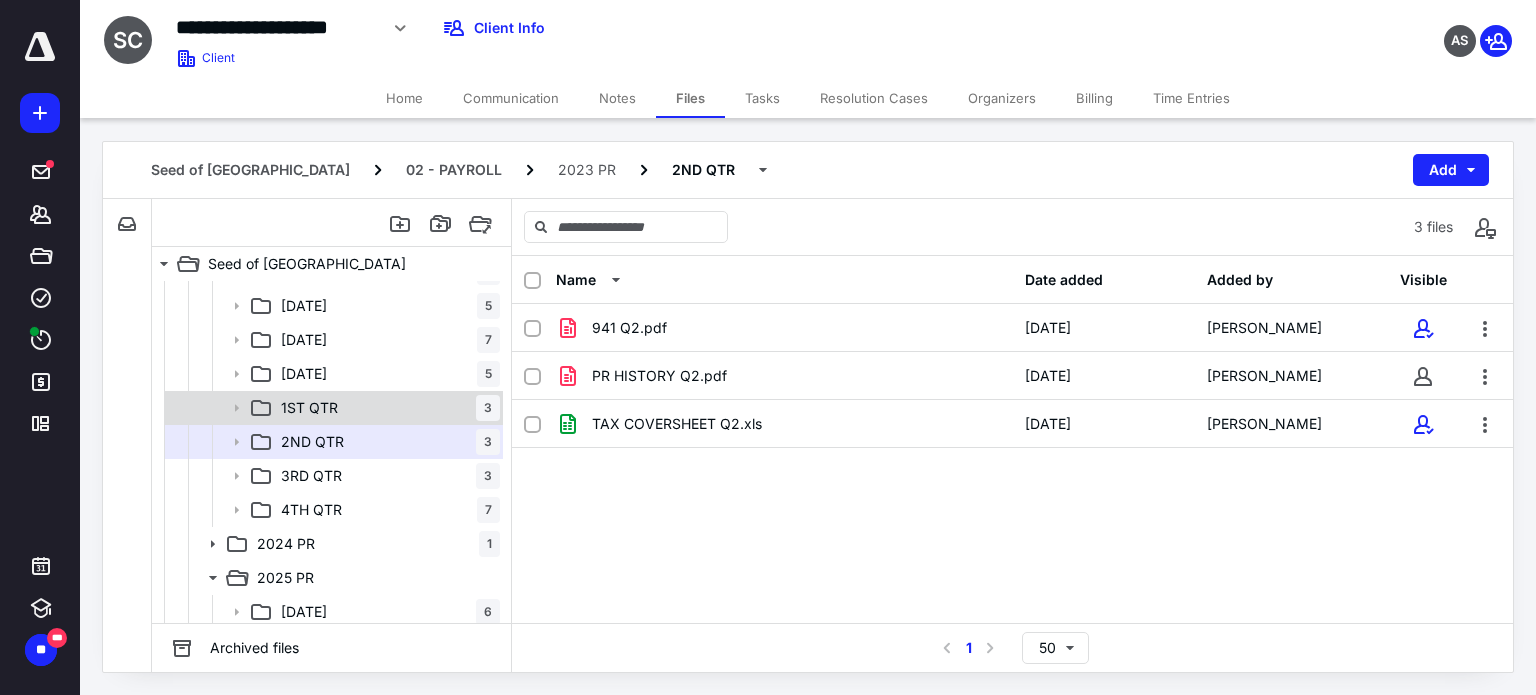 click on "1ST QTR 3" at bounding box center (386, 408) 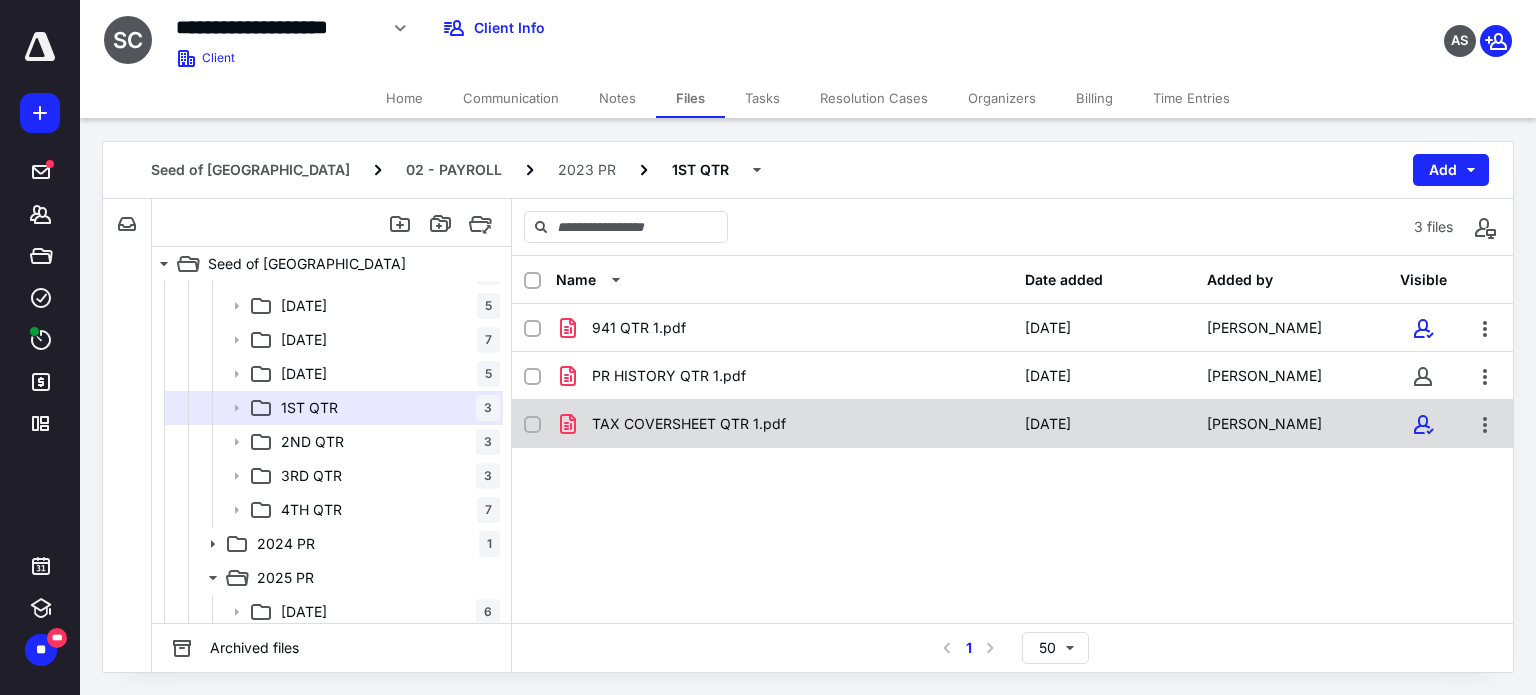 click on "TAX COVERSHEET QTR 1.pdf" at bounding box center [689, 424] 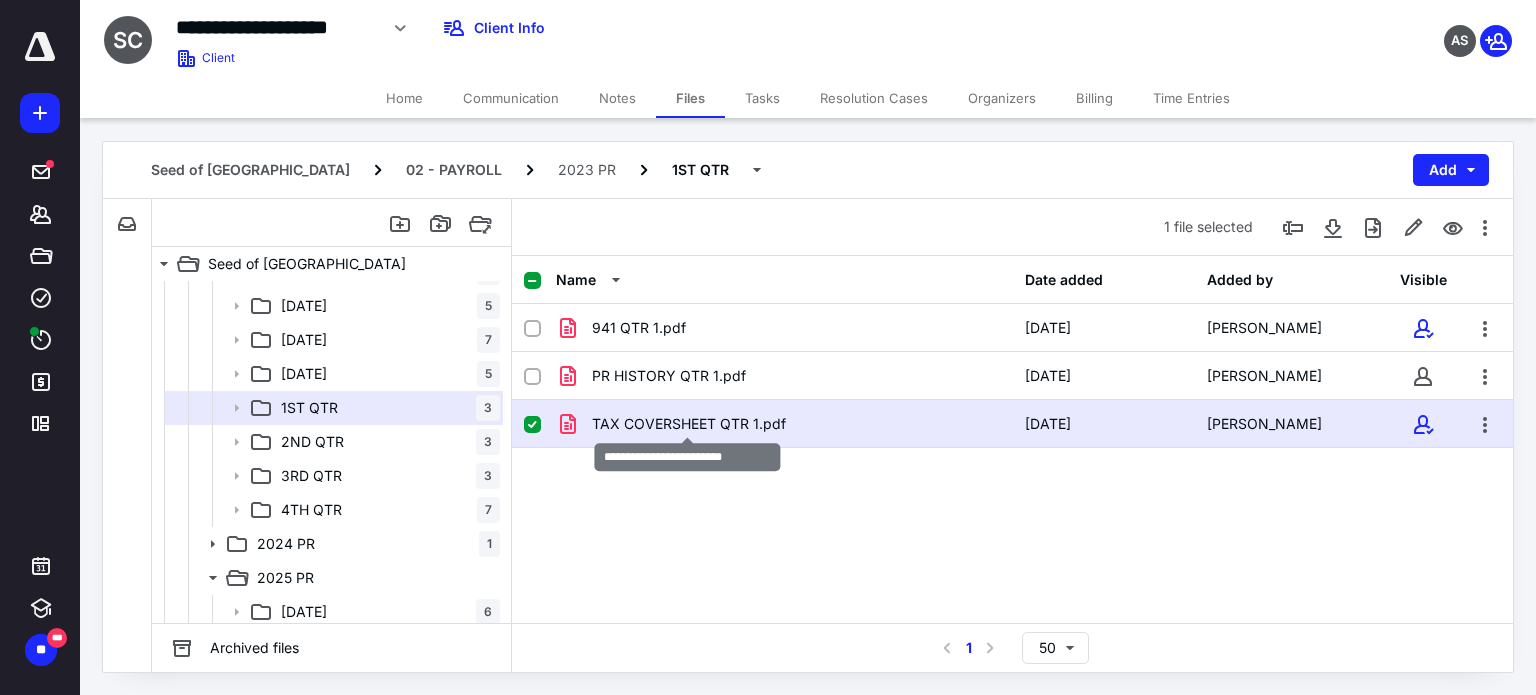 click on "TAX COVERSHEET QTR 1.pdf" at bounding box center (689, 424) 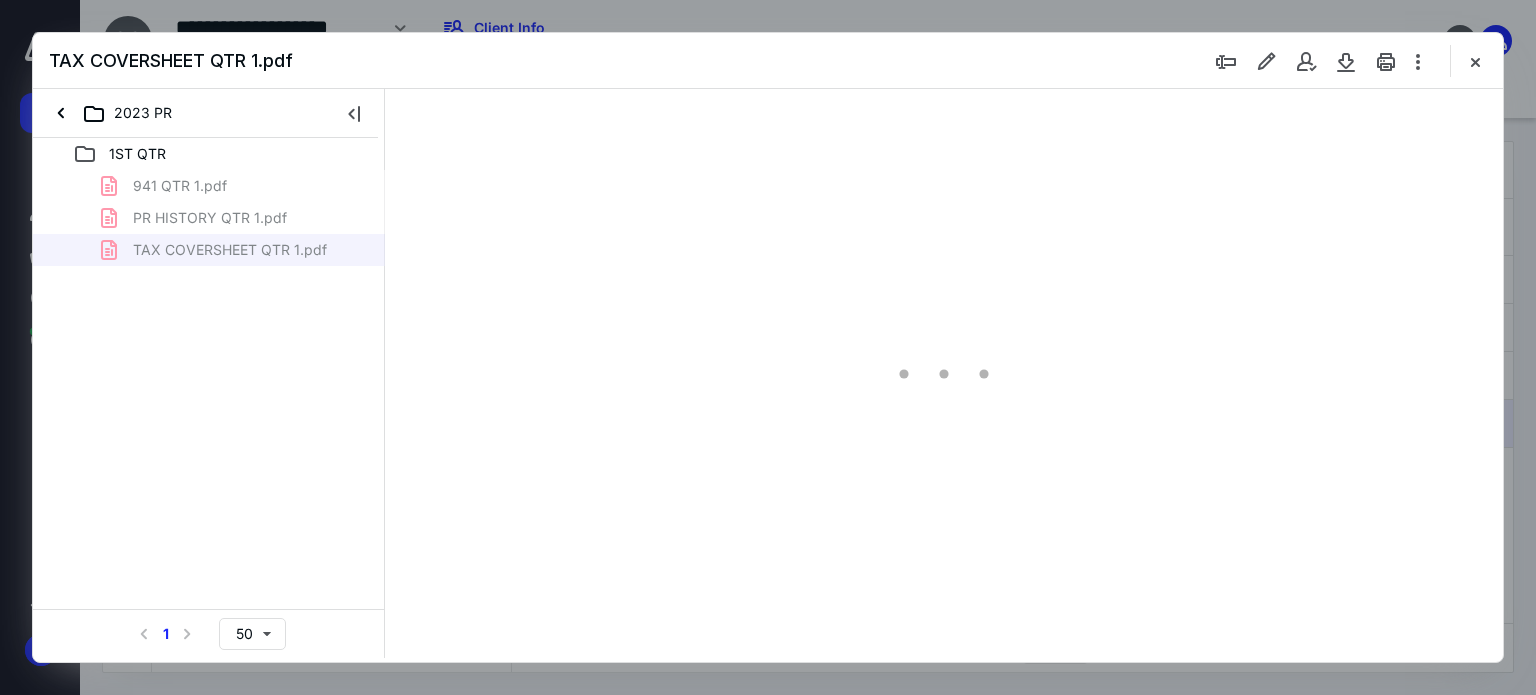 scroll, scrollTop: 0, scrollLeft: 0, axis: both 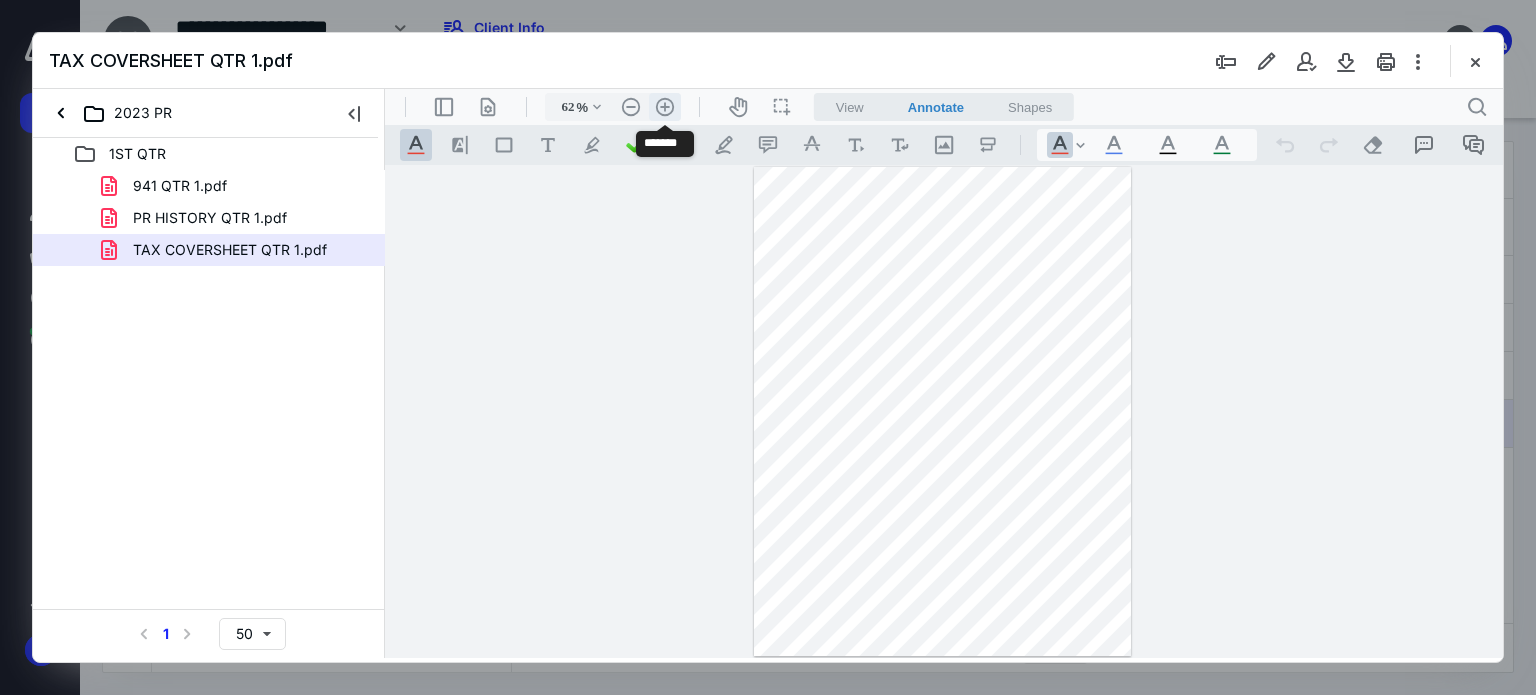 click on ".cls-1{fill:#abb0c4;} icon - header - zoom - in - line" at bounding box center (665, 107) 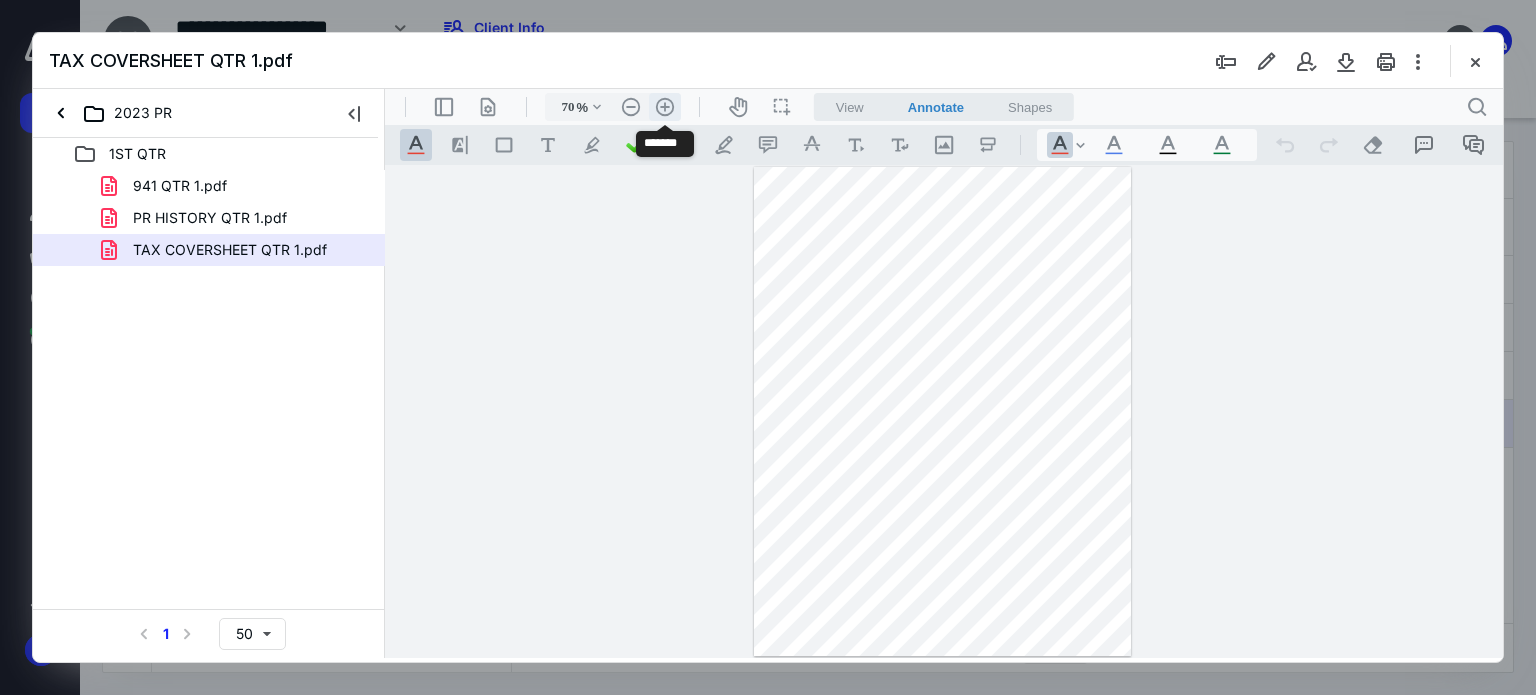 click on ".cls-1{fill:#abb0c4;} icon - header - zoom - in - line" at bounding box center [665, 107] 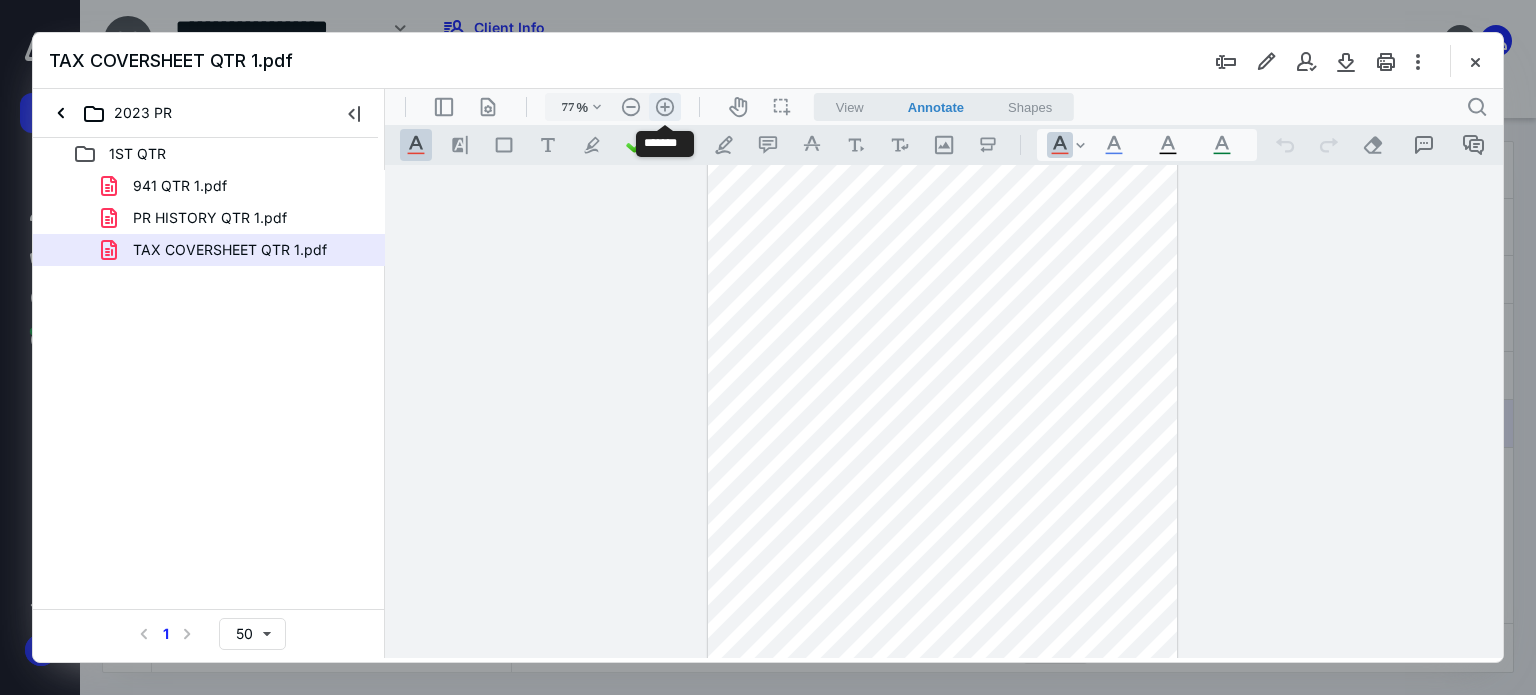 scroll, scrollTop: 51, scrollLeft: 0, axis: vertical 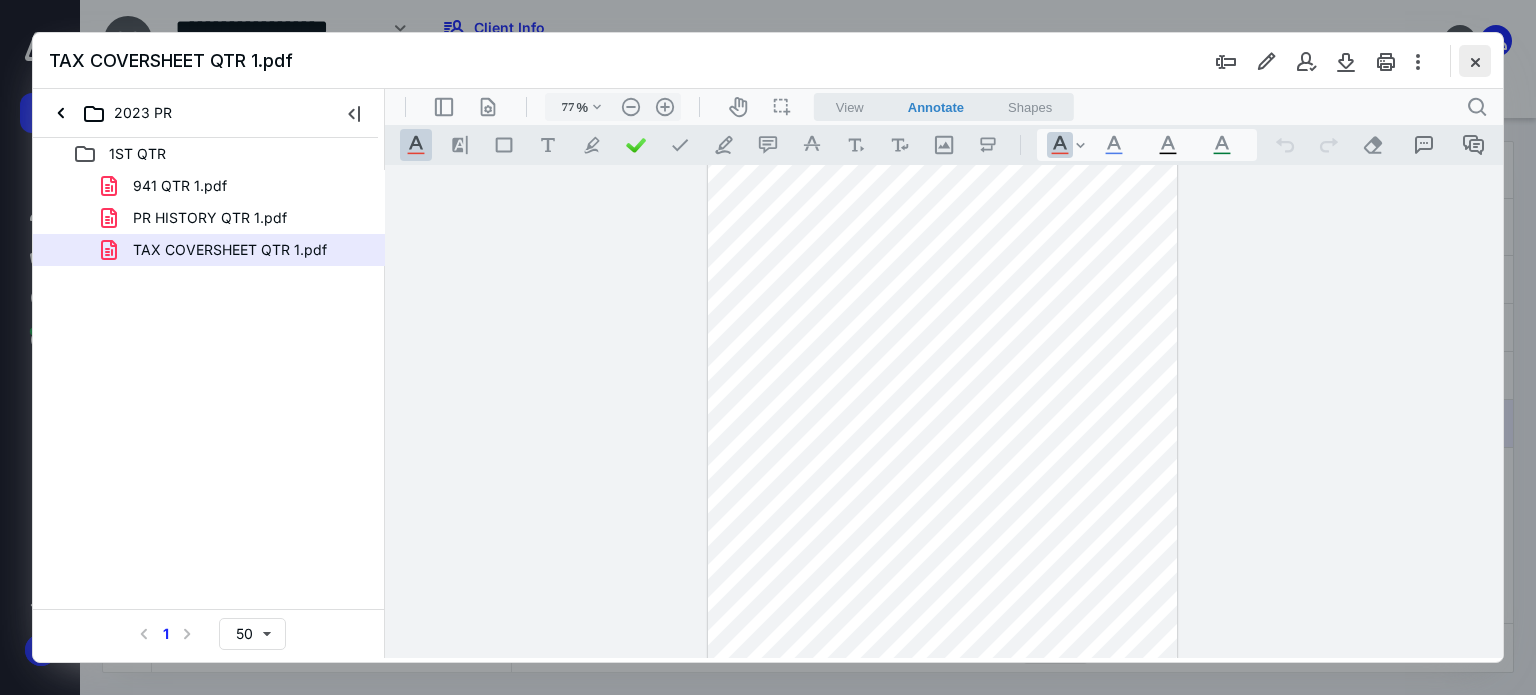 click at bounding box center (1475, 61) 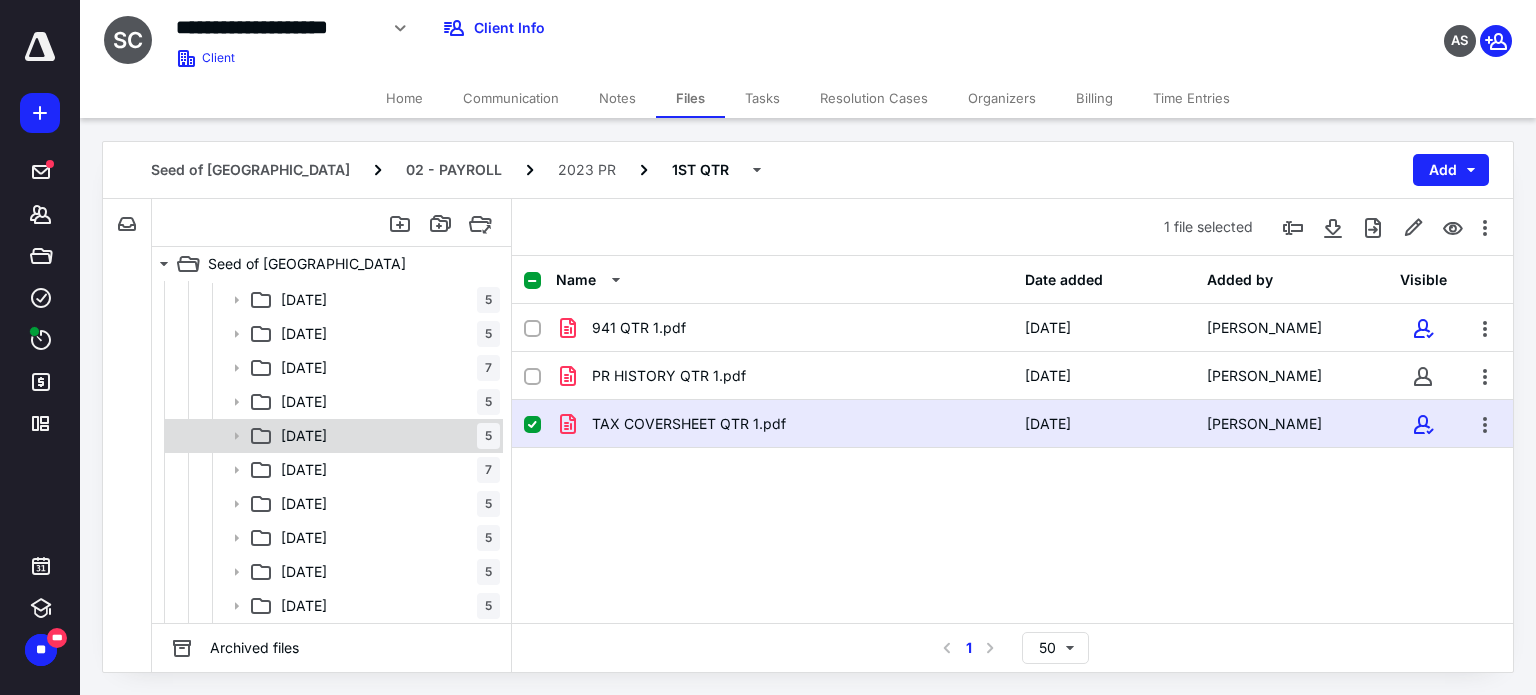 scroll, scrollTop: 0, scrollLeft: 0, axis: both 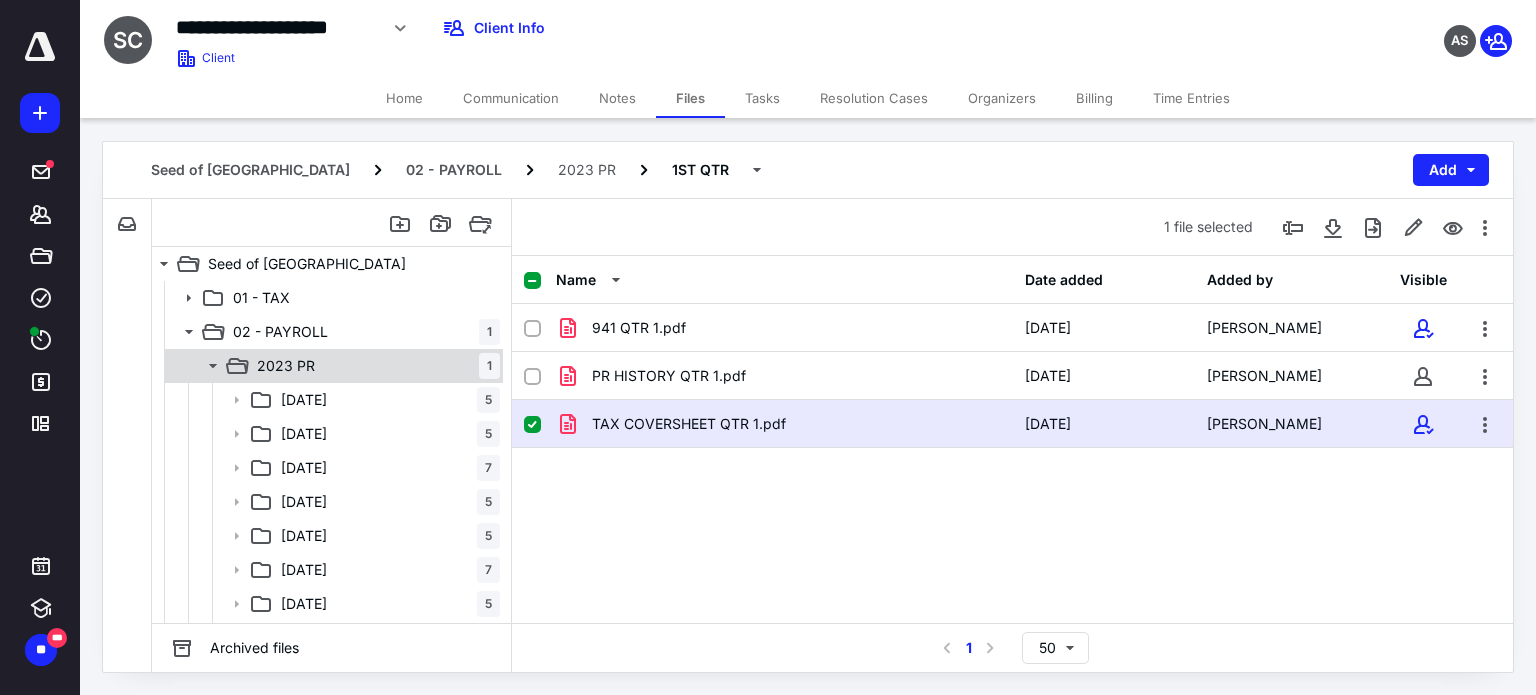 click 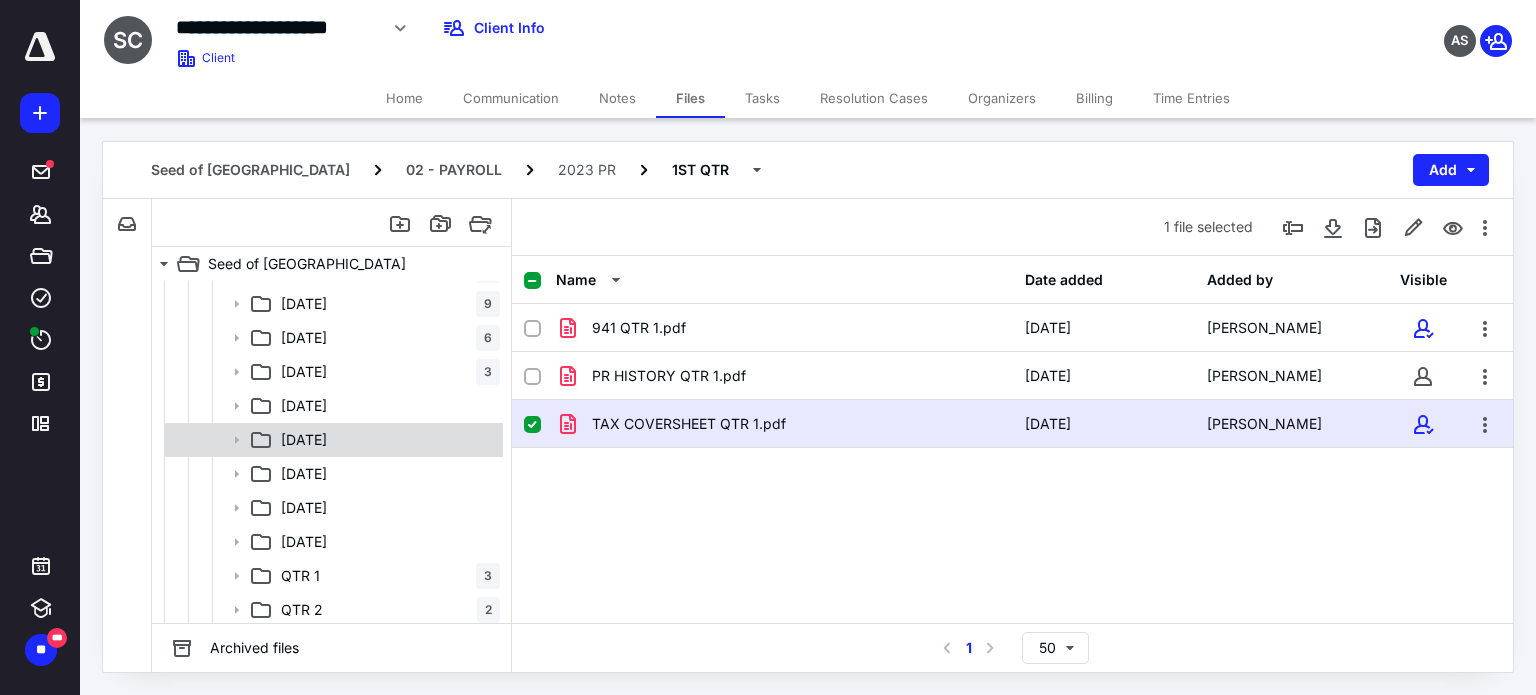 scroll, scrollTop: 500, scrollLeft: 0, axis: vertical 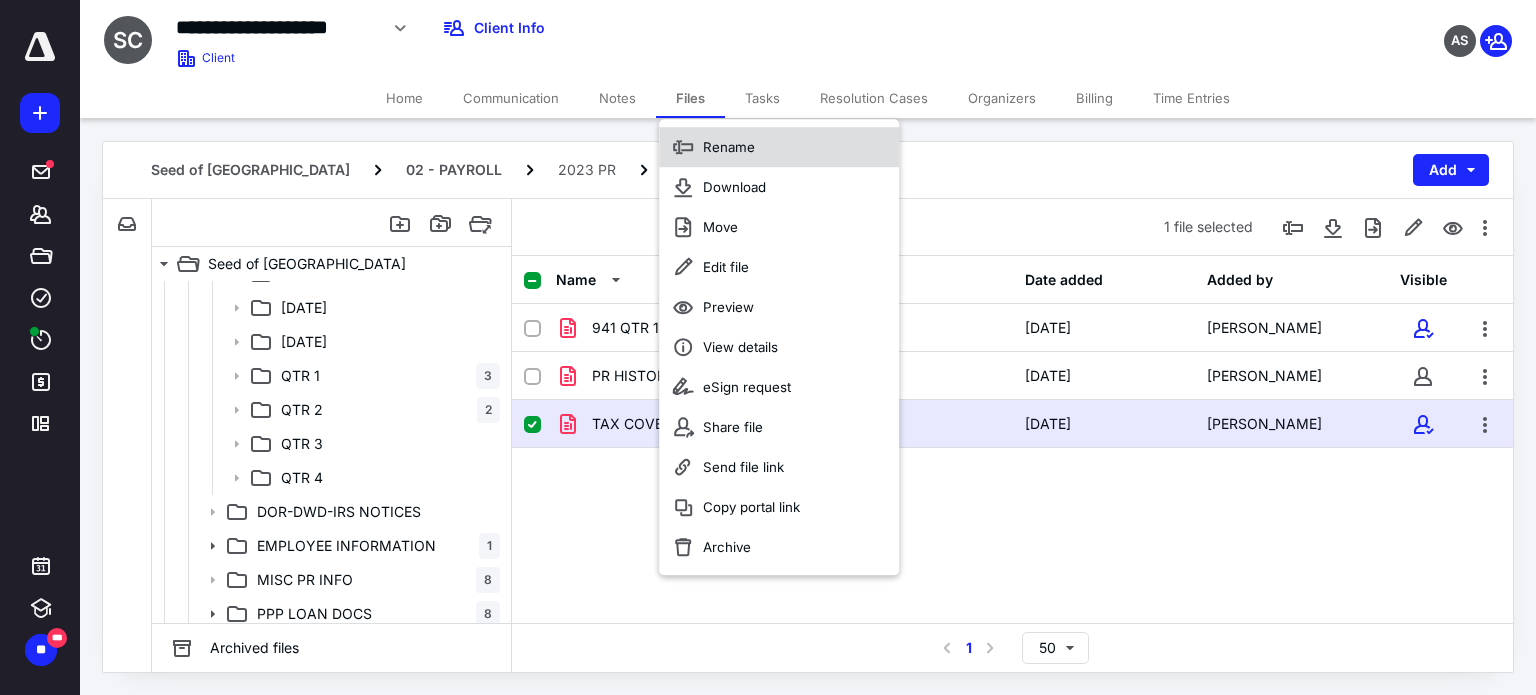 click on "Rename" at bounding box center (729, 147) 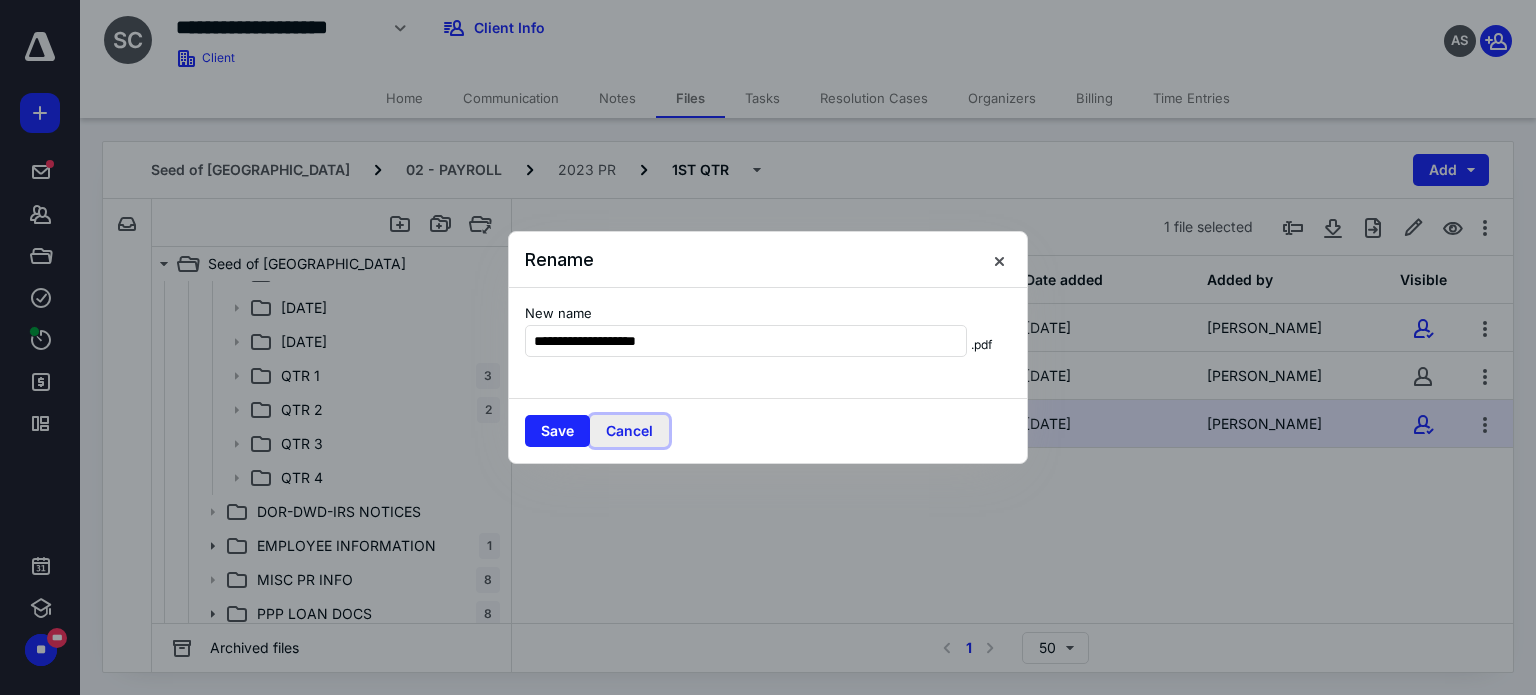 click on "Cancel" at bounding box center [629, 431] 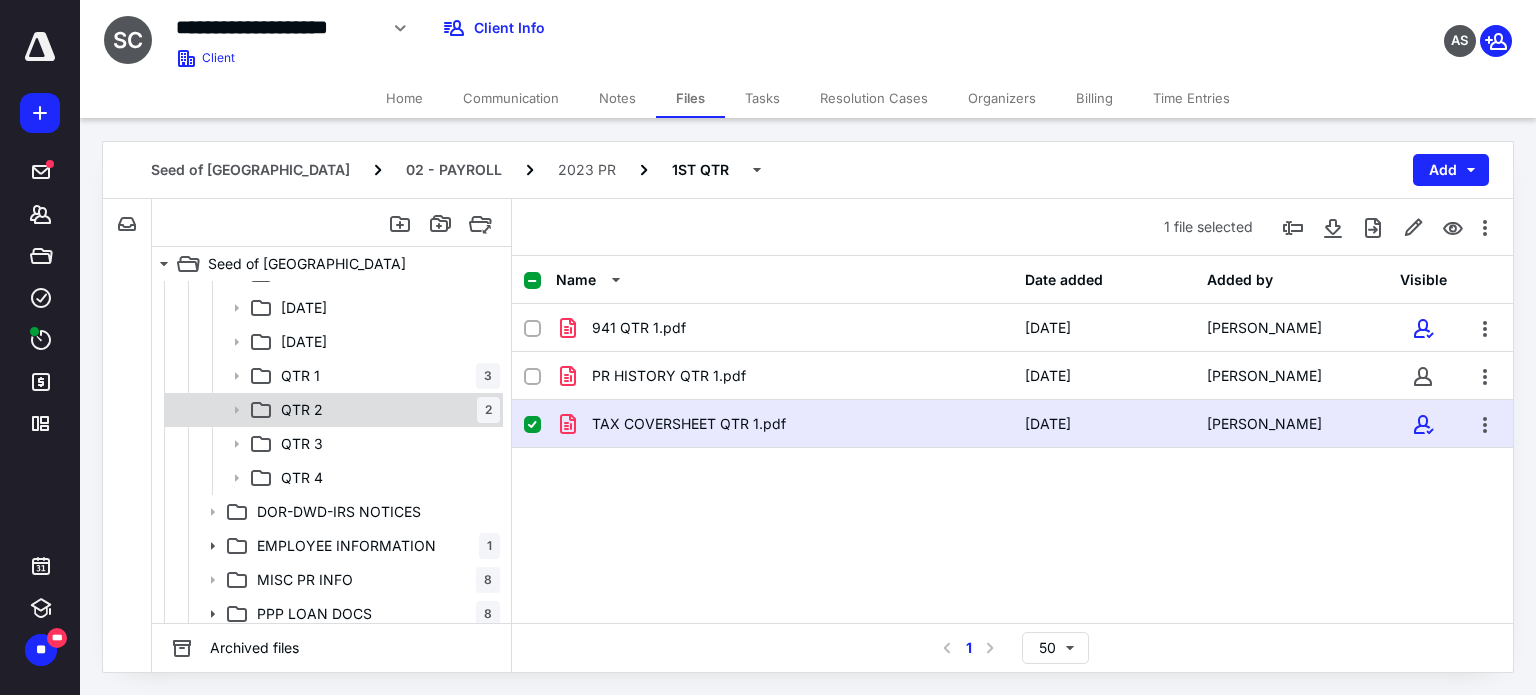 click on "QTR 2" at bounding box center [302, 410] 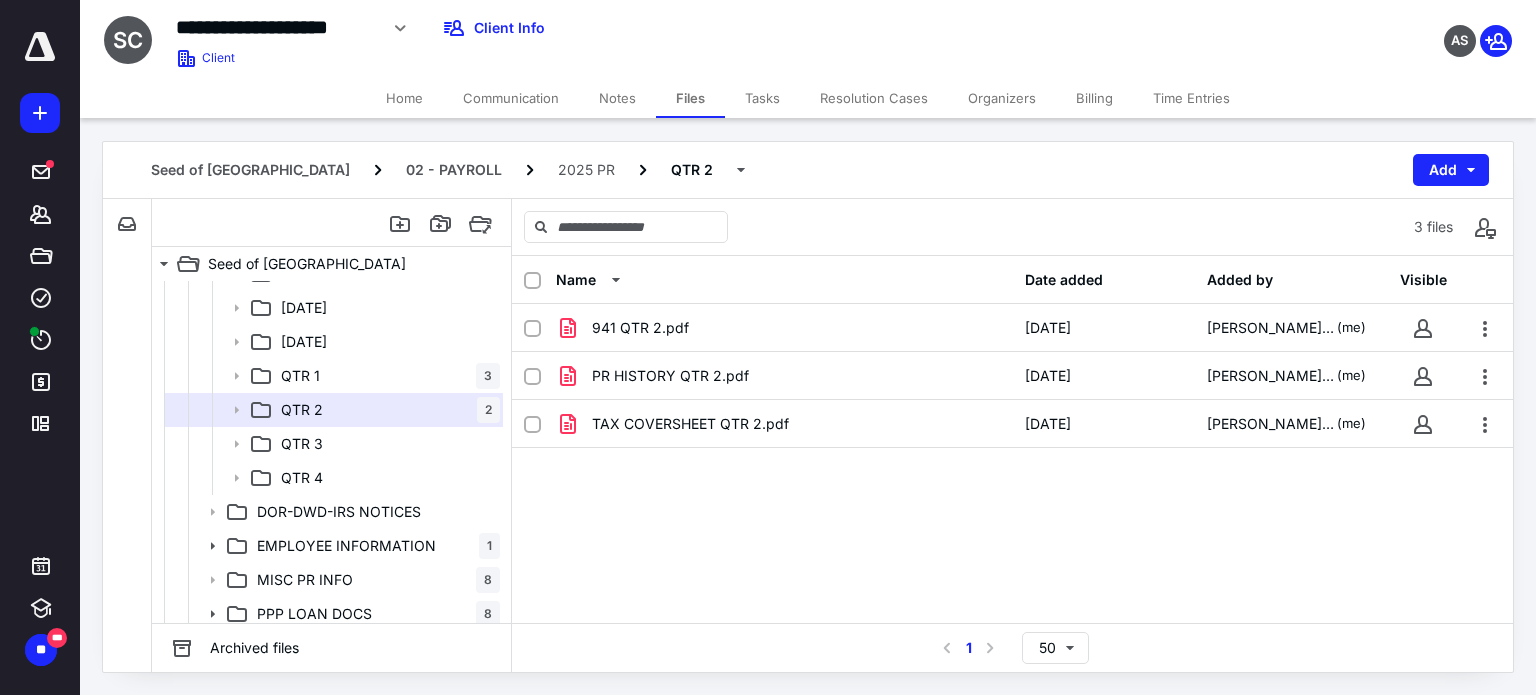 click on "941 QTR 2.pdf 7/10/2025 Laura Friday  (me) PR HISTORY QTR 2.pdf 7/9/2025 Laura Friday  (me) TAX COVERSHEET QTR 2.pdf 7/10/2025 Laura Friday  (me)" at bounding box center [1012, 454] 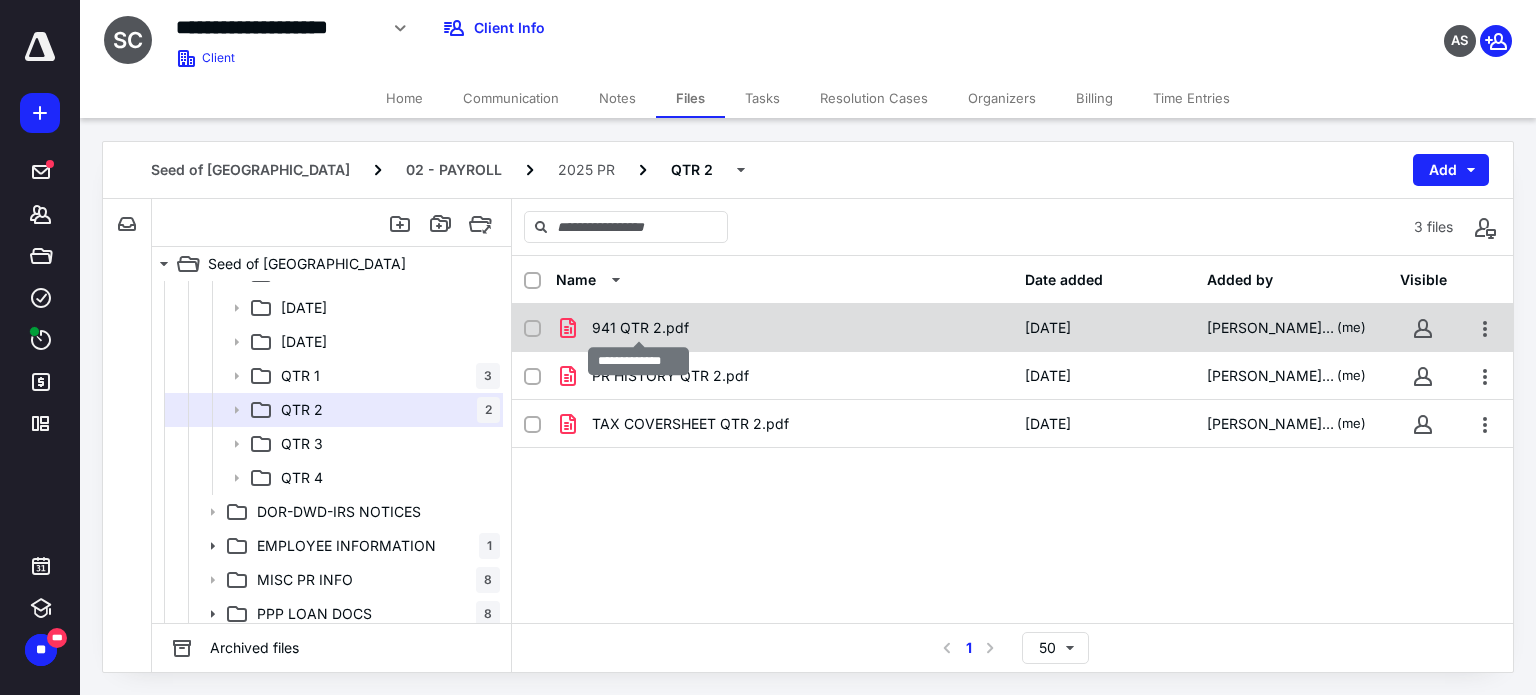 click on "941 QTR 2.pdf" at bounding box center [640, 328] 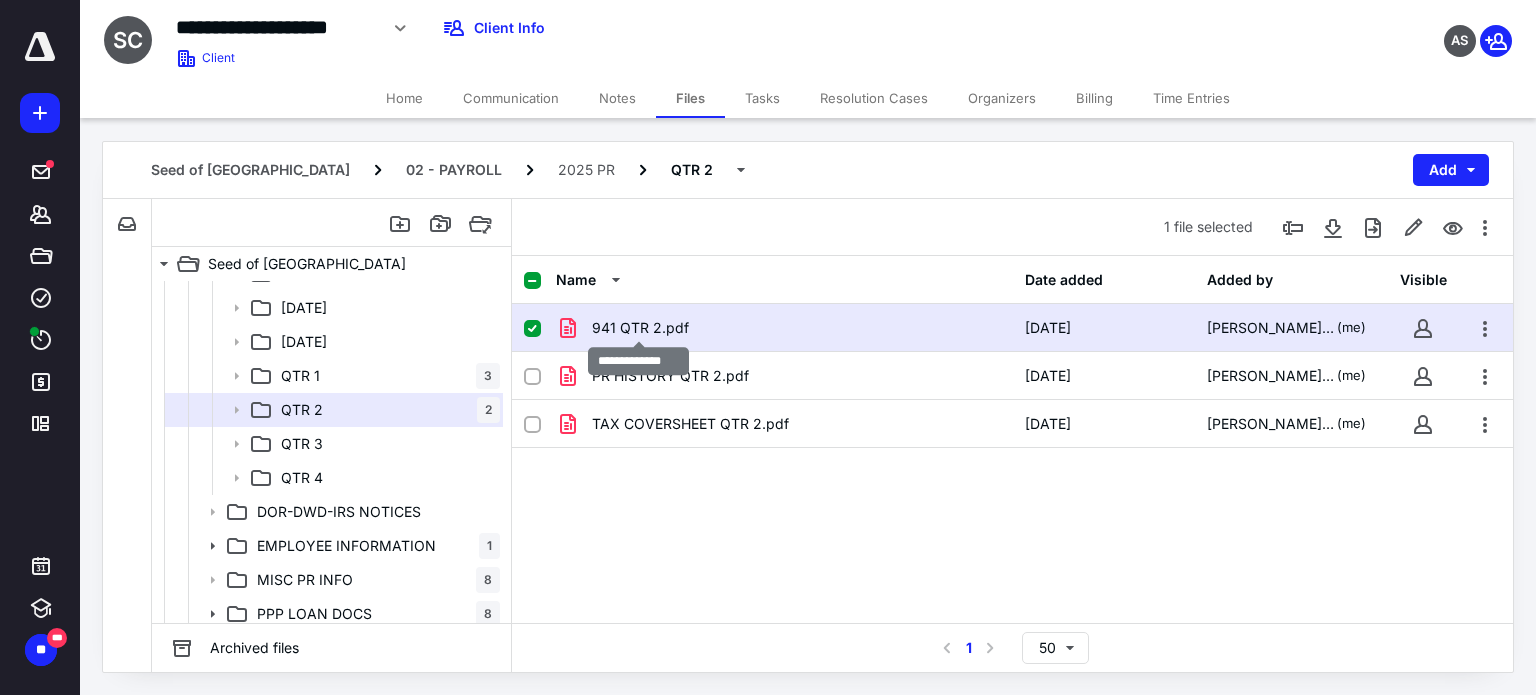 click on "941 QTR 2.pdf" at bounding box center (640, 328) 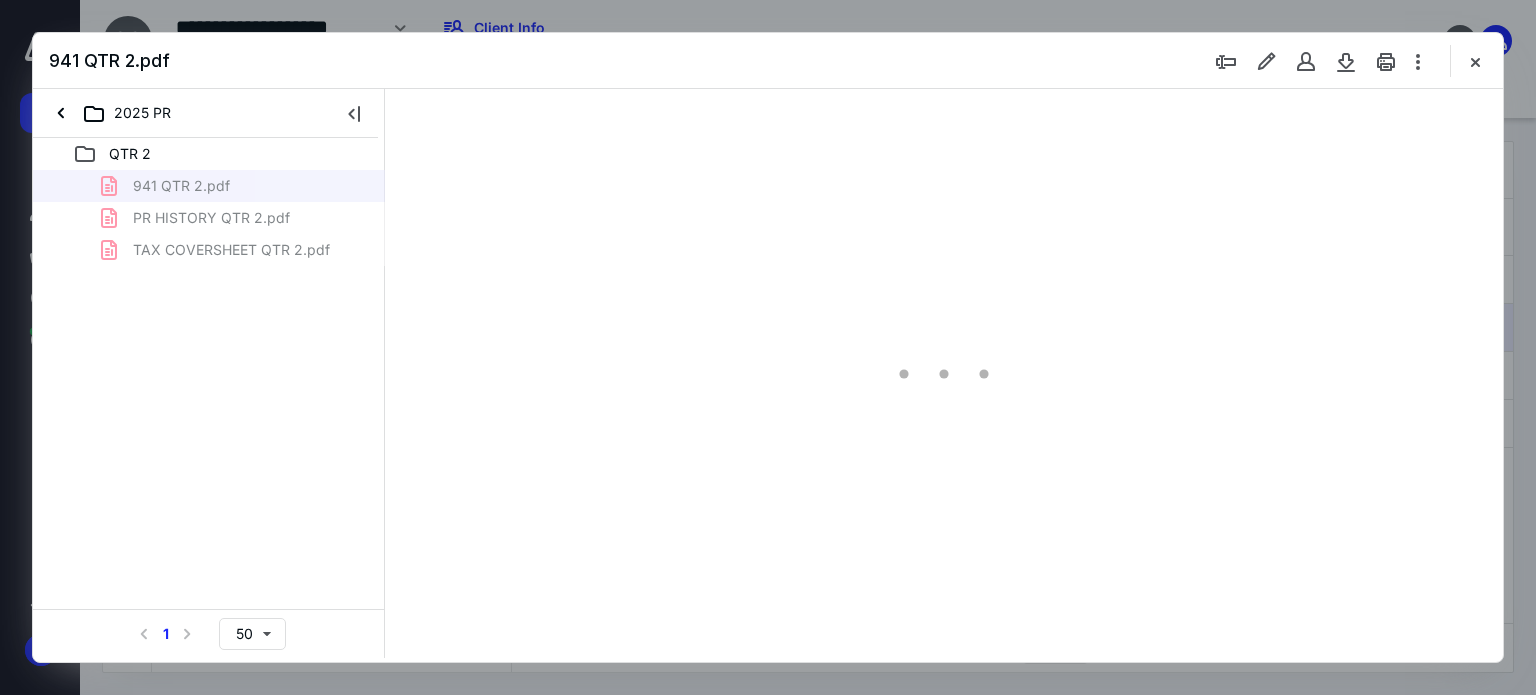 scroll, scrollTop: 0, scrollLeft: 0, axis: both 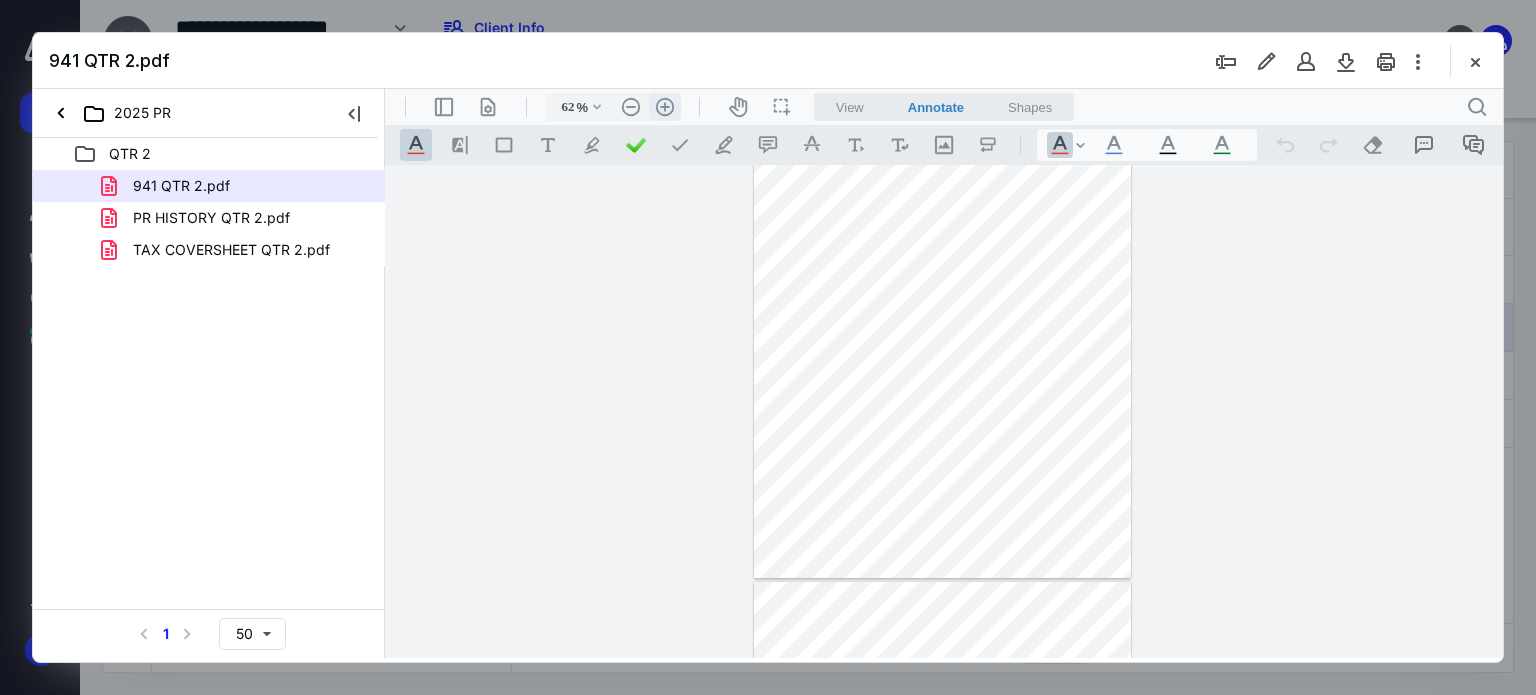 click on ".cls-1{fill:#abb0c4;} icon - header - zoom - in - line" at bounding box center (665, 107) 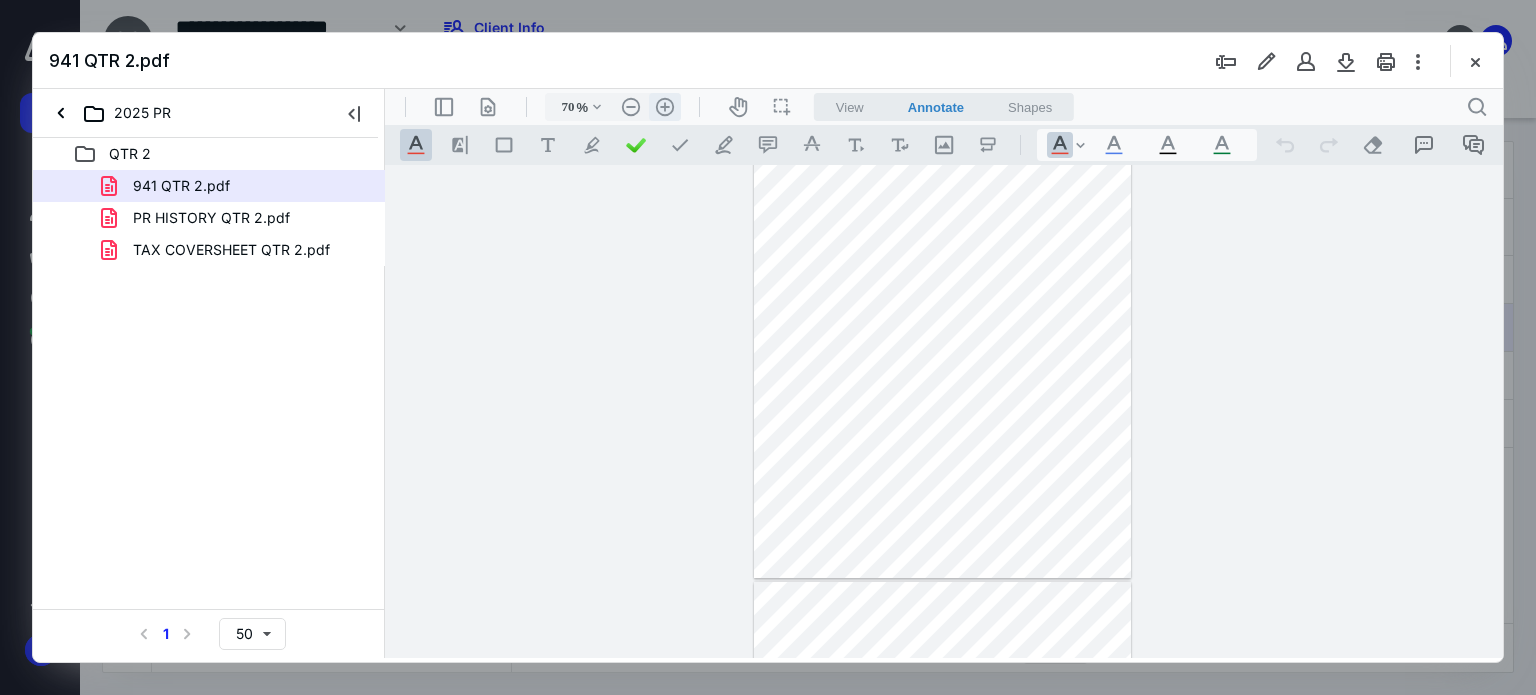 click on ".cls-1{fill:#abb0c4;} icon - header - zoom - in - line" at bounding box center (665, 107) 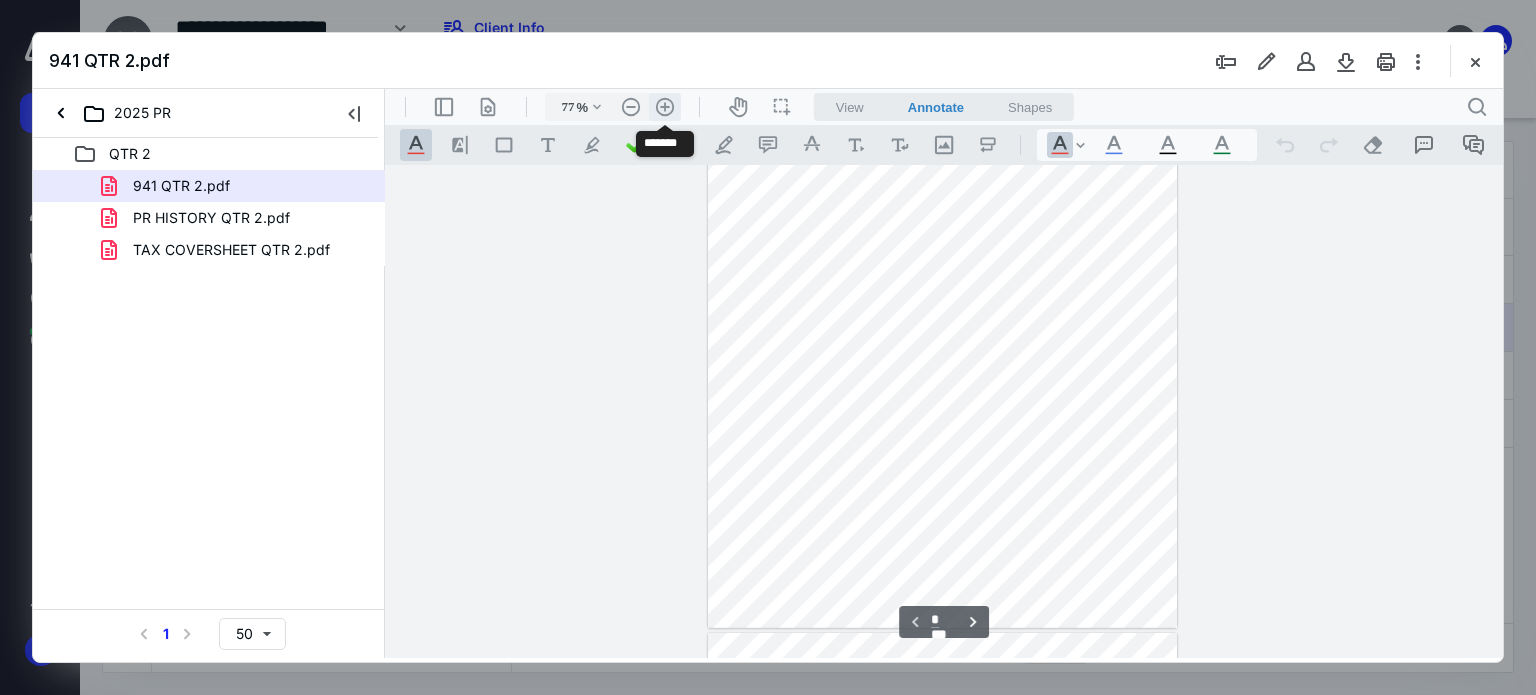 click on ".cls-1{fill:#abb0c4;} icon - header - zoom - in - line" at bounding box center [665, 107] 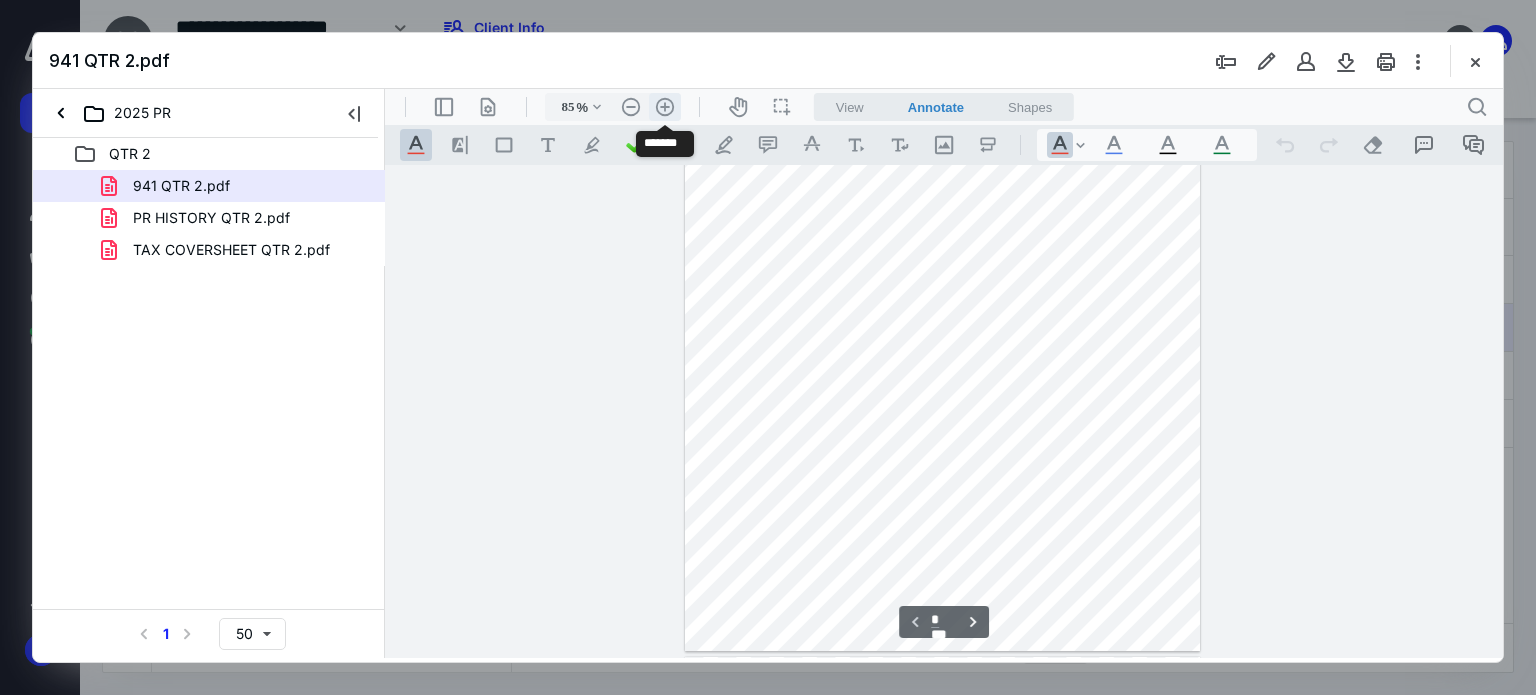 click on ".cls-1{fill:#abb0c4;} icon - header - zoom - in - line" at bounding box center (665, 107) 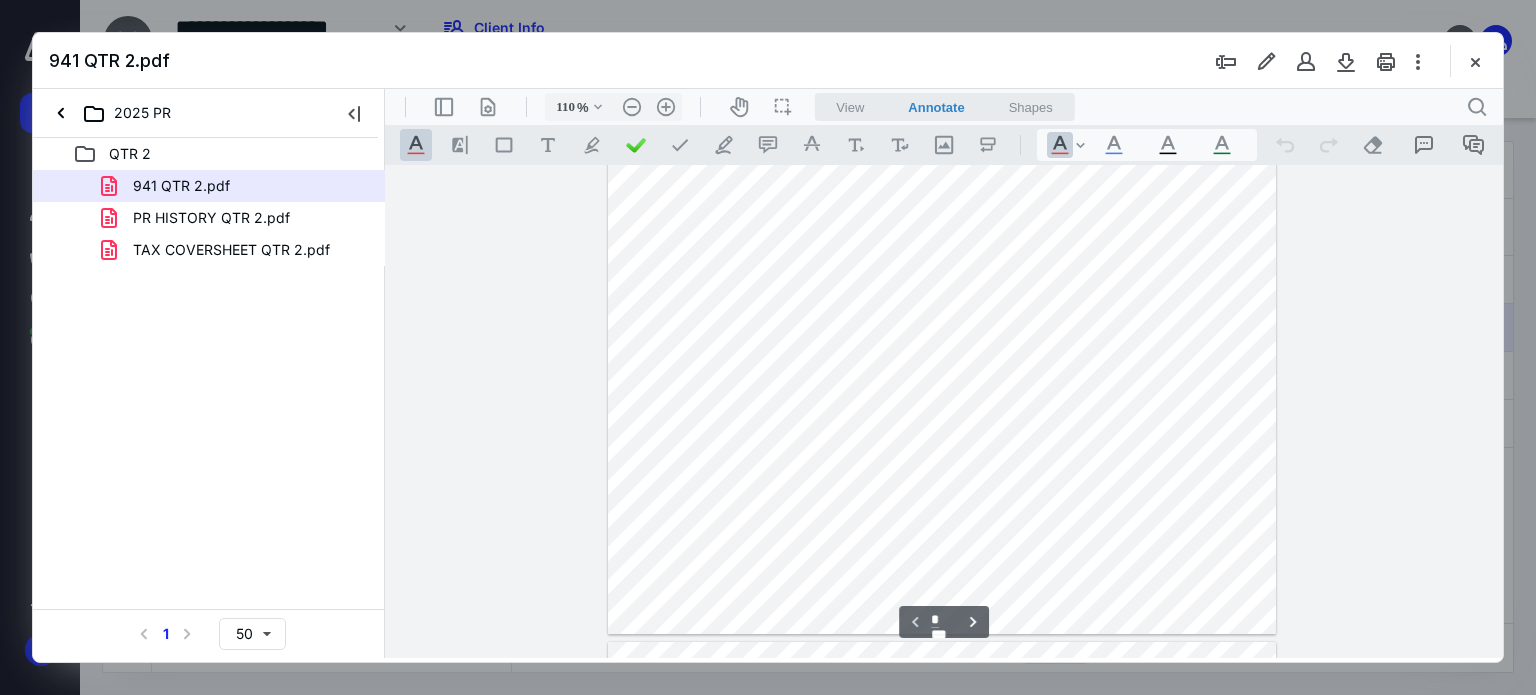 scroll, scrollTop: 0, scrollLeft: 0, axis: both 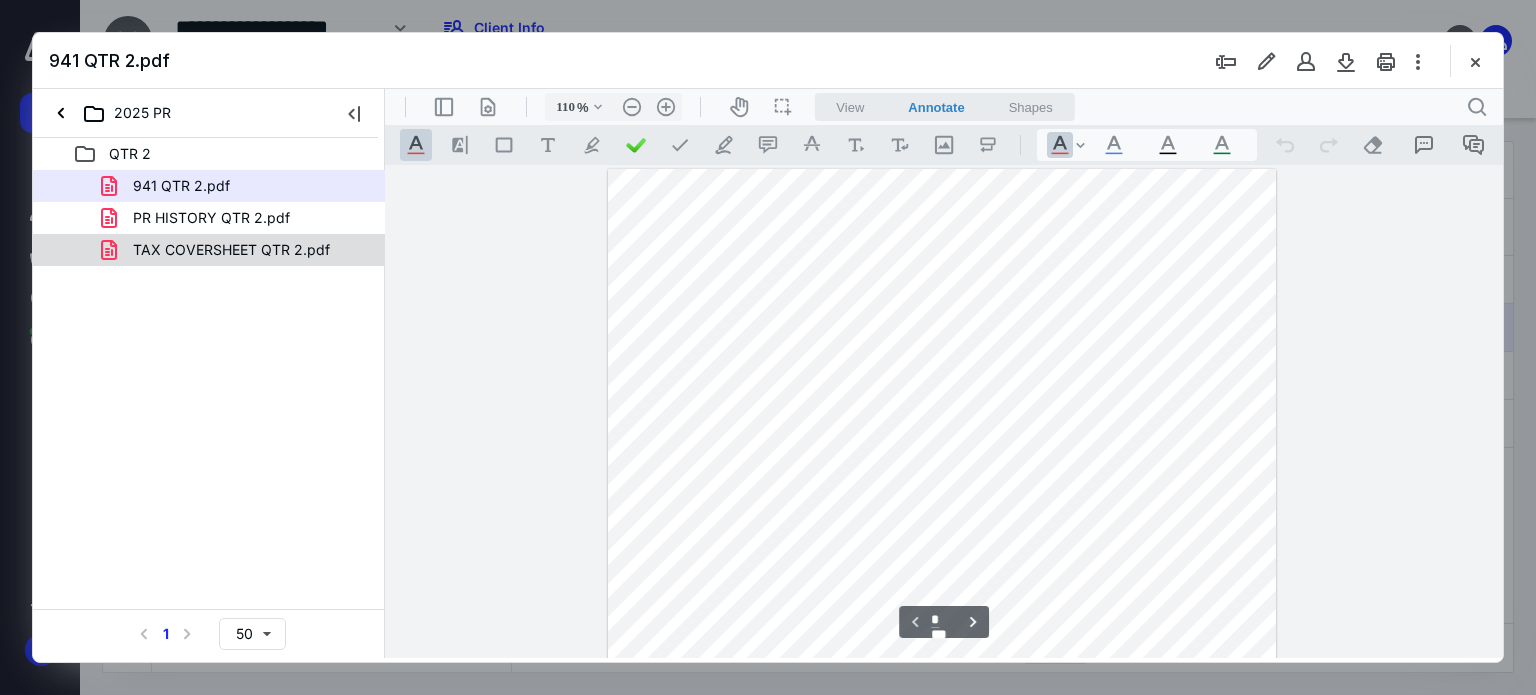 drag, startPoint x: 204, startPoint y: 235, endPoint x: 197, endPoint y: 255, distance: 21.189621 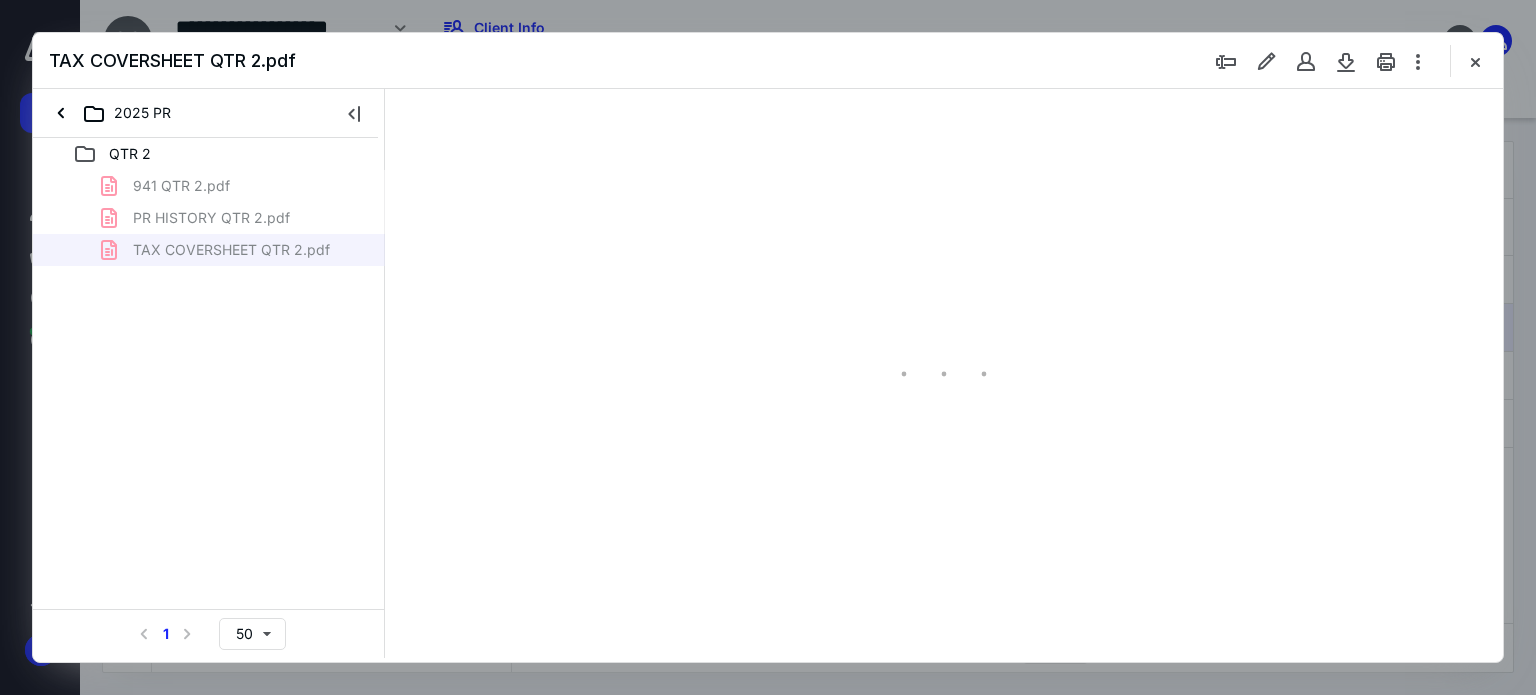 type on "62" 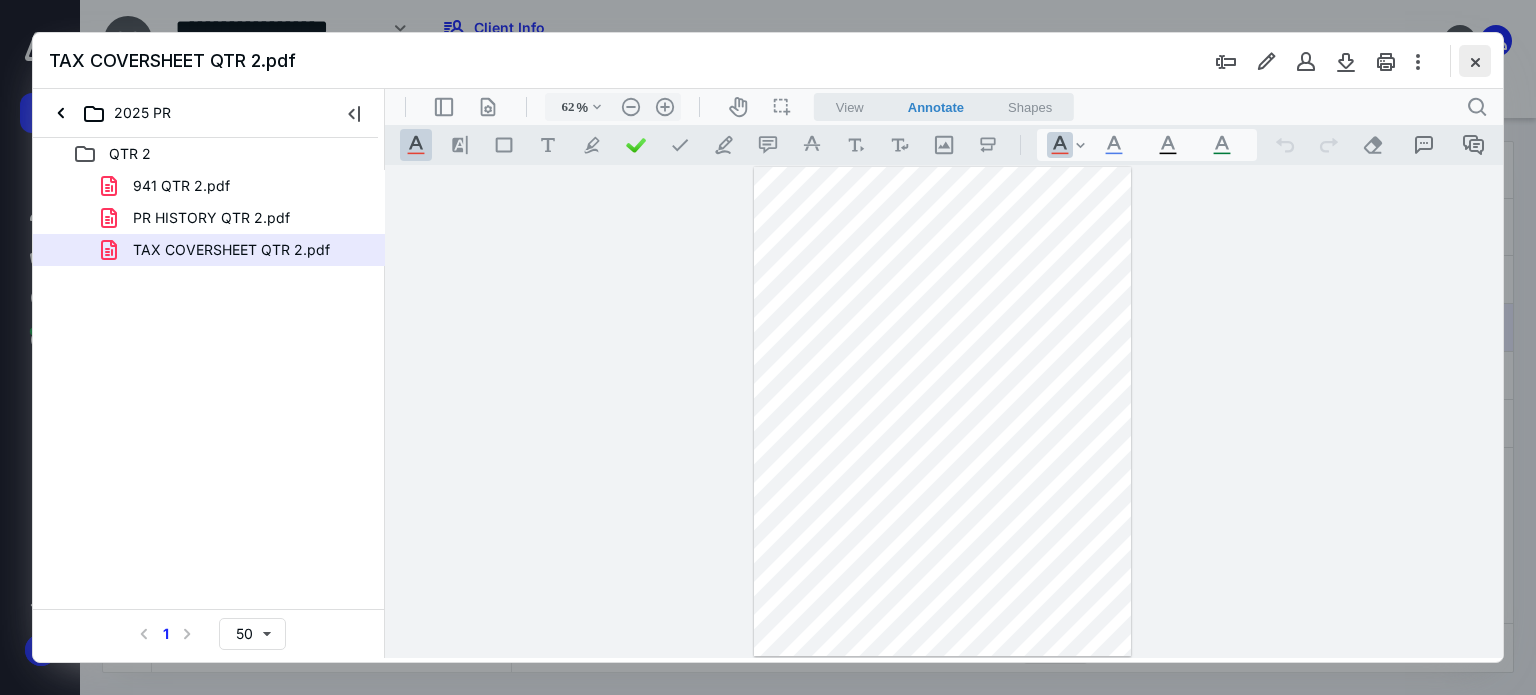 click at bounding box center (1475, 61) 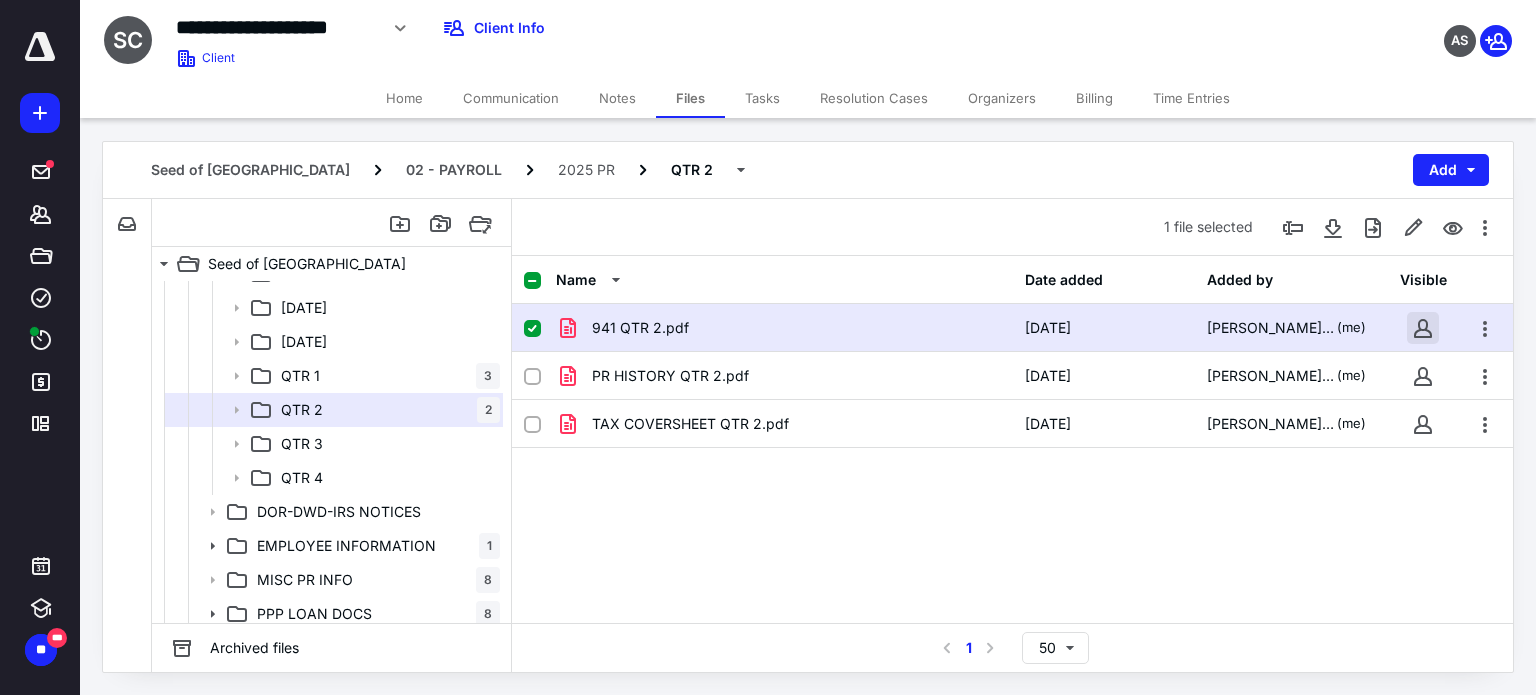 click at bounding box center (1423, 328) 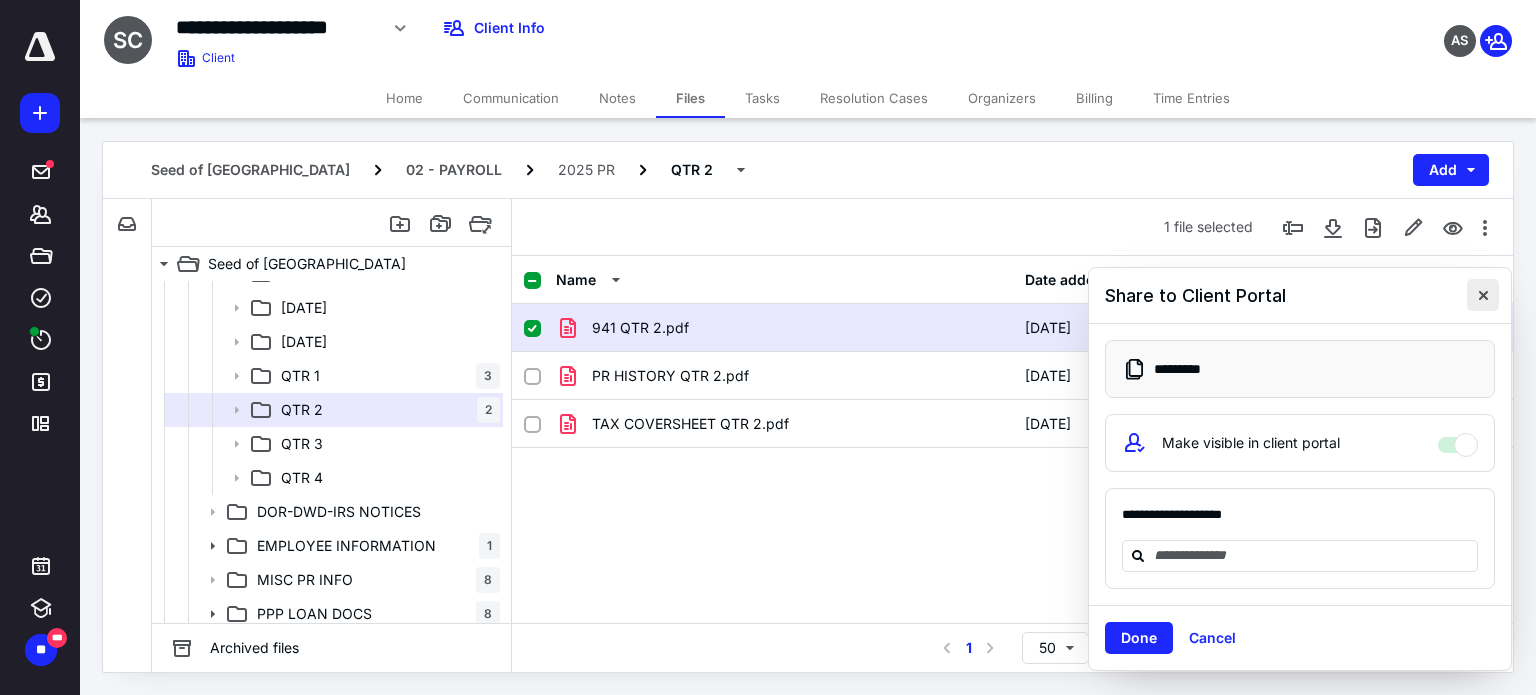 click at bounding box center [1483, 295] 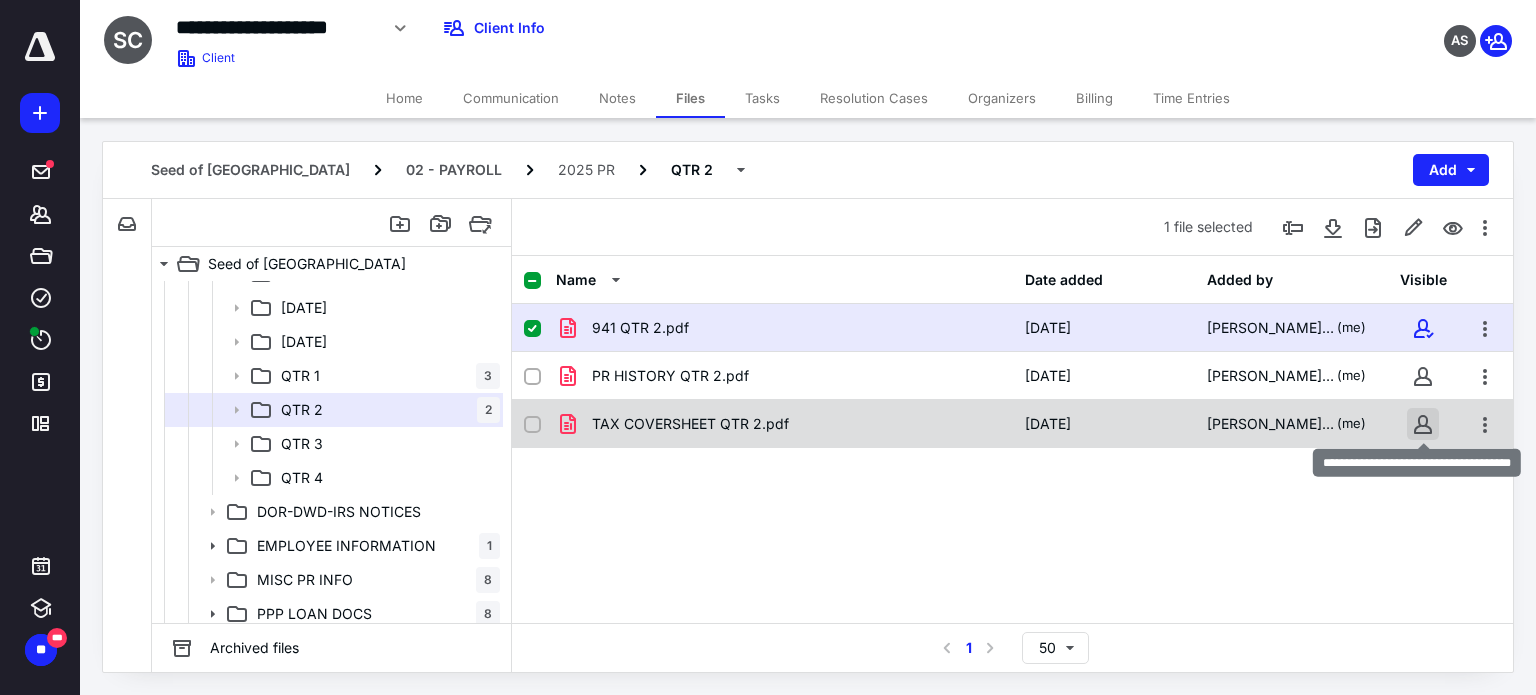 click at bounding box center (1423, 424) 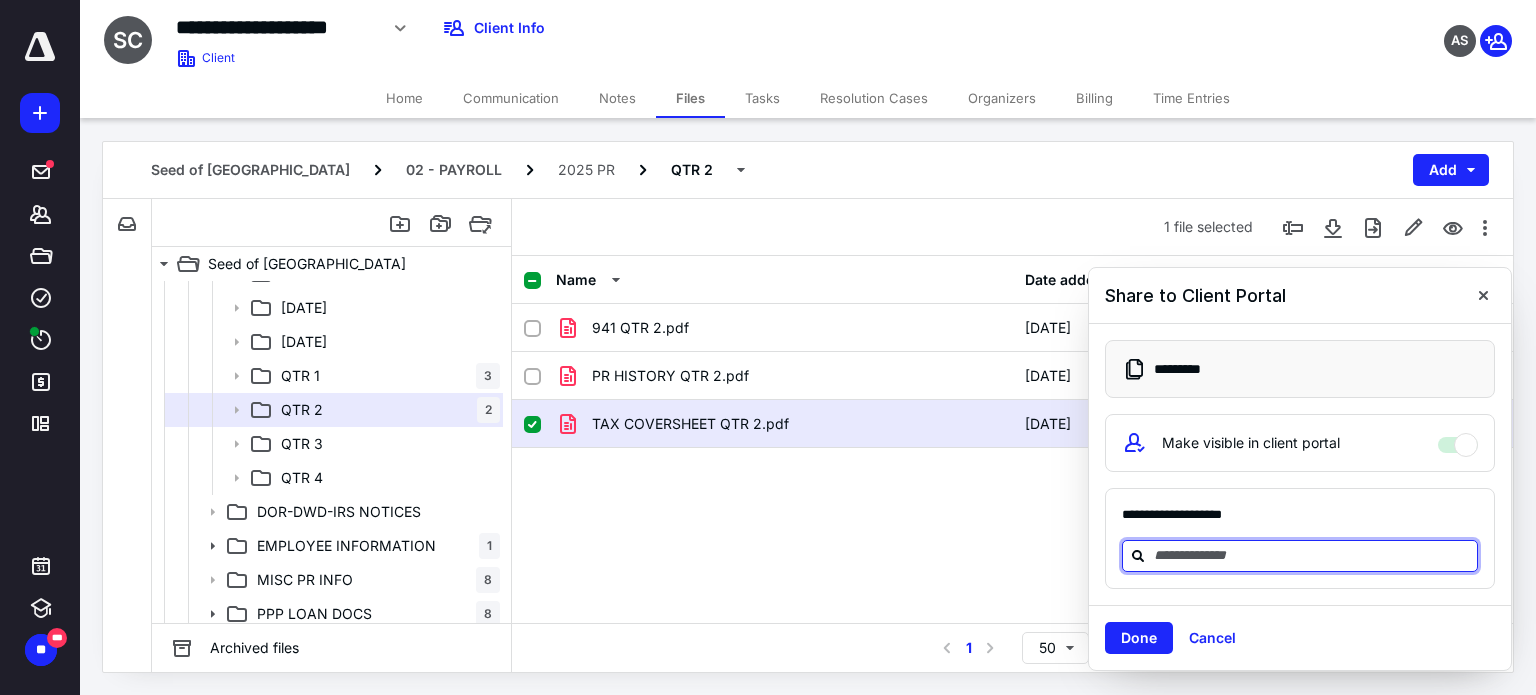 click at bounding box center [1312, 555] 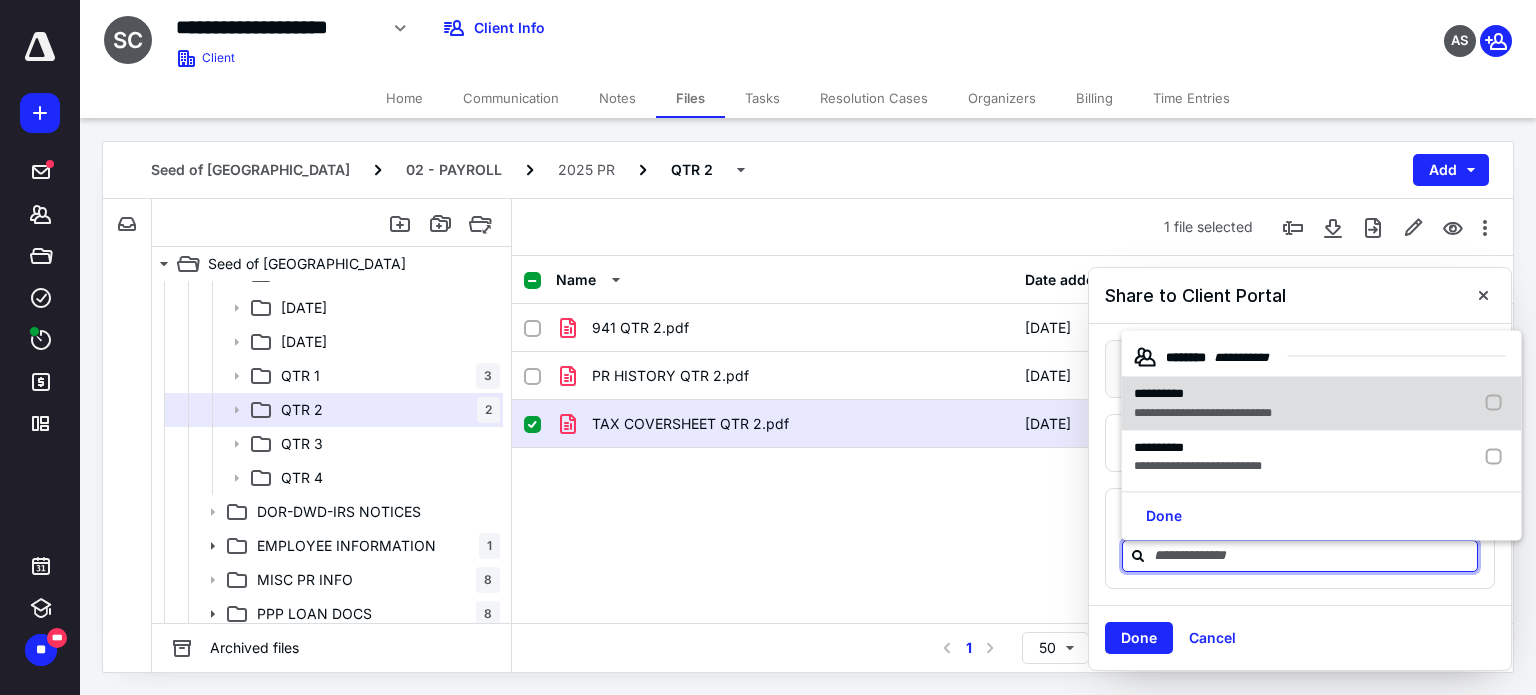 click at bounding box center [1498, 404] 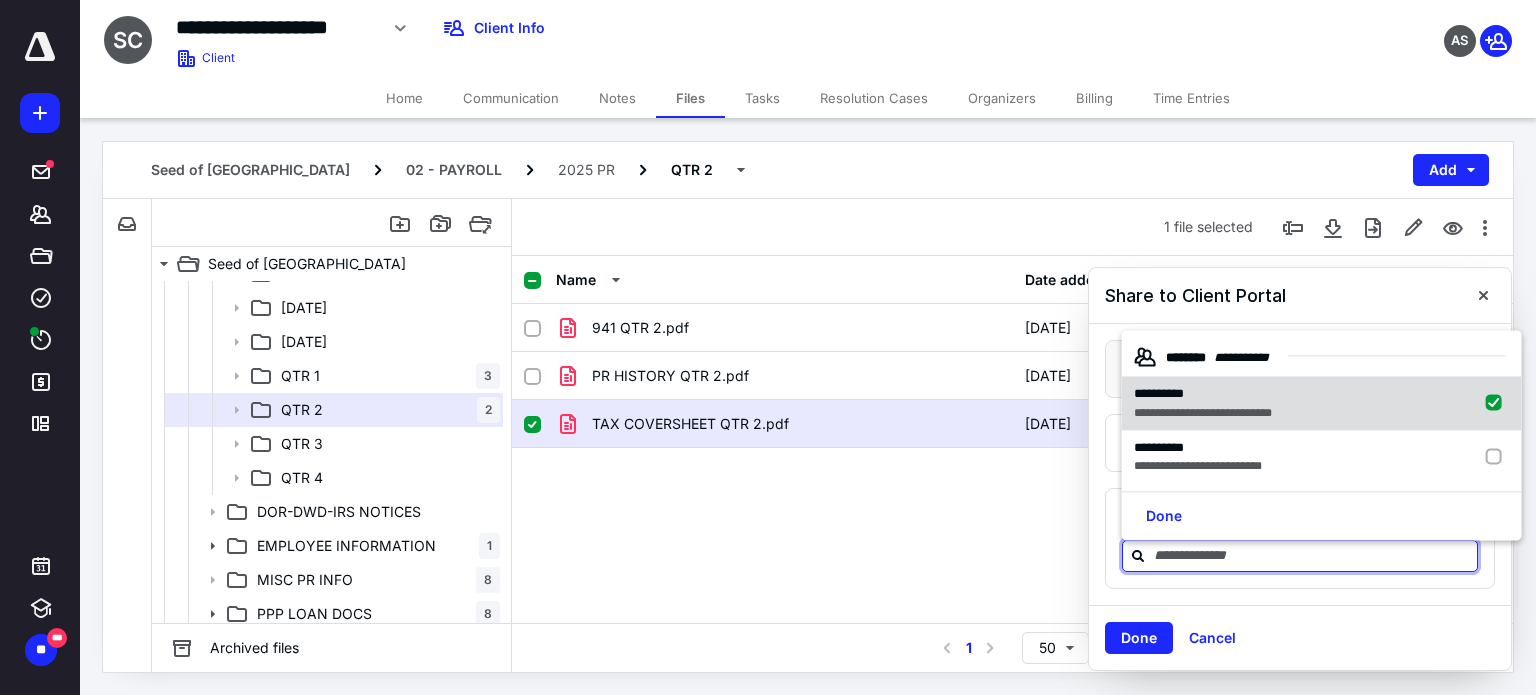 checkbox on "true" 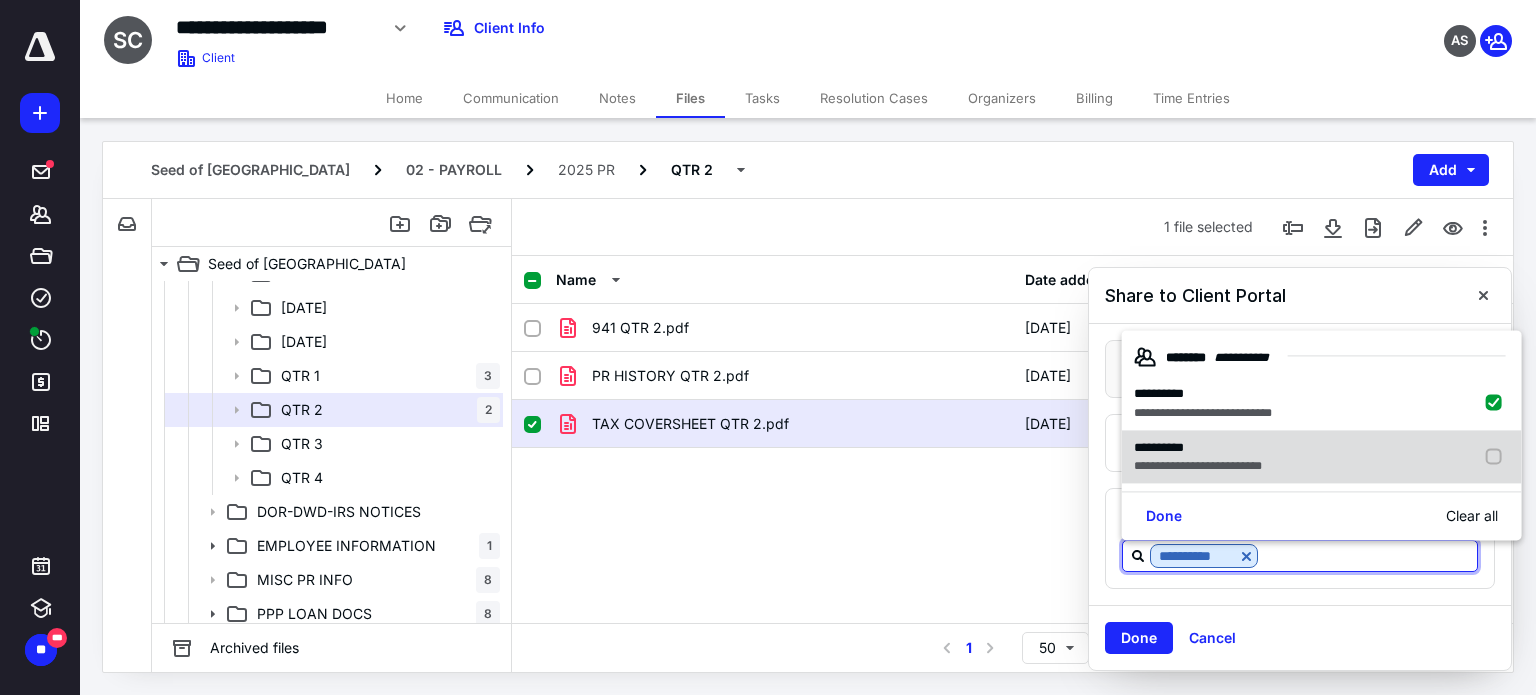 click at bounding box center [1498, 457] 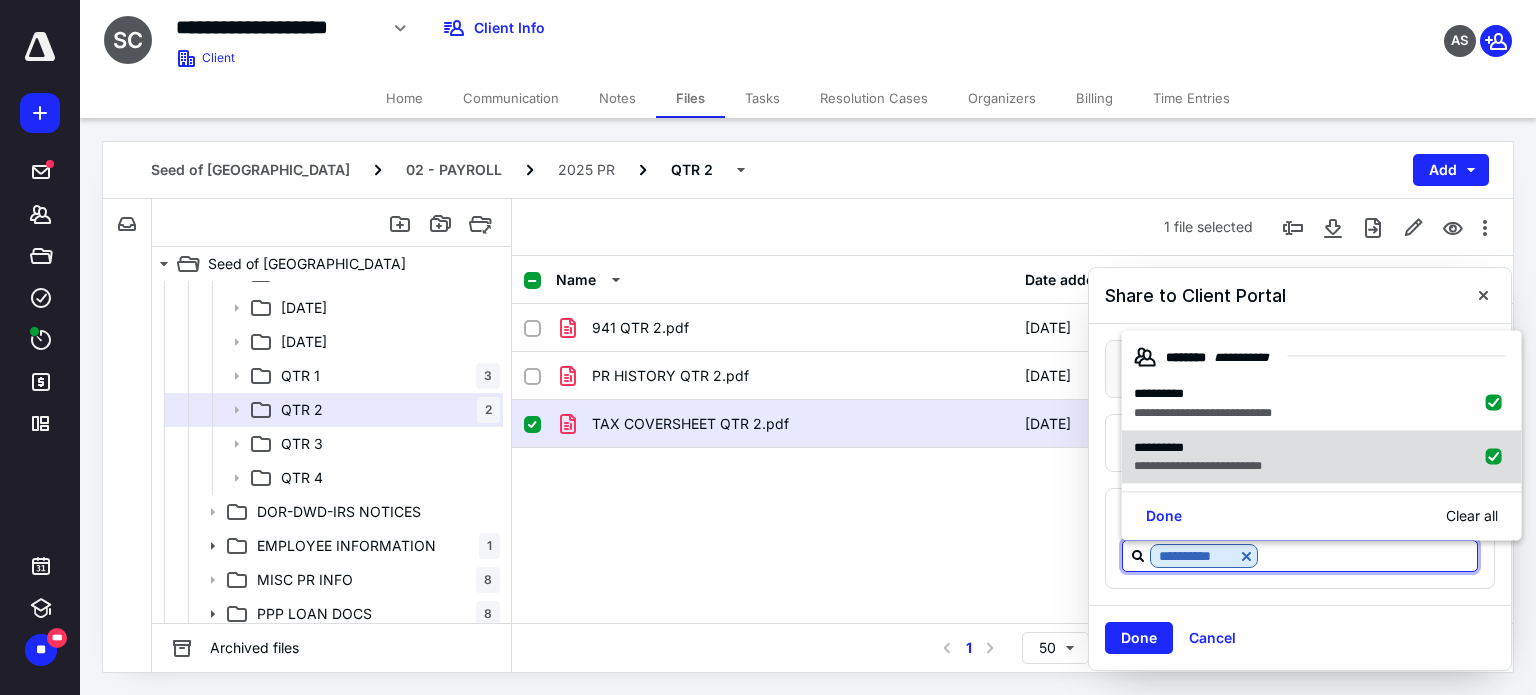 checkbox on "true" 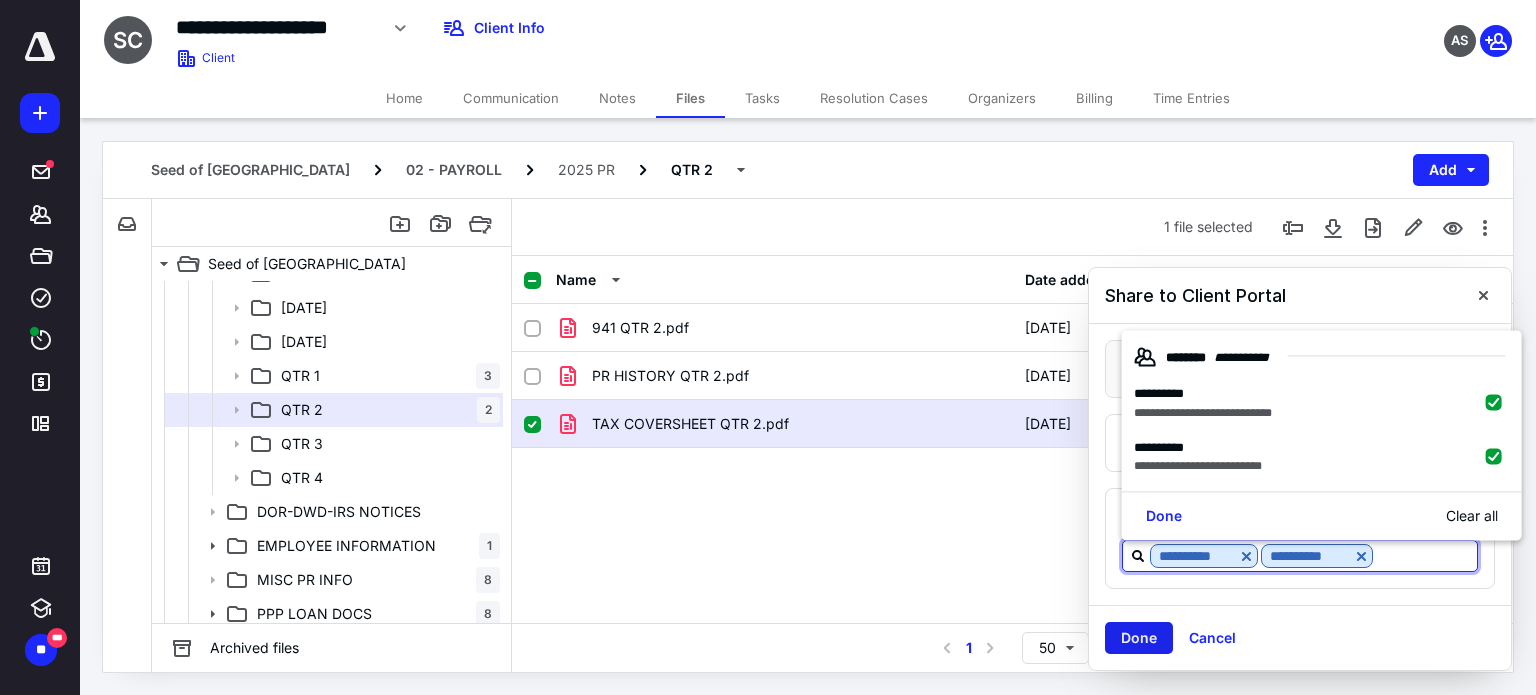 click on "Done" at bounding box center (1139, 638) 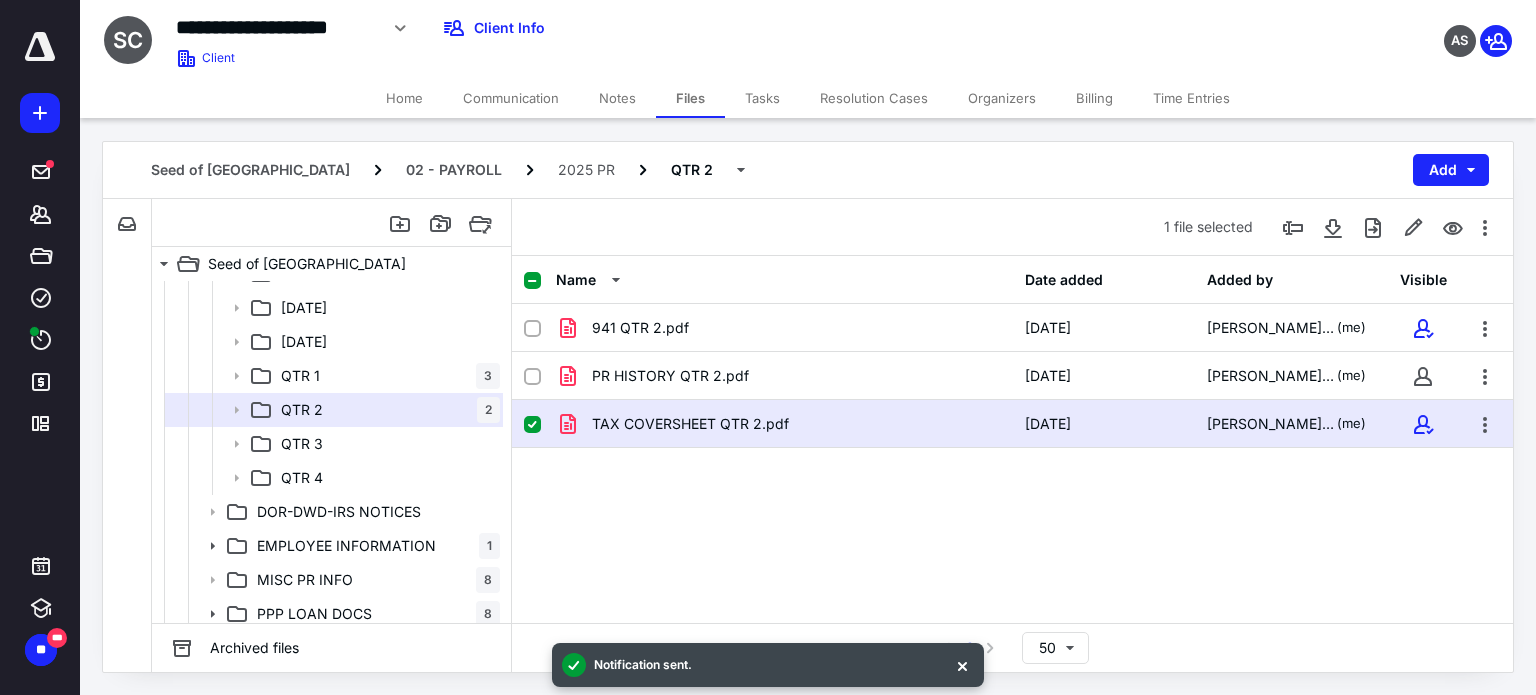 click on "Tasks" at bounding box center [762, 98] 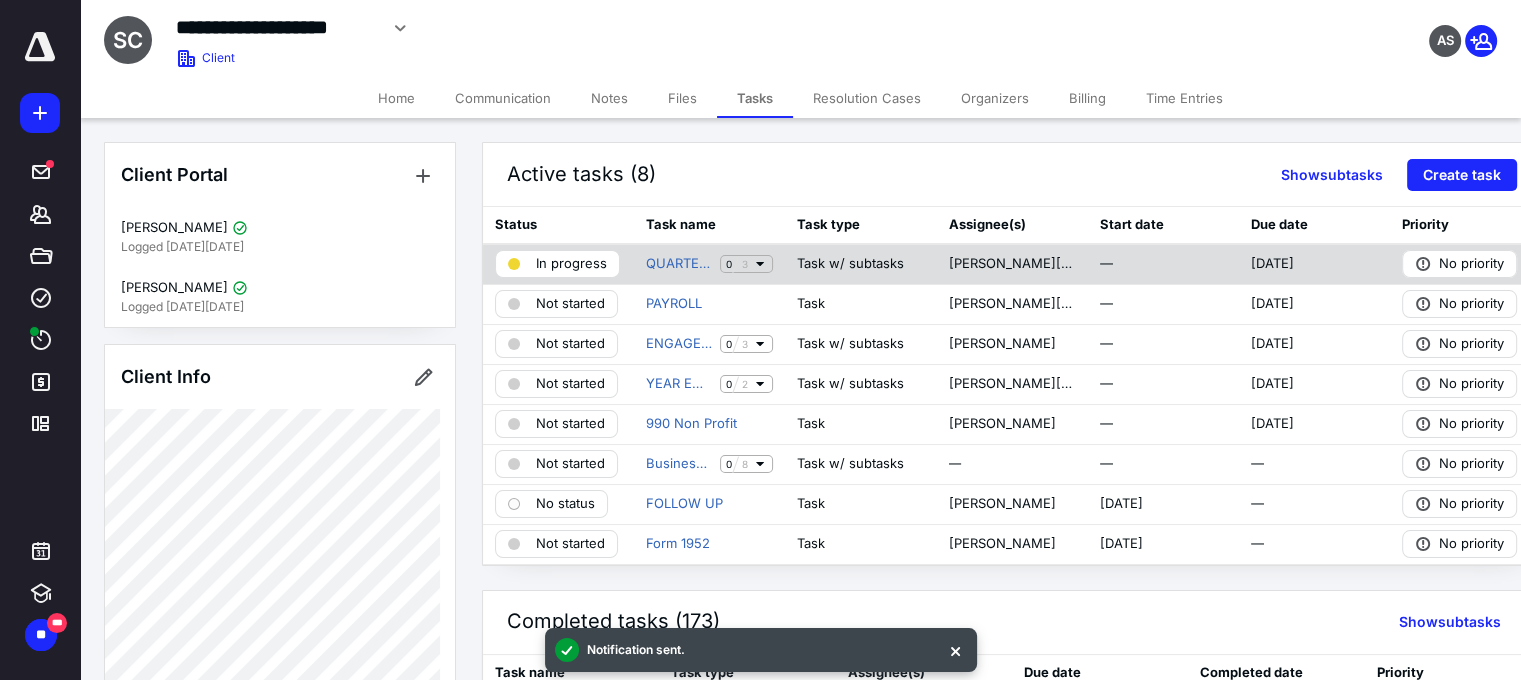 click on "In progress" at bounding box center [571, 264] 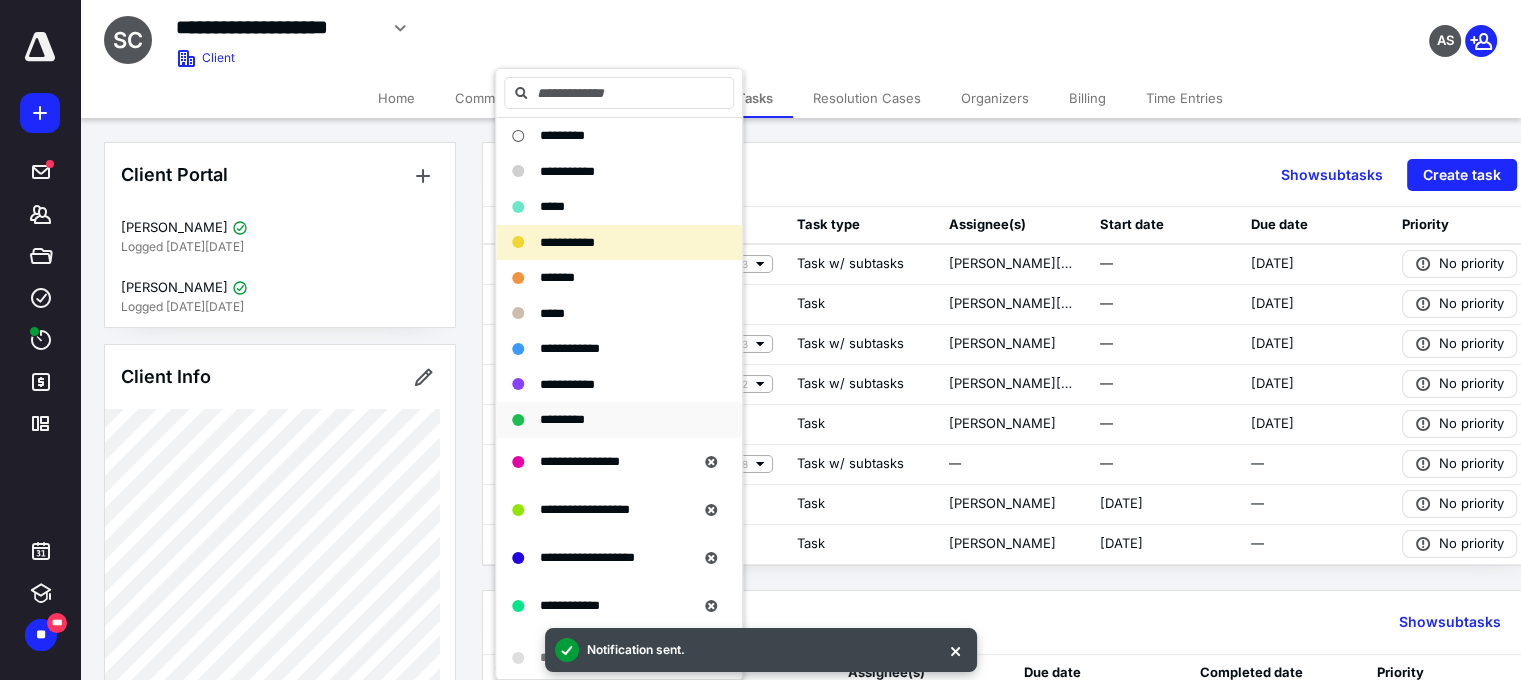 click on "*********" at bounding box center (562, 419) 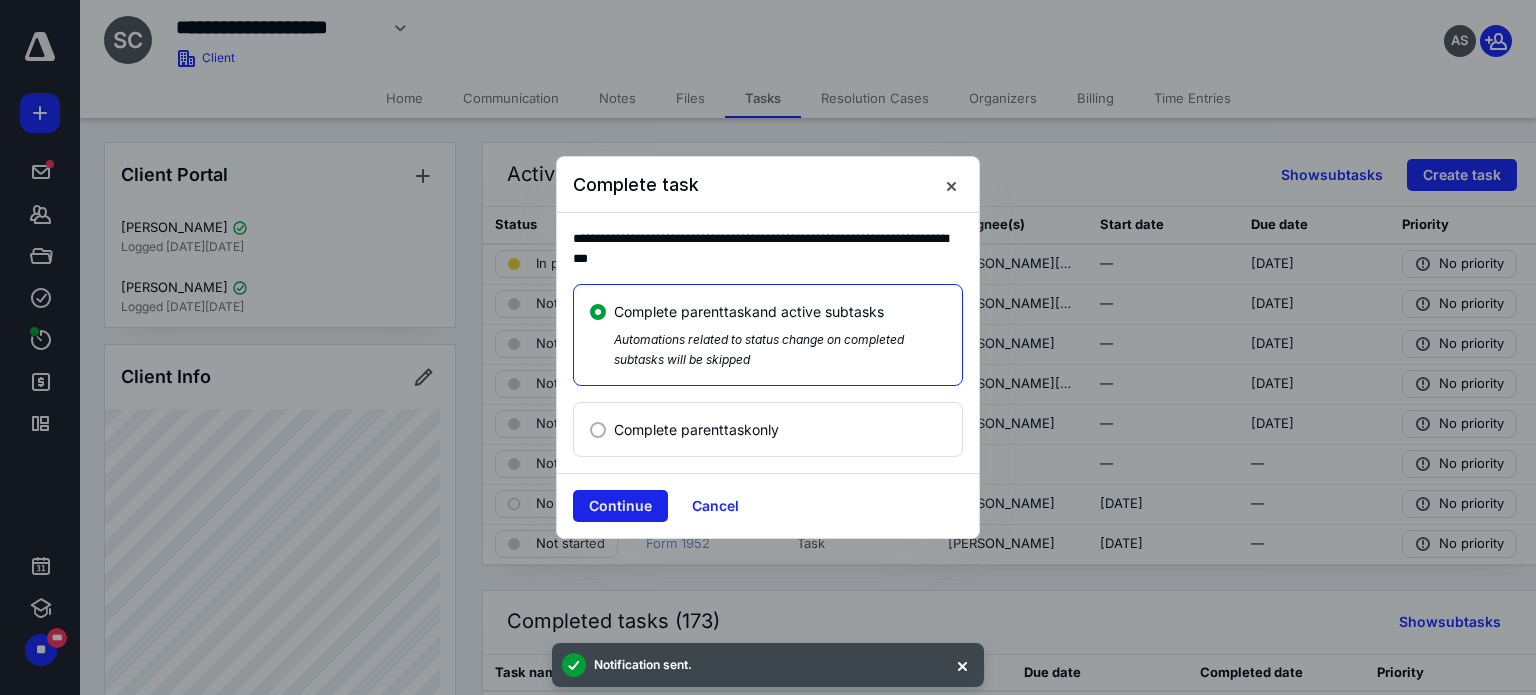 click on "Continue" at bounding box center (620, 506) 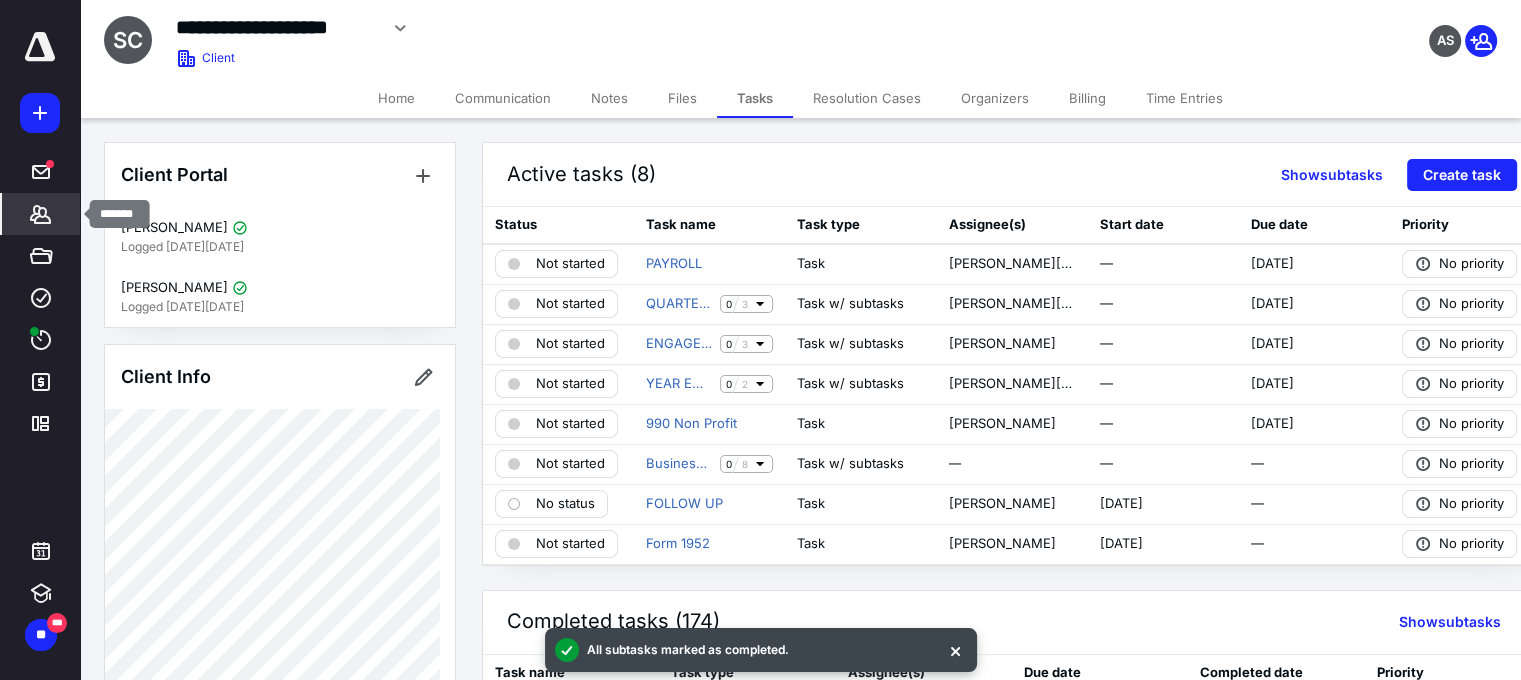click 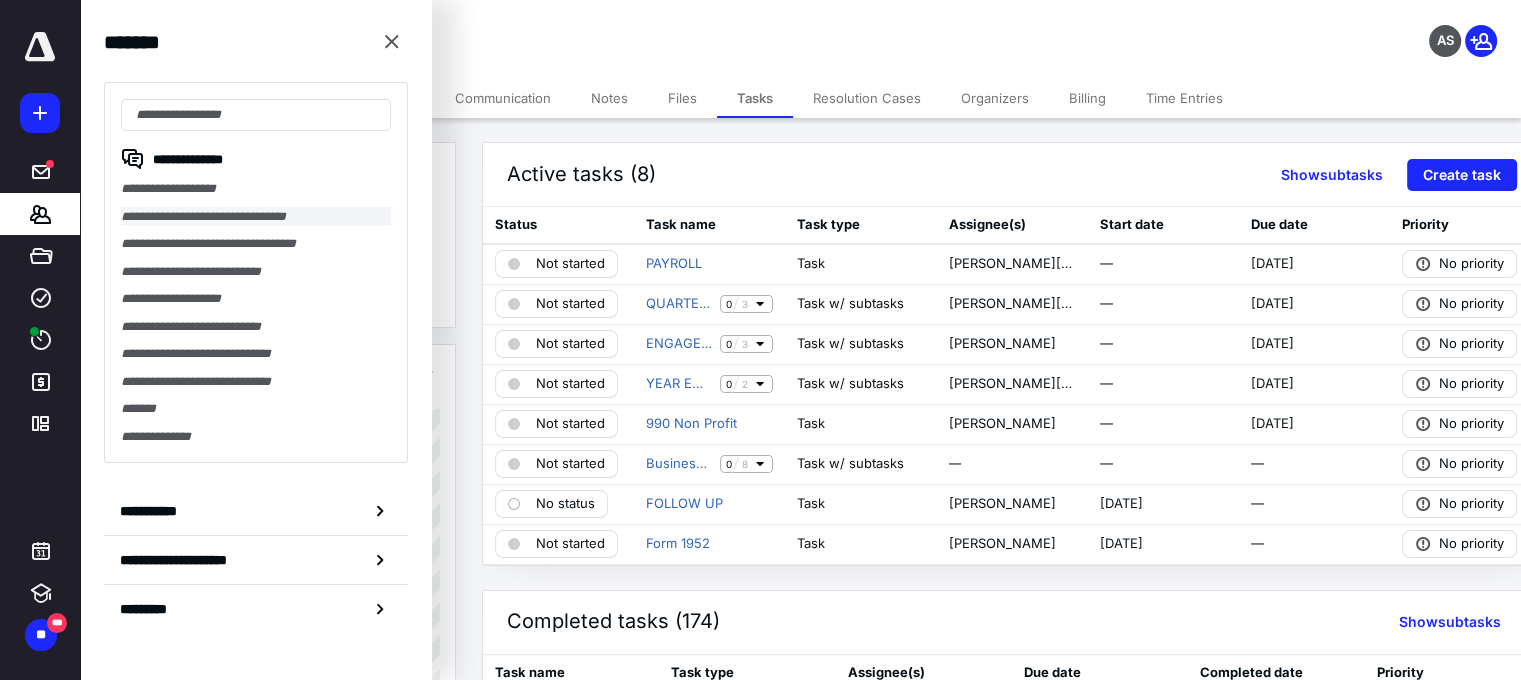 click on "**********" at bounding box center (256, 217) 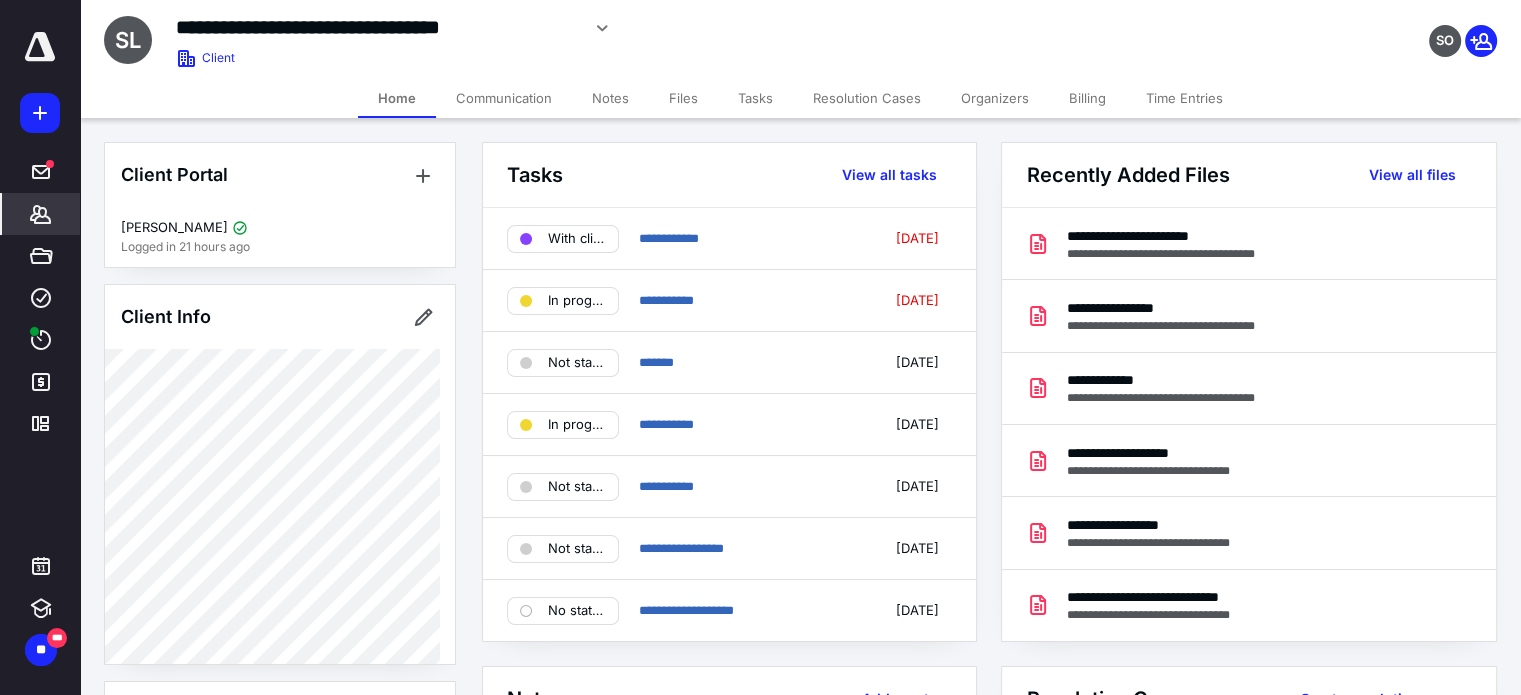 click on "Files" at bounding box center (683, 98) 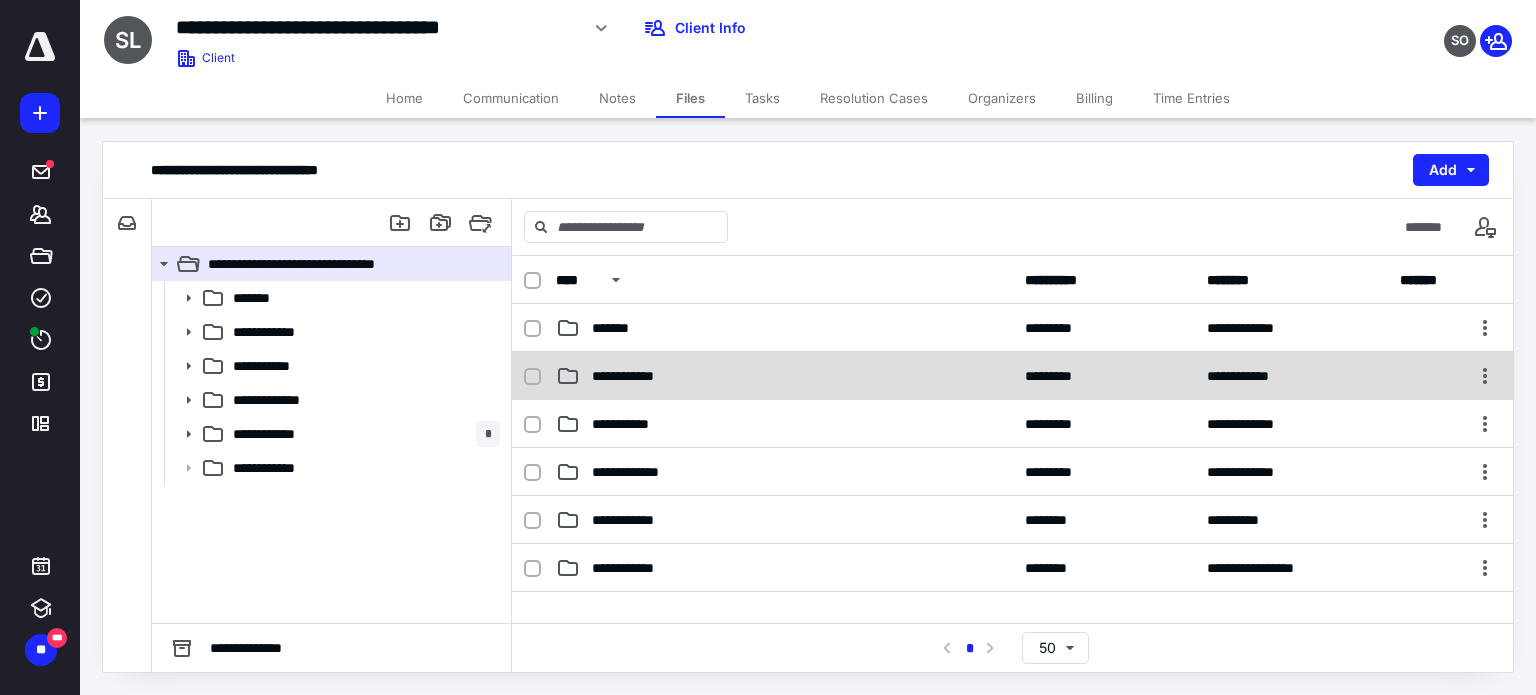 click on "**********" at bounding box center (1012, 376) 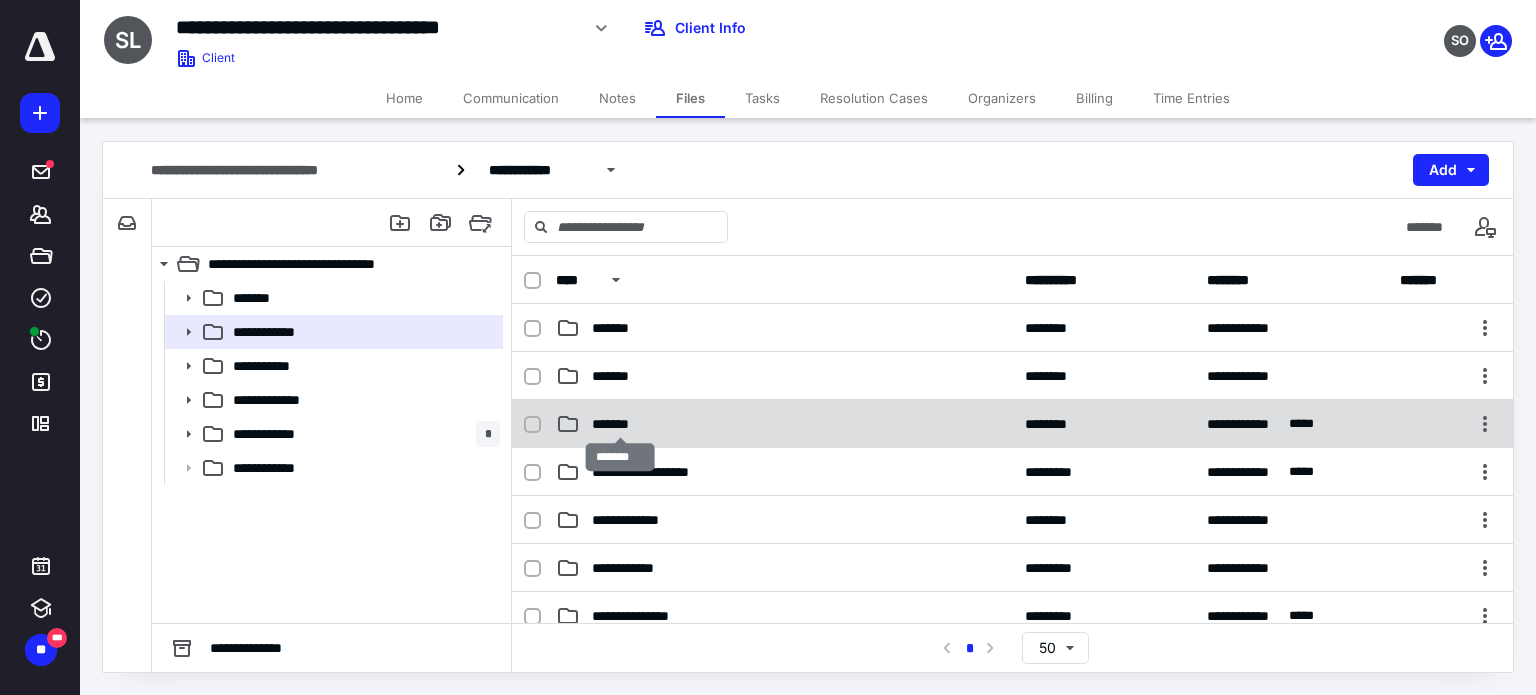 click on "*******" at bounding box center (620, 424) 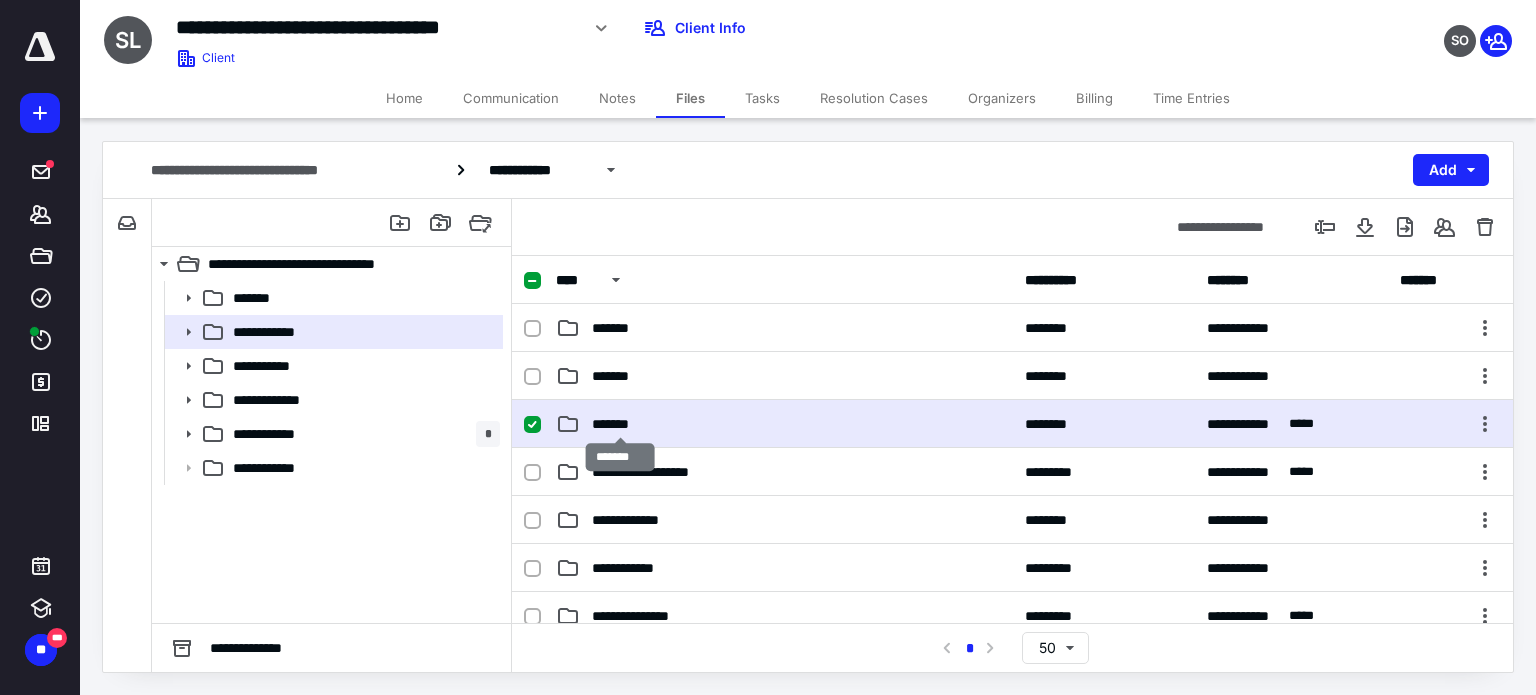 click on "*******" at bounding box center [620, 424] 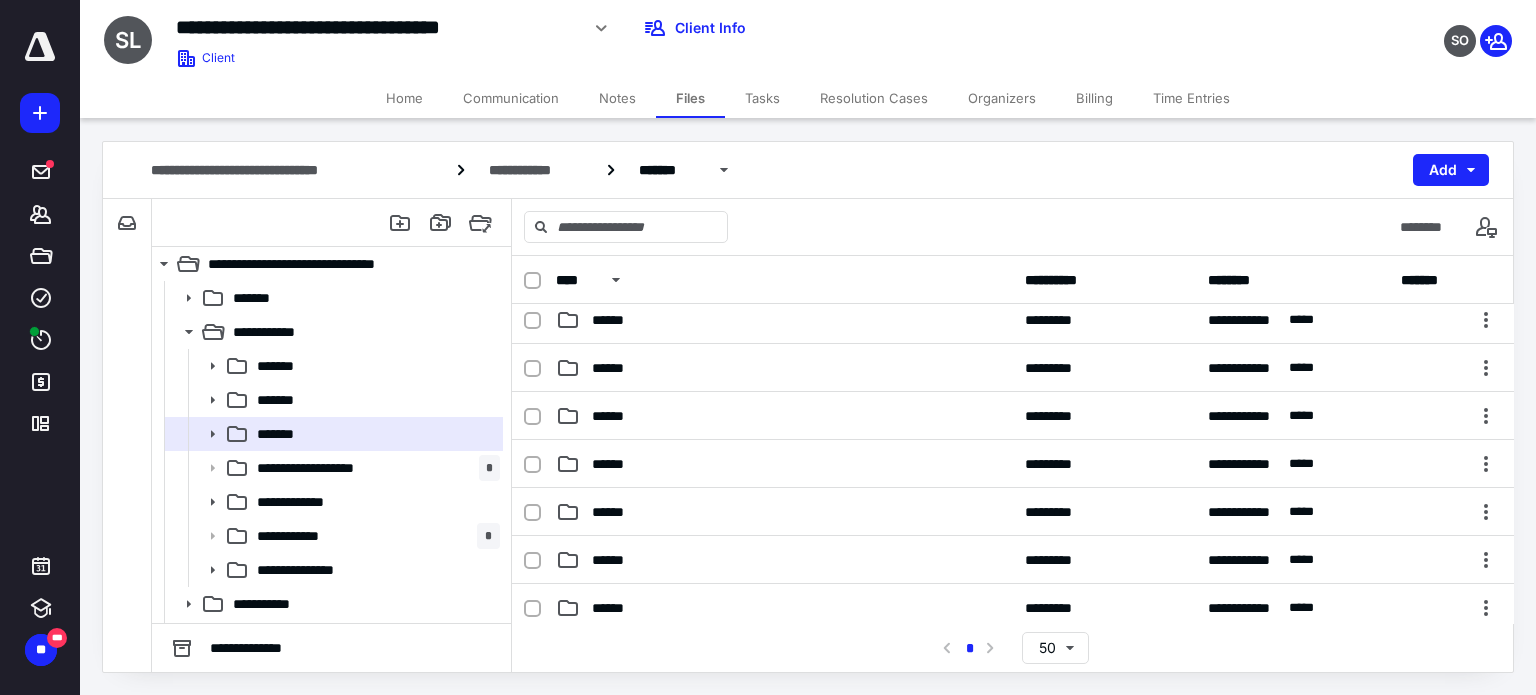 scroll, scrollTop: 500, scrollLeft: 0, axis: vertical 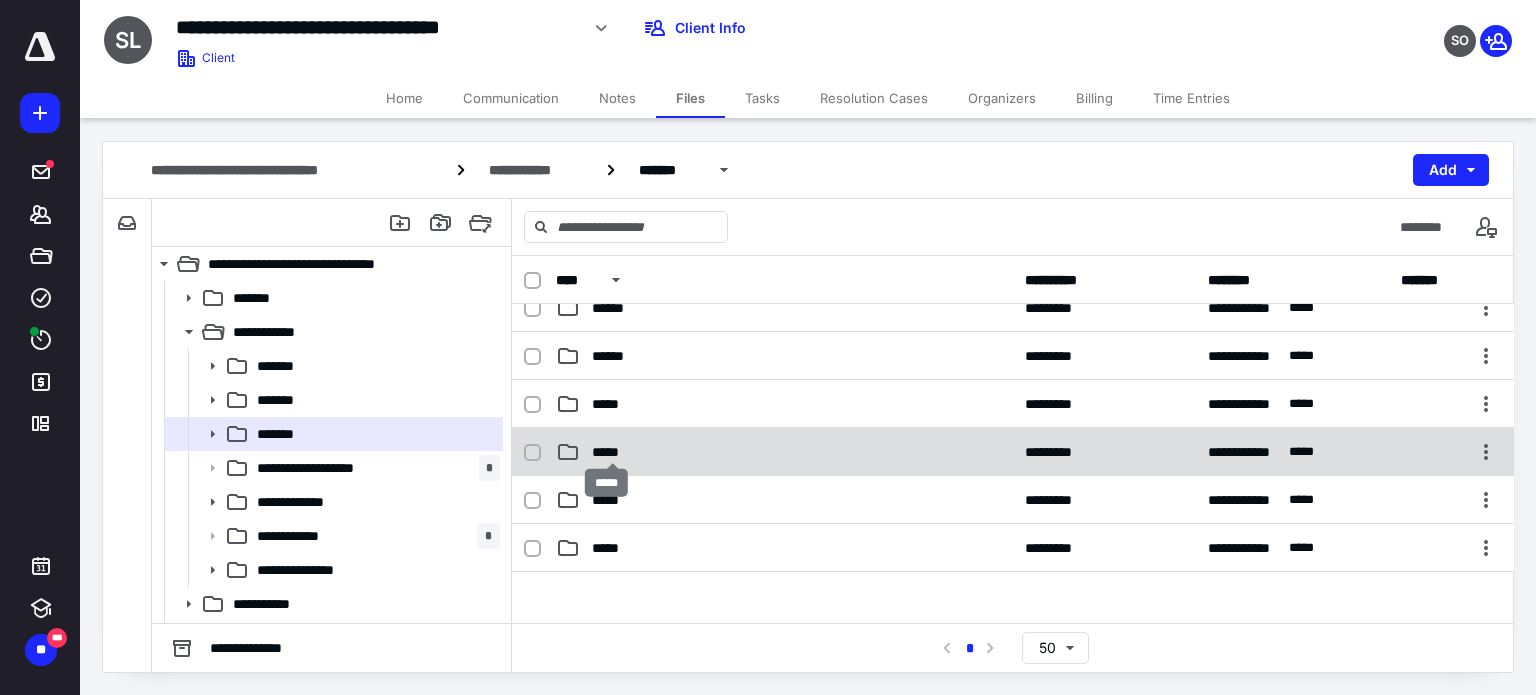 click on "*****" at bounding box center [612, 452] 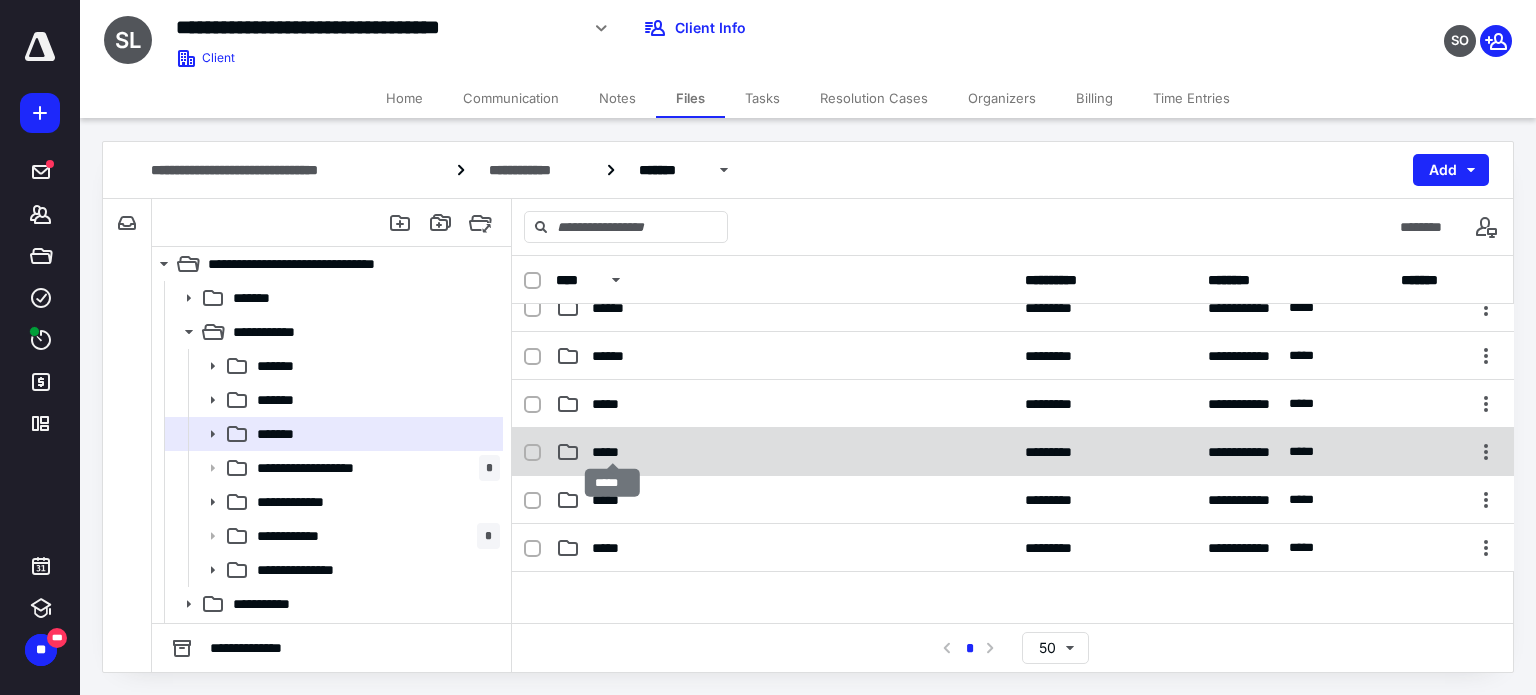 click on "*****" at bounding box center [612, 452] 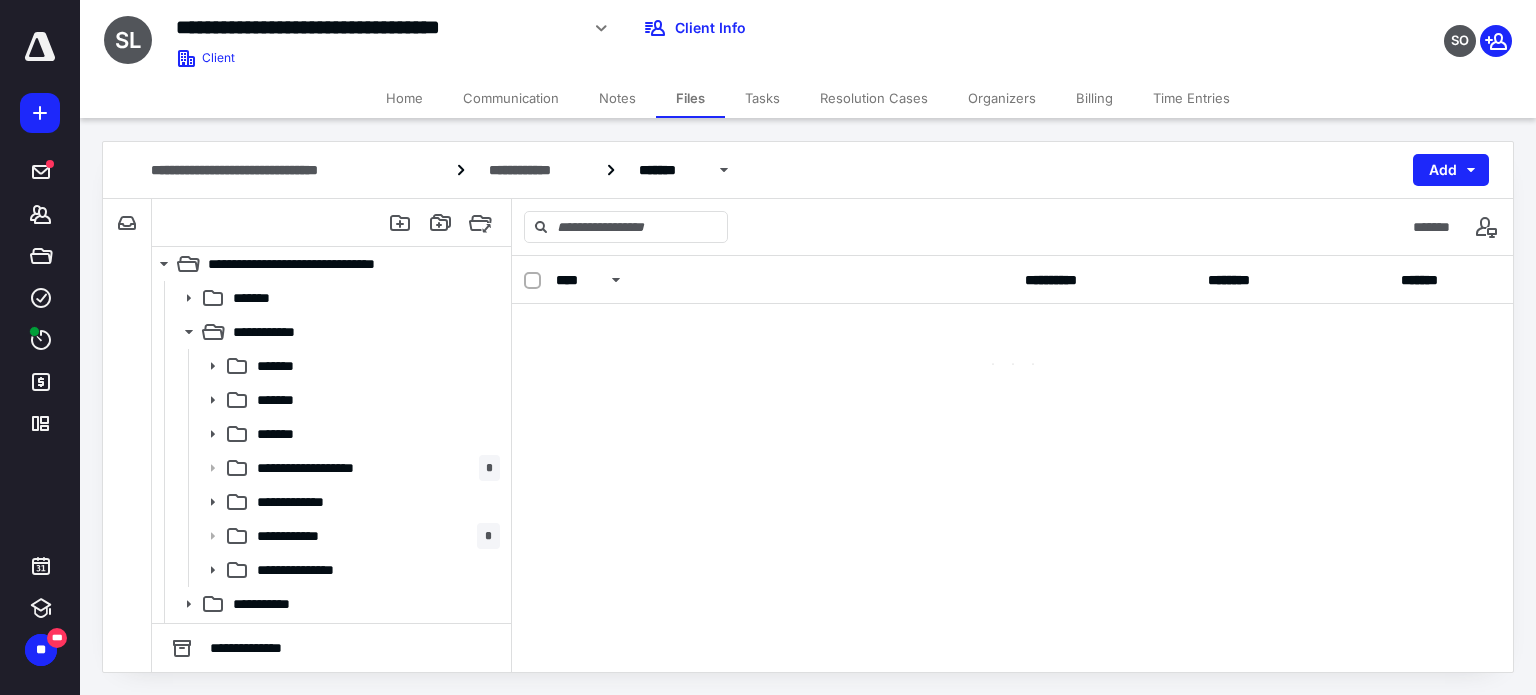 scroll, scrollTop: 0, scrollLeft: 0, axis: both 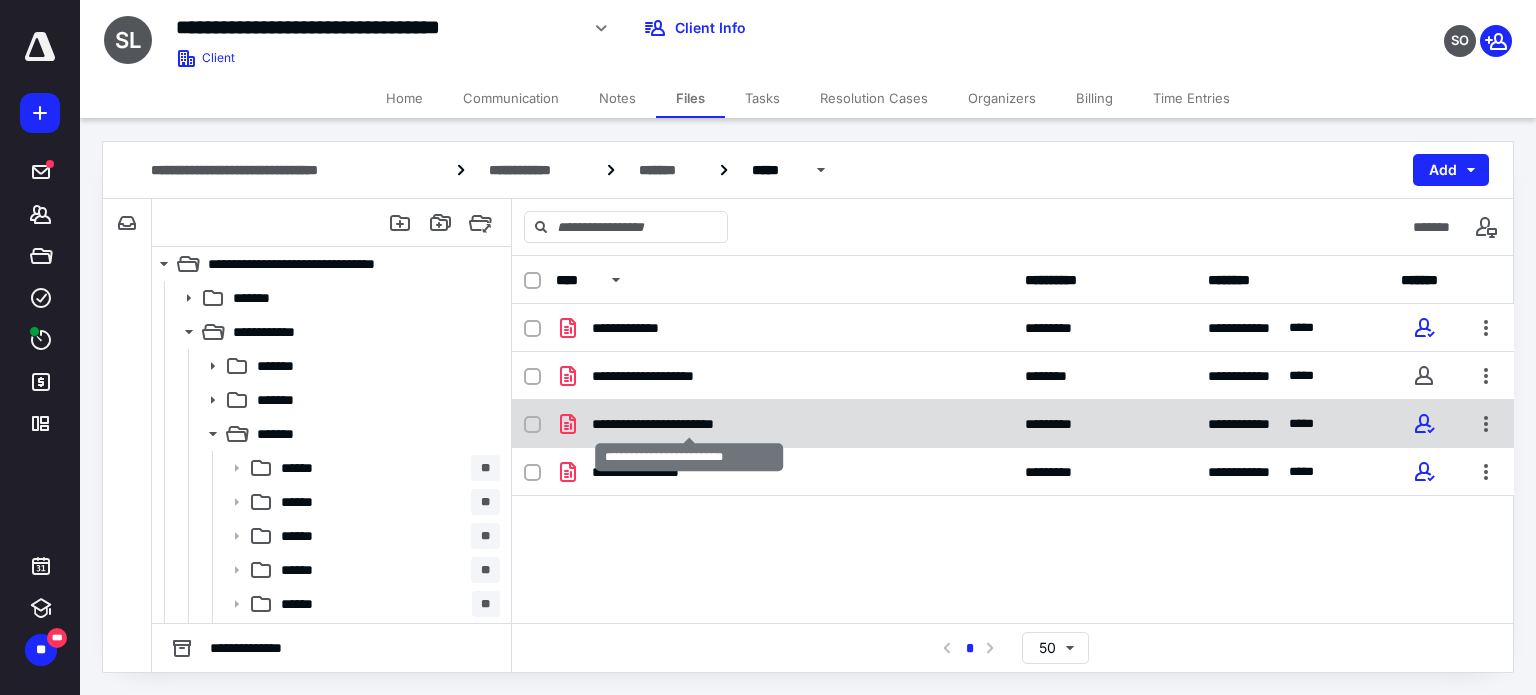 click on "**********" at bounding box center (689, 424) 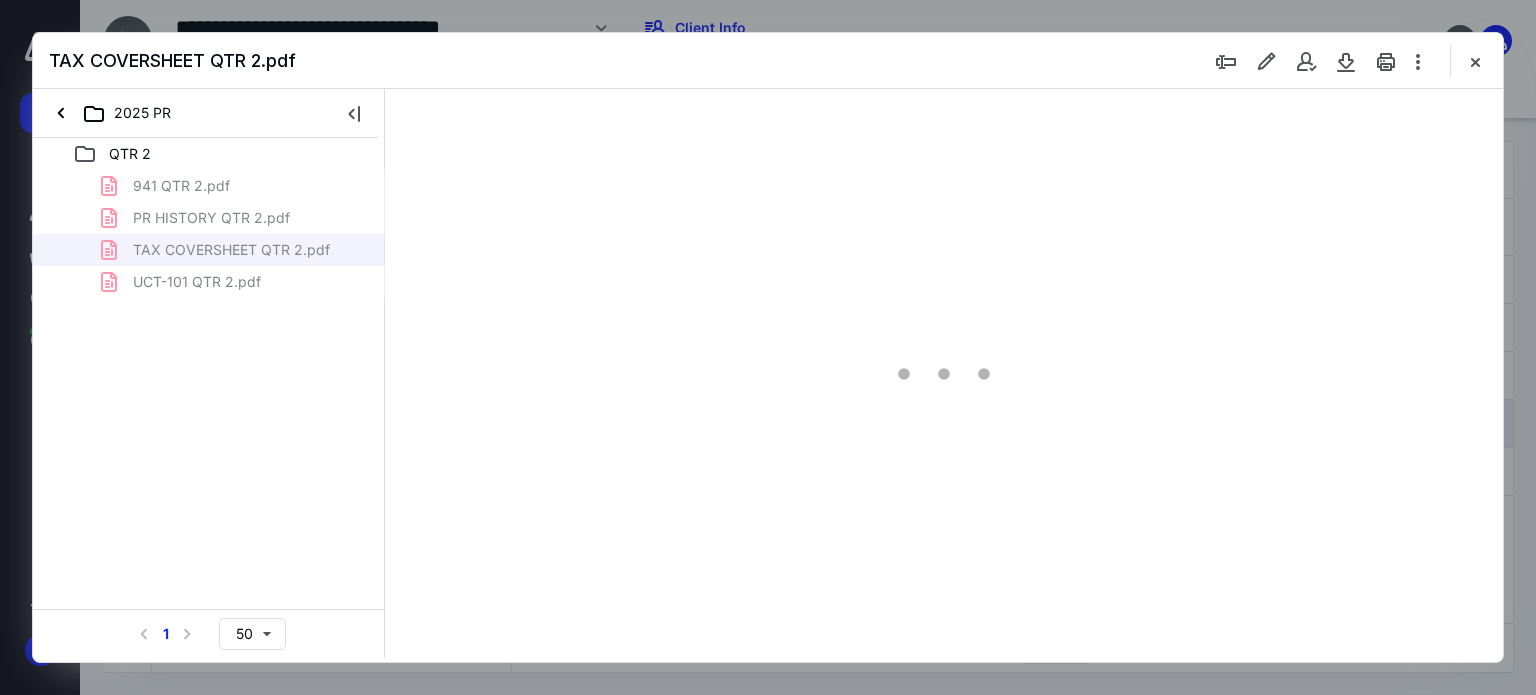 scroll, scrollTop: 0, scrollLeft: 0, axis: both 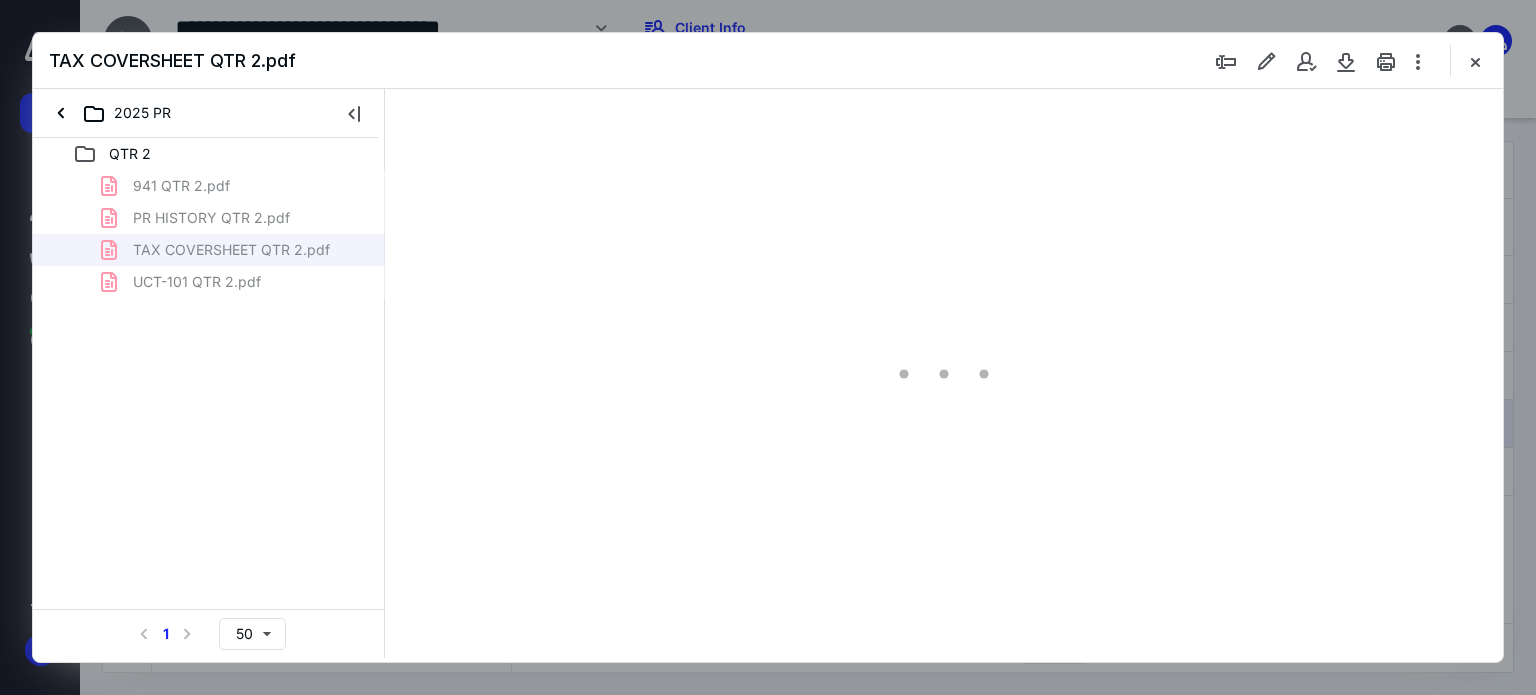 type on "62" 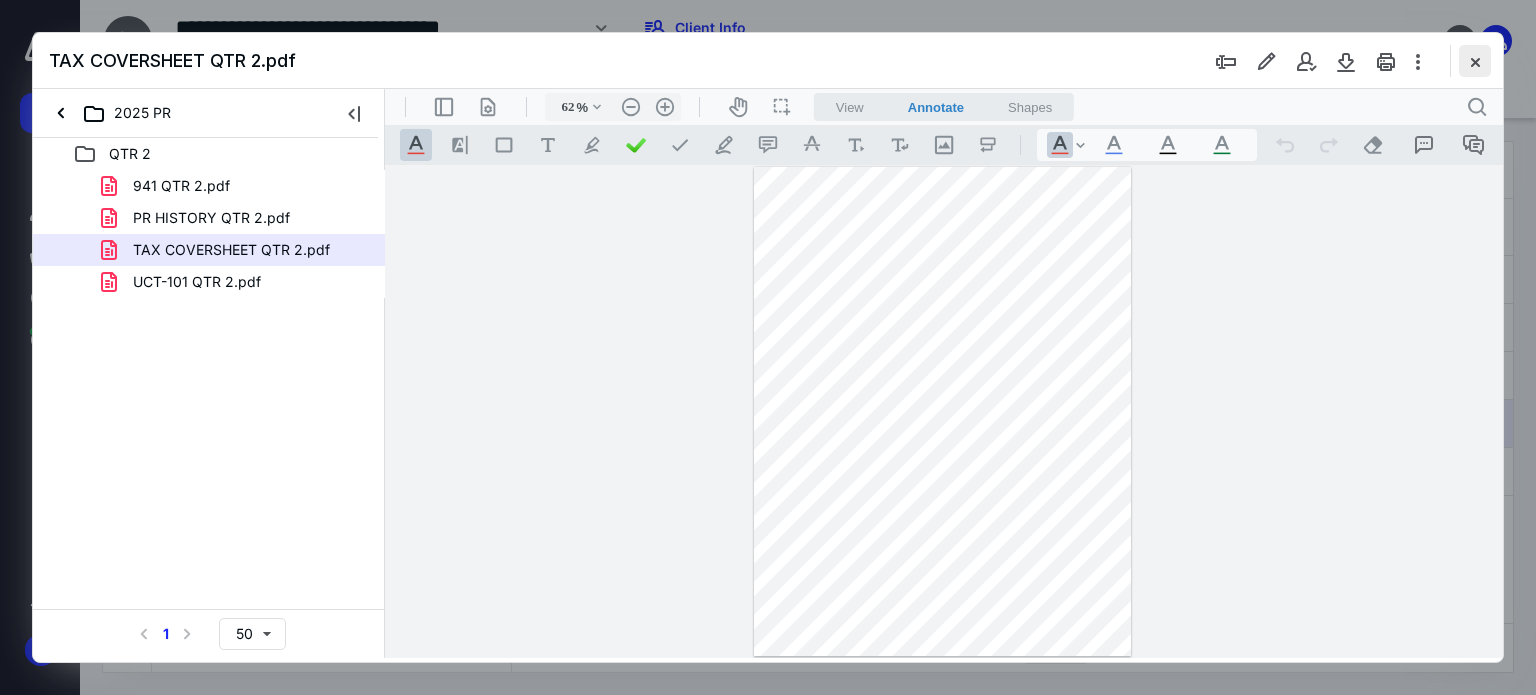 click at bounding box center [1475, 61] 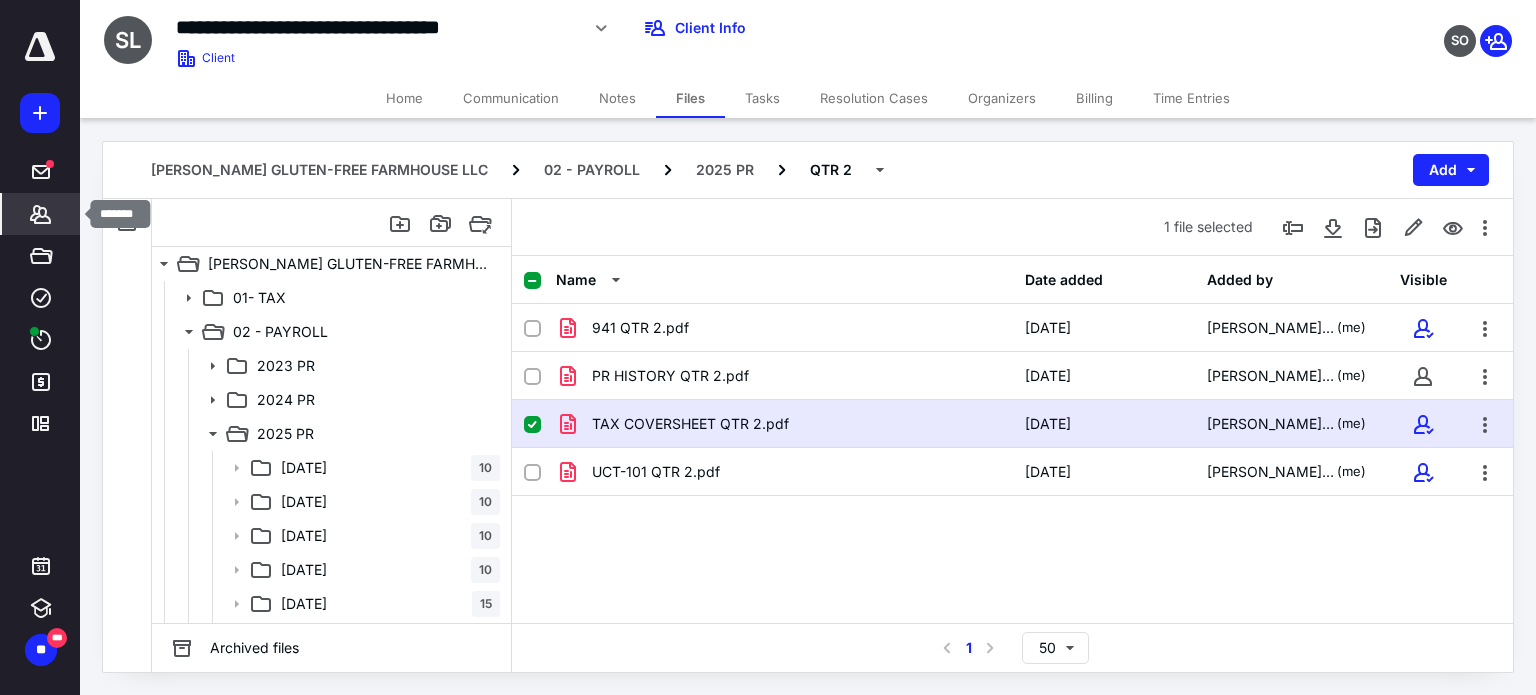 click 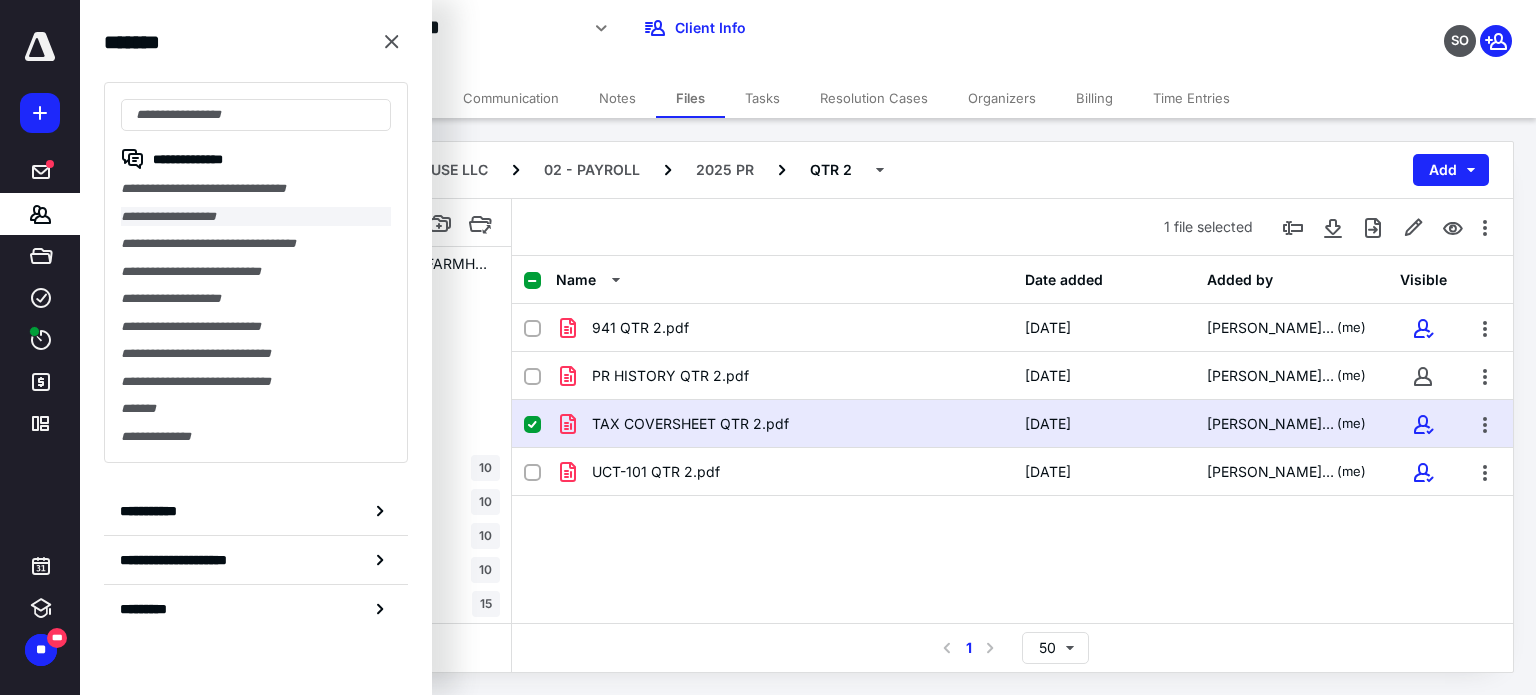click on "**********" at bounding box center [256, 217] 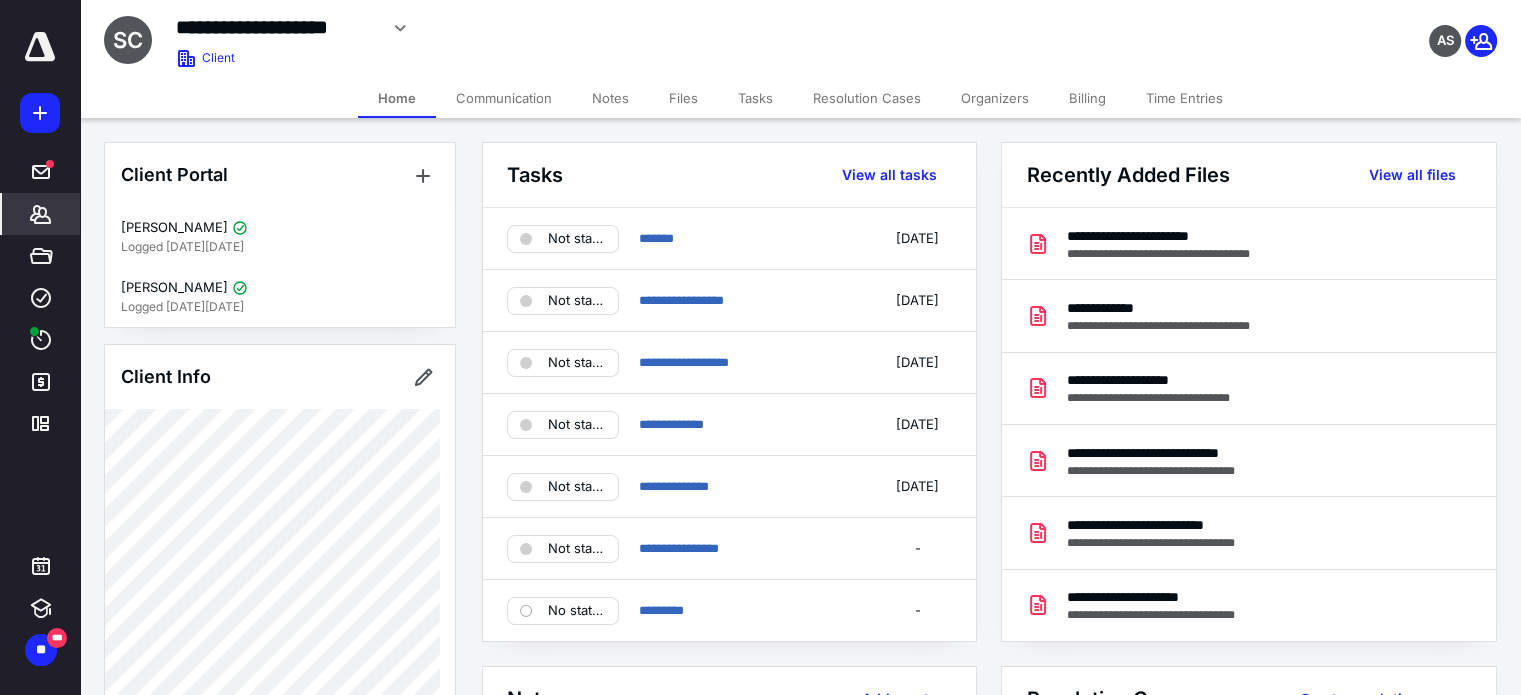 click on "Files" at bounding box center [683, 98] 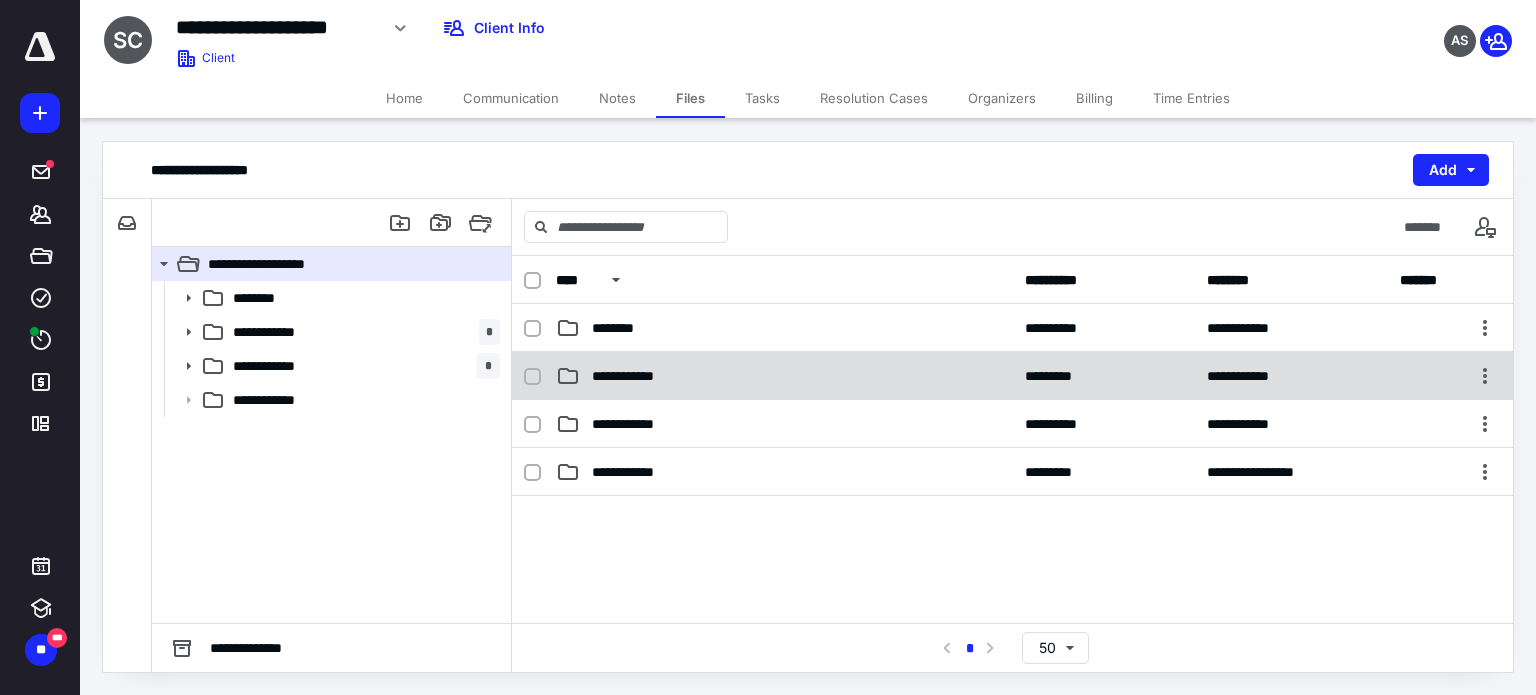 click on "**********" at bounding box center [784, 376] 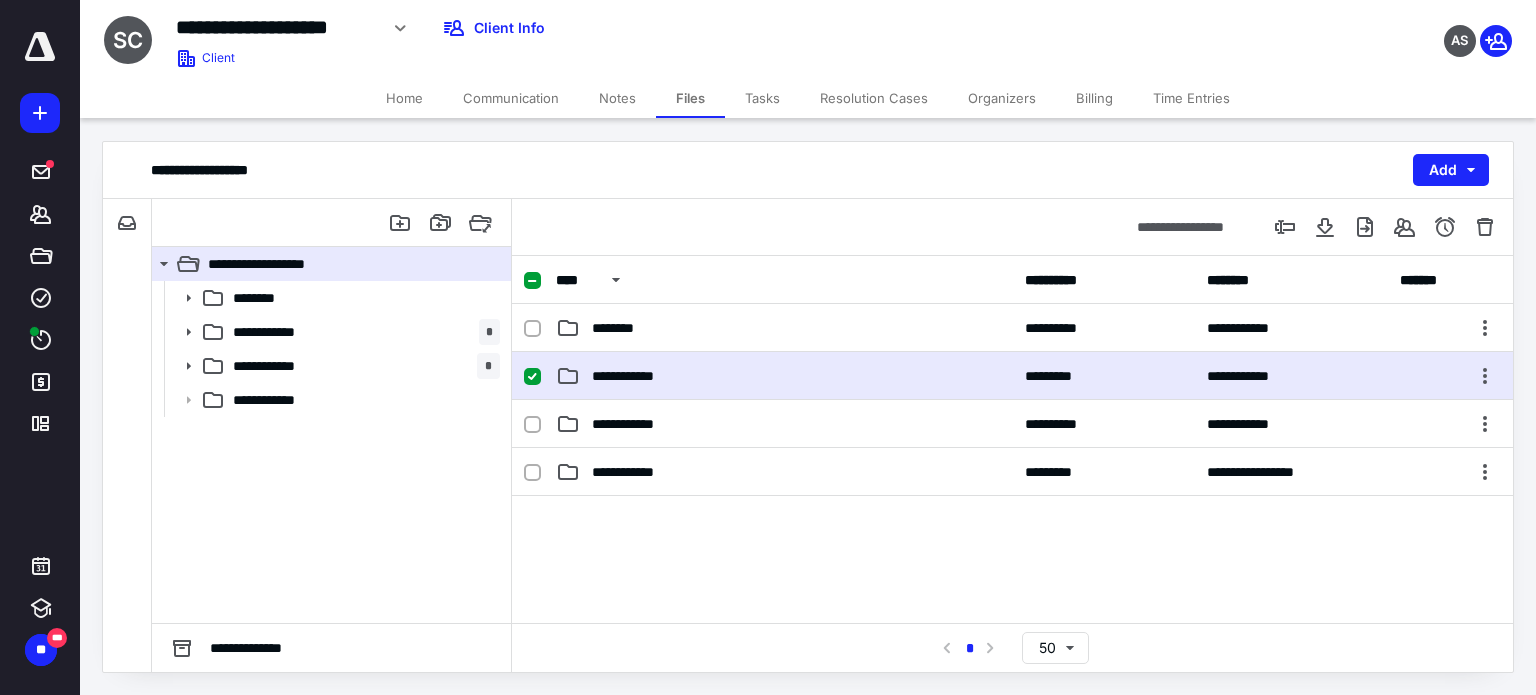 click on "**********" at bounding box center (784, 376) 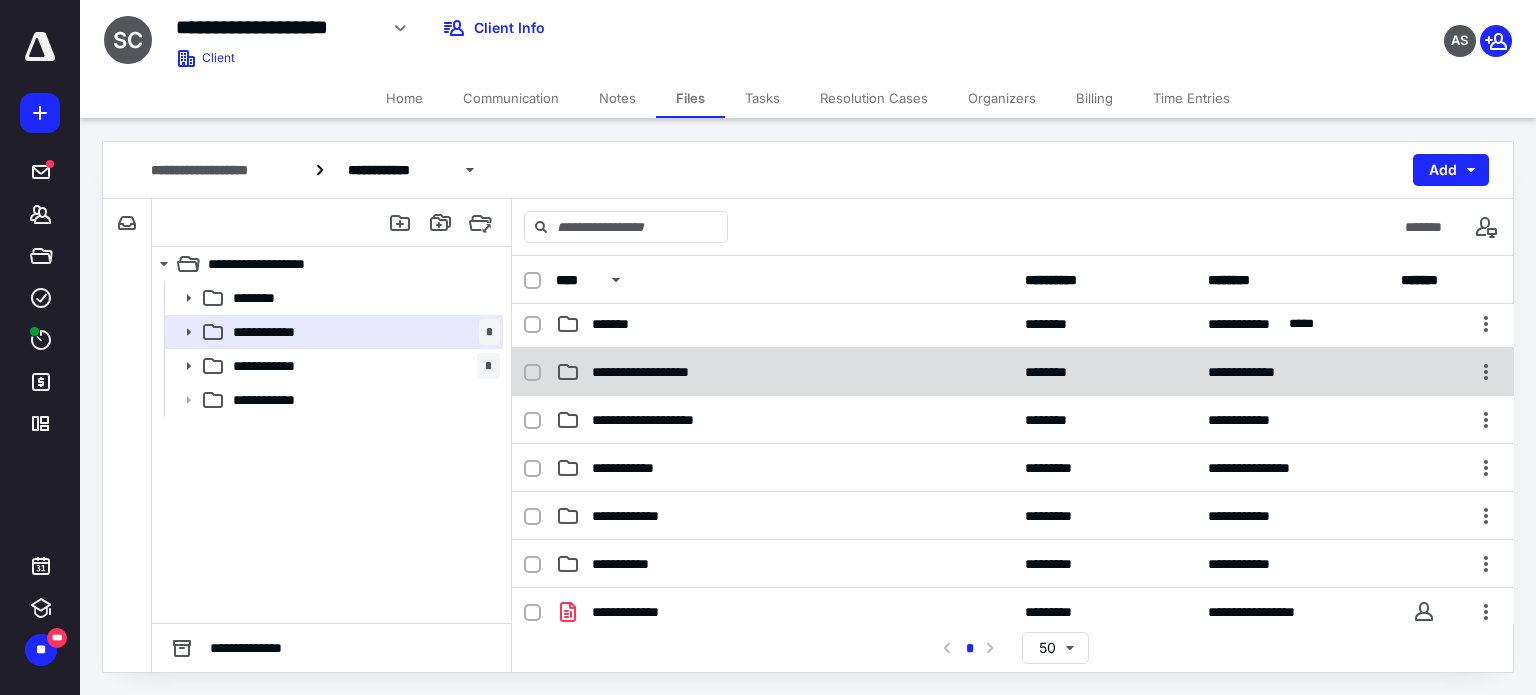scroll, scrollTop: 0, scrollLeft: 0, axis: both 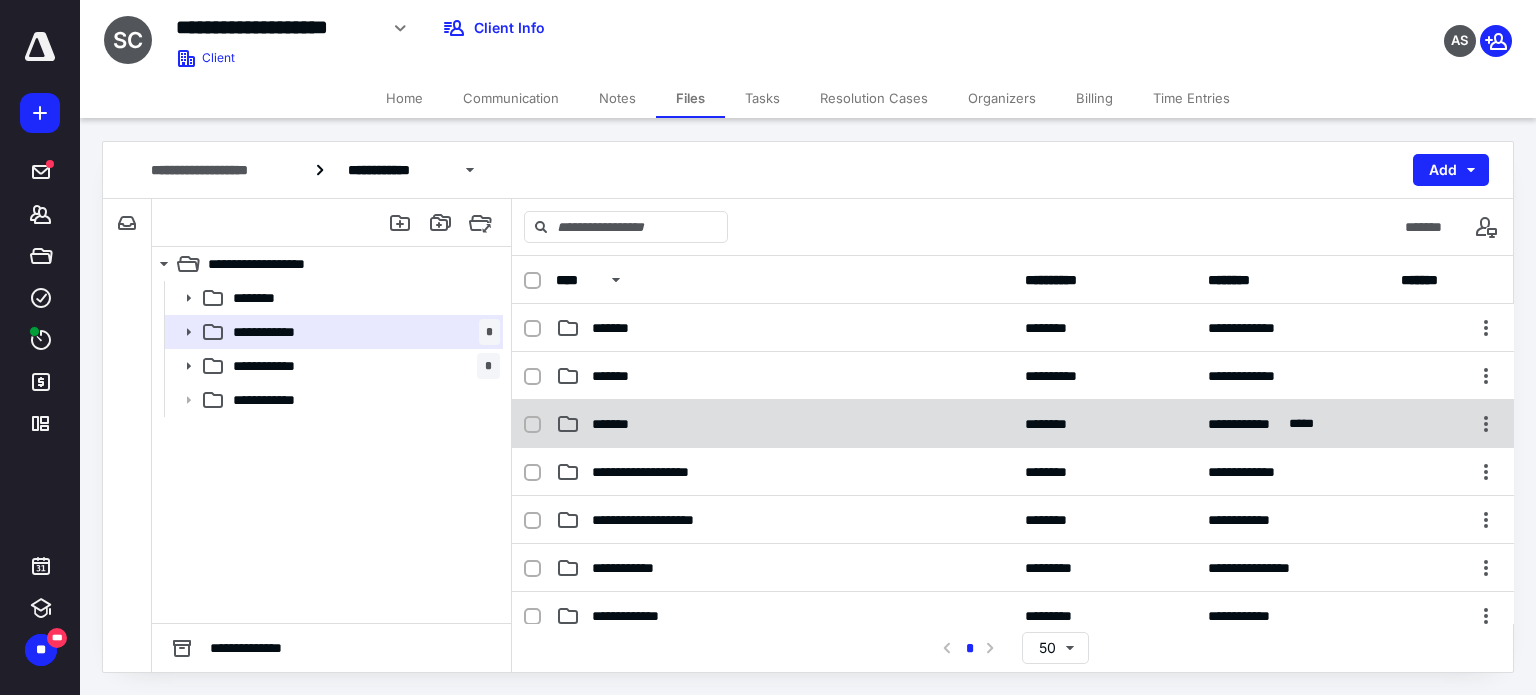 click on "*******" at bounding box center (620, 424) 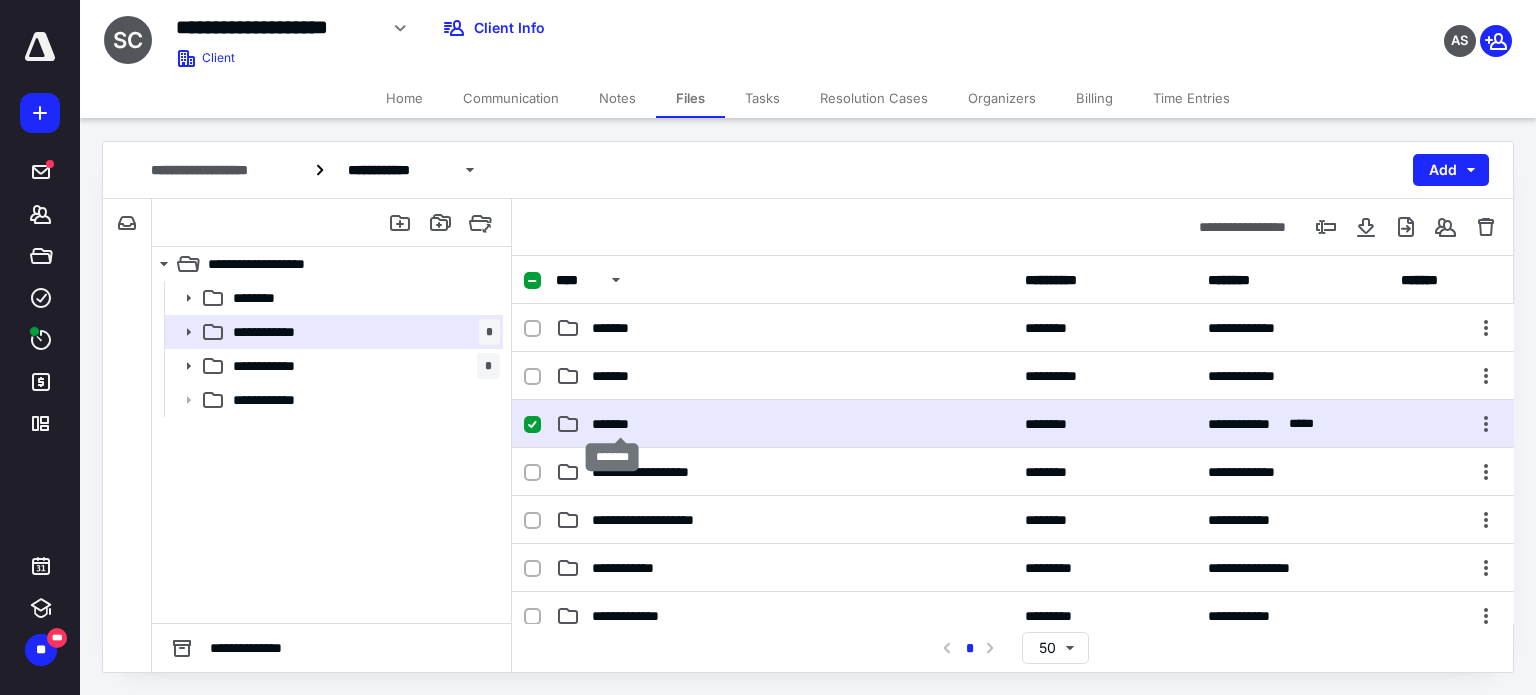 click on "*******" at bounding box center (620, 424) 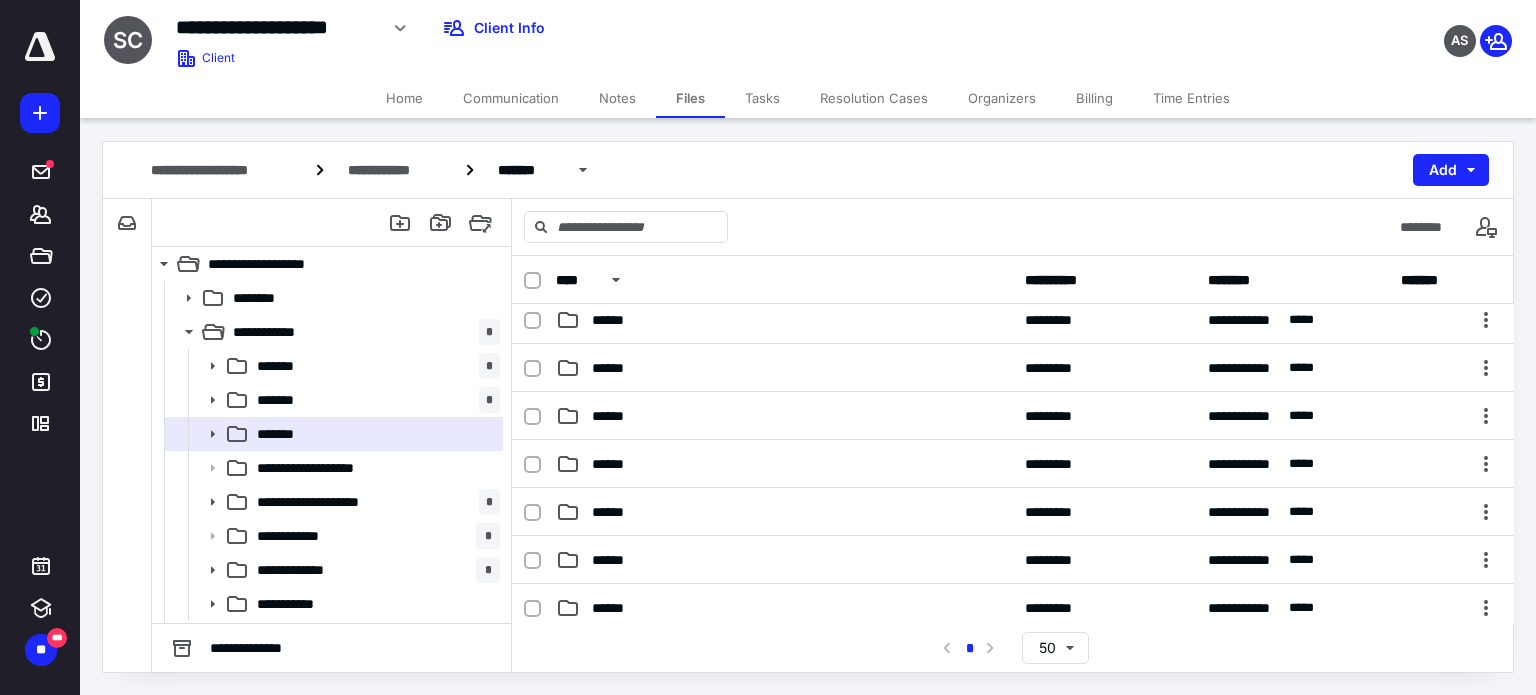 scroll, scrollTop: 500, scrollLeft: 0, axis: vertical 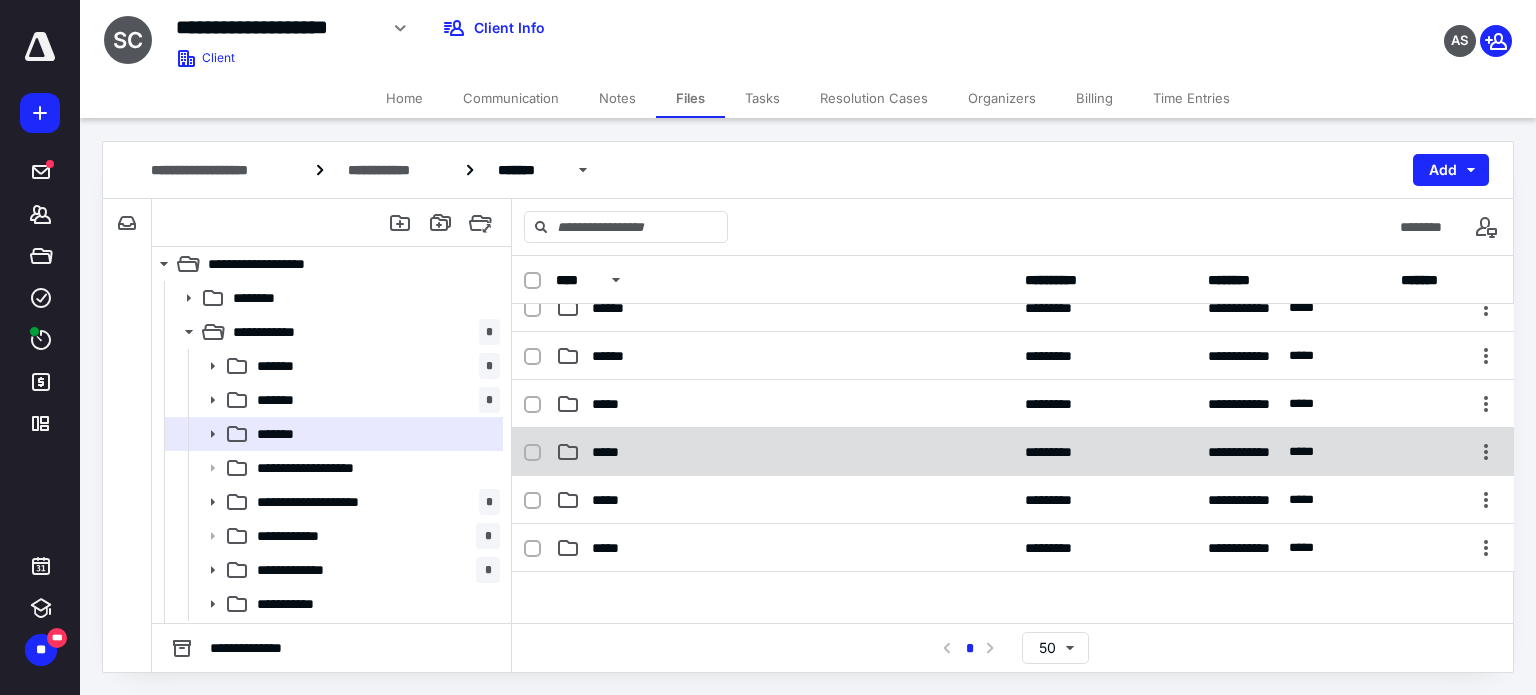 click on "*****" at bounding box center (612, 452) 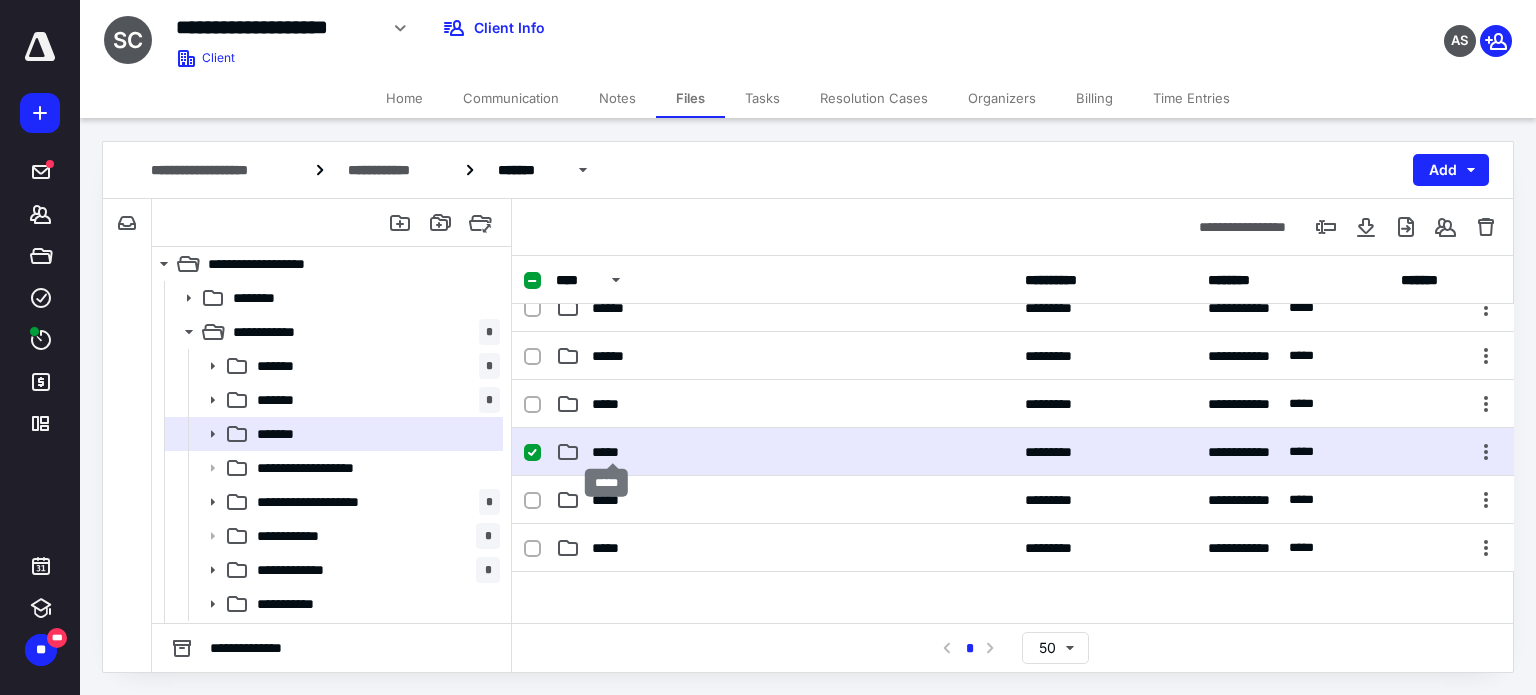 click on "*****" at bounding box center (612, 452) 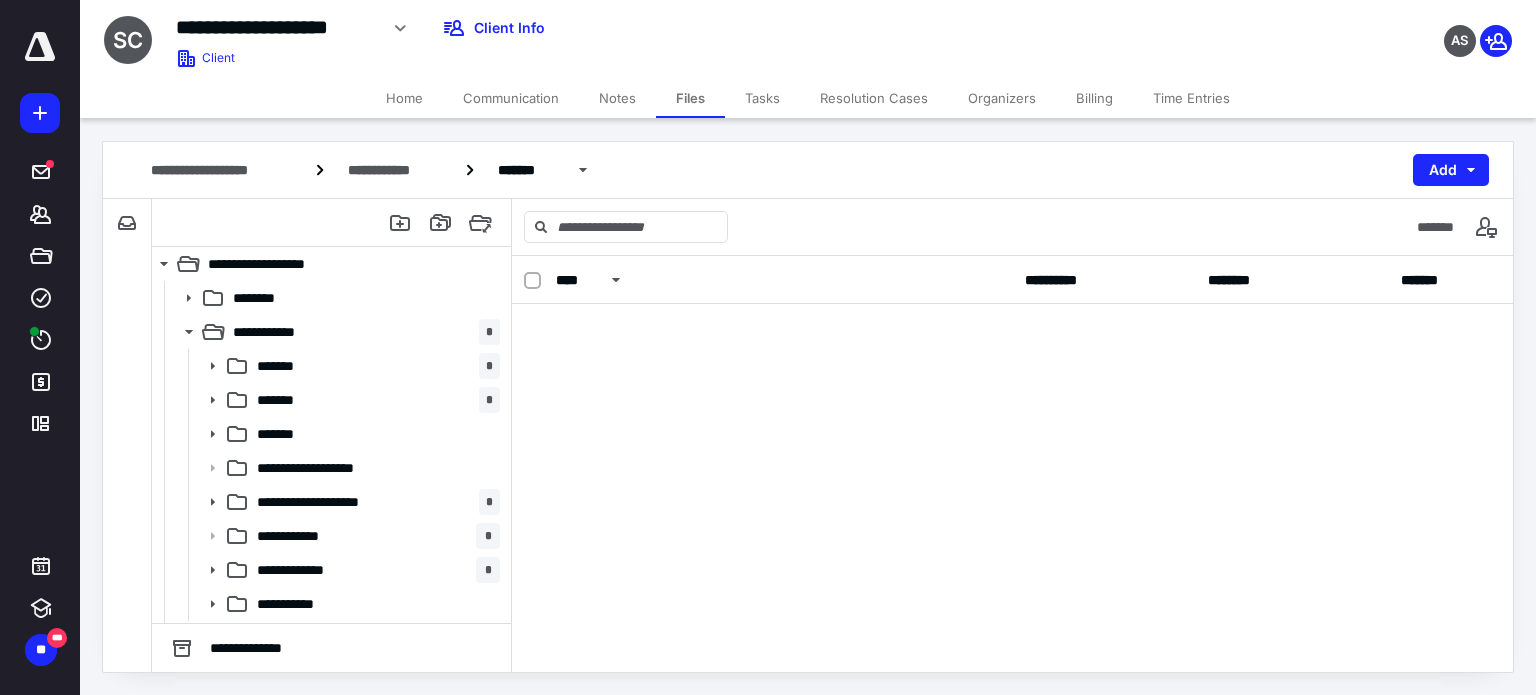 scroll, scrollTop: 0, scrollLeft: 0, axis: both 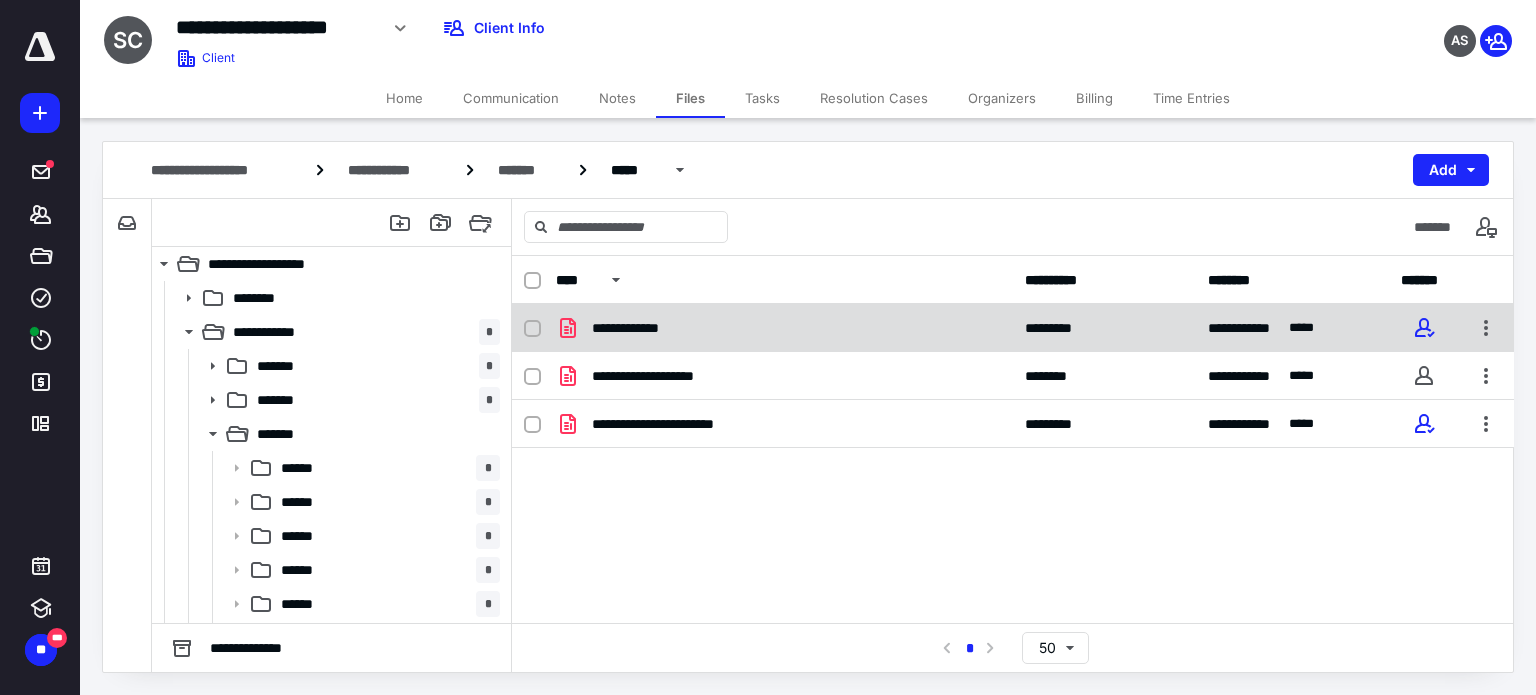 click on "**********" at bounding box center [639, 328] 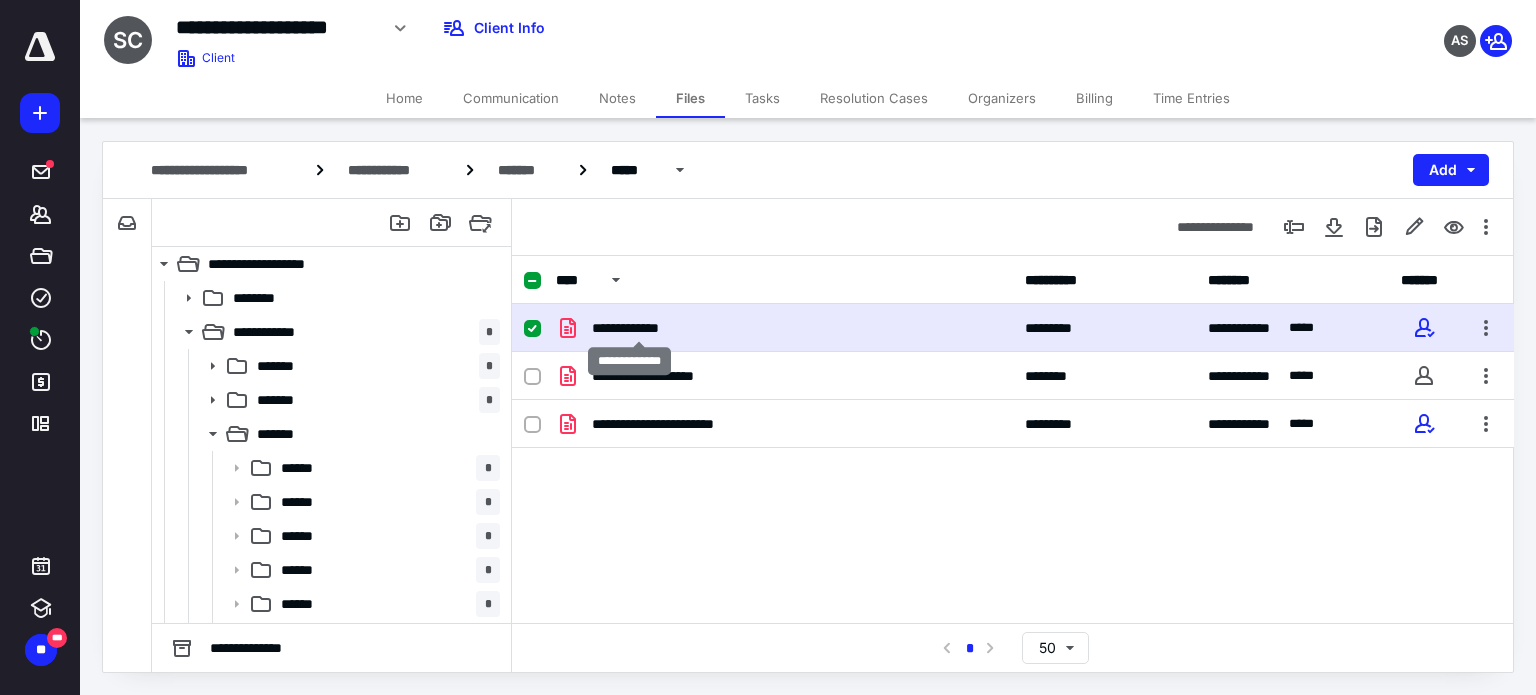 click on "**********" at bounding box center [639, 328] 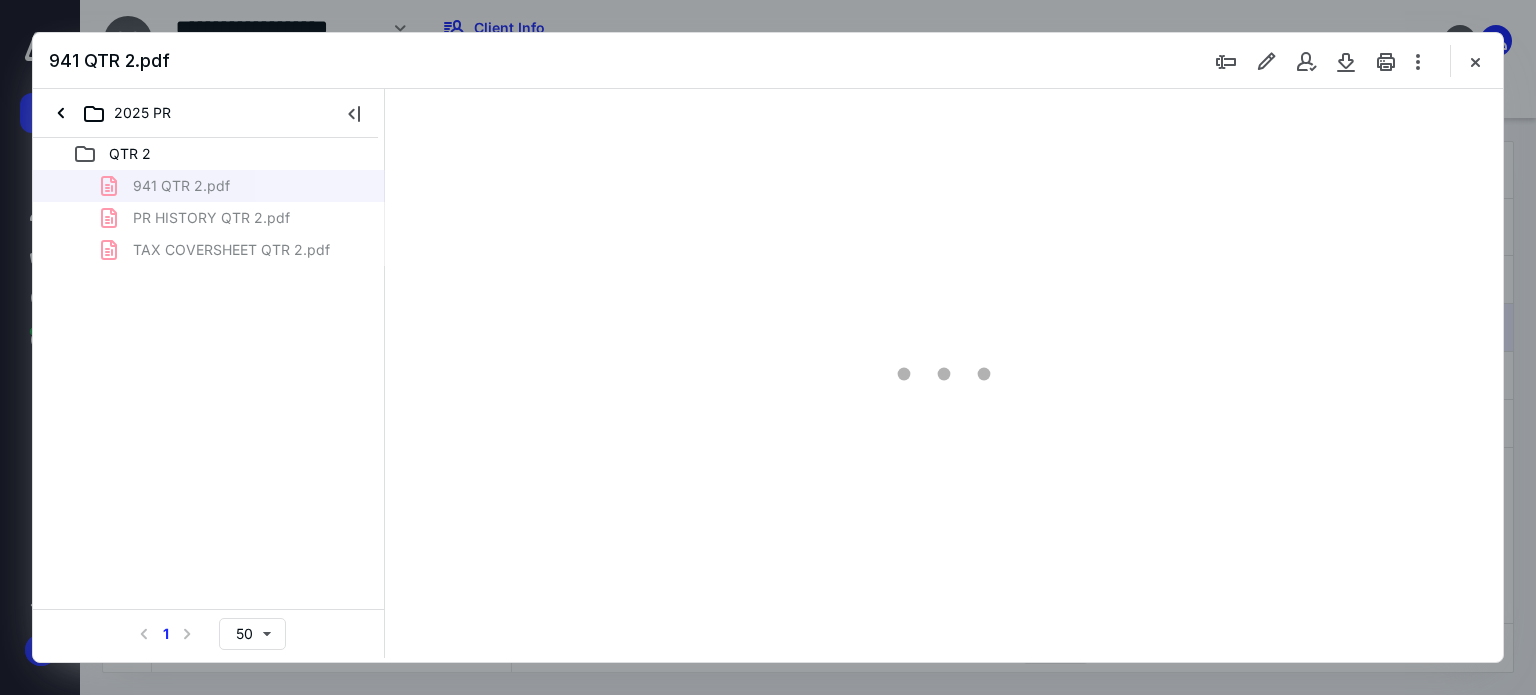 scroll, scrollTop: 0, scrollLeft: 0, axis: both 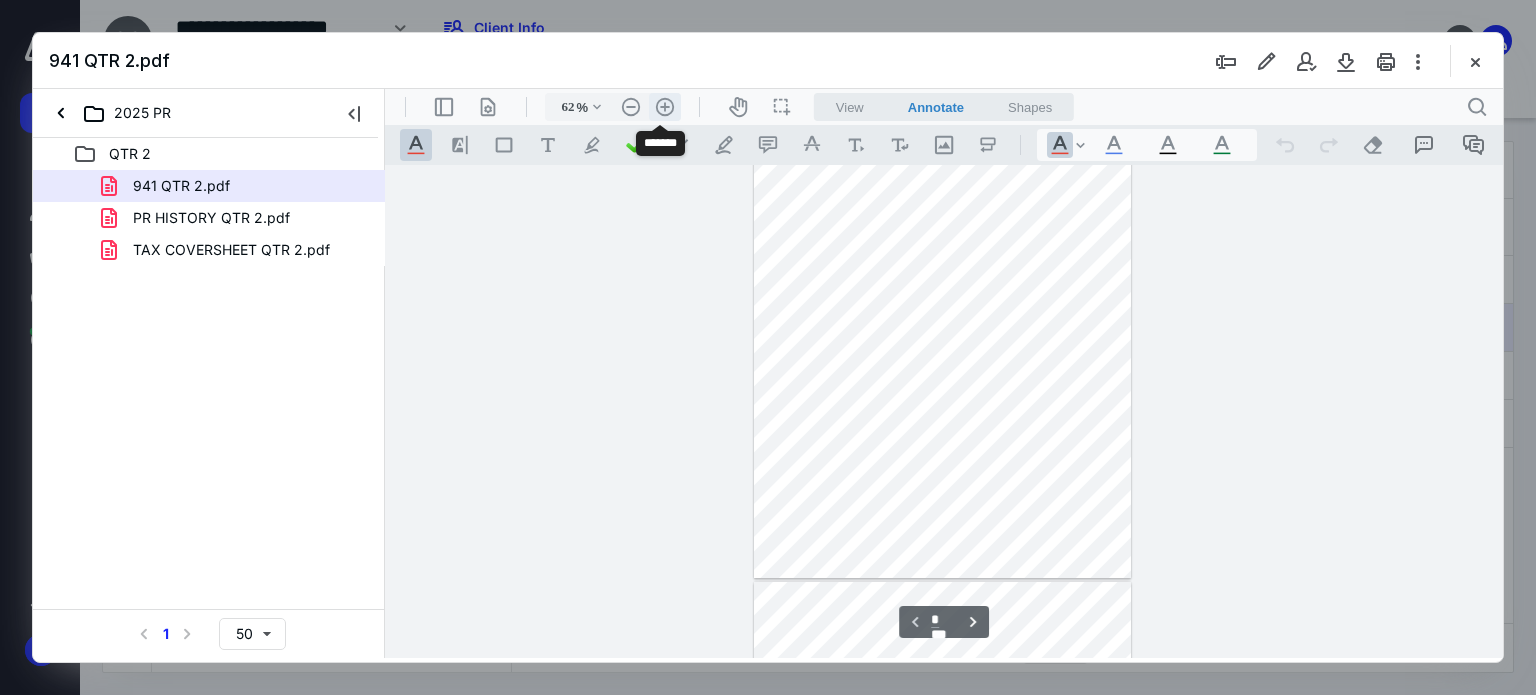 click on ".cls-1{fill:#abb0c4;} icon - header - zoom - in - line" at bounding box center [665, 107] 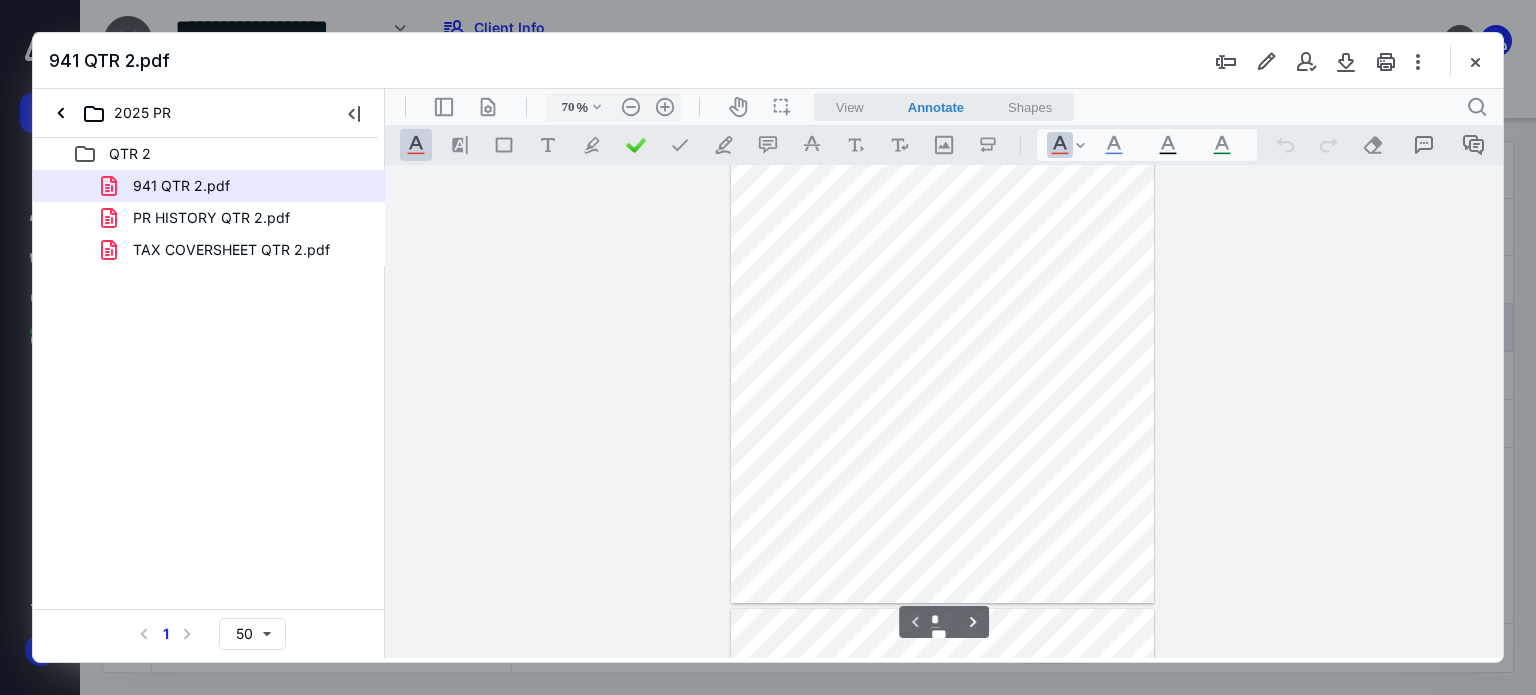 scroll, scrollTop: 0, scrollLeft: 0, axis: both 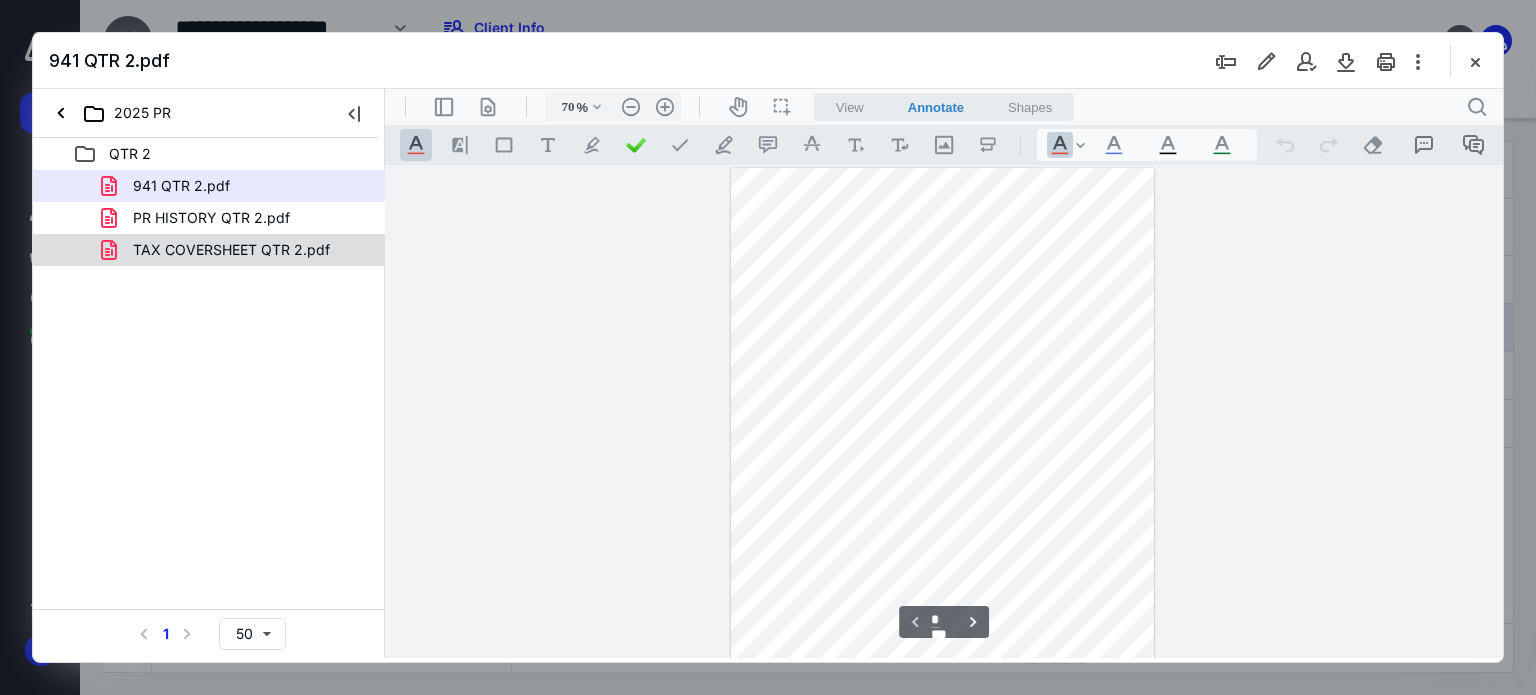 click on "TAX COVERSHEET QTR 2.pdf" at bounding box center (231, 250) 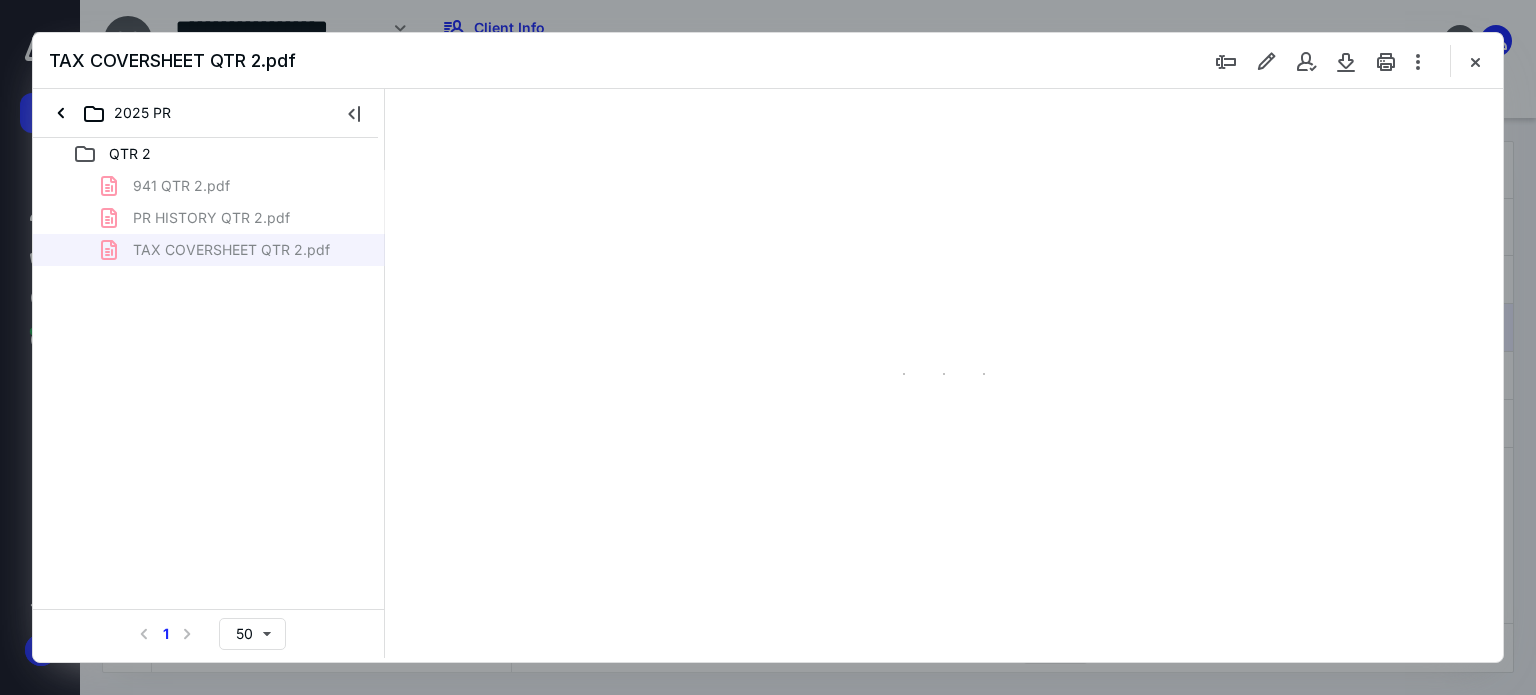 type on "62" 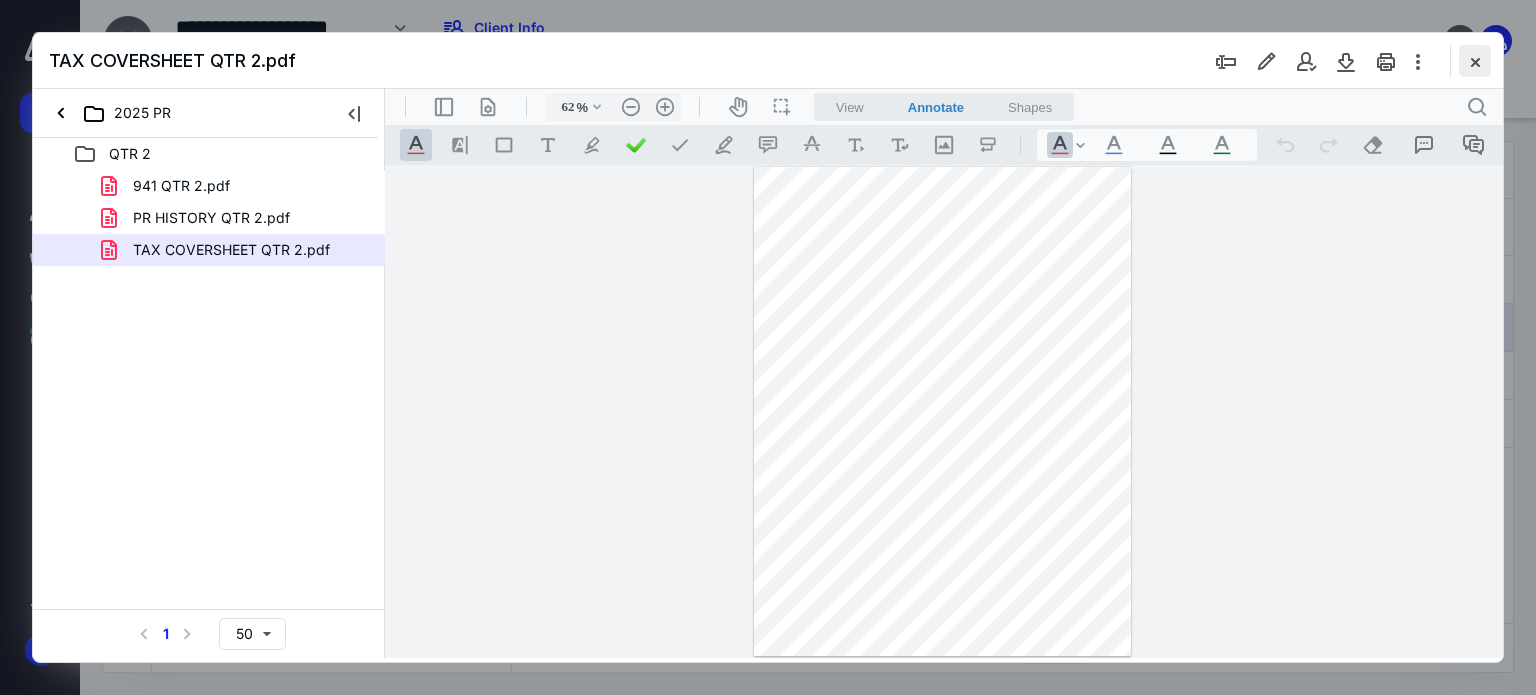 click at bounding box center [1475, 61] 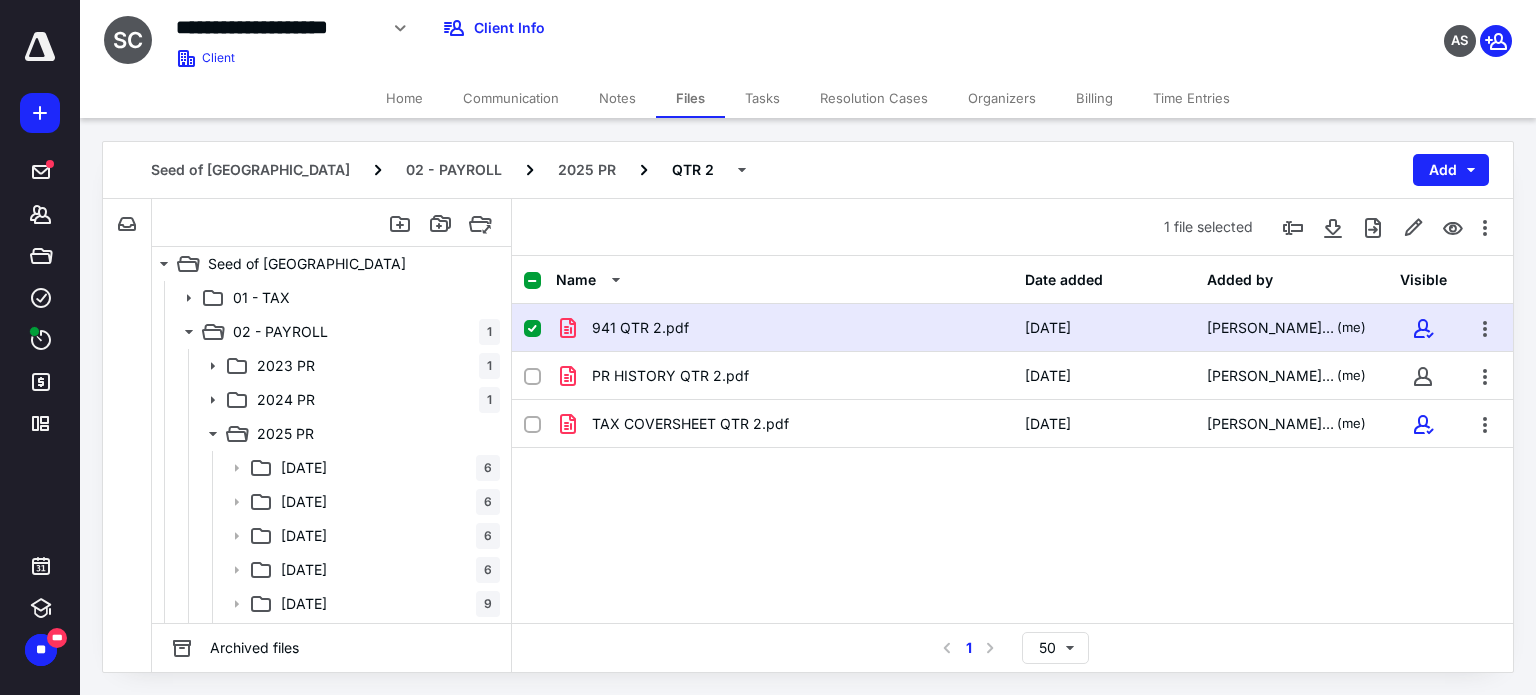 click on "941 QTR 2.pdf 7/10/2025 Laura Friday  (me) PR HISTORY QTR 2.pdf 7/9/2025 Laura Friday  (me) TAX COVERSHEET QTR 2.pdf 7/10/2025 Laura Friday  (me)" at bounding box center [1012, 454] 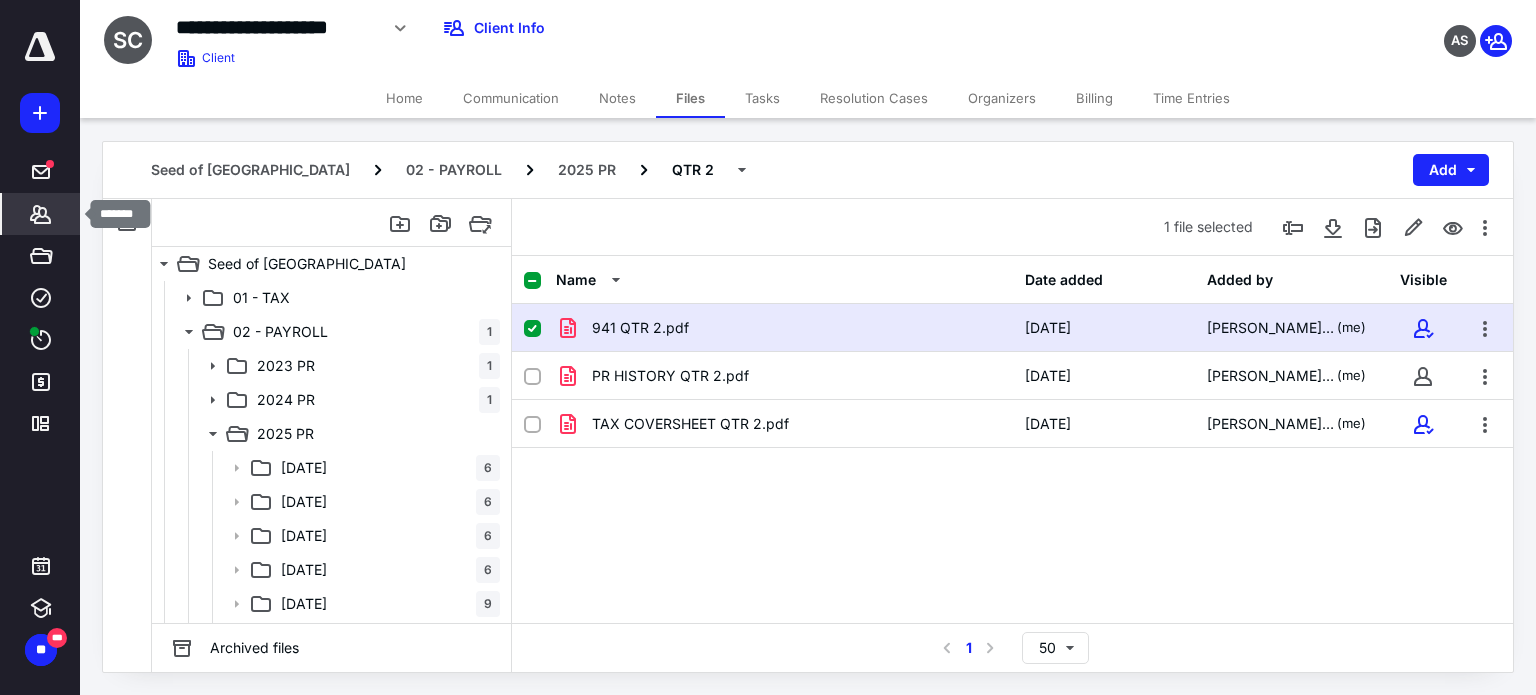 click 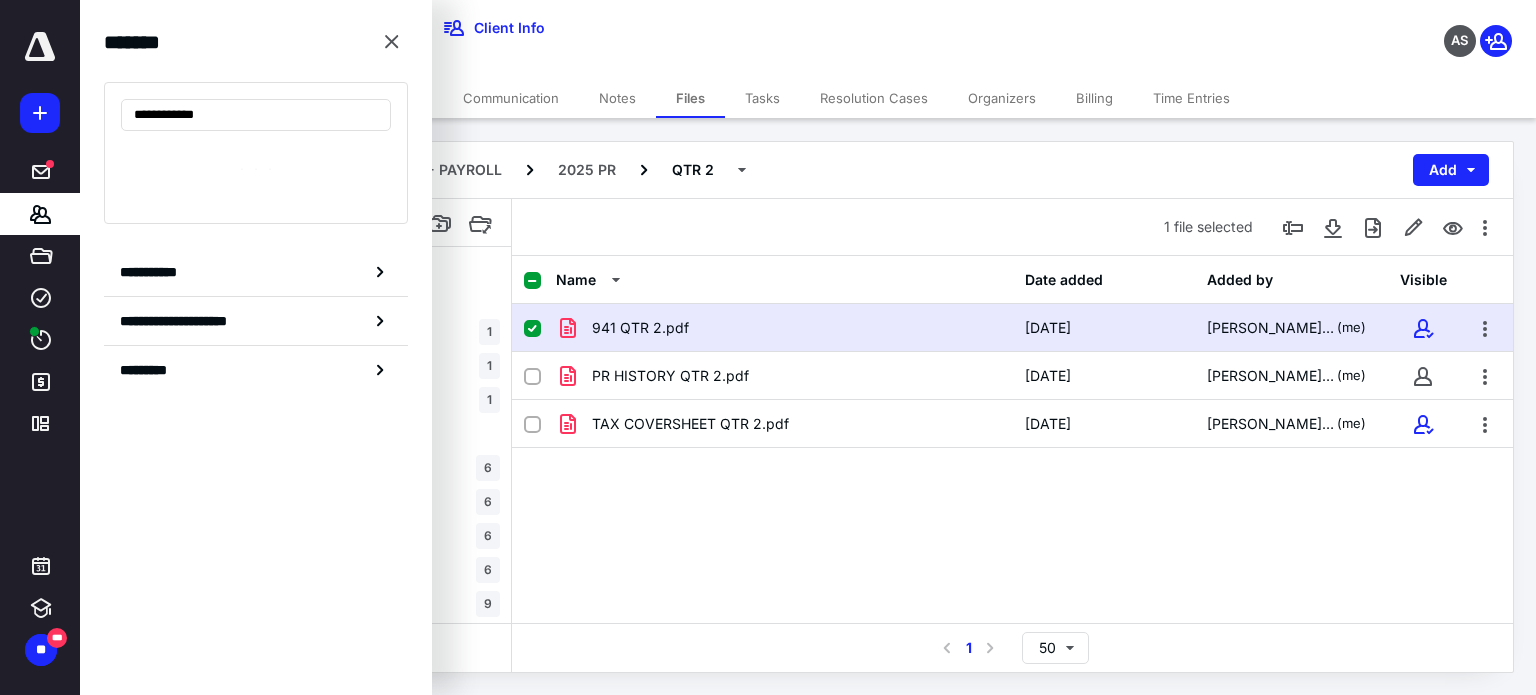 type on "**********" 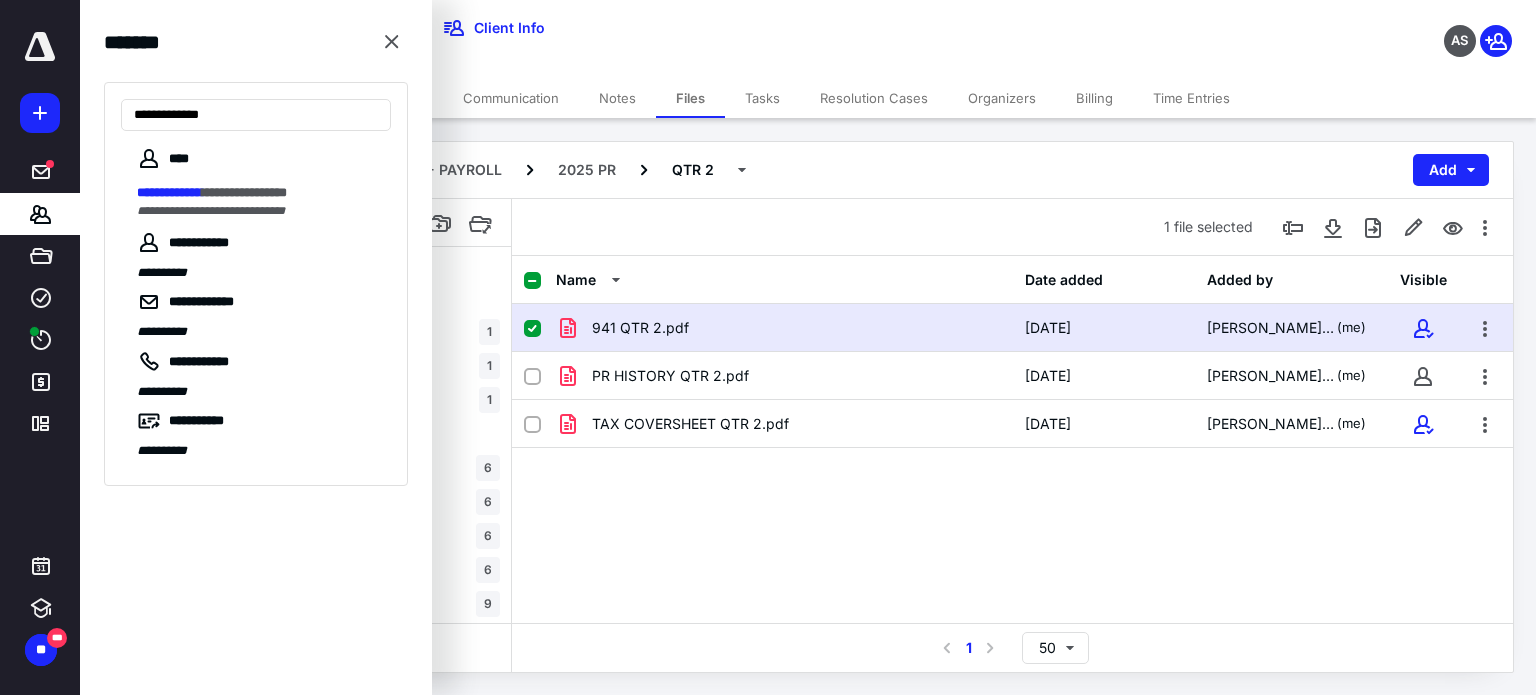 click on "**********" at bounding box center [211, 211] 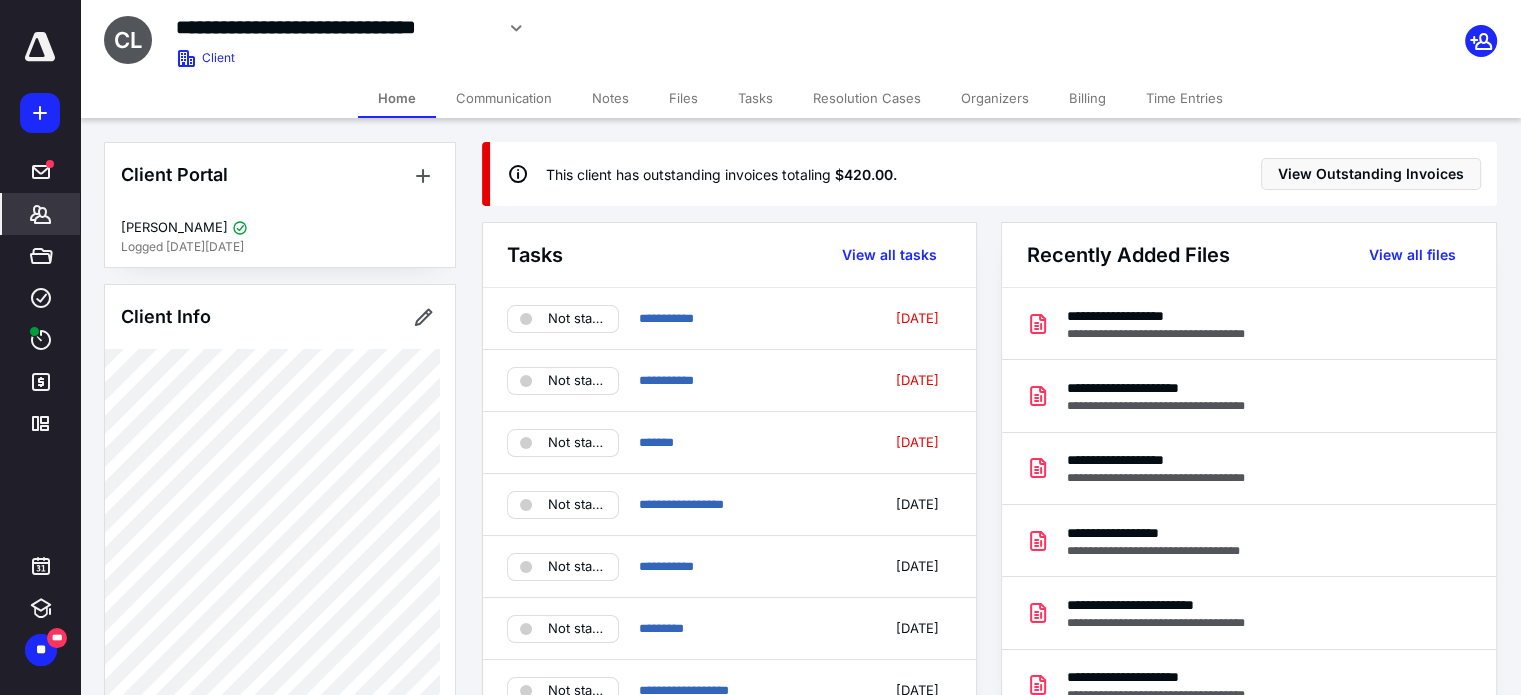 click on "Files" at bounding box center (683, 98) 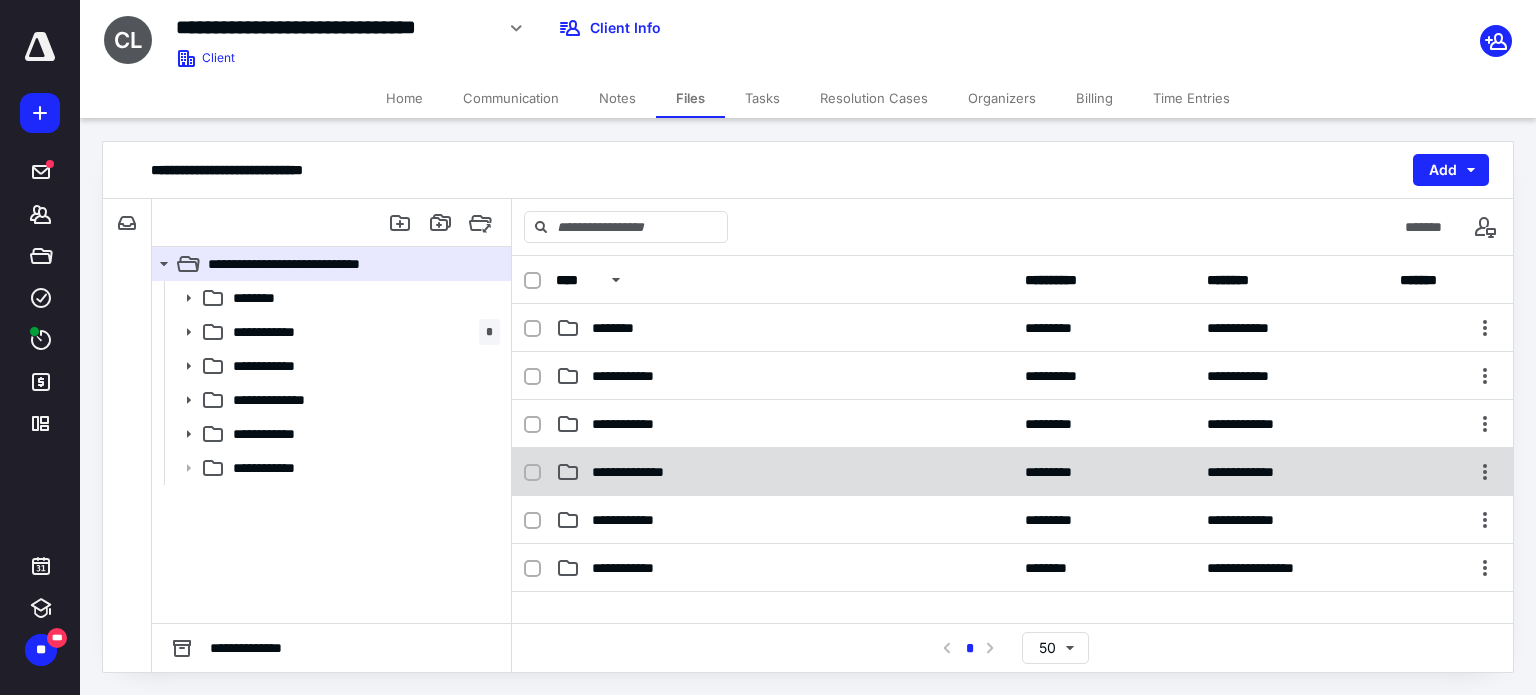click on "**********" at bounding box center (645, 472) 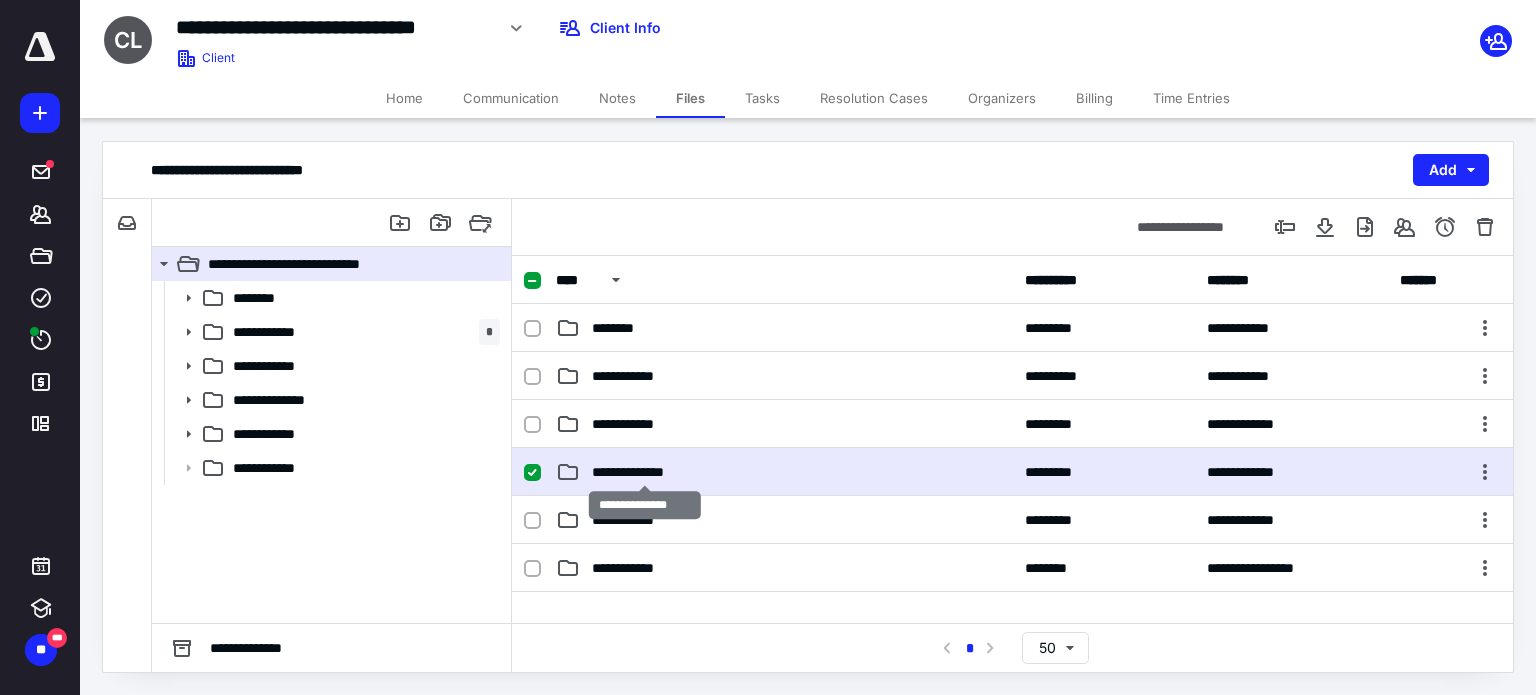 click on "**********" at bounding box center [645, 472] 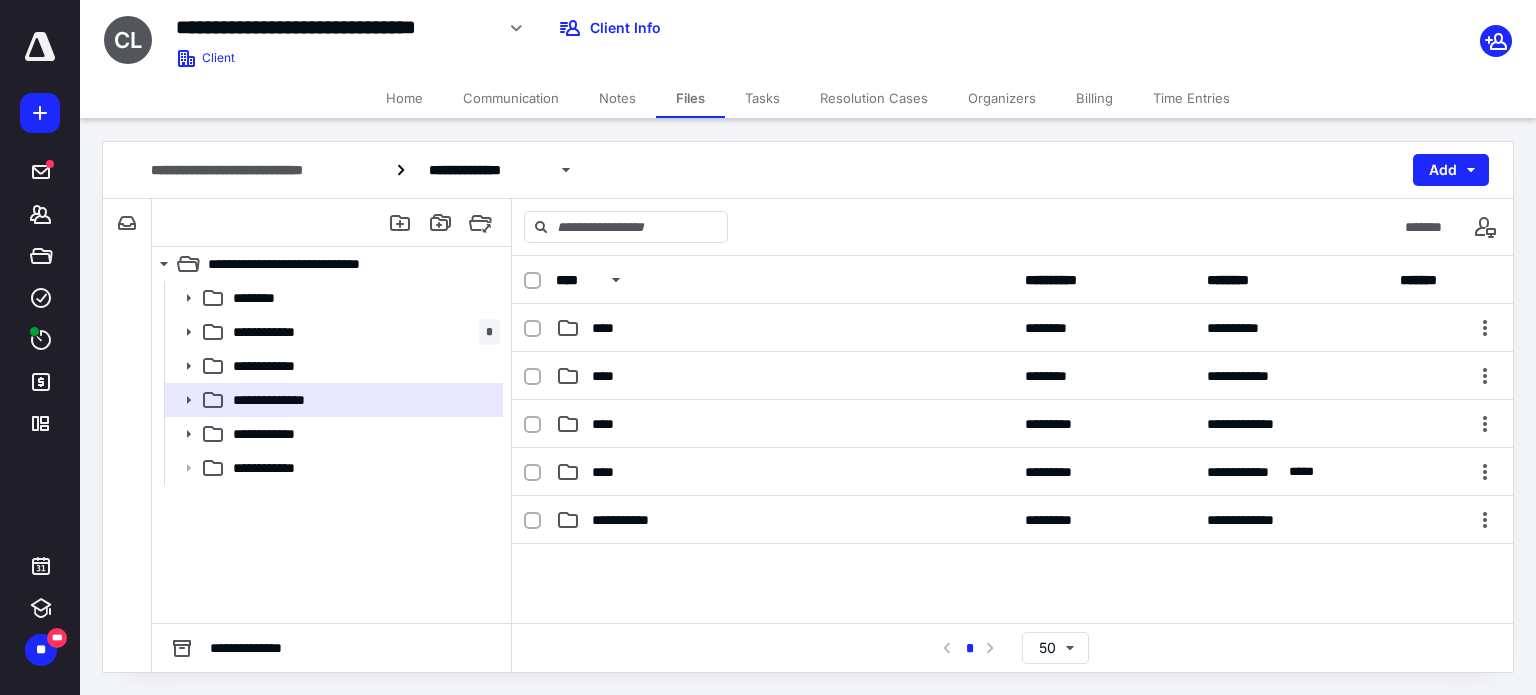 click on "****" at bounding box center [784, 472] 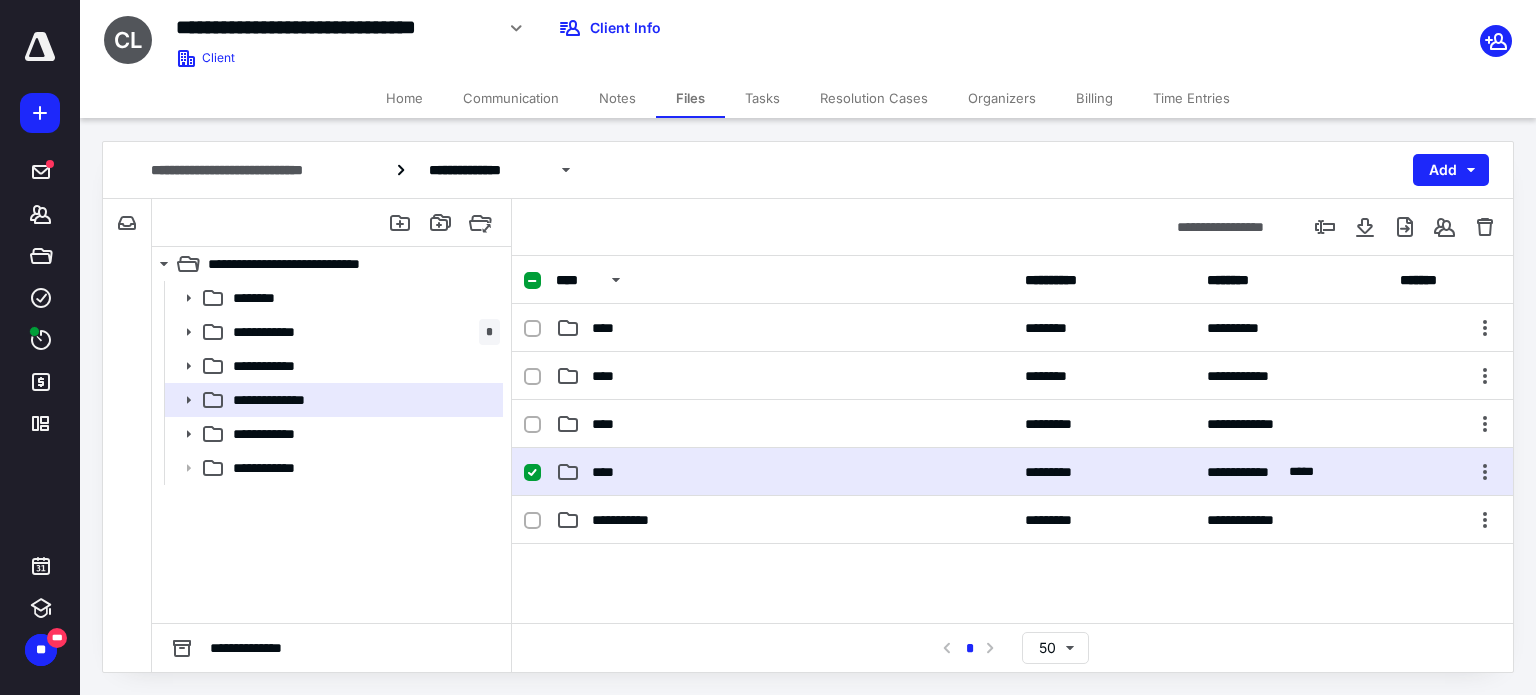 click on "****" at bounding box center (784, 472) 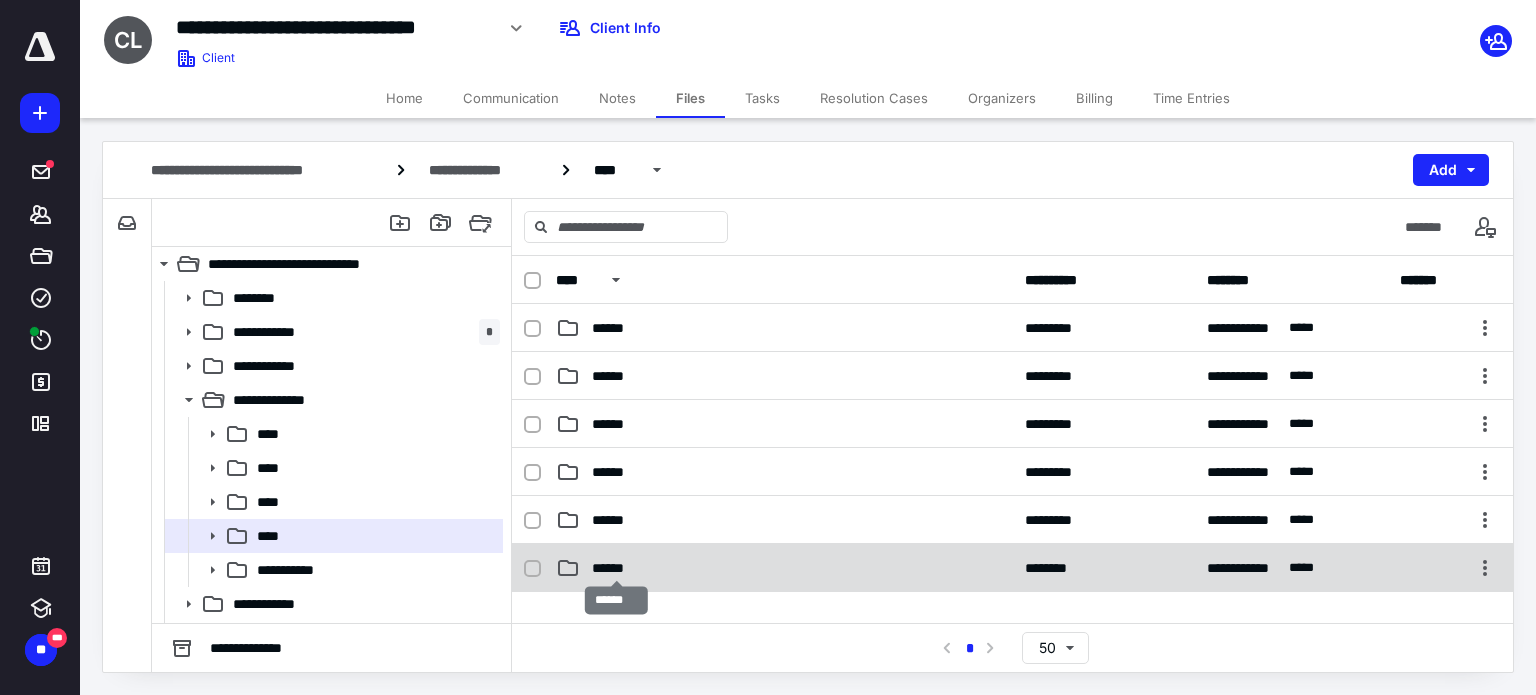 click on "******" at bounding box center (617, 568) 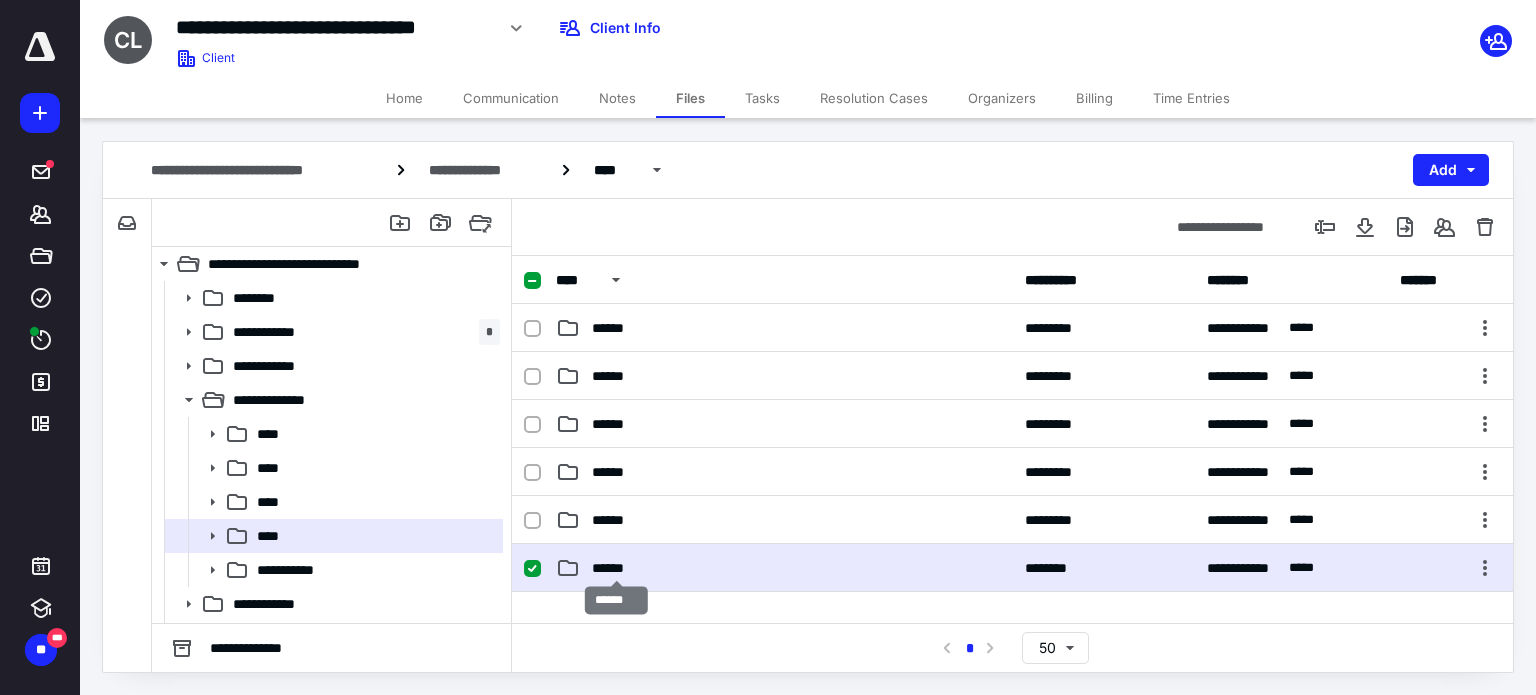 click on "******" at bounding box center [617, 568] 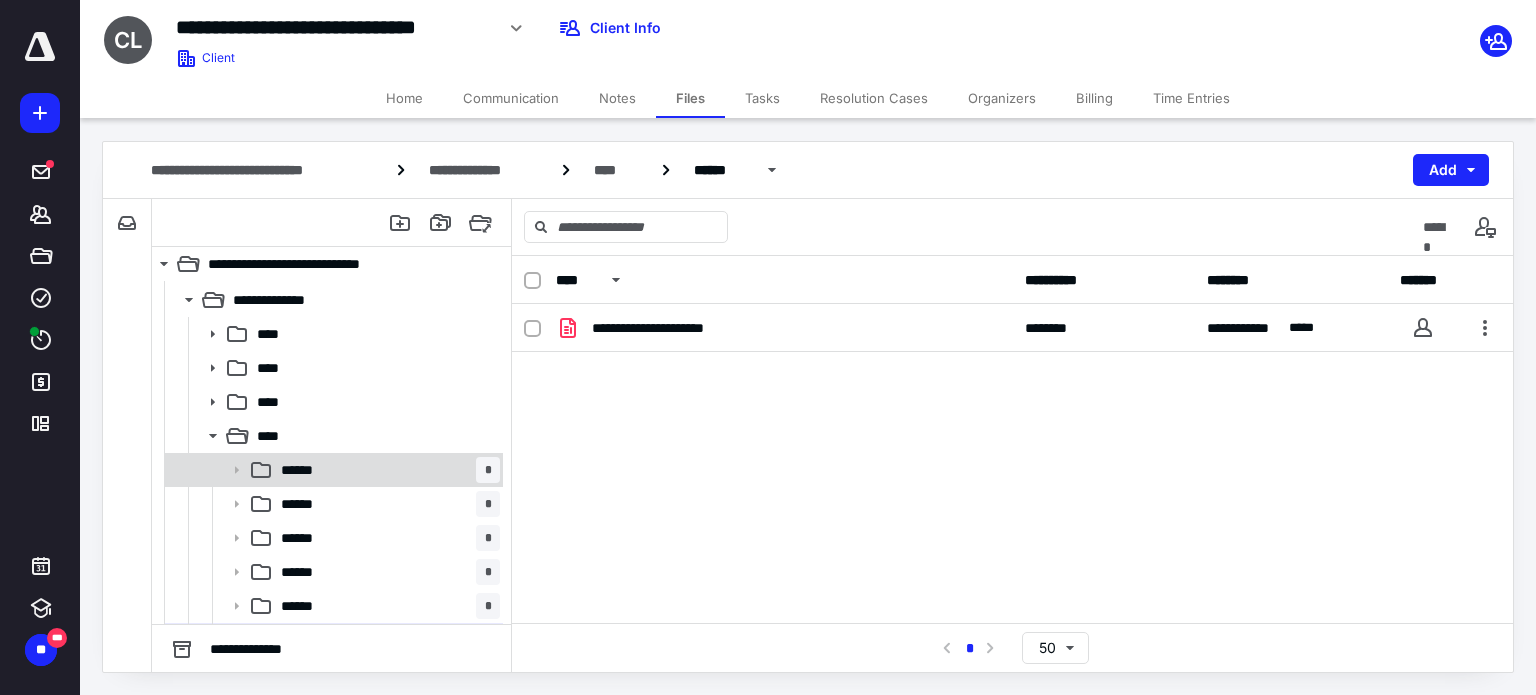 scroll, scrollTop: 200, scrollLeft: 0, axis: vertical 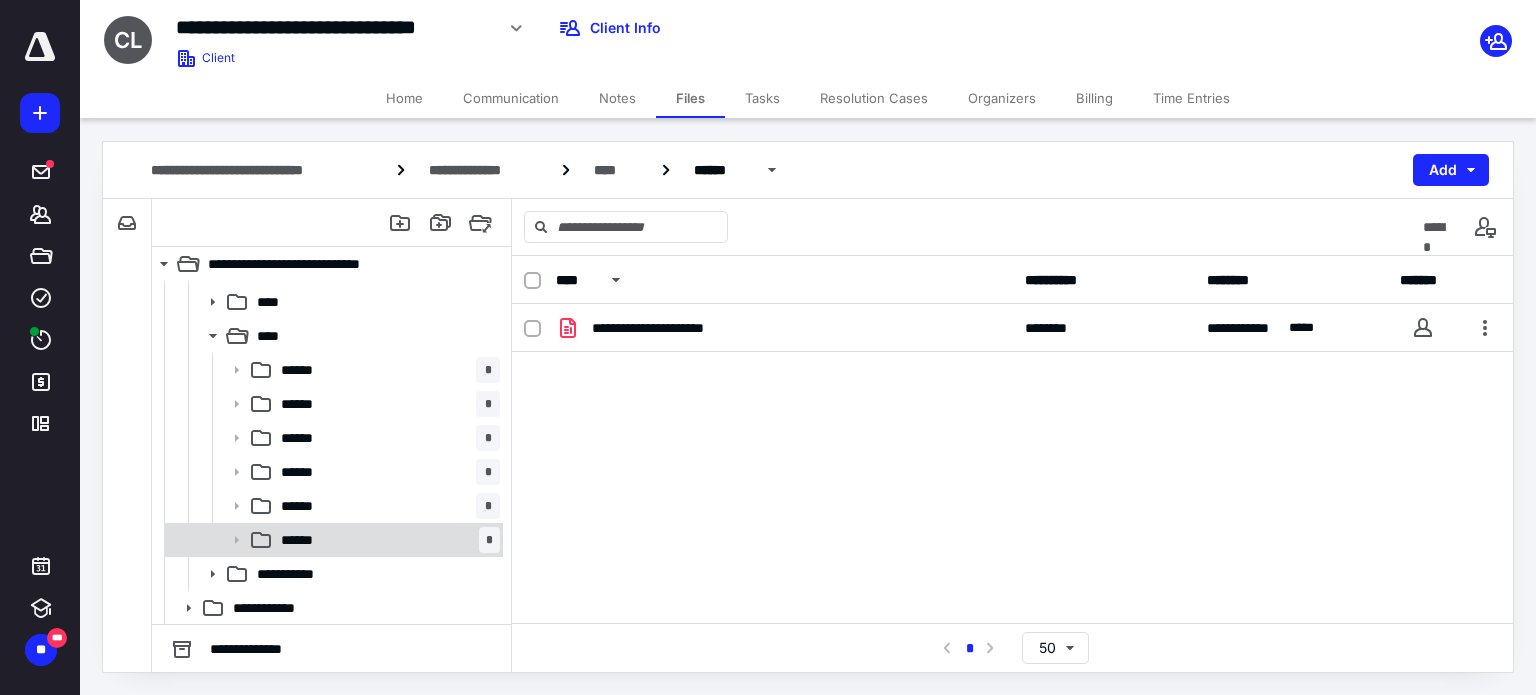 click on "****** *" at bounding box center (332, 540) 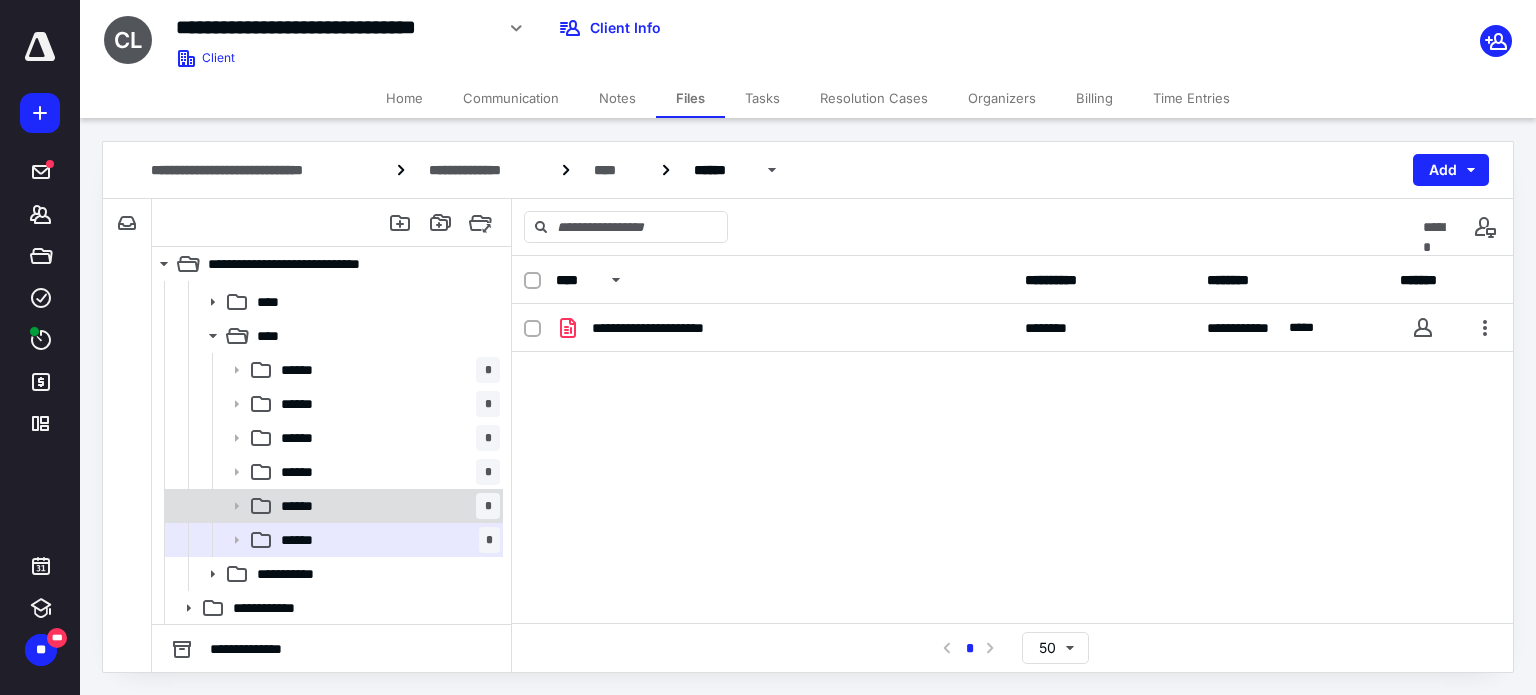 click on "****** *" at bounding box center (386, 506) 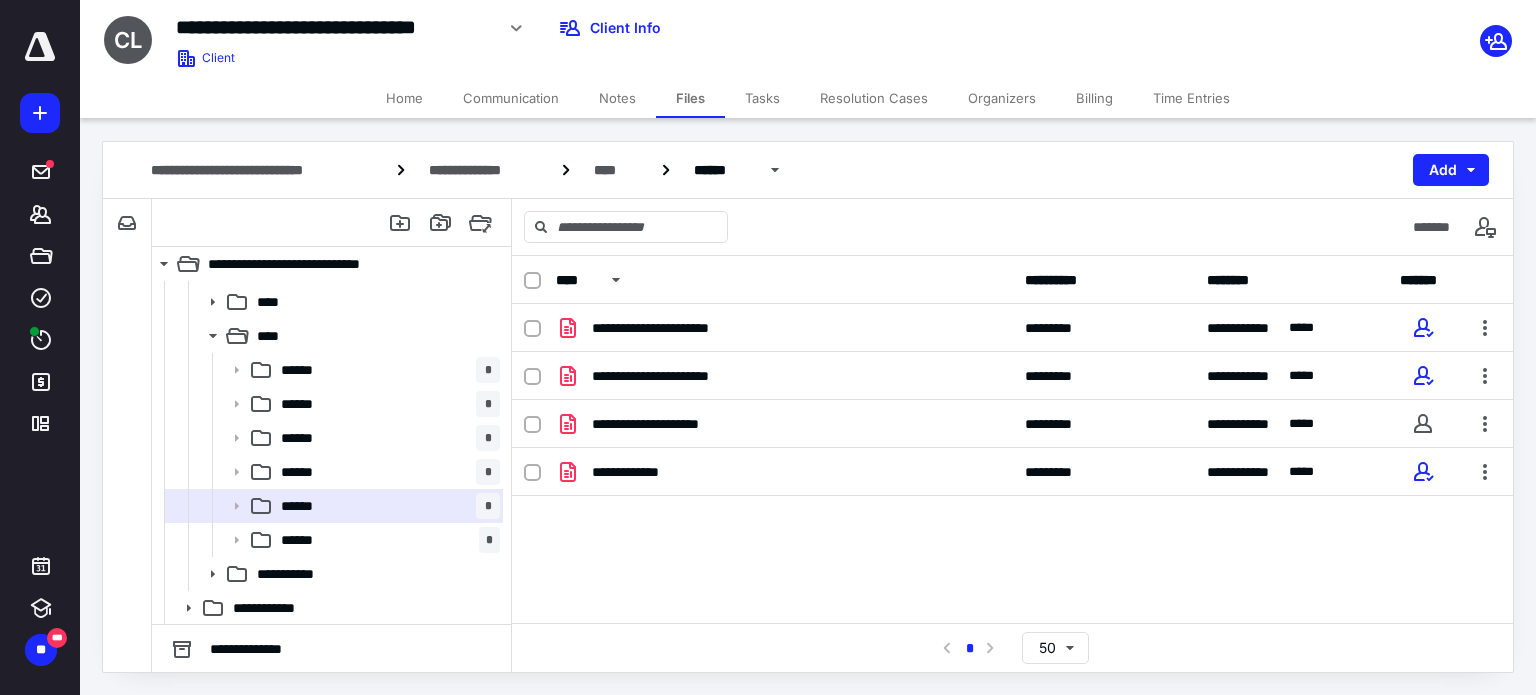 click on "**********" at bounding box center [641, 472] 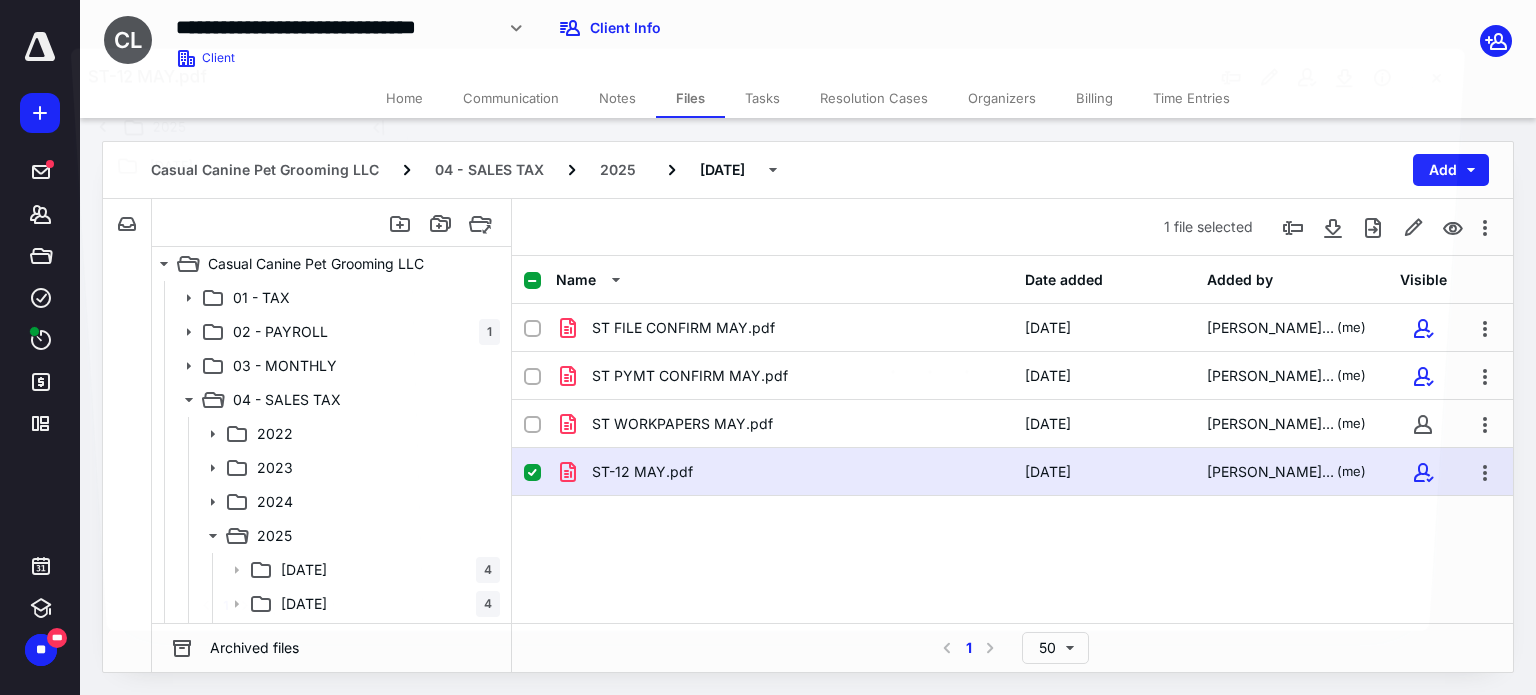 scroll, scrollTop: 200, scrollLeft: 0, axis: vertical 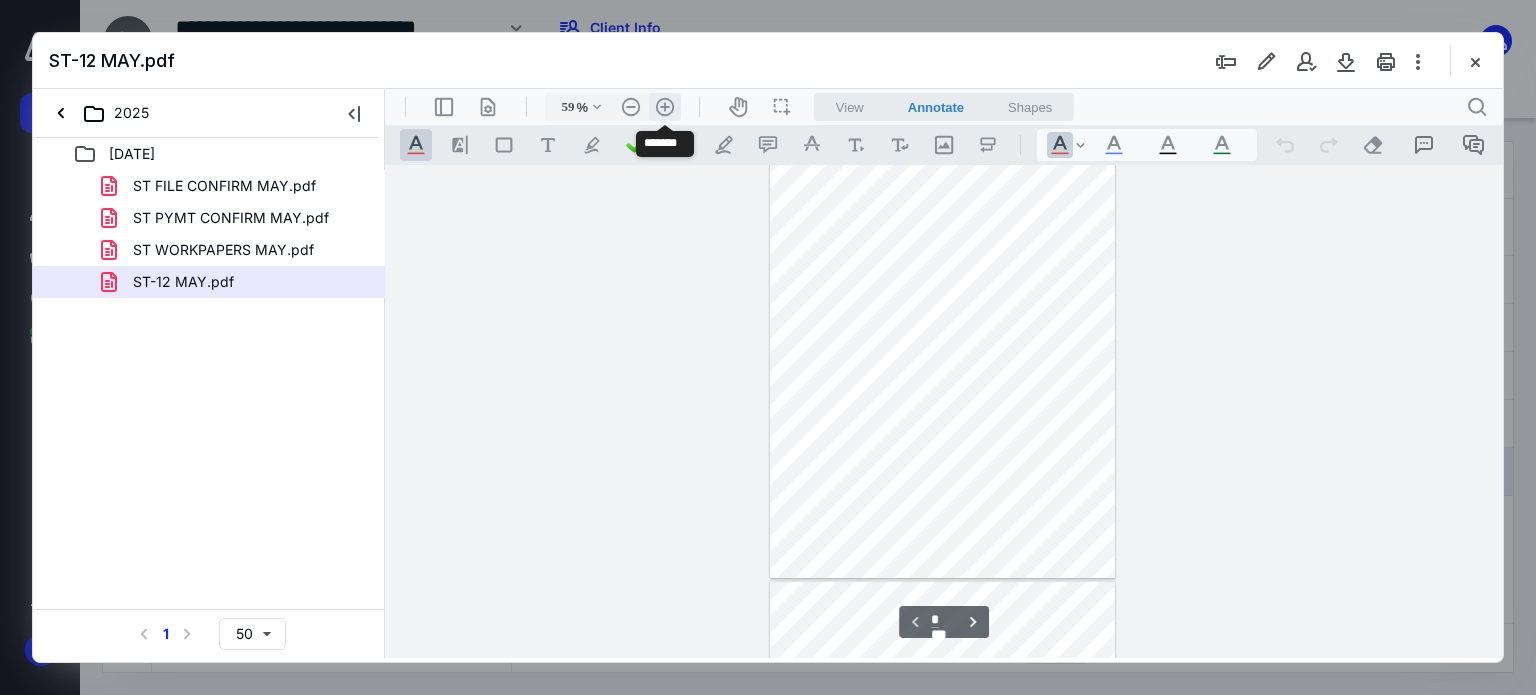 click on ".cls-1{fill:#abb0c4;} icon - header - zoom - in - line" at bounding box center [665, 107] 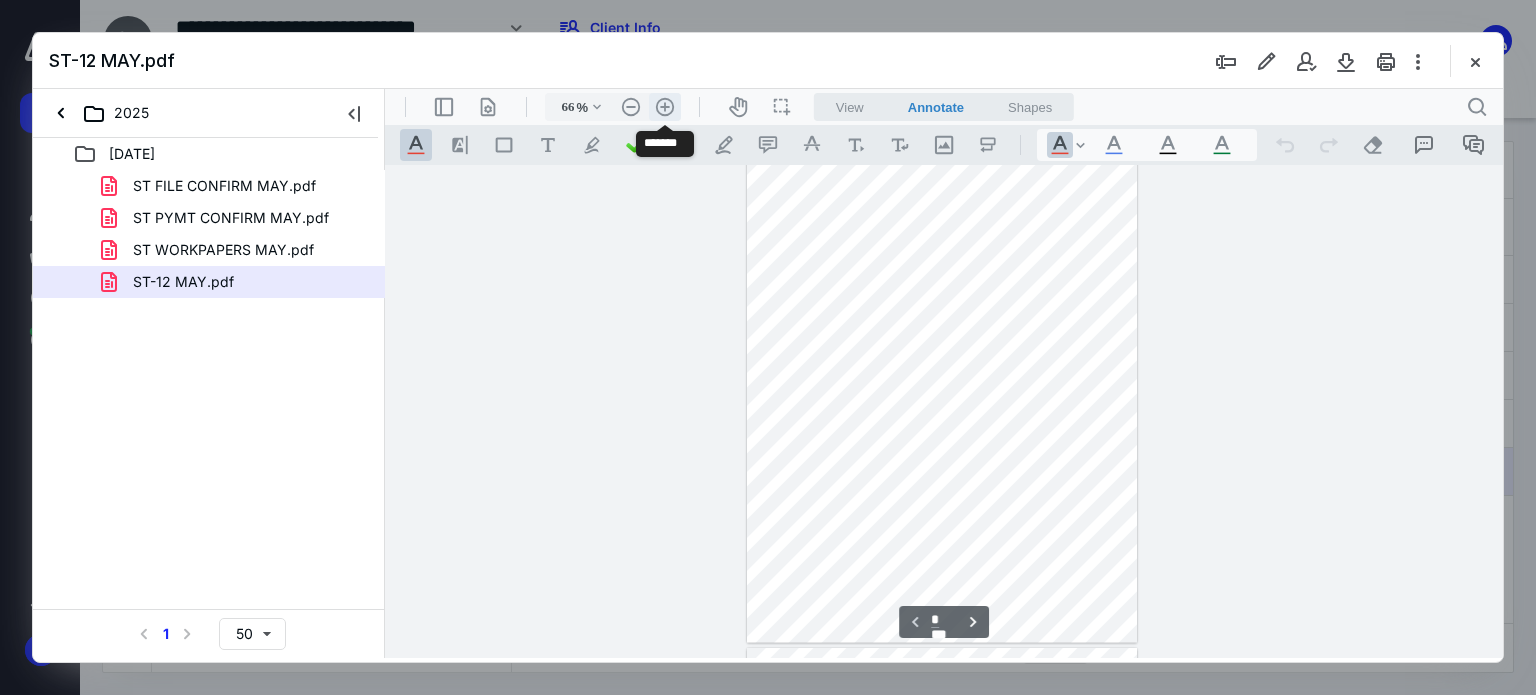 click on ".cls-1{fill:#abb0c4;} icon - header - zoom - in - line" at bounding box center (665, 107) 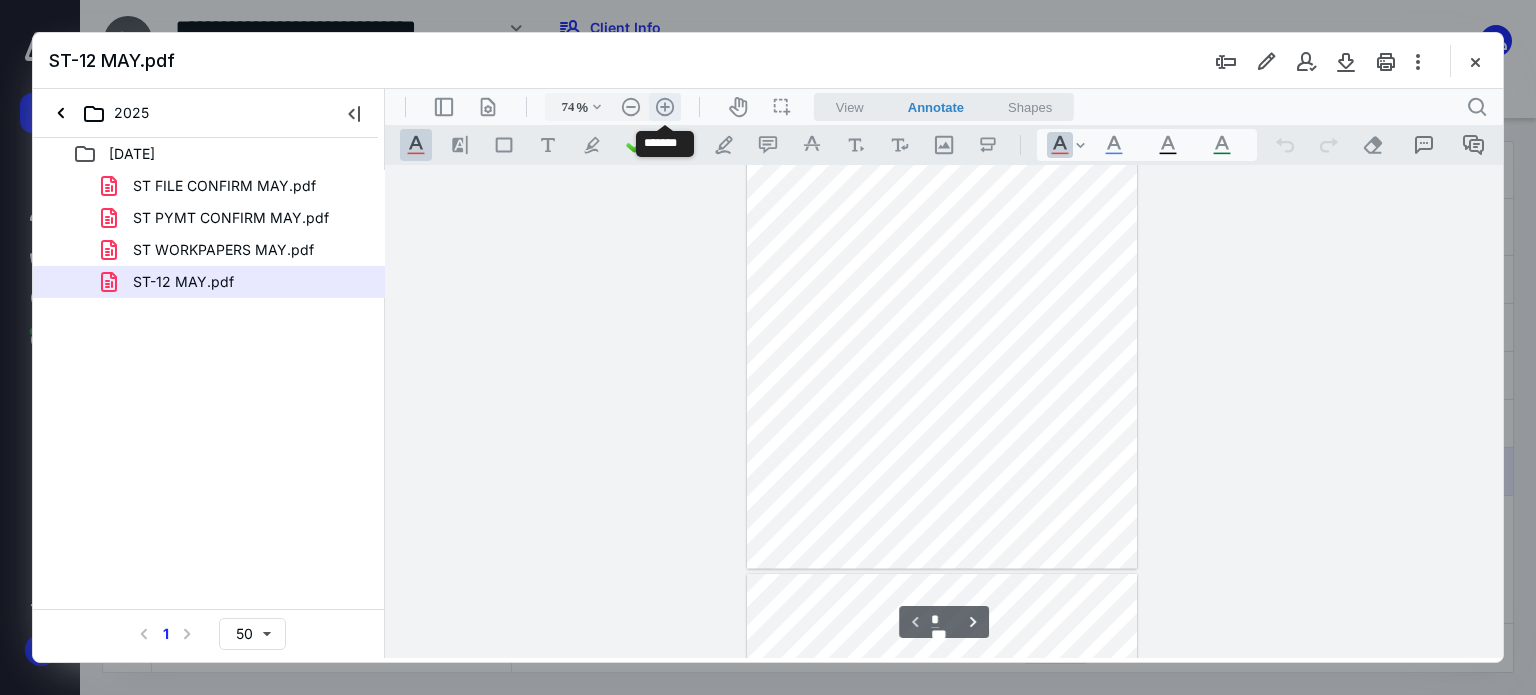 click on ".cls-1{fill:#abb0c4;} icon - header - zoom - in - line" at bounding box center [665, 107] 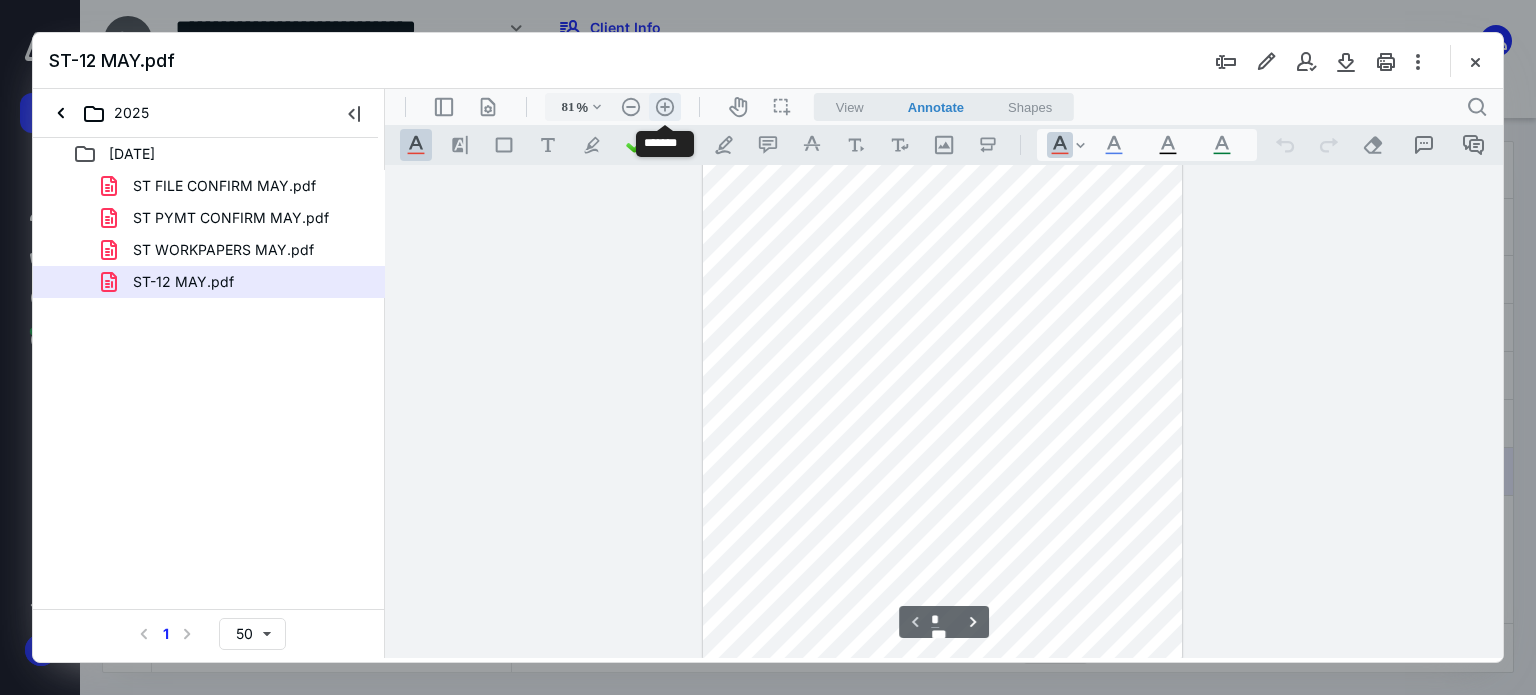 click on ".cls-1{fill:#abb0c4;} icon - header - zoom - in - line" at bounding box center (665, 107) 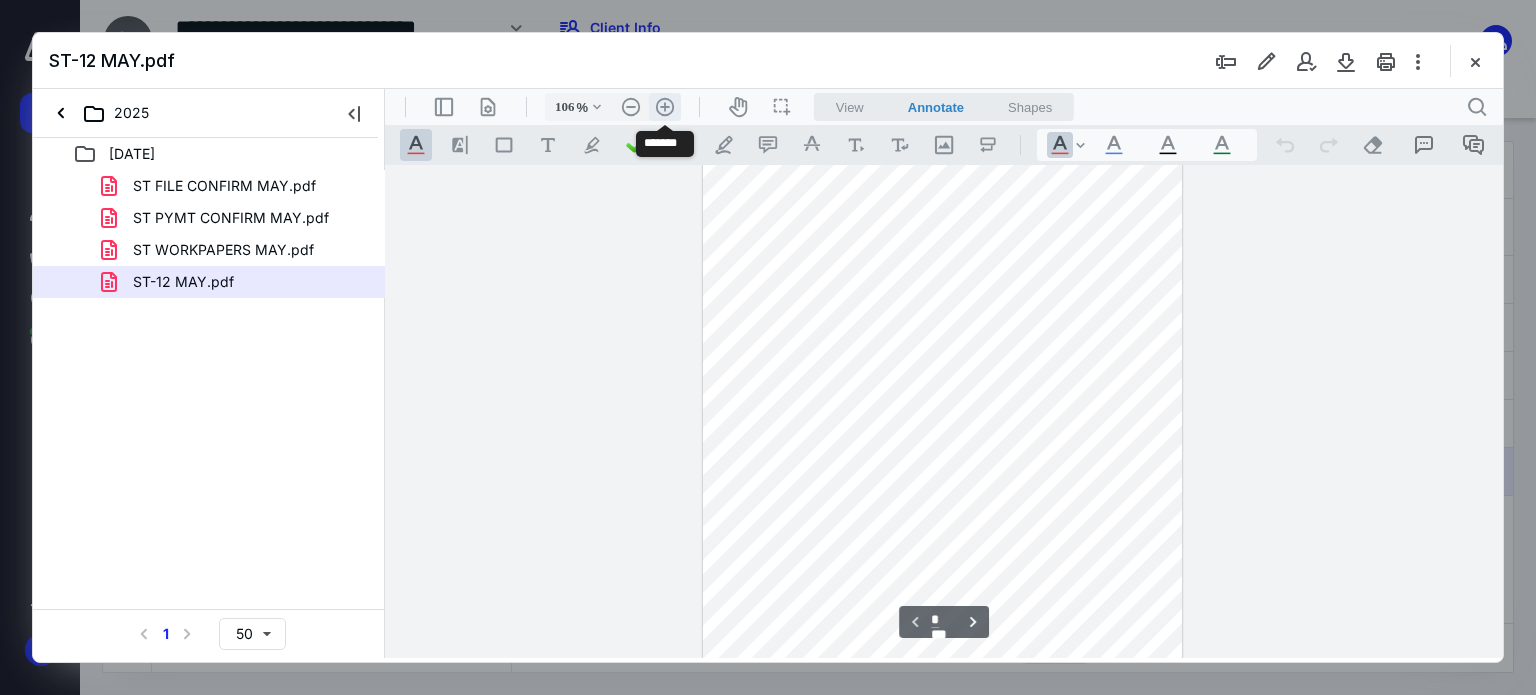 scroll, scrollTop: 312, scrollLeft: 0, axis: vertical 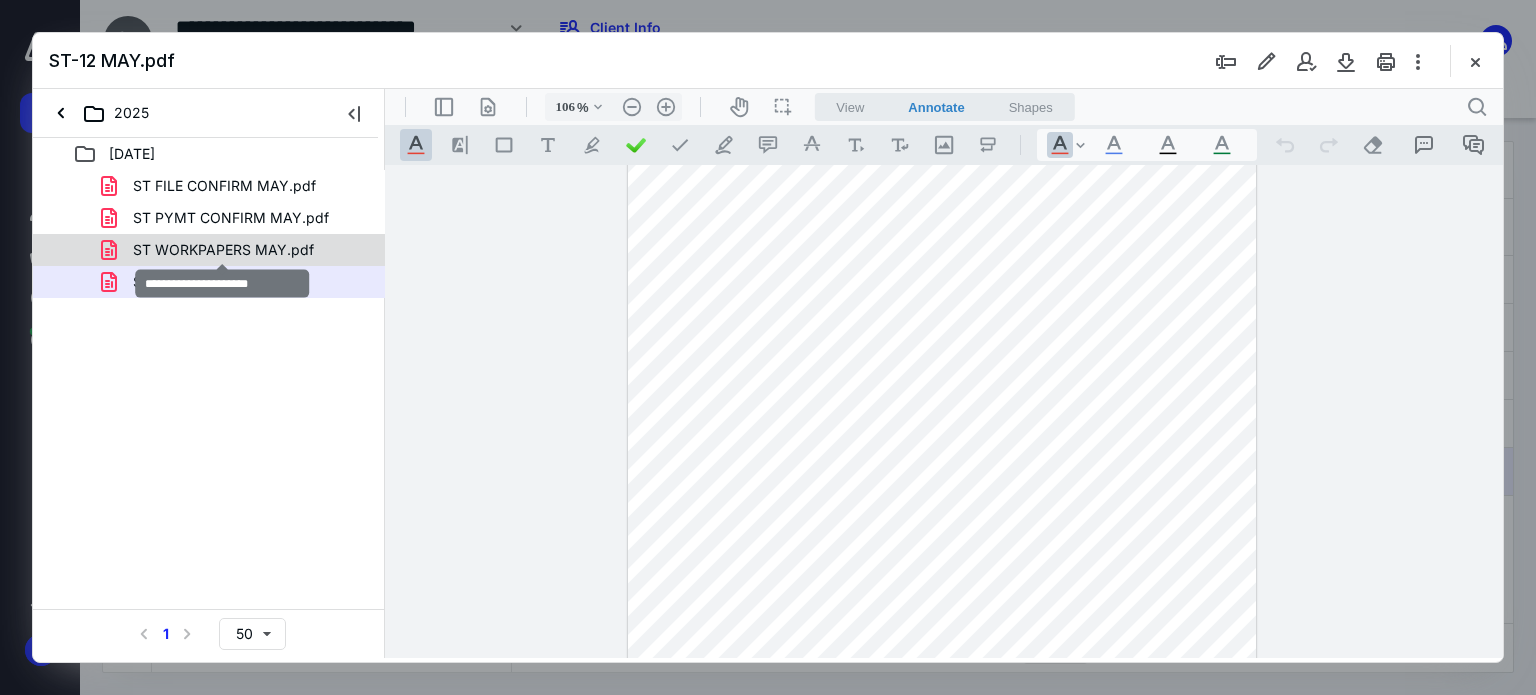 click on "ST WORKPAPERS MAY.pdf" at bounding box center [223, 250] 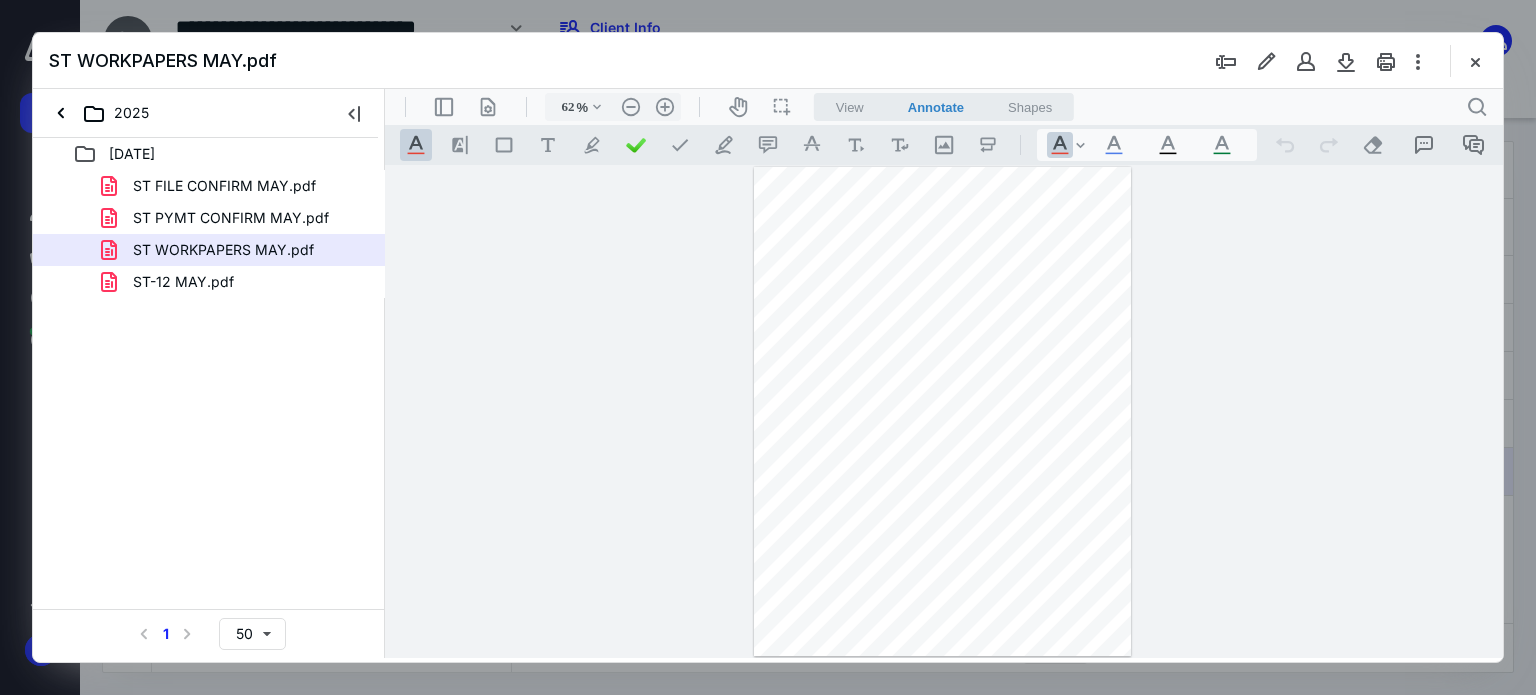 scroll, scrollTop: 0, scrollLeft: 0, axis: both 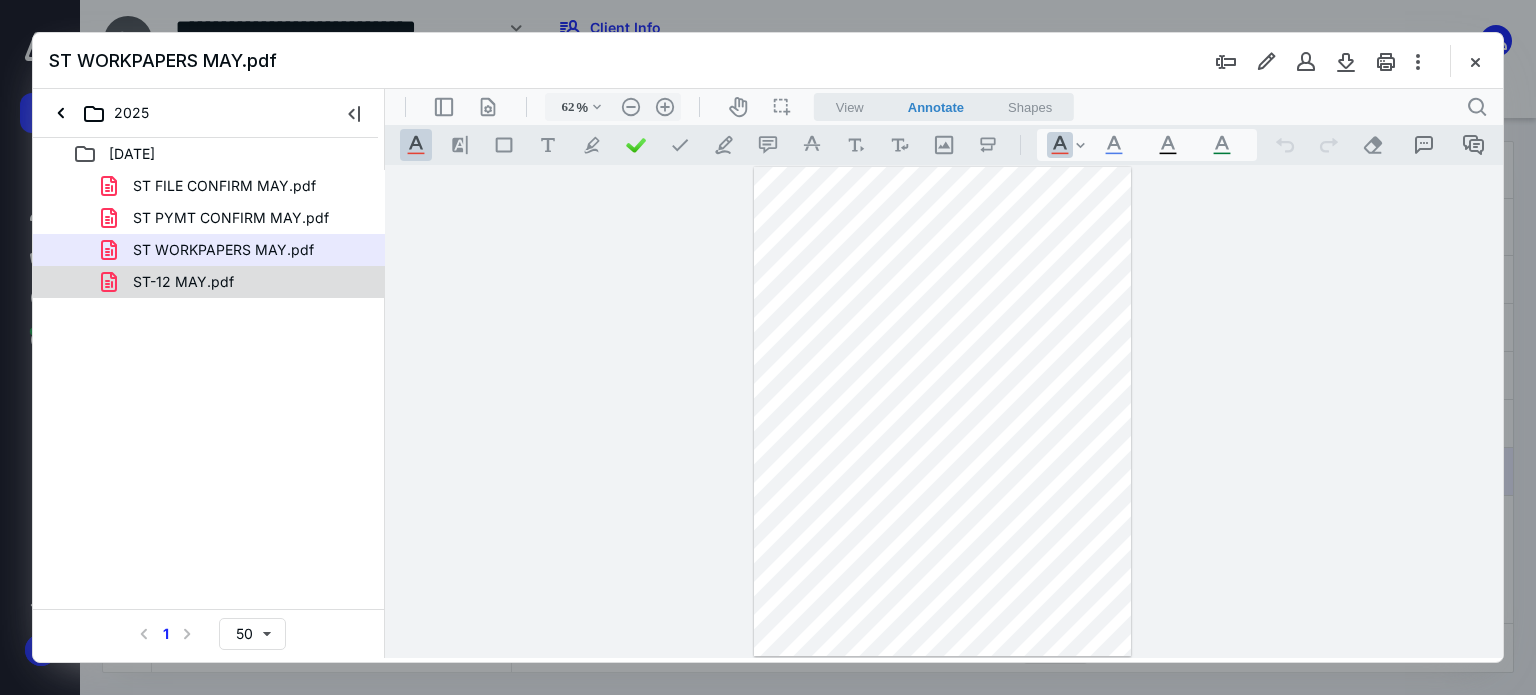 drag, startPoint x: 255, startPoint y: 269, endPoint x: 190, endPoint y: 289, distance: 68.007355 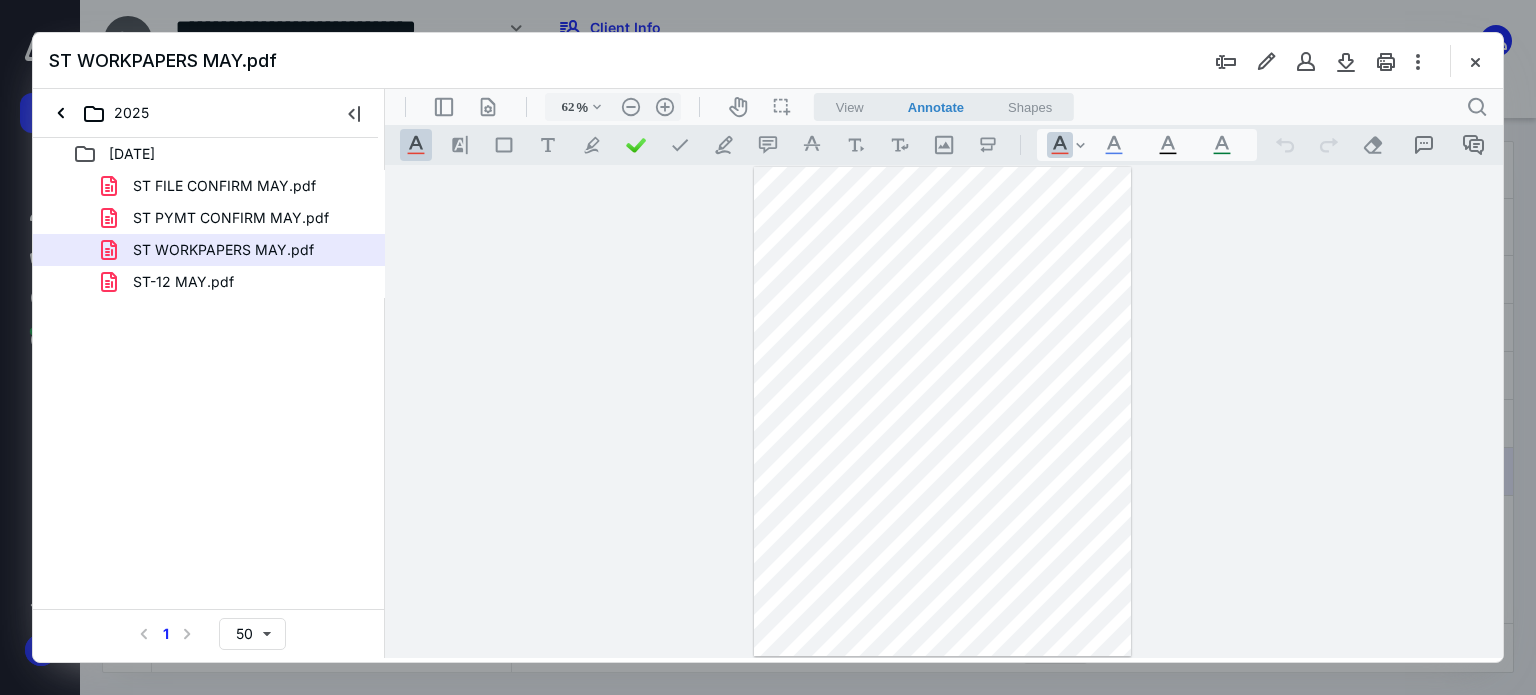 click on "ST-12 MAY.pdf" at bounding box center [237, 282] 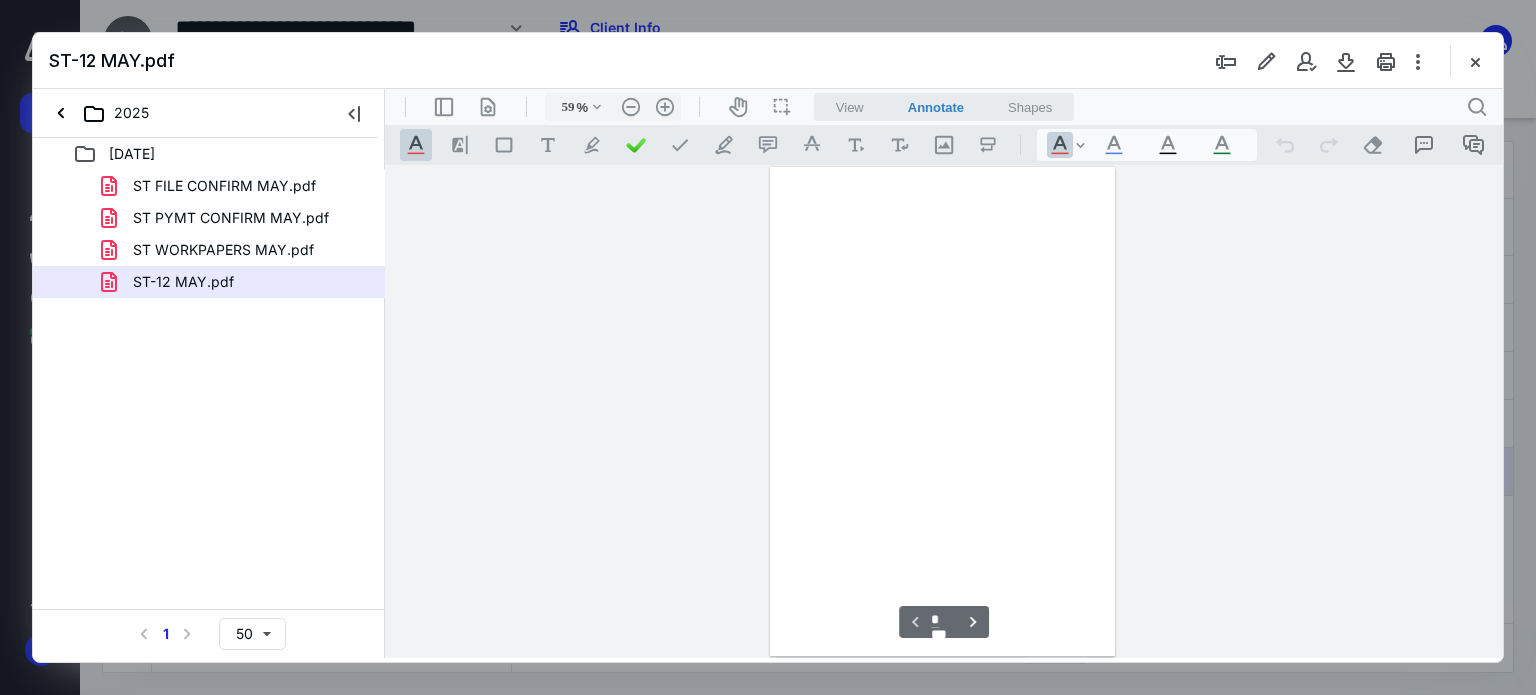 scroll, scrollTop: 78, scrollLeft: 0, axis: vertical 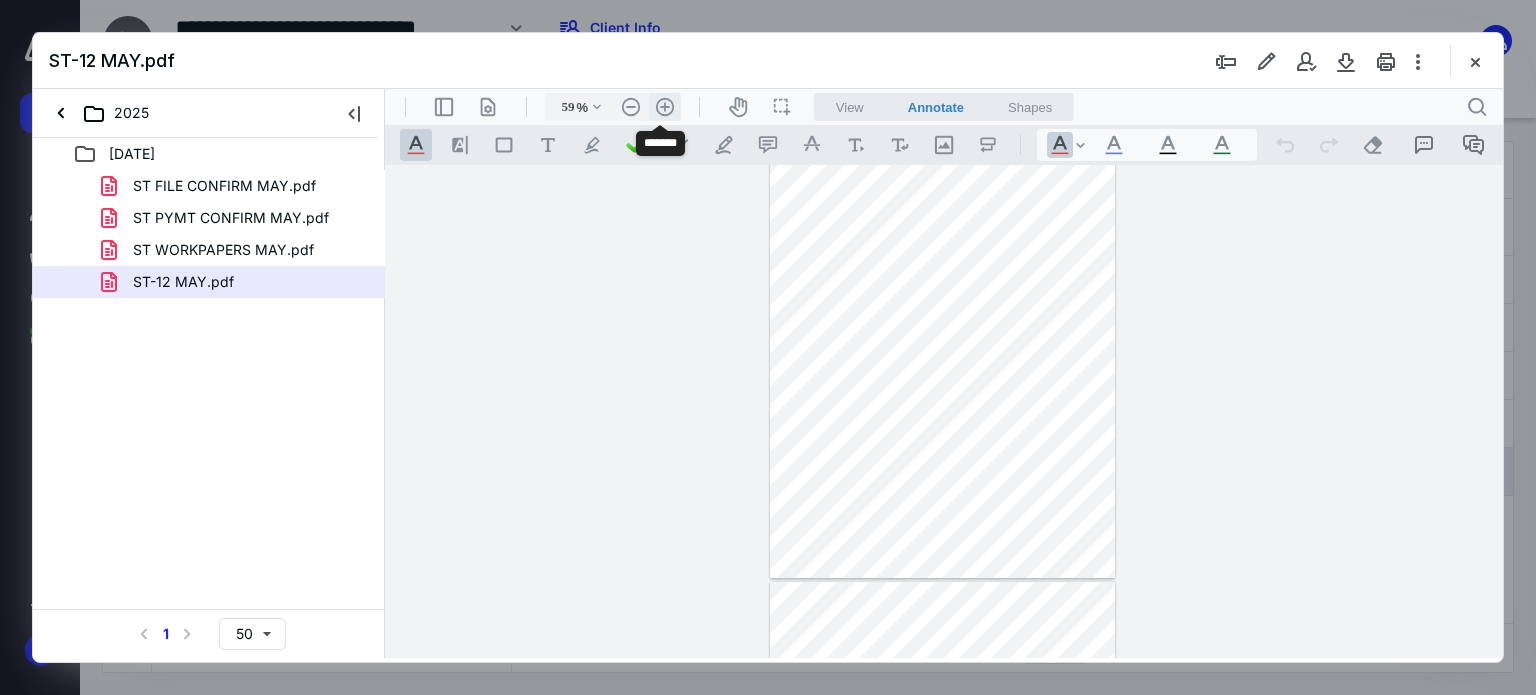 click on ".cls-1{fill:#abb0c4;} icon - header - zoom - in - line" at bounding box center (665, 107) 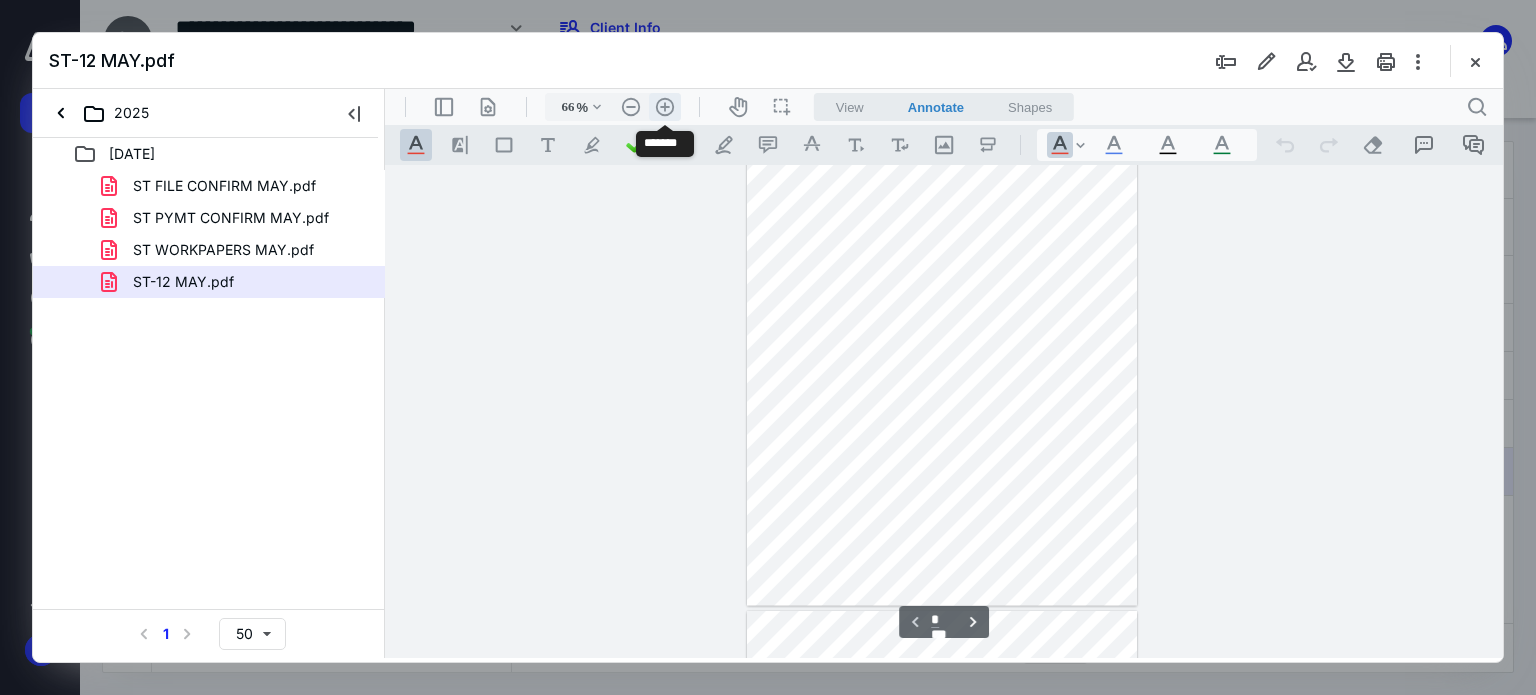 click on ".cls-1{fill:#abb0c4;} icon - header - zoom - in - line" at bounding box center (665, 107) 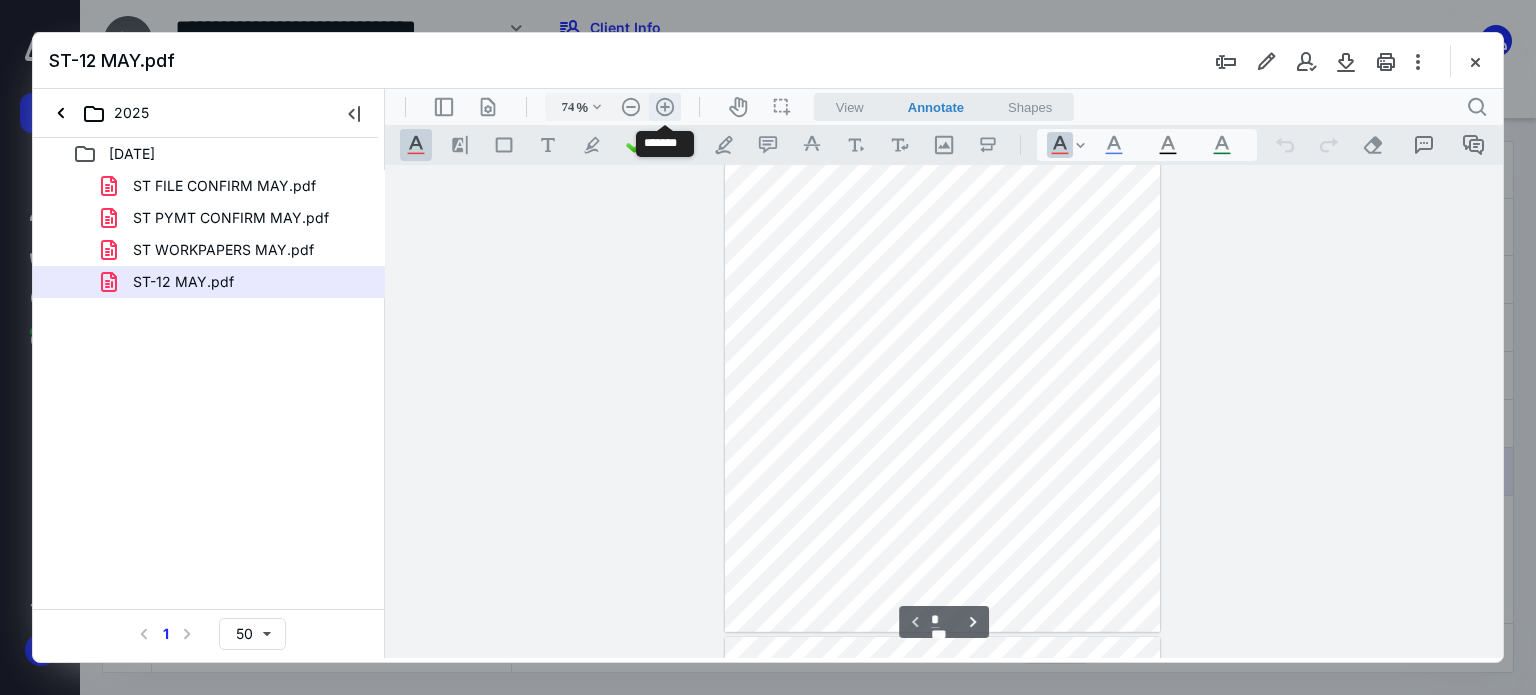 click on ".cls-1{fill:#abb0c4;} icon - header - zoom - in - line" at bounding box center (665, 107) 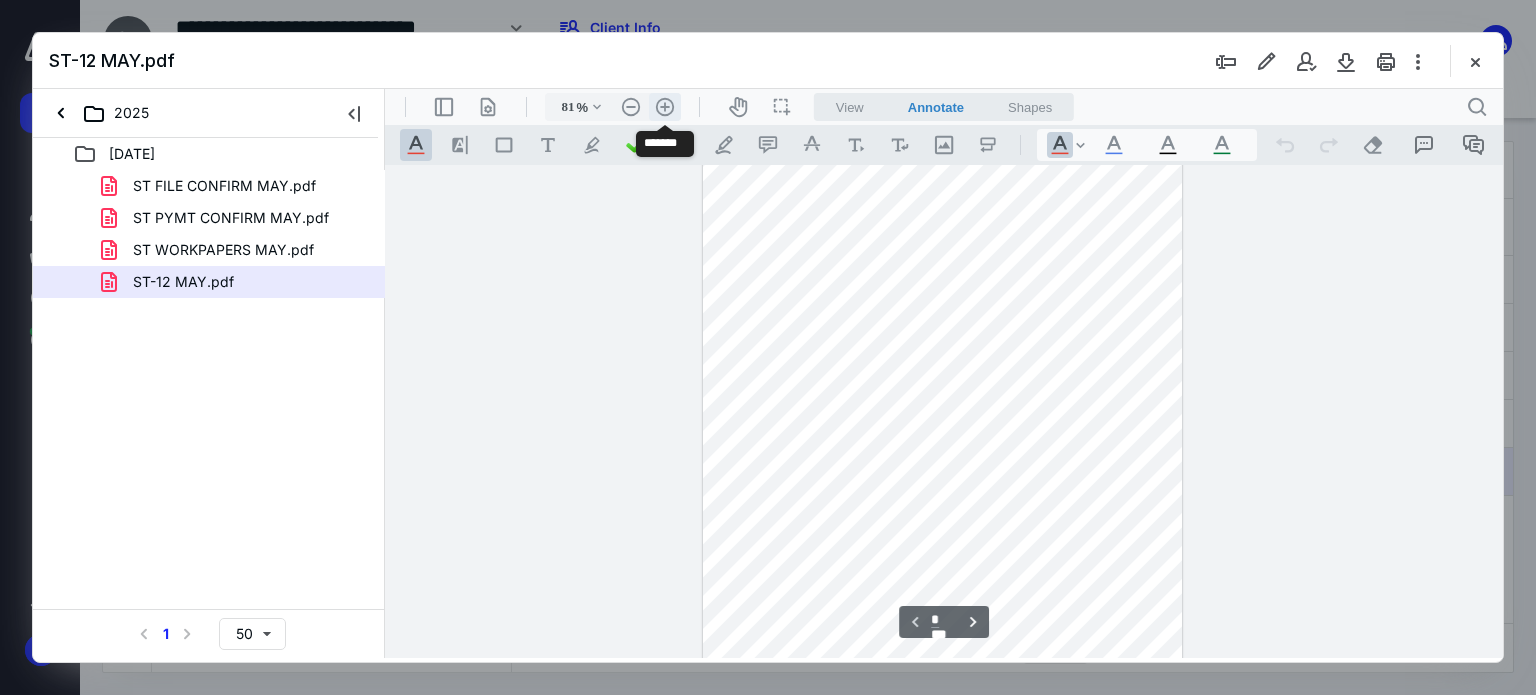 scroll, scrollTop: 188, scrollLeft: 0, axis: vertical 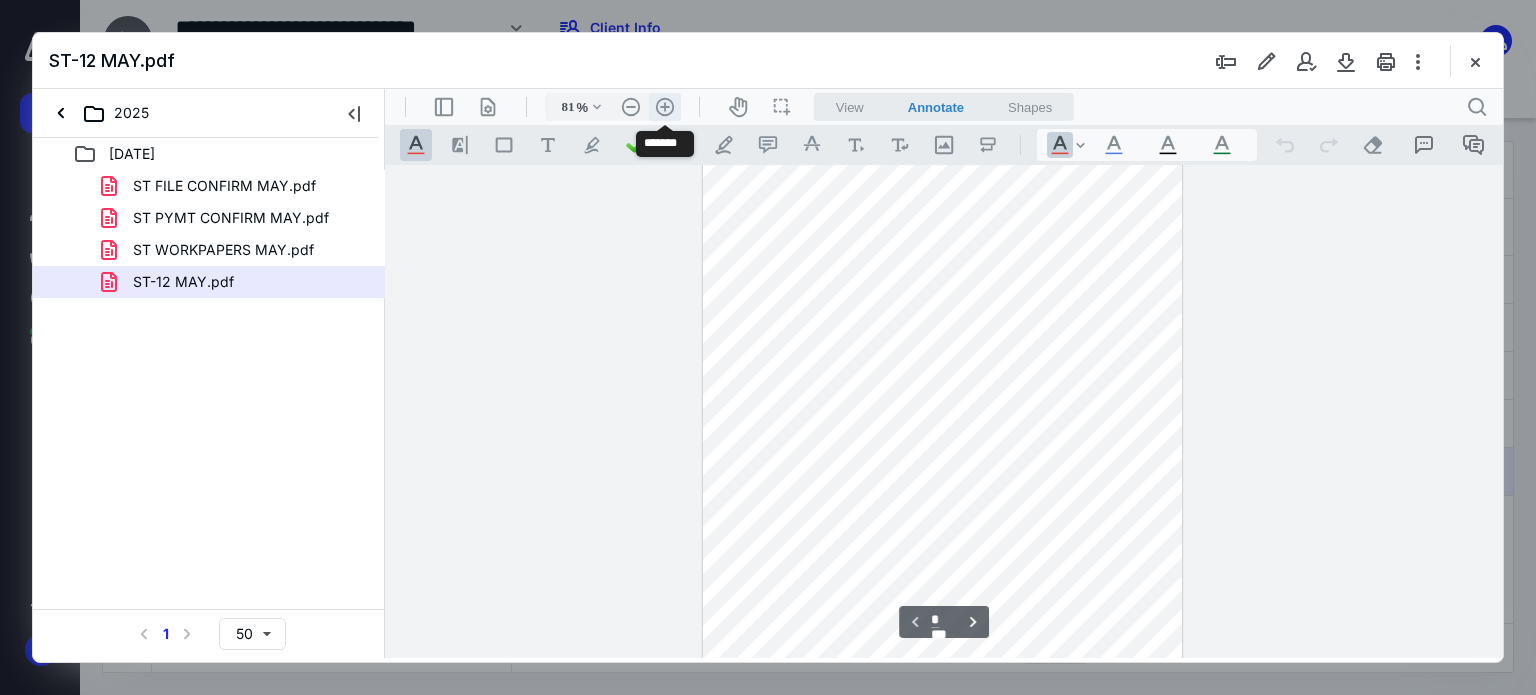 click on ".cls-1{fill:#abb0c4;} icon - header - zoom - in - line" at bounding box center (665, 107) 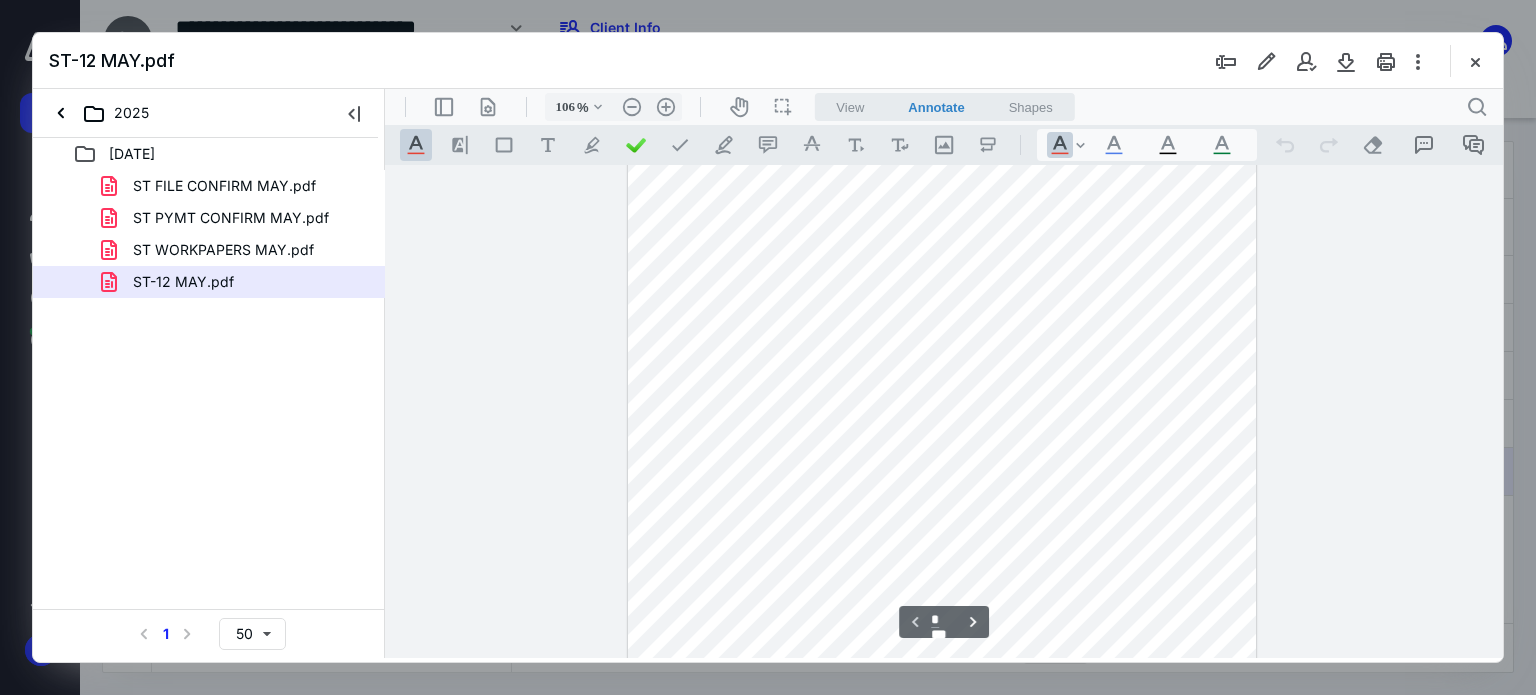scroll, scrollTop: 12, scrollLeft: 0, axis: vertical 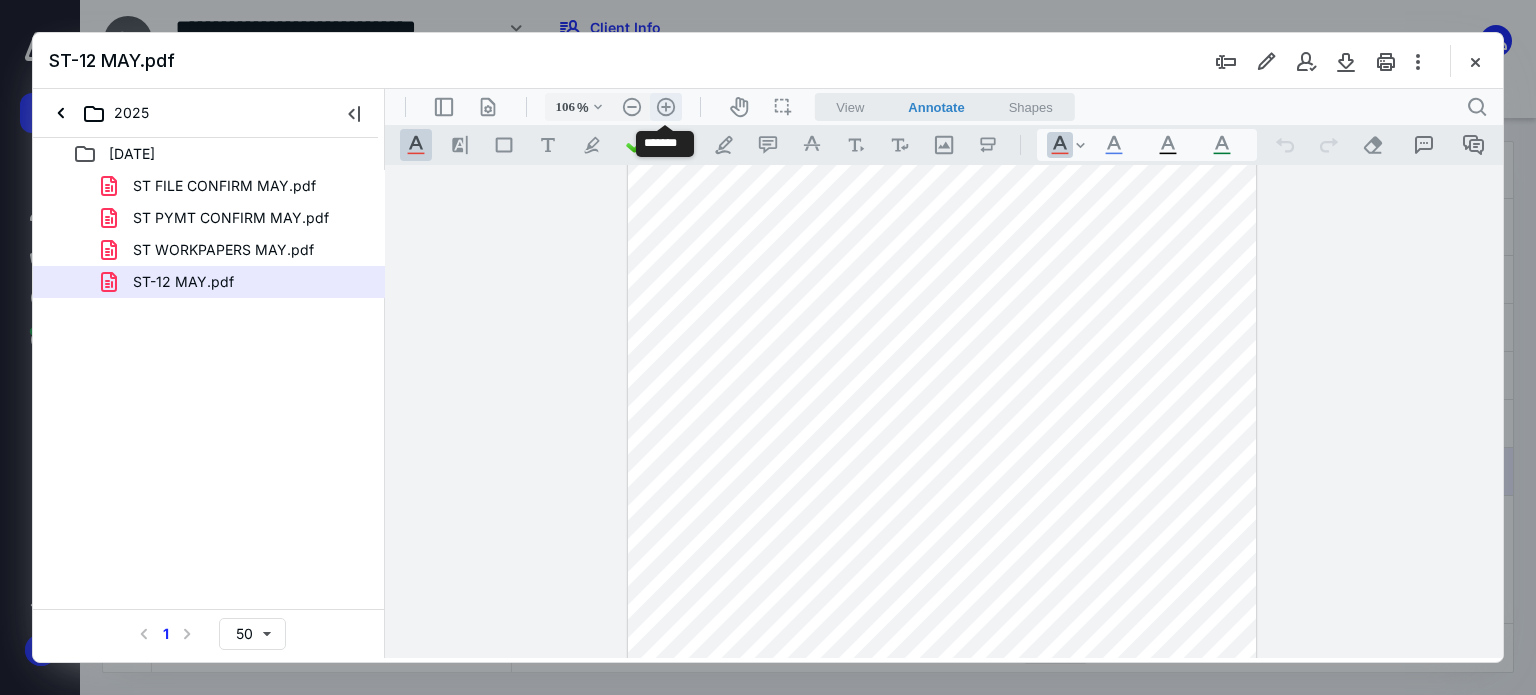 click on ".cls-1{fill:#abb0c4;} icon - header - zoom - in - line" at bounding box center [666, 107] 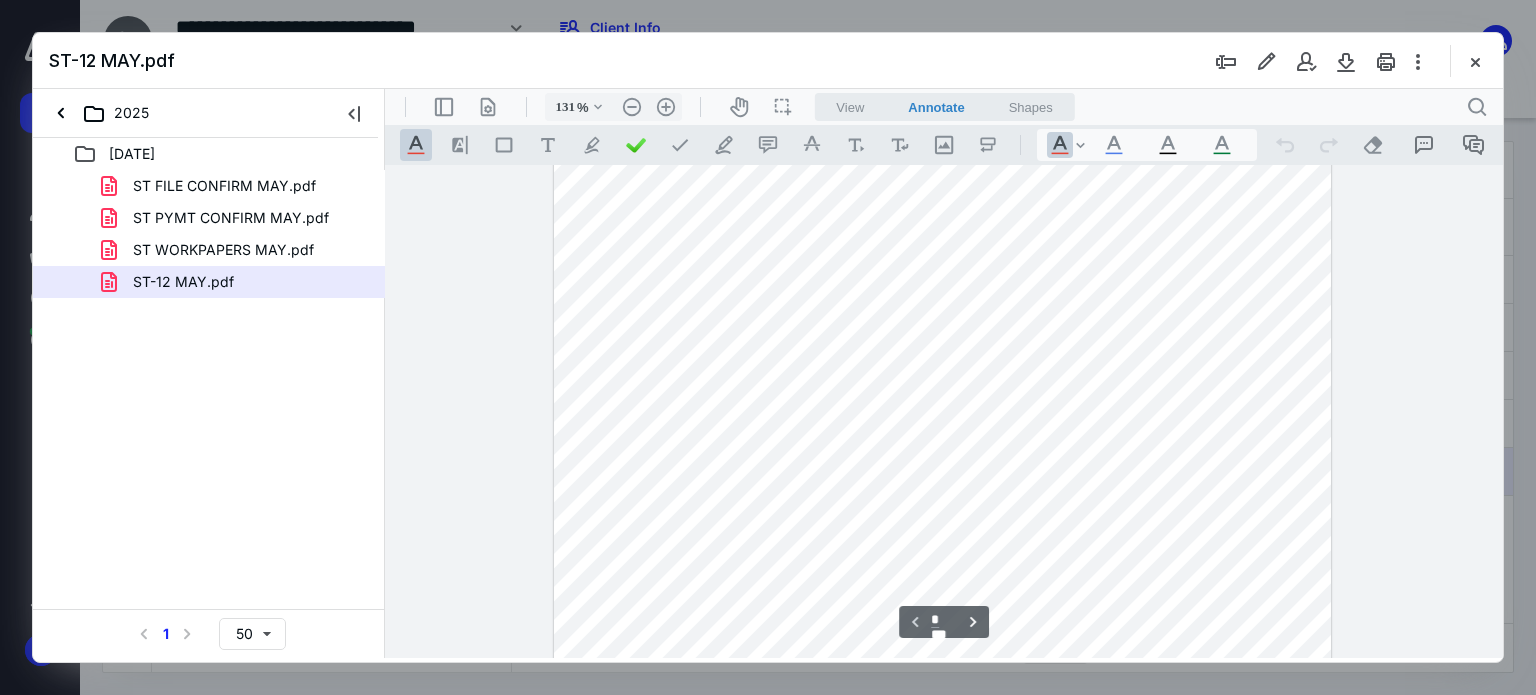 scroll, scrollTop: 164, scrollLeft: 0, axis: vertical 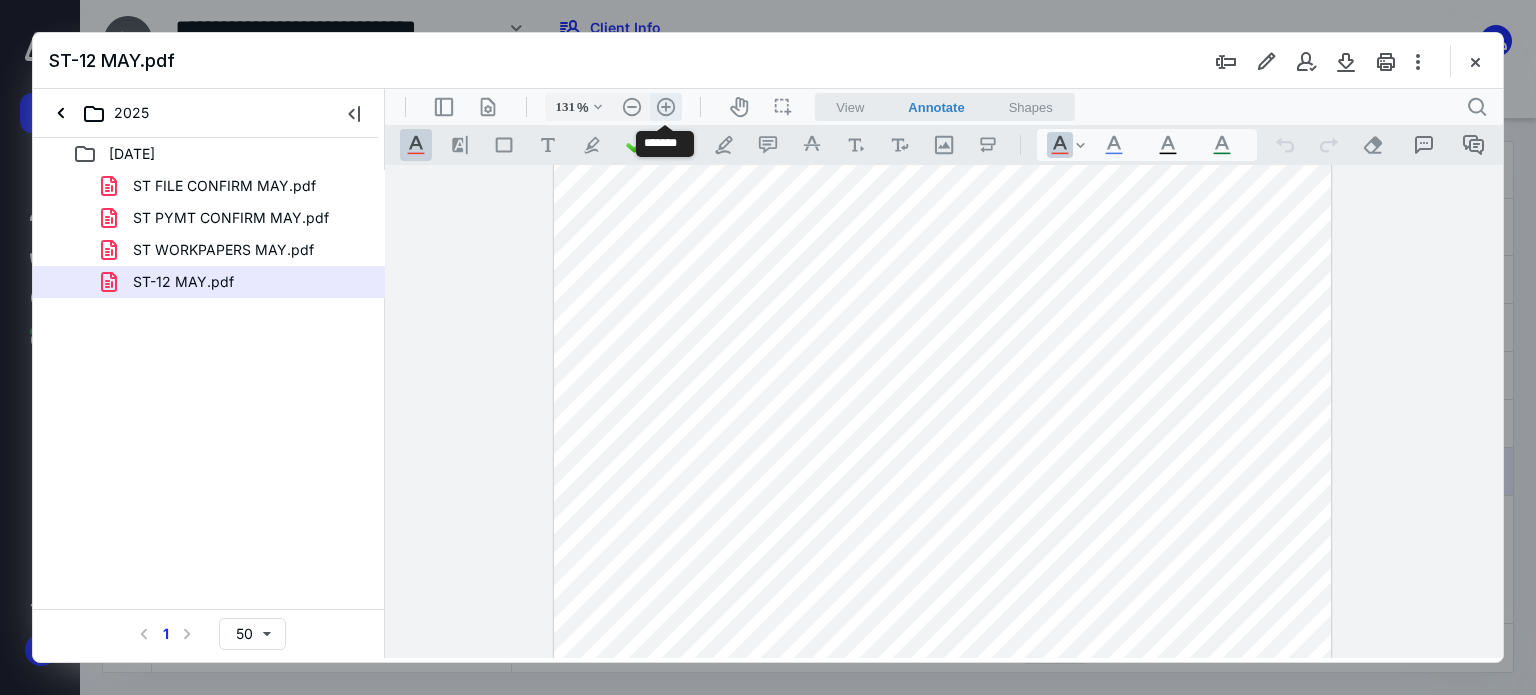 click on ".cls-1{fill:#abb0c4;} icon - header - zoom - in - line" at bounding box center (666, 107) 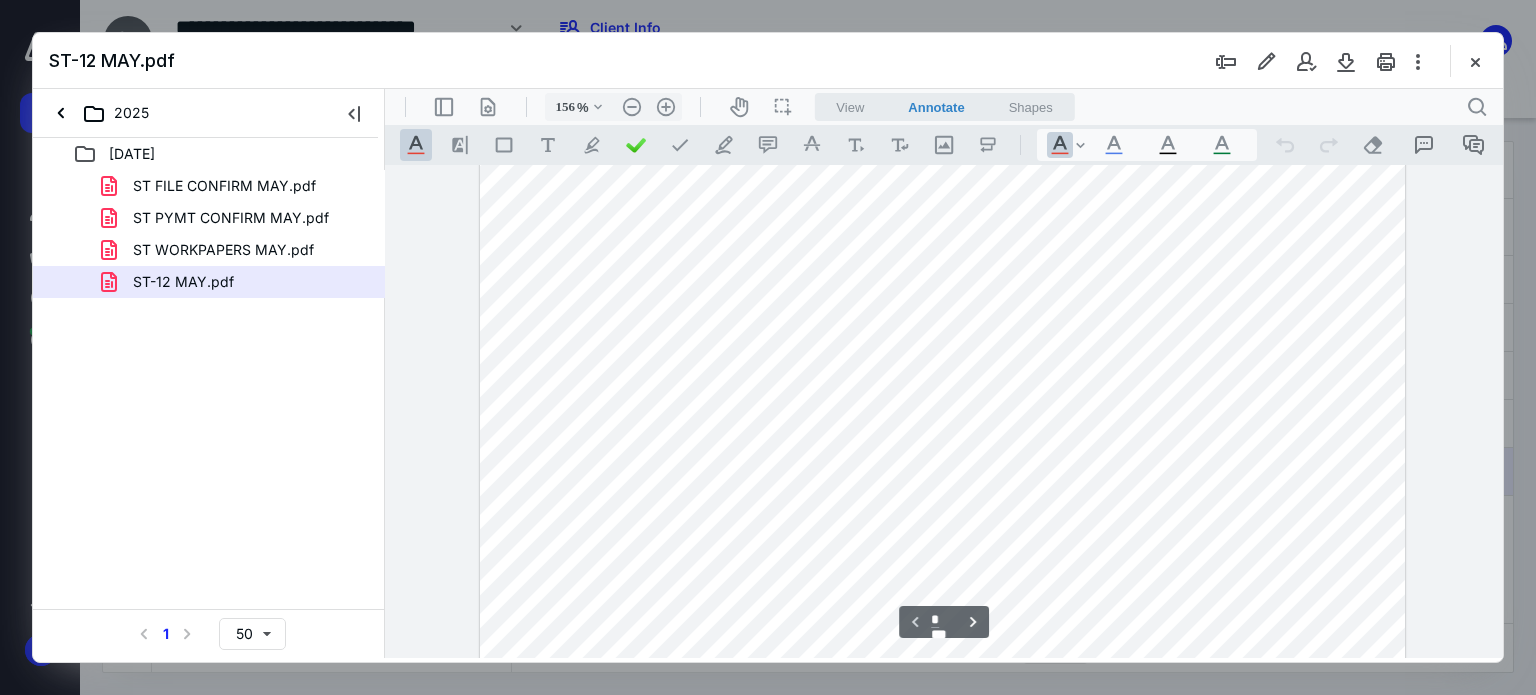 scroll, scrollTop: 635, scrollLeft: 0, axis: vertical 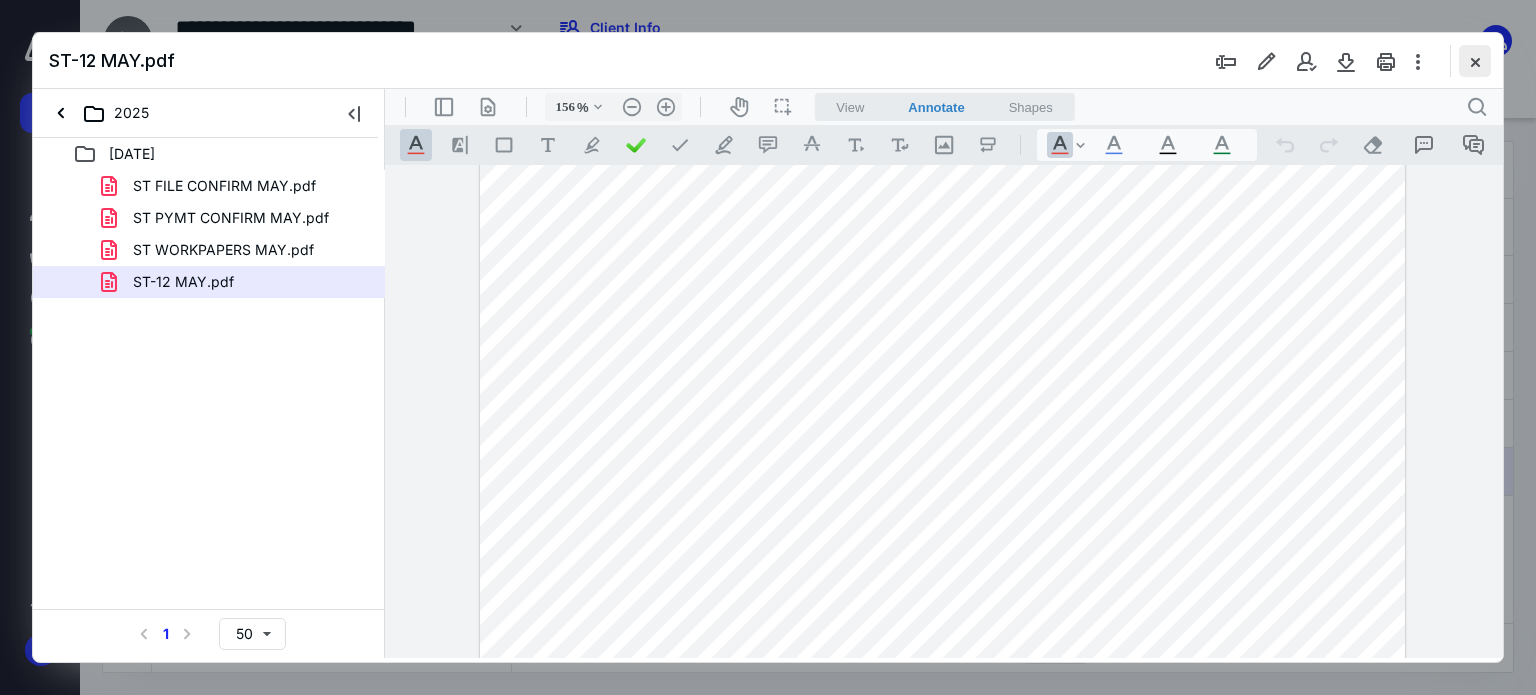 drag, startPoint x: 1473, startPoint y: 58, endPoint x: 1317, endPoint y: 103, distance: 162.3607 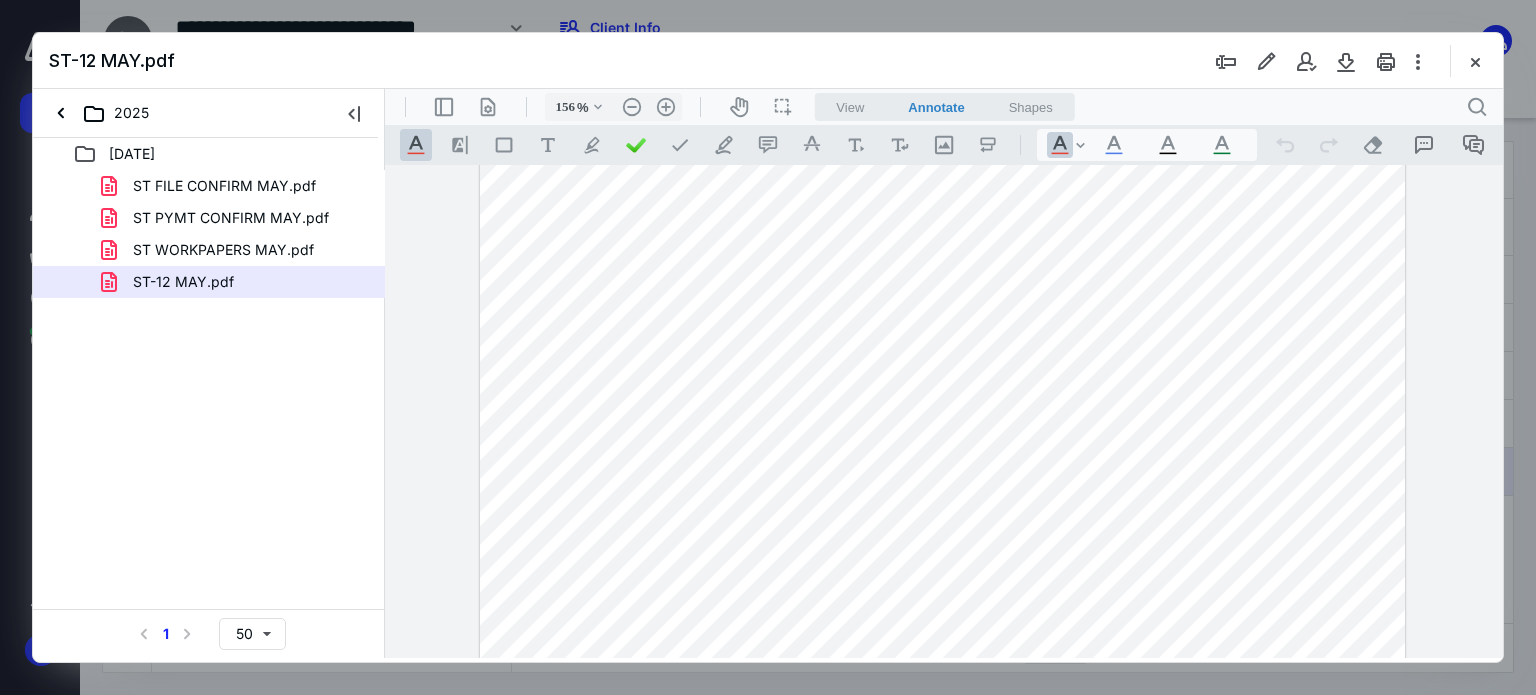 click at bounding box center (1475, 61) 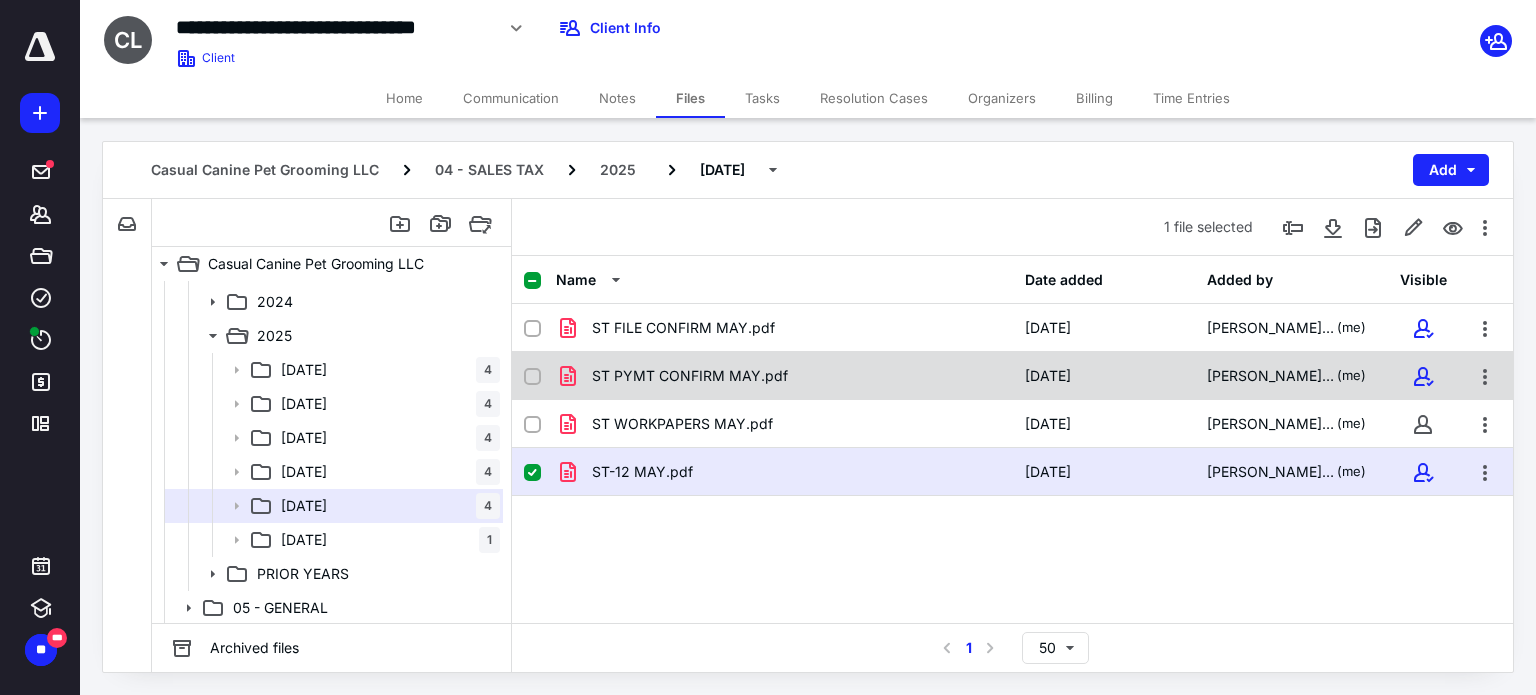 click on "ST PYMT CONFIRM MAY.pdf" at bounding box center (784, 376) 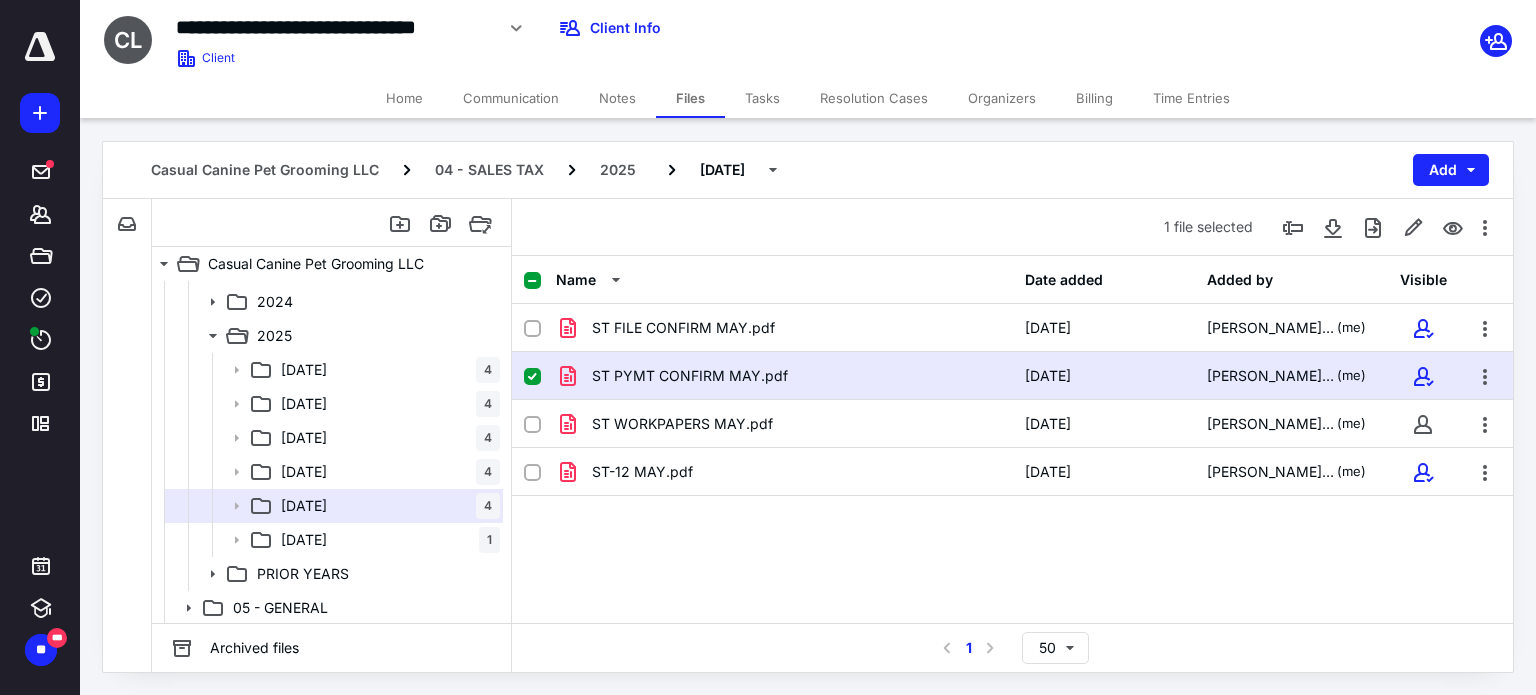 click on "ST PYMT CONFIRM MAY.pdf" at bounding box center [784, 376] 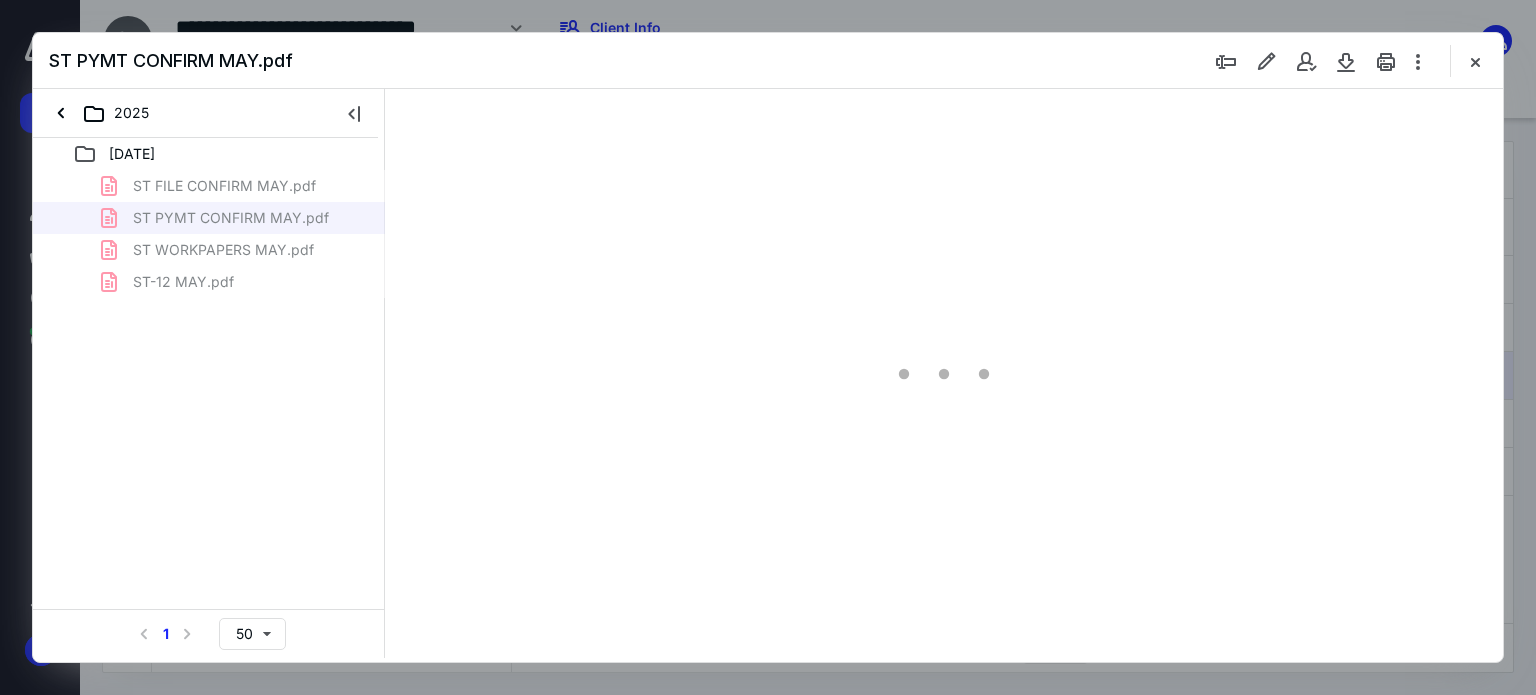 scroll, scrollTop: 0, scrollLeft: 0, axis: both 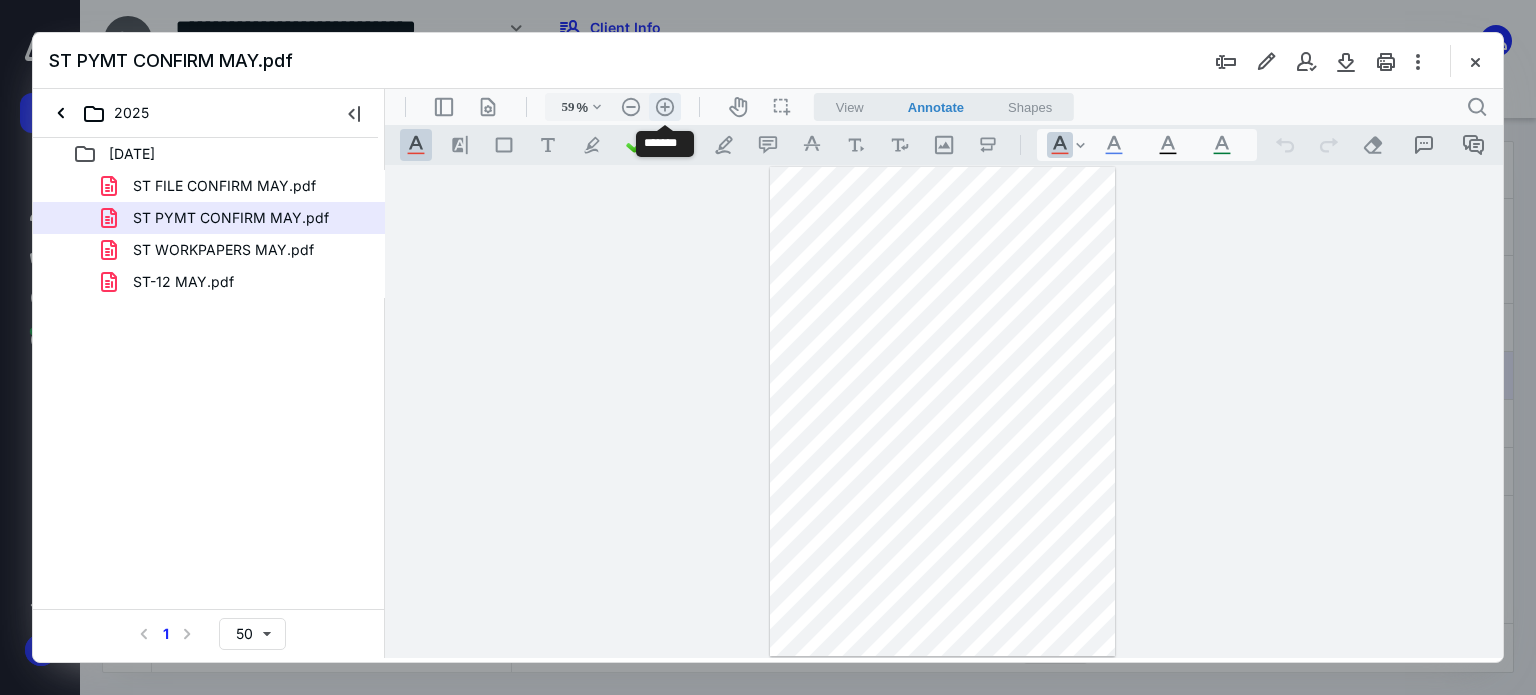 click on ".cls-1{fill:#abb0c4;} icon - header - zoom - in - line" at bounding box center [665, 107] 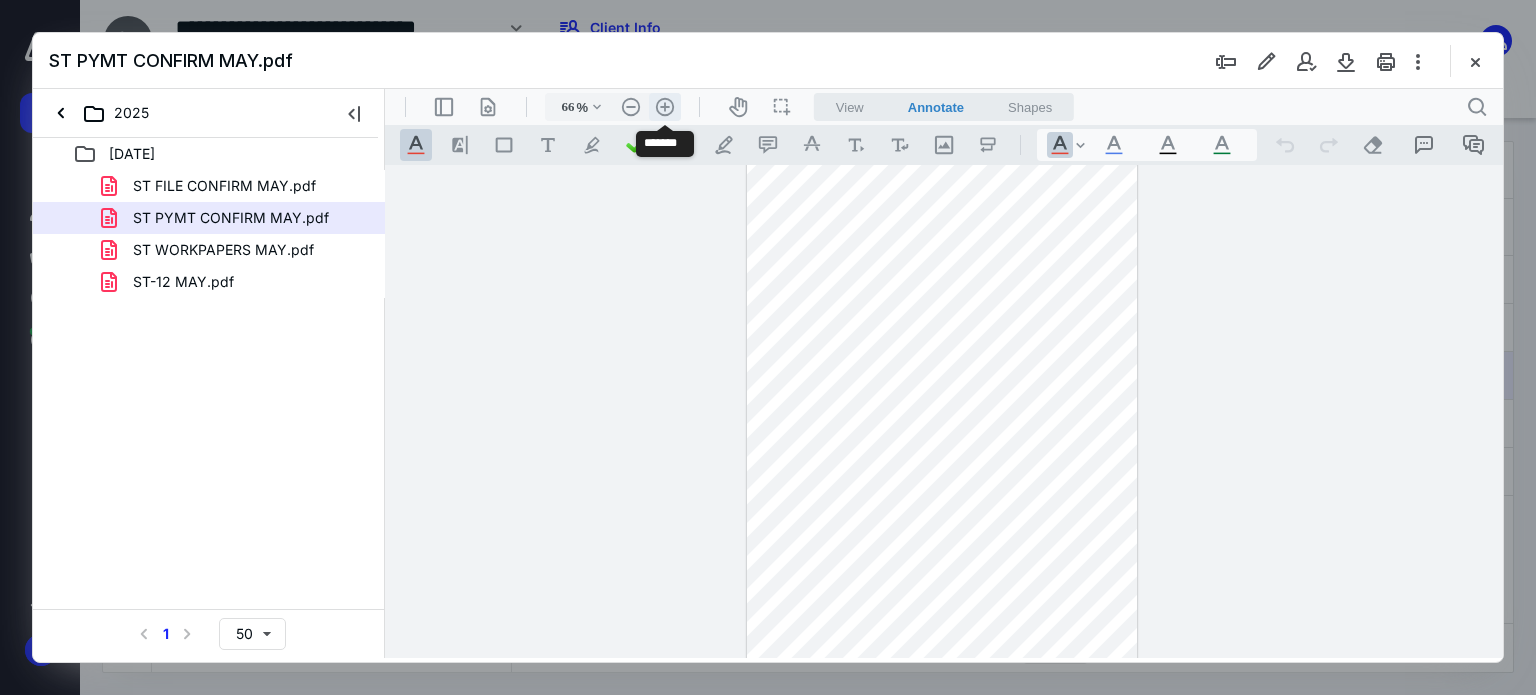 click on ".cls-1{fill:#abb0c4;} icon - header - zoom - in - line" at bounding box center [665, 107] 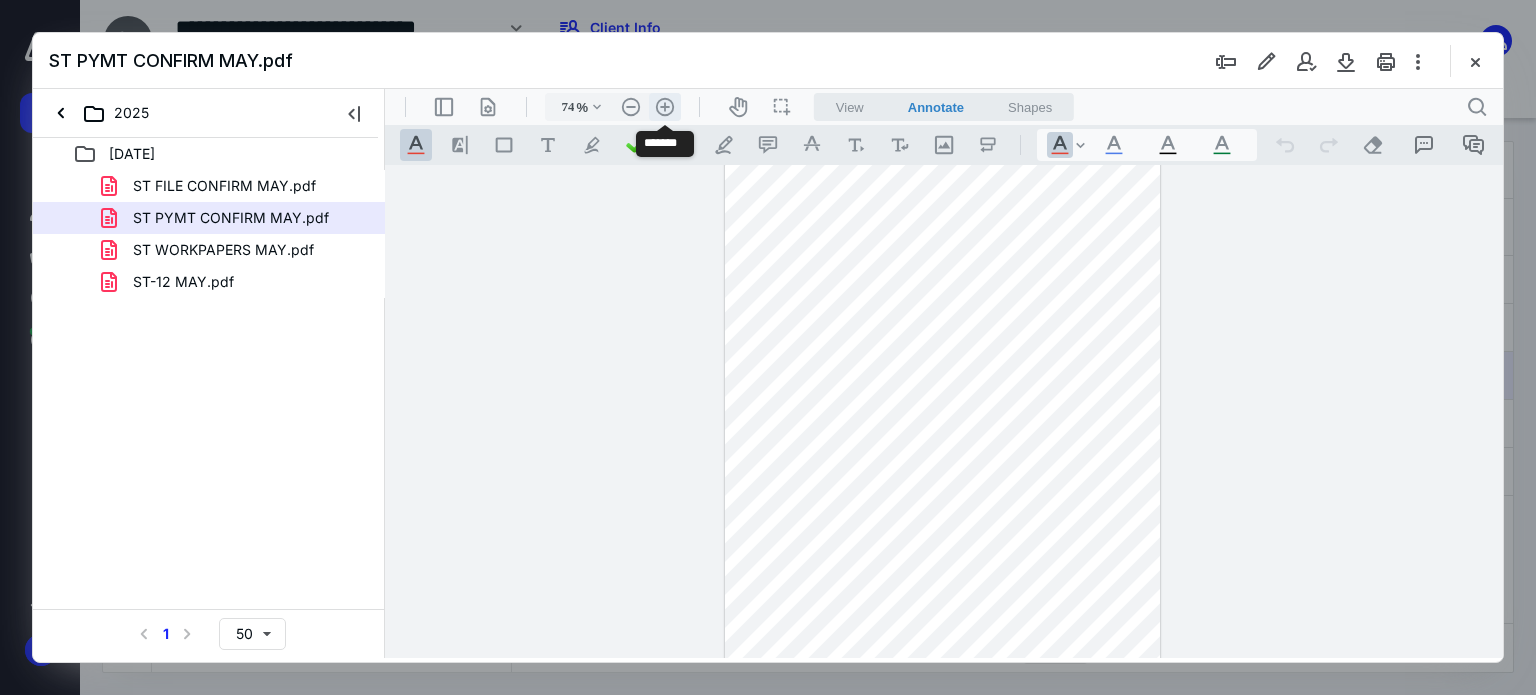 click on ".cls-1{fill:#abb0c4;} icon - header - zoom - in - line" at bounding box center [665, 107] 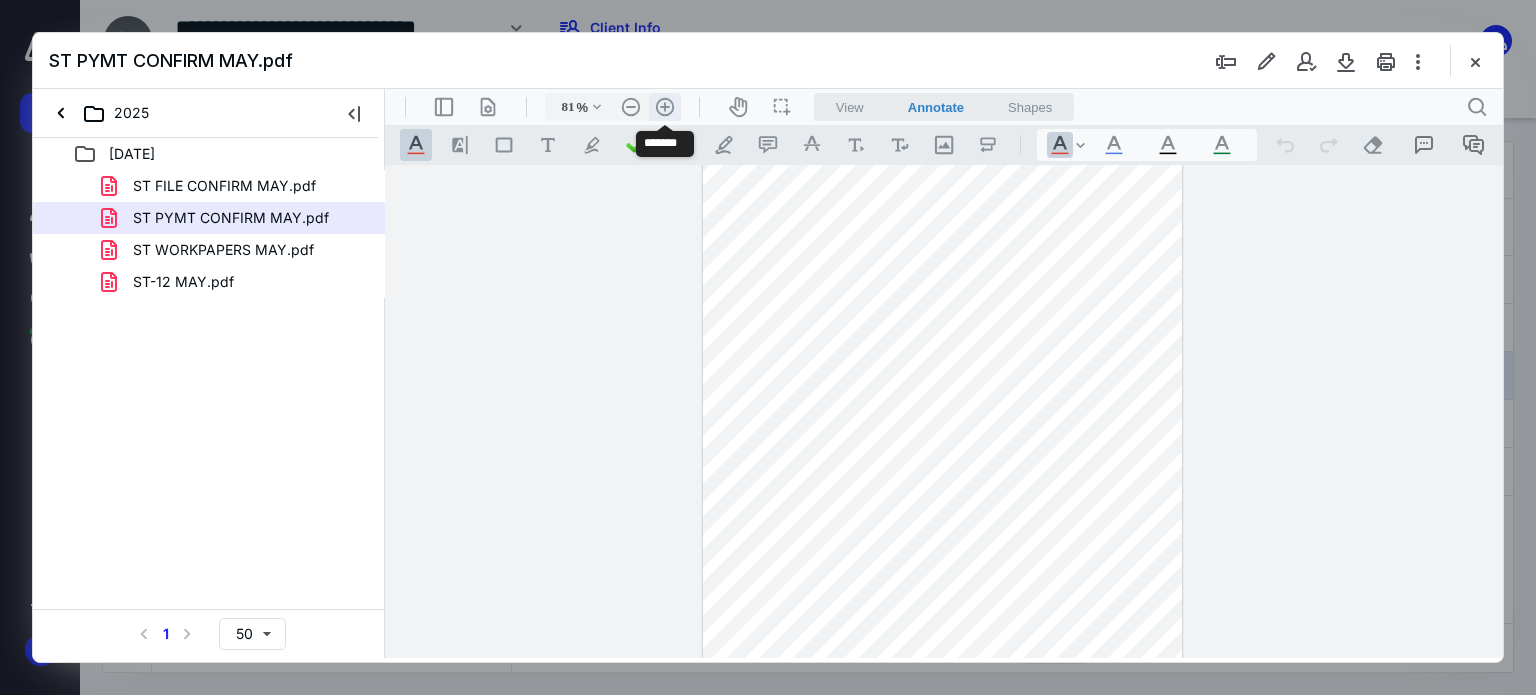 click on ".cls-1{fill:#abb0c4;} icon - header - zoom - in - line" at bounding box center [665, 107] 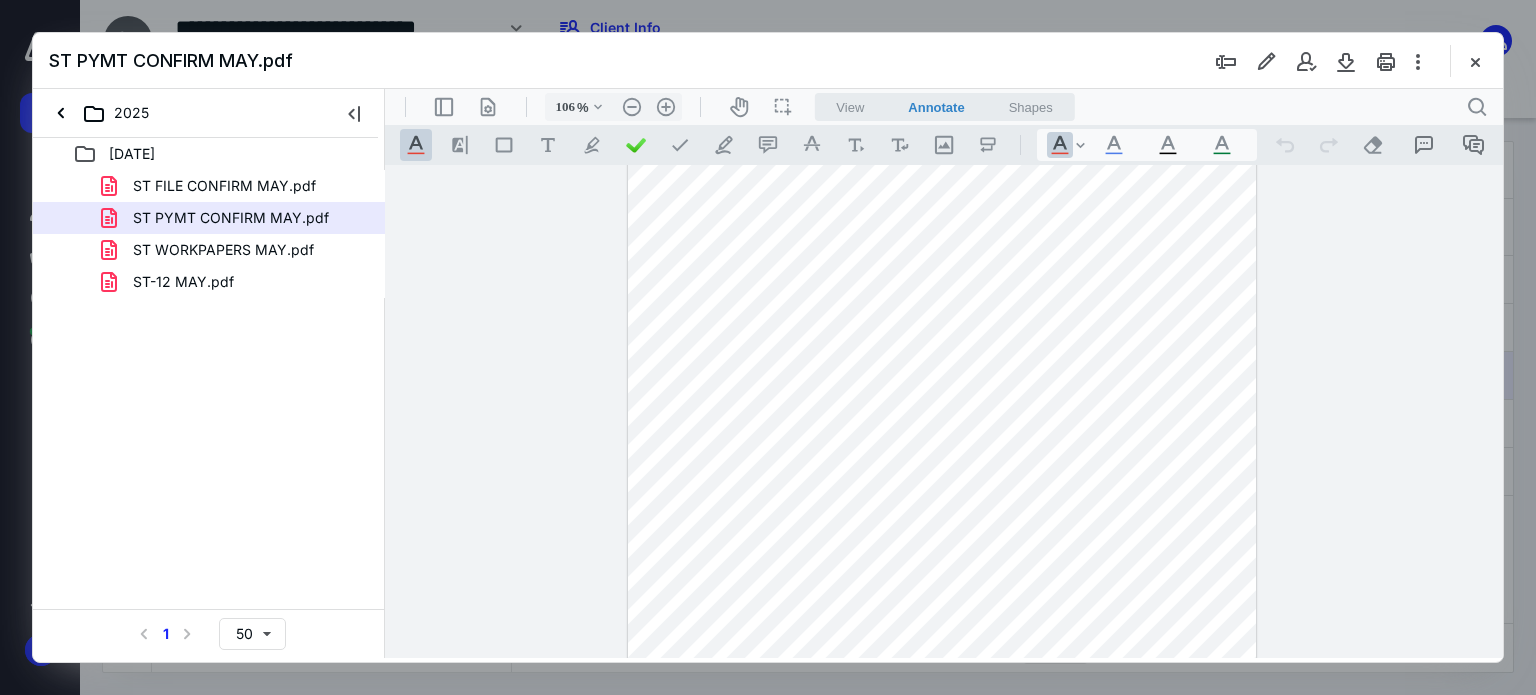 scroll, scrollTop: 0, scrollLeft: 0, axis: both 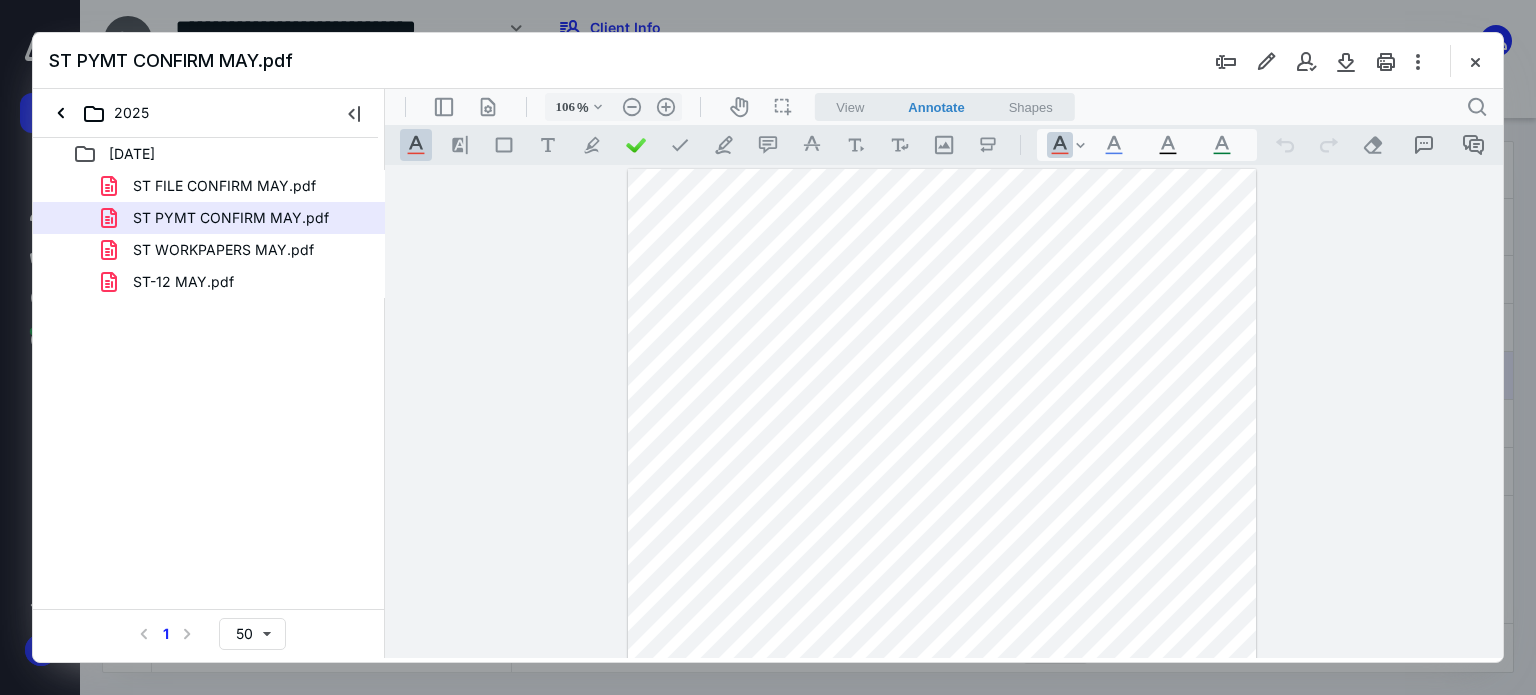 click at bounding box center [1475, 61] 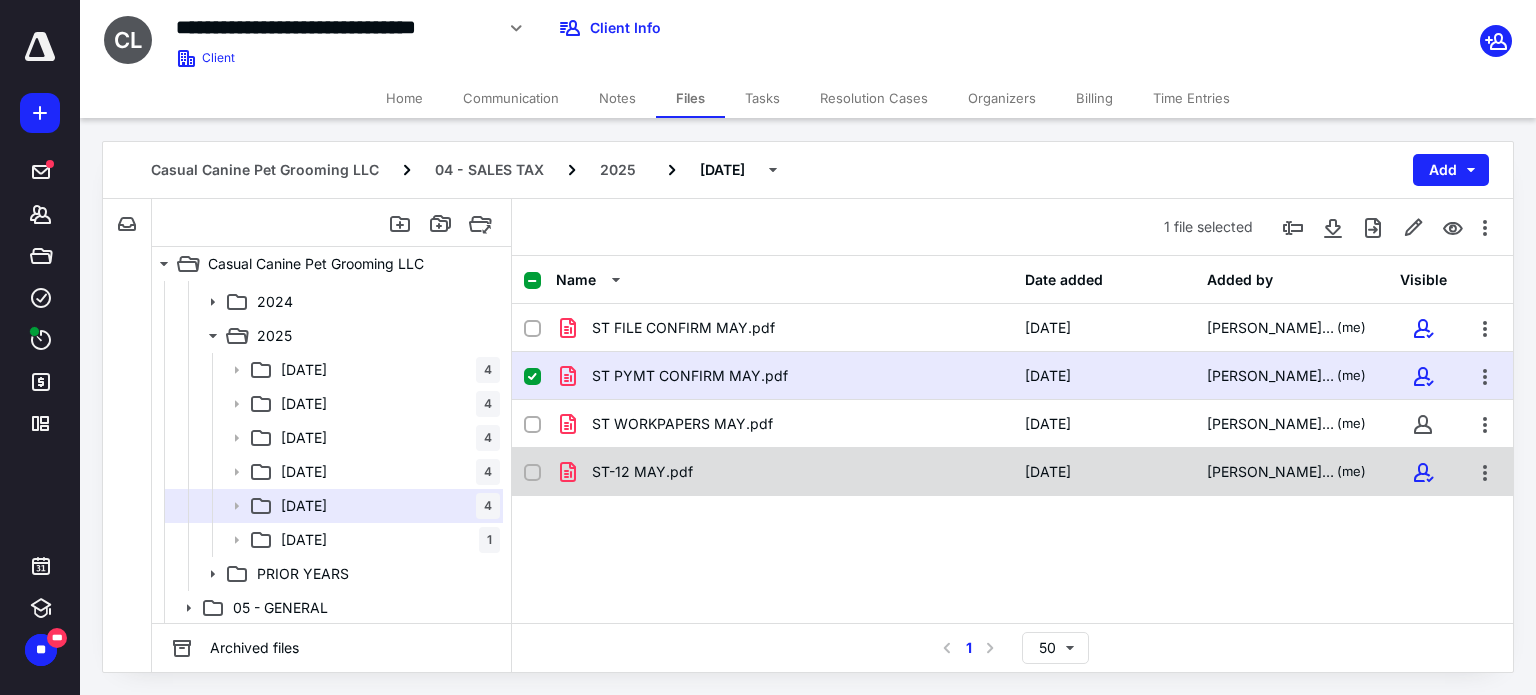 click on "ST-12 MAY.pdf" at bounding box center (784, 472) 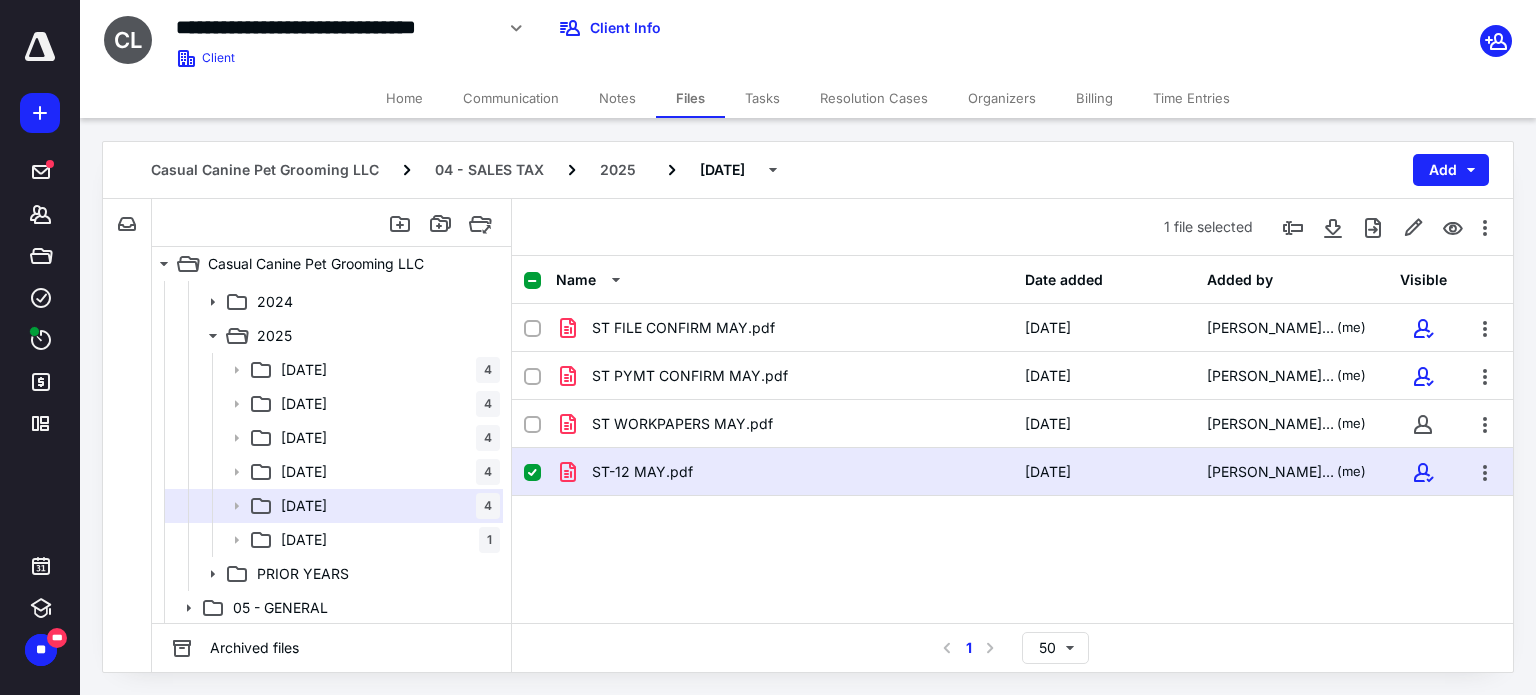 click on "ST-12 MAY.pdf" at bounding box center (784, 472) 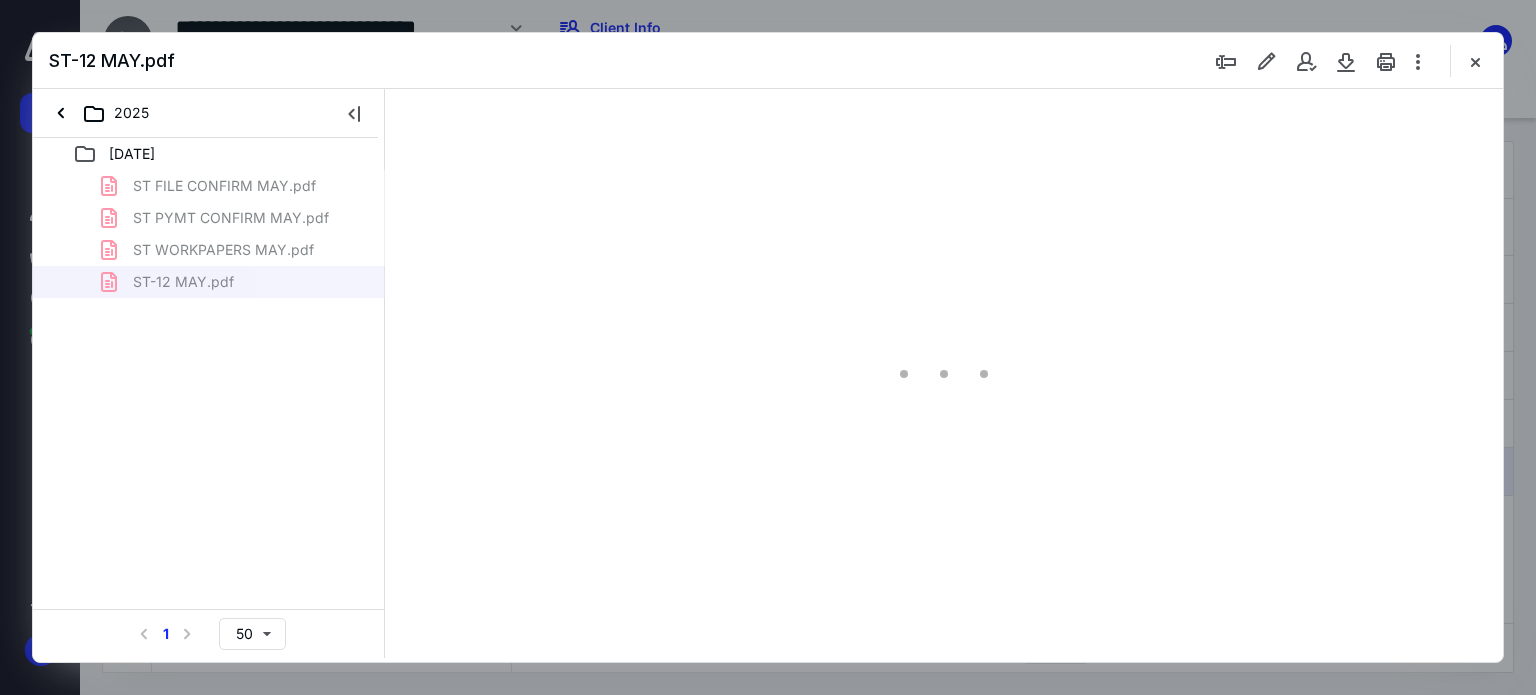 scroll, scrollTop: 0, scrollLeft: 0, axis: both 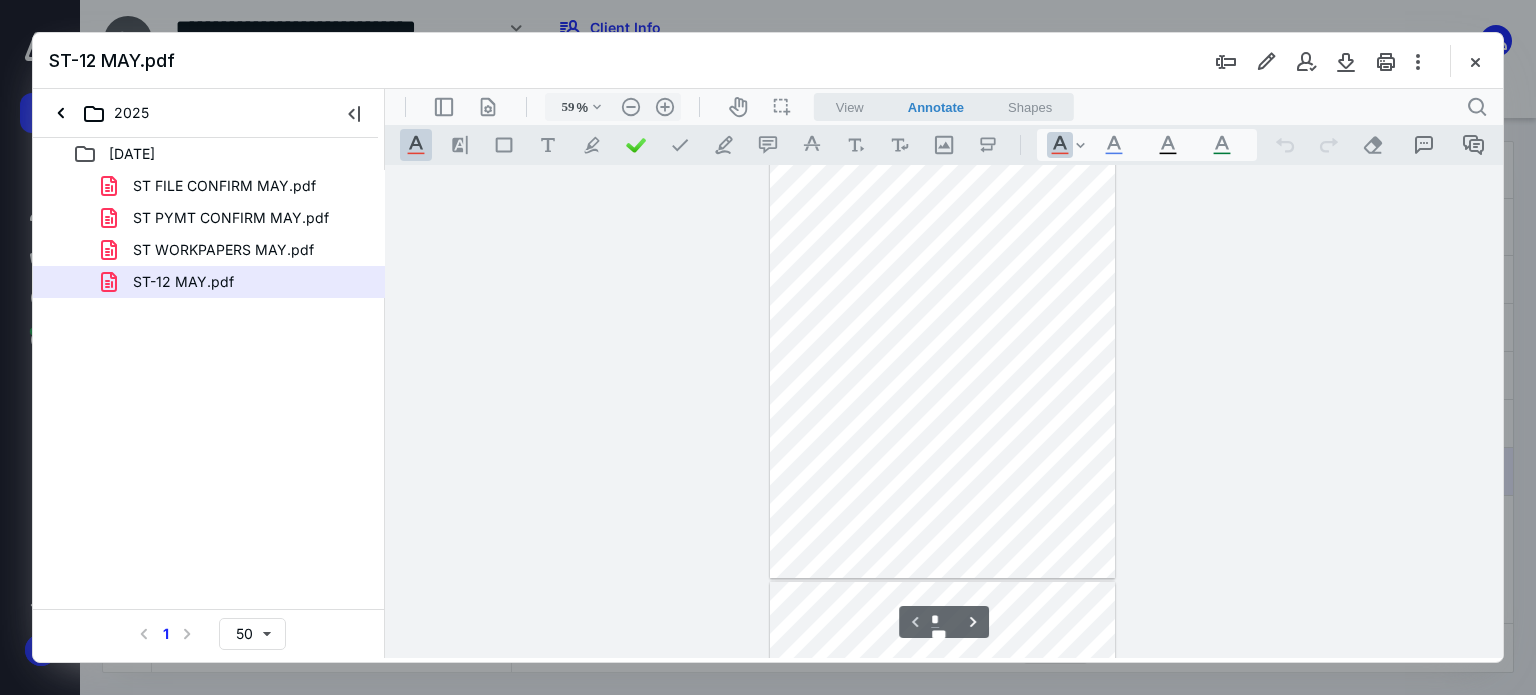 click on "ST WORKPAPERS MAY.pdf" at bounding box center (223, 250) 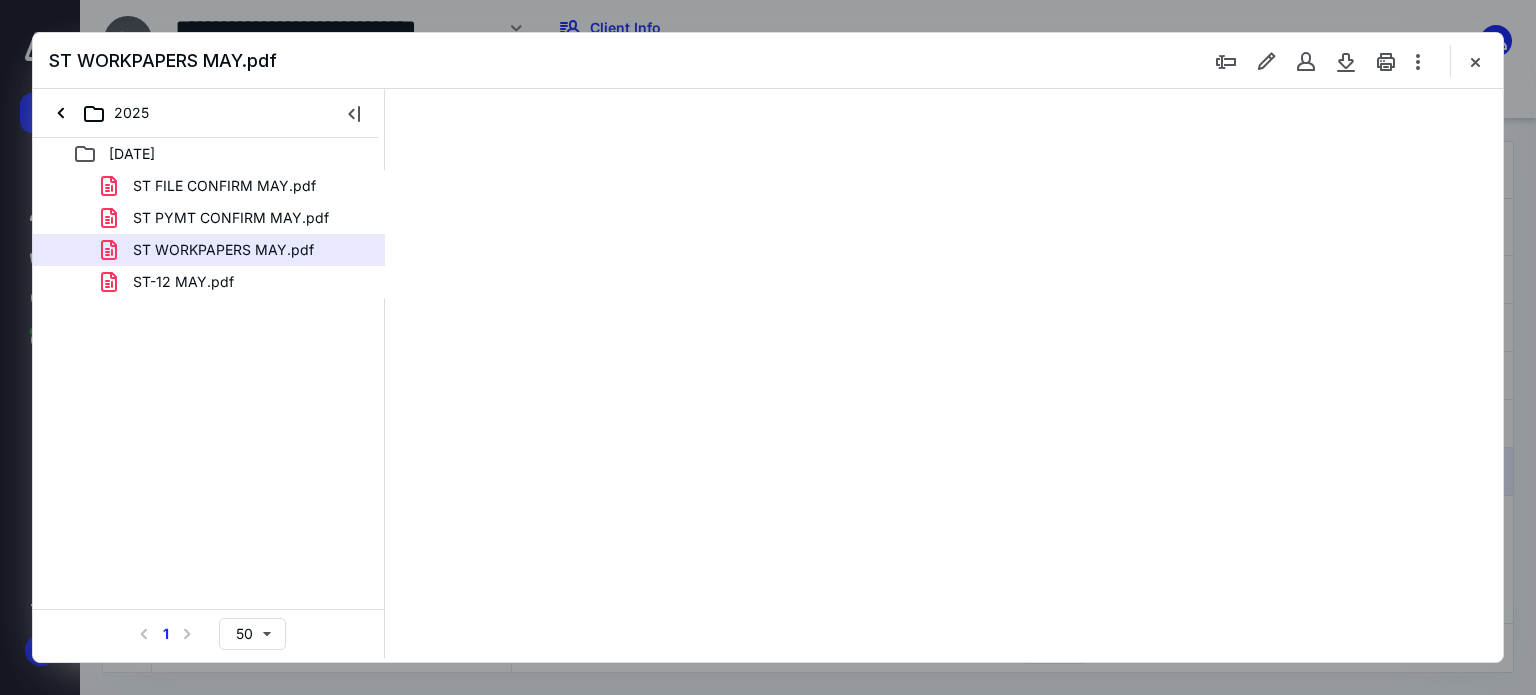scroll, scrollTop: 0, scrollLeft: 0, axis: both 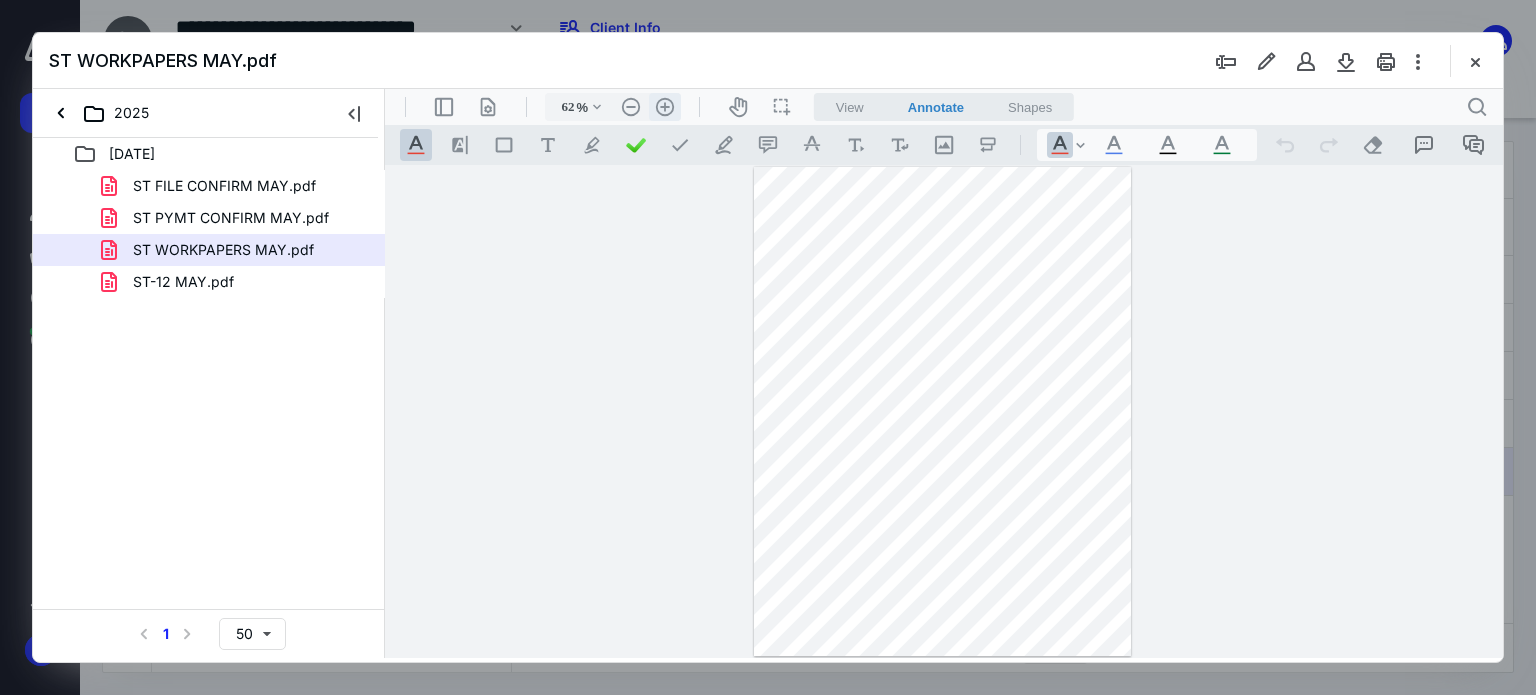 click on ".cls-1{fill:#abb0c4;} icon - header - zoom - in - line" at bounding box center [665, 107] 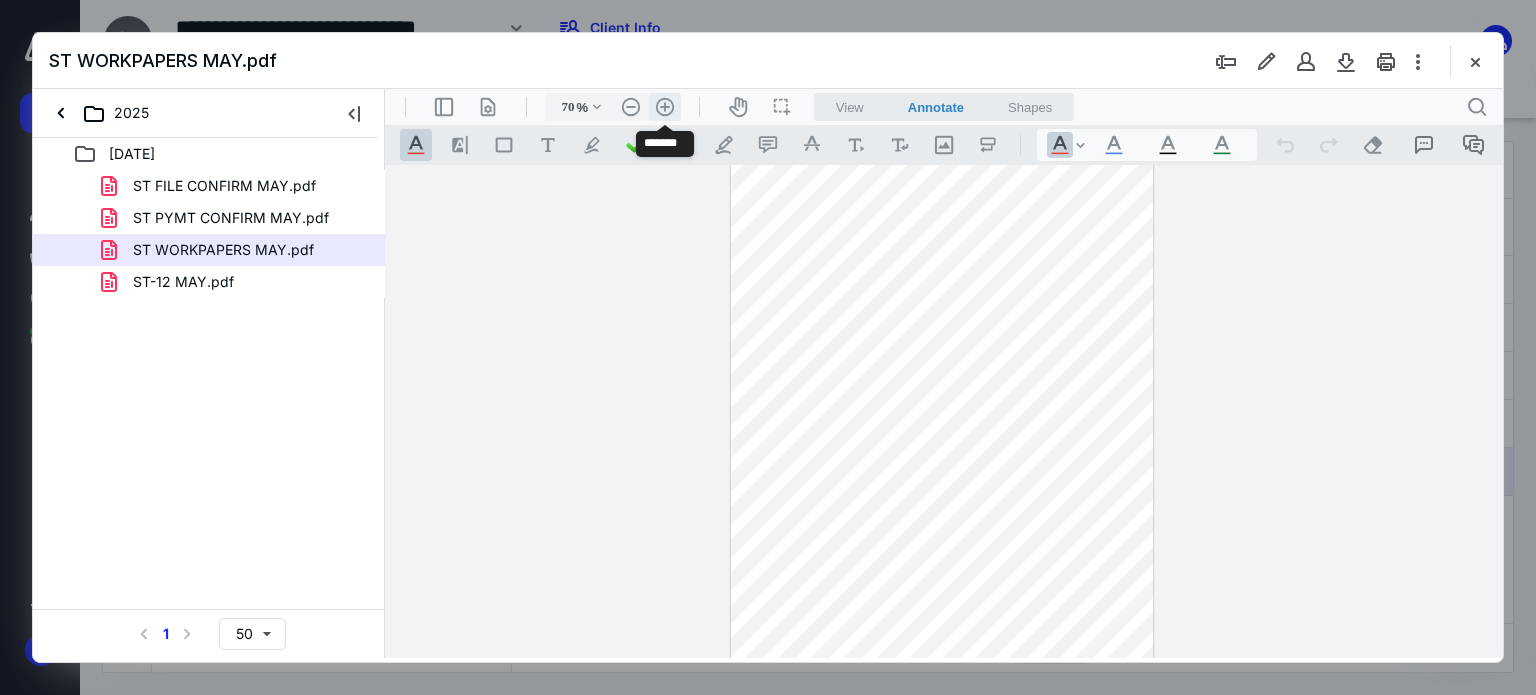 click on ".cls-1{fill:#abb0c4;} icon - header - zoom - in - line" at bounding box center (665, 107) 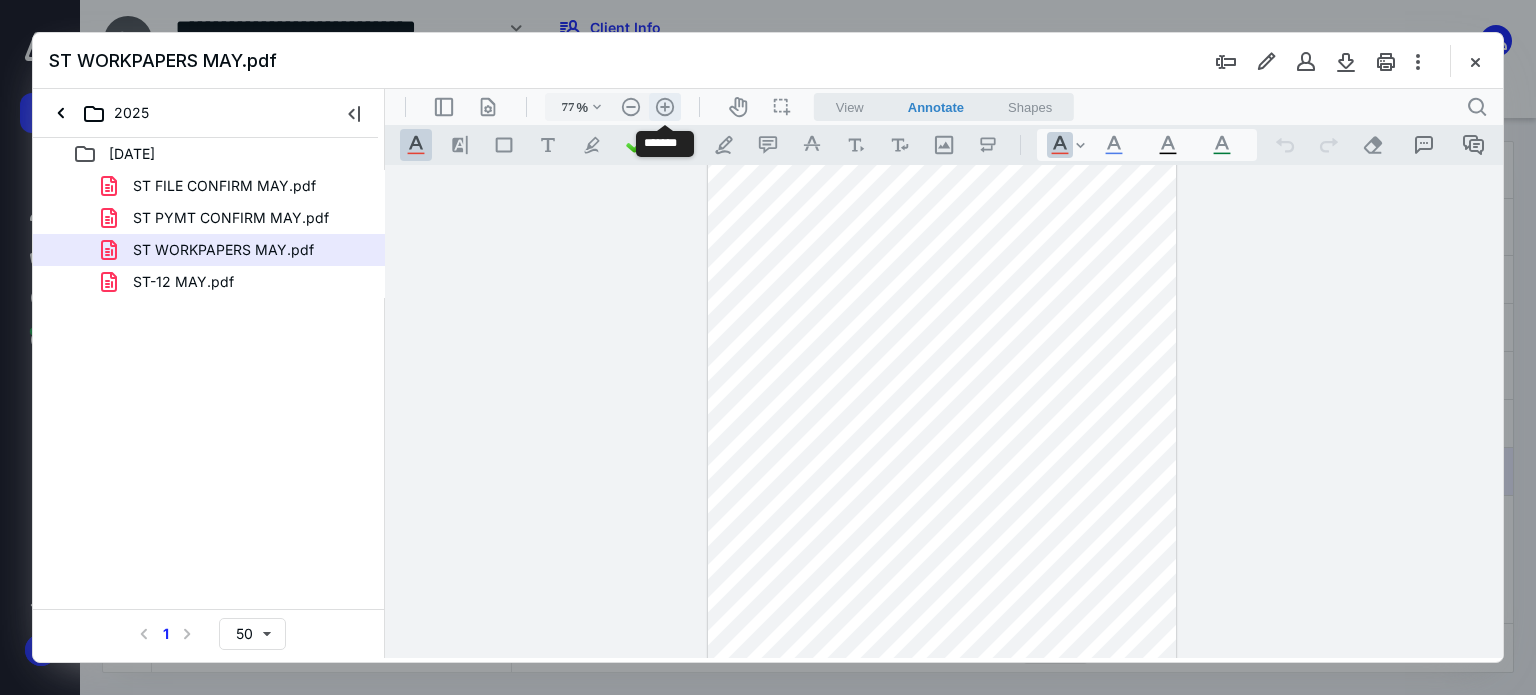 click on ".cls-1{fill:#abb0c4;} icon - header - zoom - in - line" at bounding box center [665, 107] 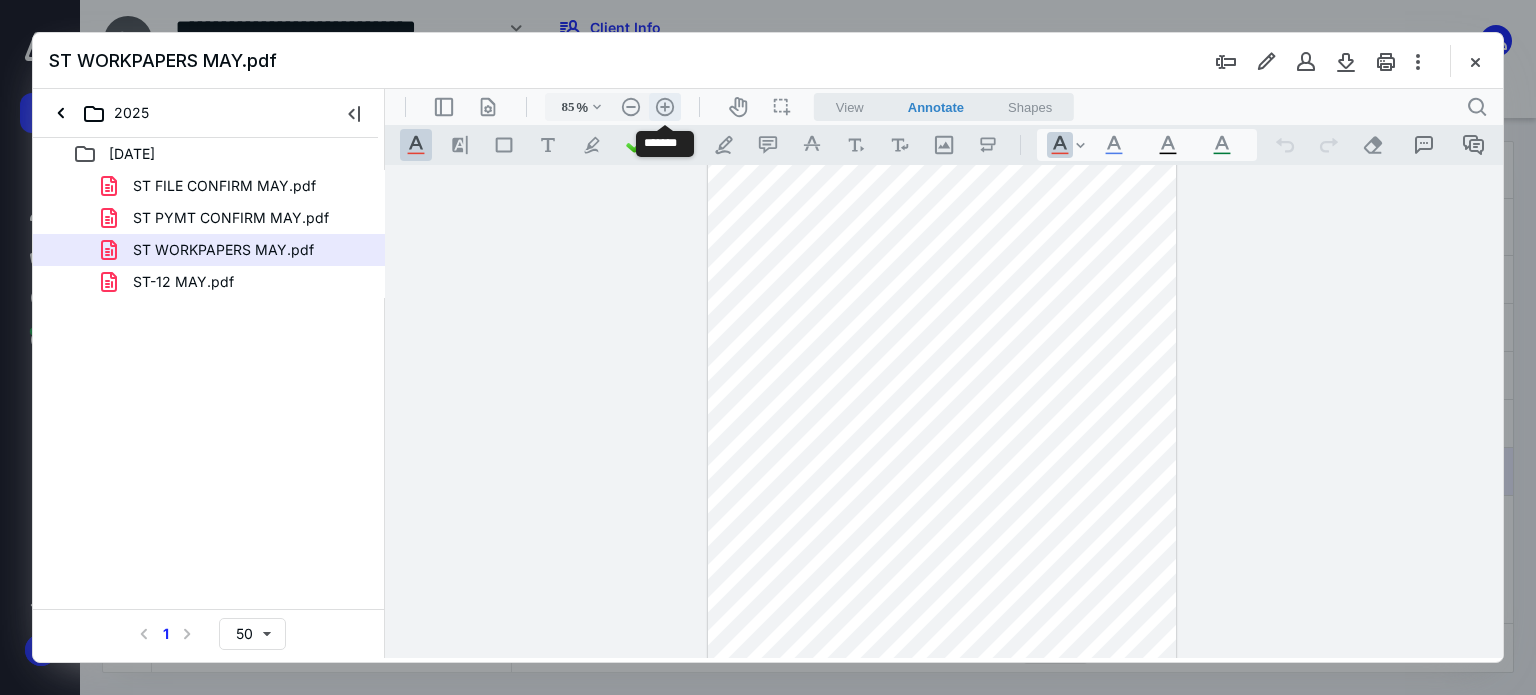 scroll, scrollTop: 76, scrollLeft: 0, axis: vertical 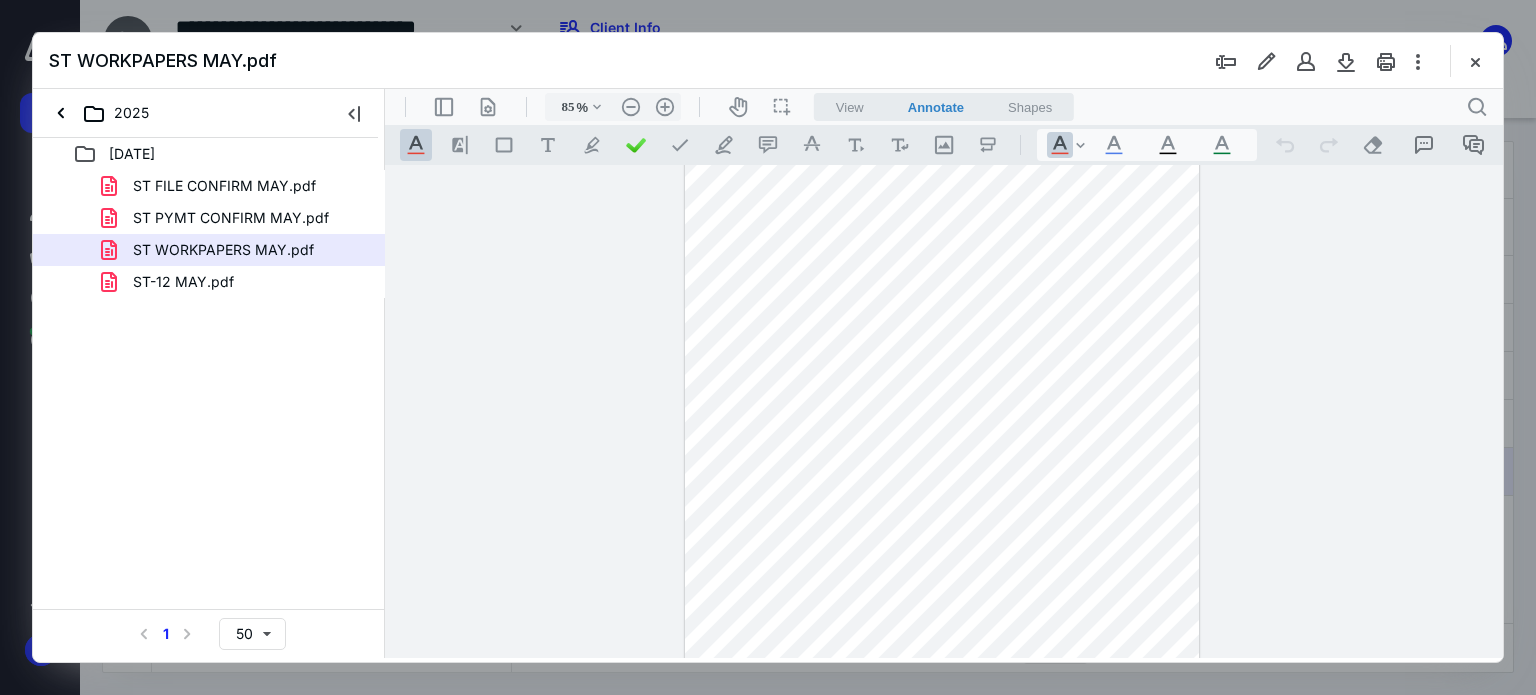 click at bounding box center [1475, 61] 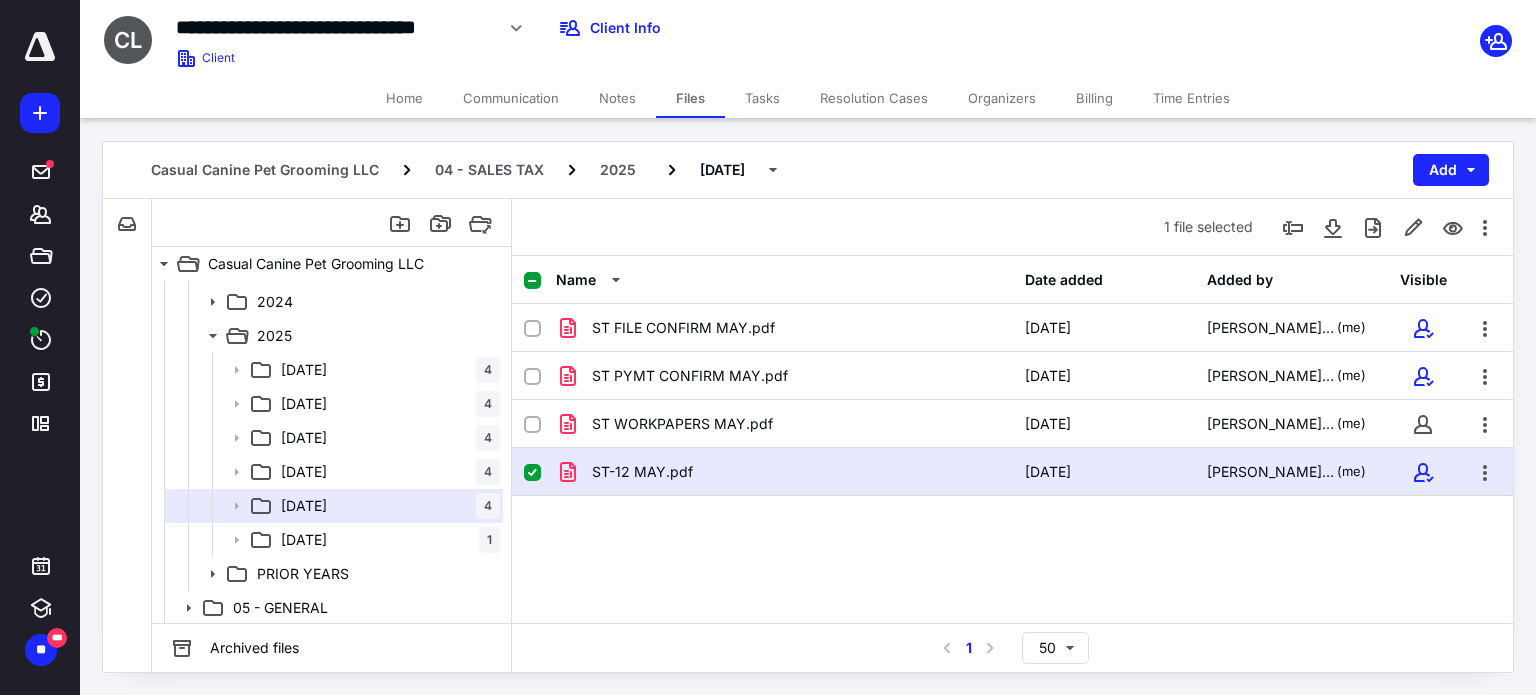 click on "ST FILE CONFIRM MAY.pdf 6/11/2025 Laura Friday  (me) ST PYMT CONFIRM MAY.pdf 6/11/2025 Laura Friday  (me) ST WORKPAPERS MAY.pdf 6/11/2025 Laura Friday  (me) ST-12 MAY.pdf 6/11/2025 Laura Friday  (me)" at bounding box center [1012, 454] 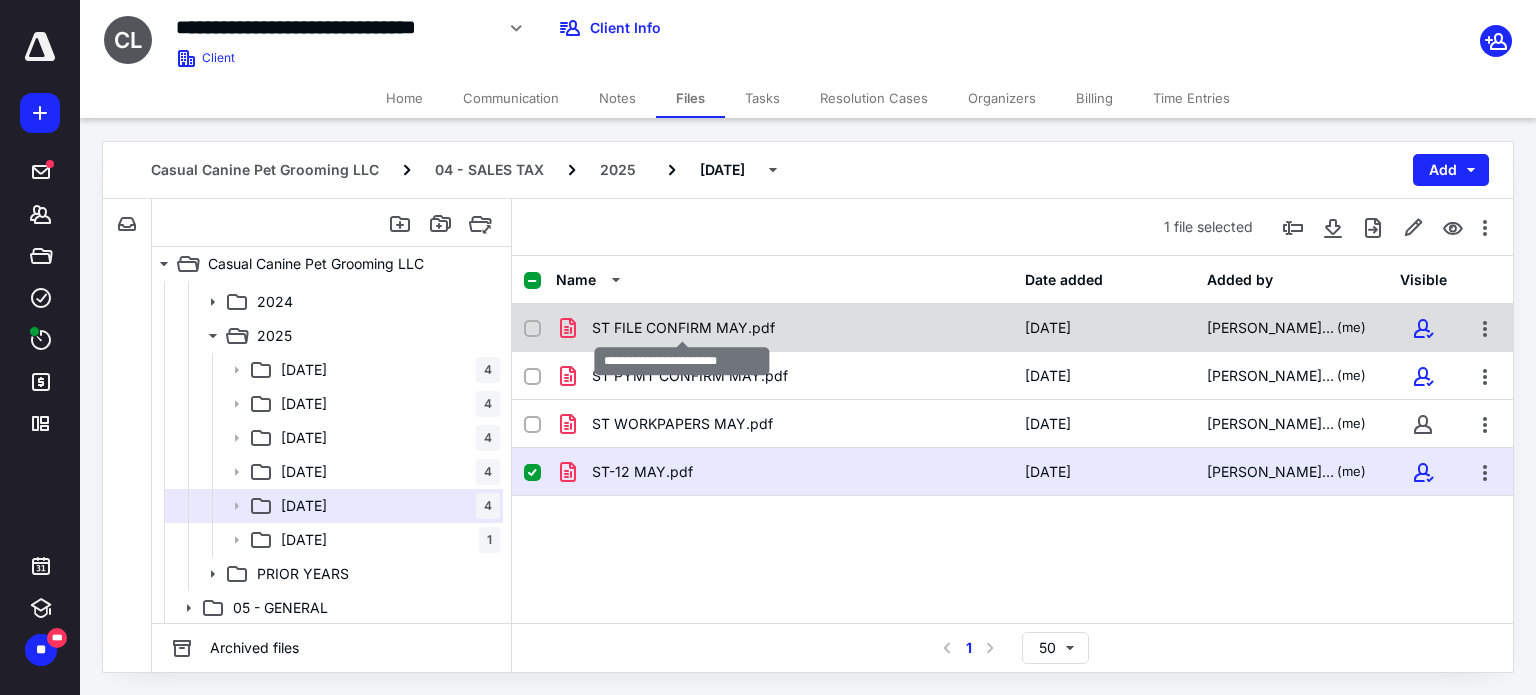 checkbox on "true" 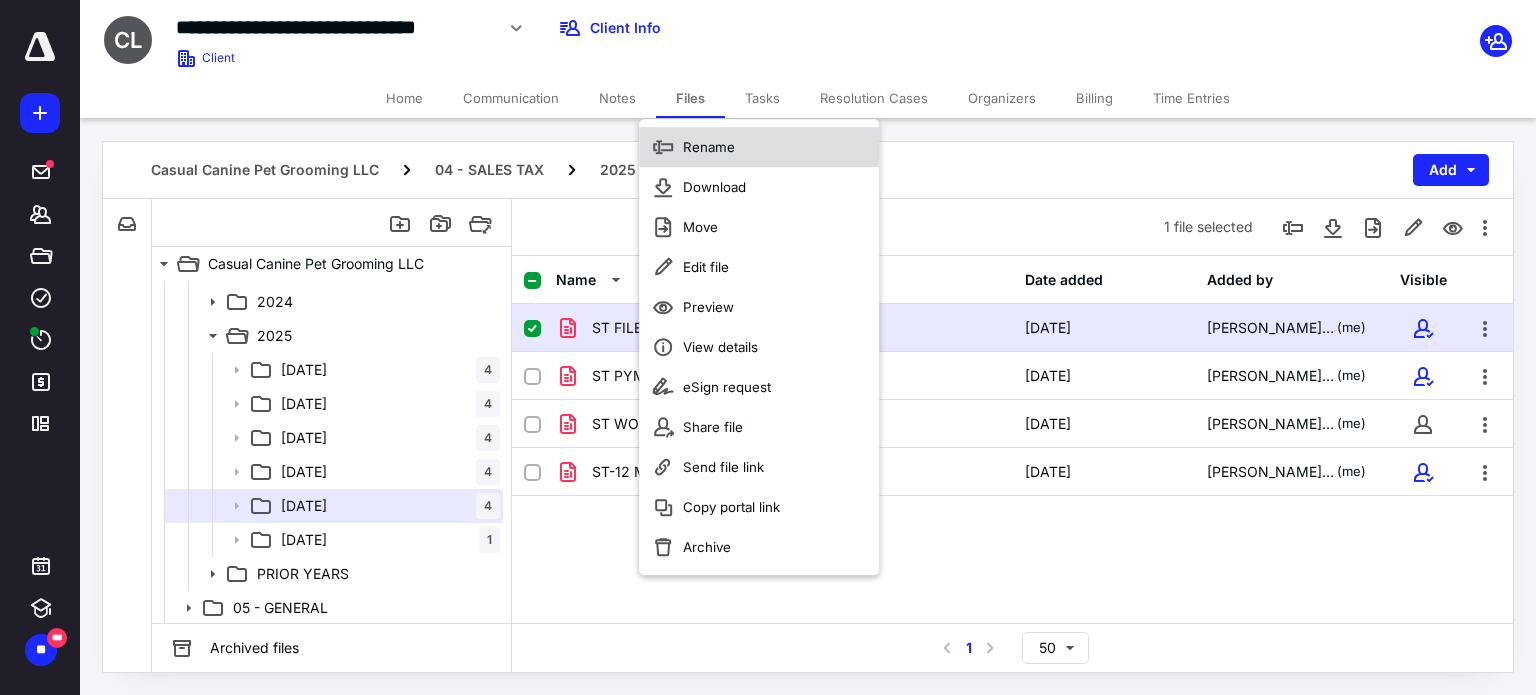 click on "Rename" at bounding box center (709, 147) 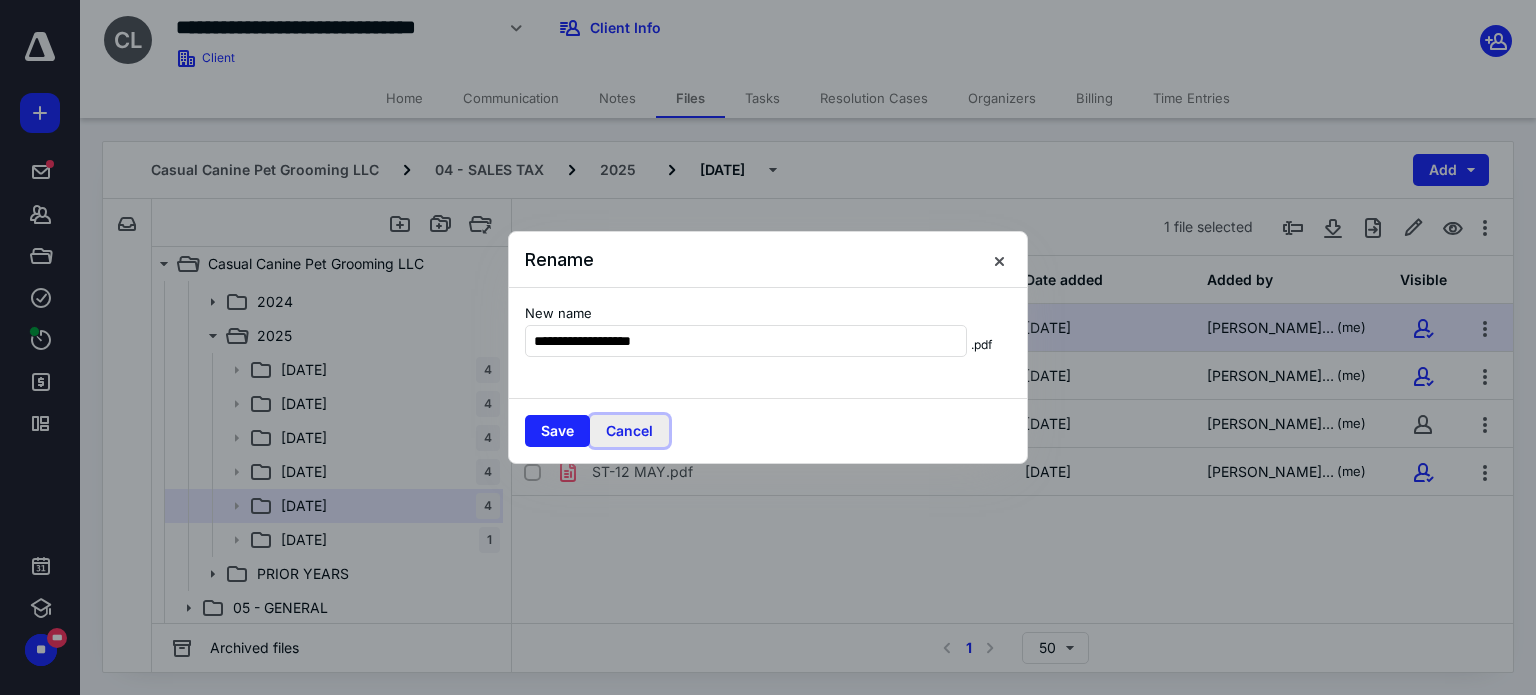 click on "Cancel" at bounding box center [629, 431] 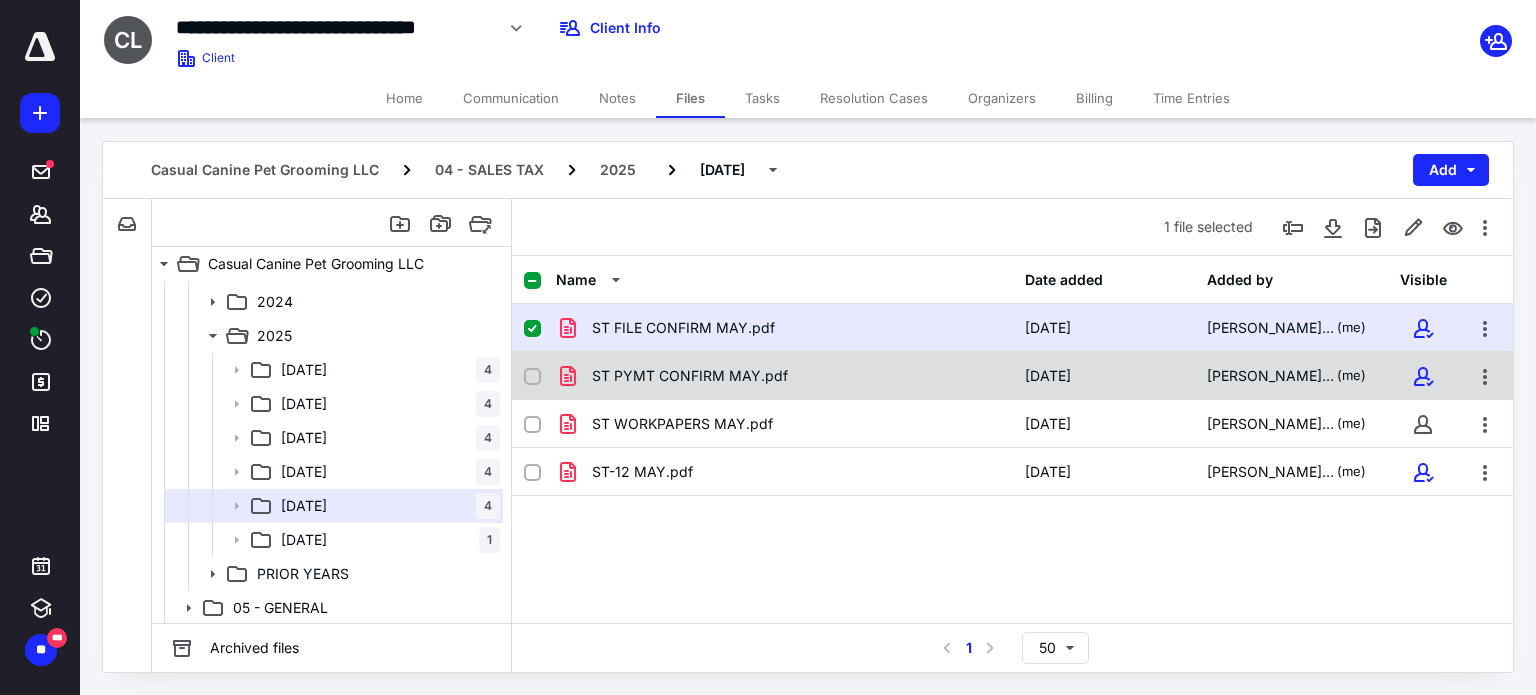 click on "ST PYMT CONFIRM MAY.pdf" at bounding box center (784, 376) 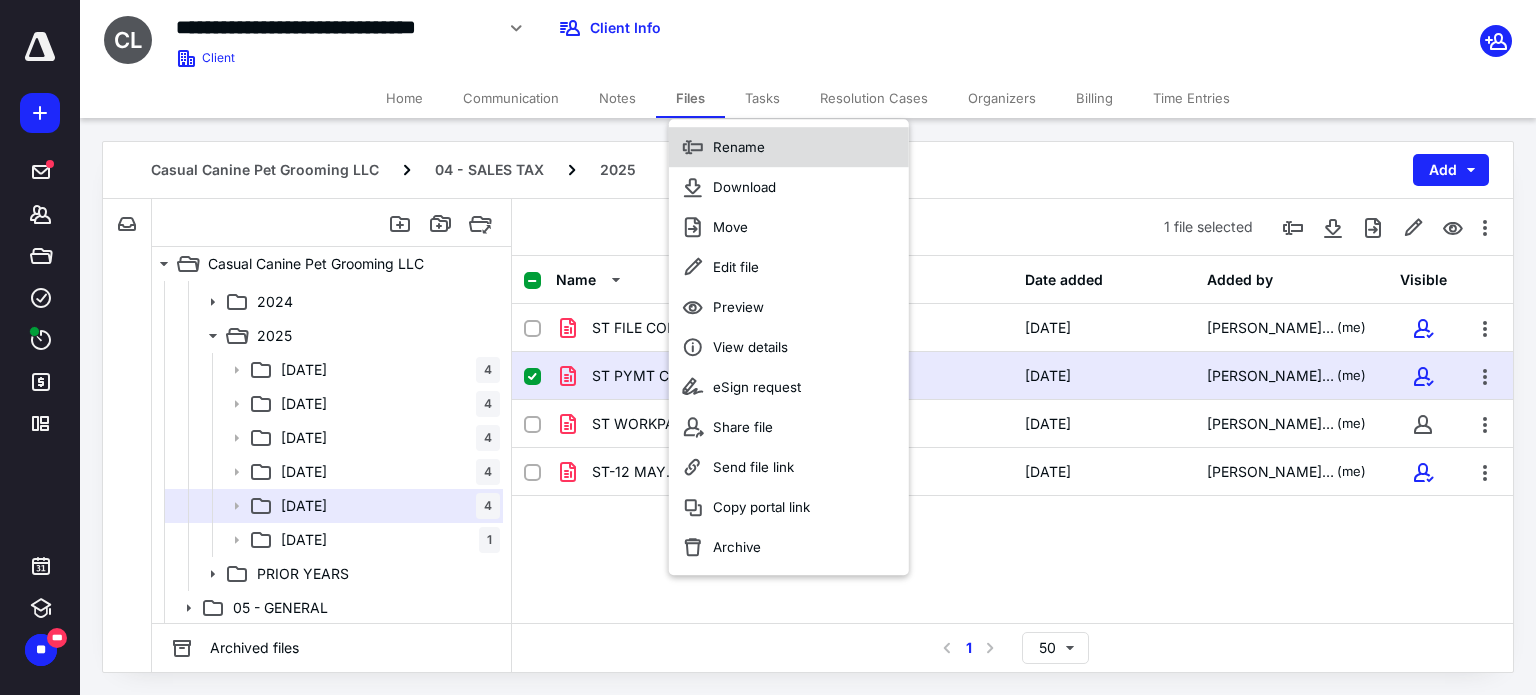 click on "Rename" at bounding box center [739, 147] 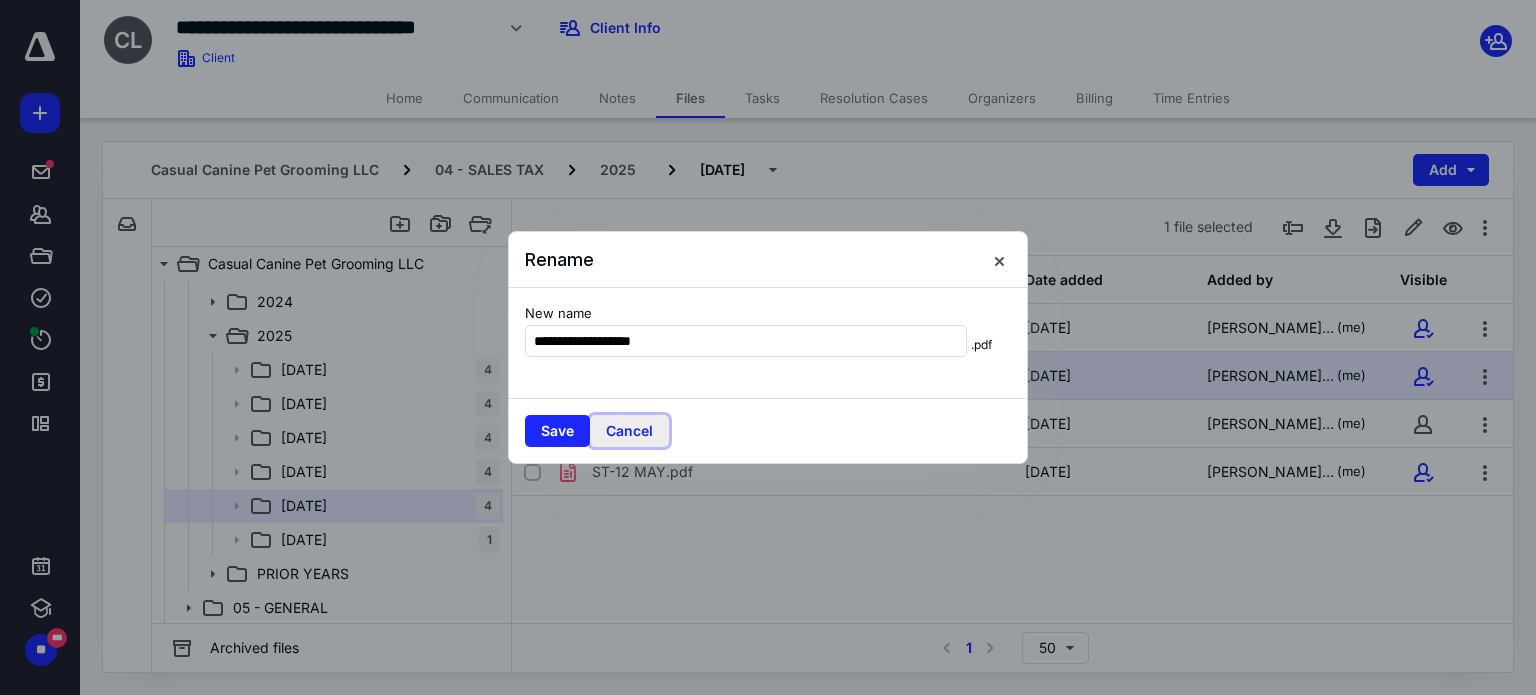 click on "Cancel" at bounding box center [629, 431] 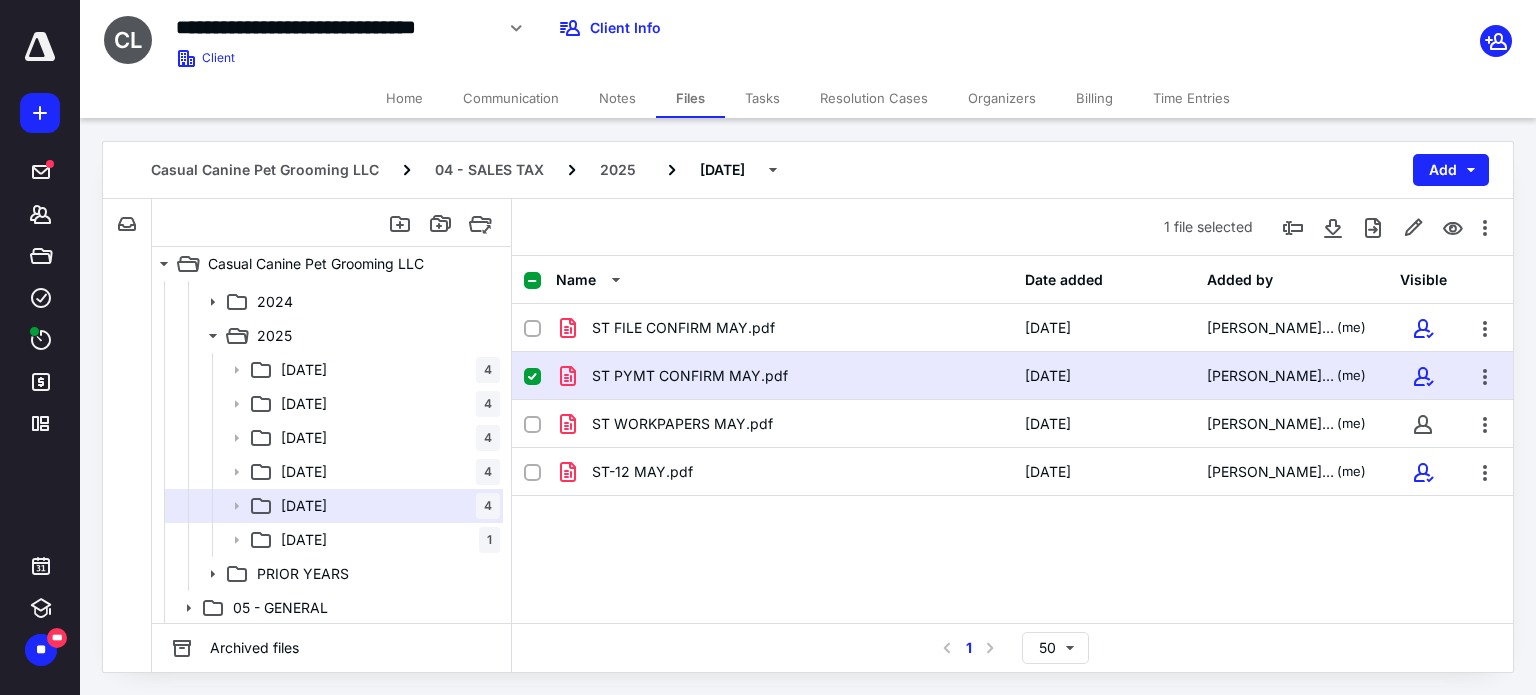 click on "ST PYMT CONFIRM MAY.pdf" at bounding box center (690, 376) 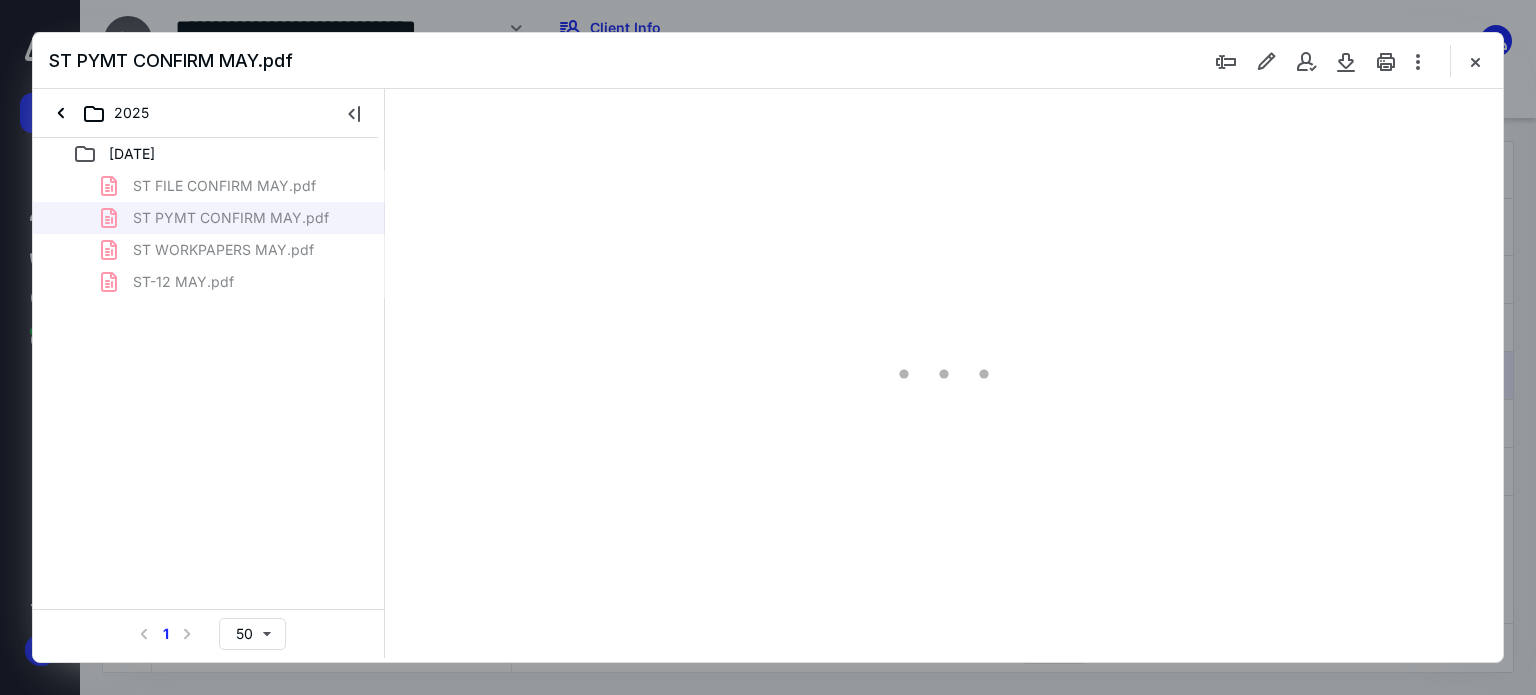scroll, scrollTop: 0, scrollLeft: 0, axis: both 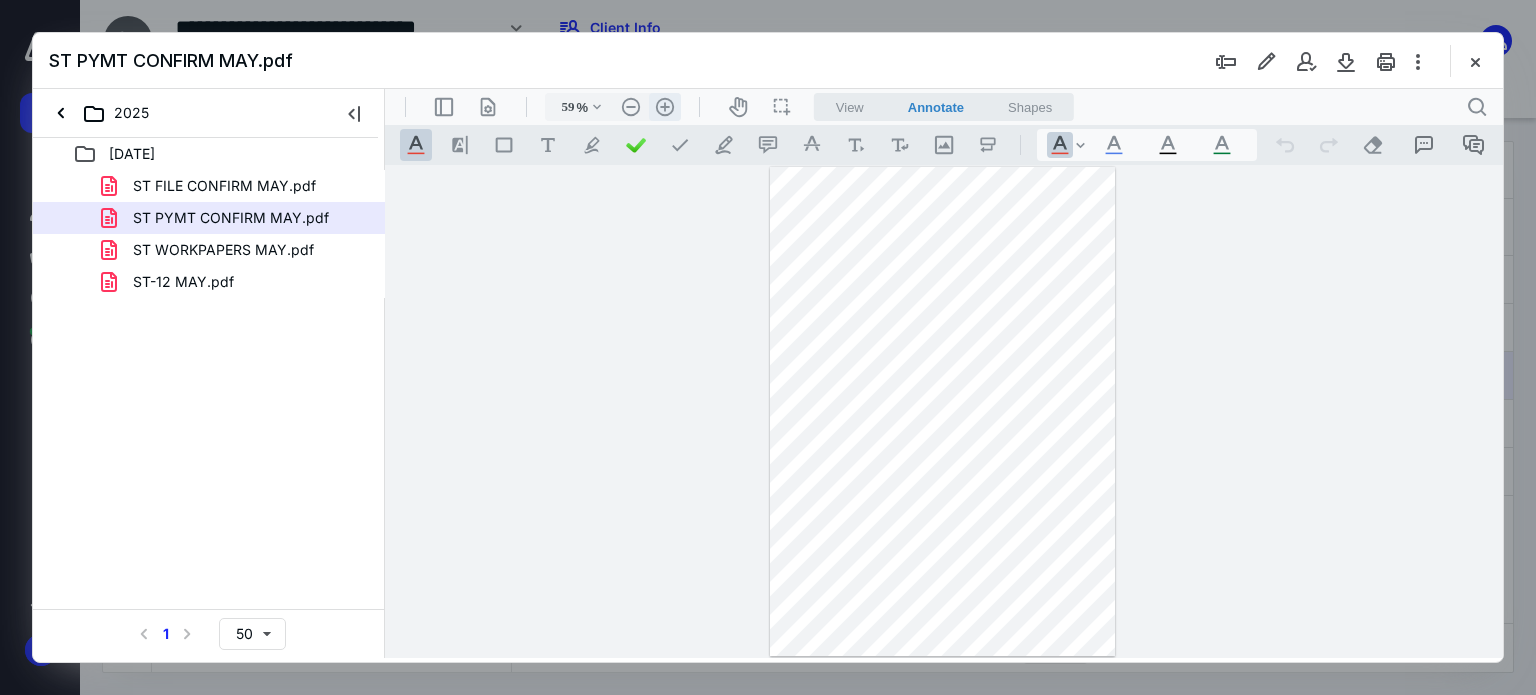 click on ".cls-1{fill:#abb0c4;} icon - header - zoom - in - line" at bounding box center [665, 107] 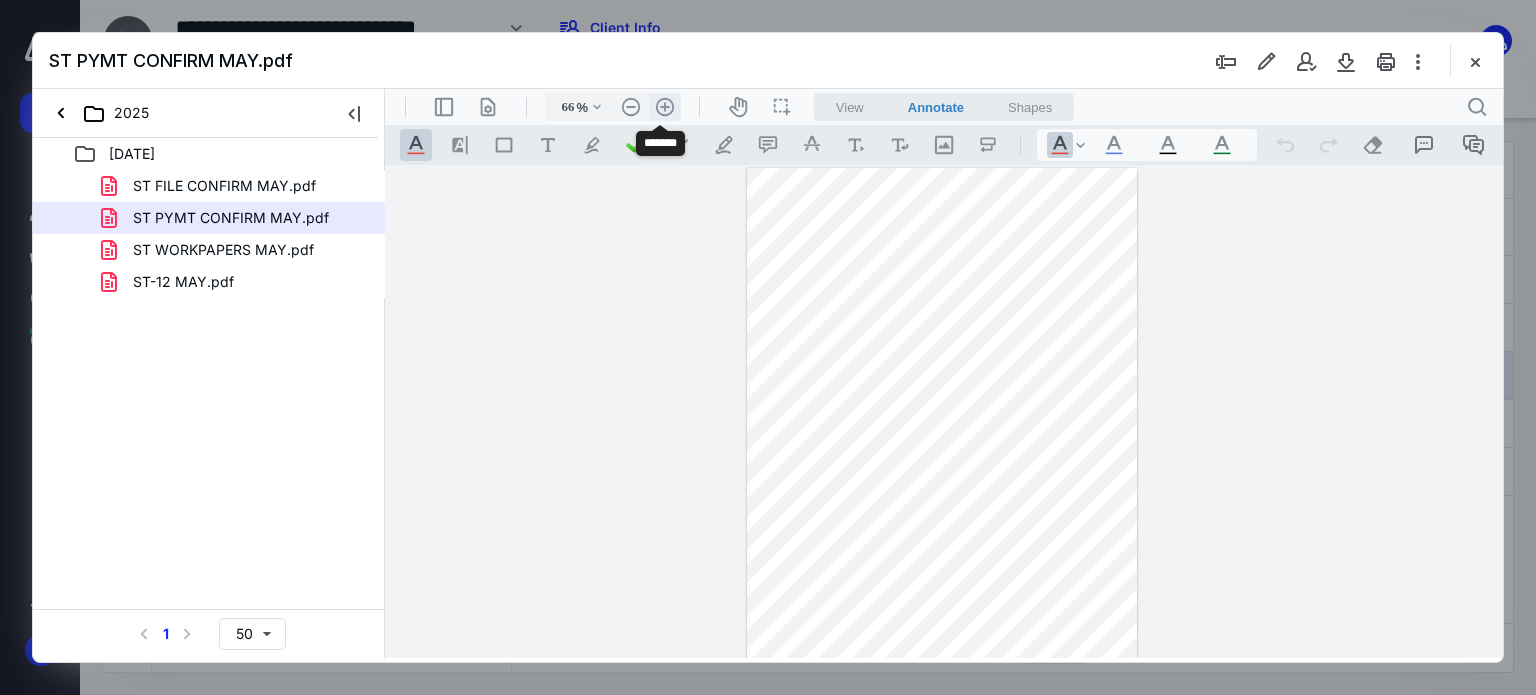 click on ".cls-1{fill:#abb0c4;} icon - header - zoom - in - line" at bounding box center (665, 107) 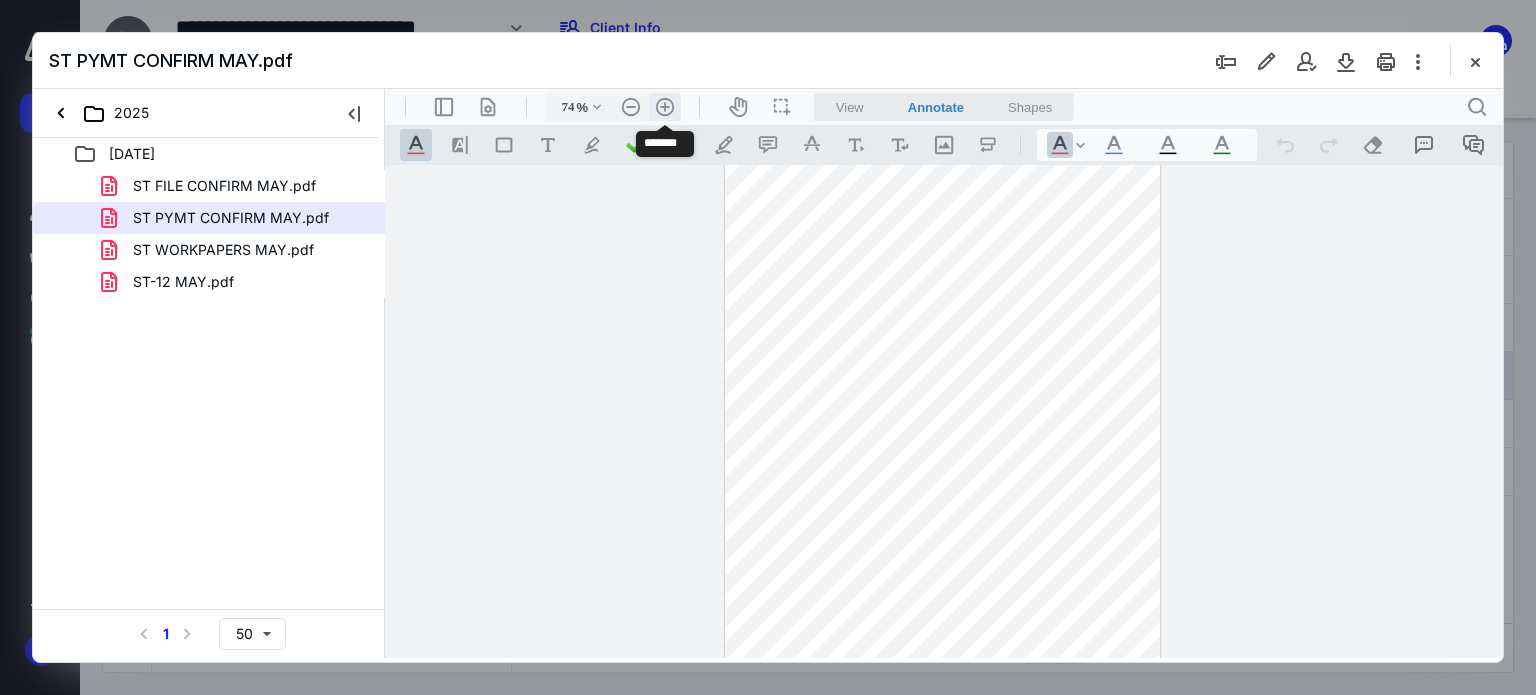 click on ".cls-1{fill:#abb0c4;} icon - header - zoom - in - line" at bounding box center (665, 107) 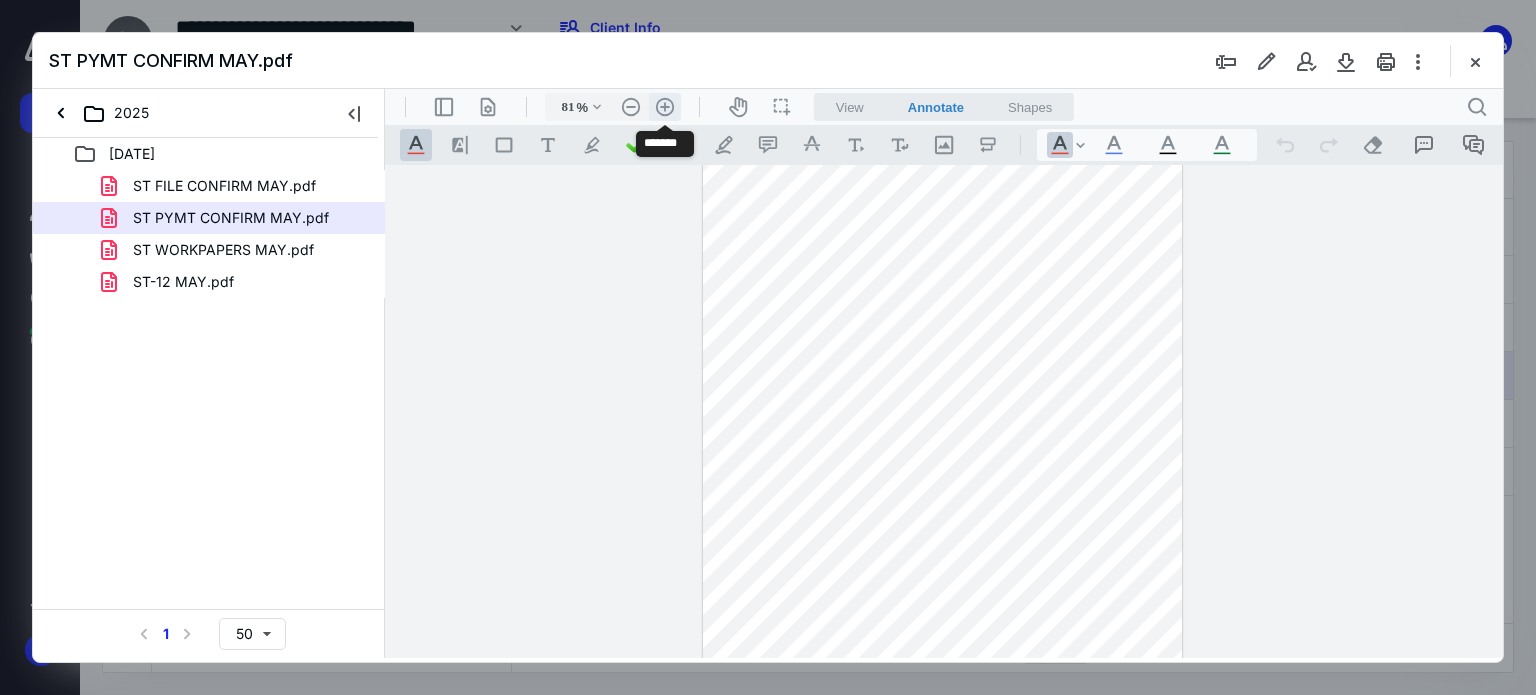 click on ".cls-1{fill:#abb0c4;} icon - header - zoom - in - line" at bounding box center (665, 107) 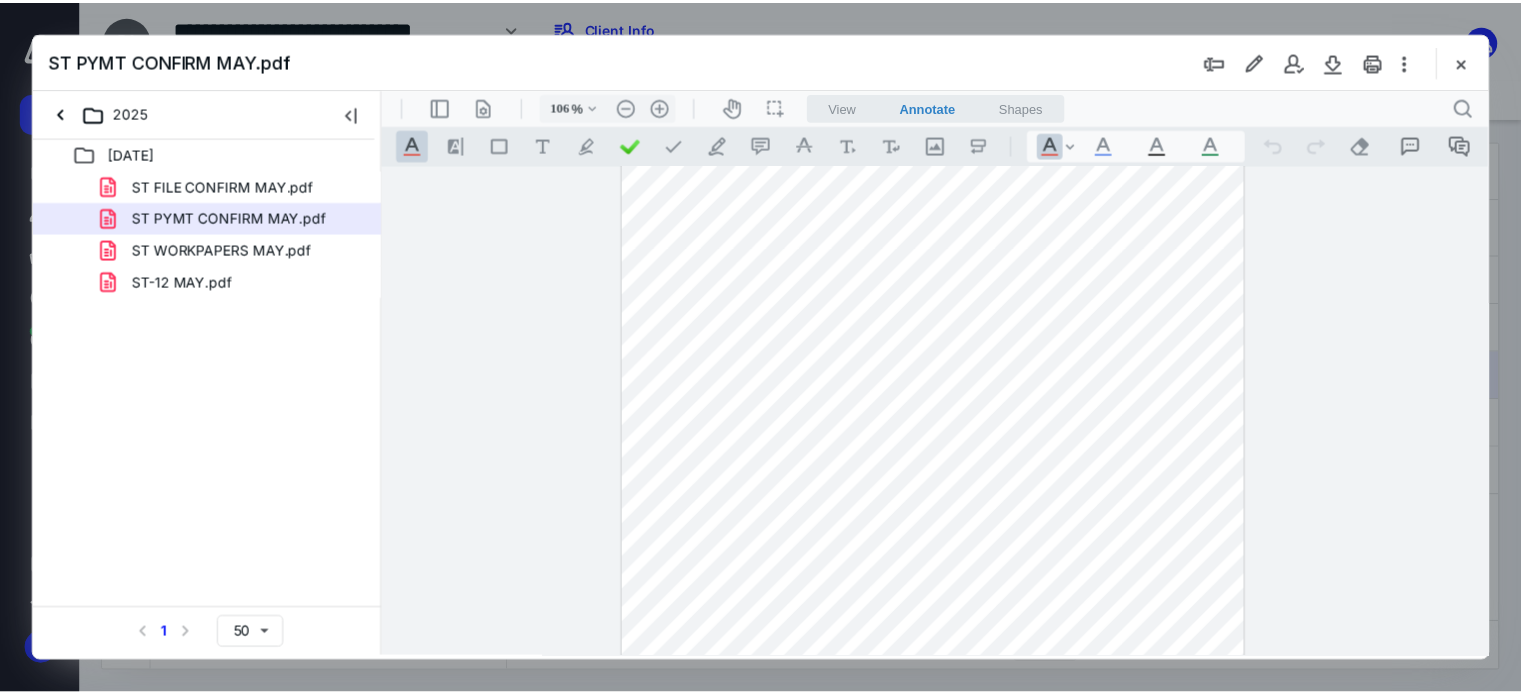 scroll, scrollTop: 0, scrollLeft: 0, axis: both 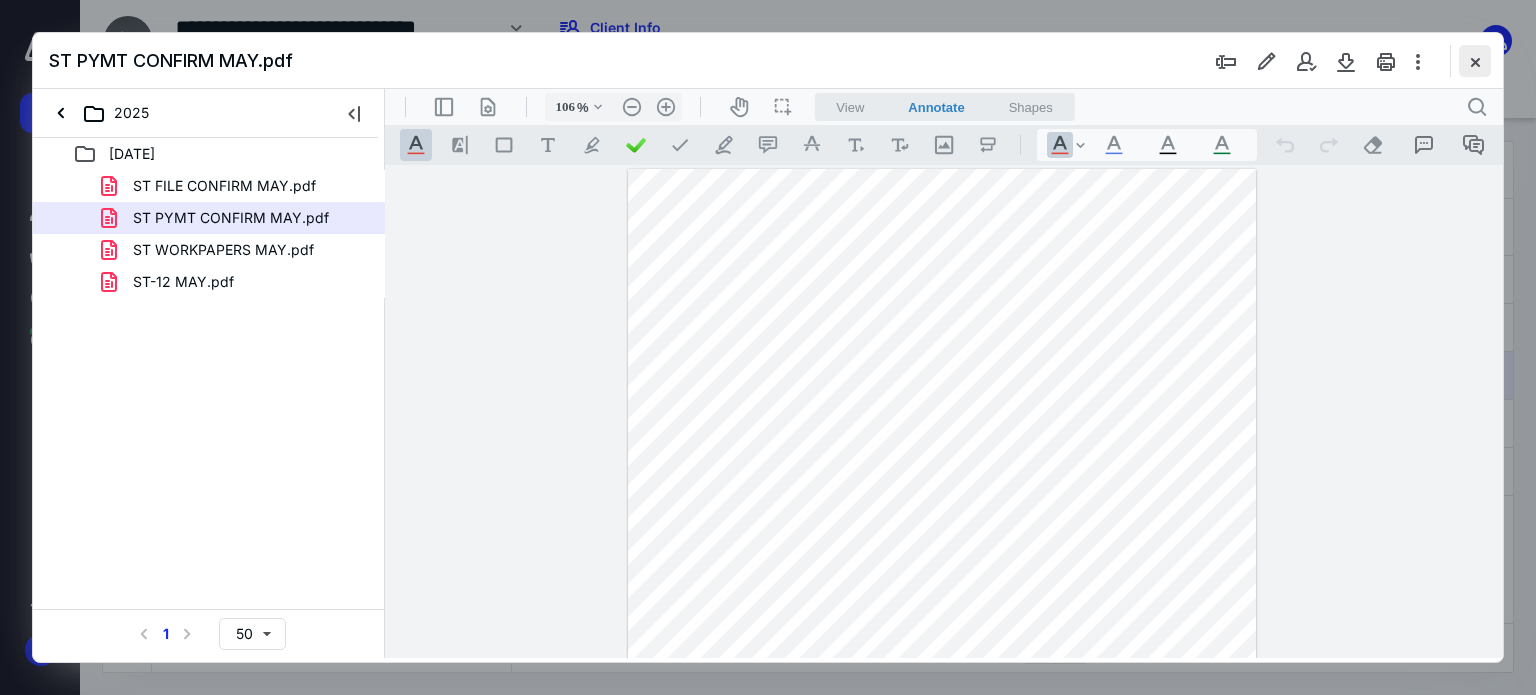click at bounding box center (1475, 61) 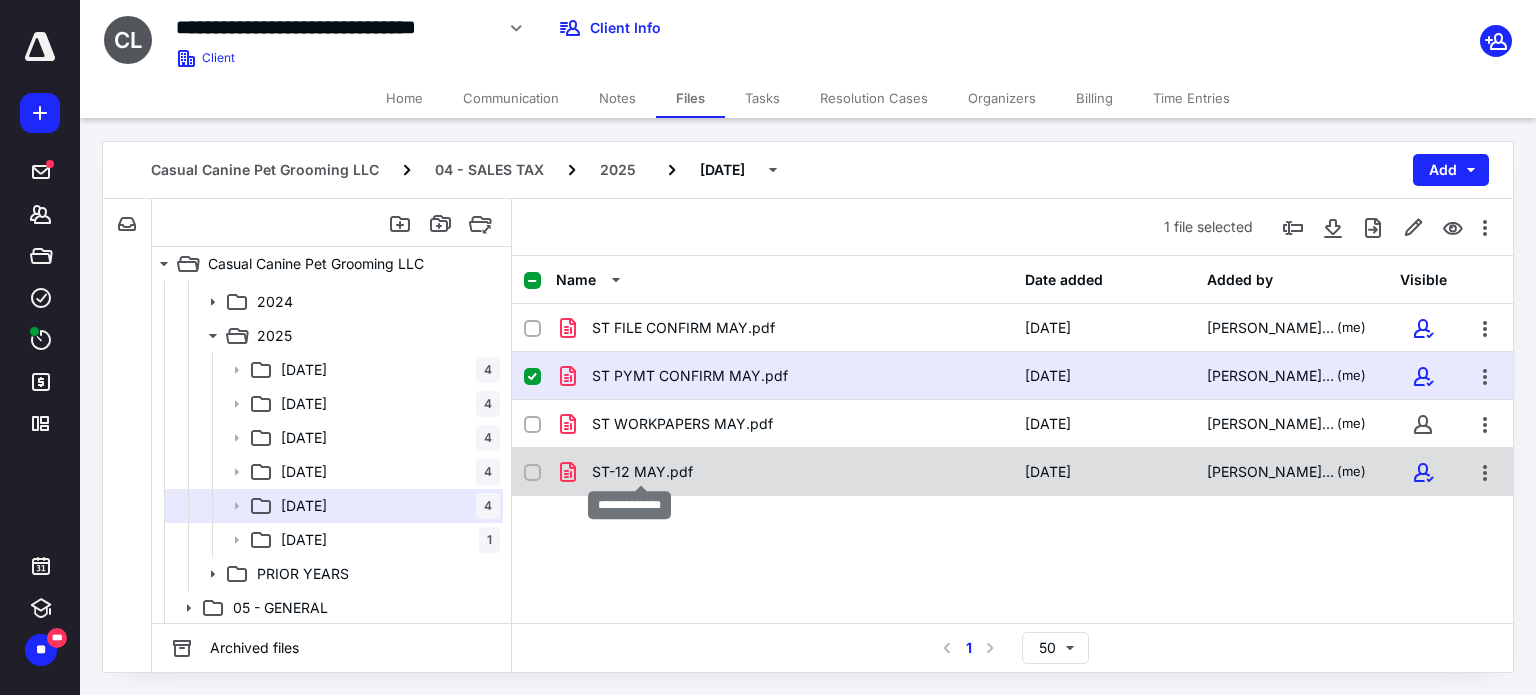 click on "ST-12 MAY.pdf" at bounding box center (642, 472) 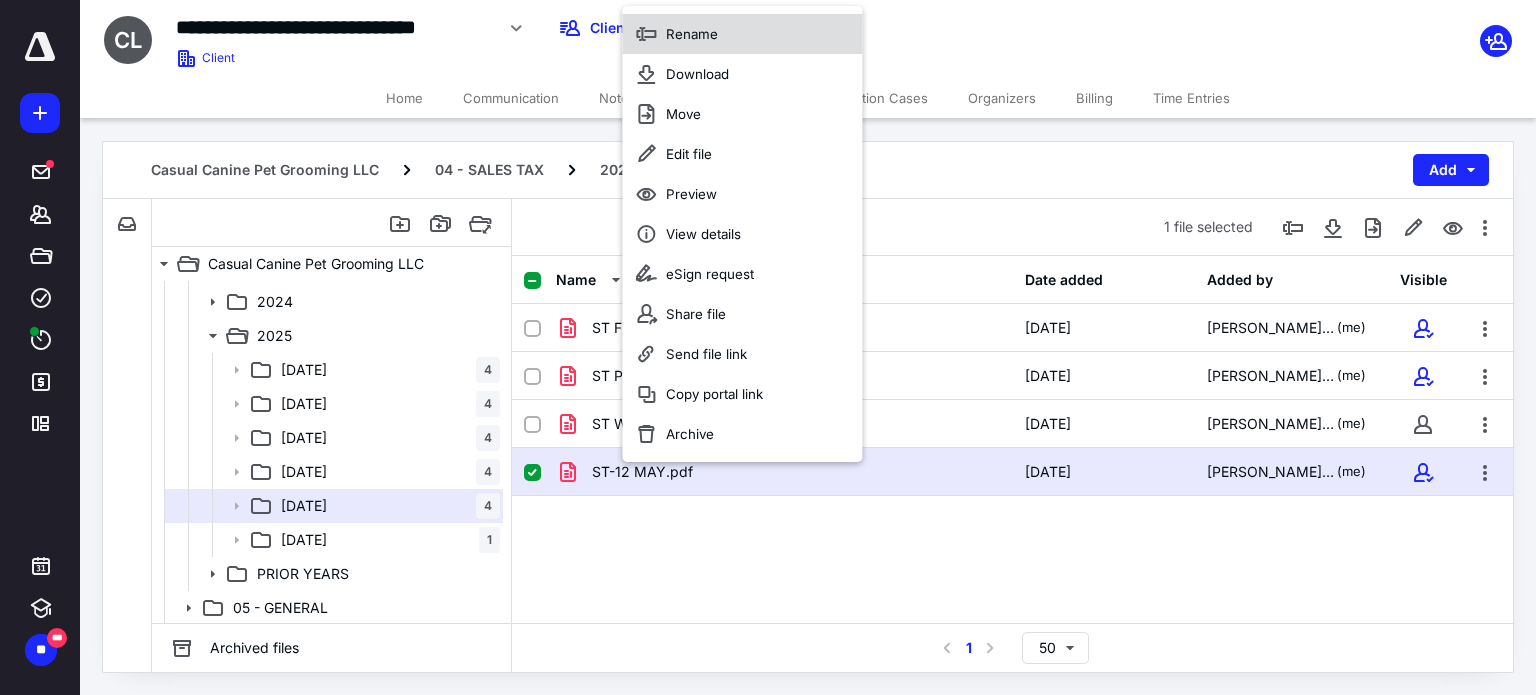 click on "Rename" at bounding box center (692, 34) 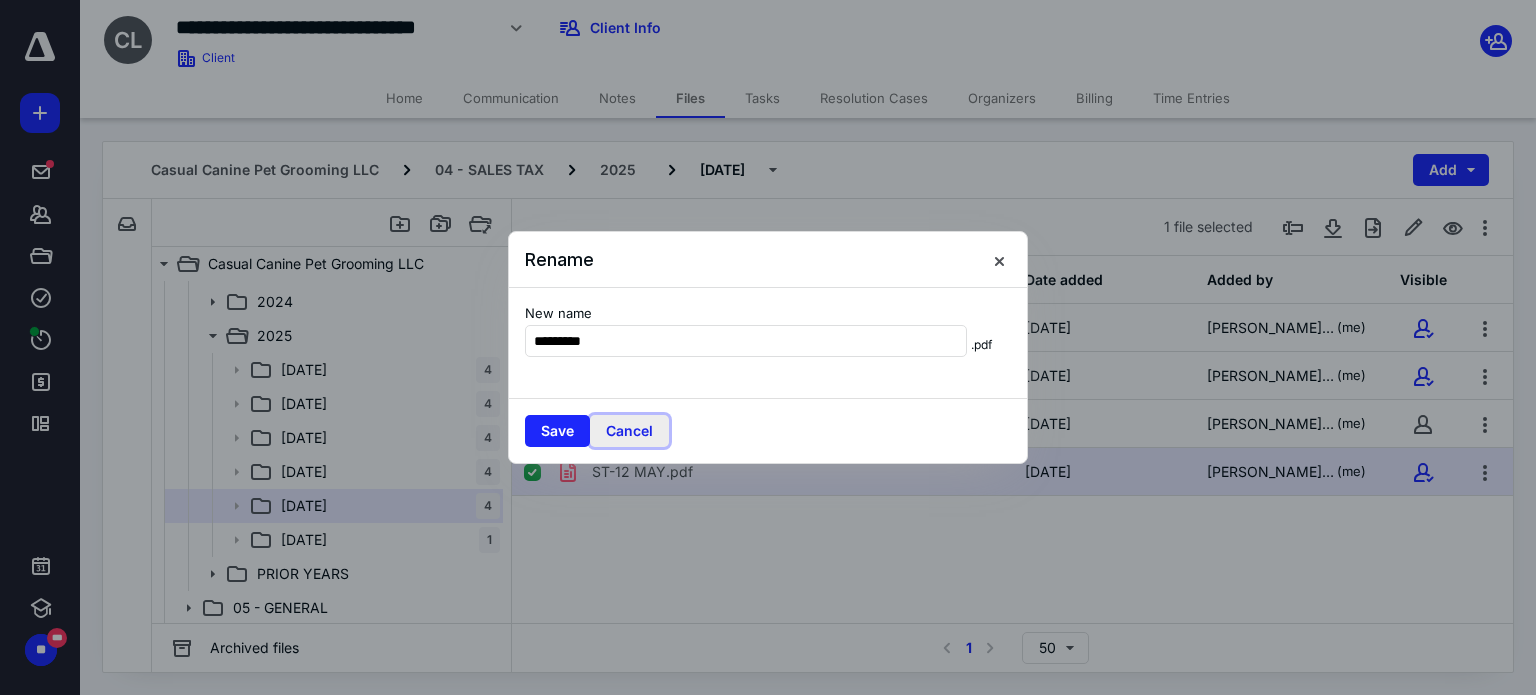 click on "Cancel" at bounding box center (629, 431) 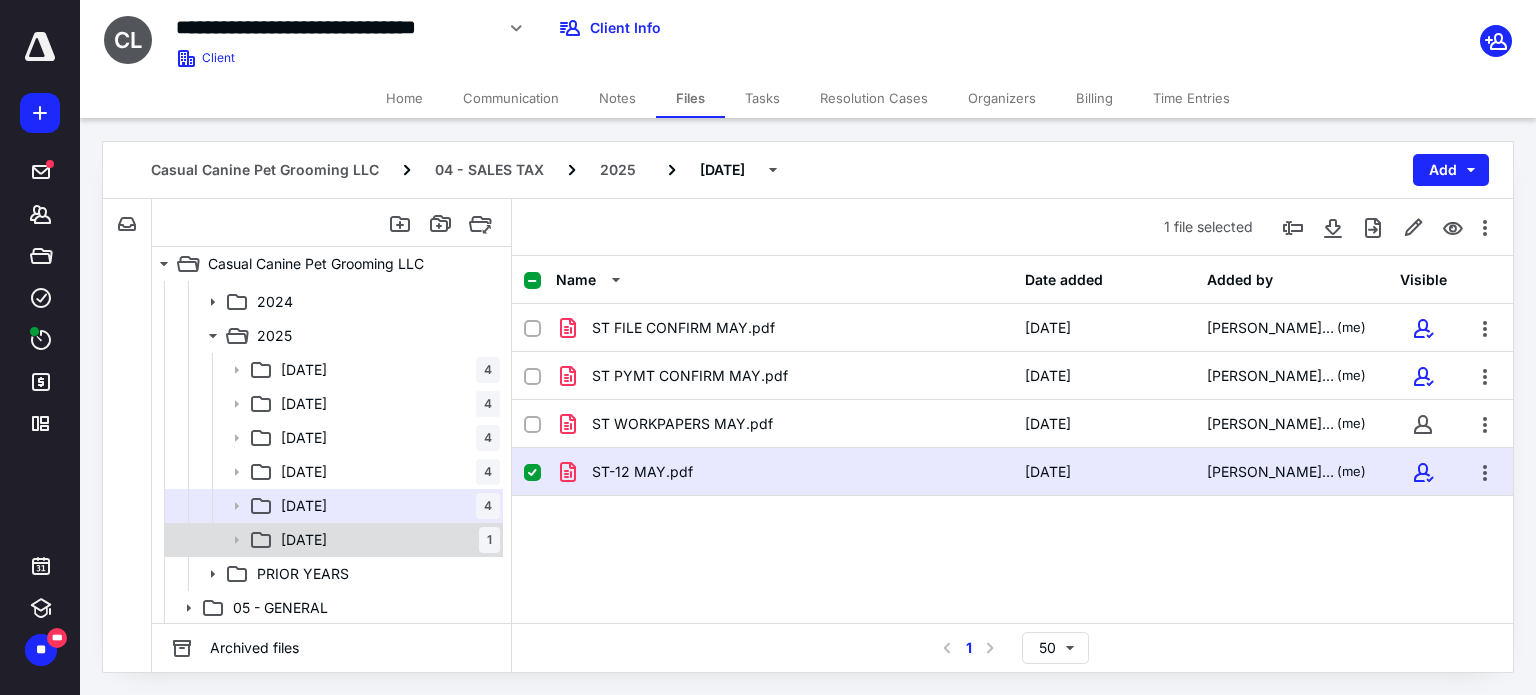 click on "[DATE]" at bounding box center [304, 540] 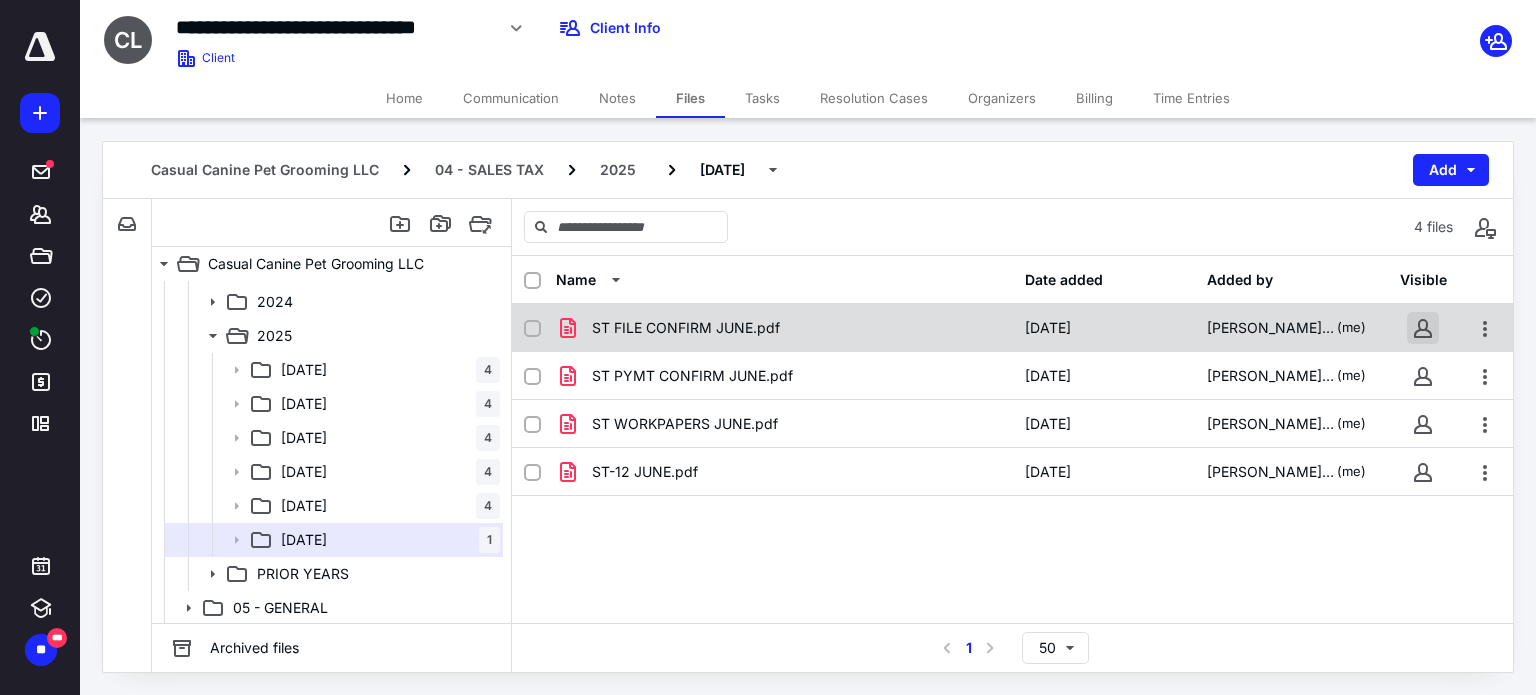 click at bounding box center (1423, 328) 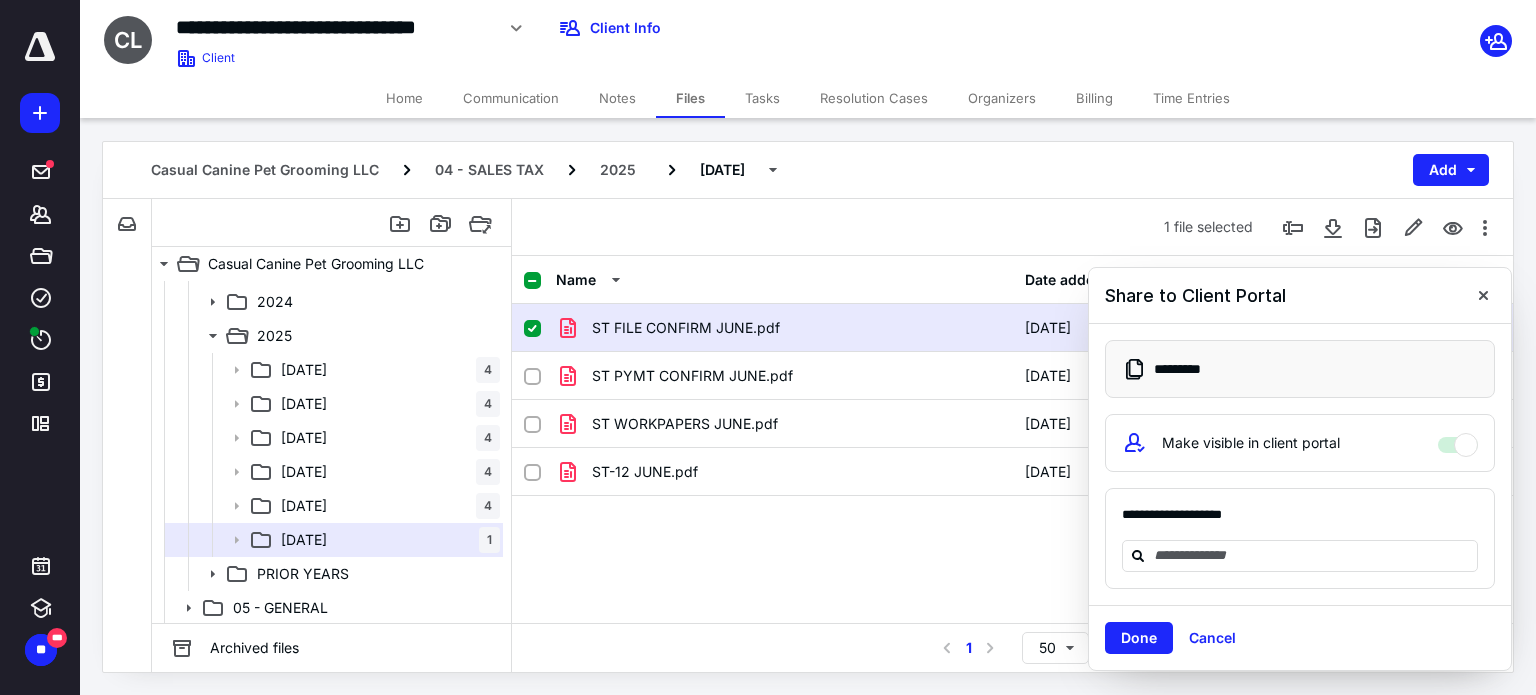 drag, startPoint x: 1482, startPoint y: 296, endPoint x: 1465, endPoint y: 297, distance: 17.029387 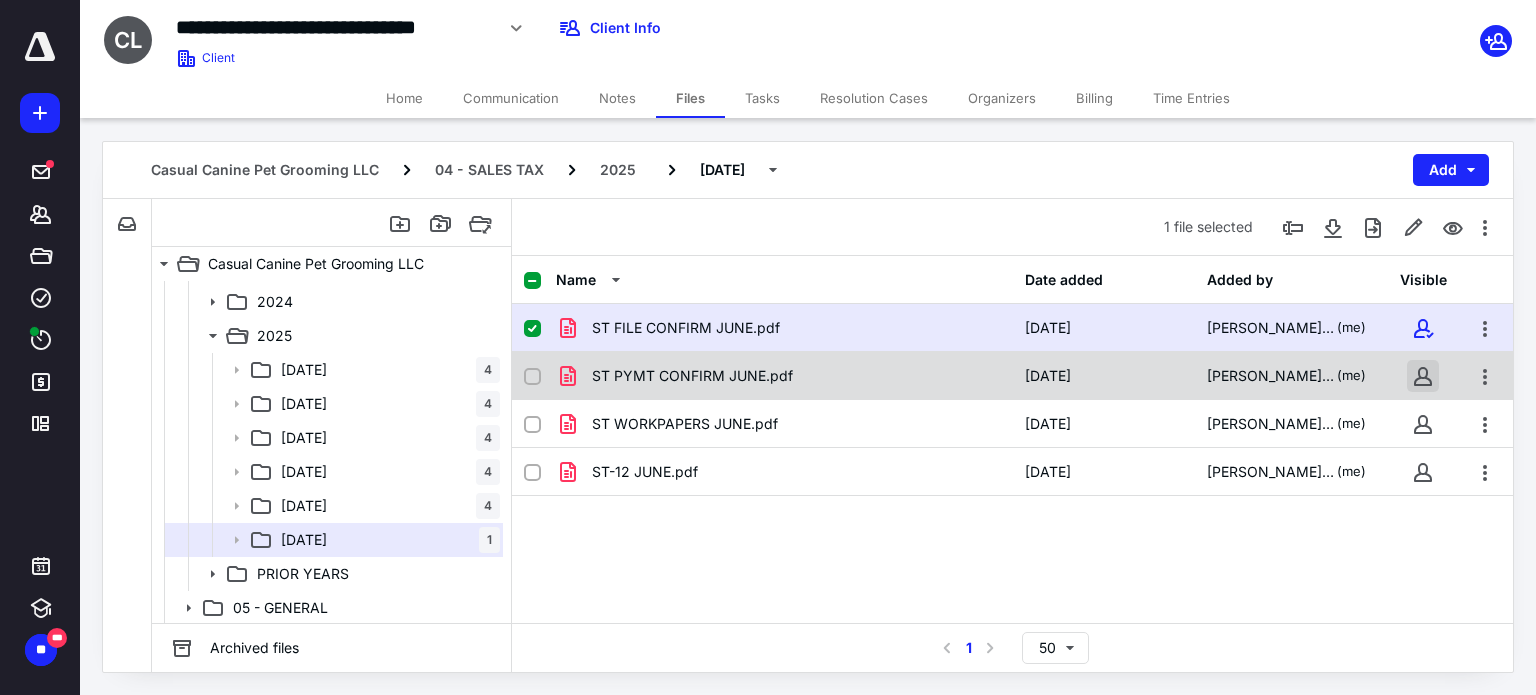 click at bounding box center (1423, 376) 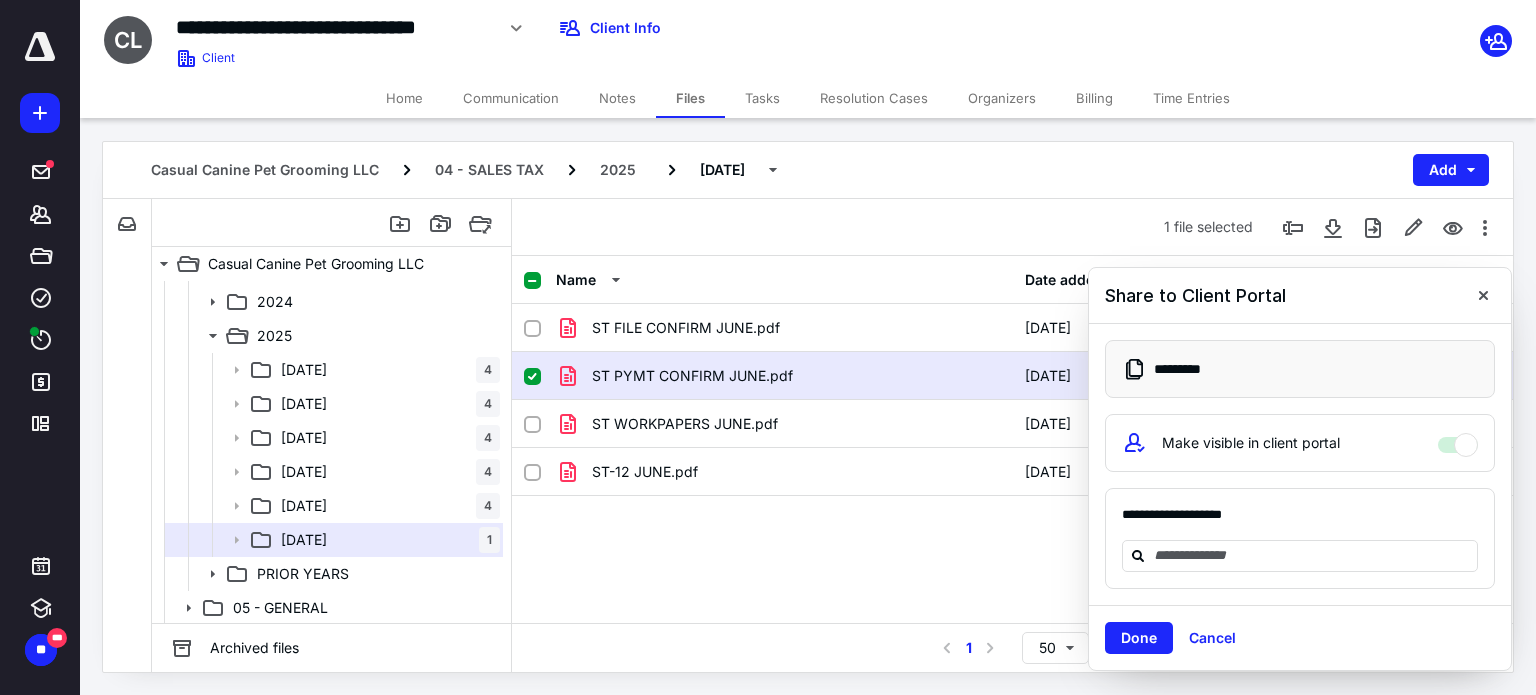 click at bounding box center (1483, 295) 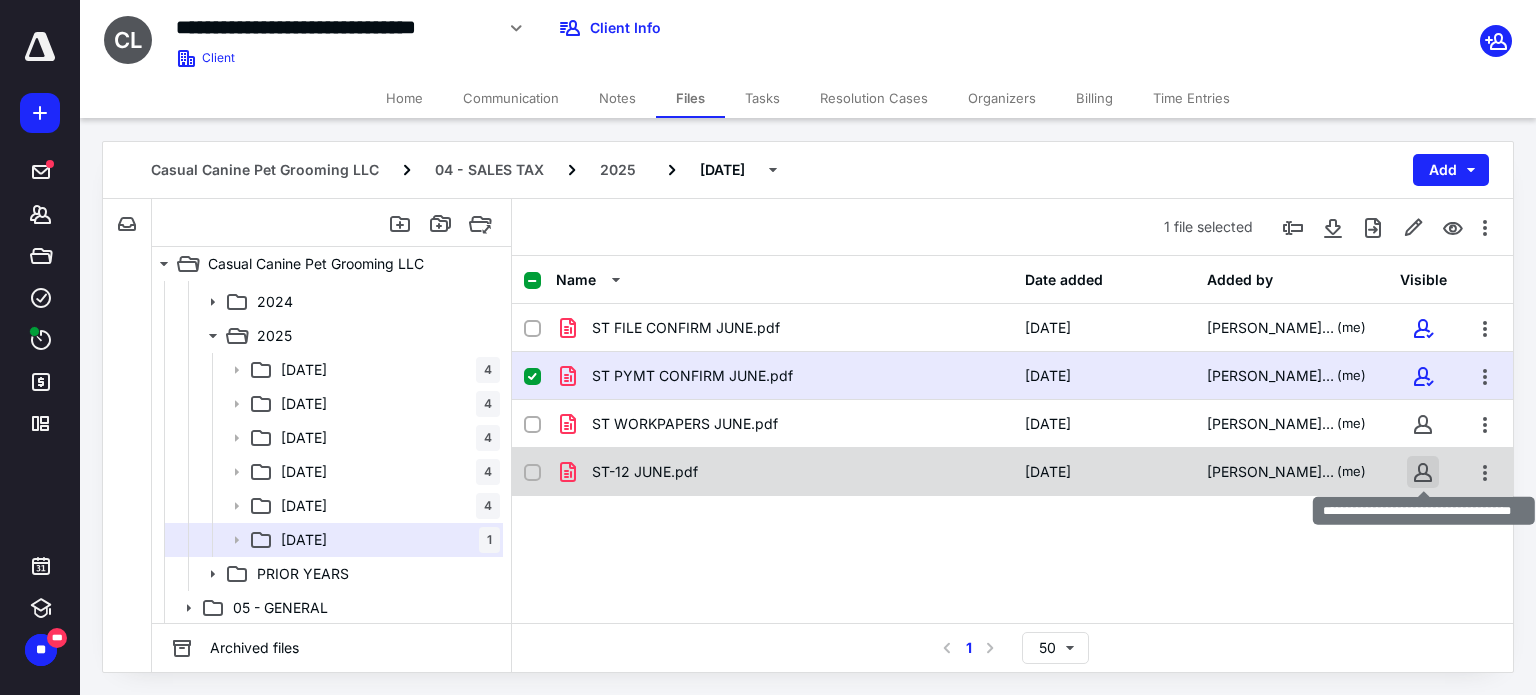 click at bounding box center (1423, 472) 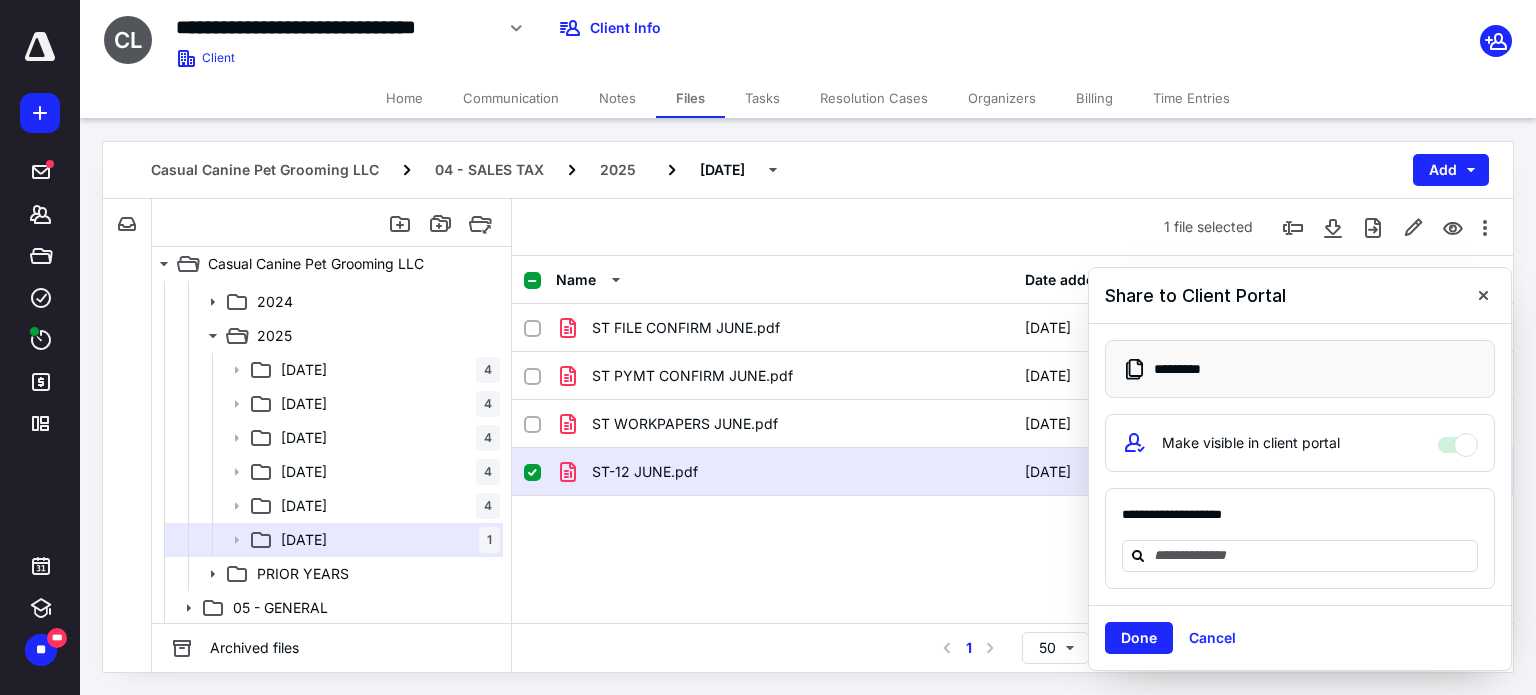 drag, startPoint x: 1219, startPoint y: 637, endPoint x: 1071, endPoint y: 618, distance: 149.21461 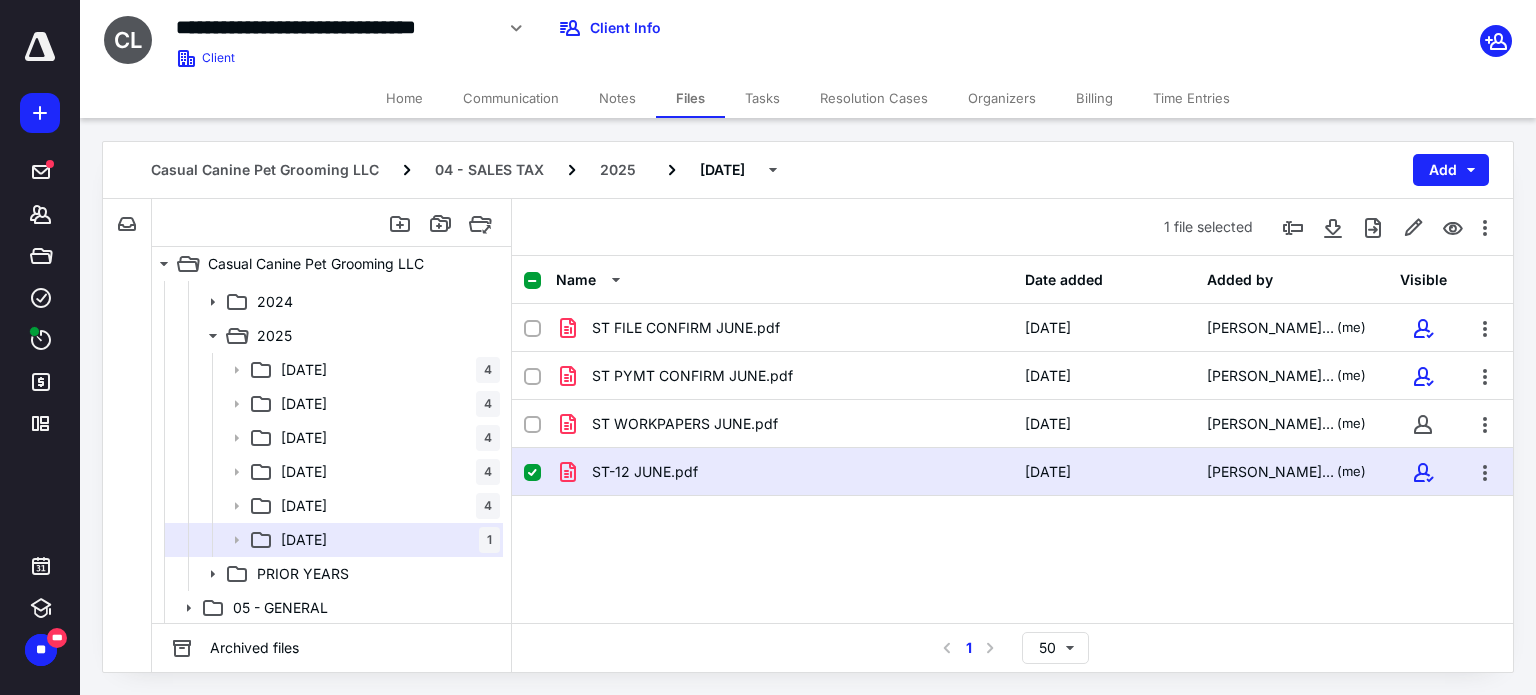 click on "Tasks" at bounding box center [762, 98] 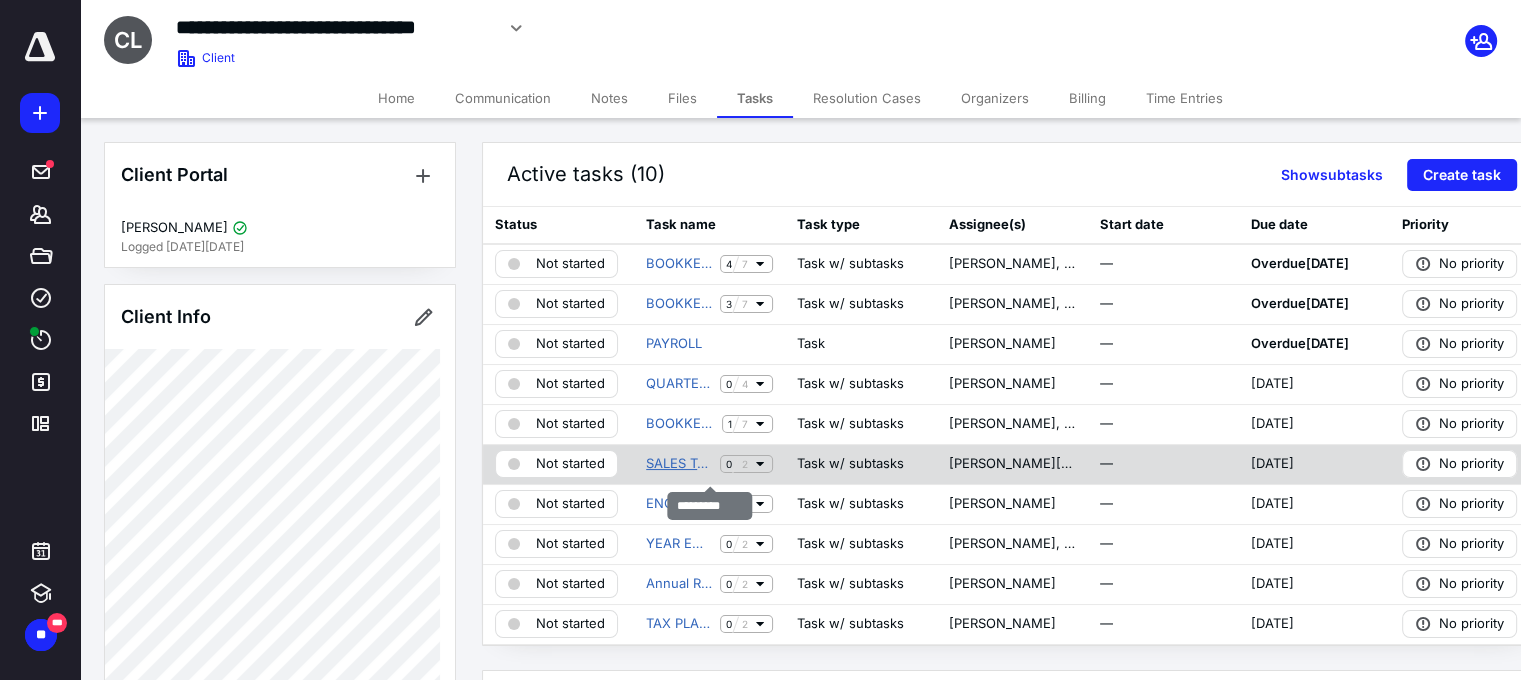 click on "SALES TAX" at bounding box center [679, 464] 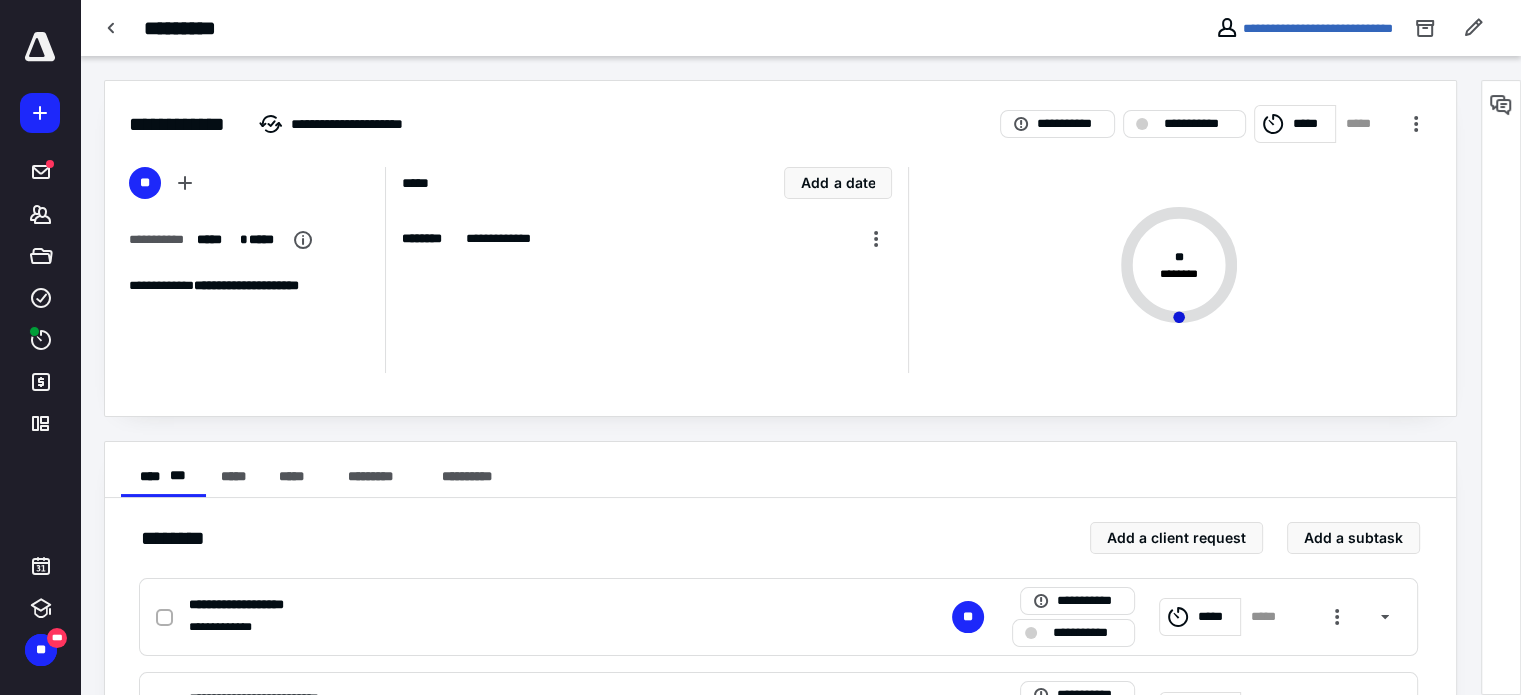 scroll, scrollTop: 103, scrollLeft: 0, axis: vertical 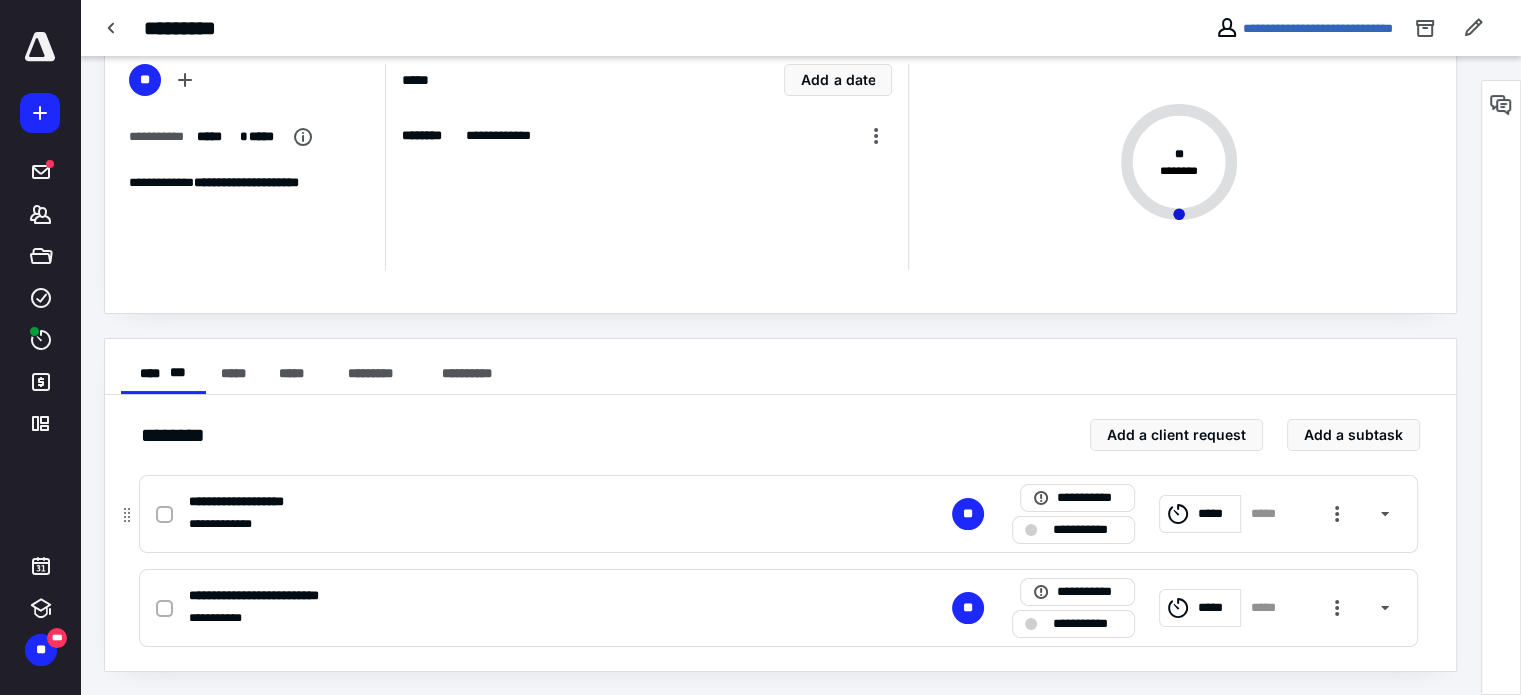 click 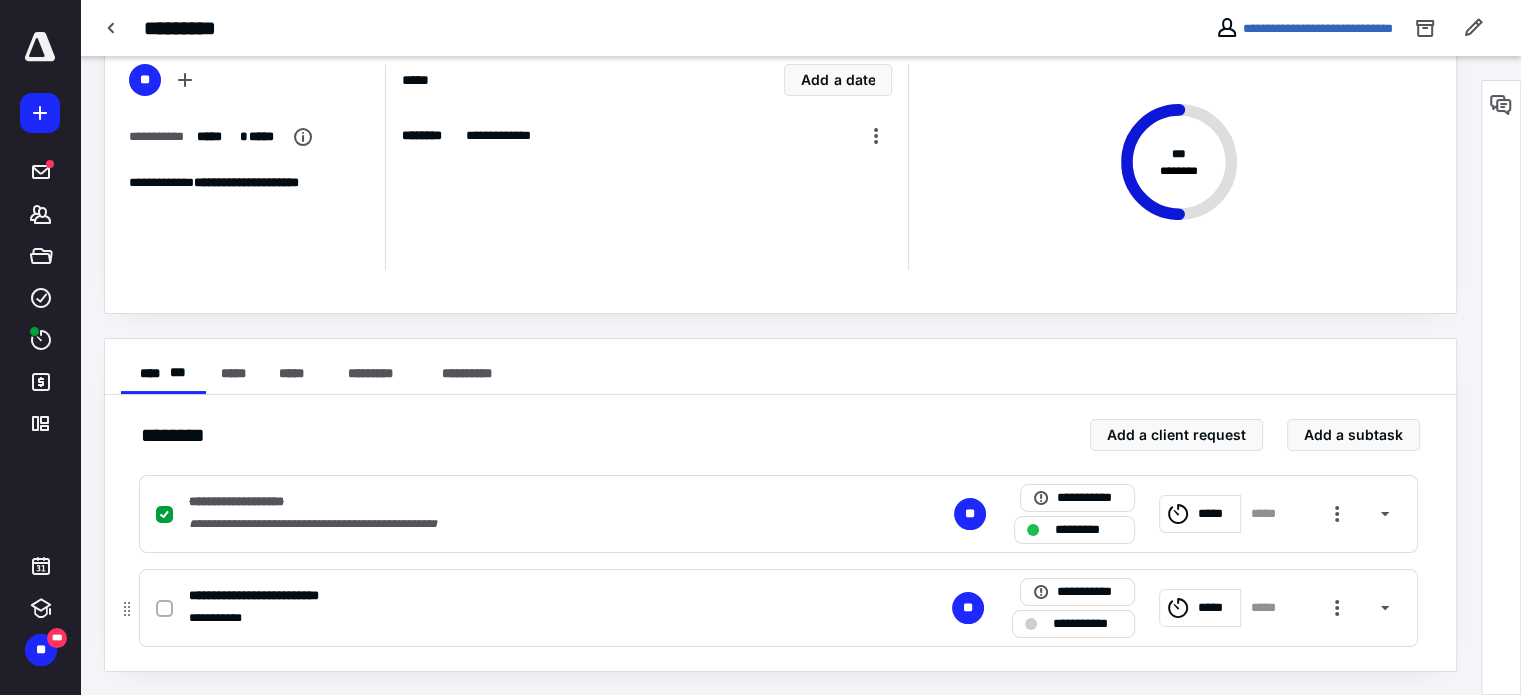 click at bounding box center (164, 609) 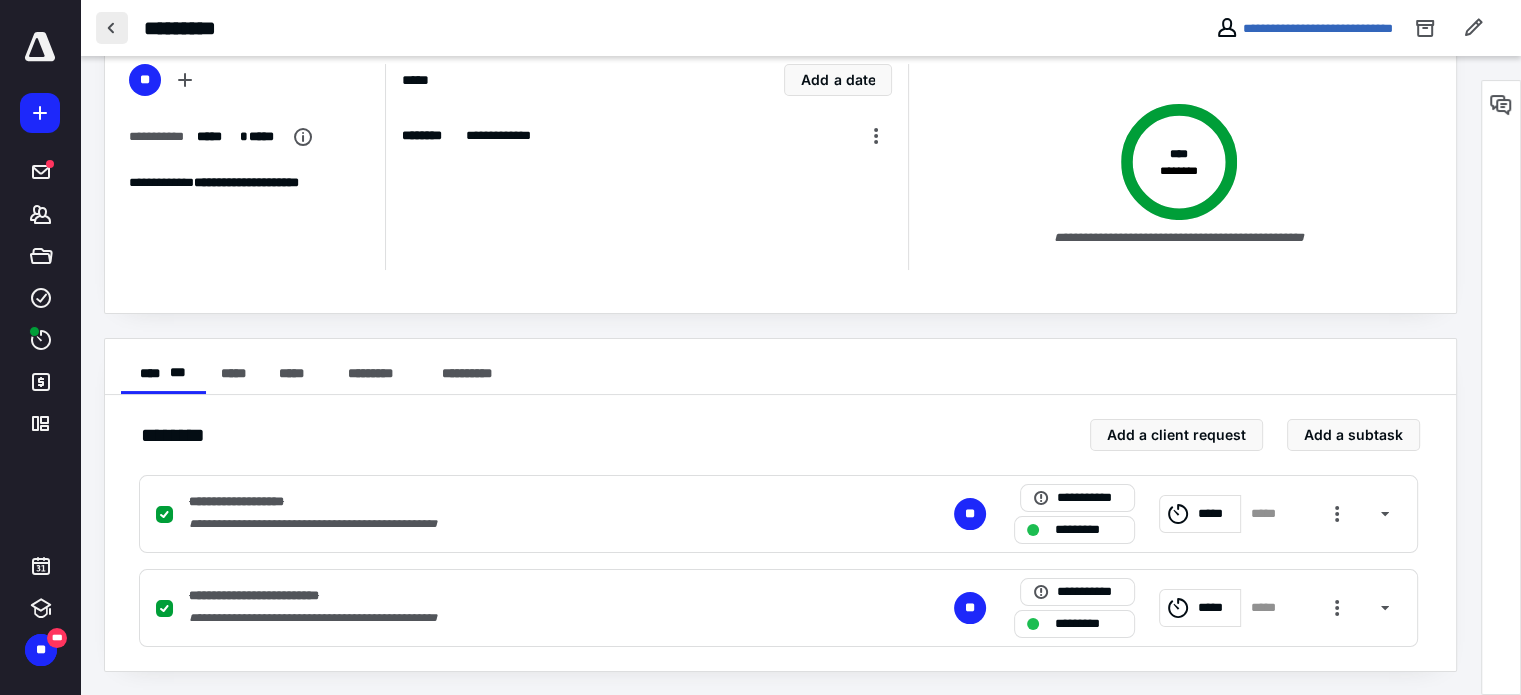 click at bounding box center (112, 28) 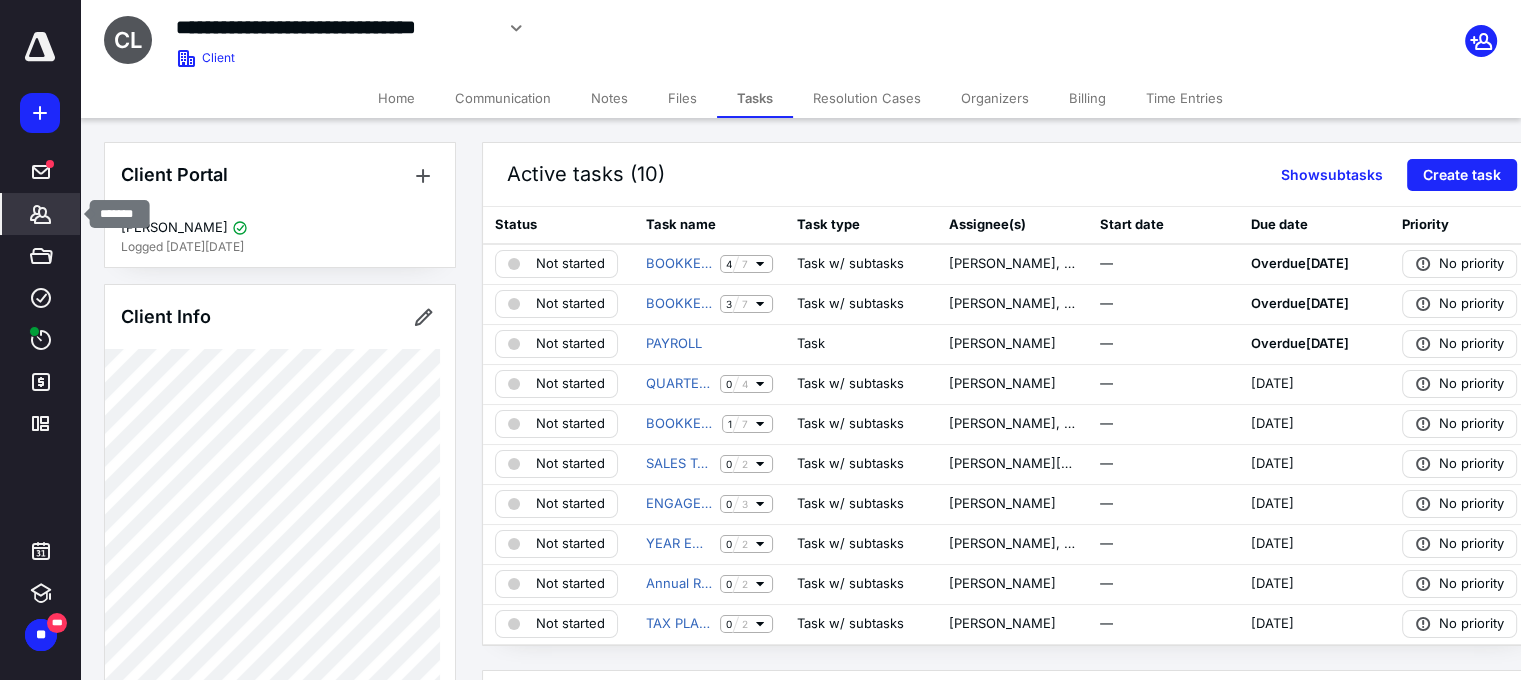click on "*******" at bounding box center [41, 214] 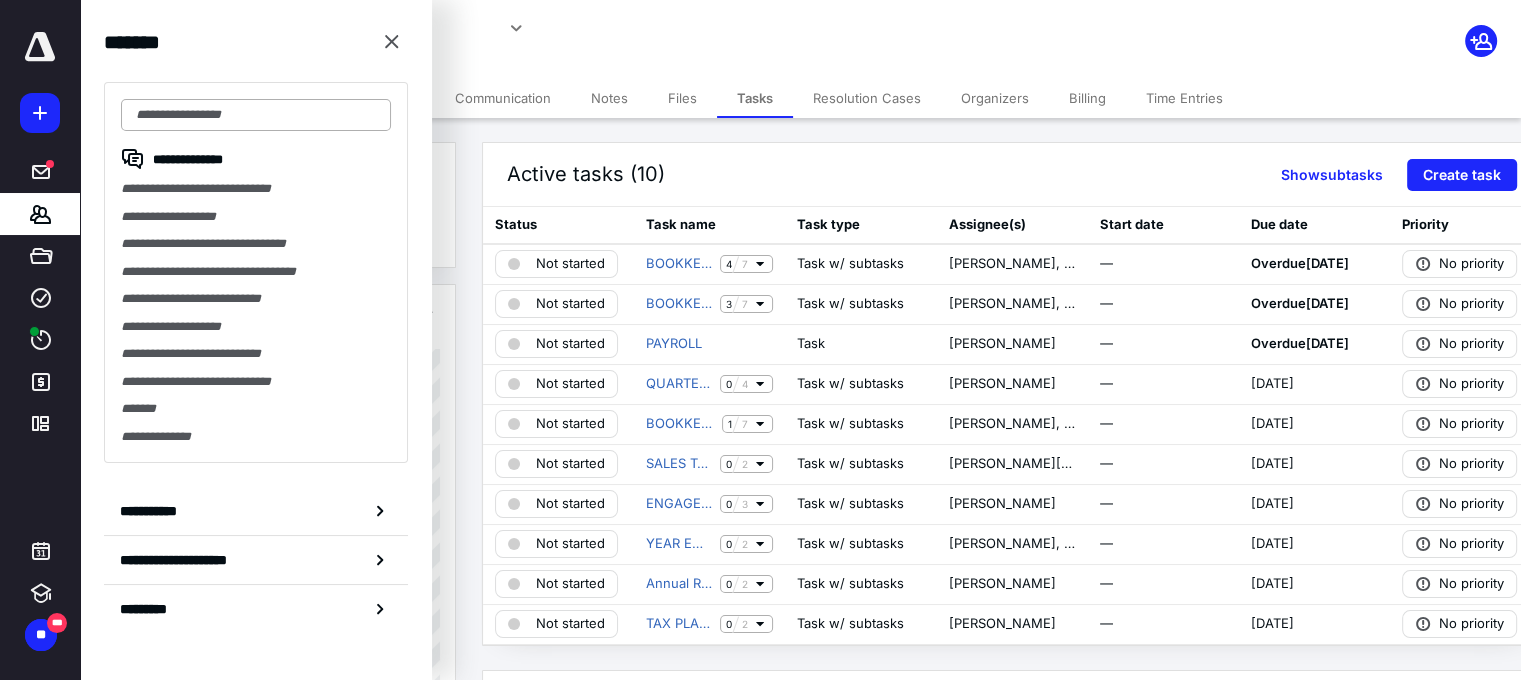 click at bounding box center (256, 115) 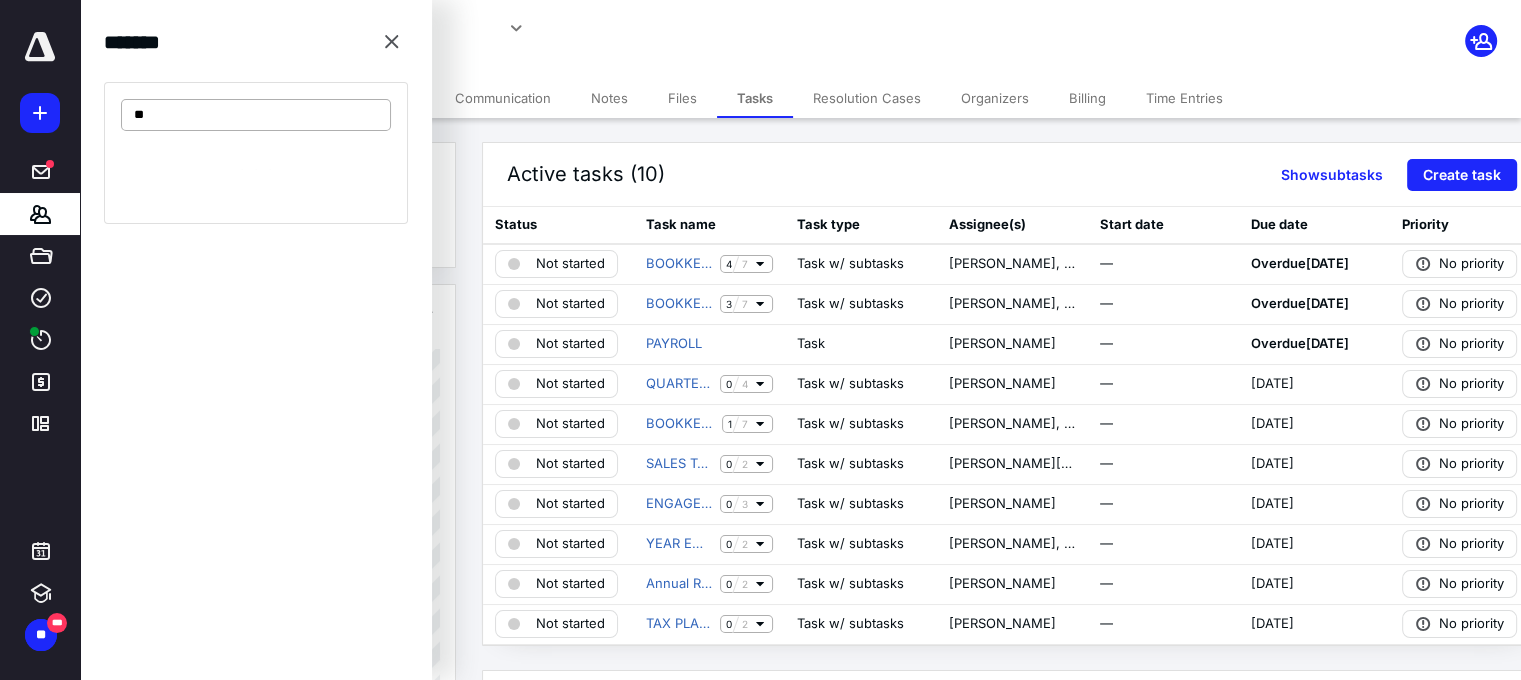 type on "*" 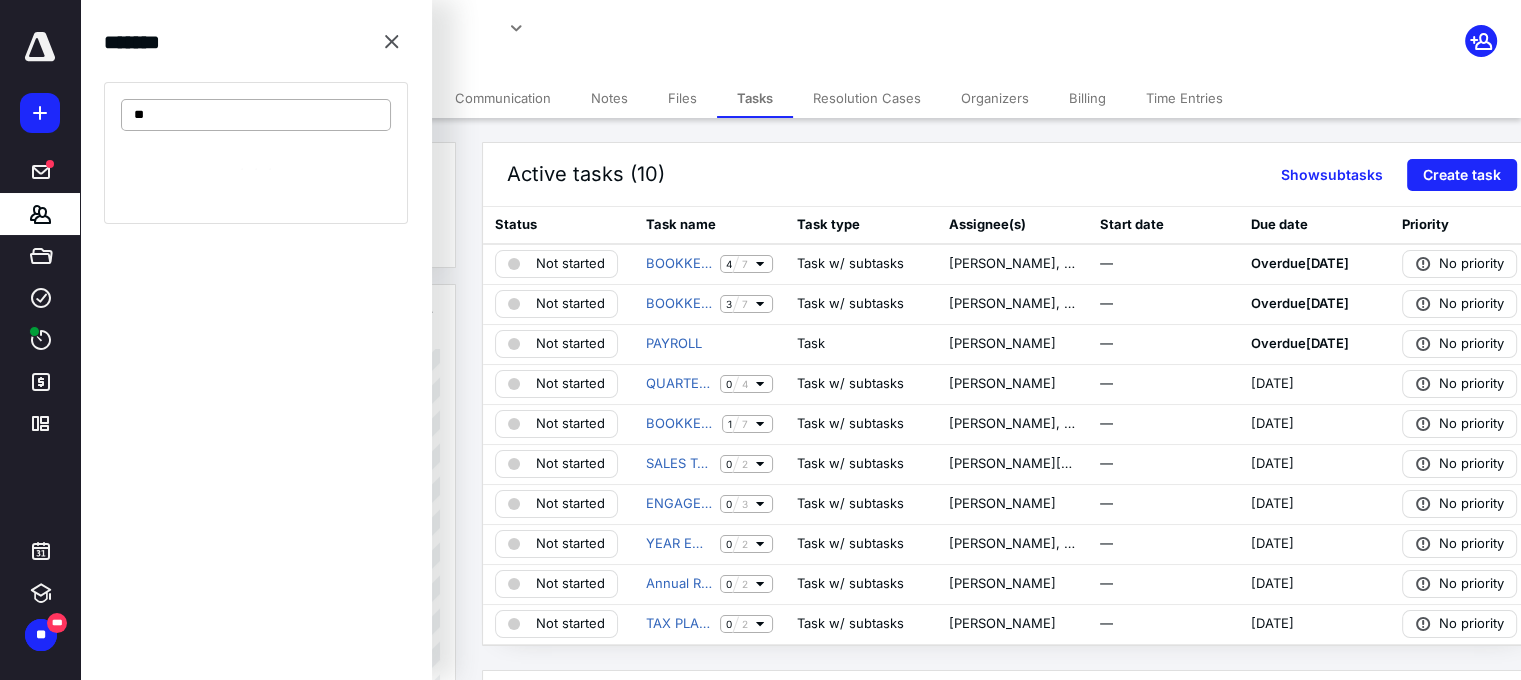type on "*" 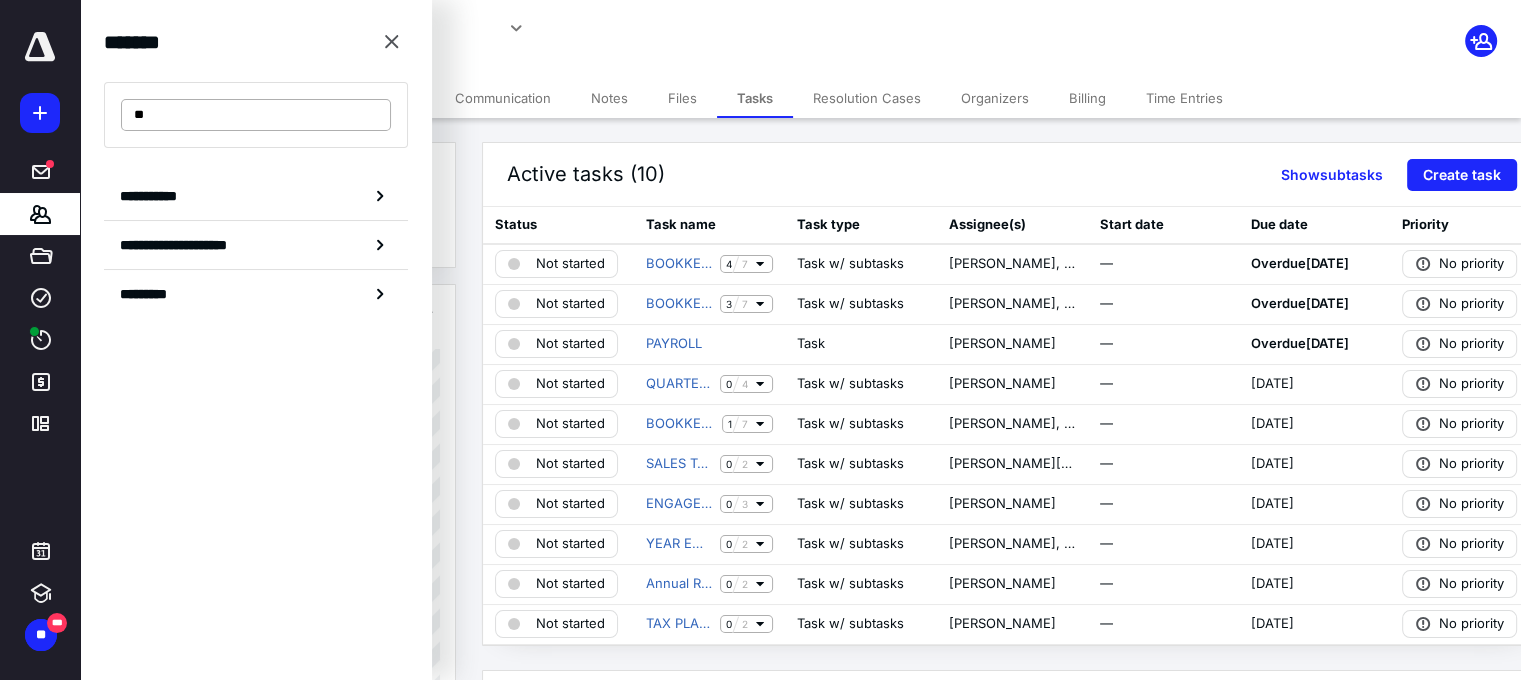 type on "*" 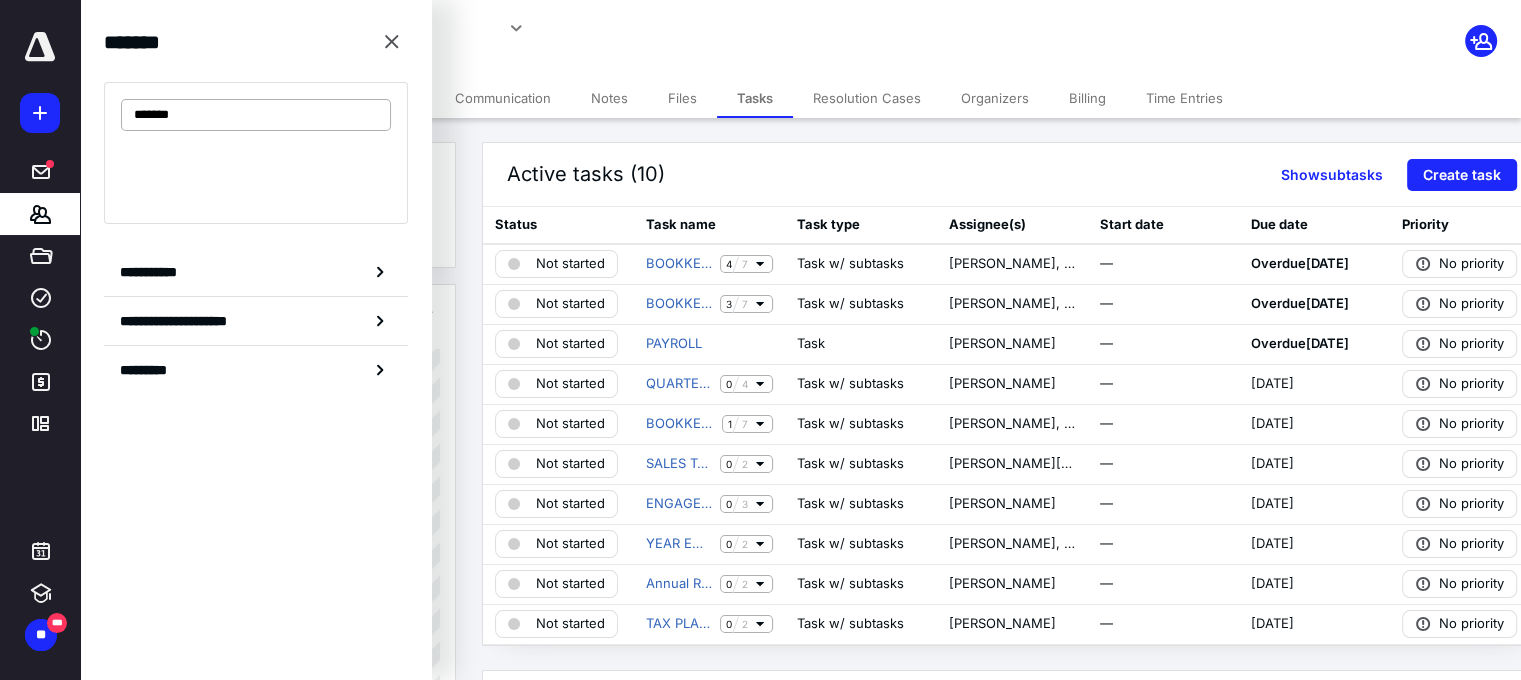type on "********" 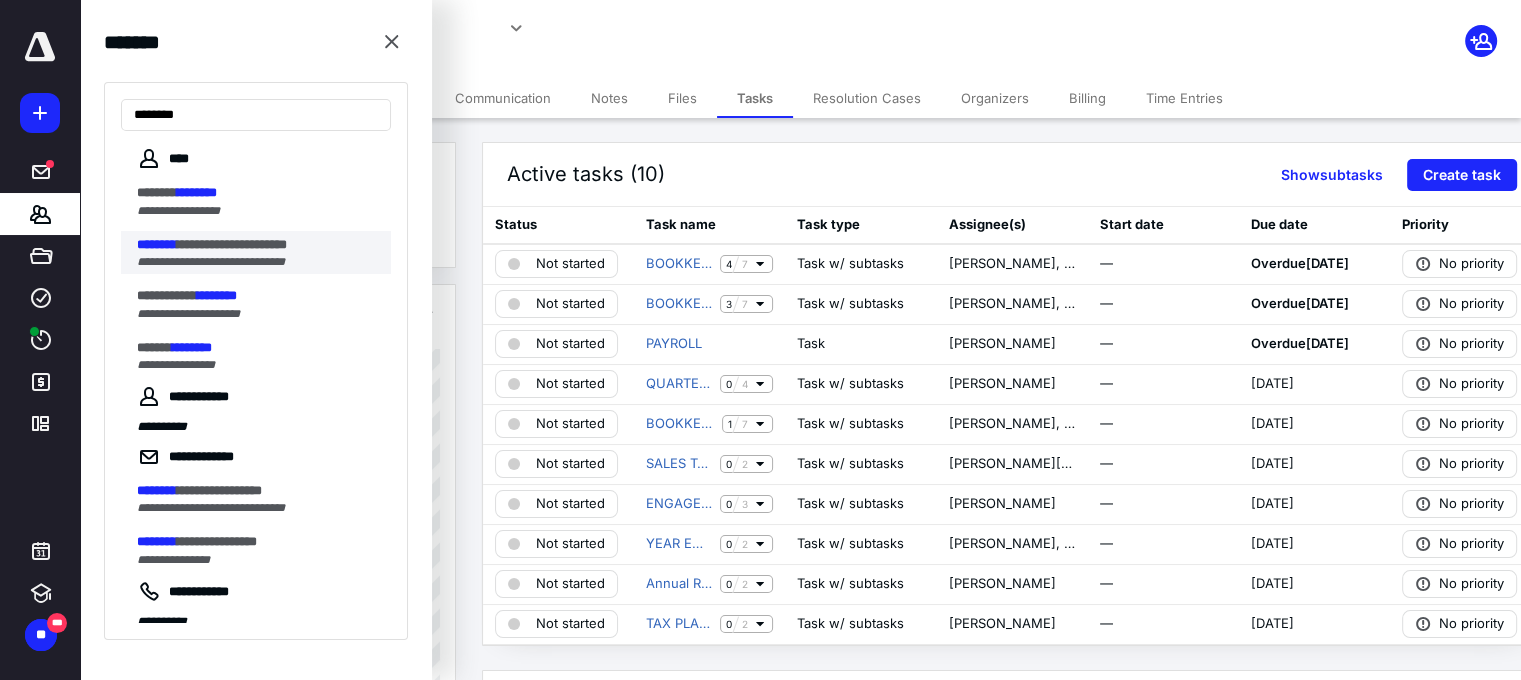 click on "**********" at bounding box center [232, 244] 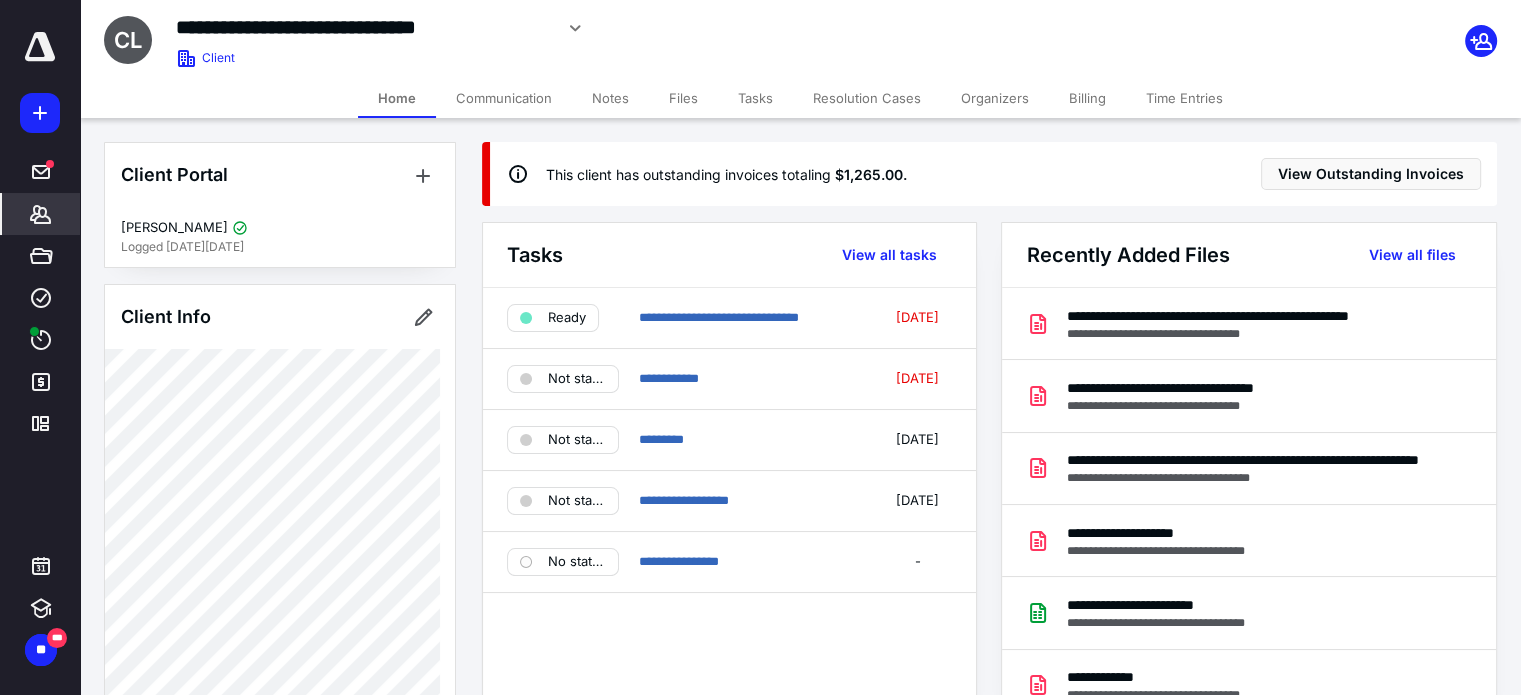 click on "Files" at bounding box center (683, 98) 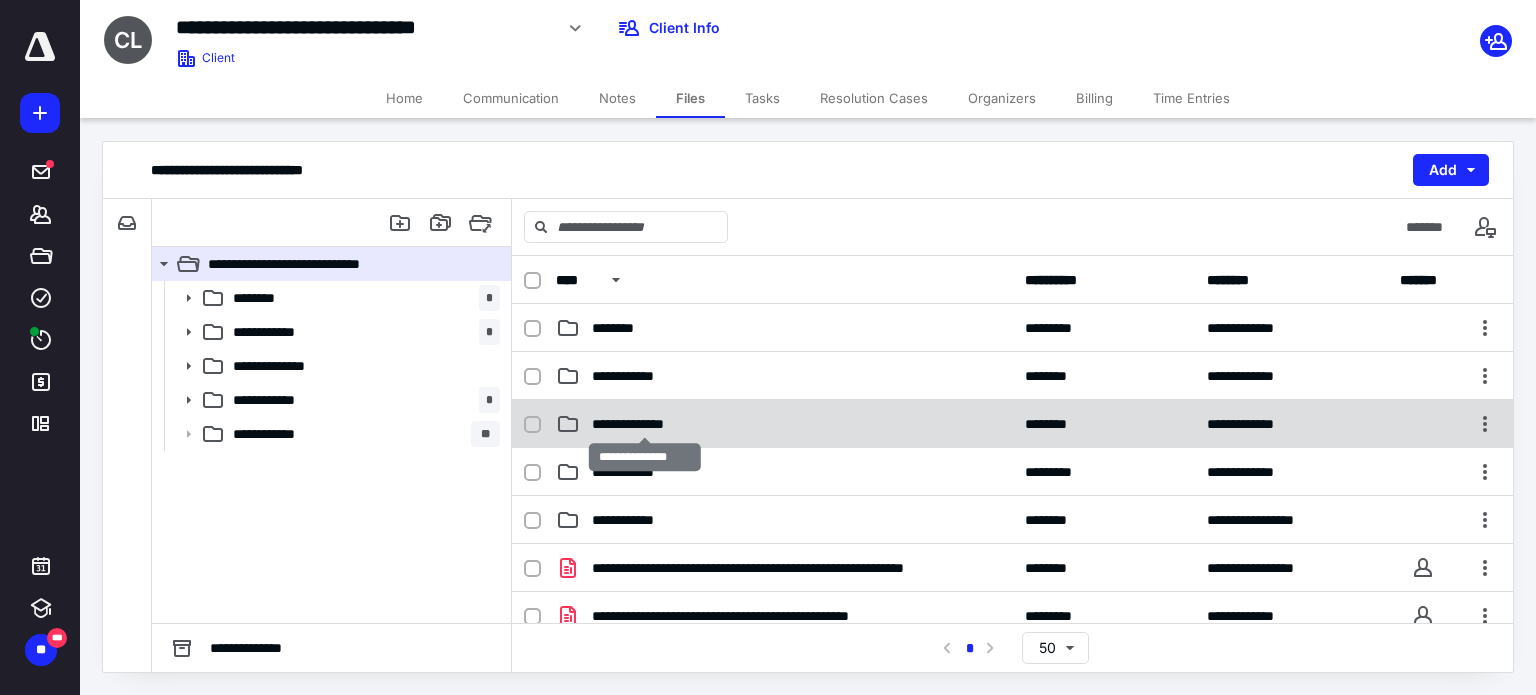 click on "**********" at bounding box center (645, 424) 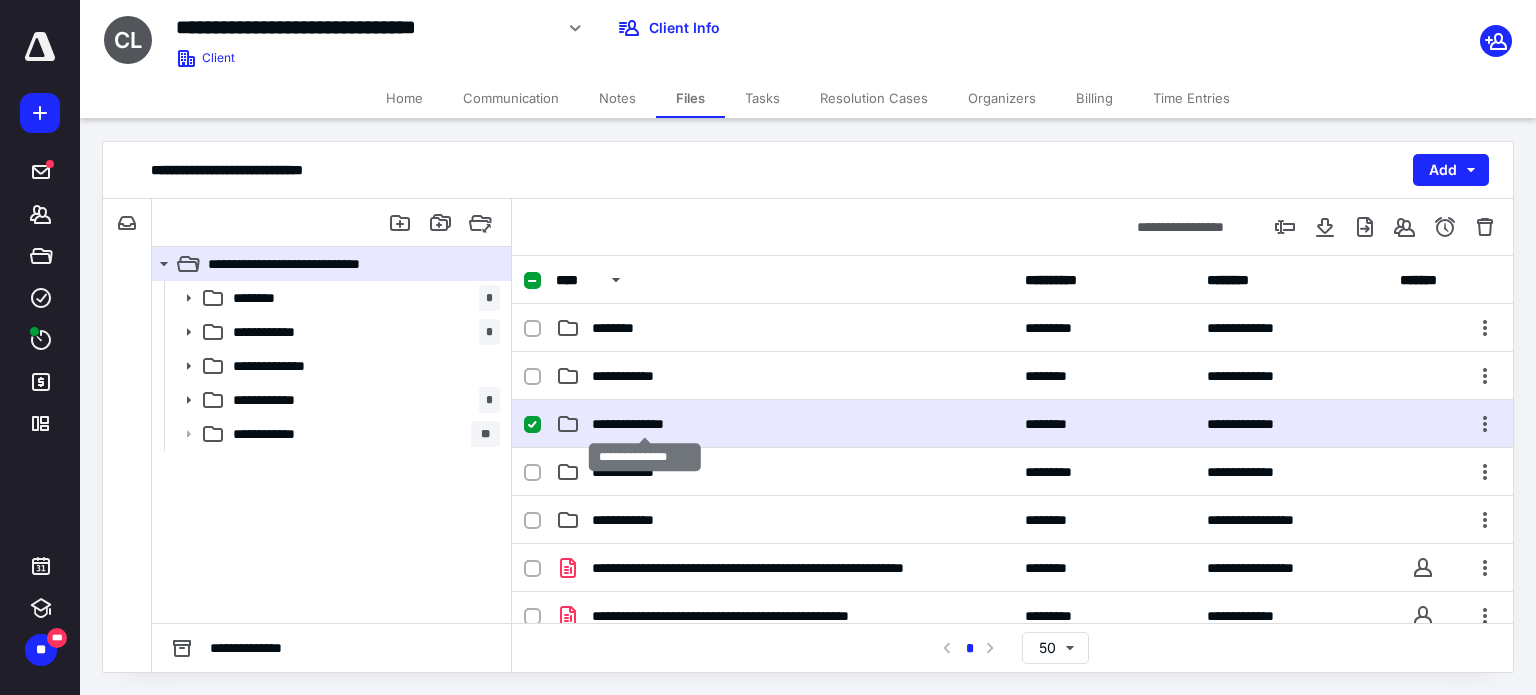 click on "**********" at bounding box center (645, 424) 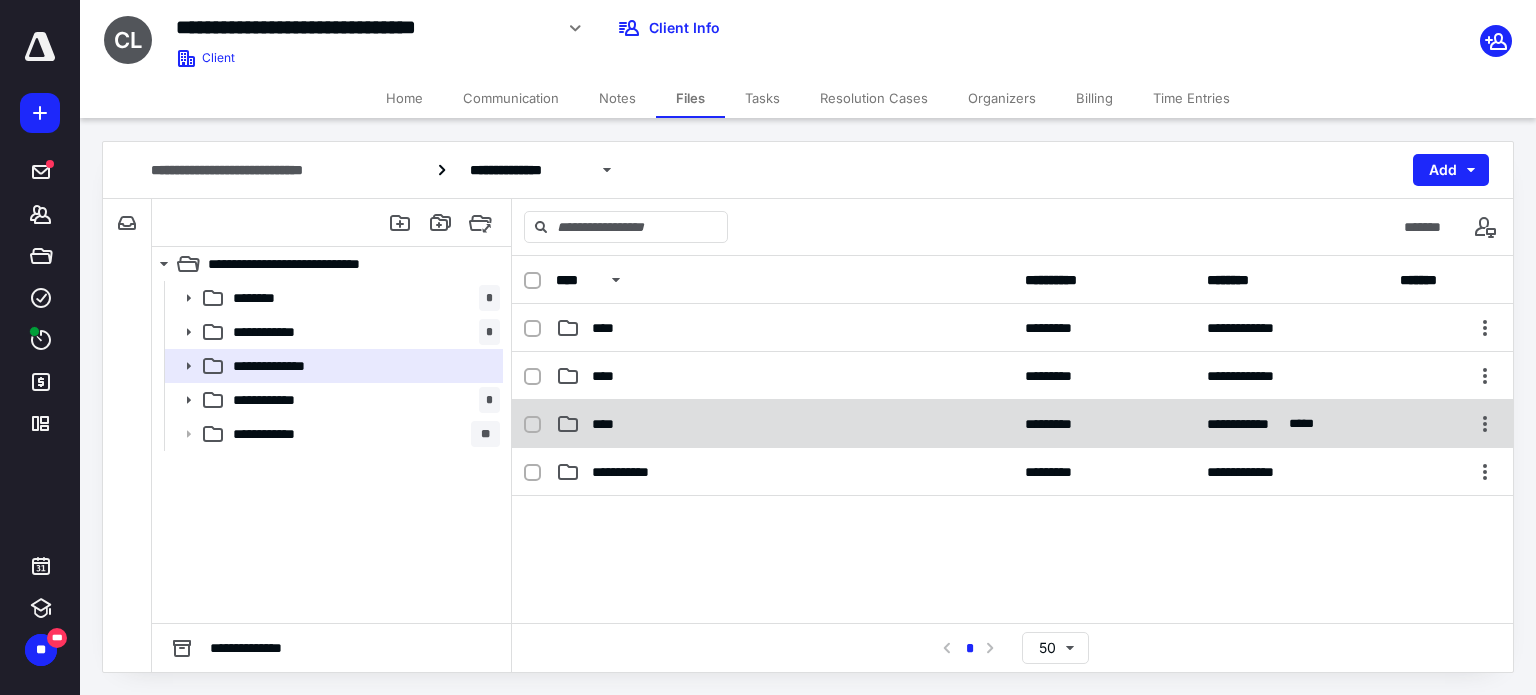 click on "****" at bounding box center (784, 424) 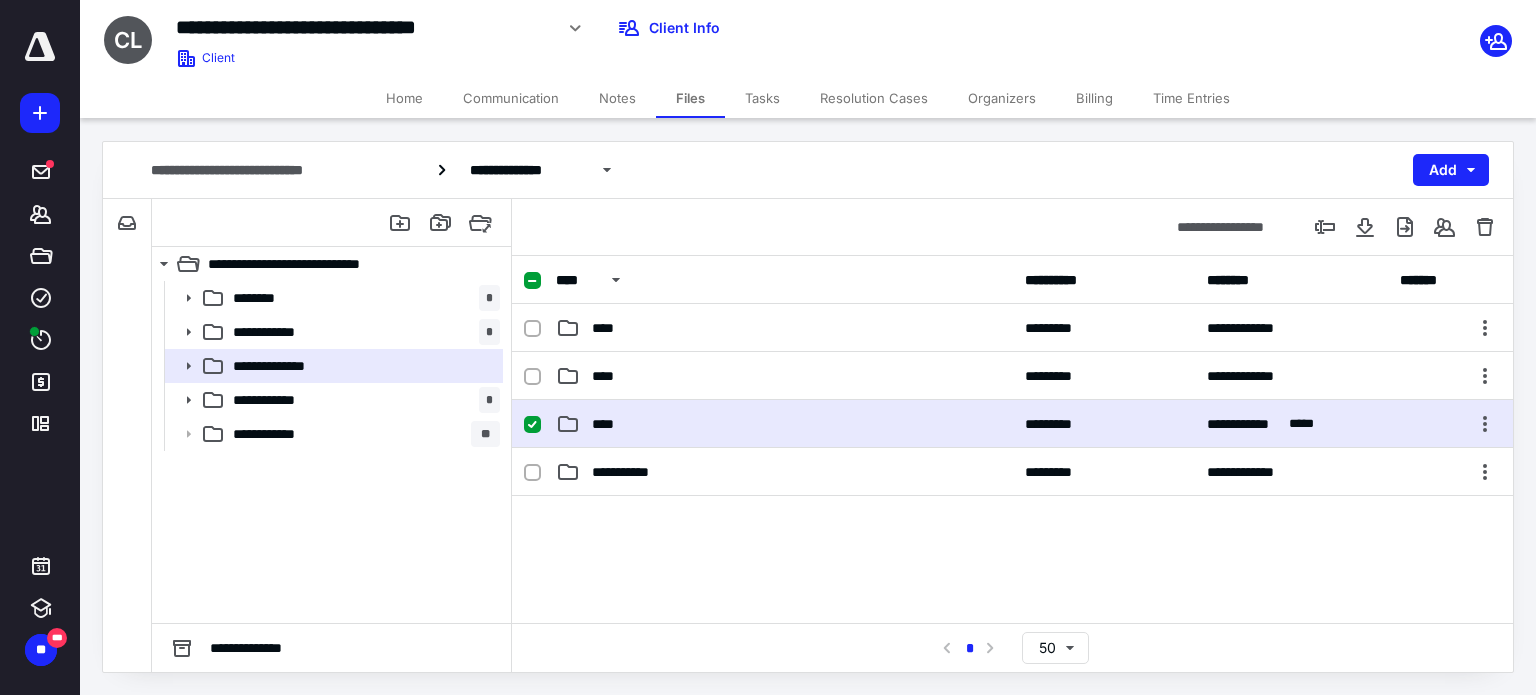 click on "****" at bounding box center [784, 424] 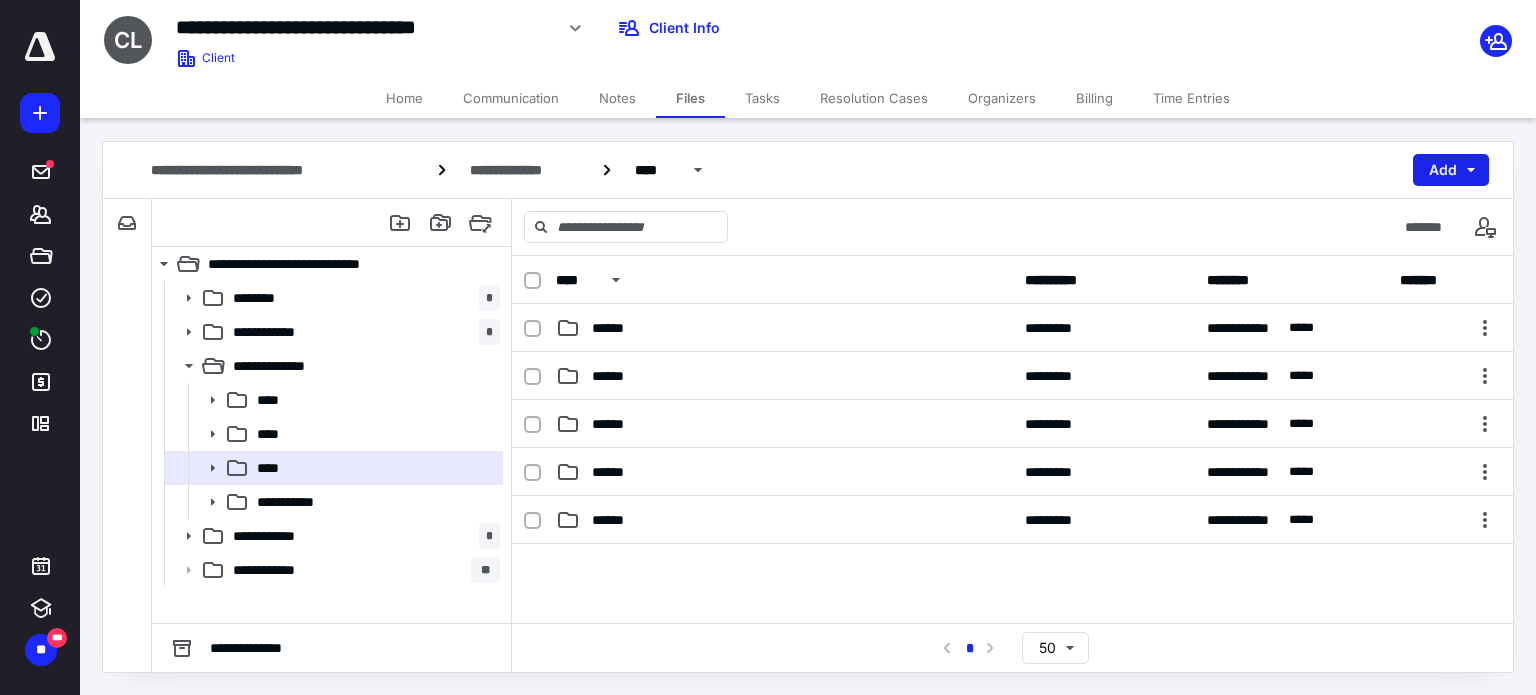 click on "Add" at bounding box center [1451, 170] 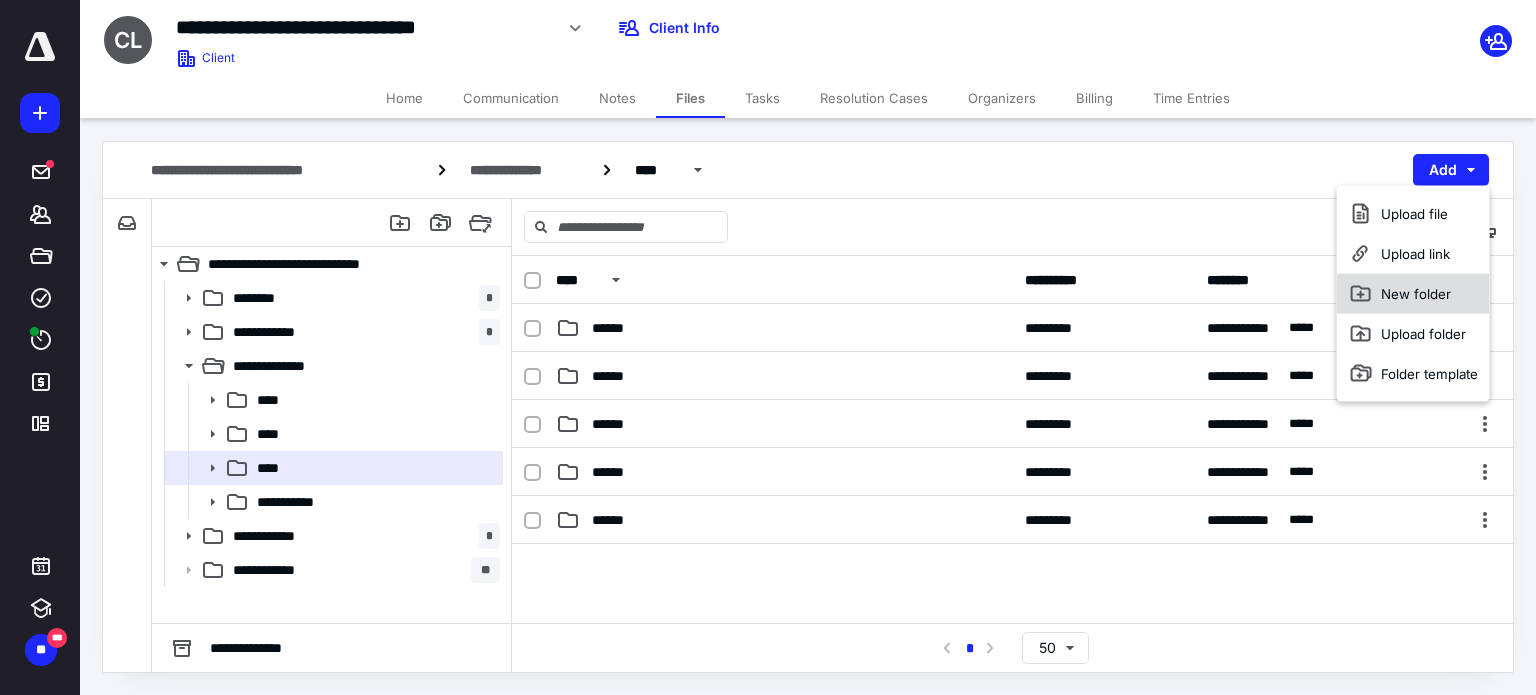 click on "New folder" at bounding box center (1413, 294) 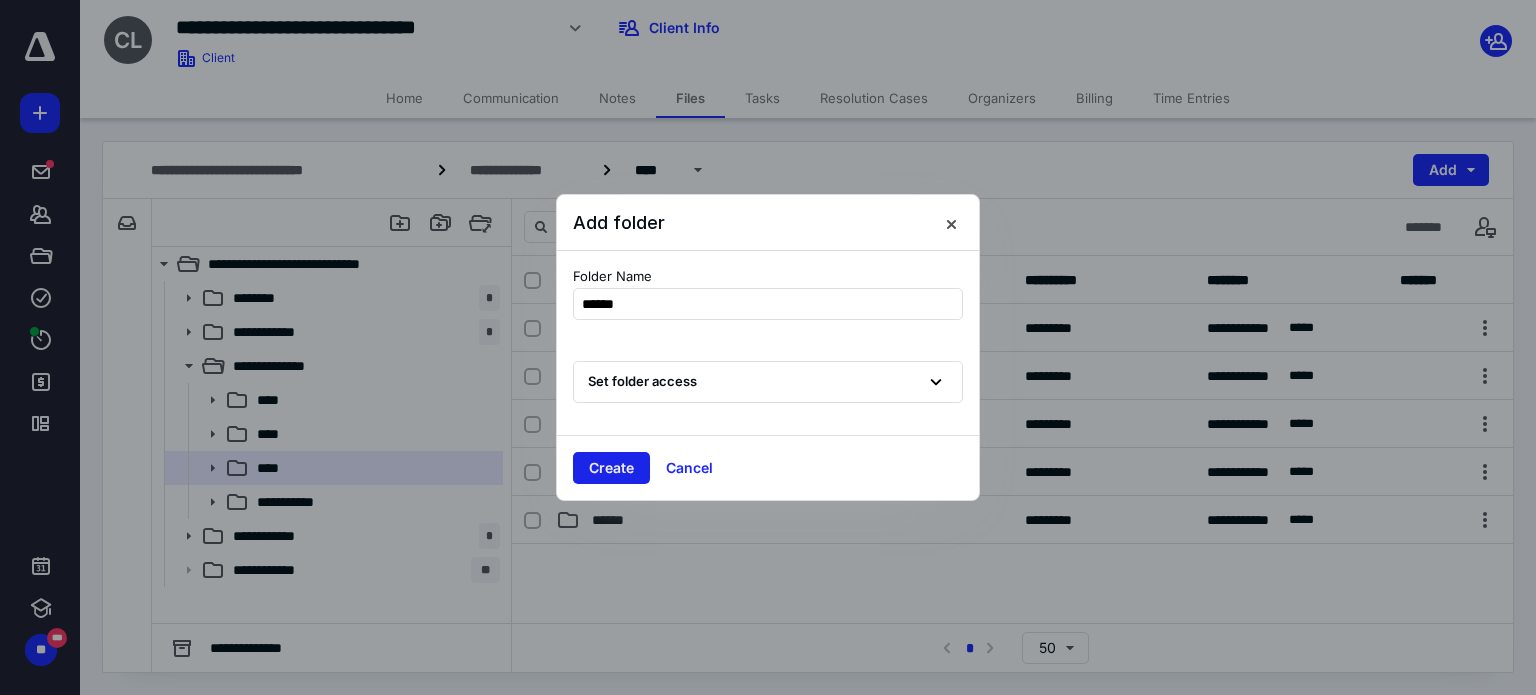 type on "******" 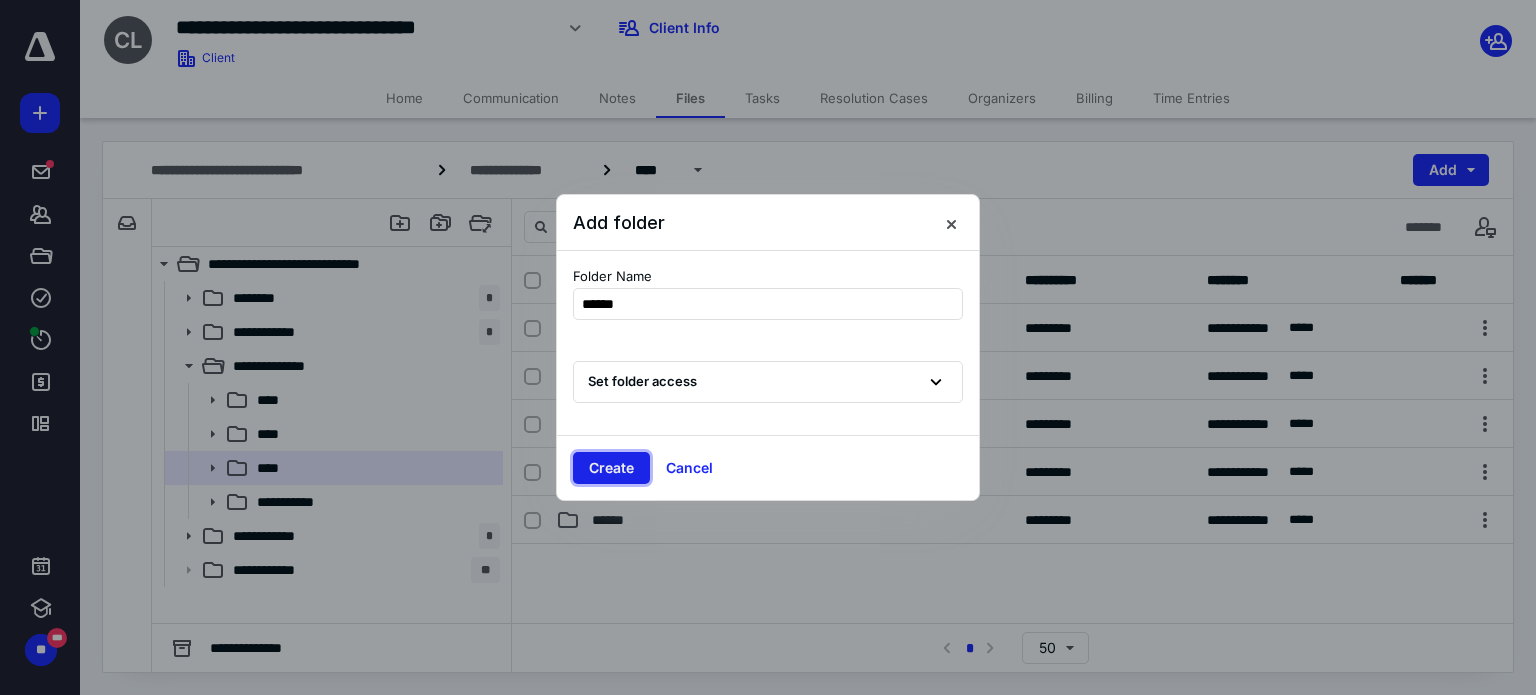 click on "Create" at bounding box center (611, 468) 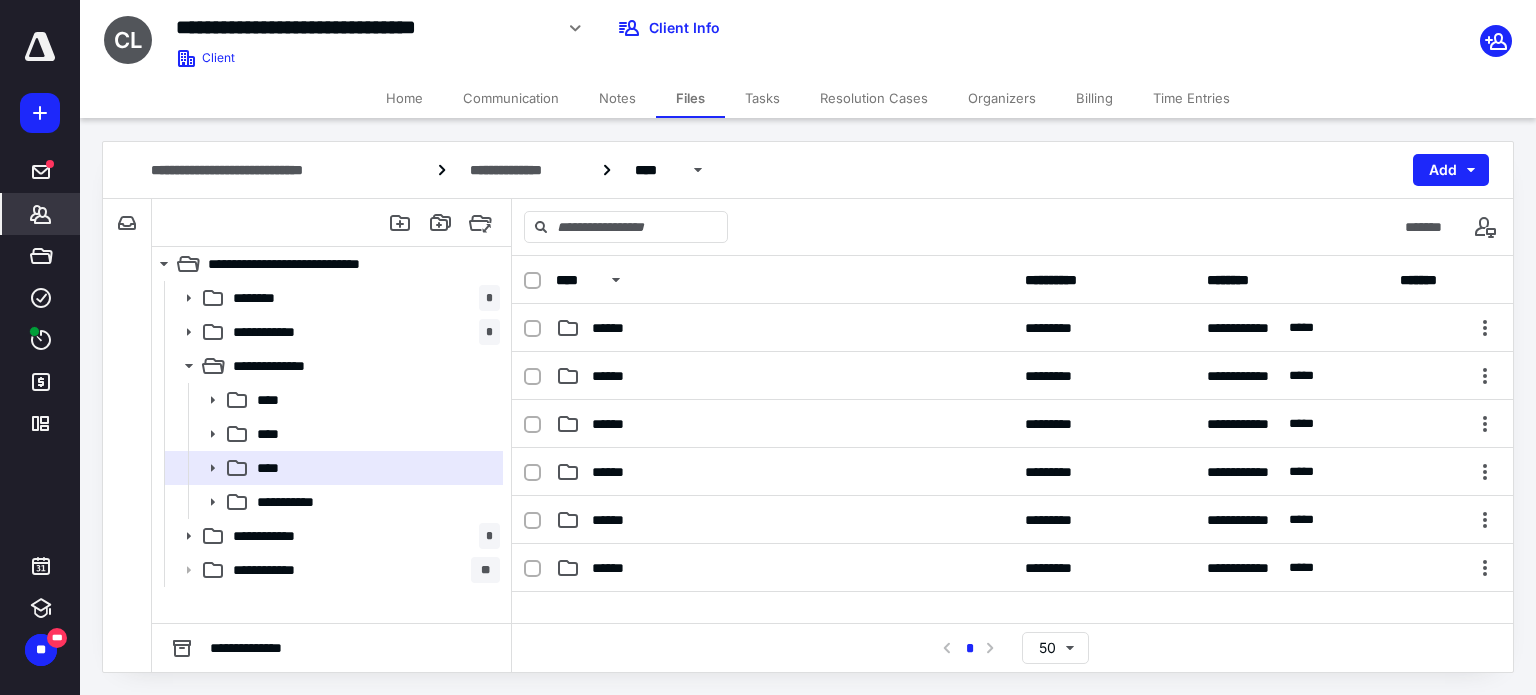 click 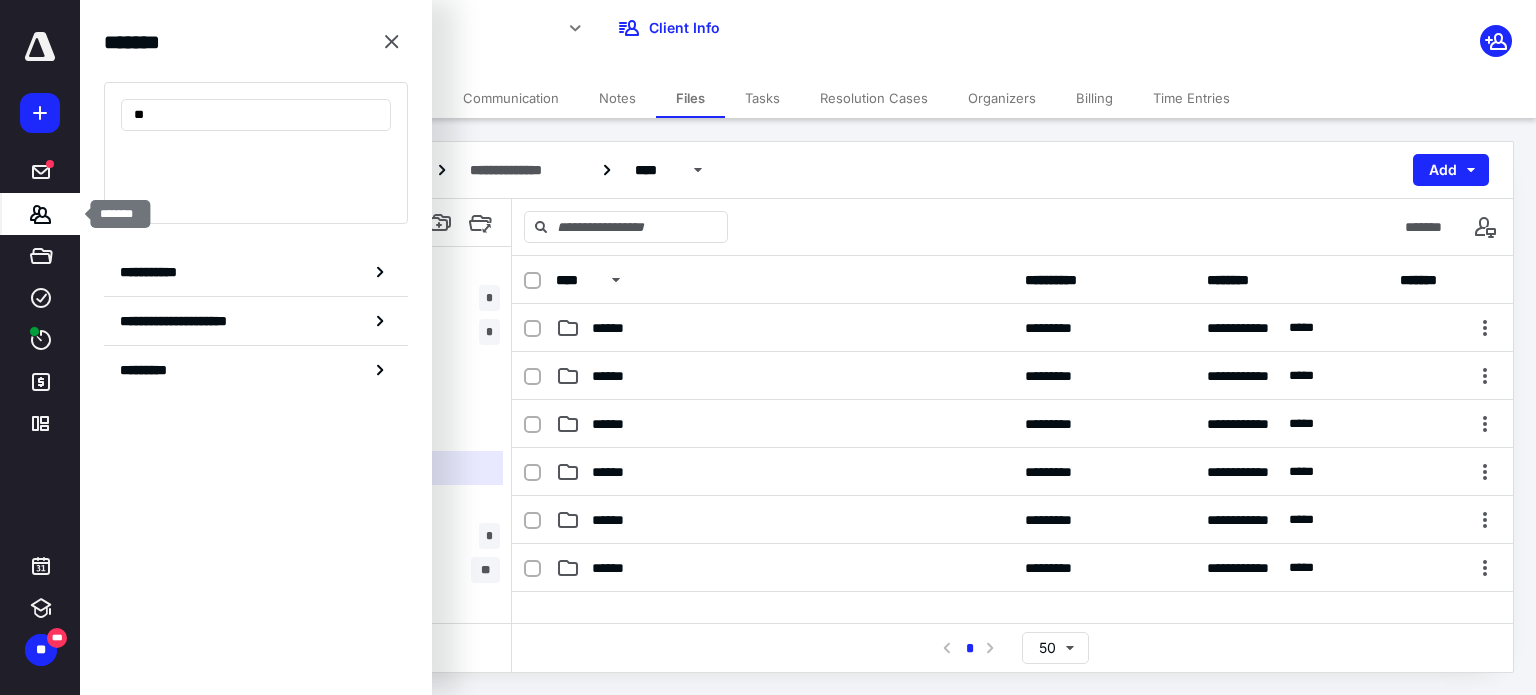 type on "*" 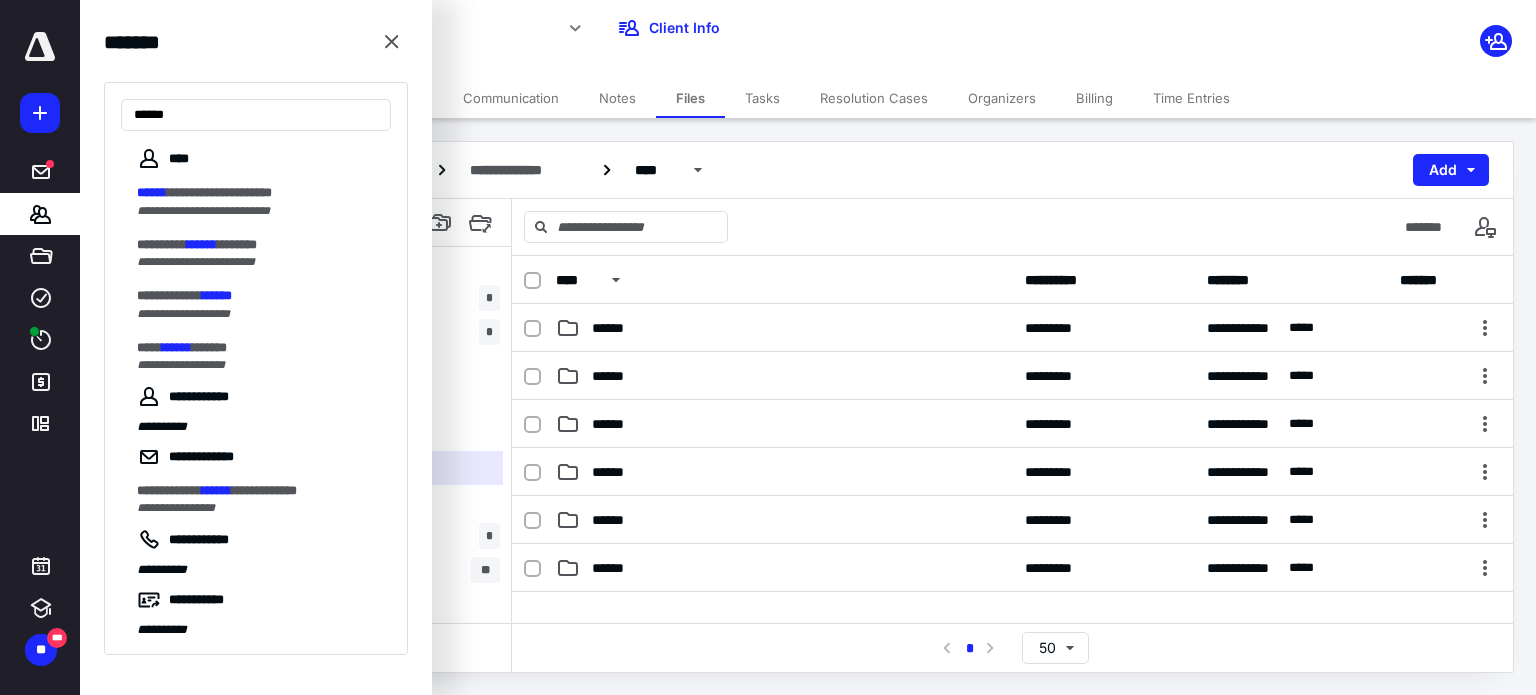 type on "******" 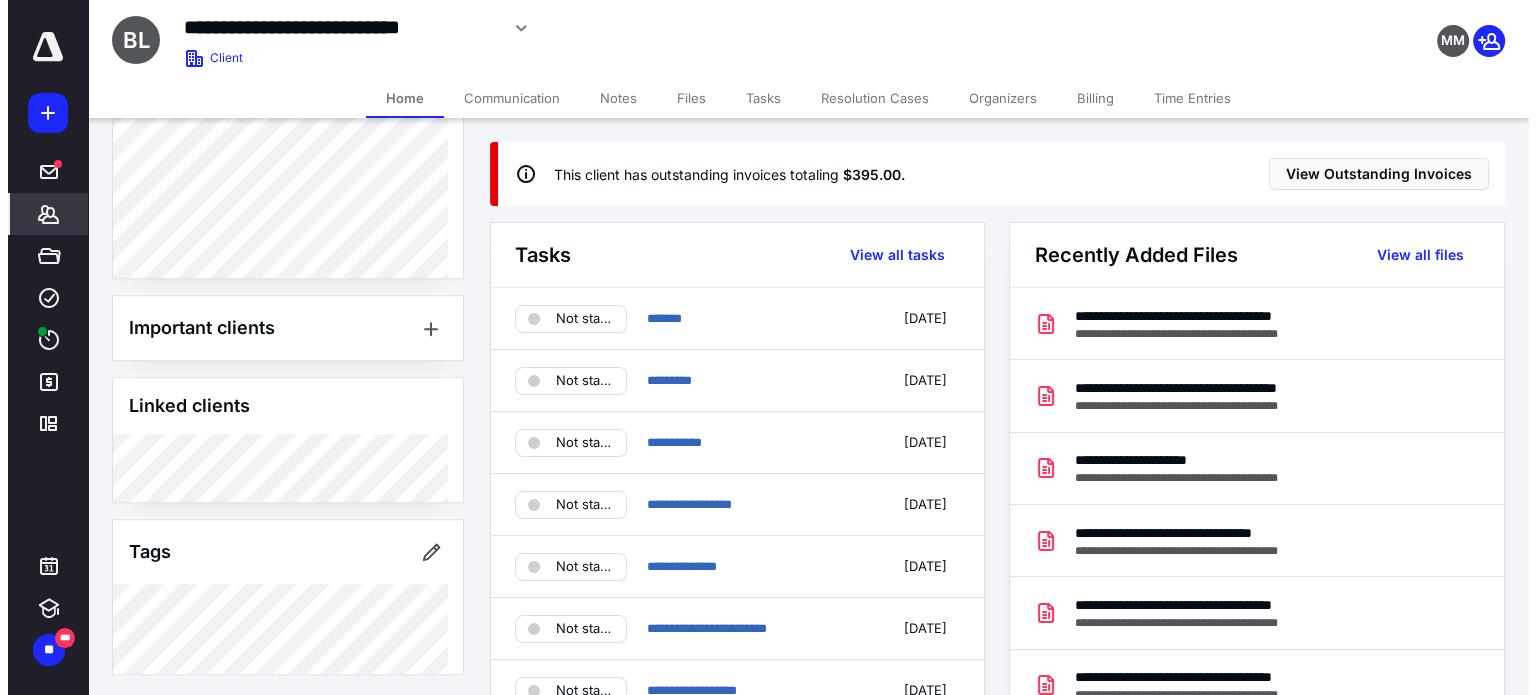 scroll, scrollTop: 101, scrollLeft: 0, axis: vertical 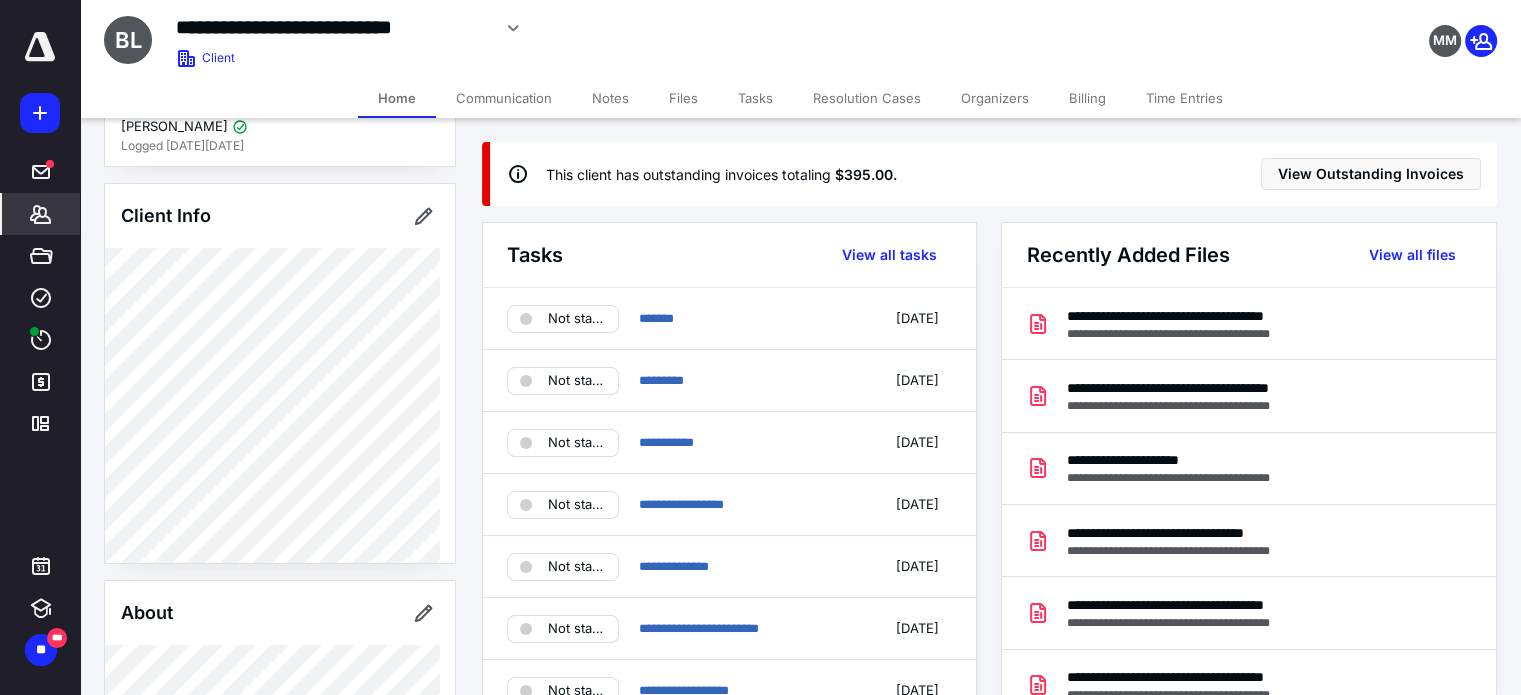 click on "Files" at bounding box center [683, 98] 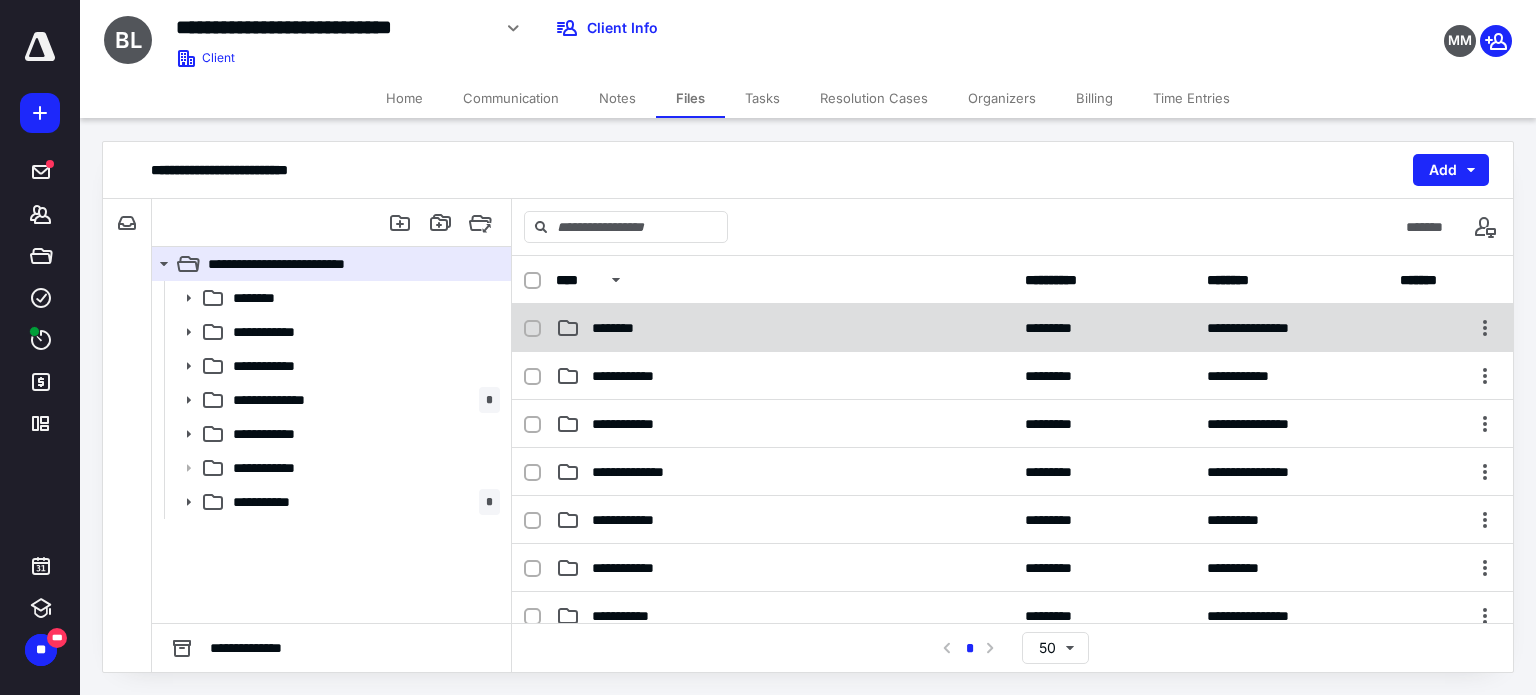 click on "********" at bounding box center (620, 328) 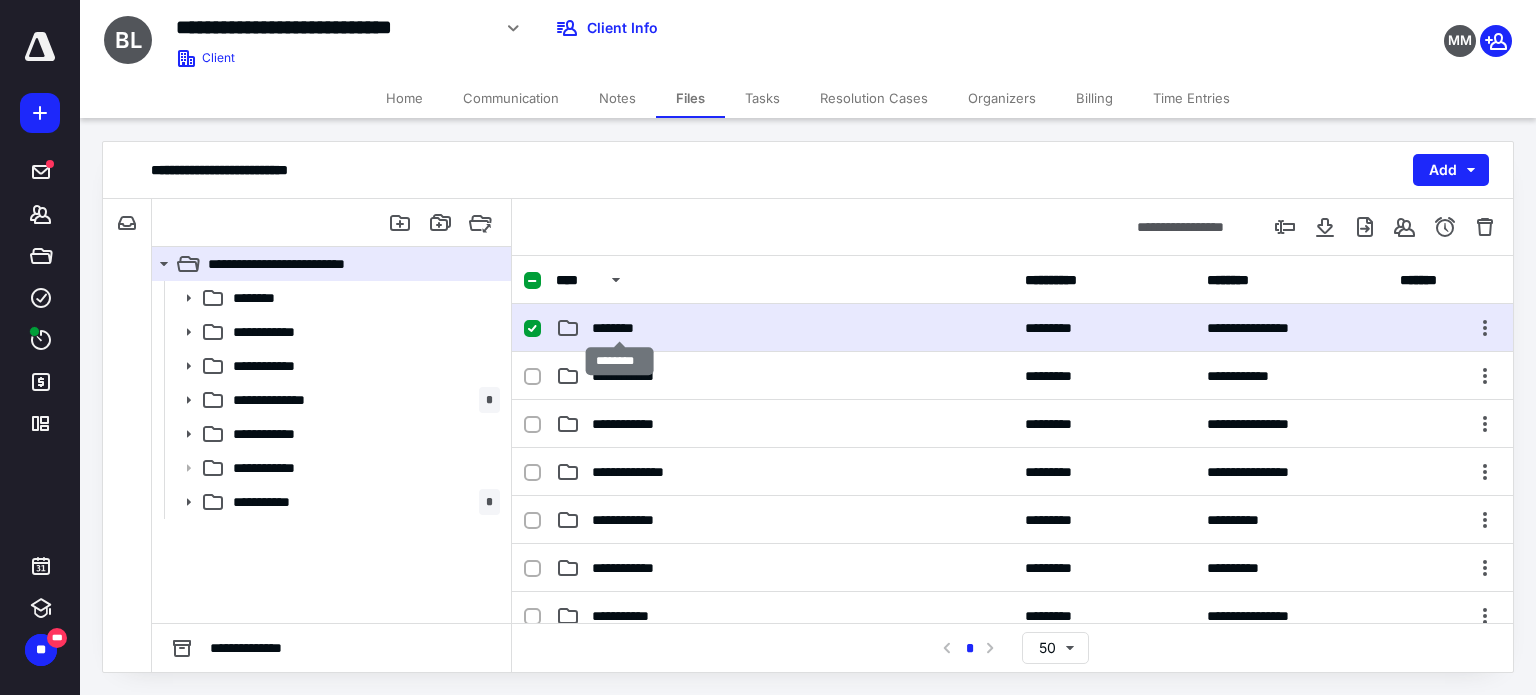 click on "********" at bounding box center [620, 328] 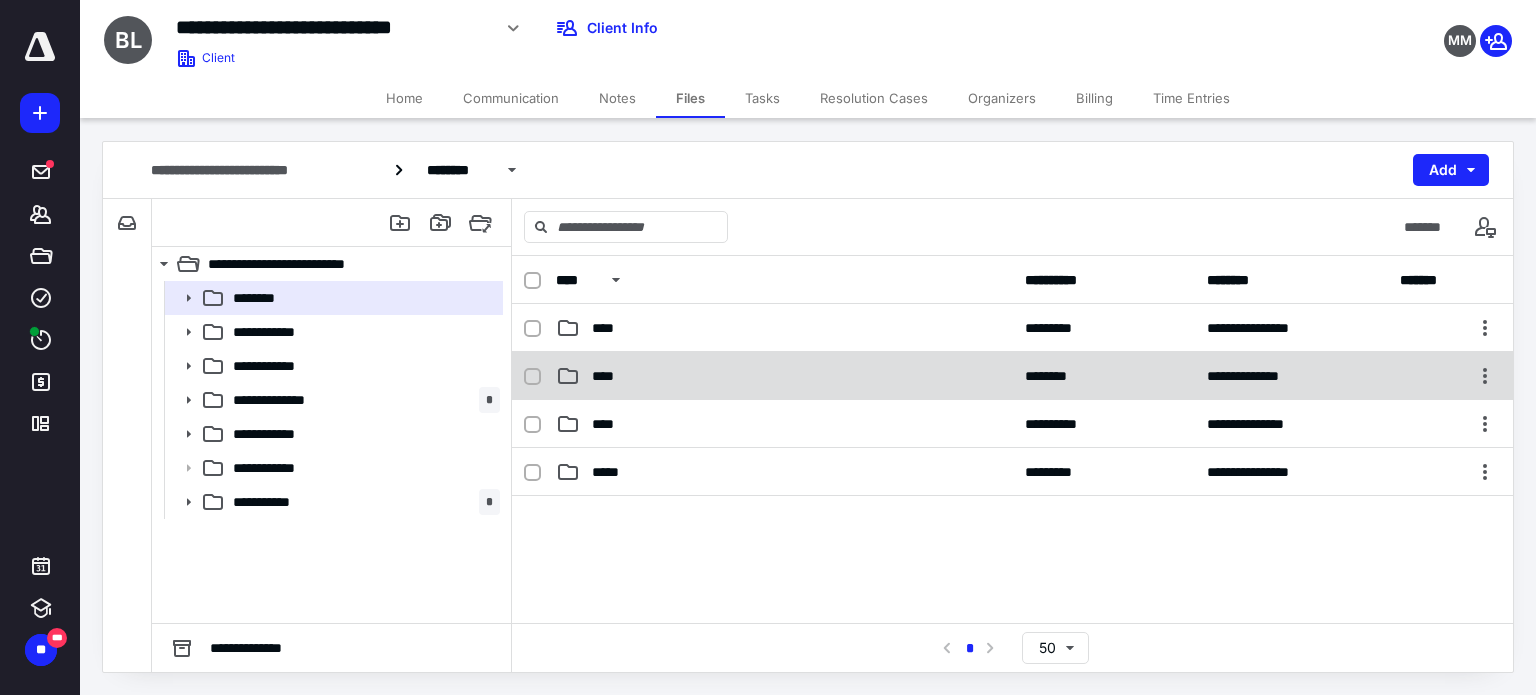 click on "****" at bounding box center [609, 376] 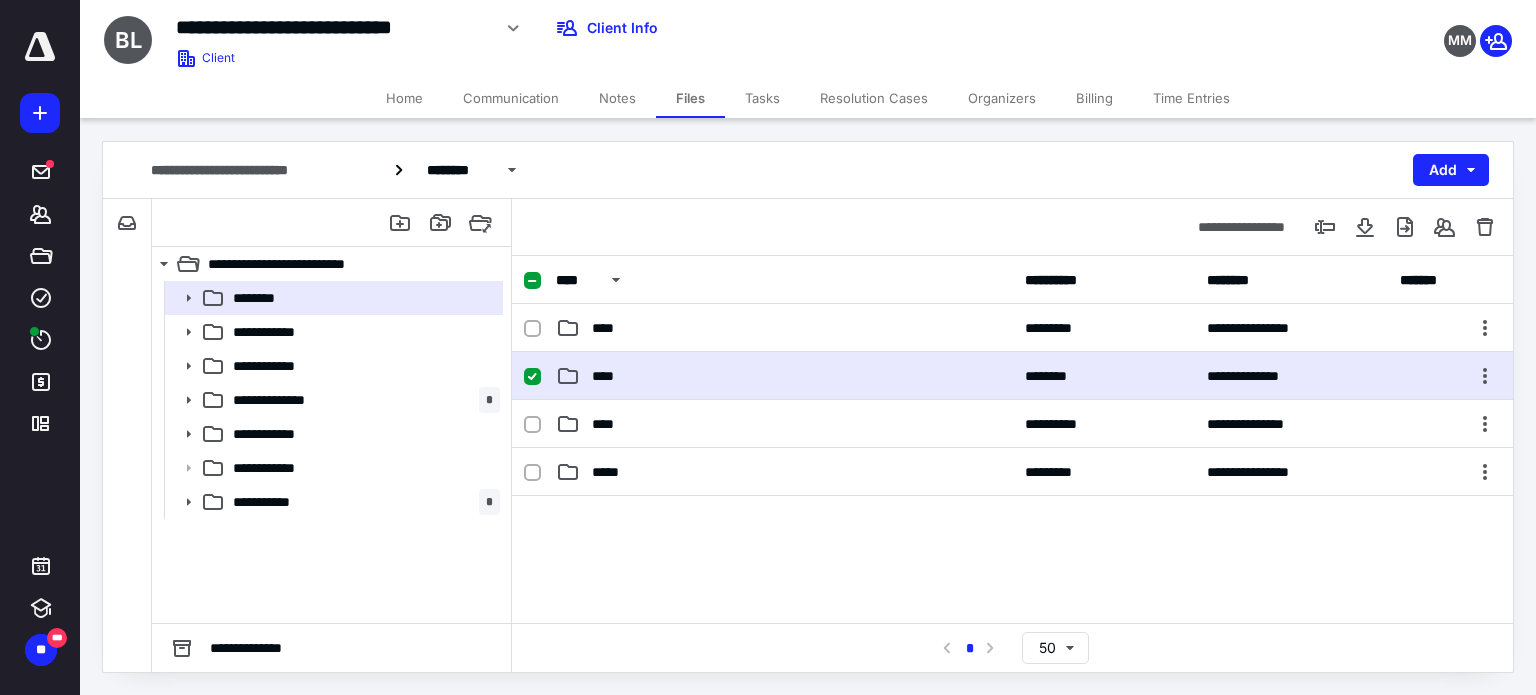 click on "****" at bounding box center (609, 376) 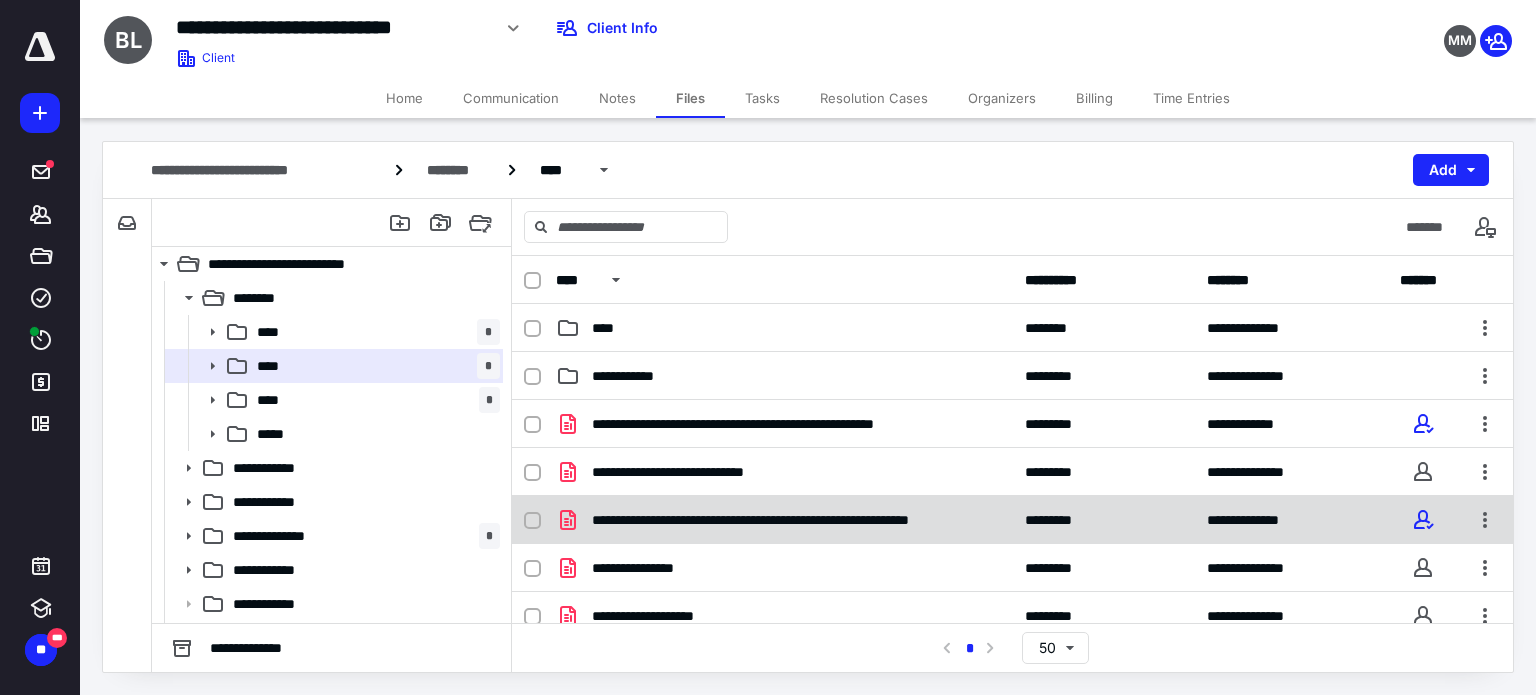 click on "**********" at bounding box center [792, 520] 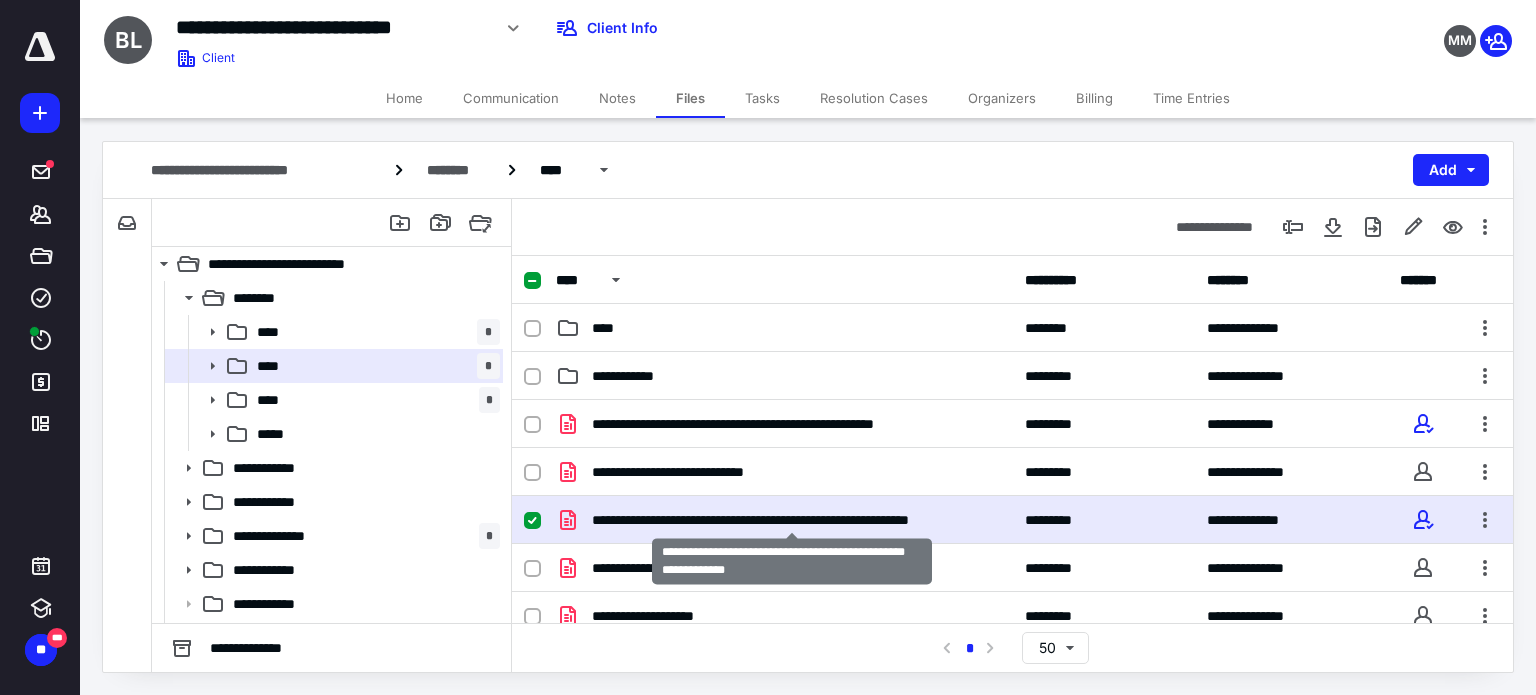 click on "**********" at bounding box center (792, 520) 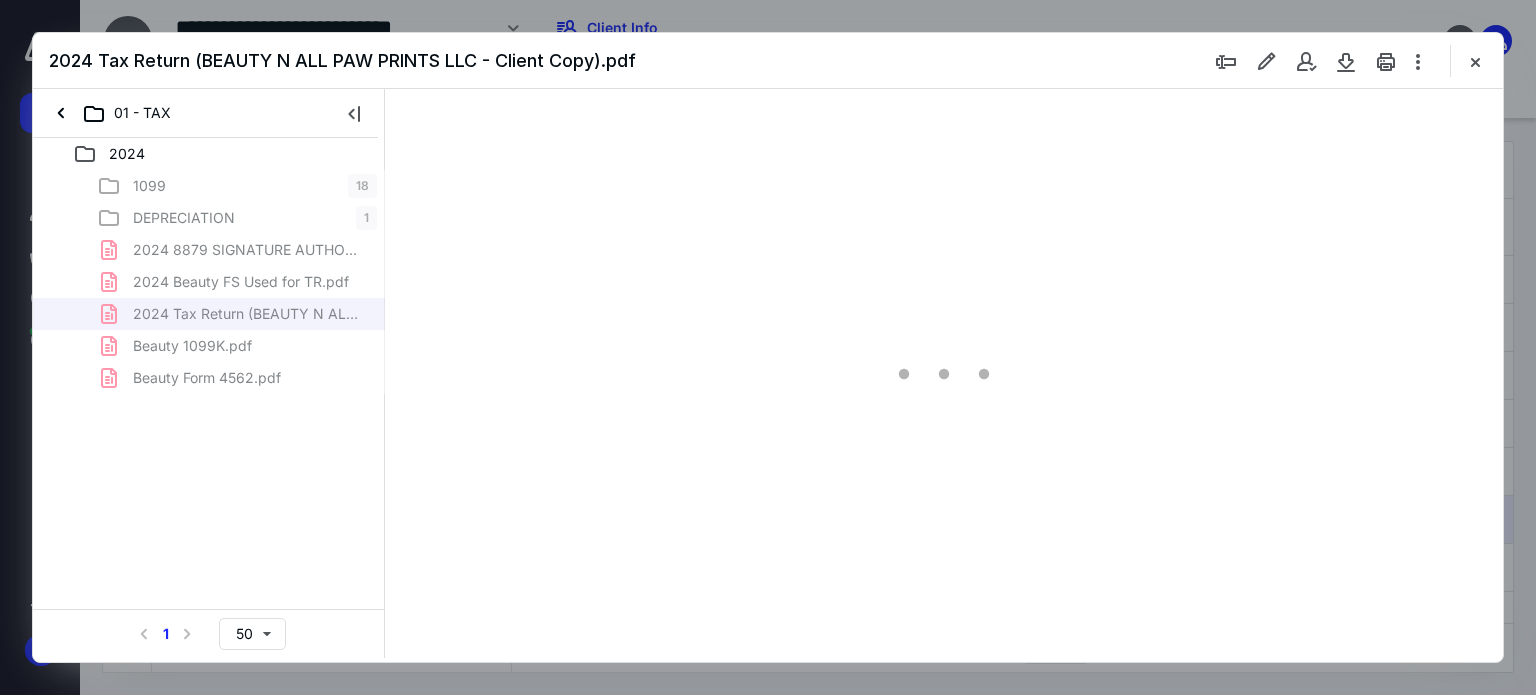 scroll, scrollTop: 0, scrollLeft: 0, axis: both 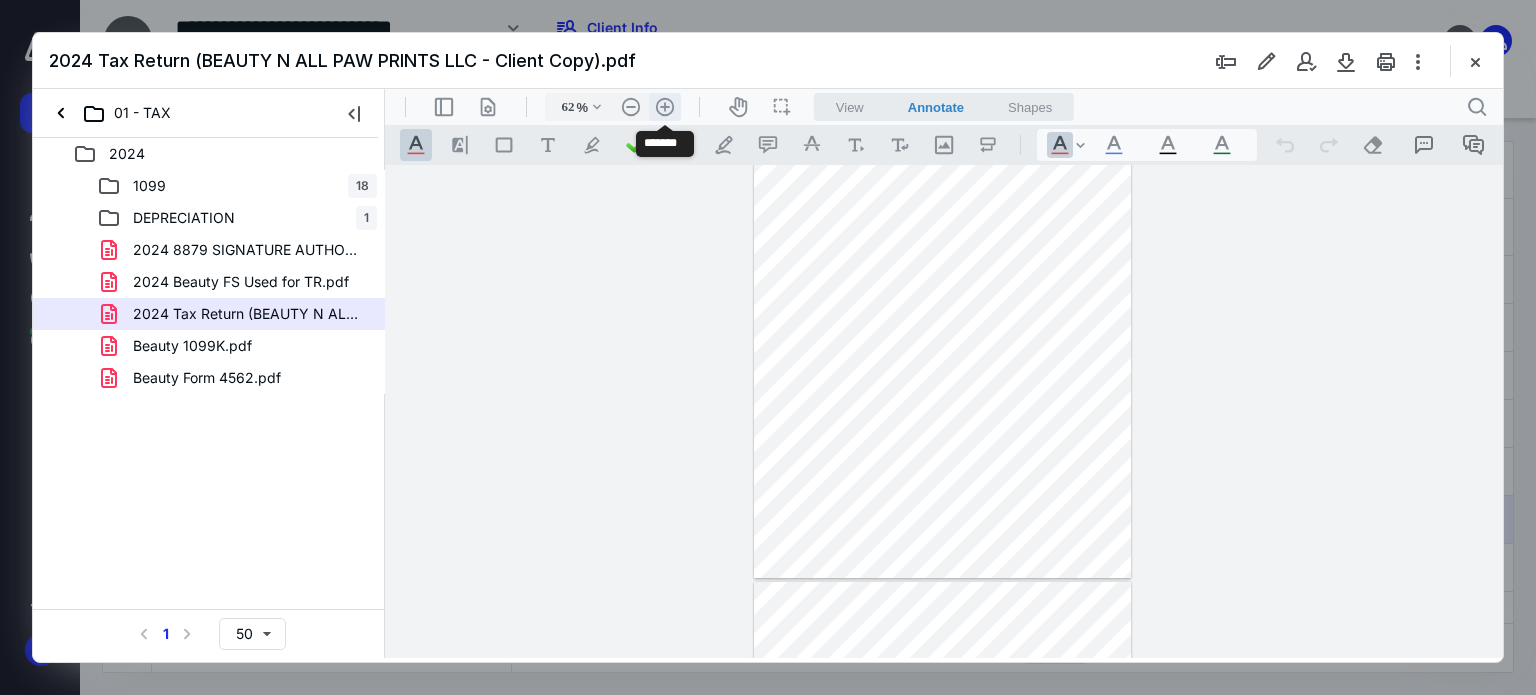 click on ".cls-1{fill:#abb0c4;} icon - header - zoom - in - line" at bounding box center (665, 107) 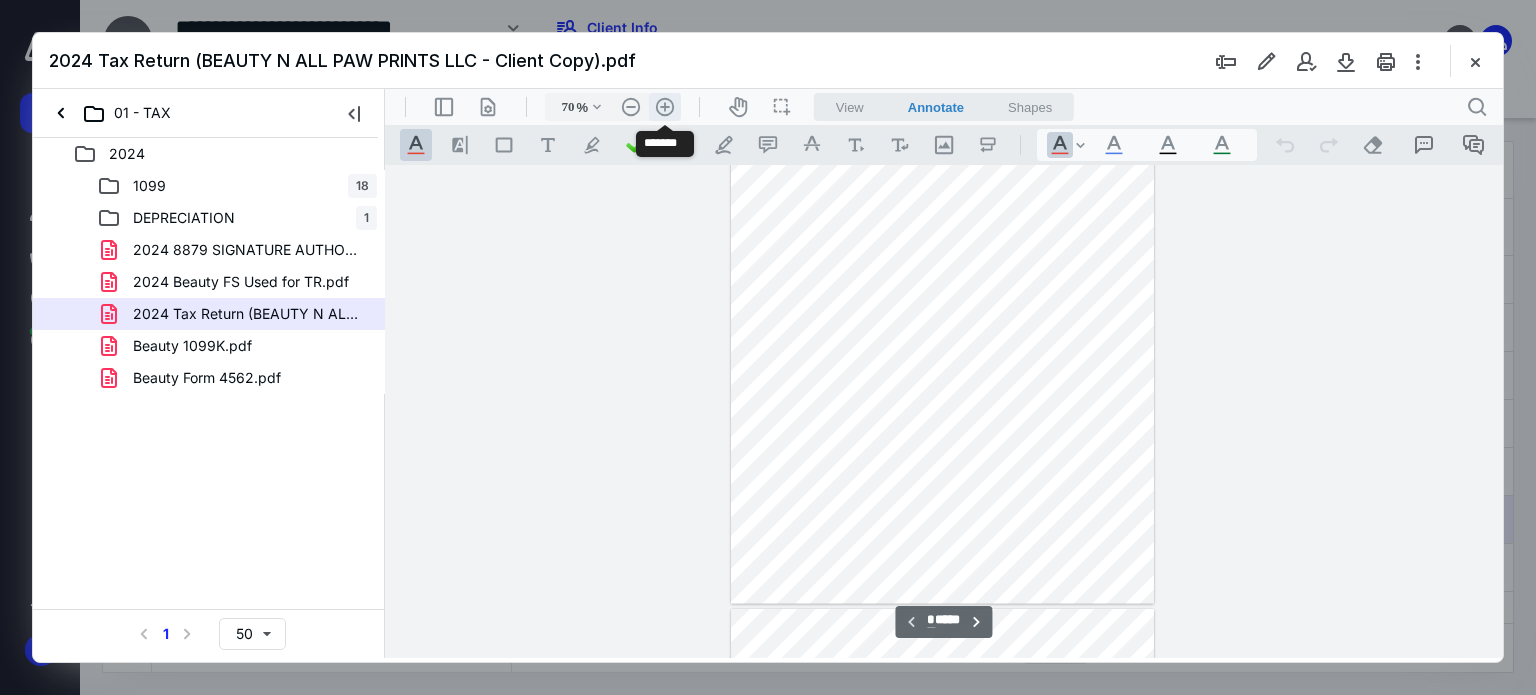 click on ".cls-1{fill:#abb0c4;} icon - header - zoom - in - line" at bounding box center (665, 107) 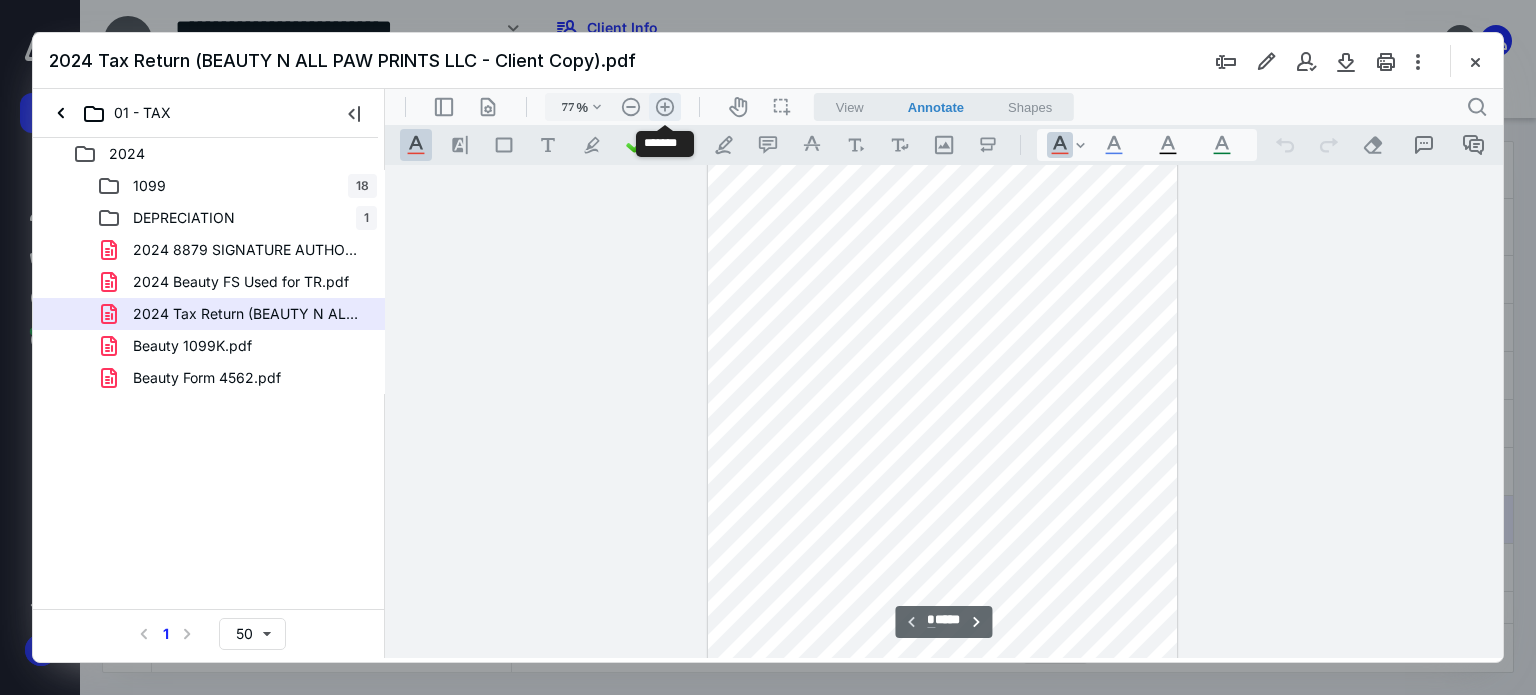 click on ".cls-1{fill:#abb0c4;} icon - header - zoom - in - line" at bounding box center (665, 107) 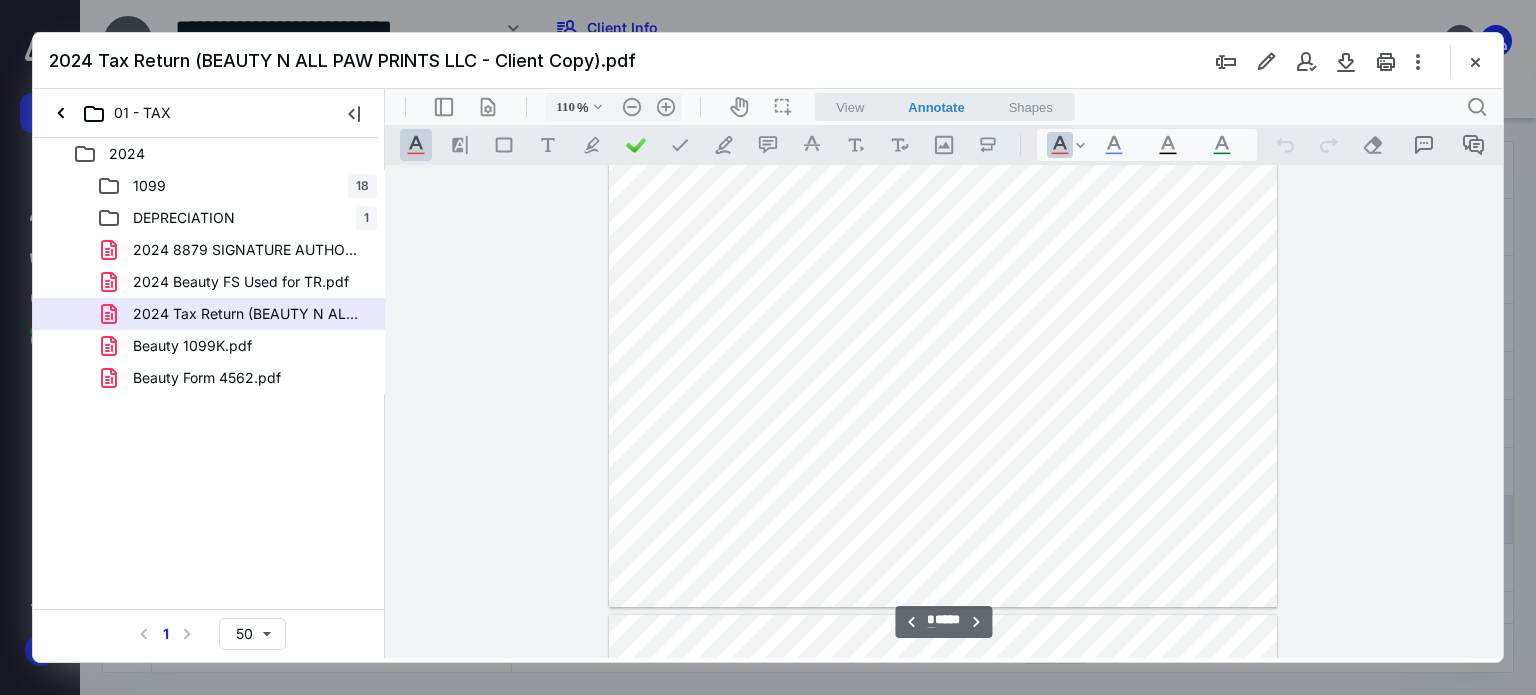 type on "*" 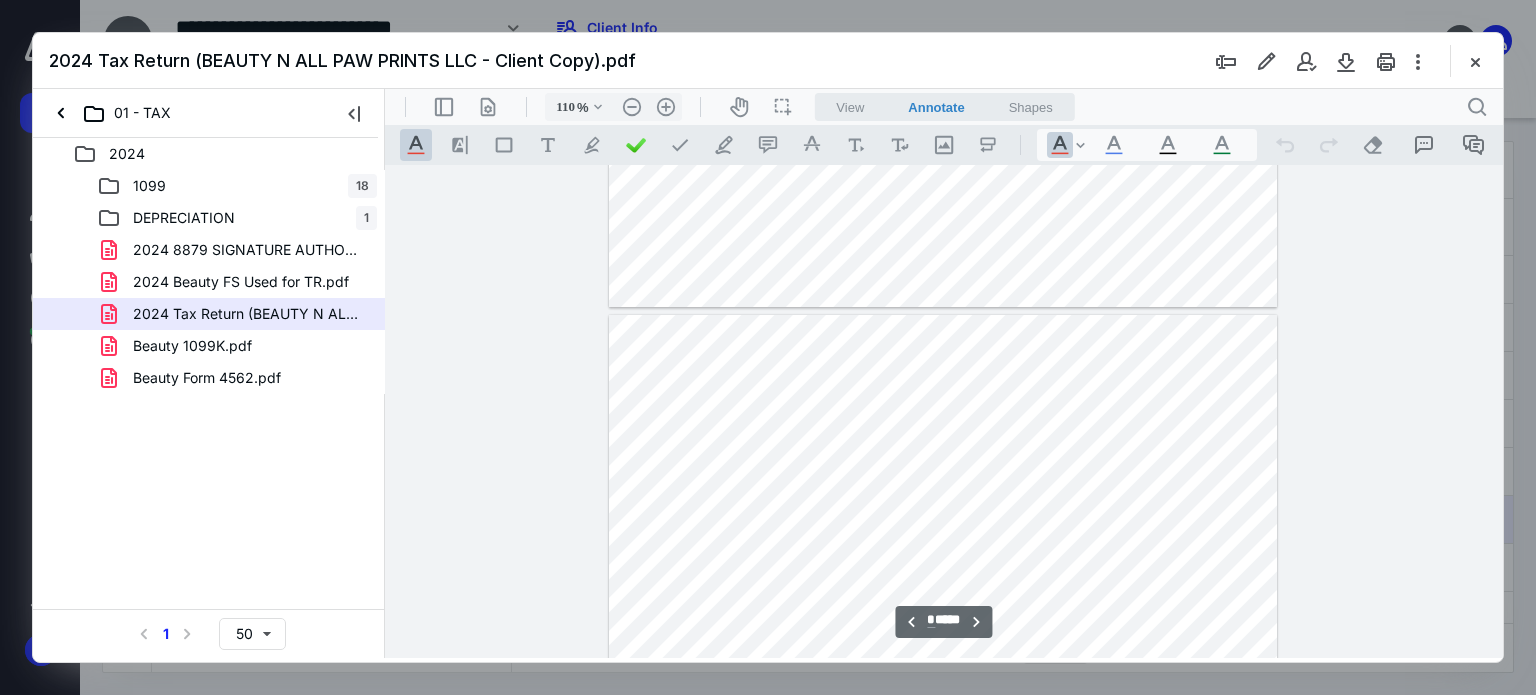 scroll, scrollTop: 2100, scrollLeft: 0, axis: vertical 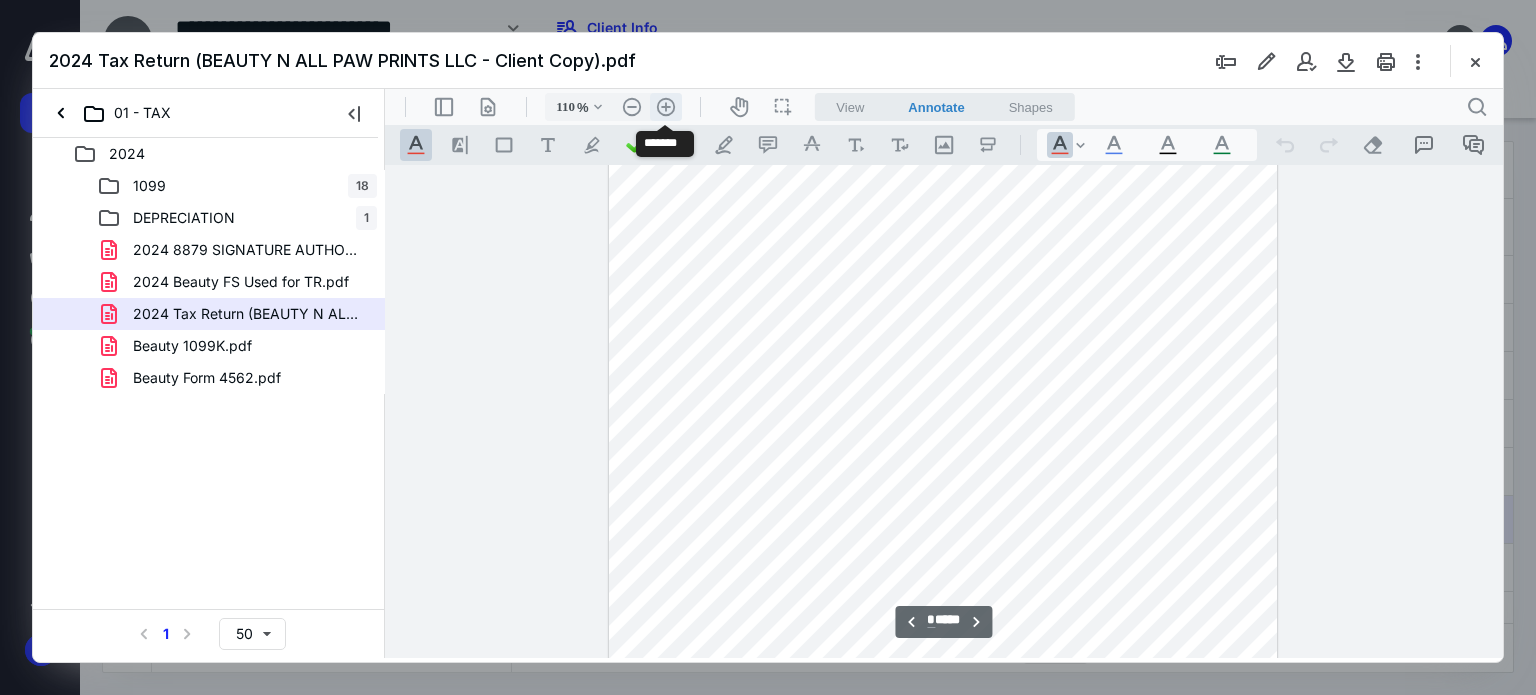 click on ".cls-1{fill:#abb0c4;} icon - header - zoom - in - line" at bounding box center (666, 107) 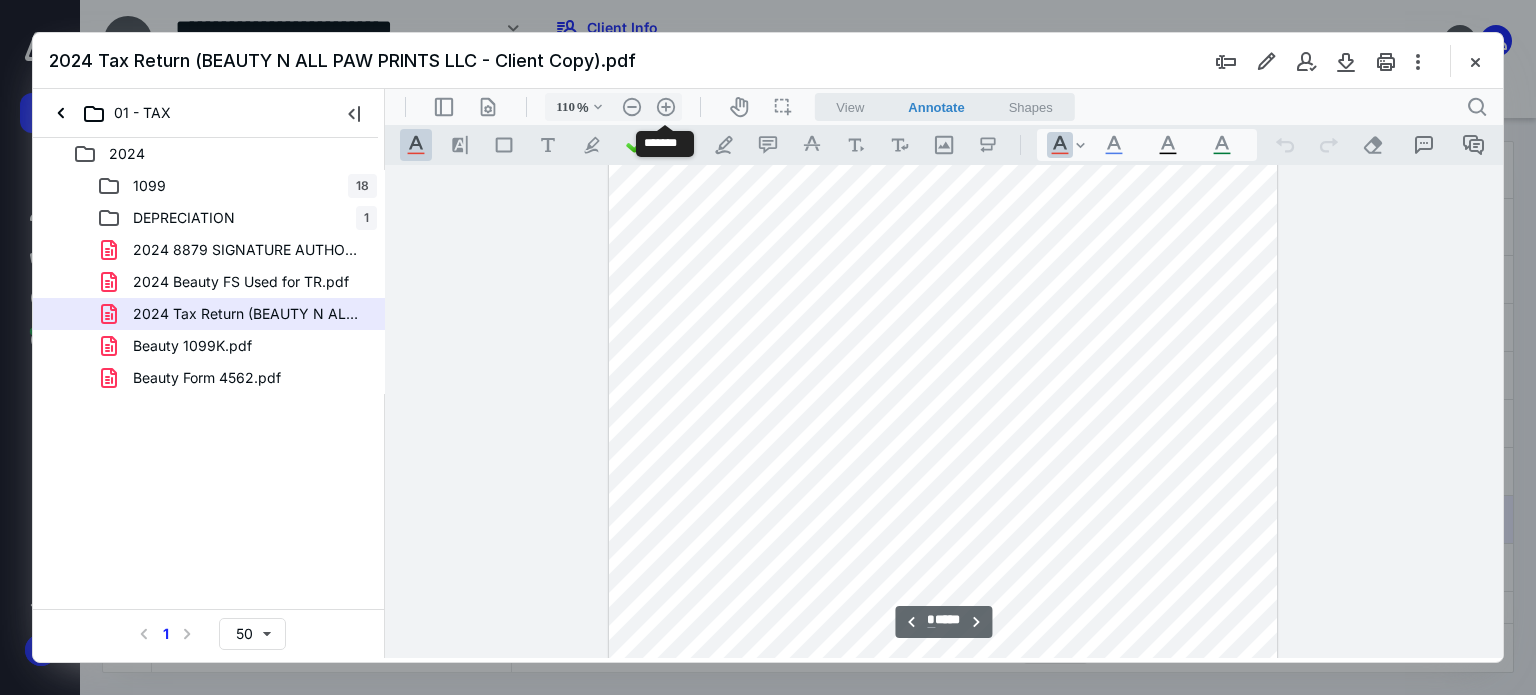 type on "135" 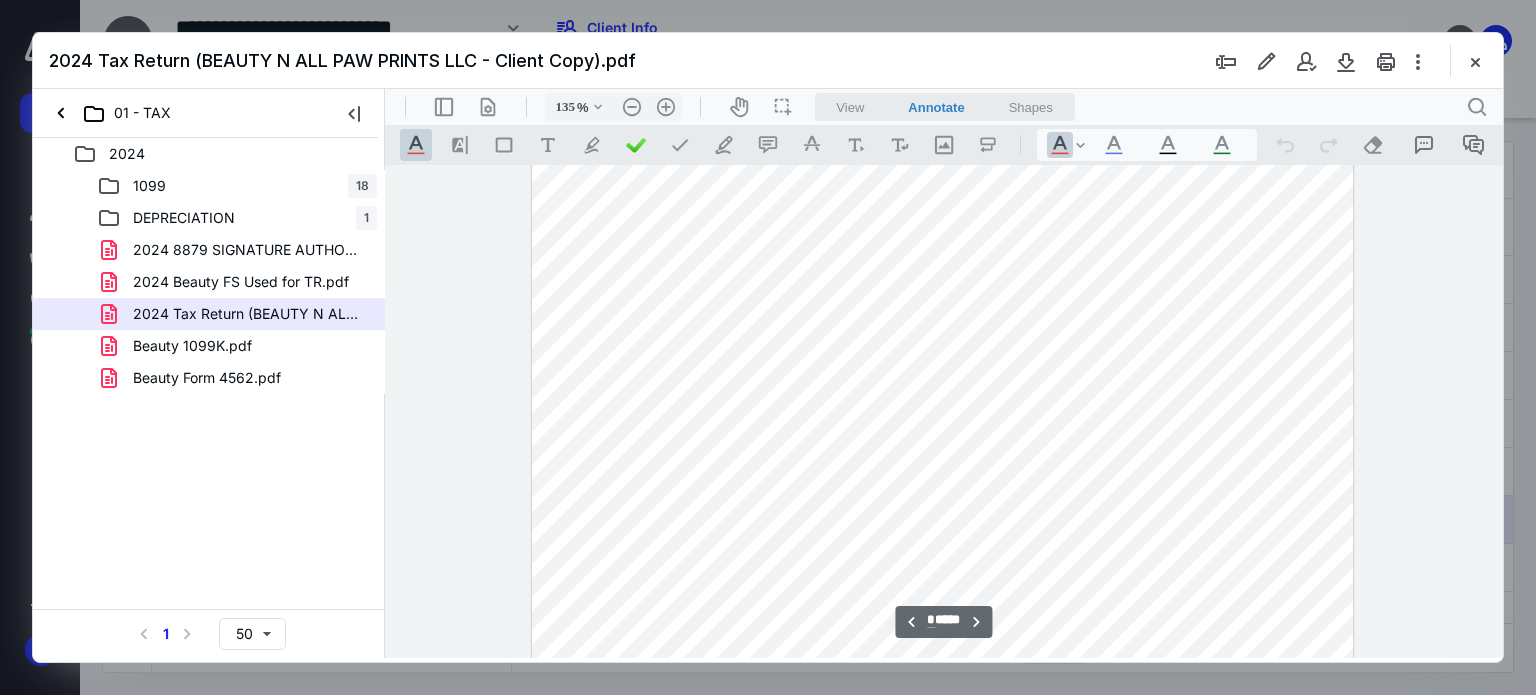 scroll, scrollTop: 2229, scrollLeft: 0, axis: vertical 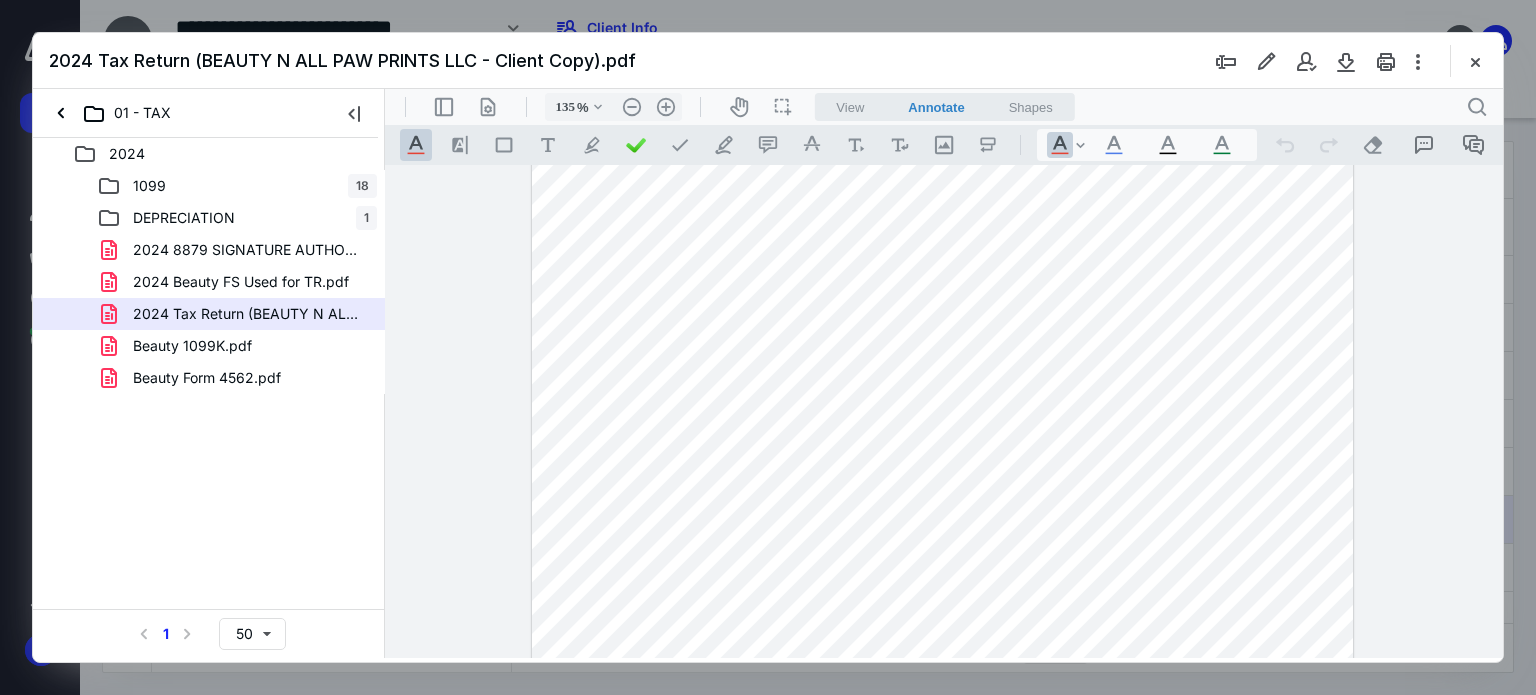 drag, startPoint x: 1468, startPoint y: 62, endPoint x: 1412, endPoint y: 86, distance: 60.926186 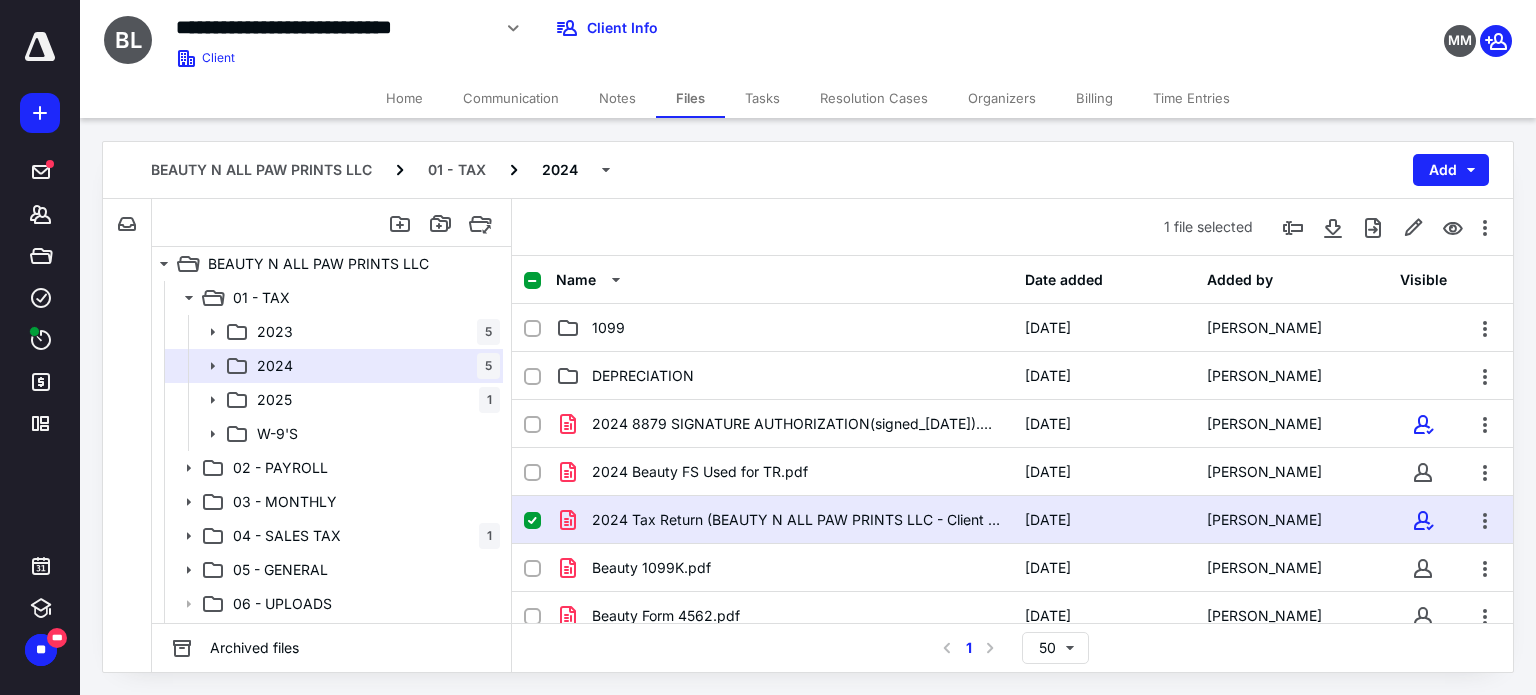 click on "Home" at bounding box center [404, 98] 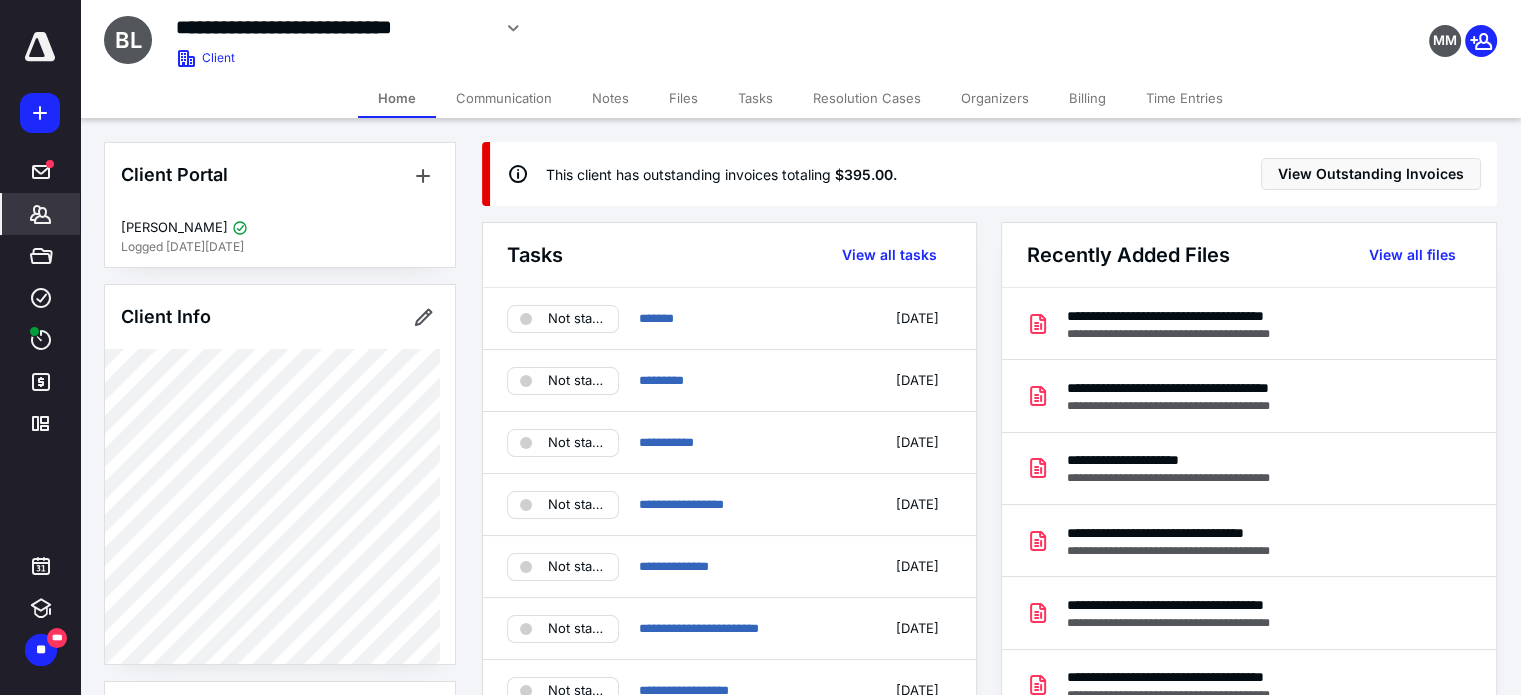 click on "Files" at bounding box center [683, 98] 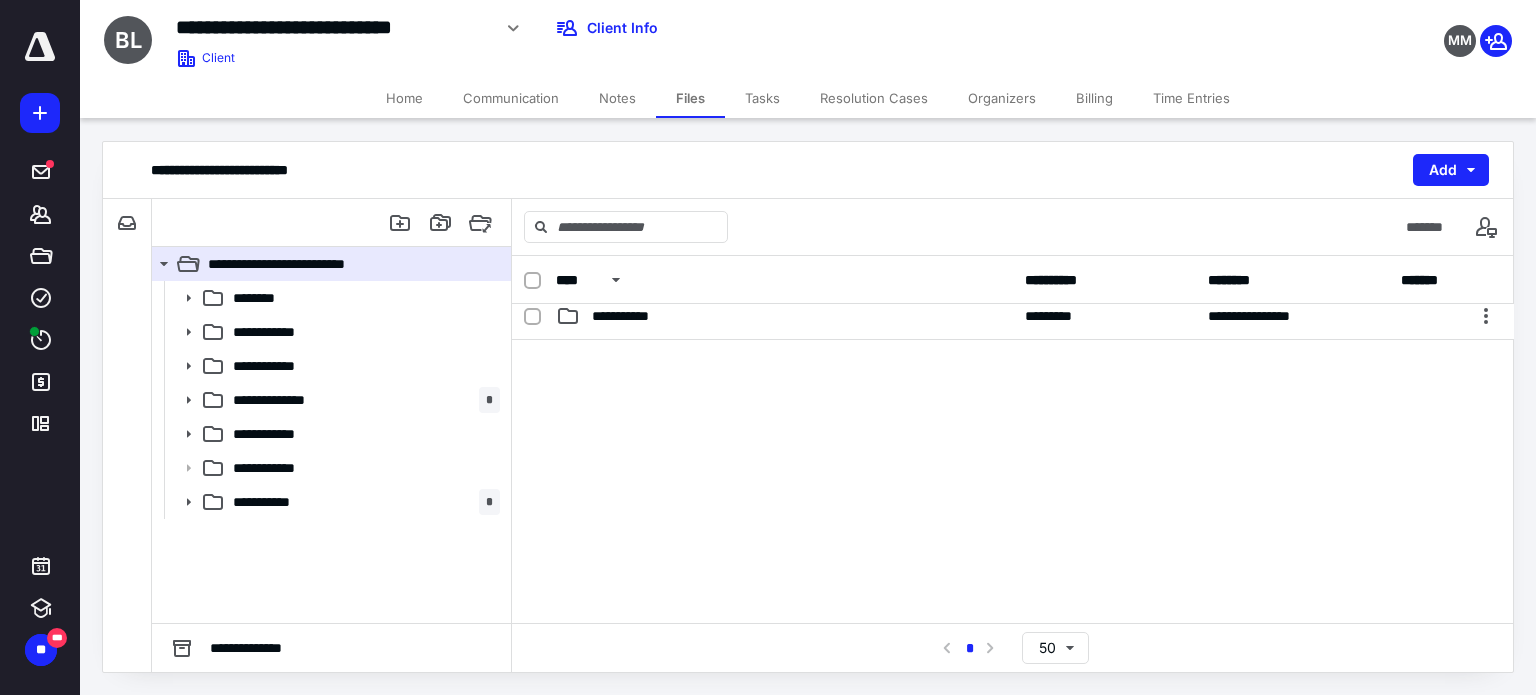 scroll, scrollTop: 200, scrollLeft: 0, axis: vertical 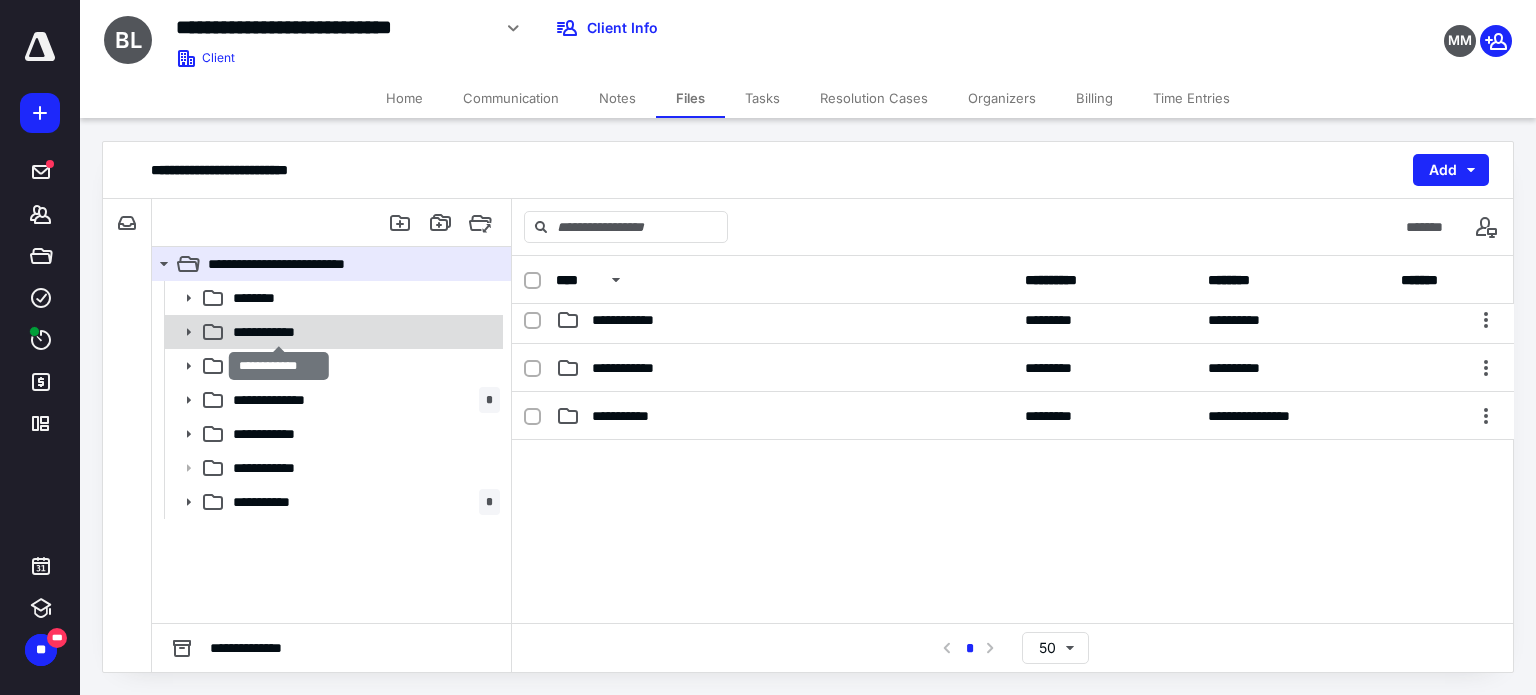 click on "**********" at bounding box center [279, 332] 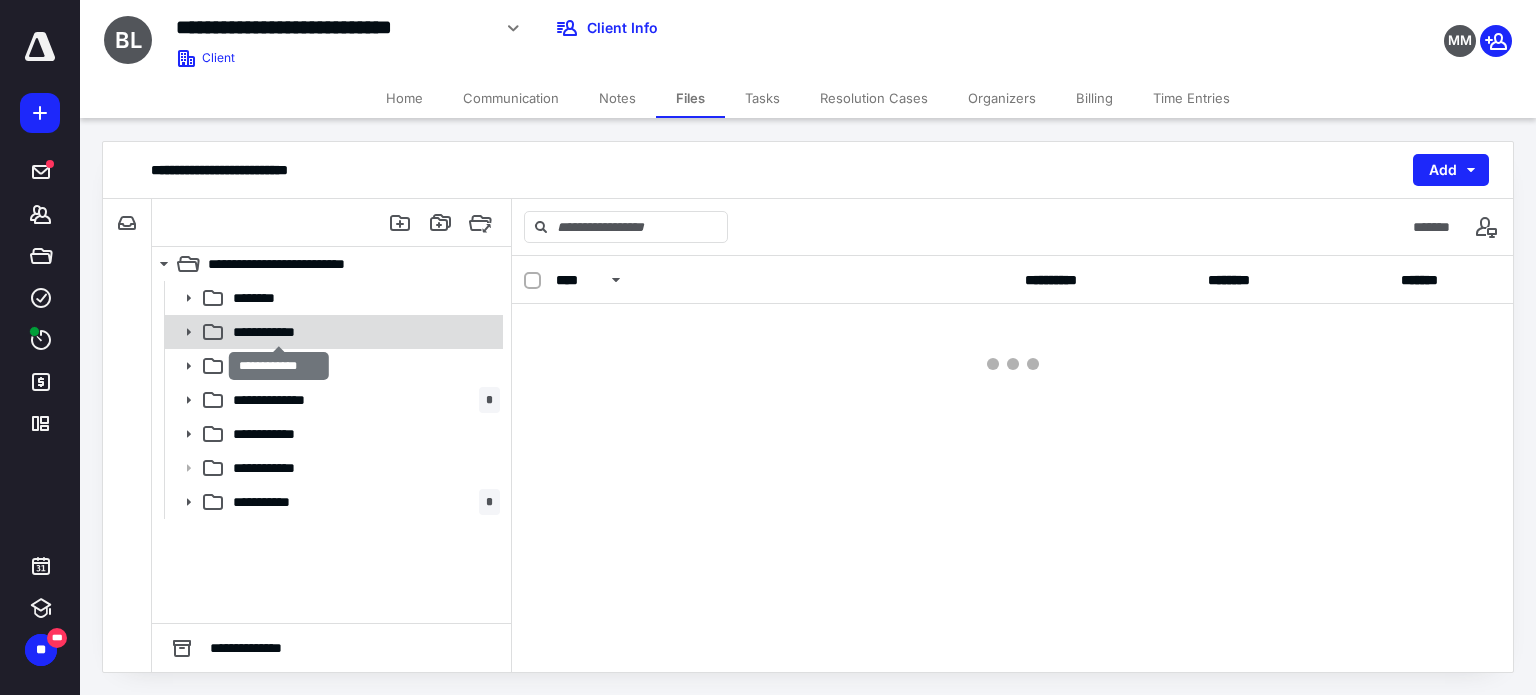 click on "**********" at bounding box center [279, 332] 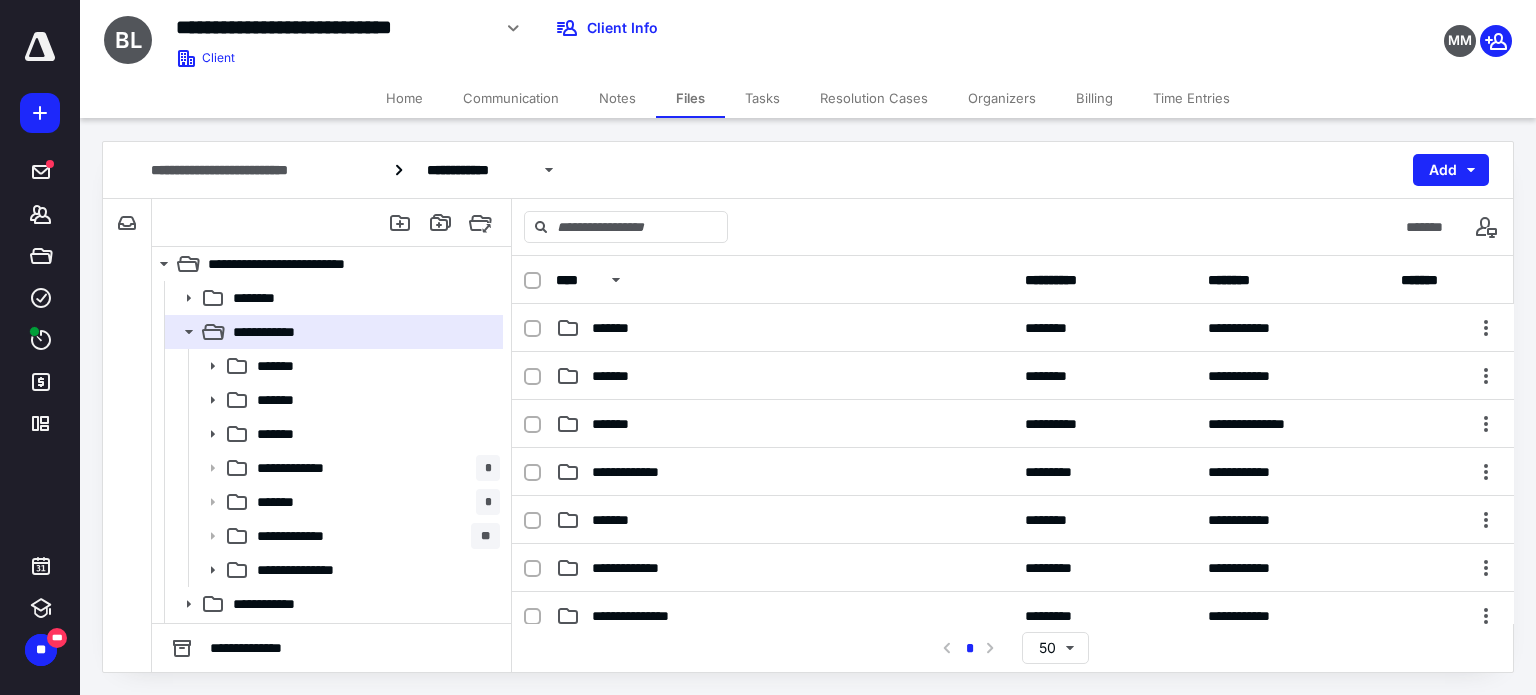 scroll, scrollTop: 200, scrollLeft: 0, axis: vertical 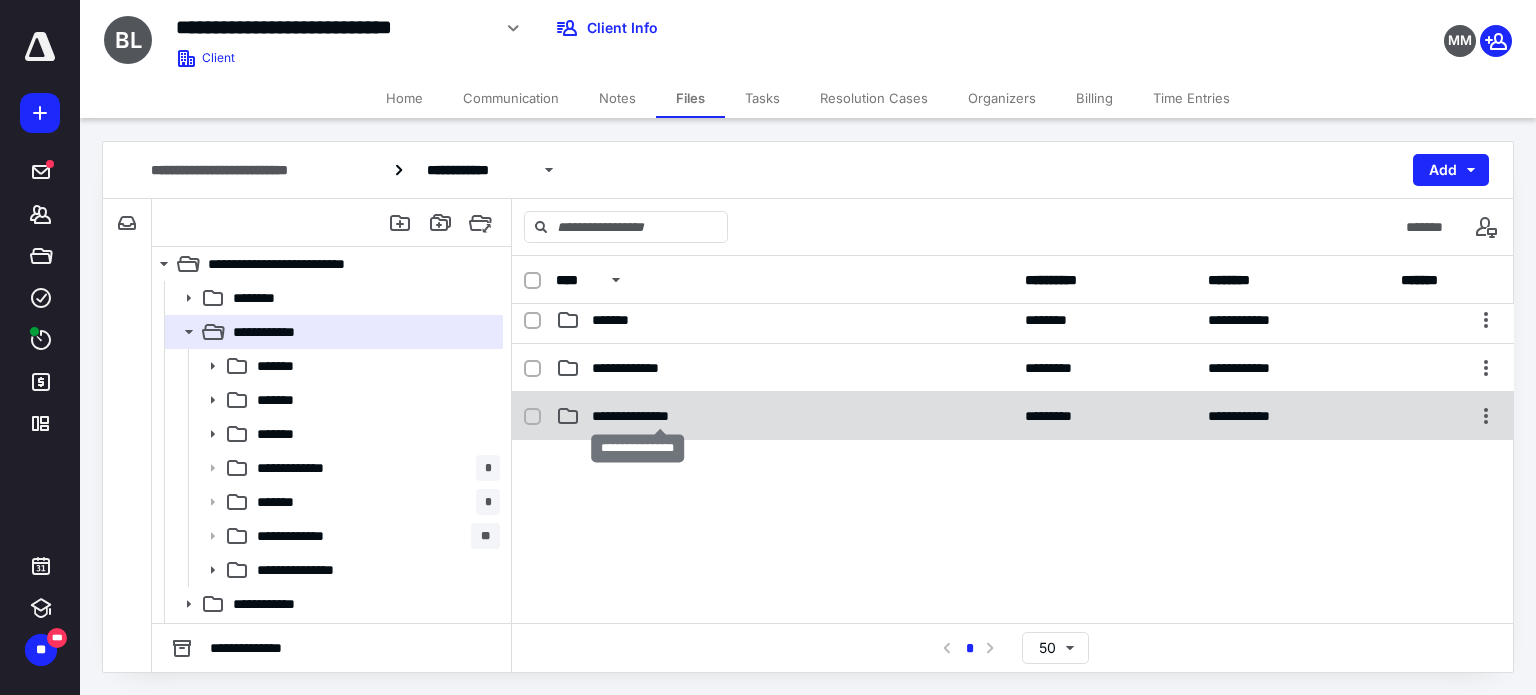 click on "**********" at bounding box center (660, 416) 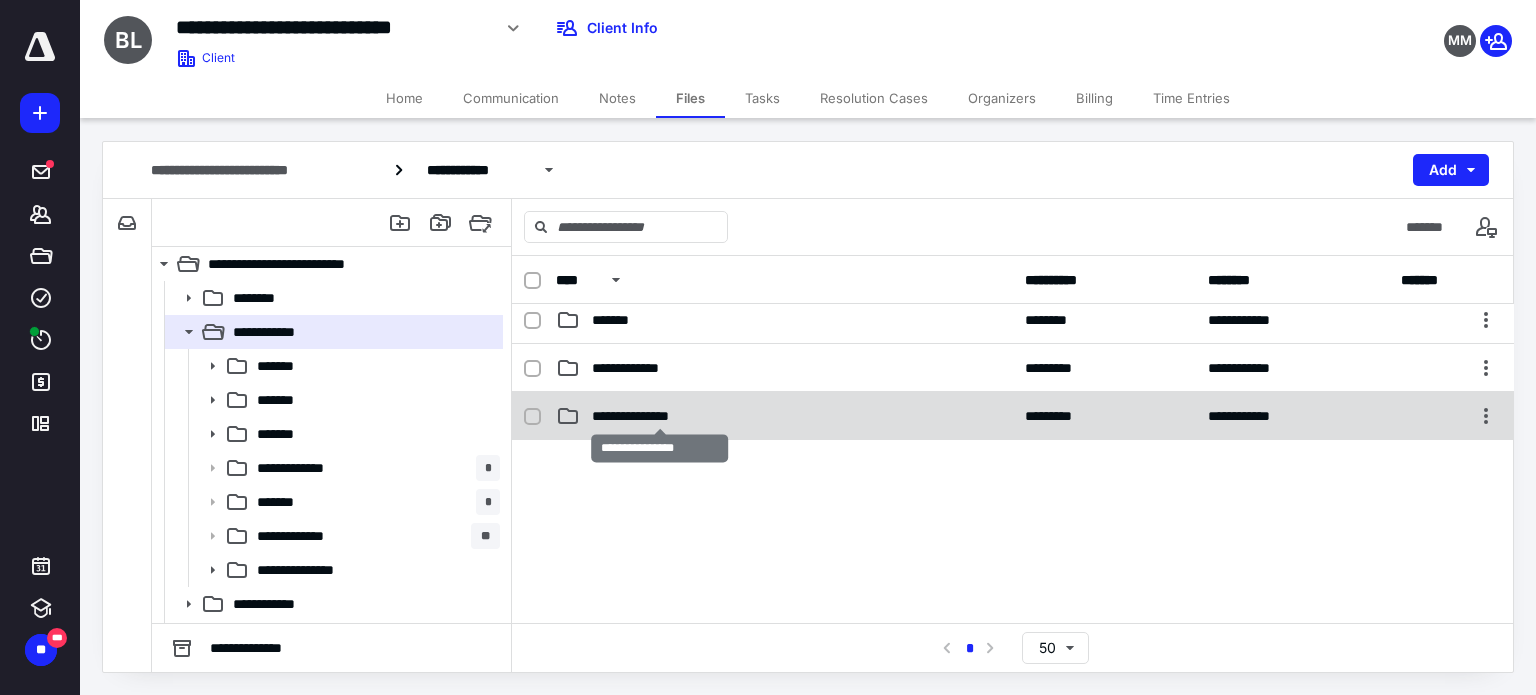 click on "**********" at bounding box center [660, 416] 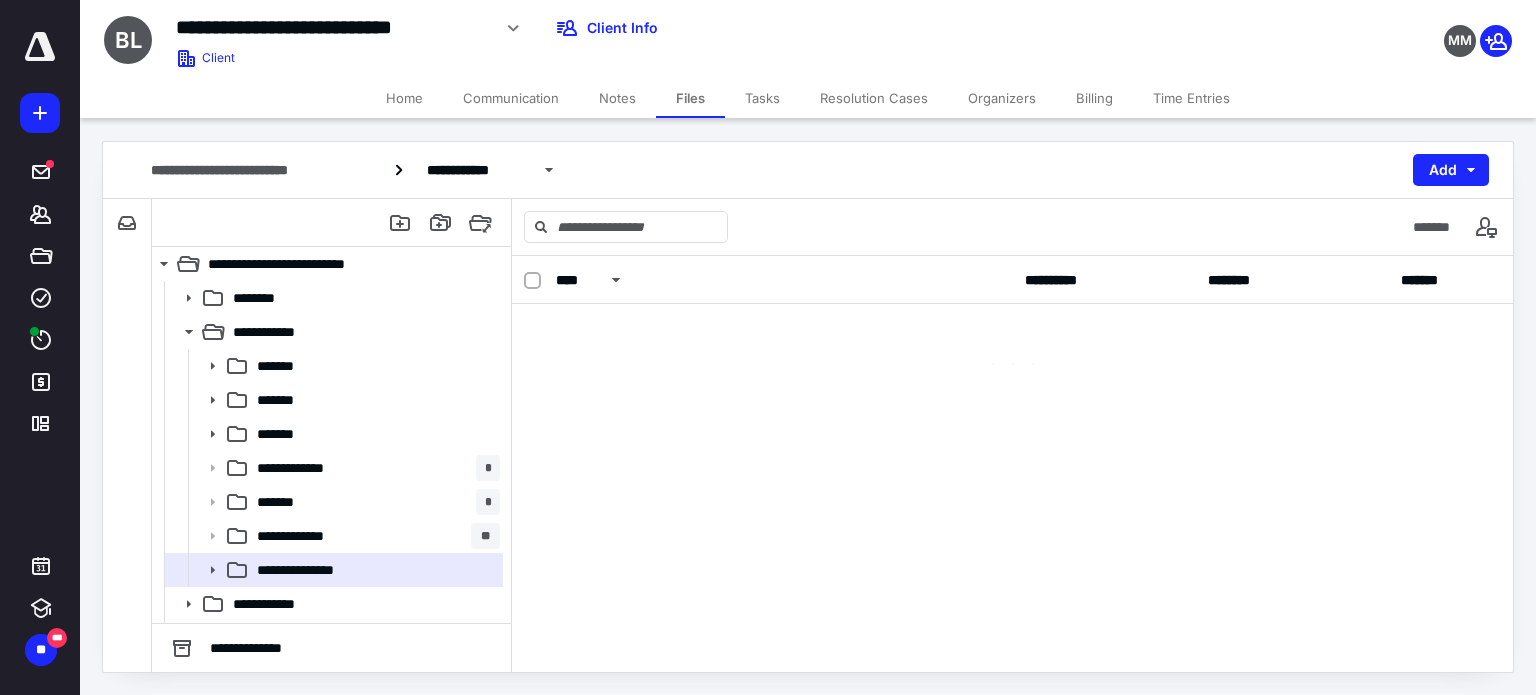scroll, scrollTop: 0, scrollLeft: 0, axis: both 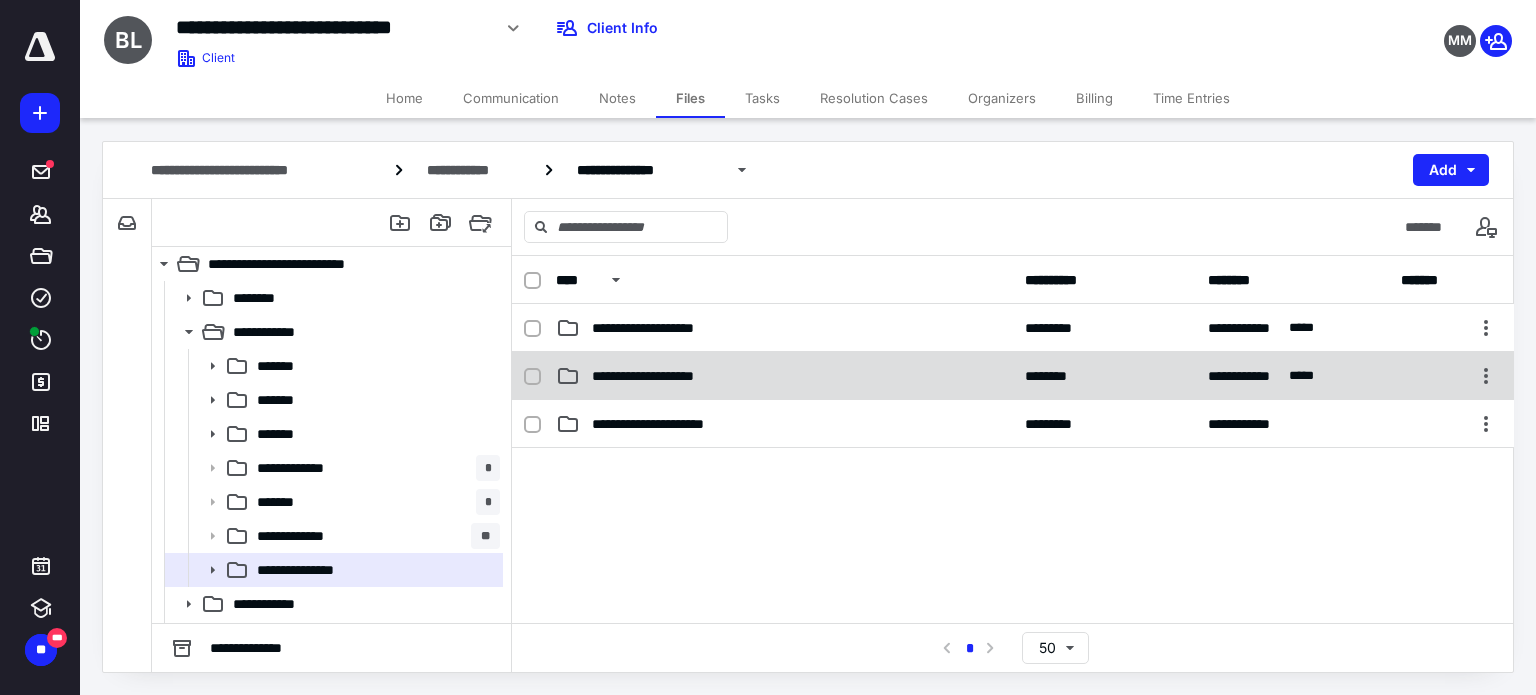click on "**********" at bounding box center (784, 376) 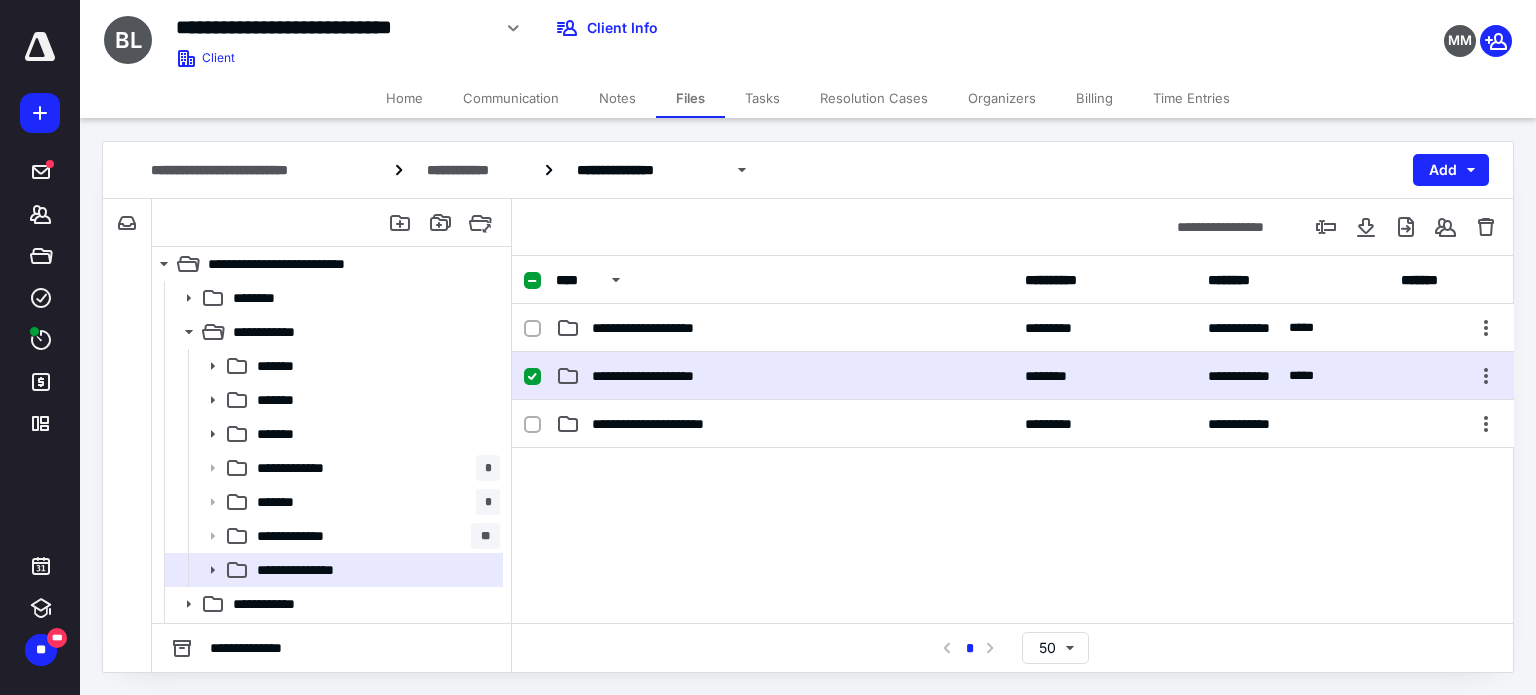 click on "**********" at bounding box center [784, 376] 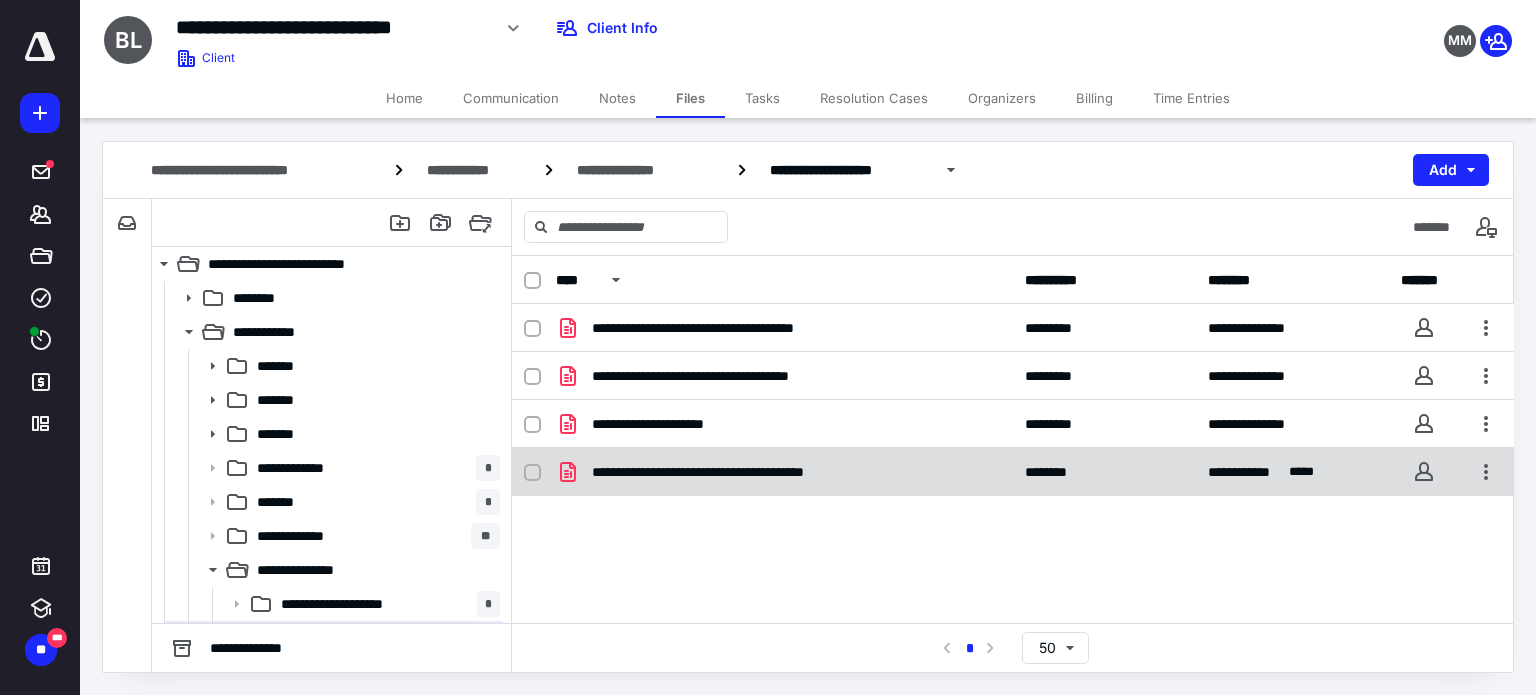 click on "**********" at bounding box center (736, 472) 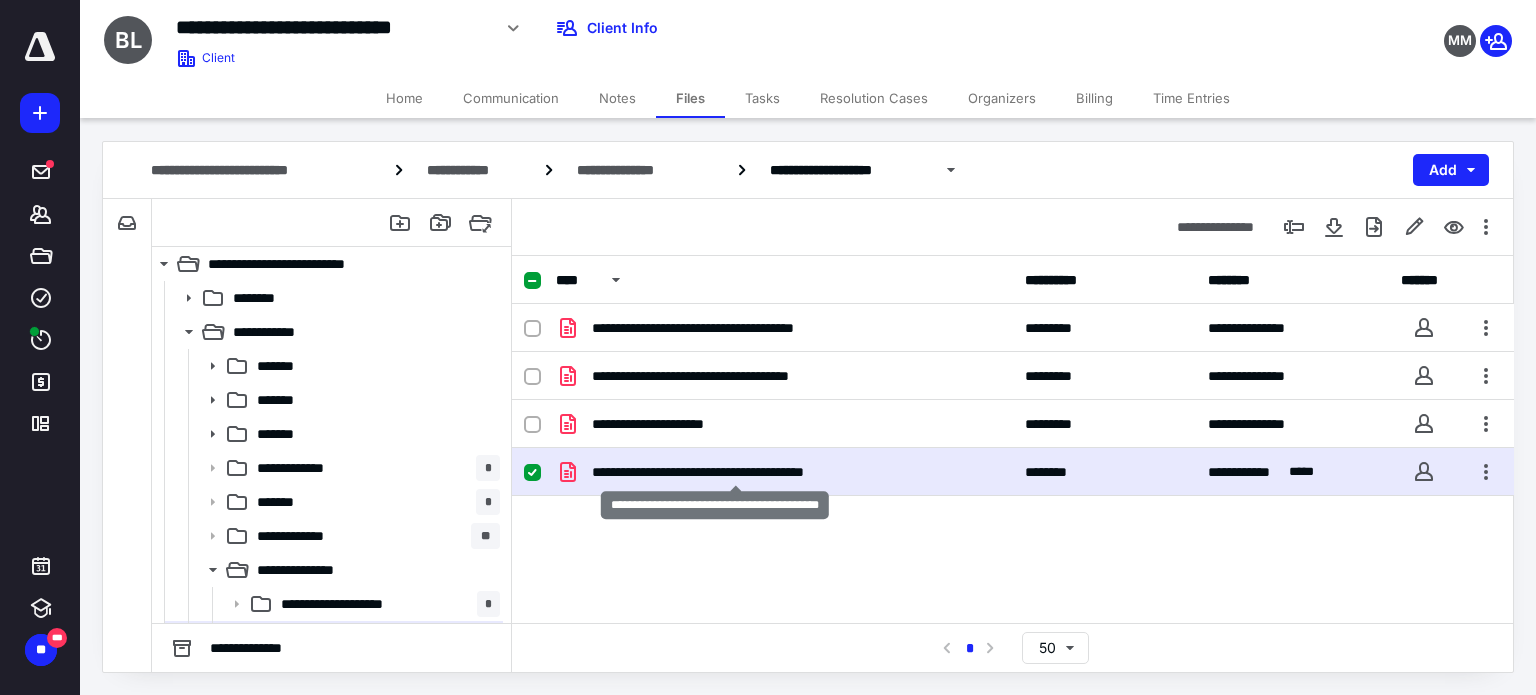 click on "**********" at bounding box center [736, 472] 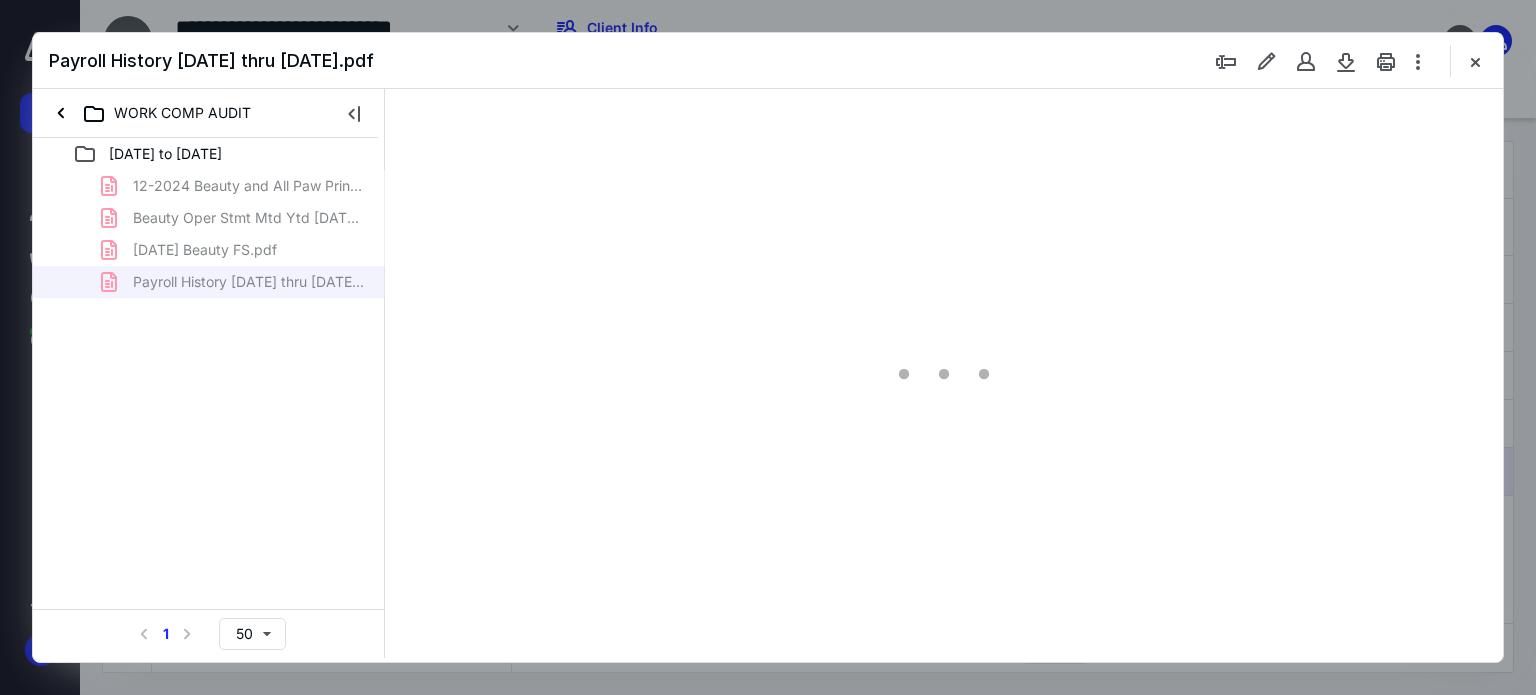 scroll, scrollTop: 0, scrollLeft: 0, axis: both 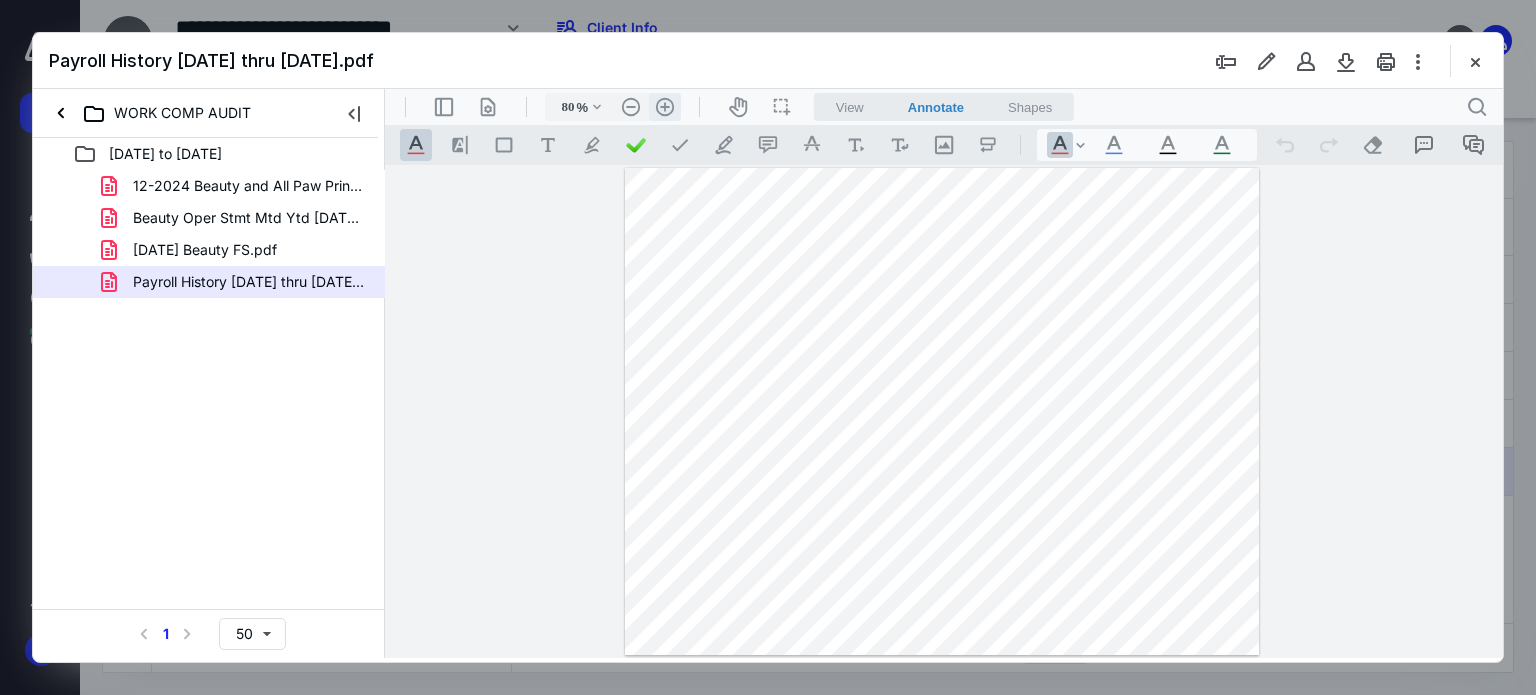 click on ".cls-1{fill:#abb0c4;} icon - header - zoom - in - line" at bounding box center (665, 107) 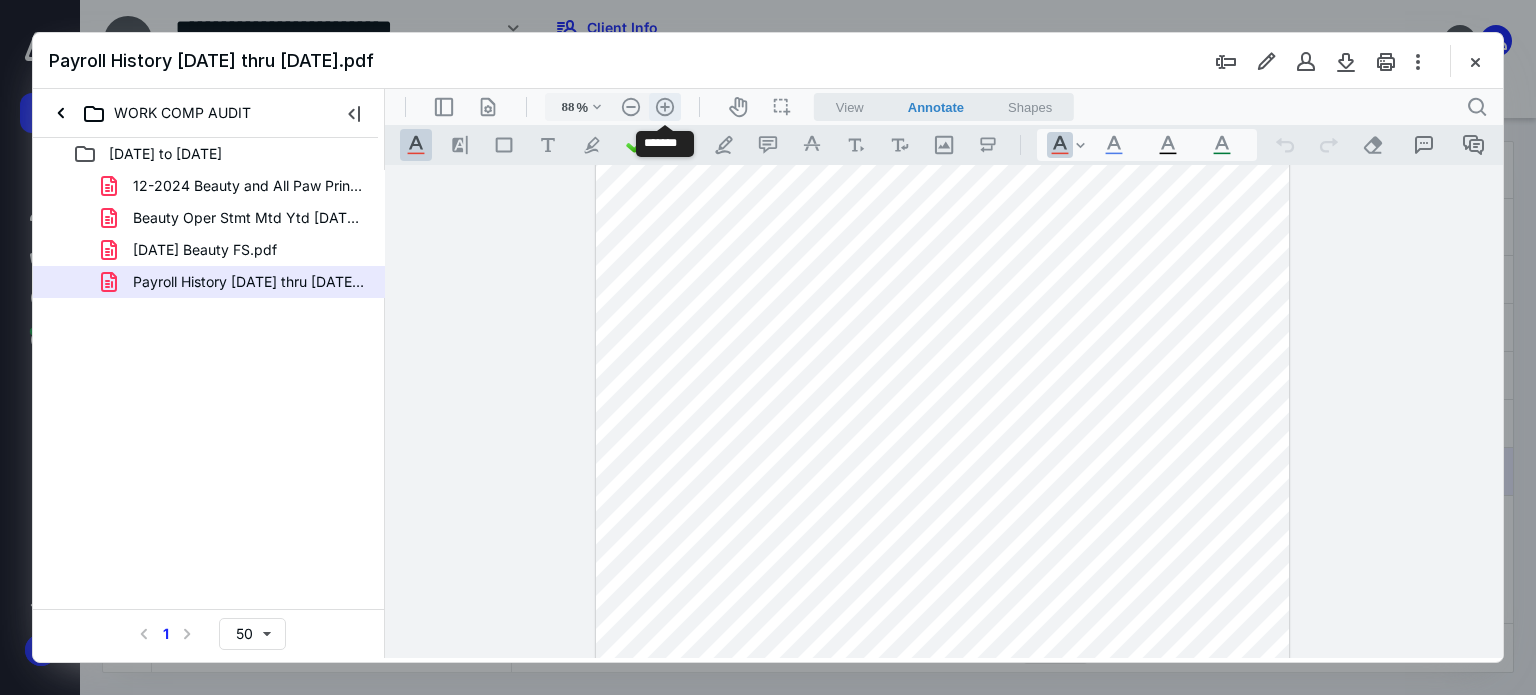 click on ".cls-1{fill:#abb0c4;} icon - header - zoom - in - line" at bounding box center [665, 107] 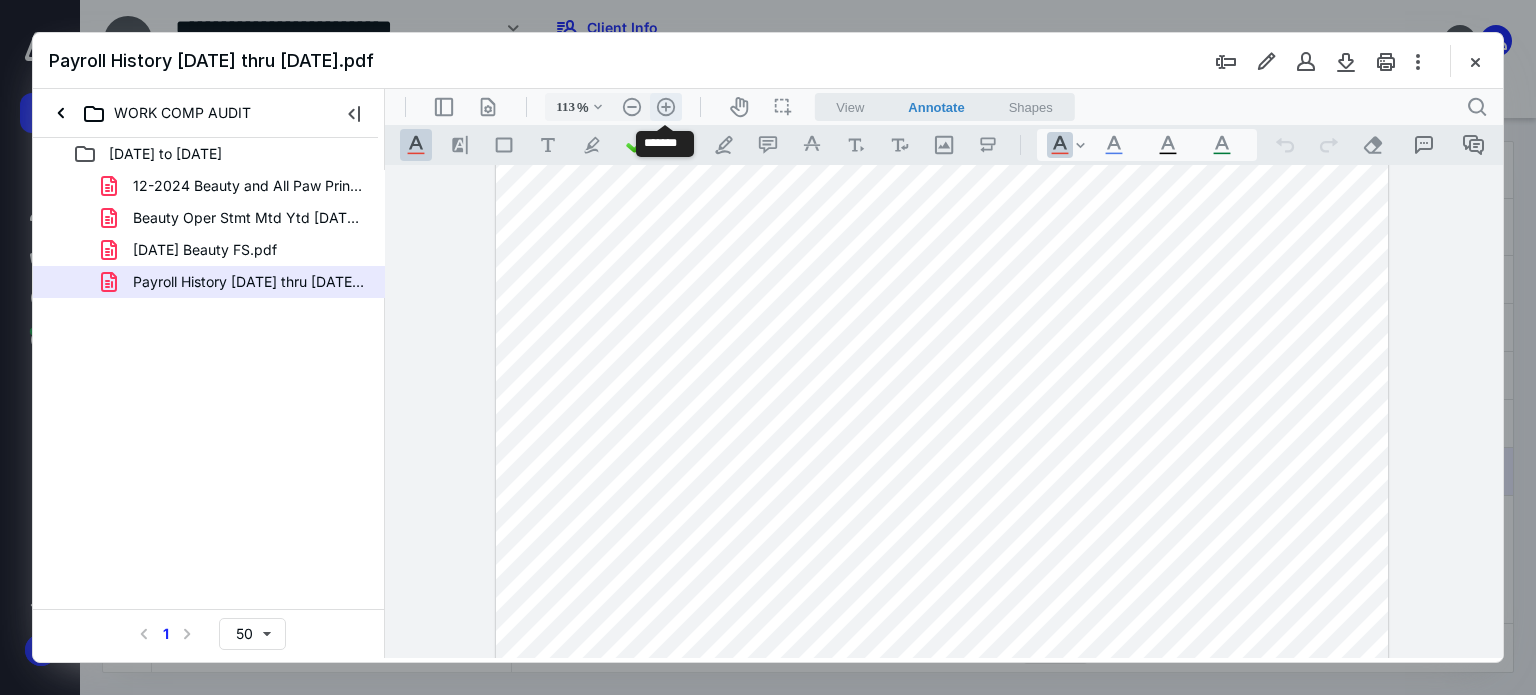 click on ".cls-1{fill:#abb0c4;} icon - header - zoom - in - line" at bounding box center (666, 107) 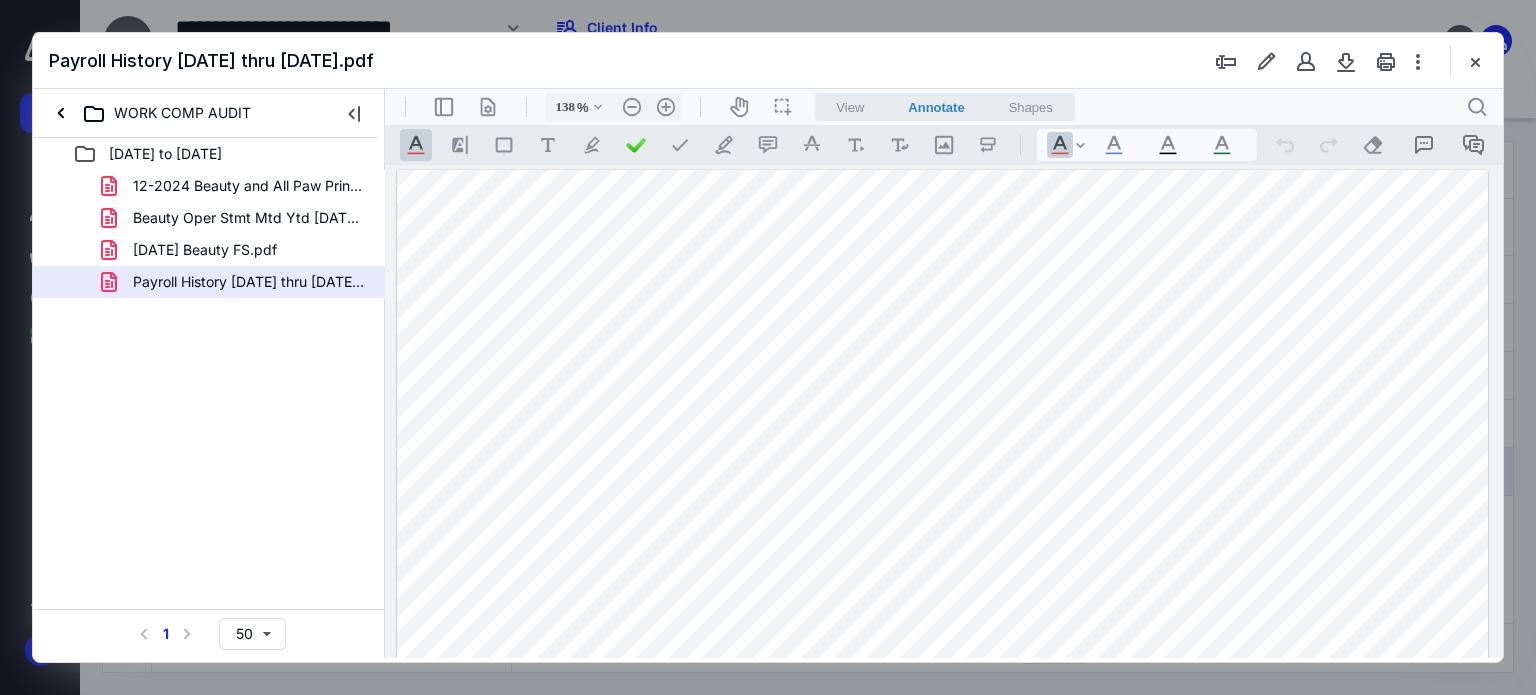scroll, scrollTop: 200, scrollLeft: 0, axis: vertical 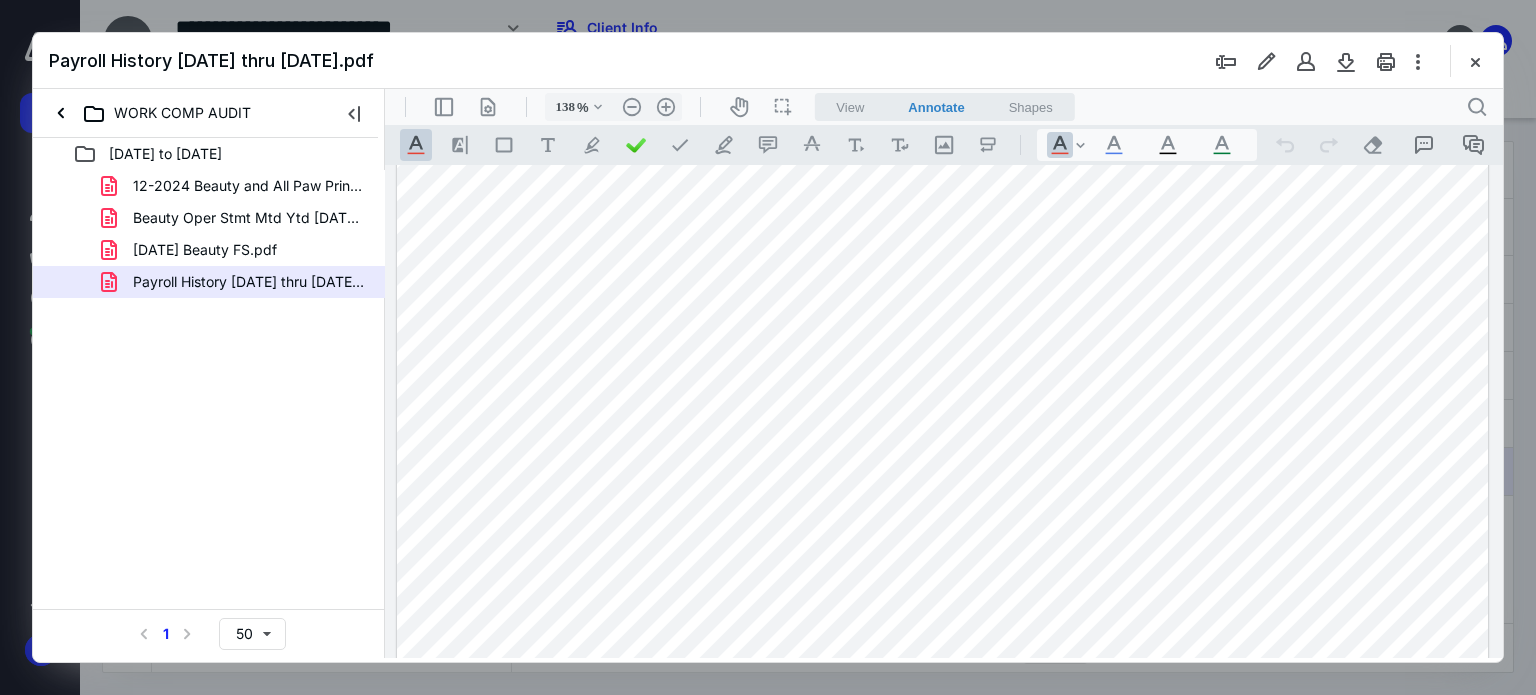 click at bounding box center [1475, 61] 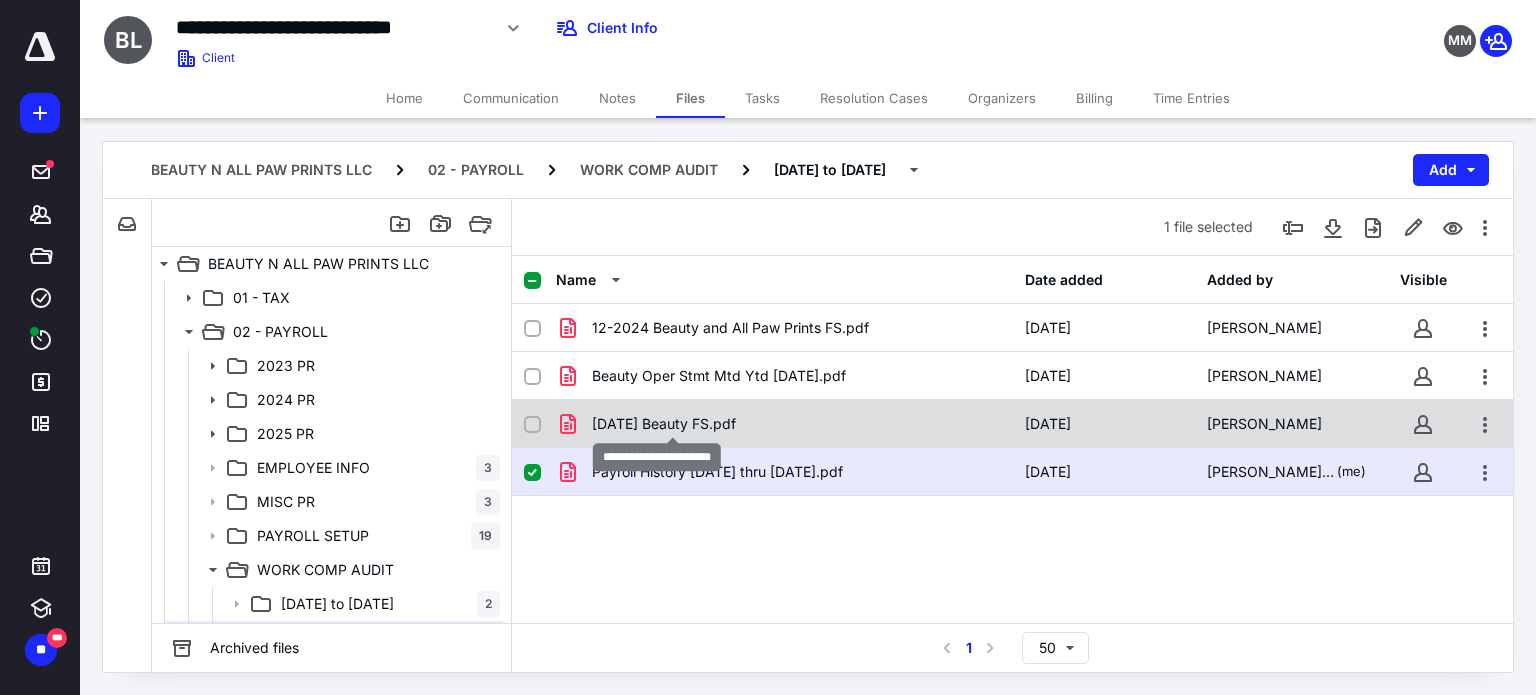 click on "Jun 2024 Beauty FS.pdf" at bounding box center (664, 424) 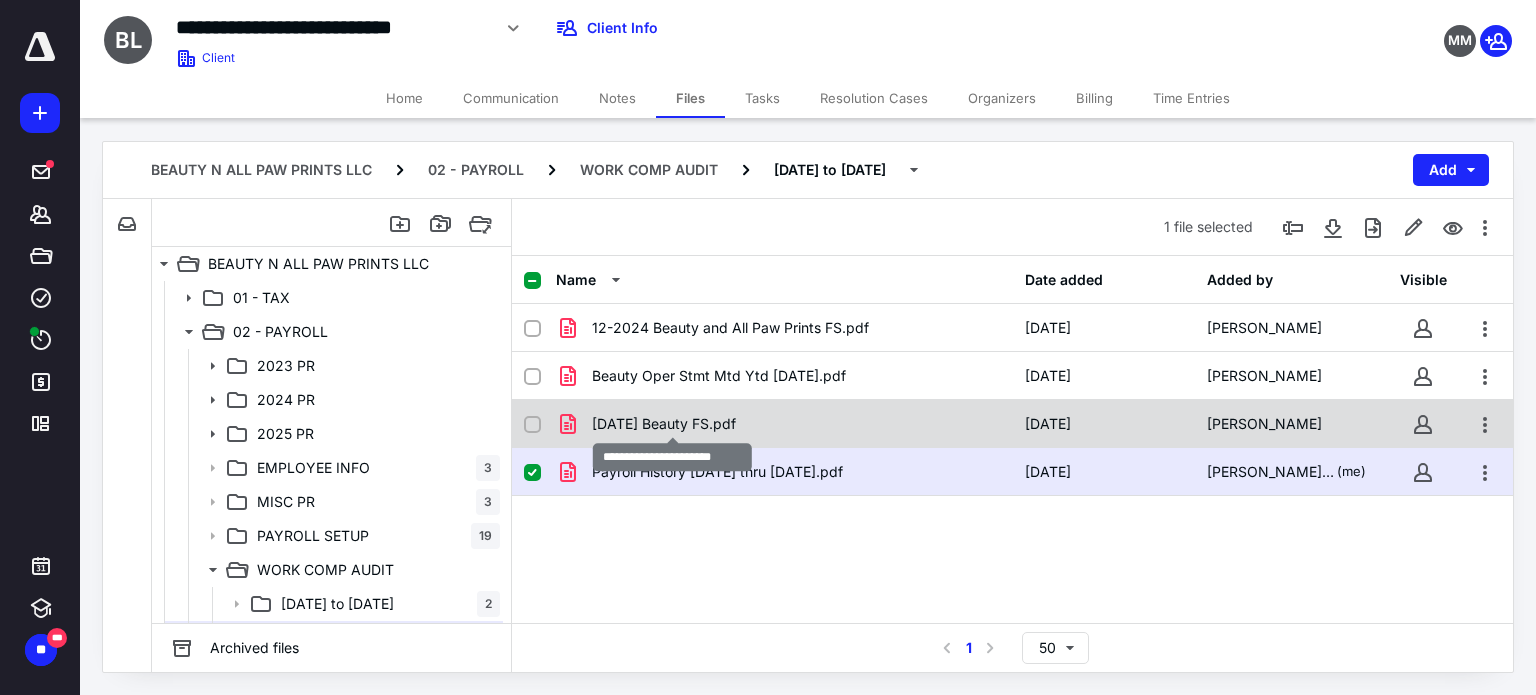click on "Jun 2024 Beauty FS.pdf" at bounding box center (664, 424) 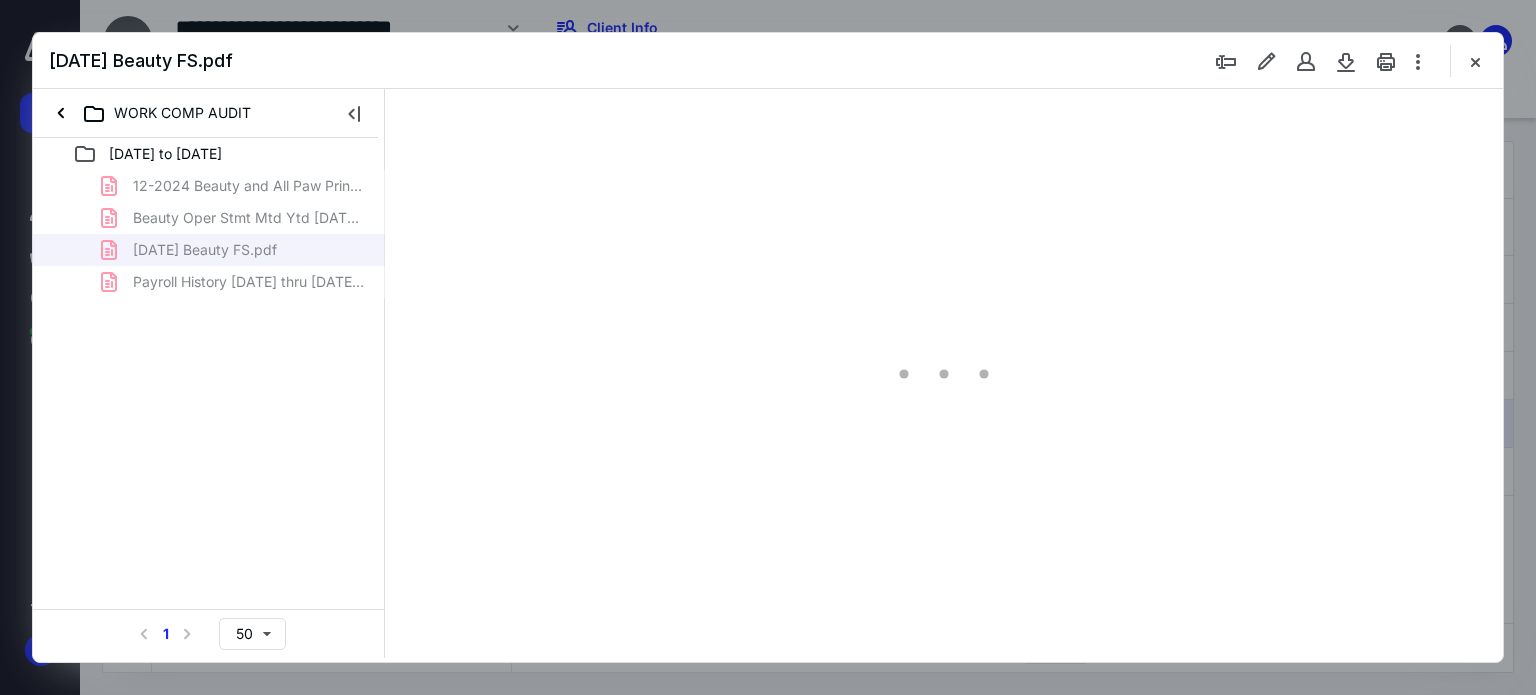 scroll, scrollTop: 0, scrollLeft: 0, axis: both 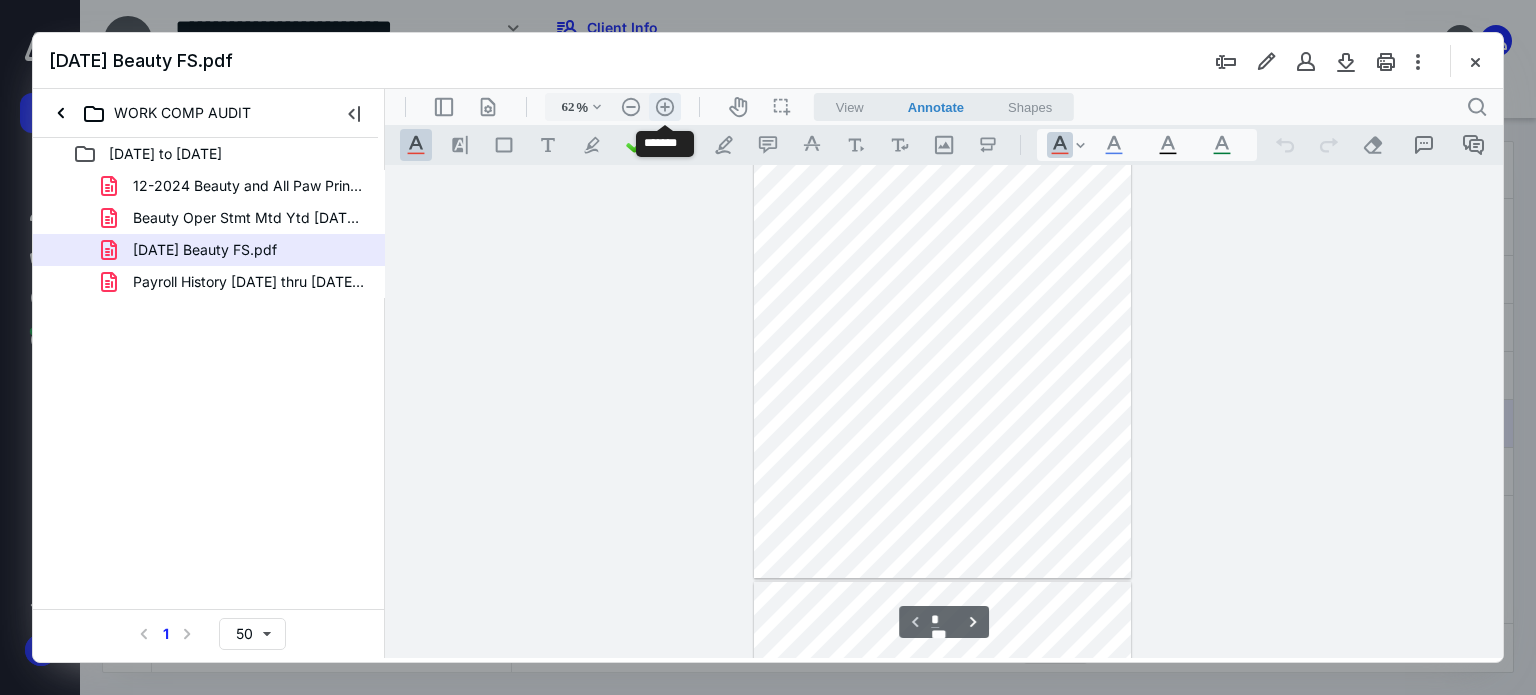 click on ".cls-1{fill:#abb0c4;} icon - header - zoom - in - line" at bounding box center [665, 107] 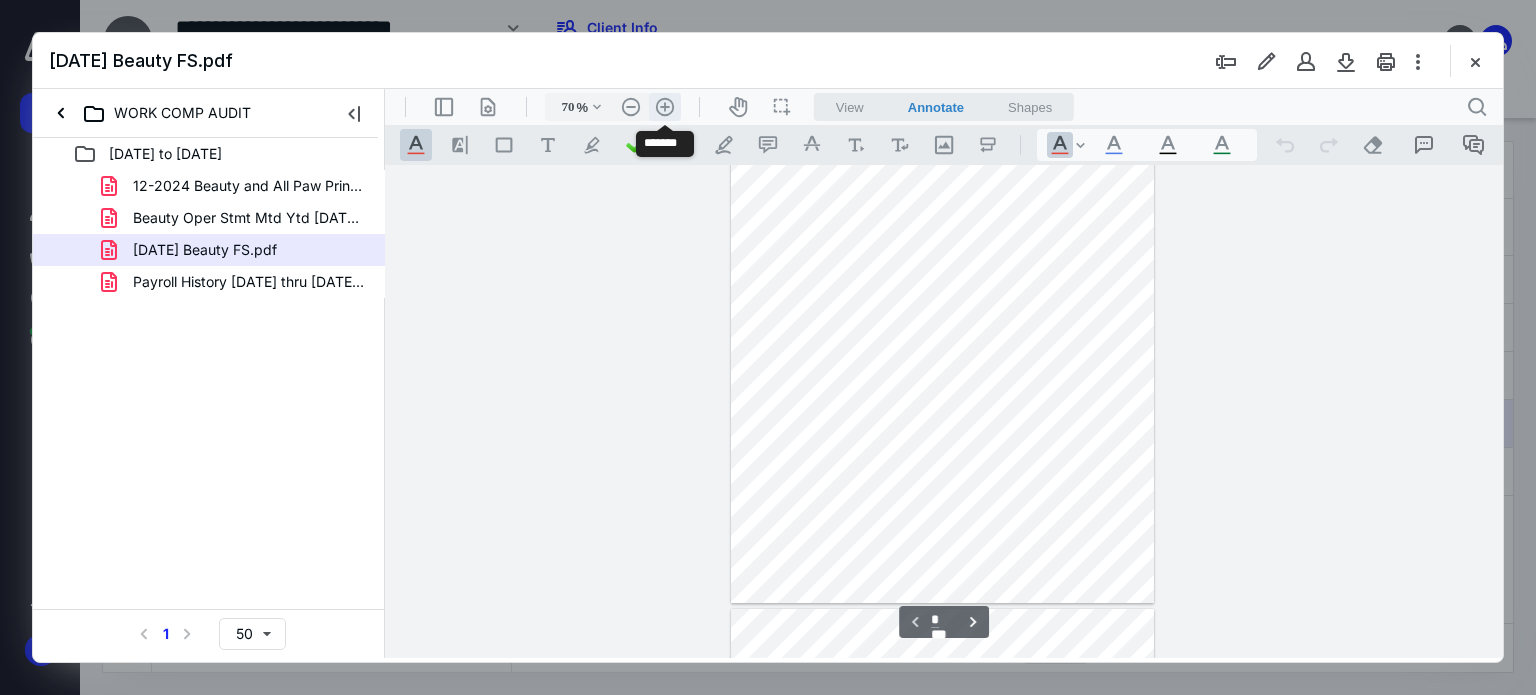 click on ".cls-1{fill:#abb0c4;} icon - header - zoom - in - line" at bounding box center [665, 107] 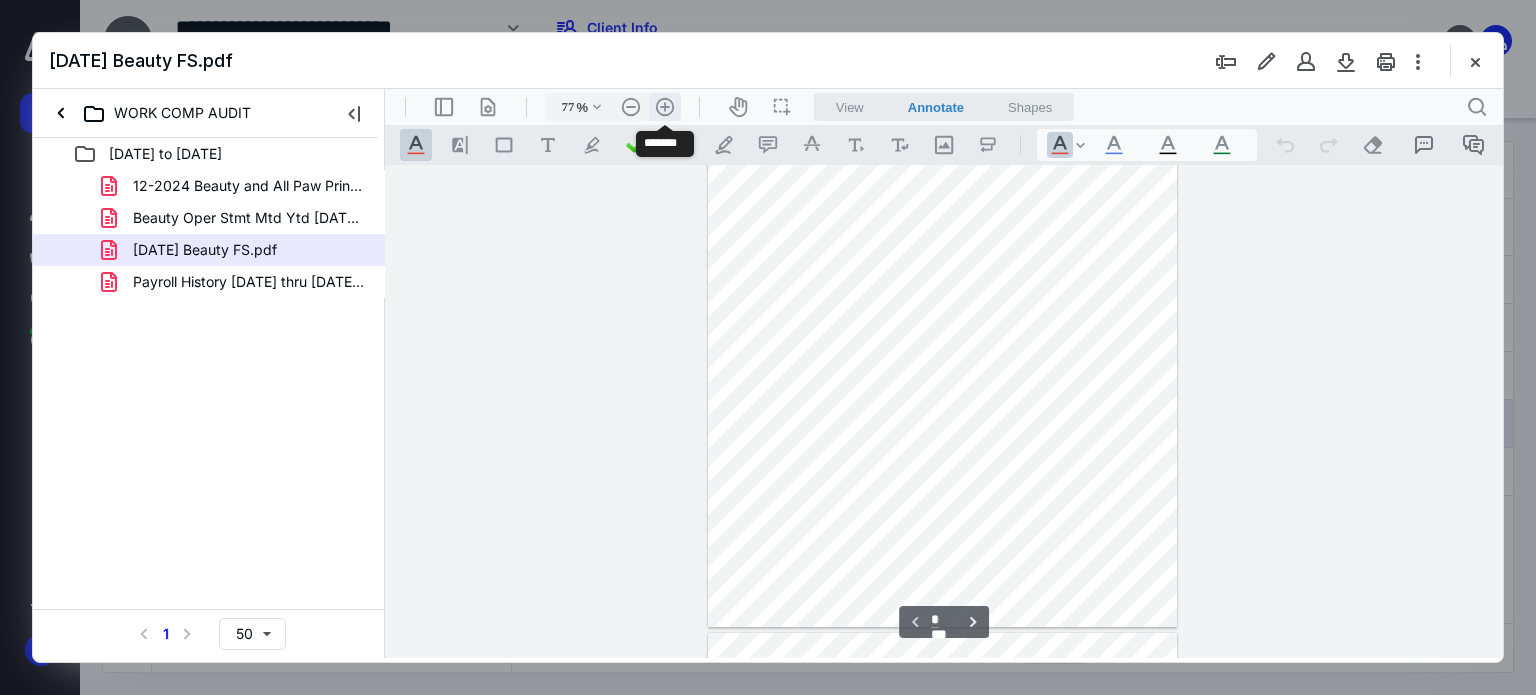 click on ".cls-1{fill:#abb0c4;} icon - header - zoom - in - line" at bounding box center (665, 107) 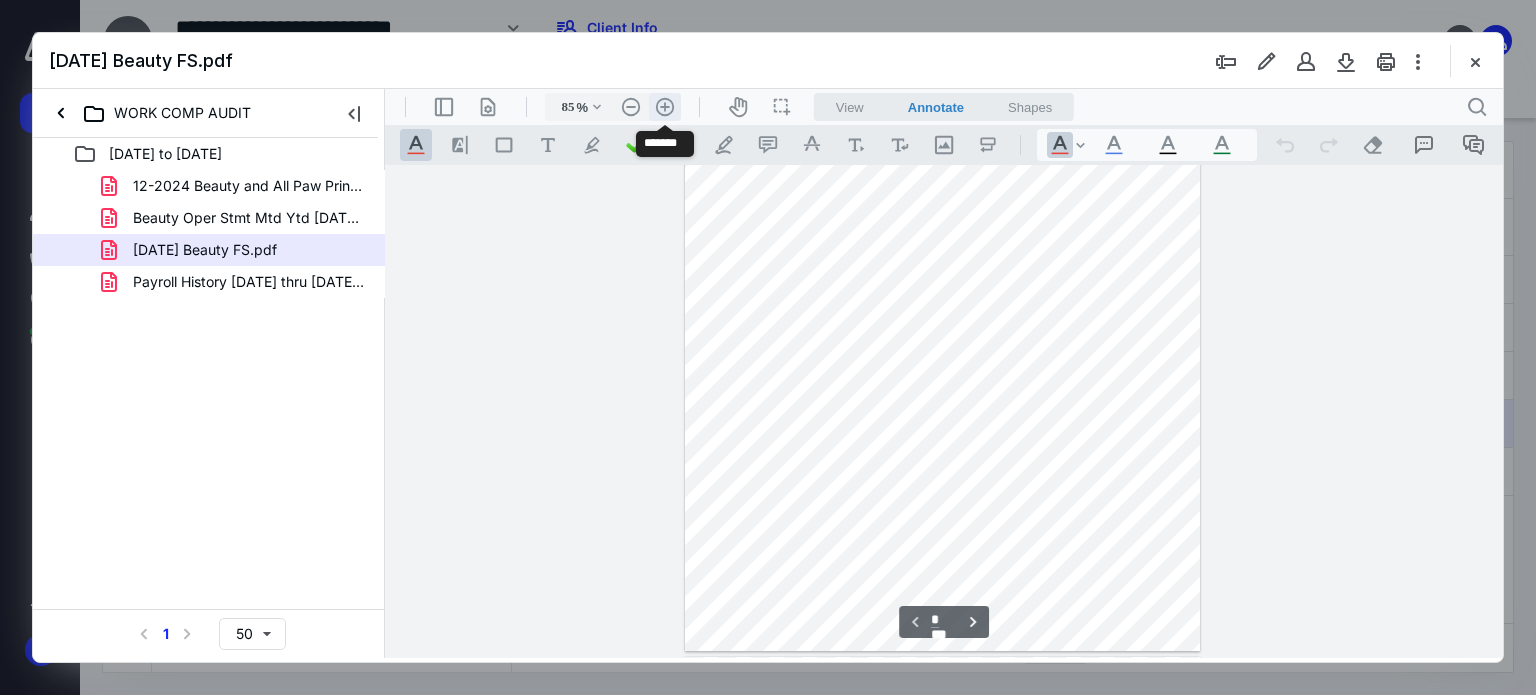 click on ".cls-1{fill:#abb0c4;} icon - header - zoom - in - line" at bounding box center [665, 107] 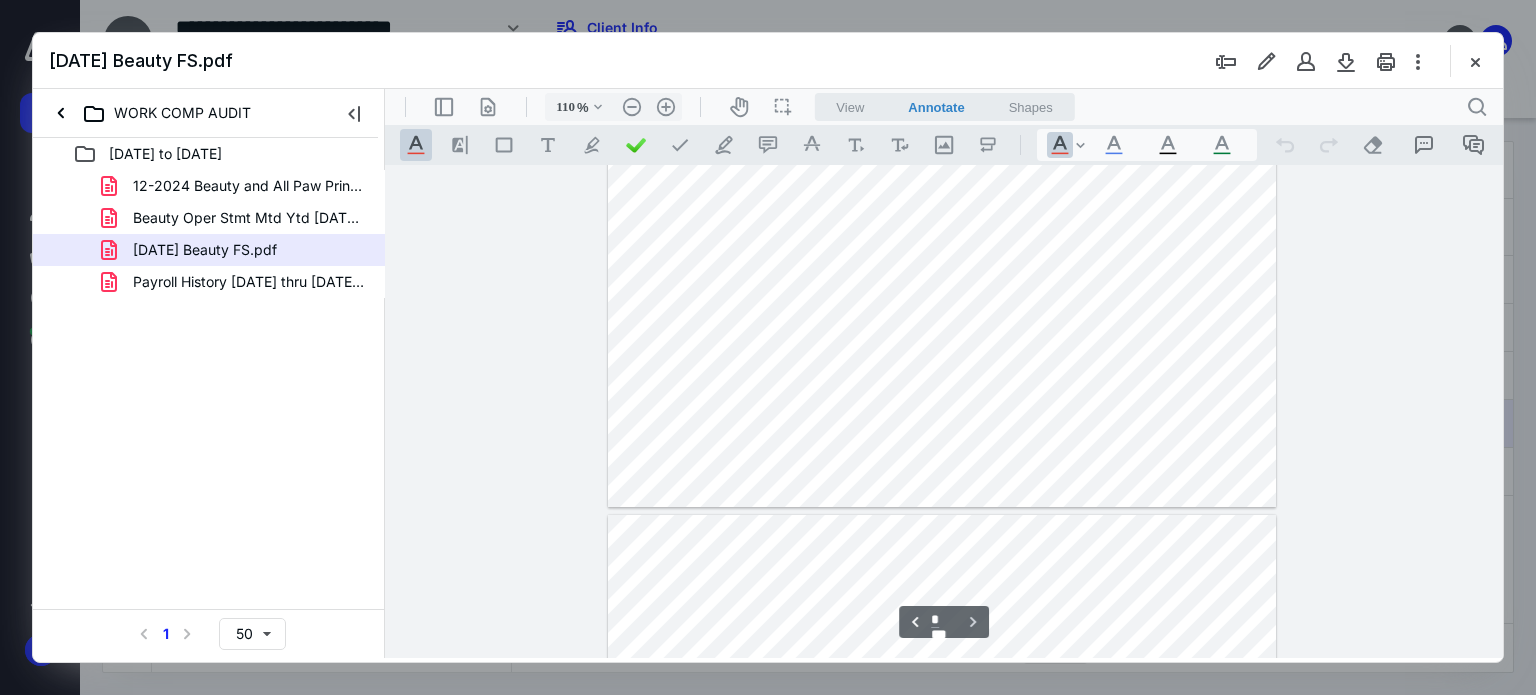 scroll, scrollTop: 2000, scrollLeft: 0, axis: vertical 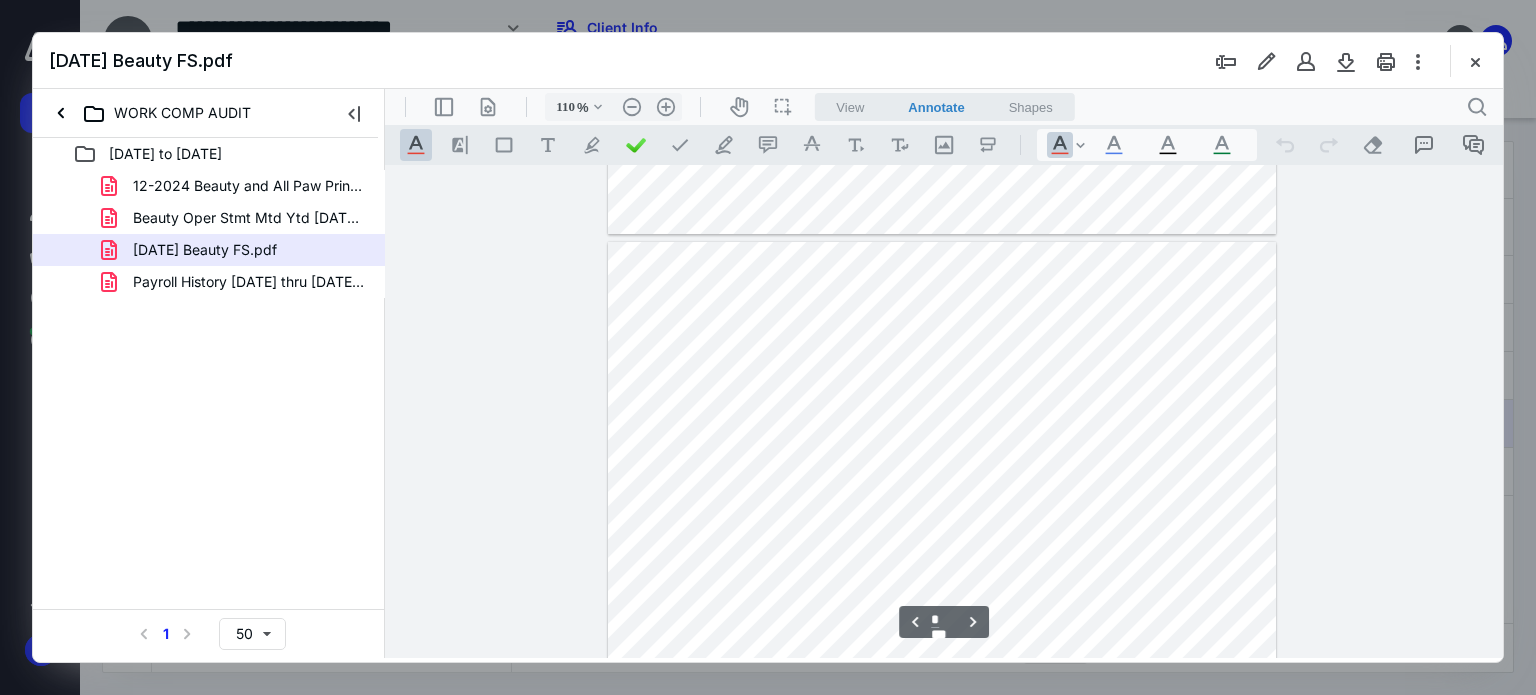type on "*" 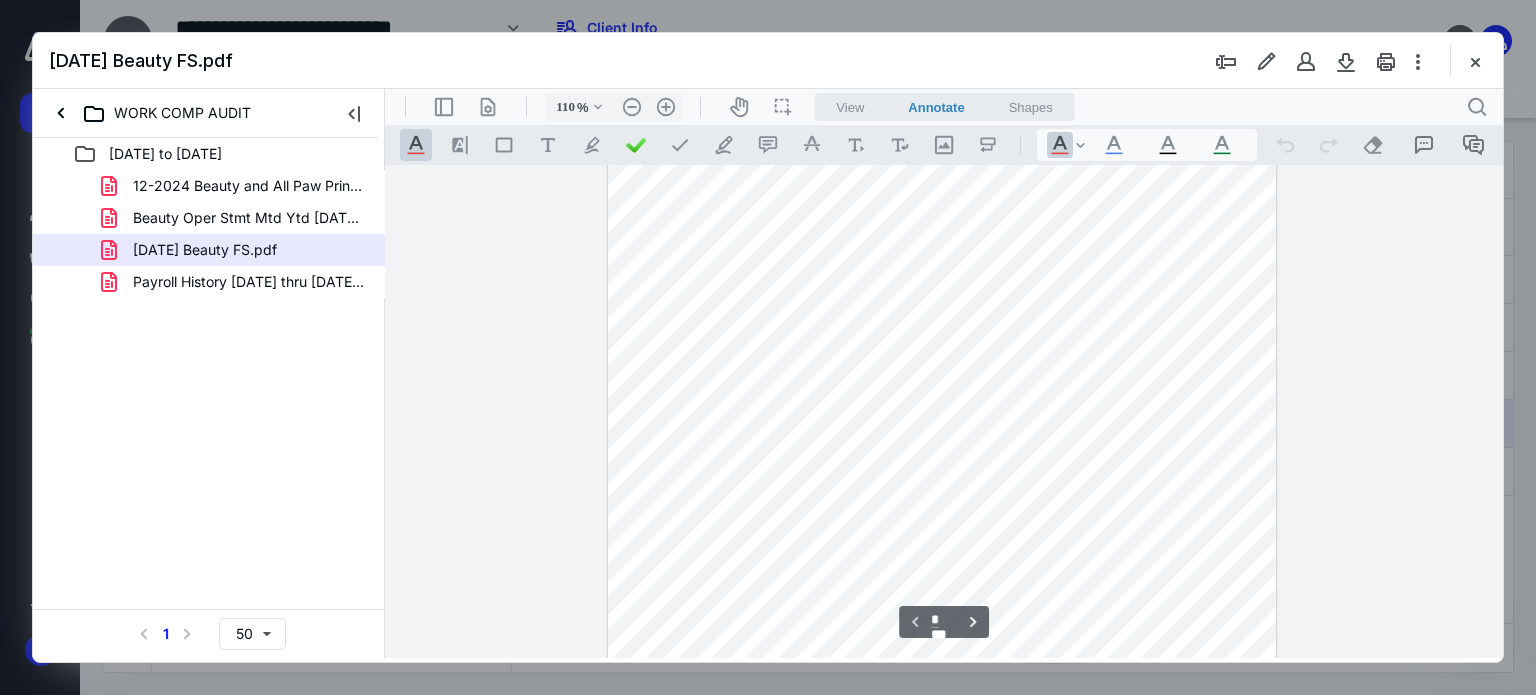 scroll, scrollTop: 0, scrollLeft: 0, axis: both 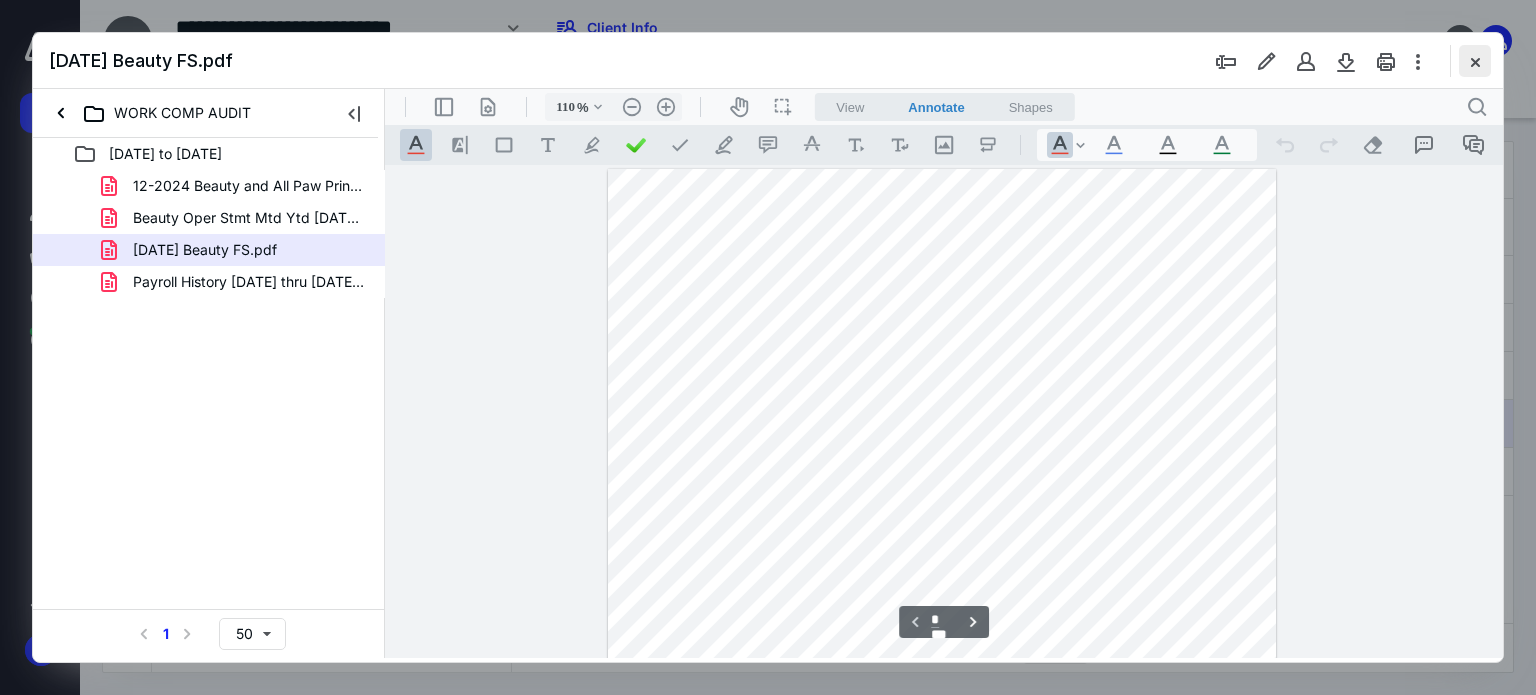 click at bounding box center (1475, 61) 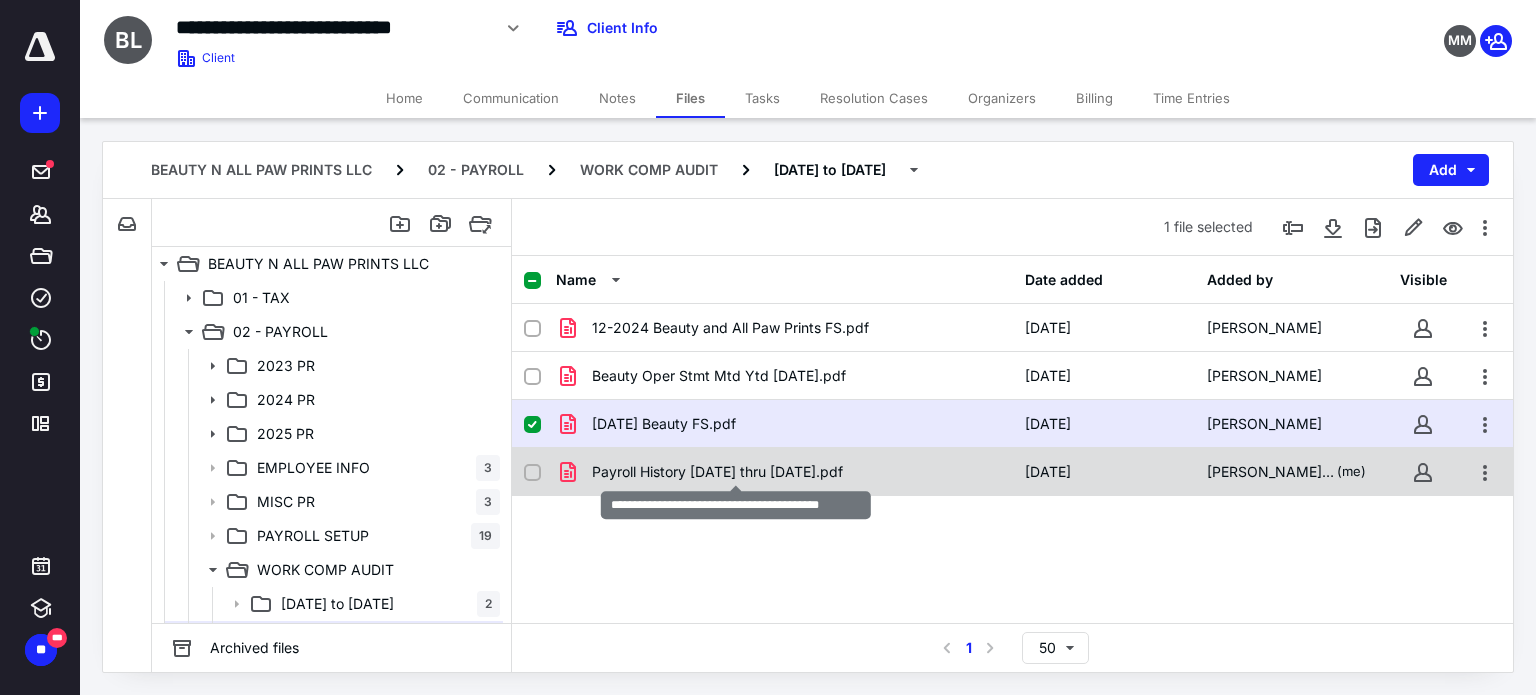 checkbox on "false" 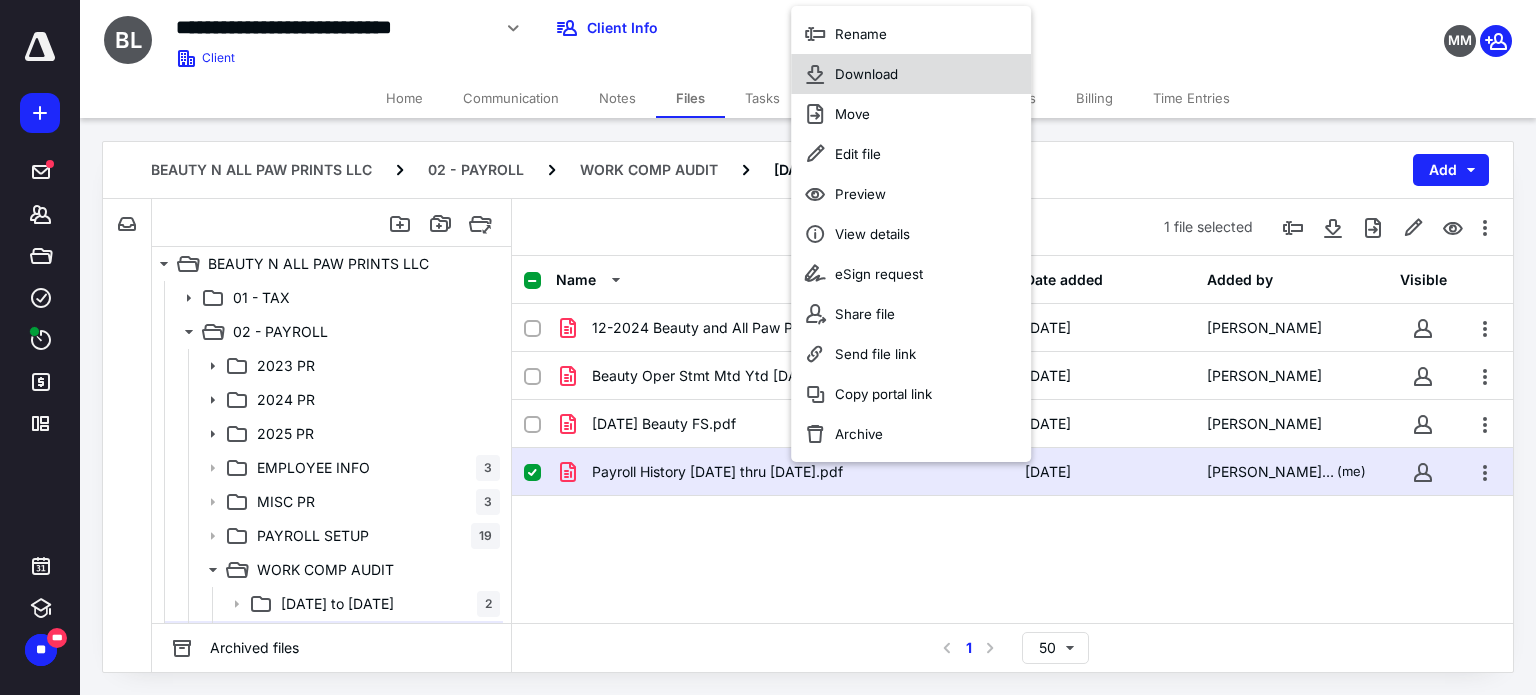 click on "Download" at bounding box center (866, 74) 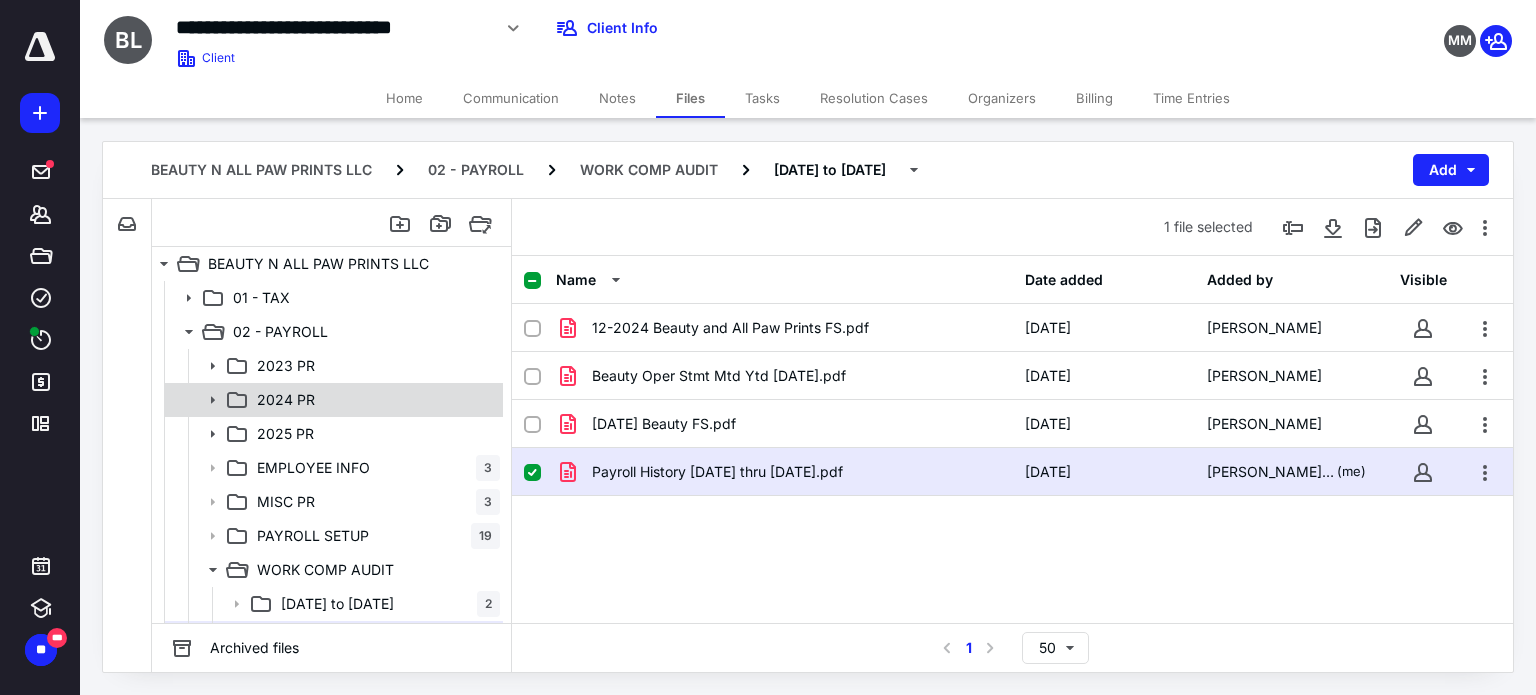 click 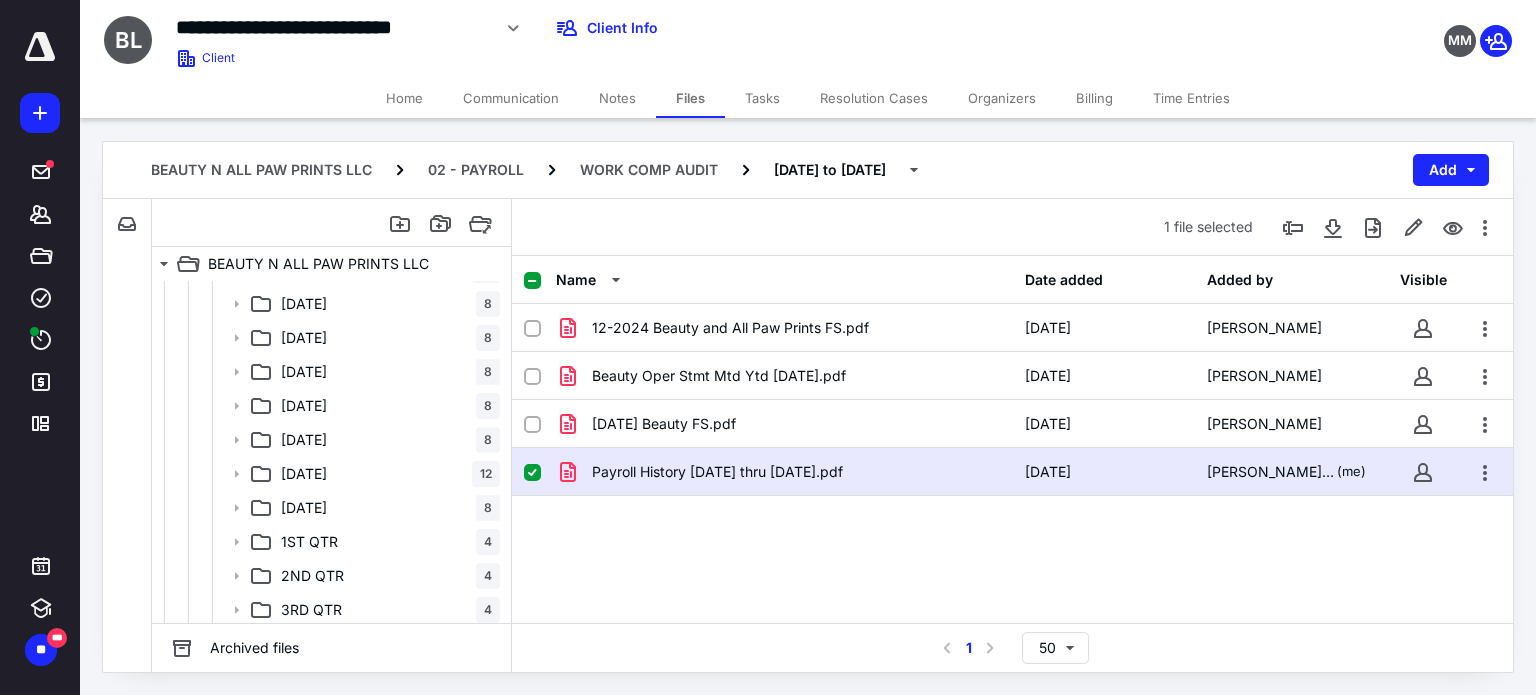 scroll, scrollTop: 400, scrollLeft: 0, axis: vertical 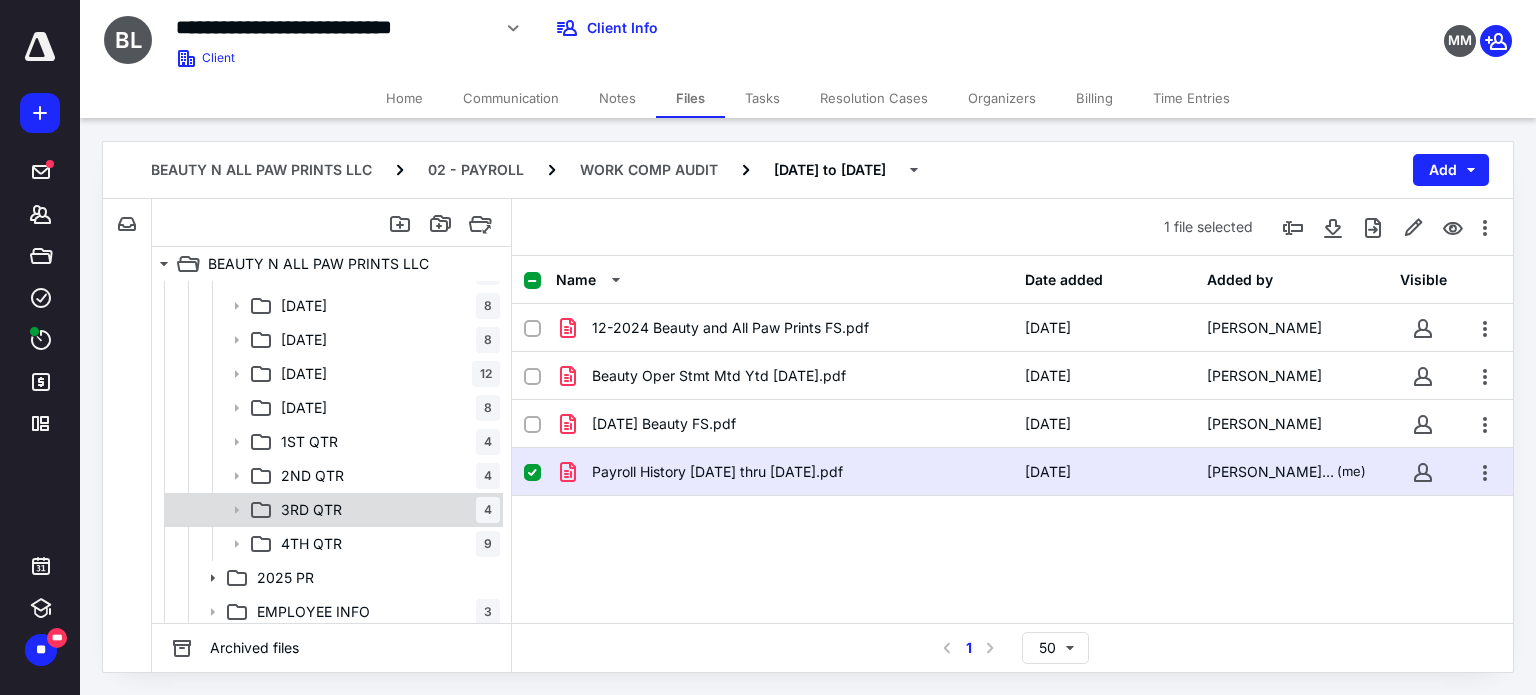 click on "3RD QTR" at bounding box center (311, 510) 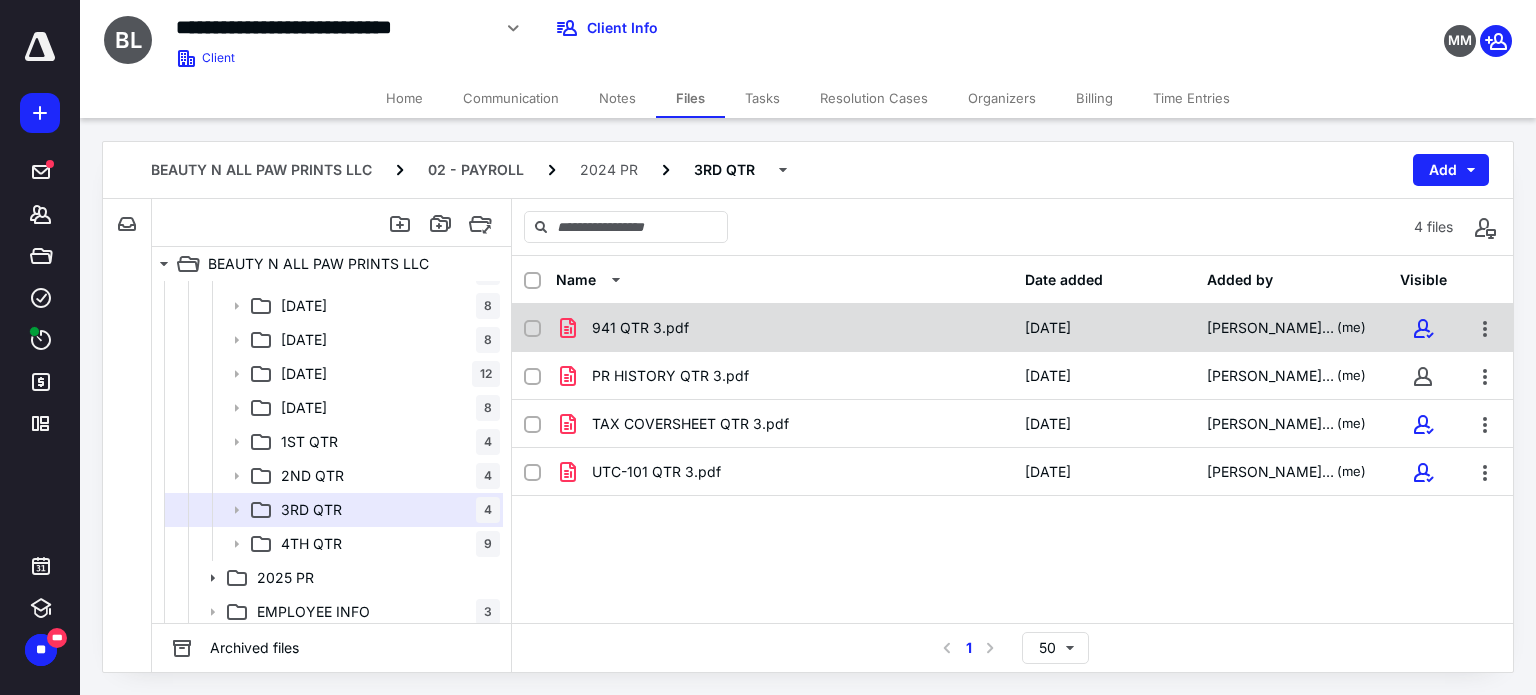 click on "941 QTR 3.pdf 10/3/2024 Laura Friday  (me)" at bounding box center [1012, 328] 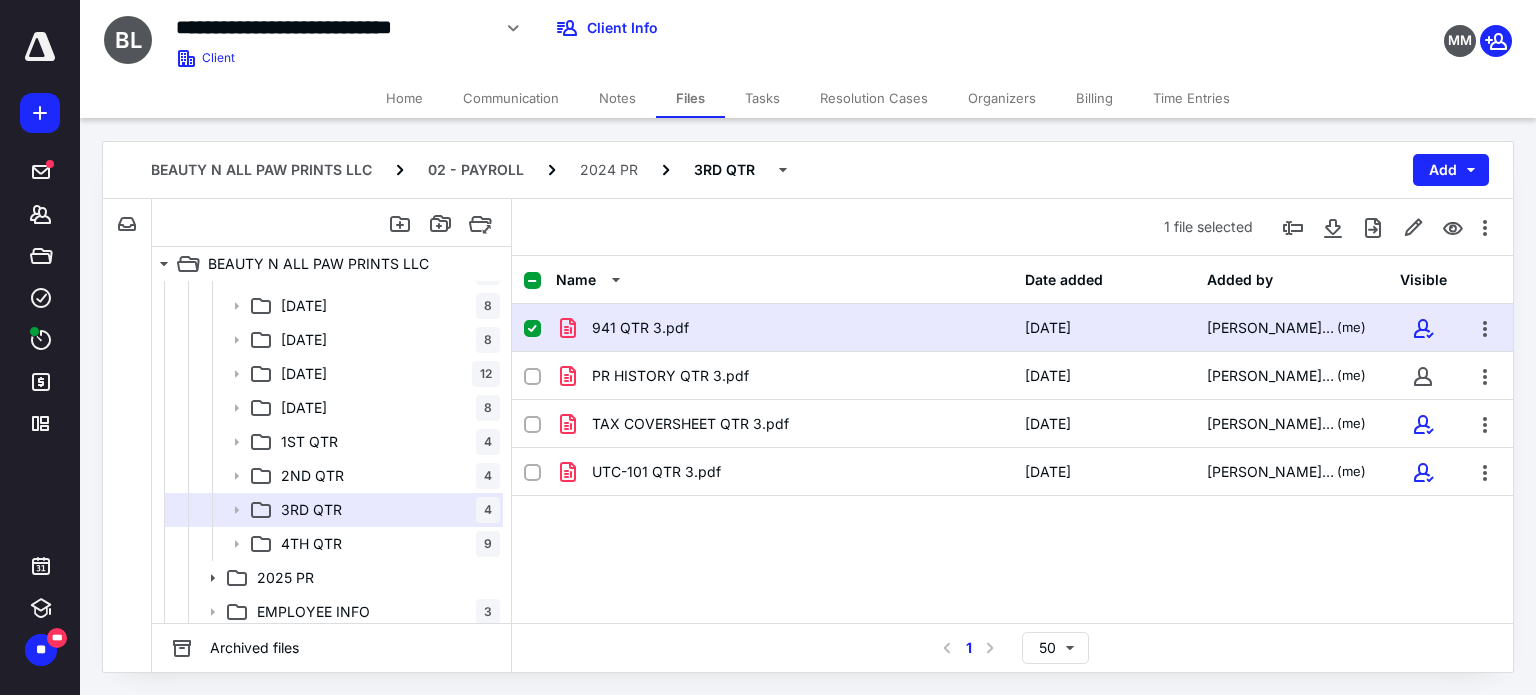 click on "941 QTR 3.pdf 10/3/2024 Laura Friday  (me)" at bounding box center [1012, 328] 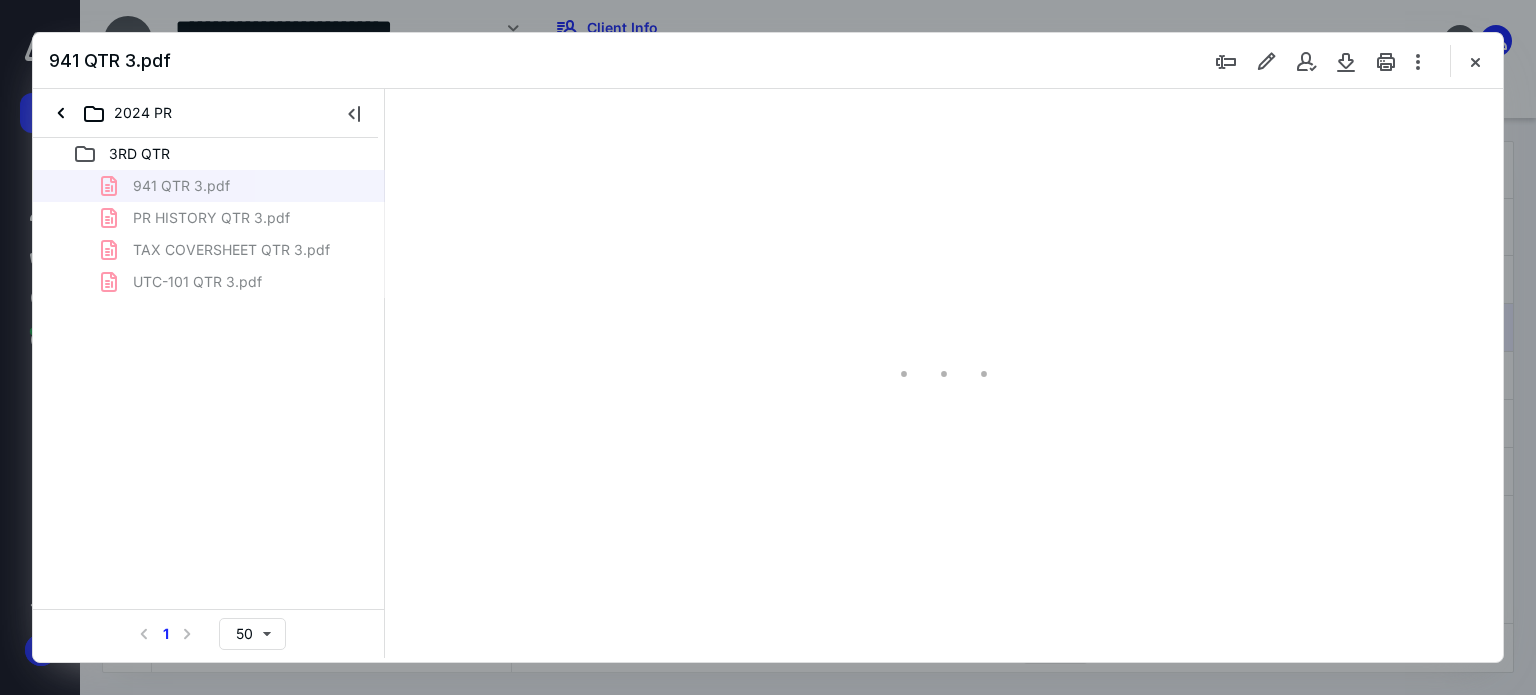 scroll, scrollTop: 0, scrollLeft: 0, axis: both 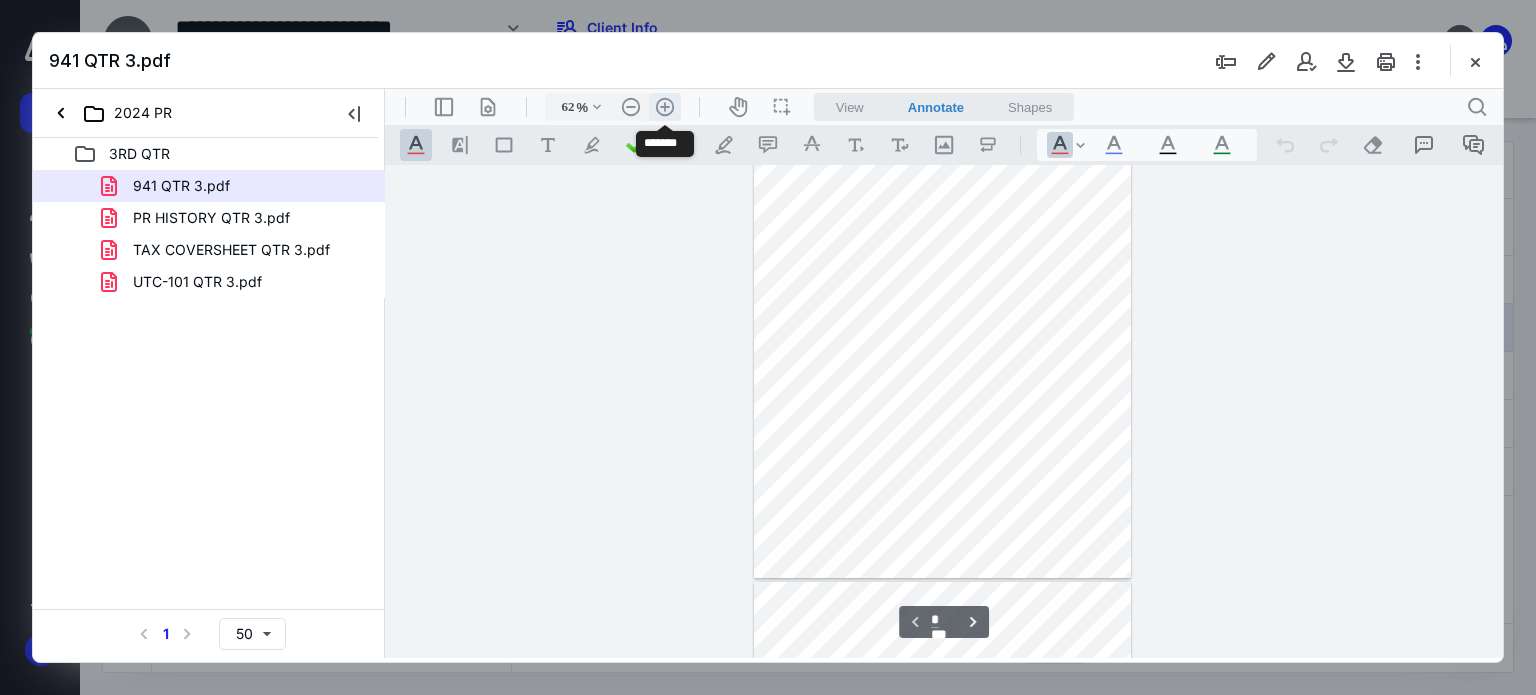 click on ".cls-1{fill:#abb0c4;} icon - header - zoom - in - line" at bounding box center (665, 107) 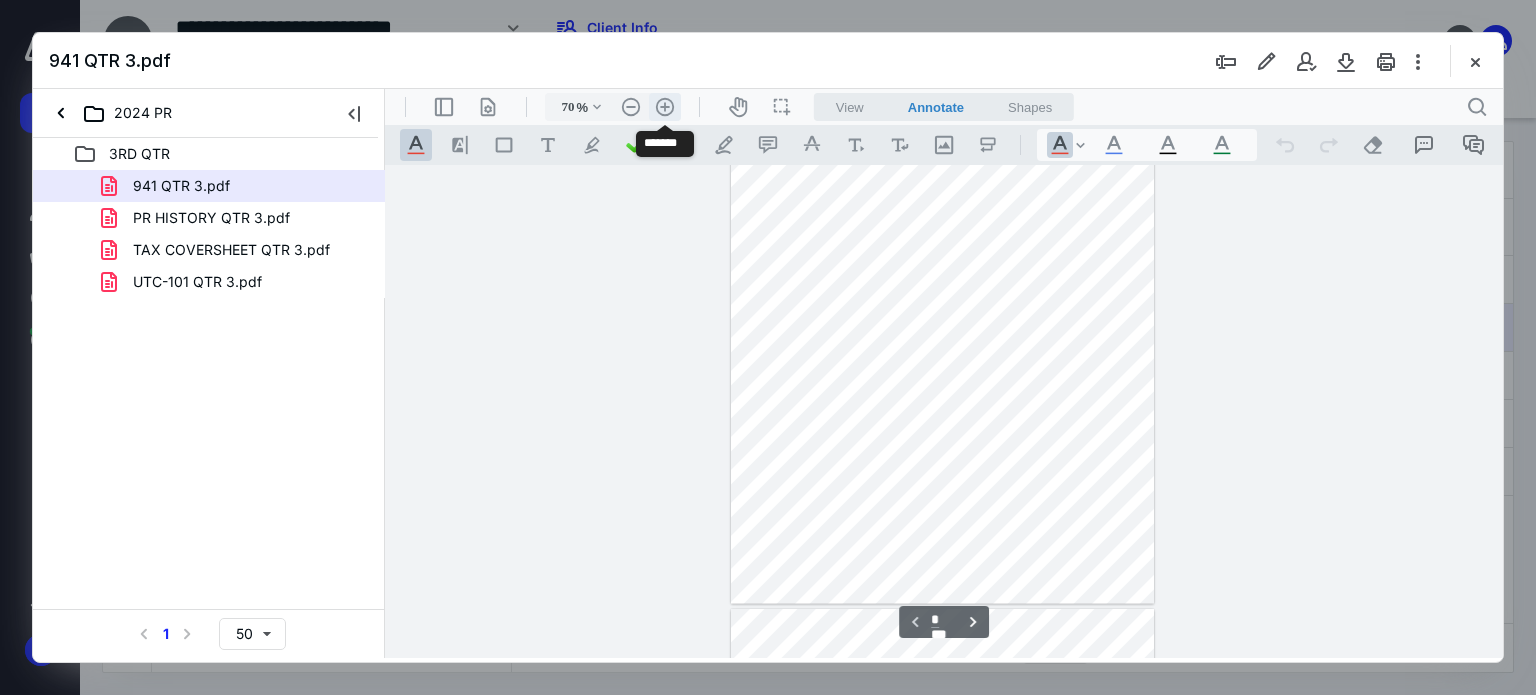click on ".cls-1{fill:#abb0c4;} icon - header - zoom - in - line" at bounding box center [665, 107] 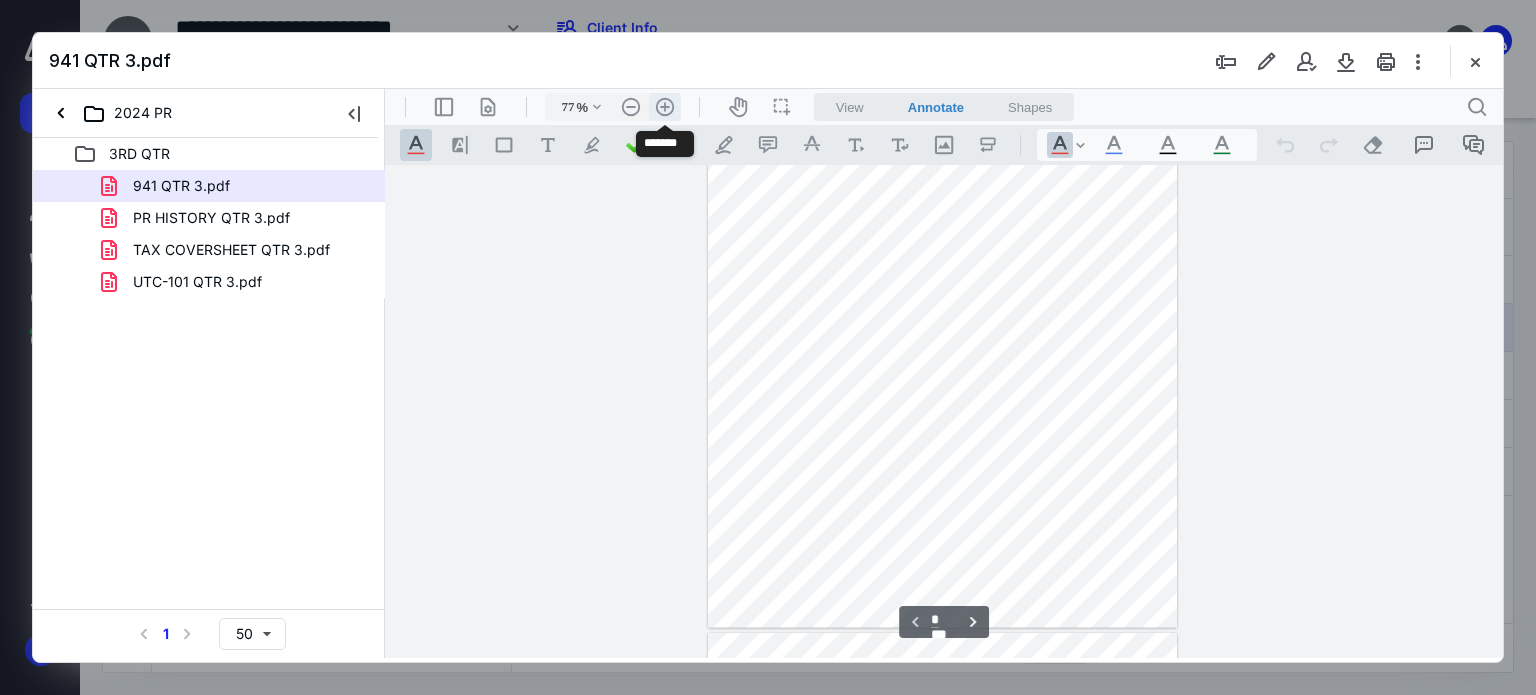 click on ".cls-1{fill:#abb0c4;} icon - header - zoom - in - line" at bounding box center (665, 107) 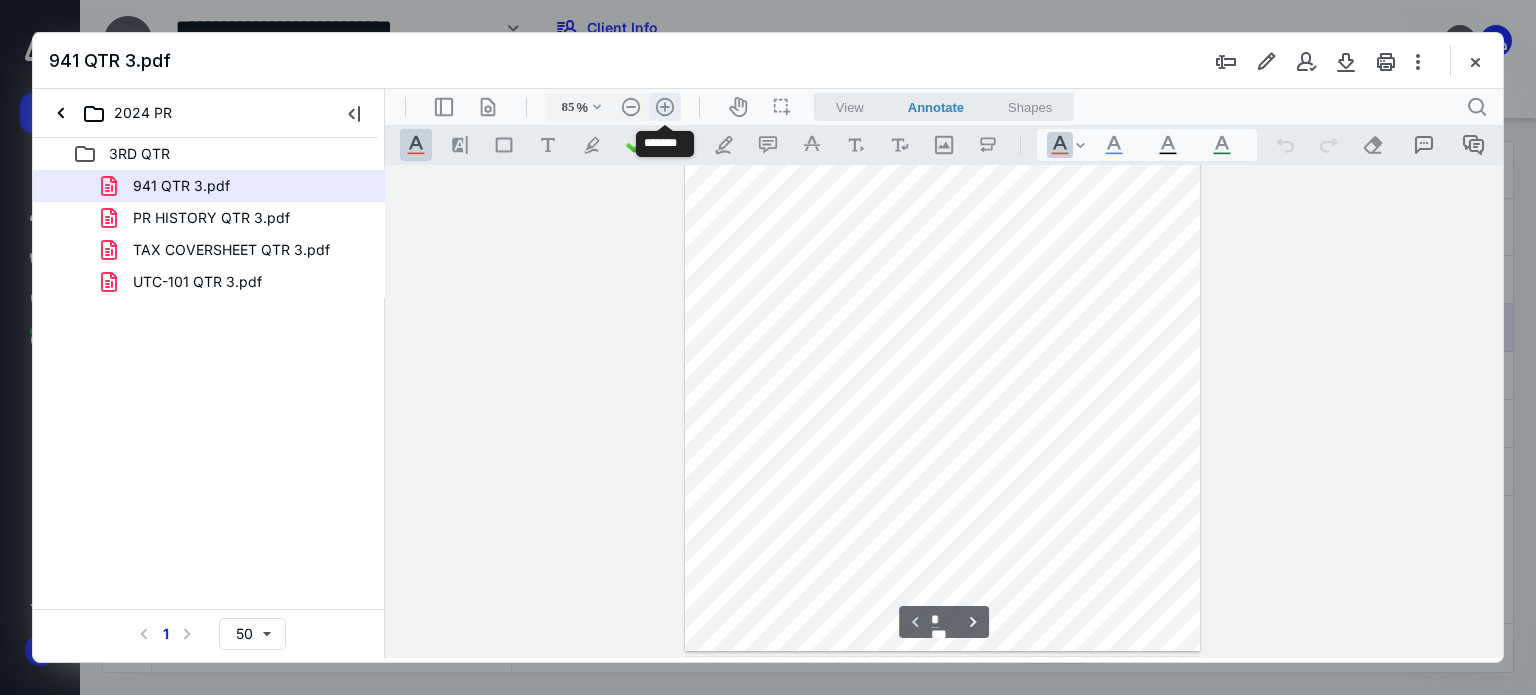 click on ".cls-1{fill:#abb0c4;} icon - header - zoom - in - line" at bounding box center (665, 107) 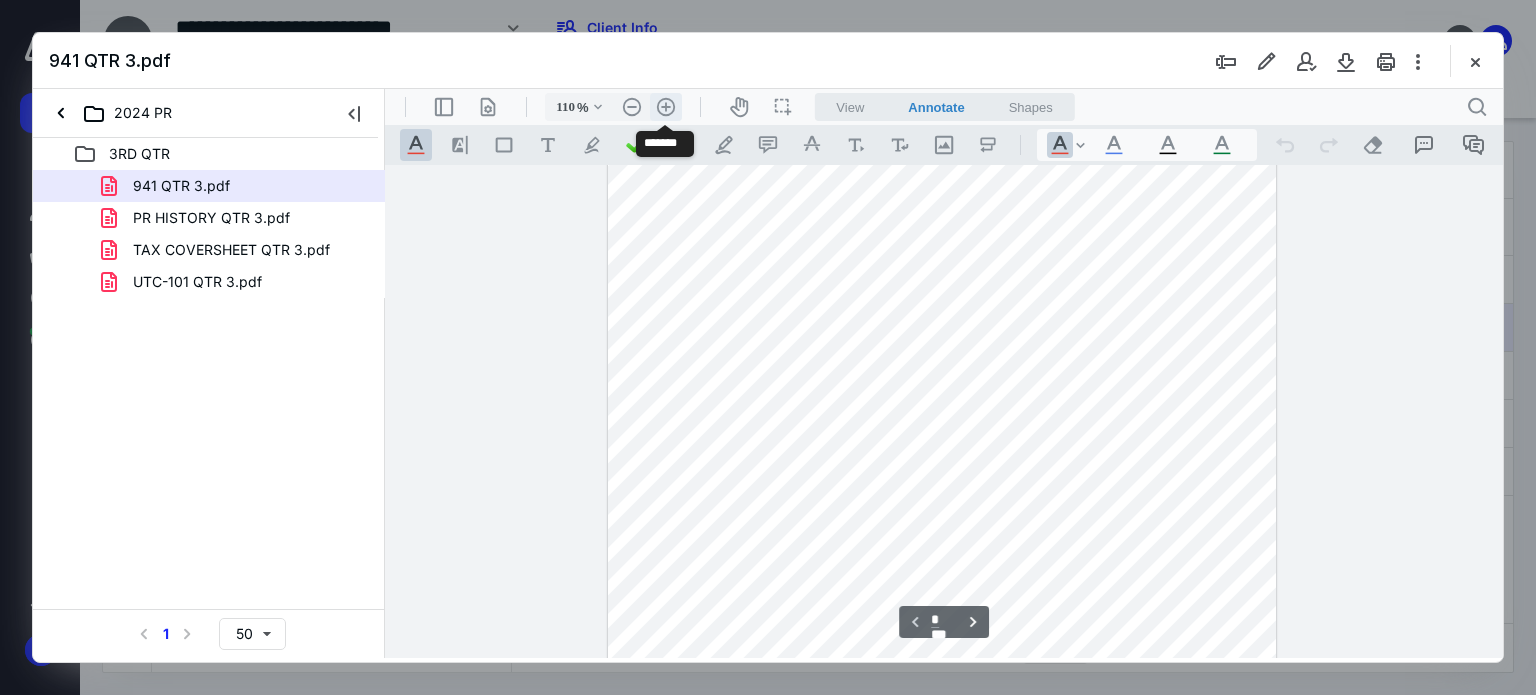 click on ".cls-1{fill:#abb0c4;} icon - header - zoom - in - line" at bounding box center [666, 107] 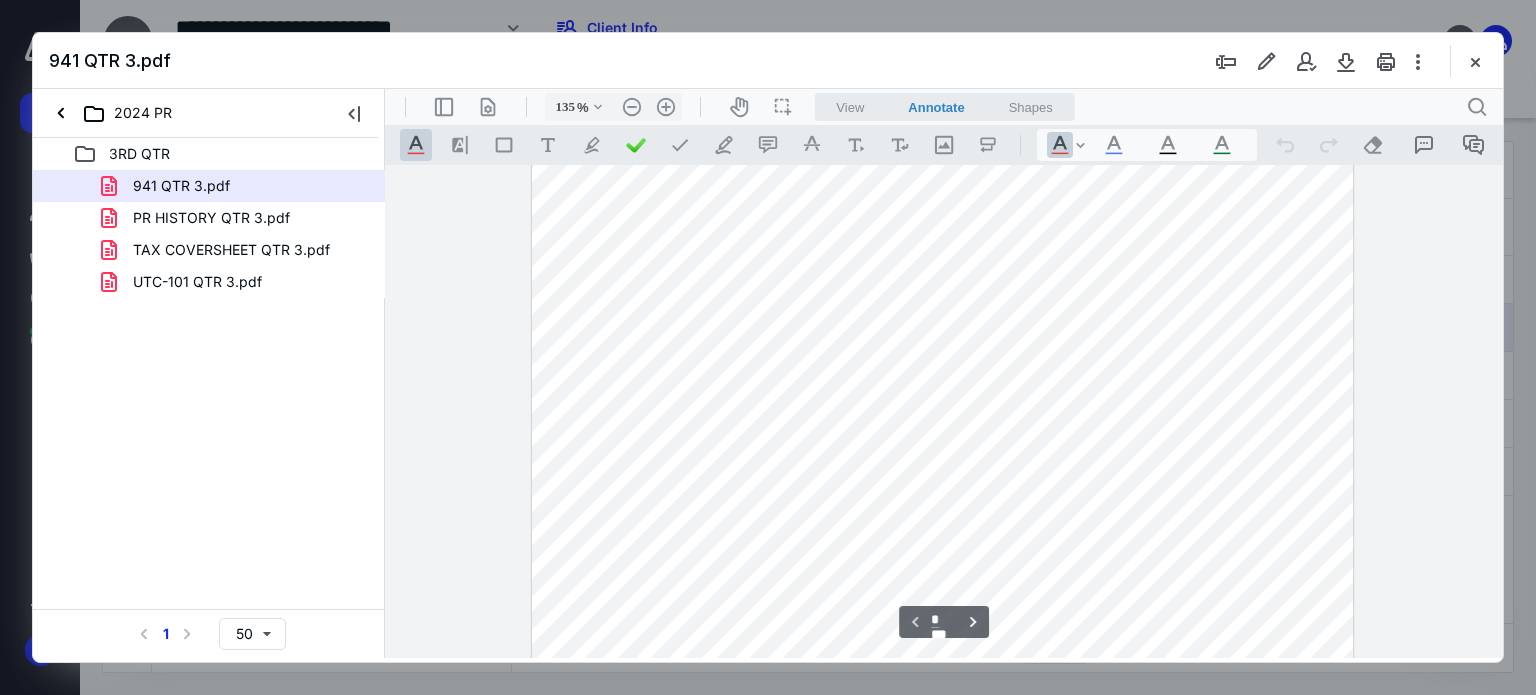 scroll, scrollTop: 217, scrollLeft: 0, axis: vertical 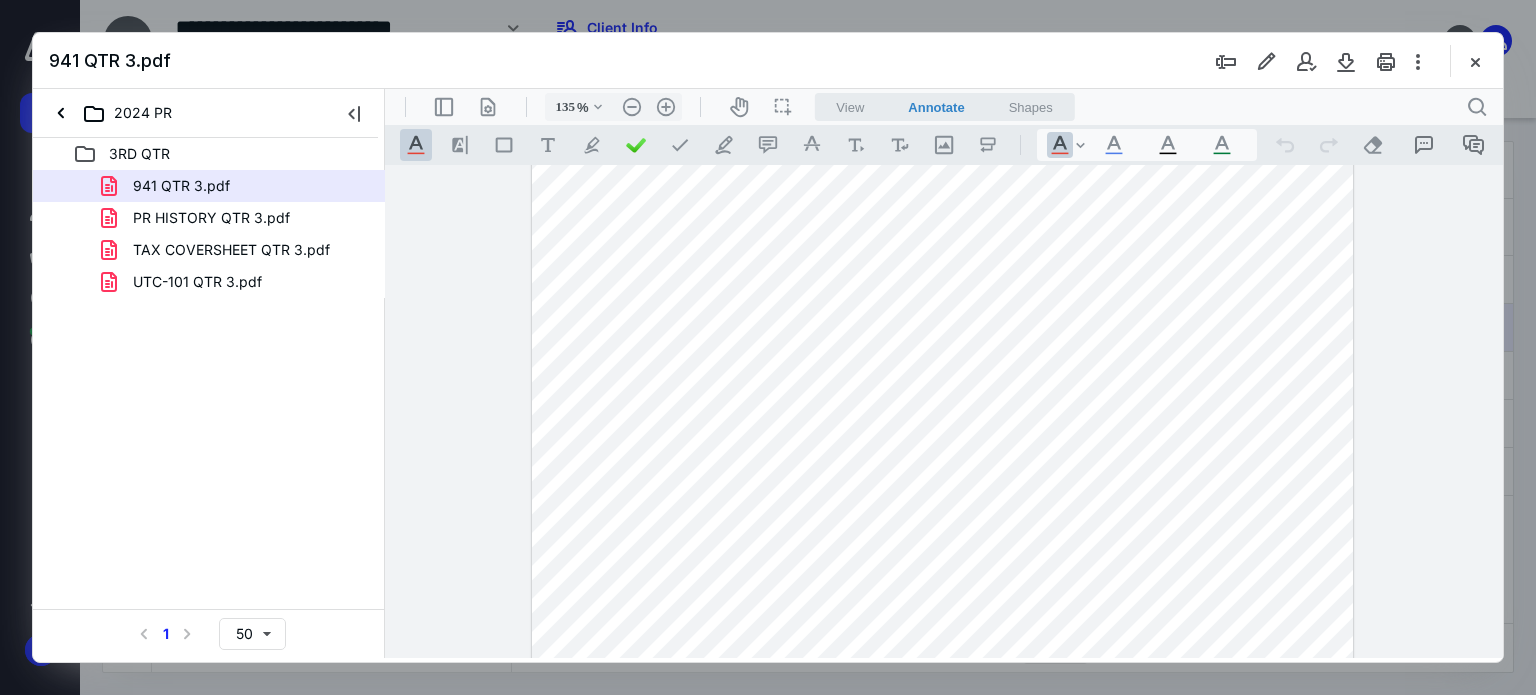 click at bounding box center [1475, 61] 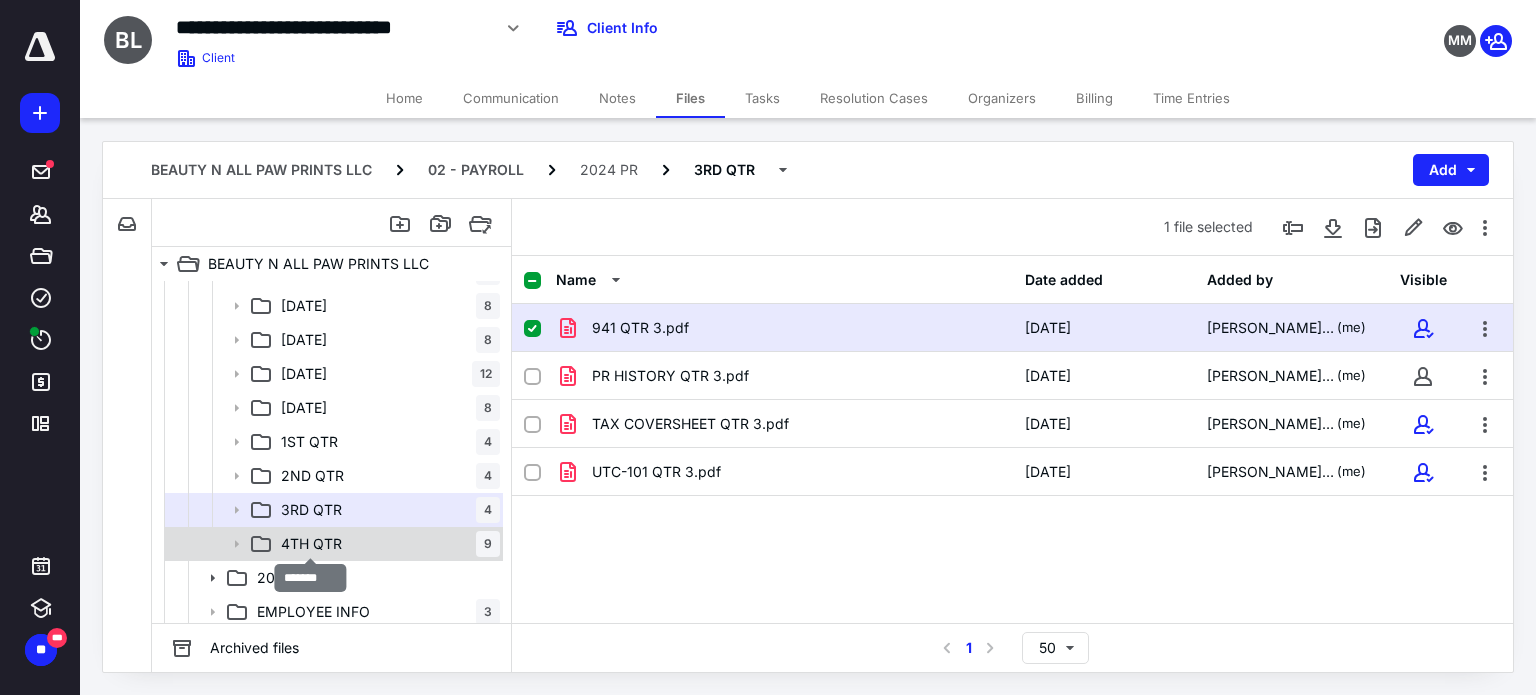 click on "4TH QTR" at bounding box center [311, 544] 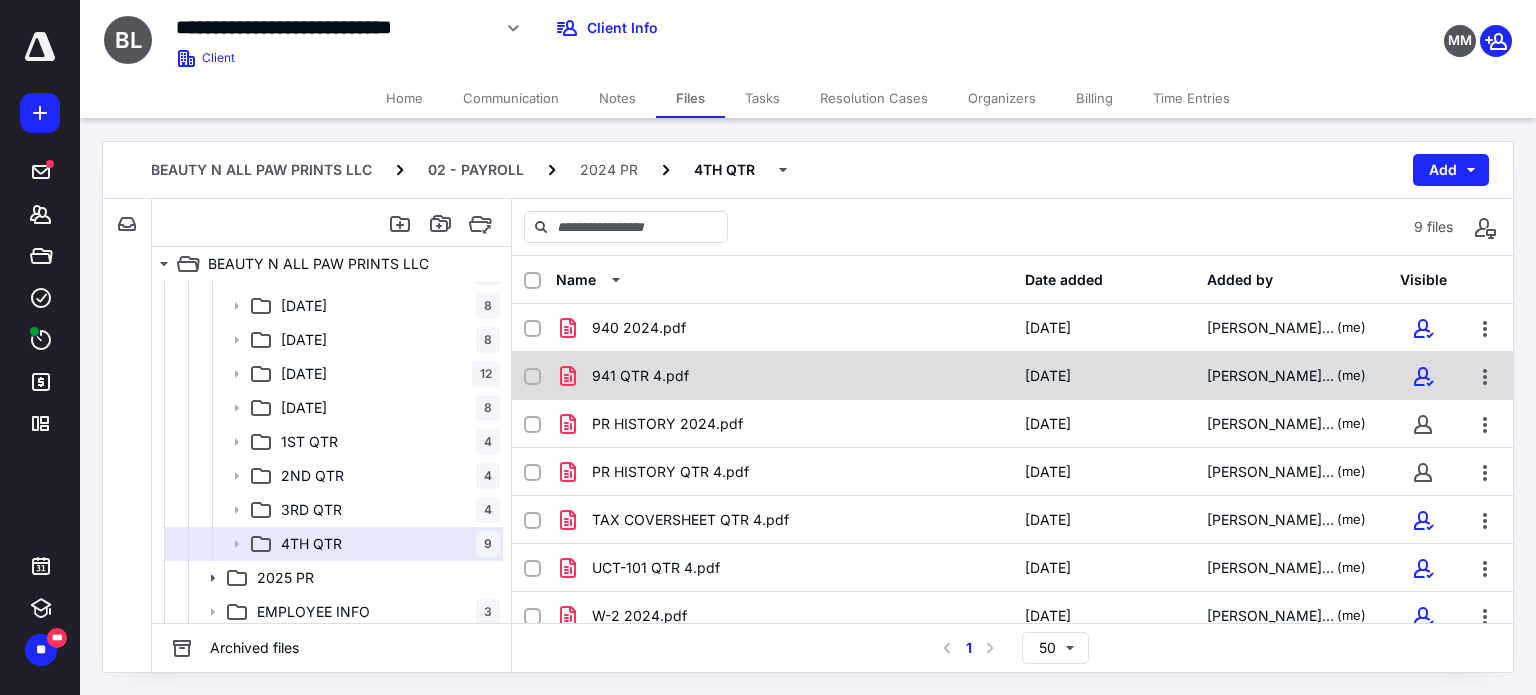 click on "941 QTR 4.pdf" at bounding box center [640, 376] 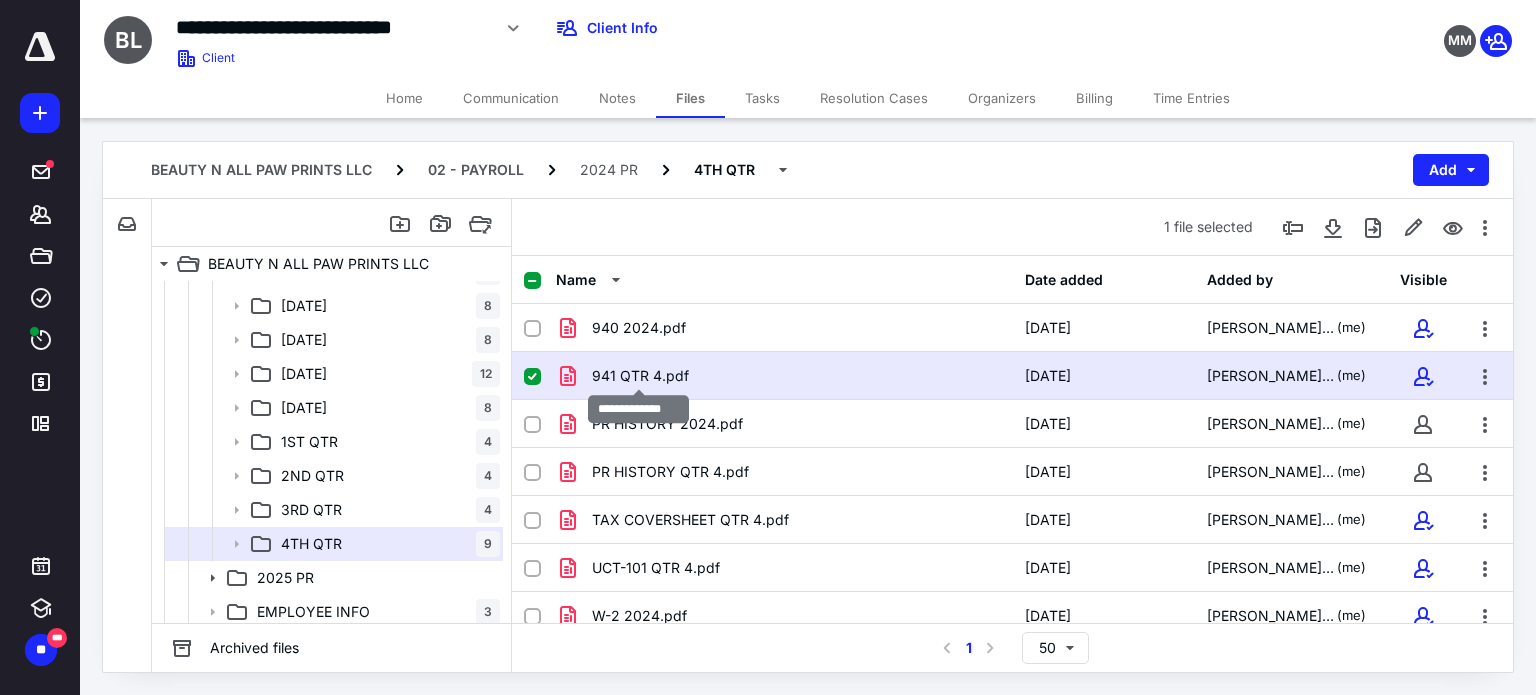 click on "941 QTR 4.pdf" at bounding box center [640, 376] 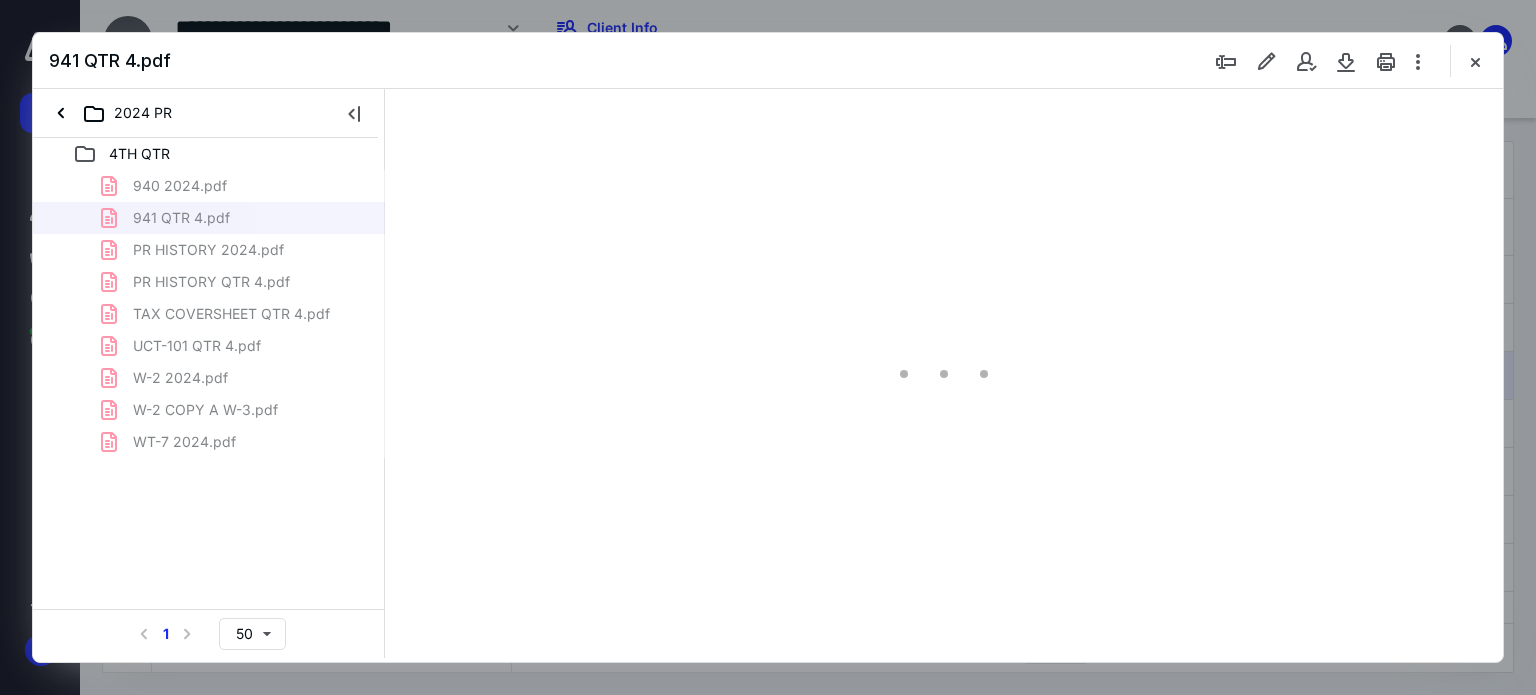 scroll, scrollTop: 0, scrollLeft: 0, axis: both 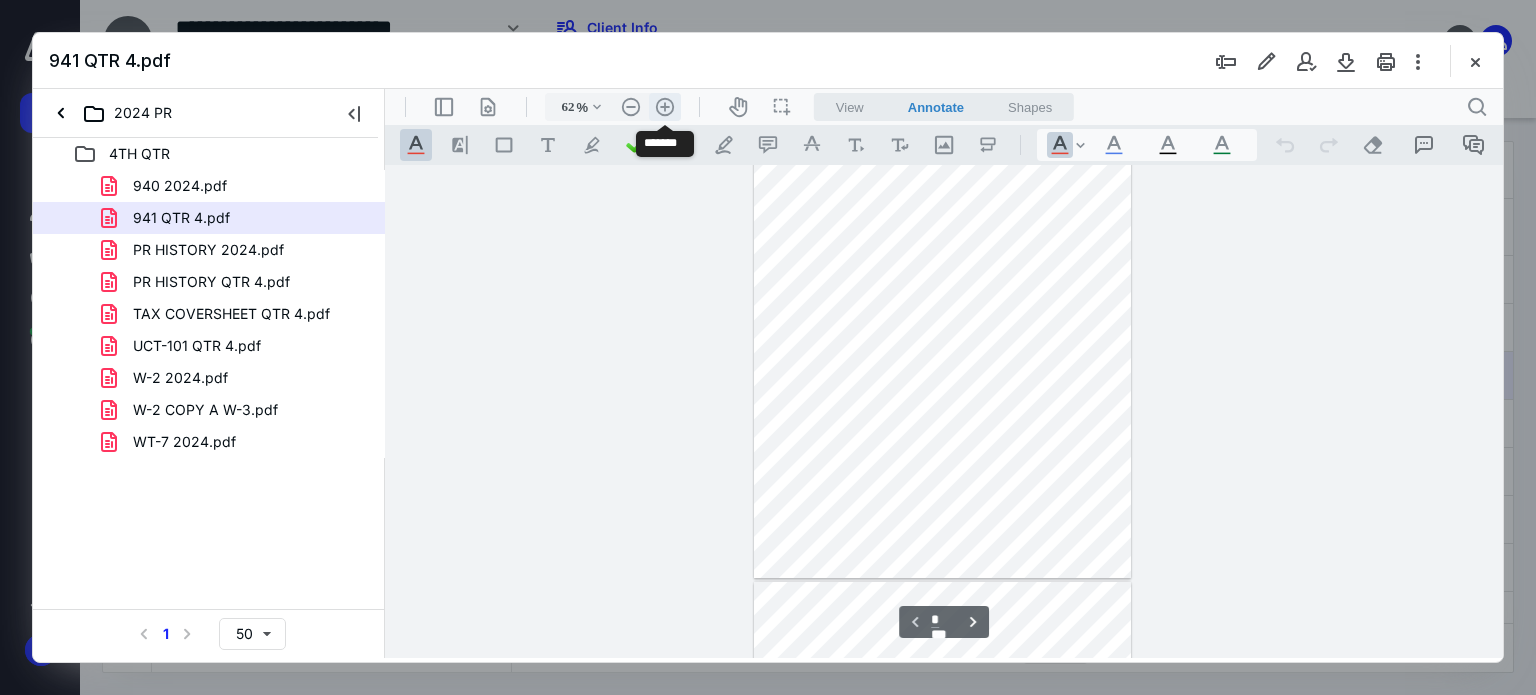 click on ".cls-1{fill:#abb0c4;} icon - header - zoom - in - line" at bounding box center [665, 107] 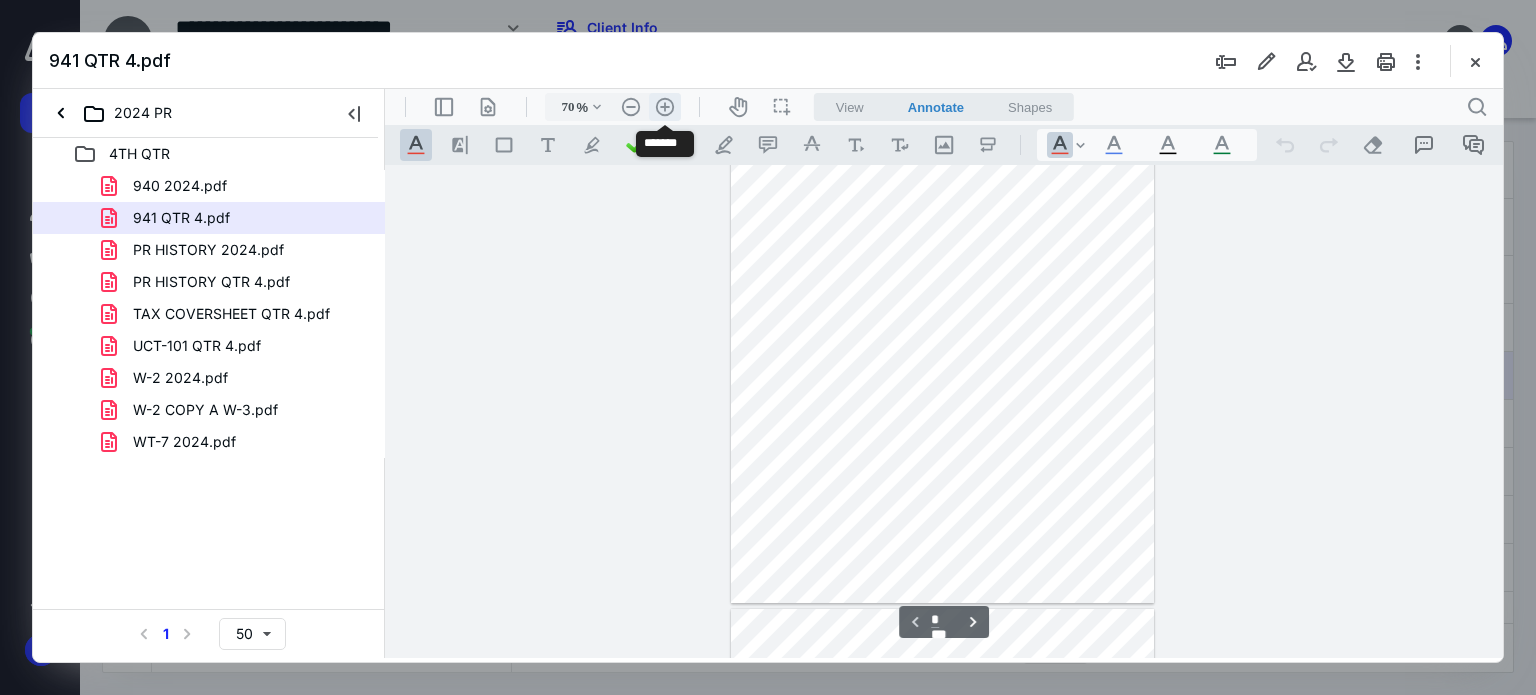 click on ".cls-1{fill:#abb0c4;} icon - header - zoom - in - line" at bounding box center (665, 107) 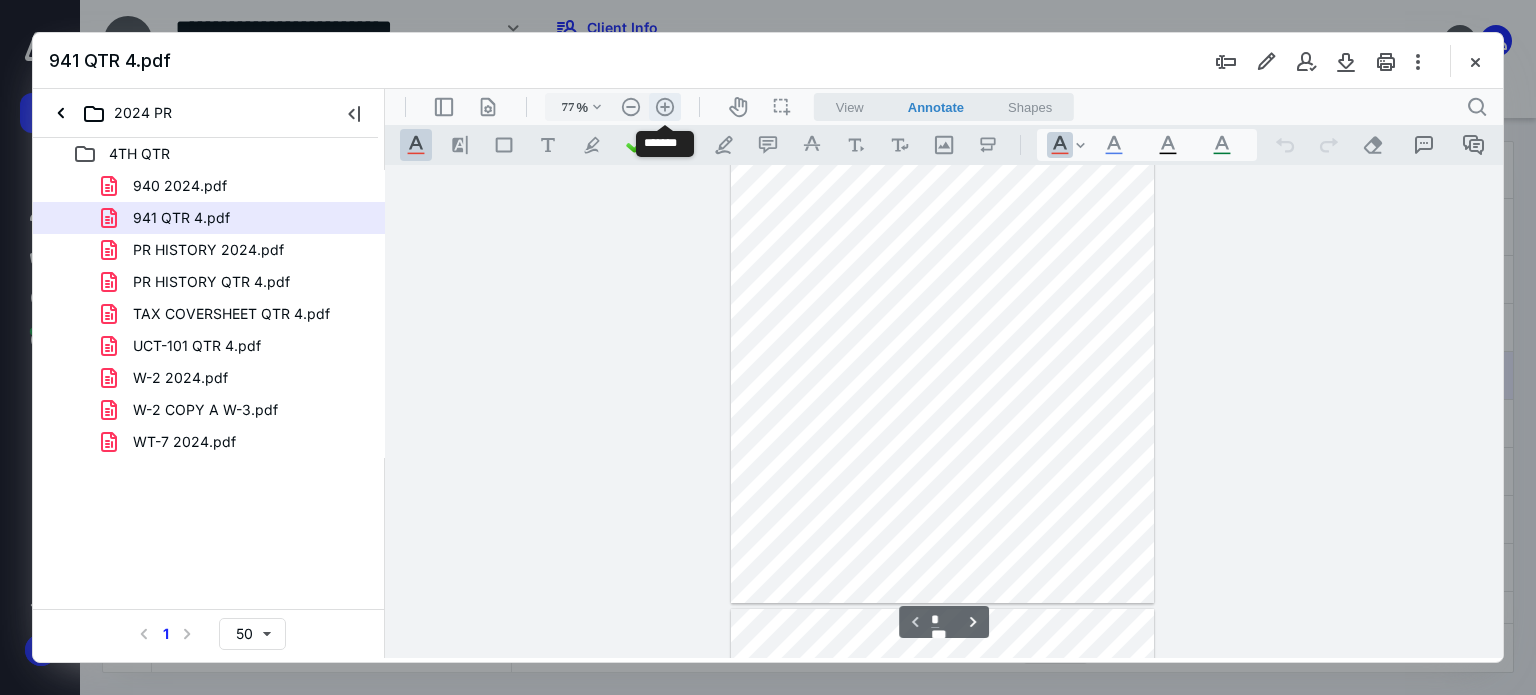 click on ".cls-1{fill:#abb0c4;} icon - header - zoom - in - line" at bounding box center [665, 107] 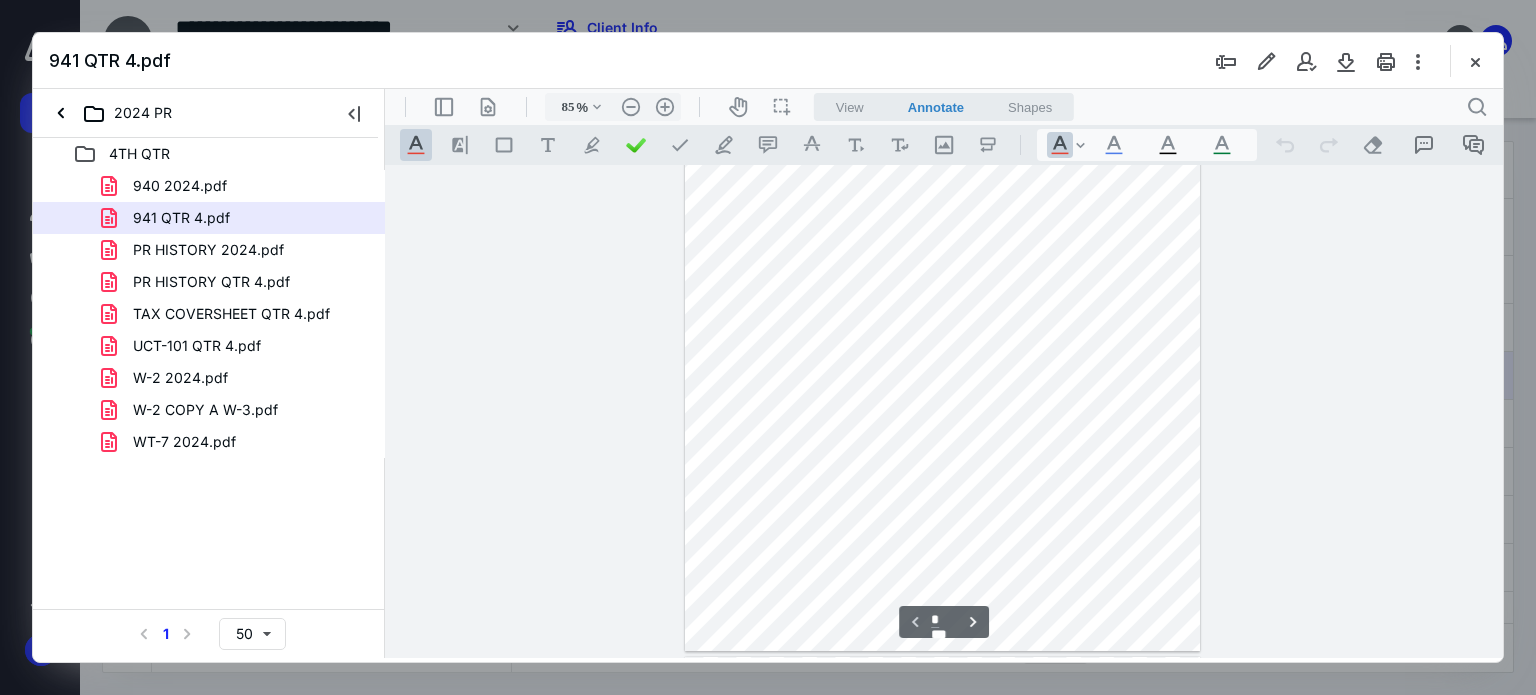 scroll, scrollTop: 0, scrollLeft: 0, axis: both 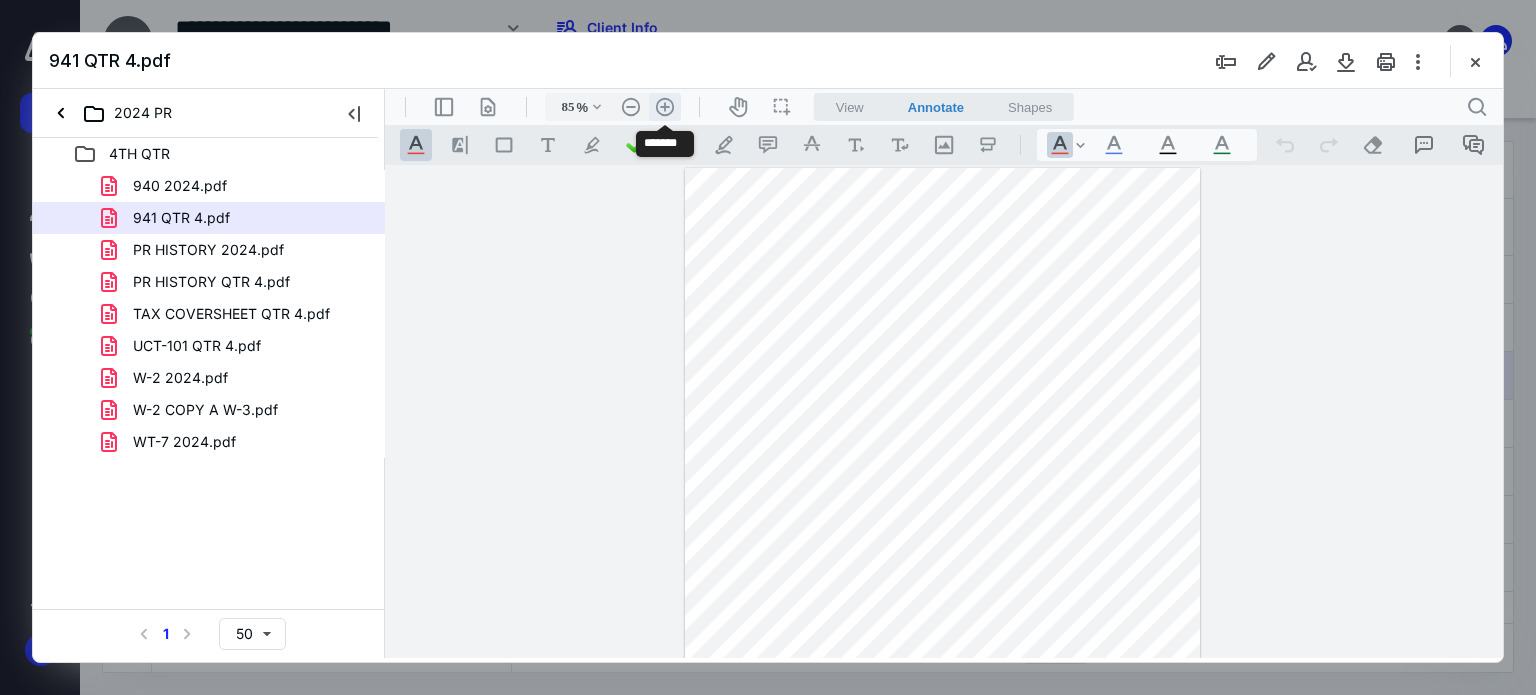 click on ".cls-1{fill:#abb0c4;} icon - header - zoom - in - line" at bounding box center (665, 107) 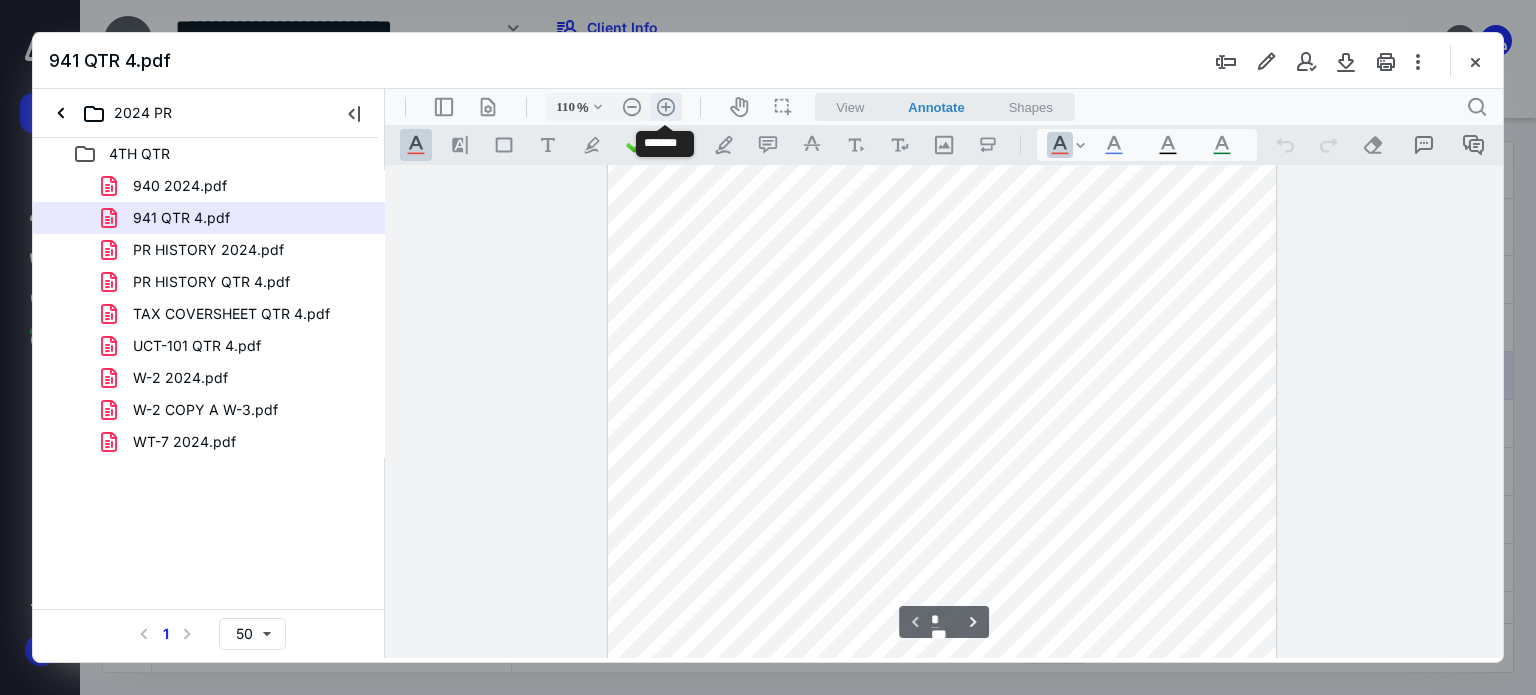 click on ".cls-1{fill:#abb0c4;} icon - header - zoom - in - line" at bounding box center [666, 107] 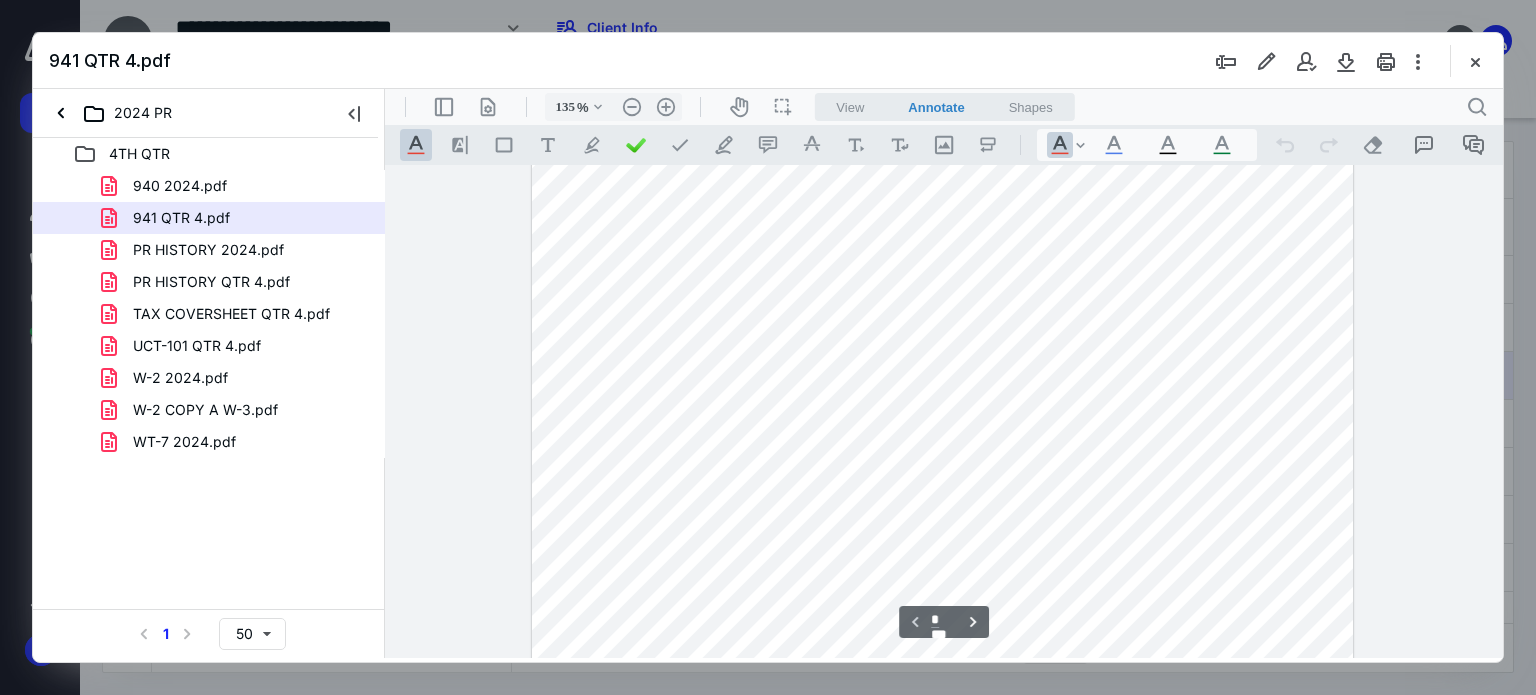 scroll, scrollTop: 300, scrollLeft: 0, axis: vertical 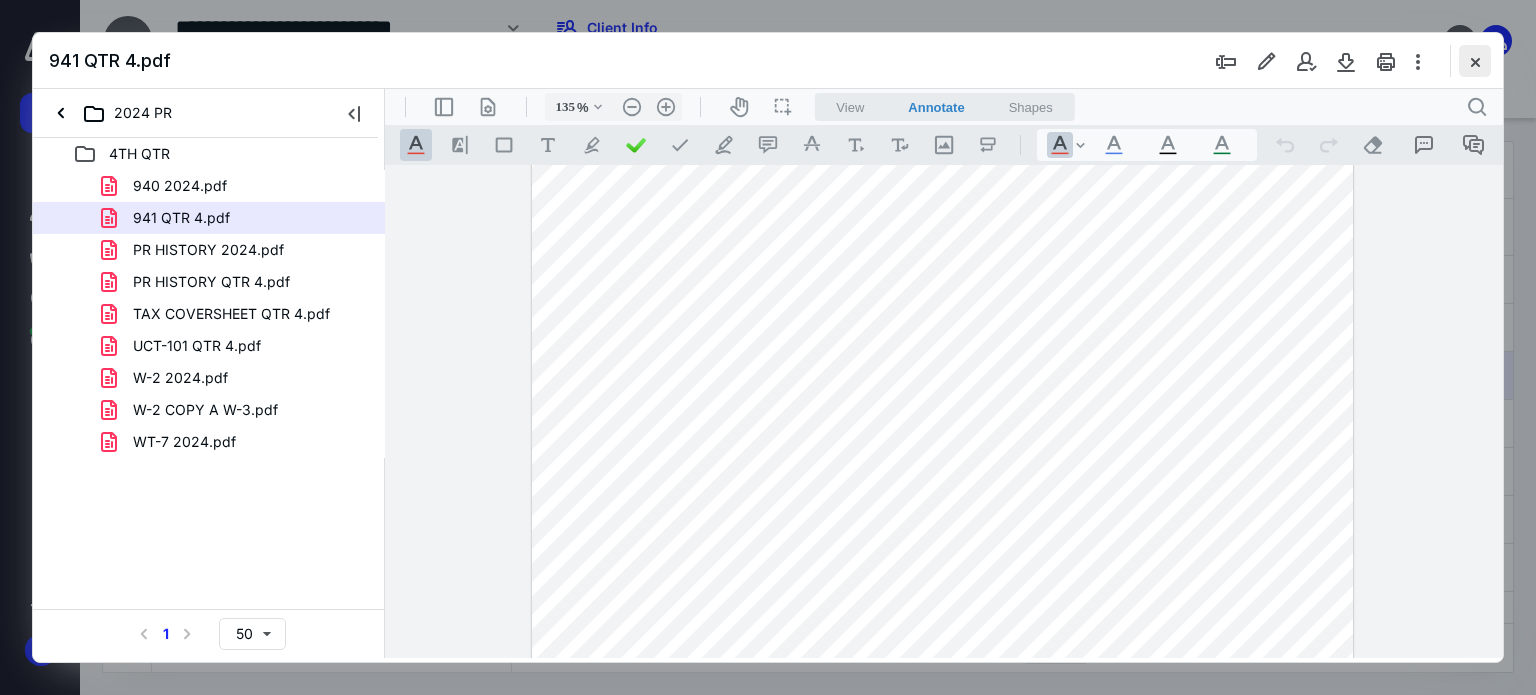 click at bounding box center [1475, 61] 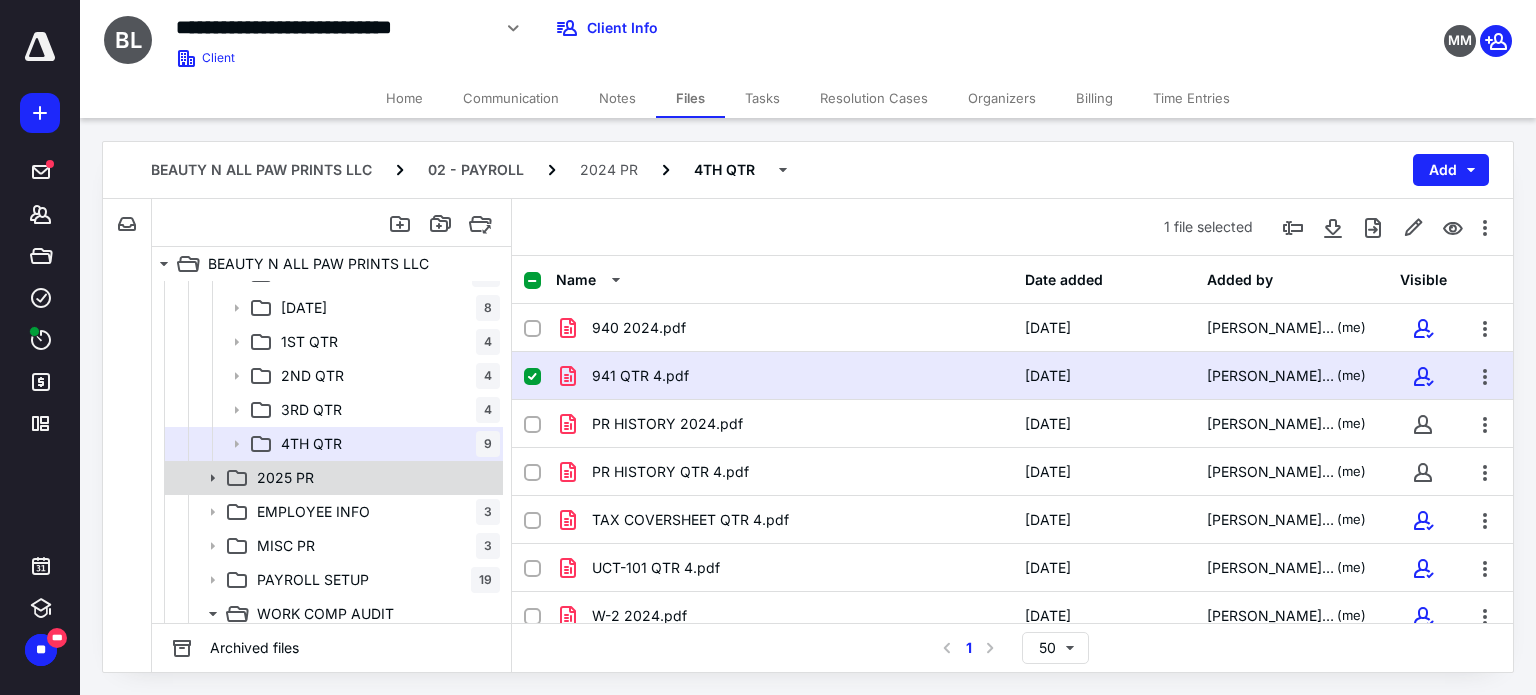 scroll, scrollTop: 600, scrollLeft: 0, axis: vertical 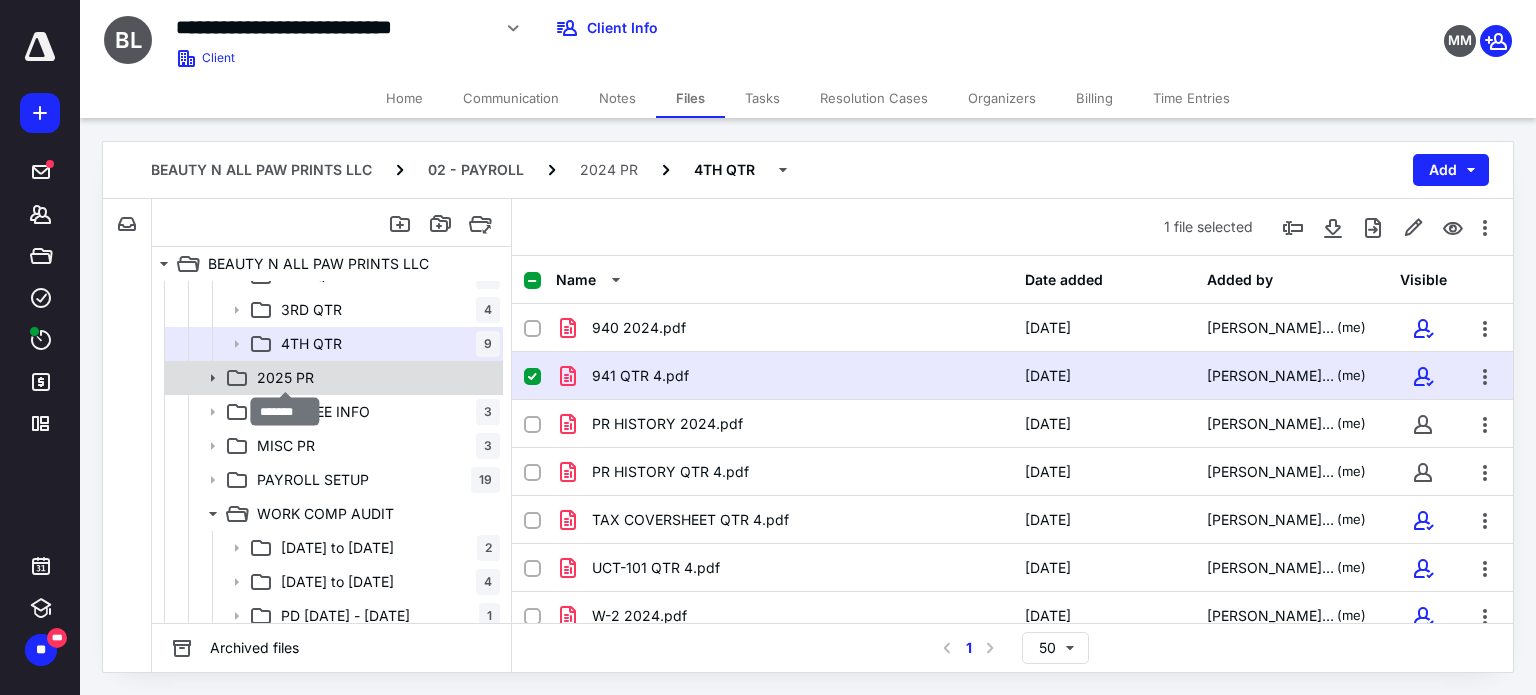 click on "2025 PR" at bounding box center (285, 378) 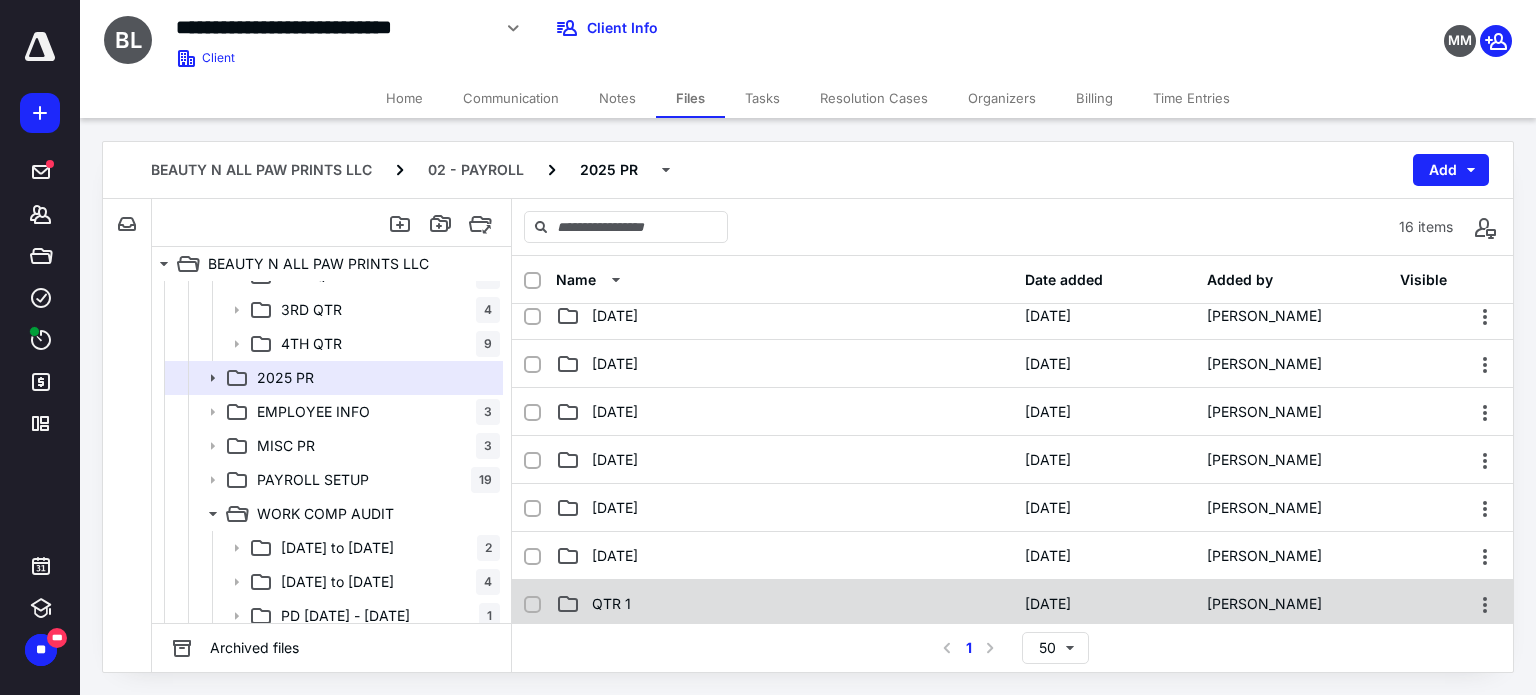 scroll, scrollTop: 500, scrollLeft: 0, axis: vertical 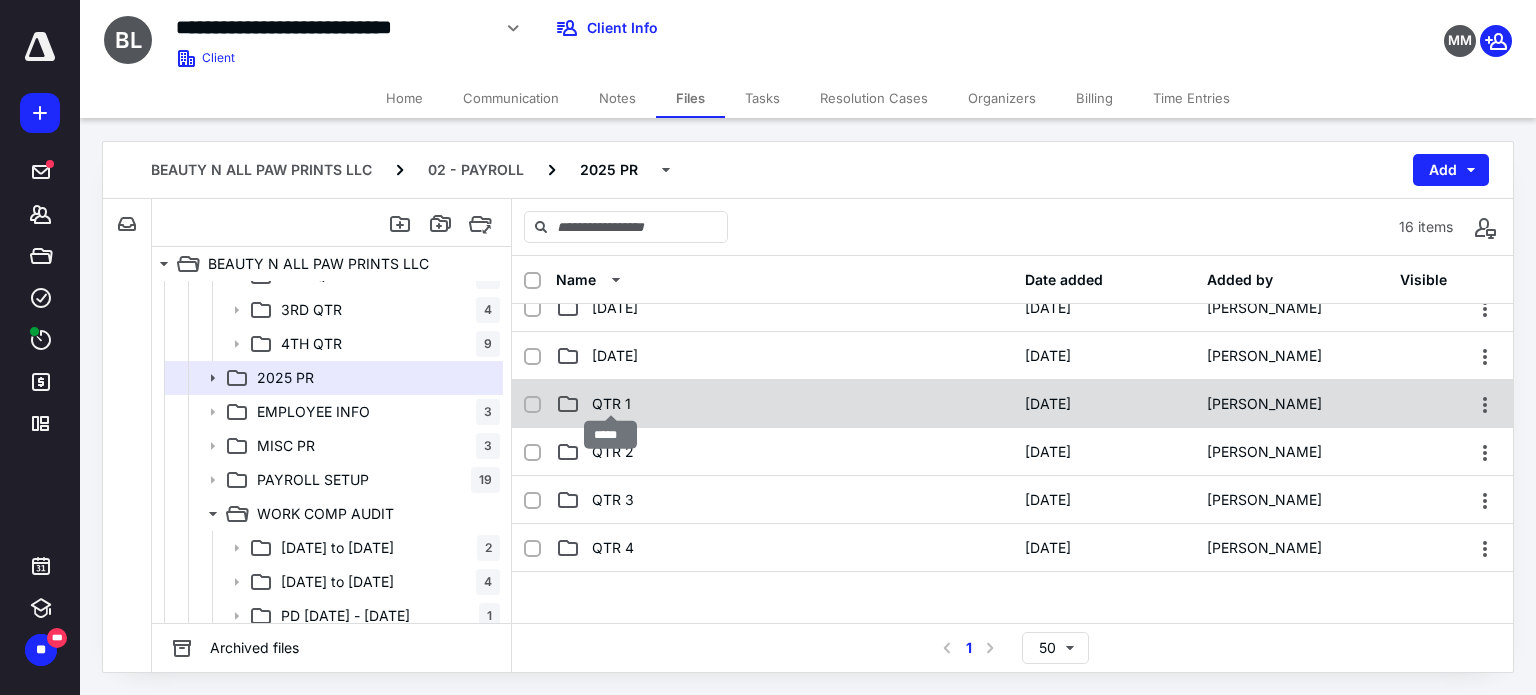 click on "QTR 1" at bounding box center [611, 404] 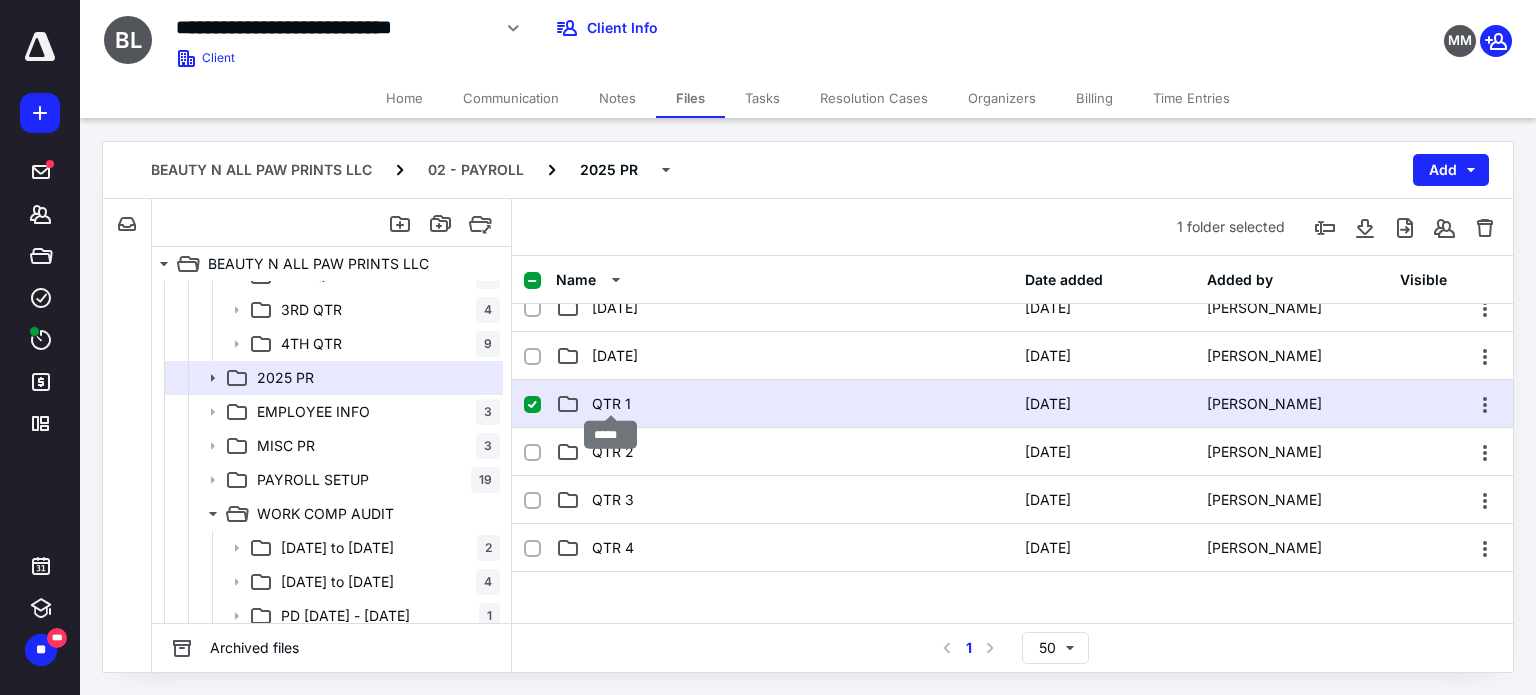 click on "QTR 1" at bounding box center (611, 404) 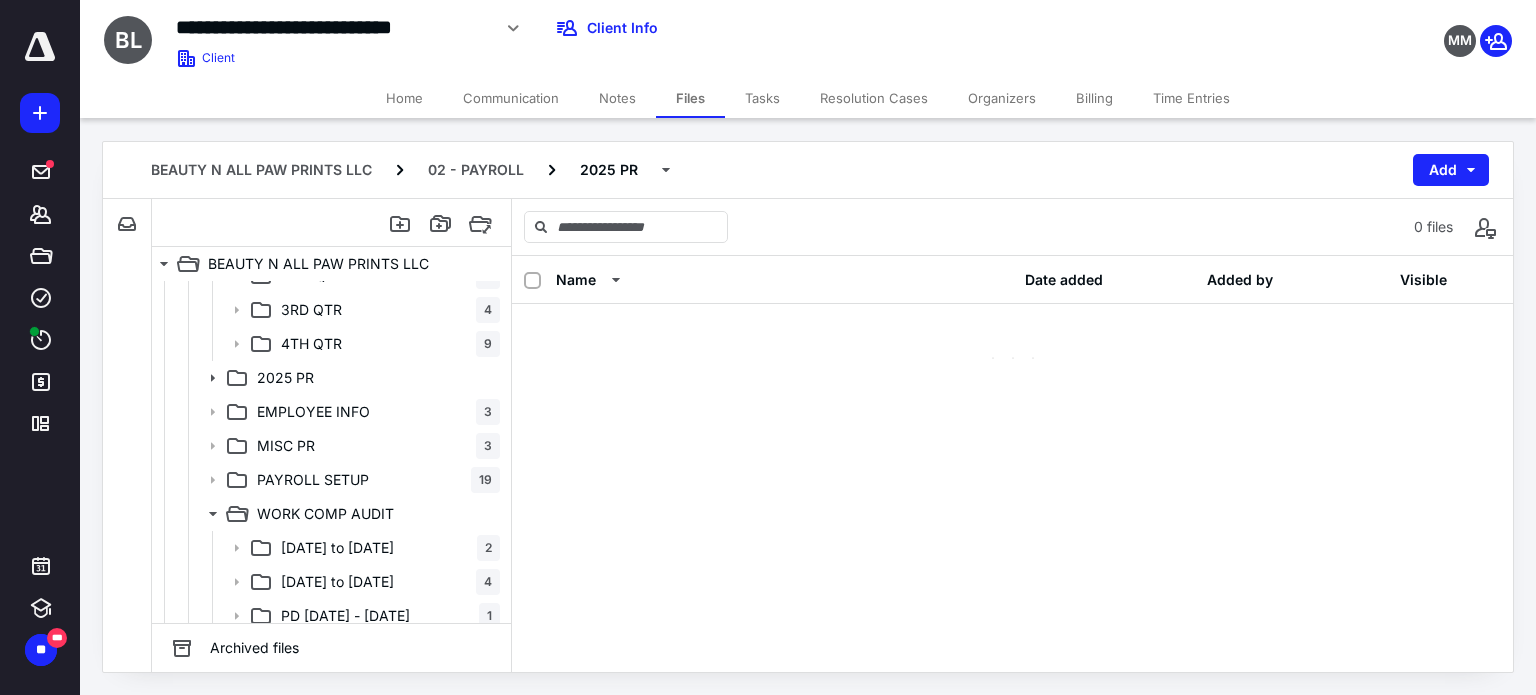 scroll, scrollTop: 0, scrollLeft: 0, axis: both 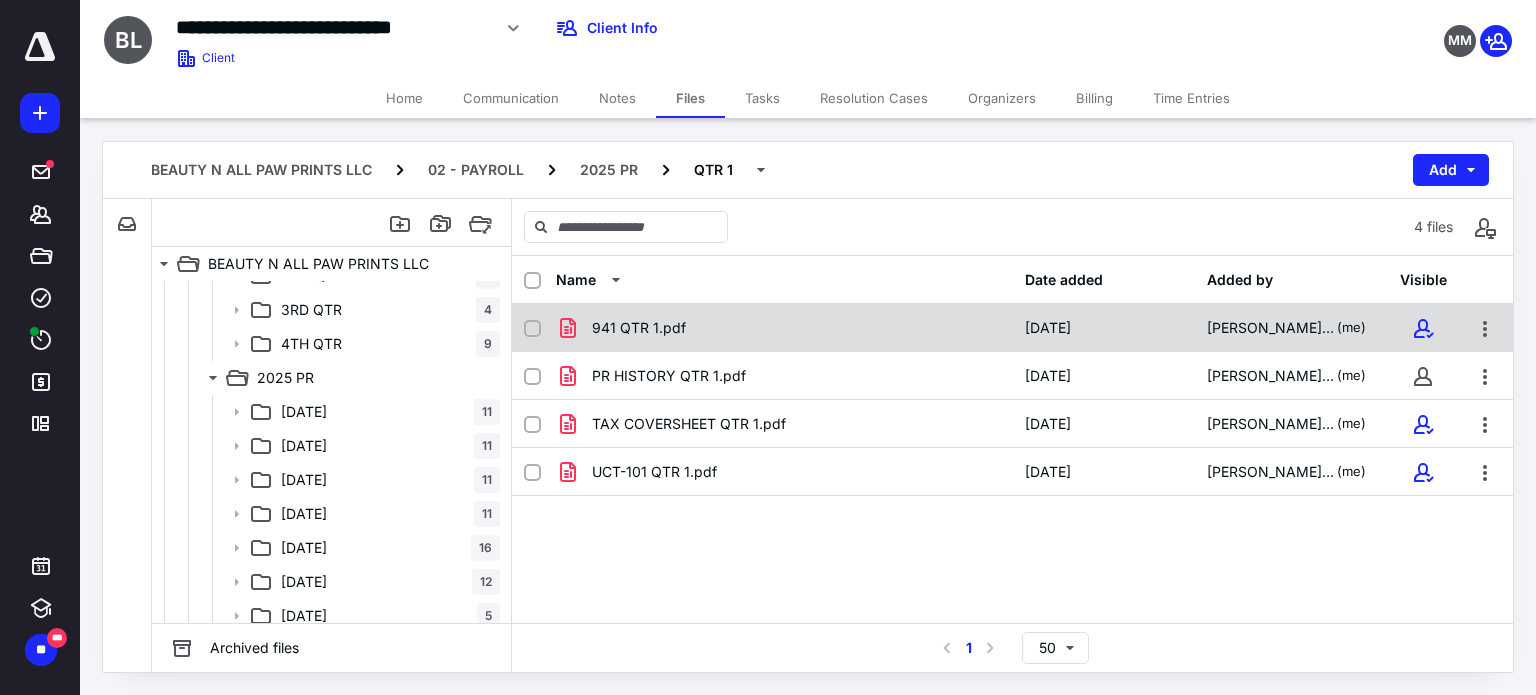 click on "941 QTR 1.pdf 4/12/2025 Laura Friday  (me)" at bounding box center [1012, 328] 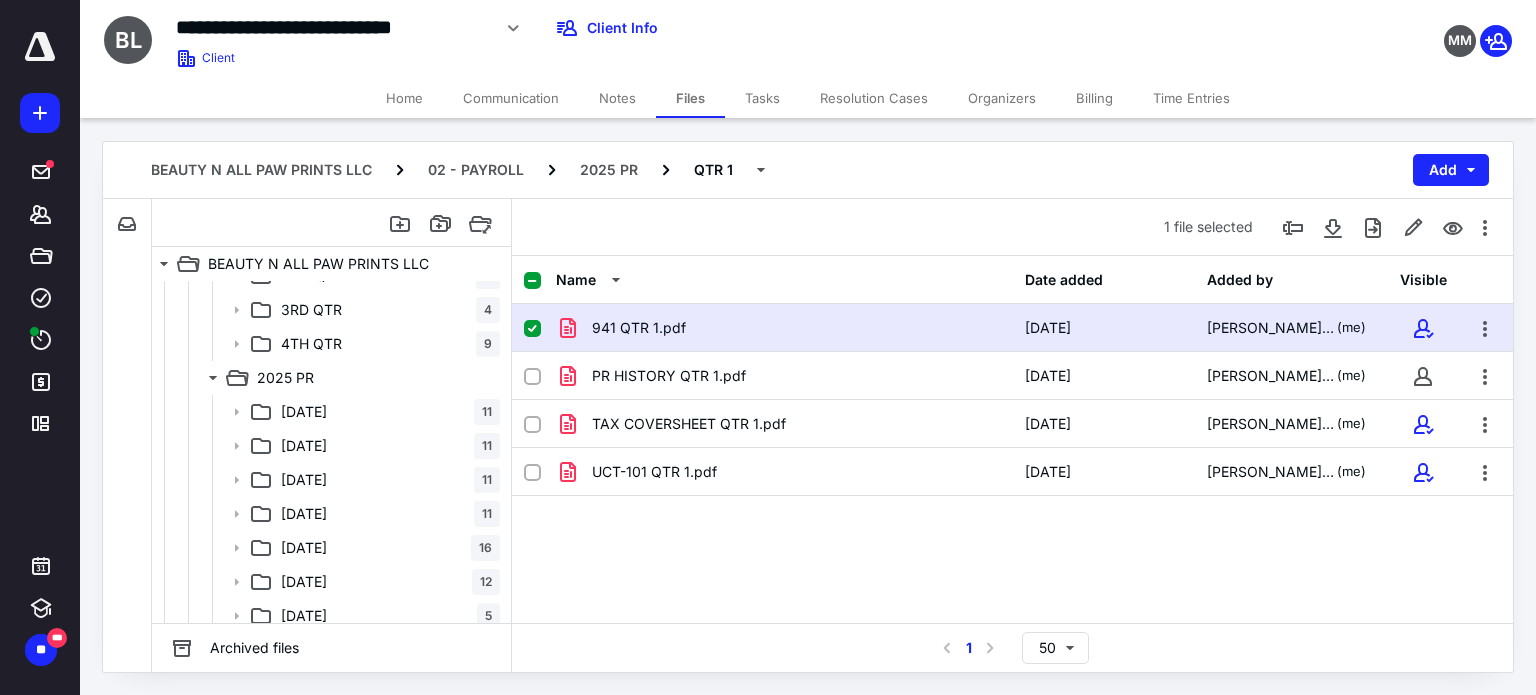 click on "941 QTR 1.pdf 4/12/2025 Laura Friday  (me)" at bounding box center [1012, 328] 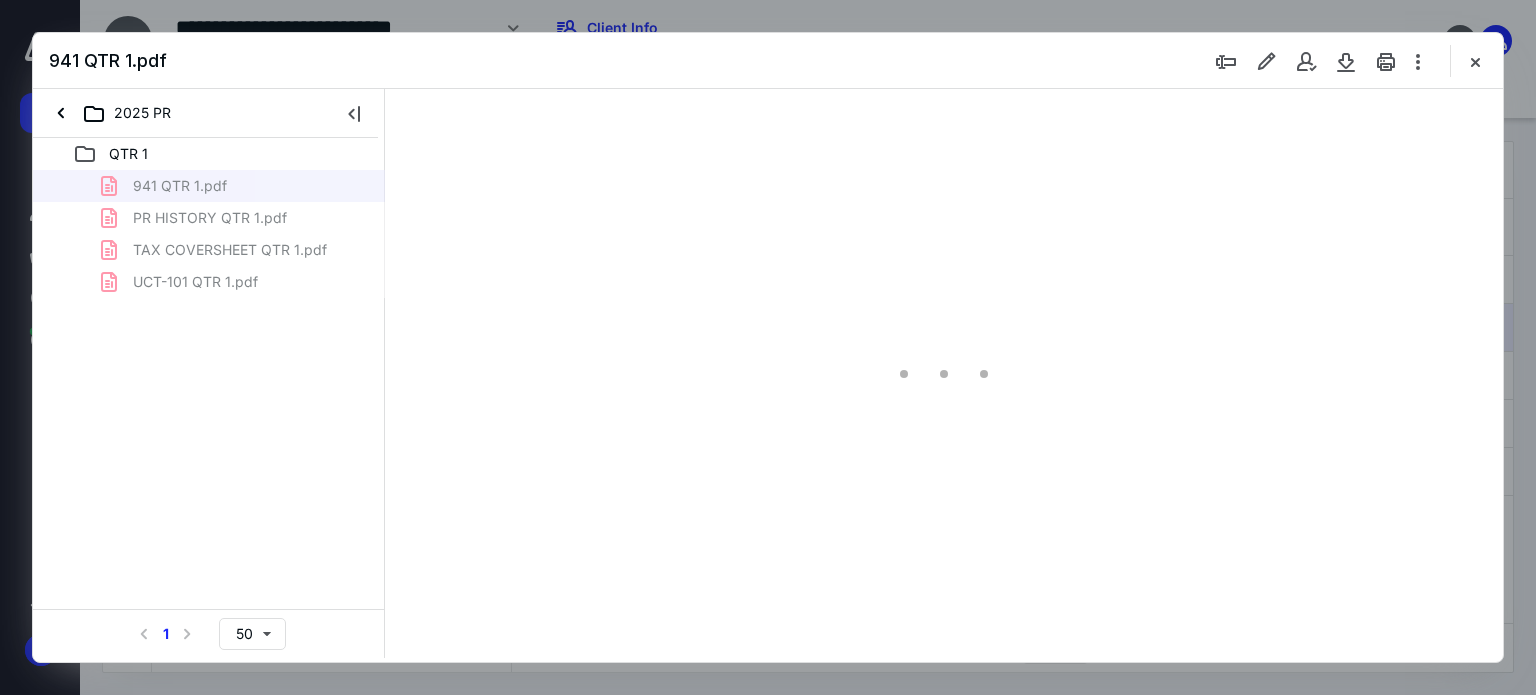 scroll, scrollTop: 0, scrollLeft: 0, axis: both 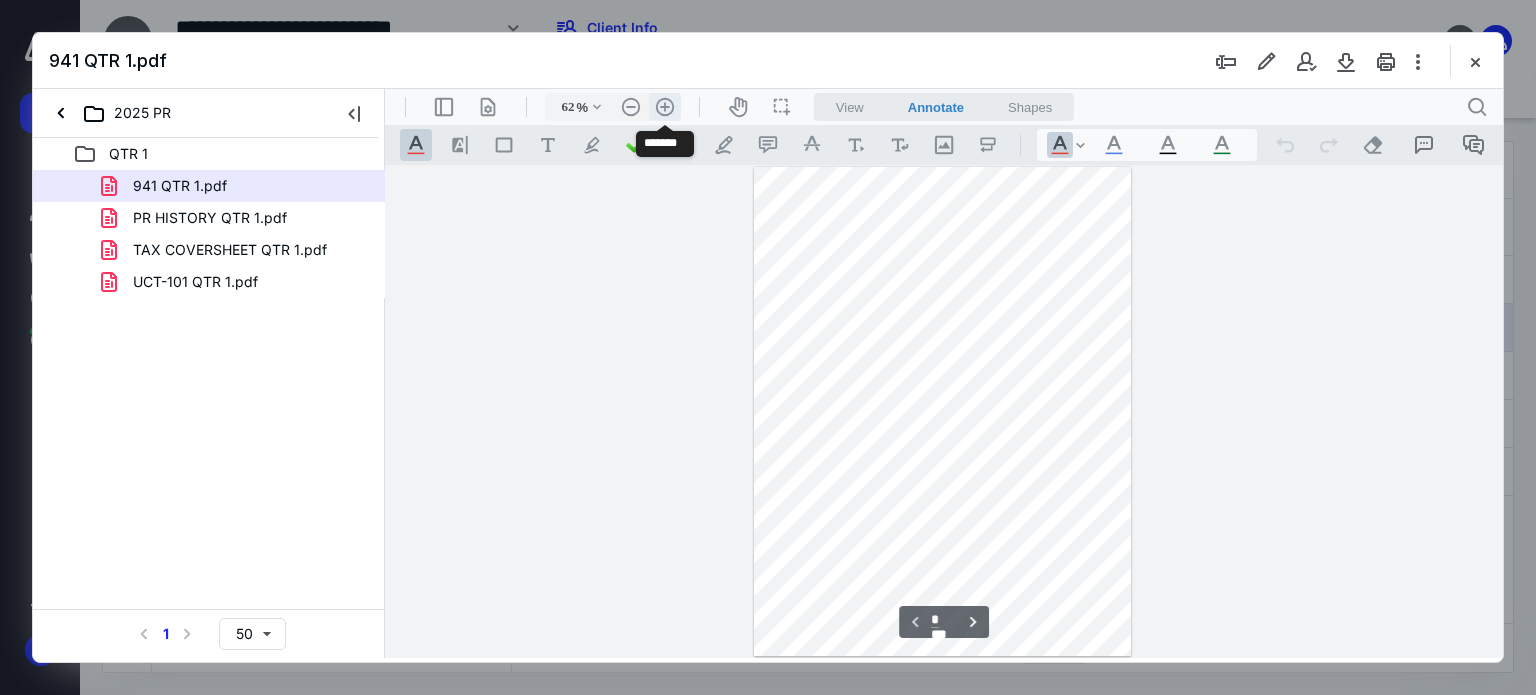 click on ".cls-1{fill:#abb0c4;} icon - header - zoom - in - line" at bounding box center (665, 107) 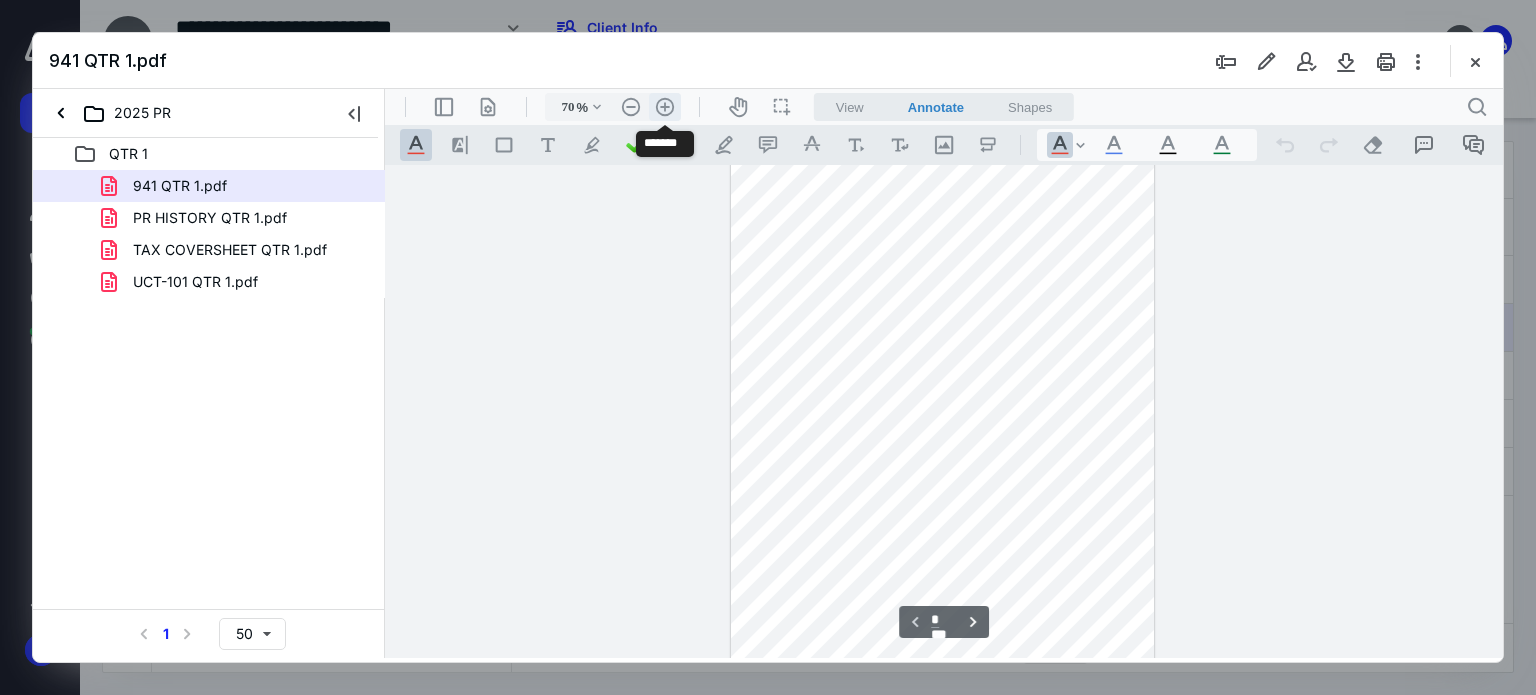 click on ".cls-1{fill:#abb0c4;} icon - header - zoom - in - line" at bounding box center (665, 107) 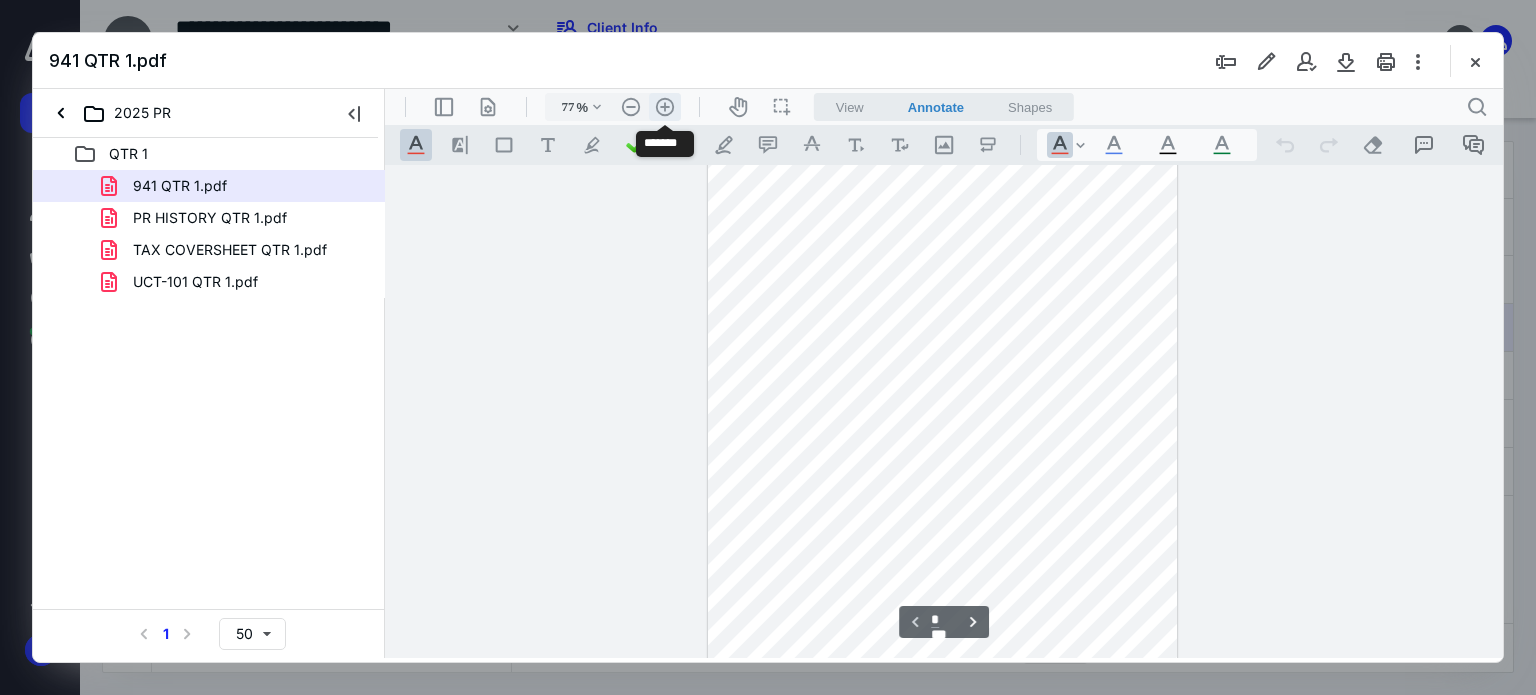 click on ".cls-1{fill:#abb0c4;} icon - header - zoom - in - line" at bounding box center [665, 107] 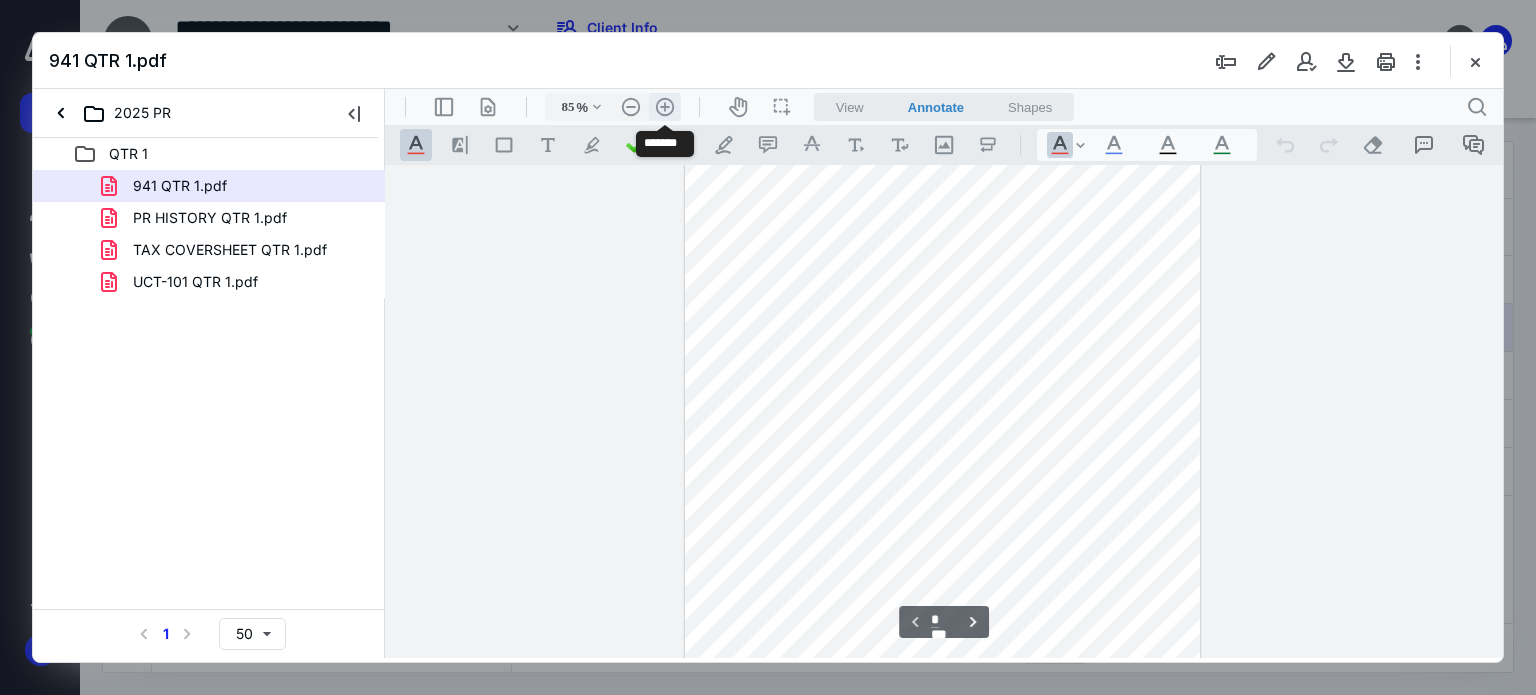 click on ".cls-1{fill:#abb0c4;} icon - header - zoom - in - line" at bounding box center [665, 107] 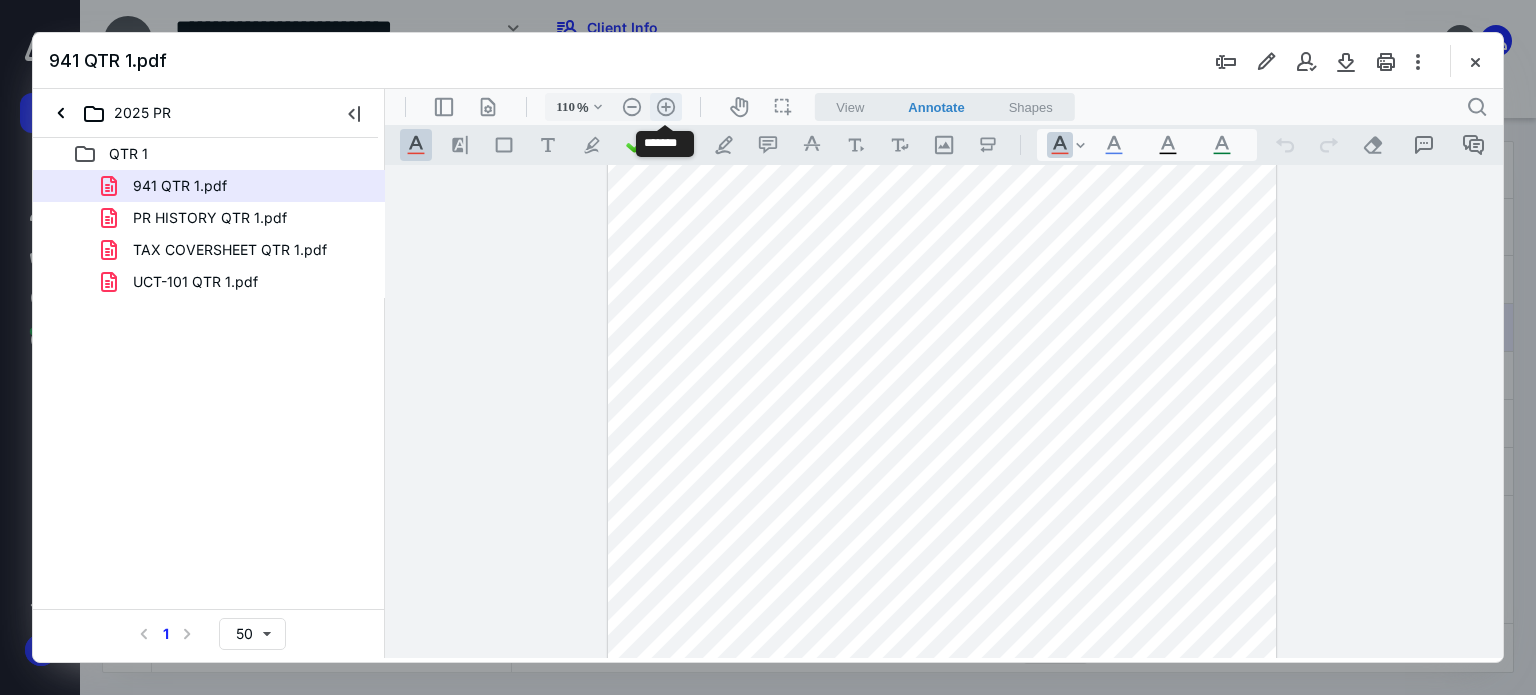 click on ".cls-1{fill:#abb0c4;} icon - header - zoom - in - line" at bounding box center (666, 107) 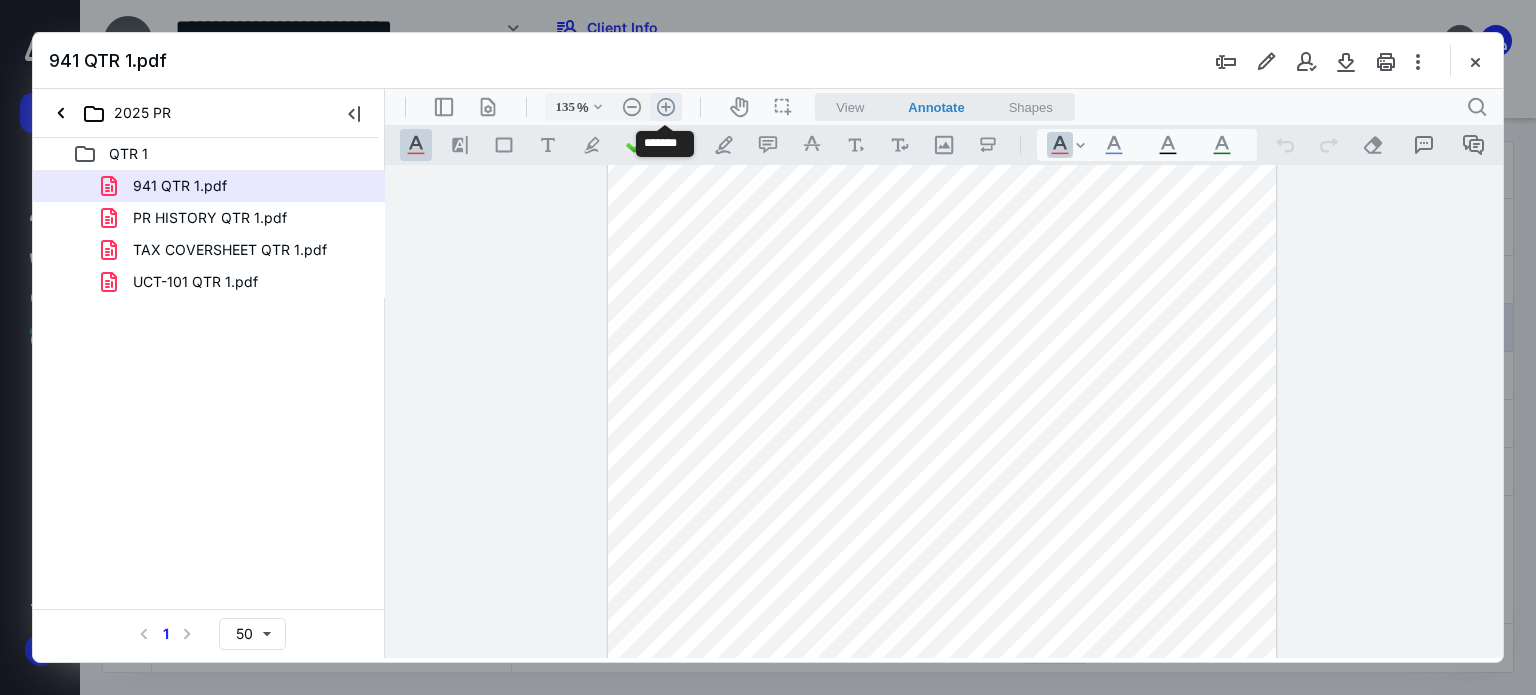 scroll, scrollTop: 246, scrollLeft: 0, axis: vertical 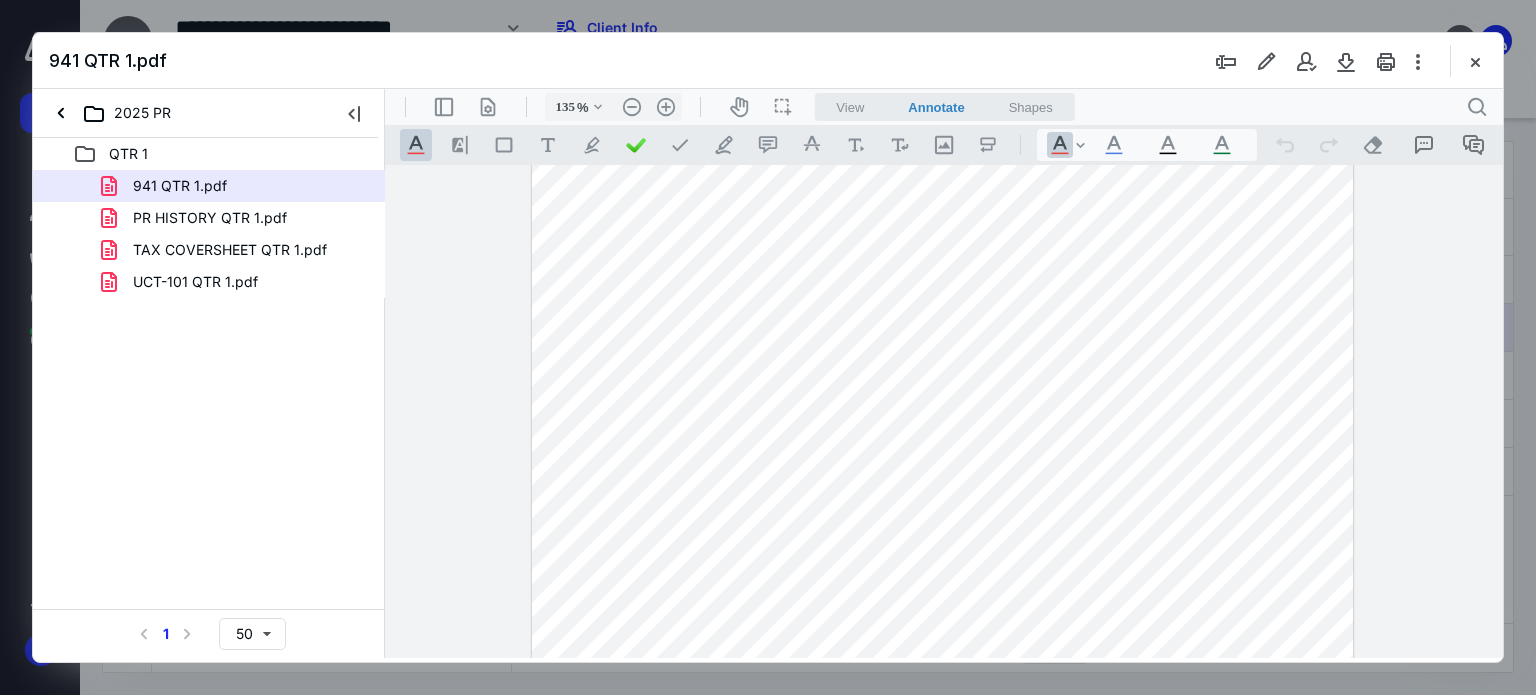 click at bounding box center (1475, 61) 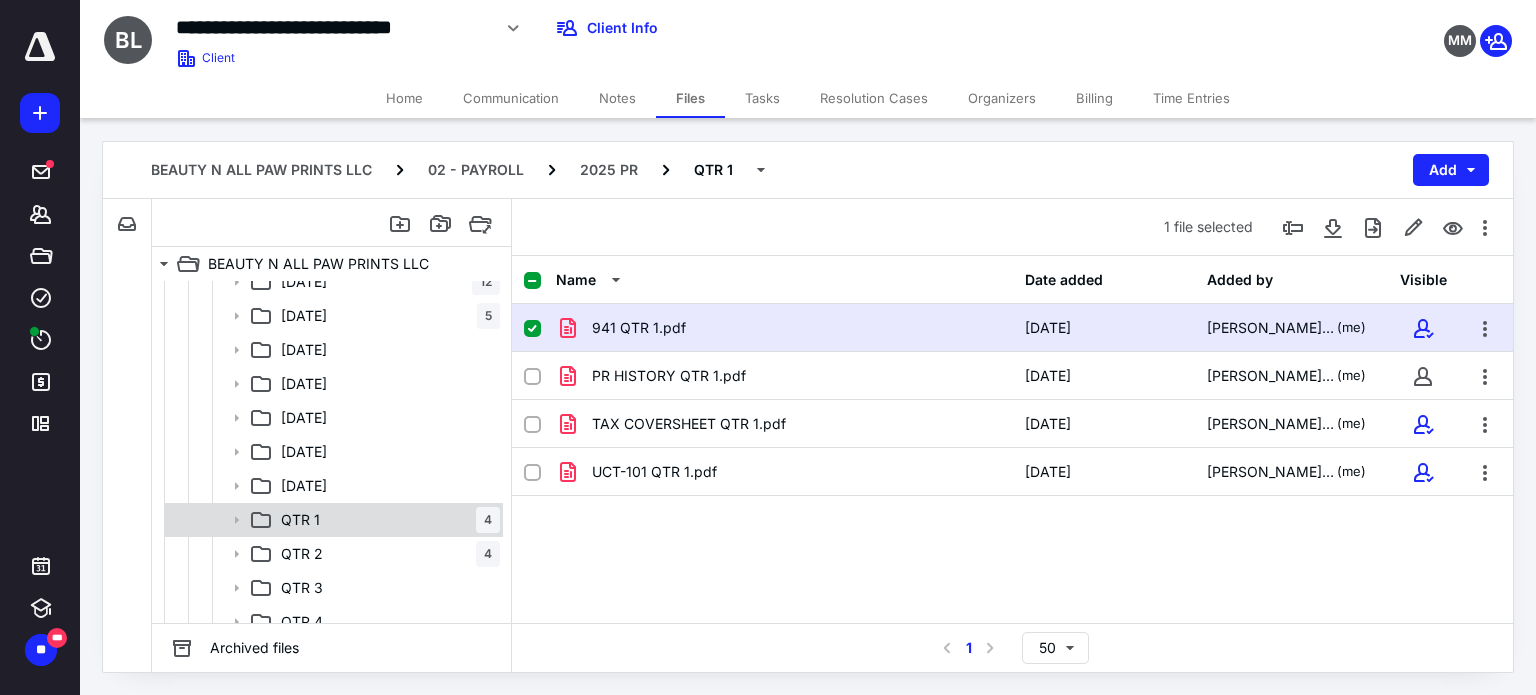 scroll, scrollTop: 1000, scrollLeft: 0, axis: vertical 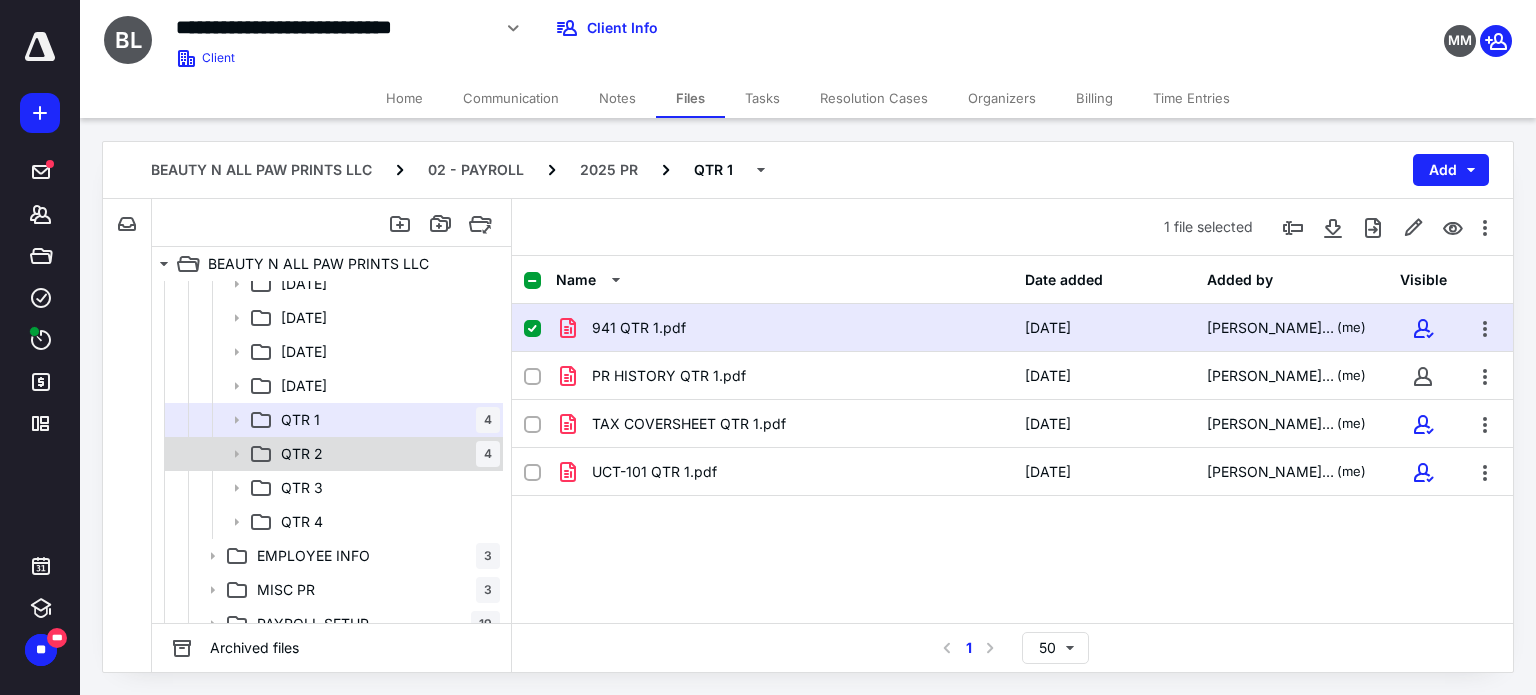 click on "QTR 2 4" at bounding box center [386, 454] 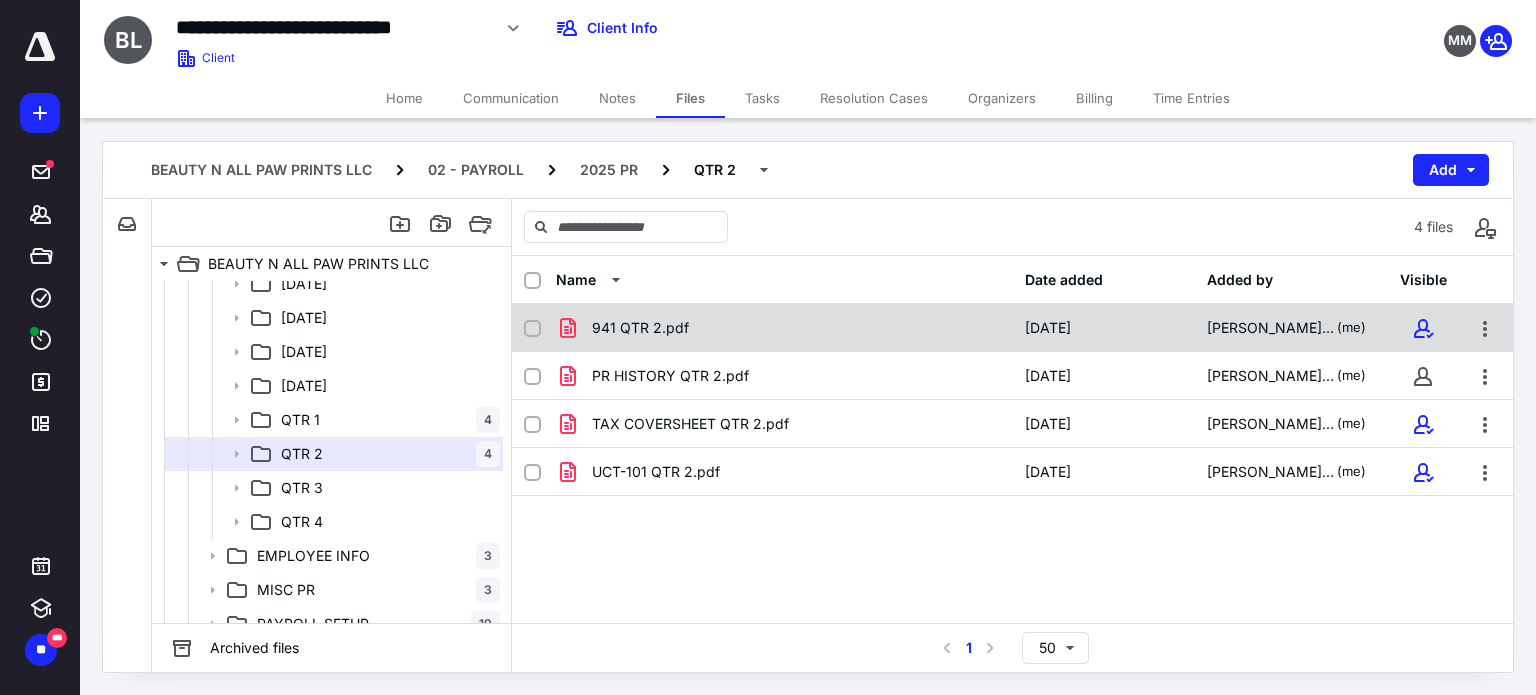 click on "941 QTR 2.pdf 7/2/2025 Laura Friday  (me)" at bounding box center (1012, 328) 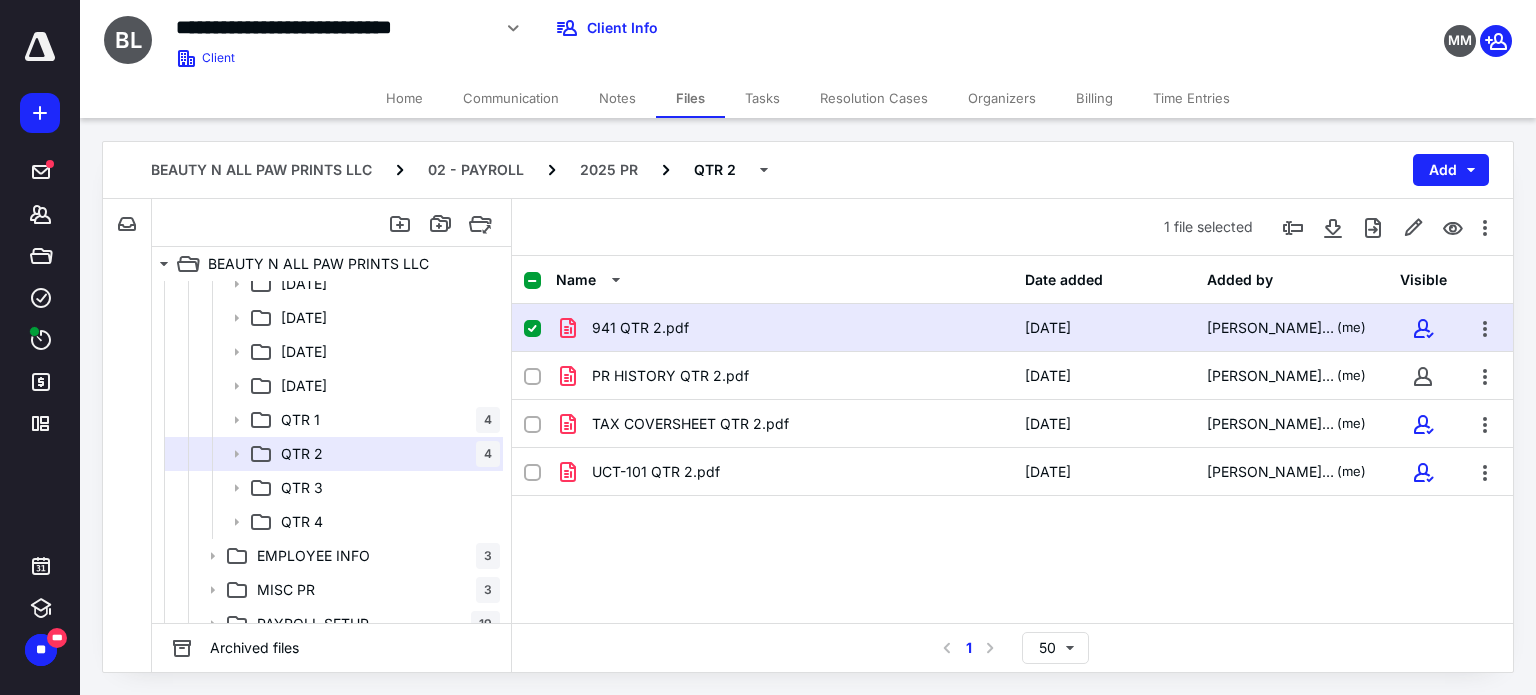 click on "941 QTR 2.pdf 7/2/2025 Laura Friday  (me)" at bounding box center [1012, 328] 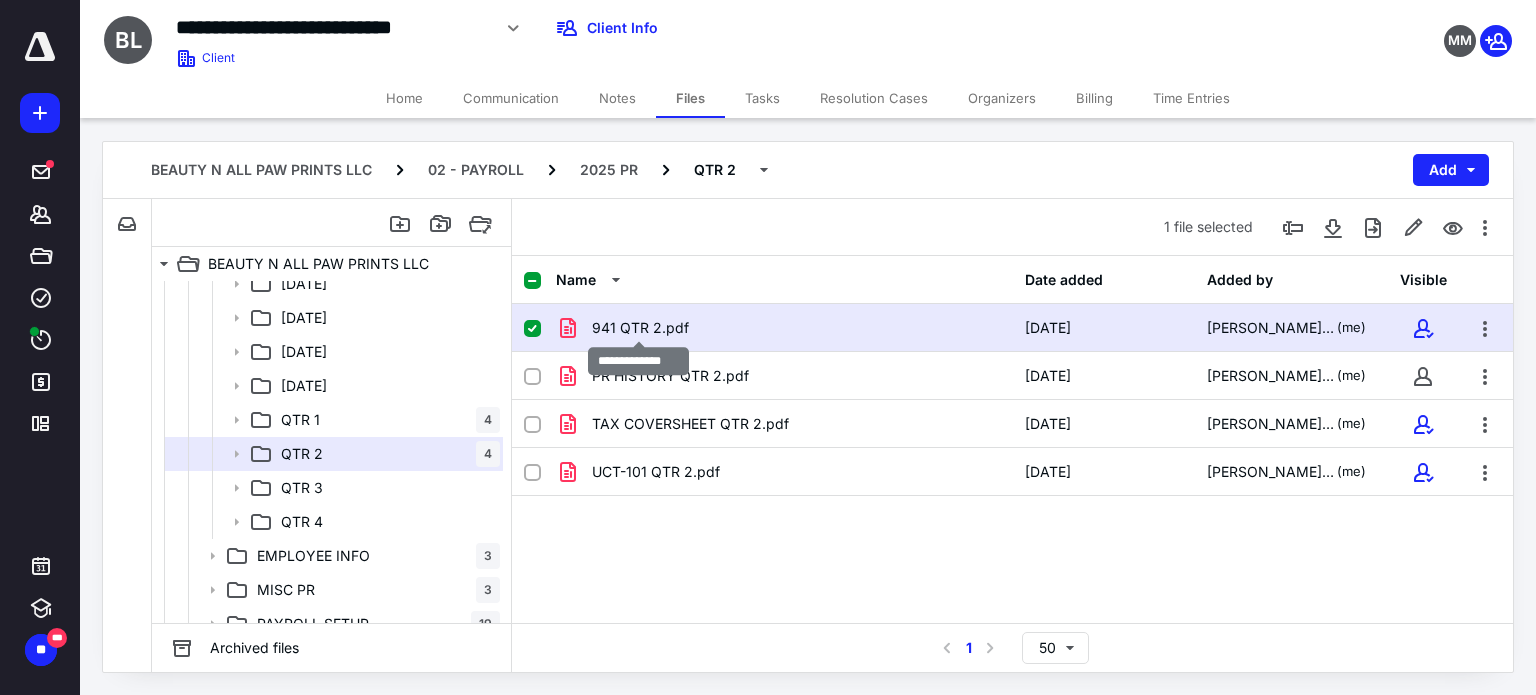 click on "941 QTR 2.pdf" at bounding box center (640, 328) 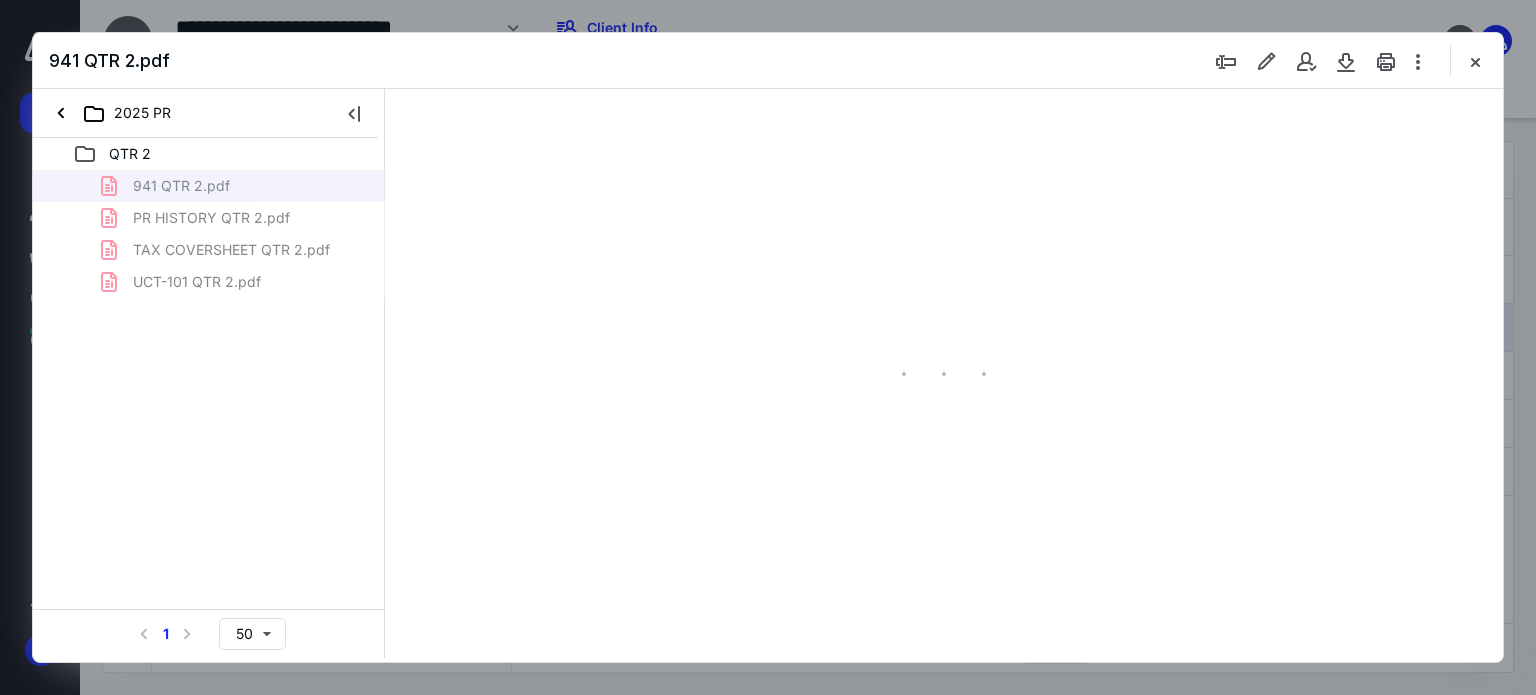scroll, scrollTop: 0, scrollLeft: 0, axis: both 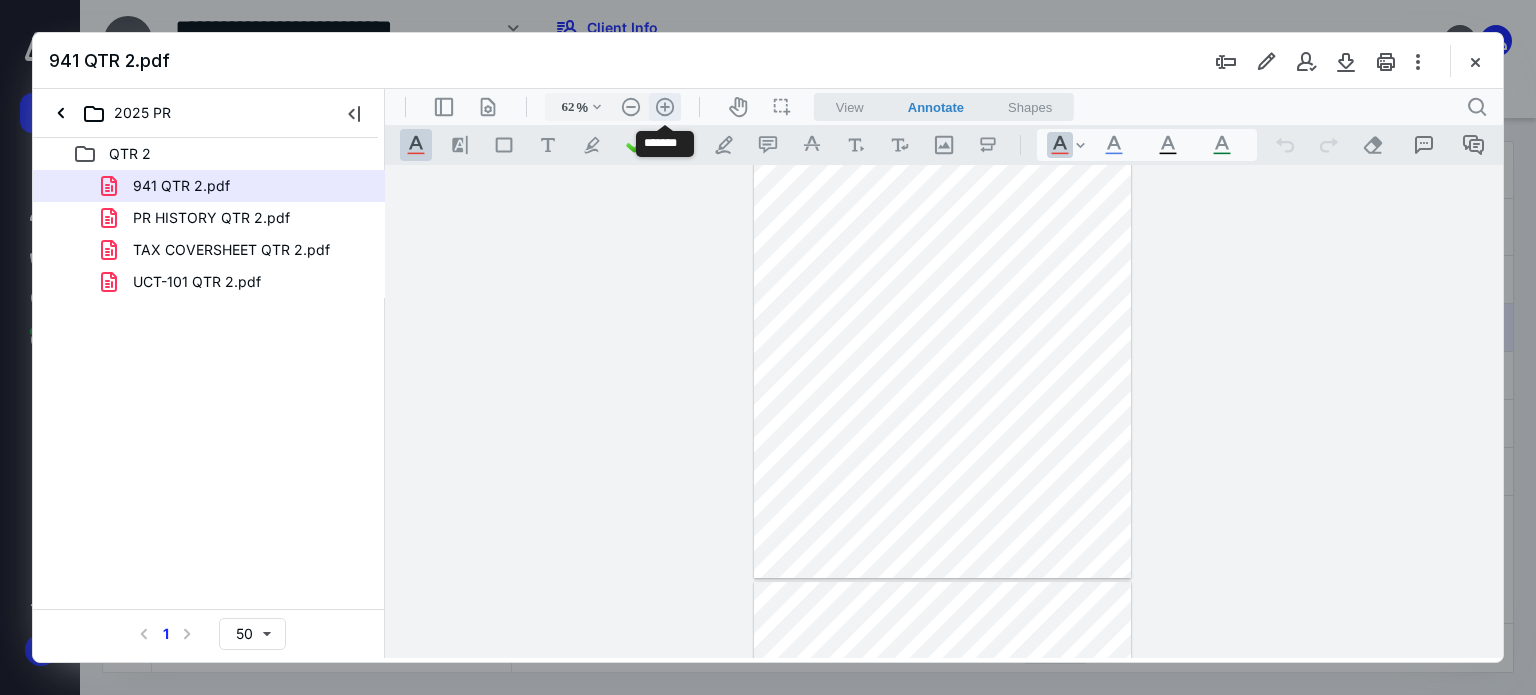 click on ".cls-1{fill:#abb0c4;} icon - header - zoom - in - line" at bounding box center [665, 107] 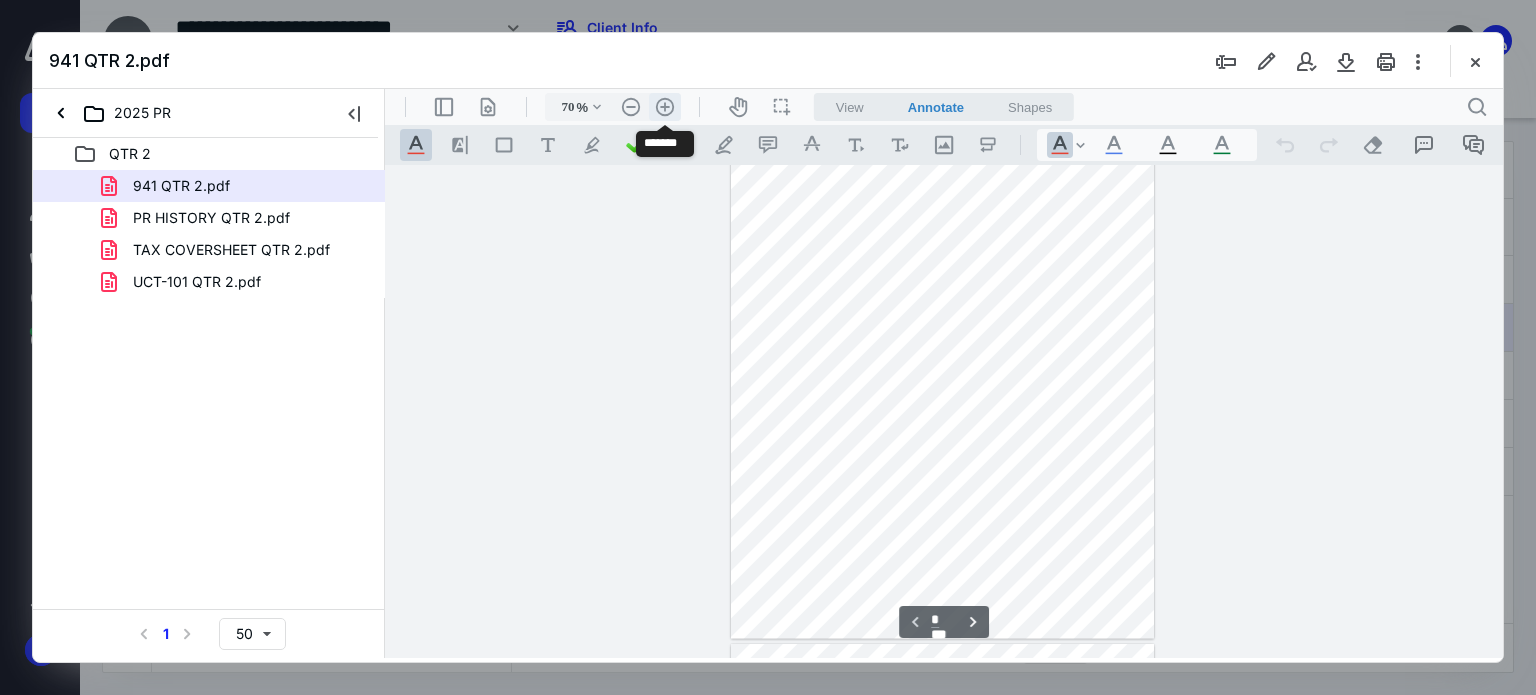click on ".cls-1{fill:#abb0c4;} icon - header - zoom - in - line" at bounding box center (665, 107) 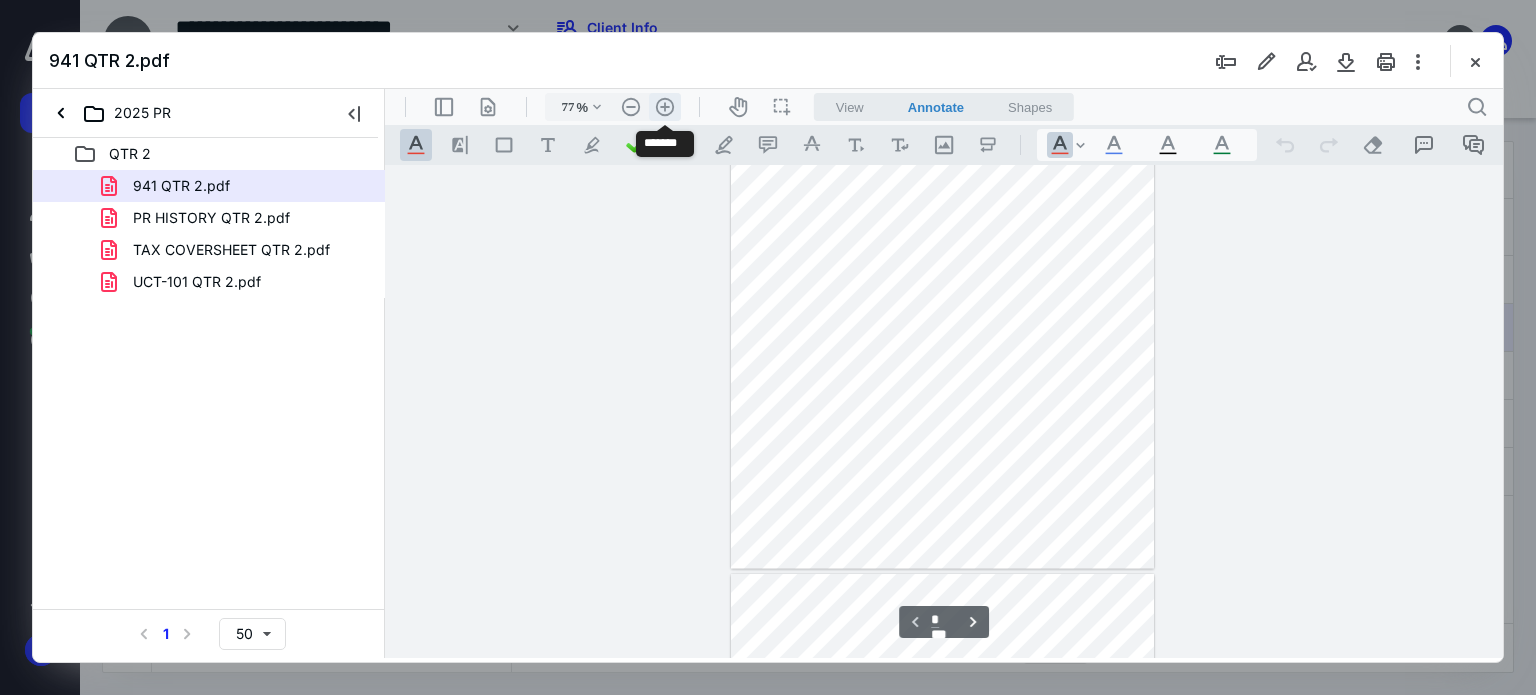 click on ".cls-1{fill:#abb0c4;} icon - header - zoom - in - line" at bounding box center [665, 107] 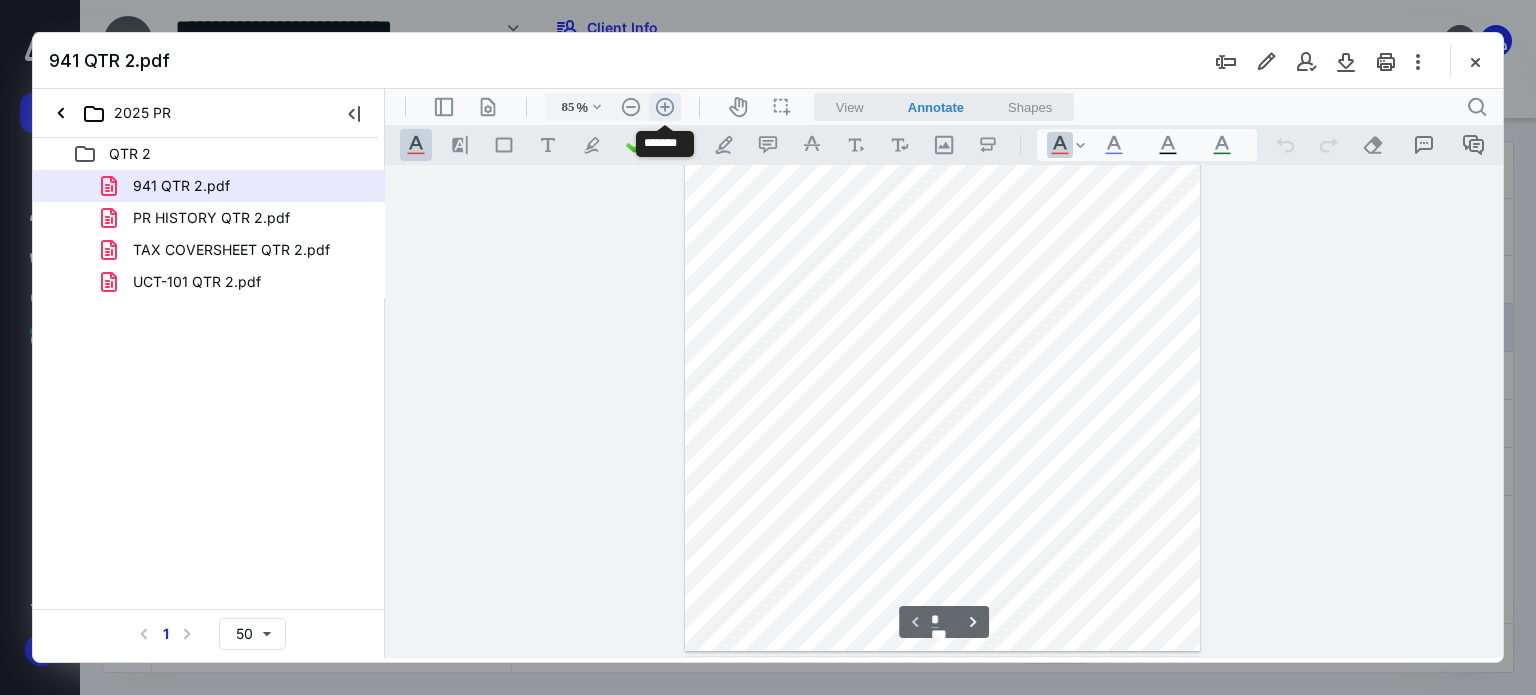 click on ".cls-1{fill:#abb0c4;} icon - header - zoom - in - line" at bounding box center (665, 107) 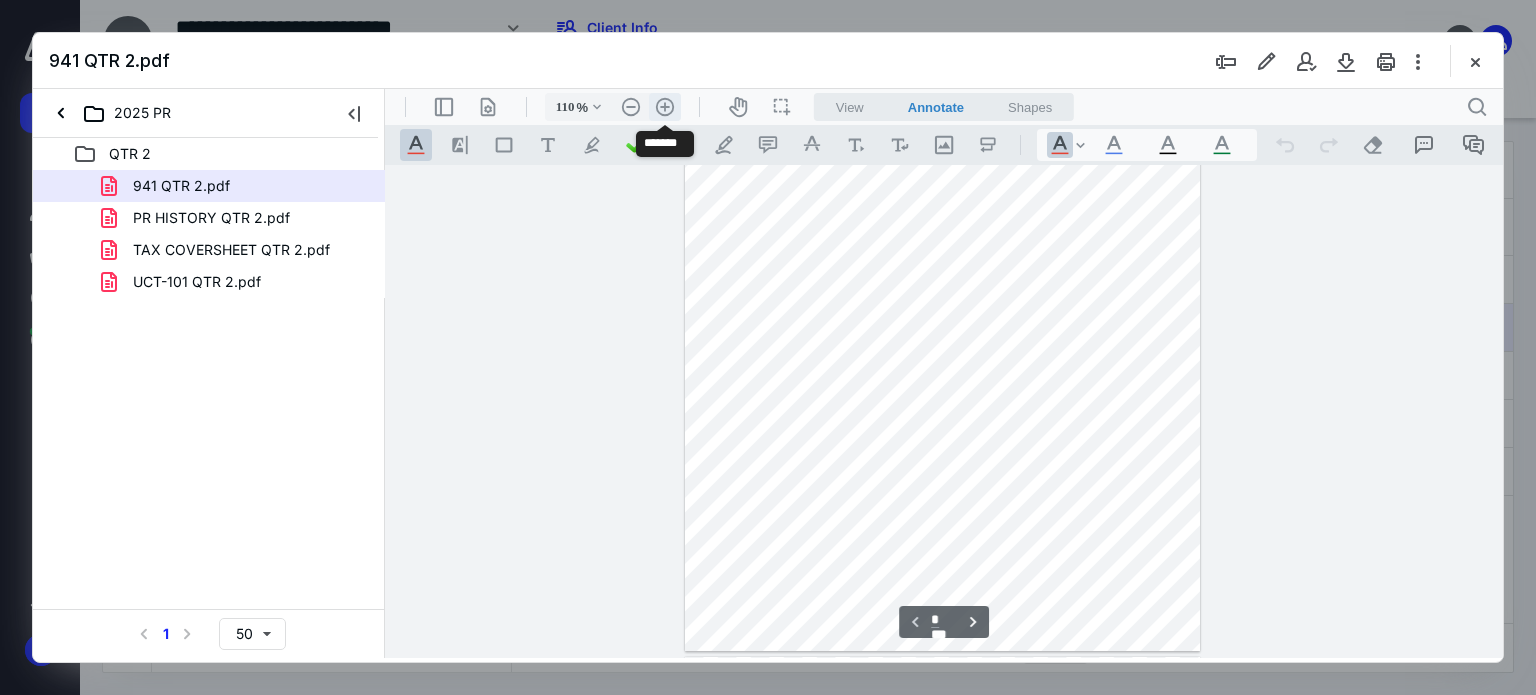 scroll, scrollTop: 300, scrollLeft: 0, axis: vertical 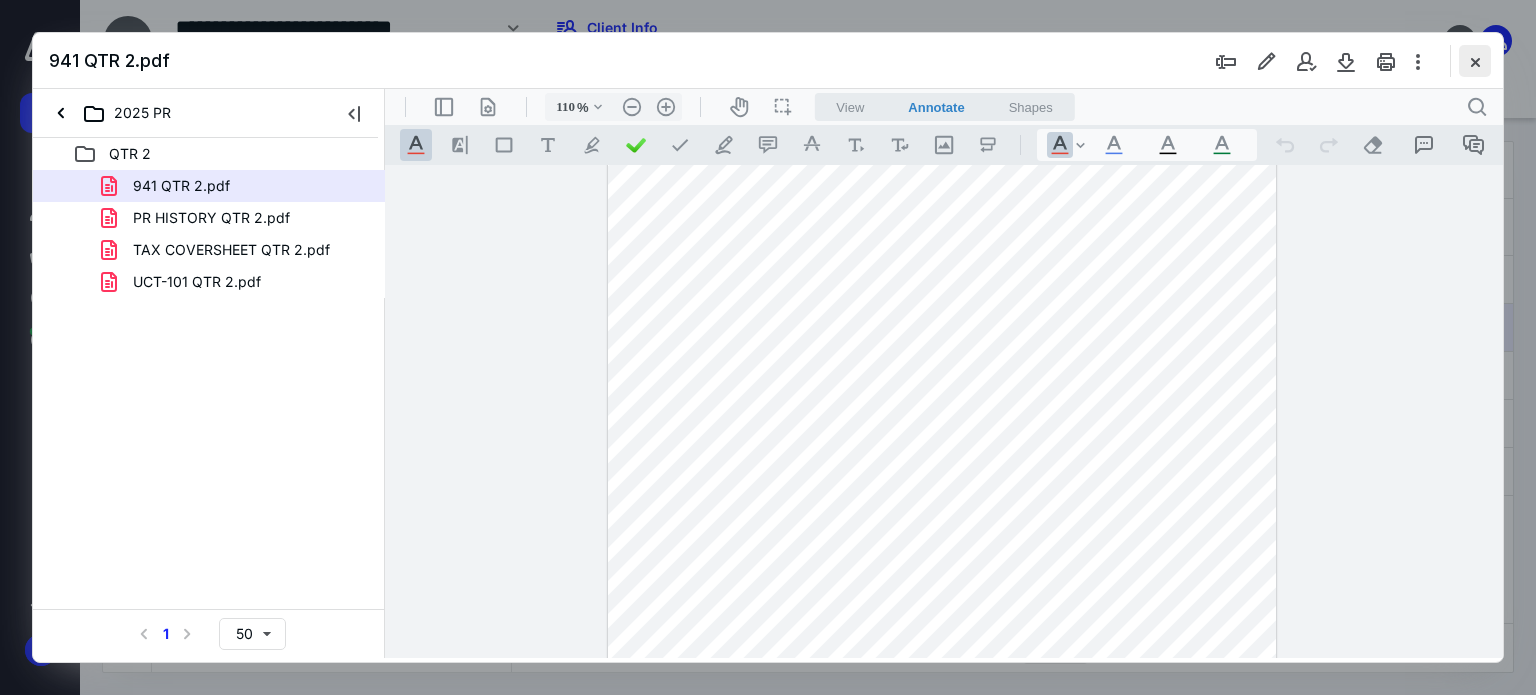 click at bounding box center [1475, 61] 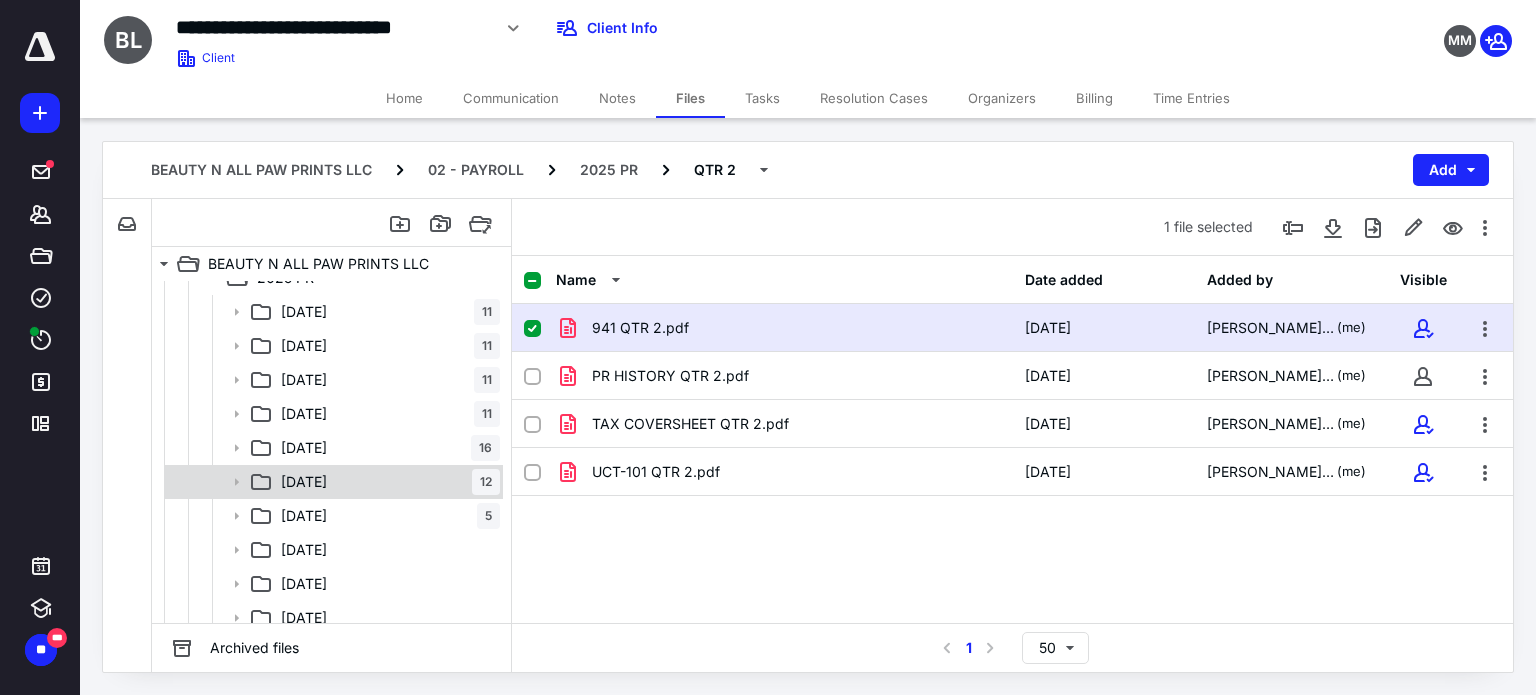 scroll, scrollTop: 500, scrollLeft: 0, axis: vertical 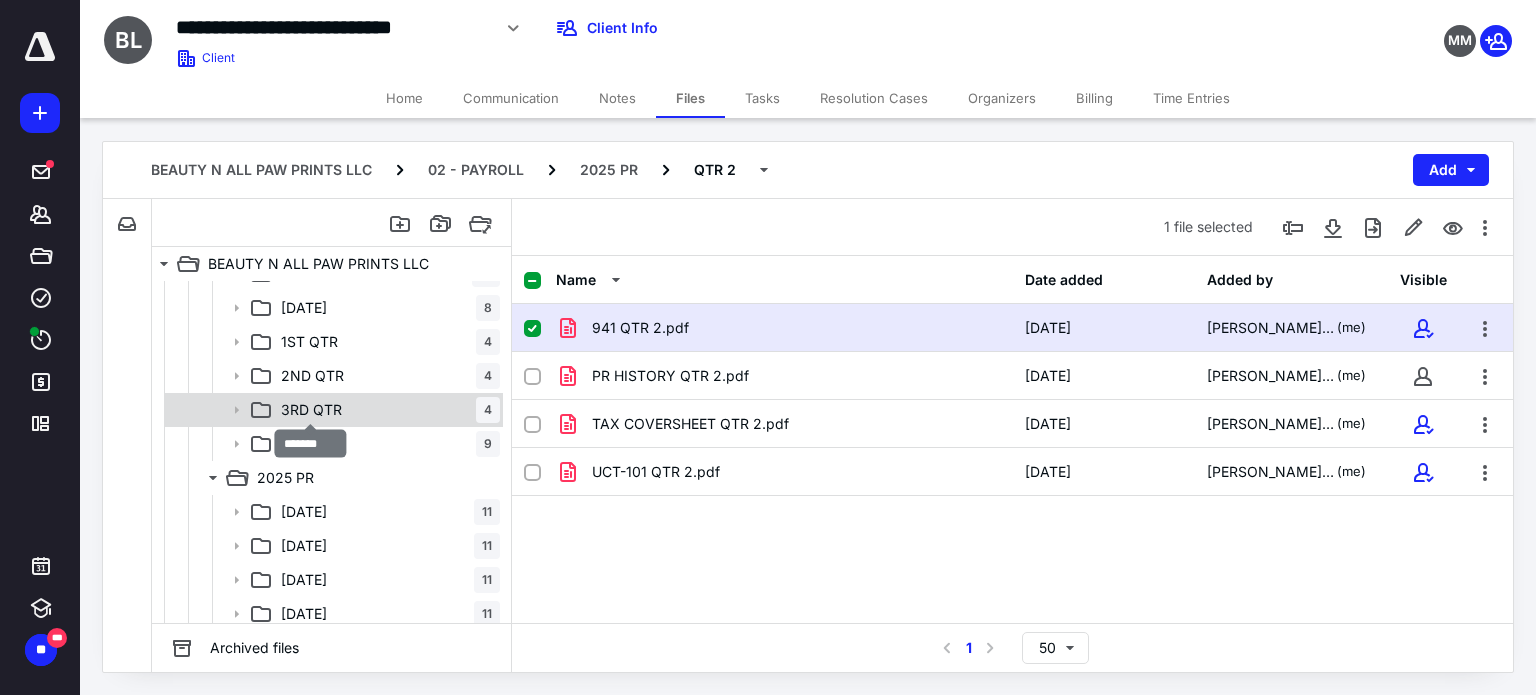 click on "3RD QTR" at bounding box center [311, 410] 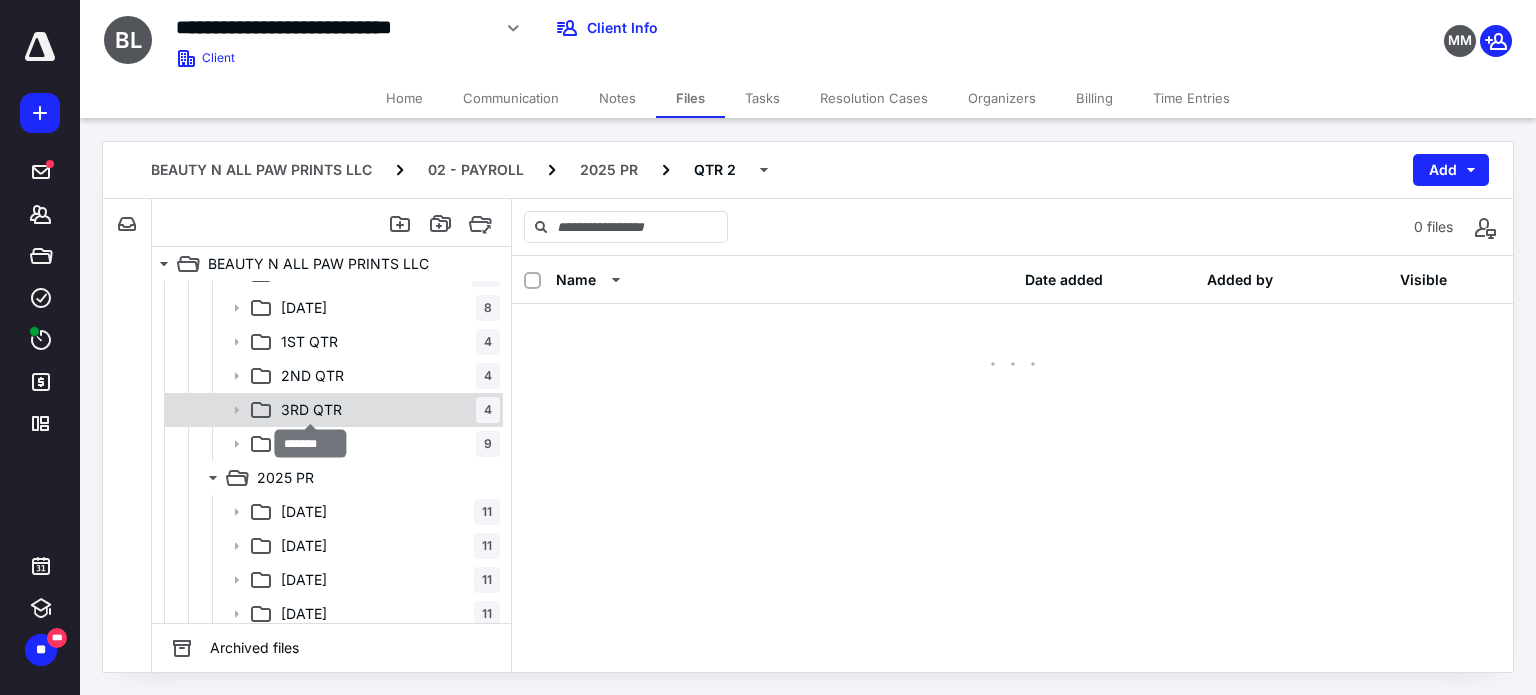 click on "3RD QTR" at bounding box center [311, 410] 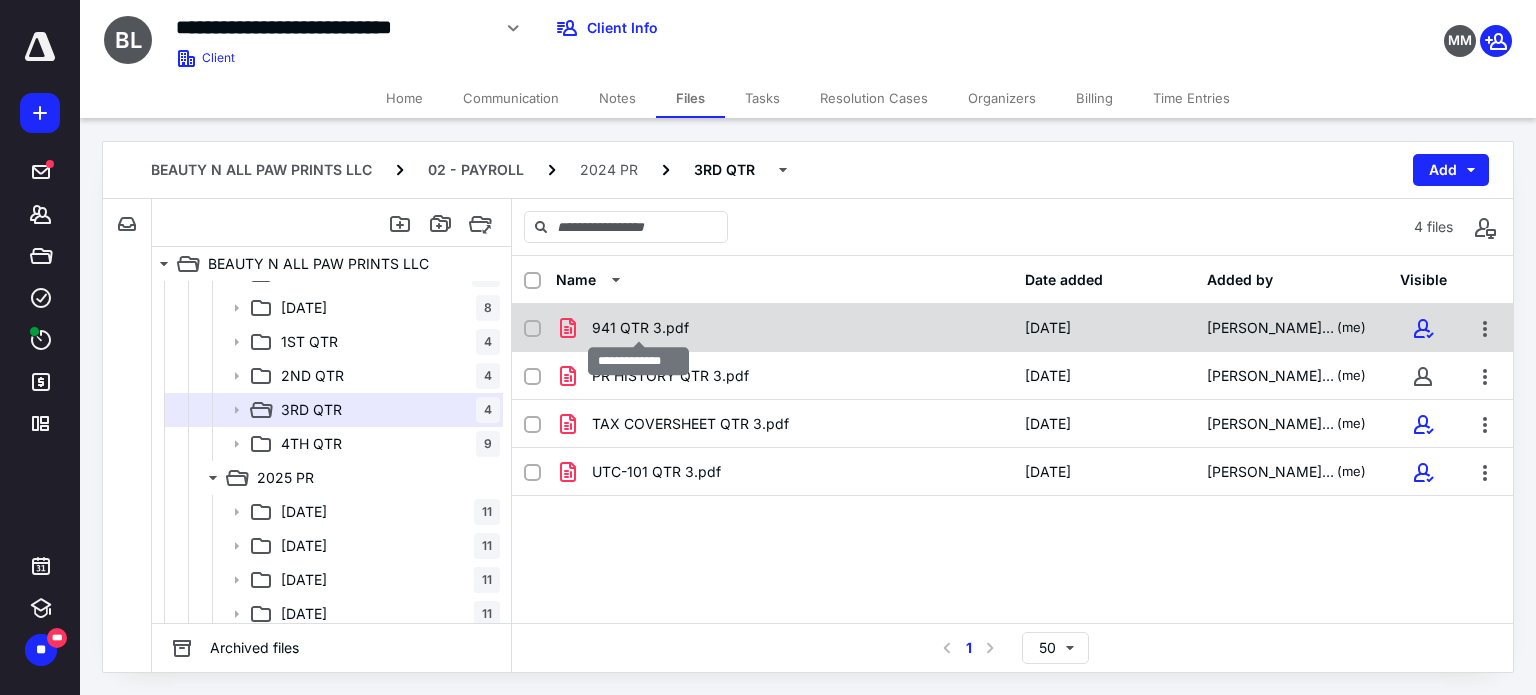 click on "941 QTR 3.pdf" at bounding box center [640, 328] 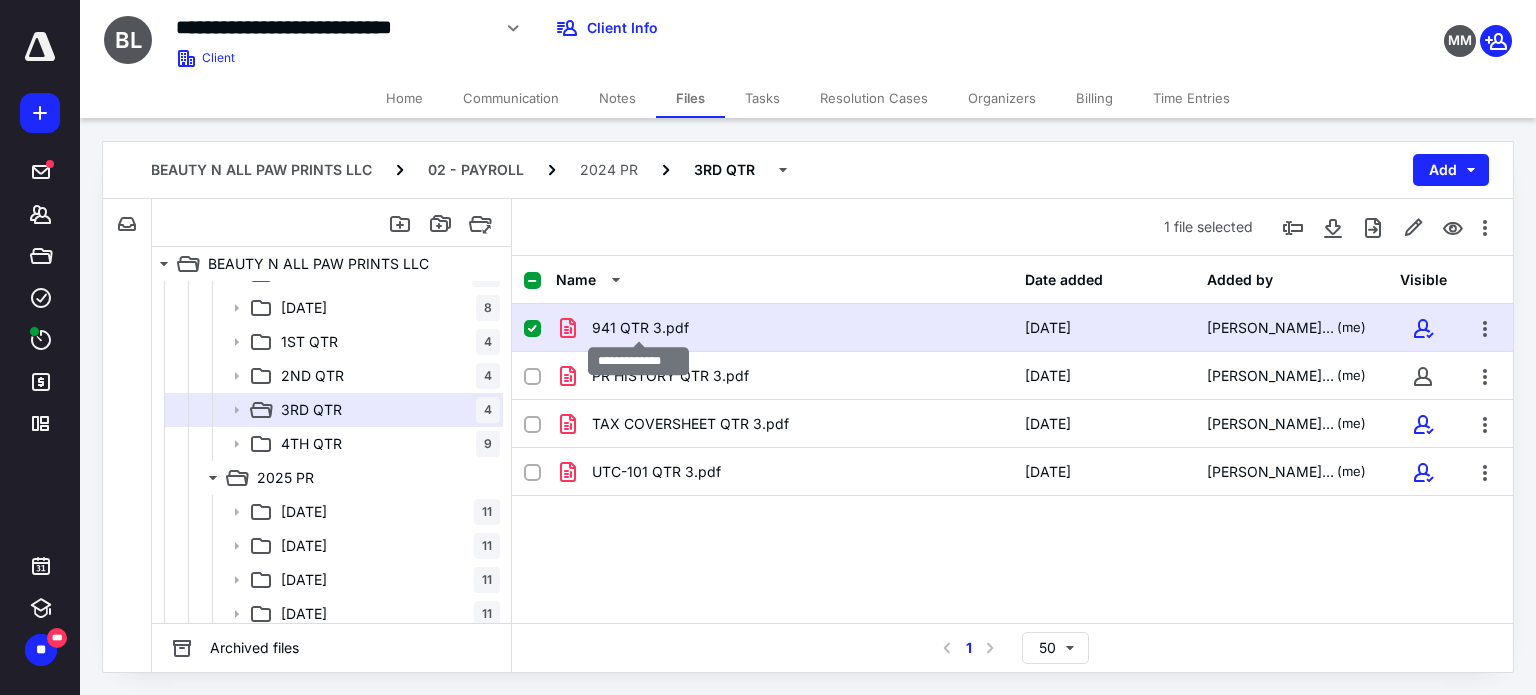 click on "941 QTR 3.pdf" at bounding box center [640, 328] 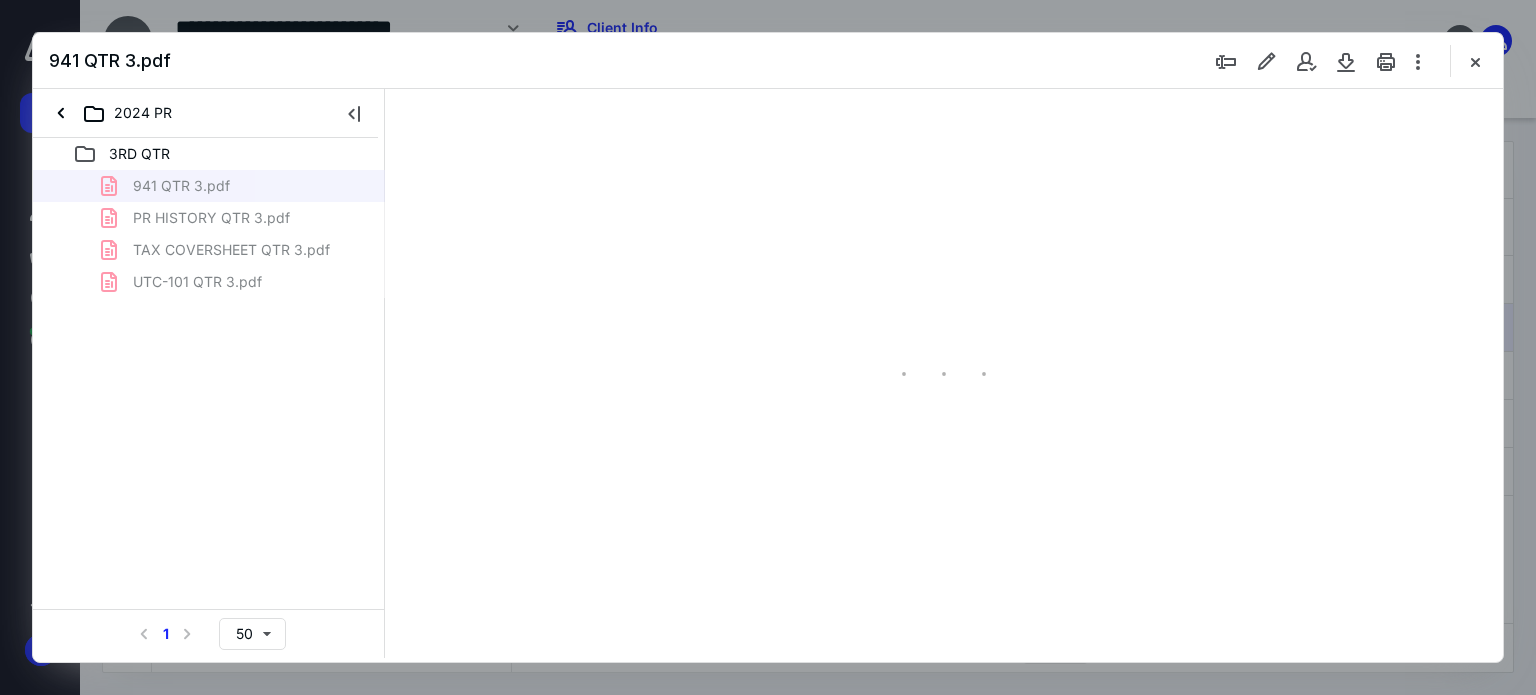 scroll, scrollTop: 0, scrollLeft: 0, axis: both 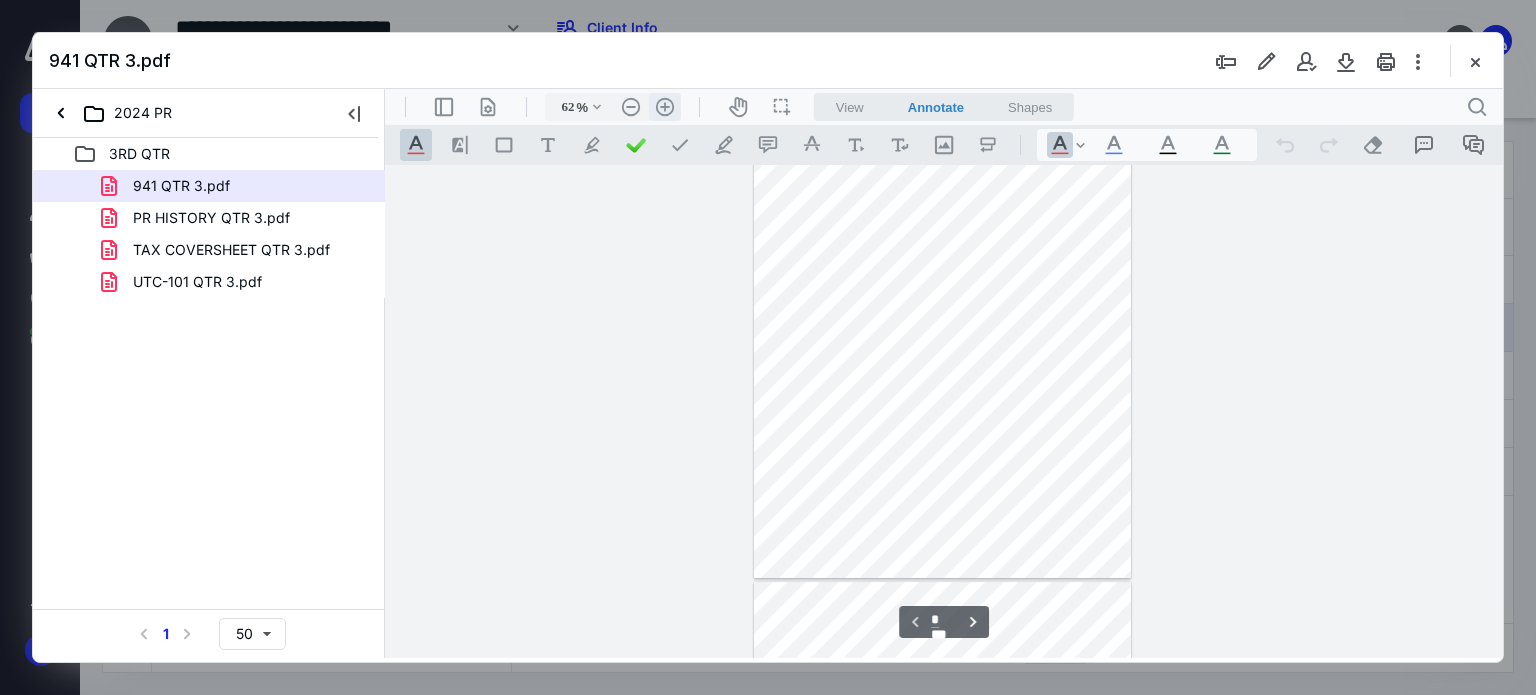 click on ".cls-1{fill:#abb0c4;} icon - header - zoom - in - line" at bounding box center [665, 107] 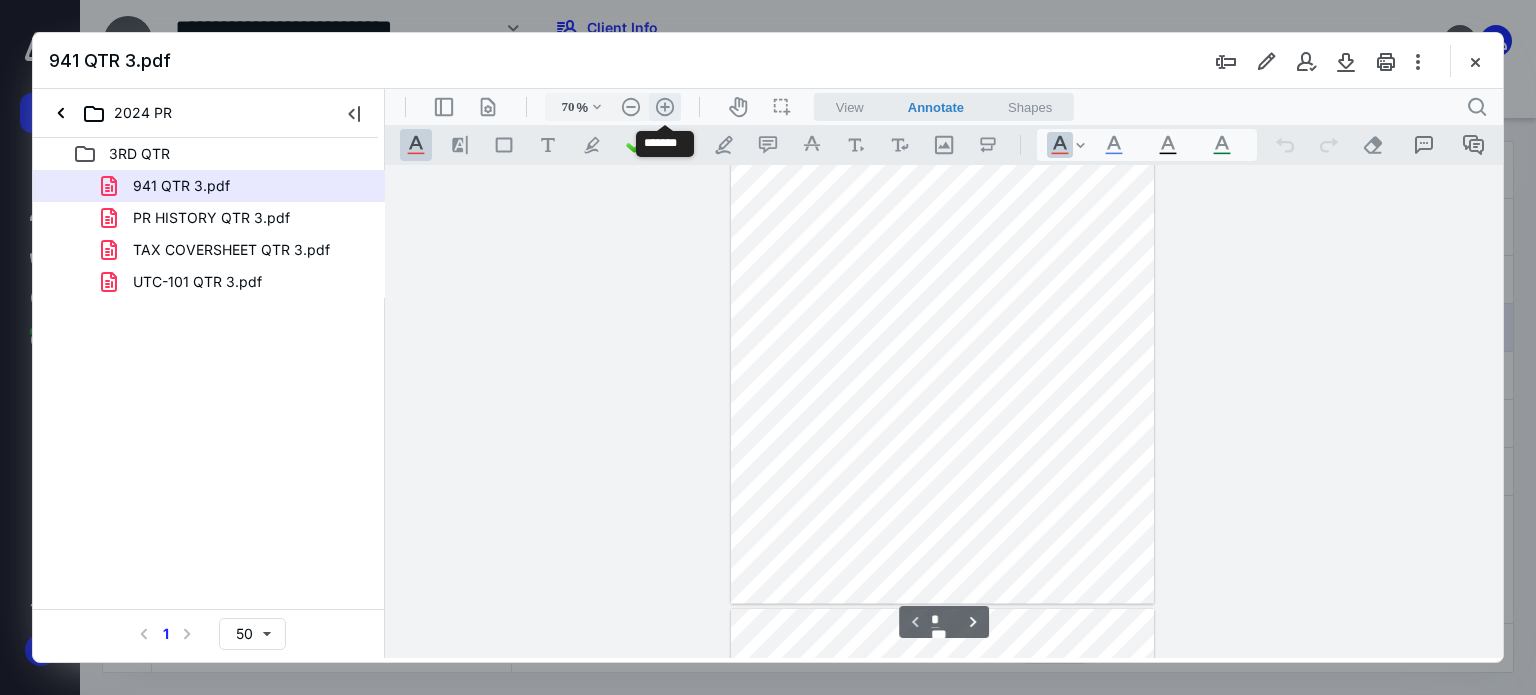 click on ".cls-1{fill:#abb0c4;} icon - header - zoom - in - line" at bounding box center (665, 107) 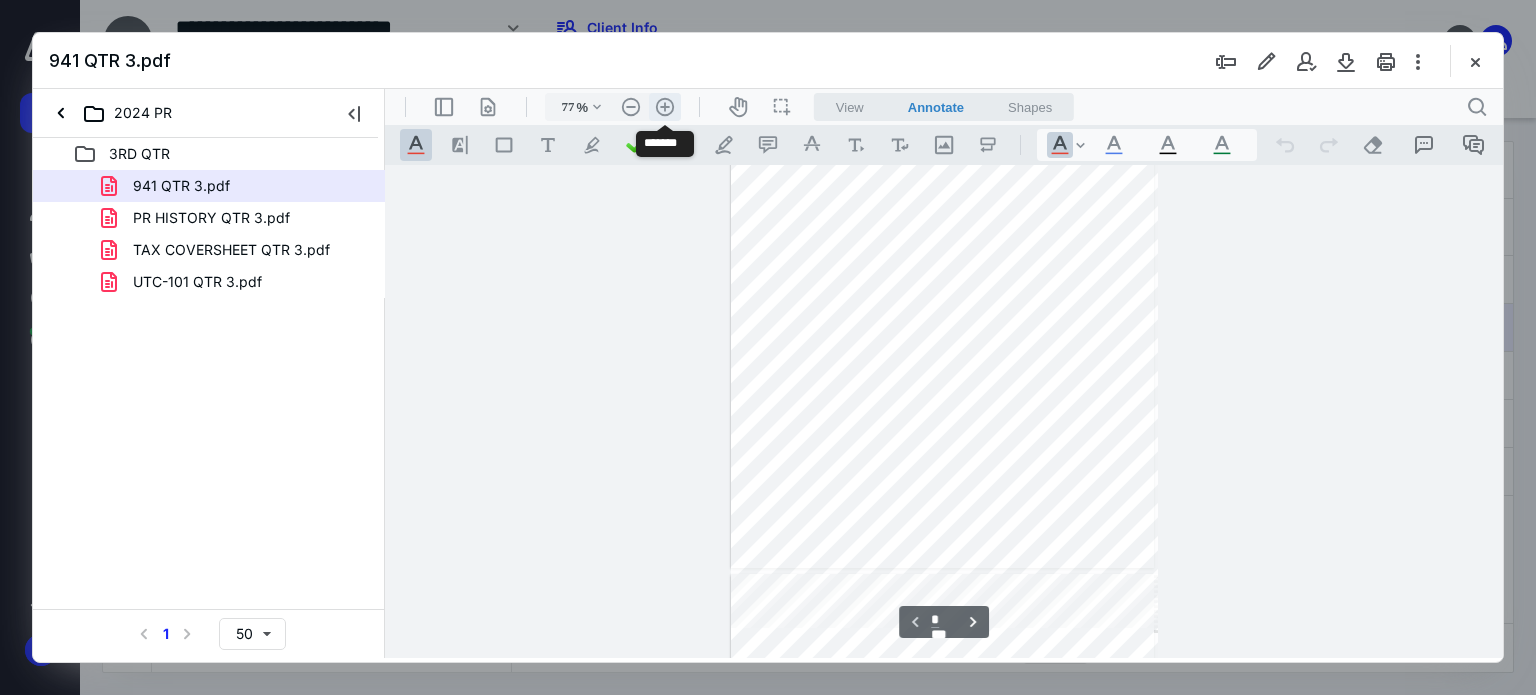 click on ".cls-1{fill:#abb0c4;} icon - header - zoom - in - line" at bounding box center (665, 107) 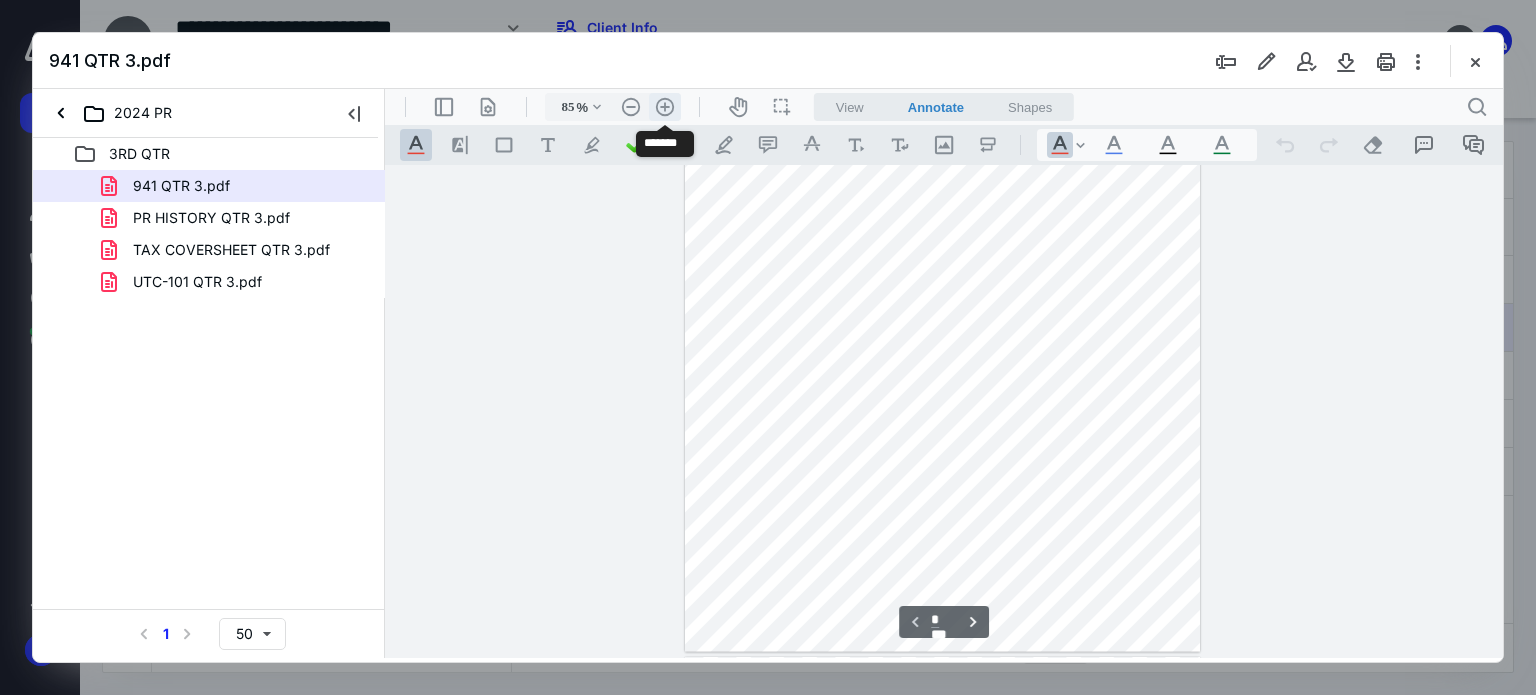 click on ".cls-1{fill:#abb0c4;} icon - header - zoom - in - line" at bounding box center (665, 107) 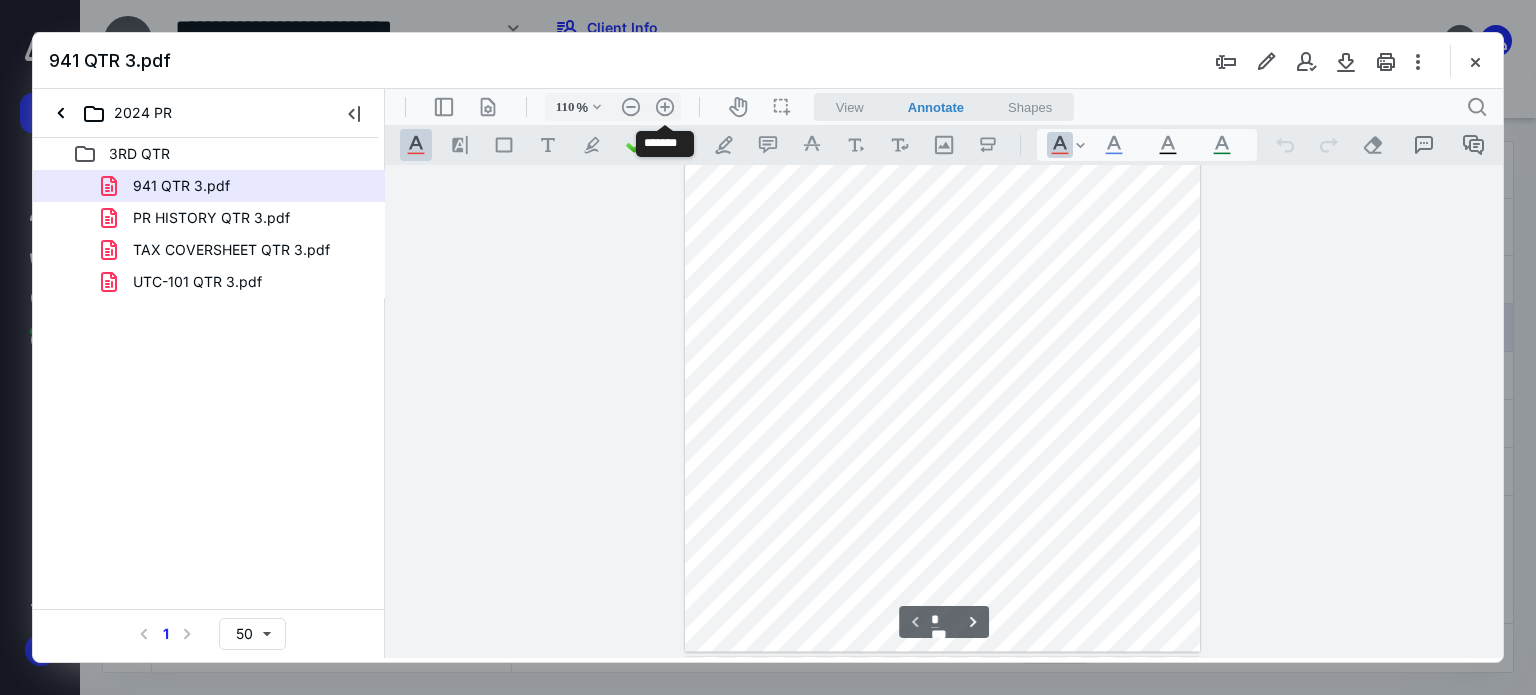 scroll, scrollTop: 300, scrollLeft: 0, axis: vertical 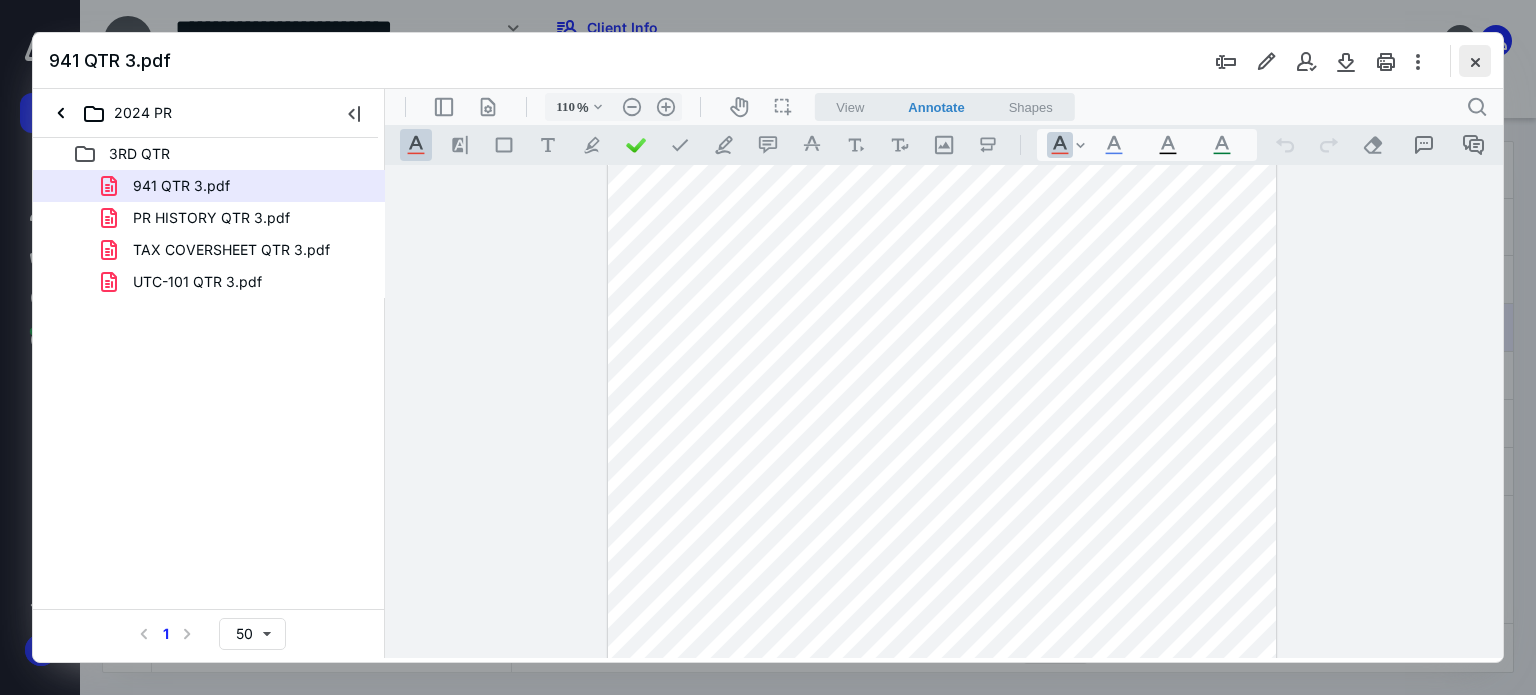 click at bounding box center [1475, 61] 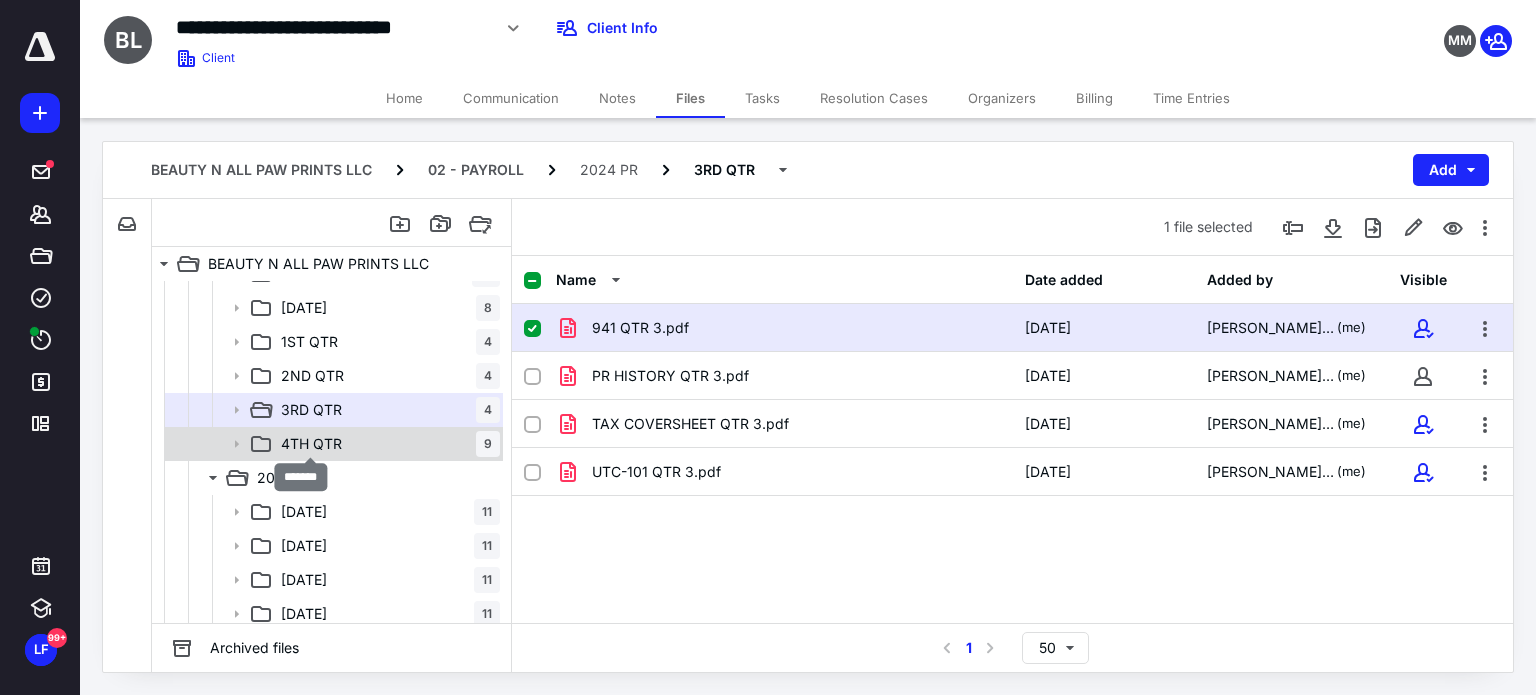 click on "4TH QTR" at bounding box center [311, 444] 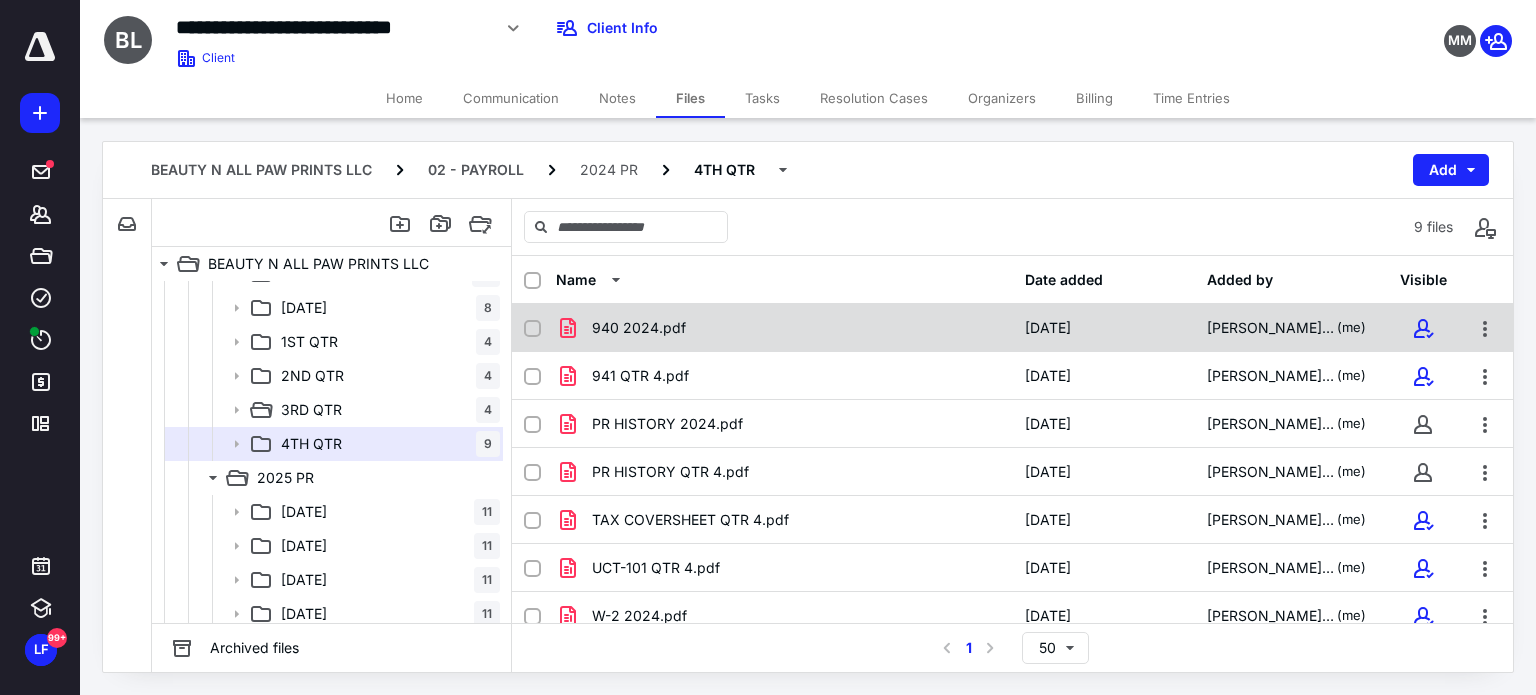 click on "940 2024.pdf" at bounding box center [784, 328] 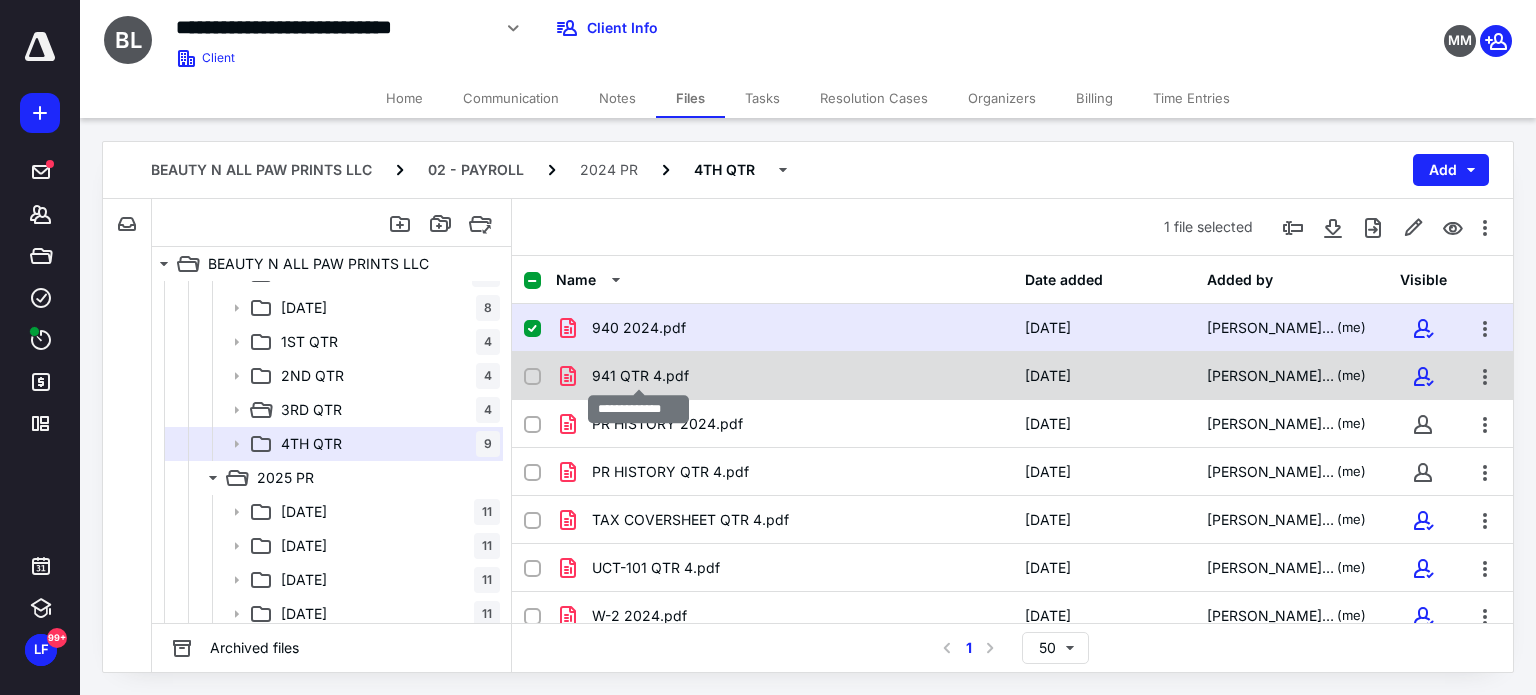 click on "941 QTR 4.pdf" at bounding box center (640, 376) 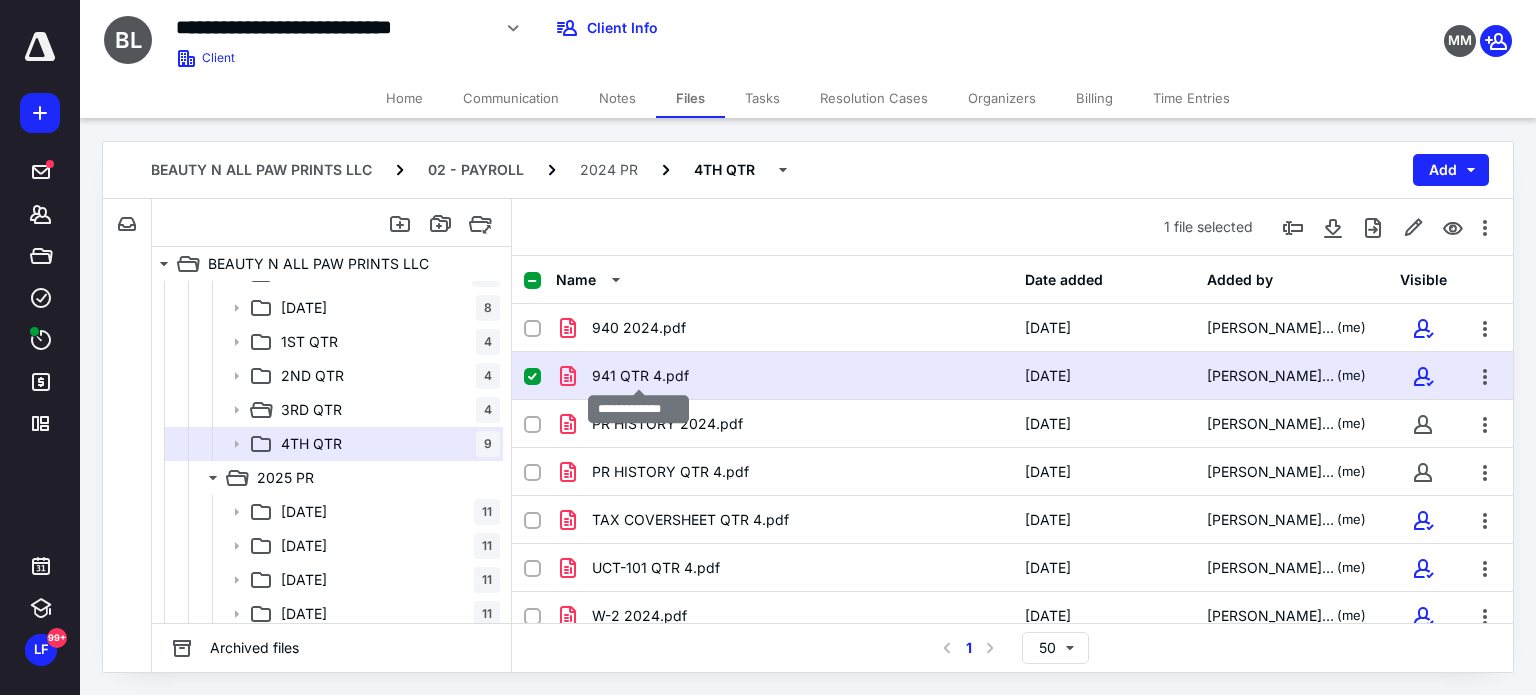 click on "941 QTR 4.pdf" at bounding box center (640, 376) 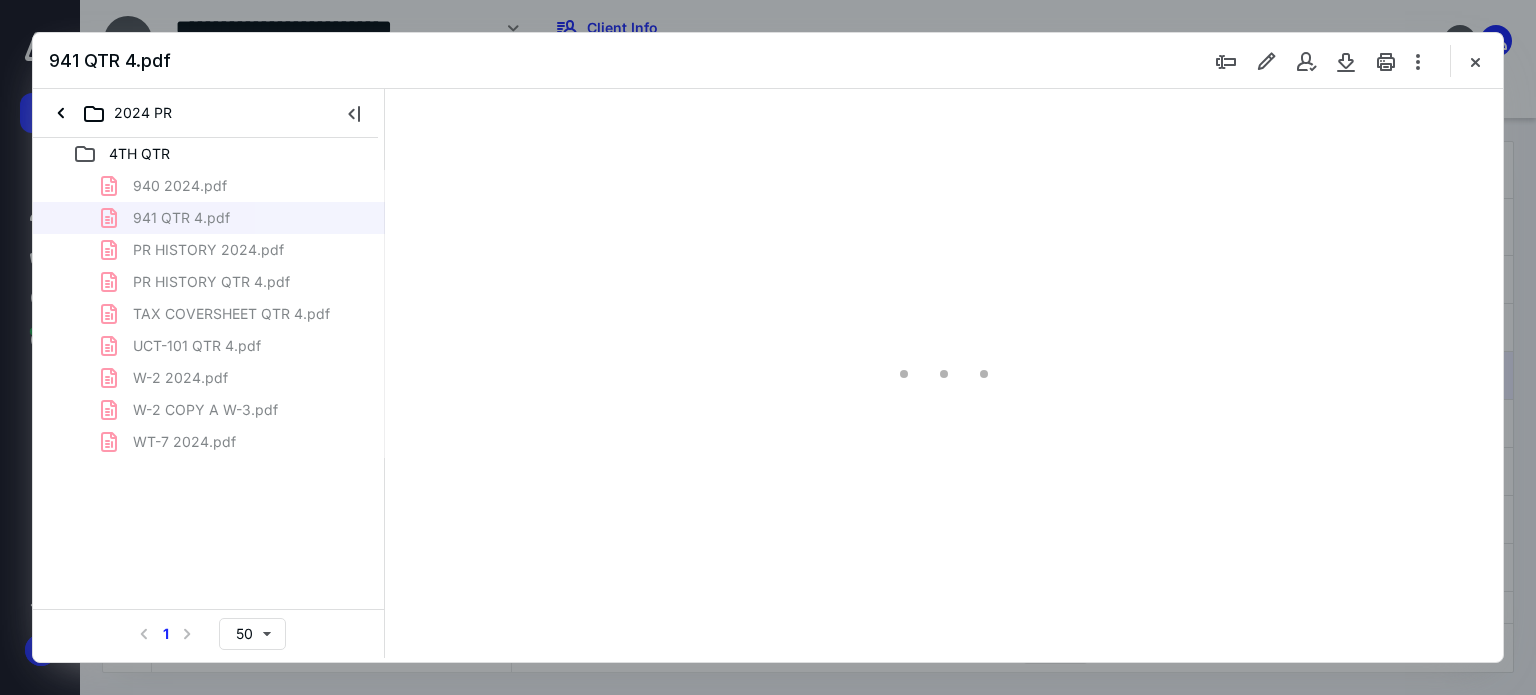 scroll, scrollTop: 0, scrollLeft: 0, axis: both 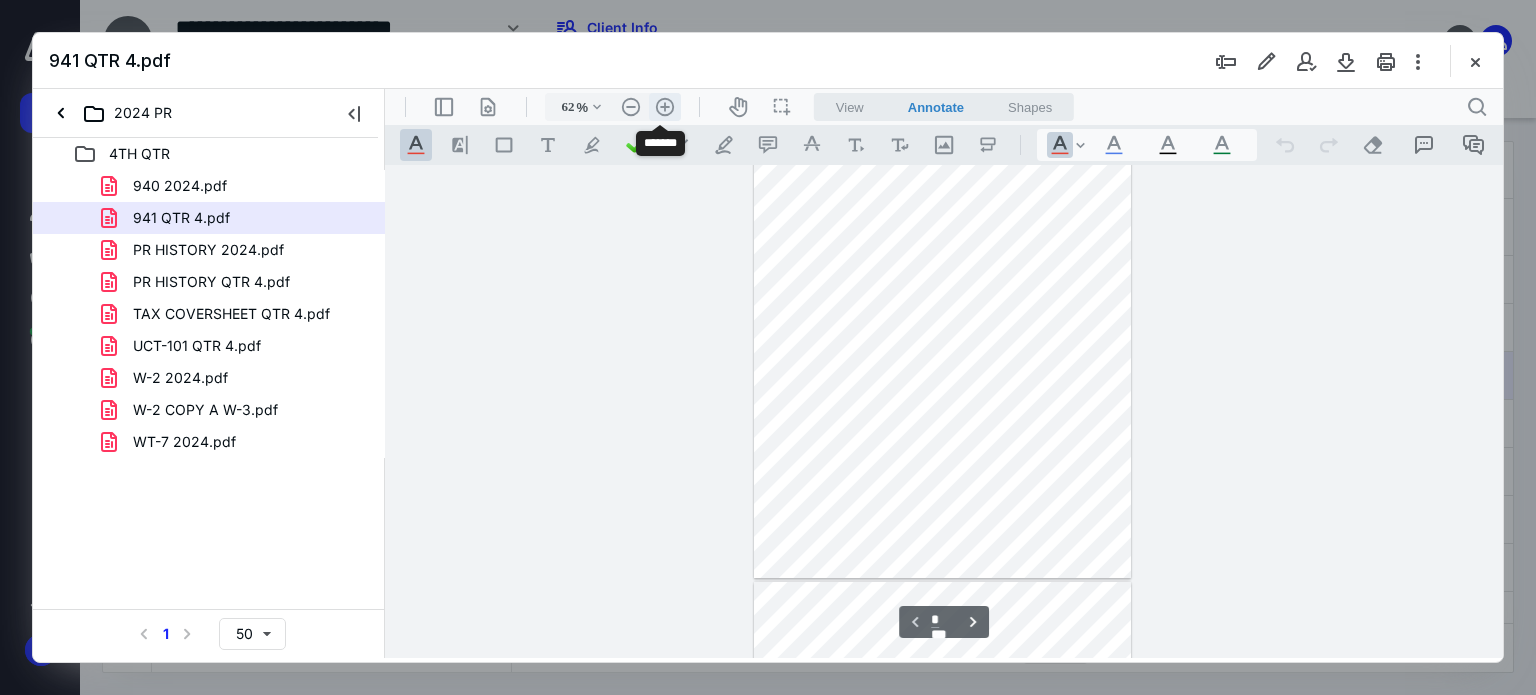 click on ".cls-1{fill:#abb0c4;} icon - header - zoom - in - line" at bounding box center (665, 107) 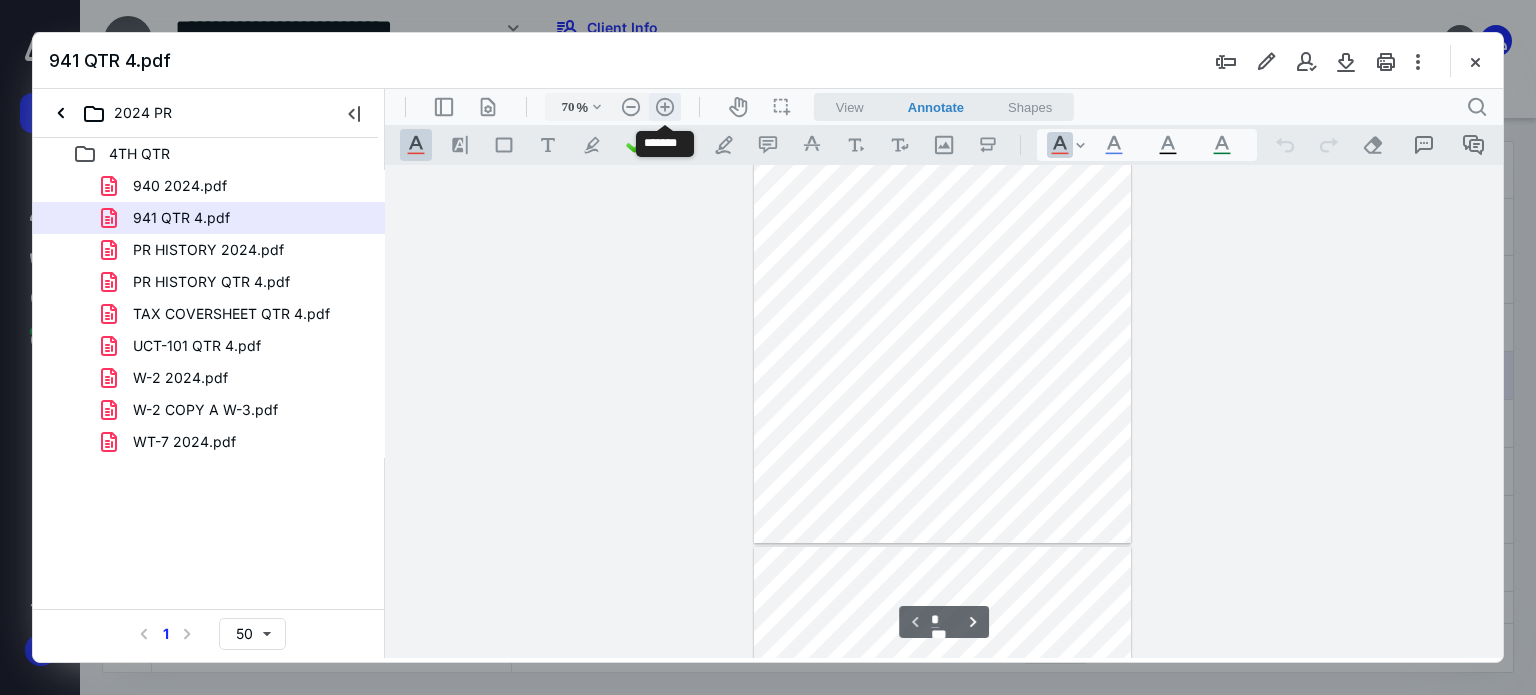 click on ".cls-1{fill:#abb0c4;} icon - header - zoom - in - line" at bounding box center [665, 107] 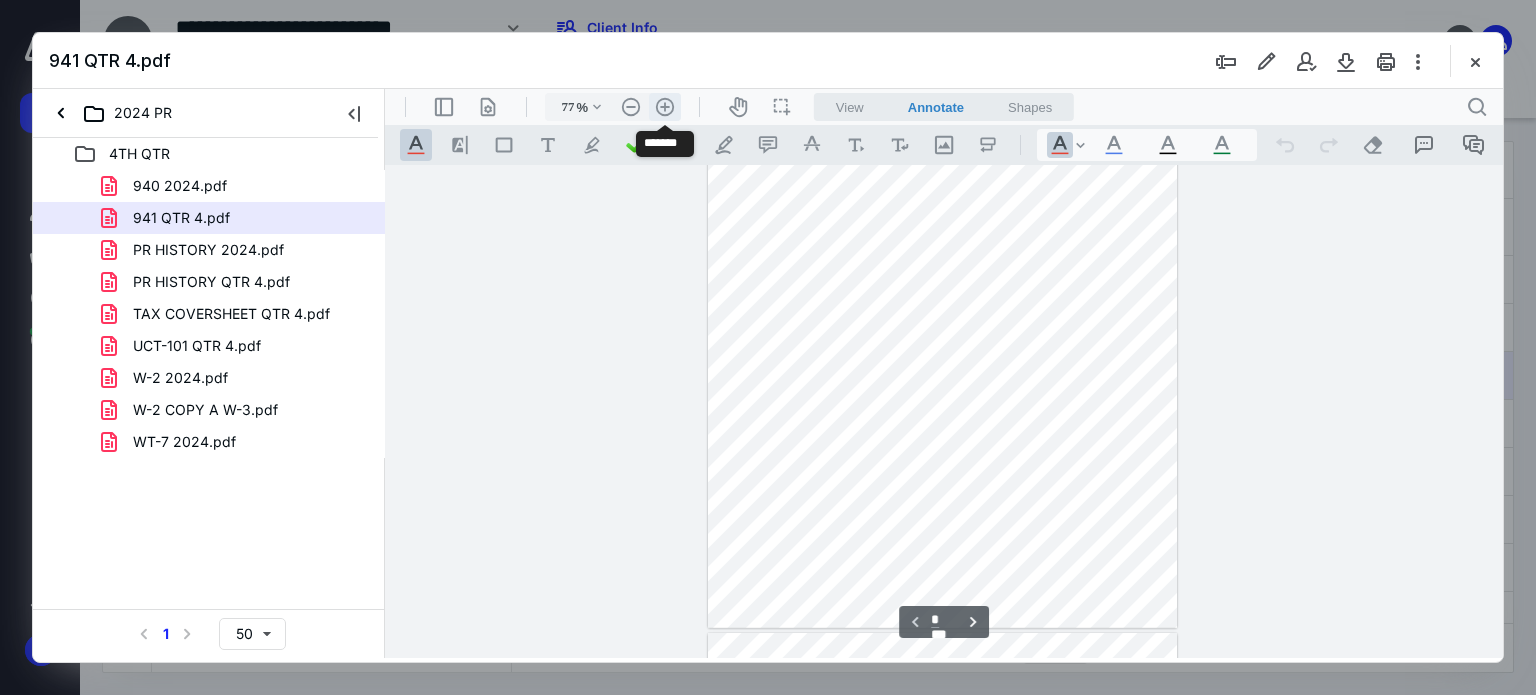 click on ".cls-1{fill:#abb0c4;} icon - header - zoom - in - line" at bounding box center (665, 107) 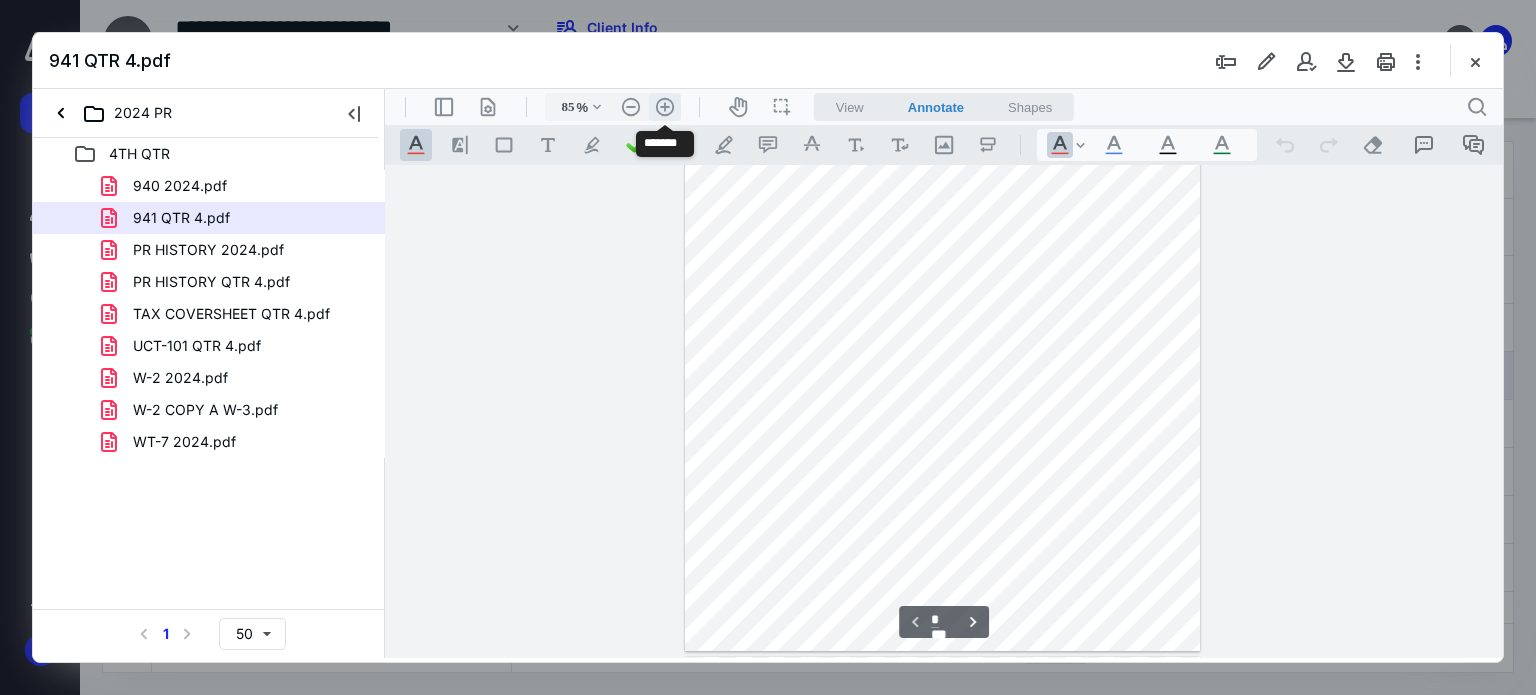 click on ".cls-1{fill:#abb0c4;} icon - header - zoom - in - line" at bounding box center [665, 107] 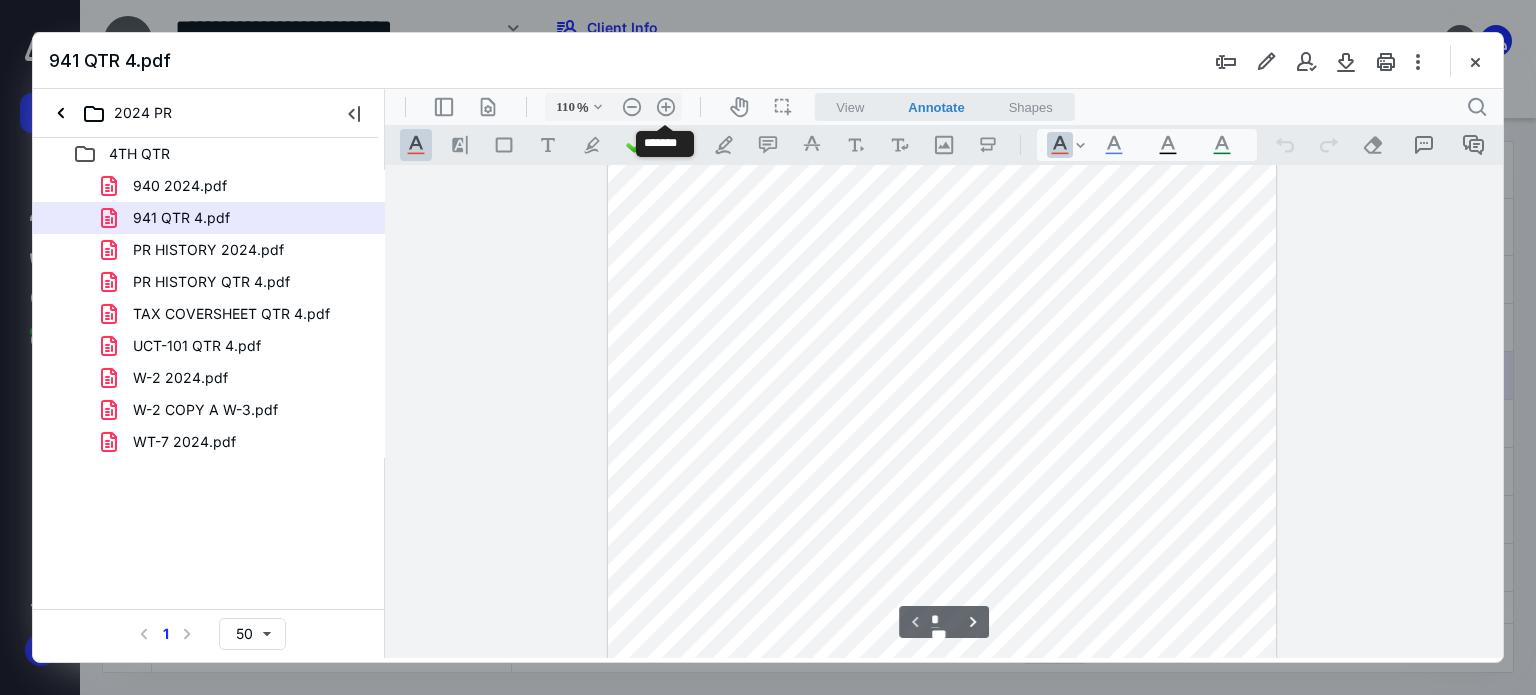scroll, scrollTop: 300, scrollLeft: 0, axis: vertical 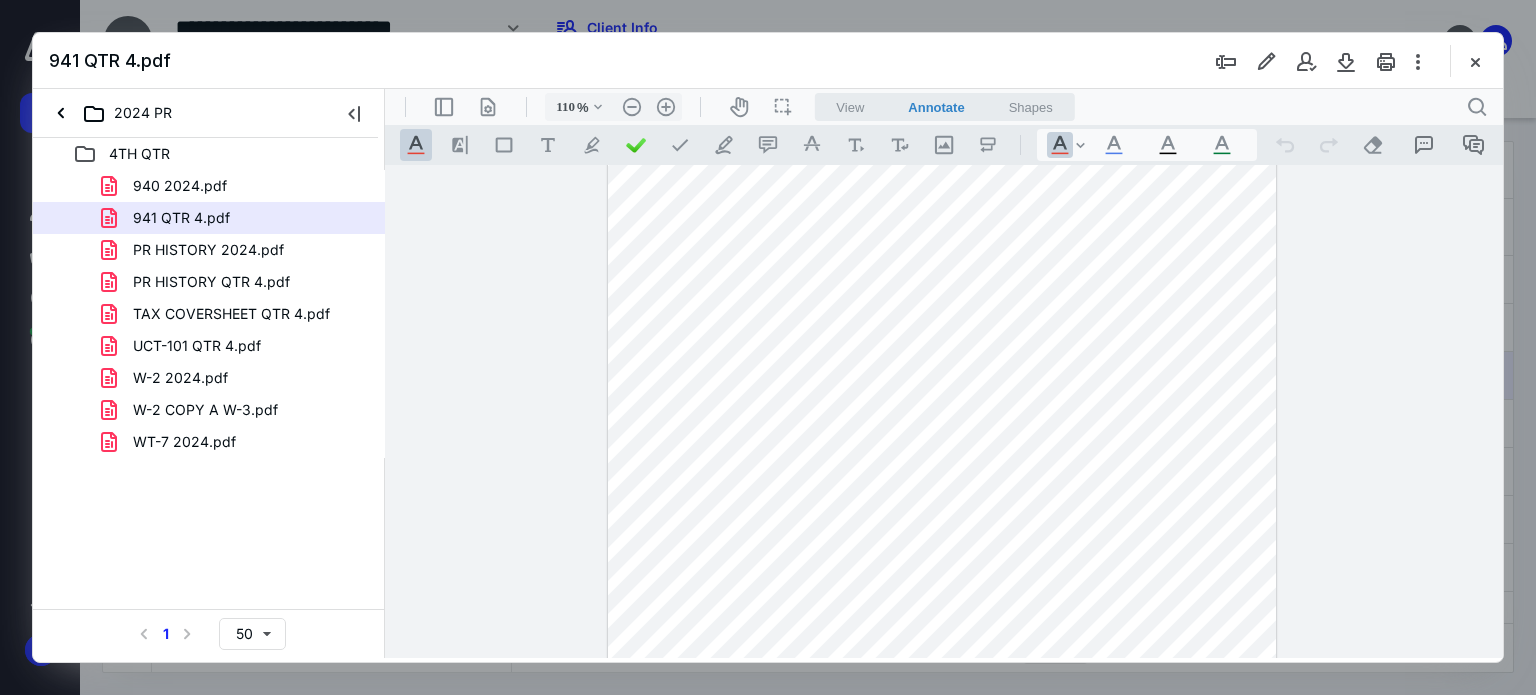 click at bounding box center (1475, 61) 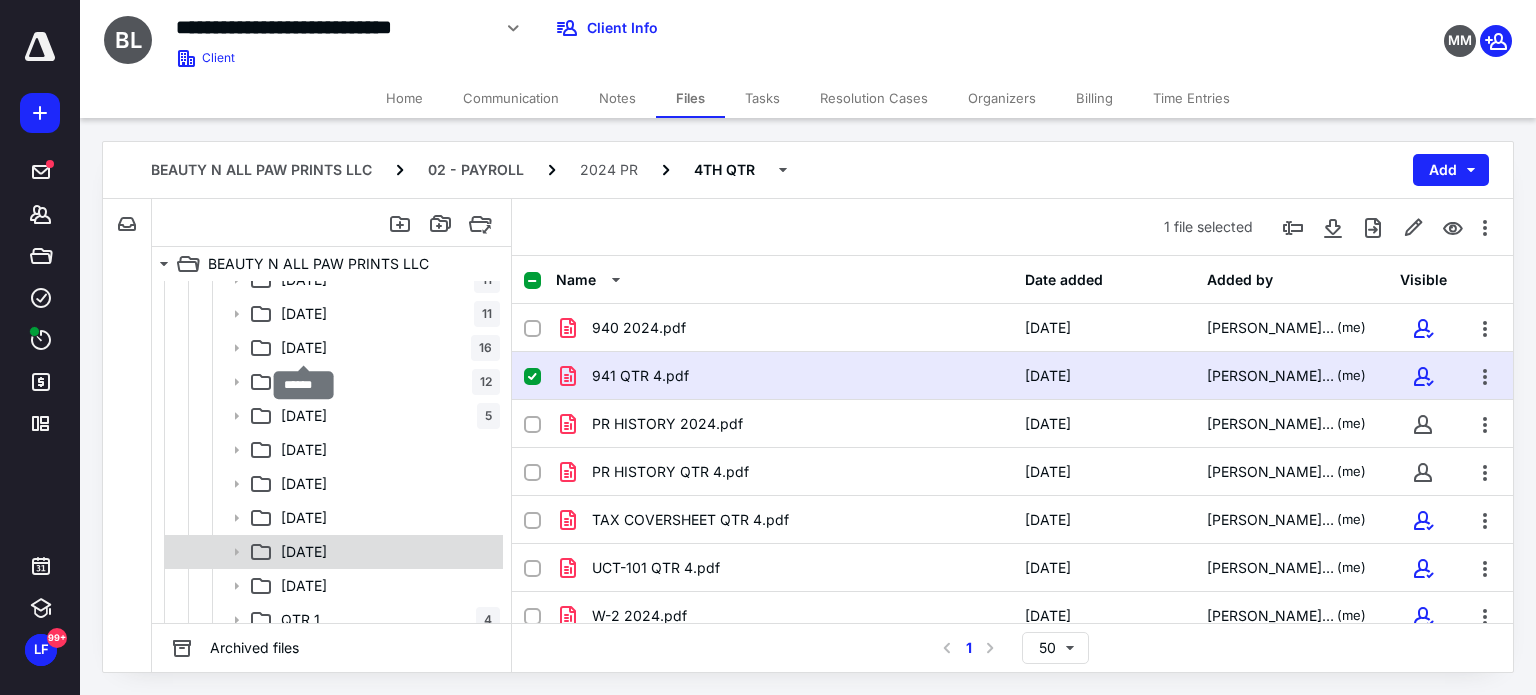 scroll, scrollTop: 1000, scrollLeft: 0, axis: vertical 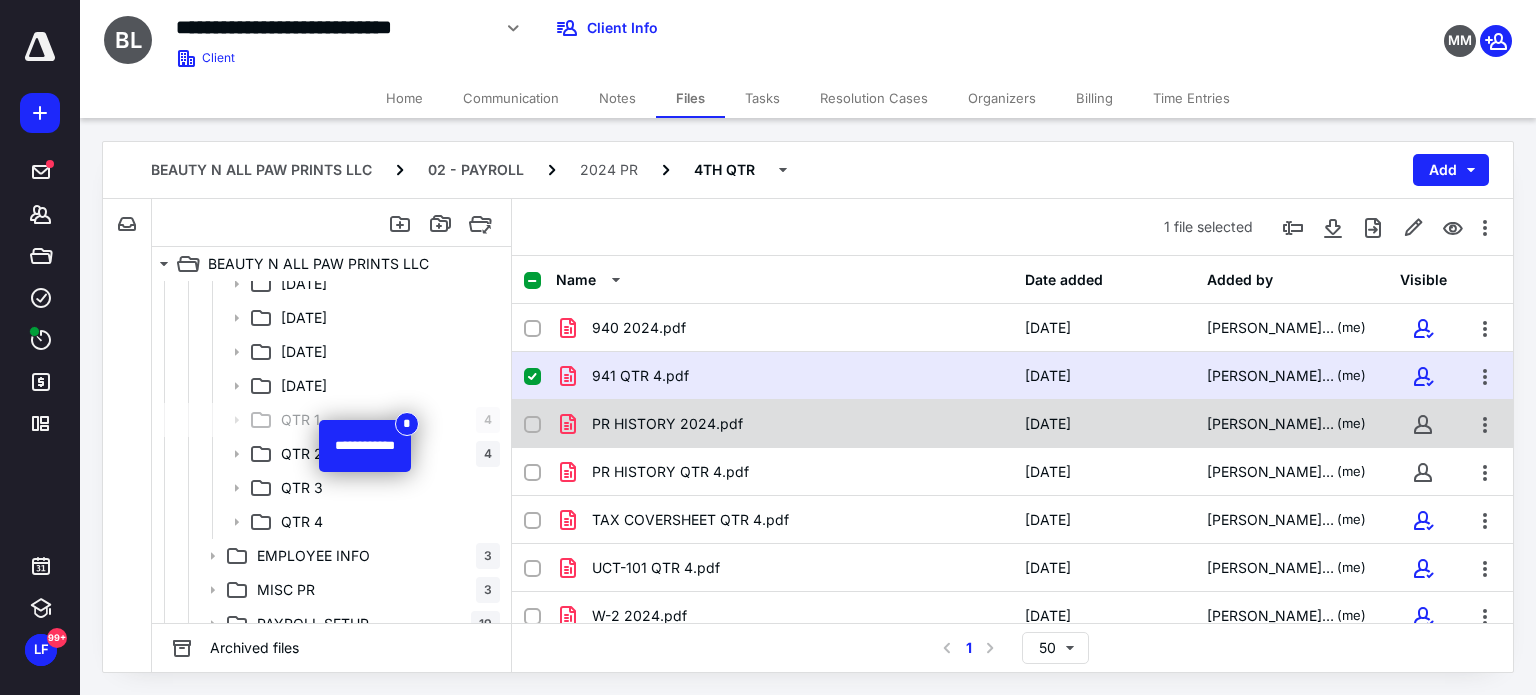 checkbox on "false" 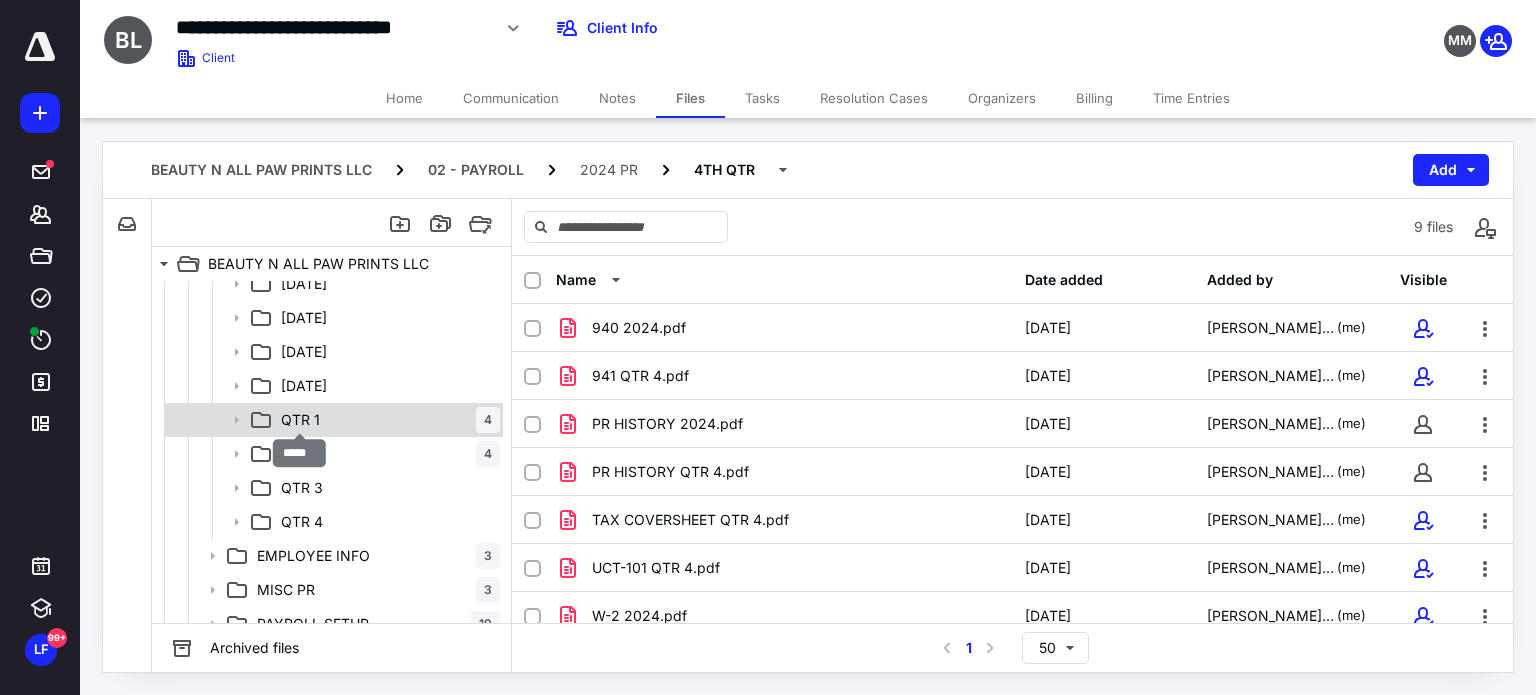 click on "QTR 1" at bounding box center (300, 420) 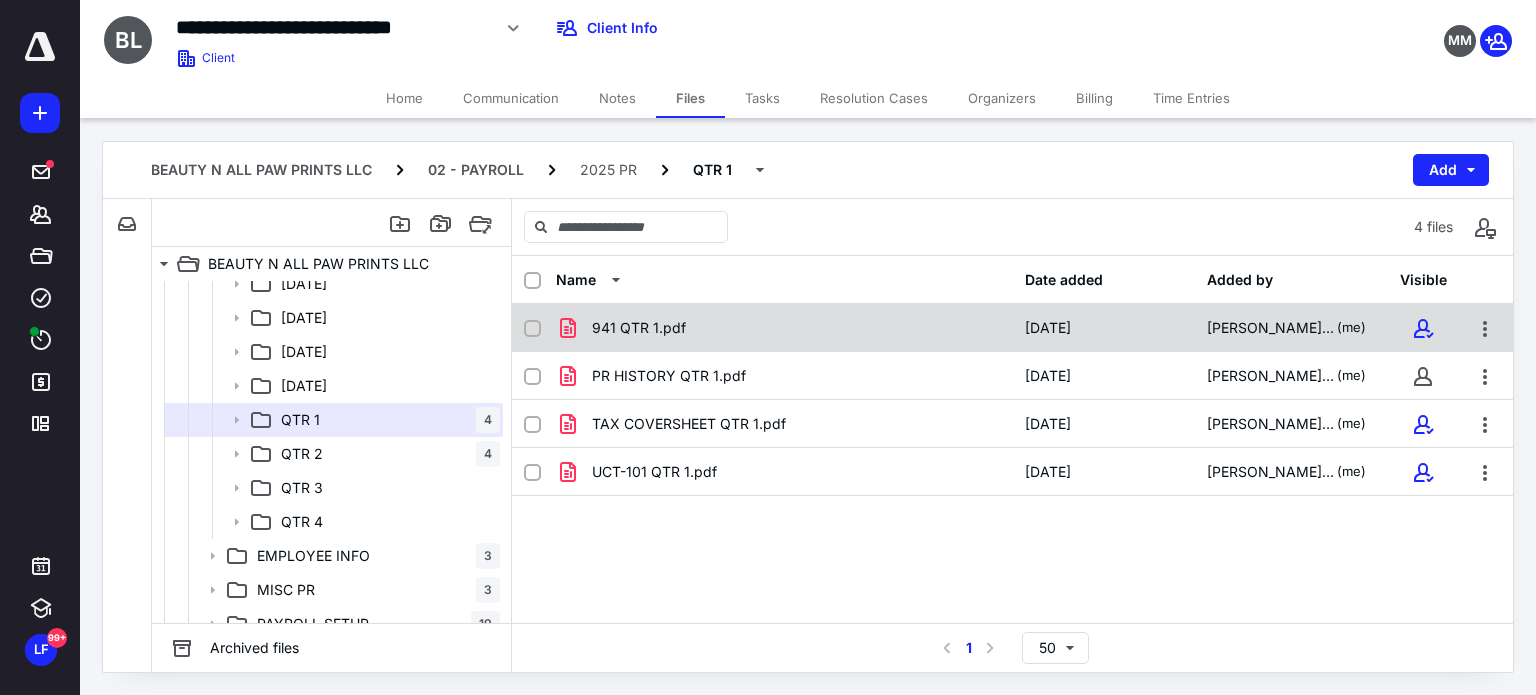 click on "941 QTR 1.pdf" at bounding box center [639, 328] 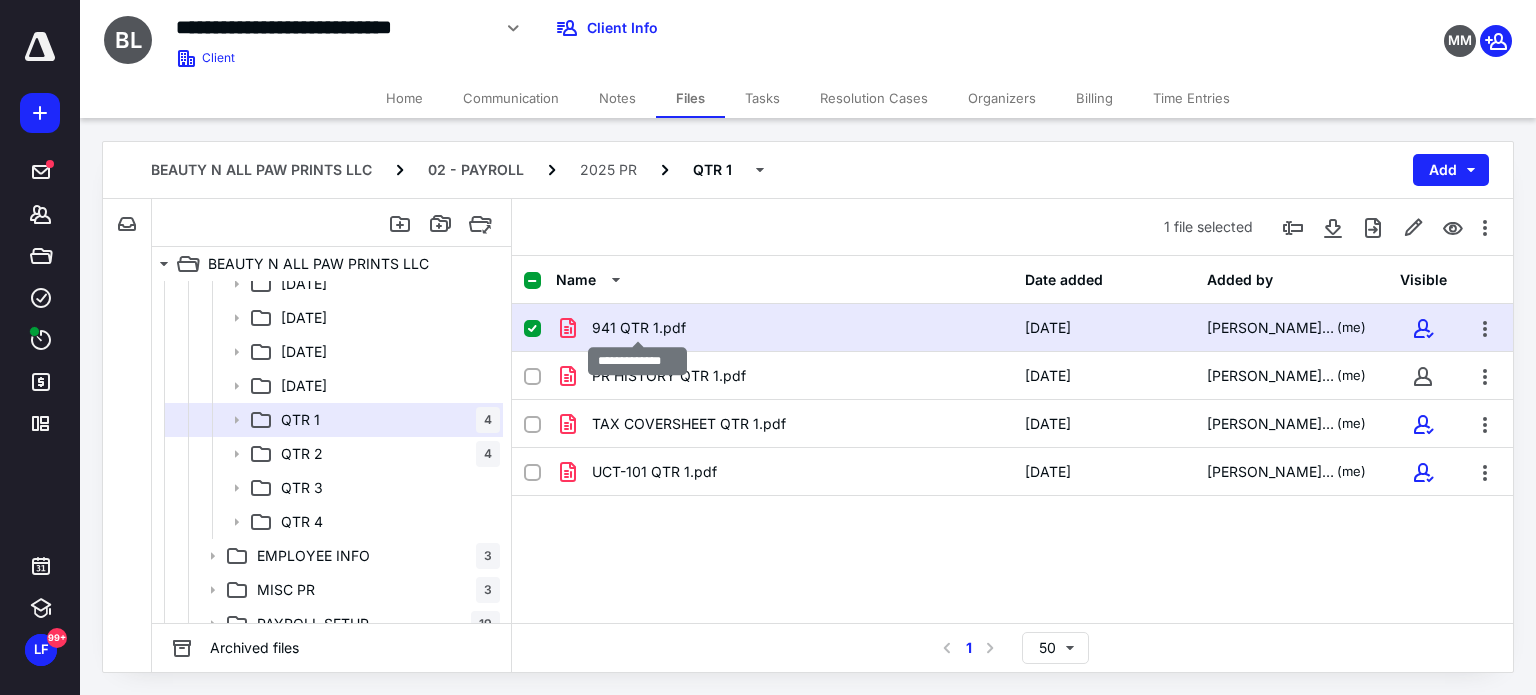 click on "941 QTR 1.pdf" at bounding box center (639, 328) 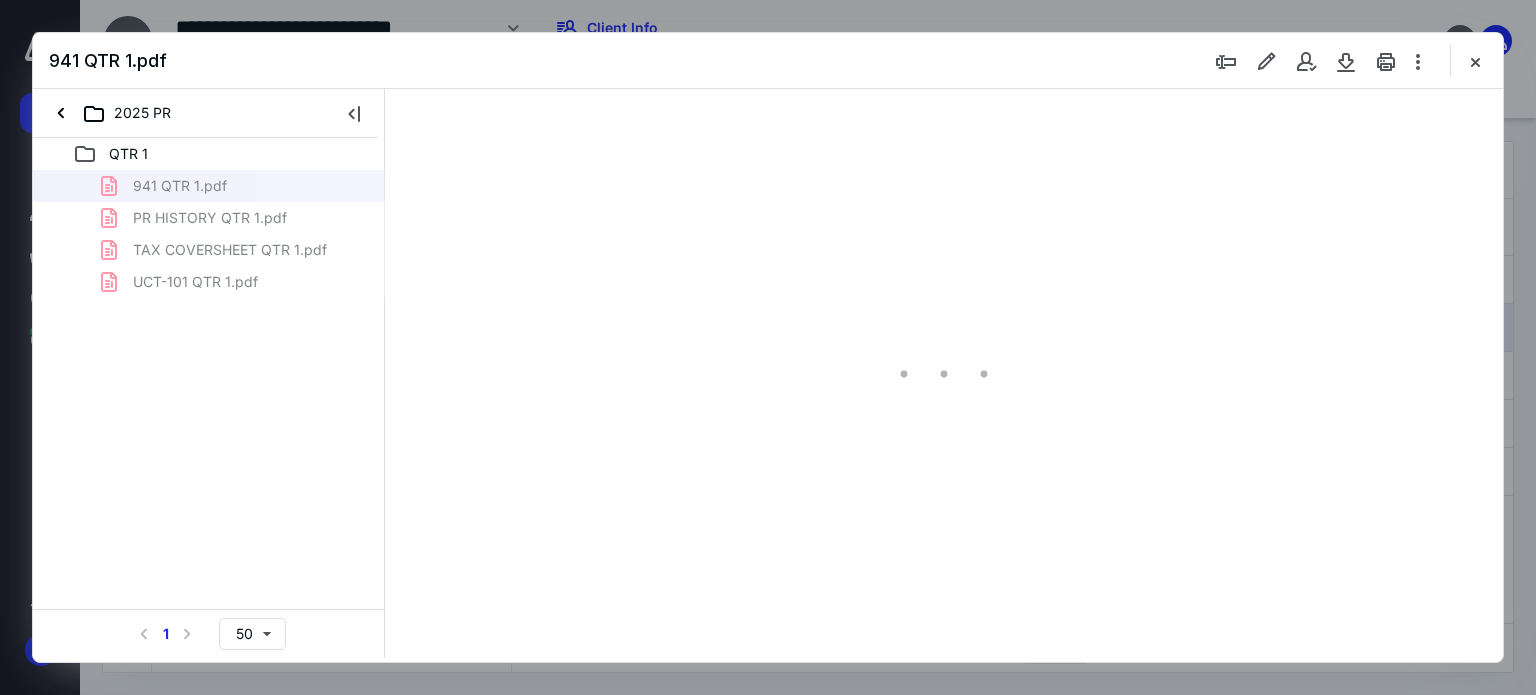 scroll, scrollTop: 0, scrollLeft: 0, axis: both 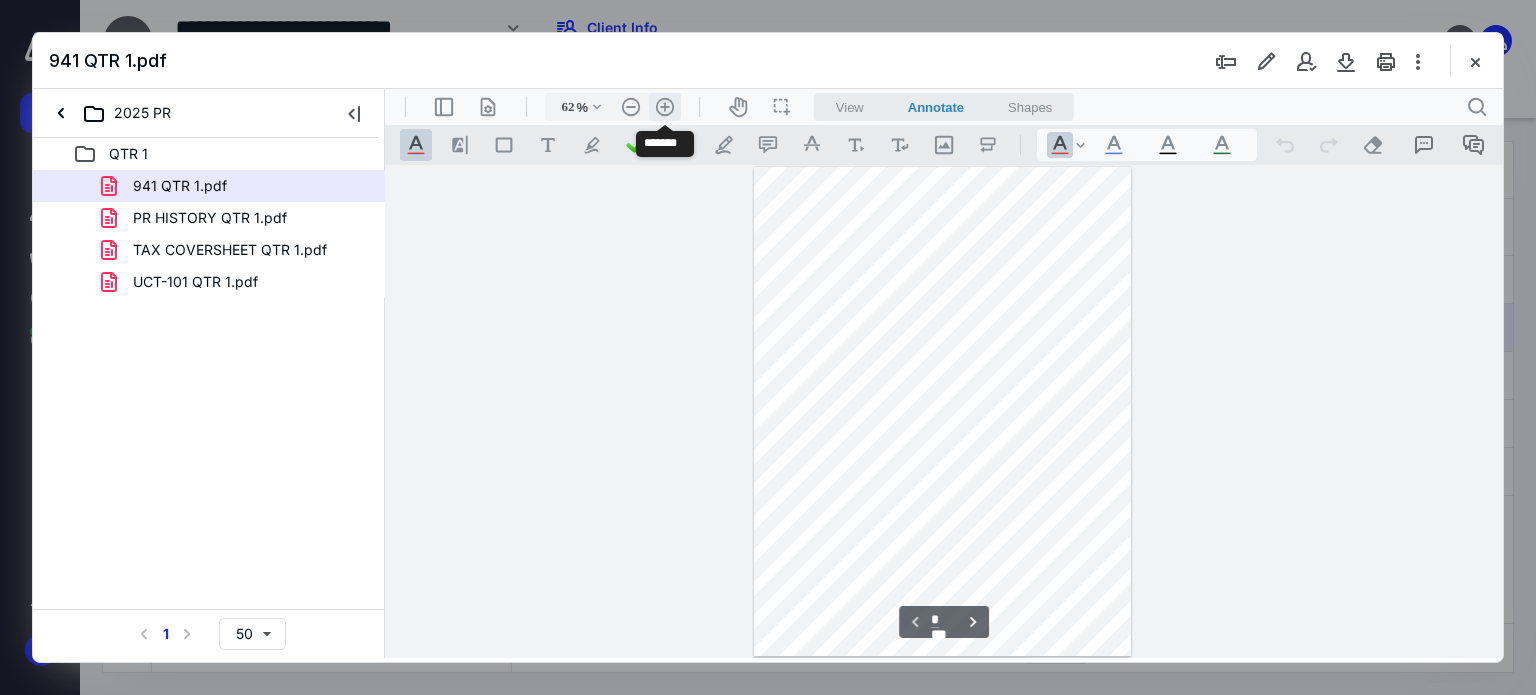 click on ".cls-1{fill:#abb0c4;} icon - header - zoom - in - line" at bounding box center [665, 107] 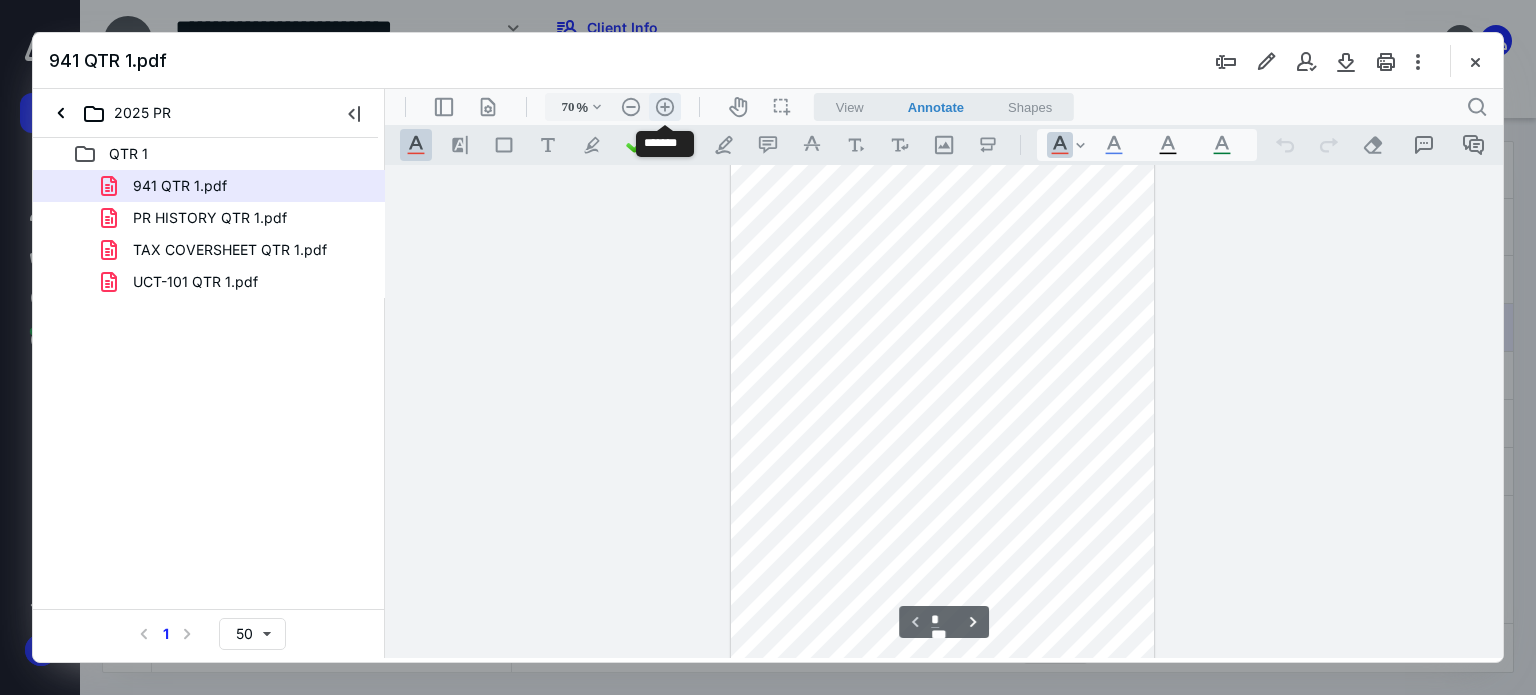 click on ".cls-1{fill:#abb0c4;} icon - header - zoom - in - line" at bounding box center (665, 107) 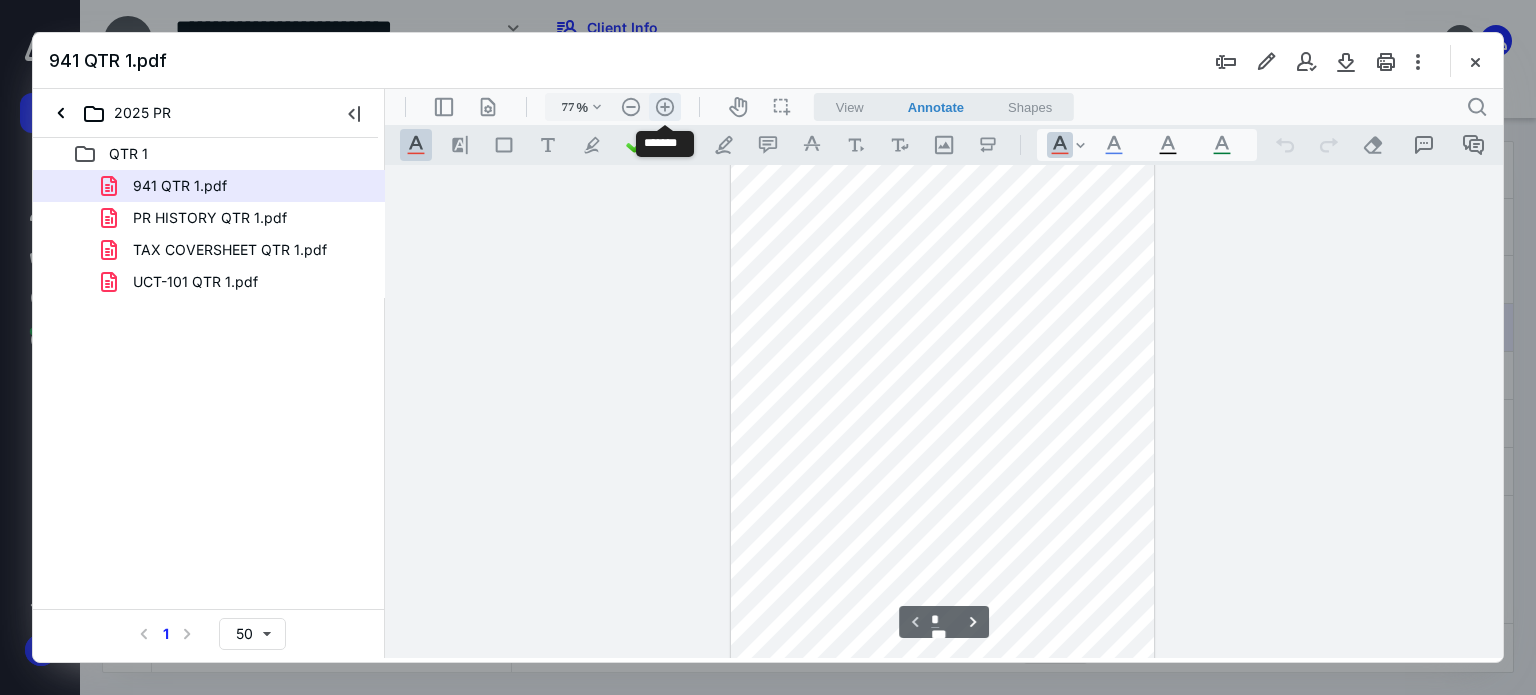 click on ".cls-1{fill:#abb0c4;} icon - header - zoom - in - line" at bounding box center (665, 107) 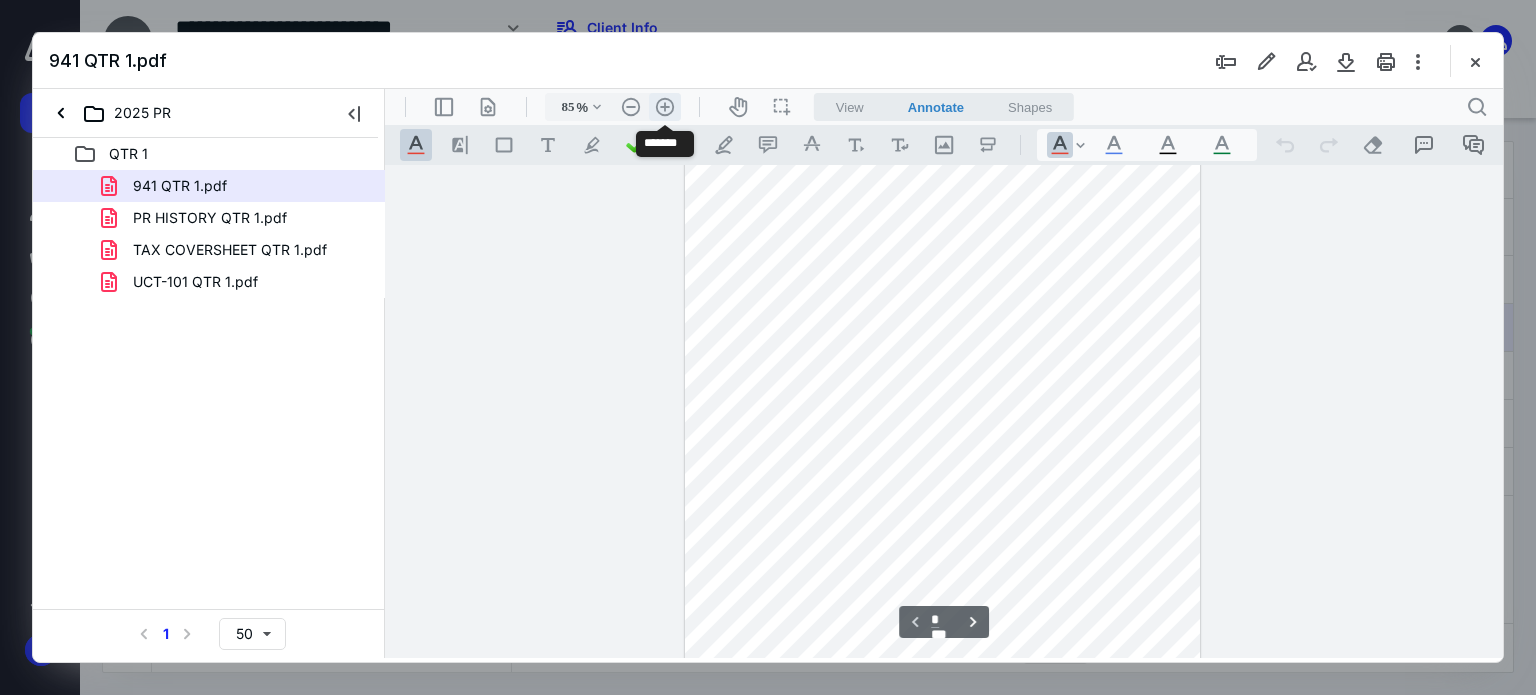click on ".cls-1{fill:#abb0c4;} icon - header - zoom - in - line" at bounding box center (665, 107) 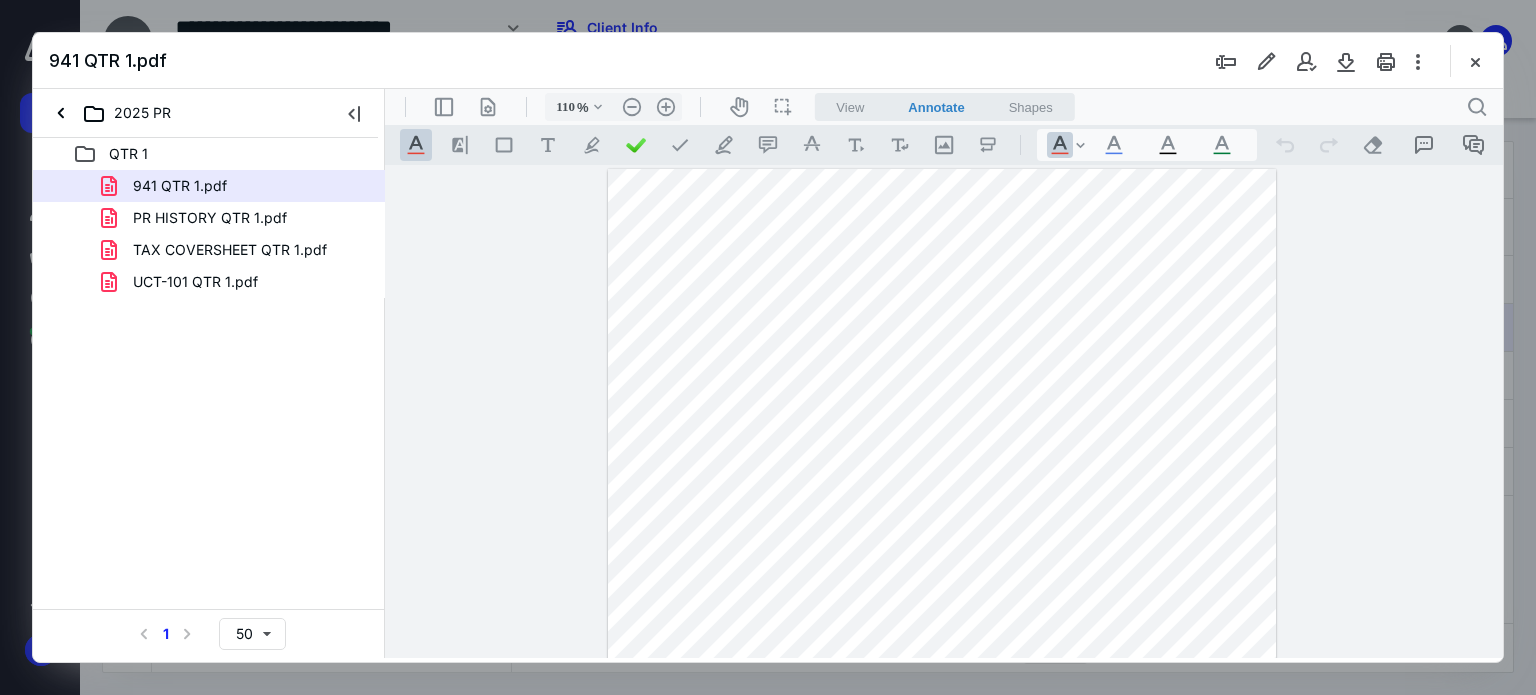 scroll, scrollTop: 100, scrollLeft: 0, axis: vertical 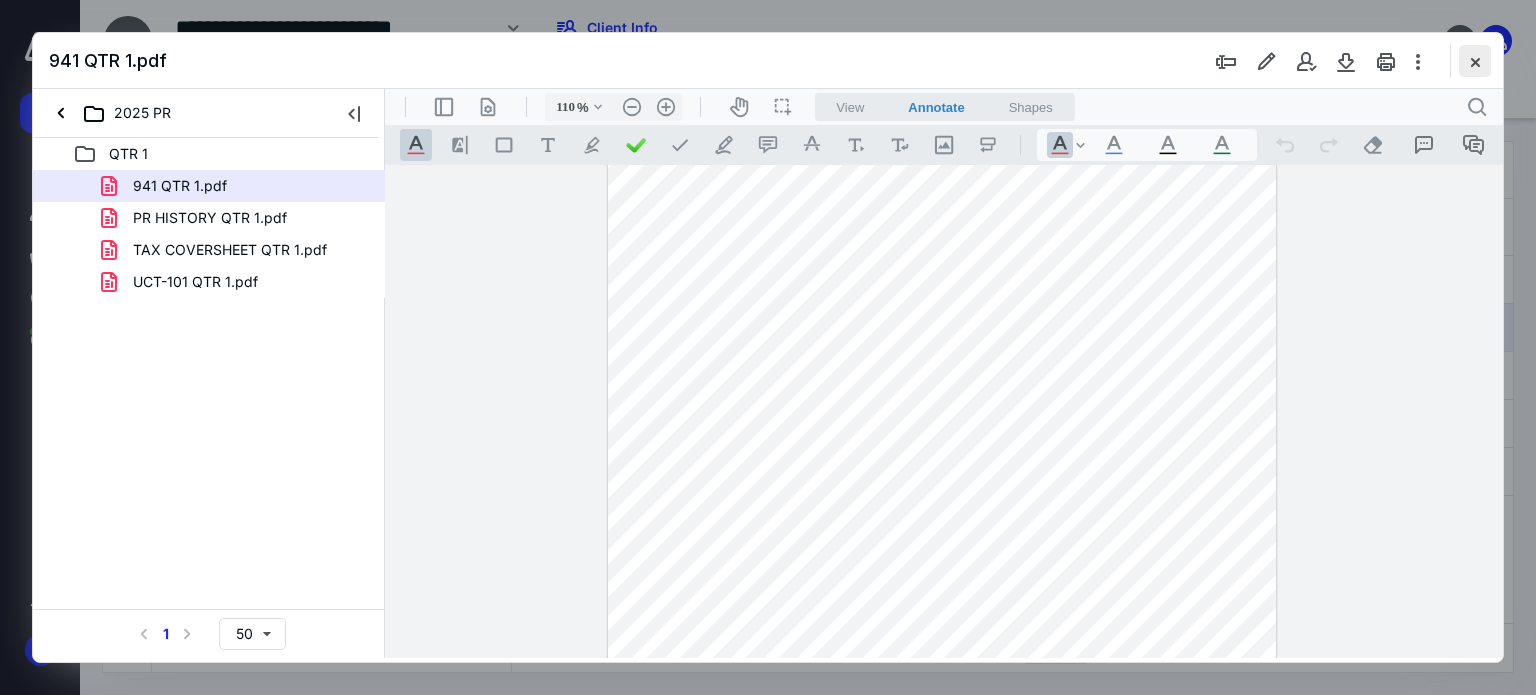 click at bounding box center (1475, 61) 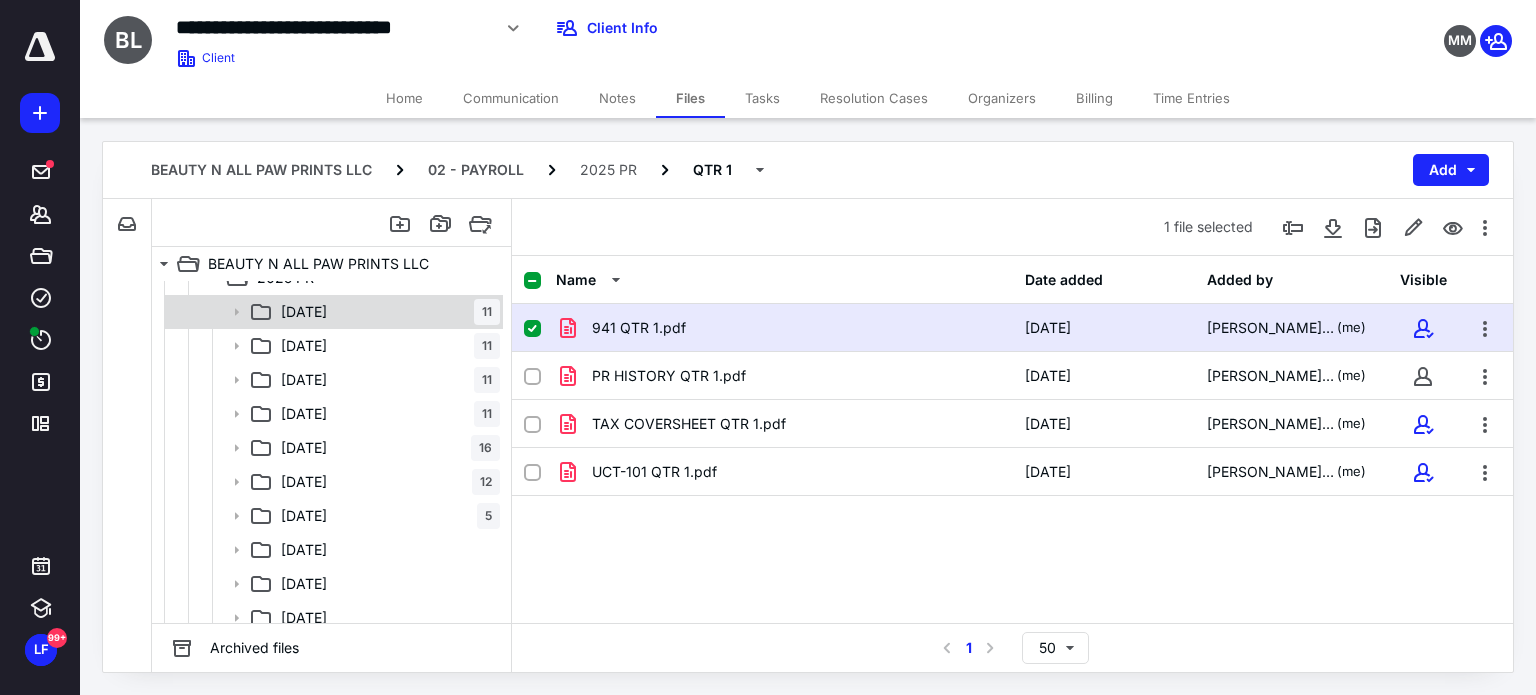 scroll, scrollTop: 500, scrollLeft: 0, axis: vertical 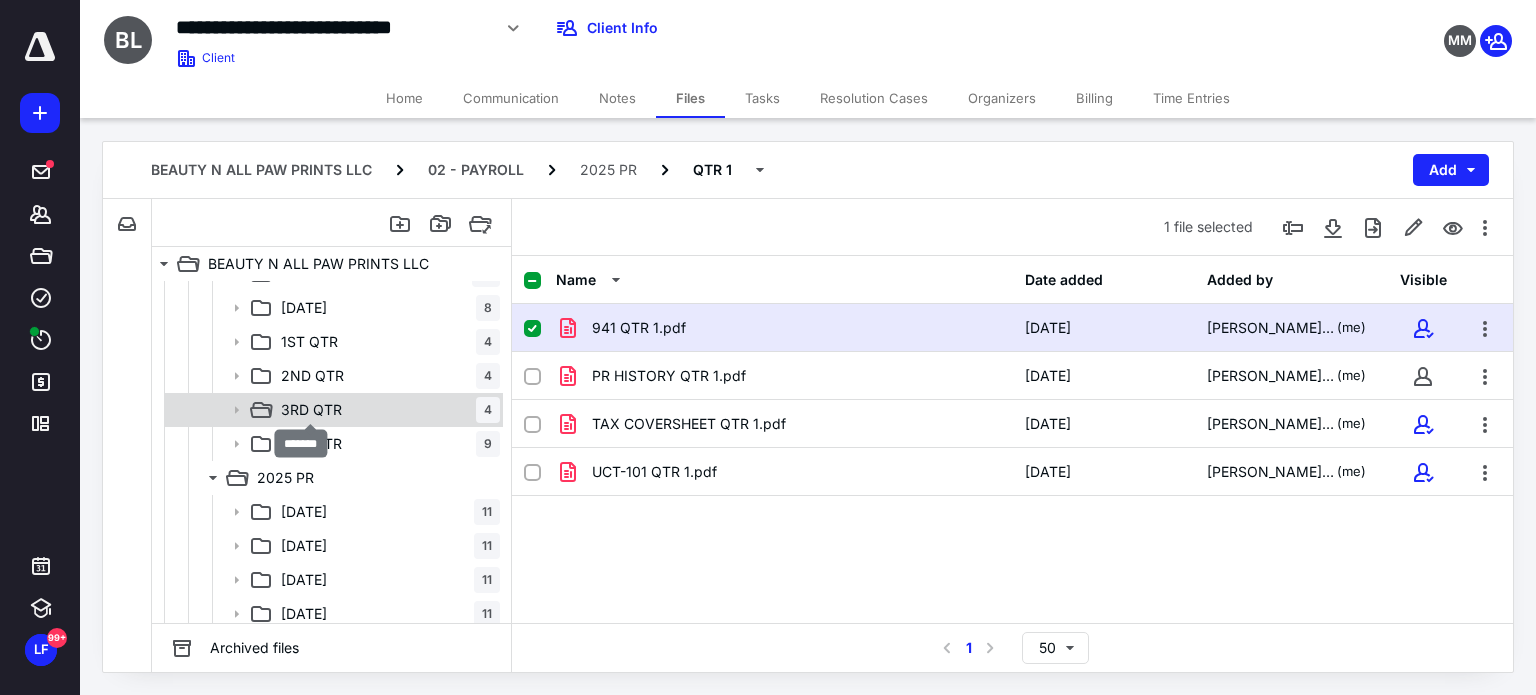 click on "3RD QTR" at bounding box center [311, 410] 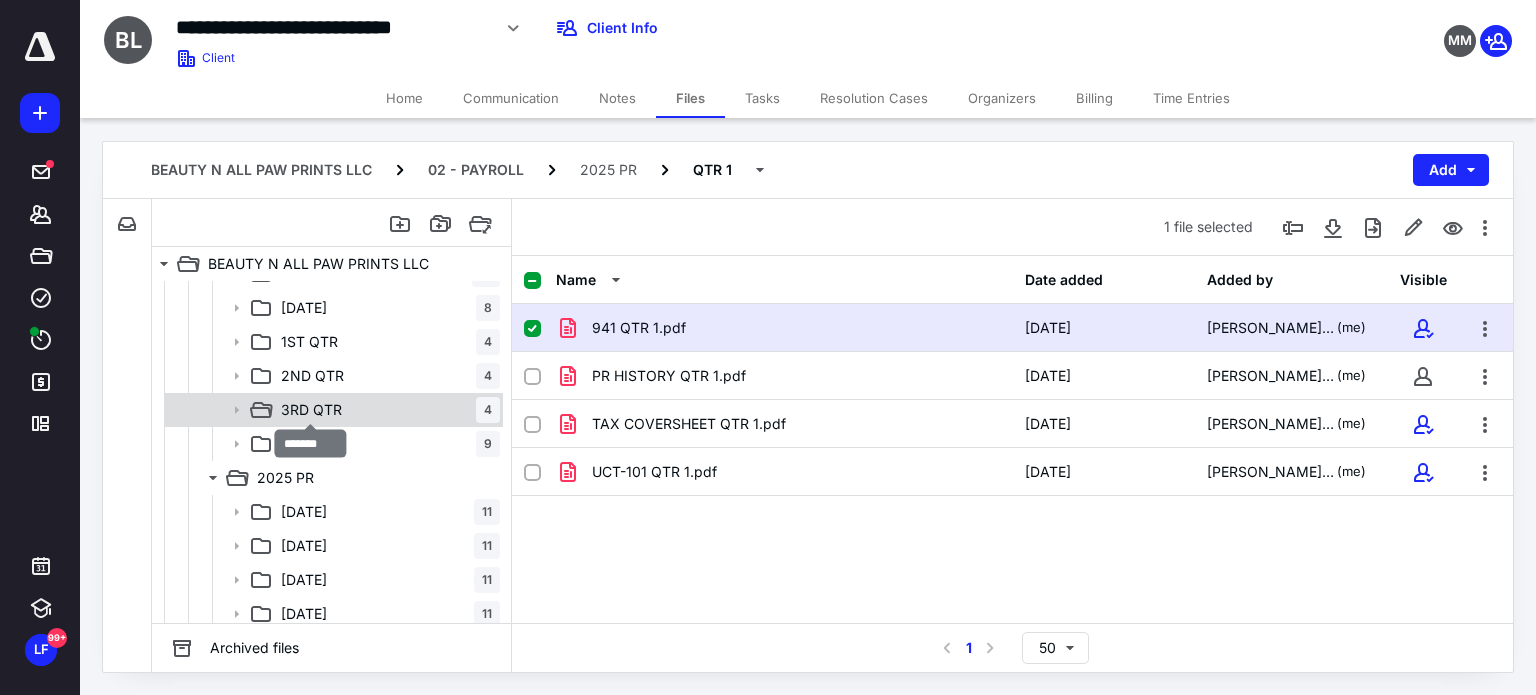 click on "3RD QTR" at bounding box center (311, 410) 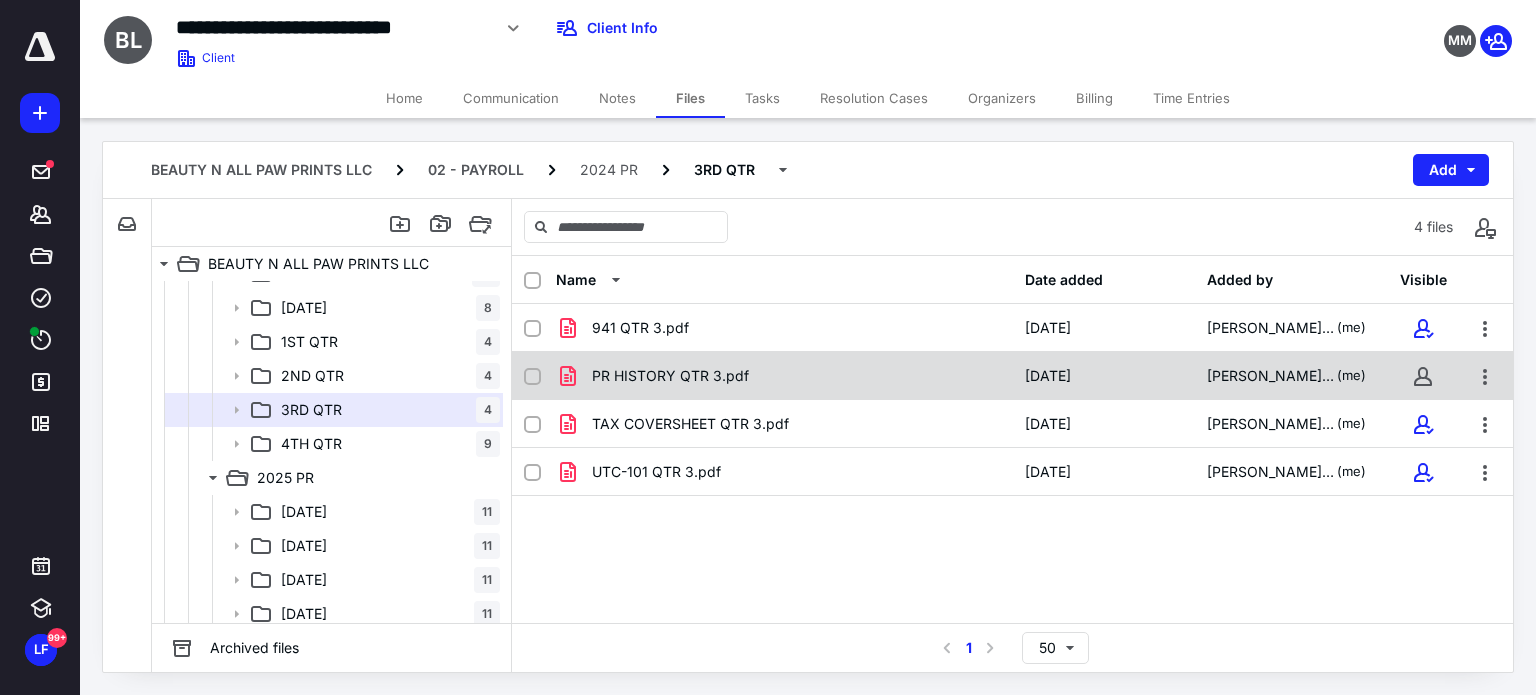 click on "PR HISTORY QTR 3.pdf" at bounding box center [784, 376] 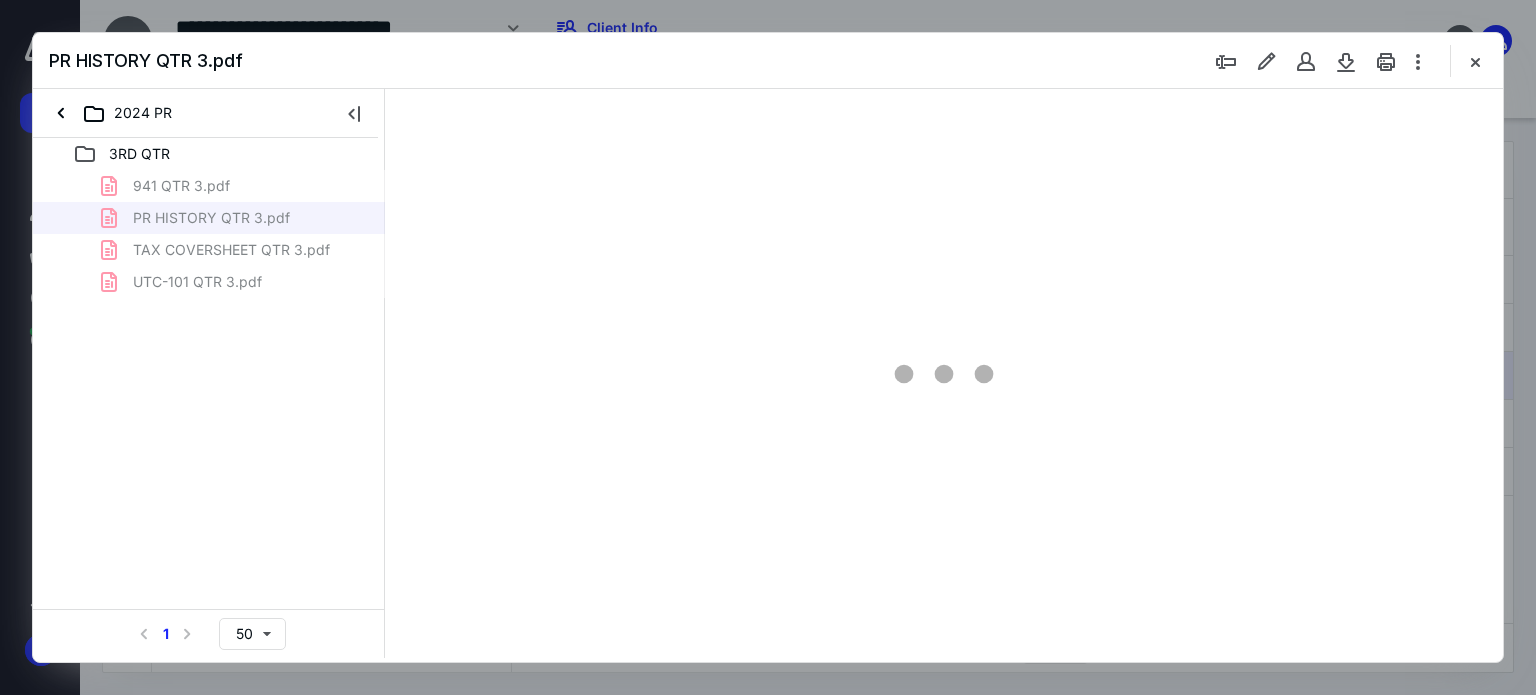 scroll, scrollTop: 0, scrollLeft: 0, axis: both 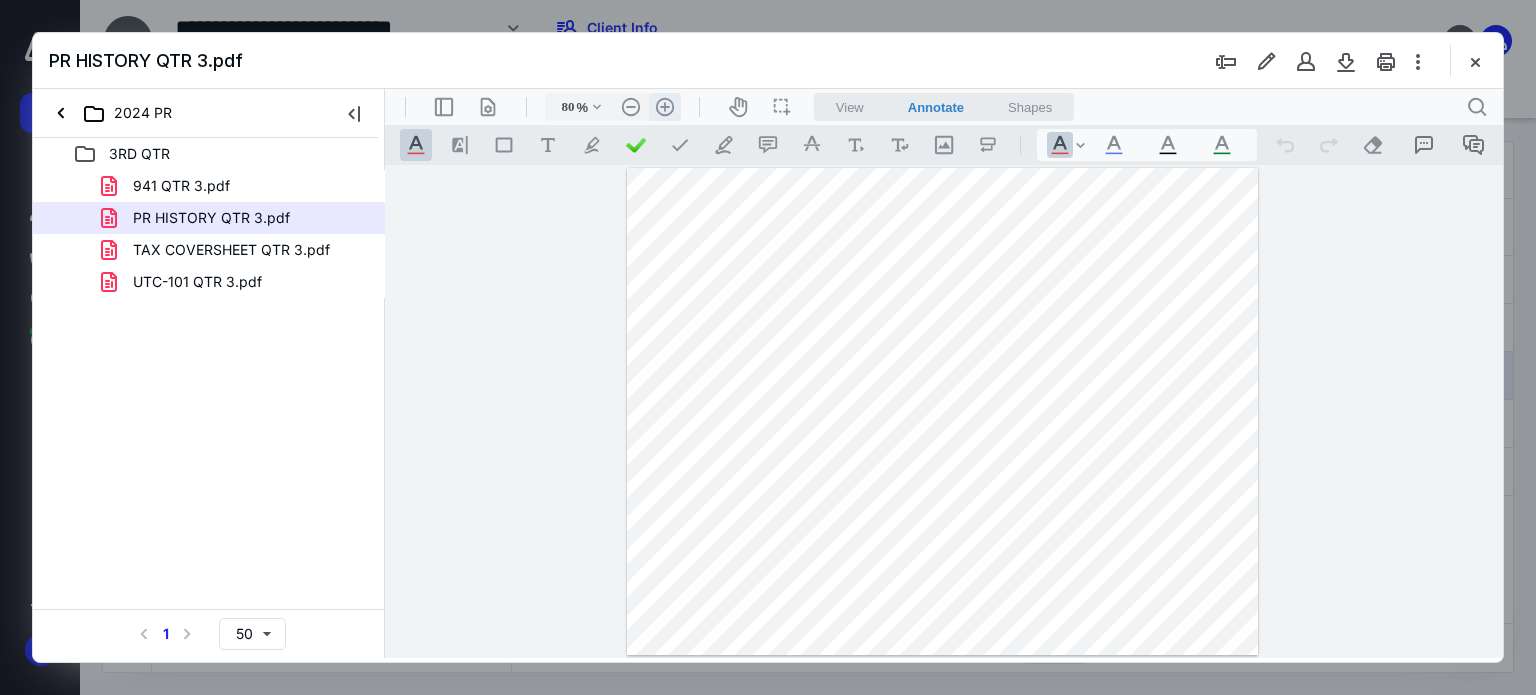 click on ".cls-1{fill:#abb0c4;} icon - header - zoom - in - line" at bounding box center (665, 107) 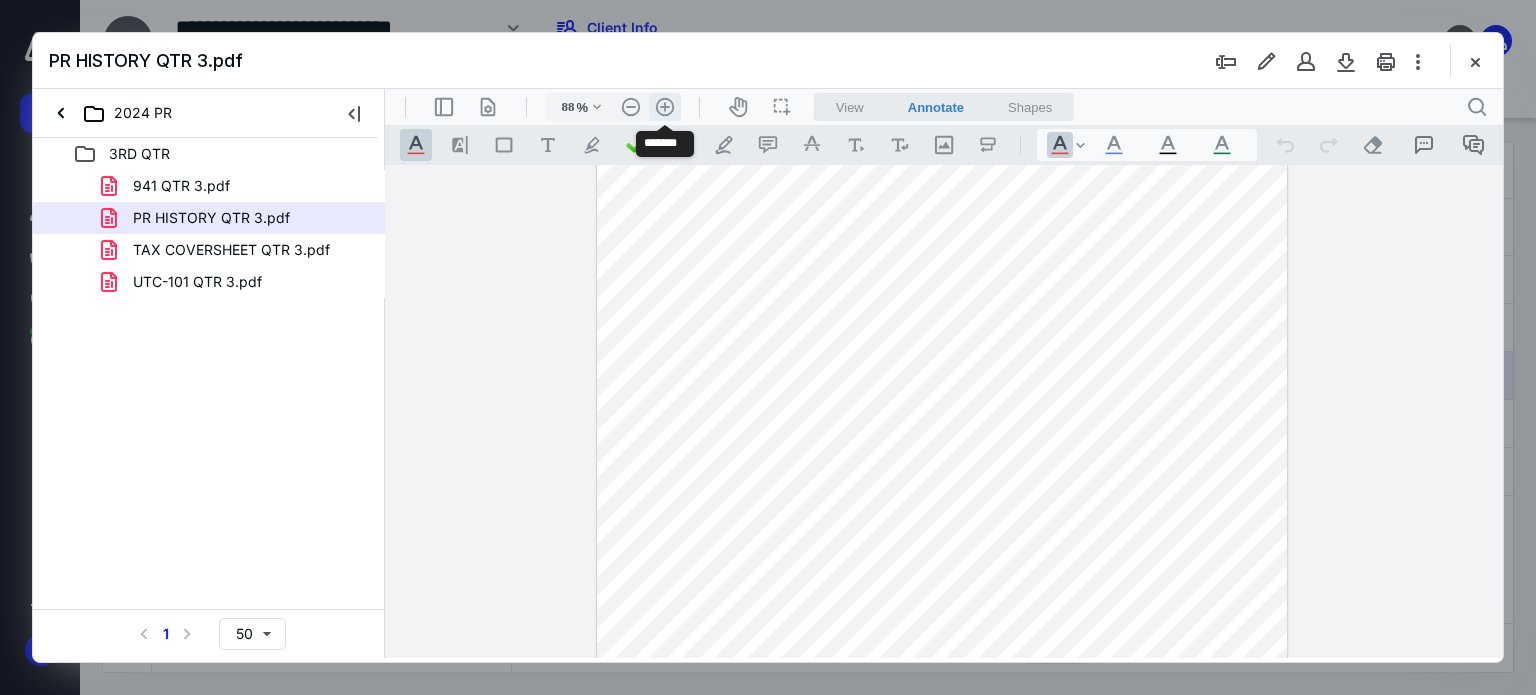 click on ".cls-1{fill:#abb0c4;} icon - header - zoom - in - line" at bounding box center [665, 107] 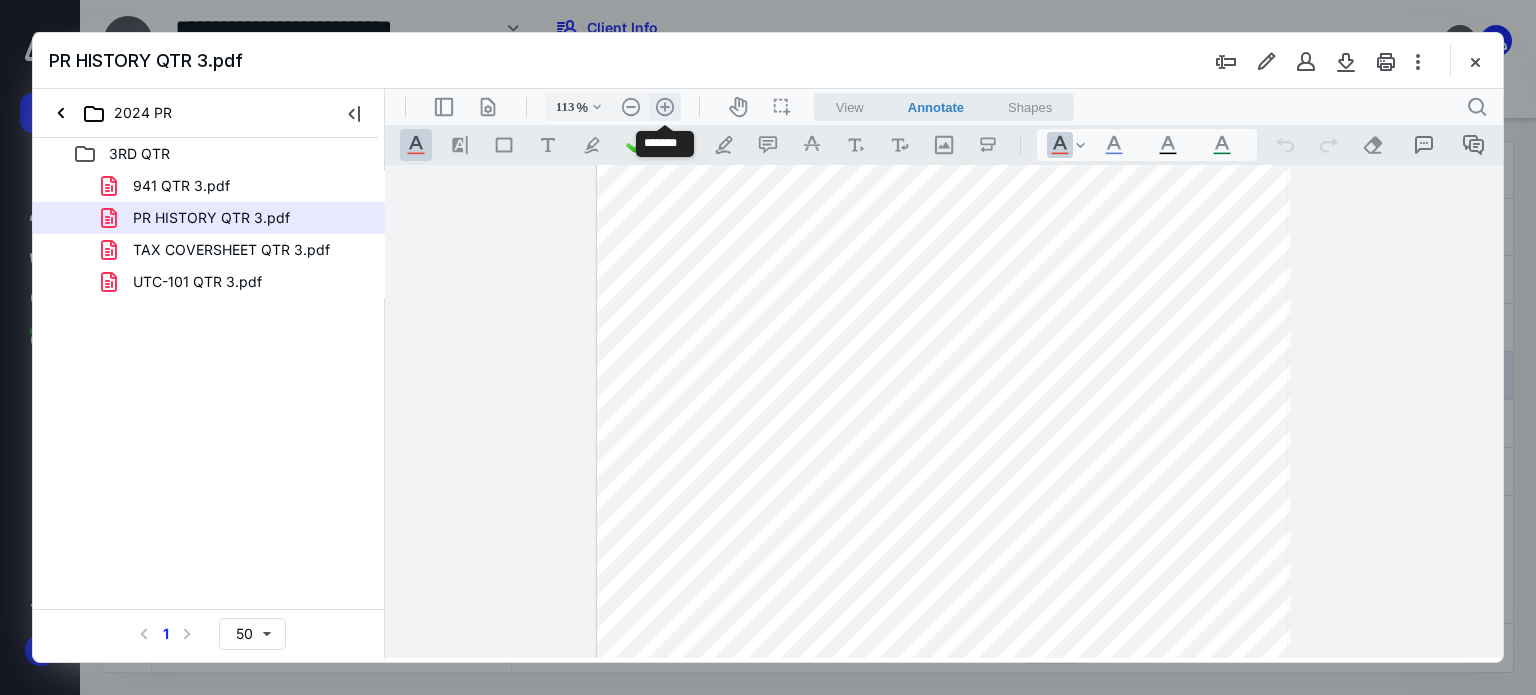 scroll, scrollTop: 85, scrollLeft: 0, axis: vertical 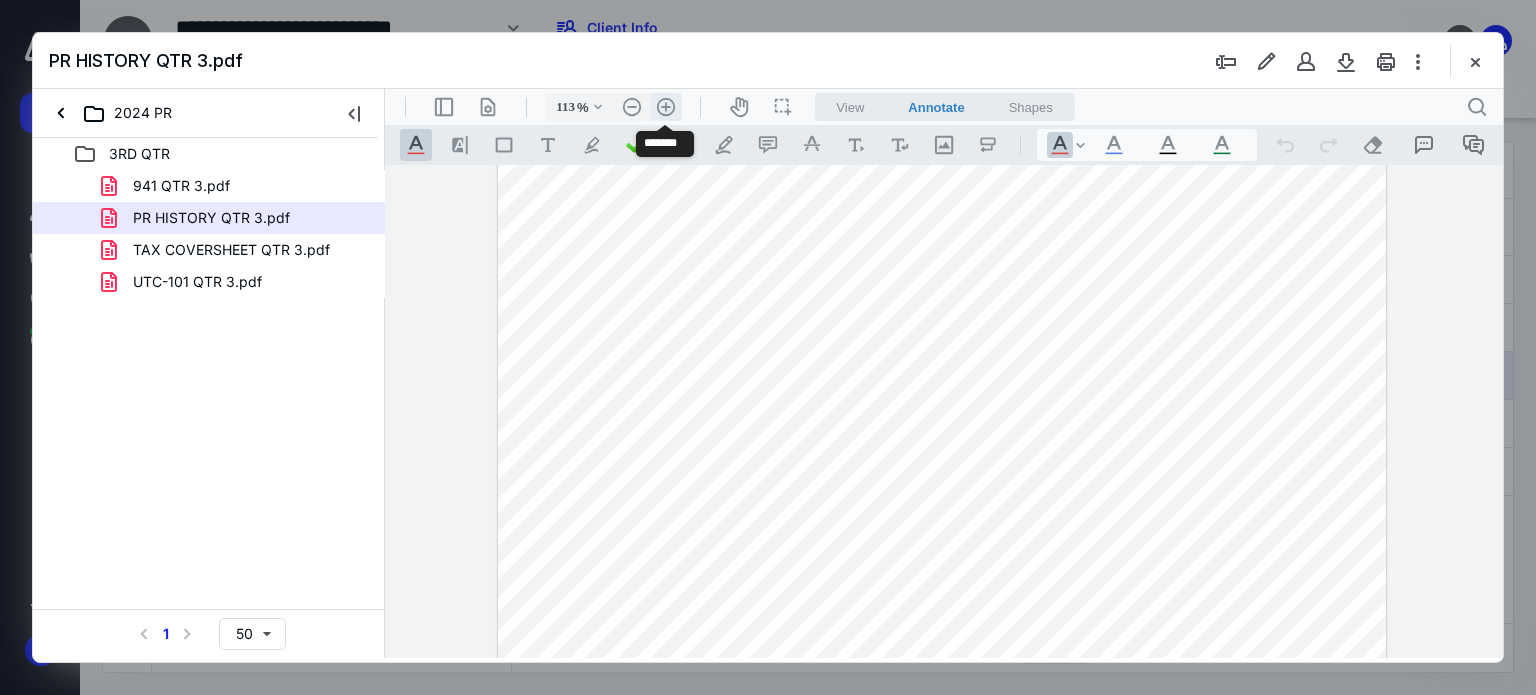 click on ".cls-1{fill:#abb0c4;} icon - header - zoom - in - line" at bounding box center (666, 107) 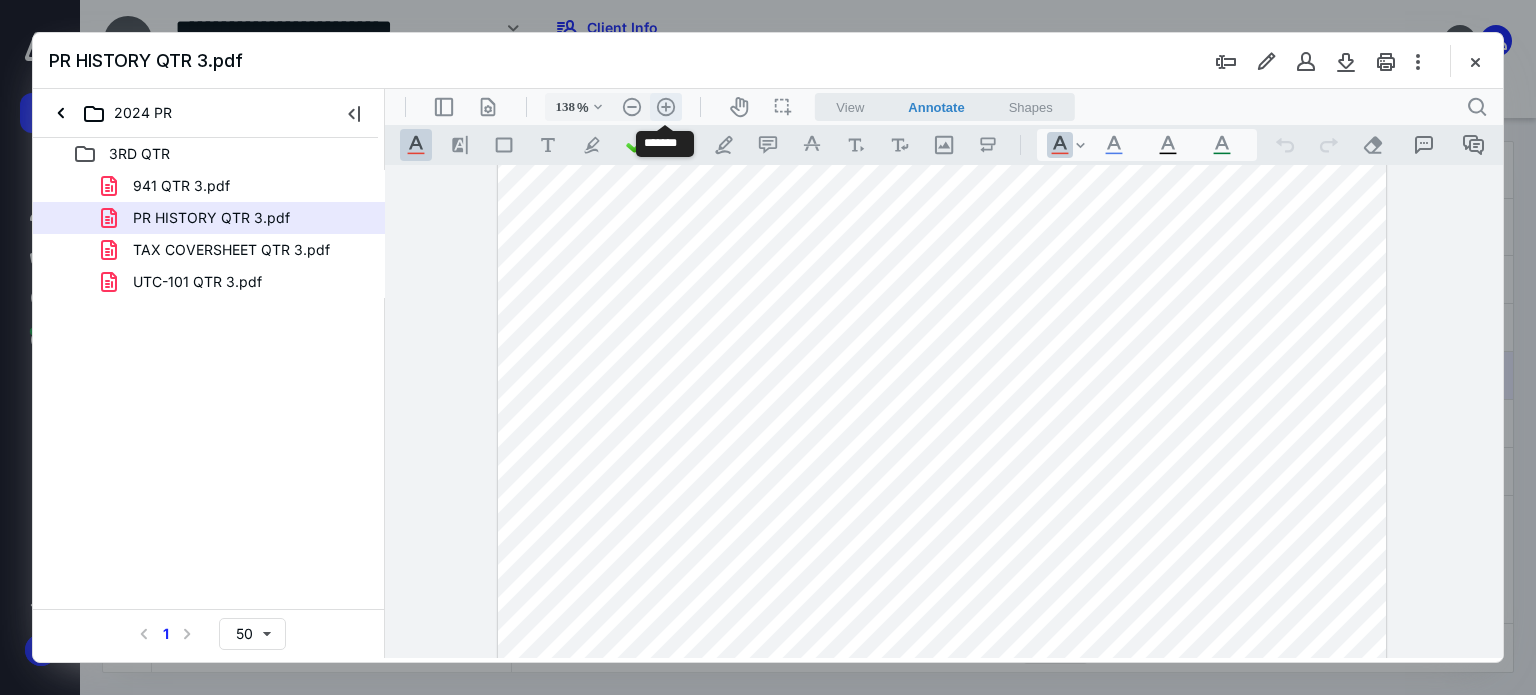 click on ".cls-1{fill:#abb0c4;} icon - header - zoom - in - line" at bounding box center (666, 107) 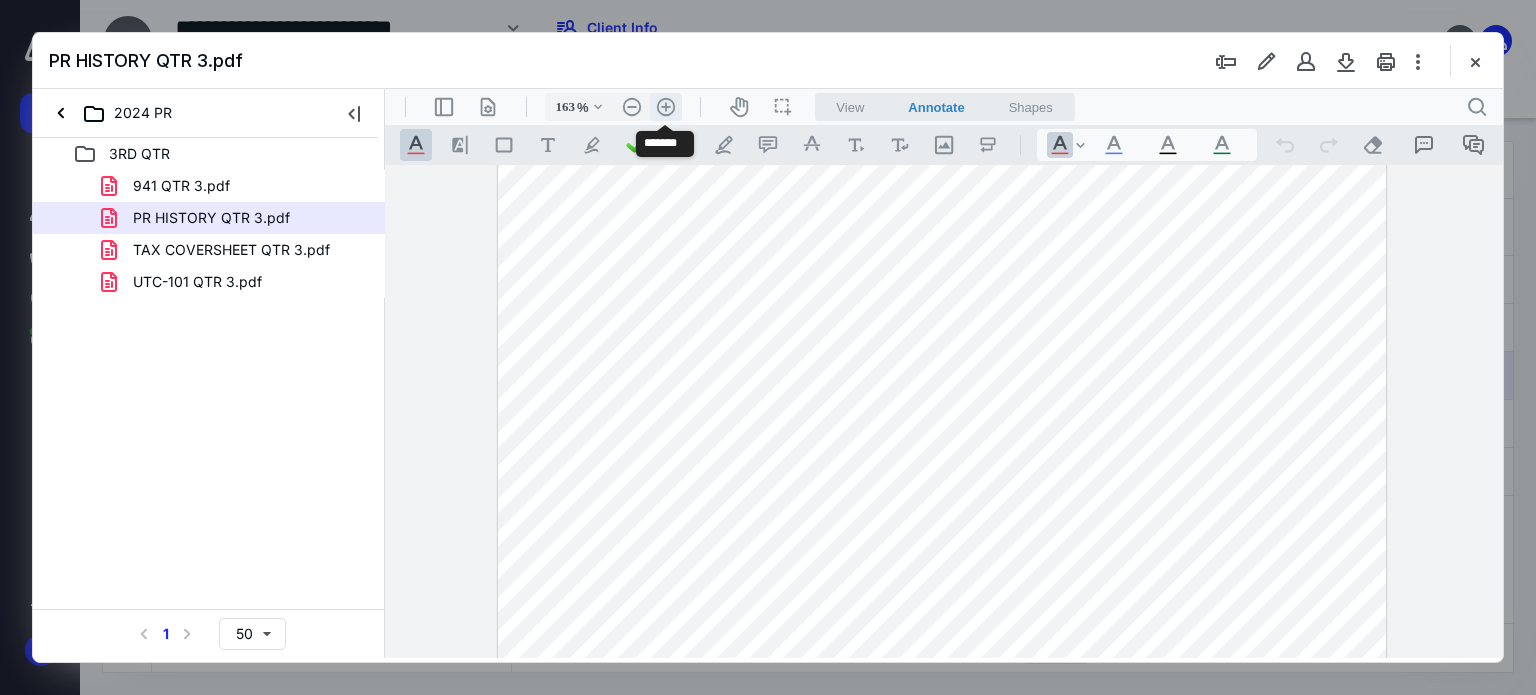 scroll, scrollTop: 216, scrollLeft: 94, axis: both 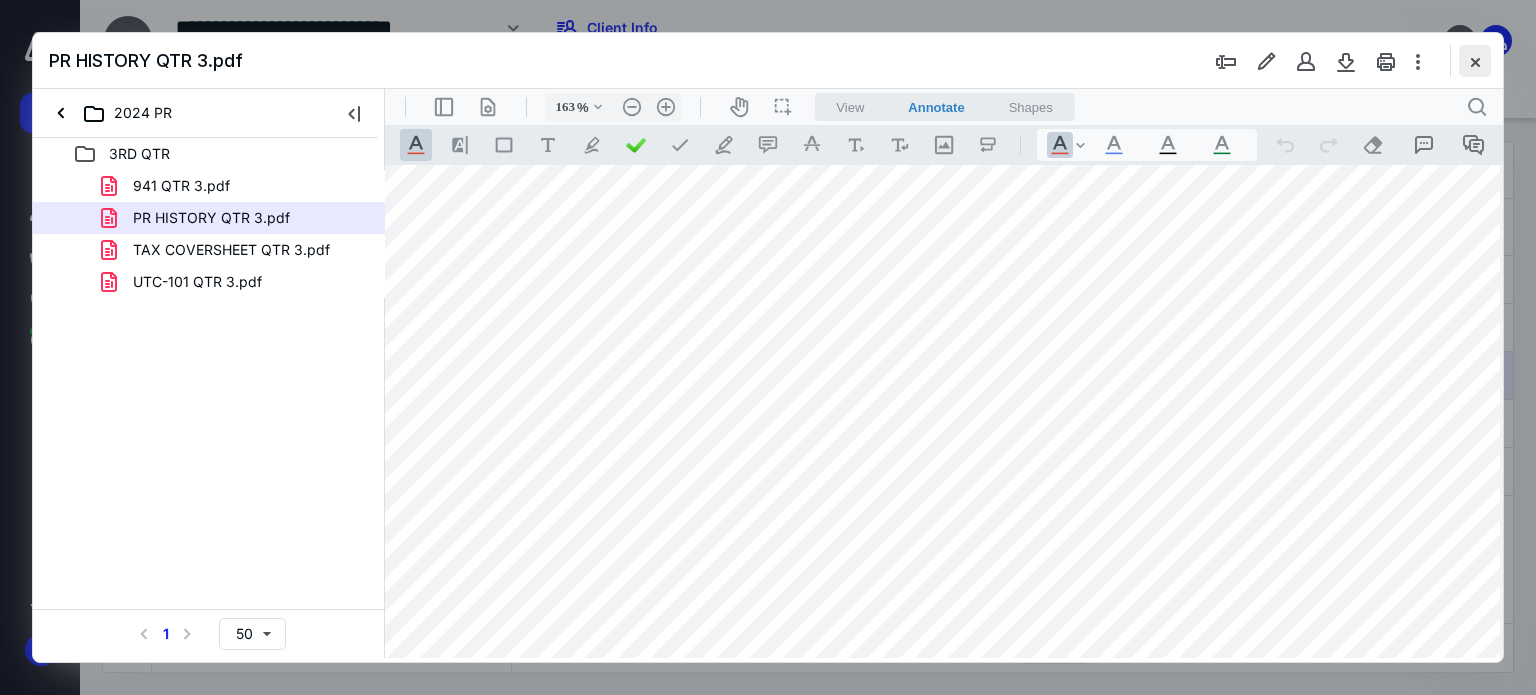 click at bounding box center [1475, 61] 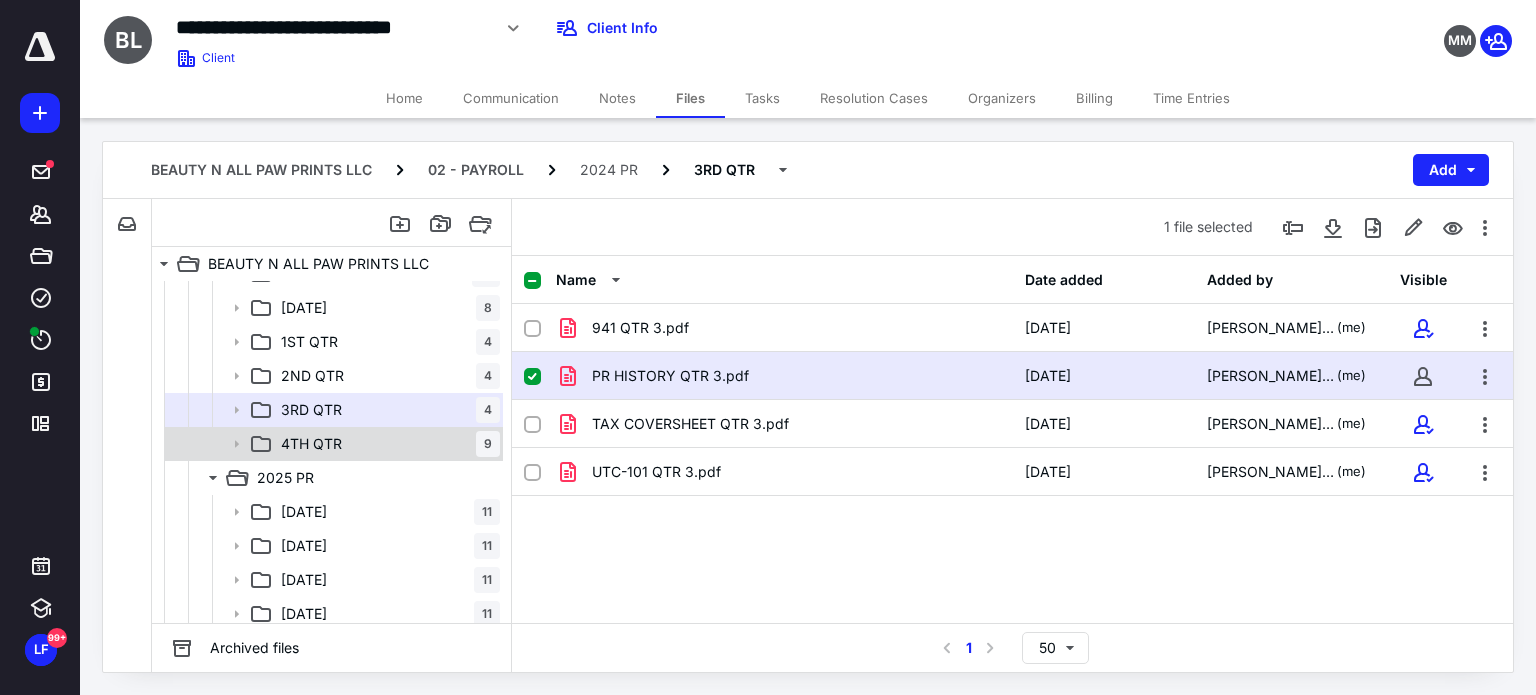 click on "4TH QTR 9" at bounding box center [386, 444] 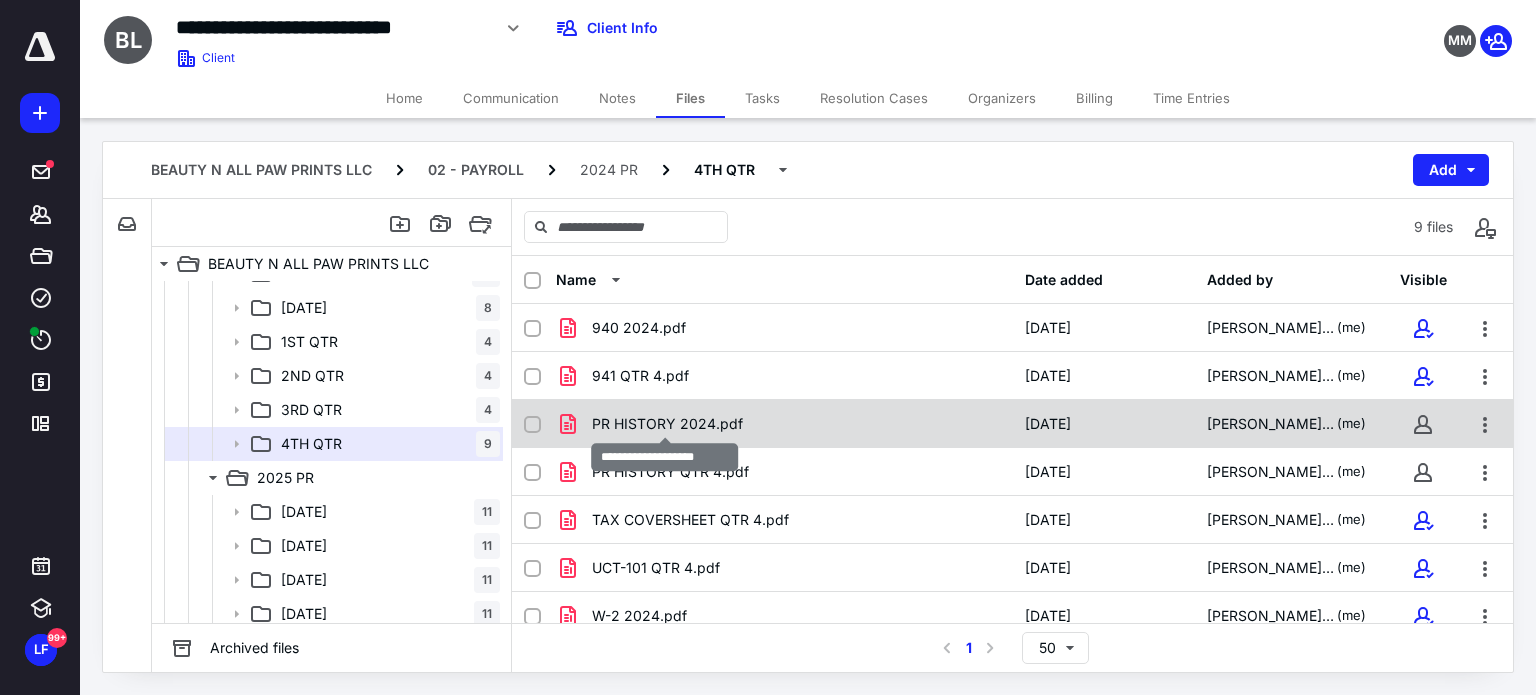 click on "PR HISTORY 2024.pdf" at bounding box center [667, 424] 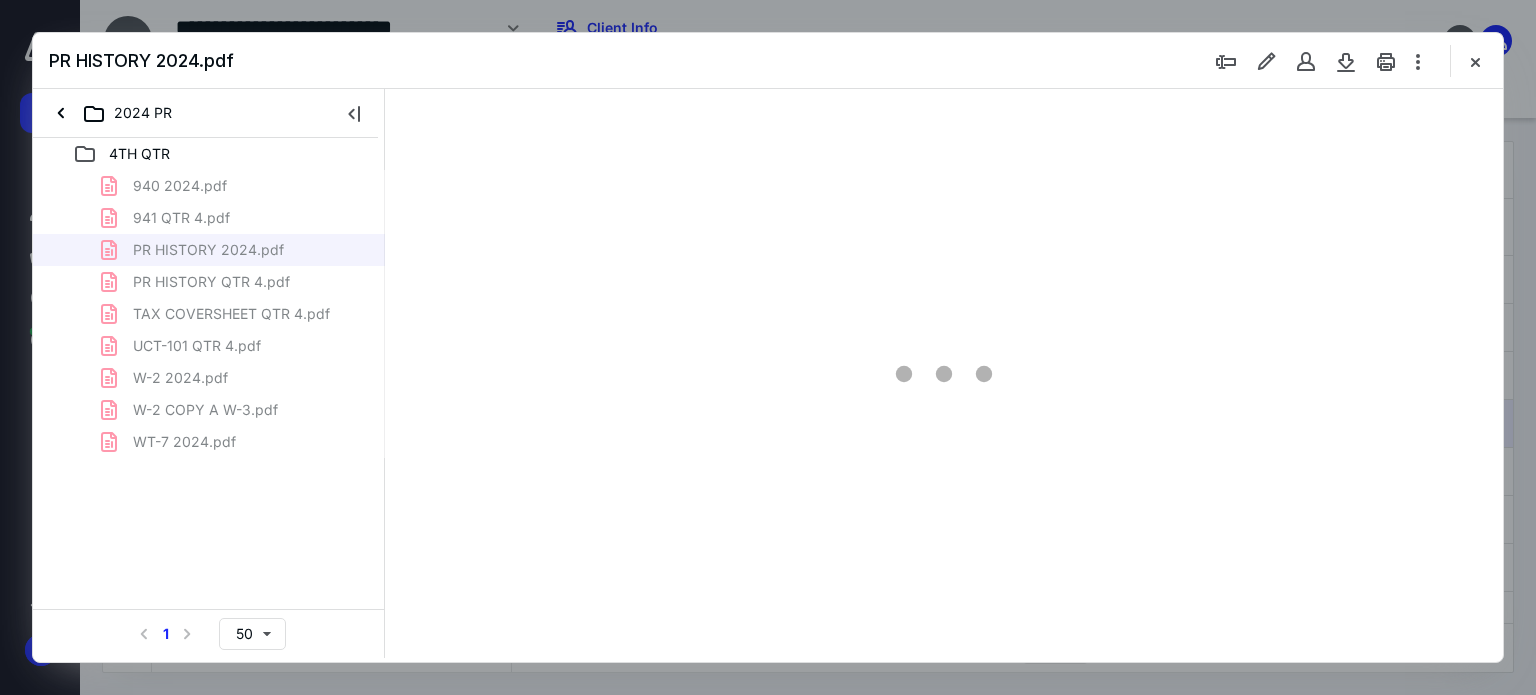 scroll, scrollTop: 0, scrollLeft: 0, axis: both 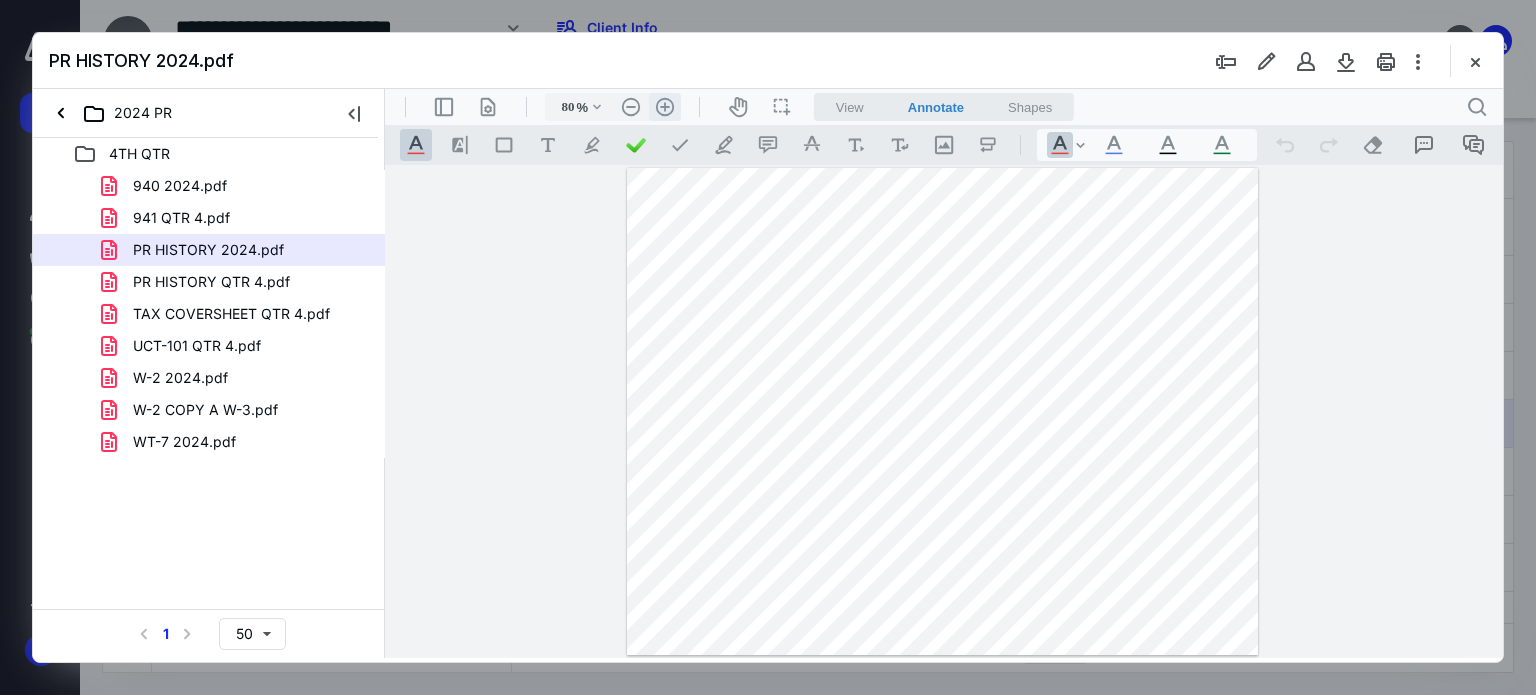 click on ".cls-1{fill:#abb0c4;} icon - header - zoom - in - line" at bounding box center (665, 107) 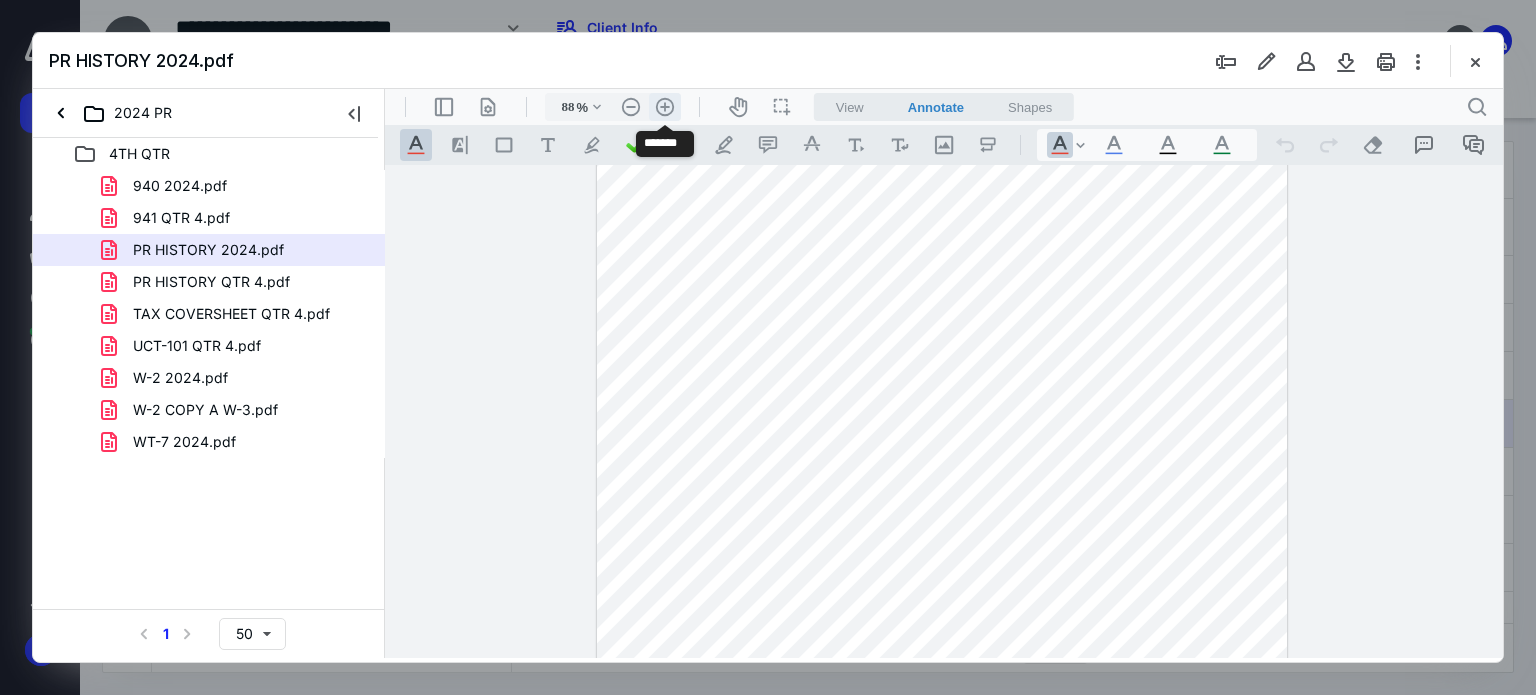 click on ".cls-1{fill:#abb0c4;} icon - header - zoom - in - line" at bounding box center [665, 107] 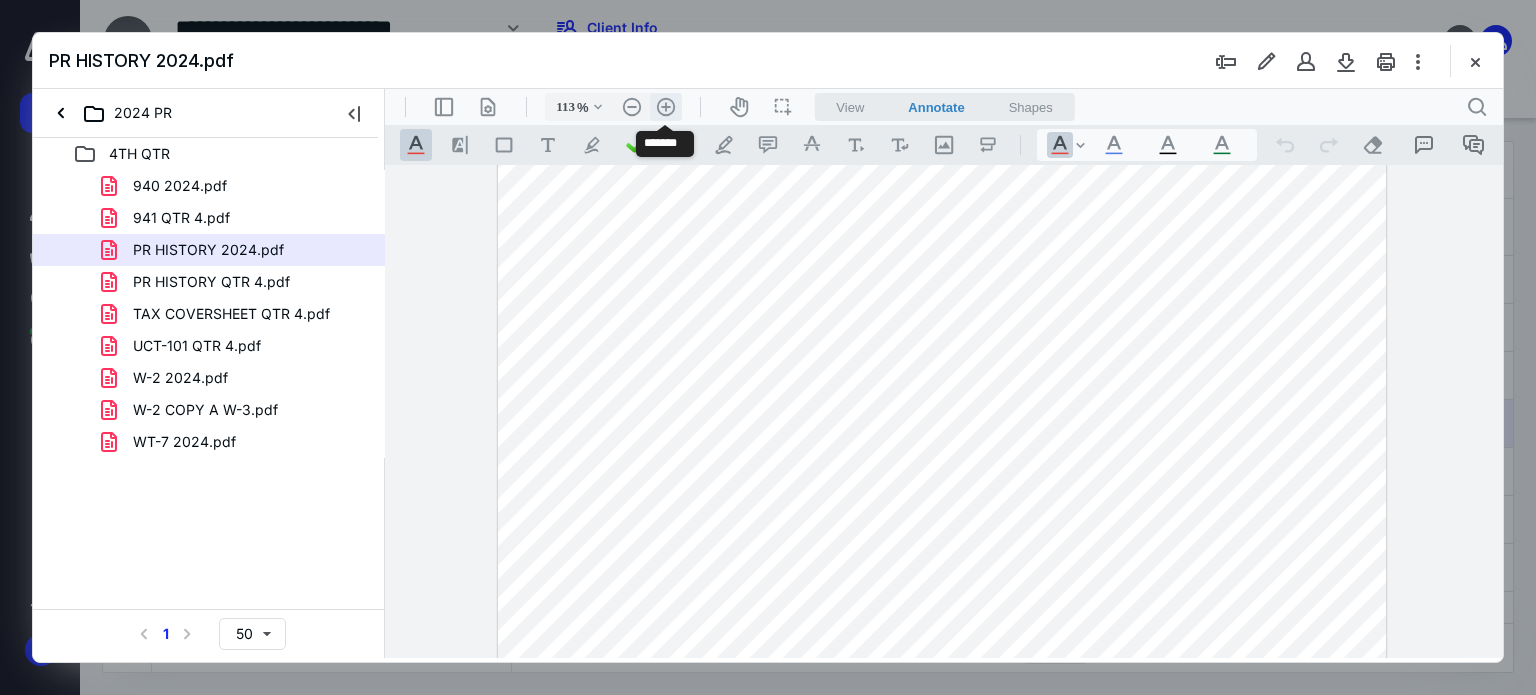click on ".cls-1{fill:#abb0c4;} icon - header - zoom - in - line" at bounding box center (666, 107) 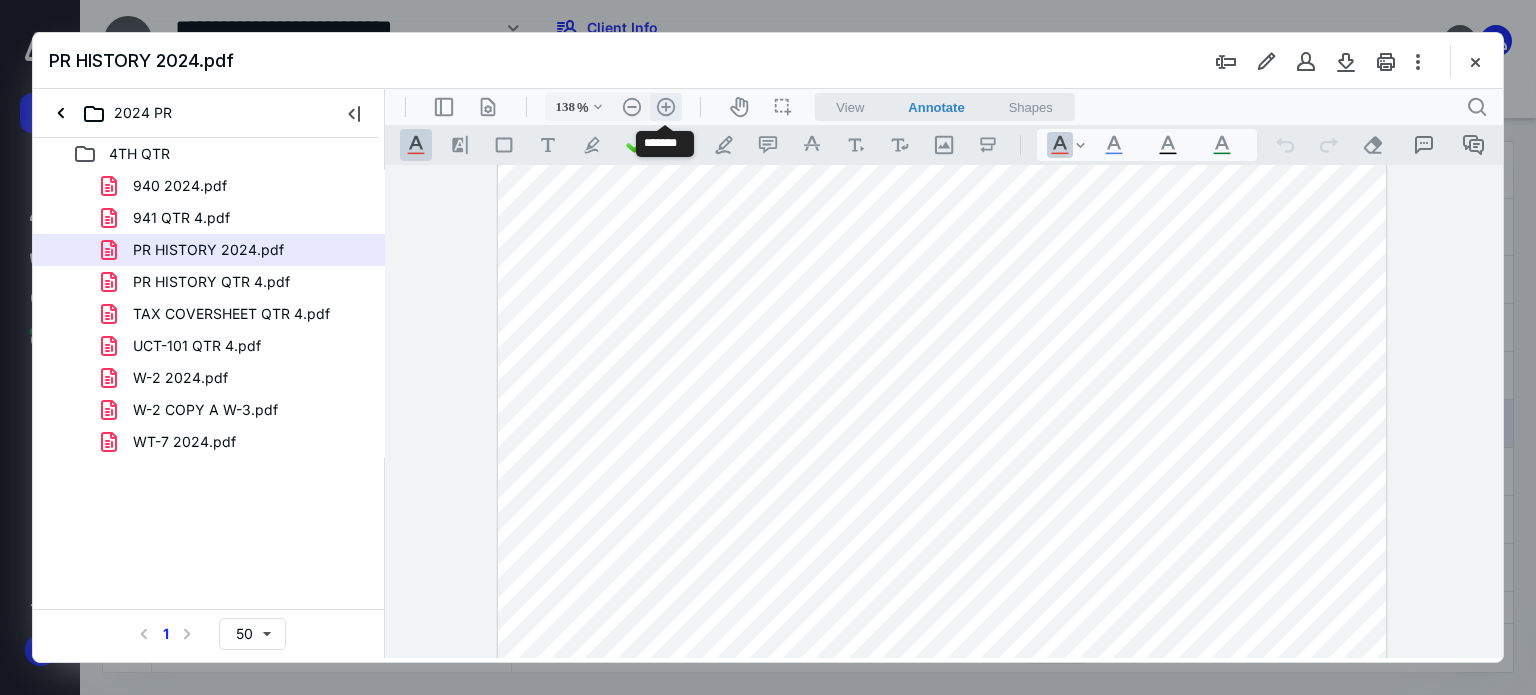 scroll, scrollTop: 151, scrollLeft: 0, axis: vertical 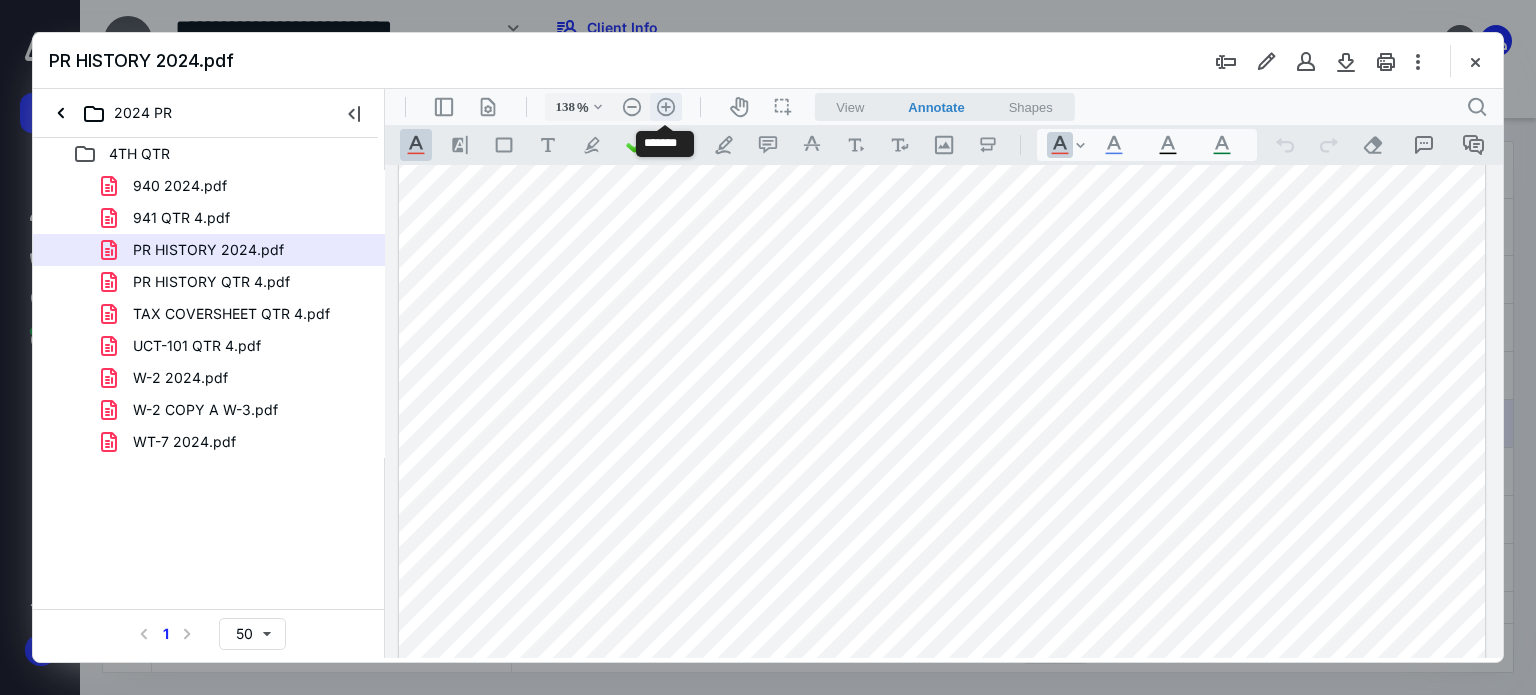 click on ".cls-1{fill:#abb0c4;} icon - header - zoom - in - line" at bounding box center (666, 107) 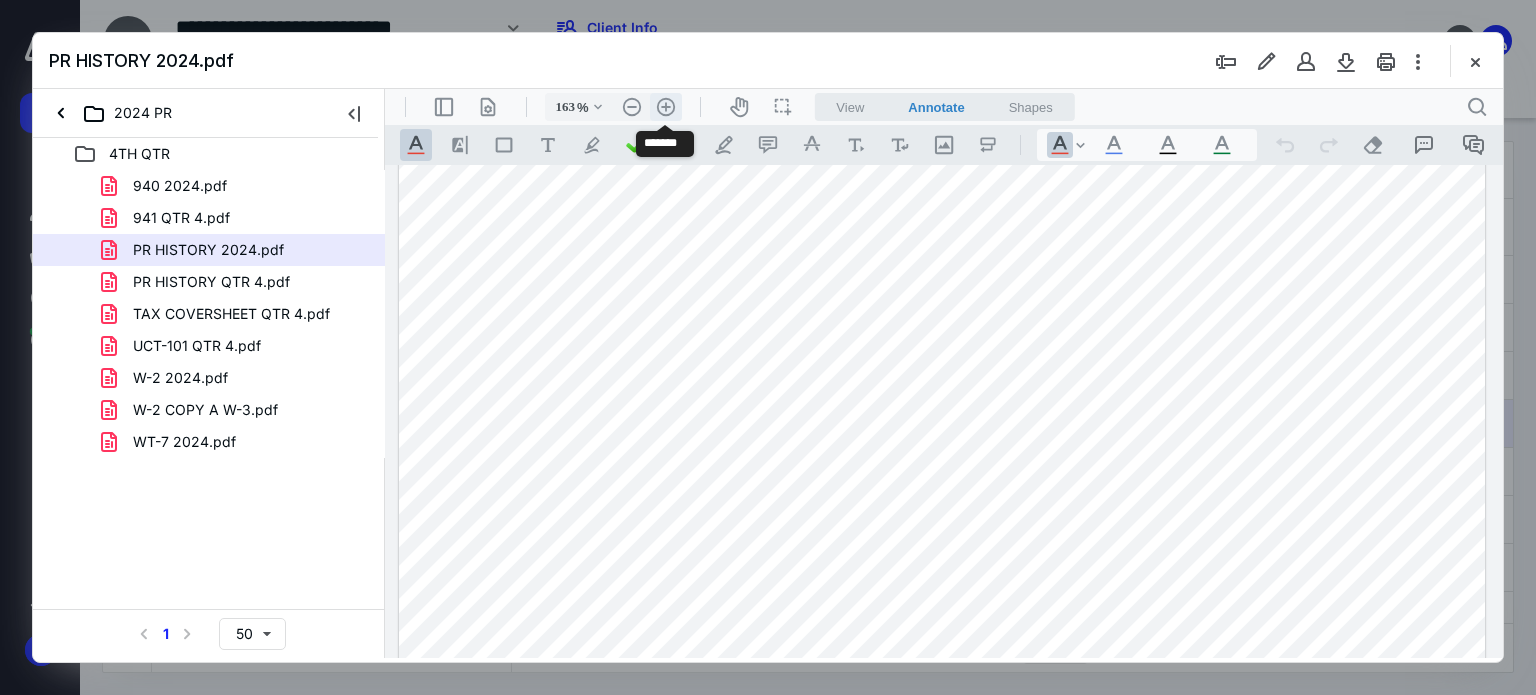 scroll, scrollTop: 216, scrollLeft: 94, axis: both 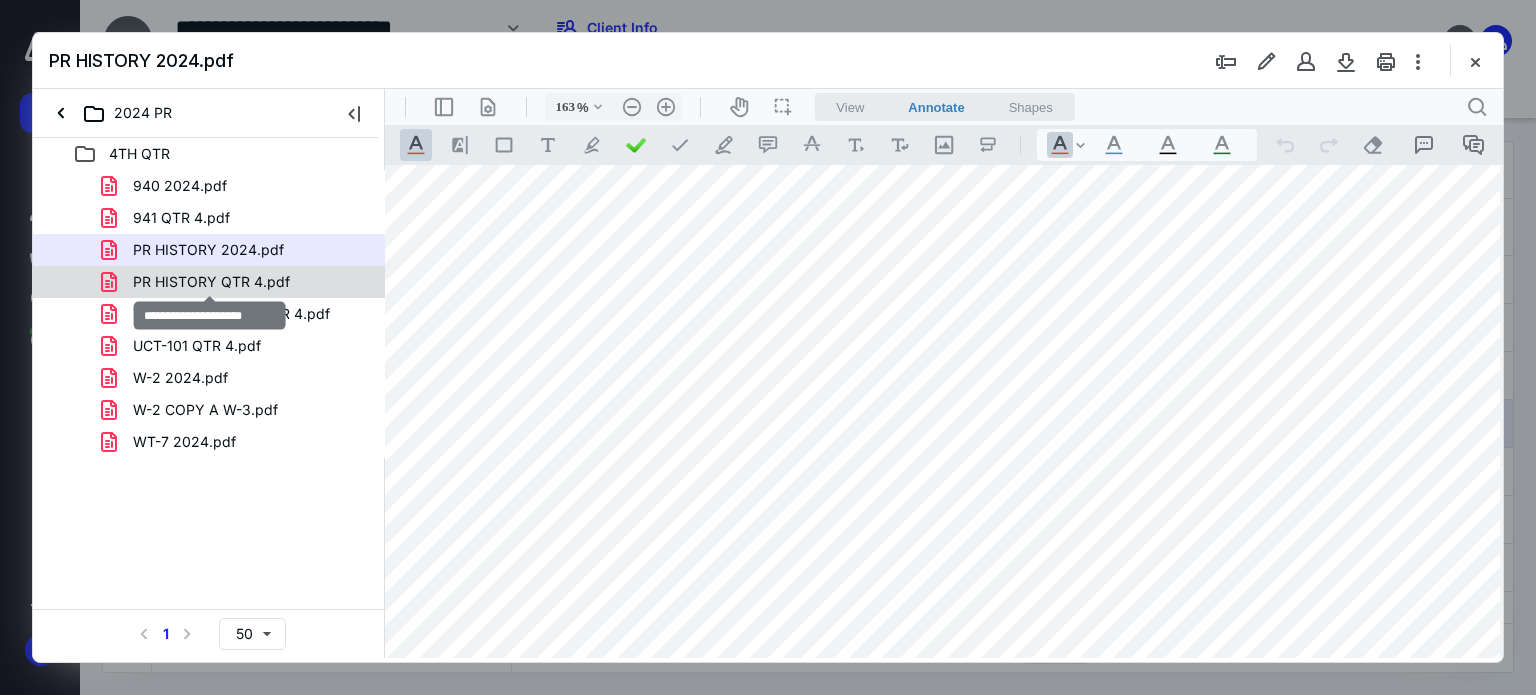 click on "PR HISTORY QTR 4.pdf" at bounding box center [211, 282] 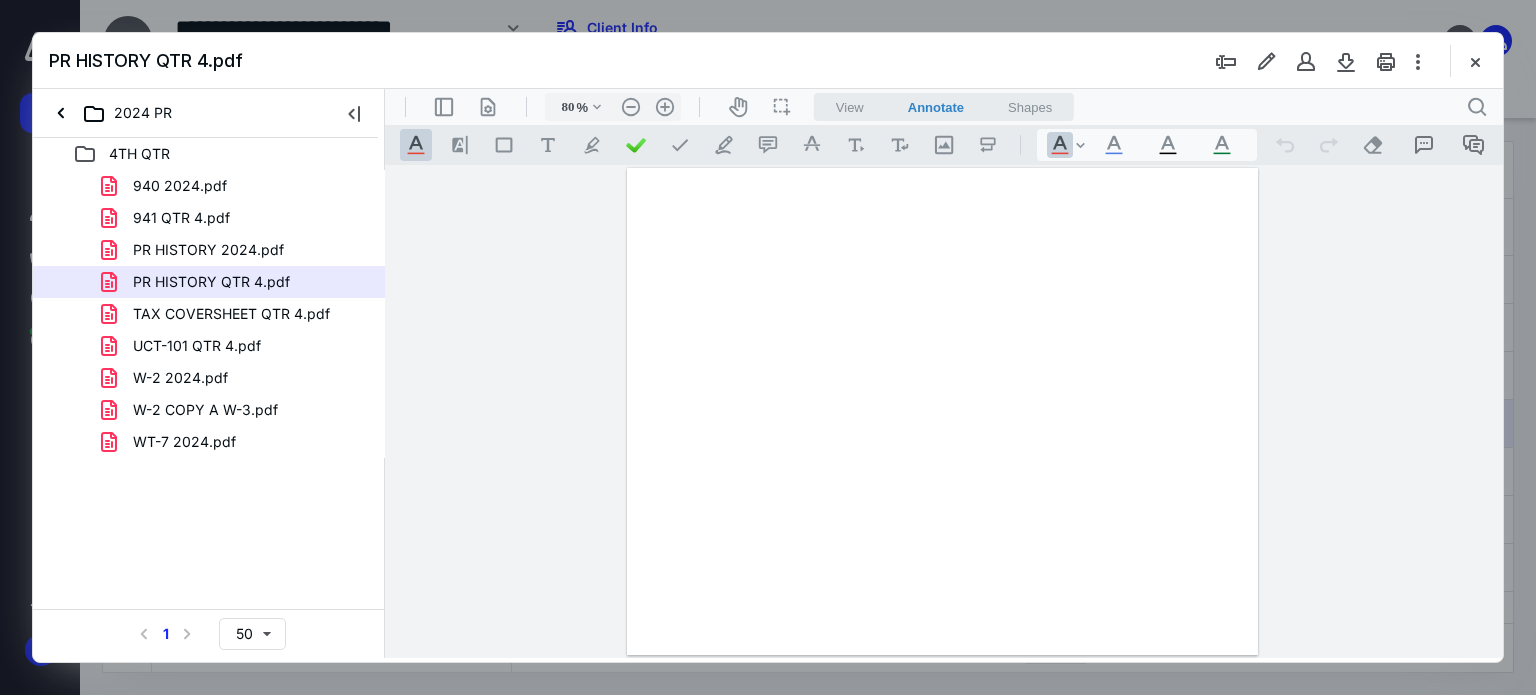 scroll, scrollTop: 0, scrollLeft: 0, axis: both 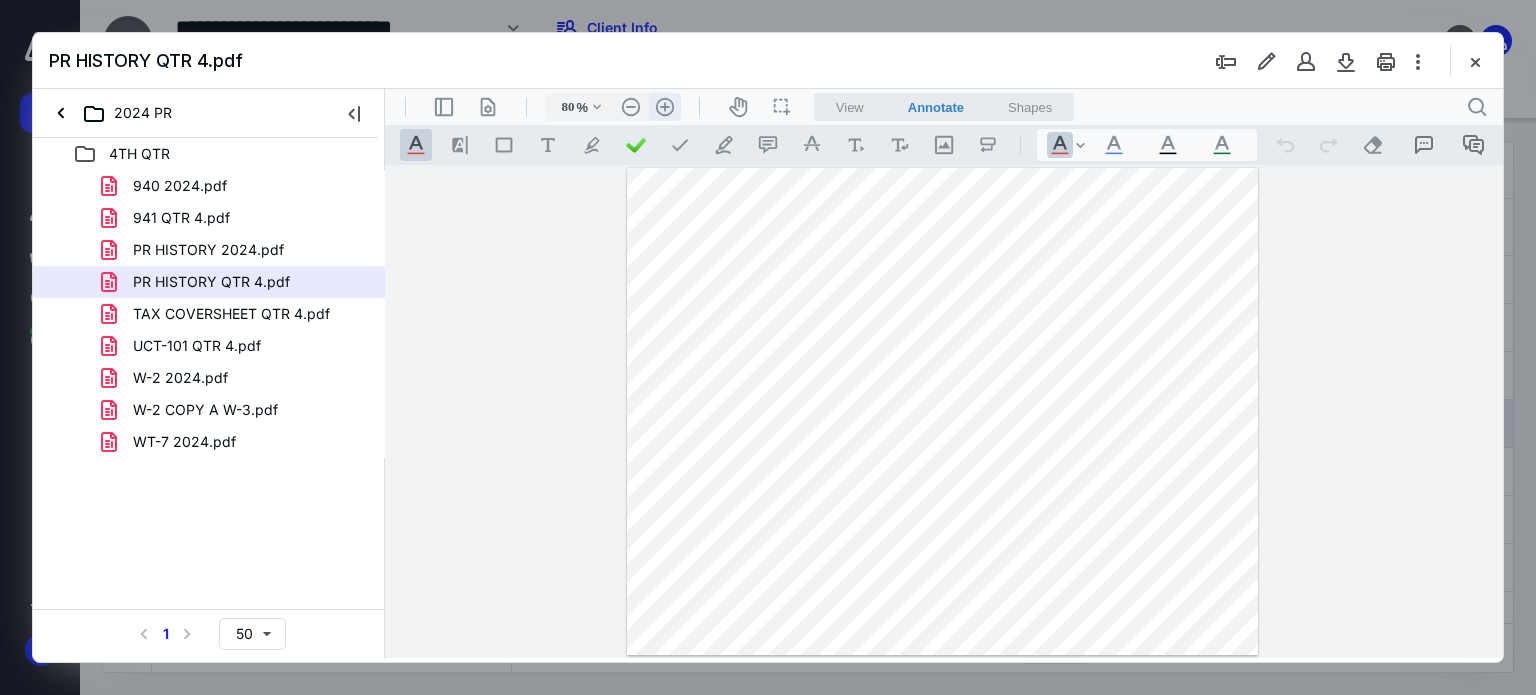 click on ".cls-1{fill:#abb0c4;} icon - header - zoom - in - line" at bounding box center (665, 107) 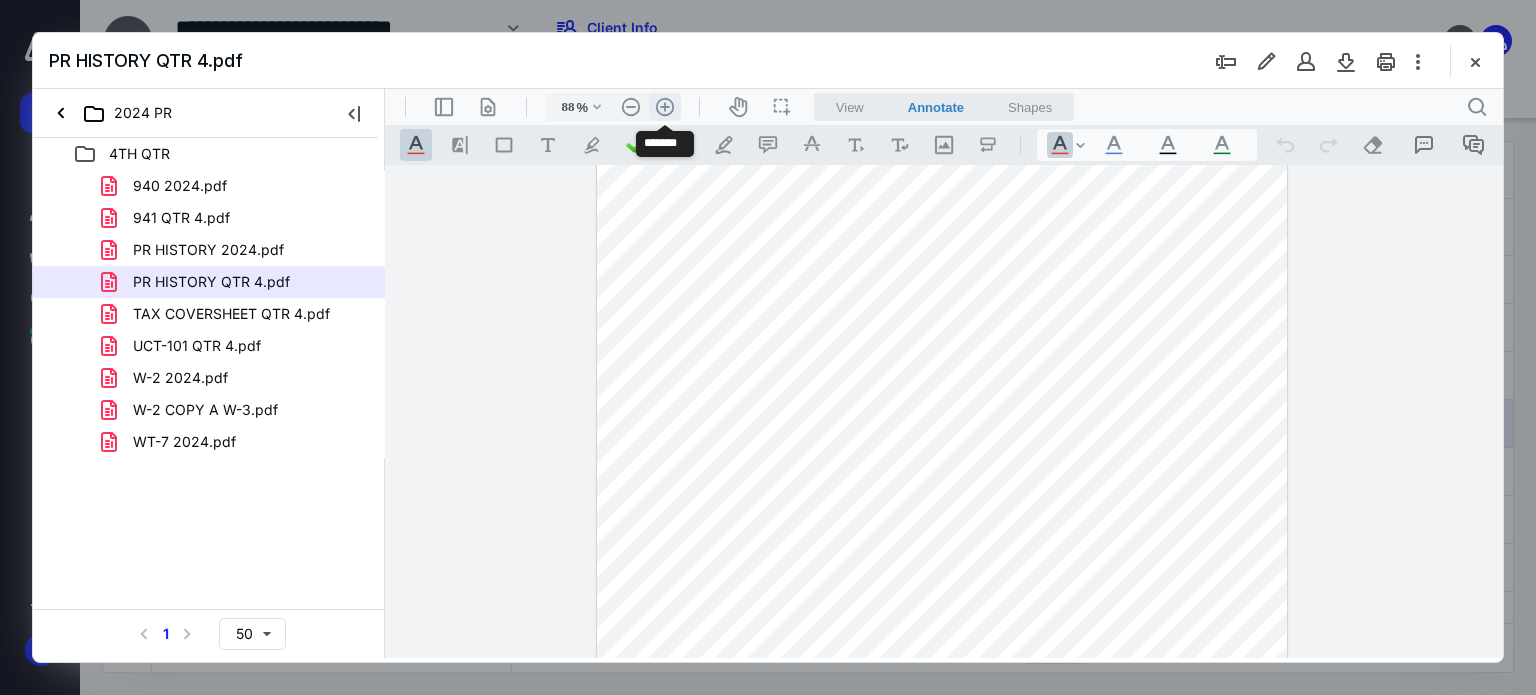 click on ".cls-1{fill:#abb0c4;} icon - header - zoom - in - line" at bounding box center (665, 107) 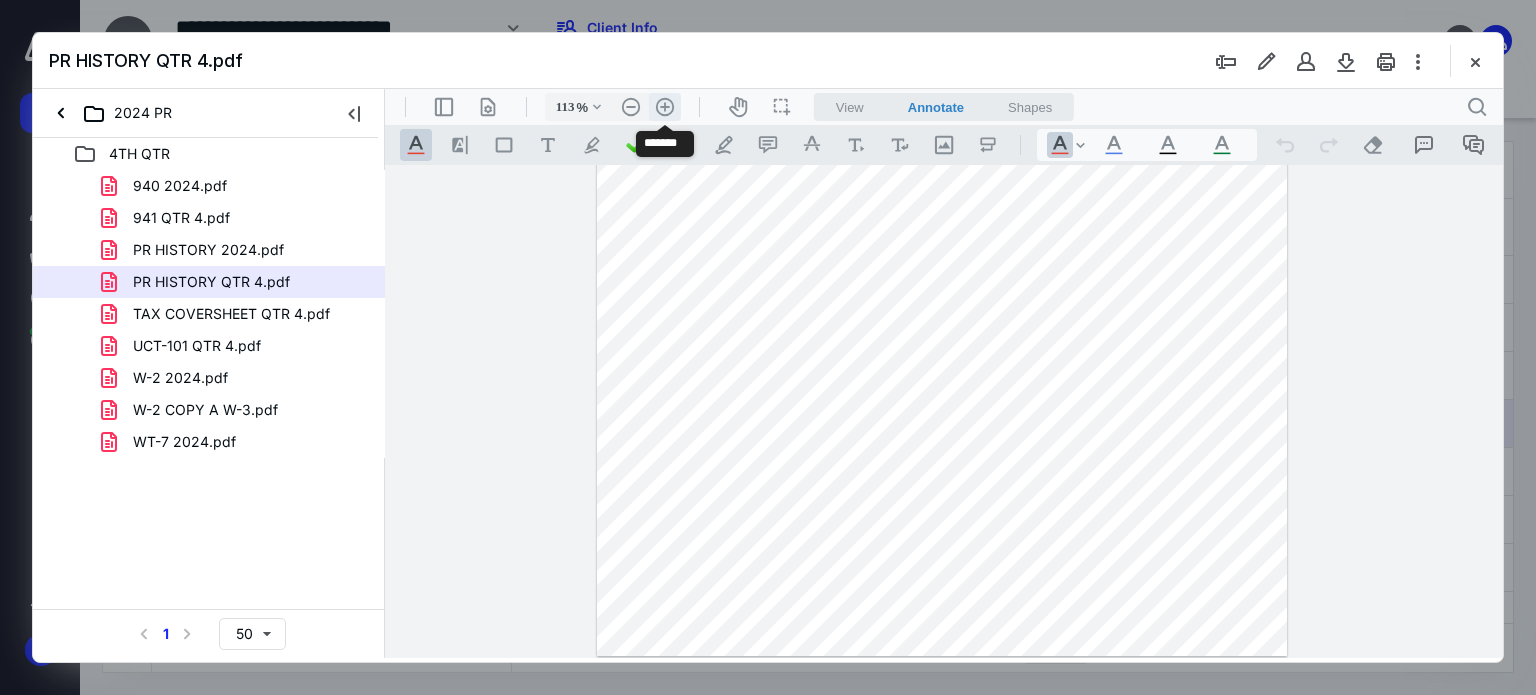 click on ".cls-1{fill:#abb0c4;} icon - header - zoom - in - line" at bounding box center (665, 107) 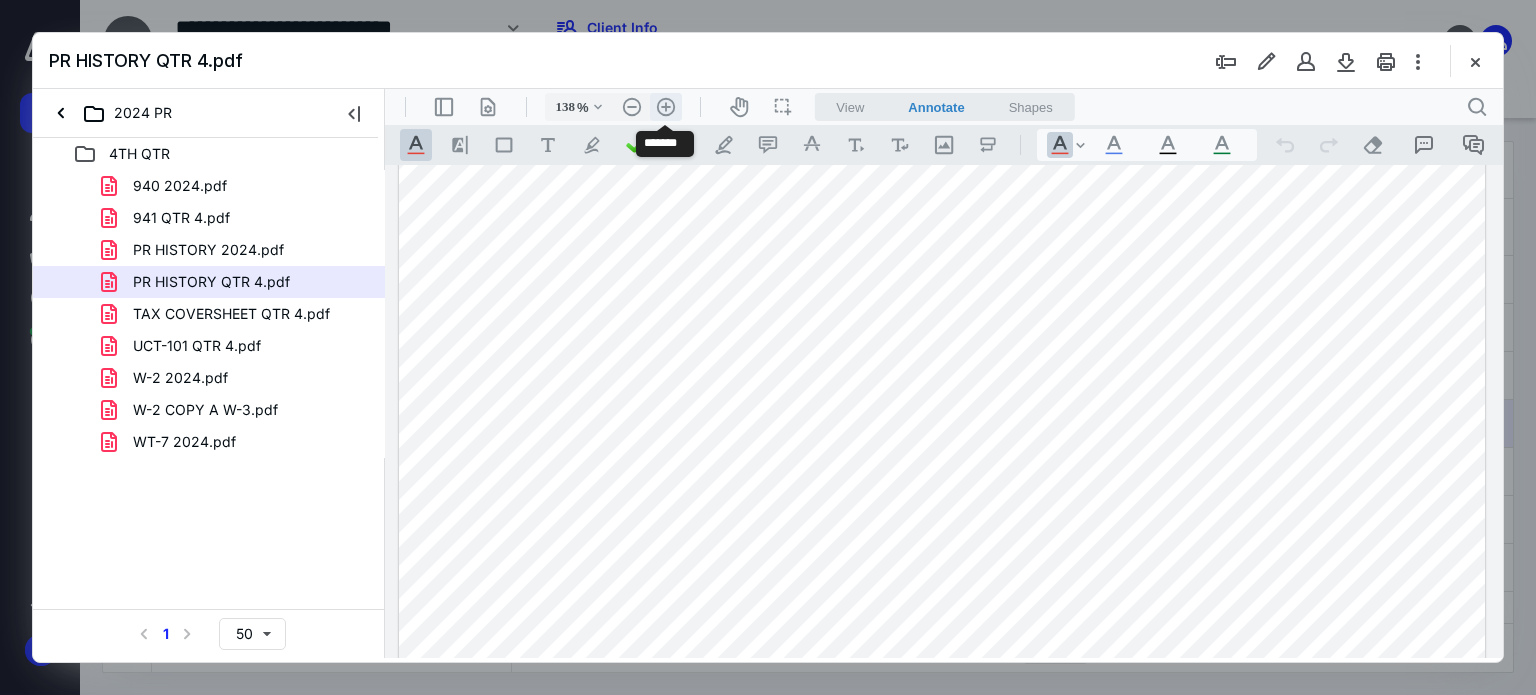 scroll, scrollTop: 151, scrollLeft: 0, axis: vertical 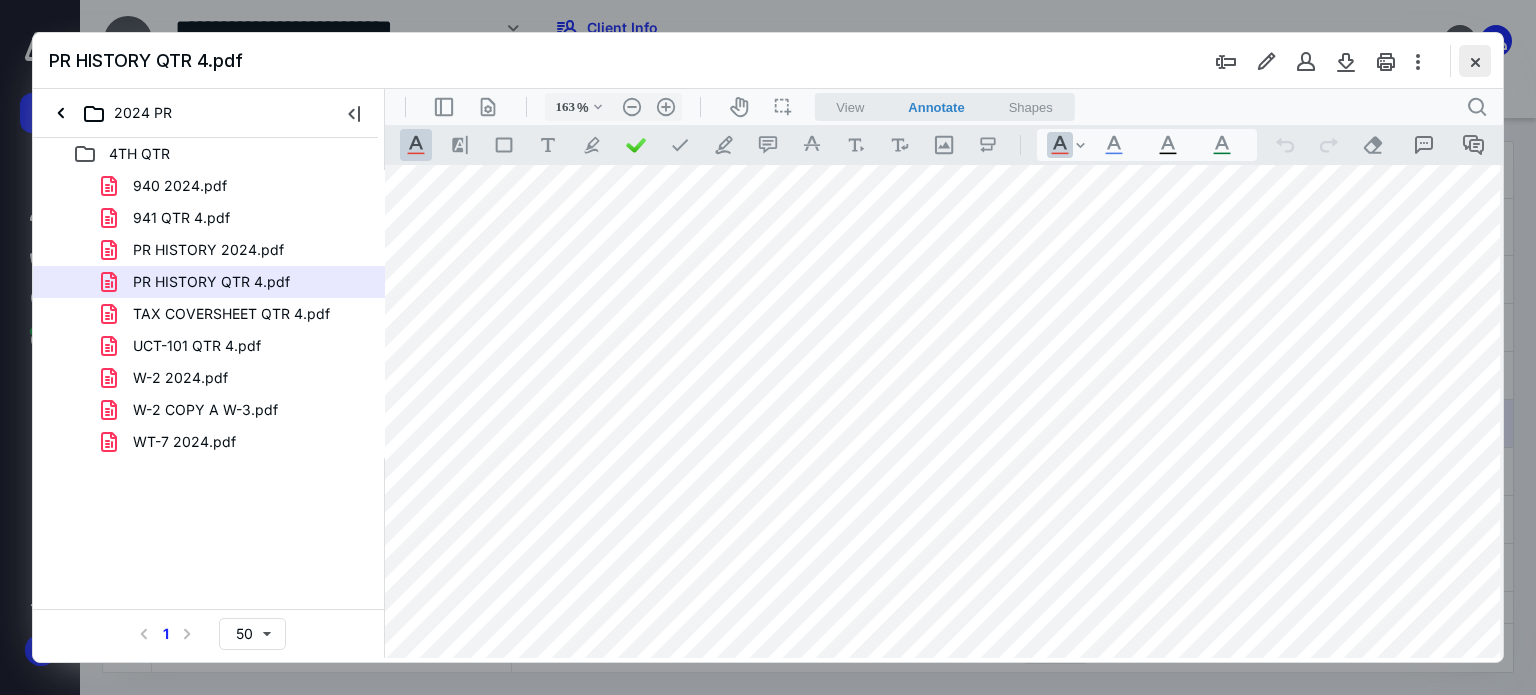 click at bounding box center (1475, 61) 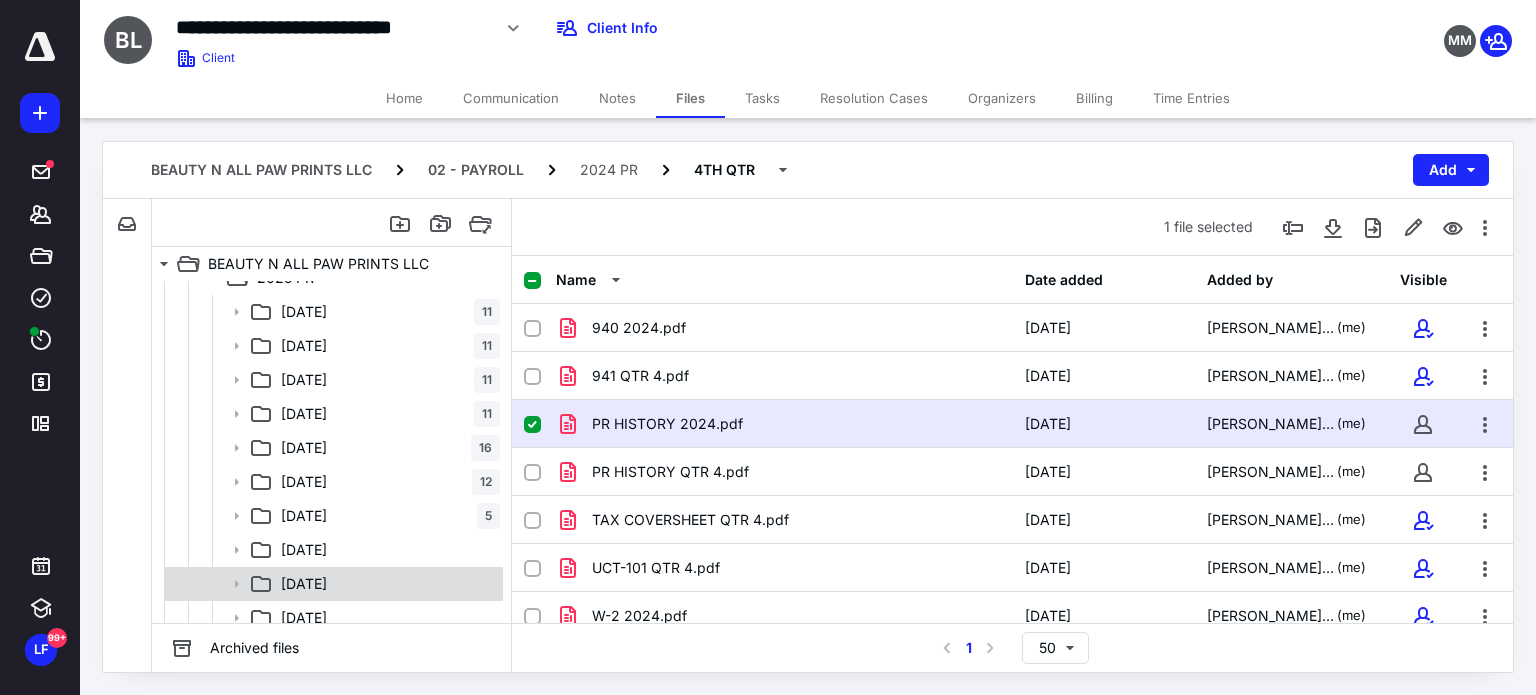 scroll, scrollTop: 900, scrollLeft: 0, axis: vertical 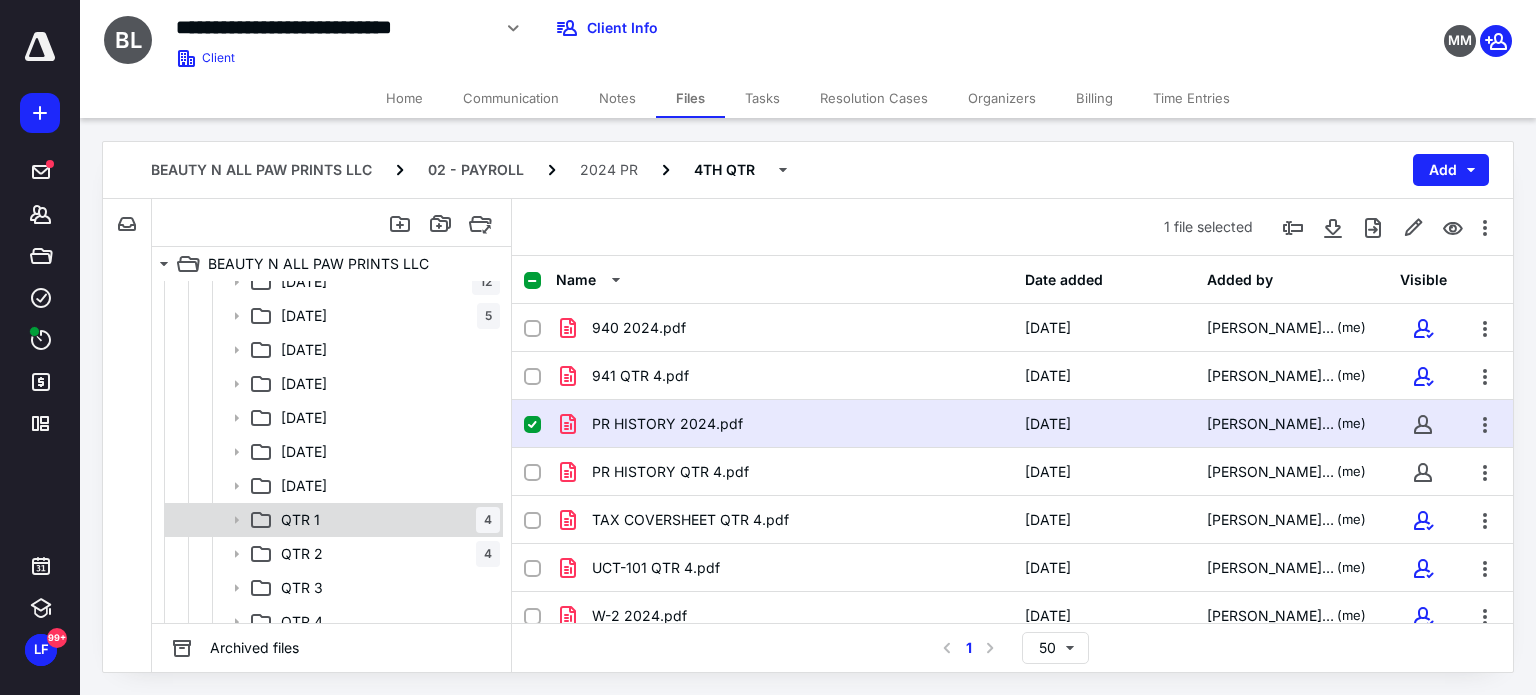 click on "QTR 1 4" at bounding box center [386, 520] 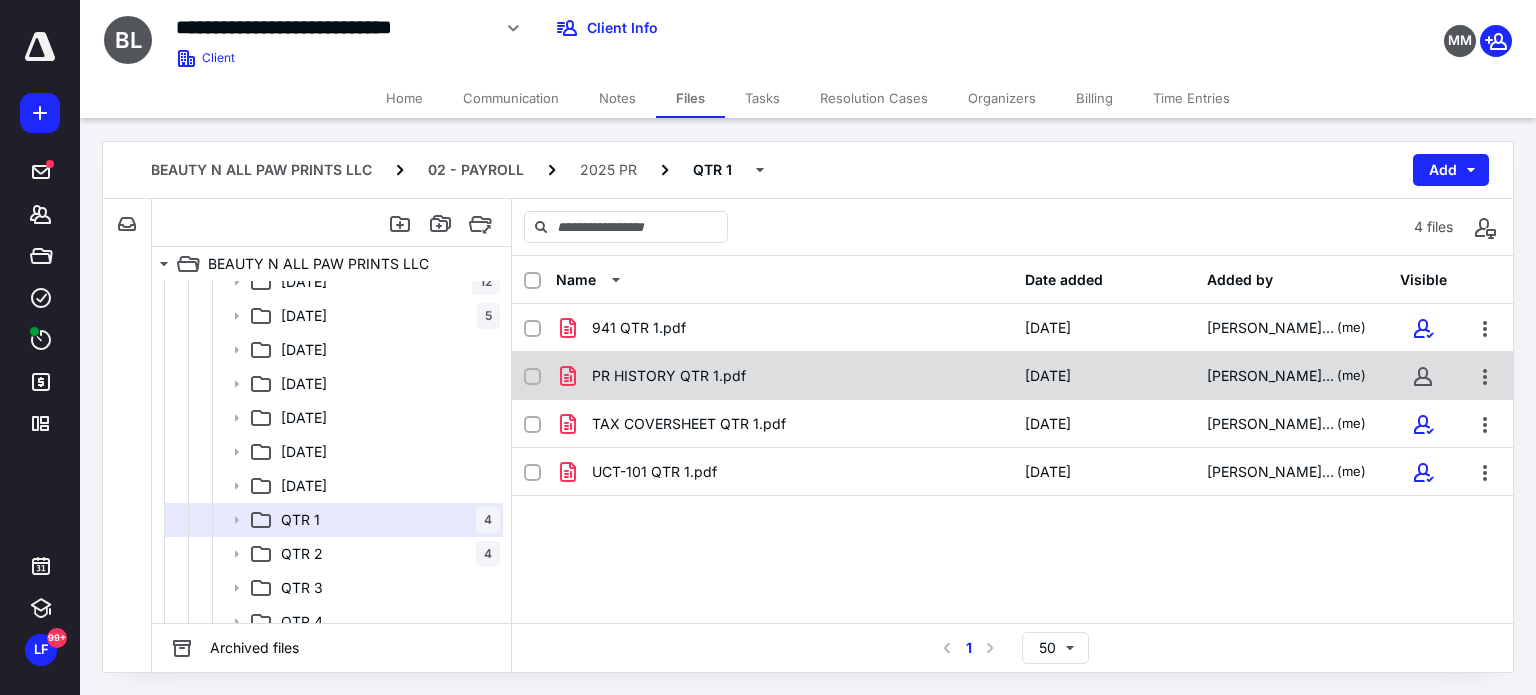 click on "PR HISTORY QTR 1.pdf" at bounding box center (669, 376) 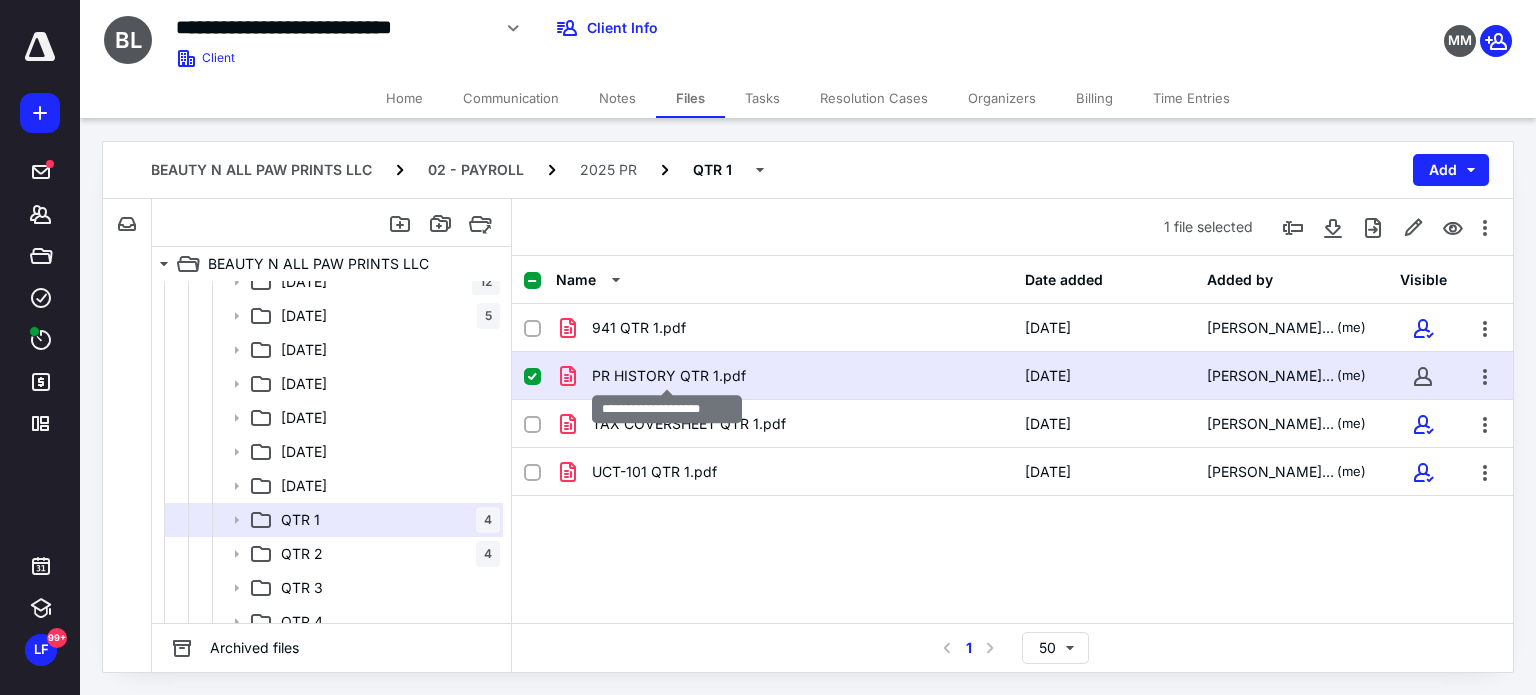 click on "PR HISTORY QTR 1.pdf" at bounding box center (669, 376) 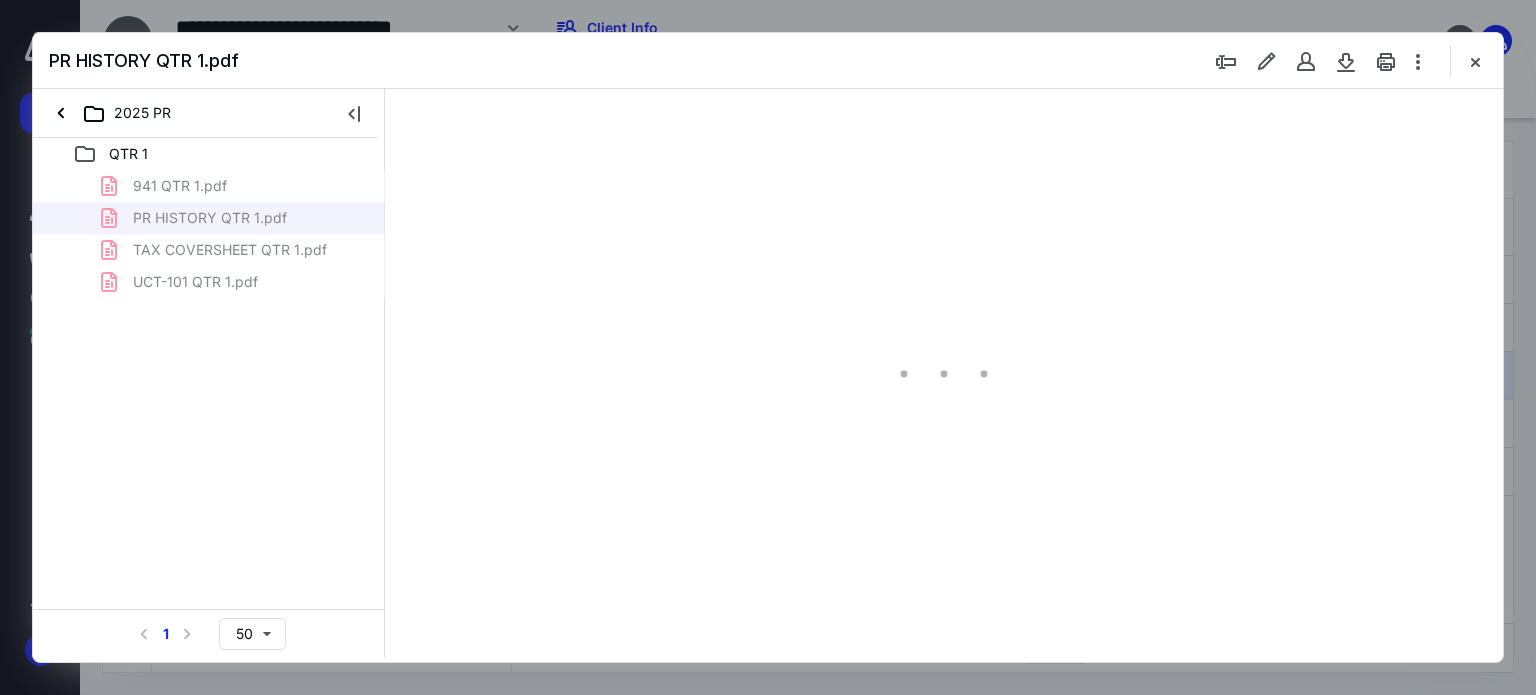 scroll, scrollTop: 0, scrollLeft: 0, axis: both 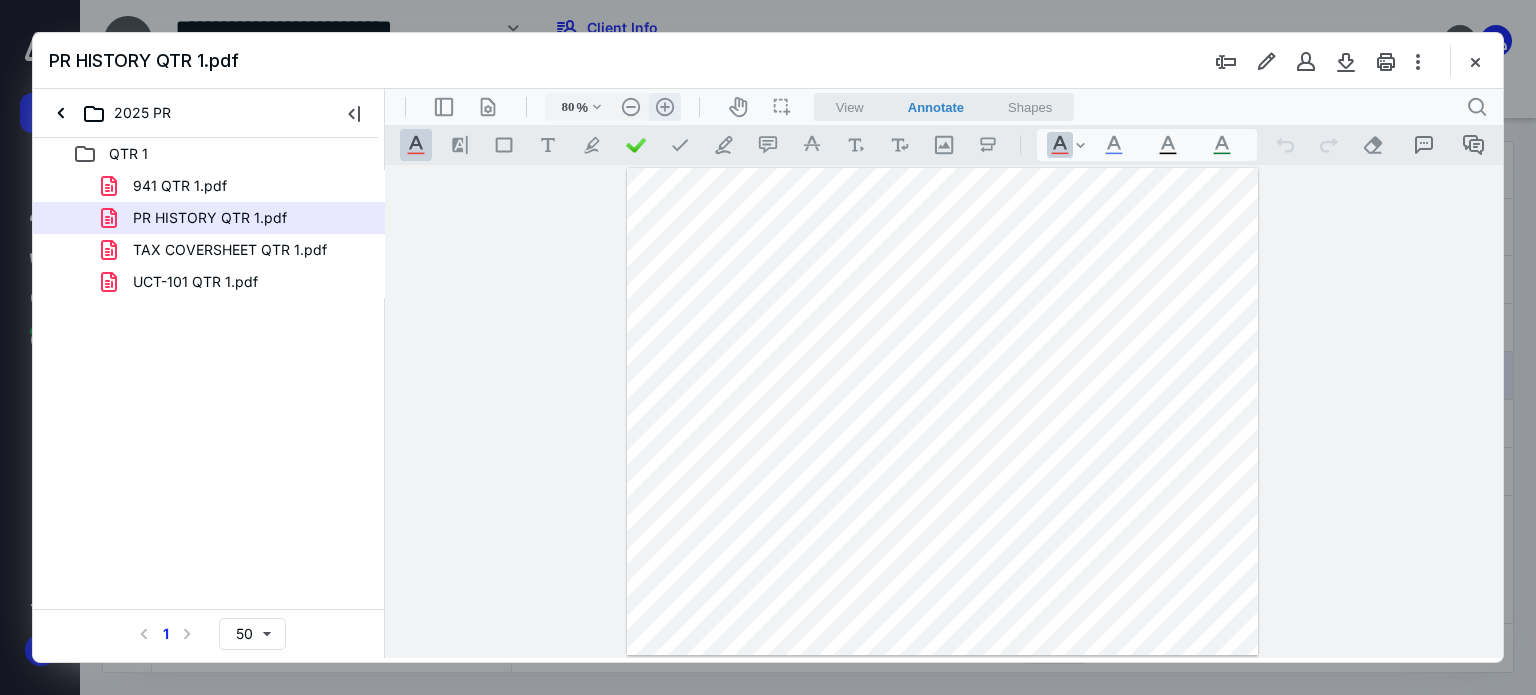 click on ".cls-1{fill:#abb0c4;} icon - header - zoom - in - line" at bounding box center (665, 107) 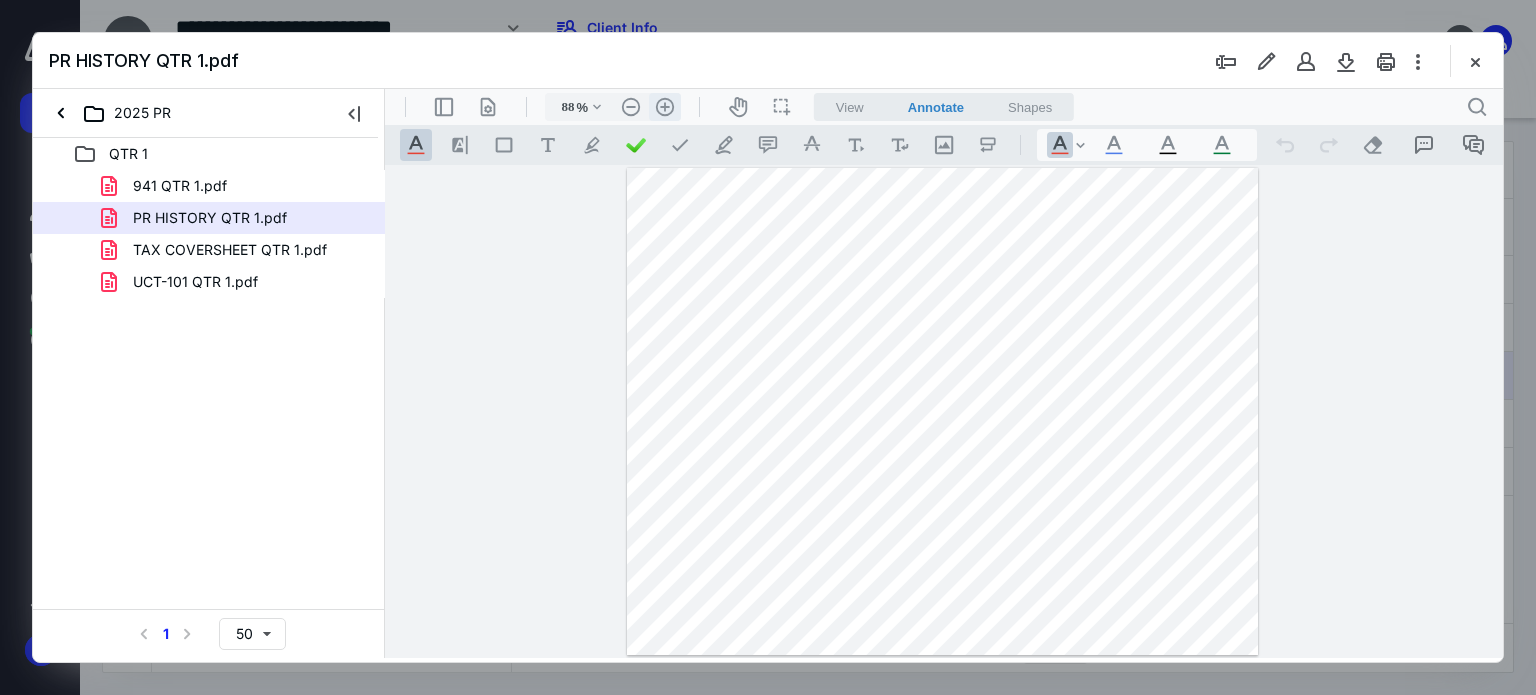 click on ".cls-1{fill:#abb0c4;} icon - header - zoom - in - line" at bounding box center (665, 107) 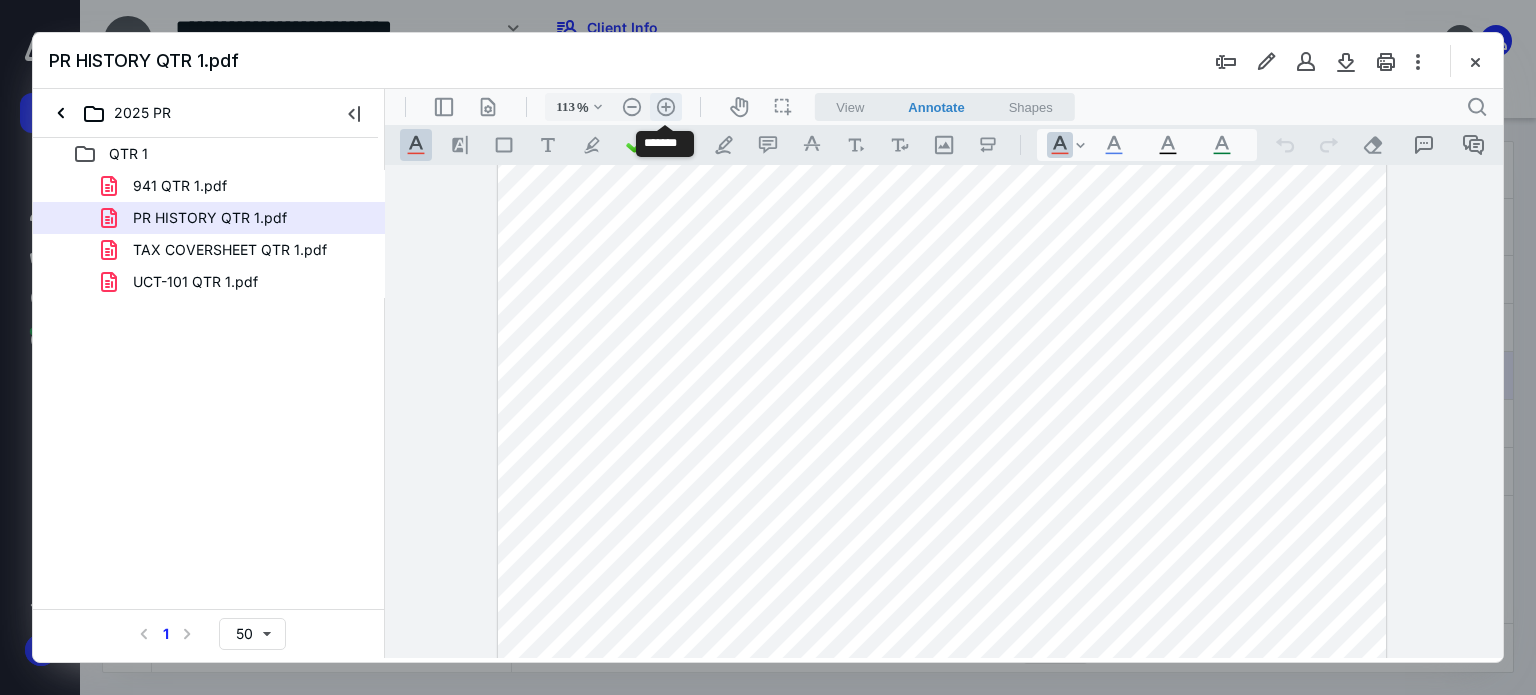click on ".cls-1{fill:#abb0c4;} icon - header - zoom - in - line" at bounding box center [666, 107] 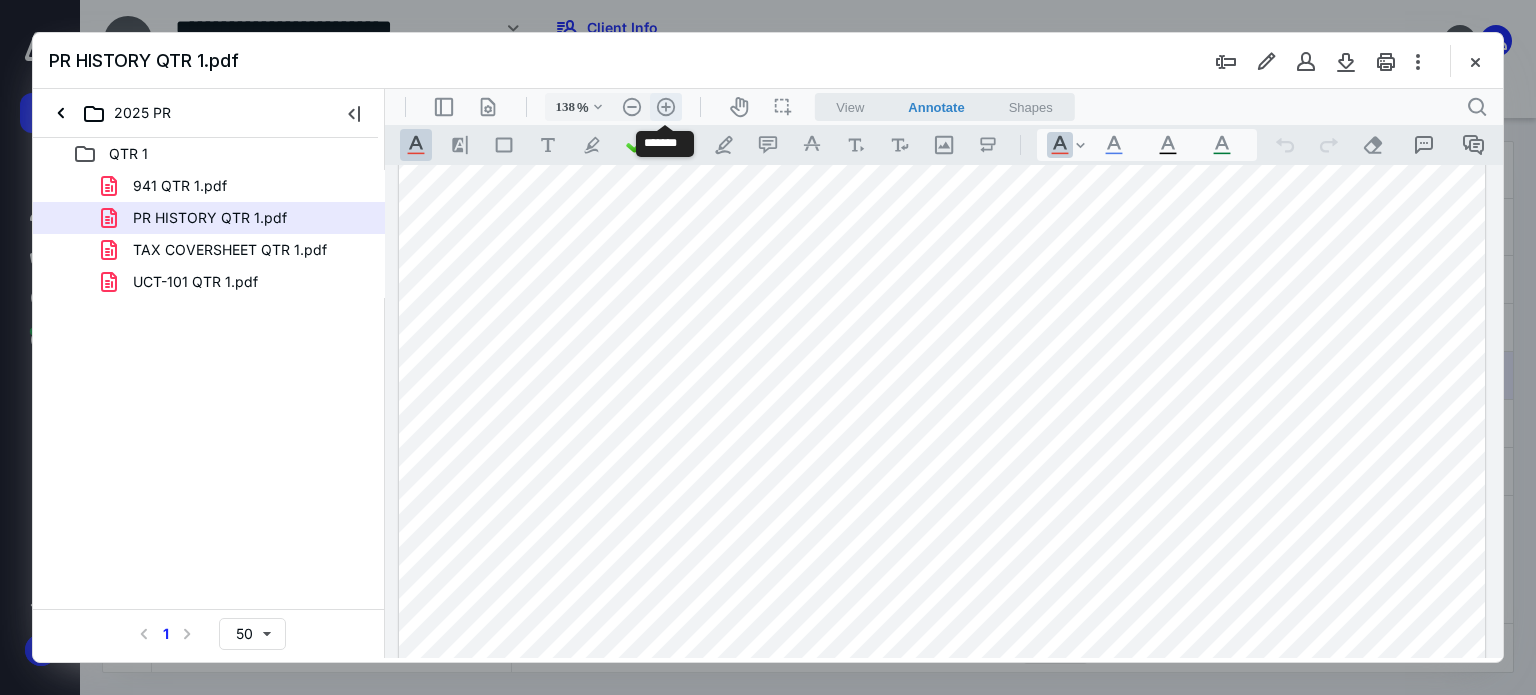 click on ".cls-1{fill:#abb0c4;} icon - header - zoom - in - line" at bounding box center (666, 107) 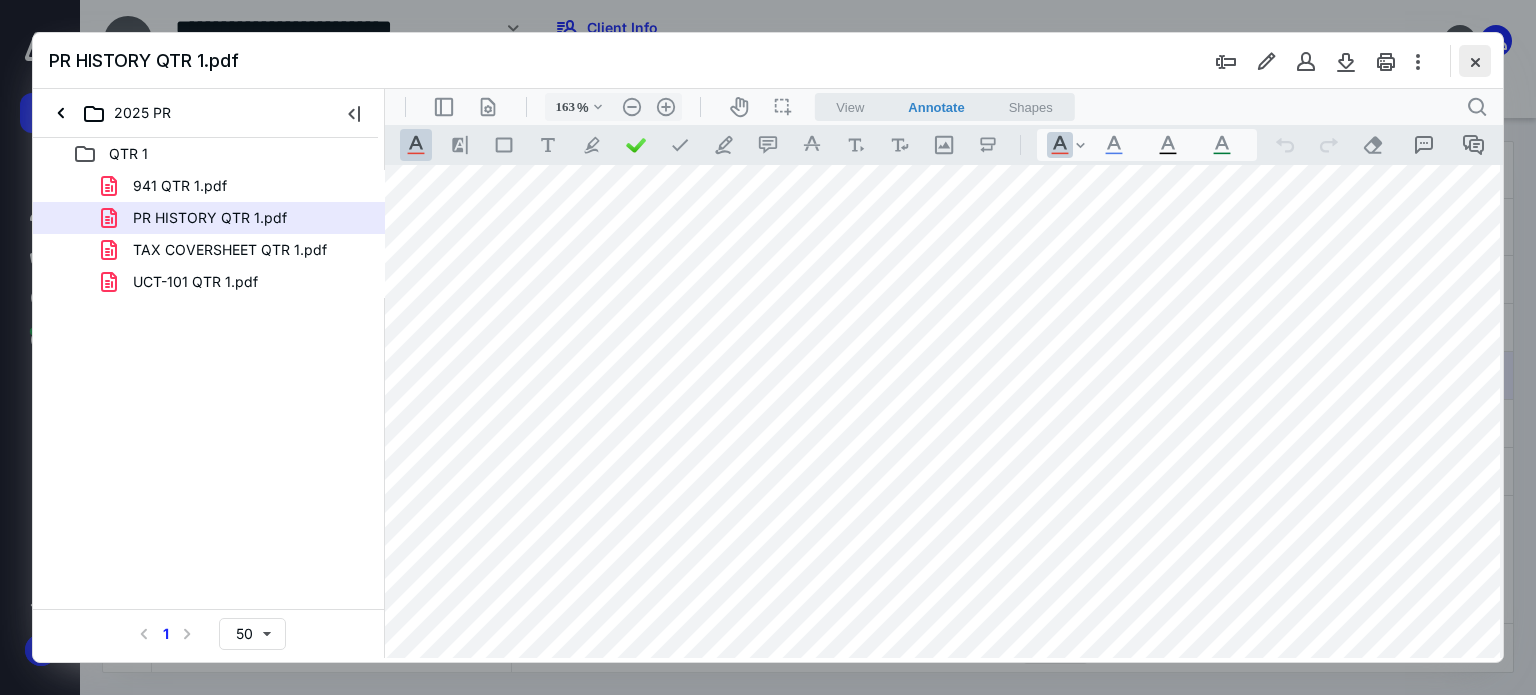 click at bounding box center (1475, 61) 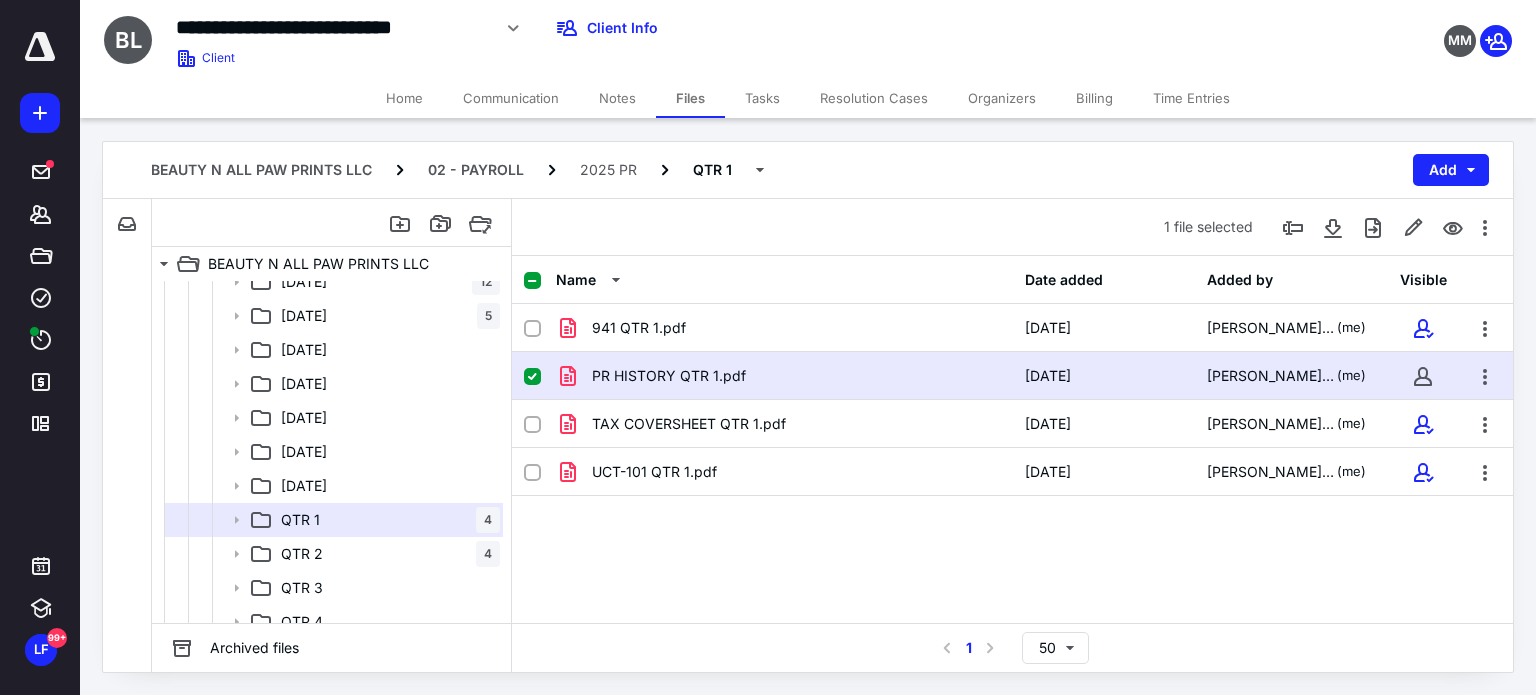 scroll, scrollTop: 1000, scrollLeft: 0, axis: vertical 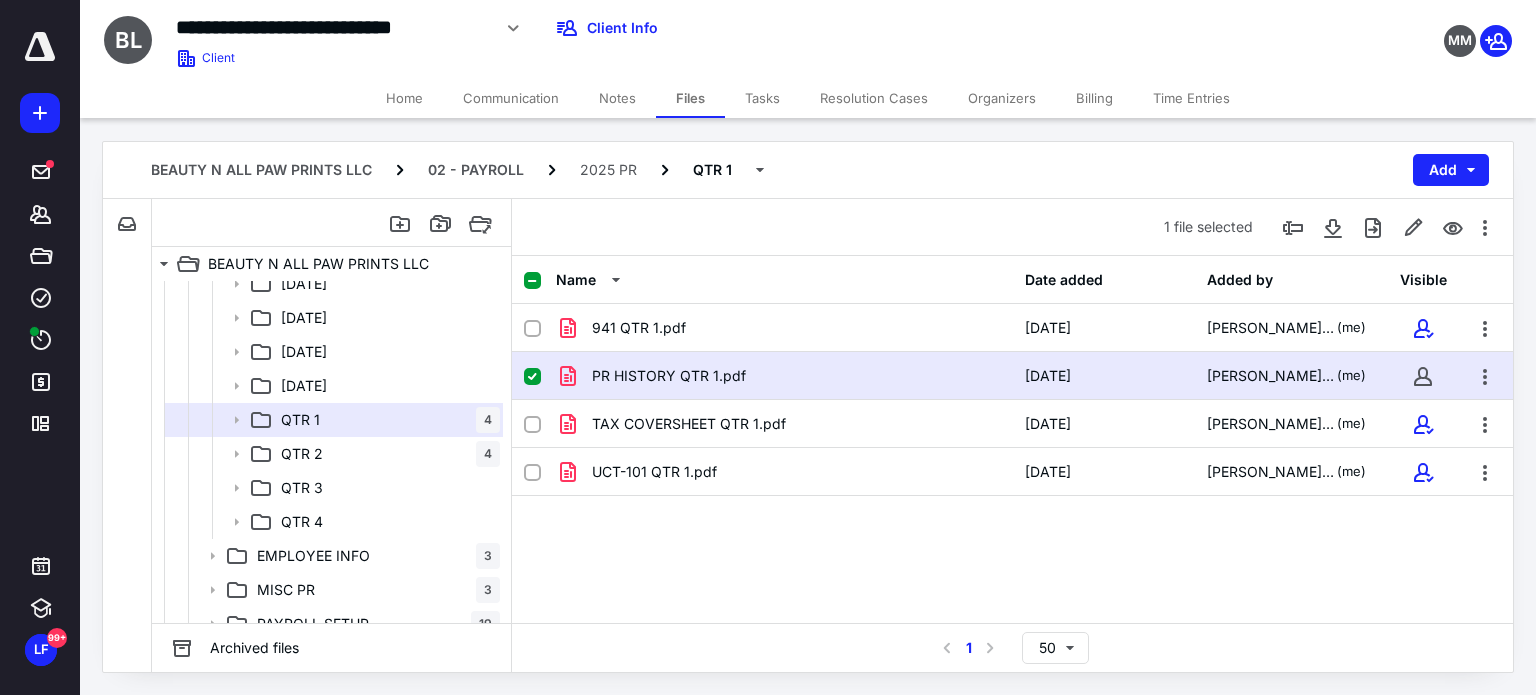 drag, startPoint x: 312, startPoint y: 521, endPoint x: 560, endPoint y: 558, distance: 250.74489 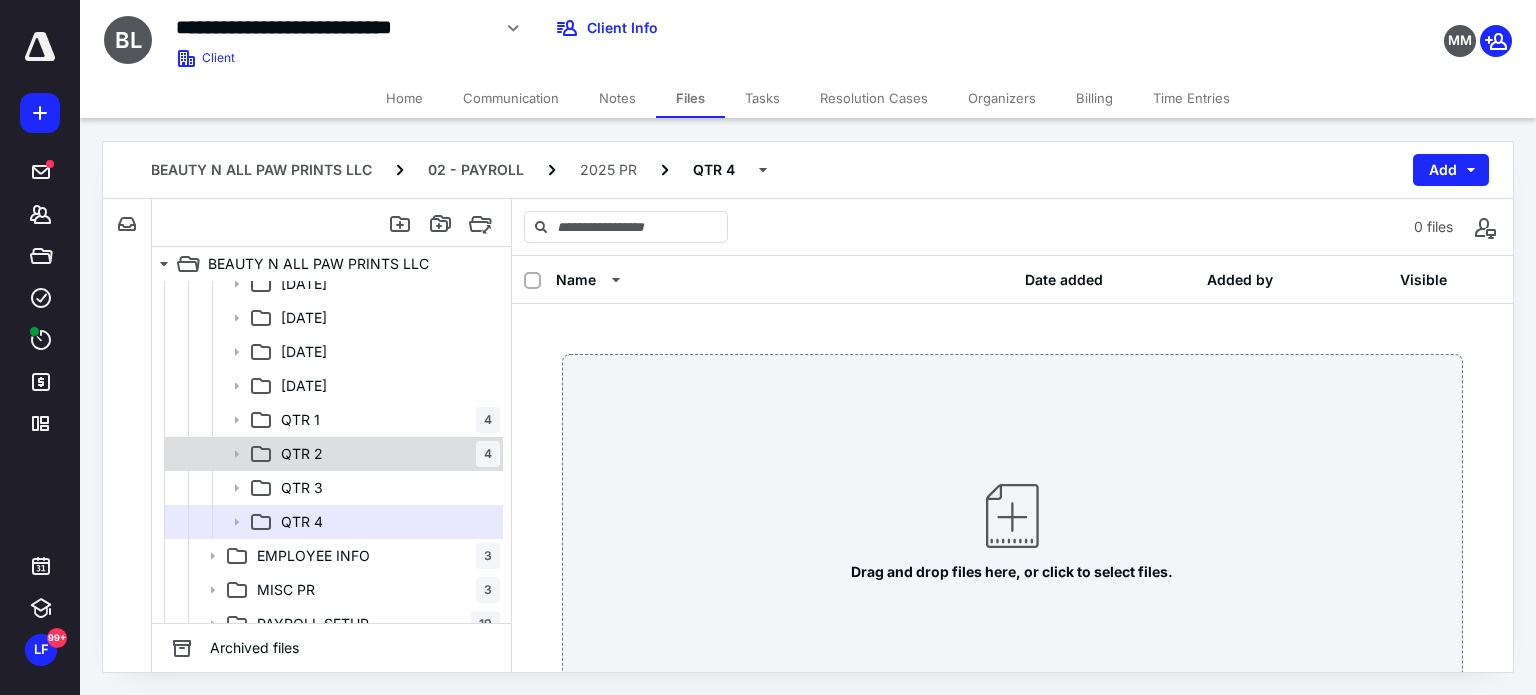 click on "QTR 2 4" at bounding box center [386, 454] 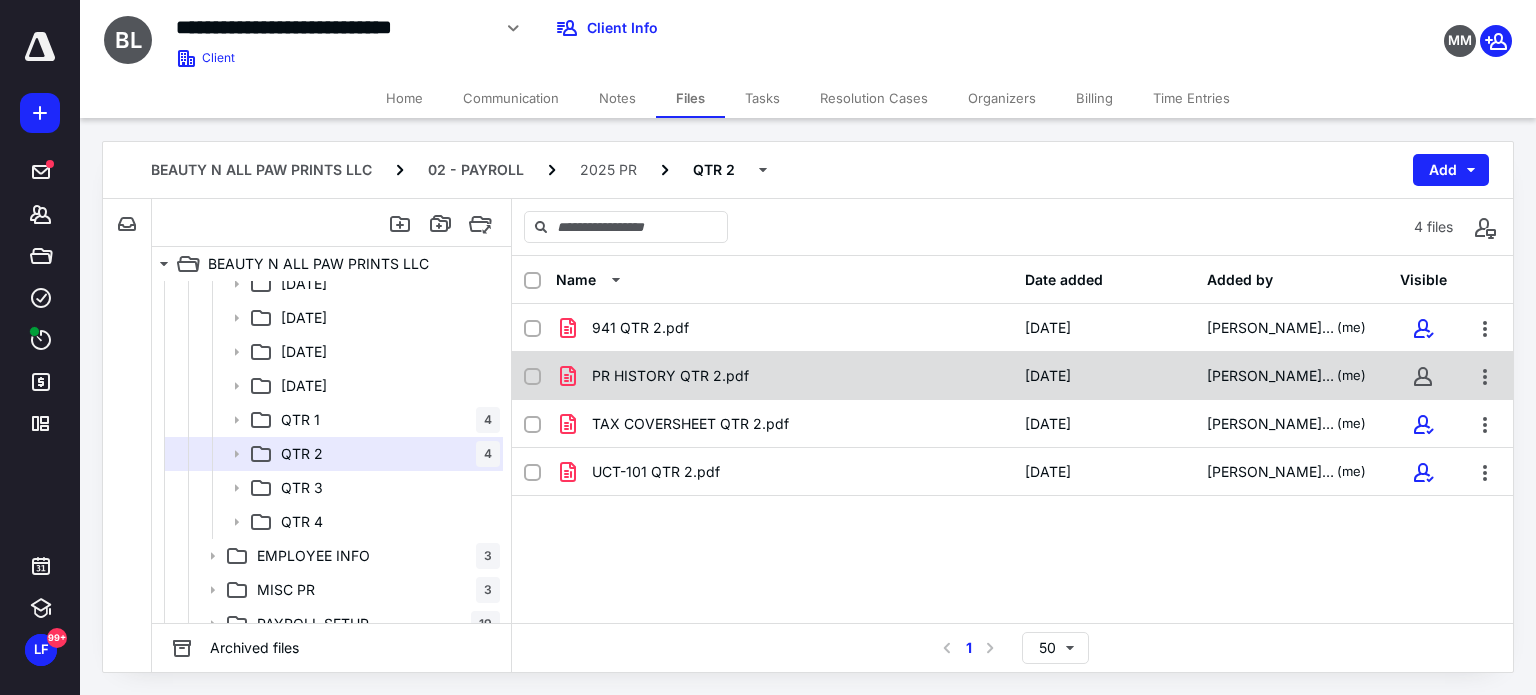 click on "PR HISTORY QTR 2.pdf 7/2/2025 Laura Friday  (me)" at bounding box center (1012, 376) 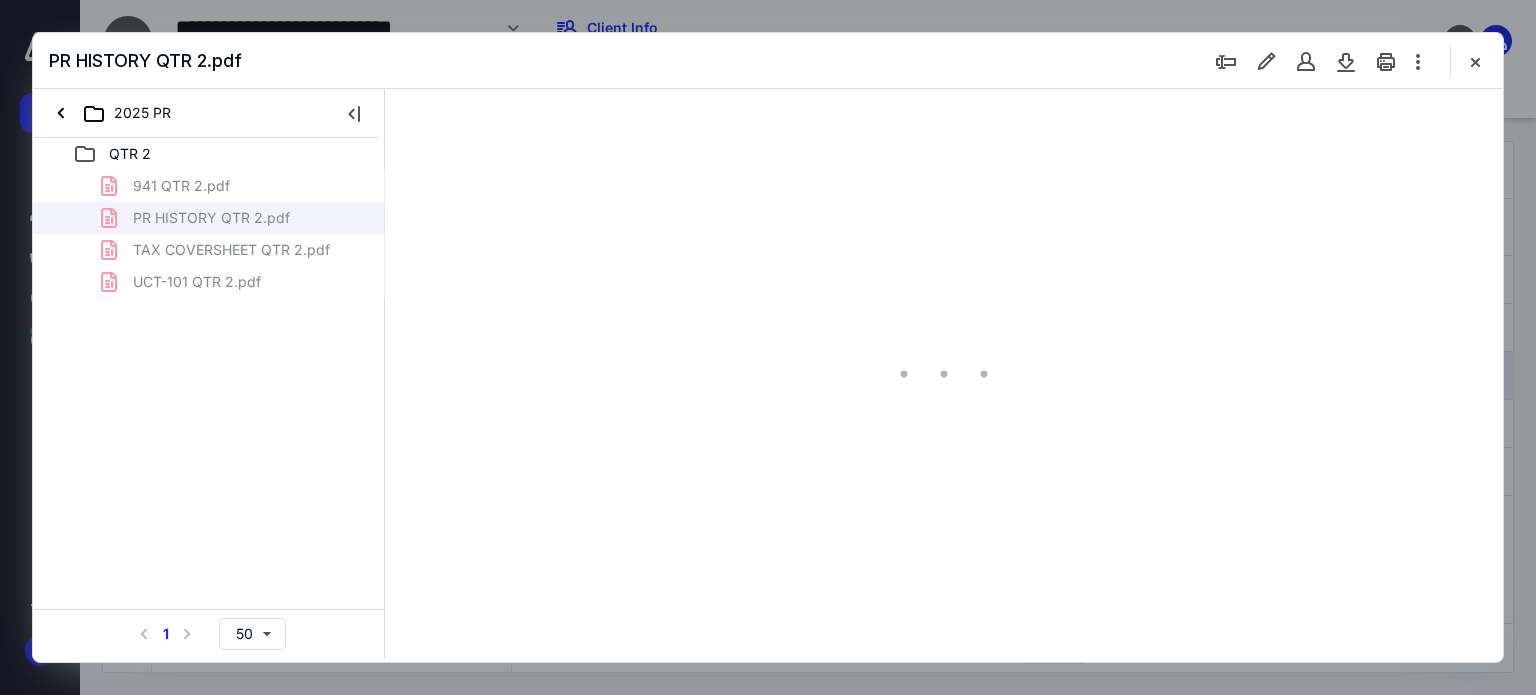 scroll, scrollTop: 0, scrollLeft: 0, axis: both 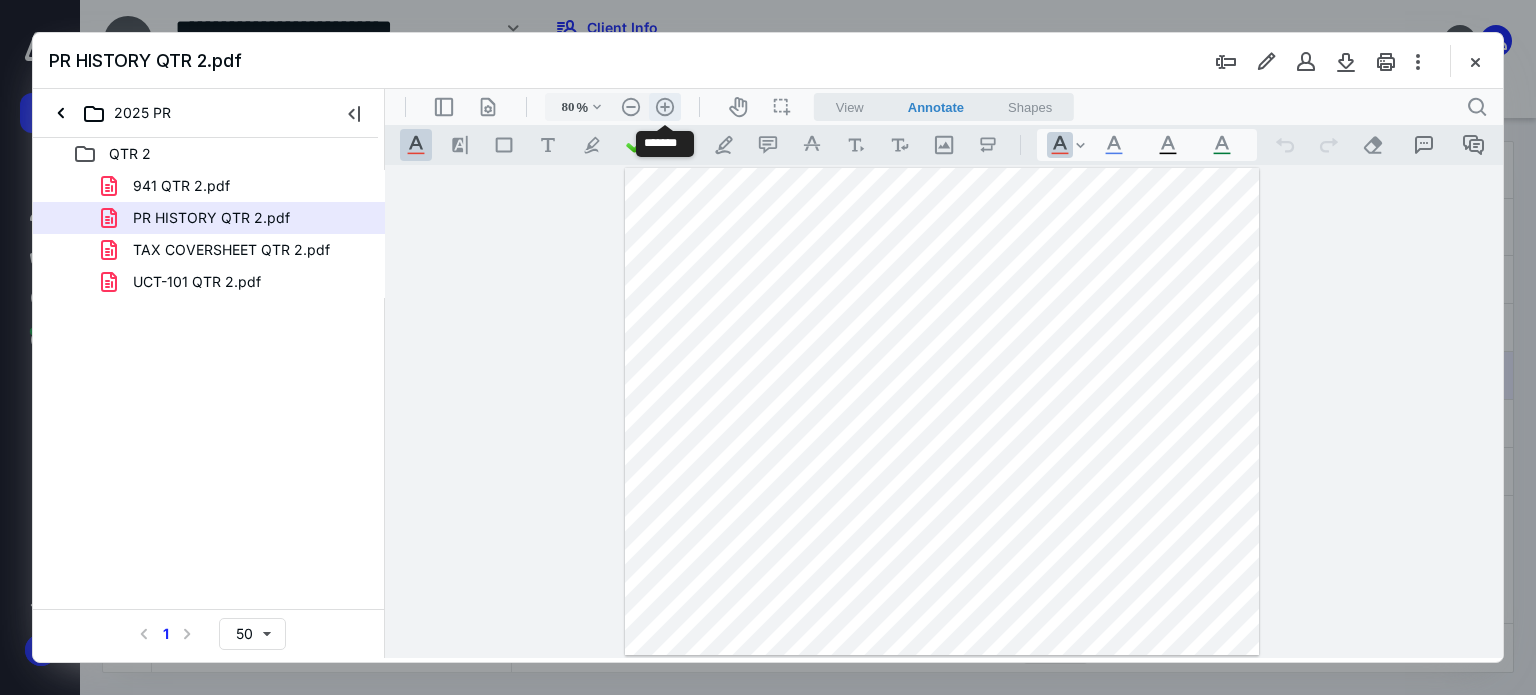 click on ".cls-1{fill:#abb0c4;} icon - header - zoom - in - line" at bounding box center [665, 107] 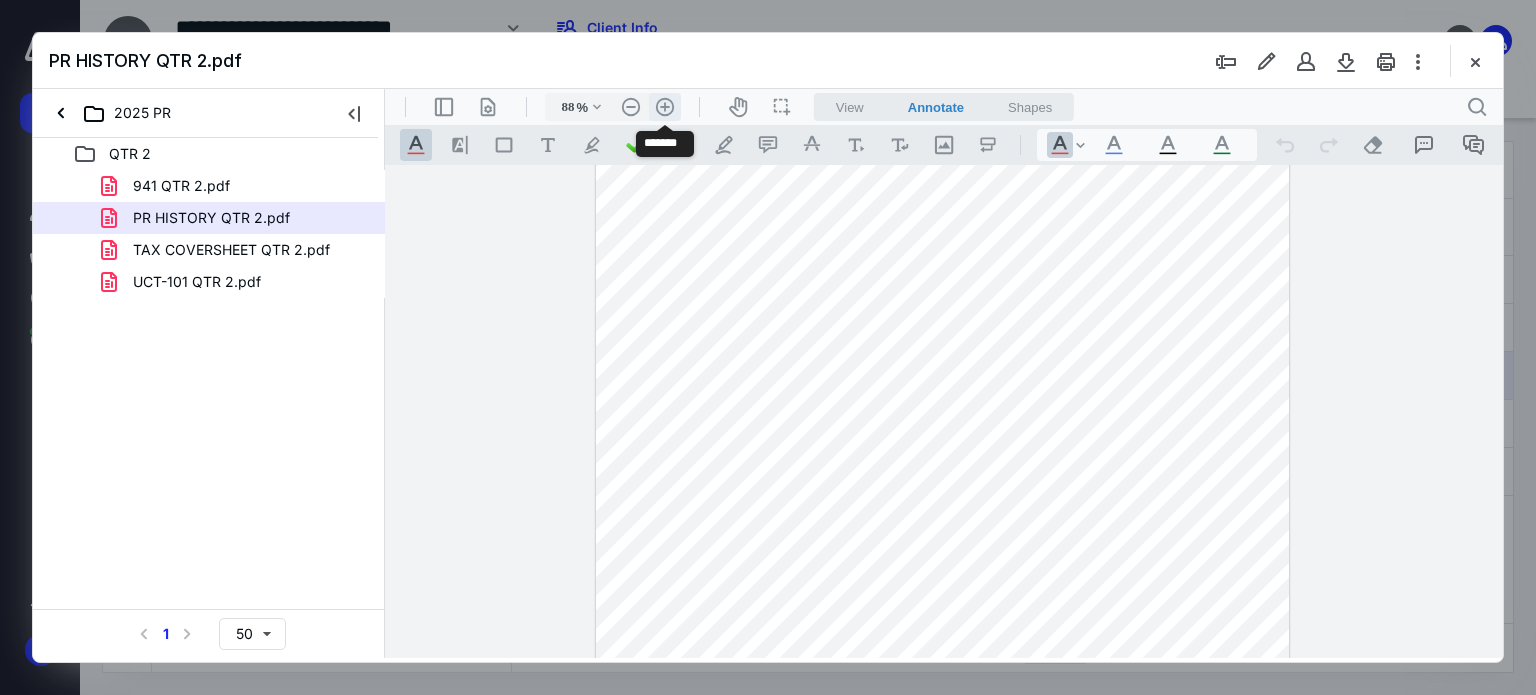 click on ".cls-1{fill:#abb0c4;} icon - header - zoom - in - line" at bounding box center [665, 107] 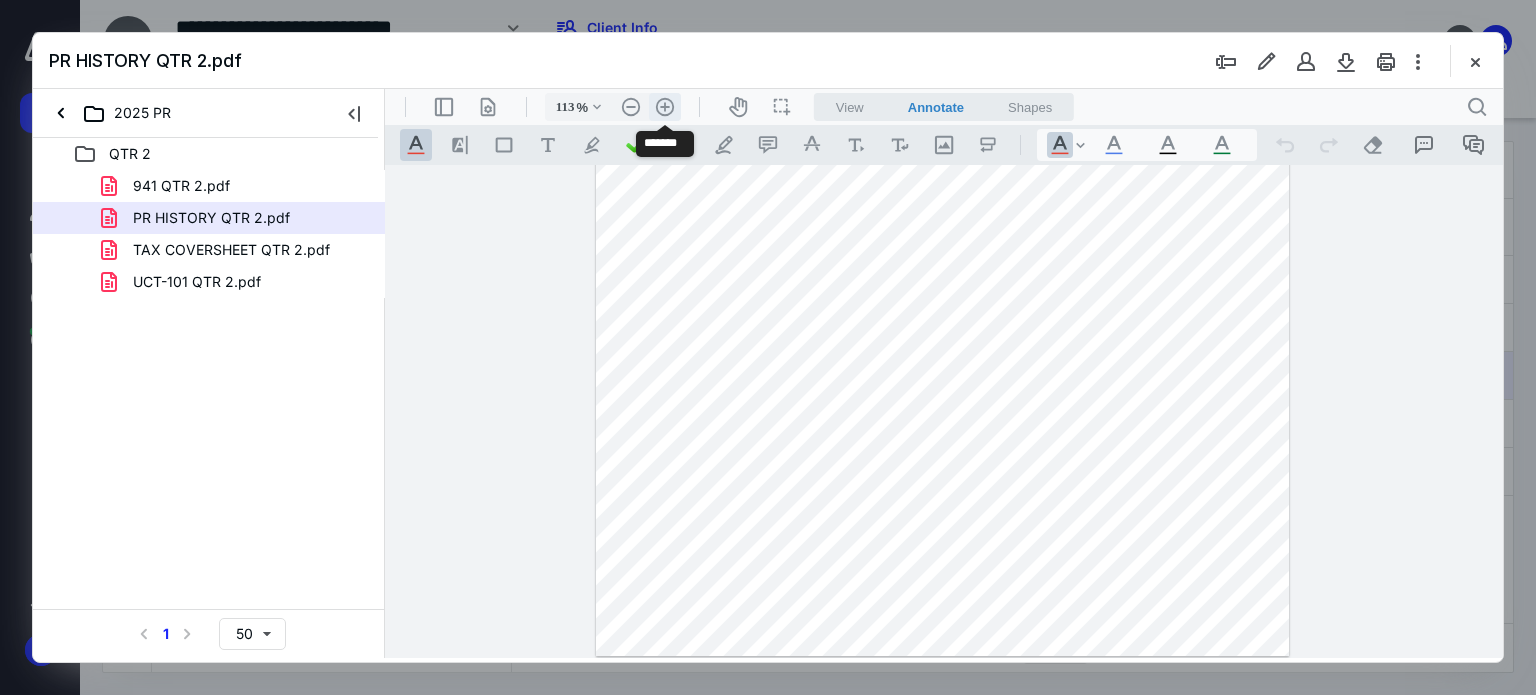click on ".cls-1{fill:#abb0c4;} icon - header - zoom - in - line" at bounding box center (665, 107) 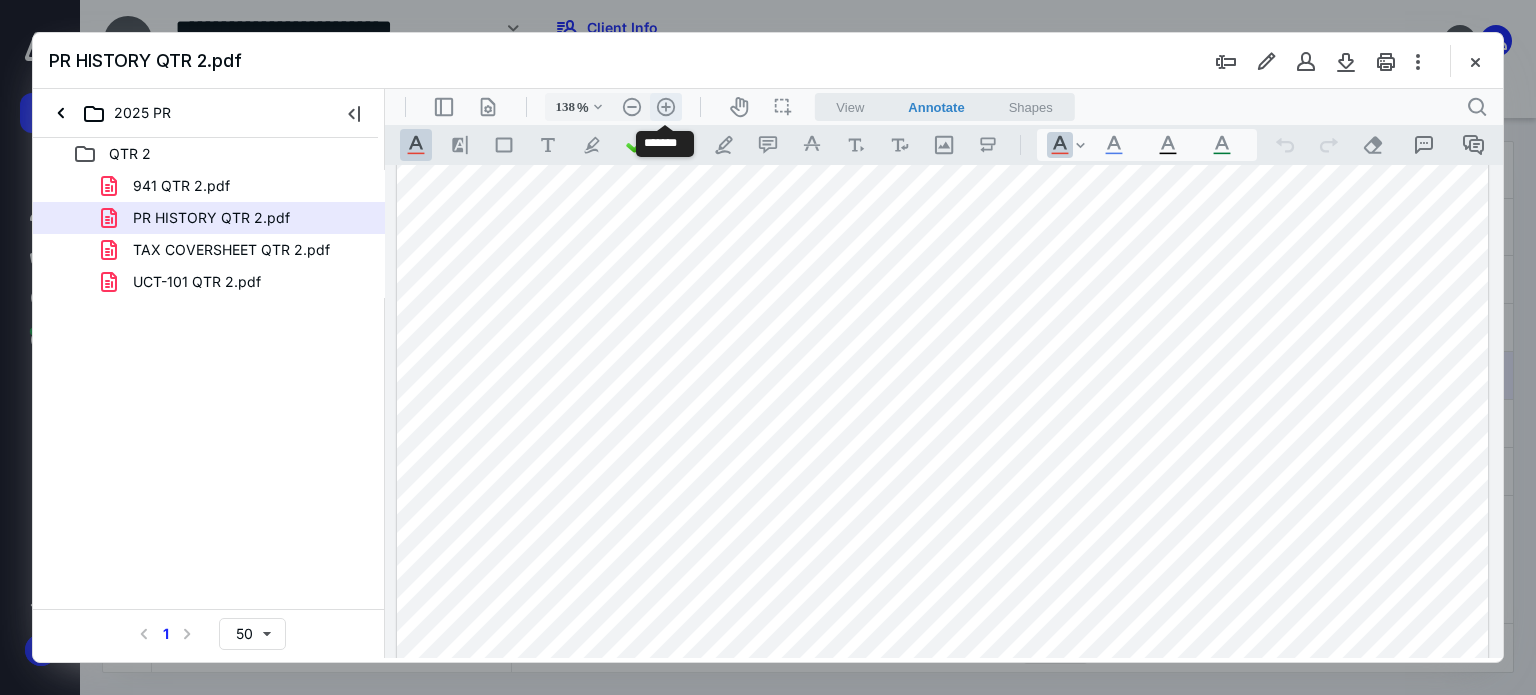scroll, scrollTop: 151, scrollLeft: 0, axis: vertical 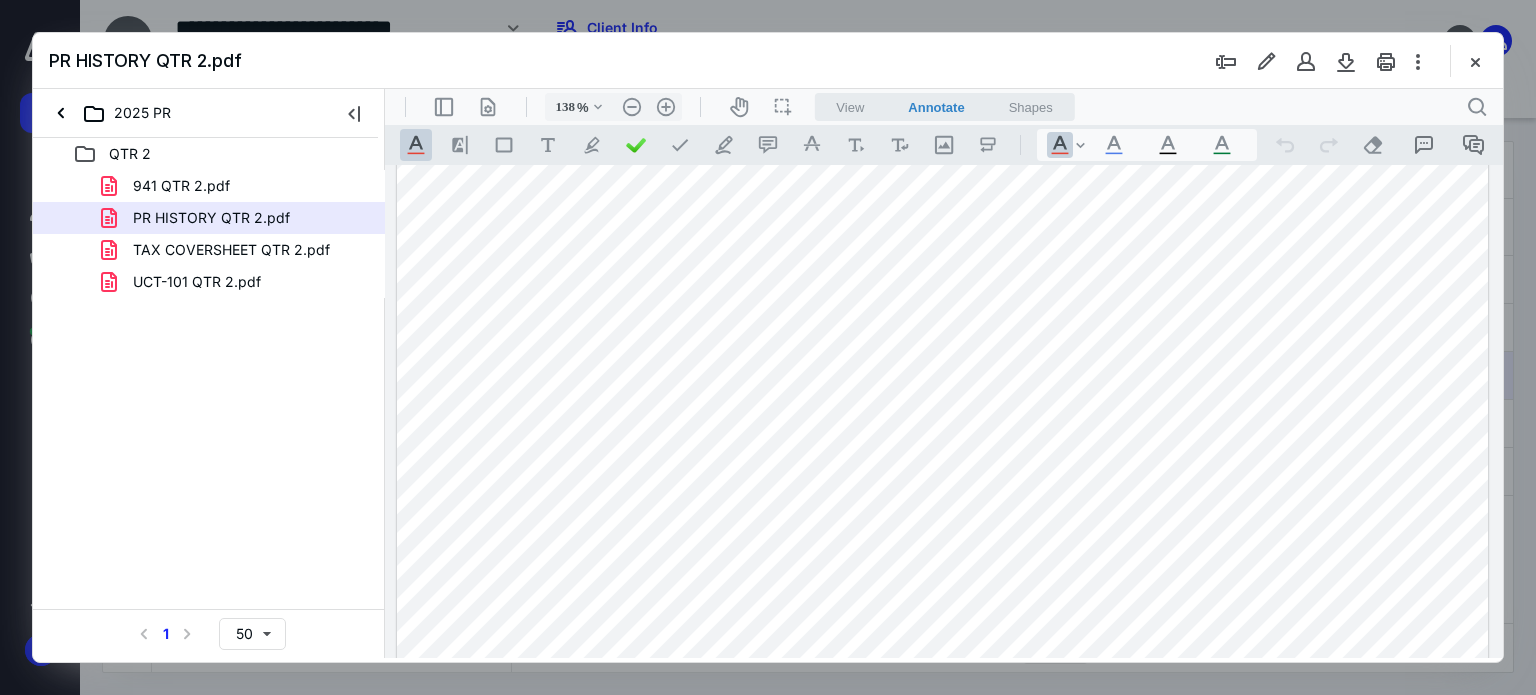 click at bounding box center (1475, 61) 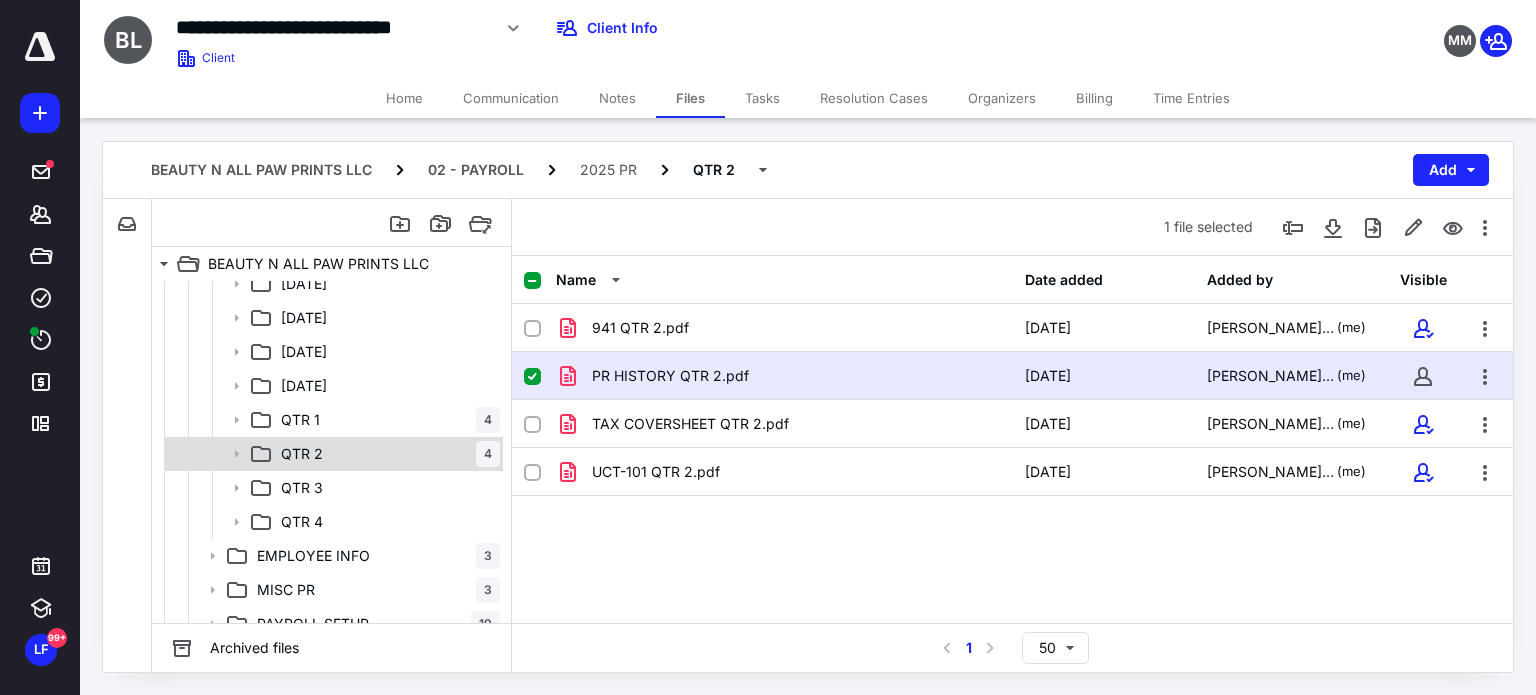 drag, startPoint x: 330, startPoint y: 418, endPoint x: 467, endPoint y: 448, distance: 140.24622 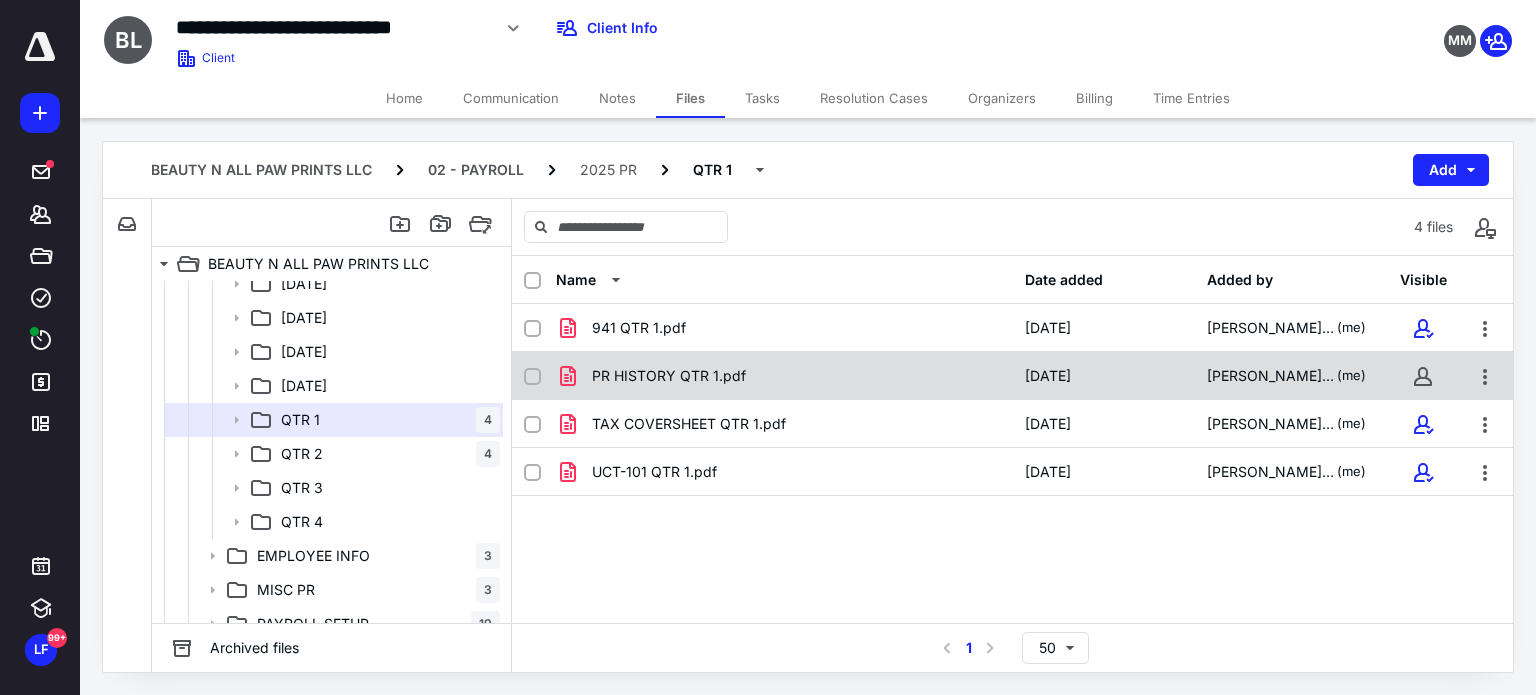 click on "PR HISTORY QTR 1.pdf 4/12/2025 Laura Friday  (me)" at bounding box center (1012, 376) 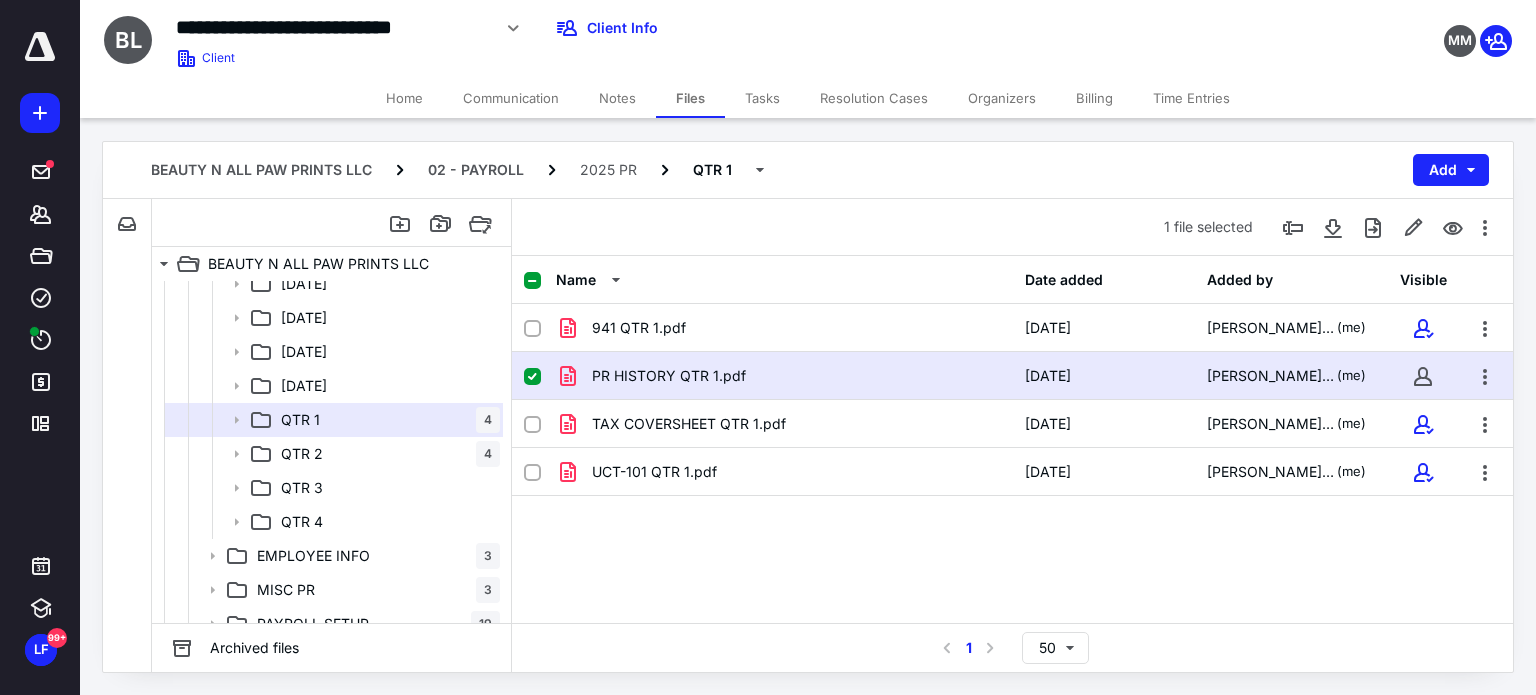 click on "PR HISTORY QTR 1.pdf 4/12/2025 Laura Friday  (me)" at bounding box center (1012, 376) 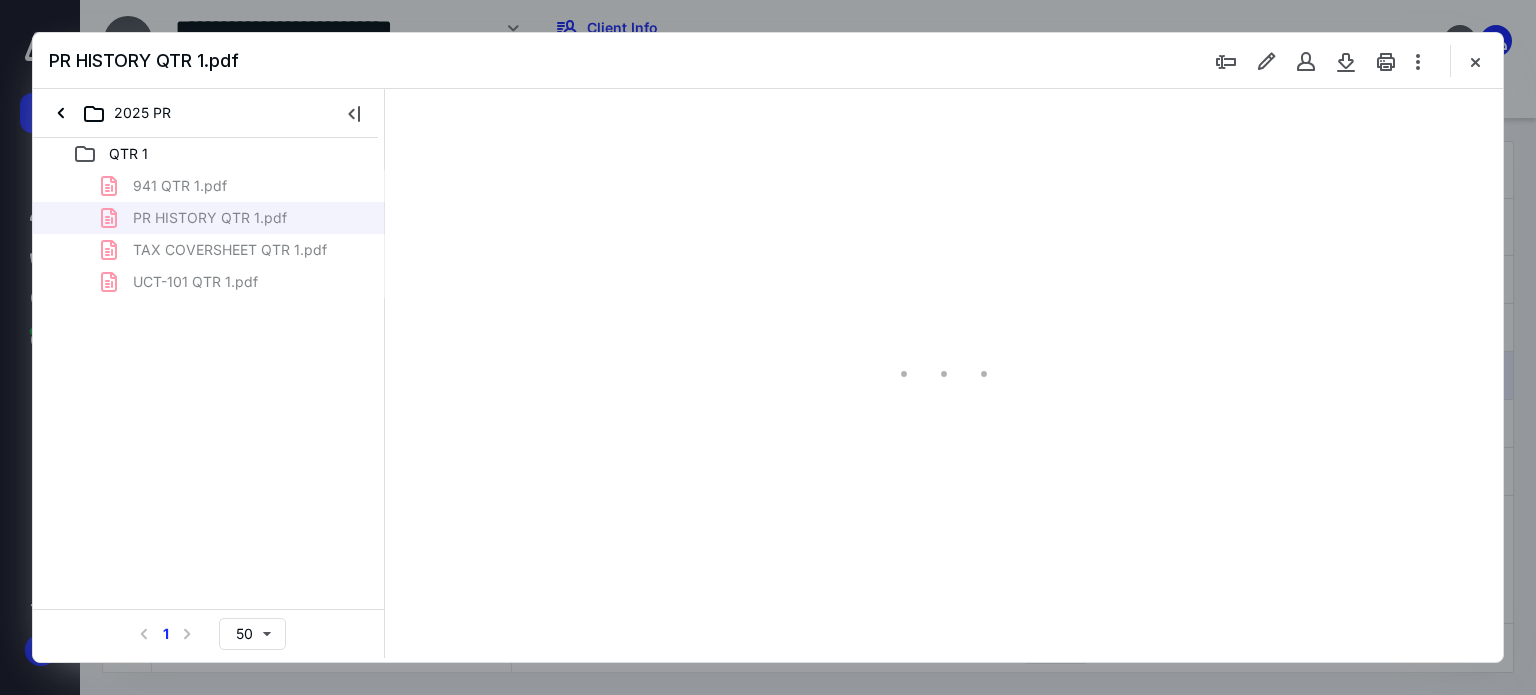 scroll, scrollTop: 0, scrollLeft: 0, axis: both 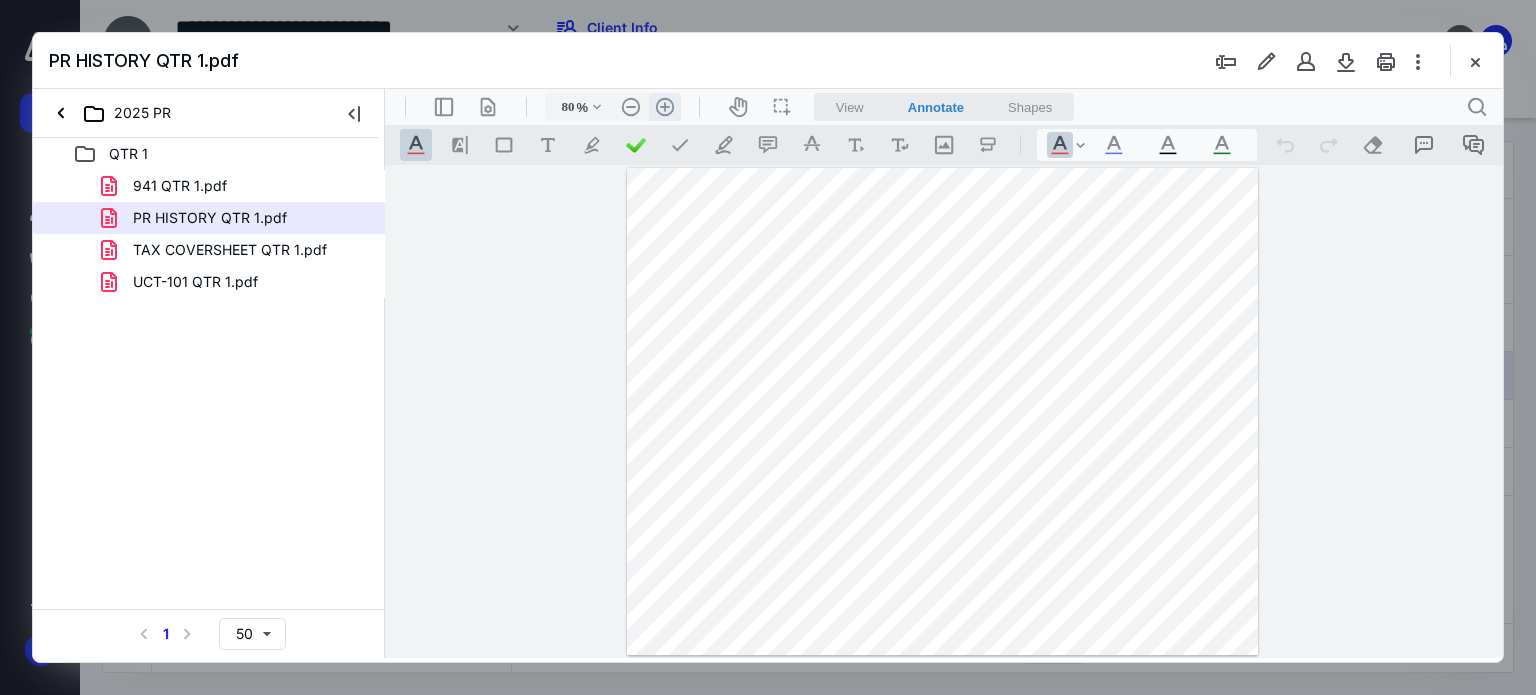 click on ".cls-1{fill:#abb0c4;} icon - header - zoom - in - line" at bounding box center (665, 107) 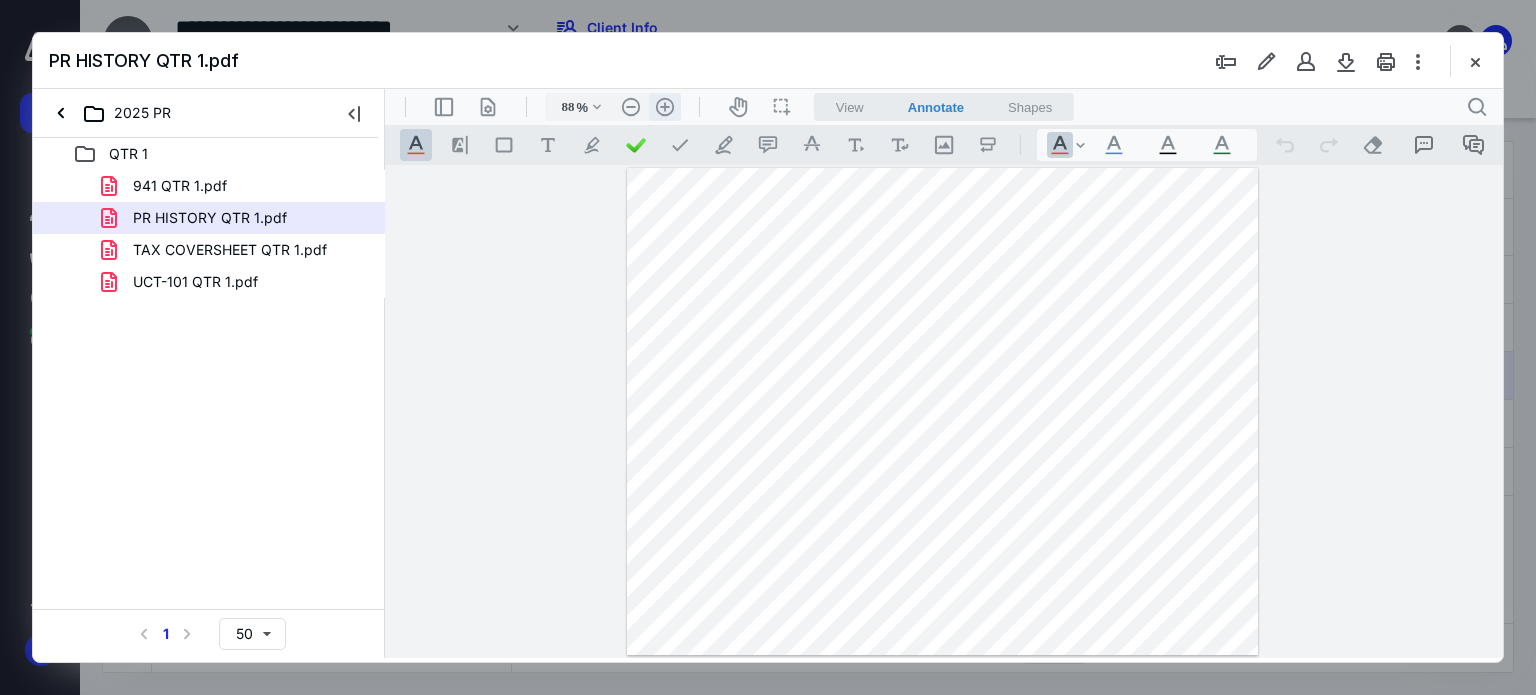 click on ".cls-1{fill:#abb0c4;} icon - header - zoom - in - line" at bounding box center [665, 107] 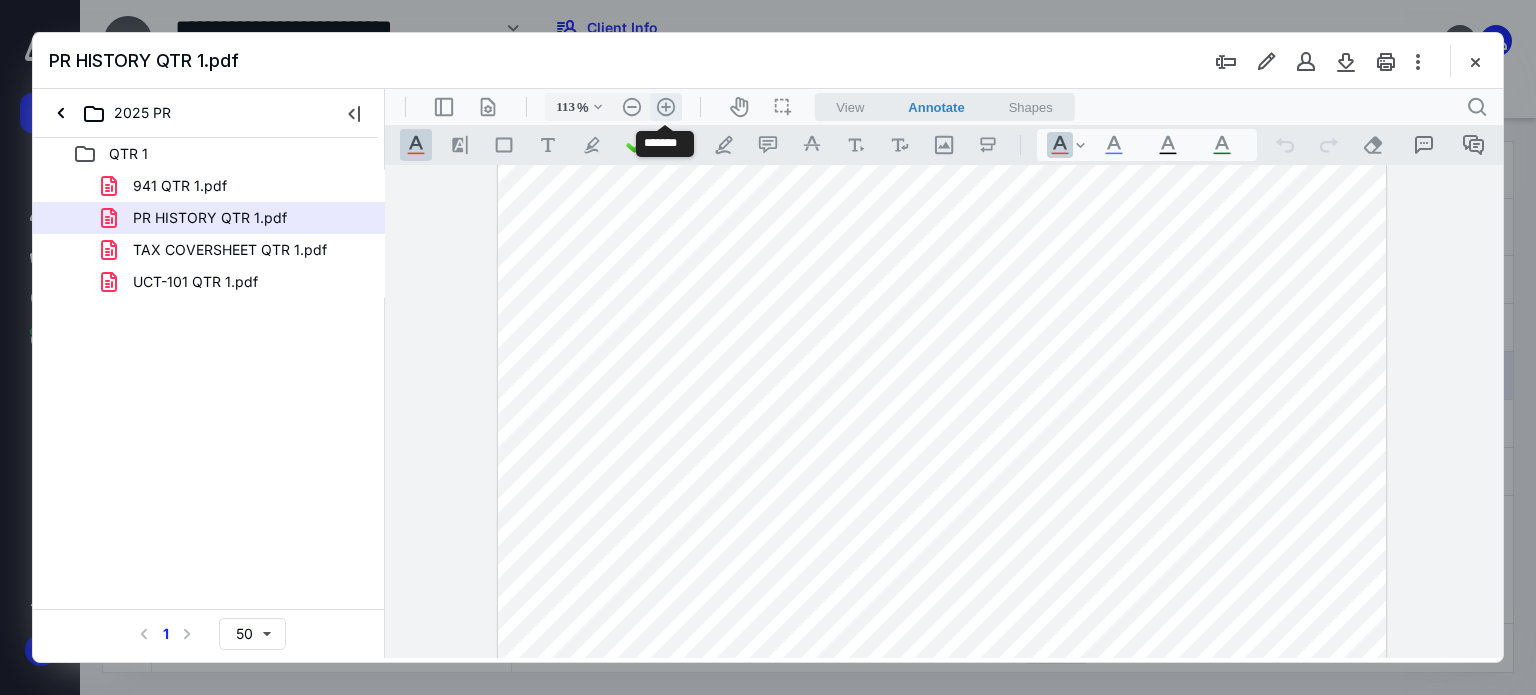 click on ".cls-1{fill:#abb0c4;} icon - header - zoom - in - line" at bounding box center (666, 107) 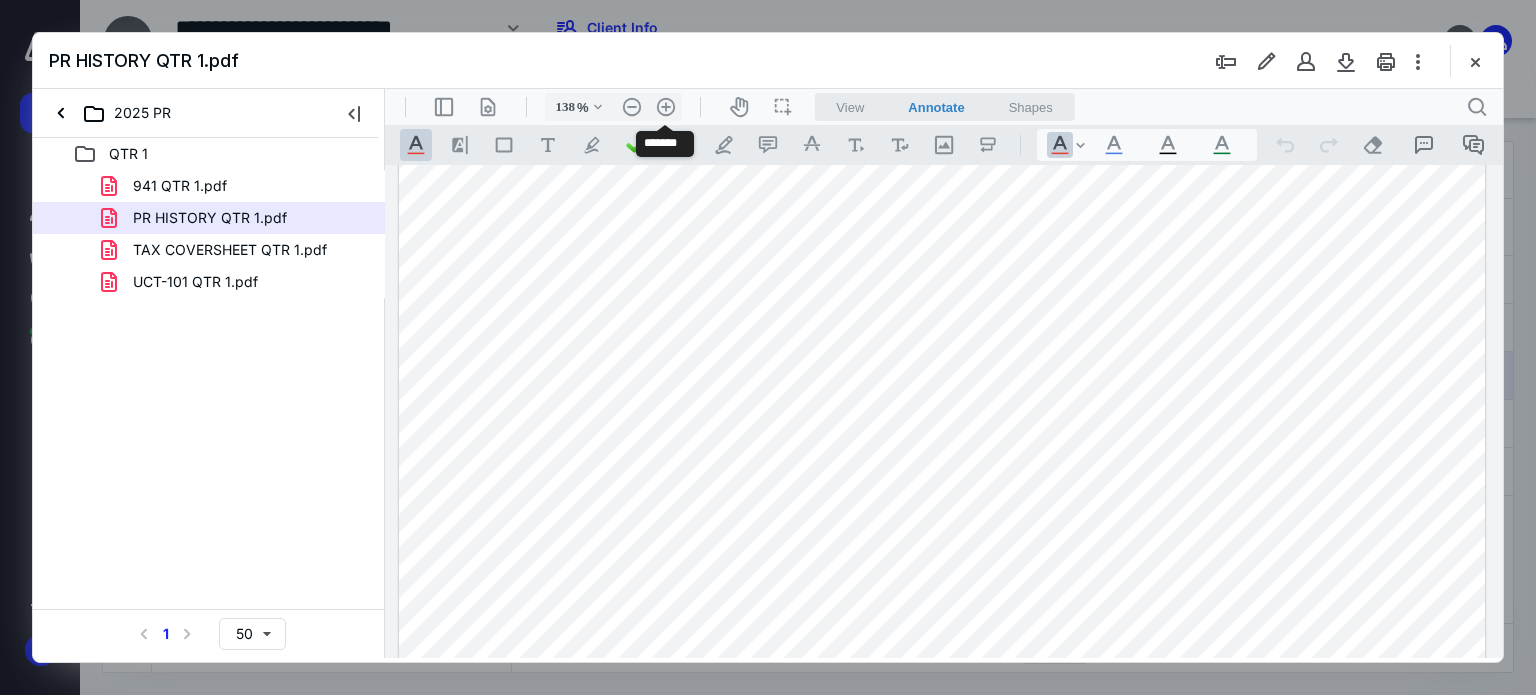scroll, scrollTop: 151, scrollLeft: 0, axis: vertical 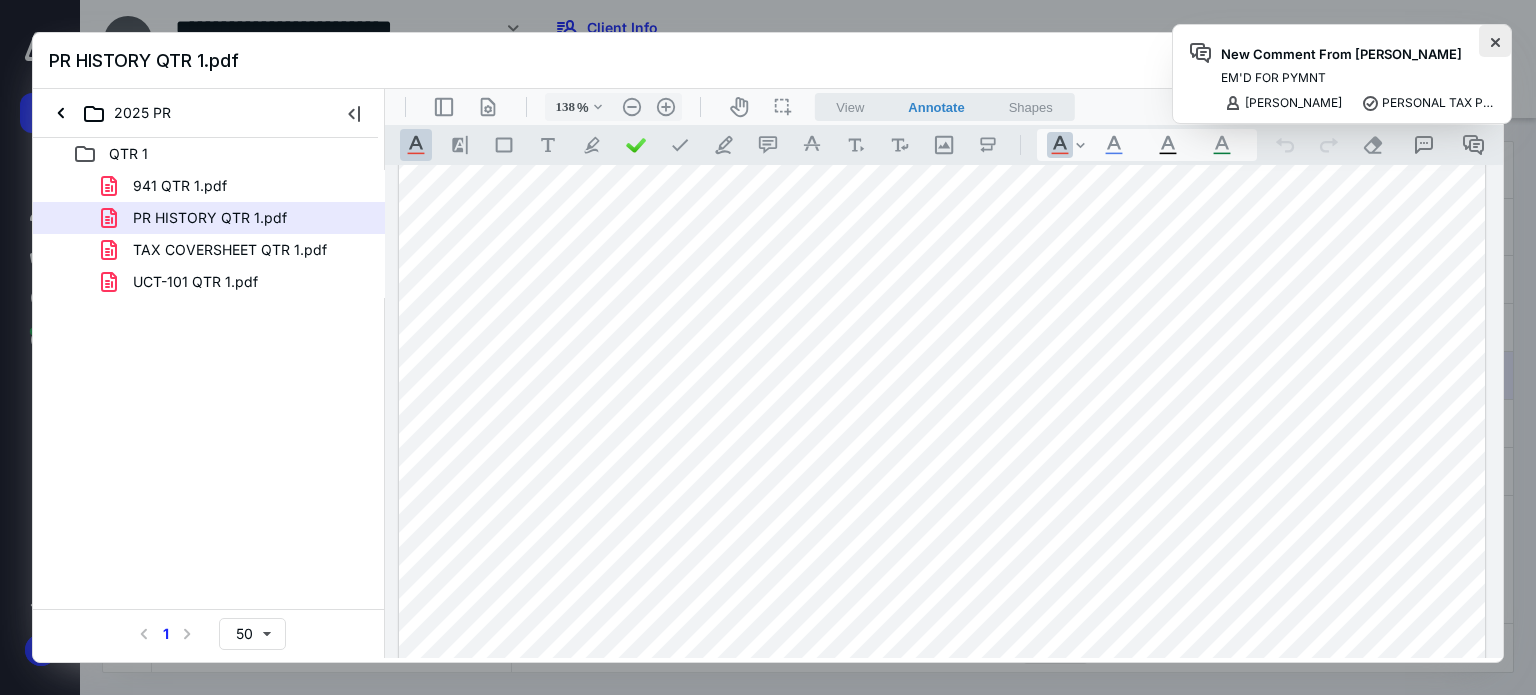 click at bounding box center [1495, 41] 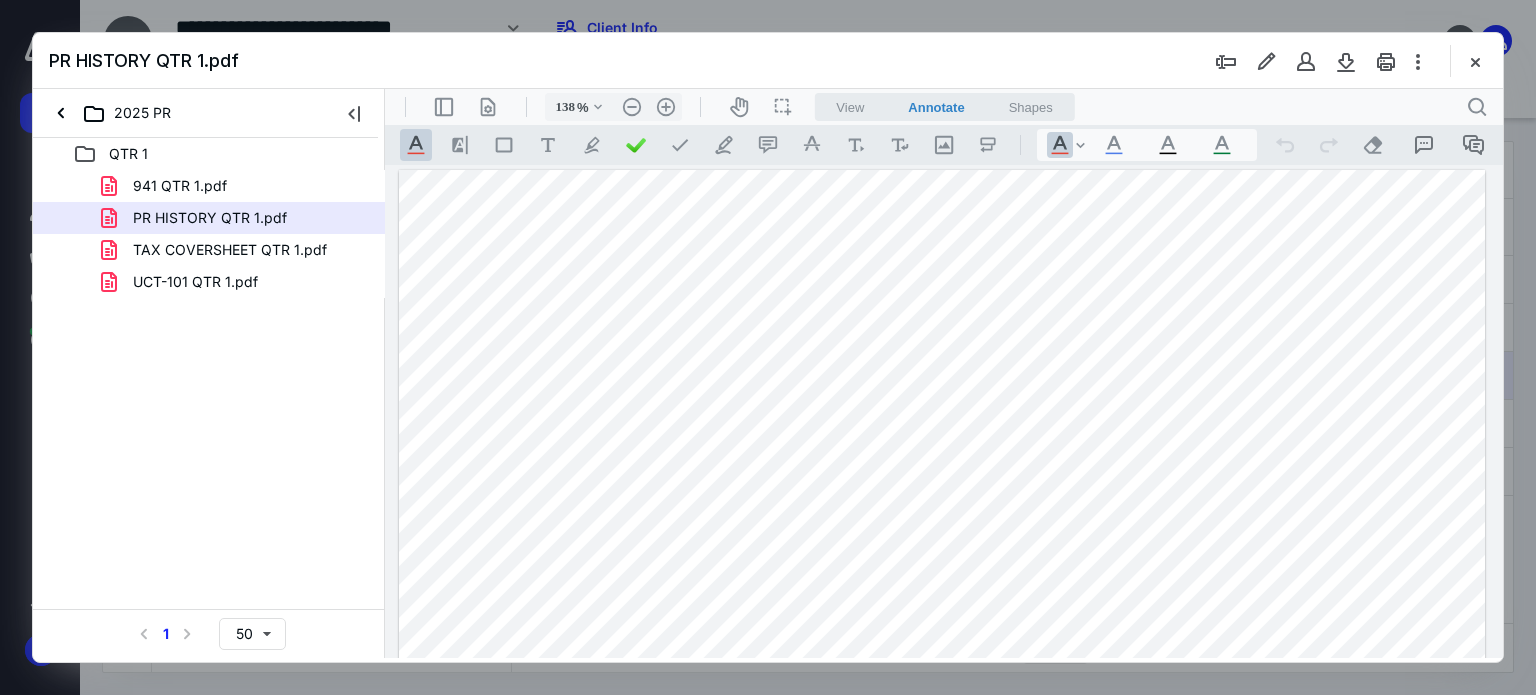 scroll, scrollTop: 300, scrollLeft: 0, axis: vertical 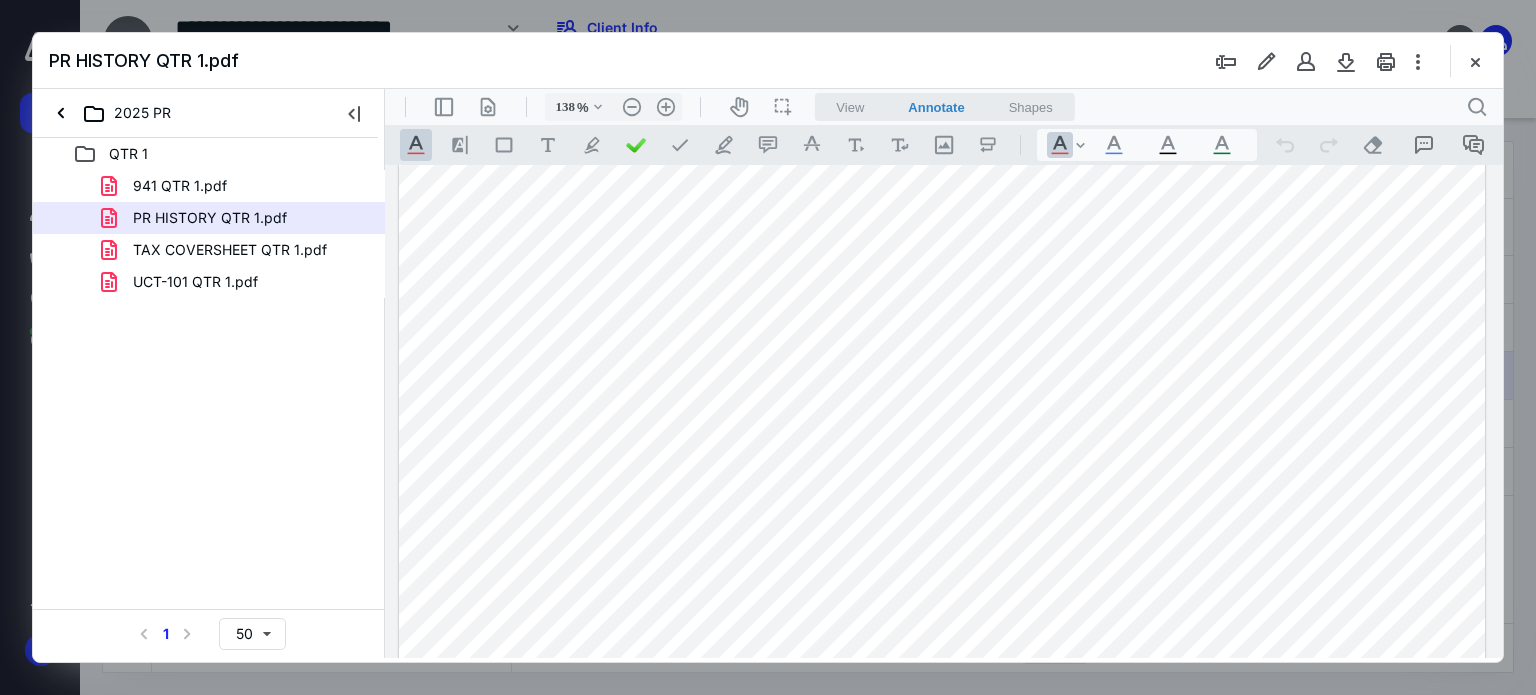 click at bounding box center (1475, 61) 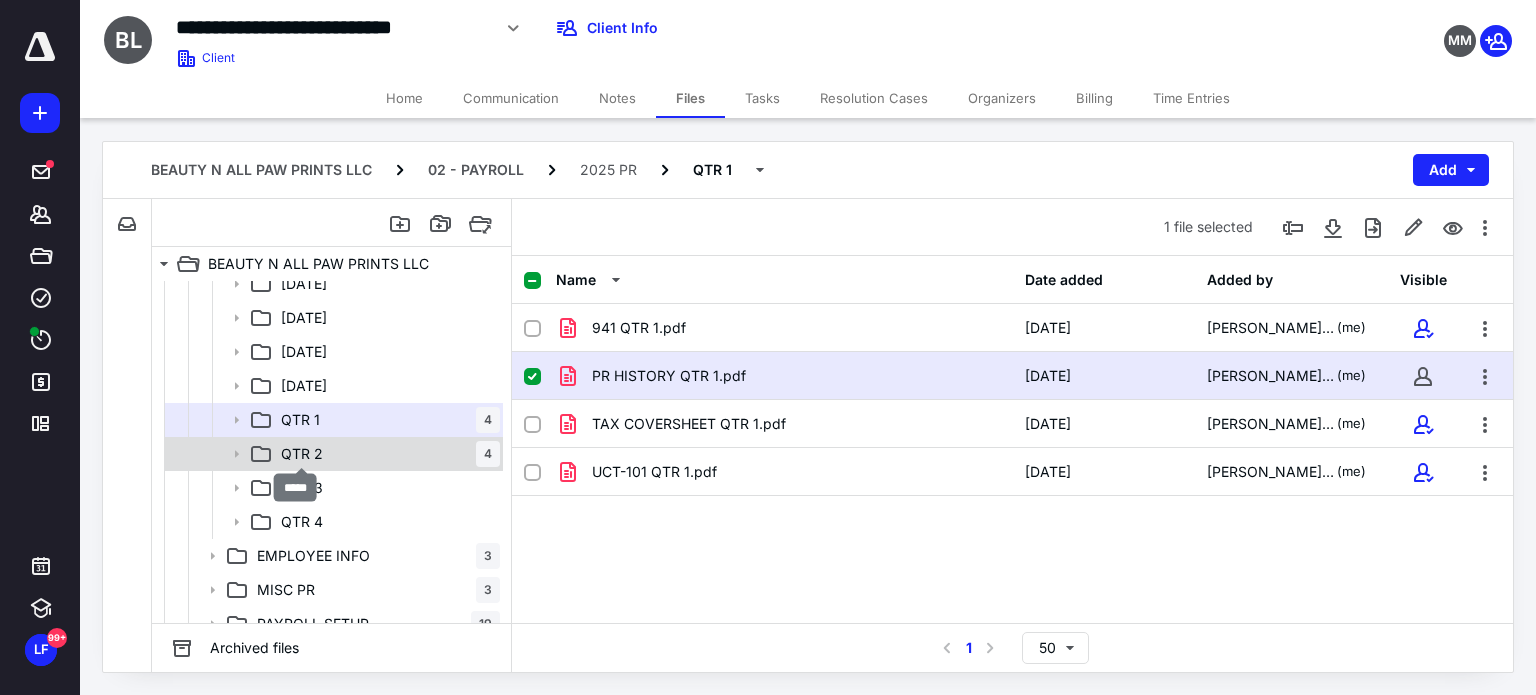 click on "QTR 2" at bounding box center (302, 454) 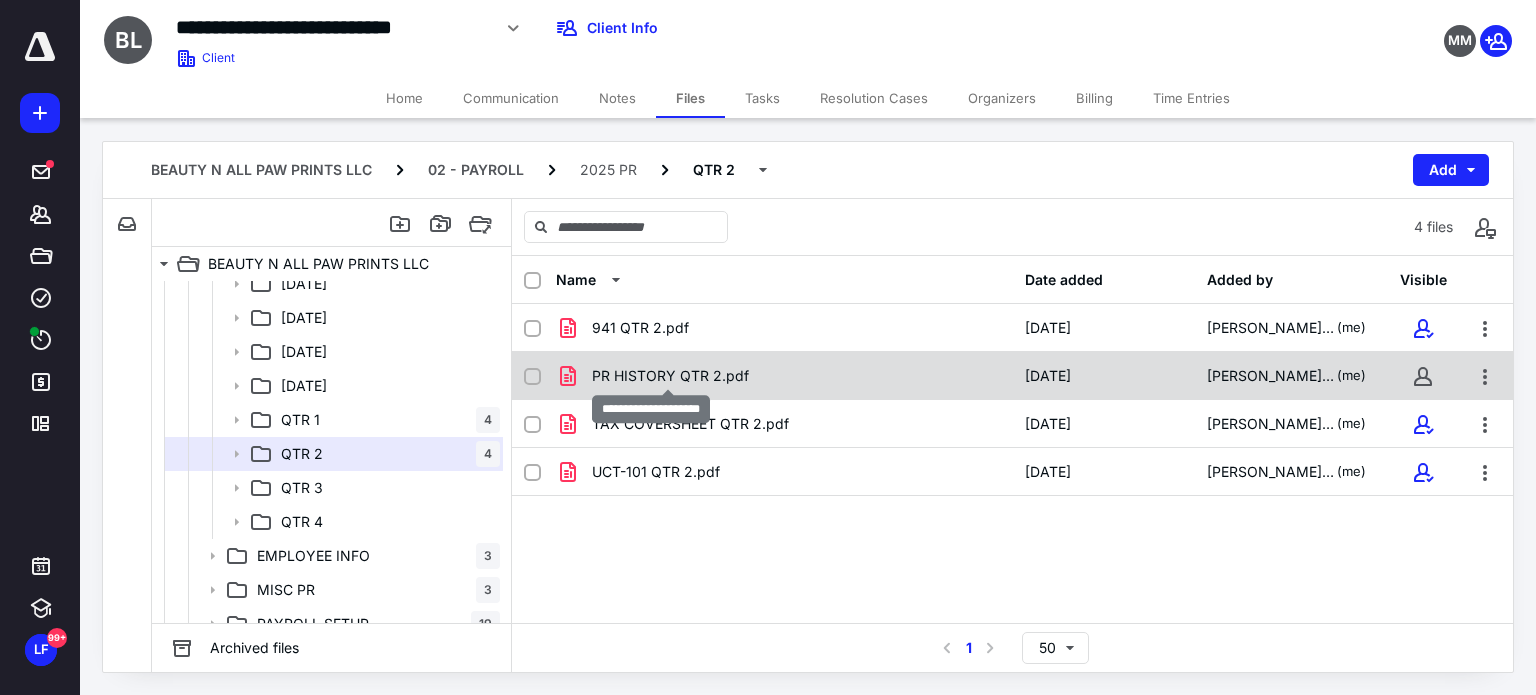 click on "PR HISTORY QTR 2.pdf" at bounding box center (670, 376) 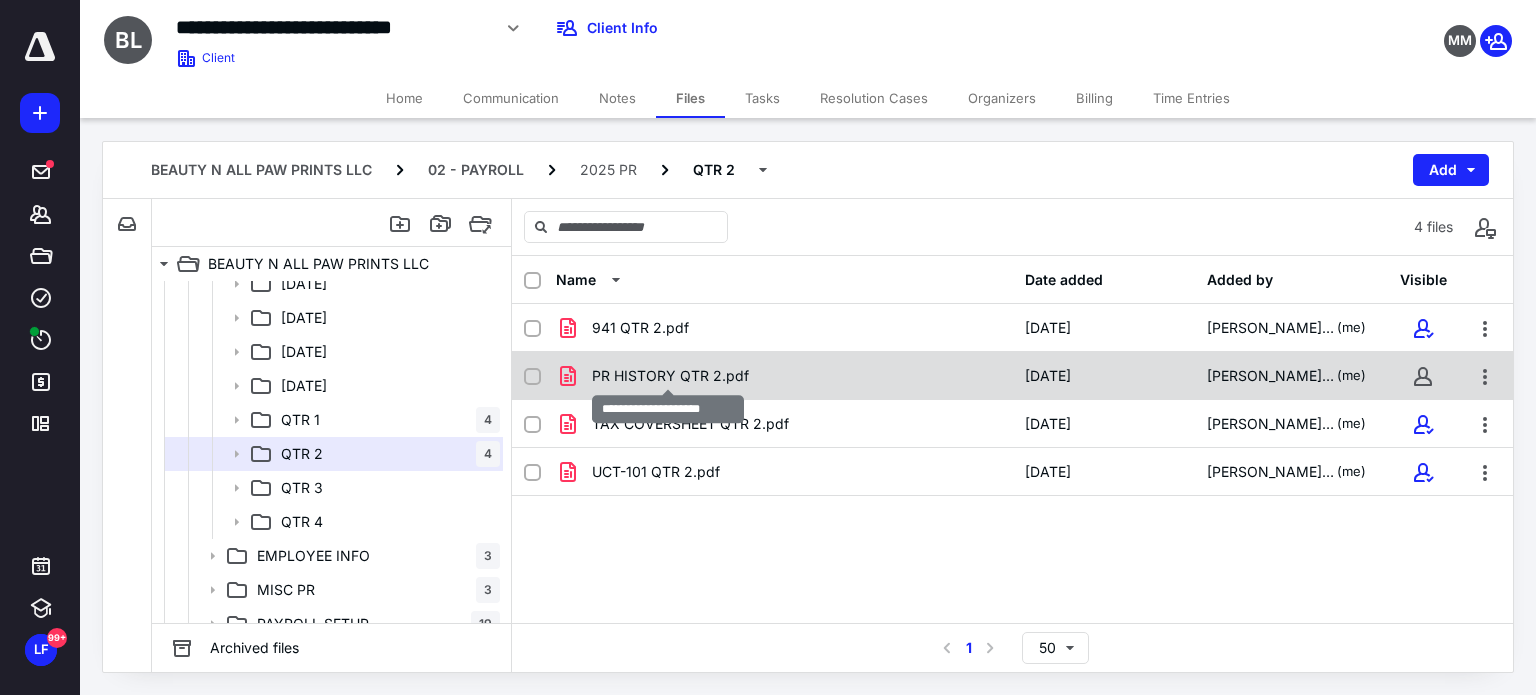 click on "PR HISTORY QTR 2.pdf" at bounding box center [670, 376] 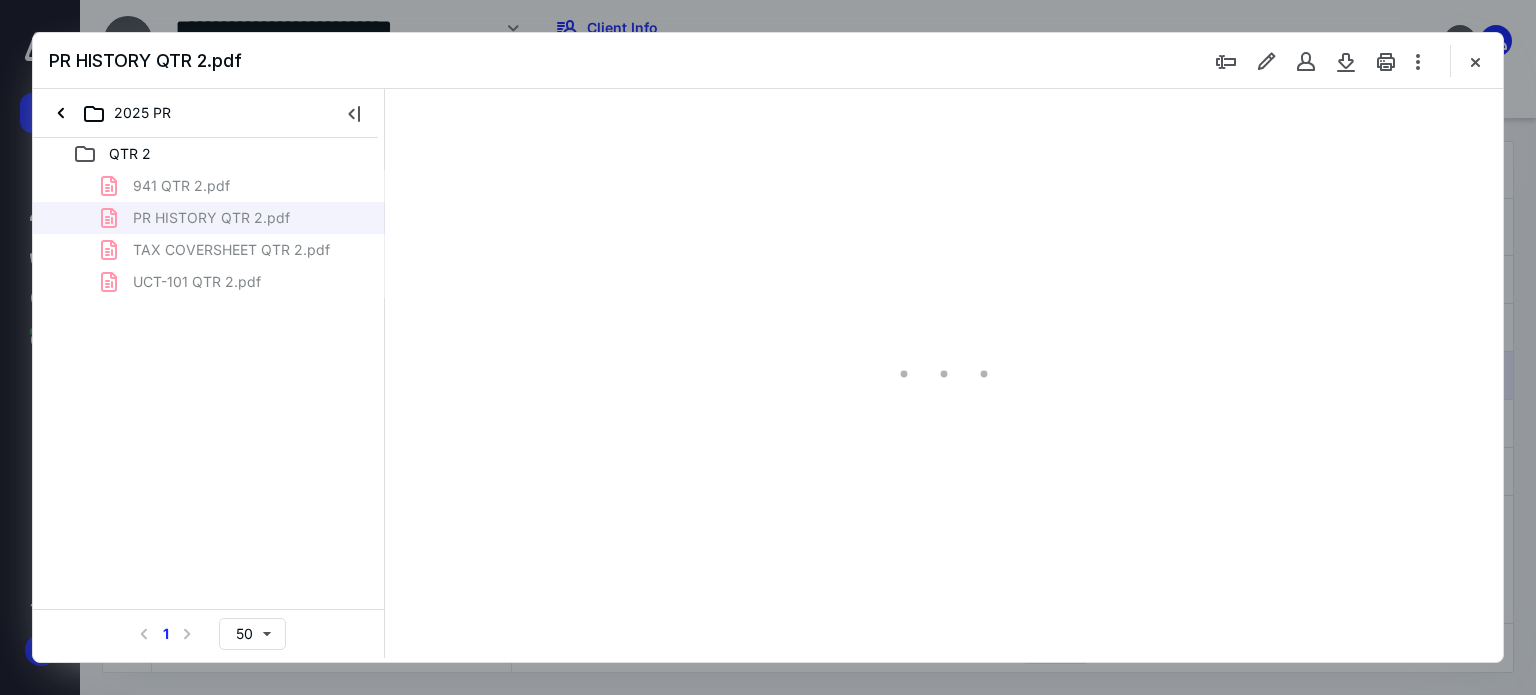scroll, scrollTop: 0, scrollLeft: 0, axis: both 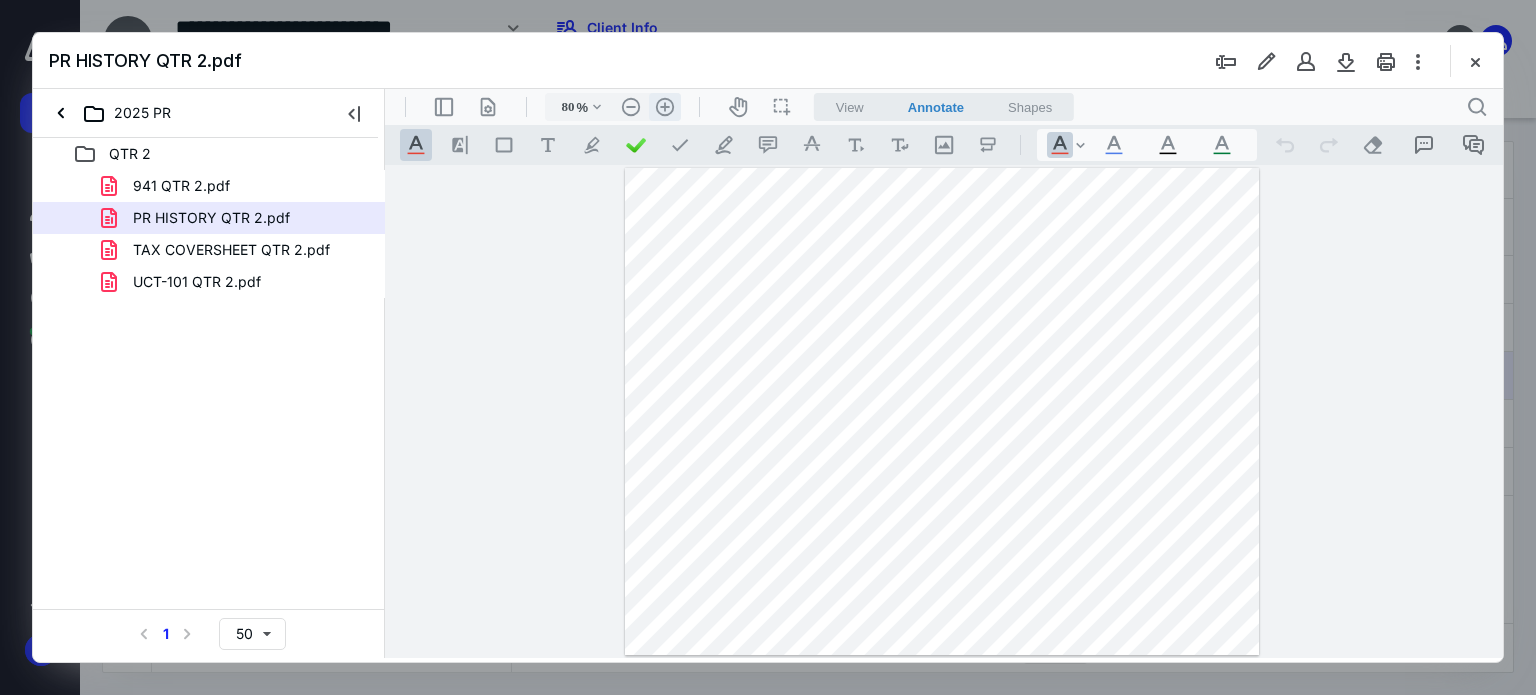 click on ".cls-1{fill:#abb0c4;} icon - header - zoom - in - line" at bounding box center [665, 107] 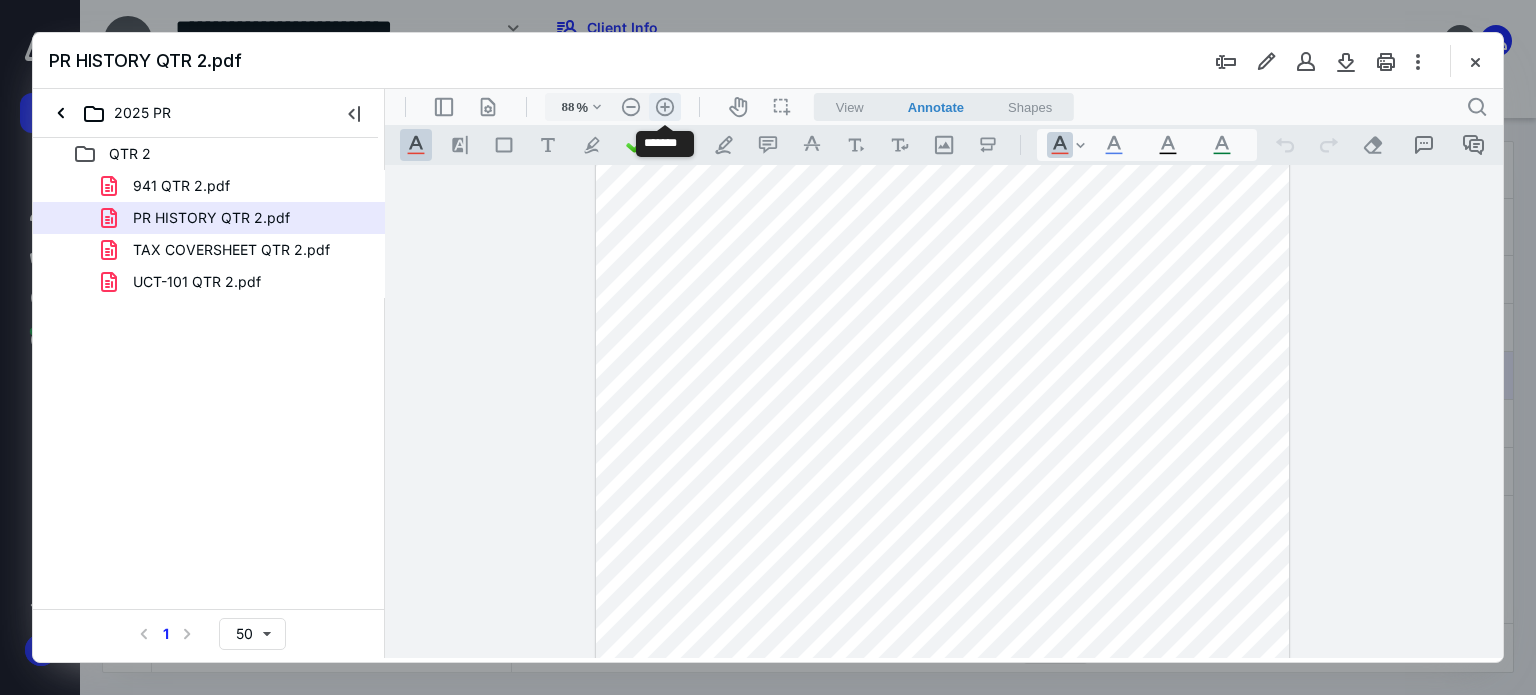 click on ".cls-1{fill:#abb0c4;} icon - header - zoom - in - line" at bounding box center [665, 107] 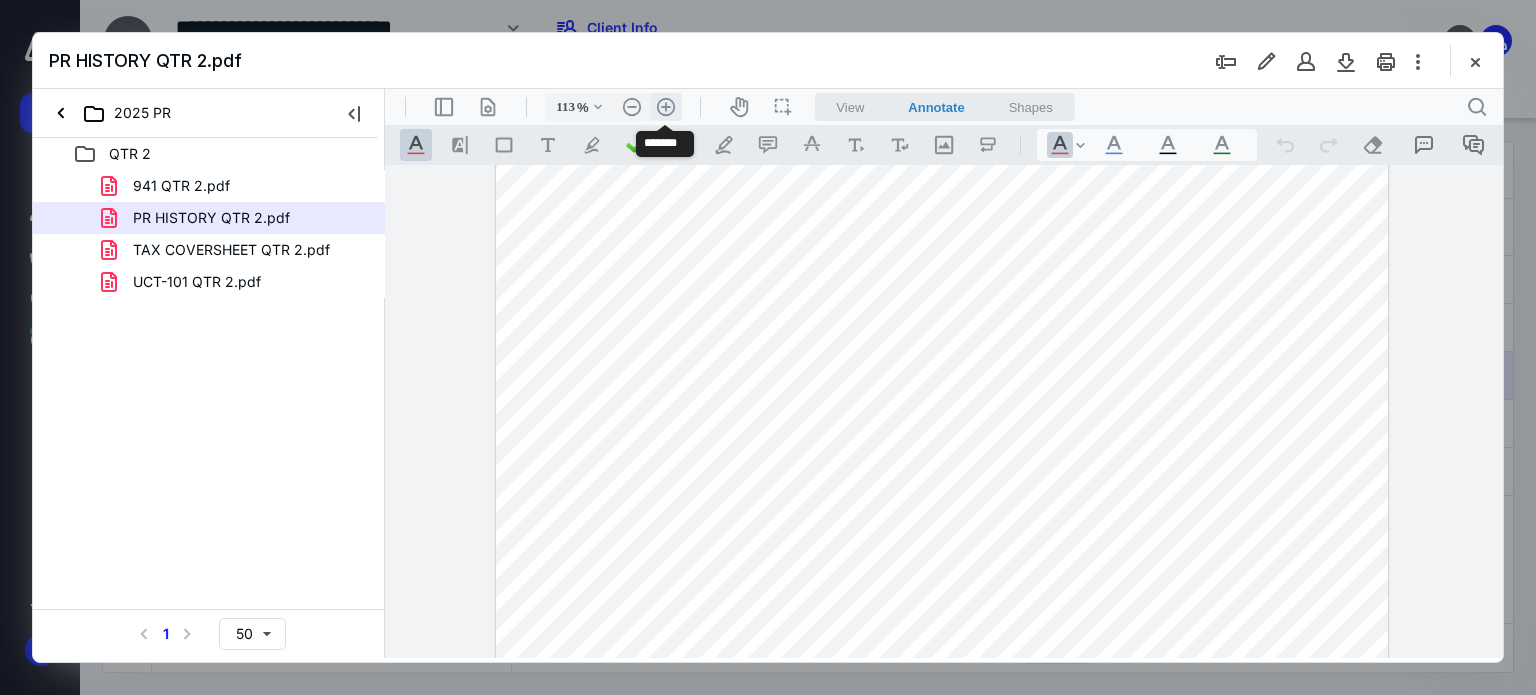click on ".cls-1{fill:#abb0c4;} icon - header - zoom - in - line" at bounding box center [666, 107] 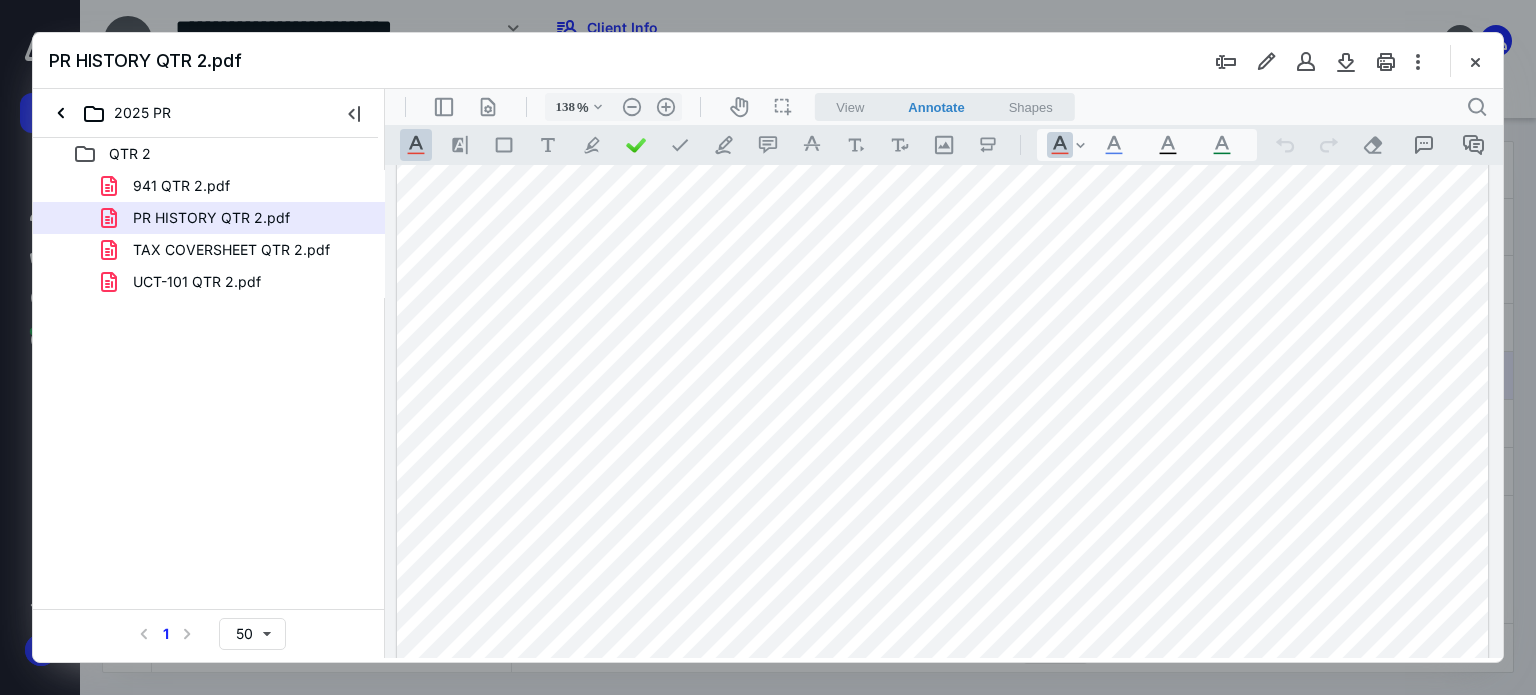 scroll, scrollTop: 0, scrollLeft: 0, axis: both 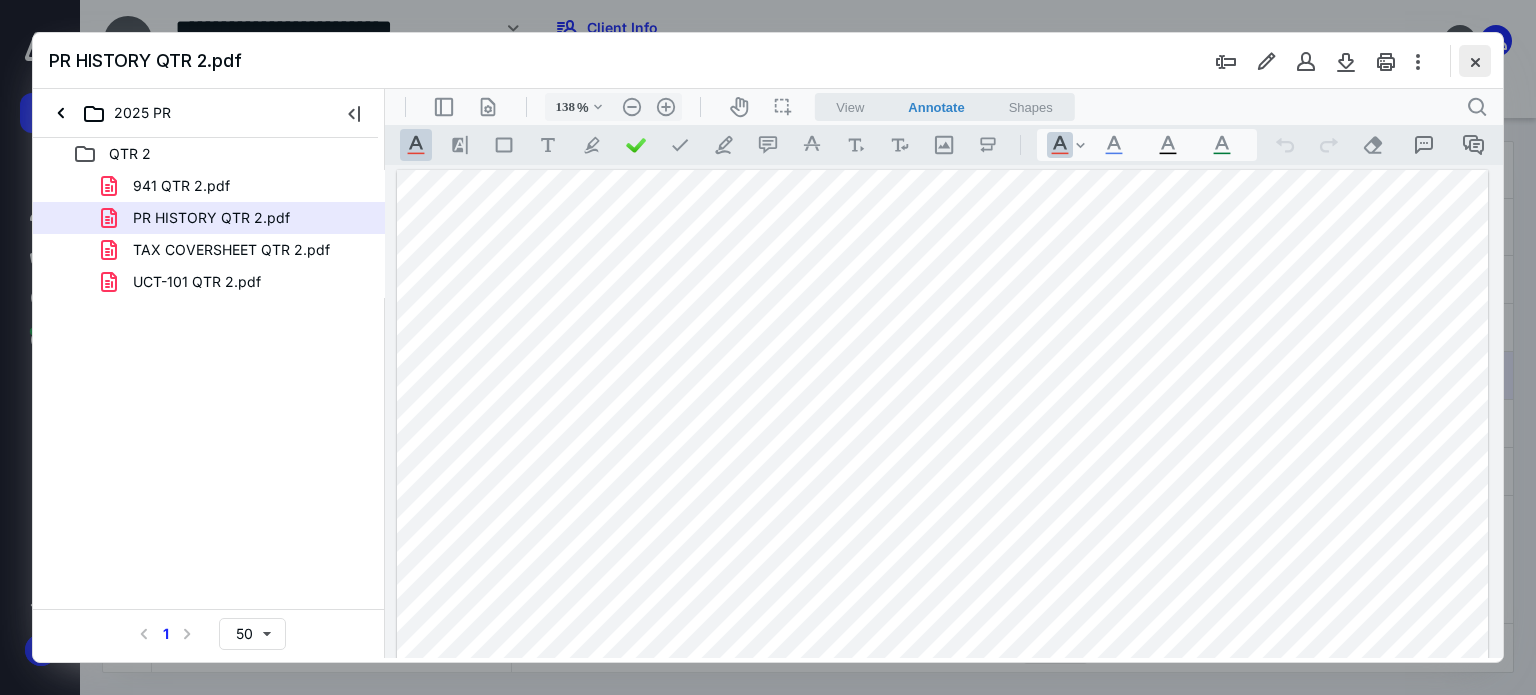 click at bounding box center [1475, 61] 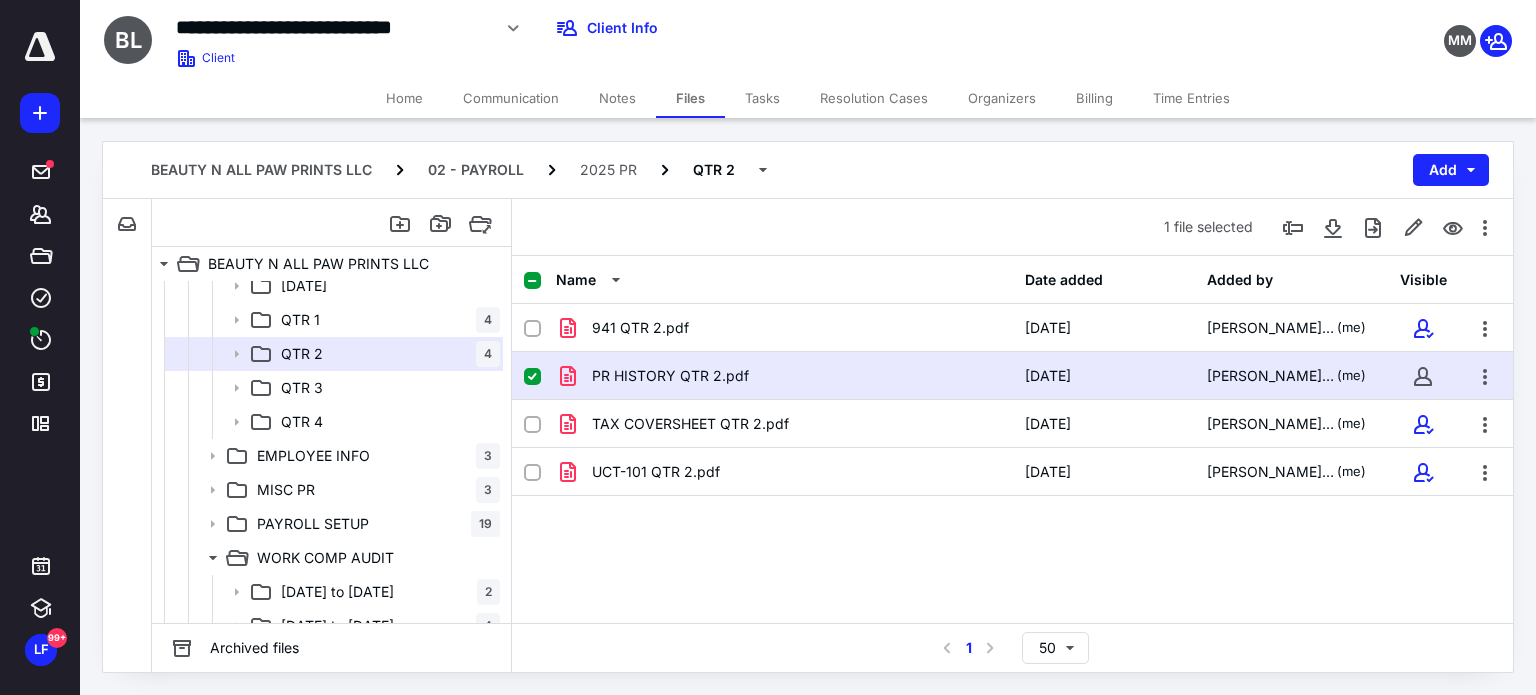 scroll, scrollTop: 1300, scrollLeft: 0, axis: vertical 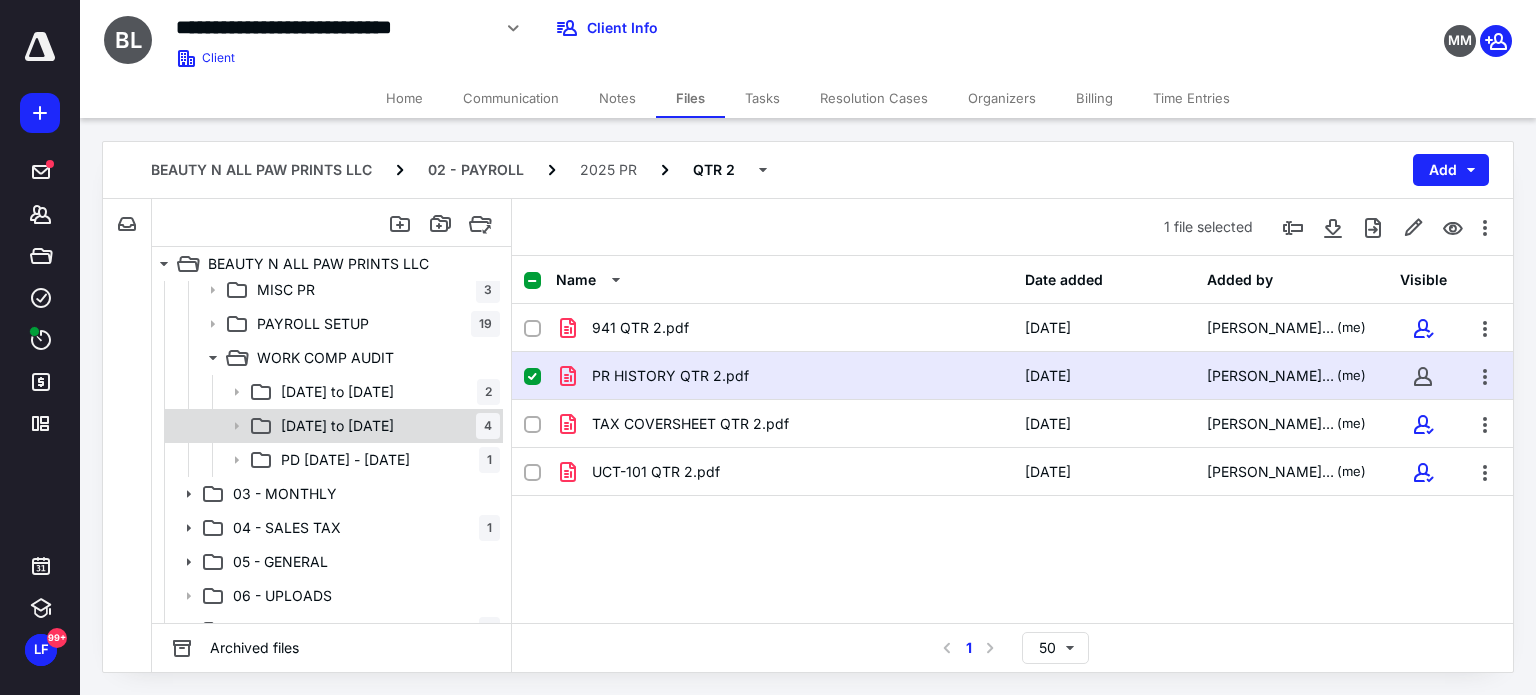 click on "06-24-24 to 06-24-25 4" at bounding box center (386, 426) 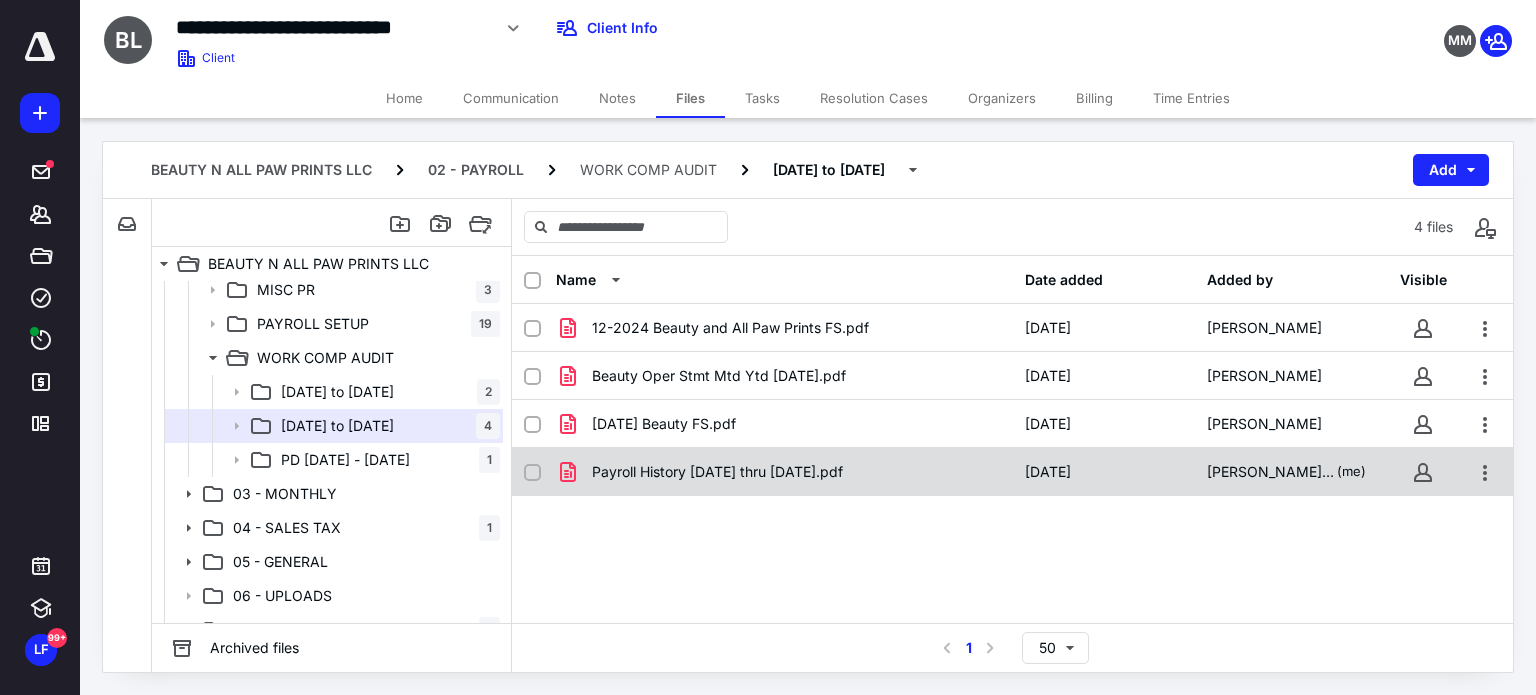 click on "Payroll History 06-24-24 thru 06-24-25.pdf" at bounding box center [717, 472] 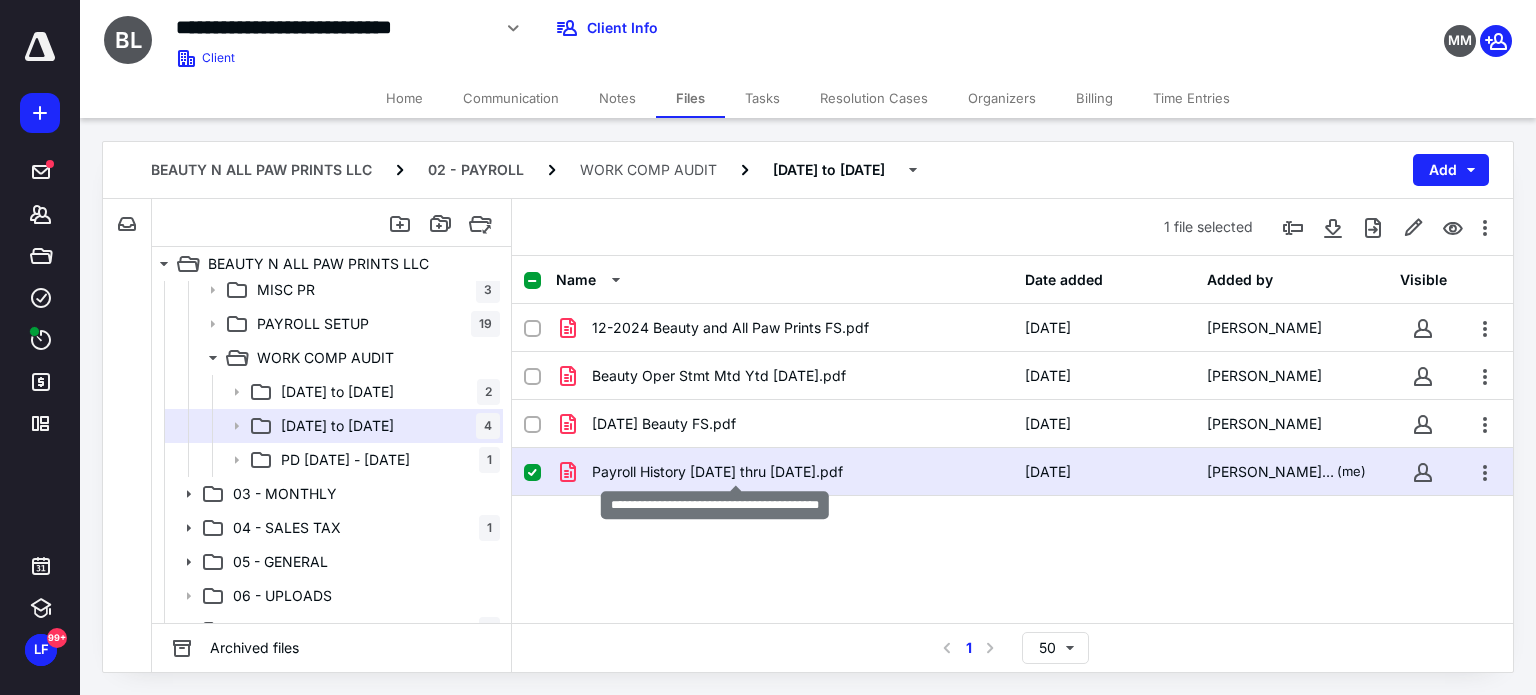 click on "Payroll History 06-24-24 thru 06-24-25.pdf" at bounding box center [717, 472] 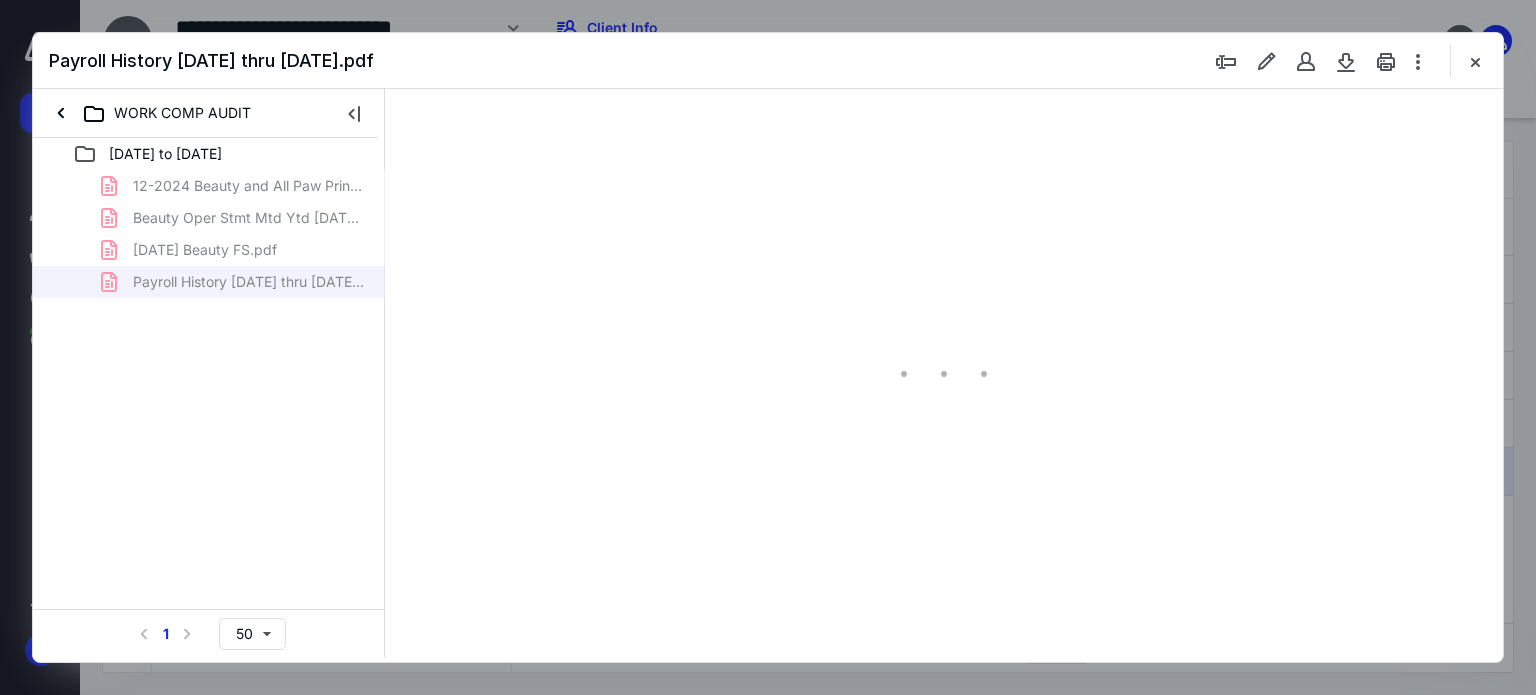 scroll, scrollTop: 0, scrollLeft: 0, axis: both 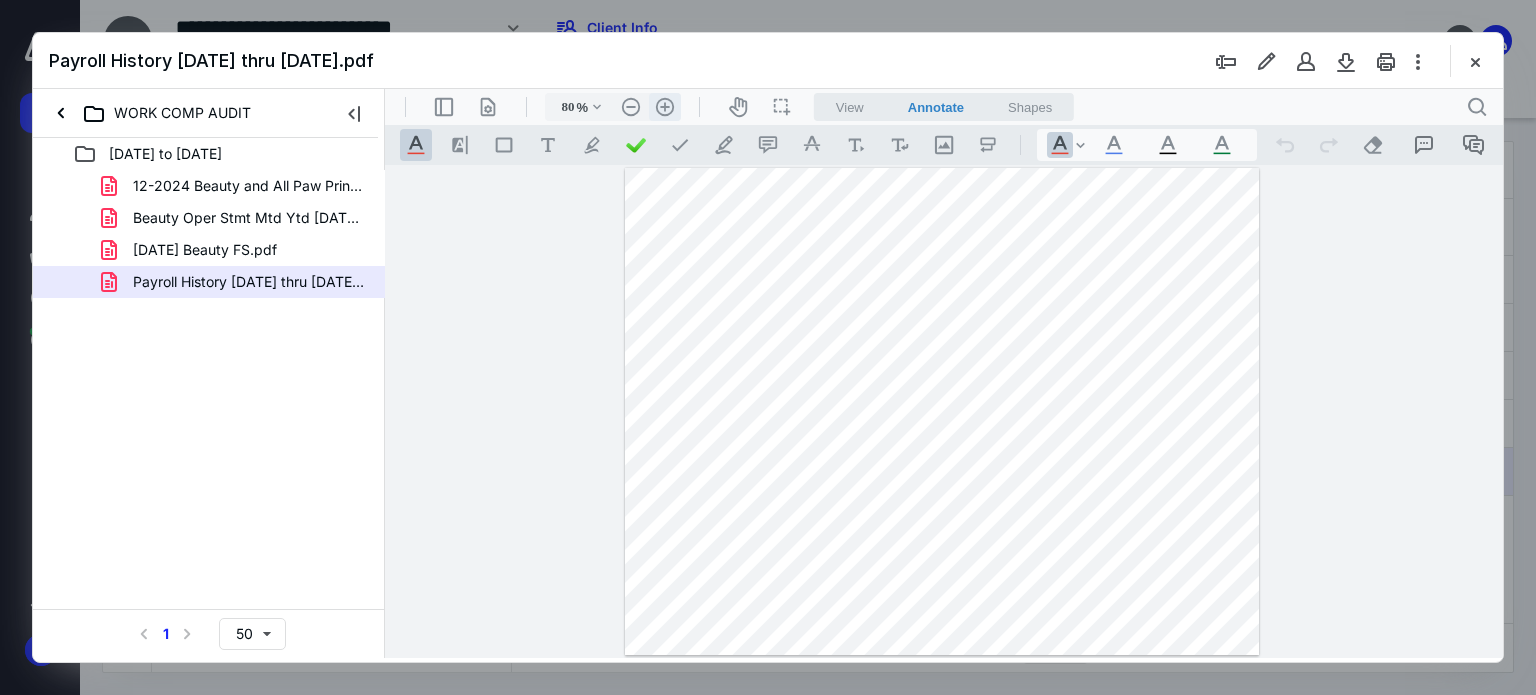 click on ".cls-1{fill:#abb0c4;} icon - header - zoom - in - line" at bounding box center (665, 107) 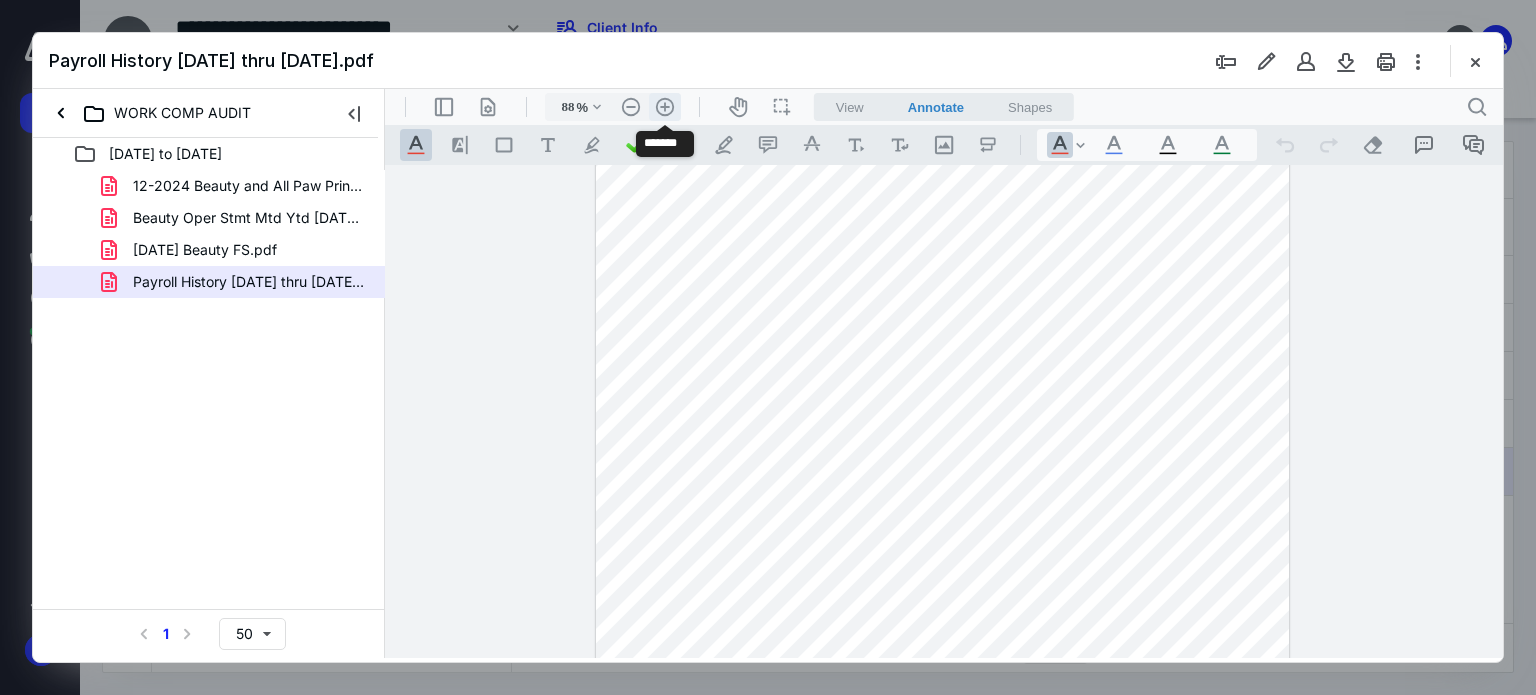 click on ".cls-1{fill:#abb0c4;} icon - header - zoom - in - line" at bounding box center [665, 107] 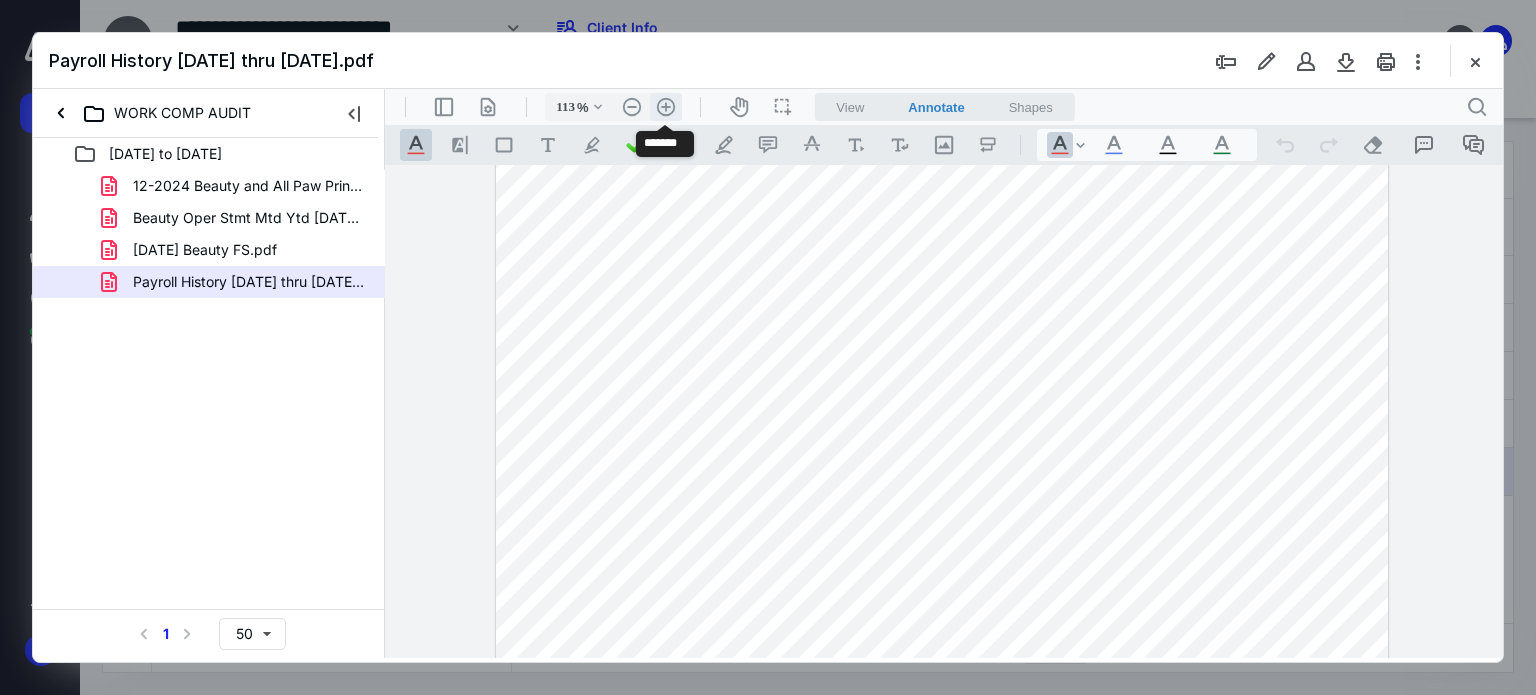 click on ".cls-1{fill:#abb0c4;} icon - header - zoom - in - line" at bounding box center [666, 107] 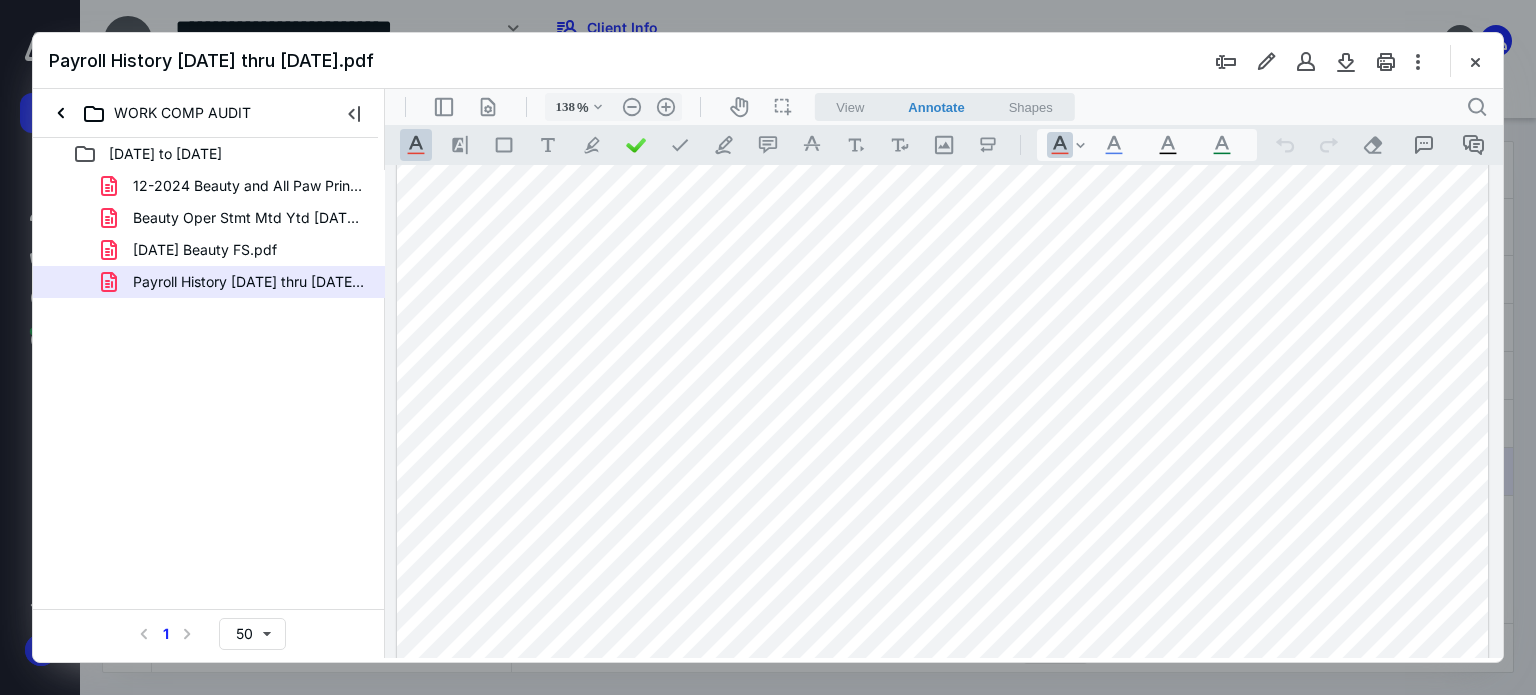 scroll, scrollTop: 51, scrollLeft: 0, axis: vertical 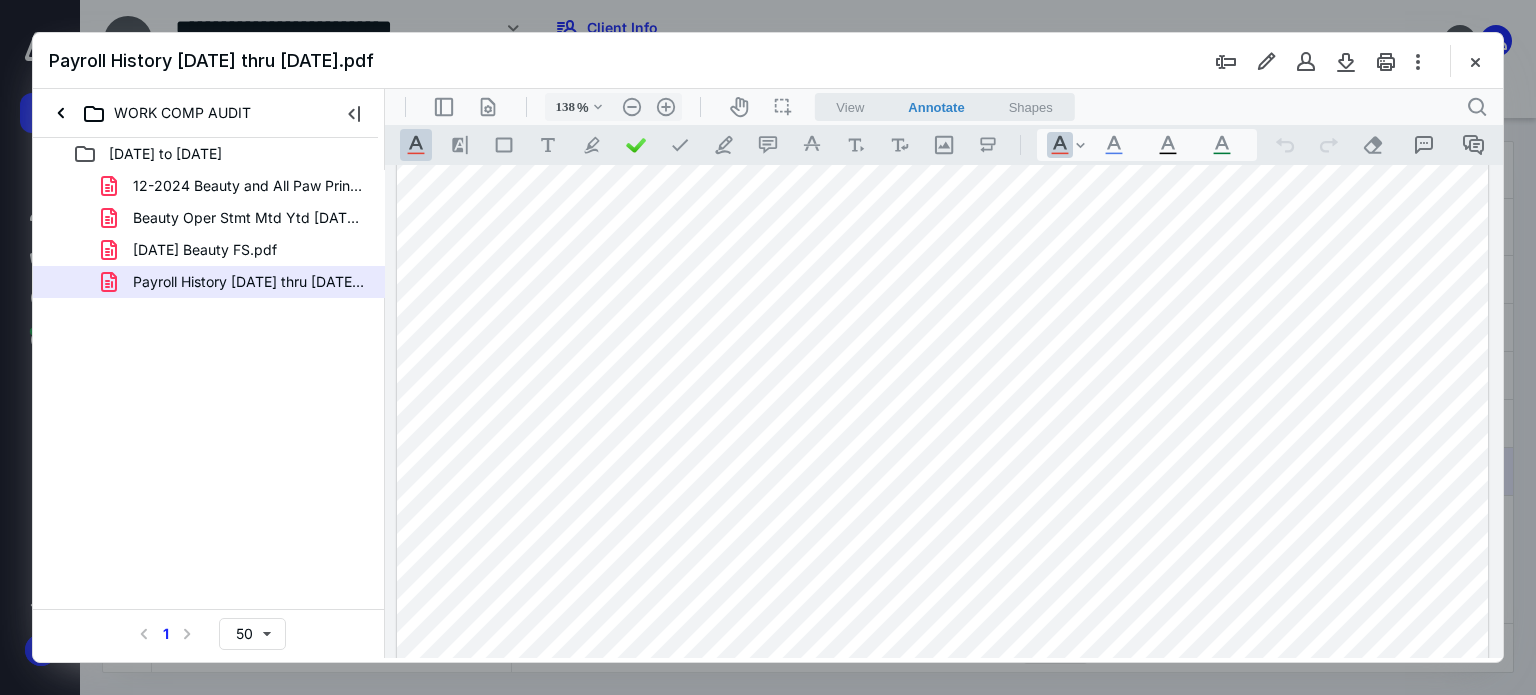 click at bounding box center (943, 539) 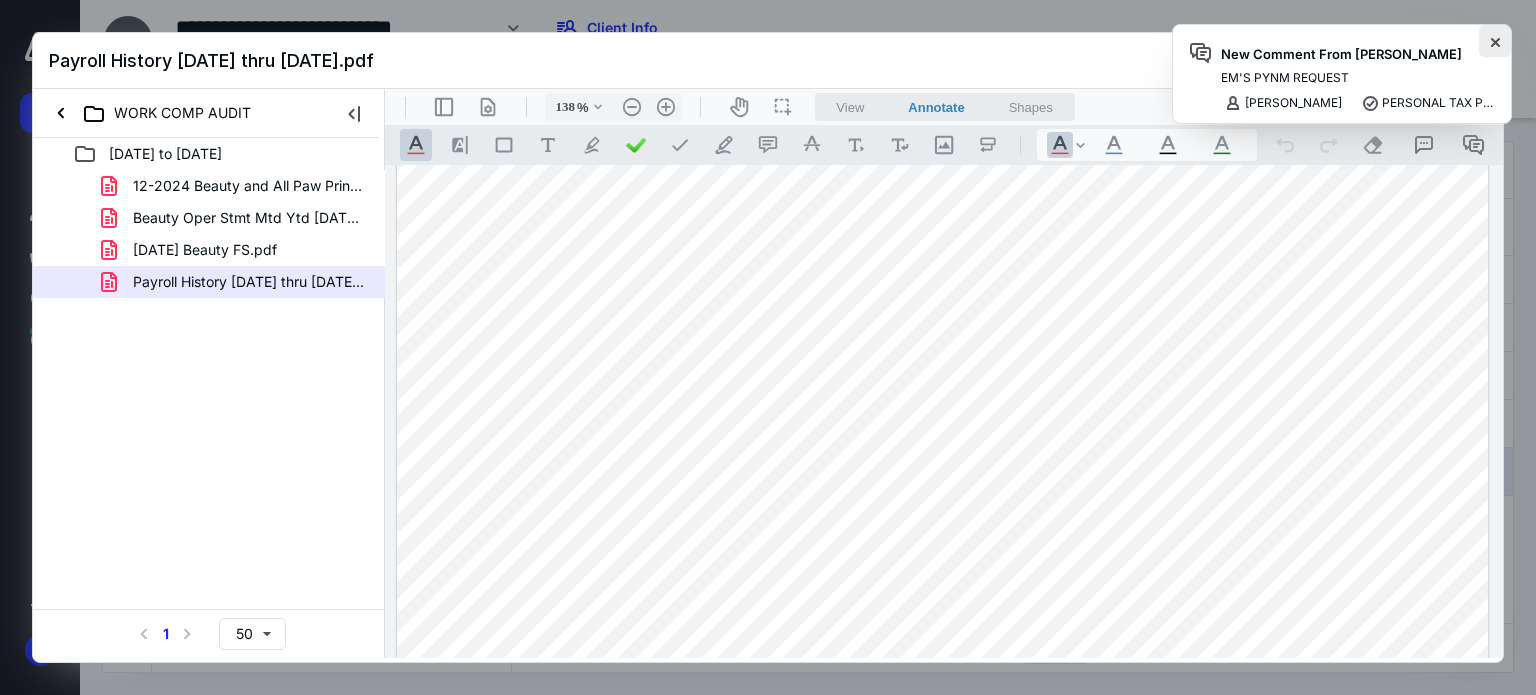 click at bounding box center (1495, 41) 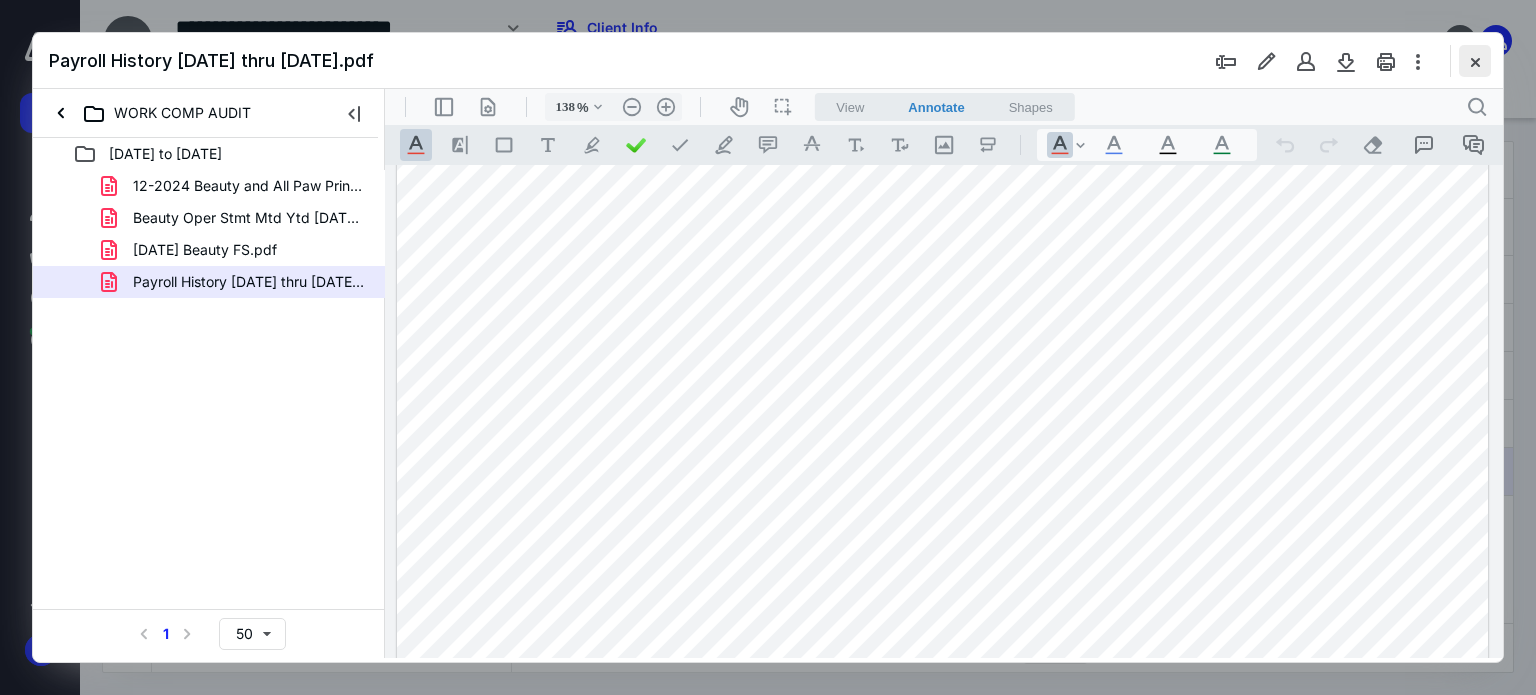 click at bounding box center (1475, 61) 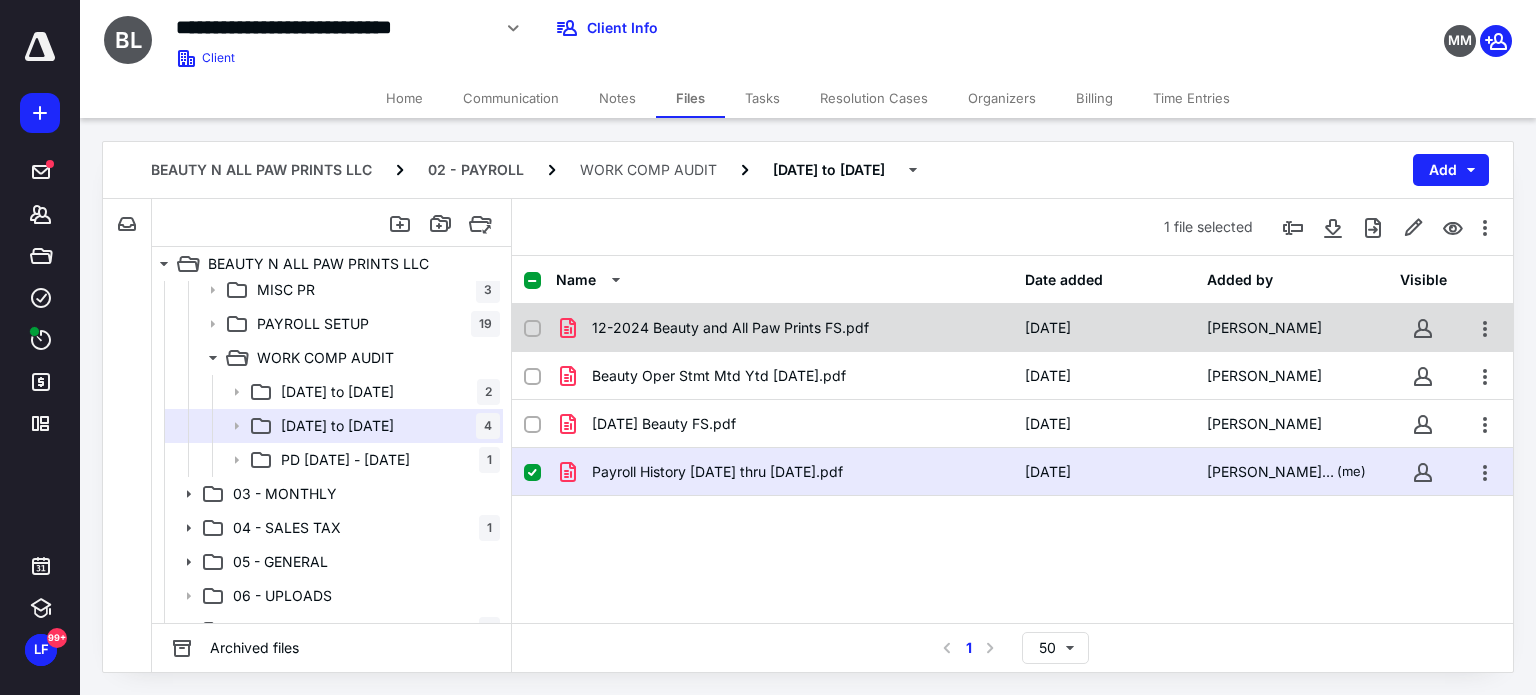 click on "12-2024 Beauty and All Paw Prints FS.pdf 7/10/2025 Mitchell Hummel" at bounding box center (1012, 328) 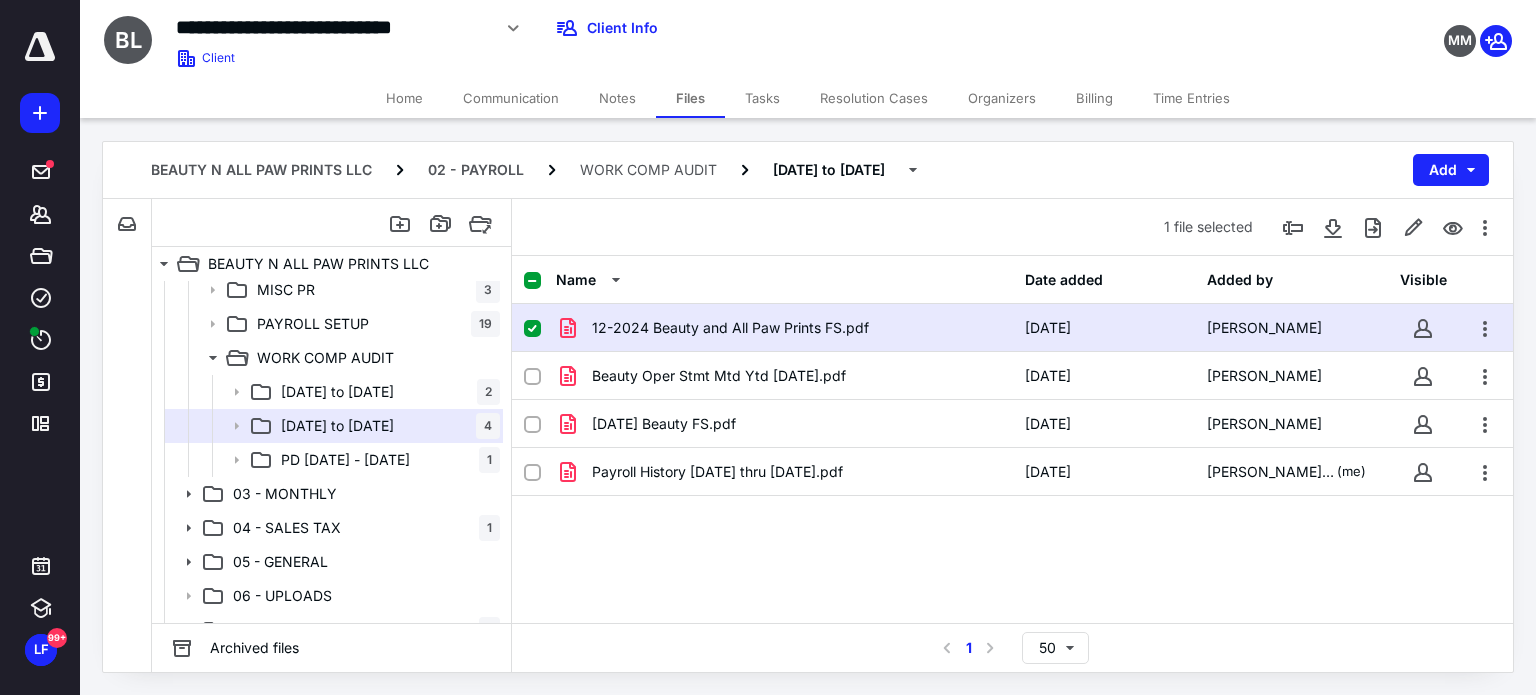 click on "12-2024 Beauty and All Paw Prints FS.pdf 7/10/2025 Mitchell Hummel" at bounding box center [1012, 328] 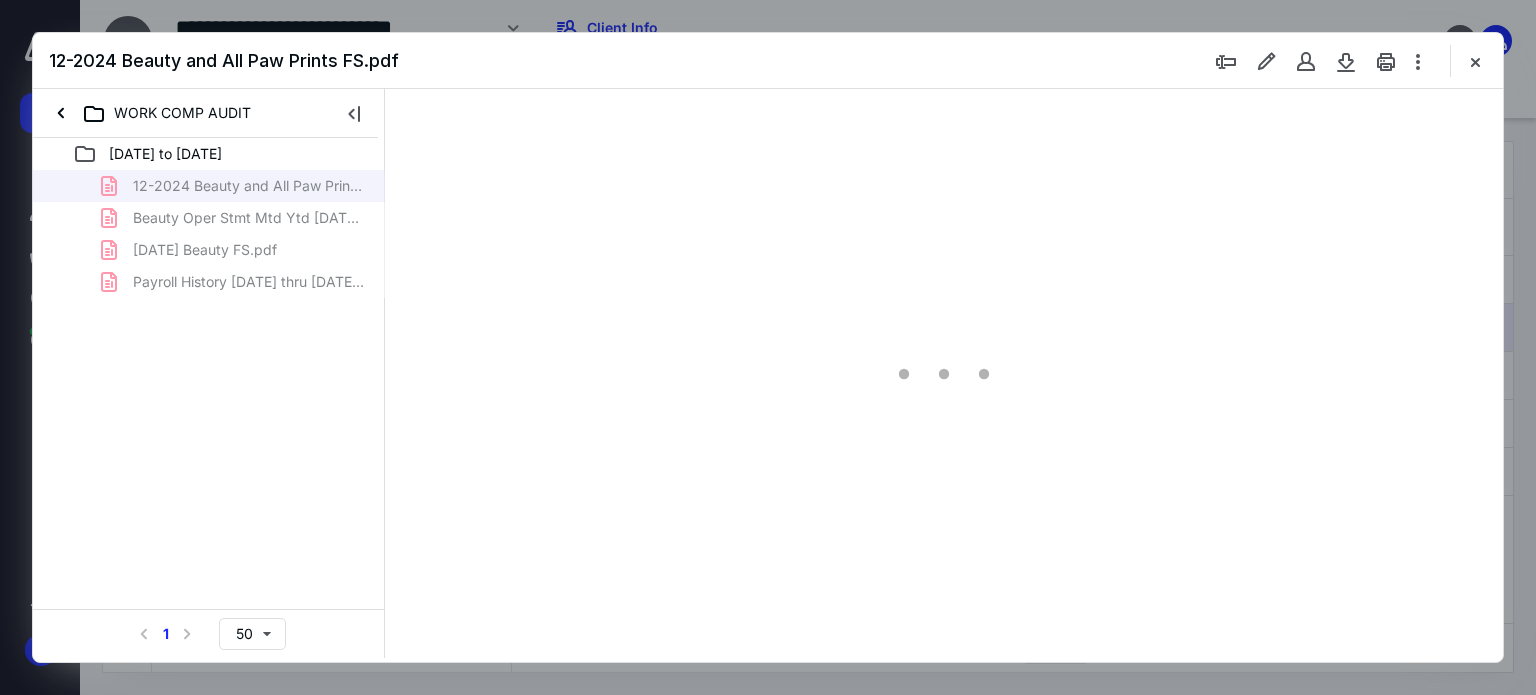 scroll, scrollTop: 0, scrollLeft: 0, axis: both 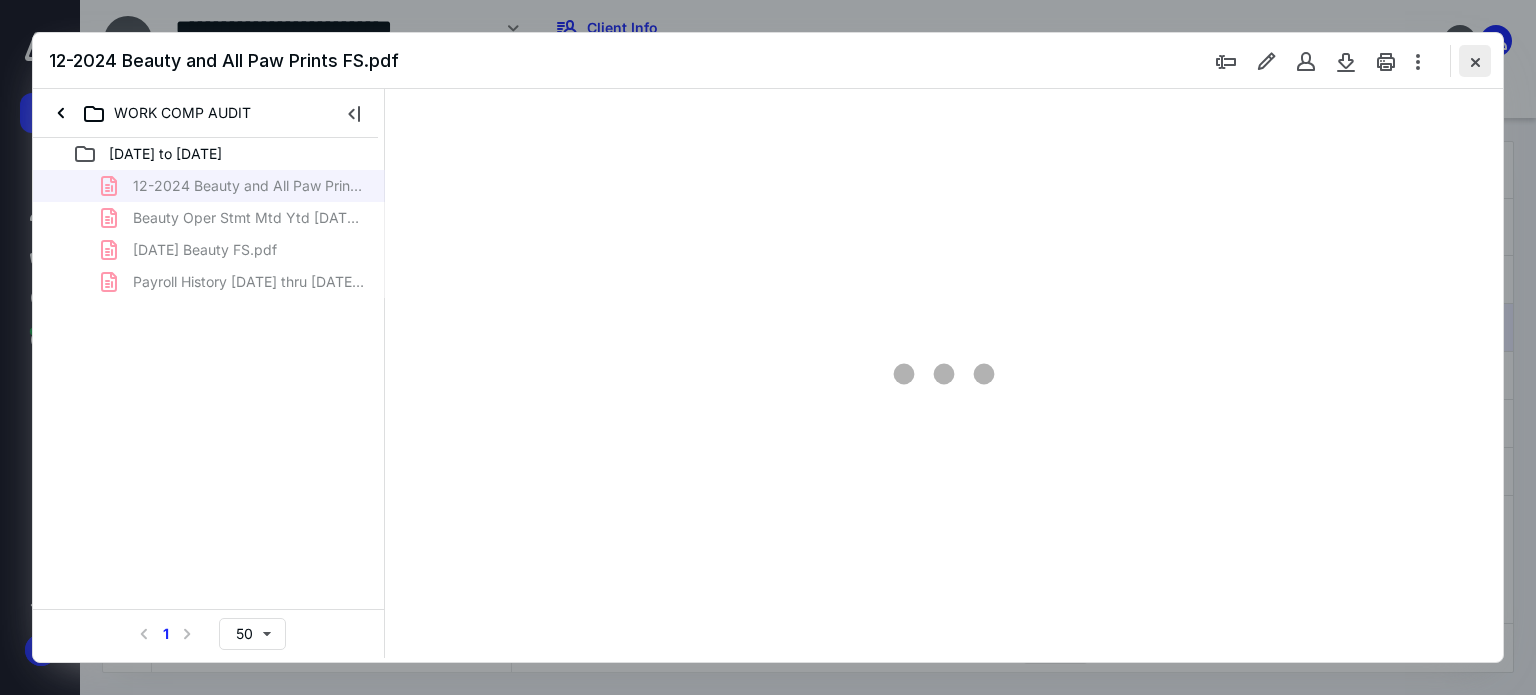 type on "62" 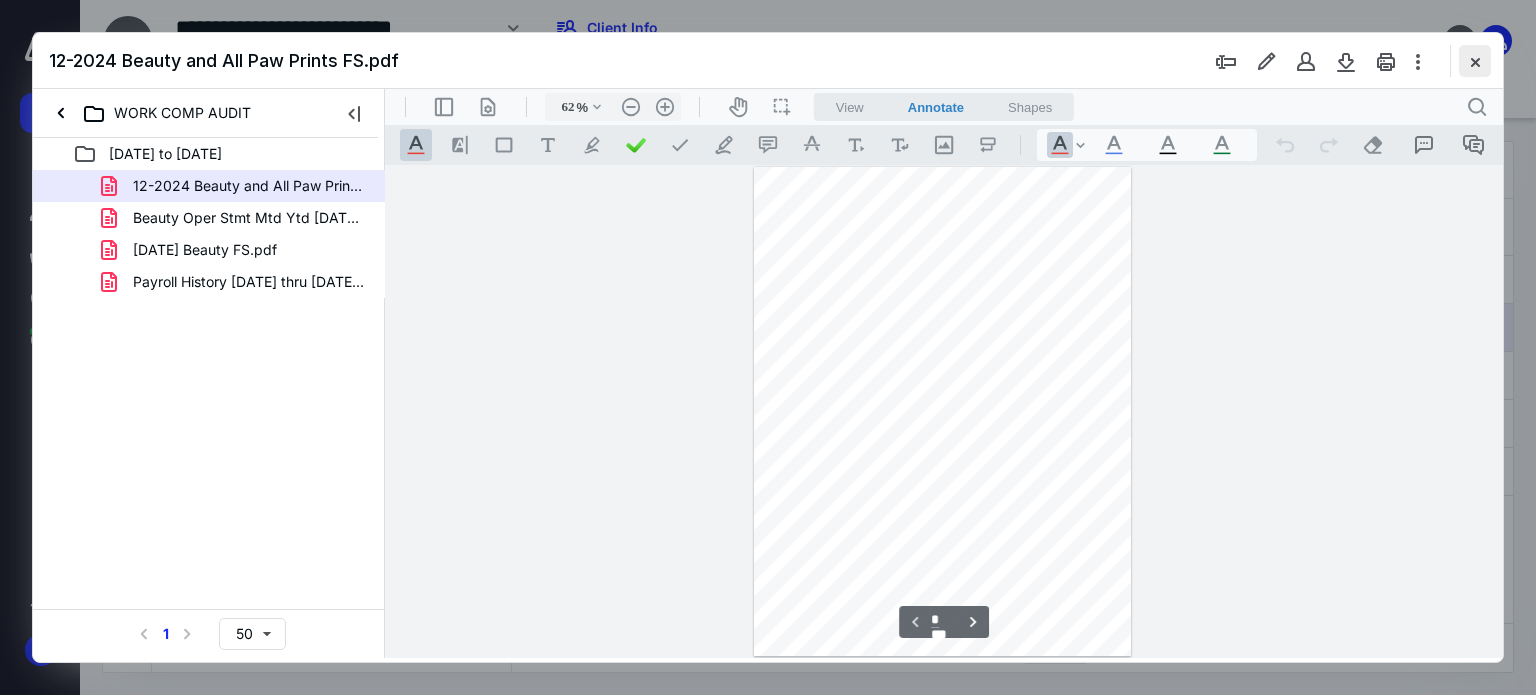 scroll, scrollTop: 78, scrollLeft: 0, axis: vertical 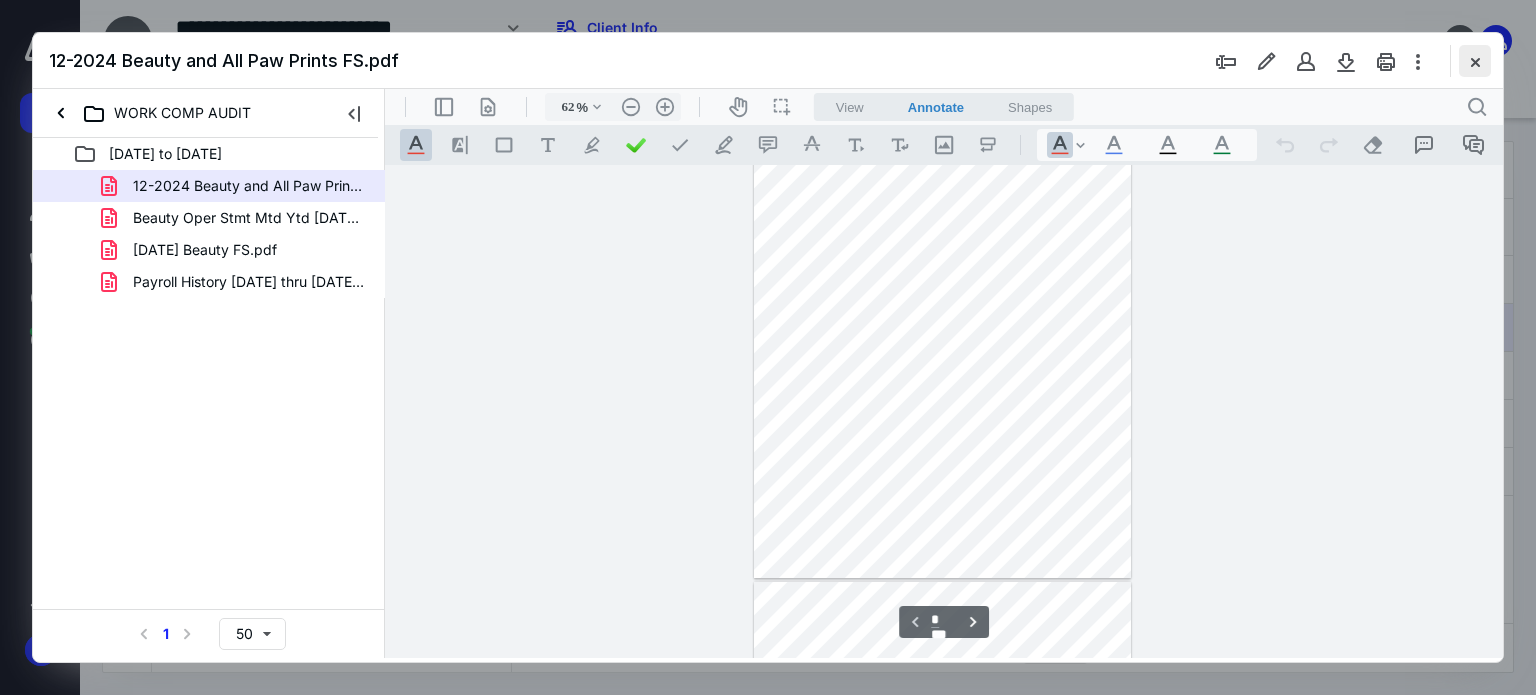 click at bounding box center [1475, 61] 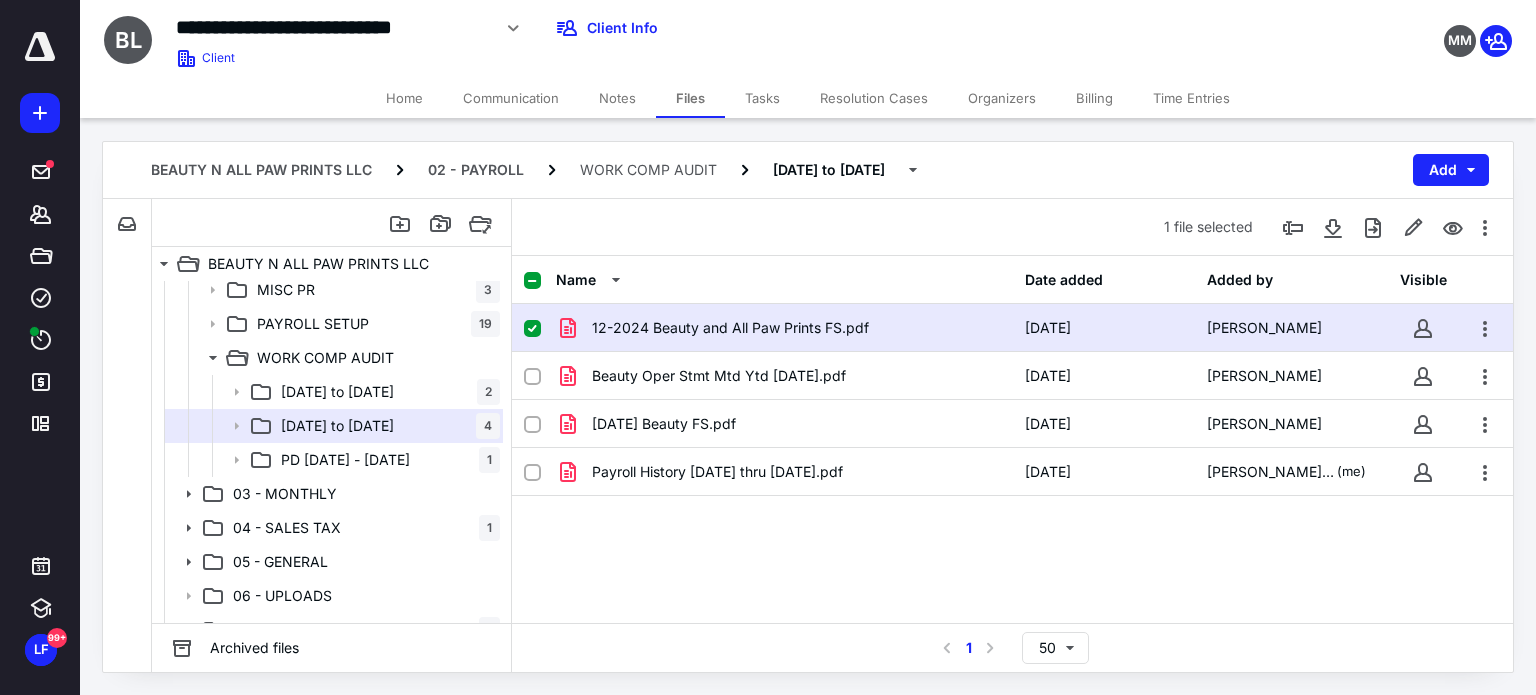 click on "Home" at bounding box center (404, 98) 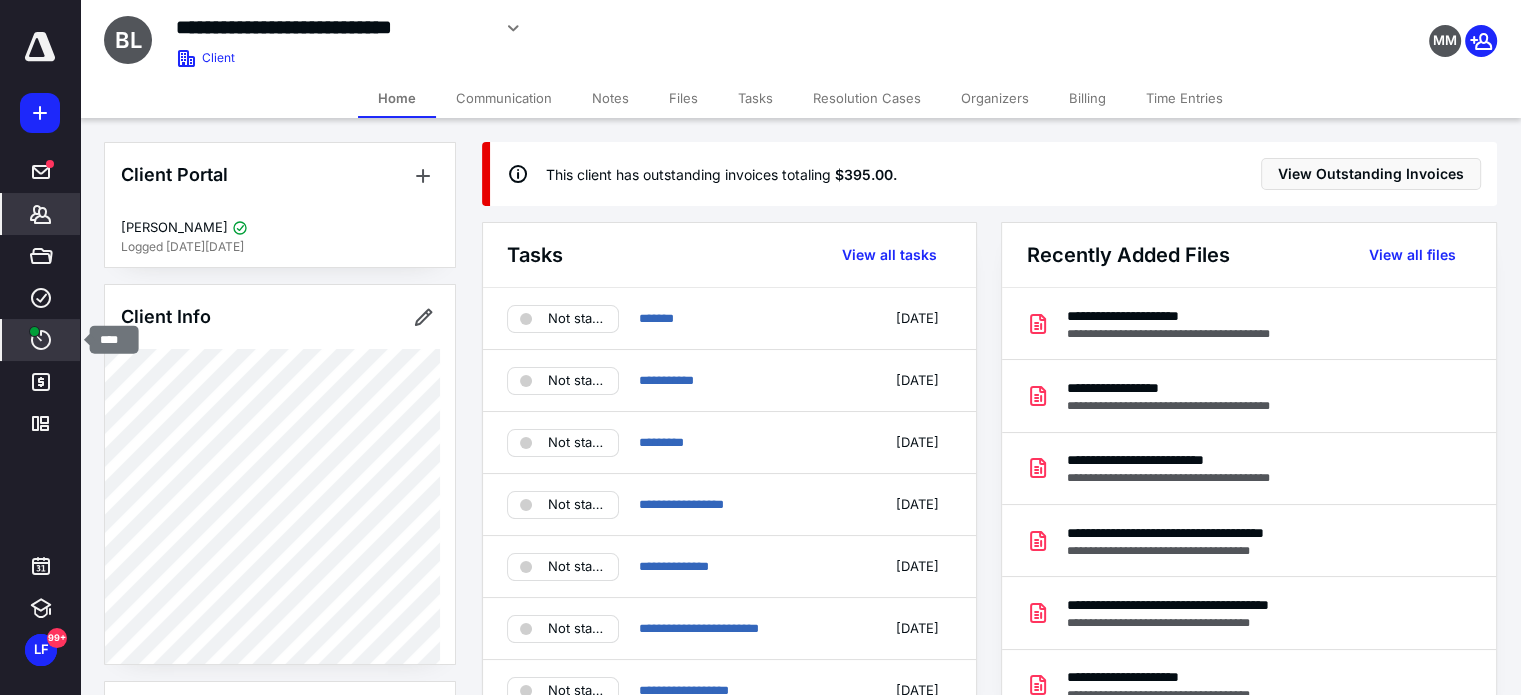 click 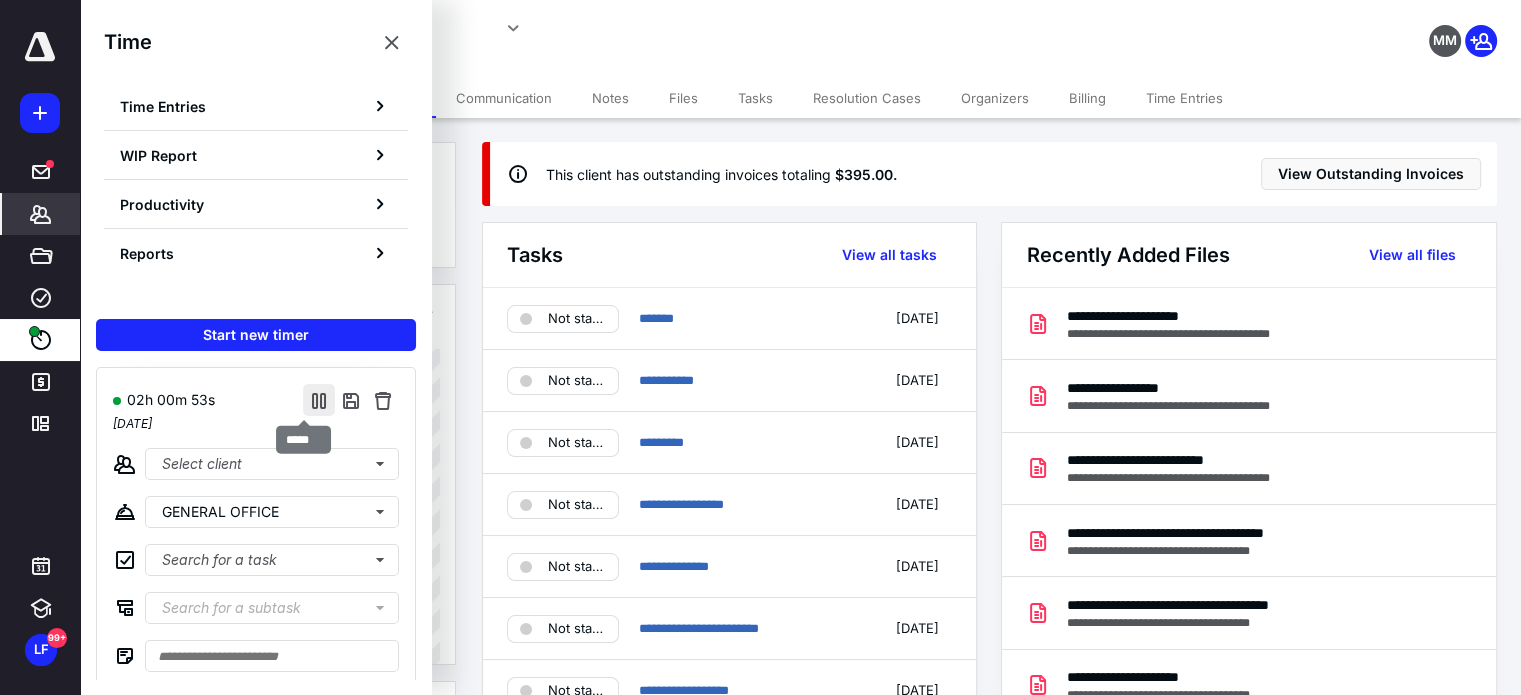 click at bounding box center (319, 400) 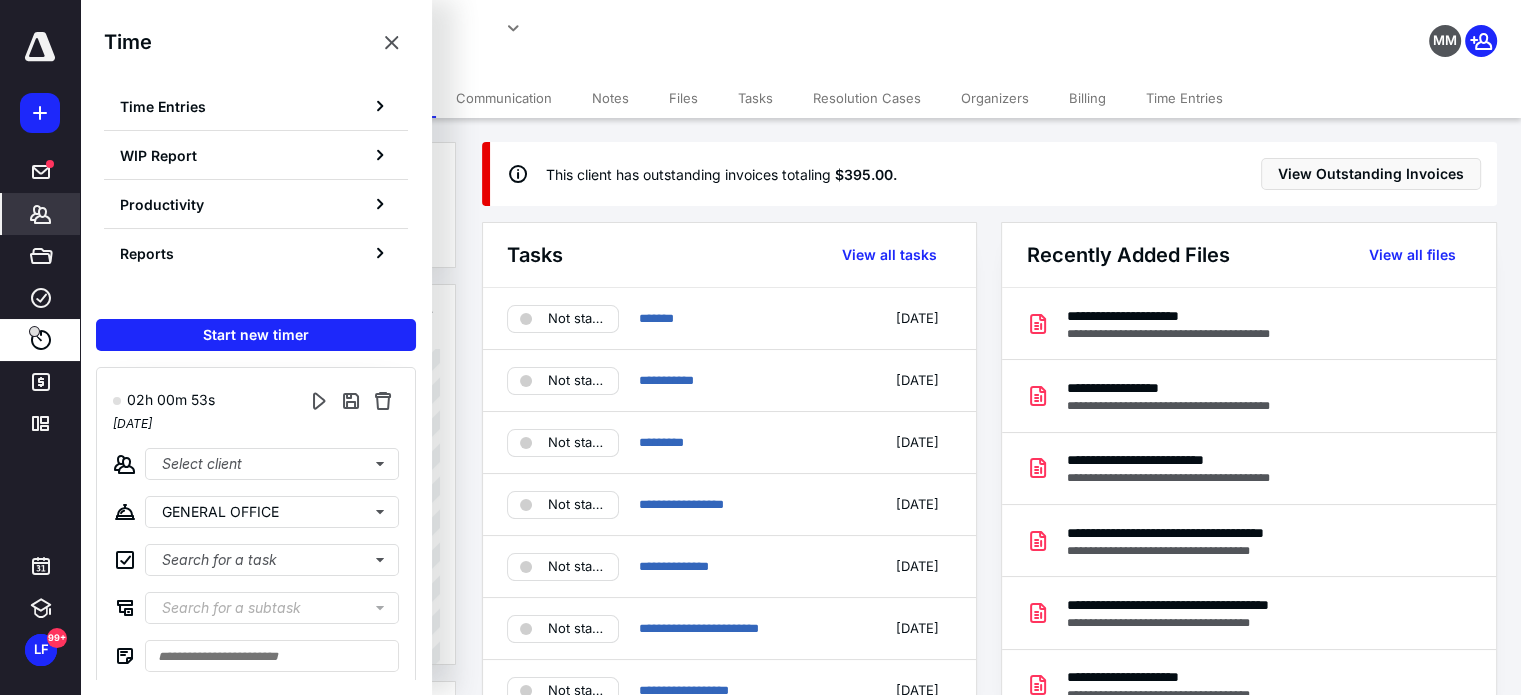 click on "**********" at bounding box center [601, 39] 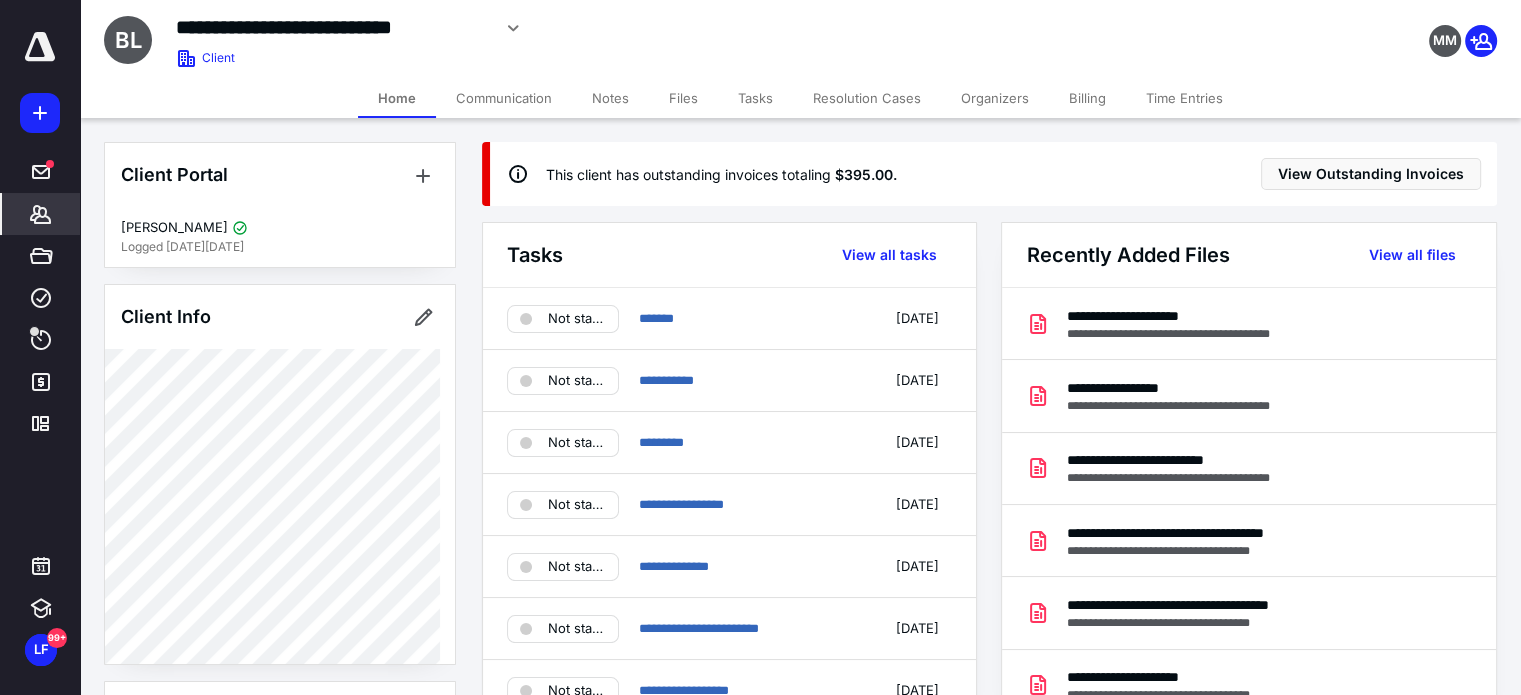click on "Files" at bounding box center [683, 98] 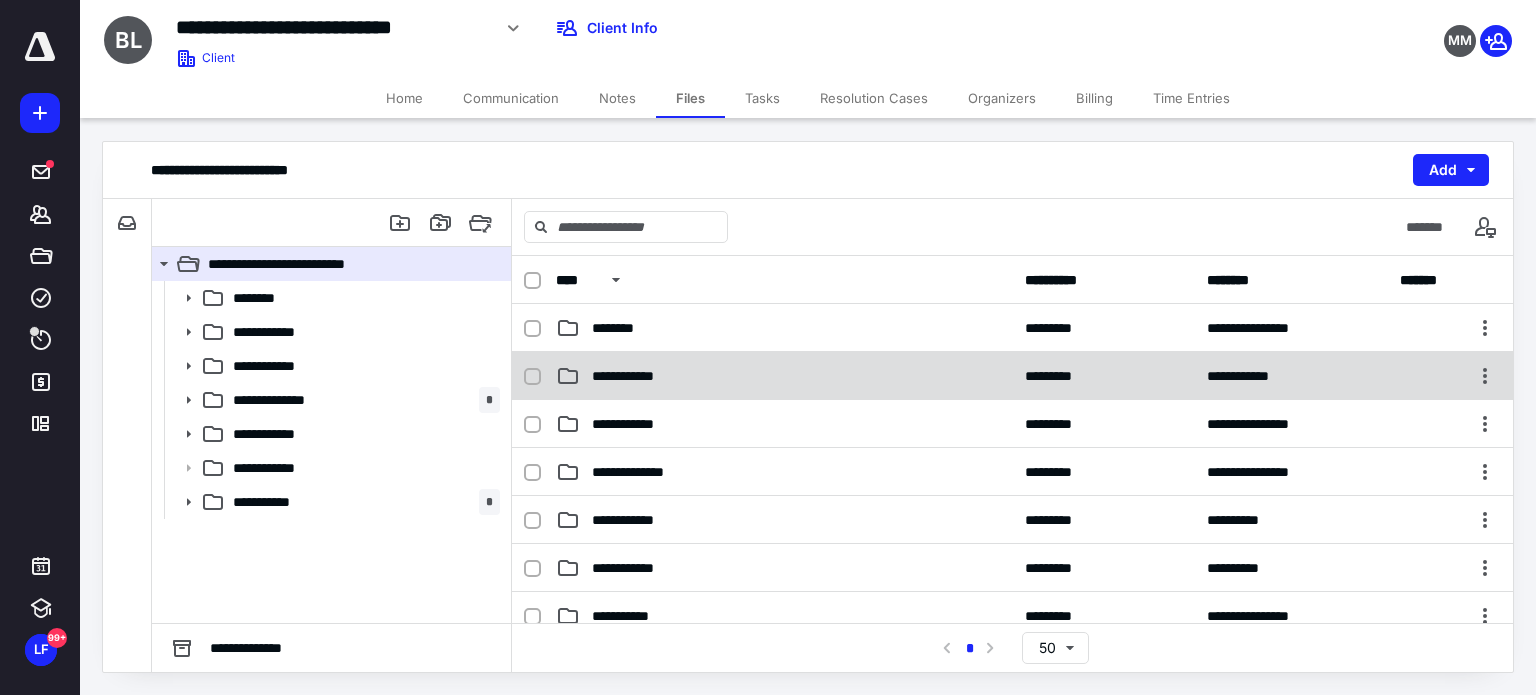 click on "**********" at bounding box center [1012, 376] 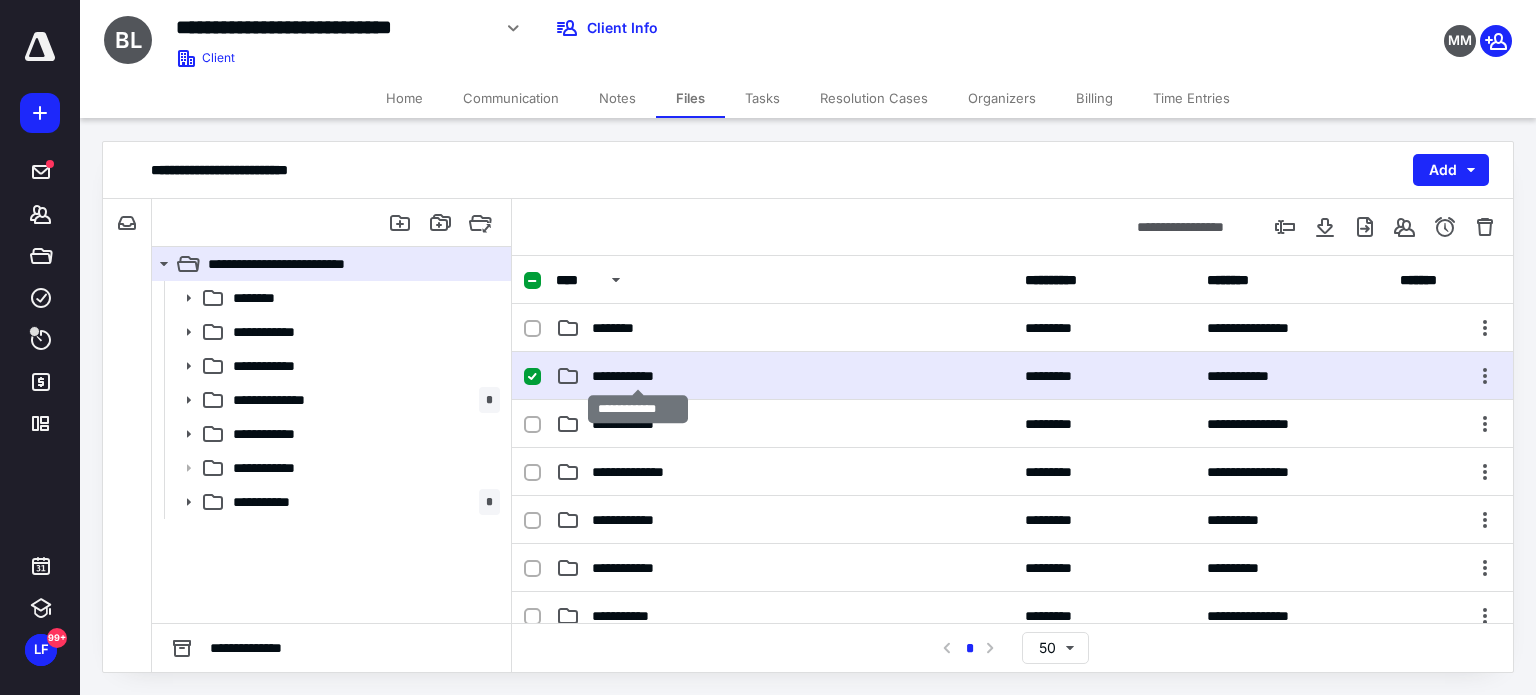 click on "**********" at bounding box center [638, 376] 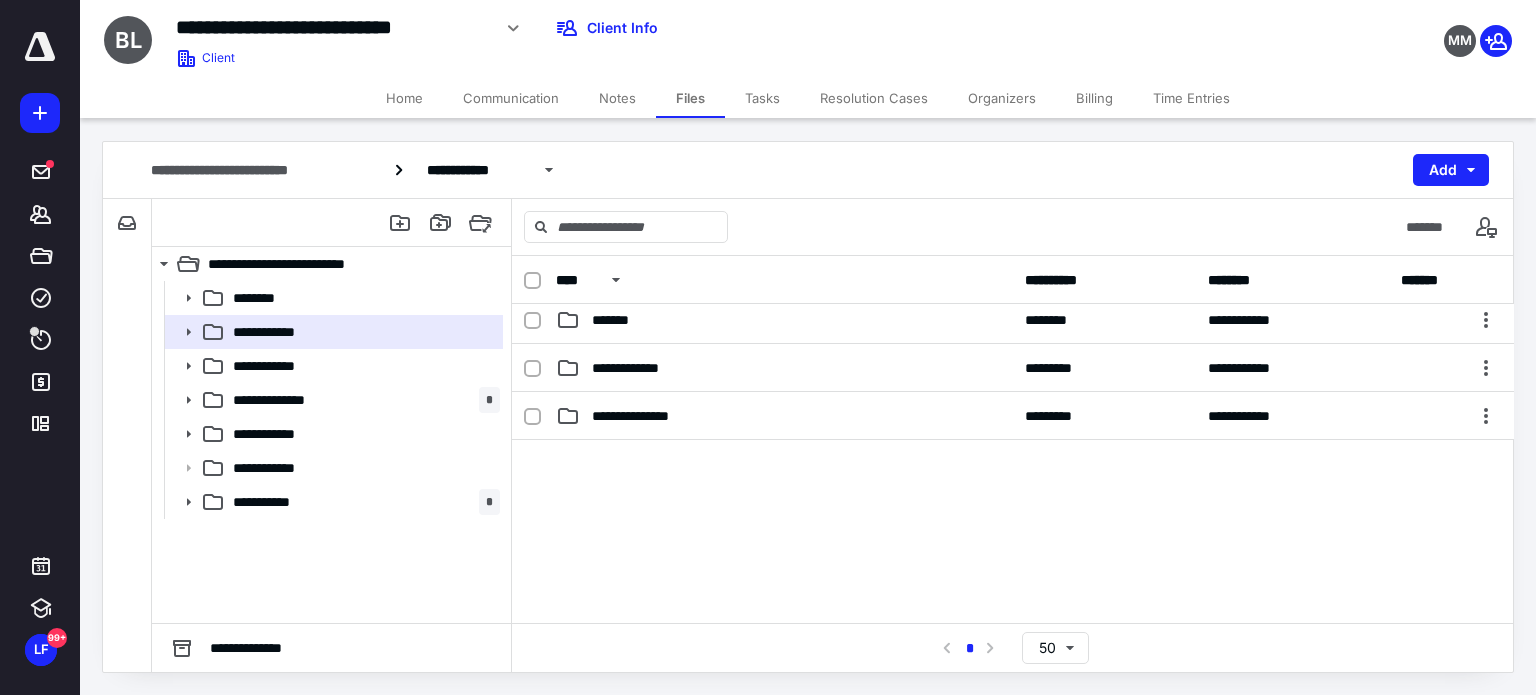 scroll, scrollTop: 0, scrollLeft: 0, axis: both 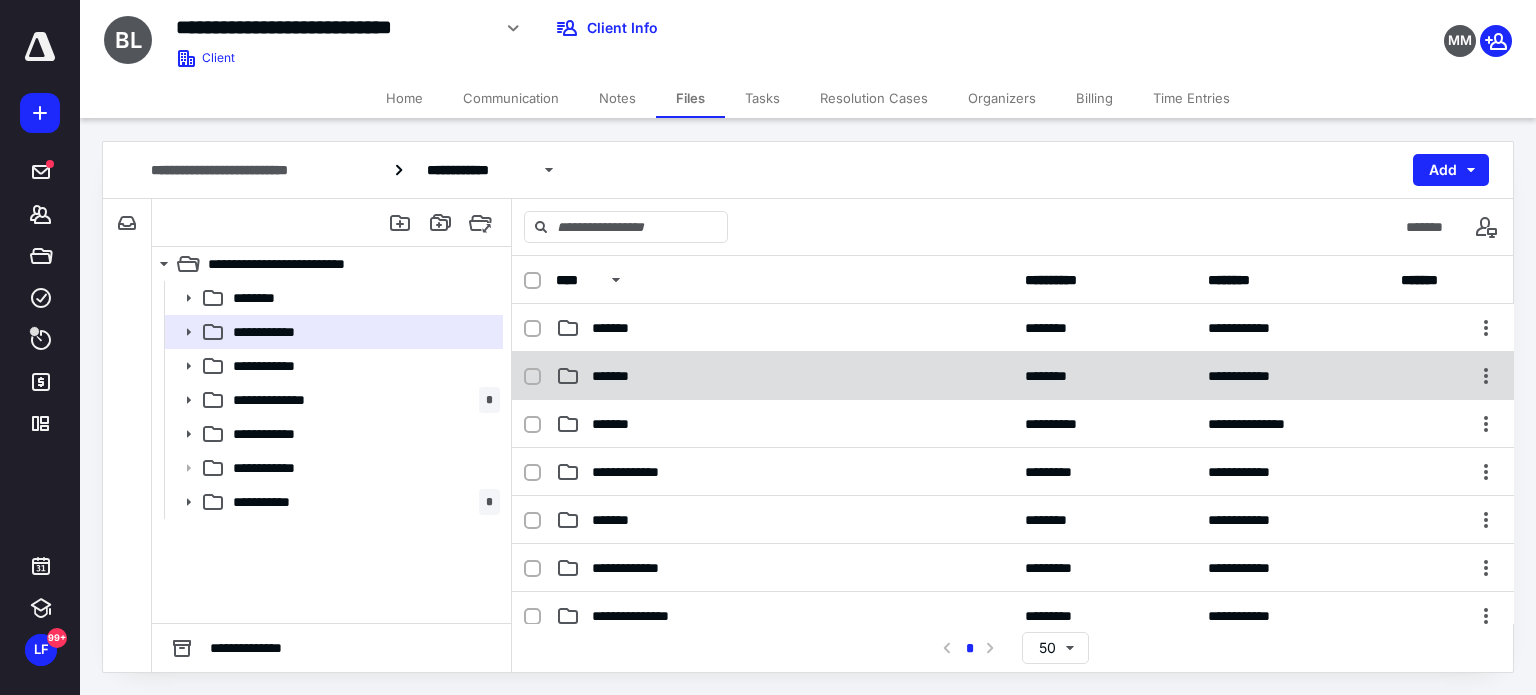 click on "*******" at bounding box center (620, 376) 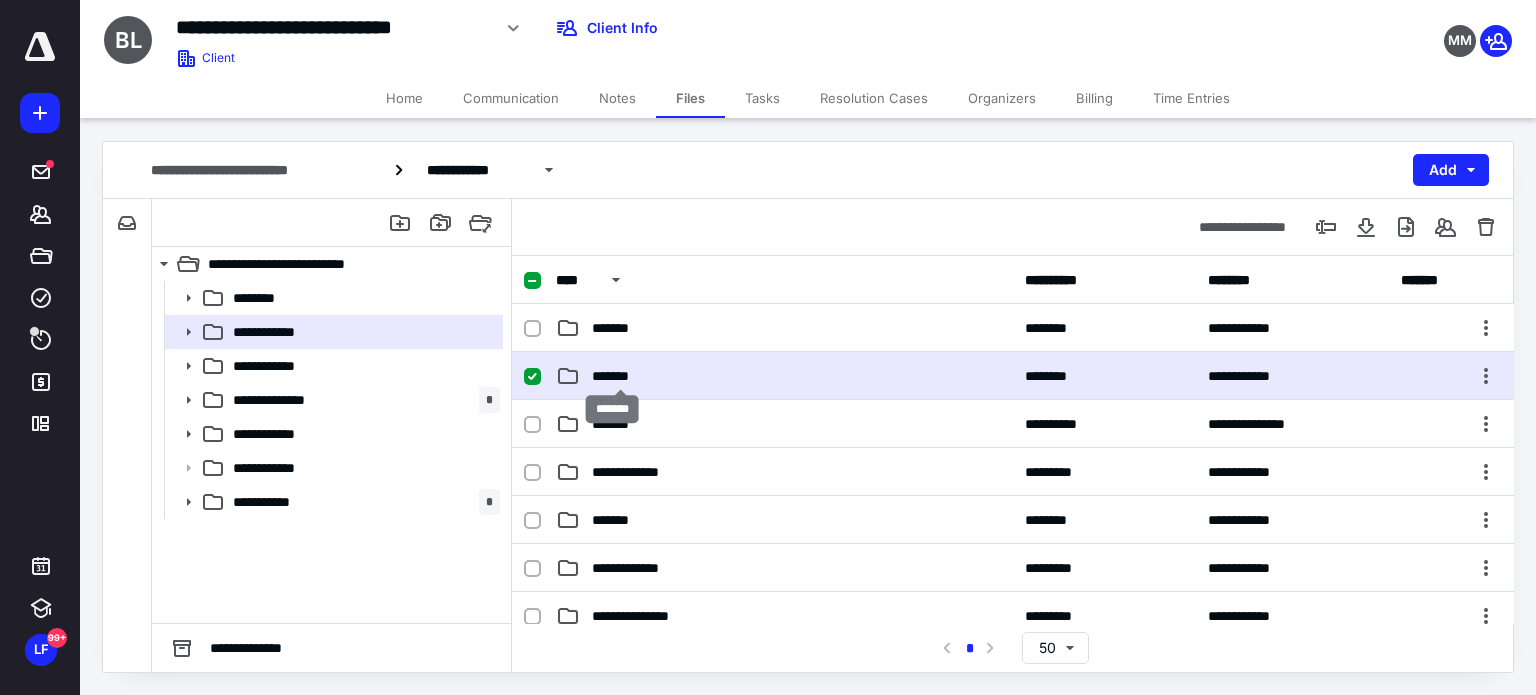 click on "*******" at bounding box center [620, 376] 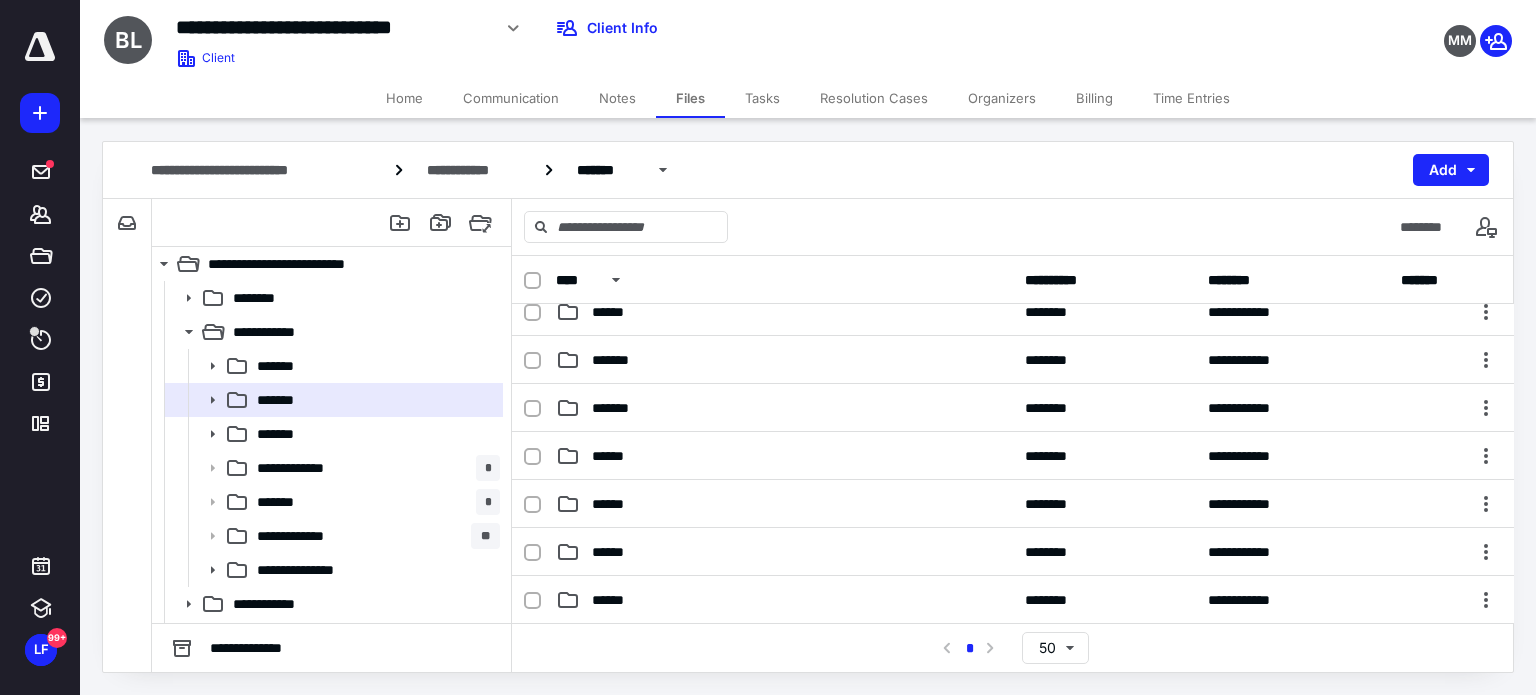scroll, scrollTop: 744, scrollLeft: 0, axis: vertical 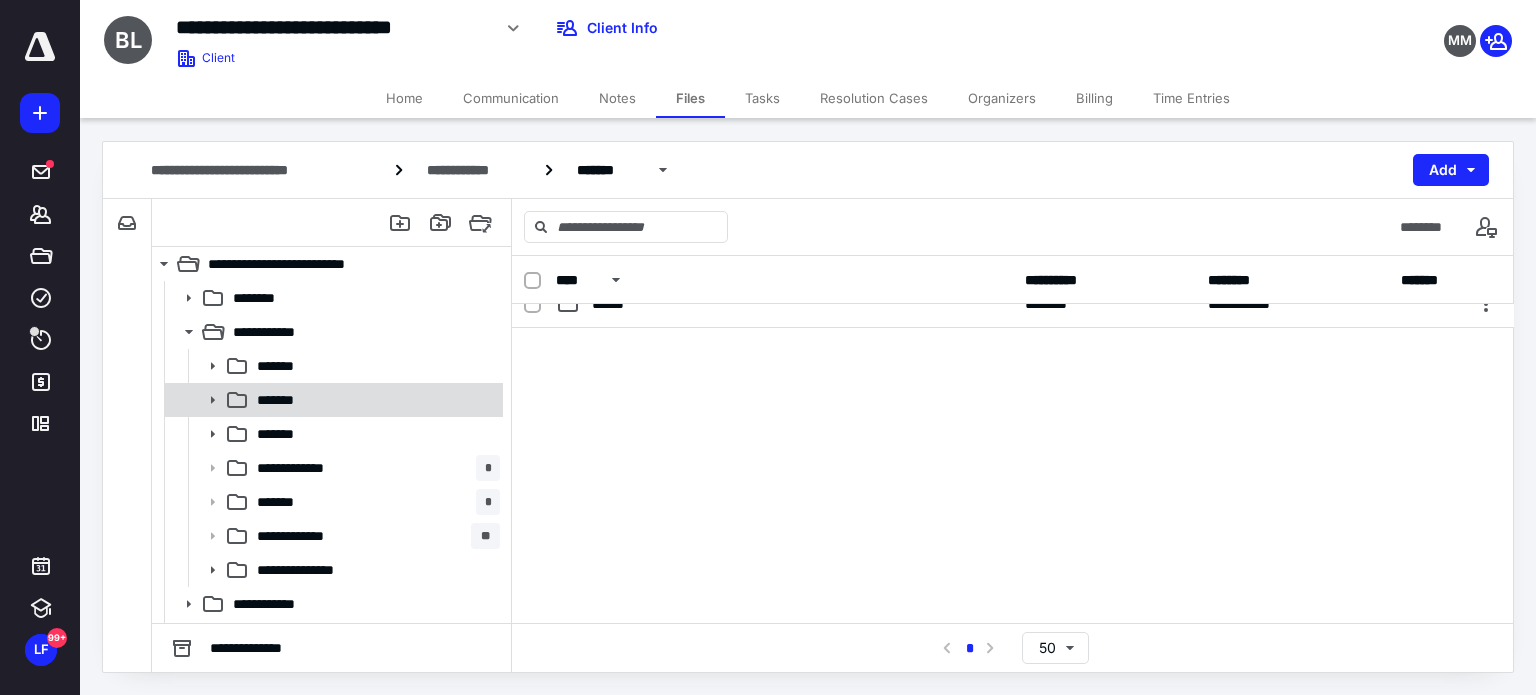 click on "*******" at bounding box center (285, 400) 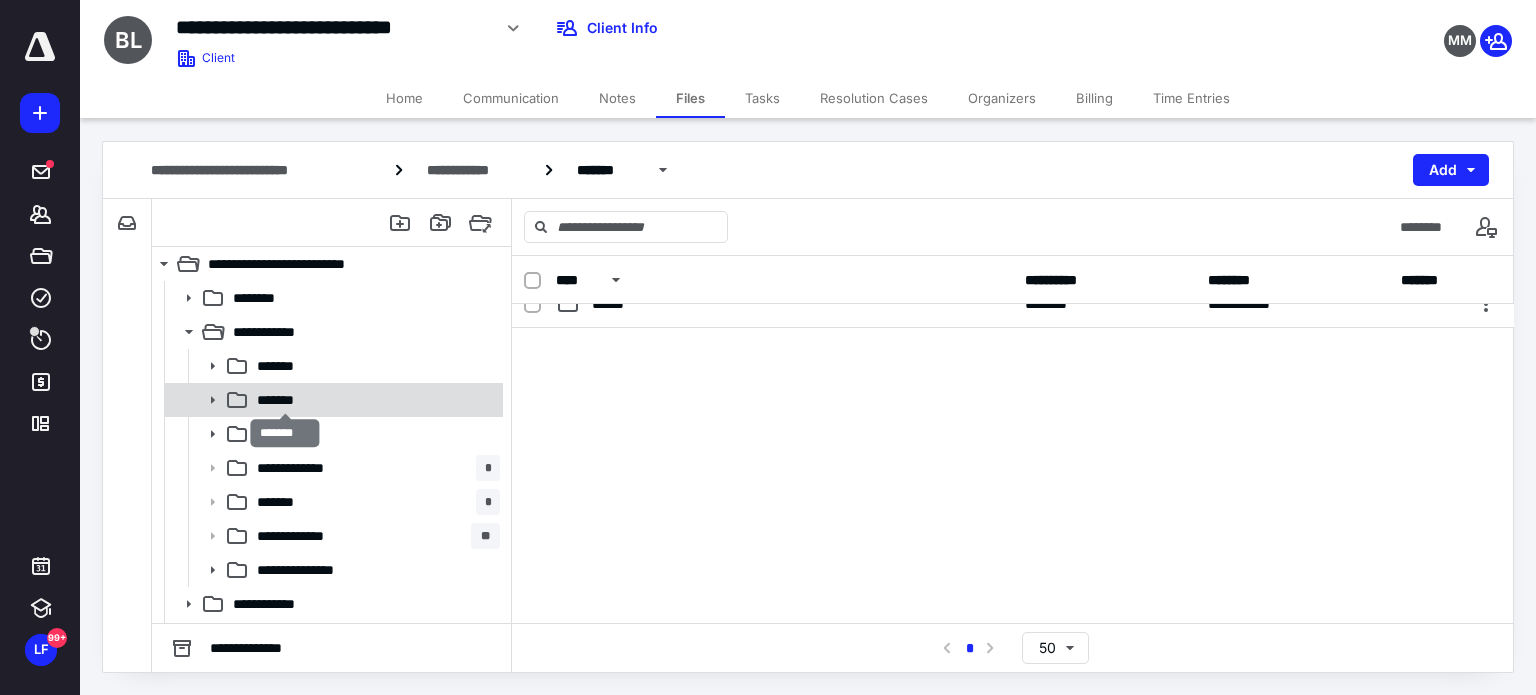 click on "*******" at bounding box center (285, 400) 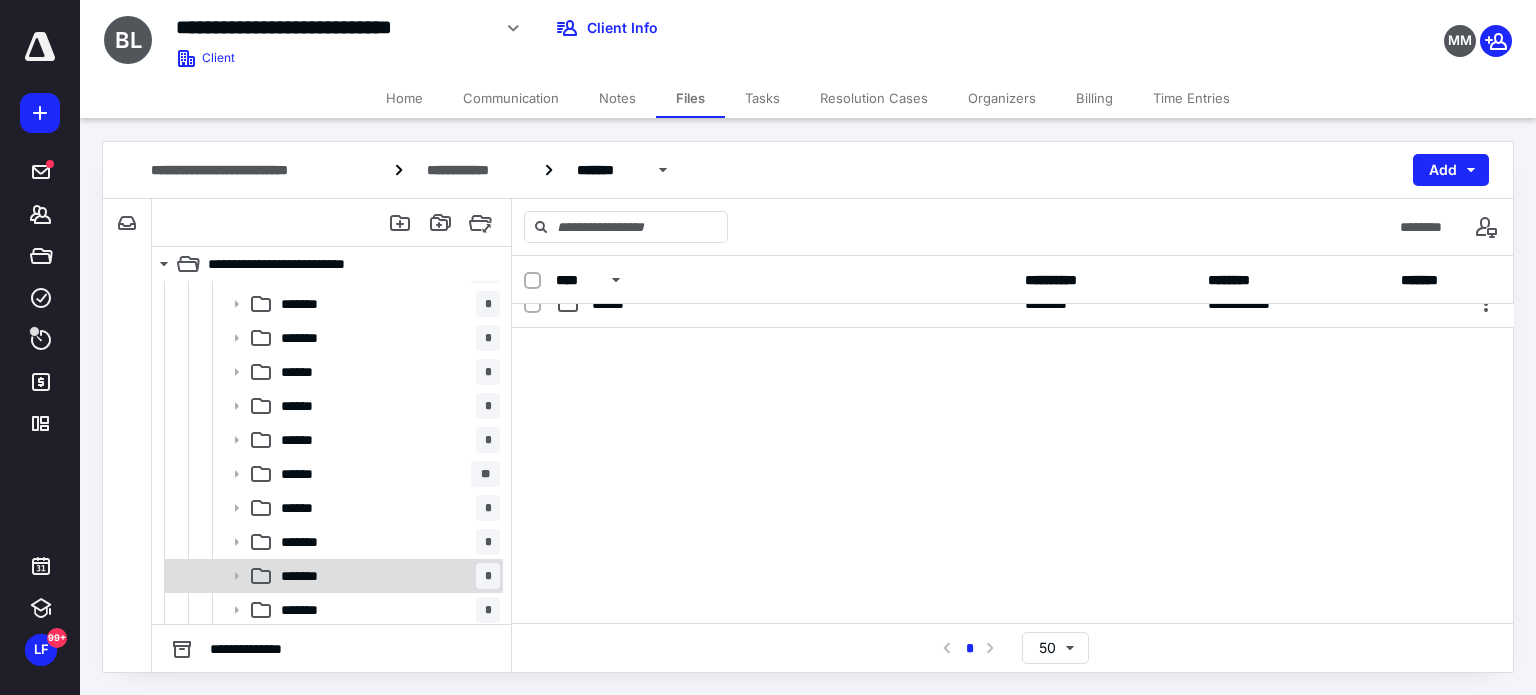 scroll, scrollTop: 400, scrollLeft: 0, axis: vertical 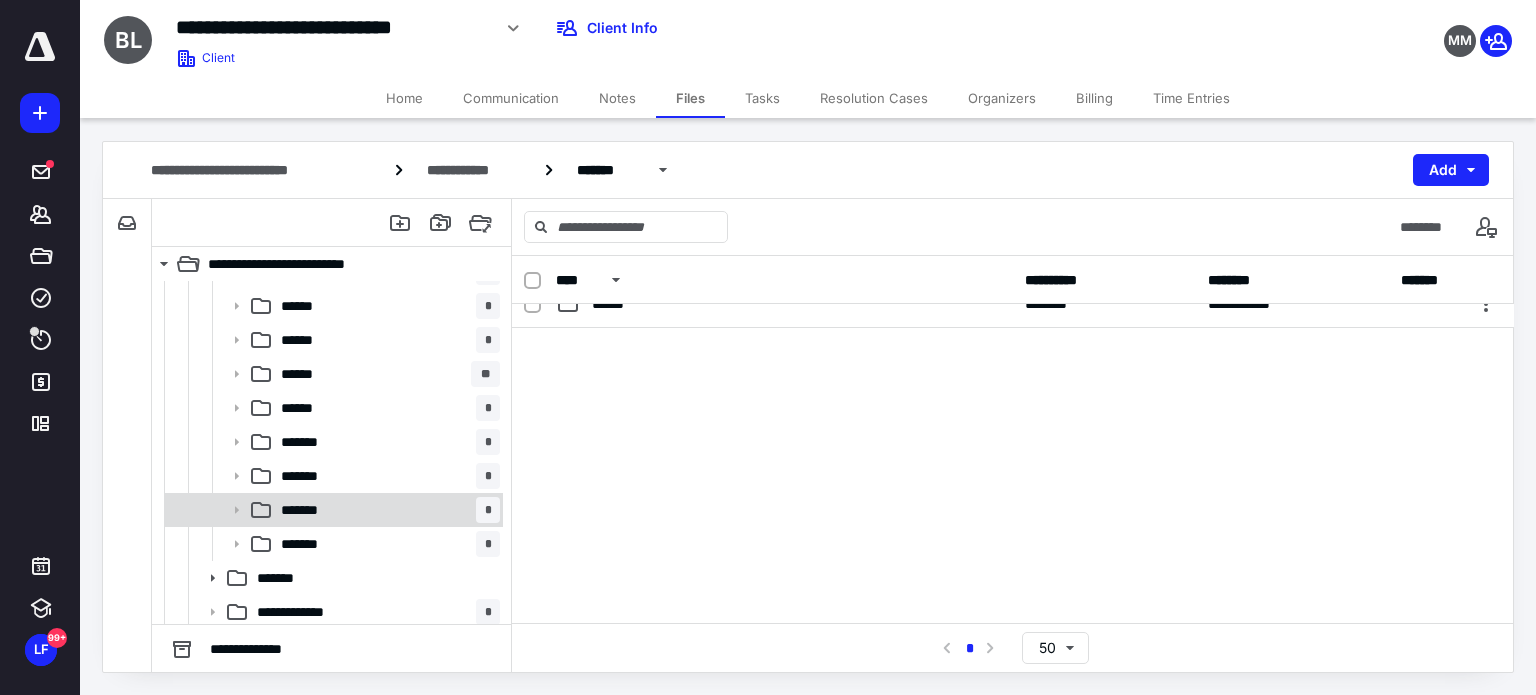 click on "******* *" at bounding box center (386, 510) 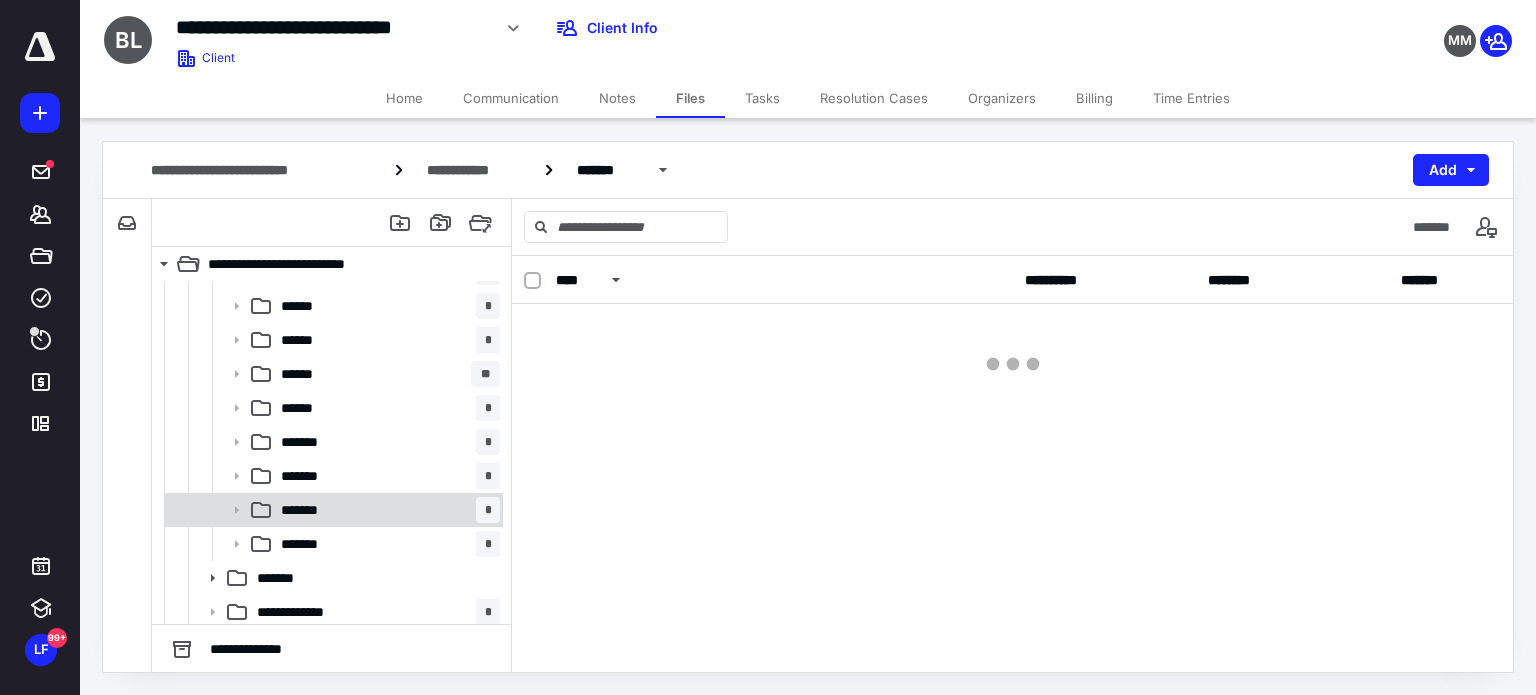 click on "******* *" at bounding box center (386, 510) 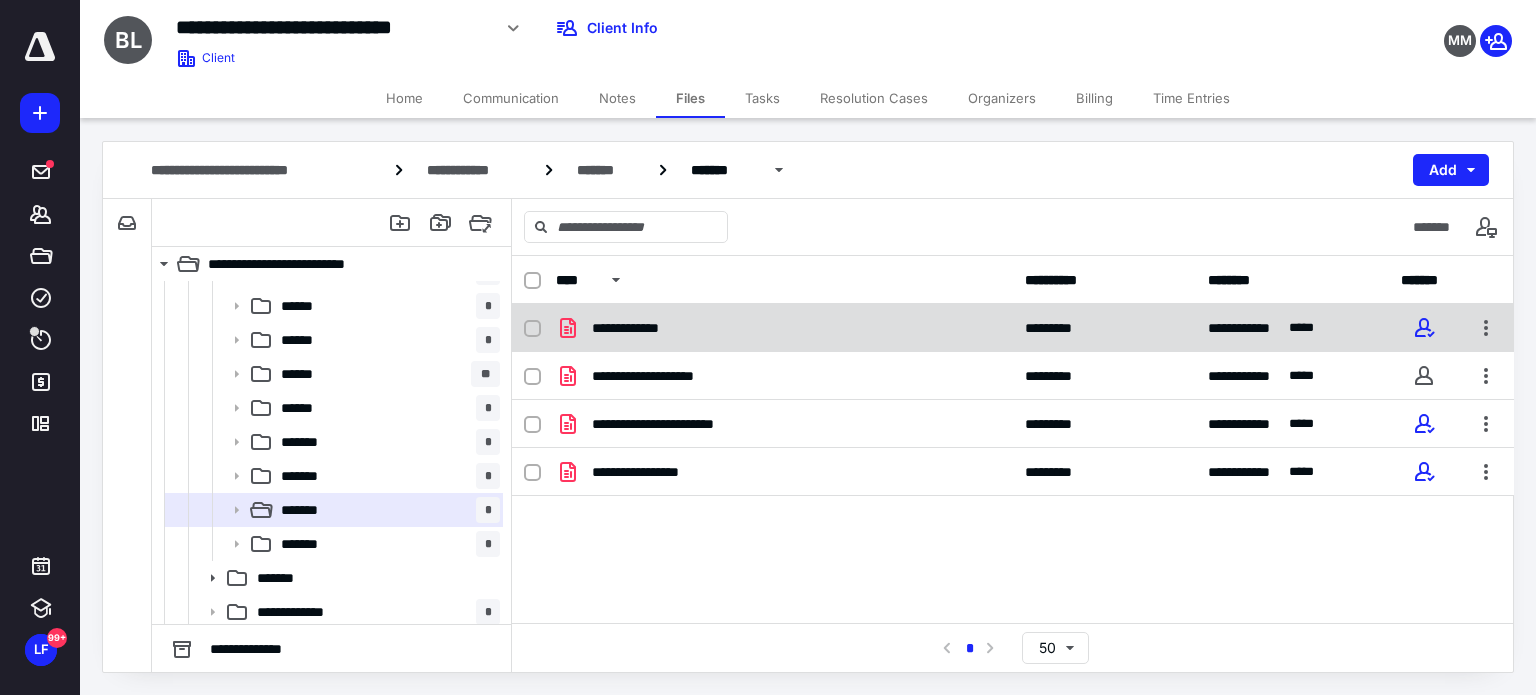 click on "**********" at bounding box center [1013, 328] 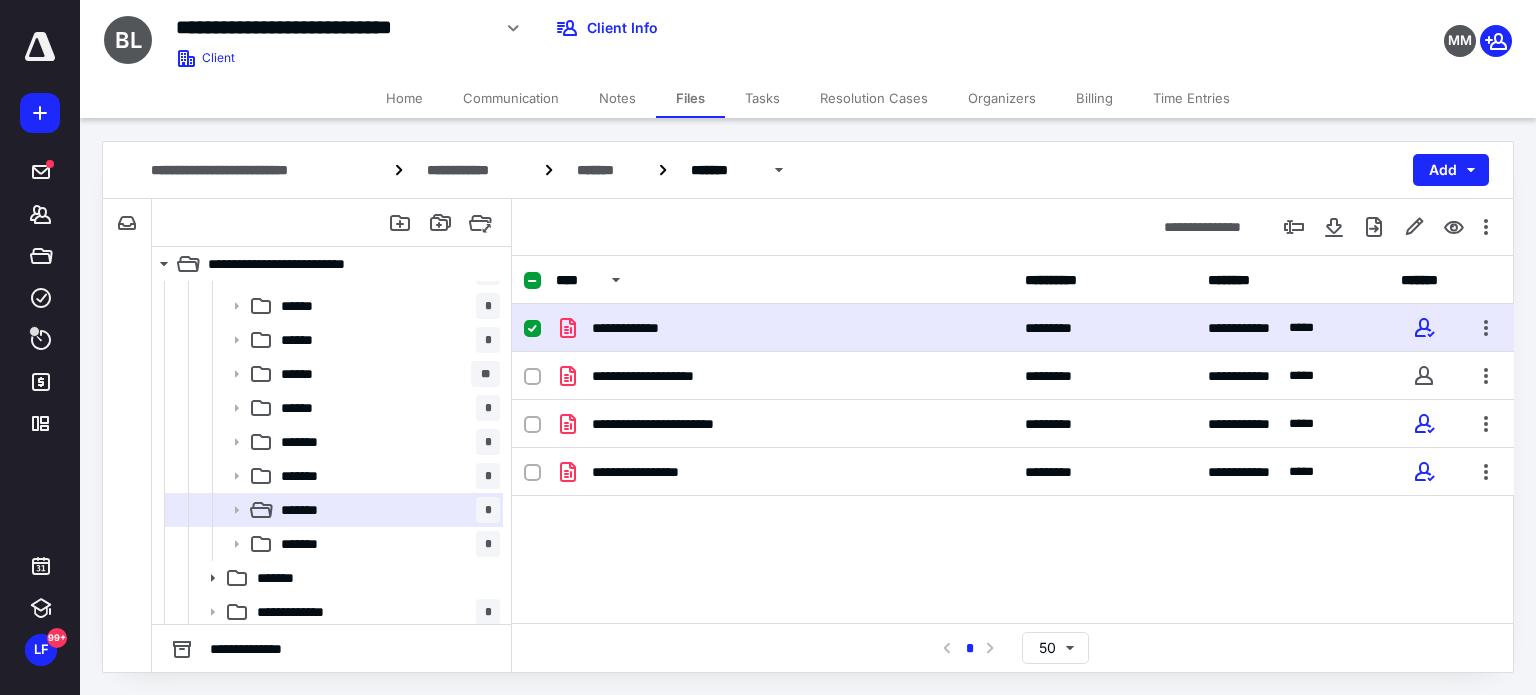 click on "**********" at bounding box center (784, 328) 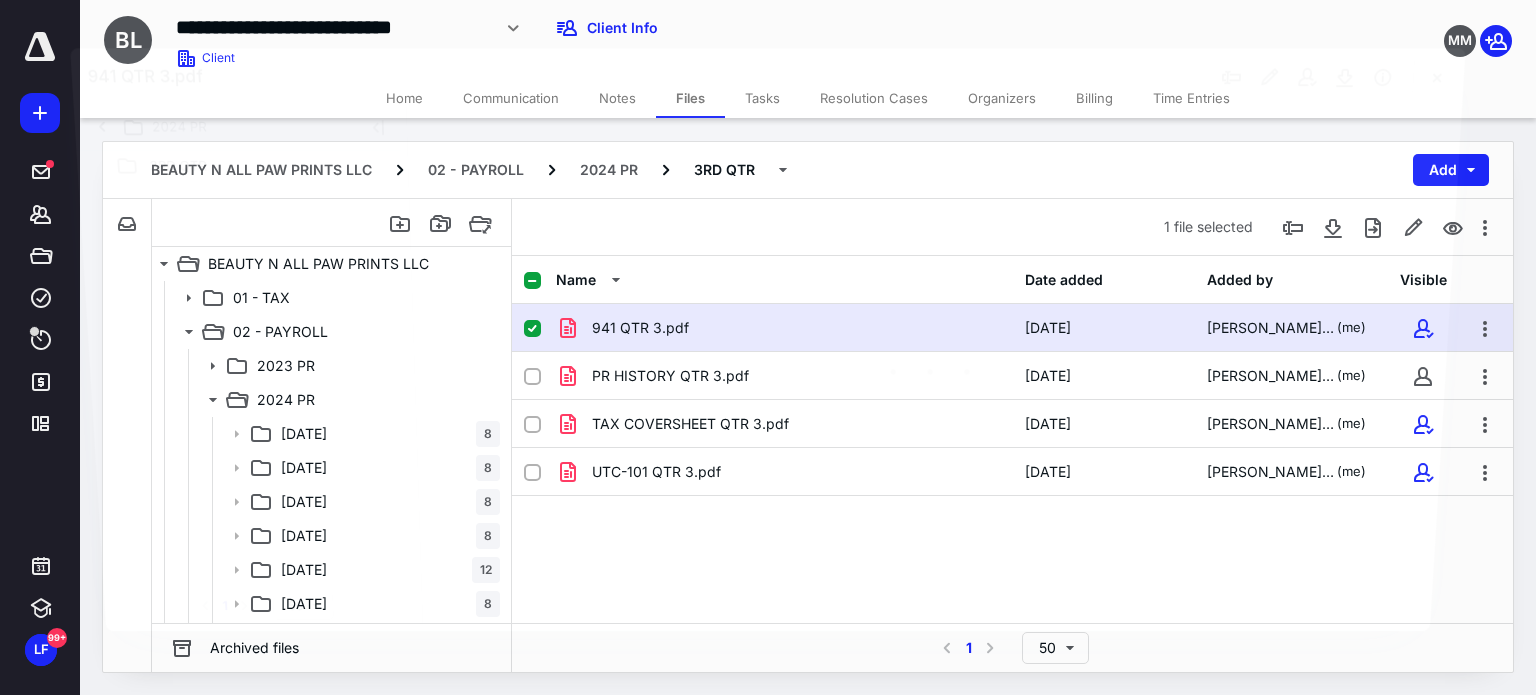 scroll, scrollTop: 400, scrollLeft: 0, axis: vertical 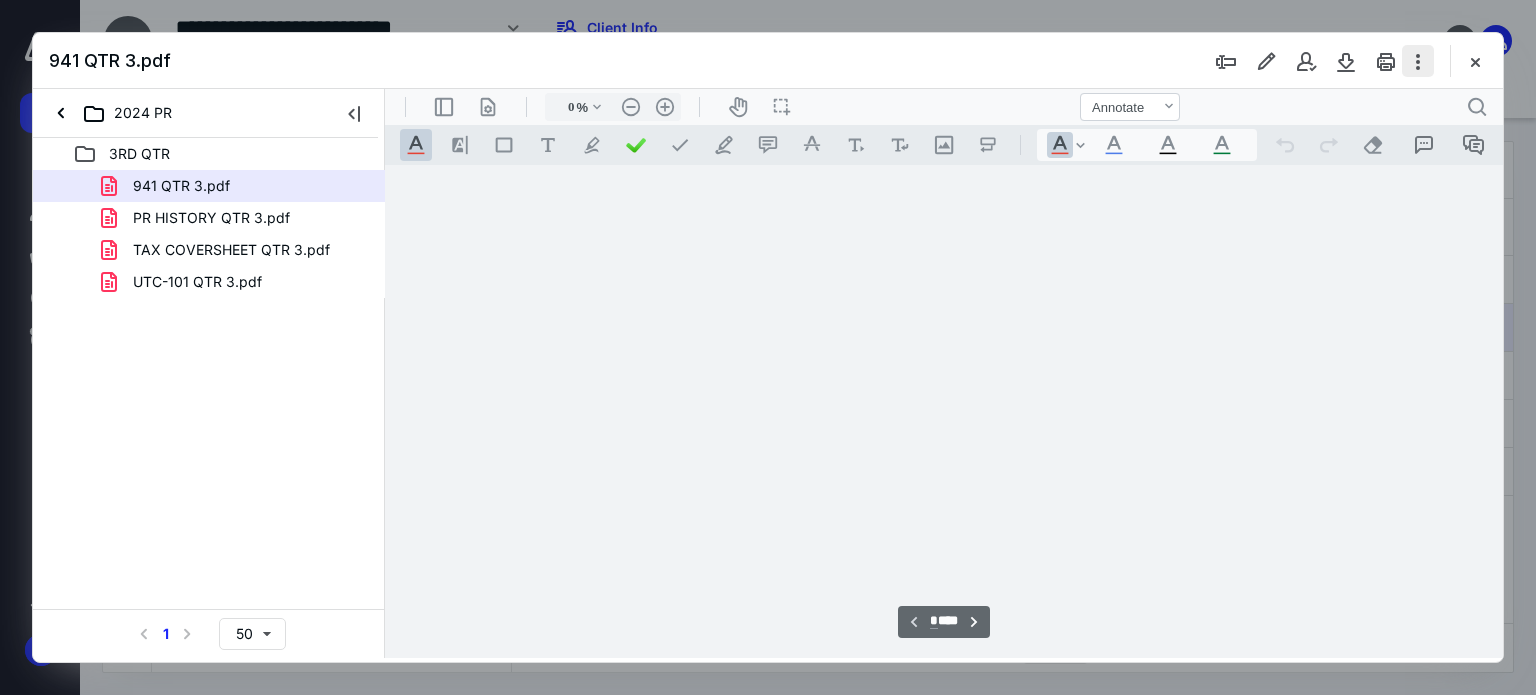 type on "62" 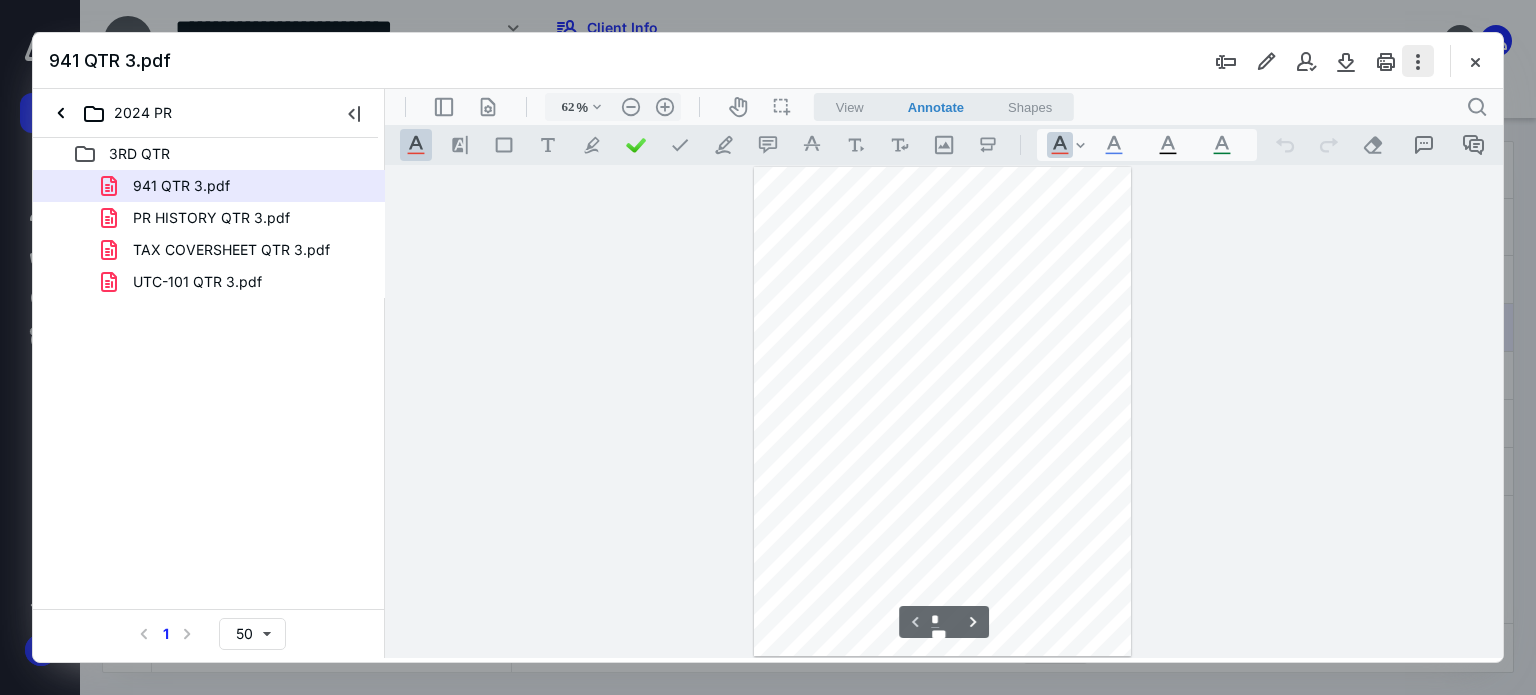 scroll, scrollTop: 78, scrollLeft: 0, axis: vertical 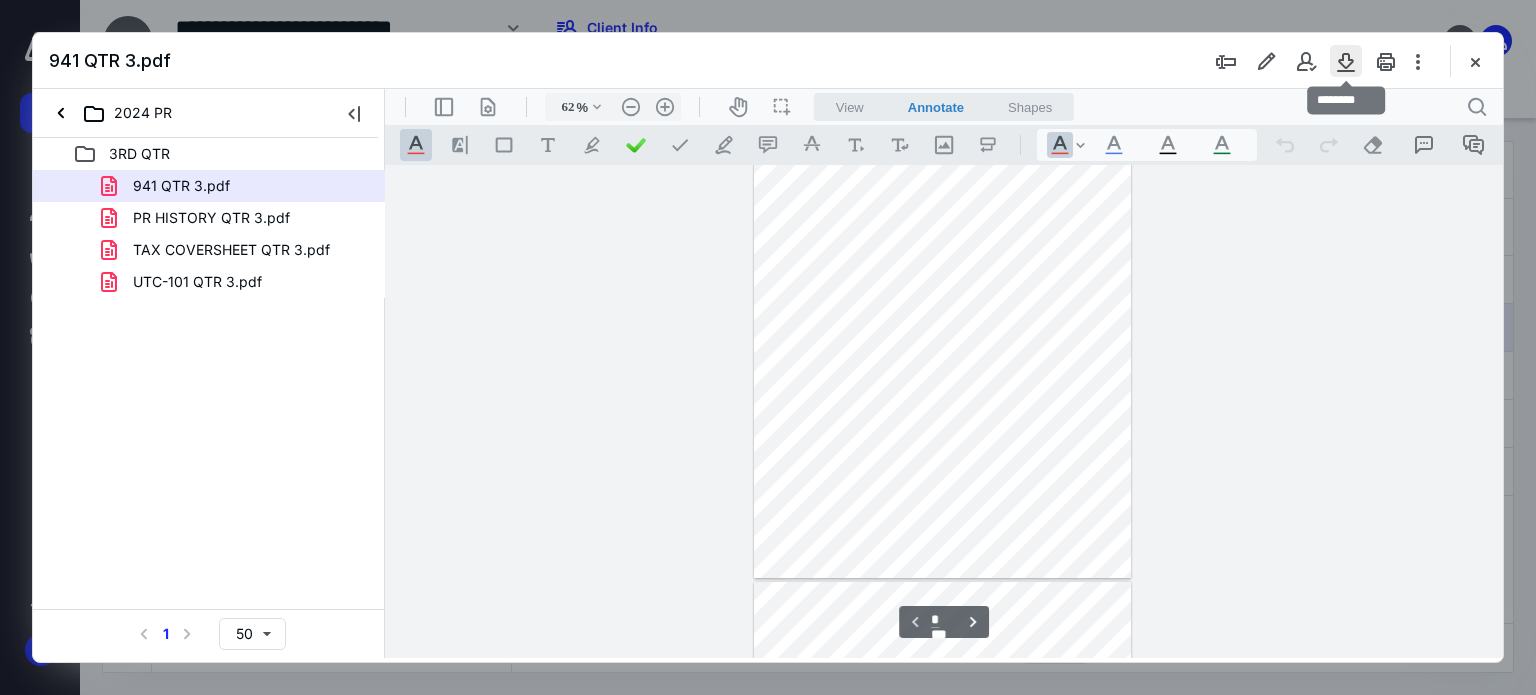 click at bounding box center [1346, 61] 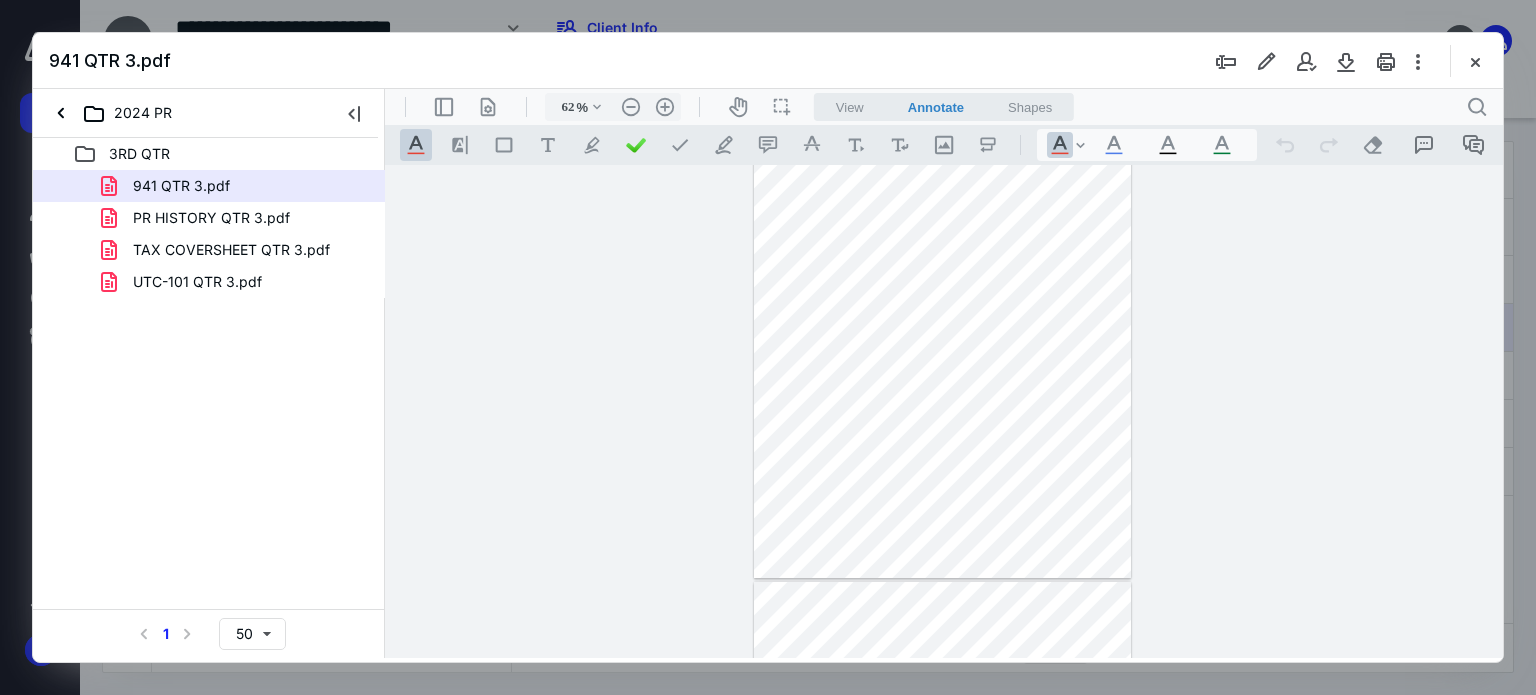 click at bounding box center [1475, 61] 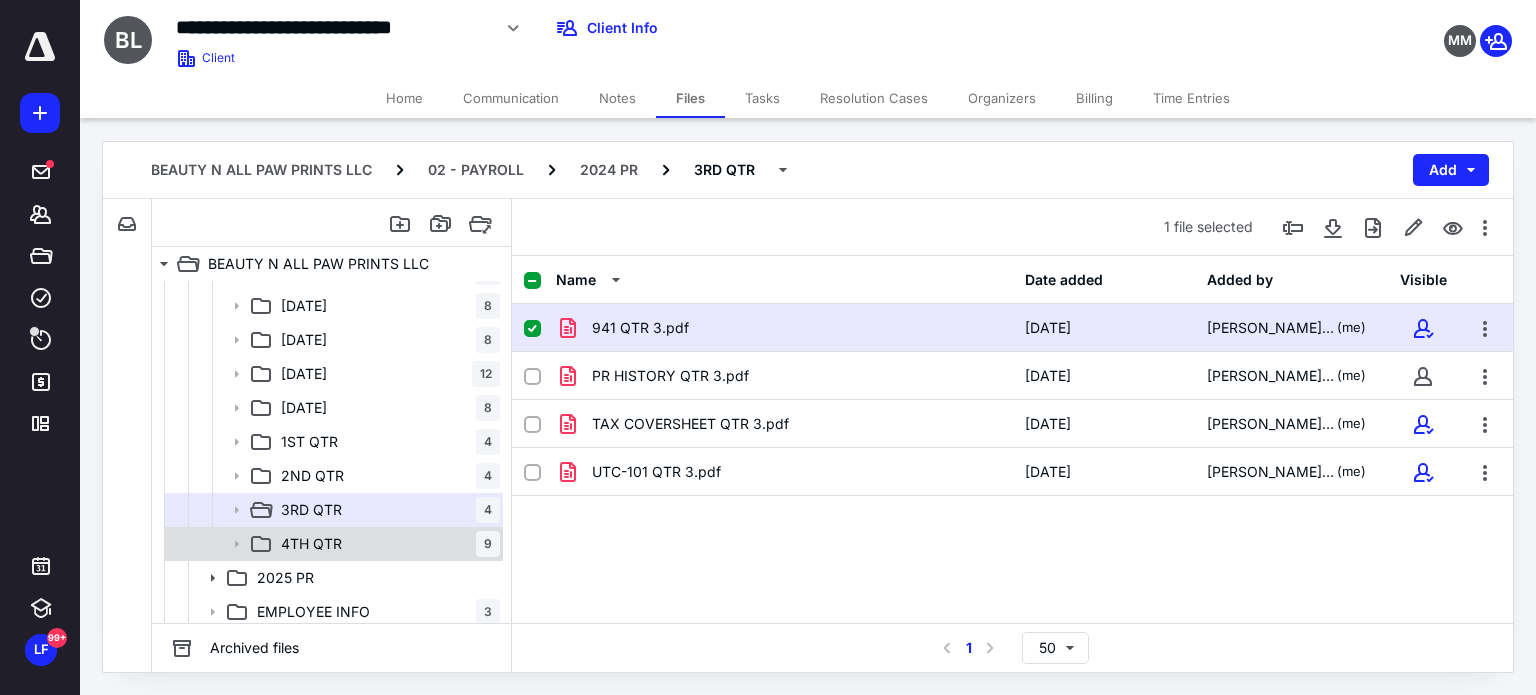 click on "4TH QTR 9" at bounding box center [386, 544] 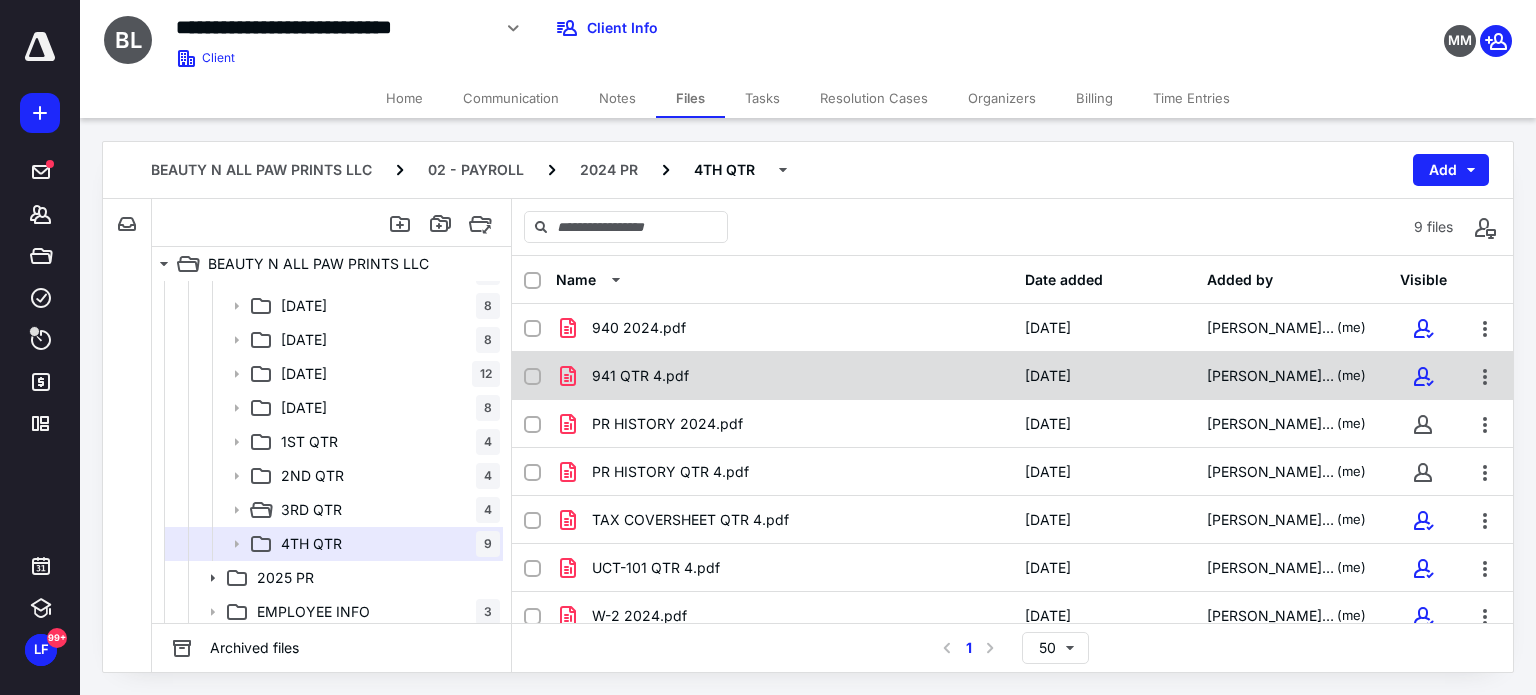 checkbox on "true" 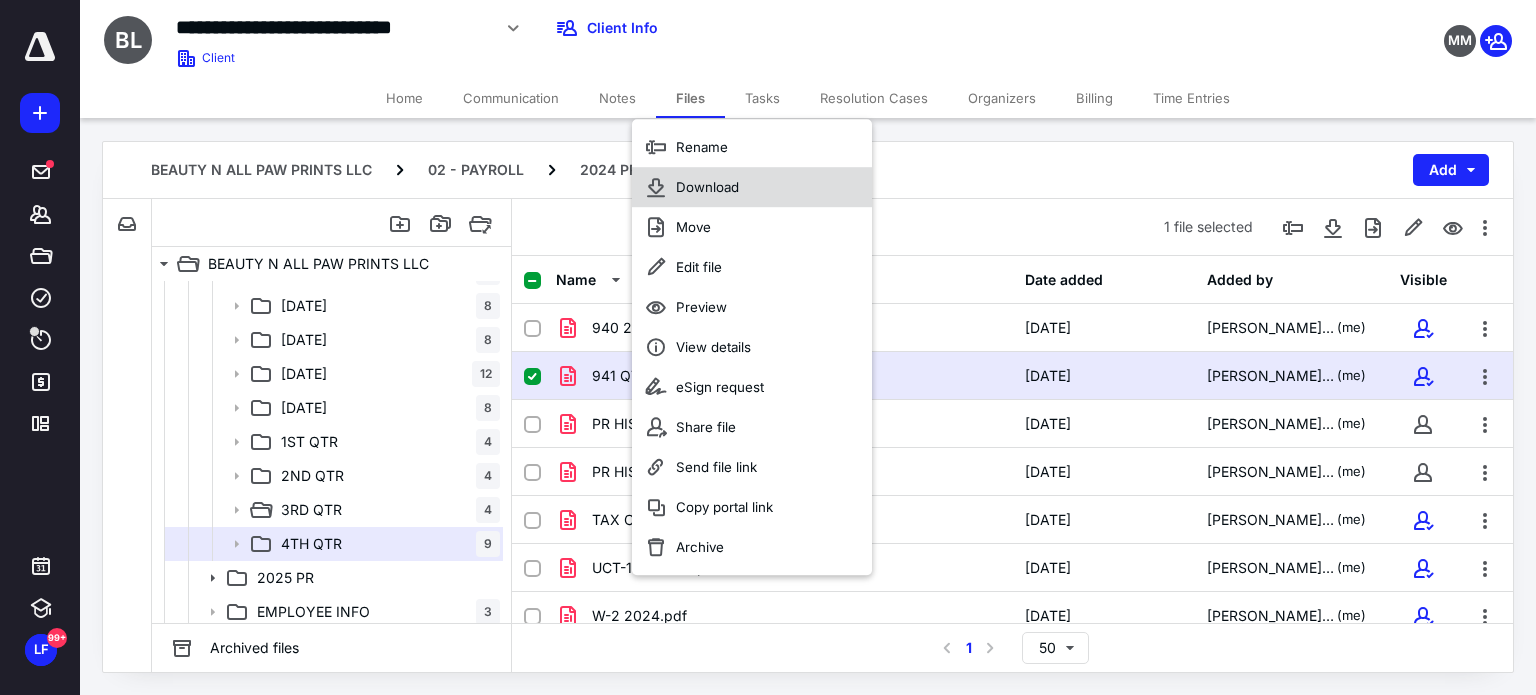 click on "Download" at bounding box center [752, 187] 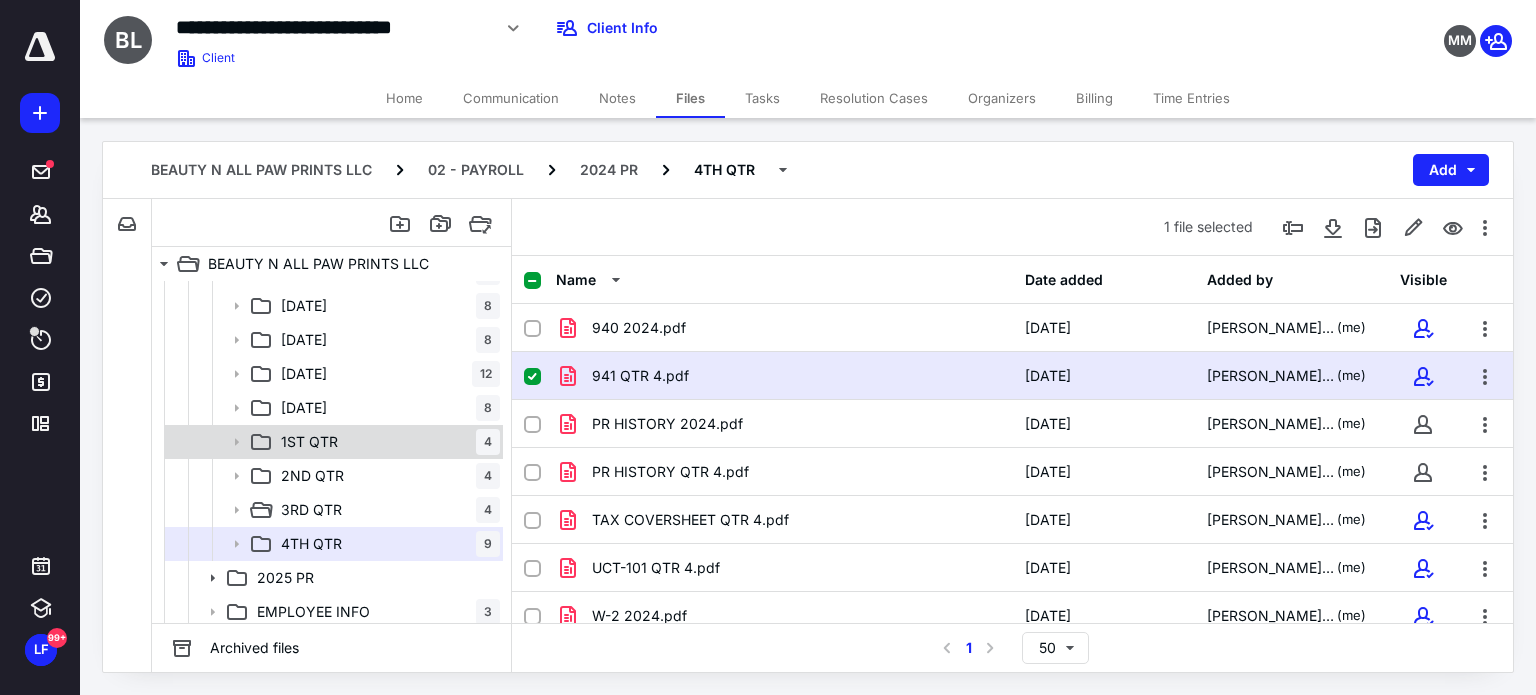 scroll, scrollTop: 100, scrollLeft: 0, axis: vertical 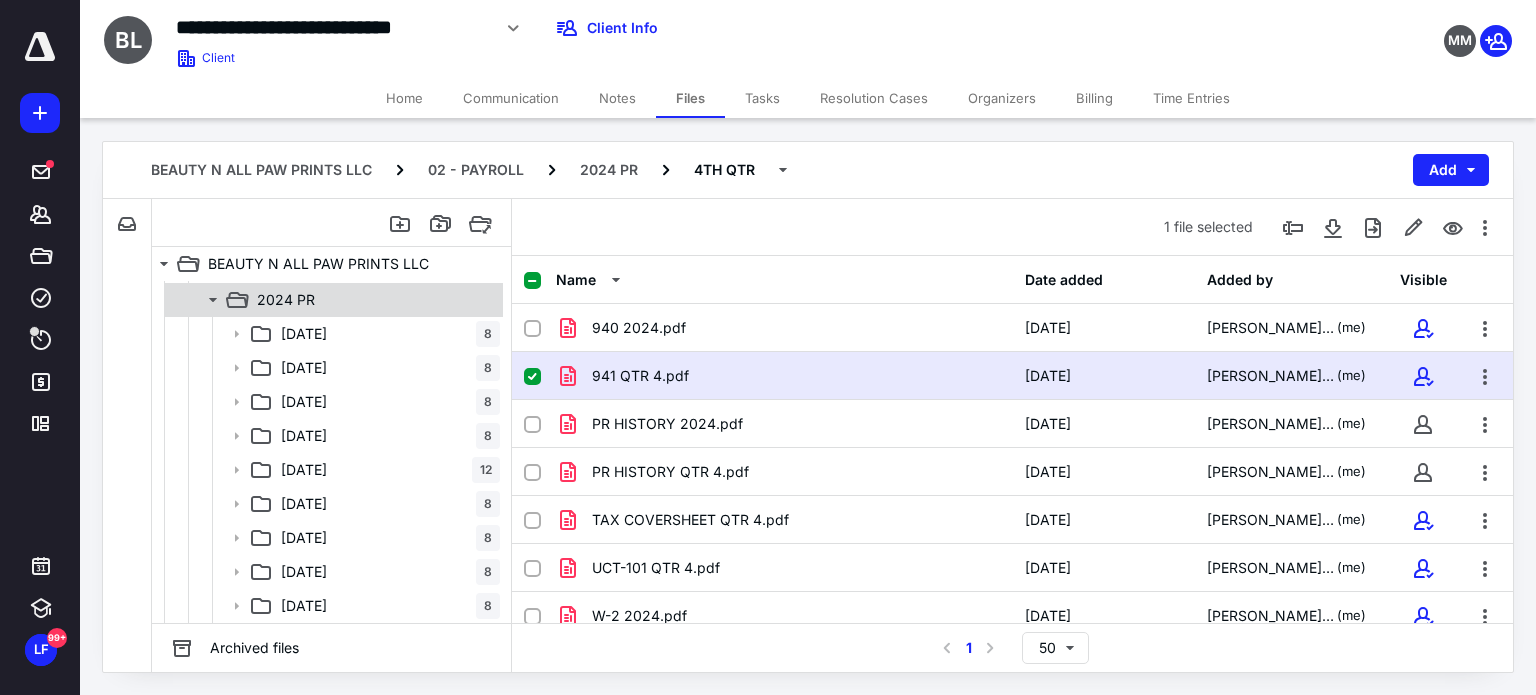 click 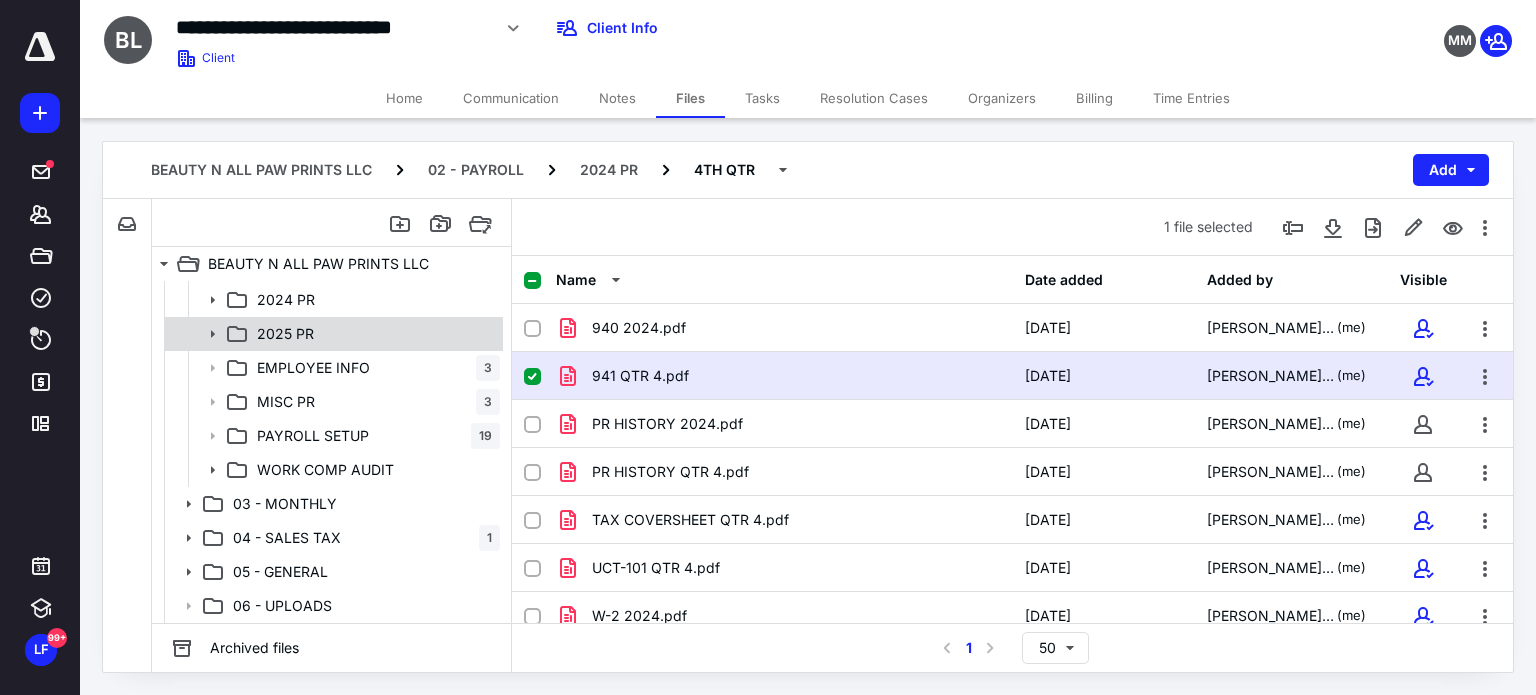 click 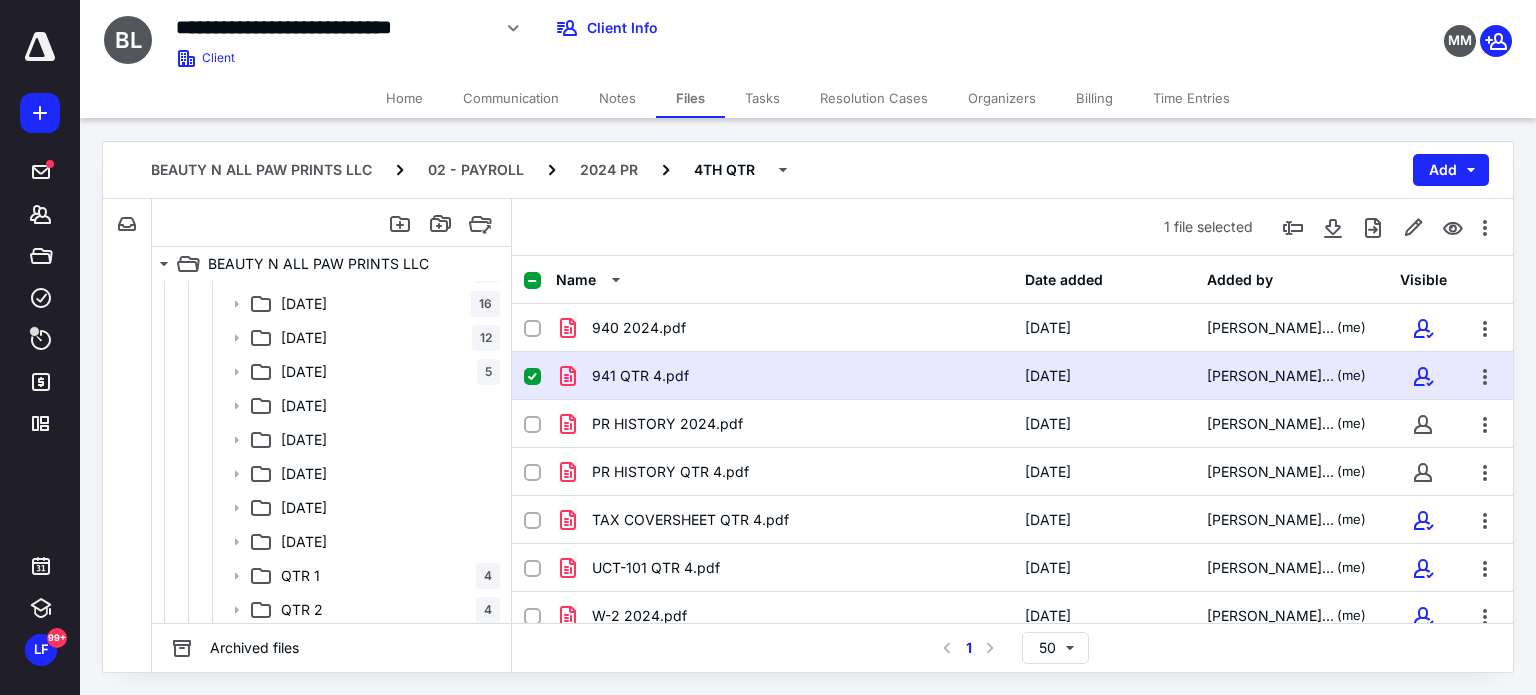 scroll, scrollTop: 500, scrollLeft: 0, axis: vertical 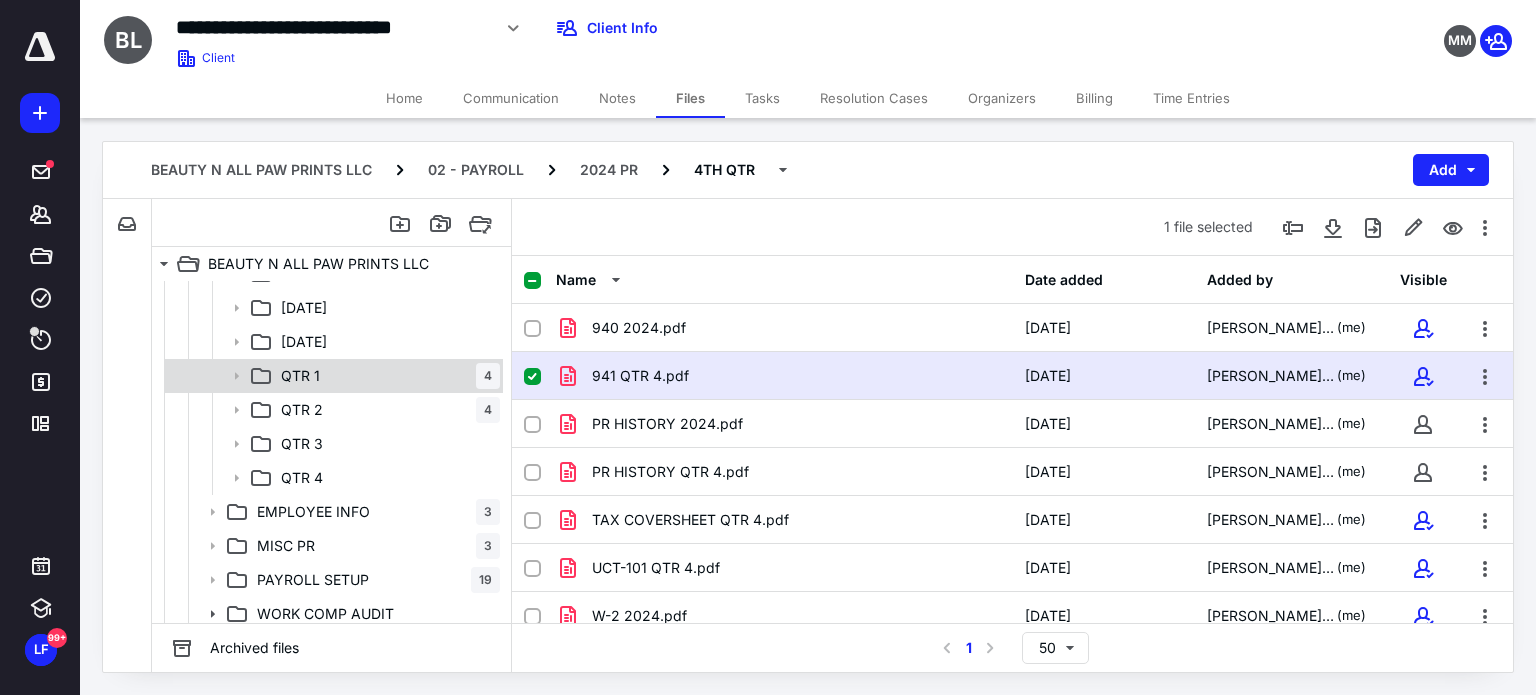 click on "QTR 1 4" at bounding box center [386, 376] 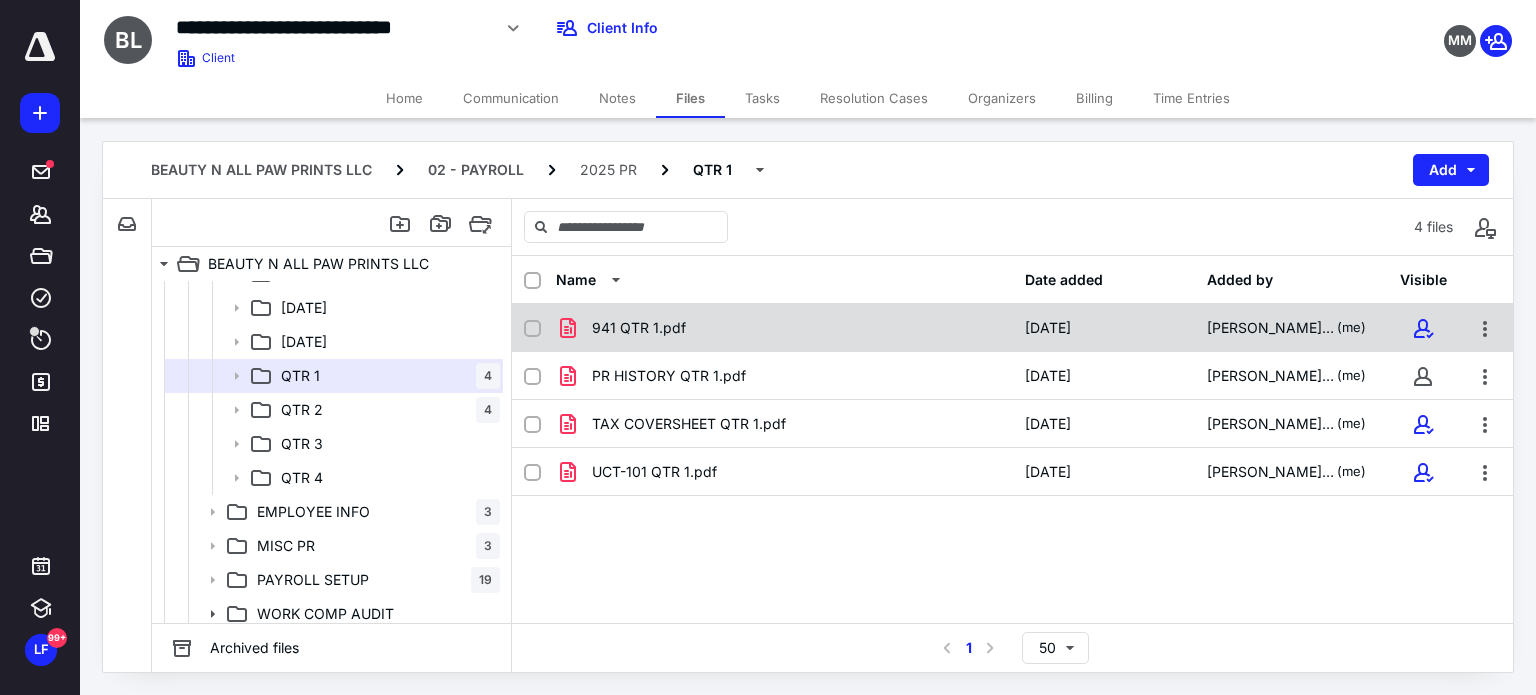 click on "941 QTR 1.pdf" at bounding box center [639, 328] 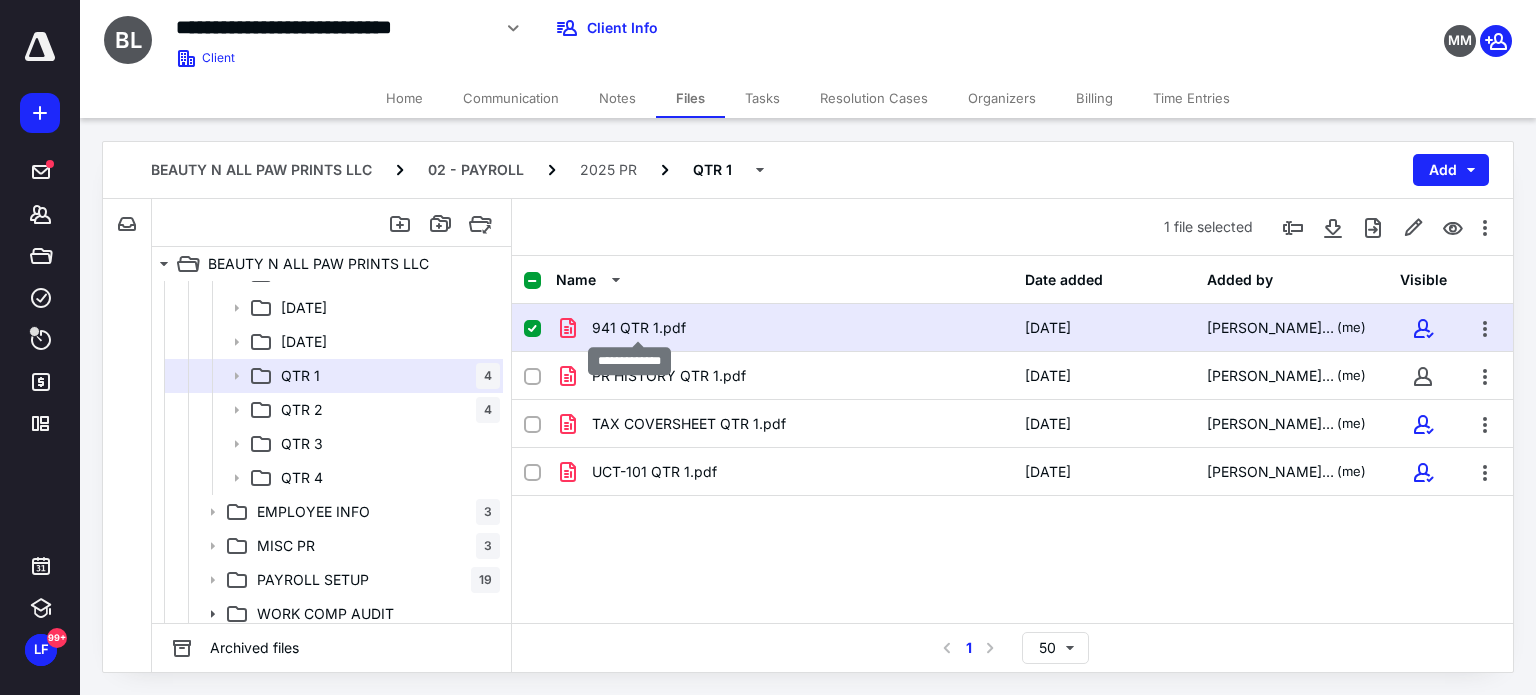 click on "941 QTR 1.pdf" at bounding box center [639, 328] 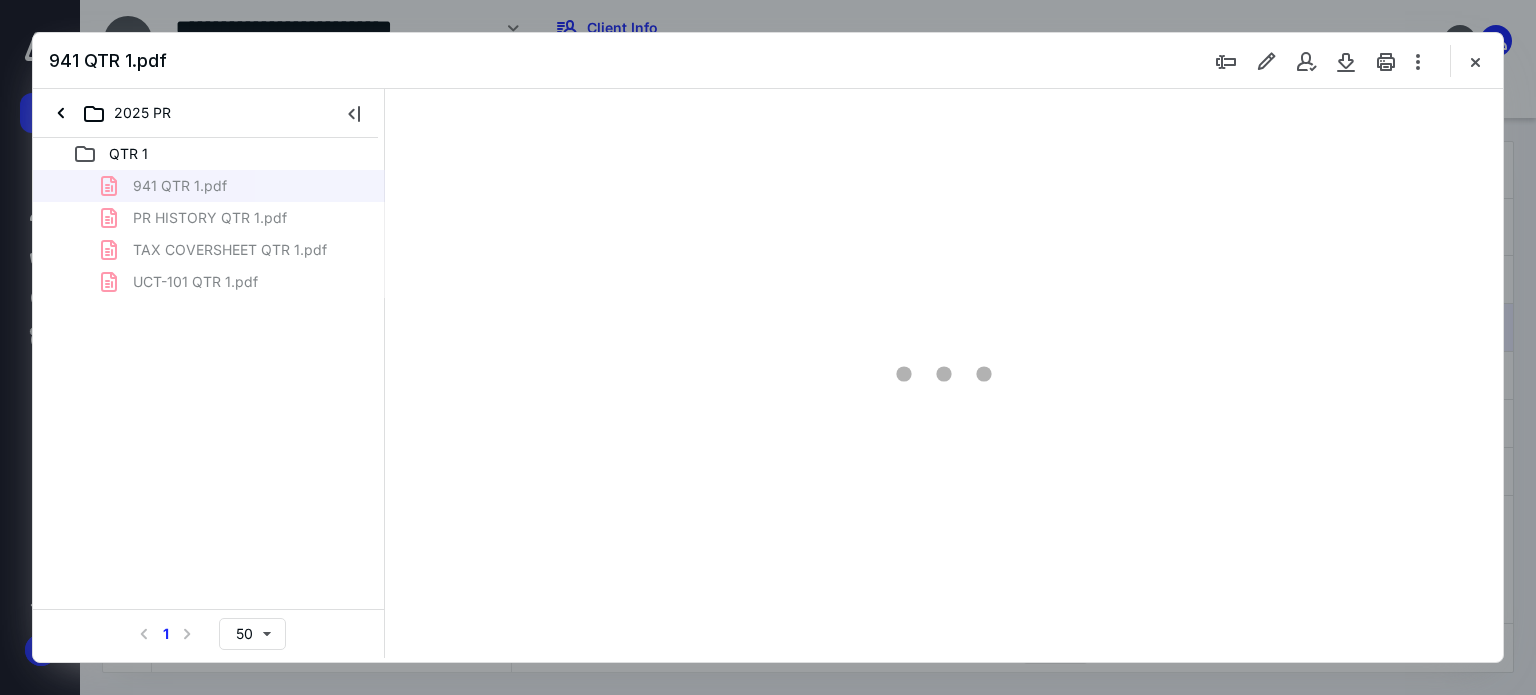 scroll, scrollTop: 0, scrollLeft: 0, axis: both 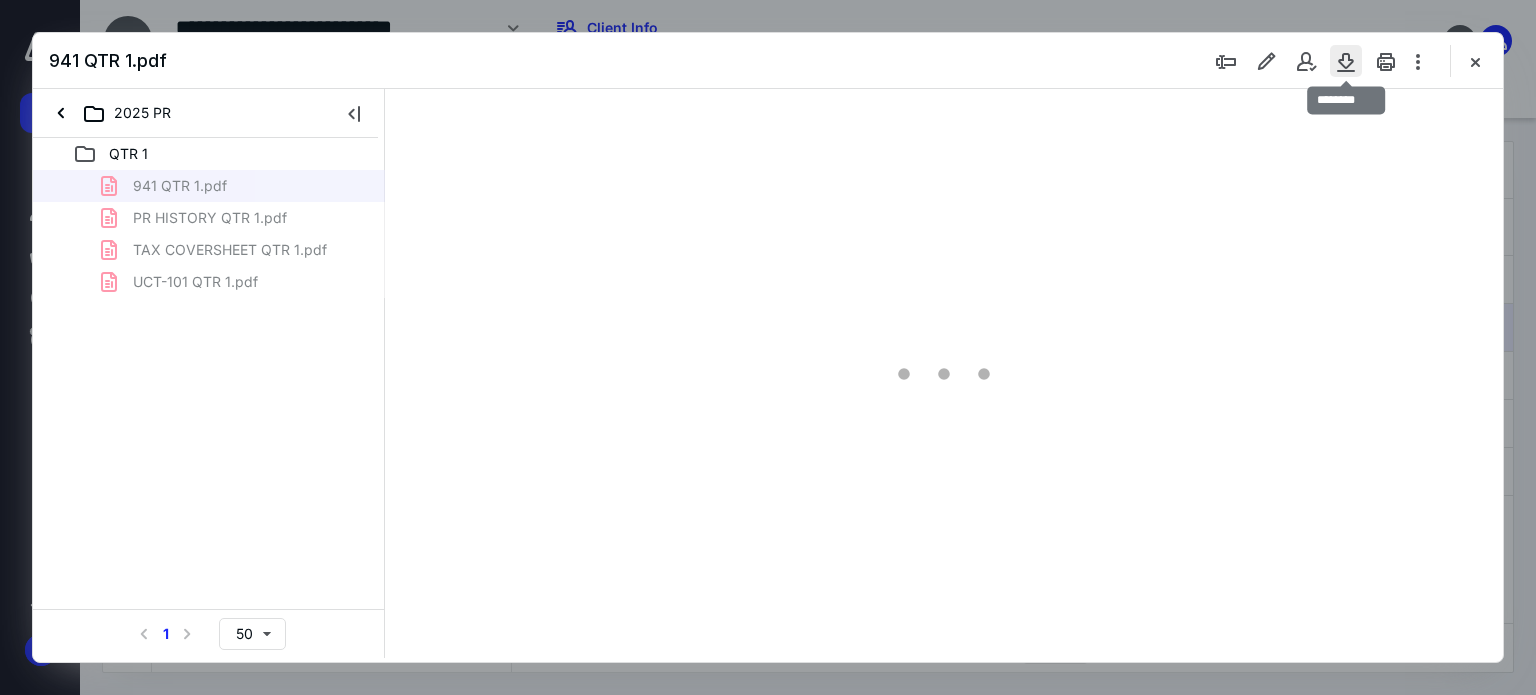 click at bounding box center (1346, 61) 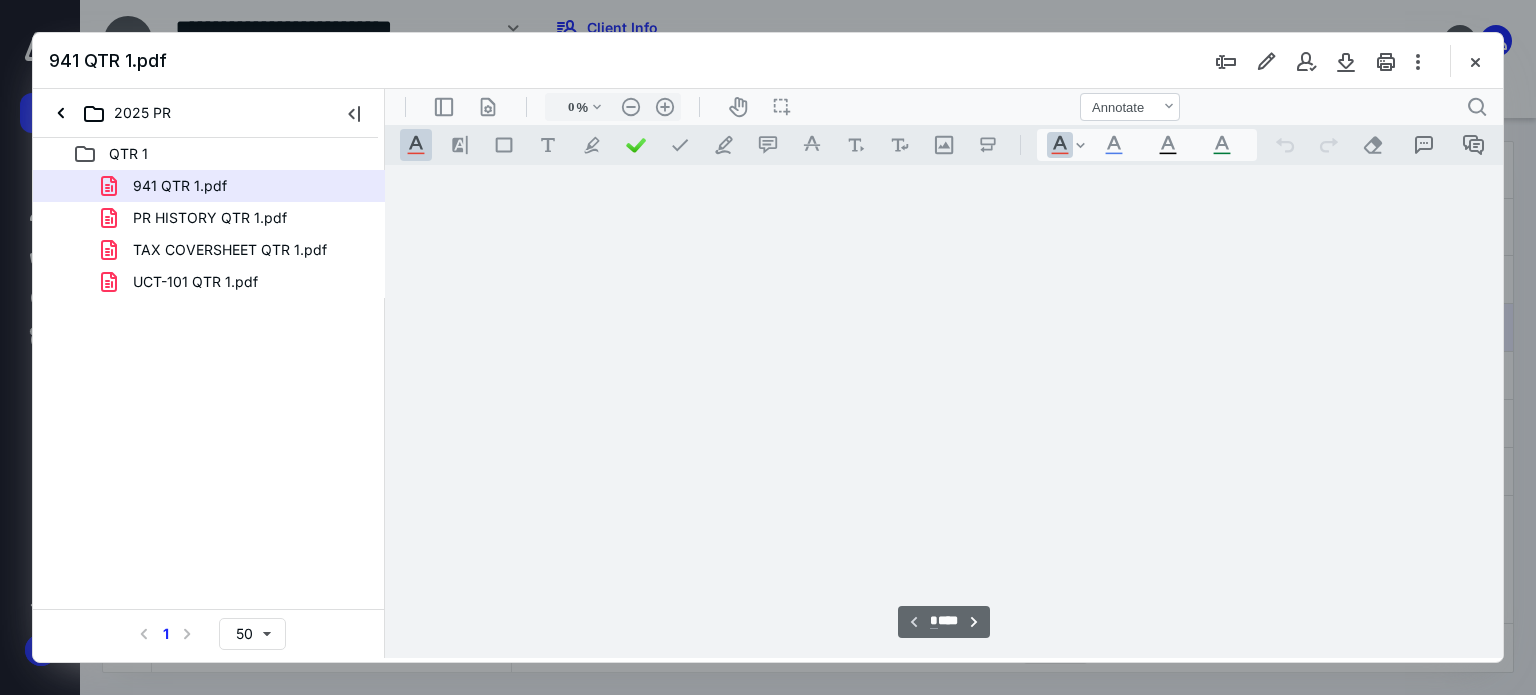 type on "62" 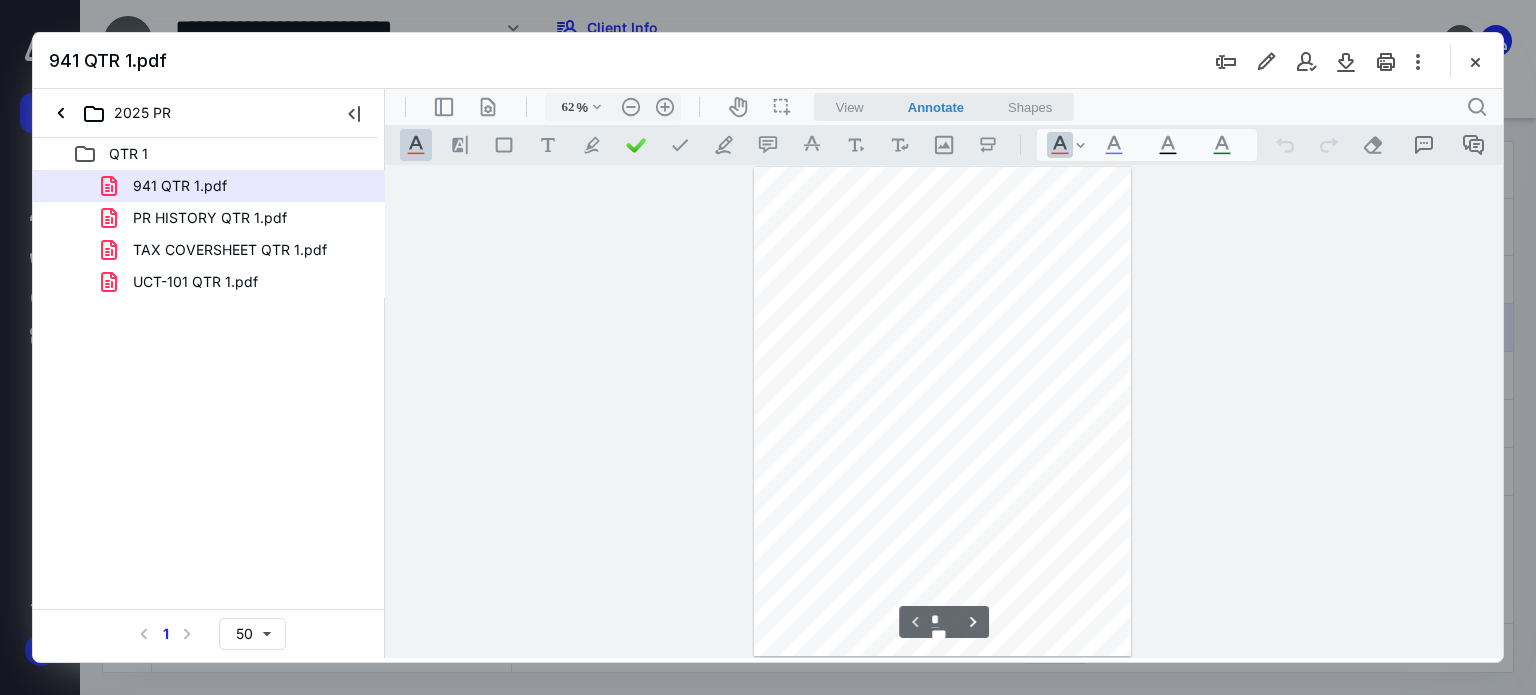 scroll, scrollTop: 78, scrollLeft: 0, axis: vertical 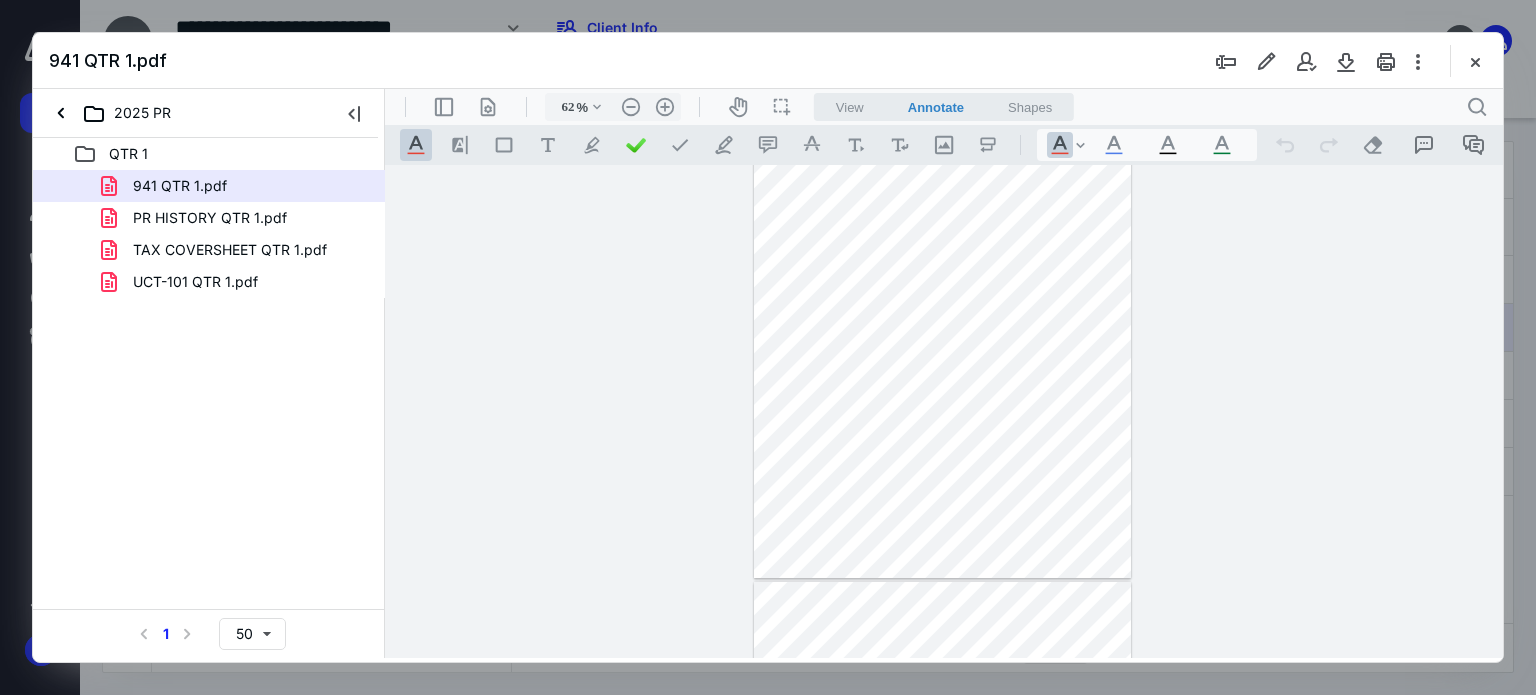 click at bounding box center (1475, 61) 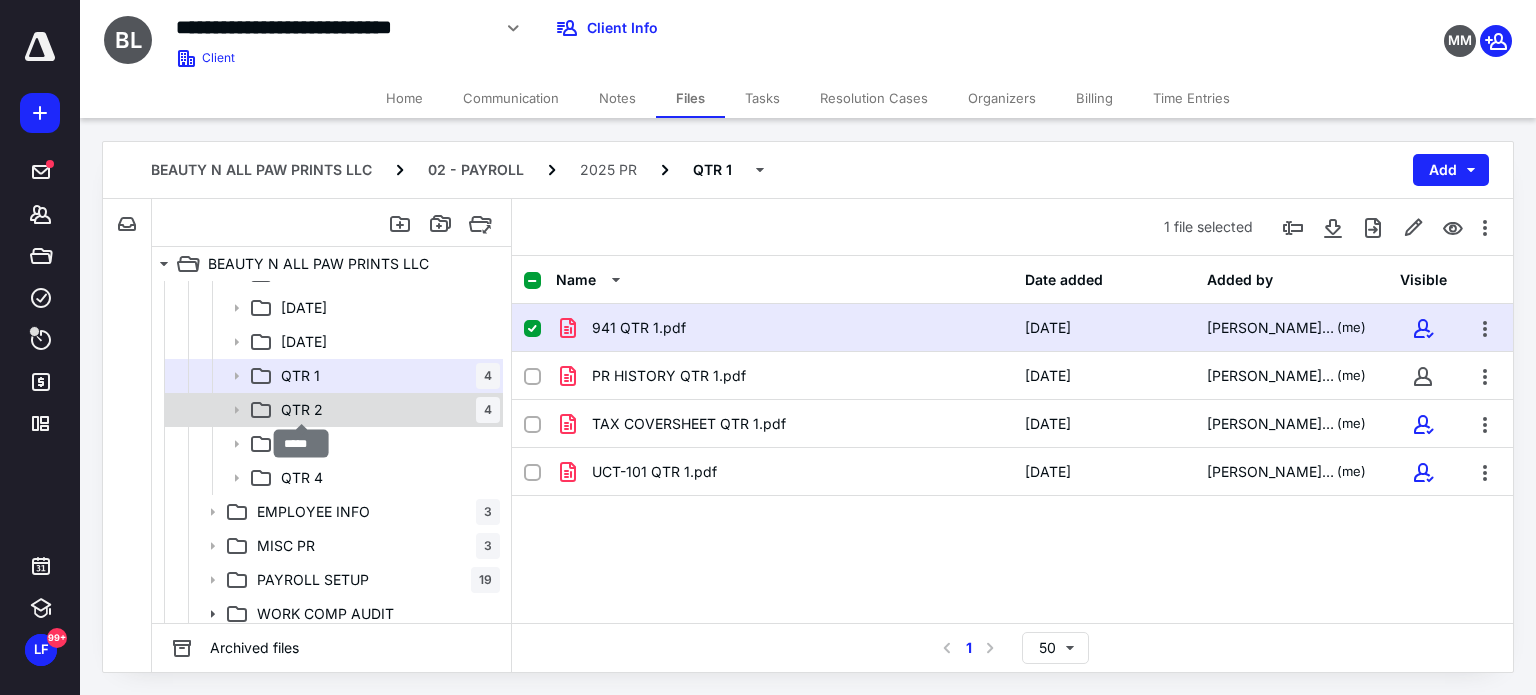 click on "QTR 2" at bounding box center [302, 410] 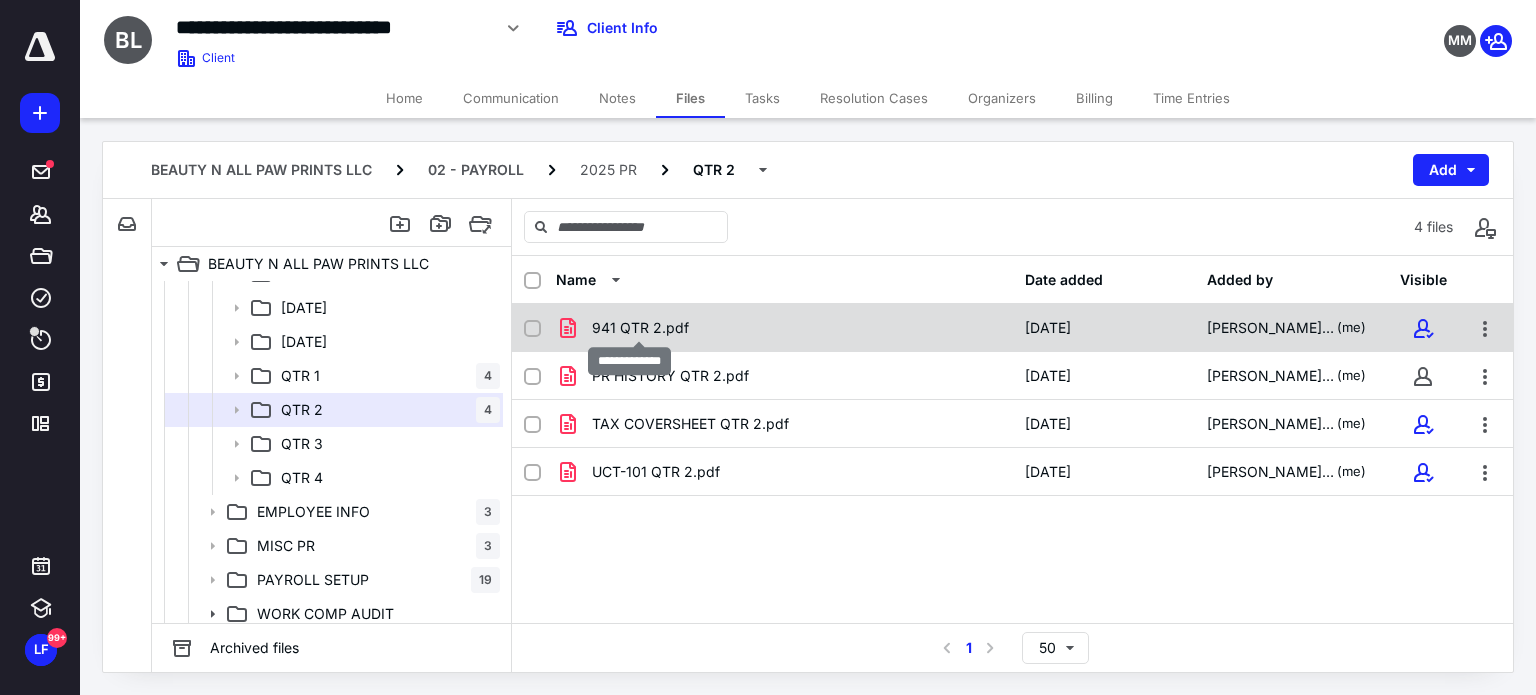 click on "941 QTR 2.pdf" at bounding box center [640, 328] 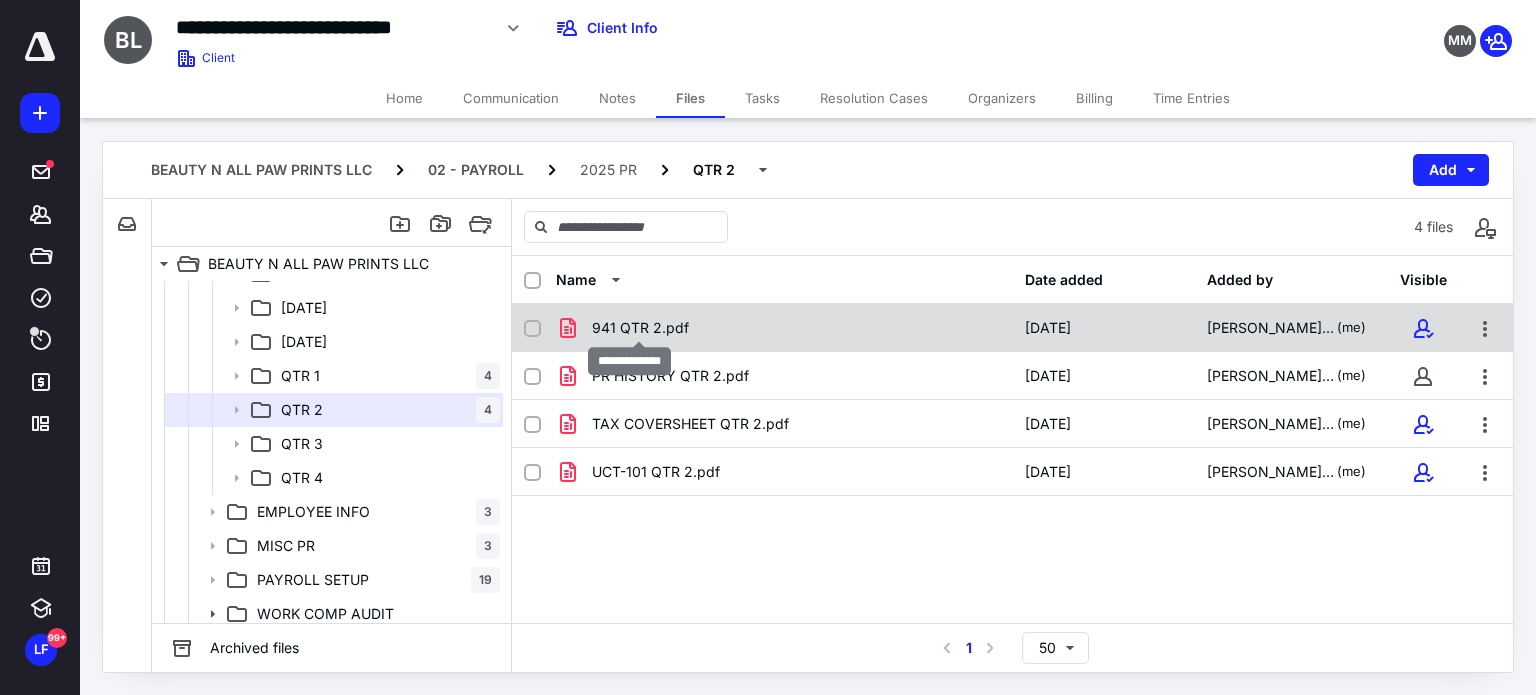 checkbox on "true" 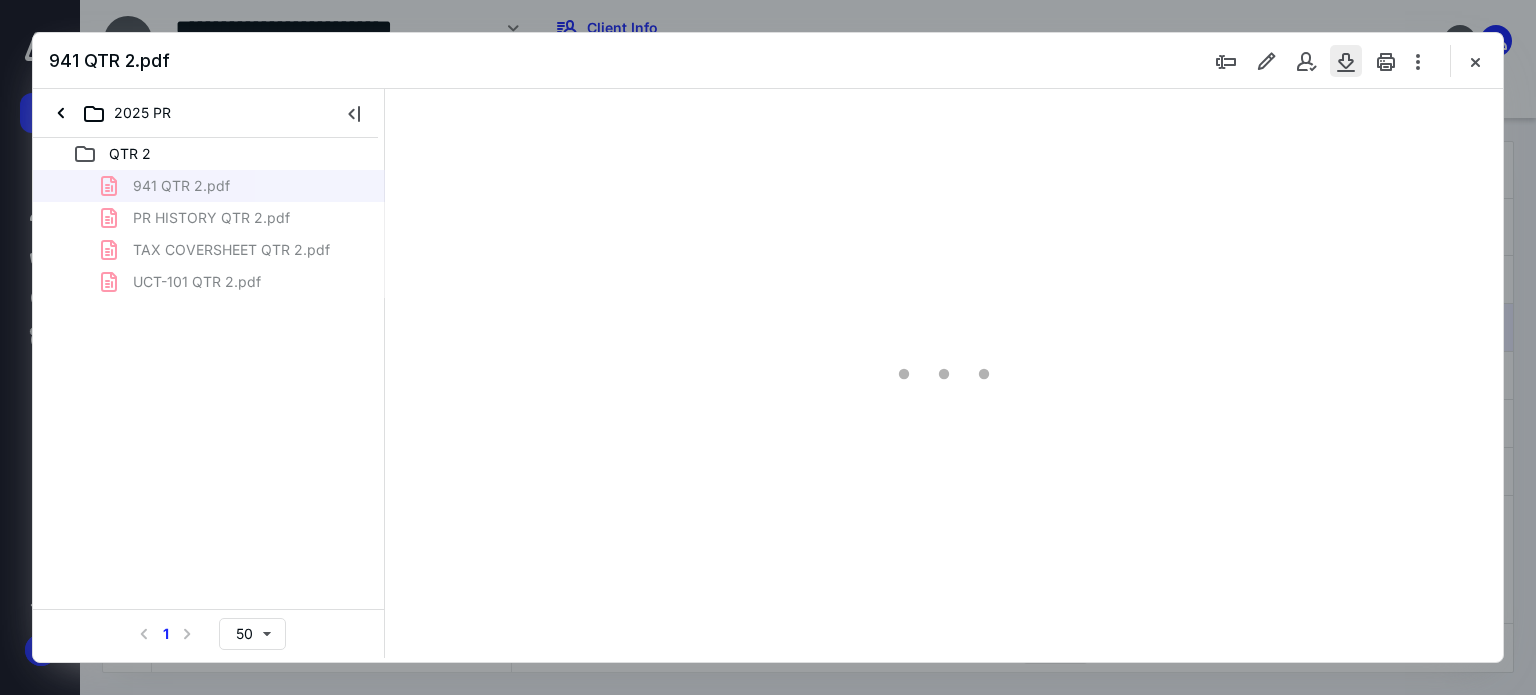 scroll, scrollTop: 0, scrollLeft: 0, axis: both 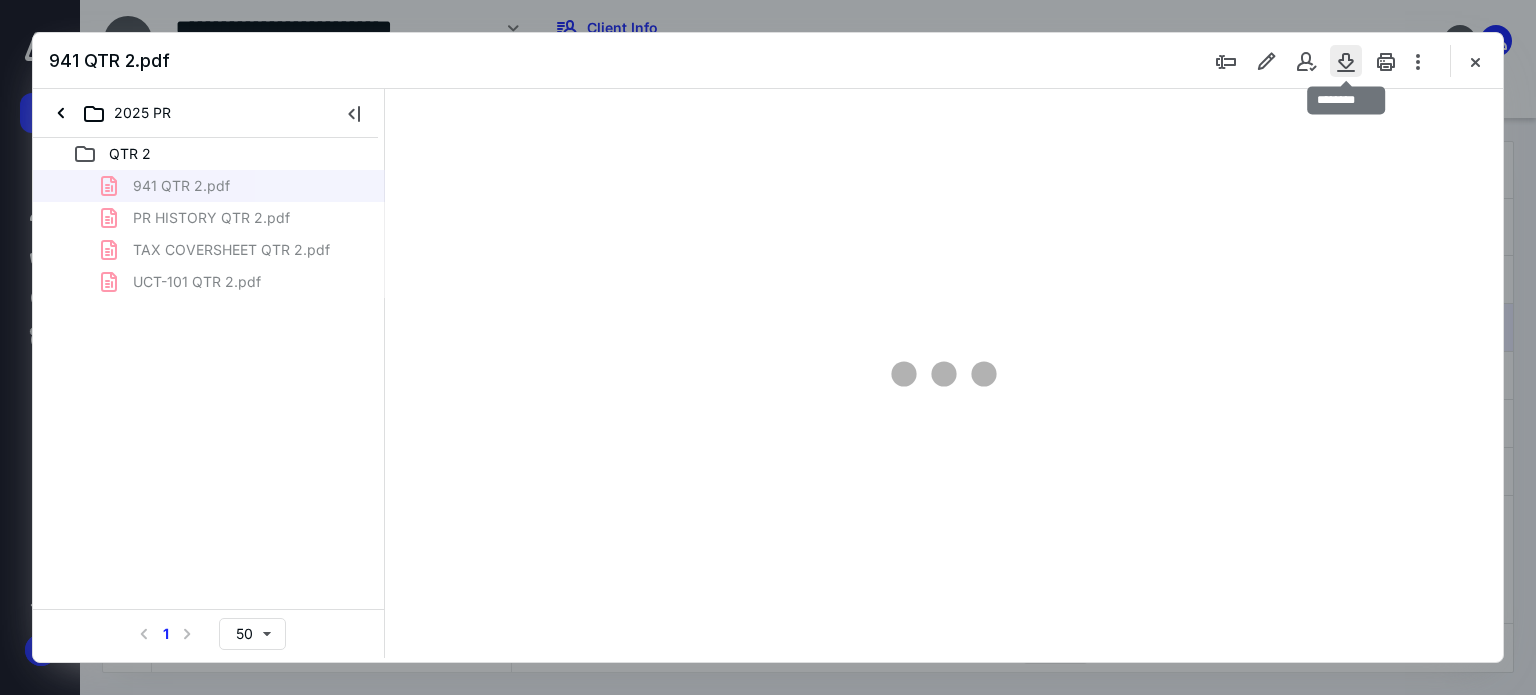 type on "62" 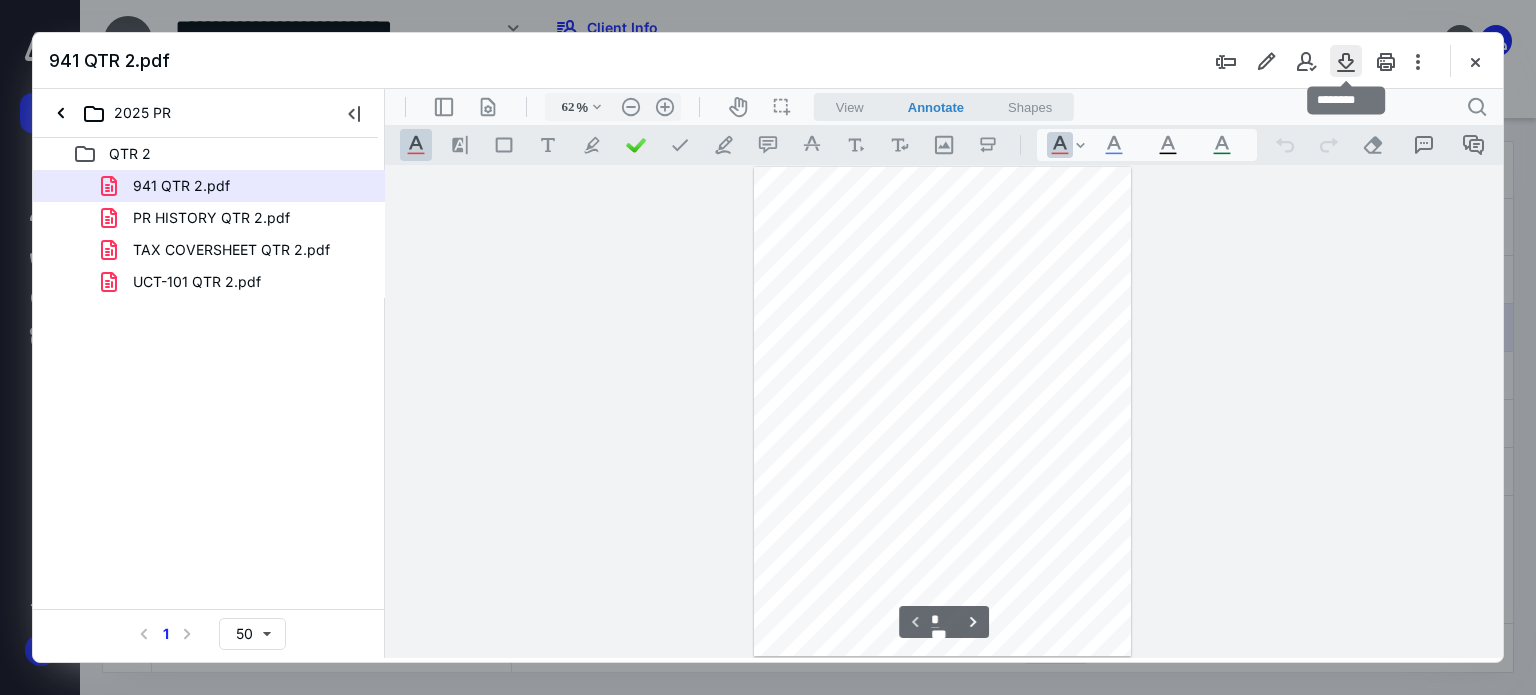 scroll, scrollTop: 78, scrollLeft: 0, axis: vertical 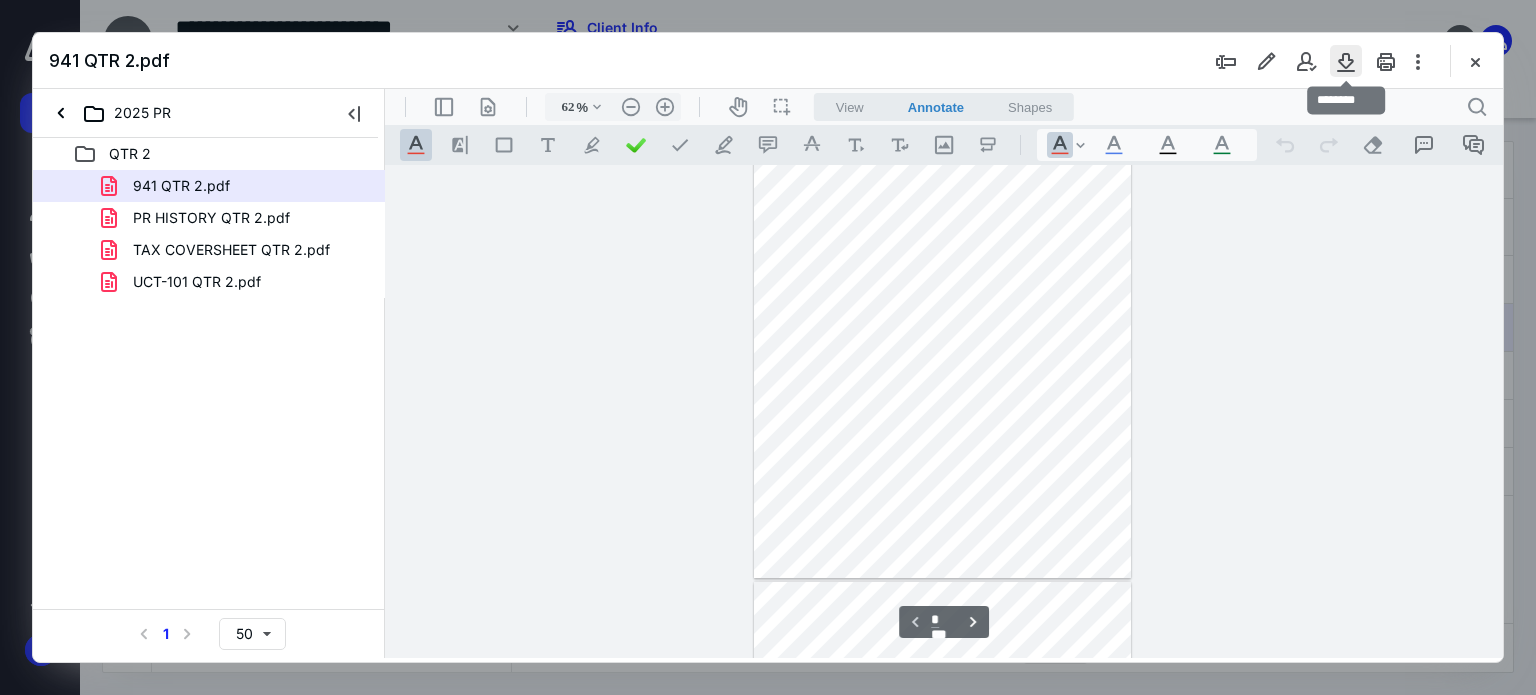 click at bounding box center (1346, 61) 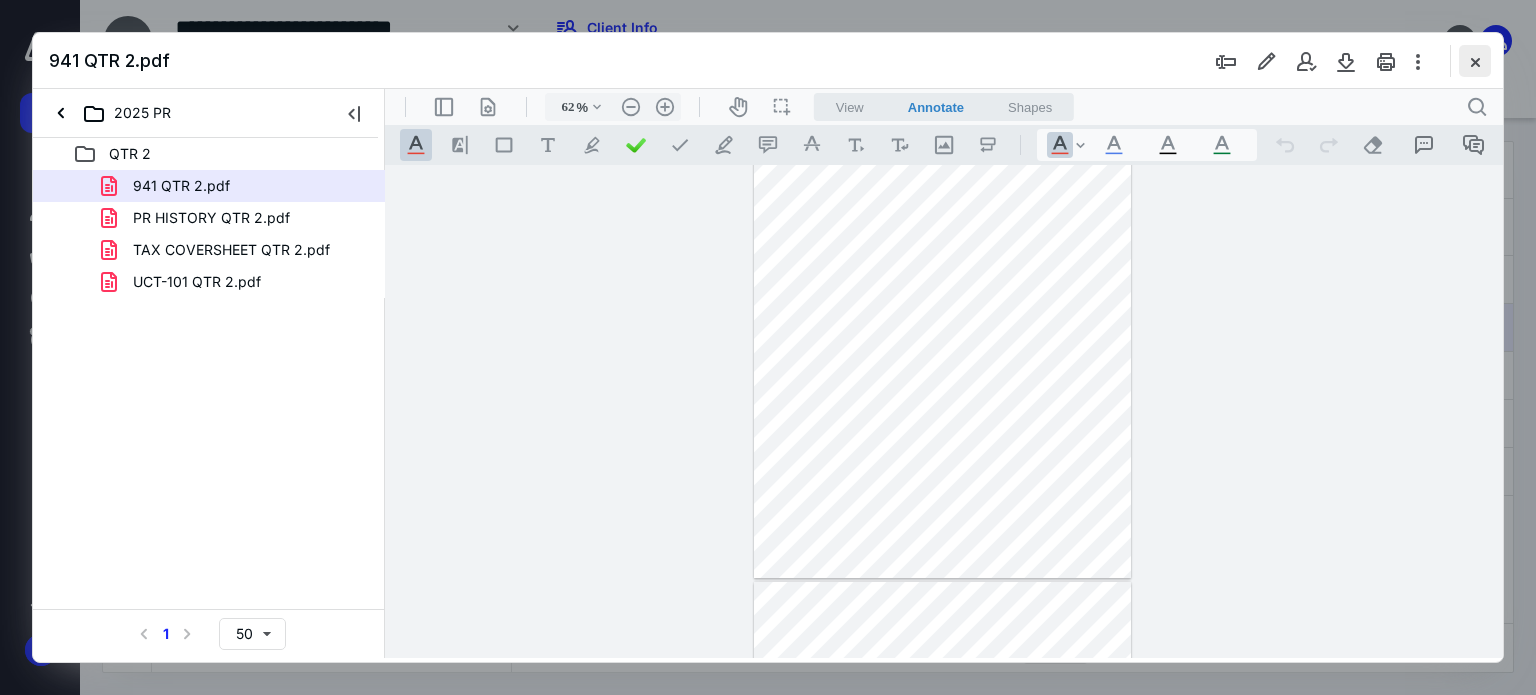 click at bounding box center (1475, 61) 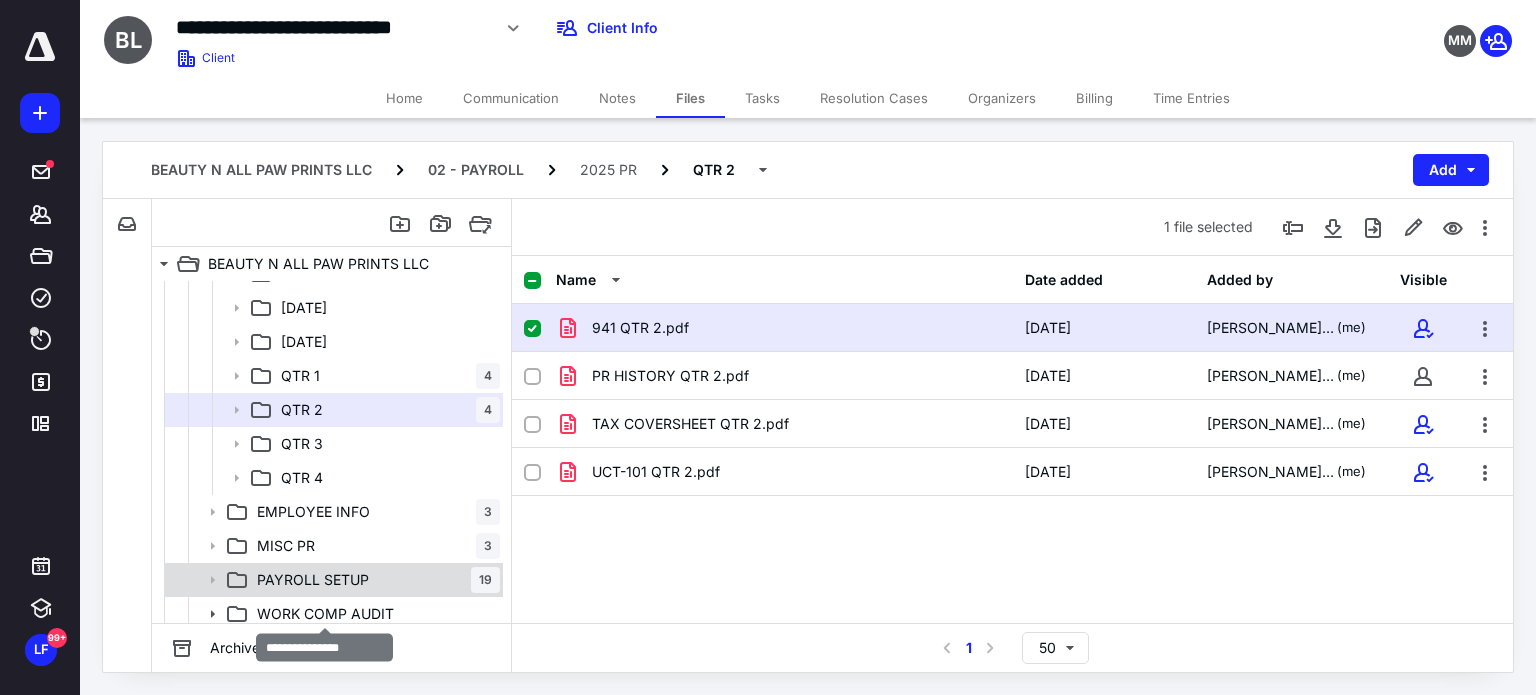 drag, startPoint x: 363, startPoint y: 608, endPoint x: 455, endPoint y: 584, distance: 95.07891 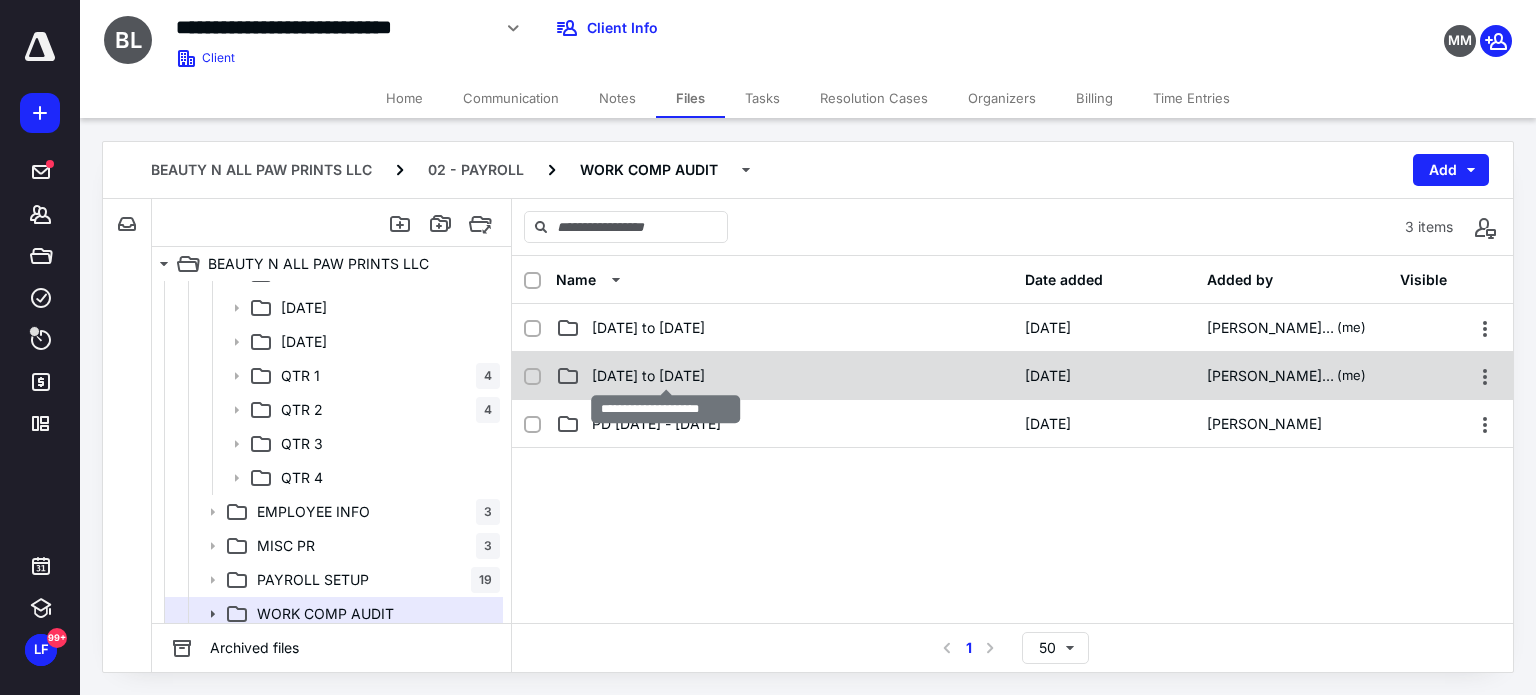 click on "06-24-24 to 06-24-25" at bounding box center (648, 376) 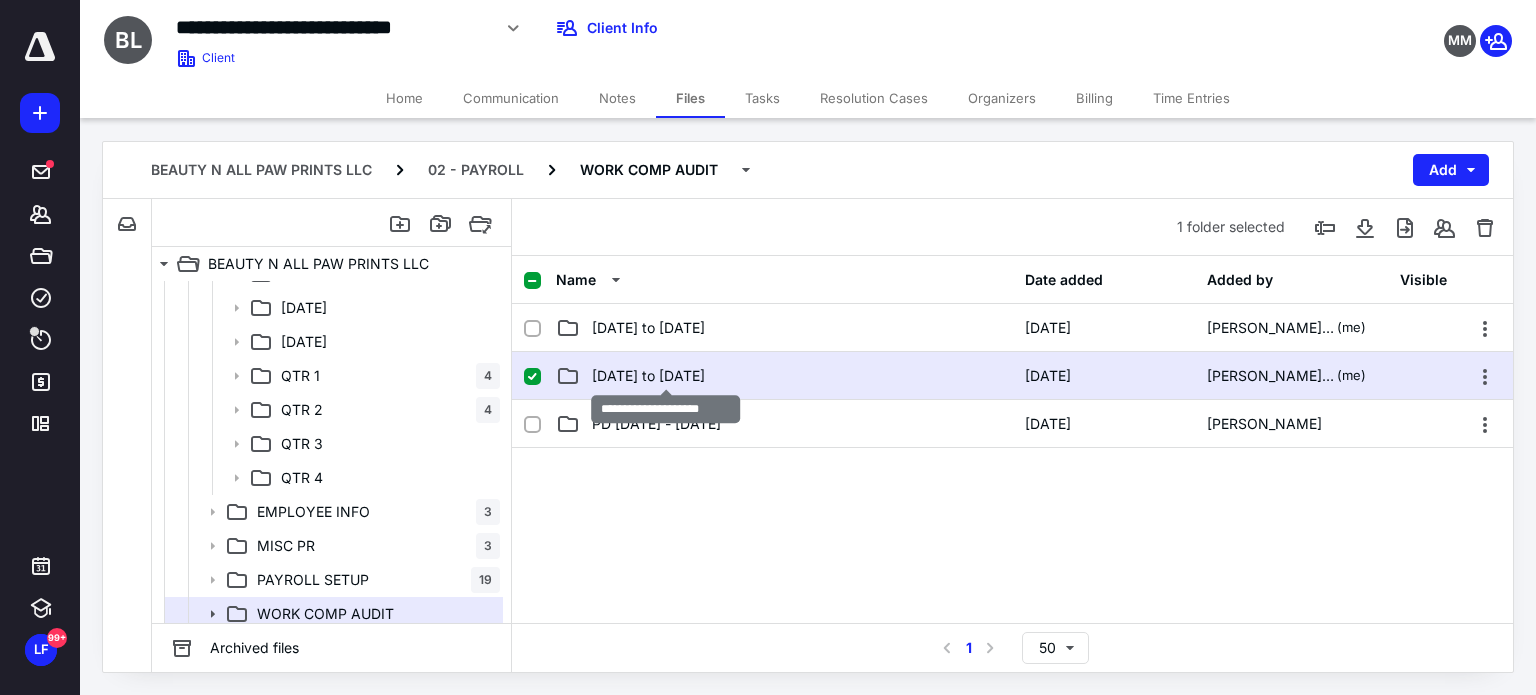 click on "06-24-24 to 06-24-25" at bounding box center (648, 376) 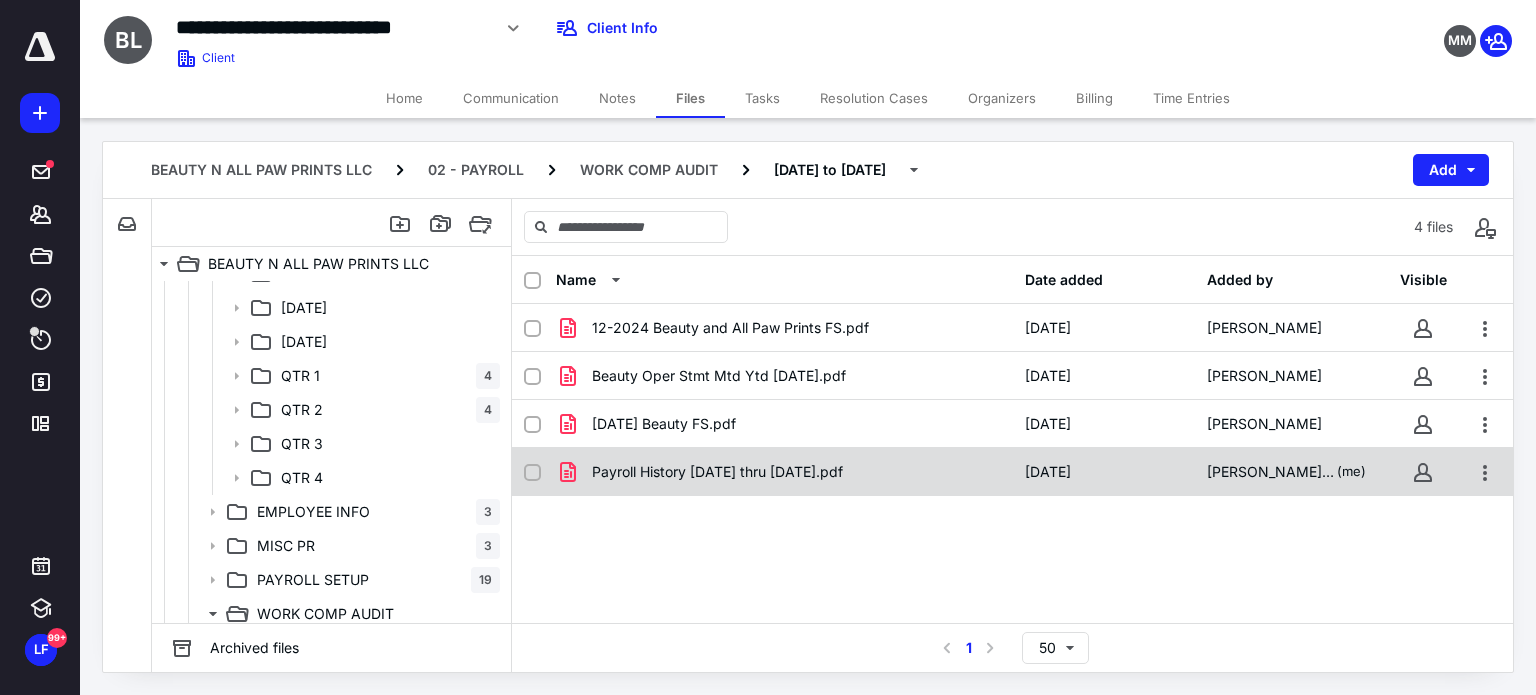 click on "Payroll History 06-24-24 thru 06-24-25.pdf" at bounding box center (717, 472) 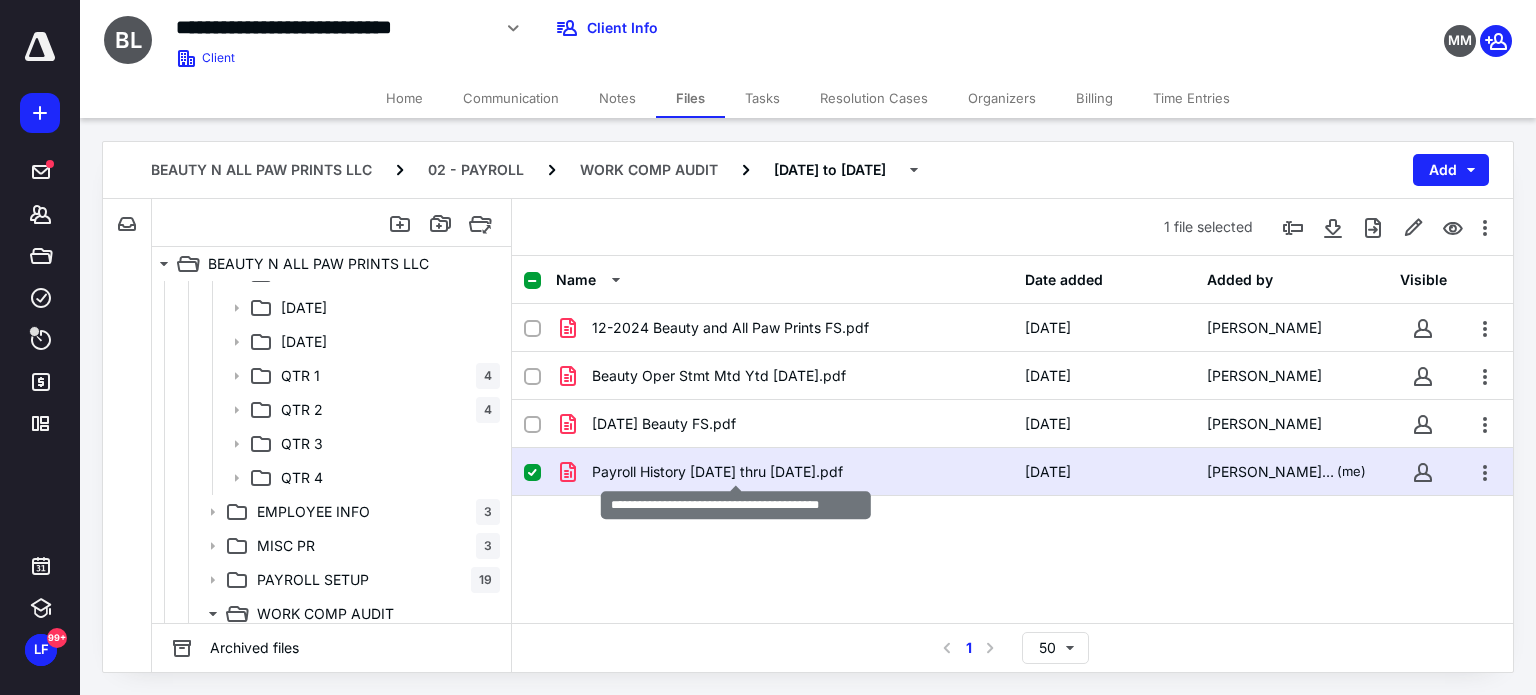 click on "Payroll History 06-24-24 thru 06-24-25.pdf" at bounding box center [717, 472] 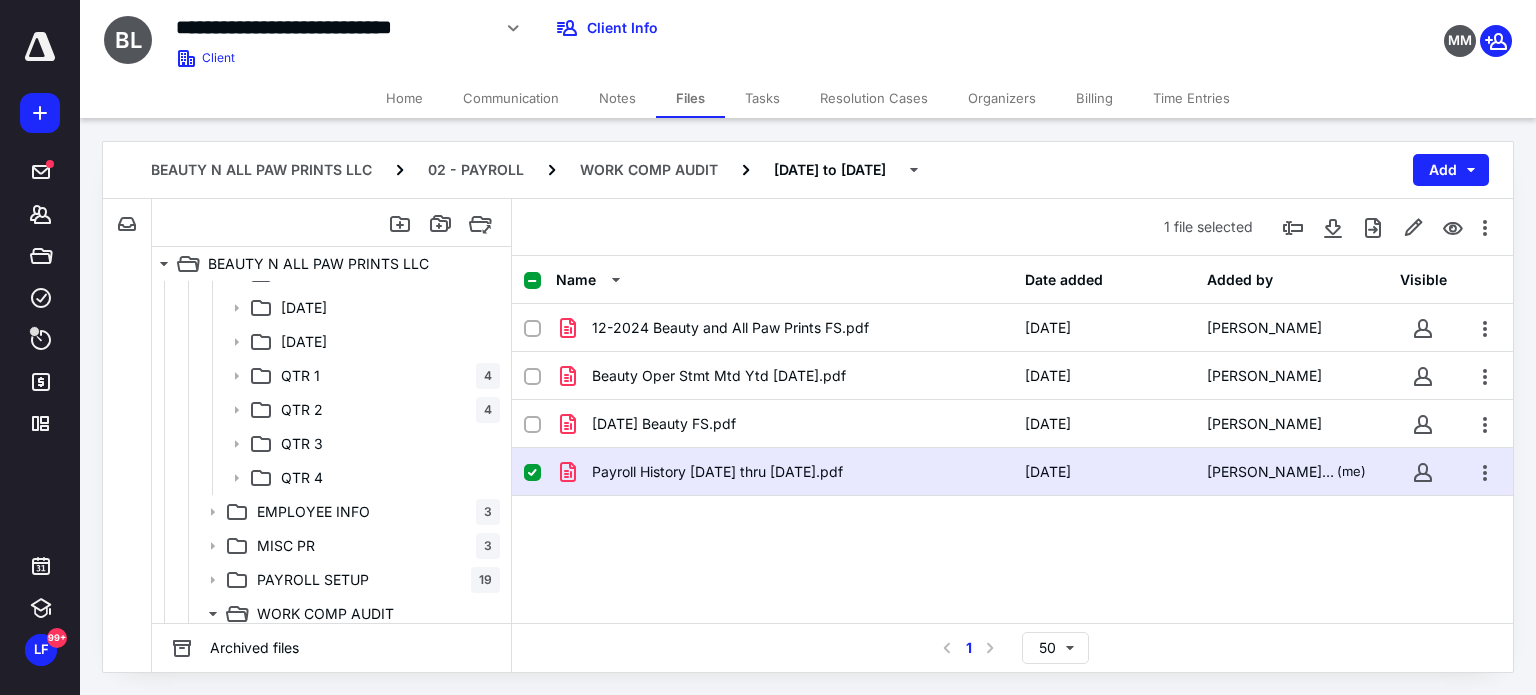 click at bounding box center [933, 365] 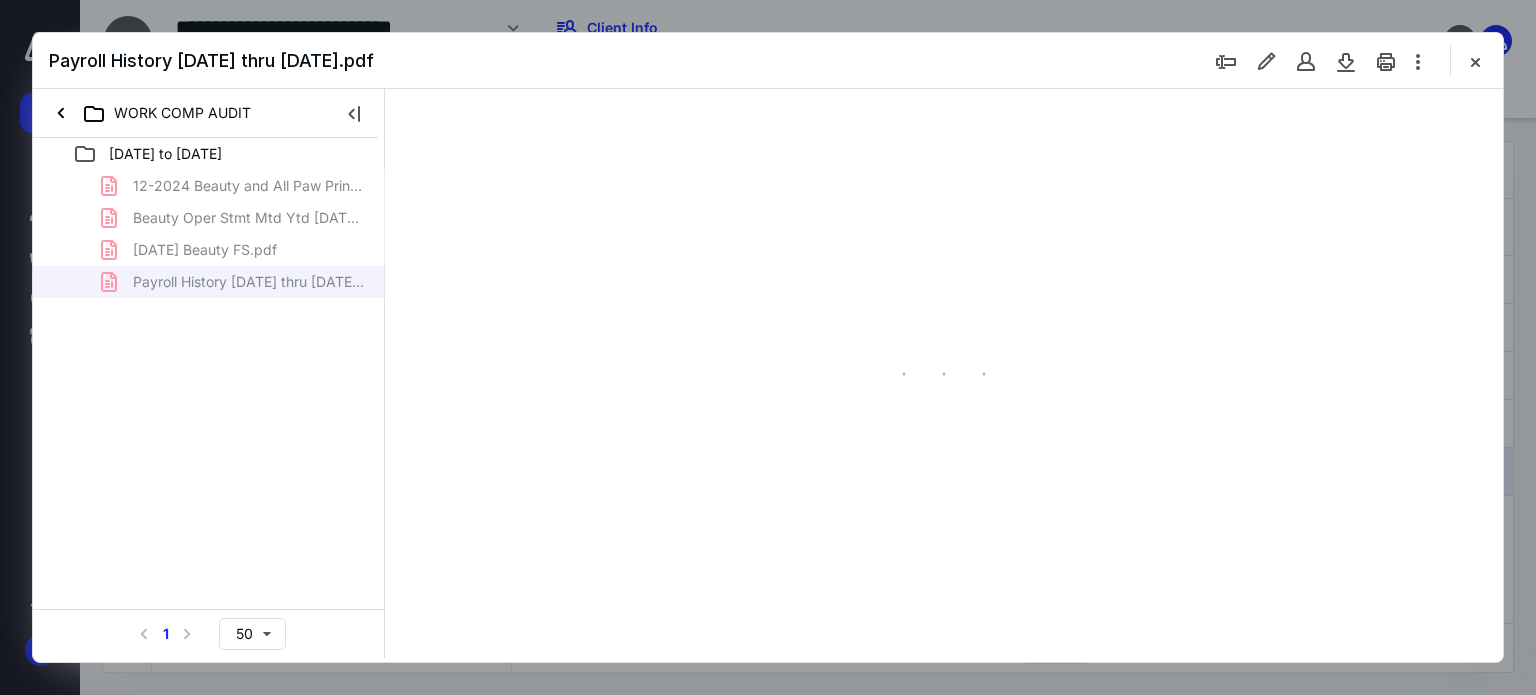 scroll, scrollTop: 0, scrollLeft: 0, axis: both 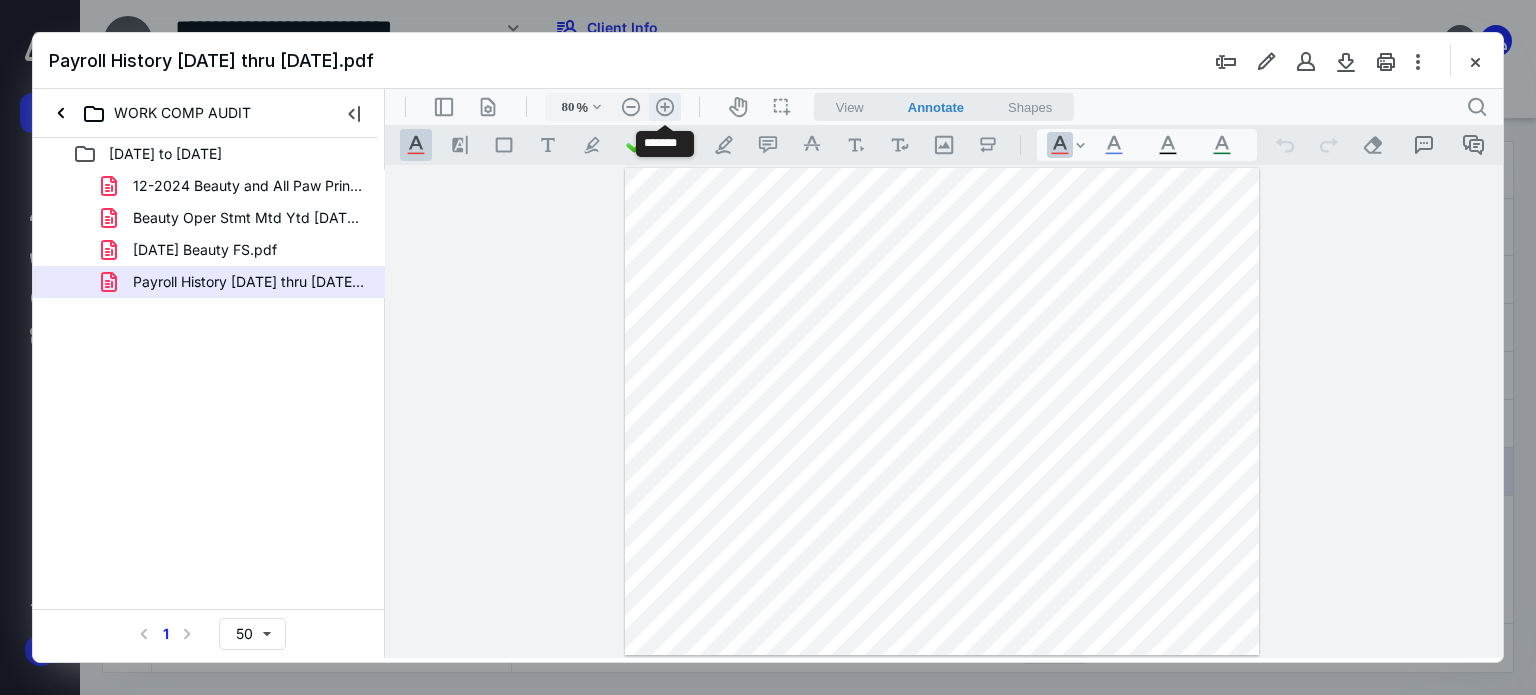 click on ".cls-1{fill:#abb0c4;} icon - header - zoom - in - line" at bounding box center (665, 107) 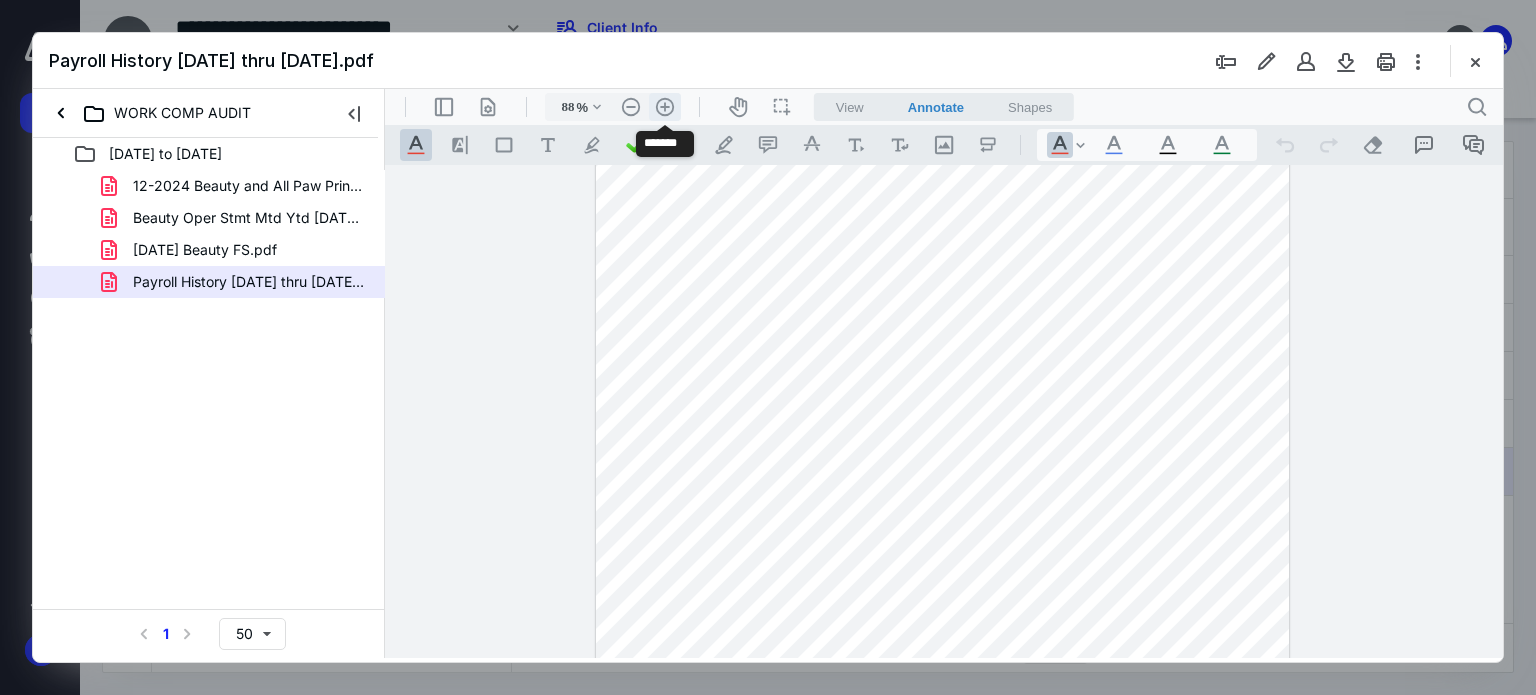 click on ".cls-1{fill:#abb0c4;} icon - header - zoom - in - line" at bounding box center (665, 107) 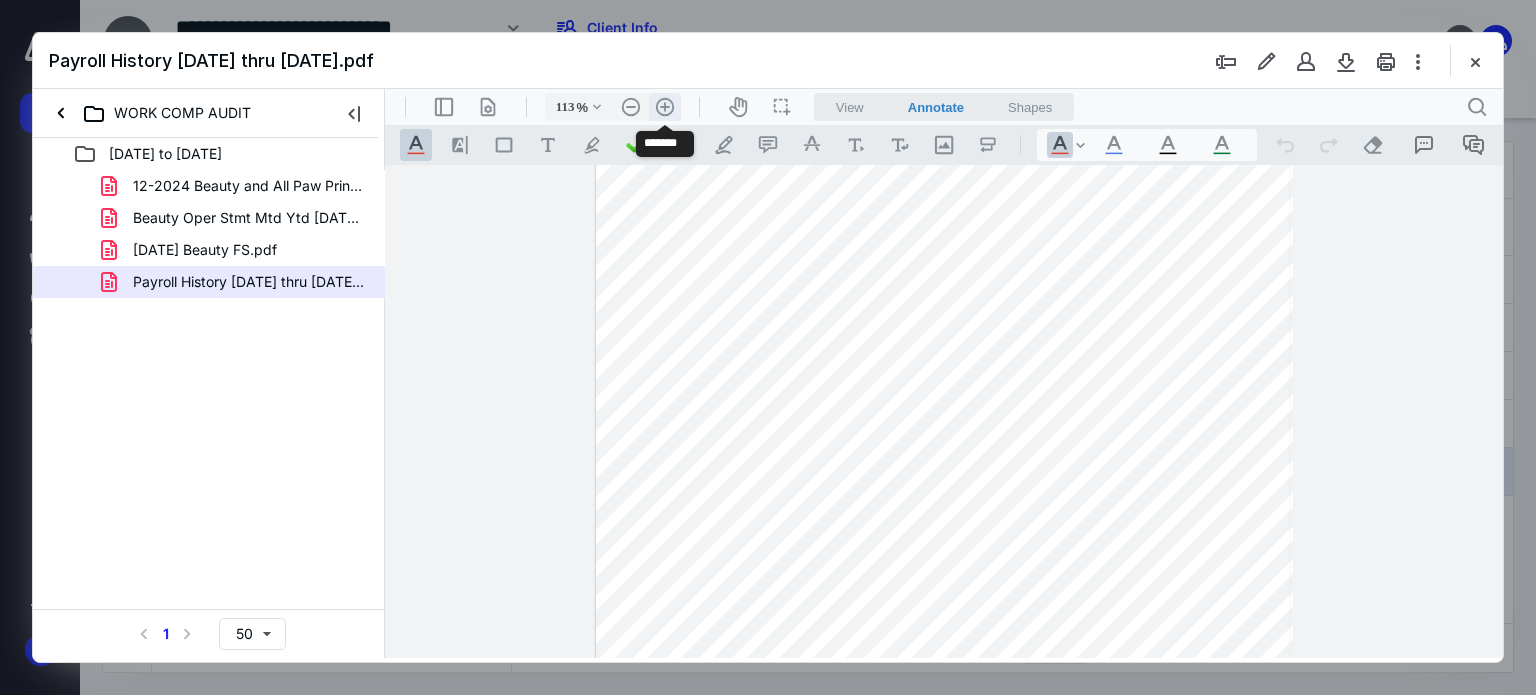 scroll, scrollTop: 85, scrollLeft: 0, axis: vertical 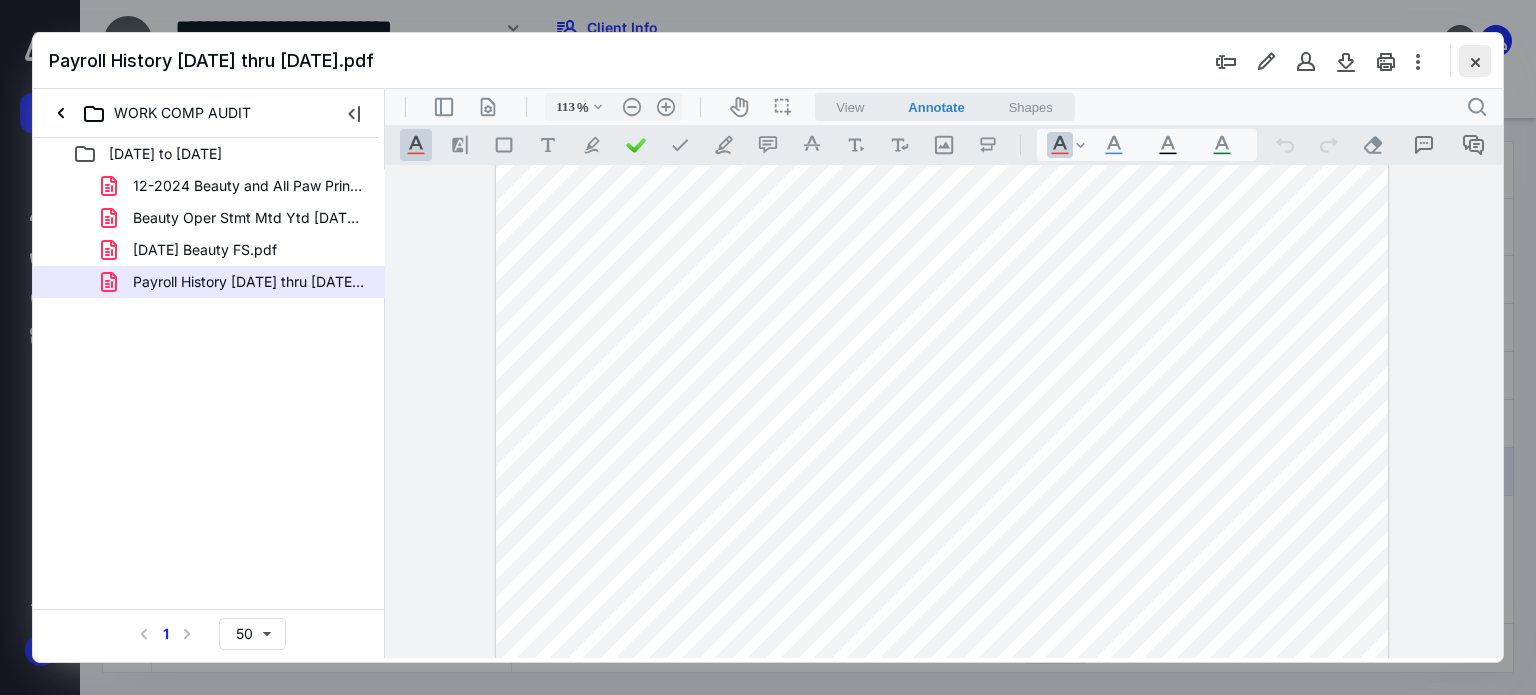 click at bounding box center (1475, 61) 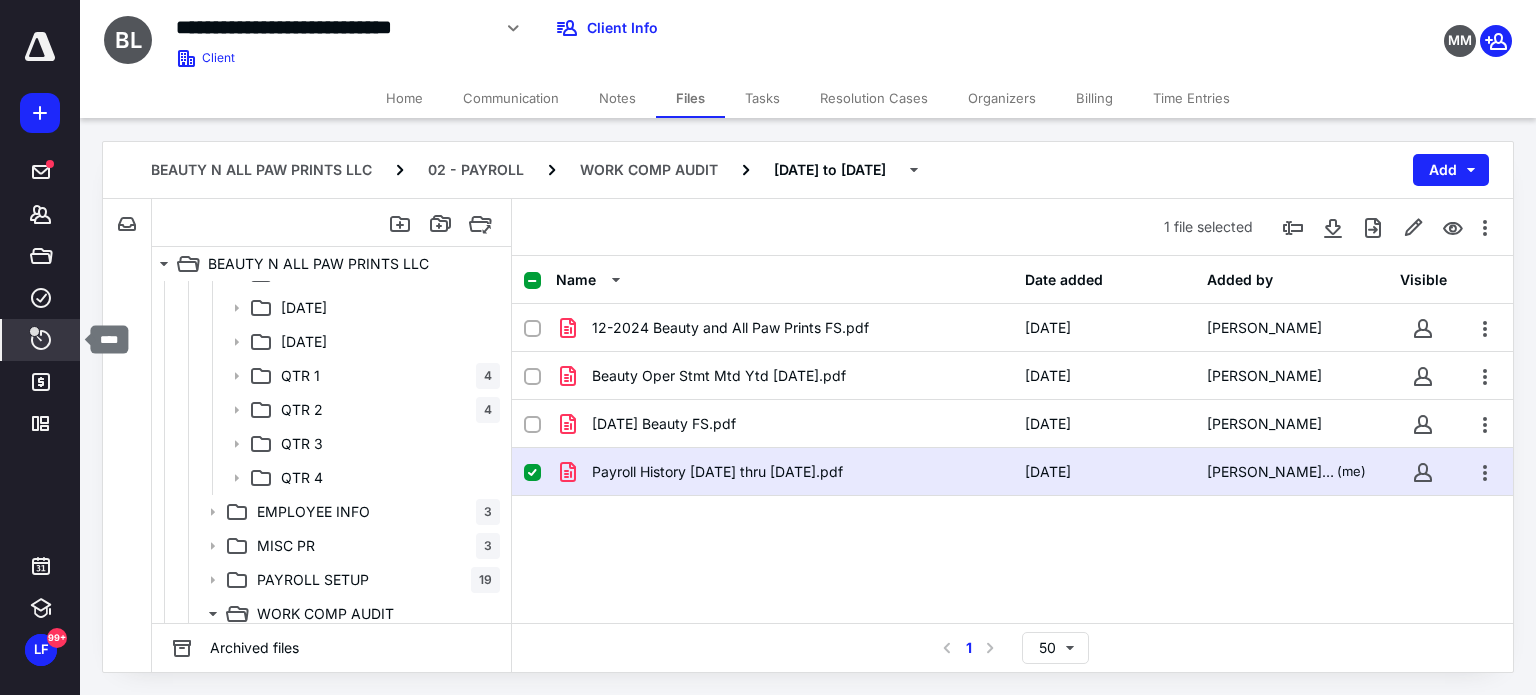 click 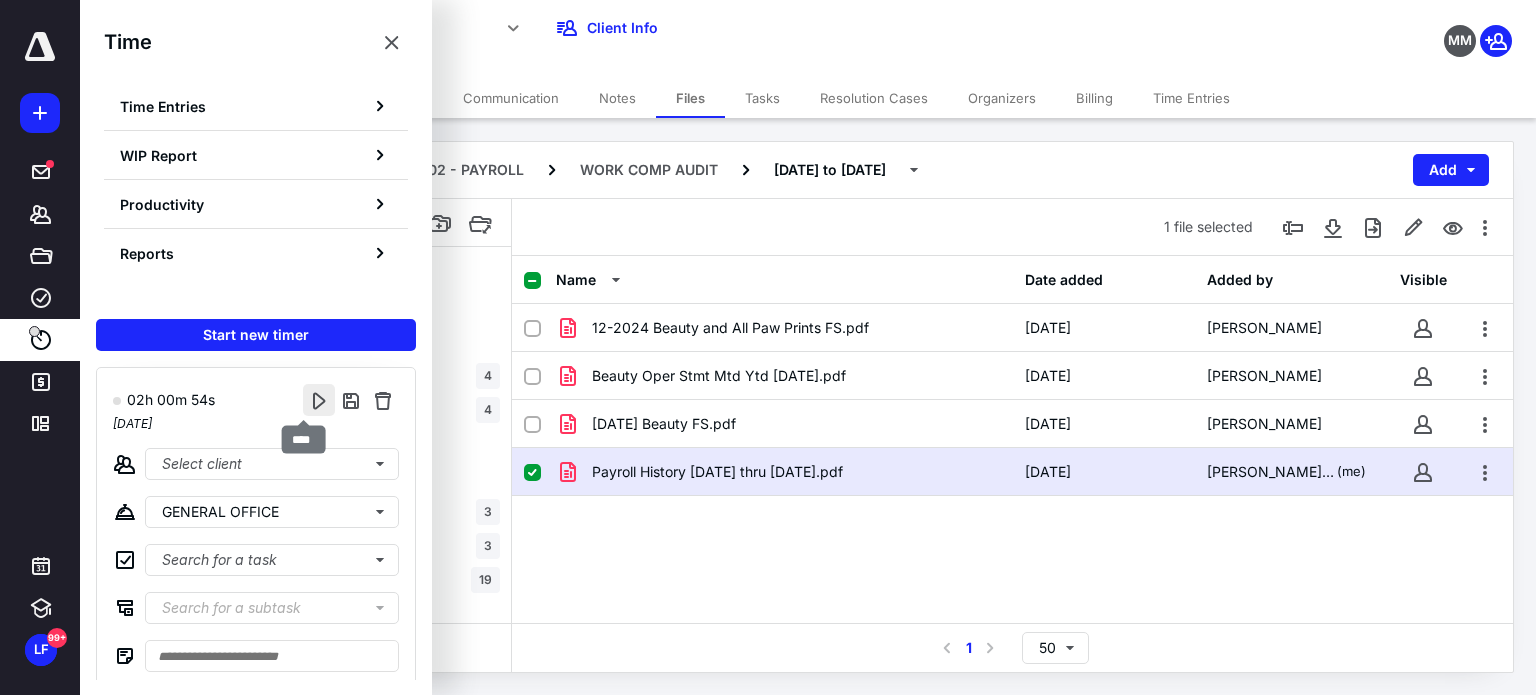 click at bounding box center [319, 400] 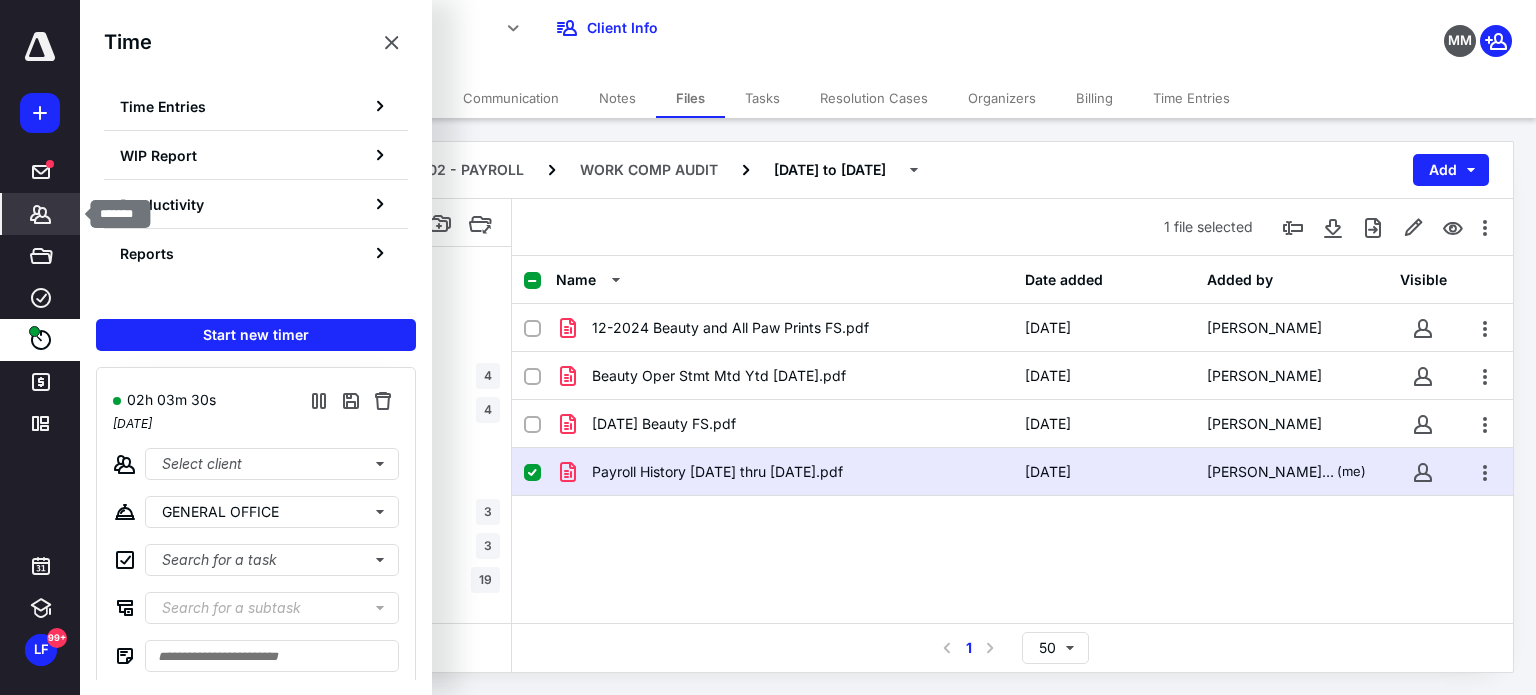 click 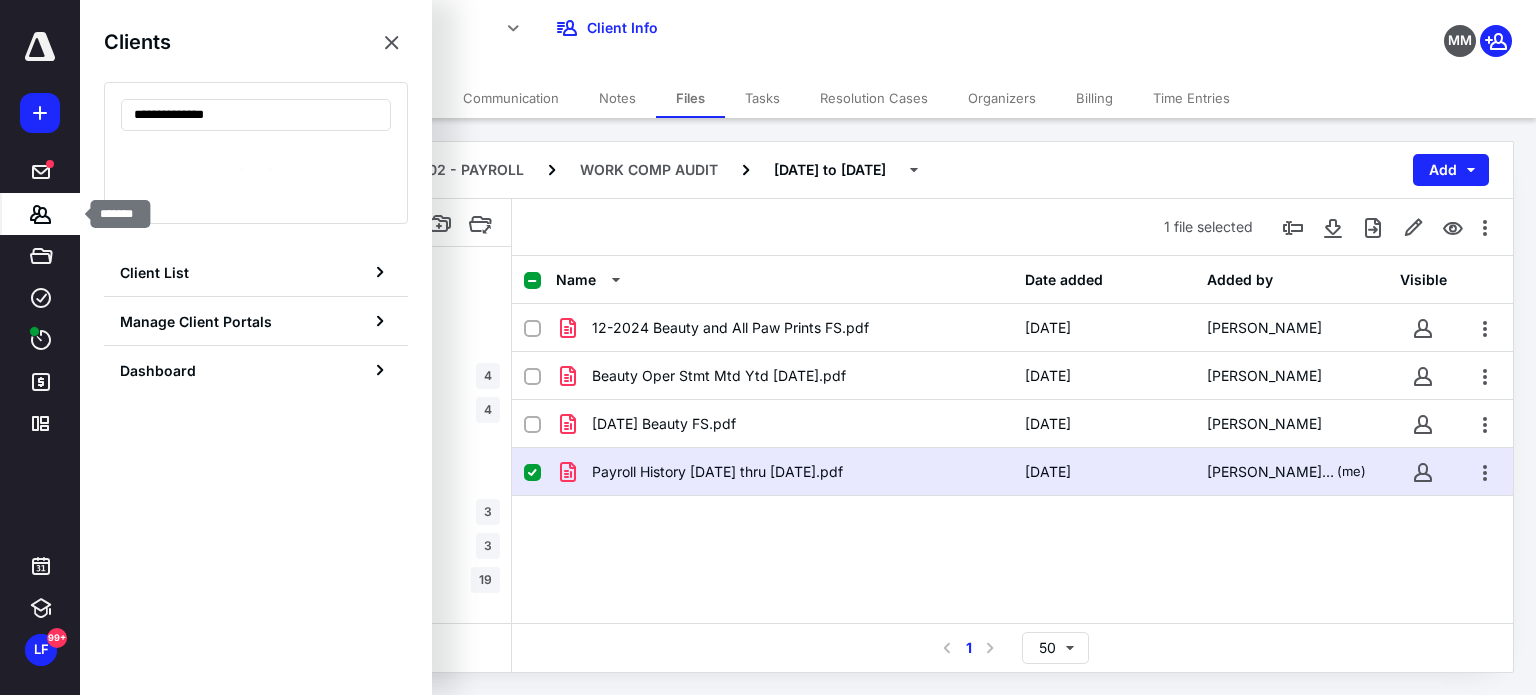 type on "**********" 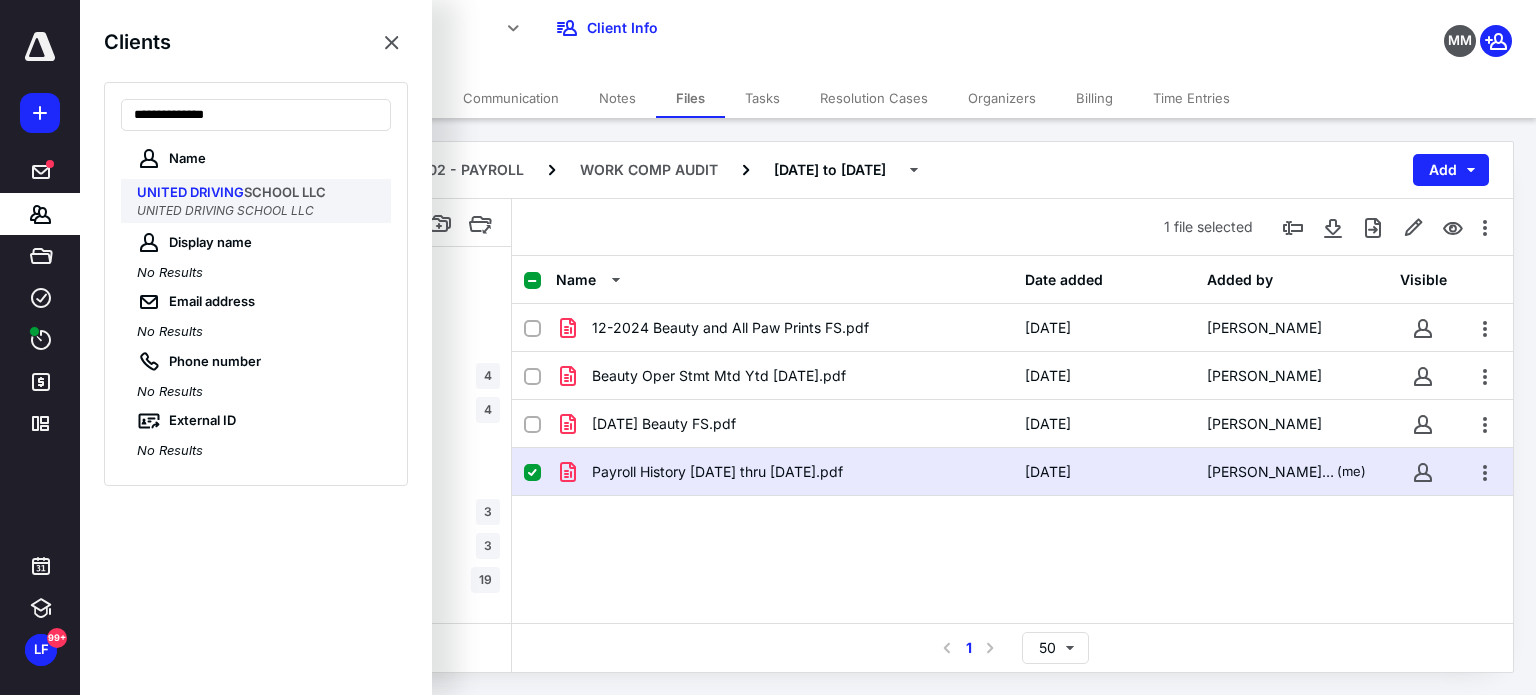 click on "UNITED DRIVING" at bounding box center [190, 192] 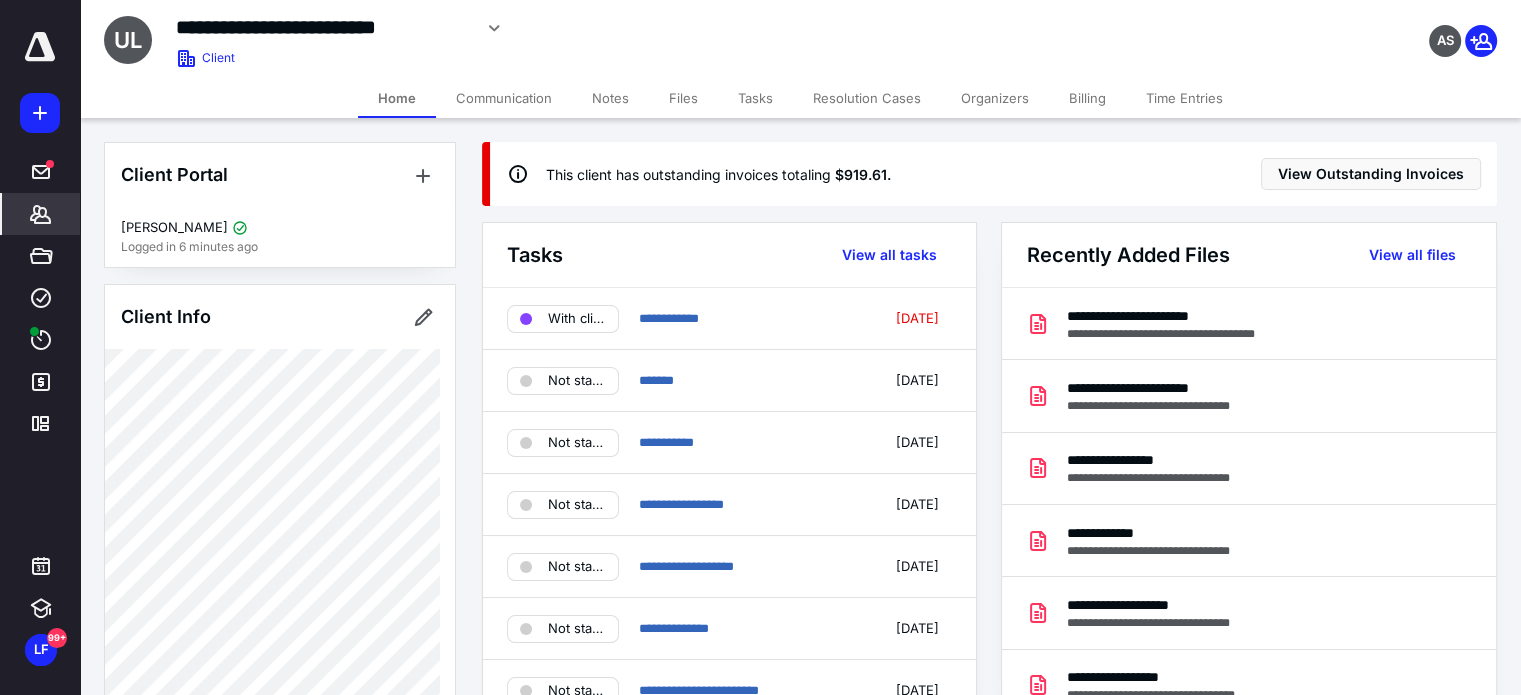 click on "Files" at bounding box center (683, 98) 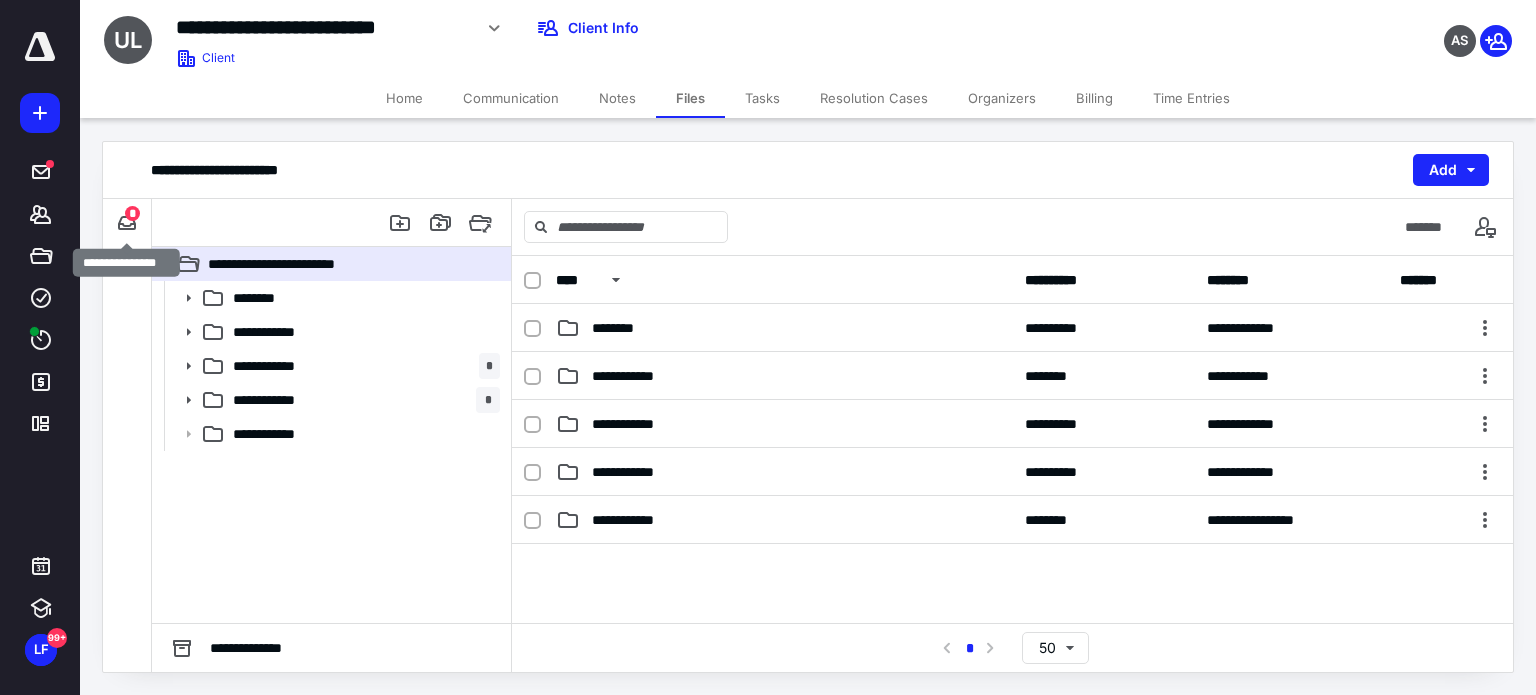 click on "*" at bounding box center [132, 213] 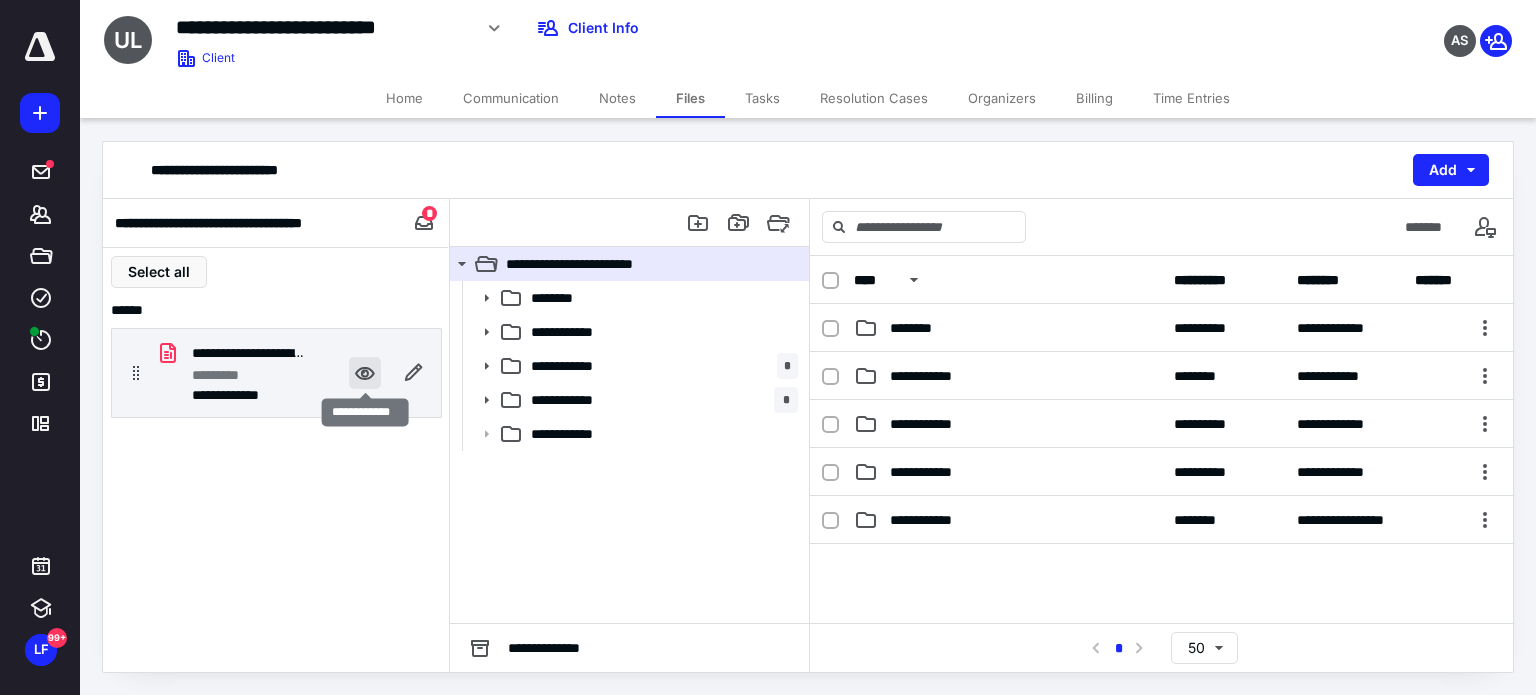 click at bounding box center (365, 373) 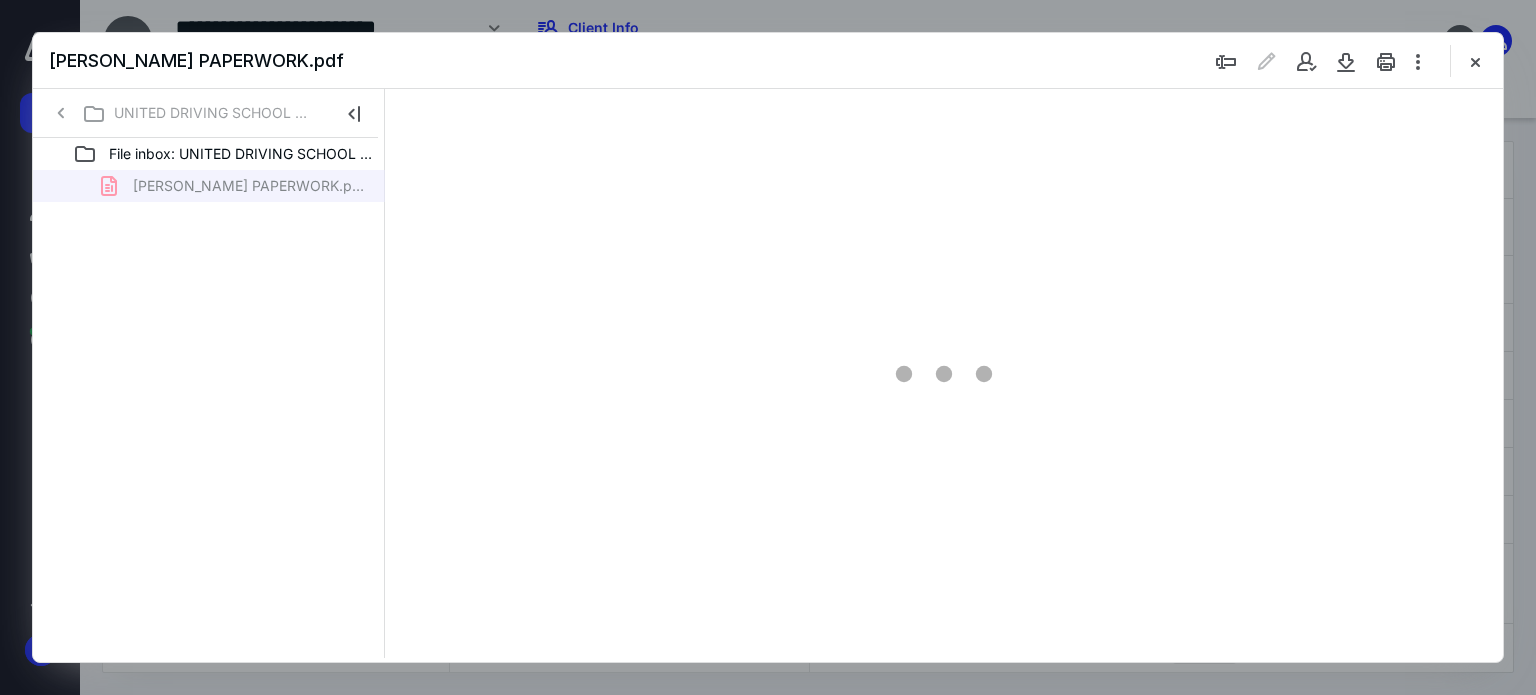 scroll, scrollTop: 0, scrollLeft: 0, axis: both 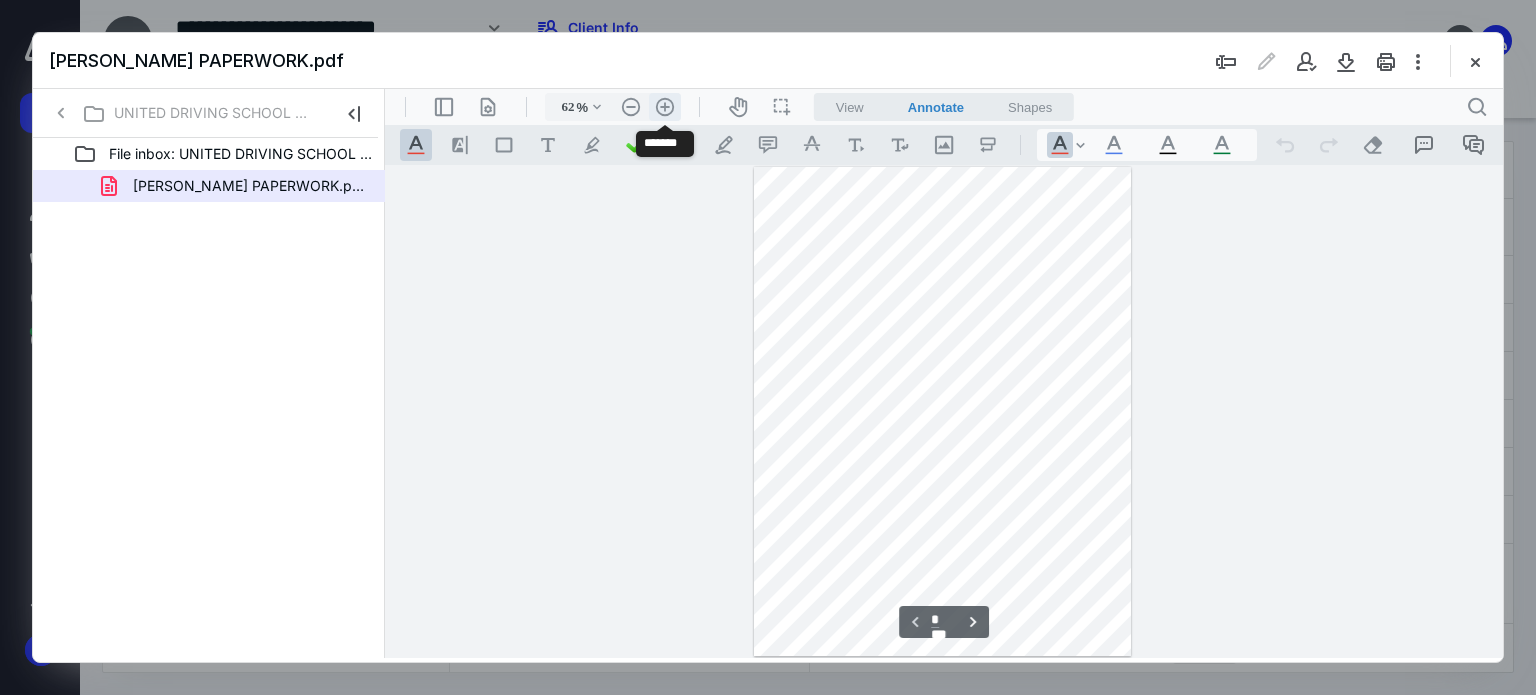 click on ".cls-1{fill:#abb0c4;} icon - header - zoom - in - line" at bounding box center (665, 107) 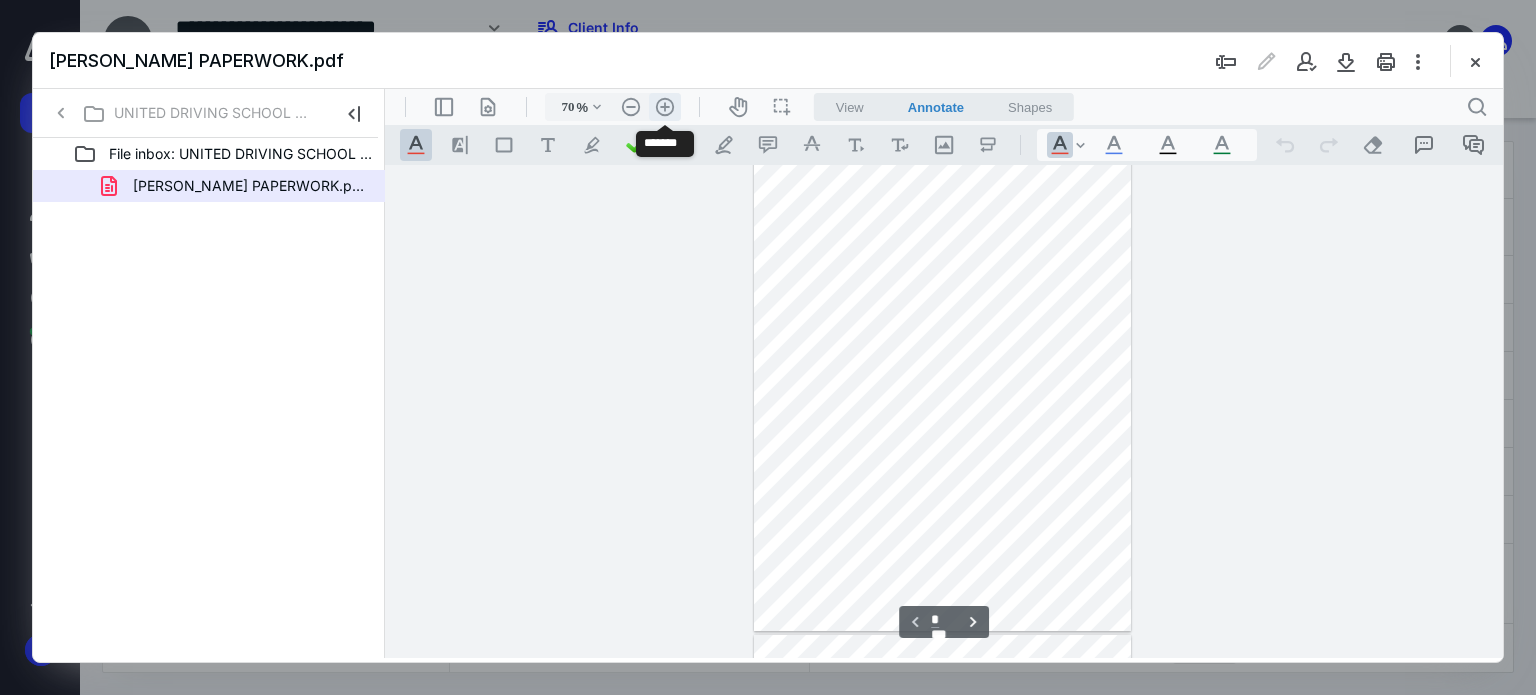 click on ".cls-1{fill:#abb0c4;} icon - header - zoom - in - line" at bounding box center [665, 107] 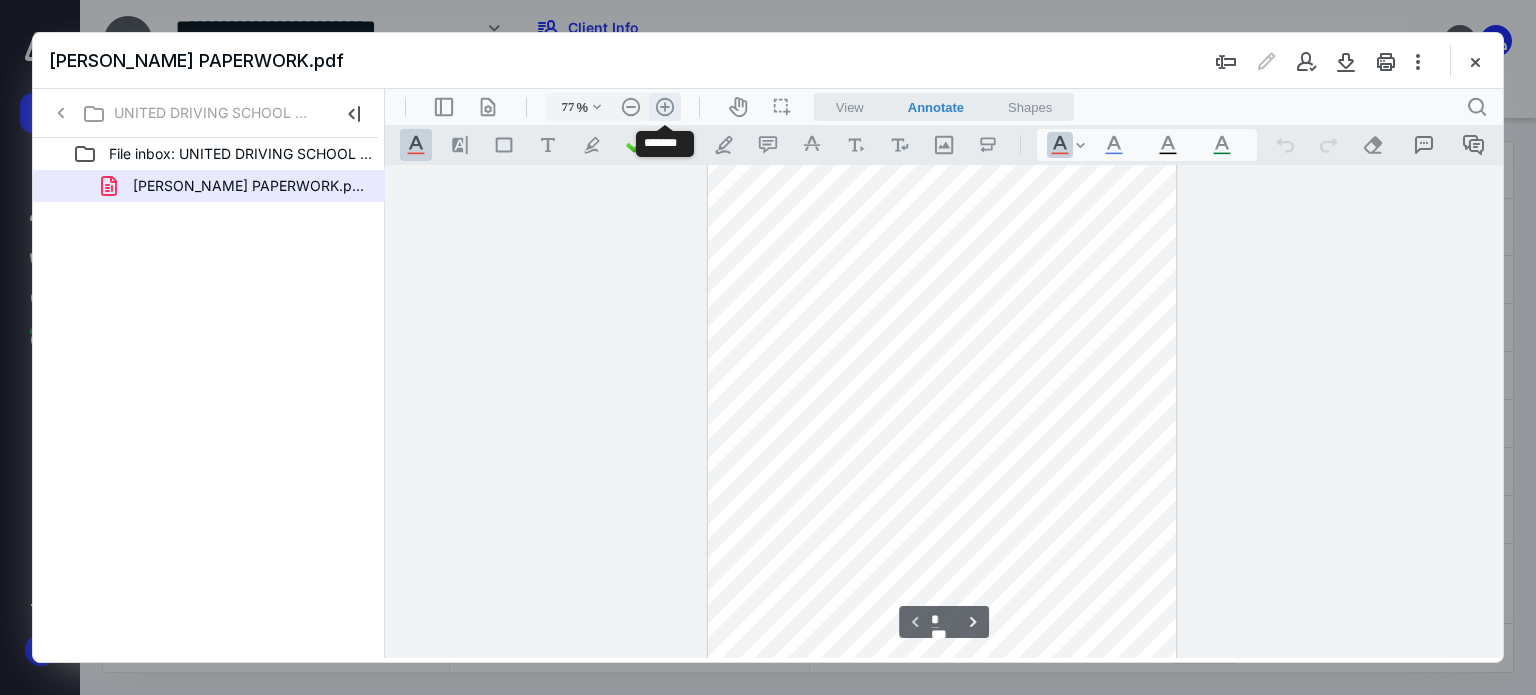 scroll, scrollTop: 51, scrollLeft: 0, axis: vertical 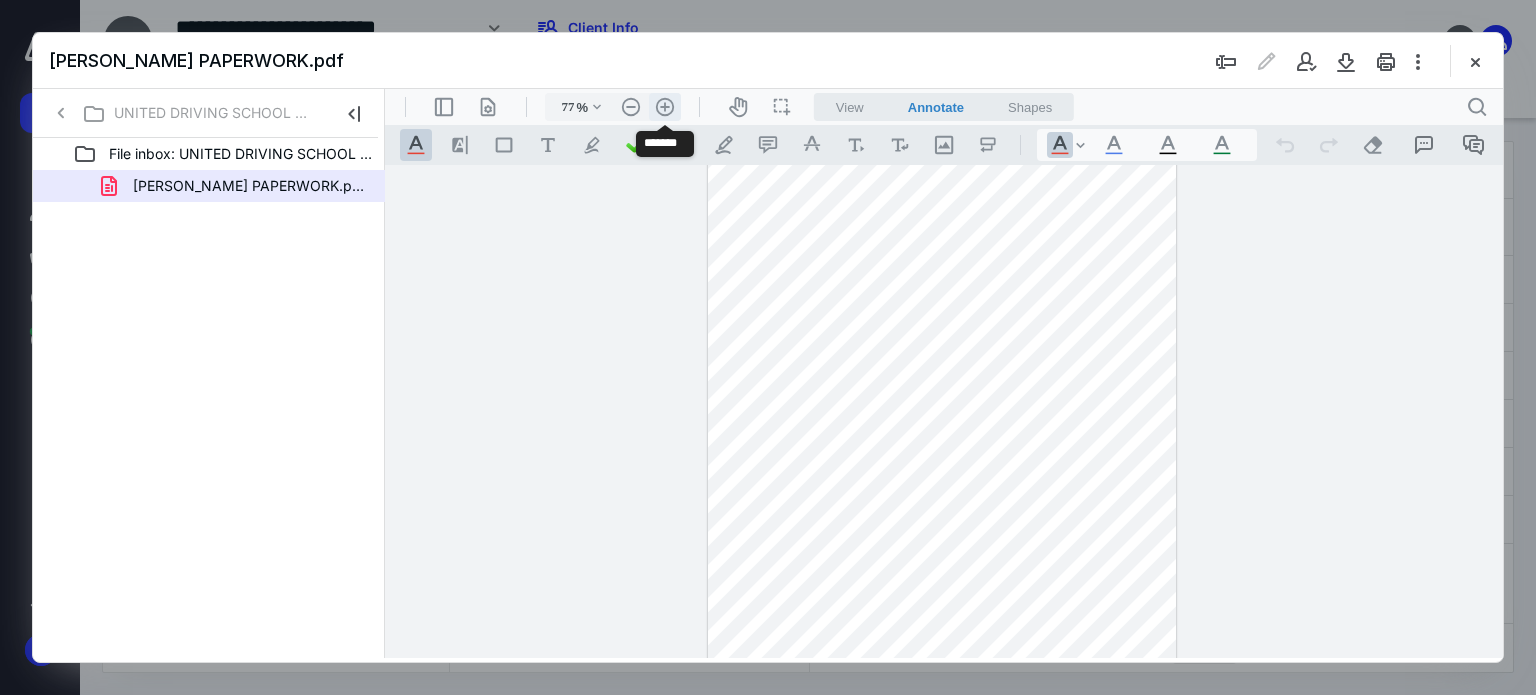 click on ".cls-1{fill:#abb0c4;} icon - header - zoom - in - line" at bounding box center (665, 107) 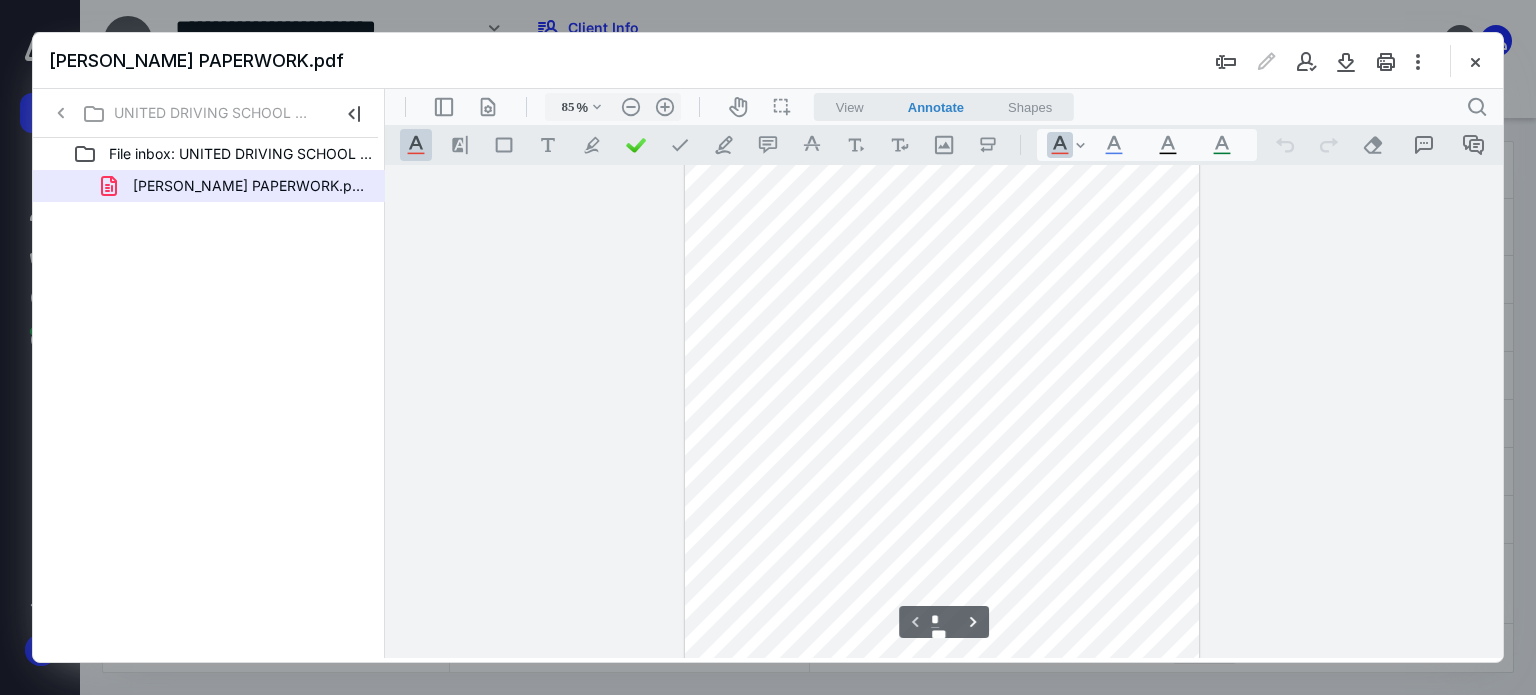 scroll, scrollTop: 0, scrollLeft: 0, axis: both 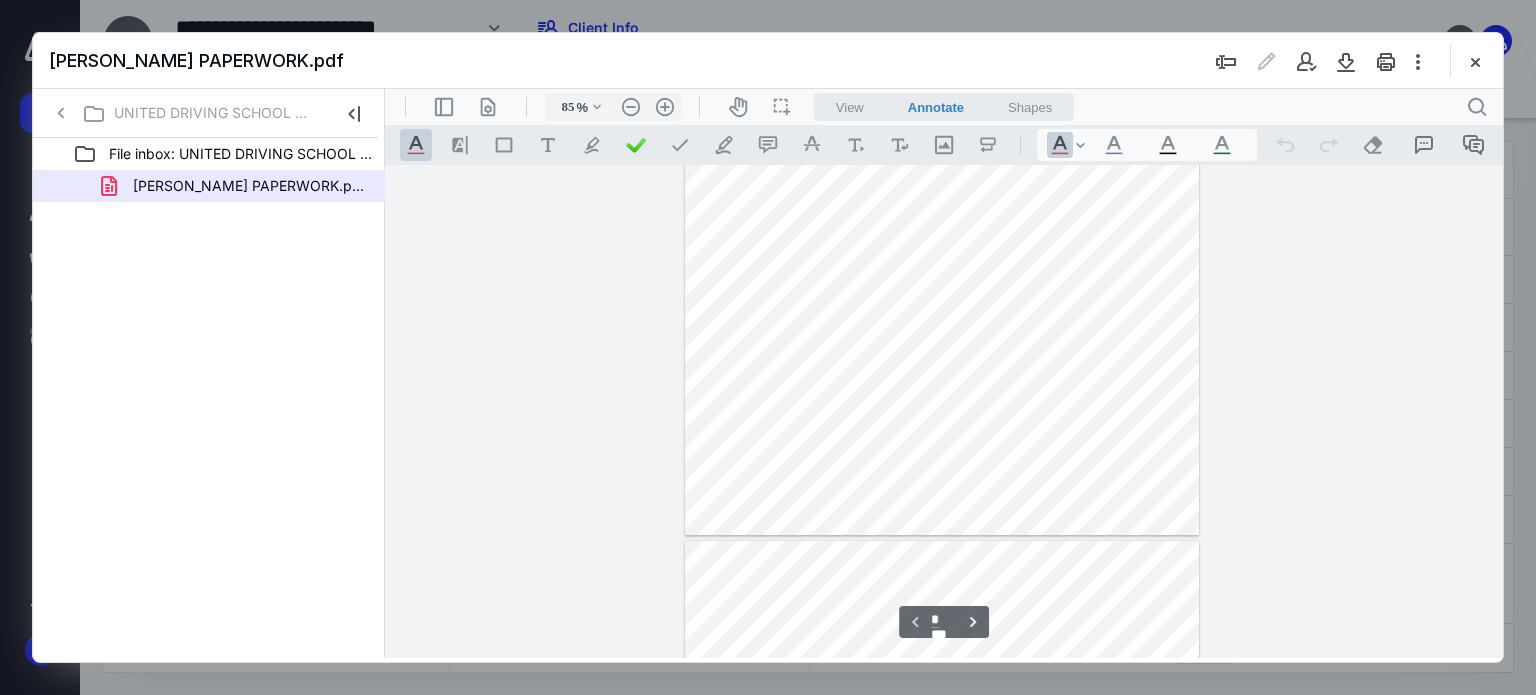 type on "*" 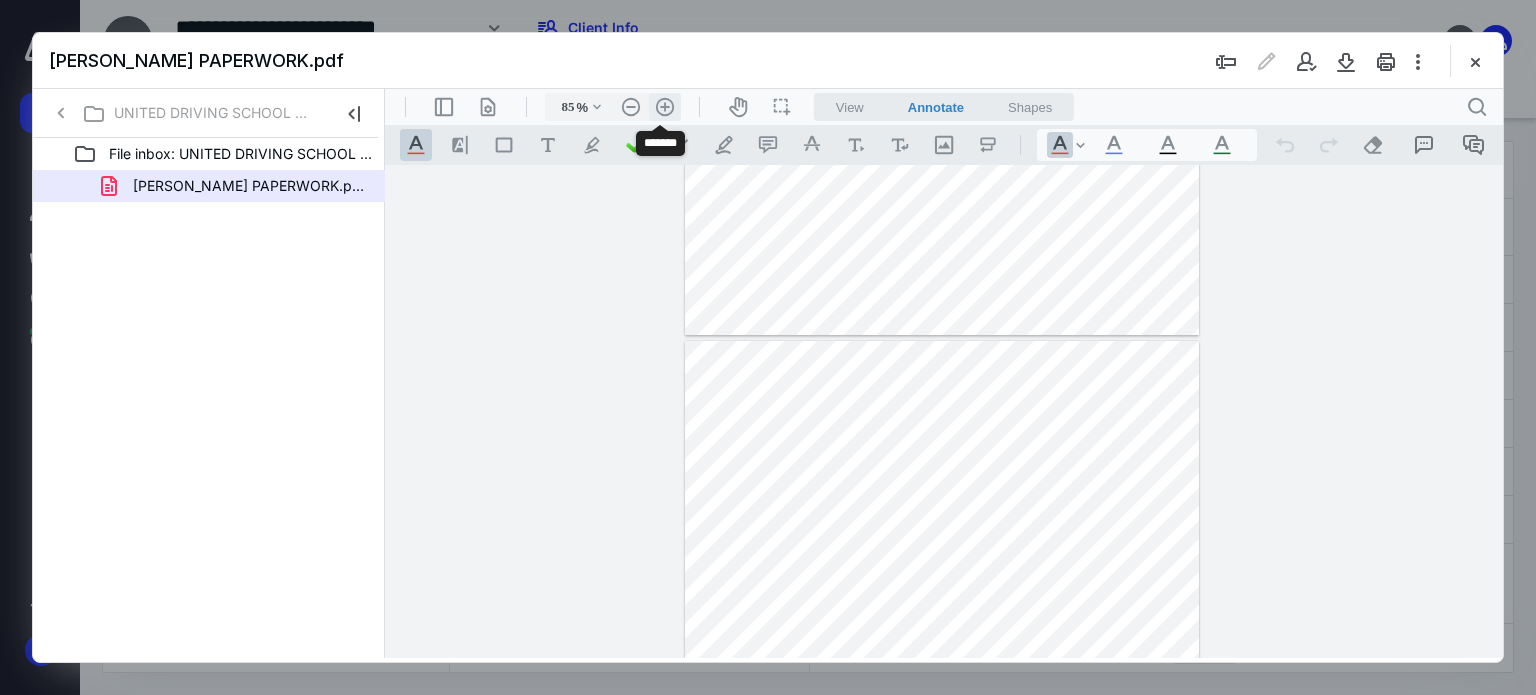 click on ".cls-1{fill:#abb0c4;} icon - header - zoom - in - line" at bounding box center (665, 107) 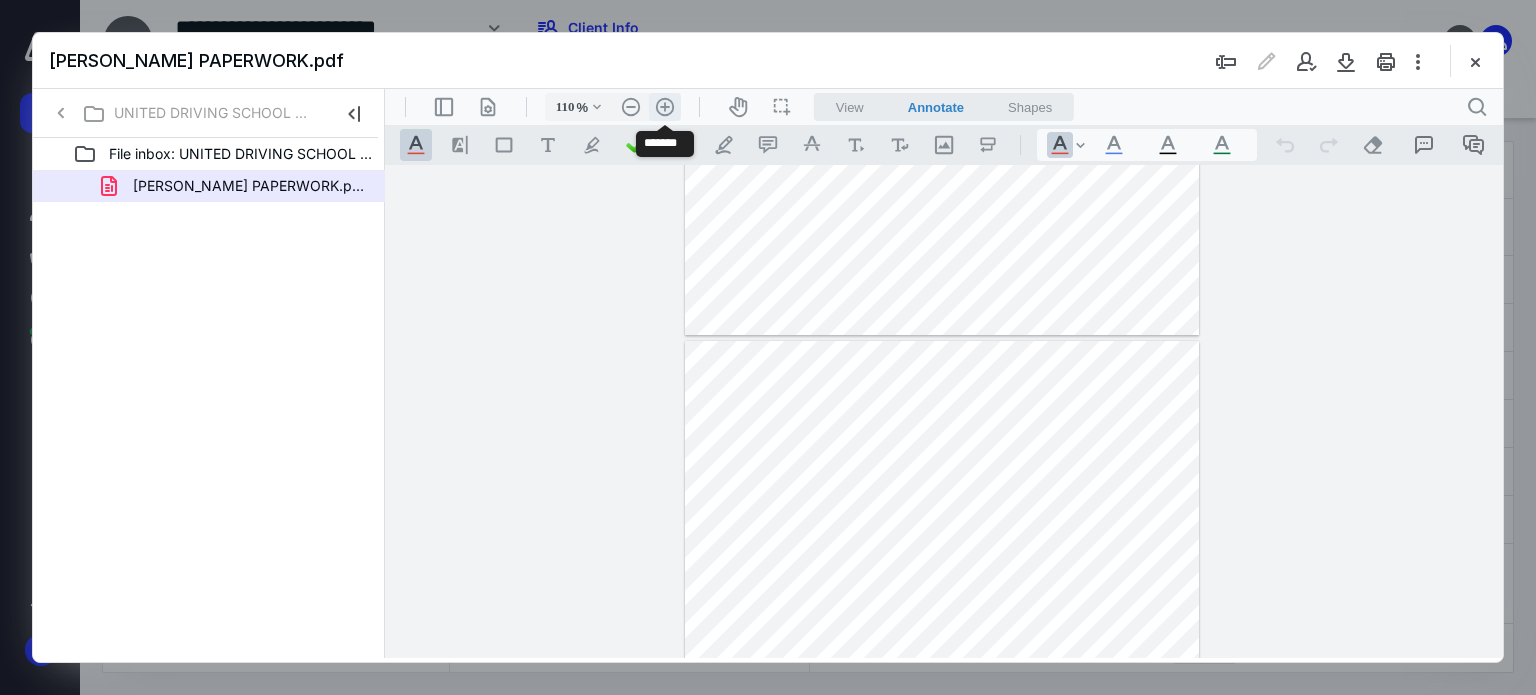 click on ".cls-1{fill:#abb0c4;} icon - header - zoom - in - line" at bounding box center (665, 107) 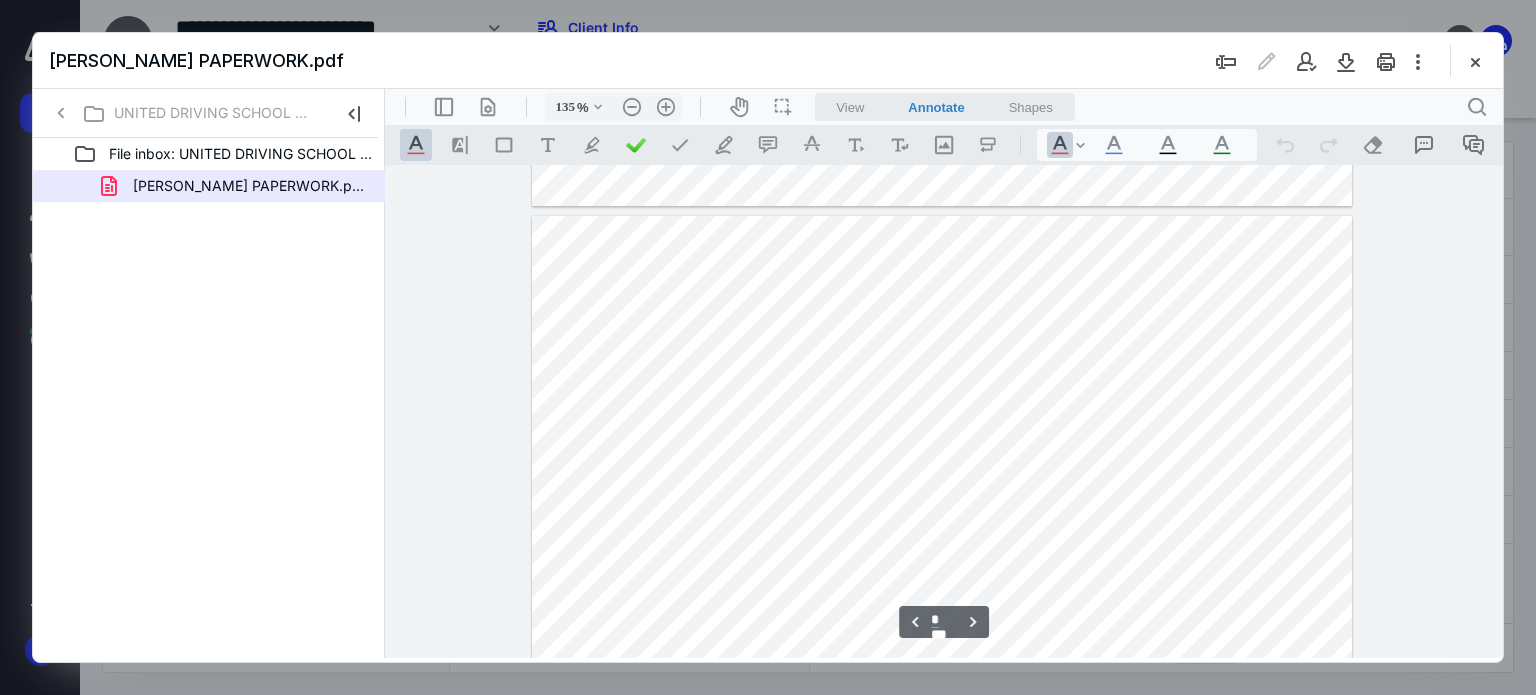 scroll, scrollTop: 2400, scrollLeft: 0, axis: vertical 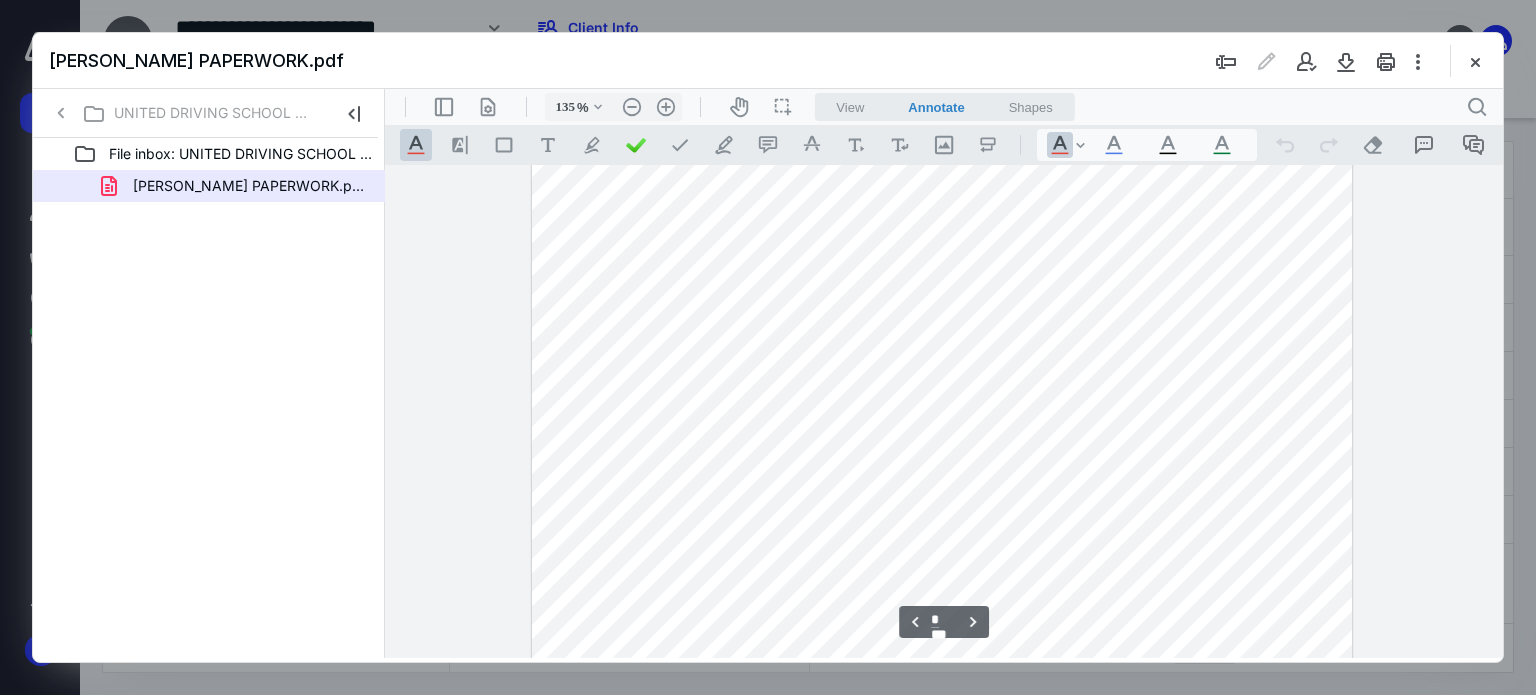 type on "*" 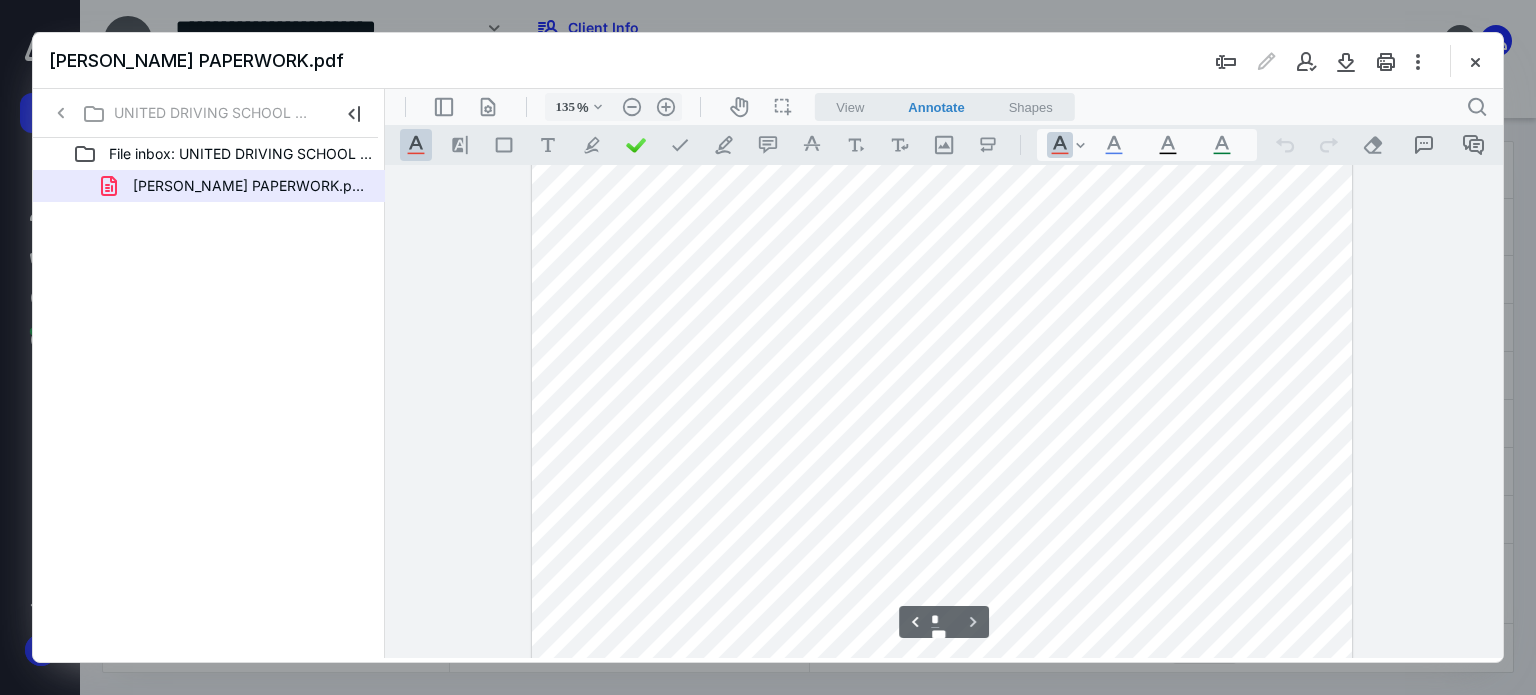 scroll, scrollTop: 3798, scrollLeft: 0, axis: vertical 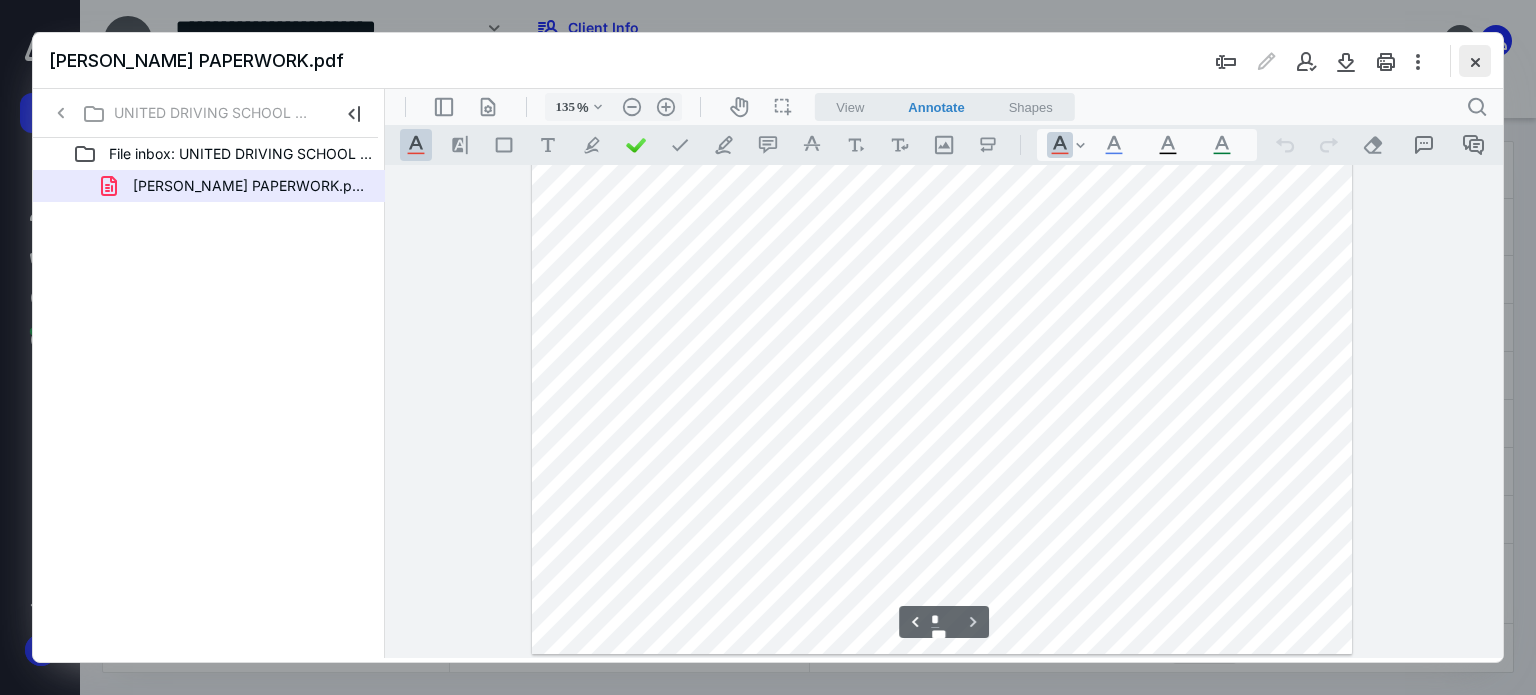 click at bounding box center (1475, 61) 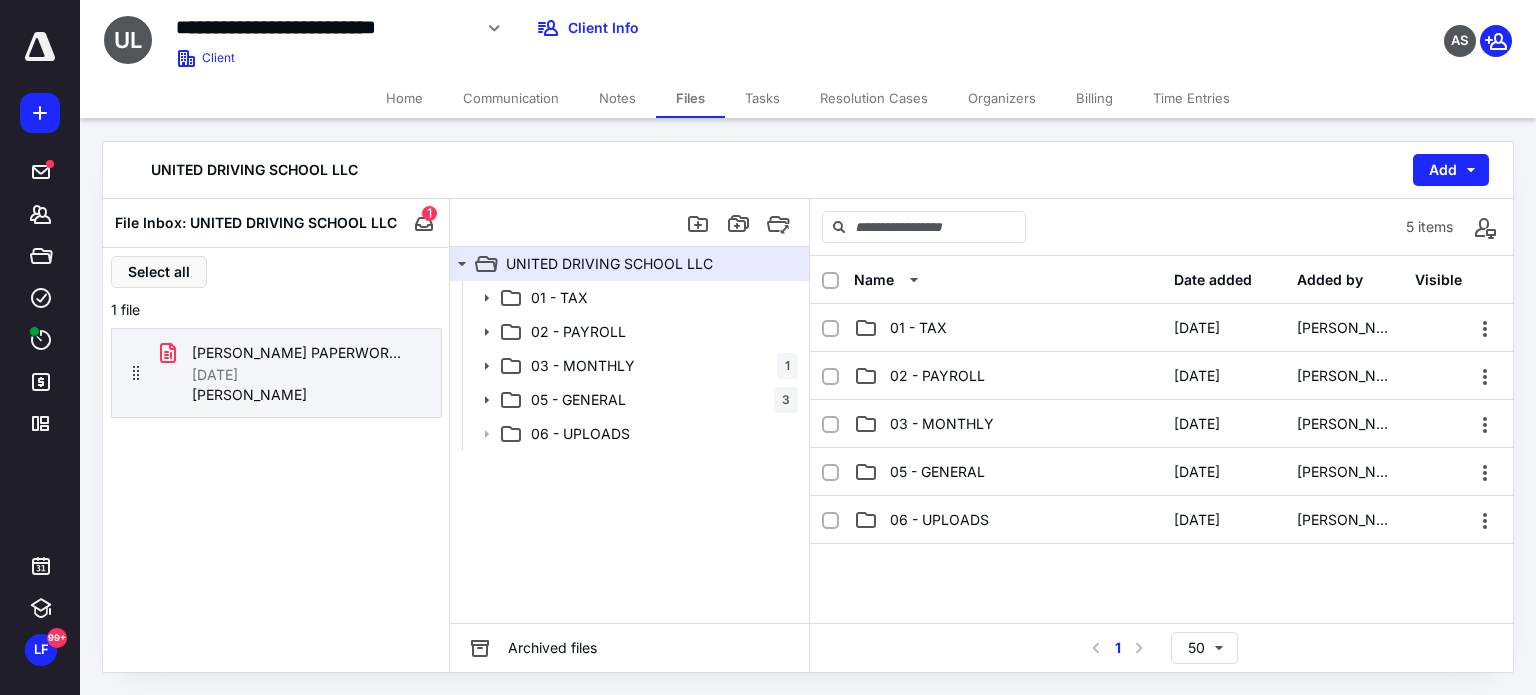 click on "Home" at bounding box center (404, 98) 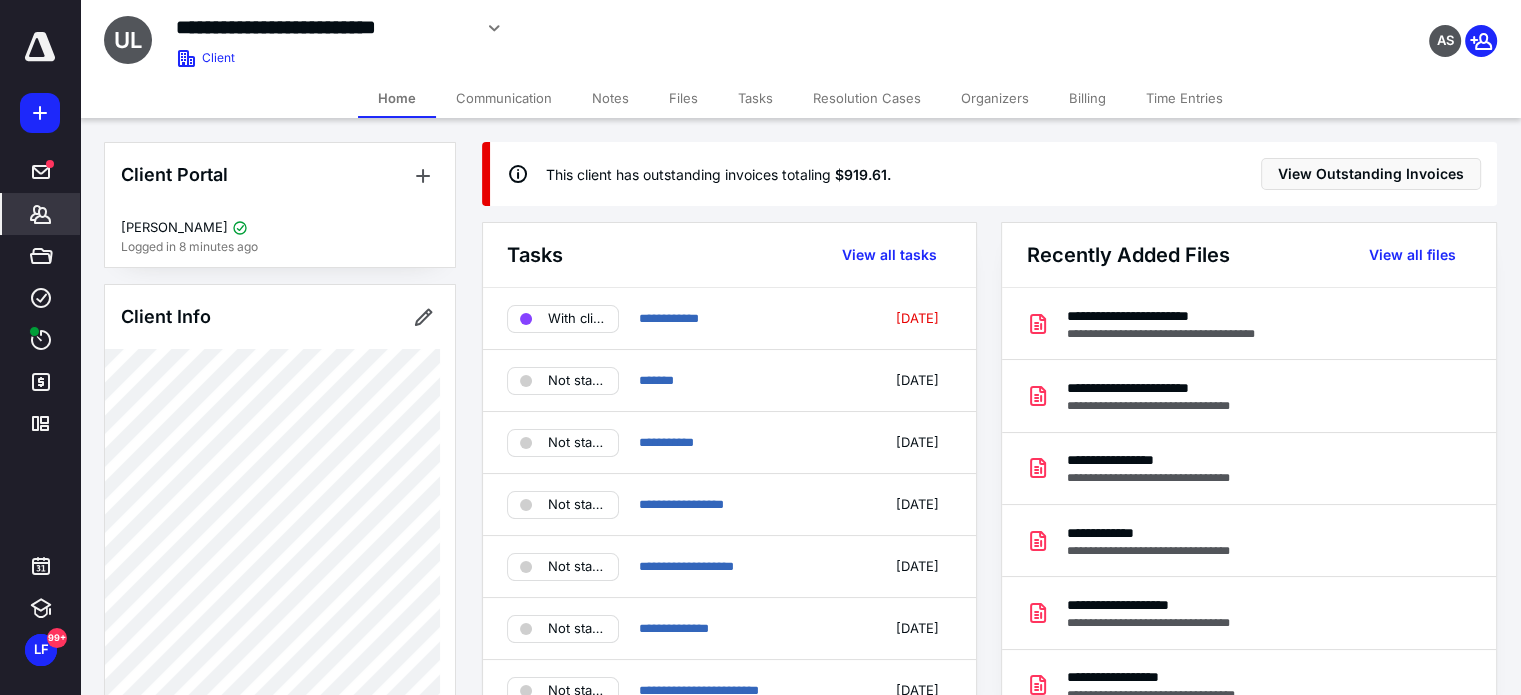click on "Files" at bounding box center (683, 98) 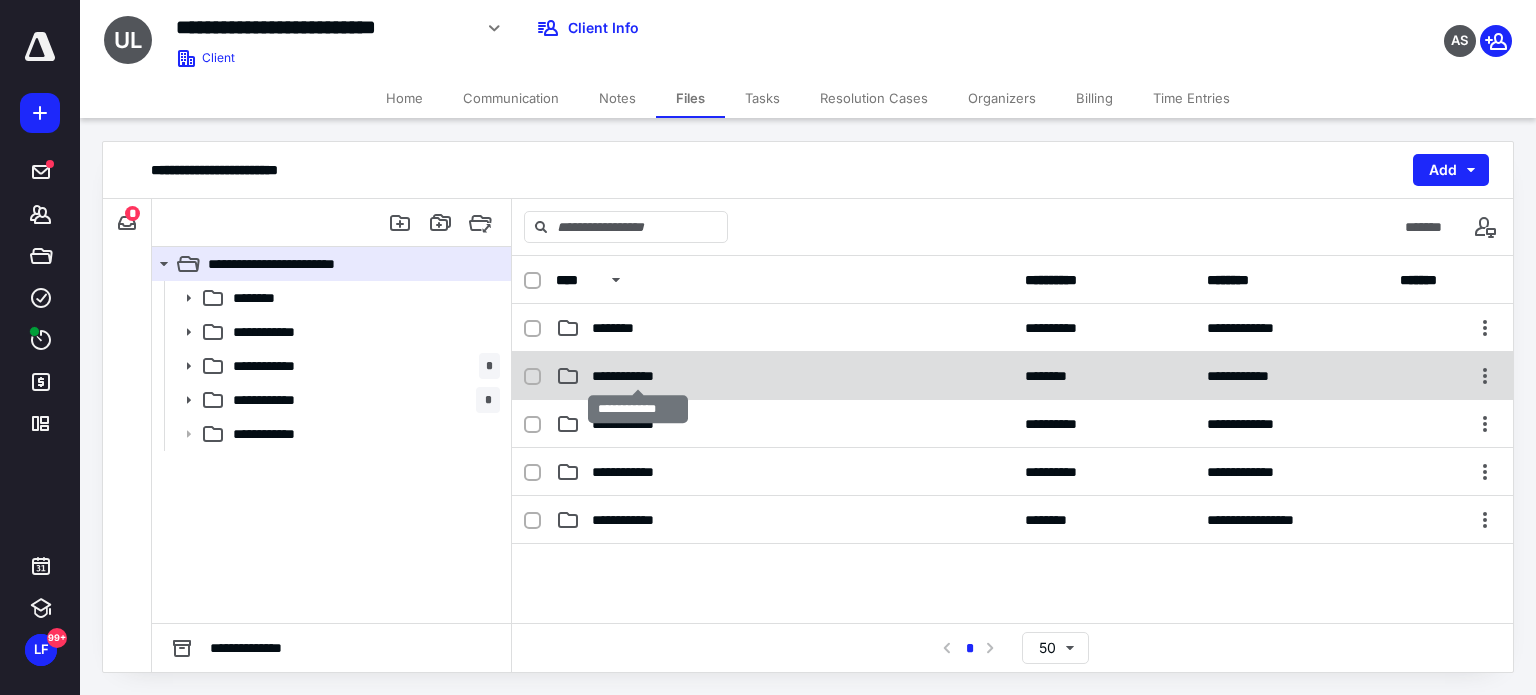 click on "**********" at bounding box center (638, 376) 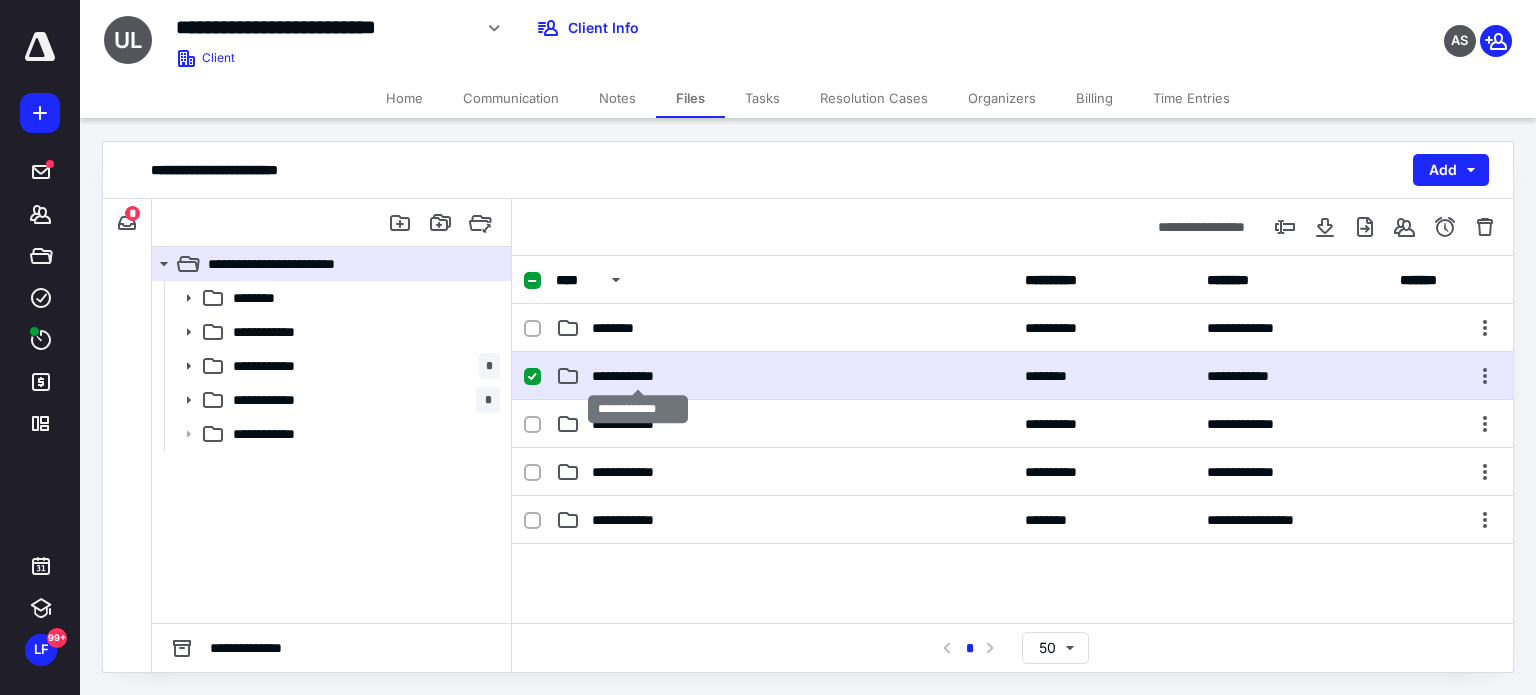 click on "**********" at bounding box center (638, 376) 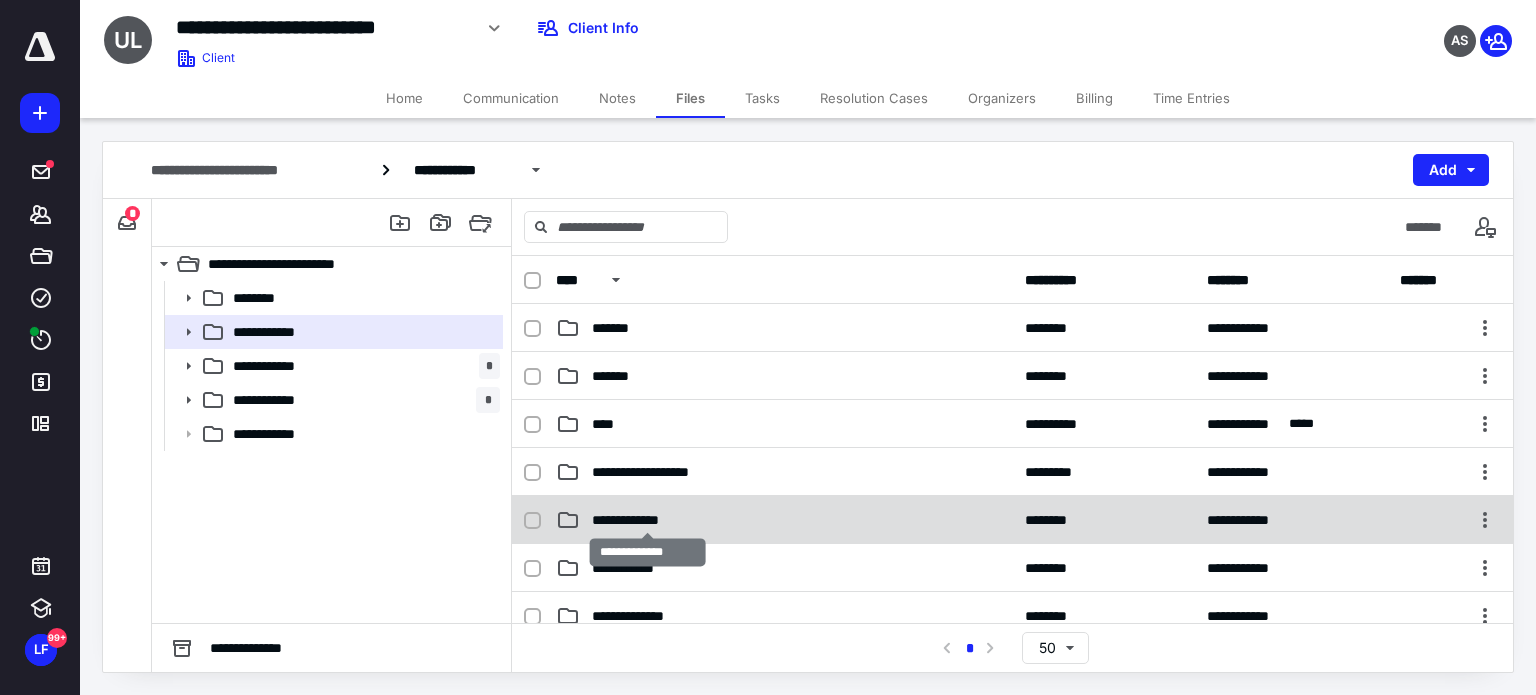 click on "**********" at bounding box center [647, 520] 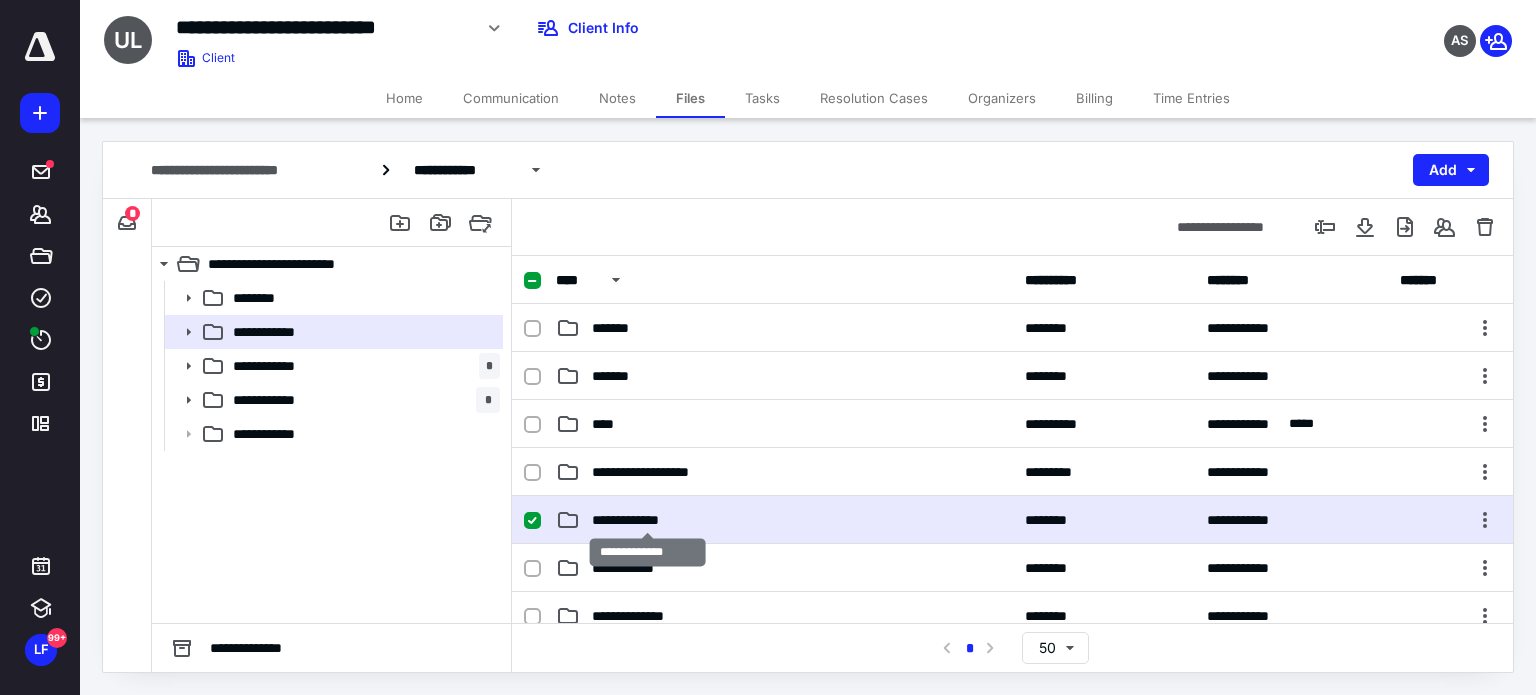 click on "**********" at bounding box center (647, 520) 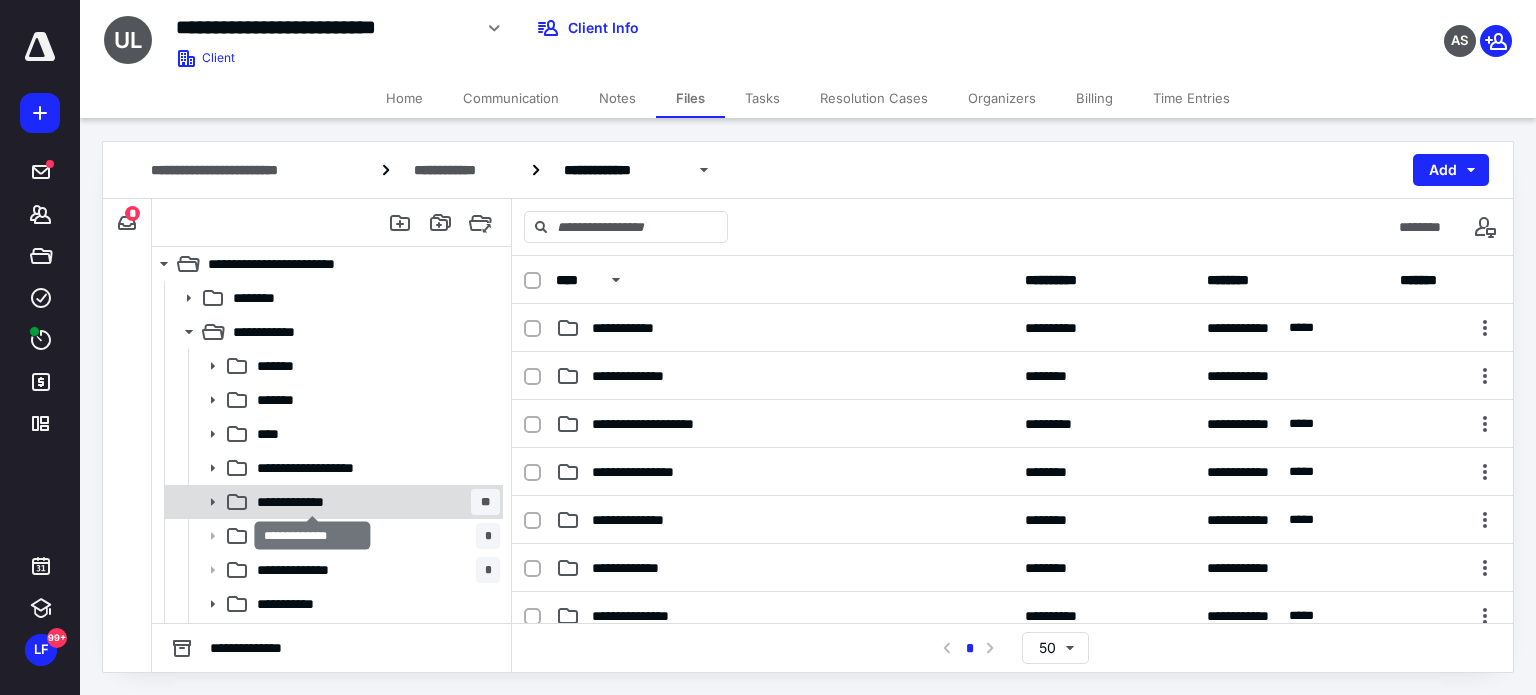 click on "**********" at bounding box center (312, 502) 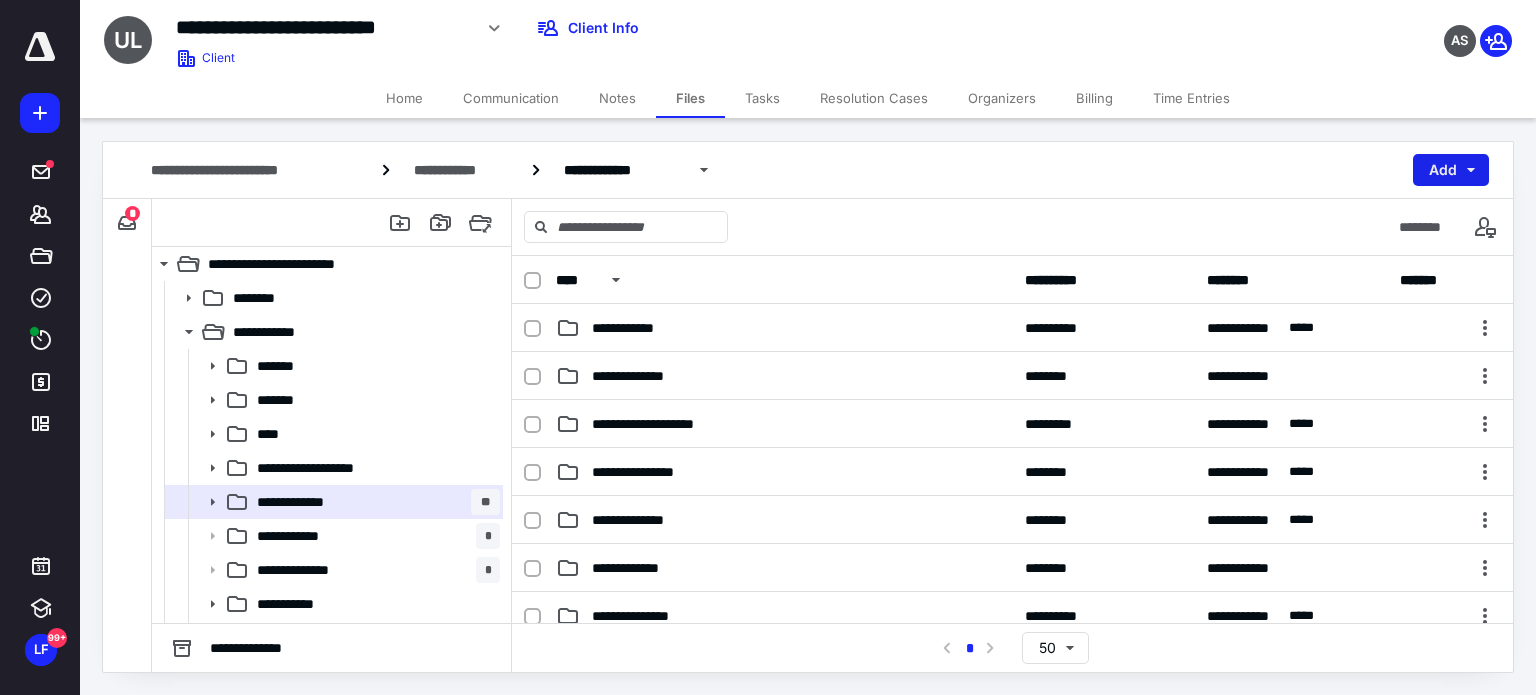 click on "Add" at bounding box center [1451, 170] 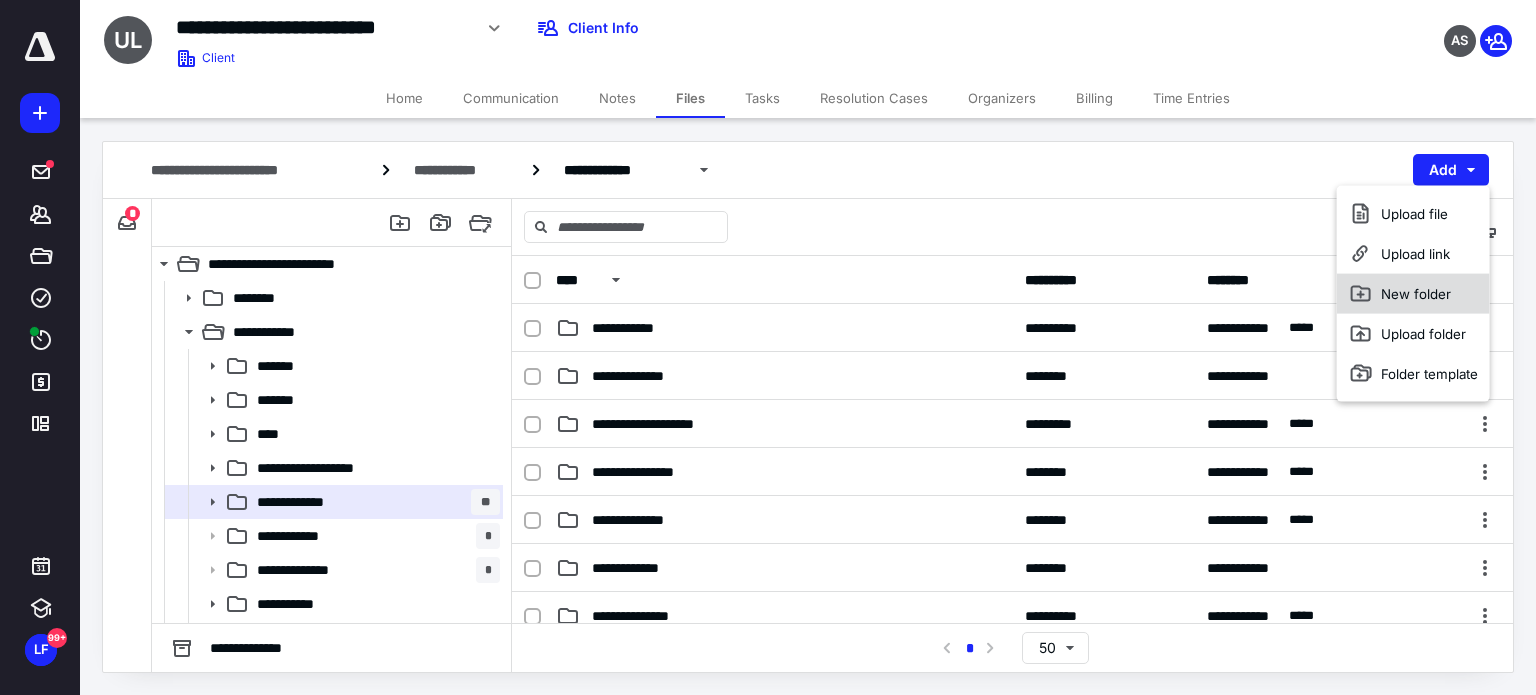 click on "New folder" at bounding box center [1413, 294] 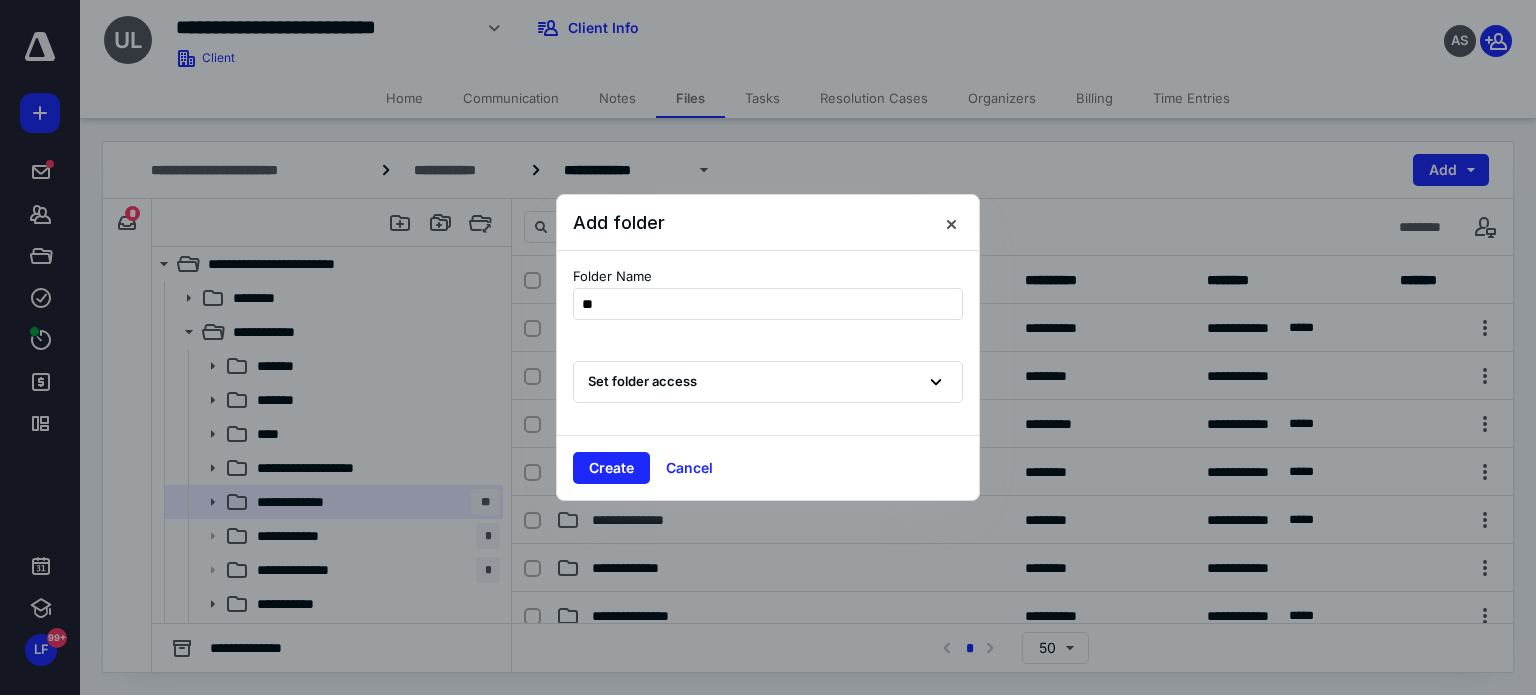 type on "*" 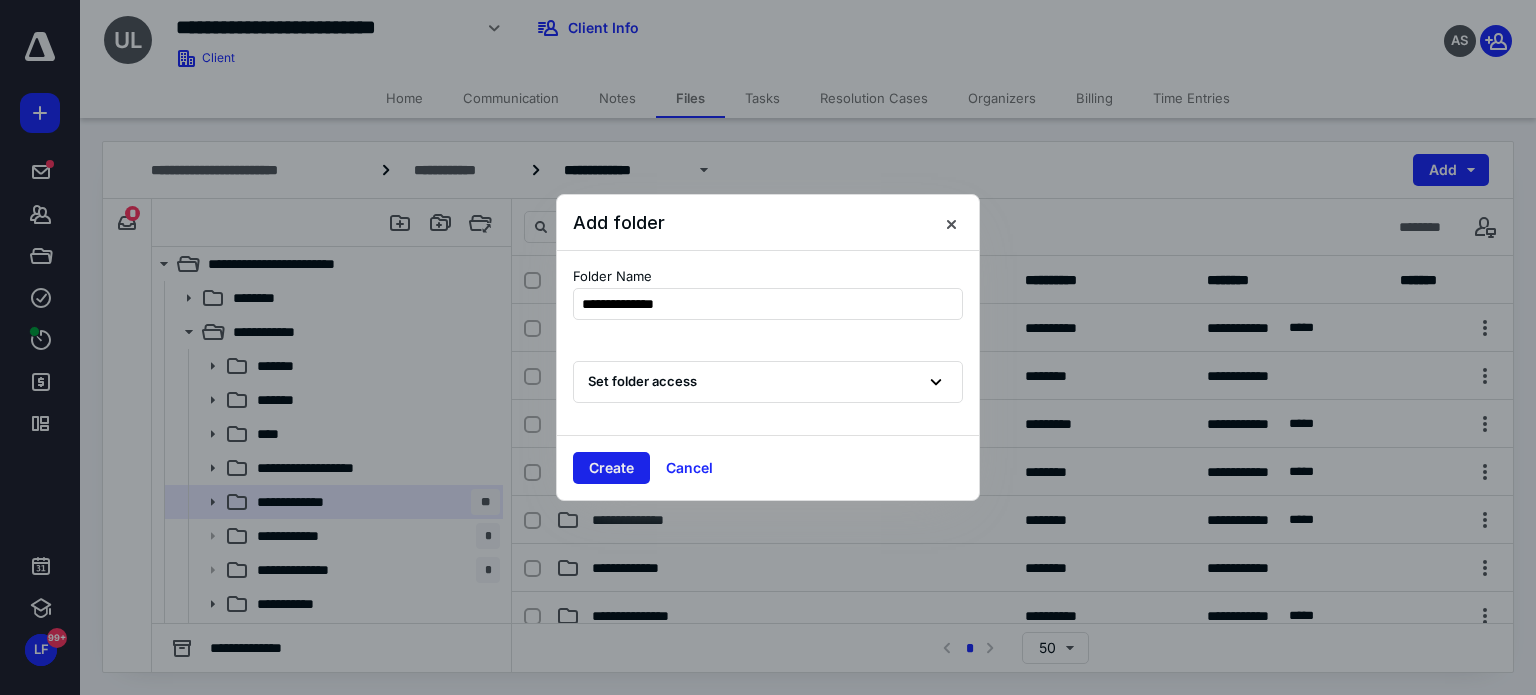 type on "**********" 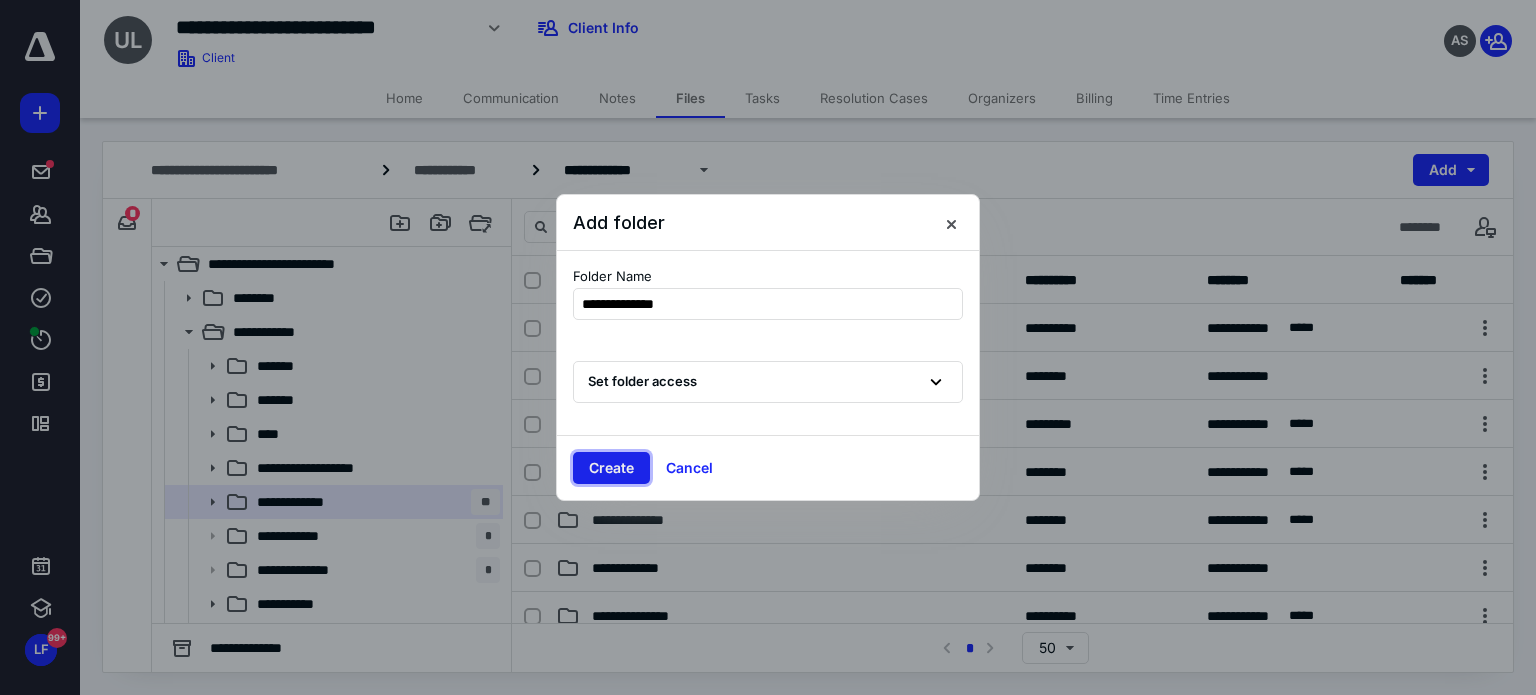 click on "Create" at bounding box center [611, 468] 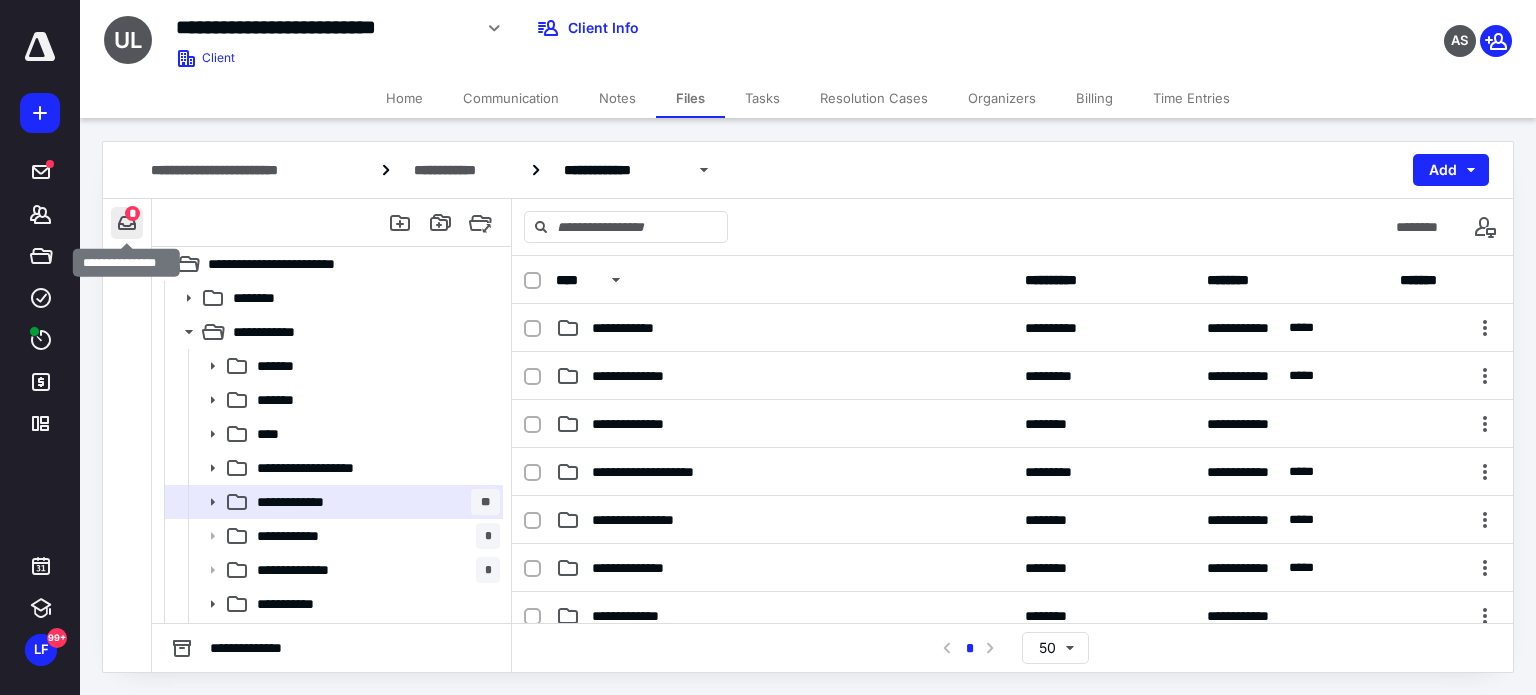 click at bounding box center [127, 223] 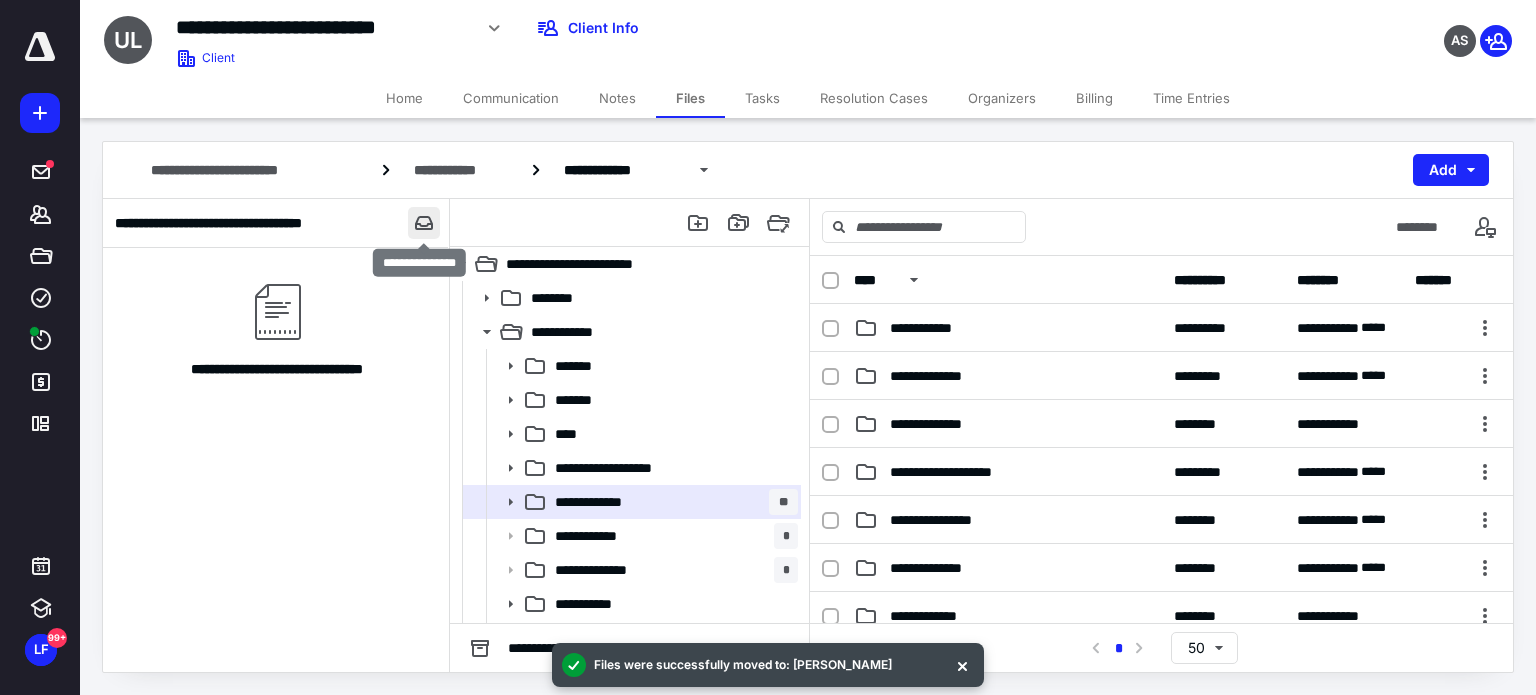 click at bounding box center [424, 223] 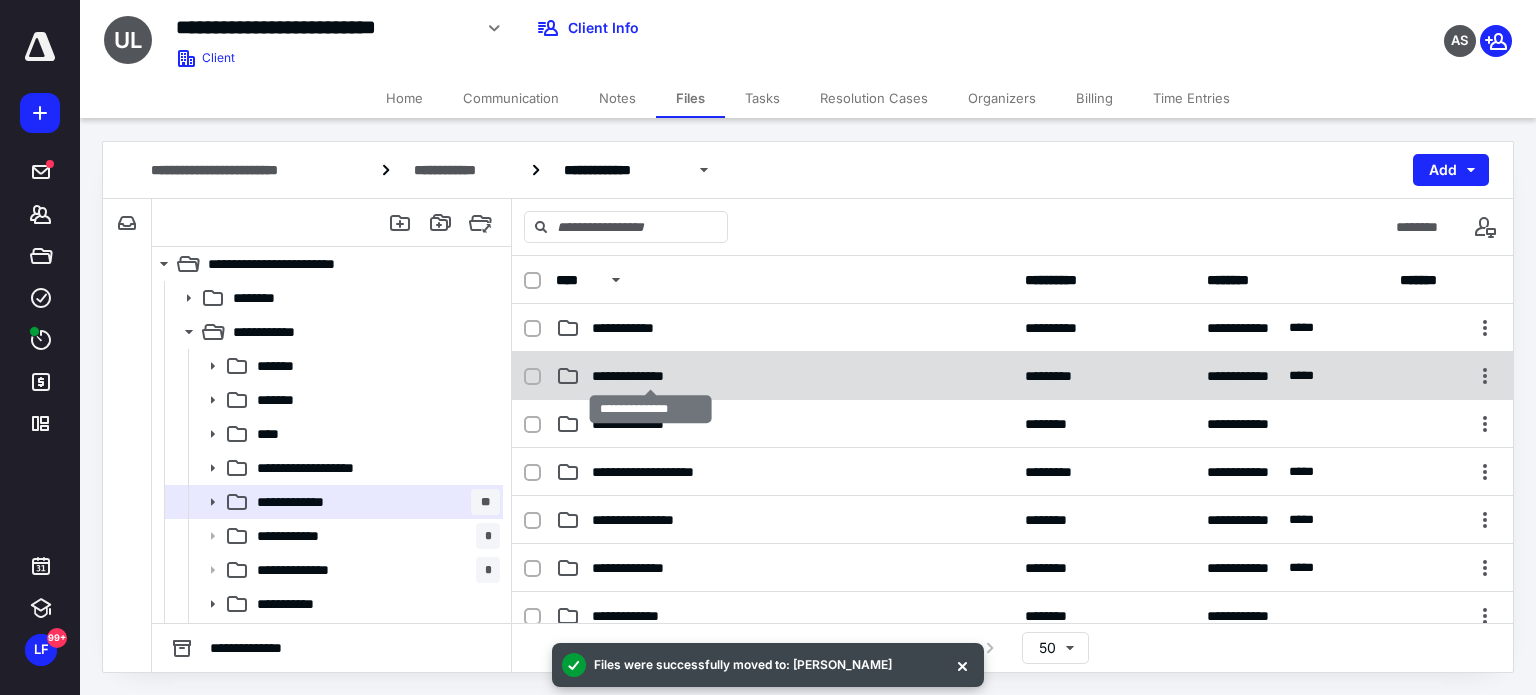 click on "**********" at bounding box center [651, 376] 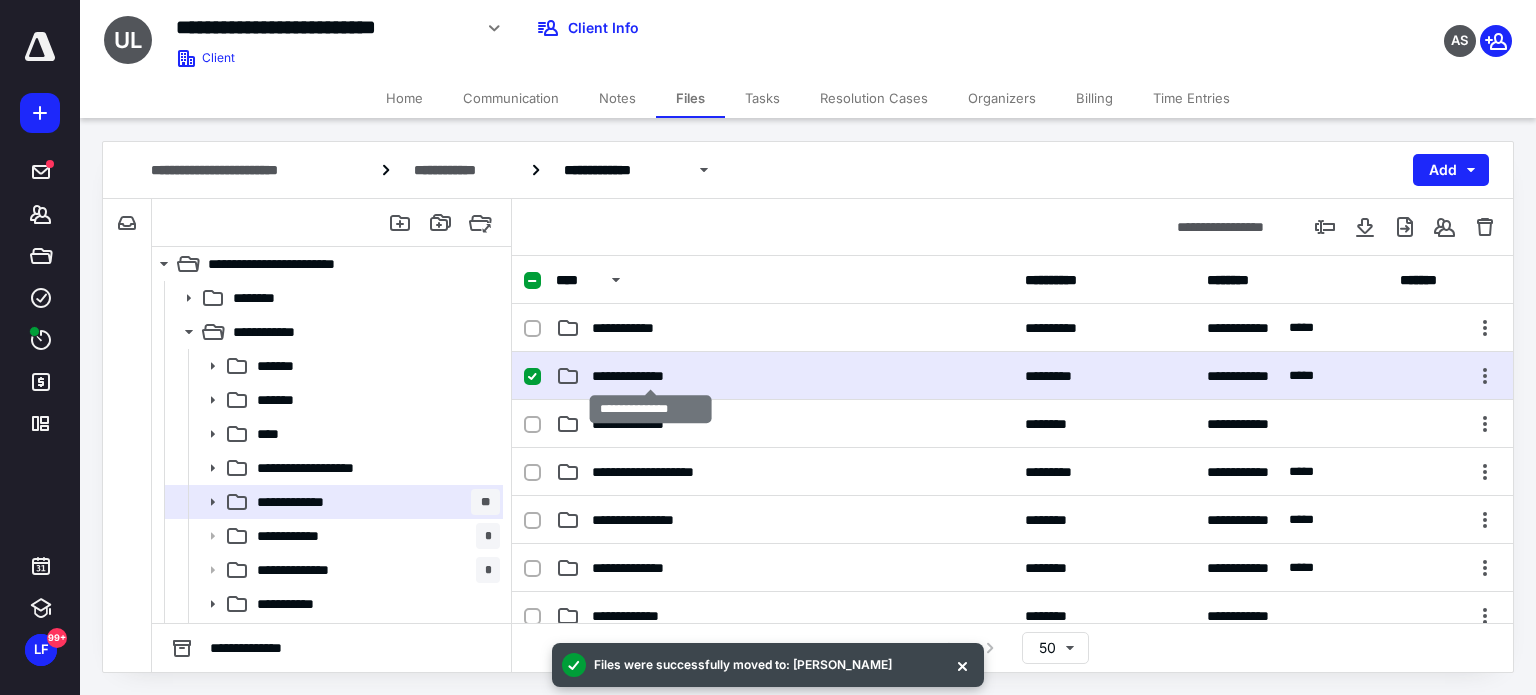 click on "**********" at bounding box center (651, 376) 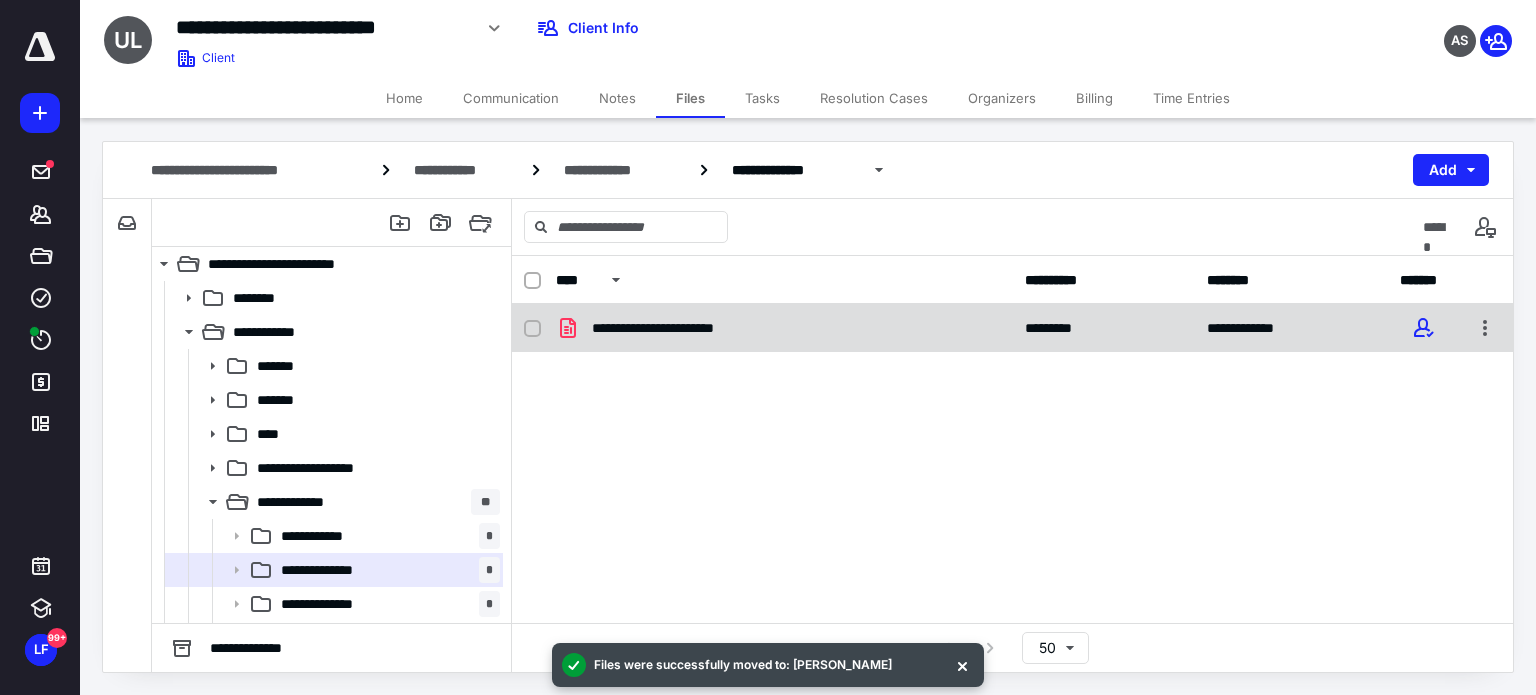 click on "**********" at bounding box center (1012, 328) 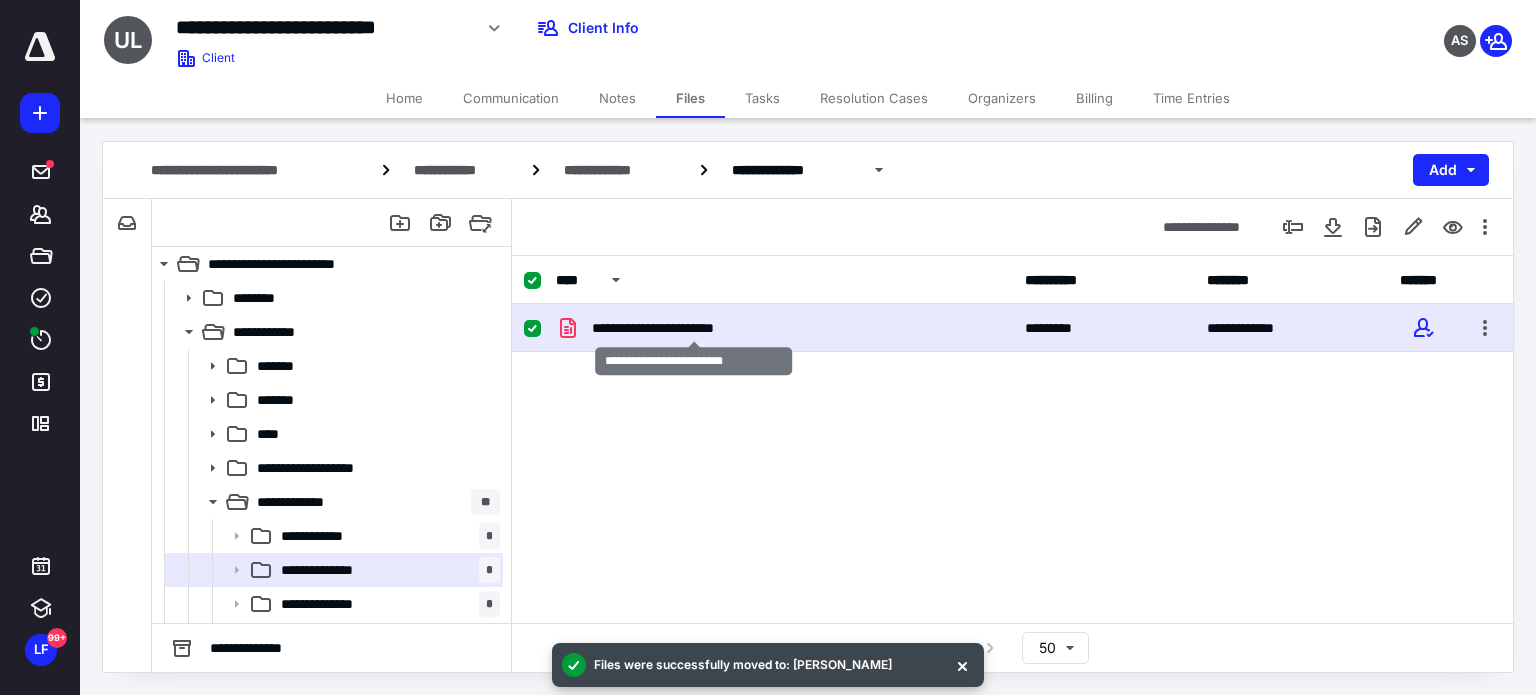 click on "**********" at bounding box center (694, 328) 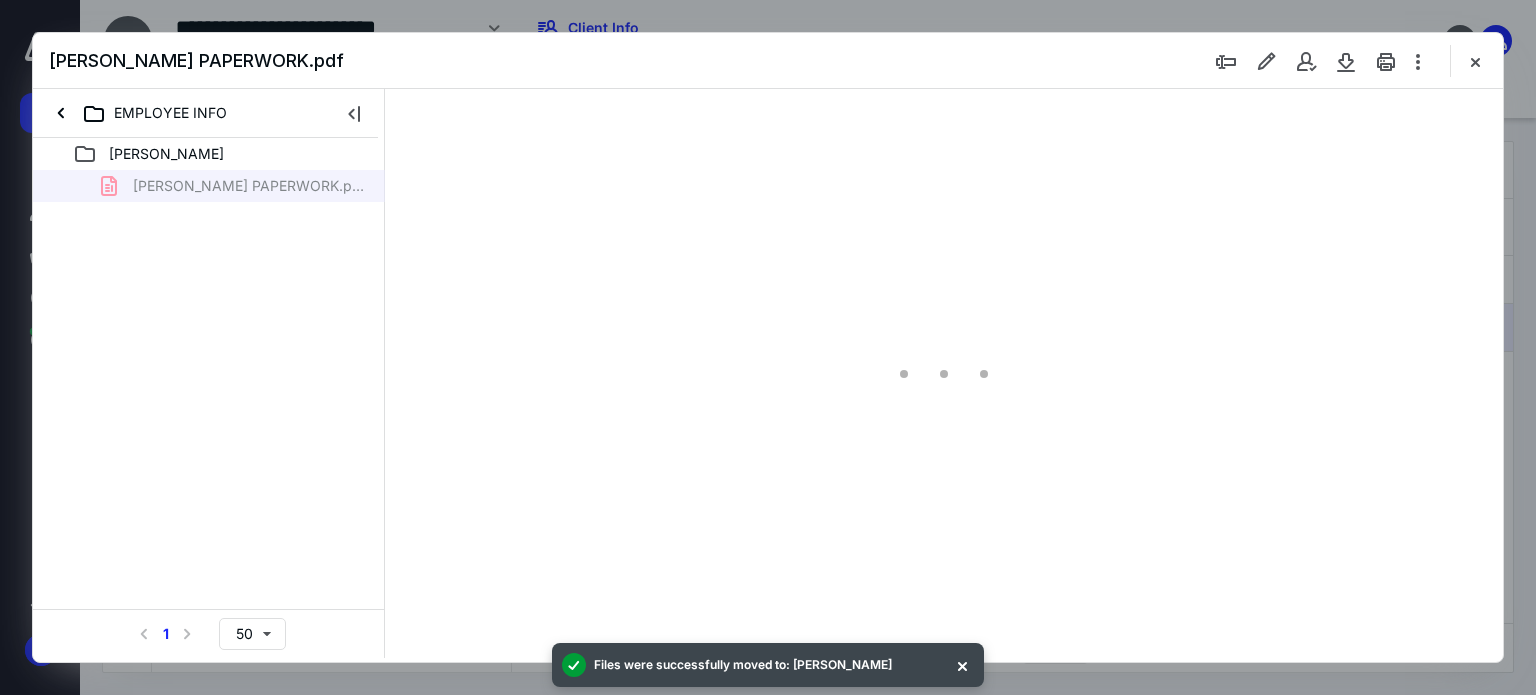 scroll, scrollTop: 0, scrollLeft: 0, axis: both 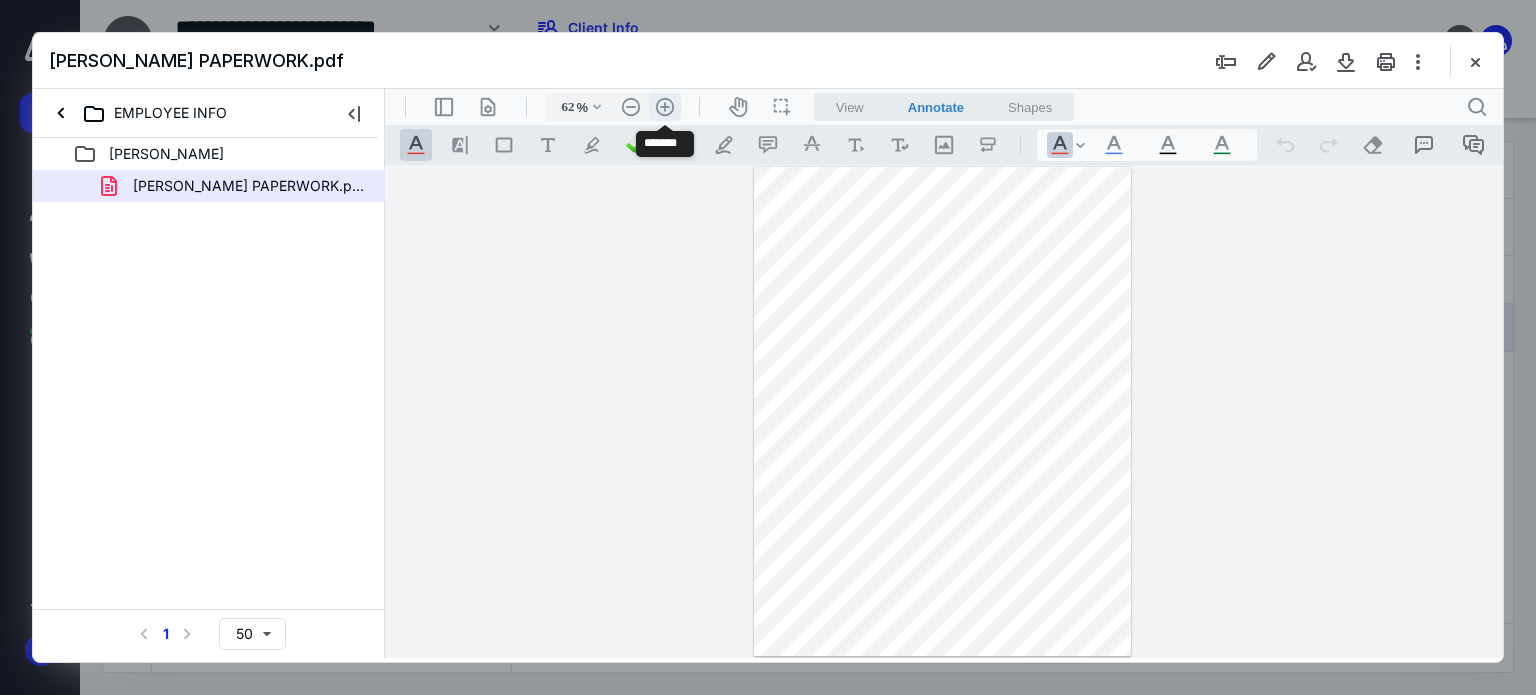 click on ".cls-1{fill:#abb0c4;} icon - header - zoom - in - line" at bounding box center (665, 107) 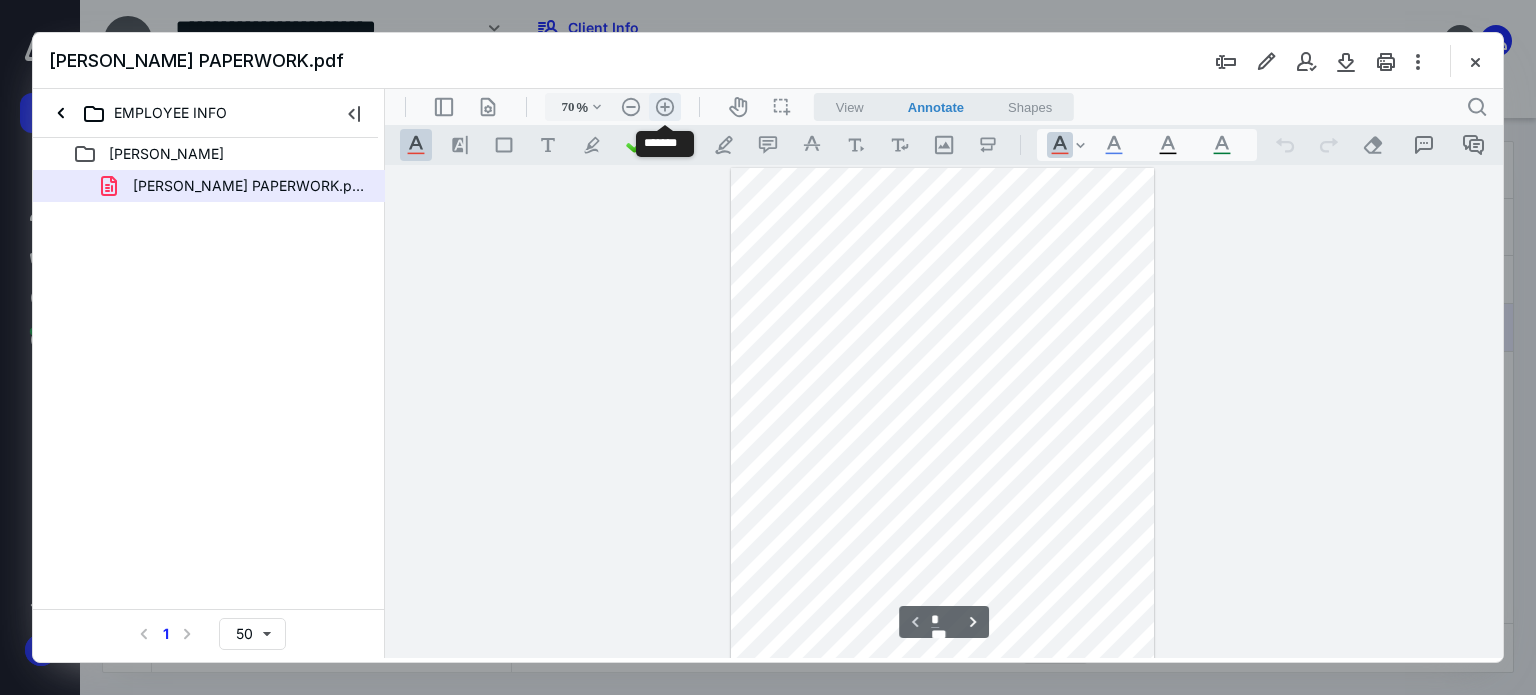 scroll, scrollTop: 25, scrollLeft: 0, axis: vertical 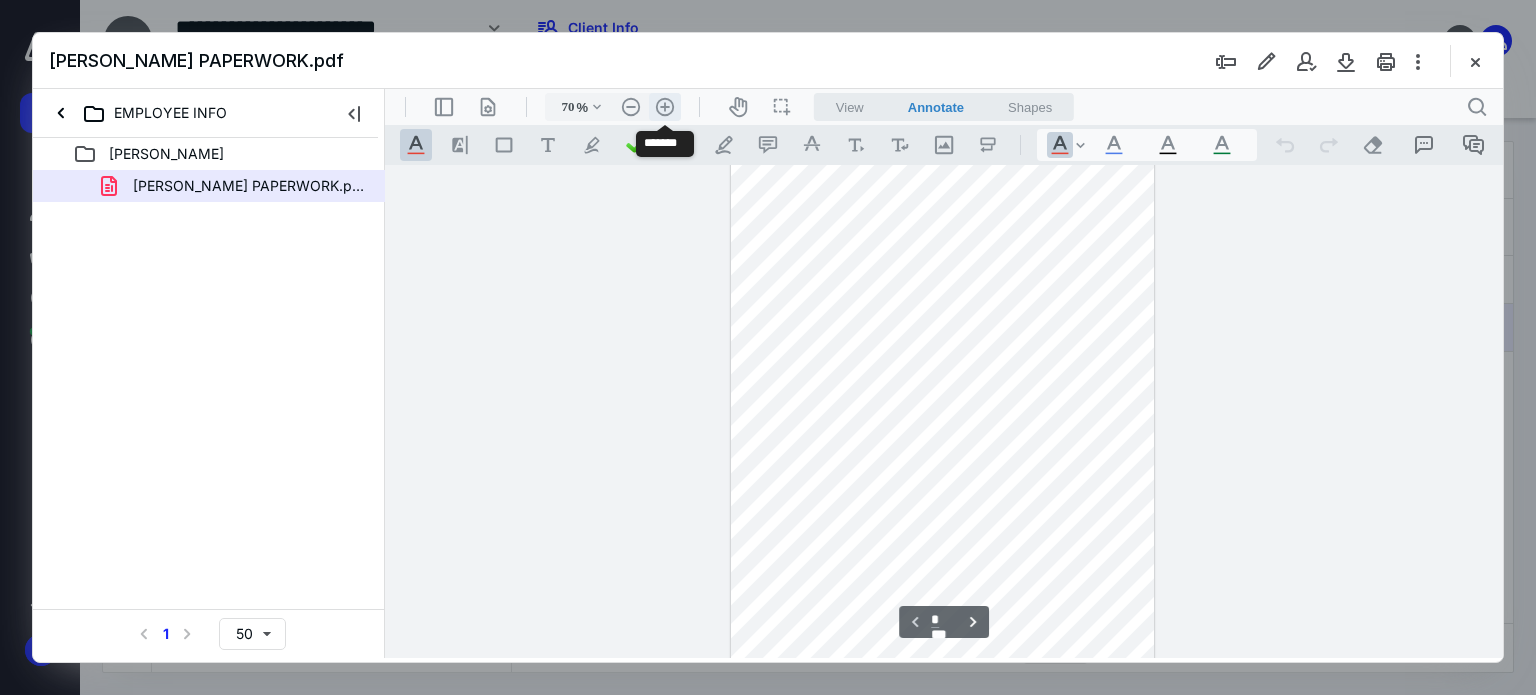 click on ".cls-1{fill:#abb0c4;} icon - header - zoom - in - line" at bounding box center (665, 107) 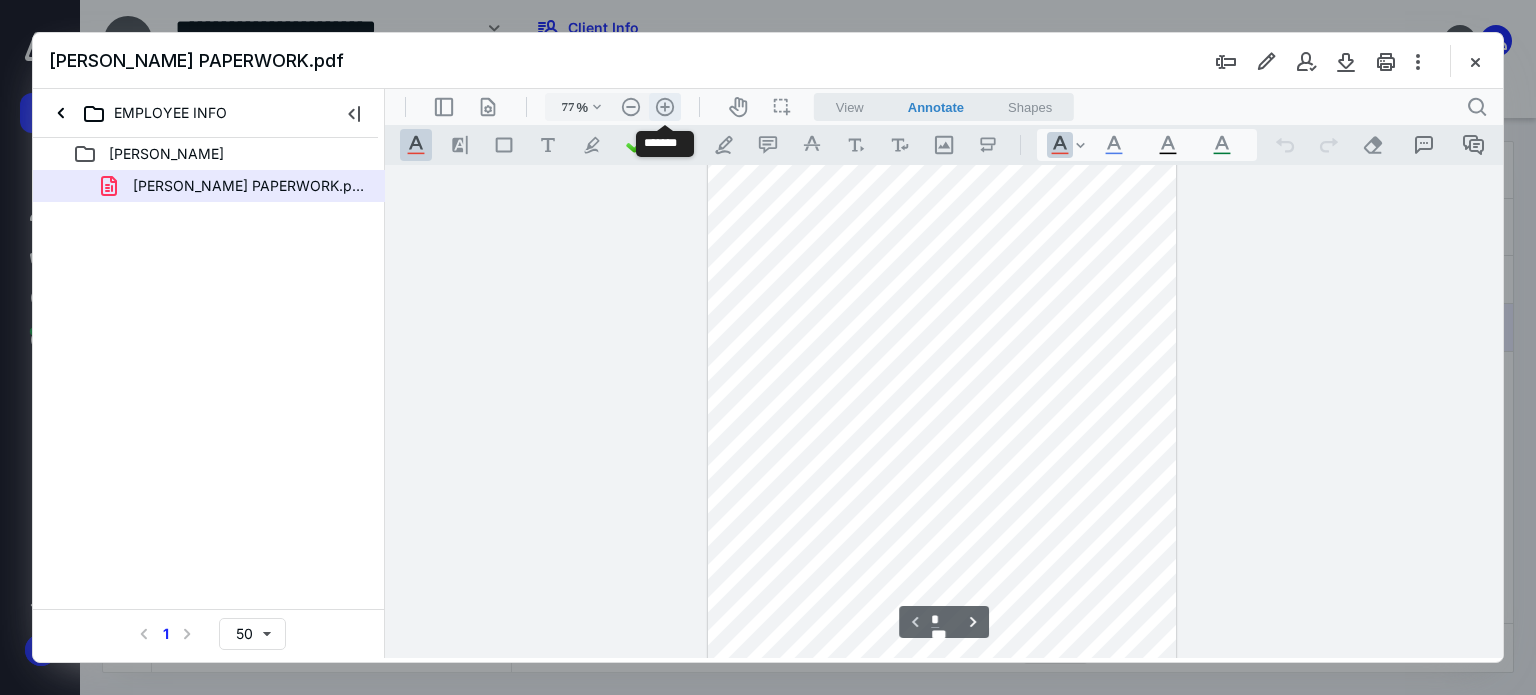click on ".cls-1{fill:#abb0c4;} icon - header - zoom - in - line" at bounding box center [665, 107] 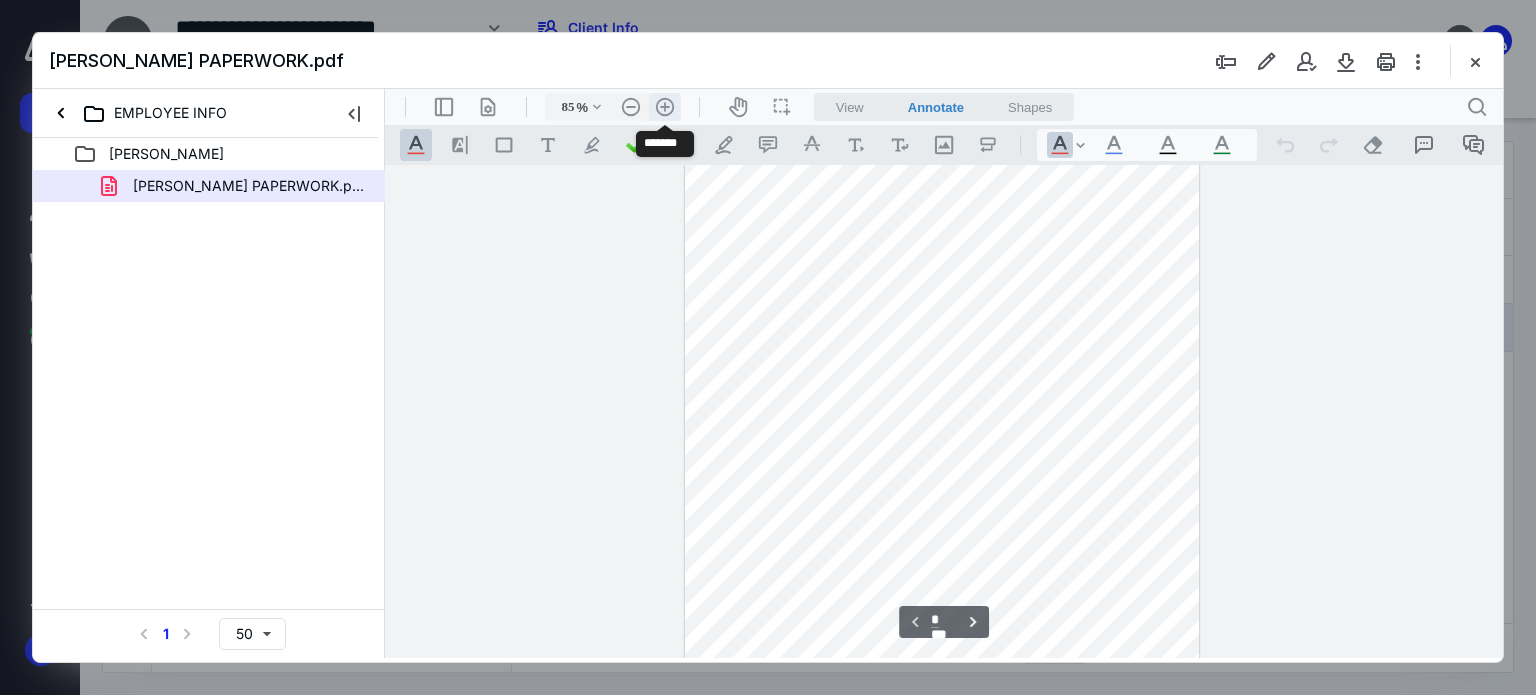 click on ".cls-1{fill:#abb0c4;} icon - header - zoom - in - line" at bounding box center (665, 107) 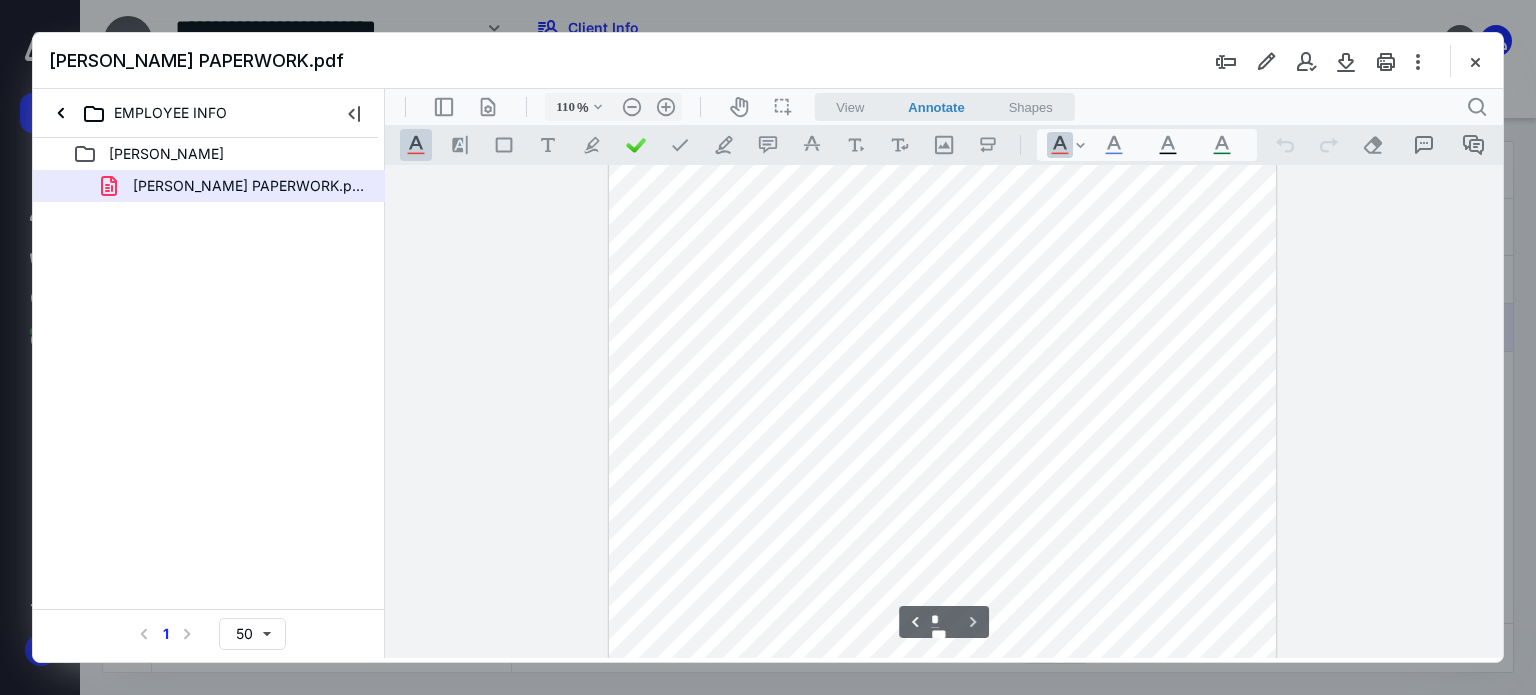 scroll, scrollTop: 2998, scrollLeft: 0, axis: vertical 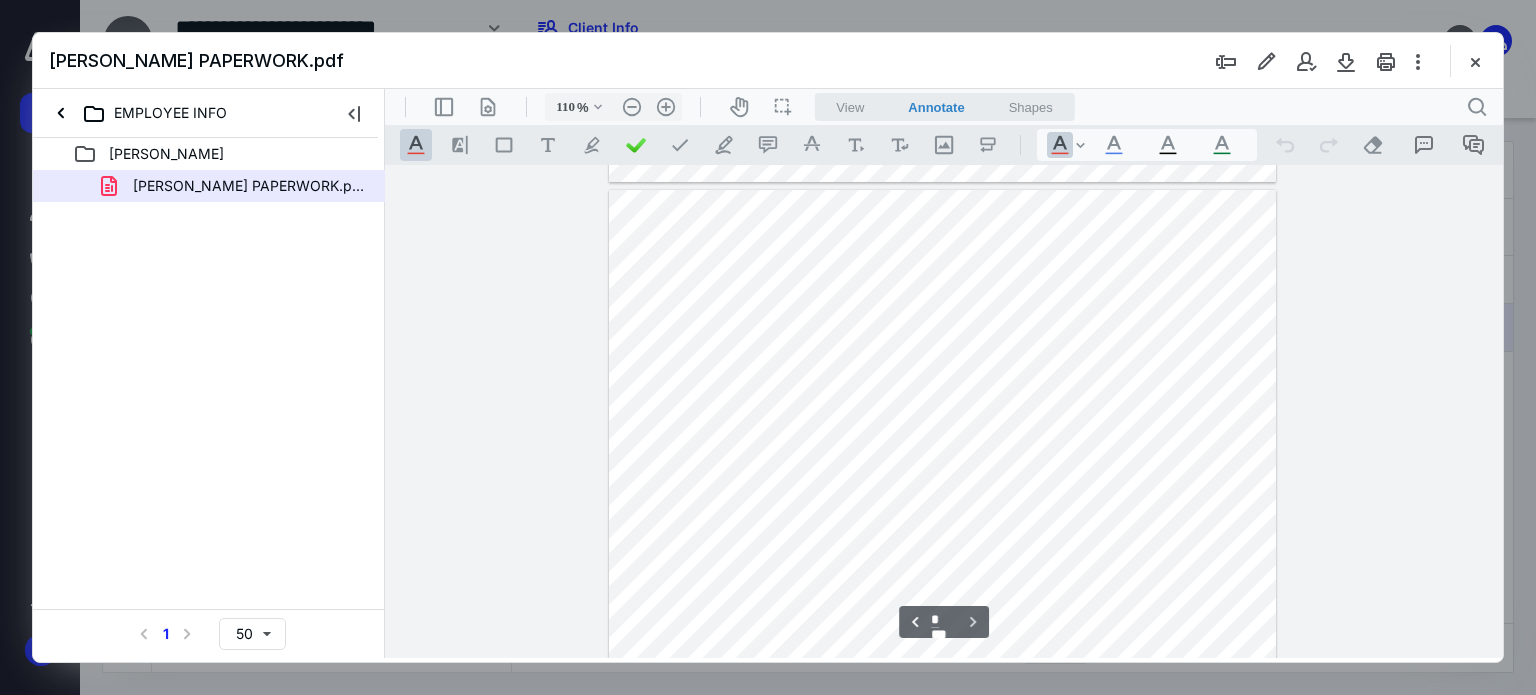 type on "*" 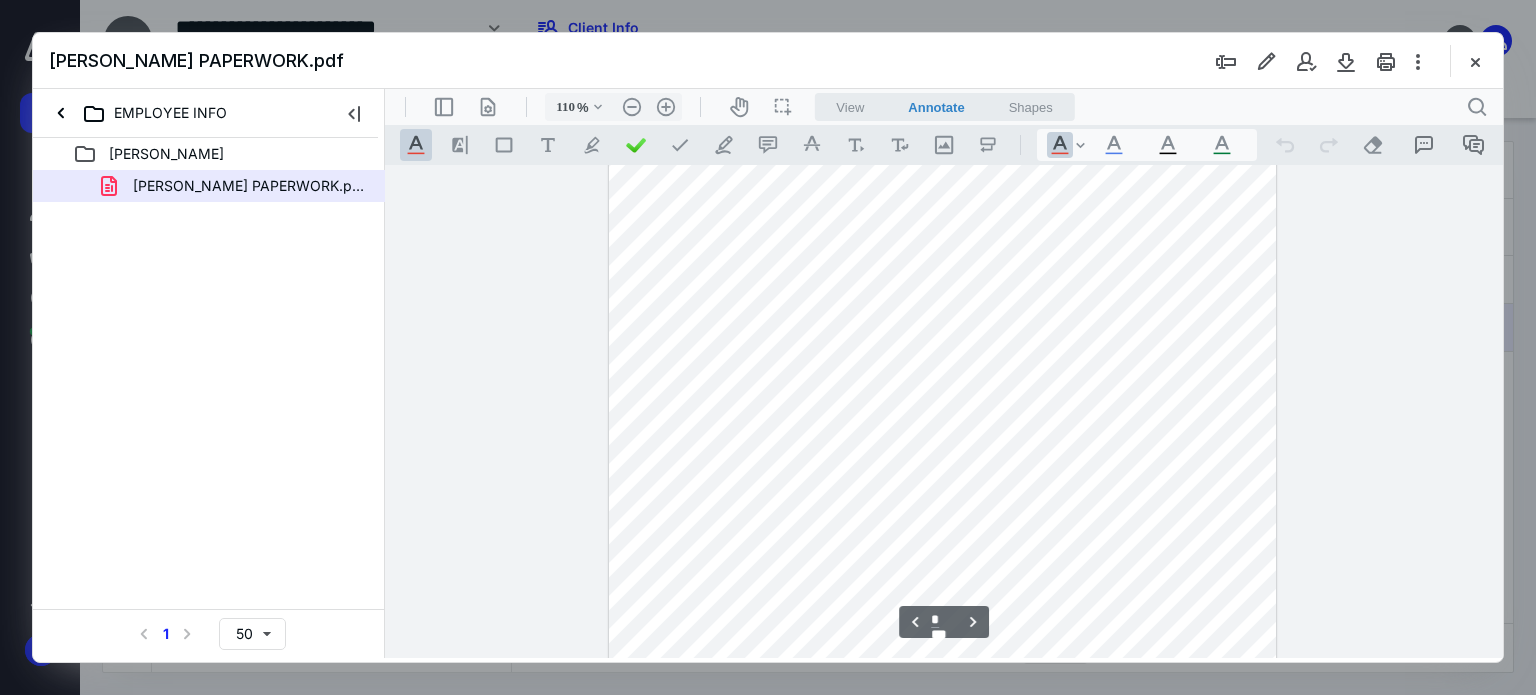 scroll, scrollTop: 1598, scrollLeft: 0, axis: vertical 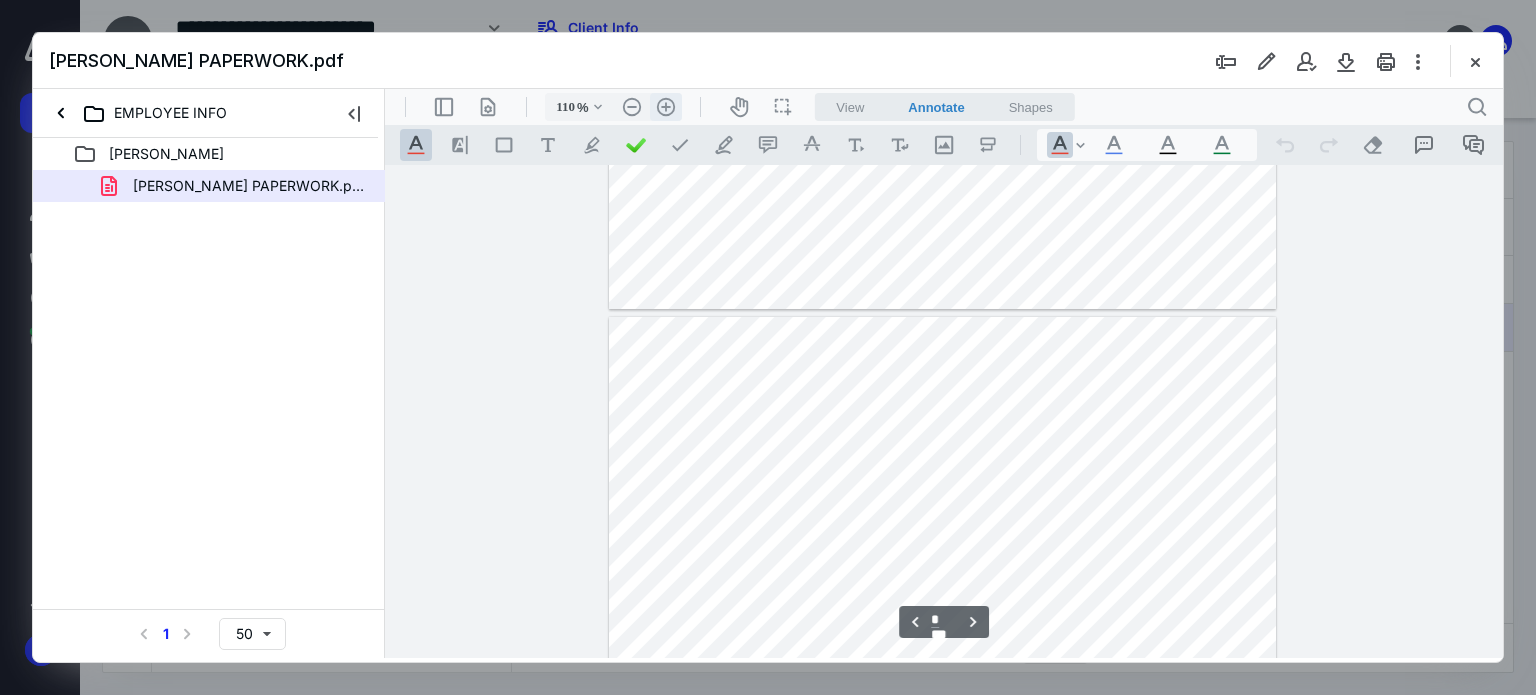 click on ".cls-1{fill:#abb0c4;} icon - header - zoom - in - line" at bounding box center [666, 107] 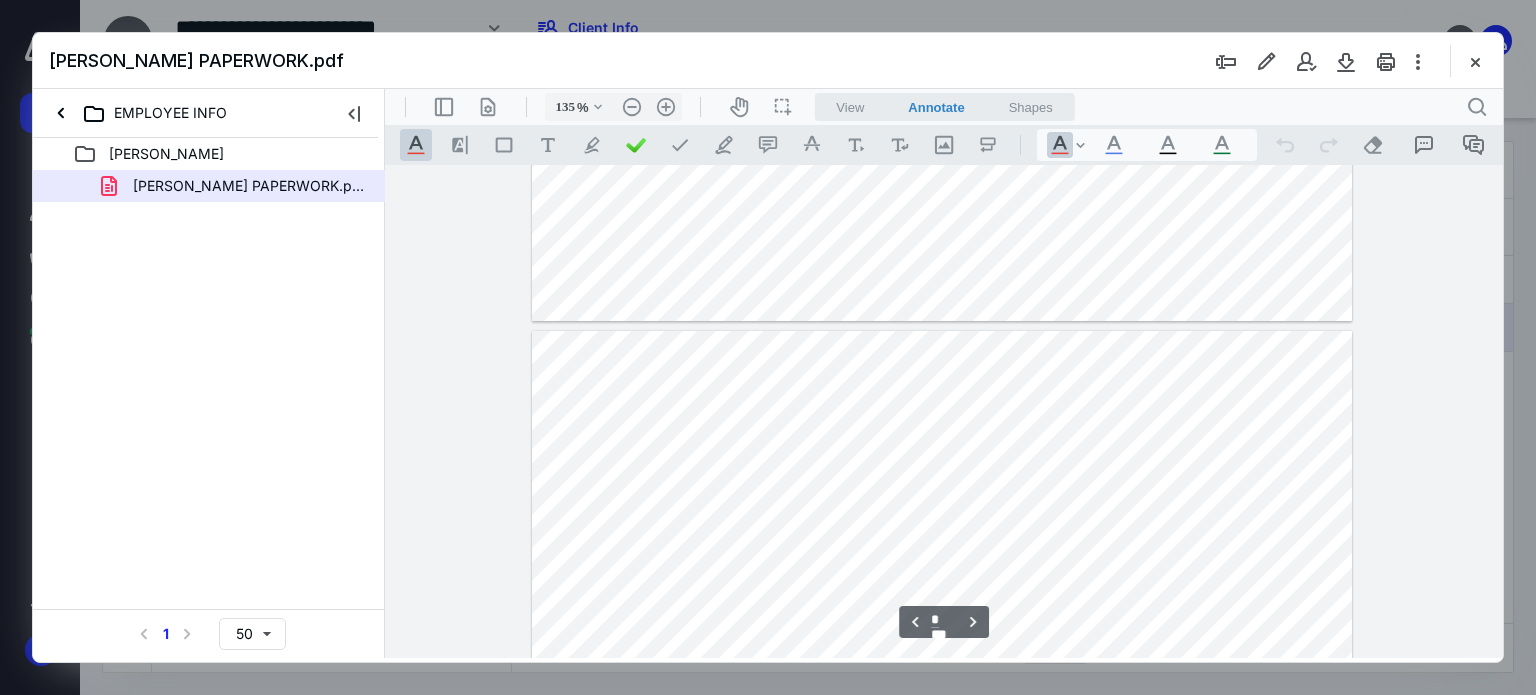 scroll, scrollTop: 1112, scrollLeft: 0, axis: vertical 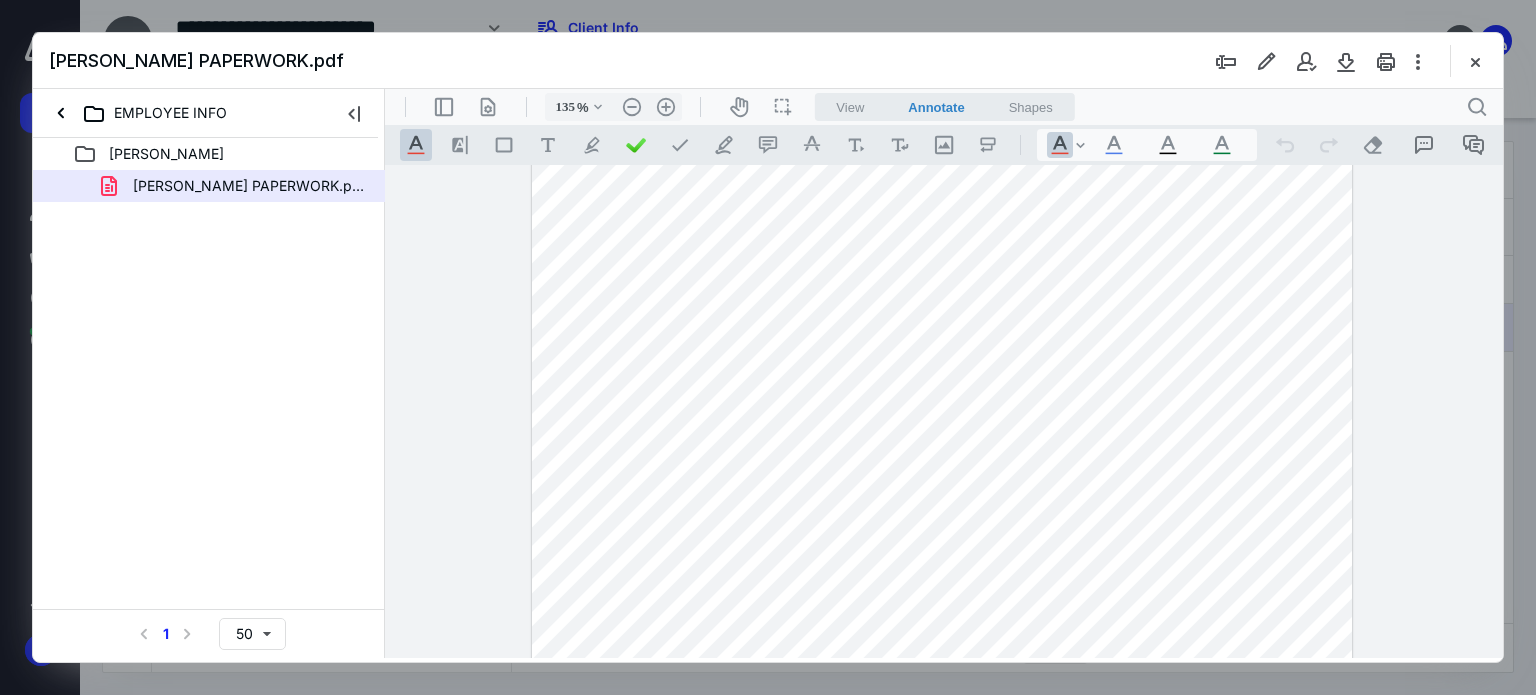 type on "*" 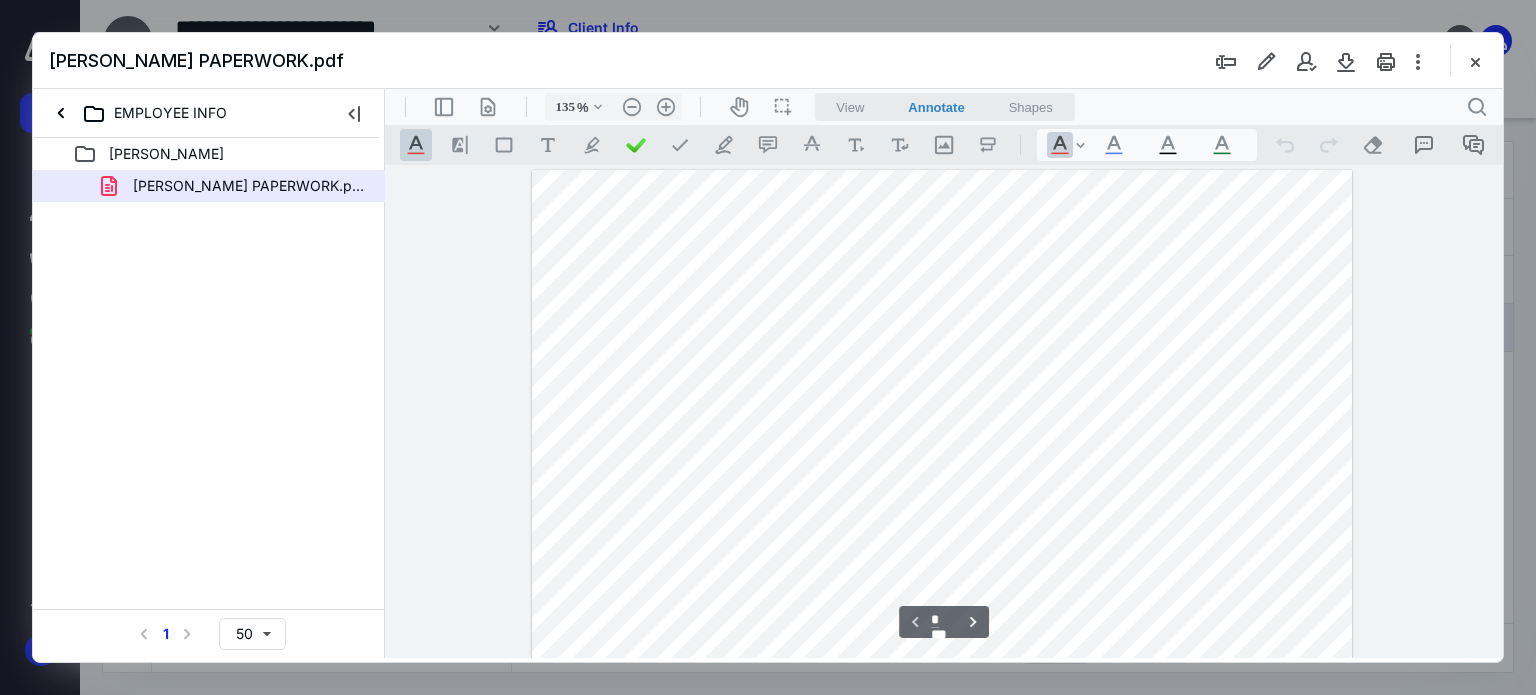 scroll, scrollTop: 100, scrollLeft: 0, axis: vertical 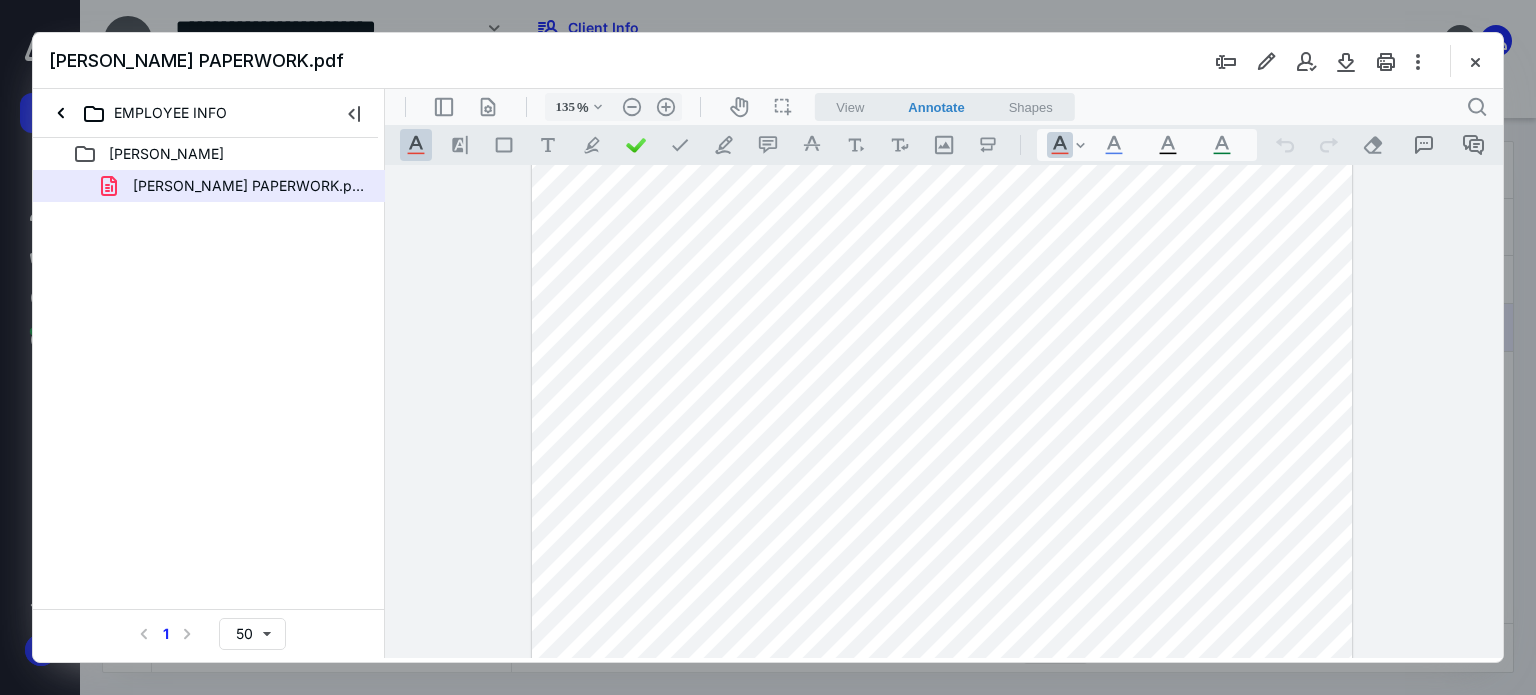 drag, startPoint x: 1484, startPoint y: 57, endPoint x: 1307, endPoint y: 291, distance: 293.40247 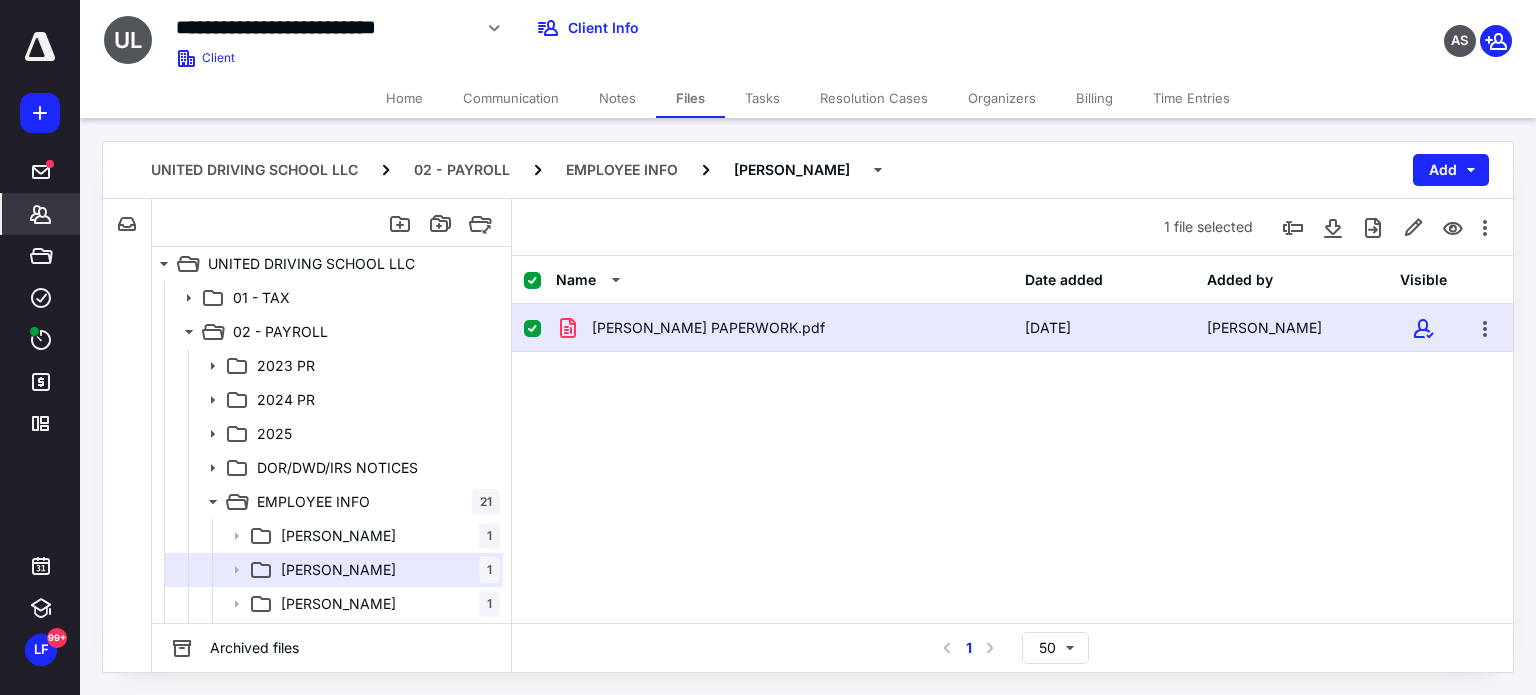 click 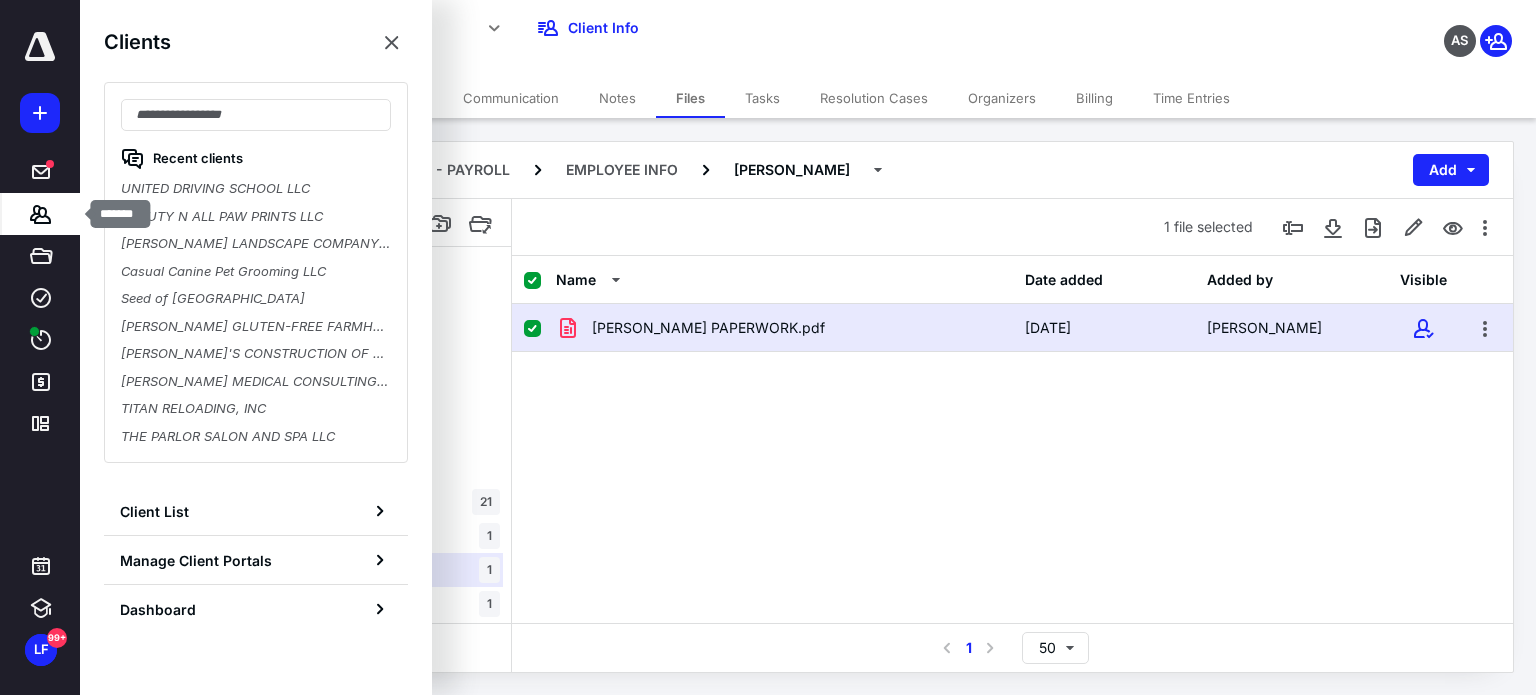 click 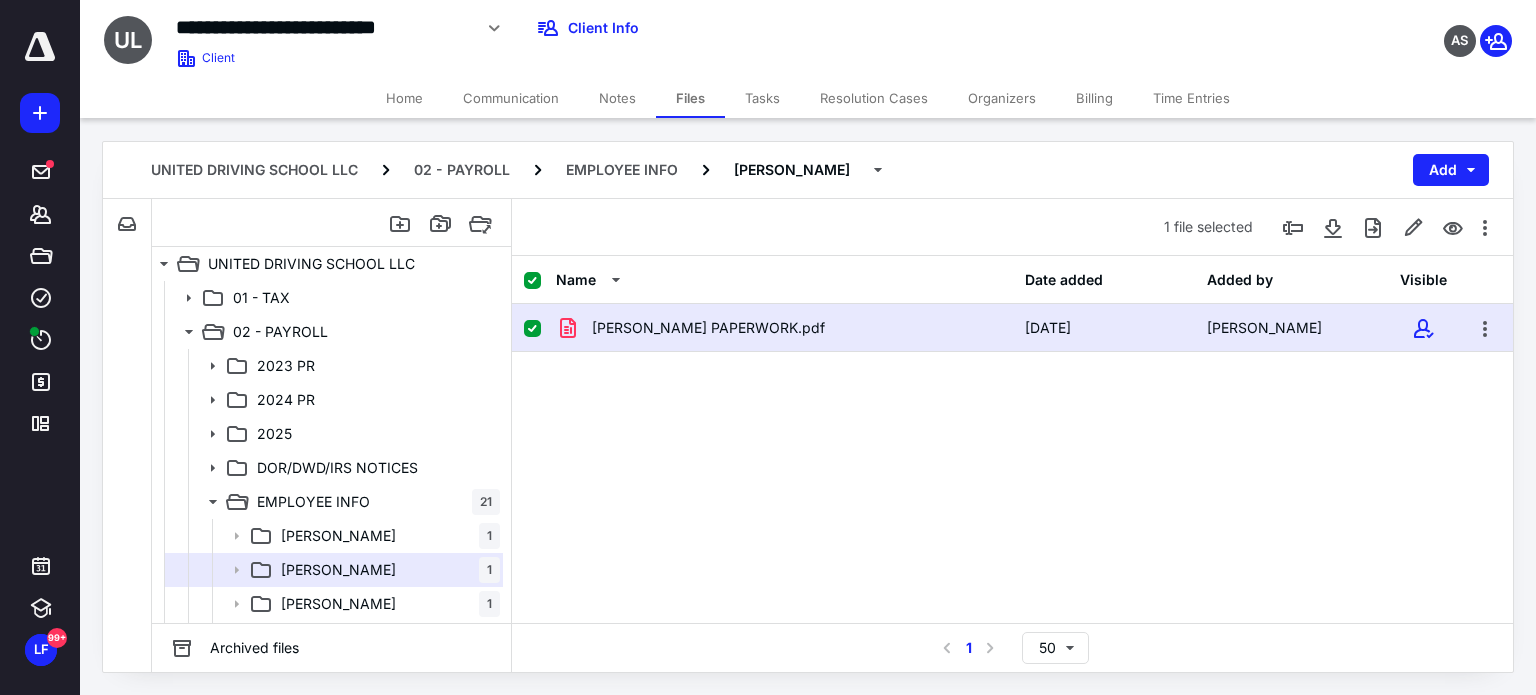 click on "ROB BECKER PAPERWORK.pdf 7/10/2025 Jagjeet Kapur" at bounding box center [1012, 454] 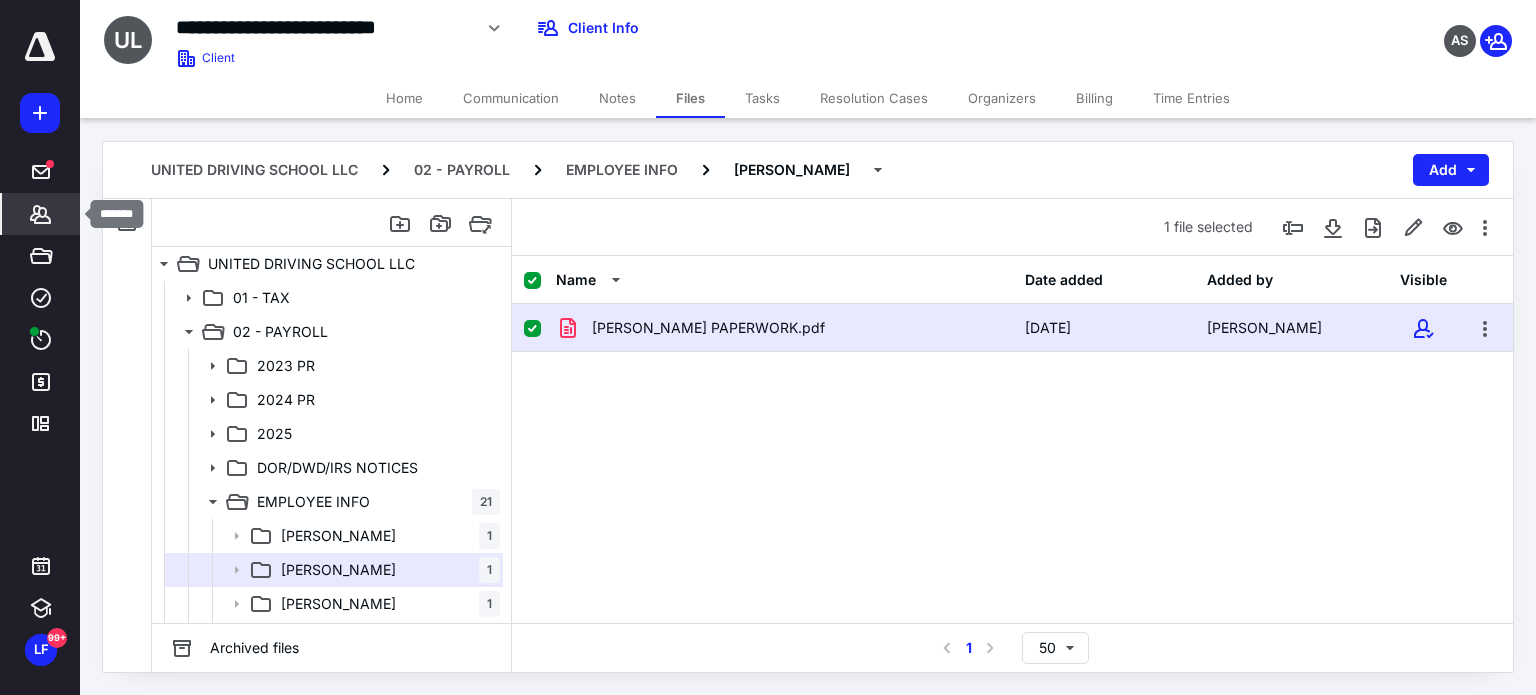 click 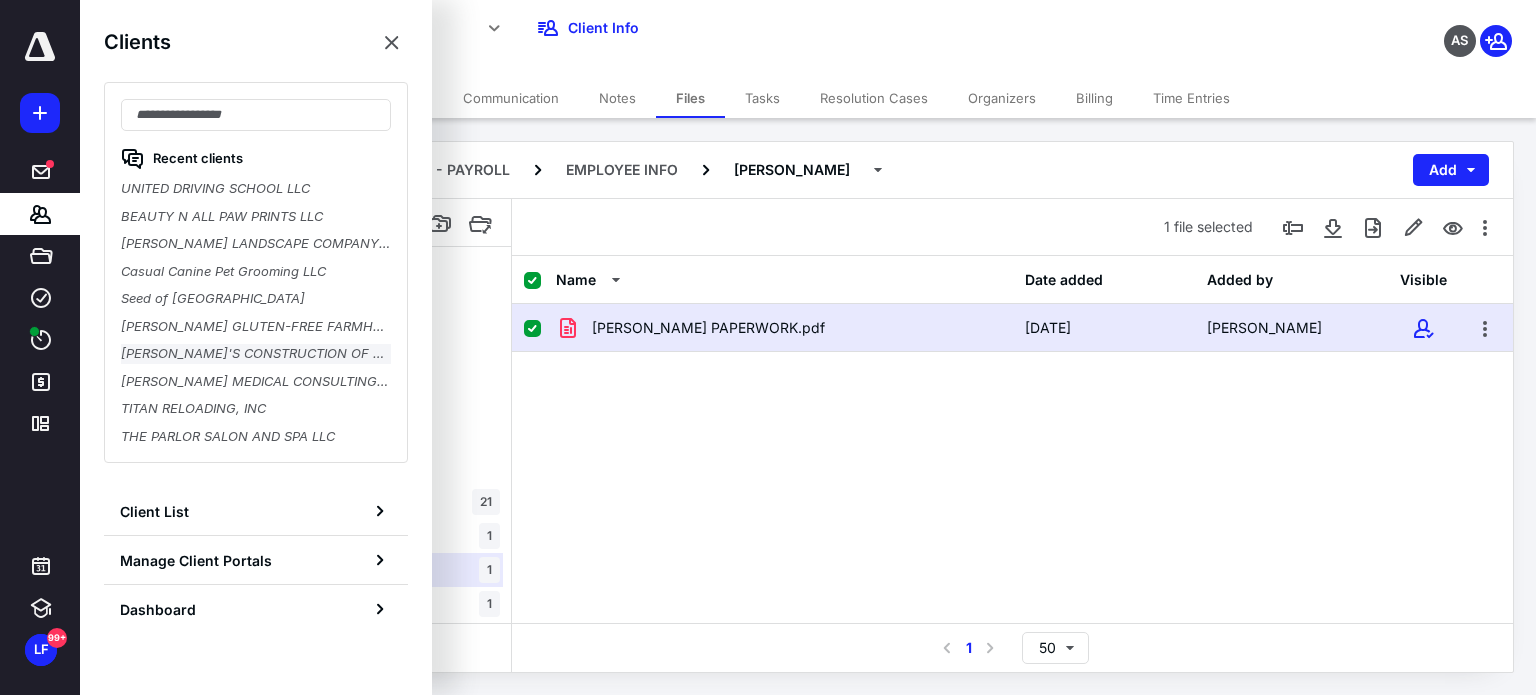 click on "BRAD'S CONSTRUCTION OF MAYVILLE LLC" at bounding box center (256, 354) 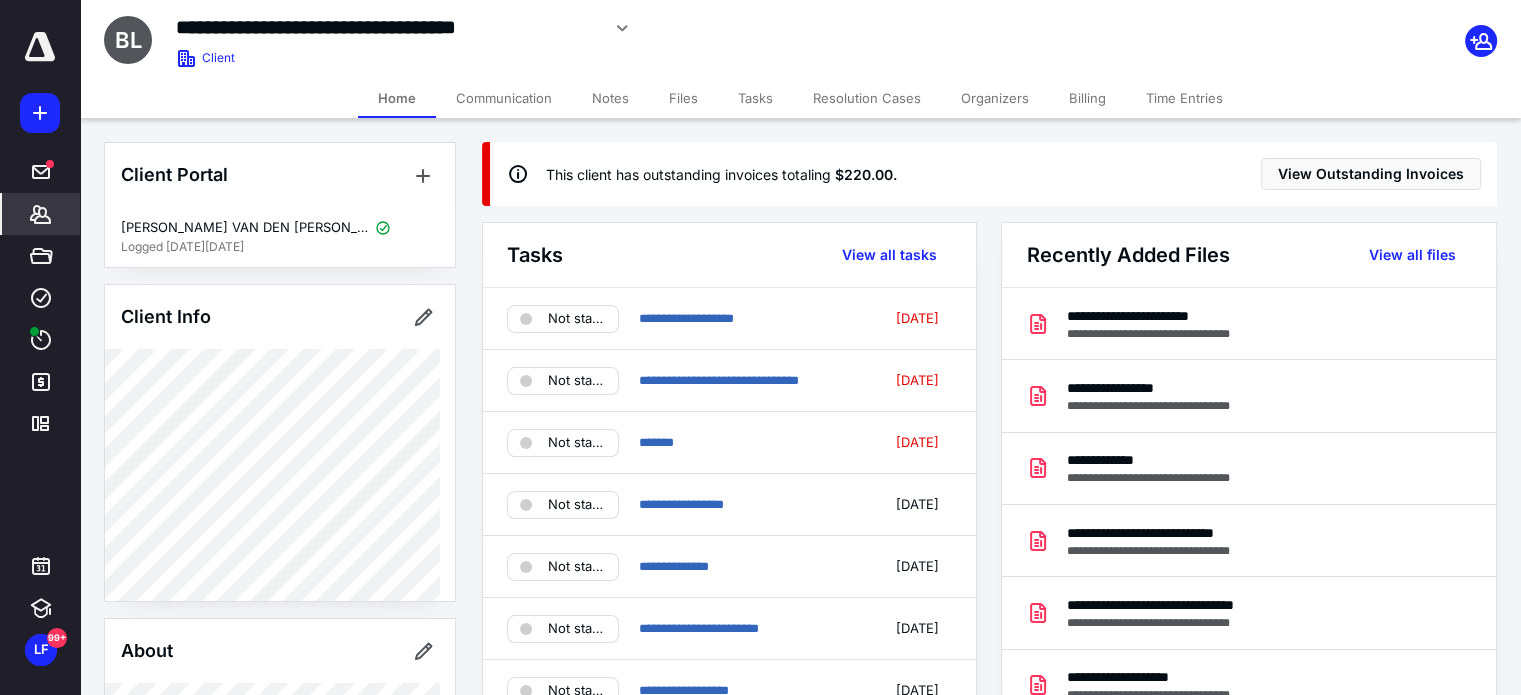 click on "Tasks" at bounding box center (755, 98) 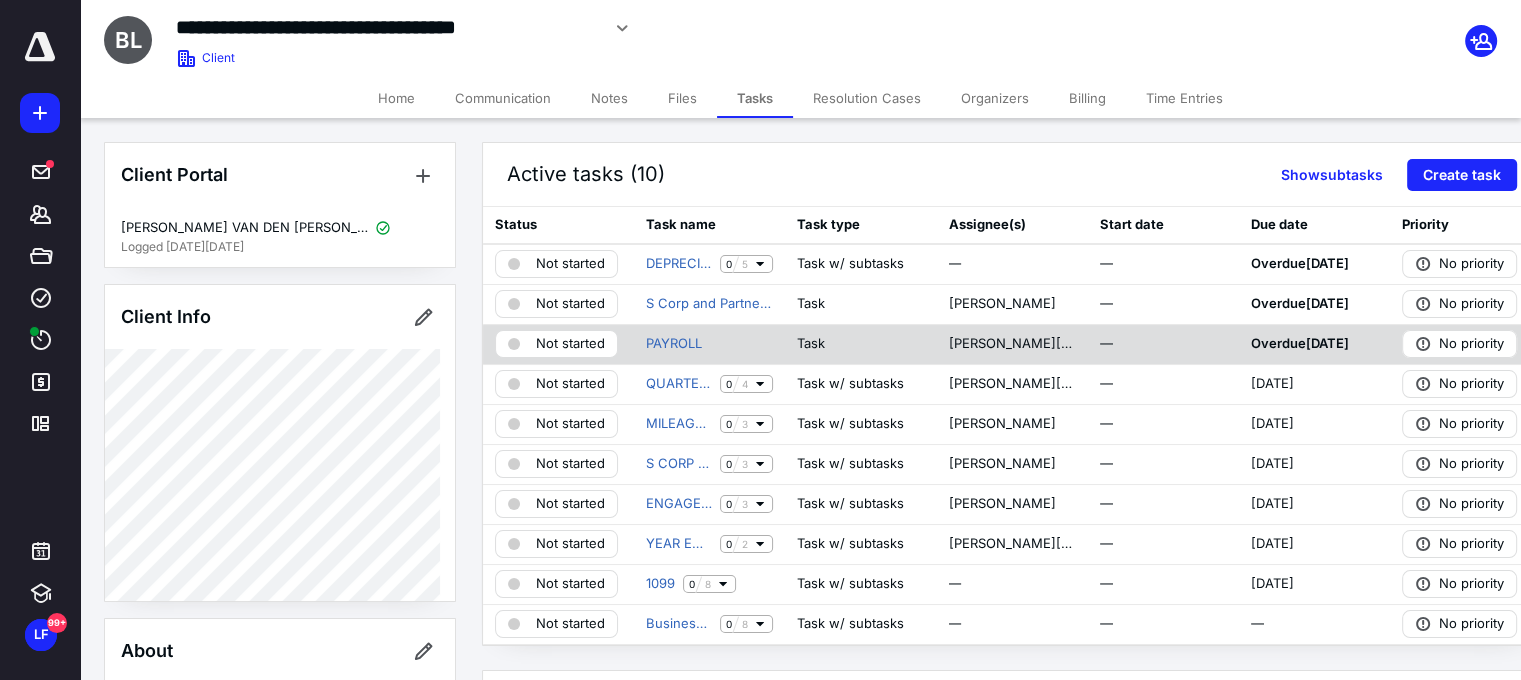 click on "Not started" at bounding box center (570, 344) 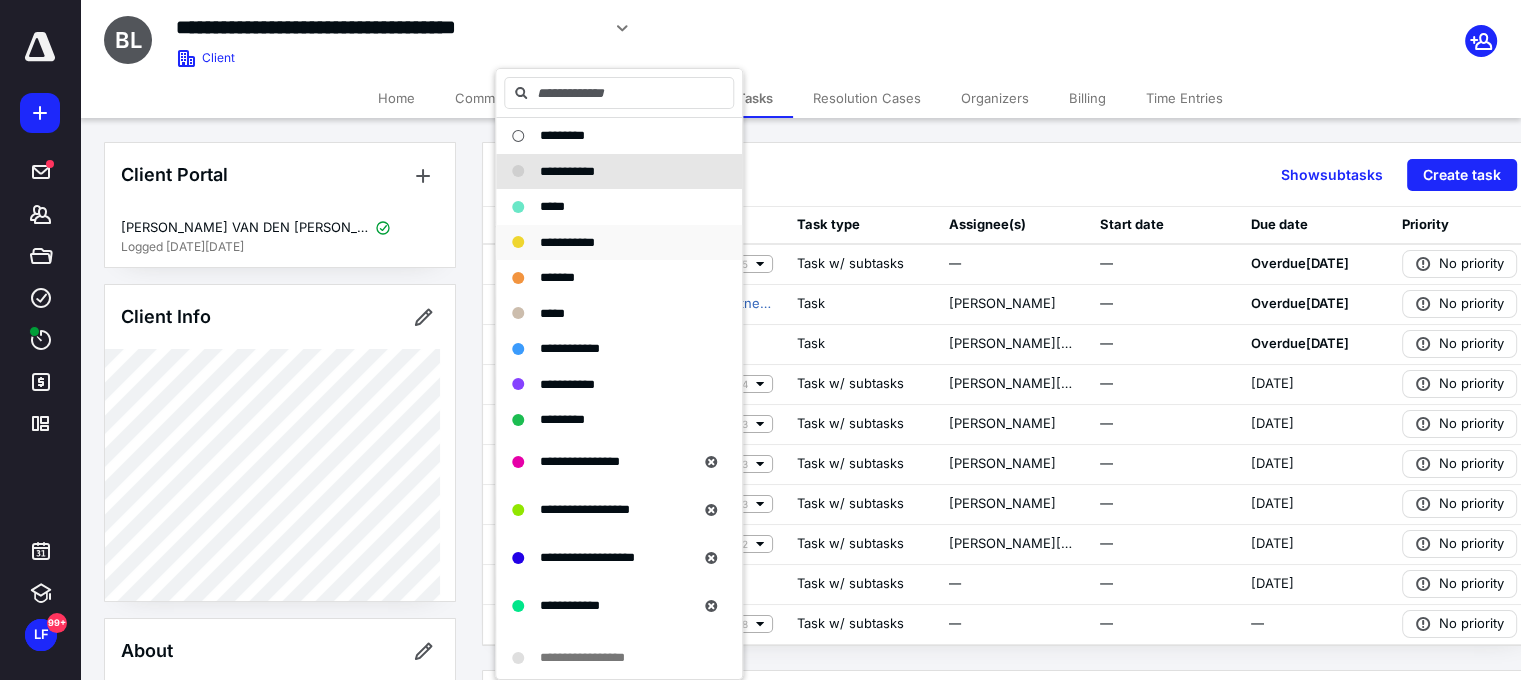 click on "**********" at bounding box center (567, 242) 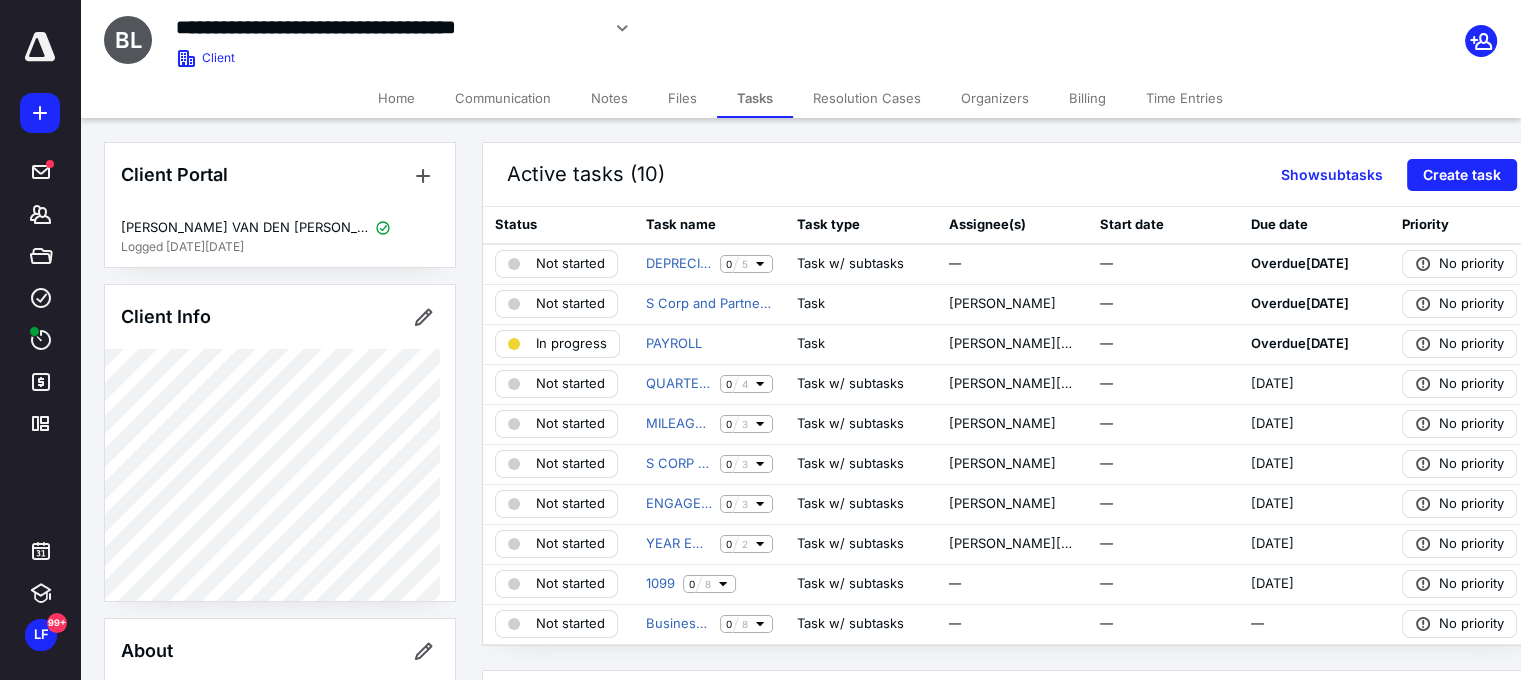 click on "Files" at bounding box center (682, 98) 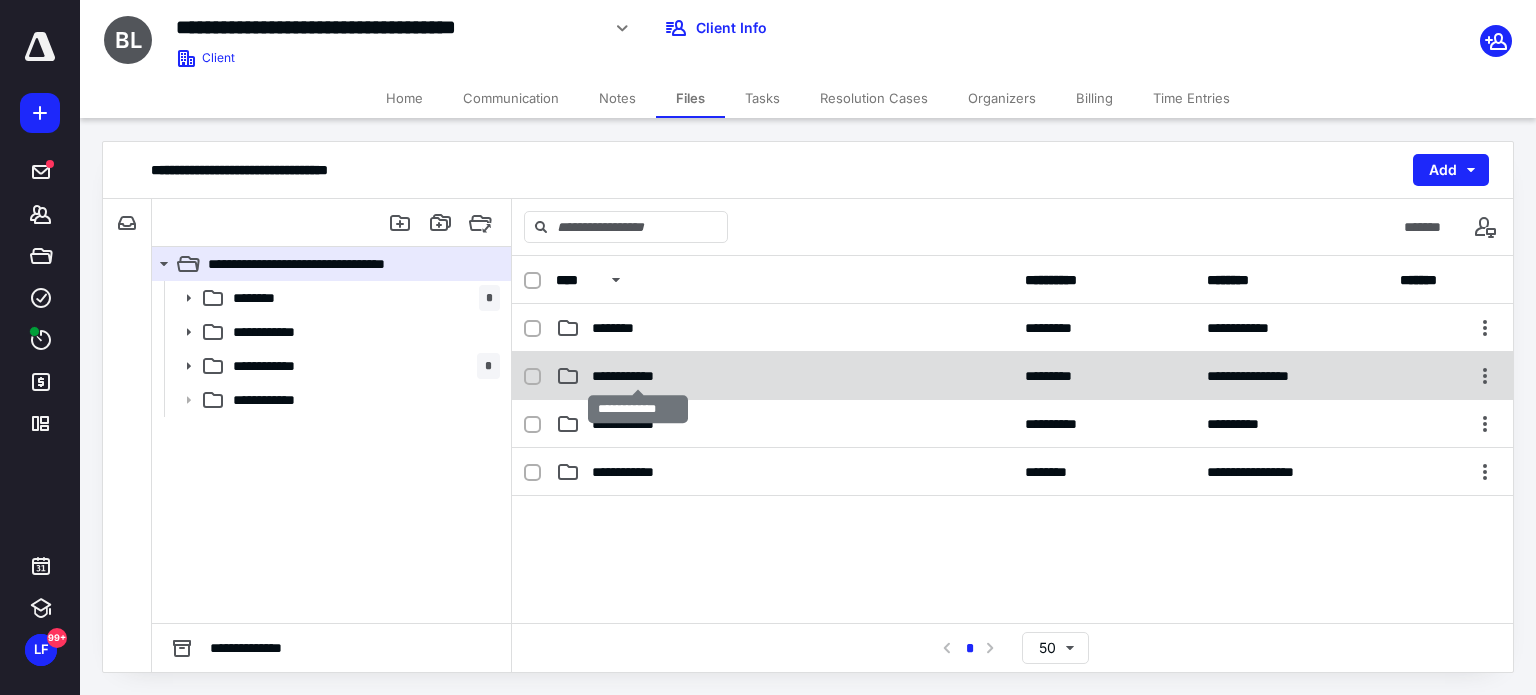 click on "**********" at bounding box center (638, 376) 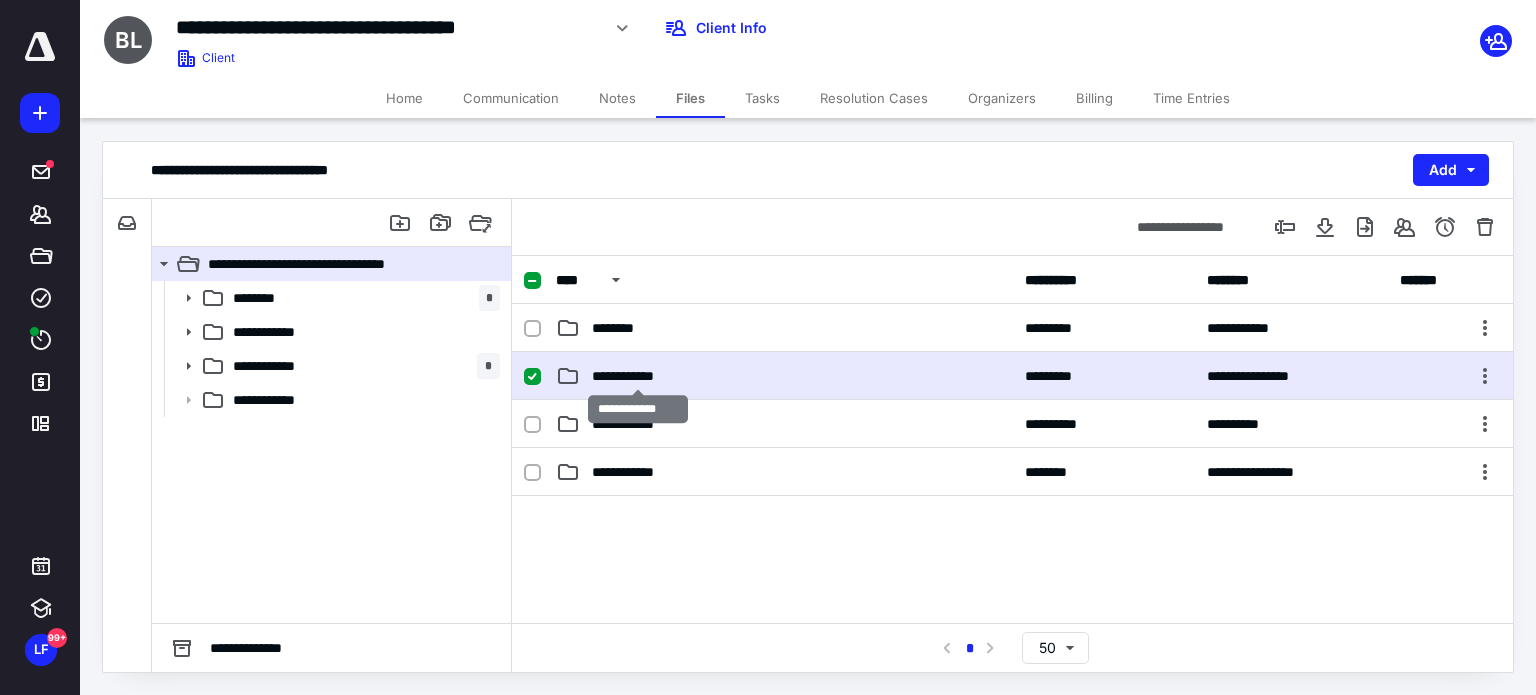 click on "**********" at bounding box center (638, 376) 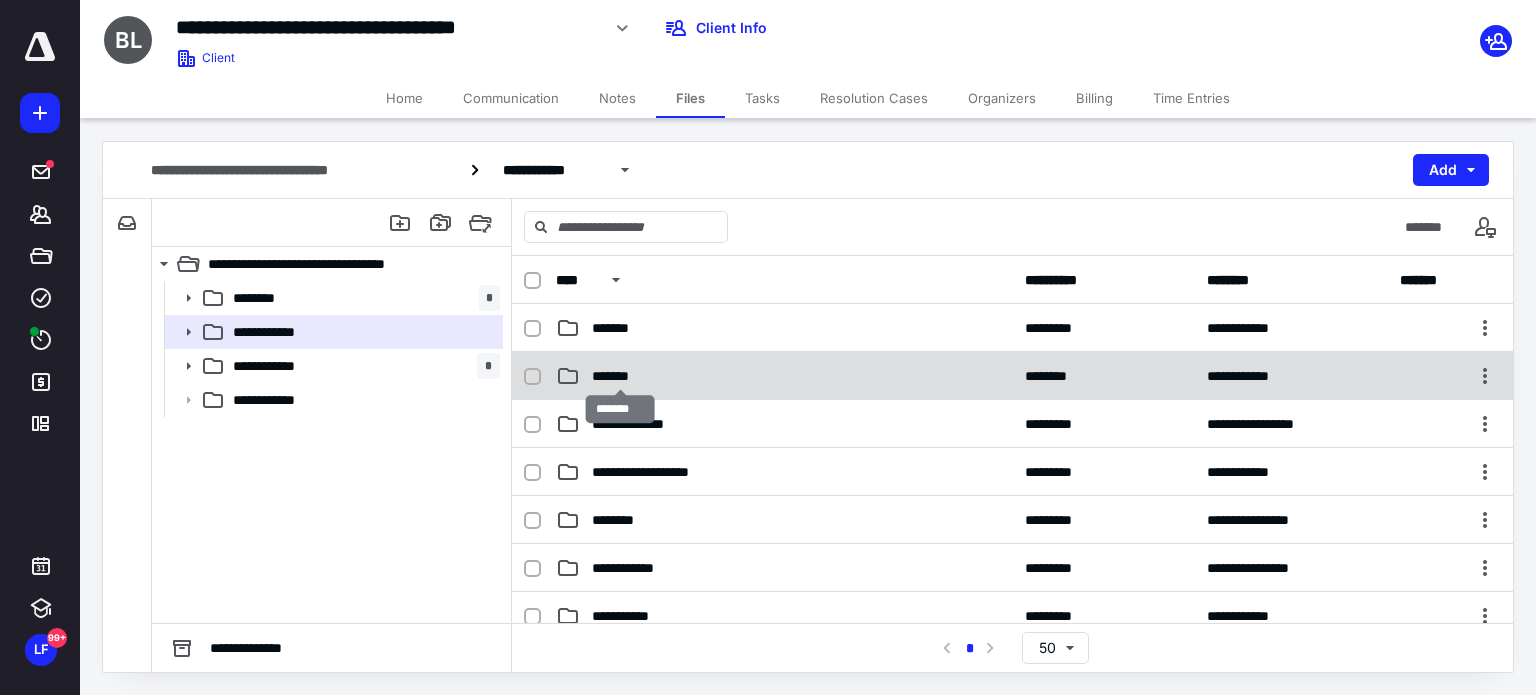 click on "*******" at bounding box center [620, 376] 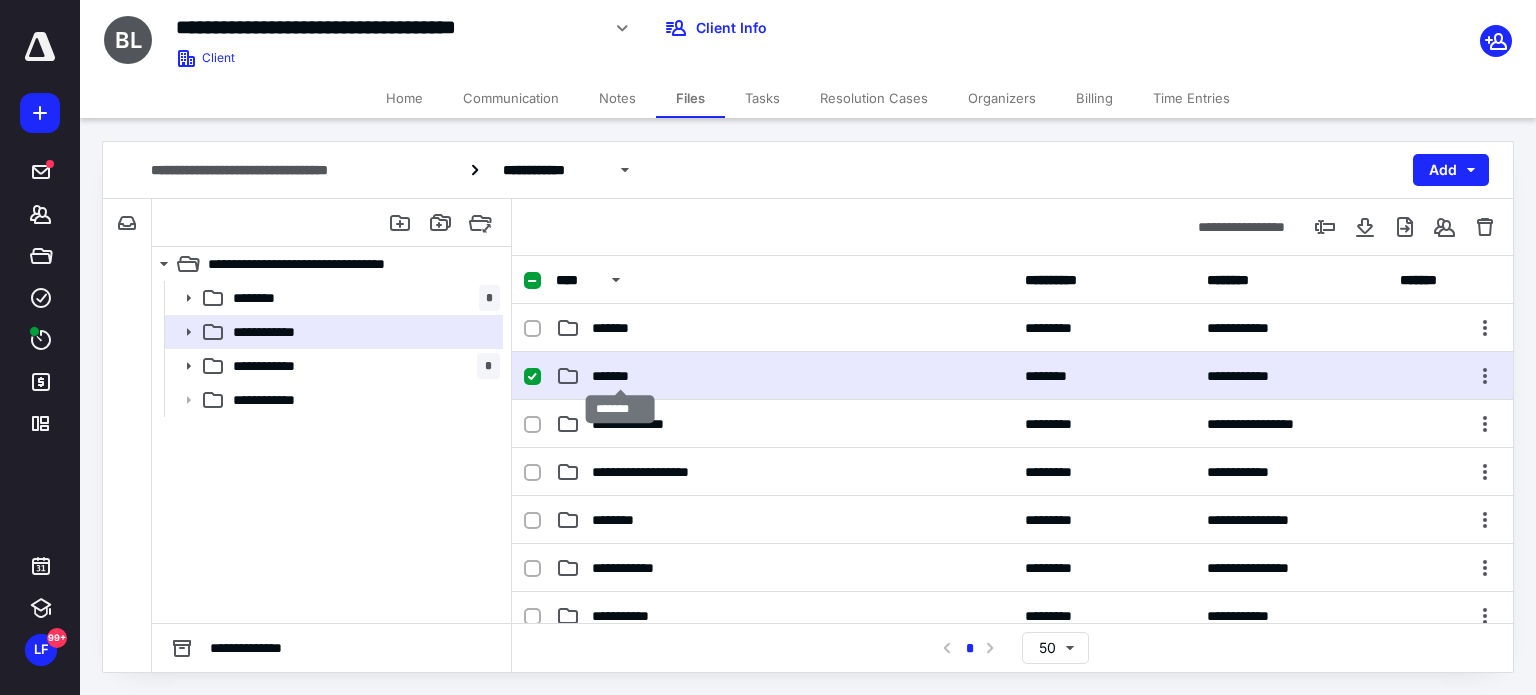 click on "*******" at bounding box center [620, 376] 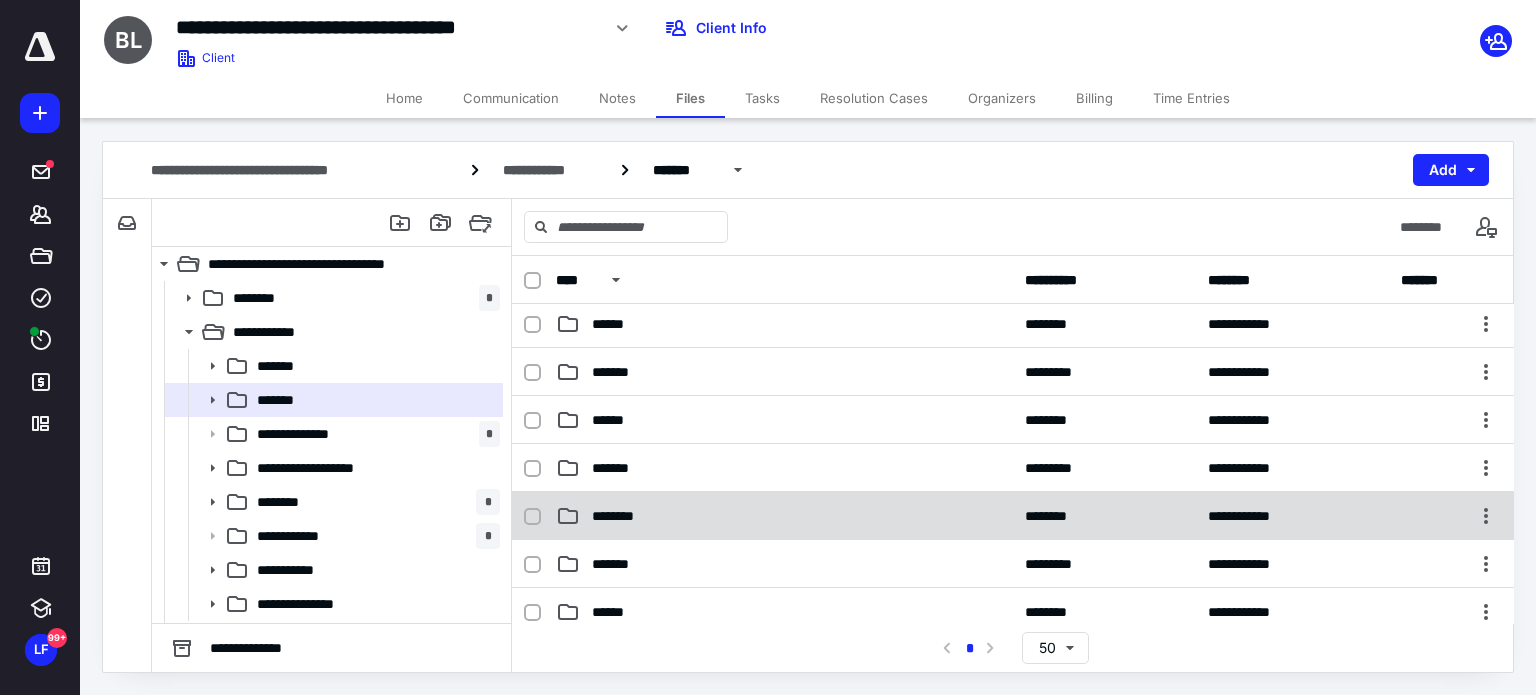 scroll, scrollTop: 200, scrollLeft: 0, axis: vertical 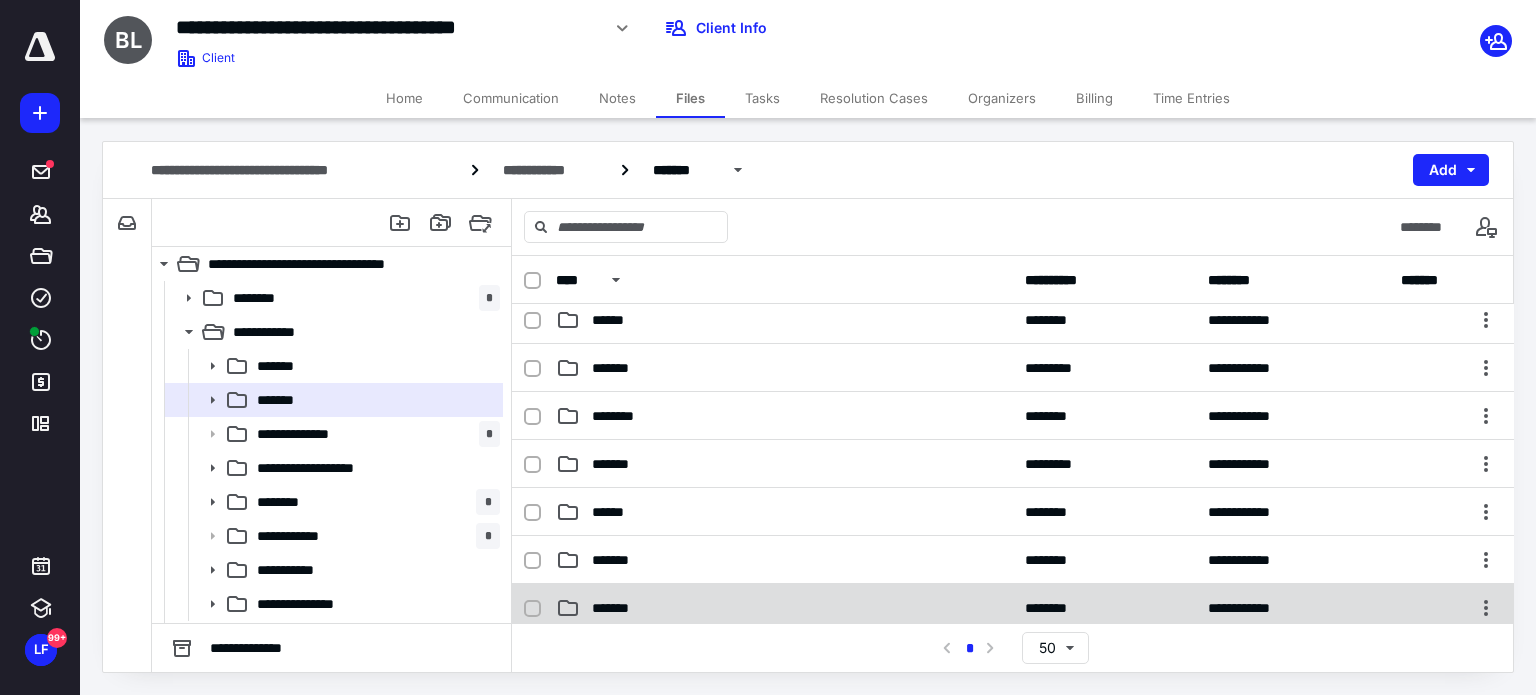 click on "**********" at bounding box center [1013, 608] 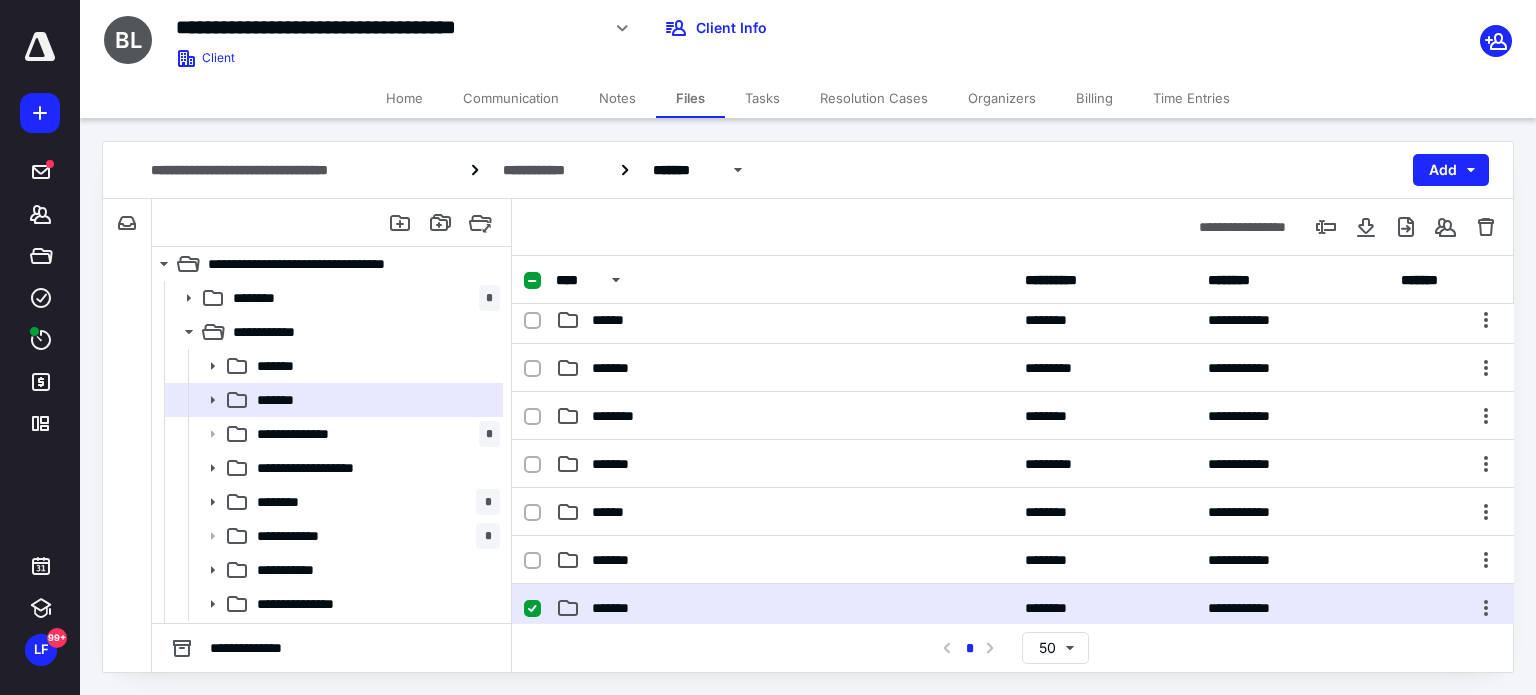 click on "**********" at bounding box center (1013, 608) 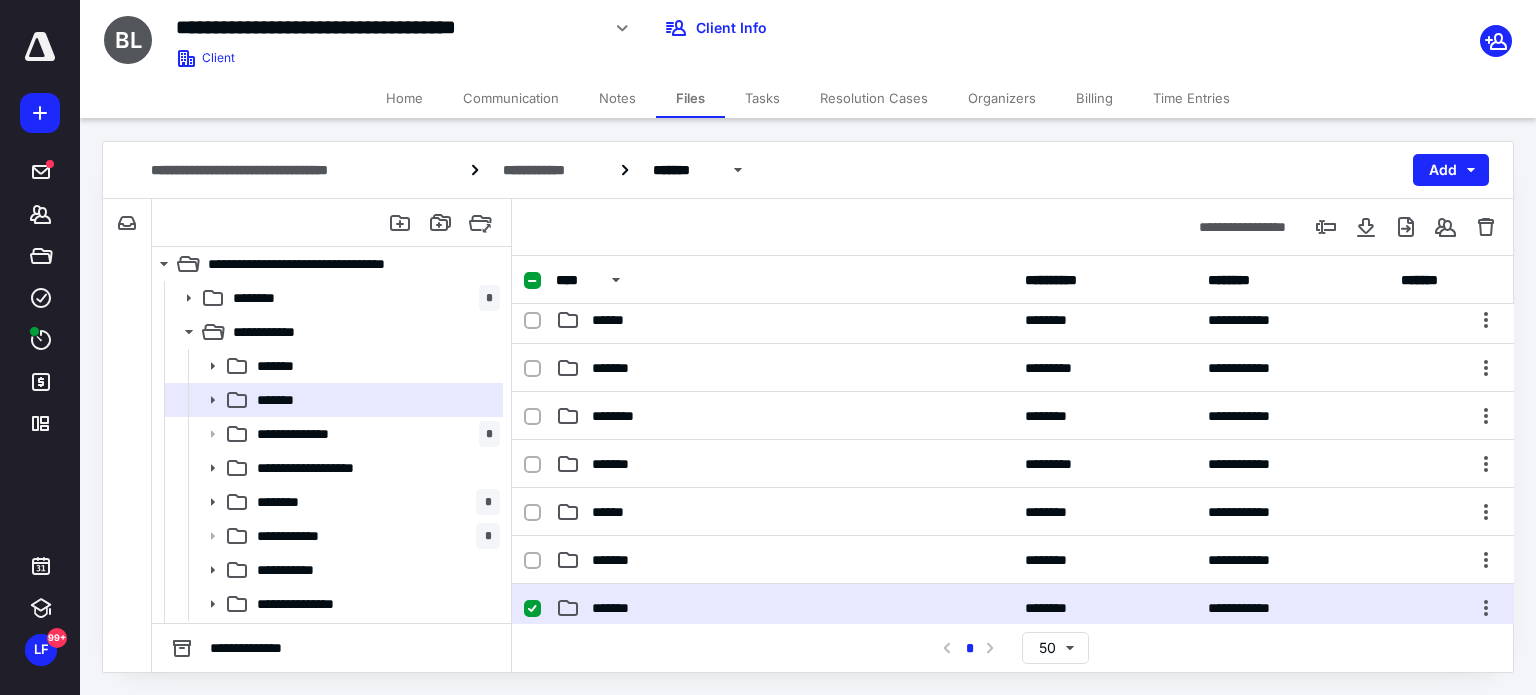 scroll, scrollTop: 0, scrollLeft: 0, axis: both 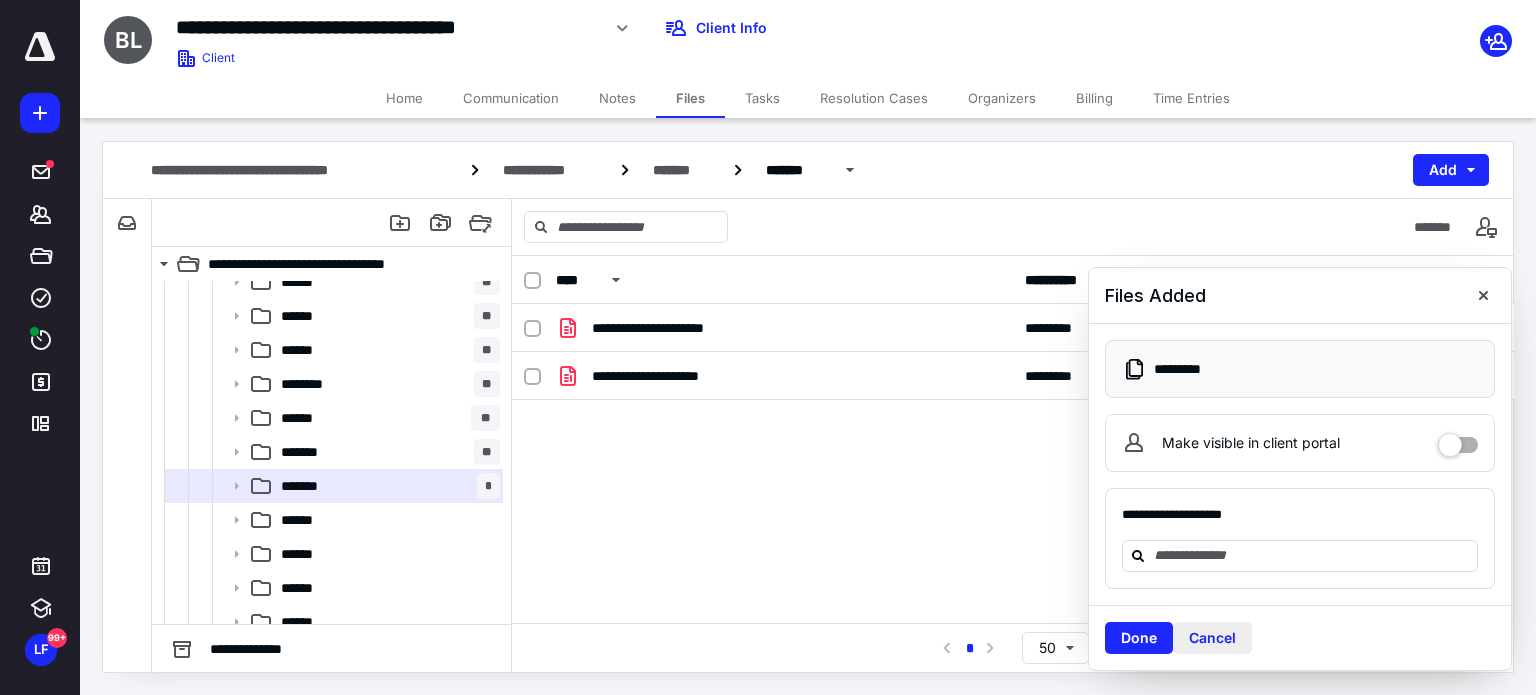 click on "Cancel" at bounding box center [1212, 638] 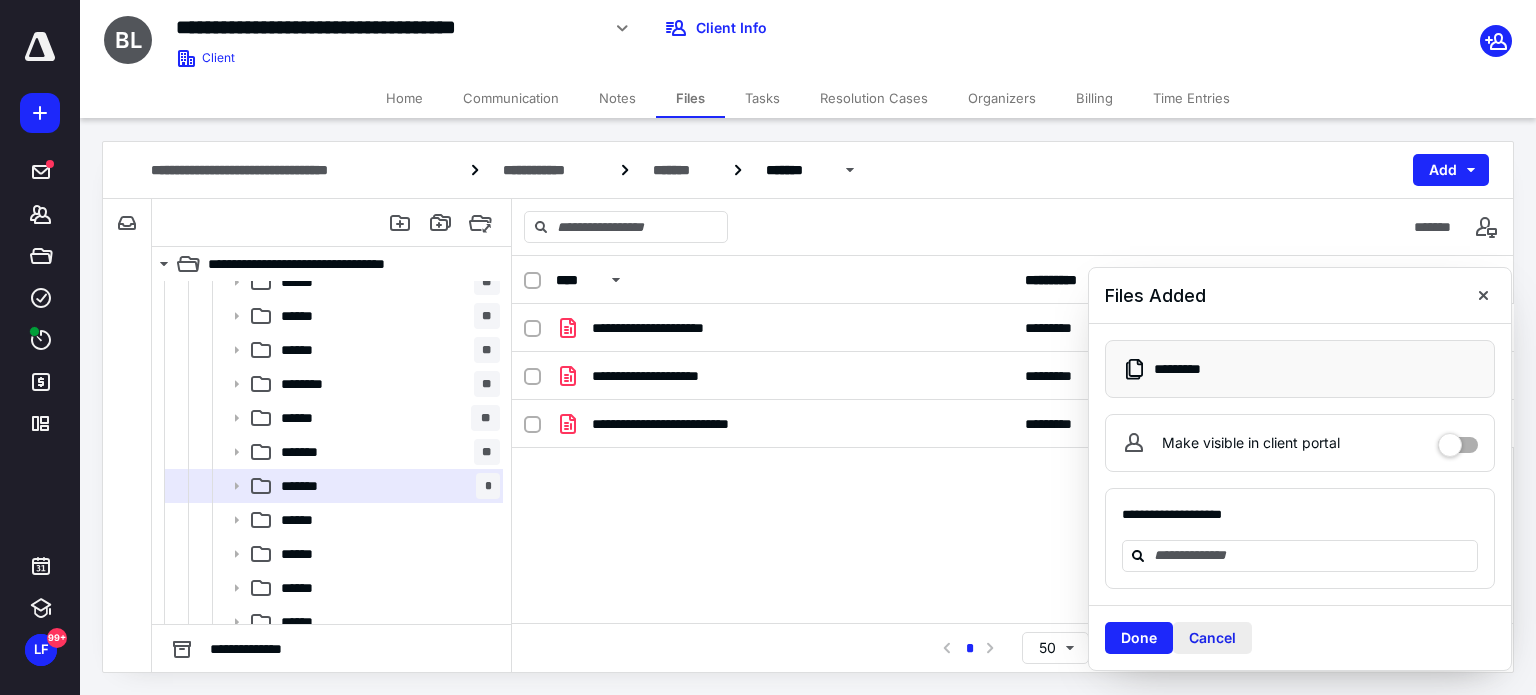 click on "Cancel" at bounding box center (1212, 638) 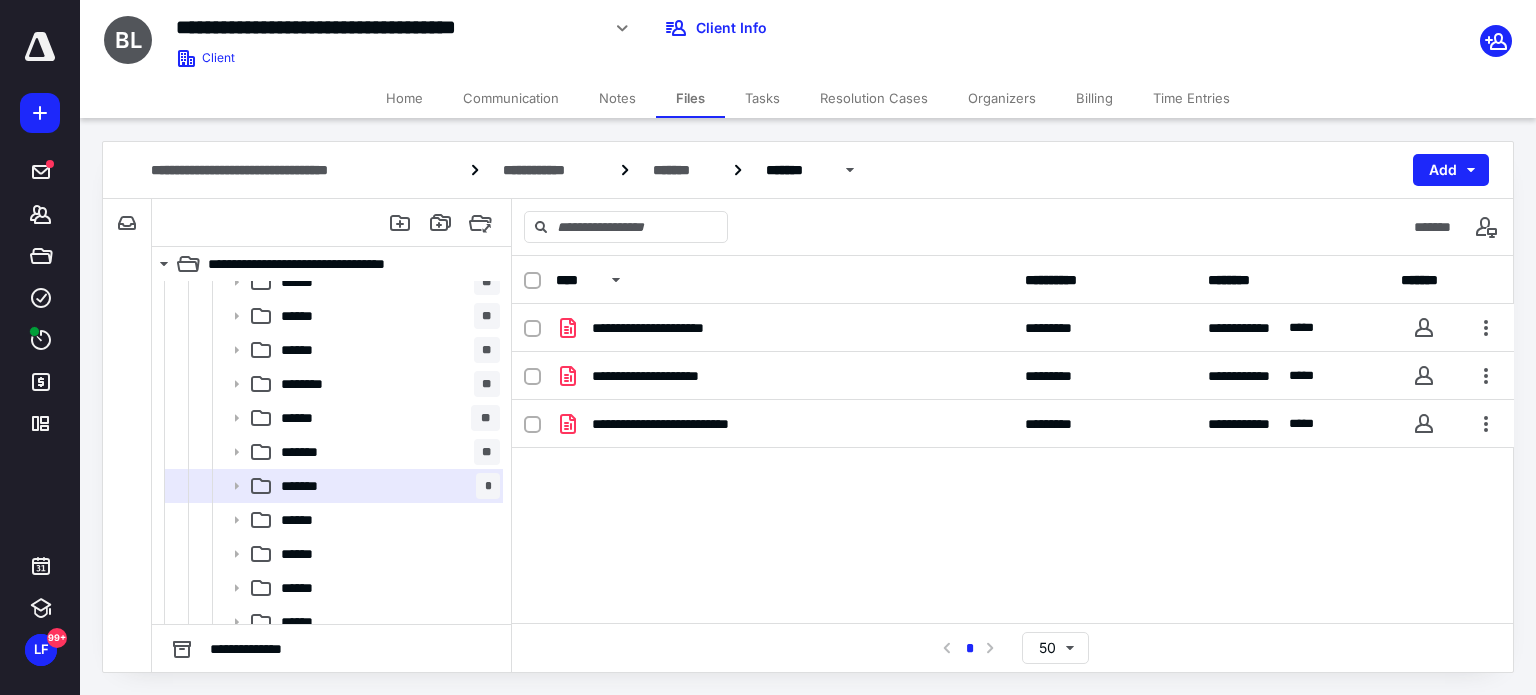 click on "**********" at bounding box center (1013, 454) 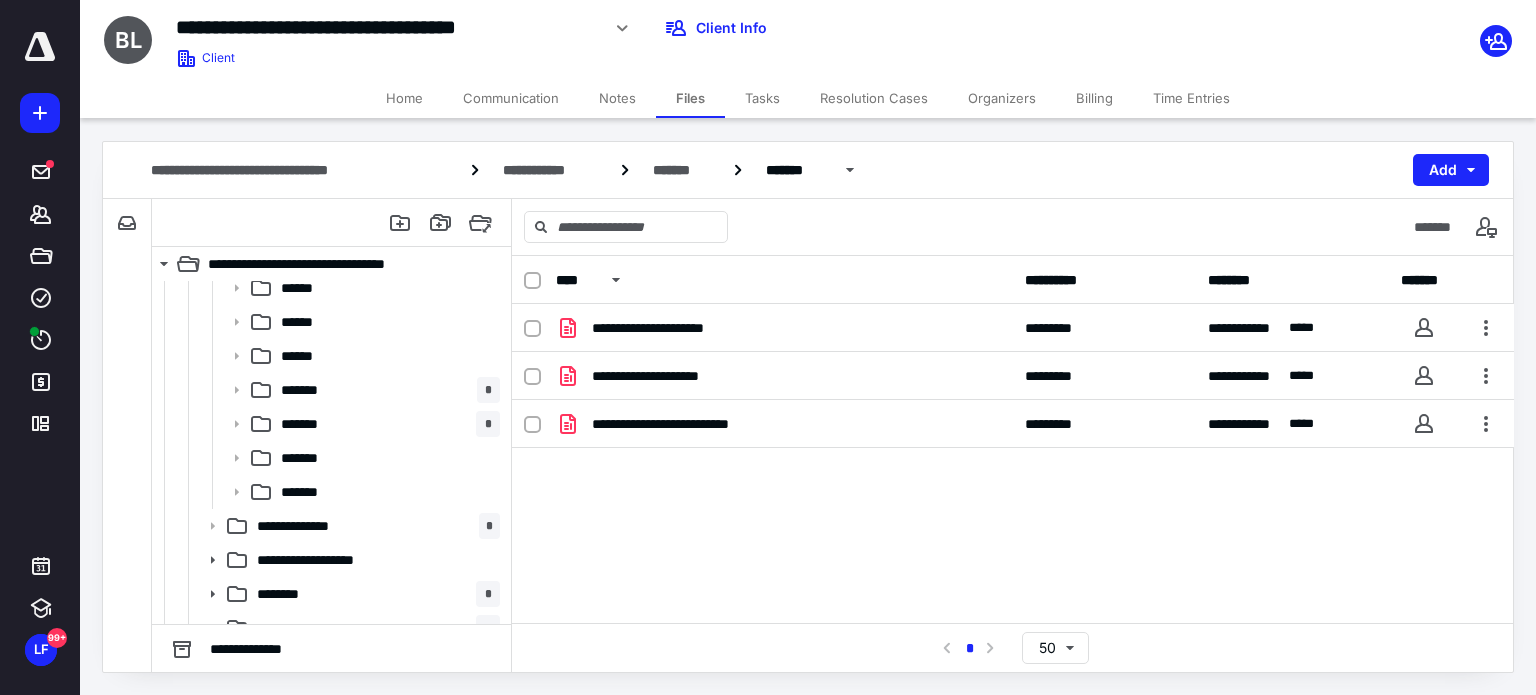 scroll, scrollTop: 608, scrollLeft: 0, axis: vertical 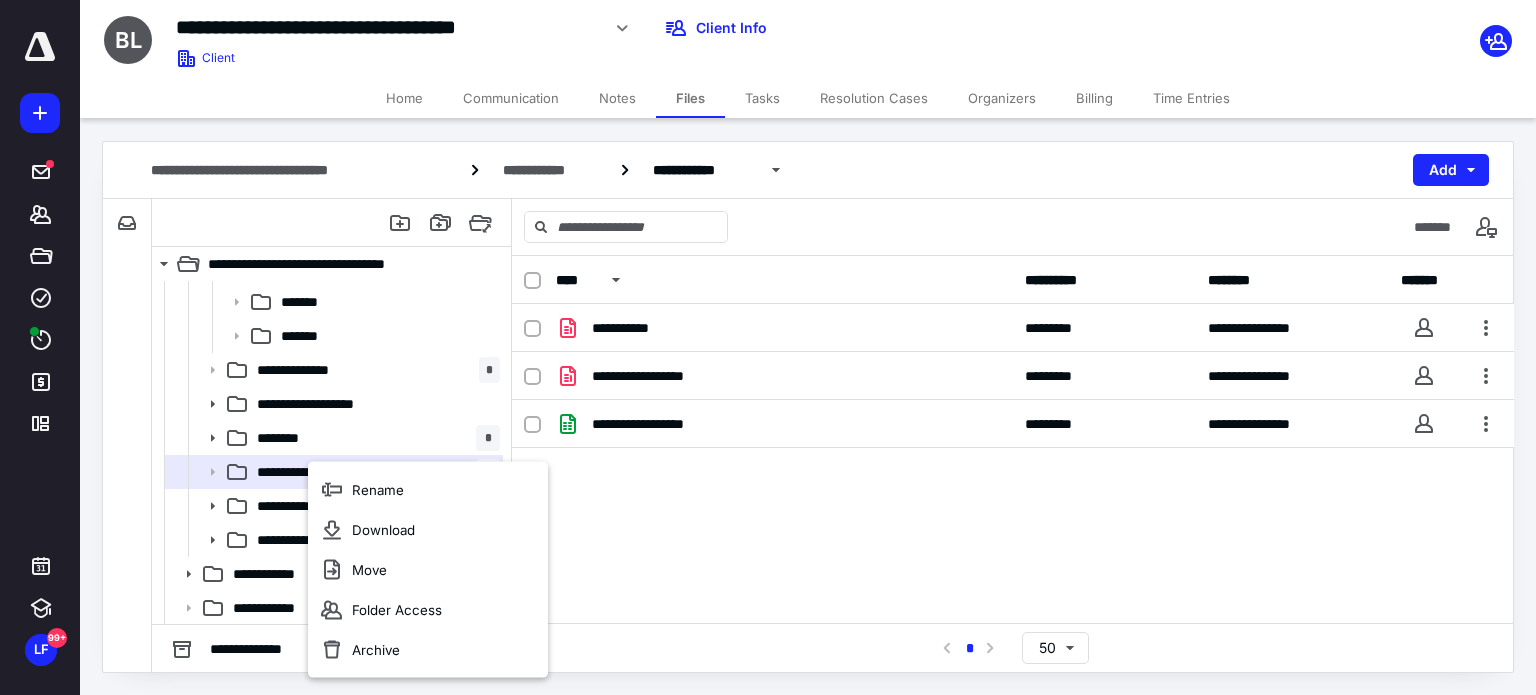 click on "**********" at bounding box center [1013, 454] 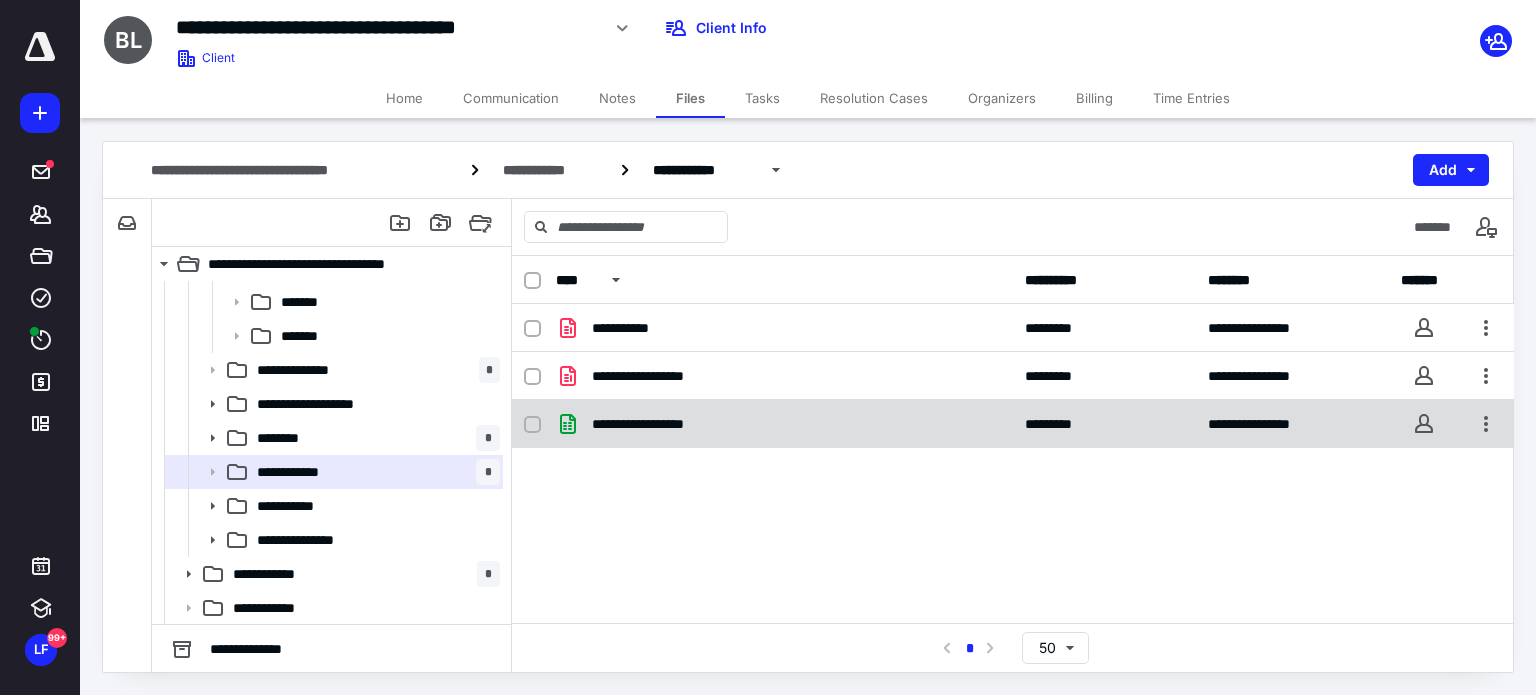 click on "**********" at bounding box center (665, 424) 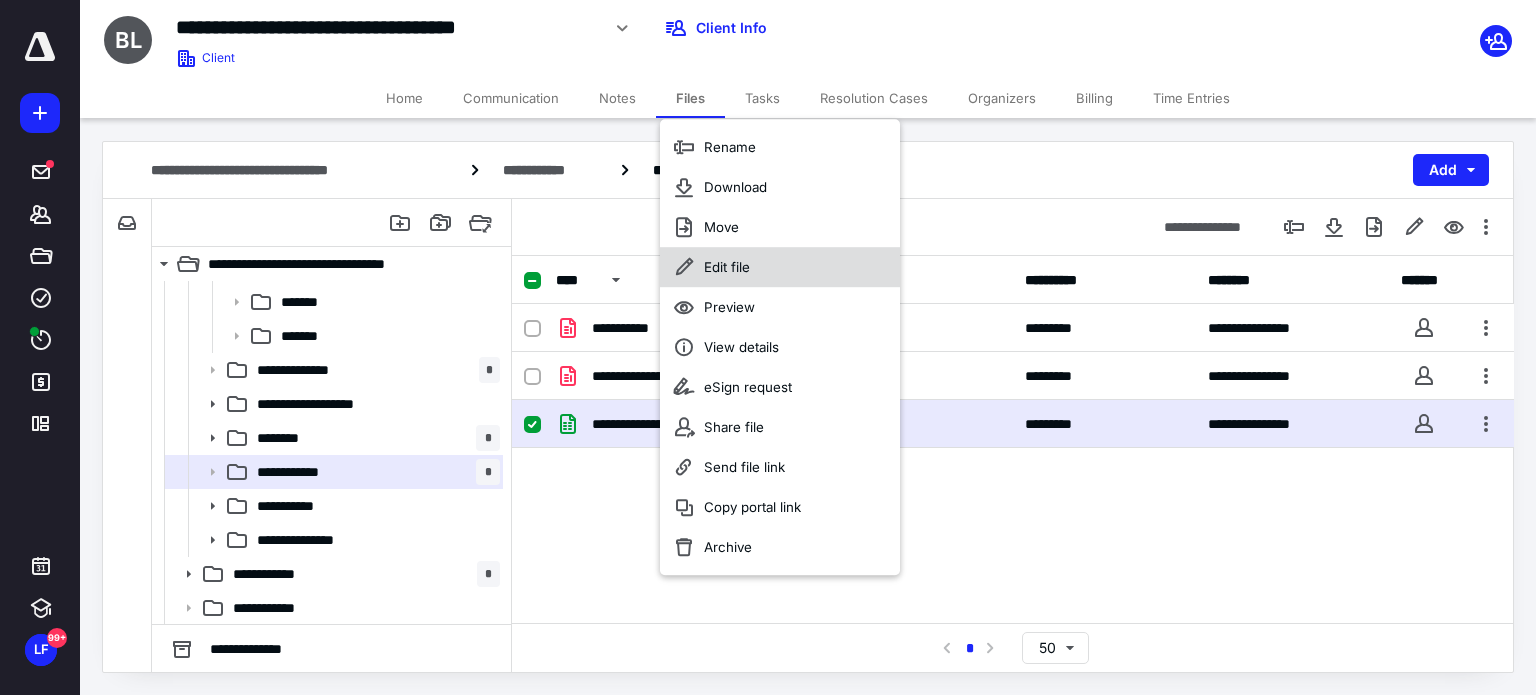 click on "Edit file" at bounding box center (780, 267) 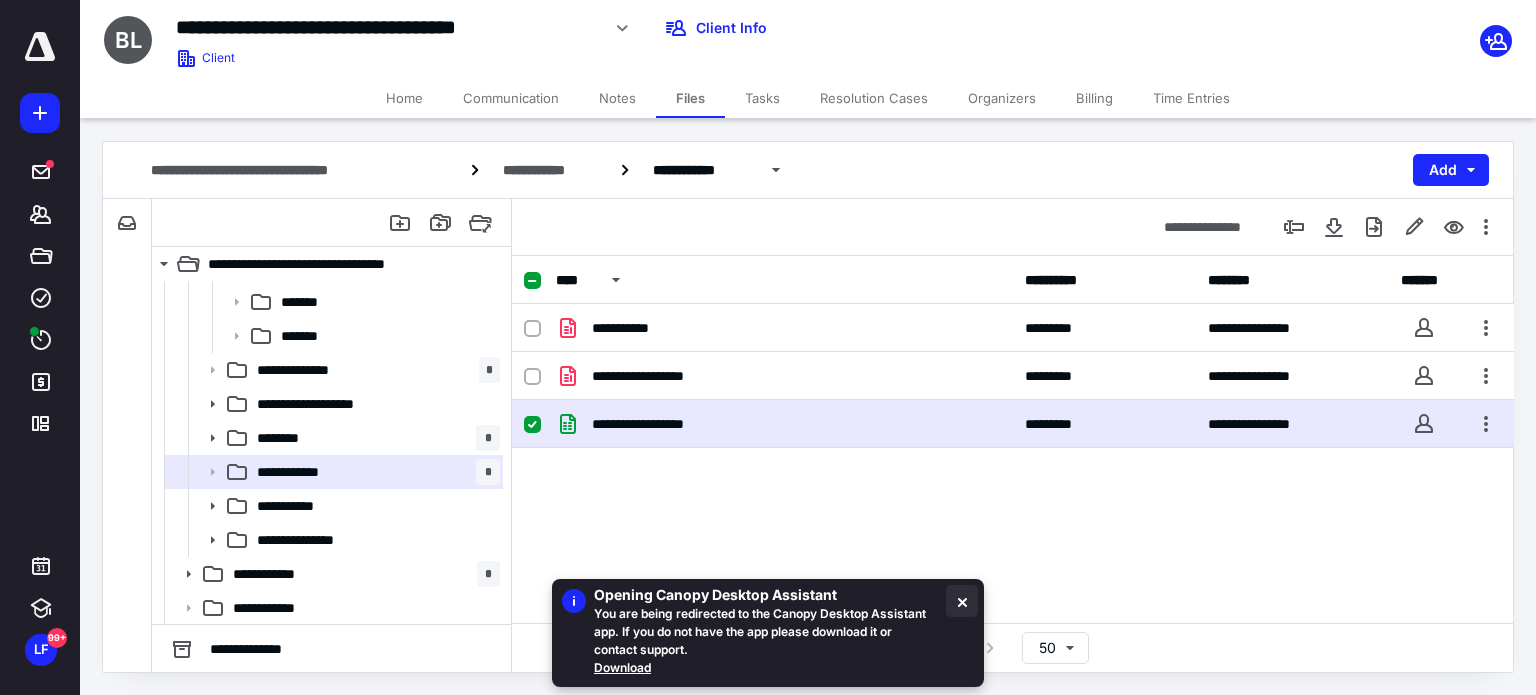 click at bounding box center [962, 601] 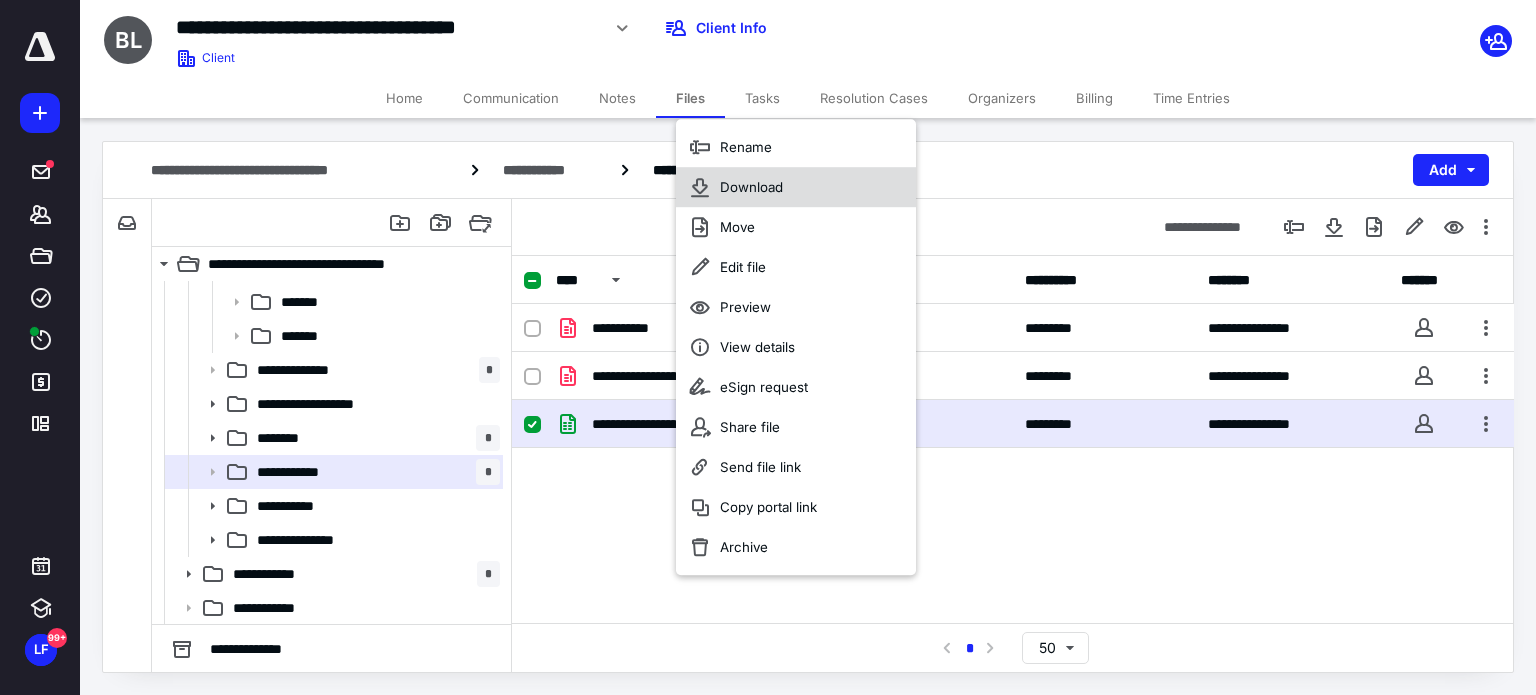click on "Download" at bounding box center (751, 187) 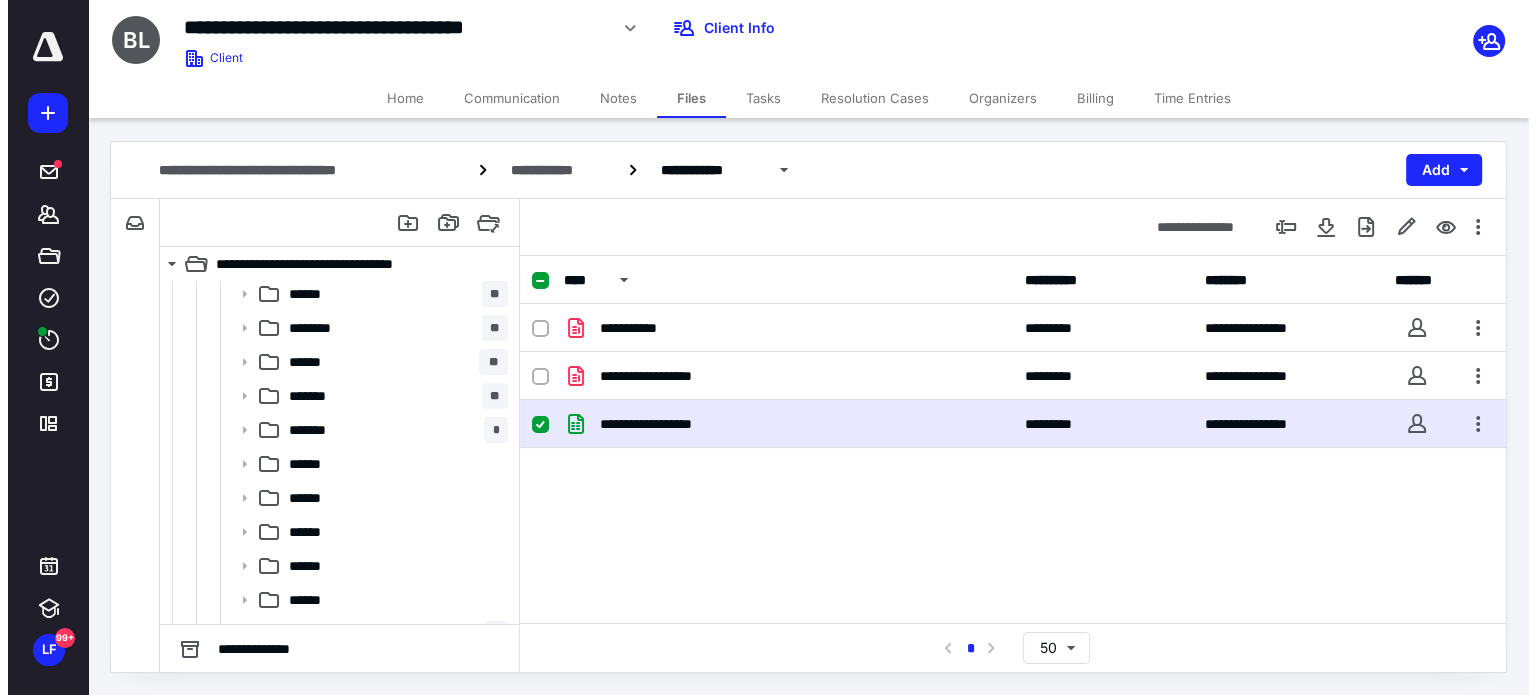scroll, scrollTop: 0, scrollLeft: 0, axis: both 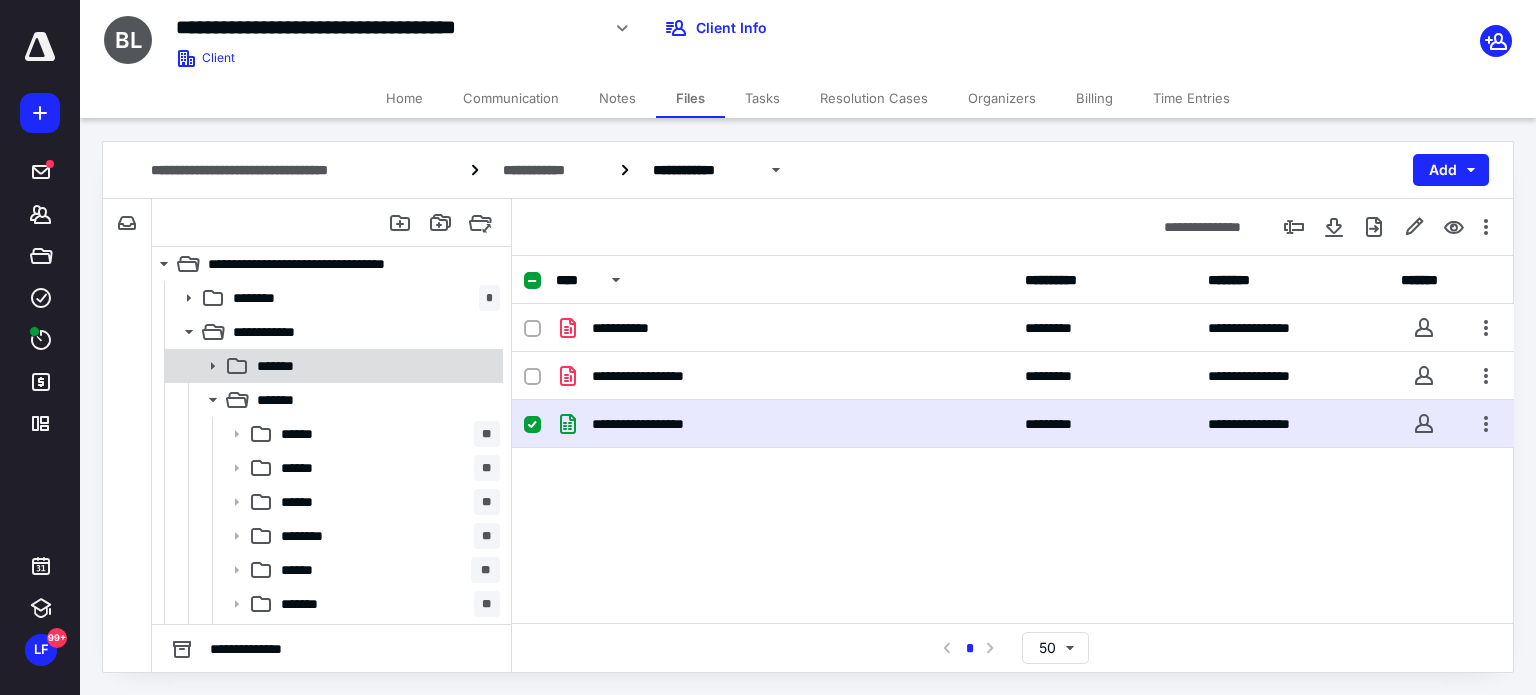 click 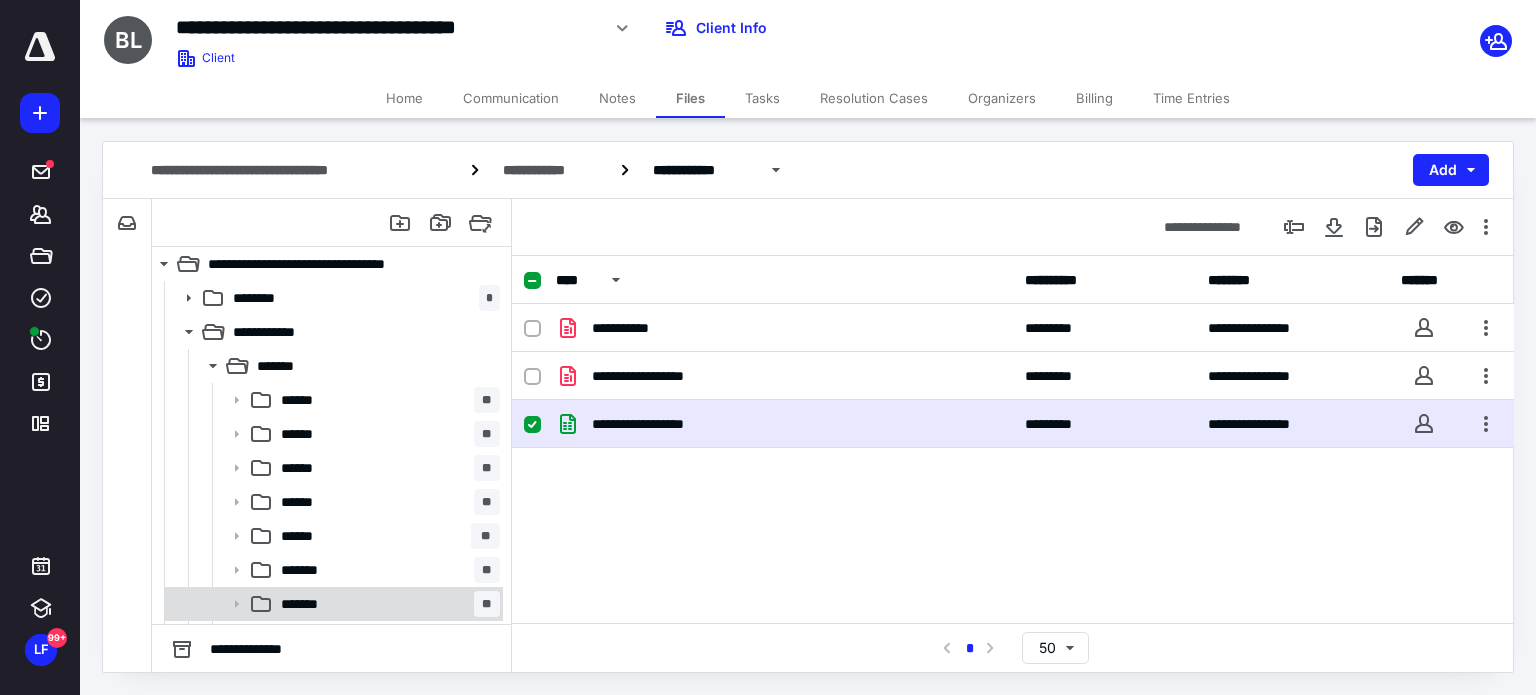 click on "******* **" at bounding box center (386, 604) 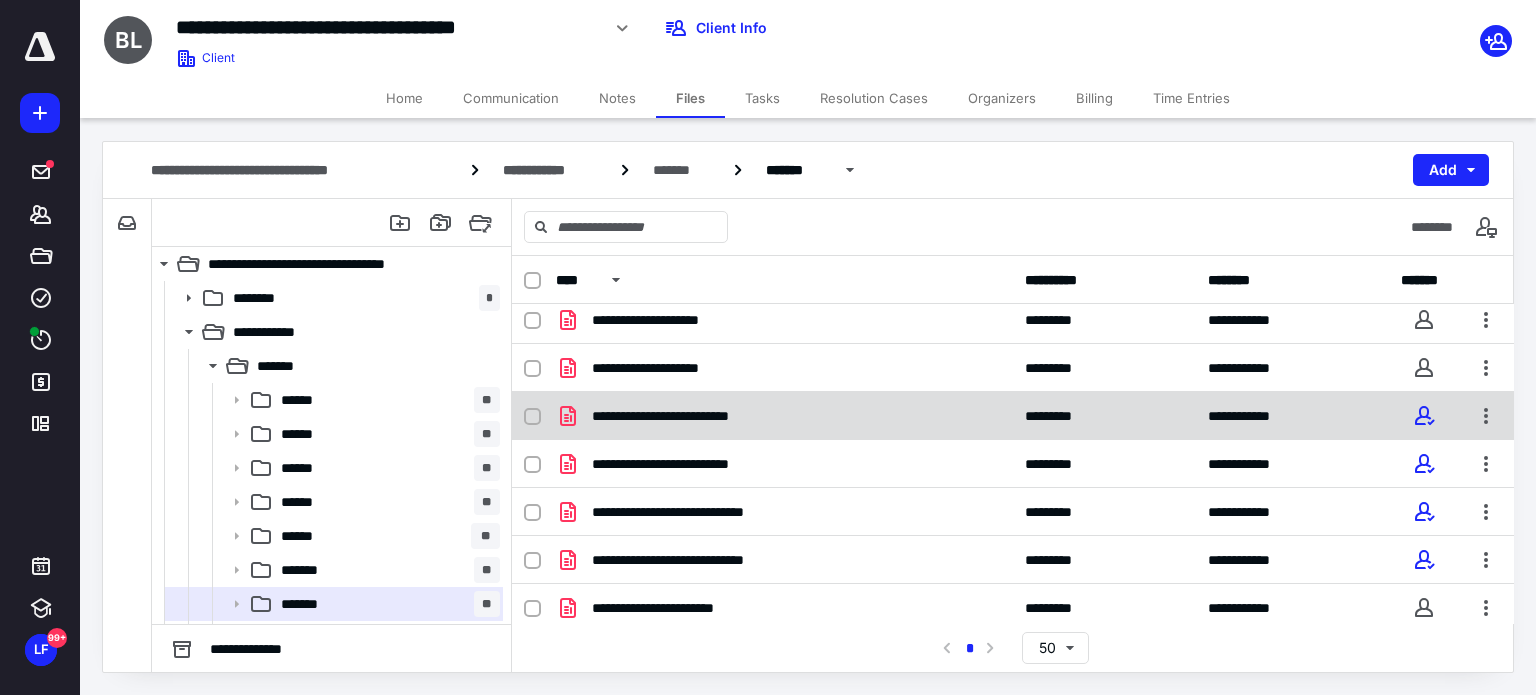 scroll, scrollTop: 205, scrollLeft: 0, axis: vertical 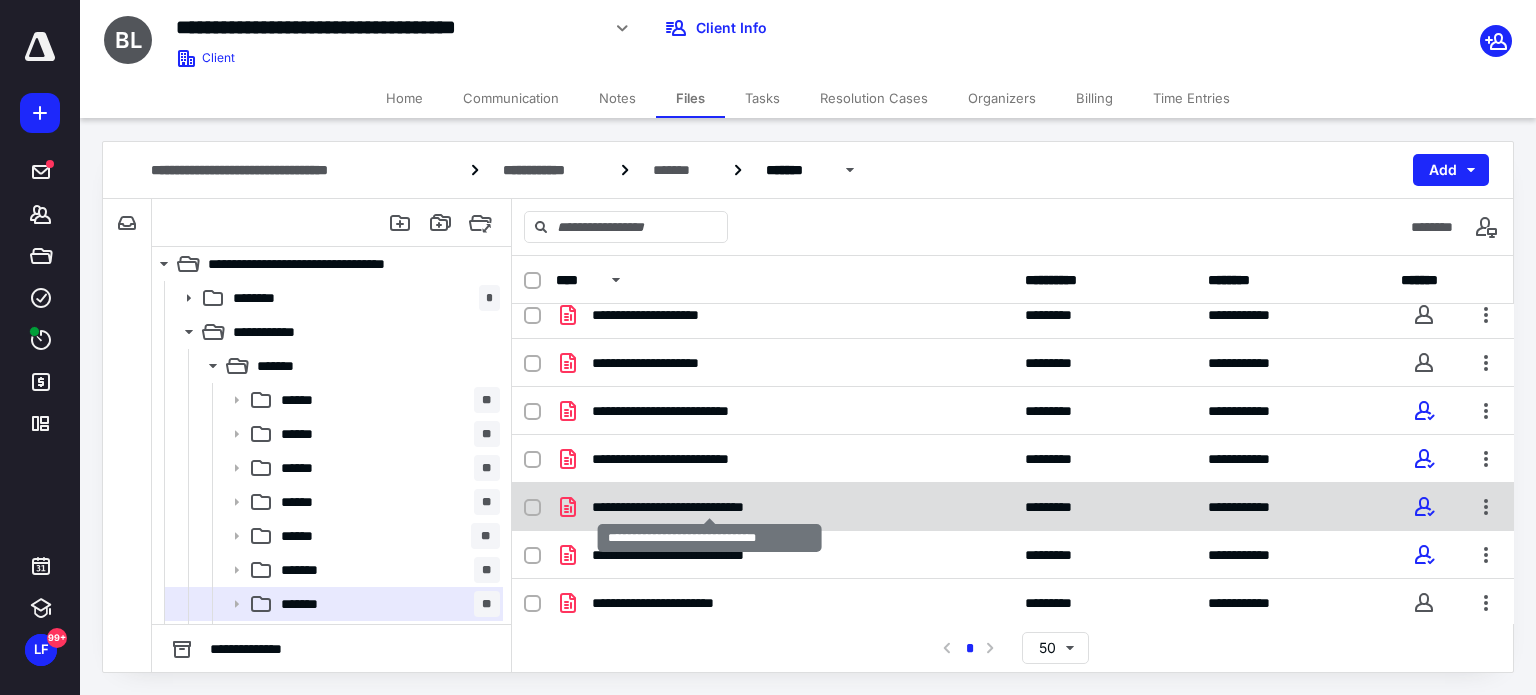 click on "**********" at bounding box center (710, 507) 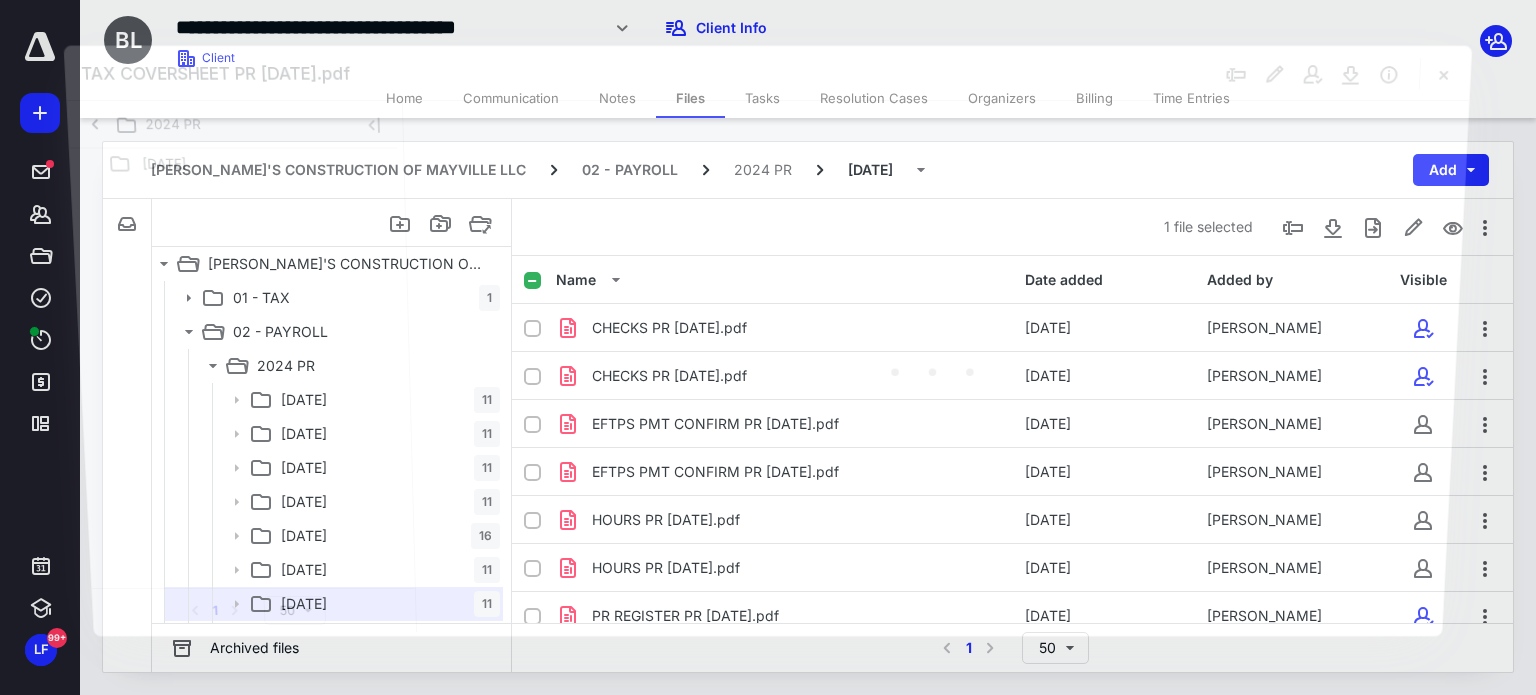 scroll, scrollTop: 205, scrollLeft: 0, axis: vertical 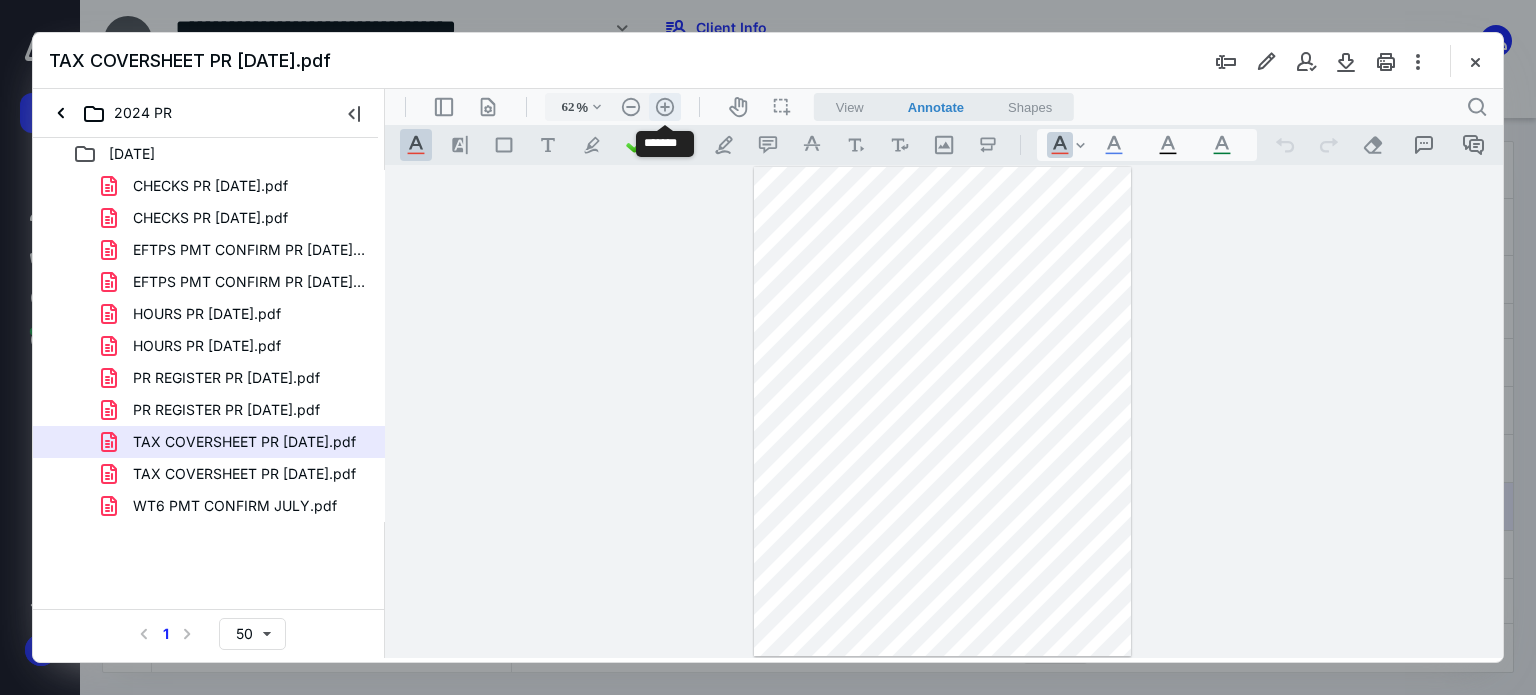 click on ".cls-1{fill:#abb0c4;} icon - header - zoom - in - line" at bounding box center (665, 107) 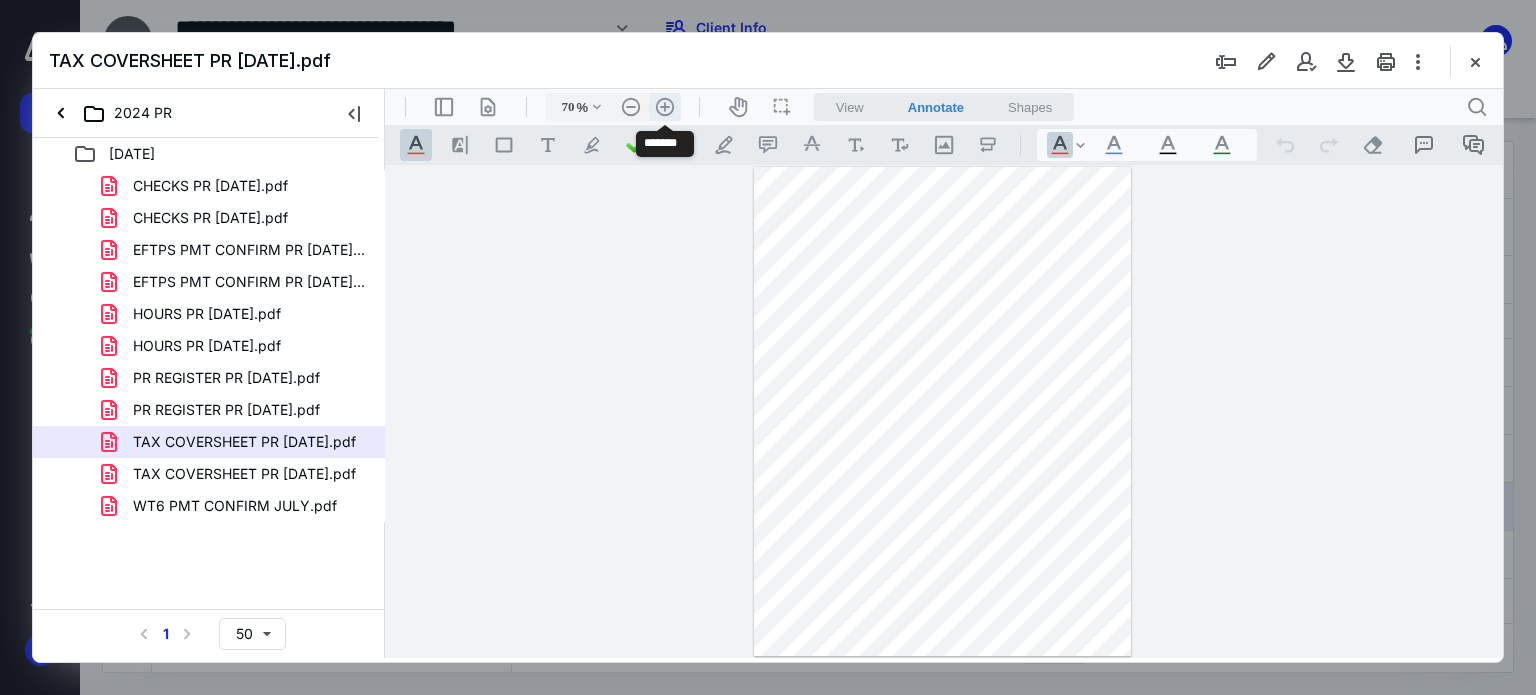 click on ".cls-1{fill:#abb0c4;} icon - header - zoom - in - line" at bounding box center [665, 107] 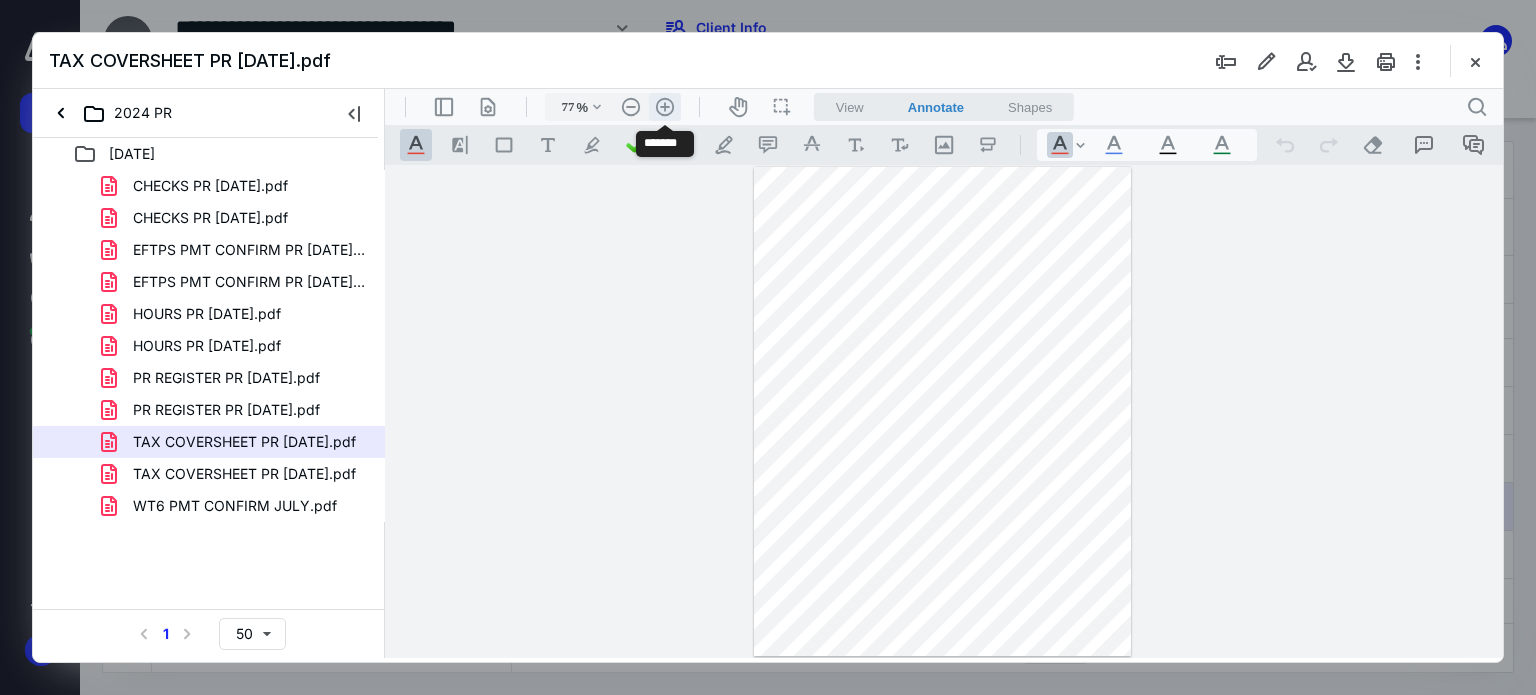 scroll, scrollTop: 51, scrollLeft: 0, axis: vertical 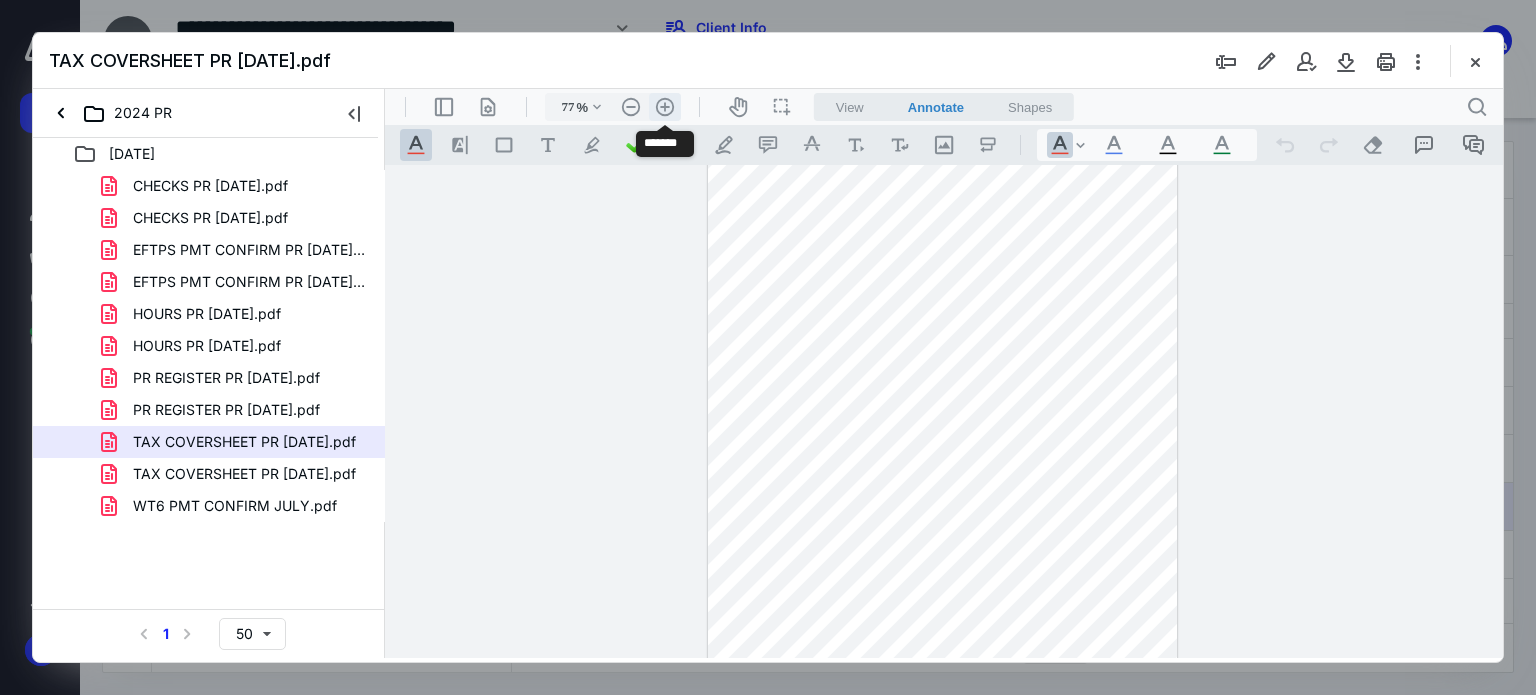 click on ".cls-1{fill:#abb0c4;} icon - header - zoom - in - line" at bounding box center [665, 107] 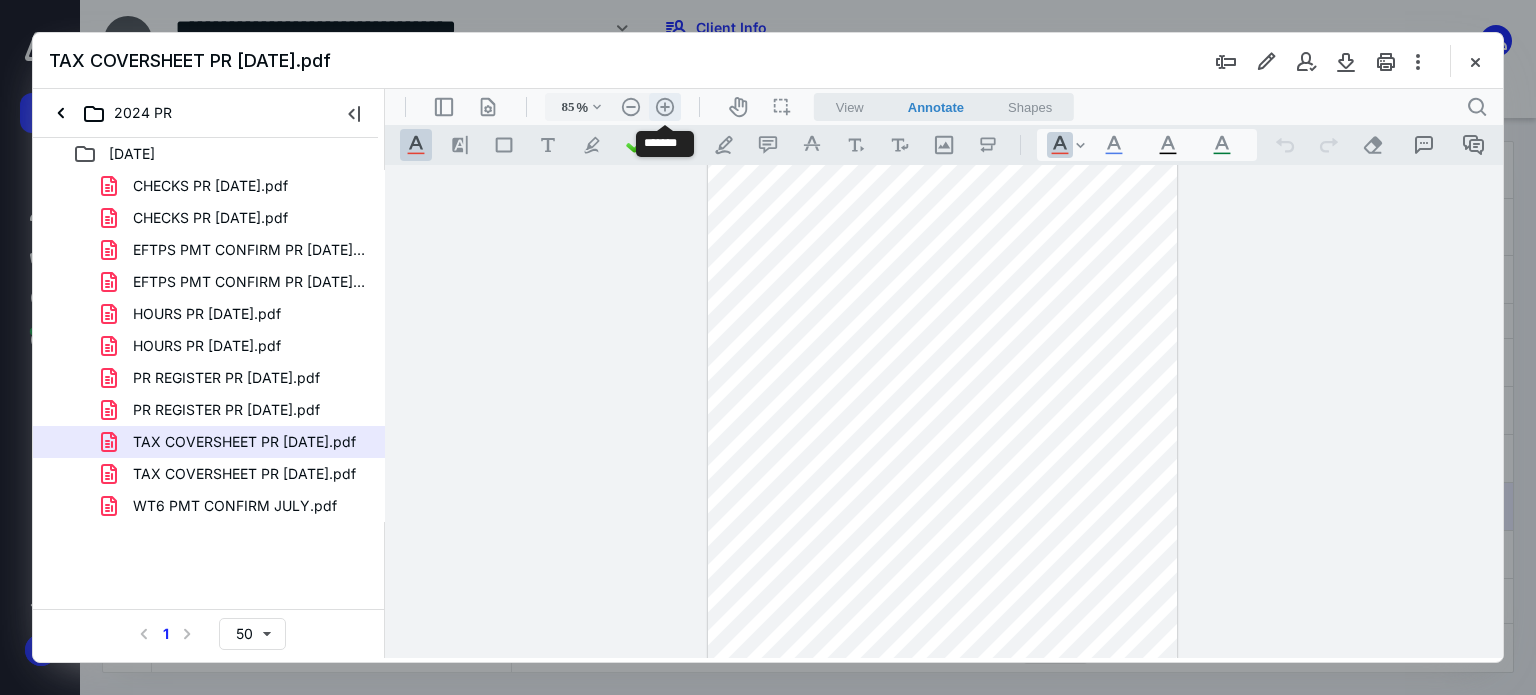 scroll, scrollTop: 76, scrollLeft: 0, axis: vertical 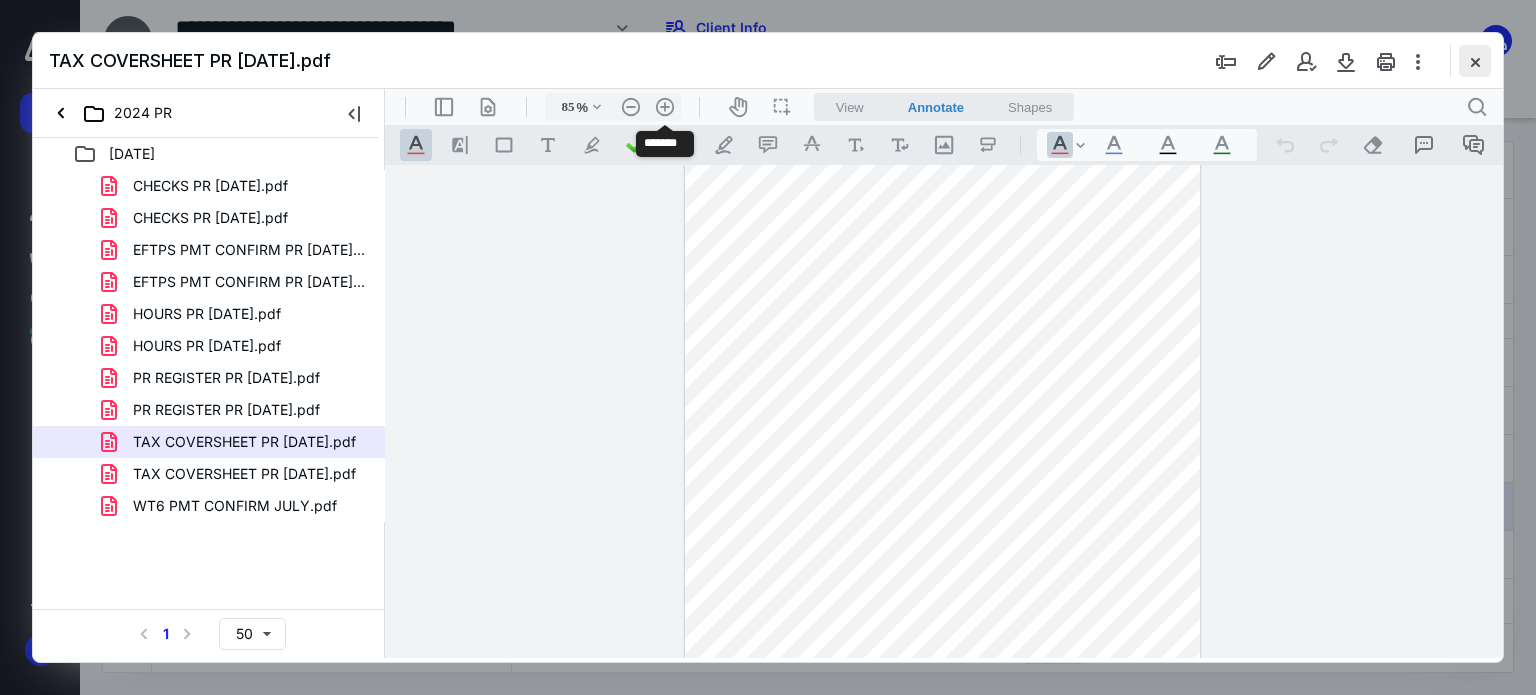 click at bounding box center [1475, 61] 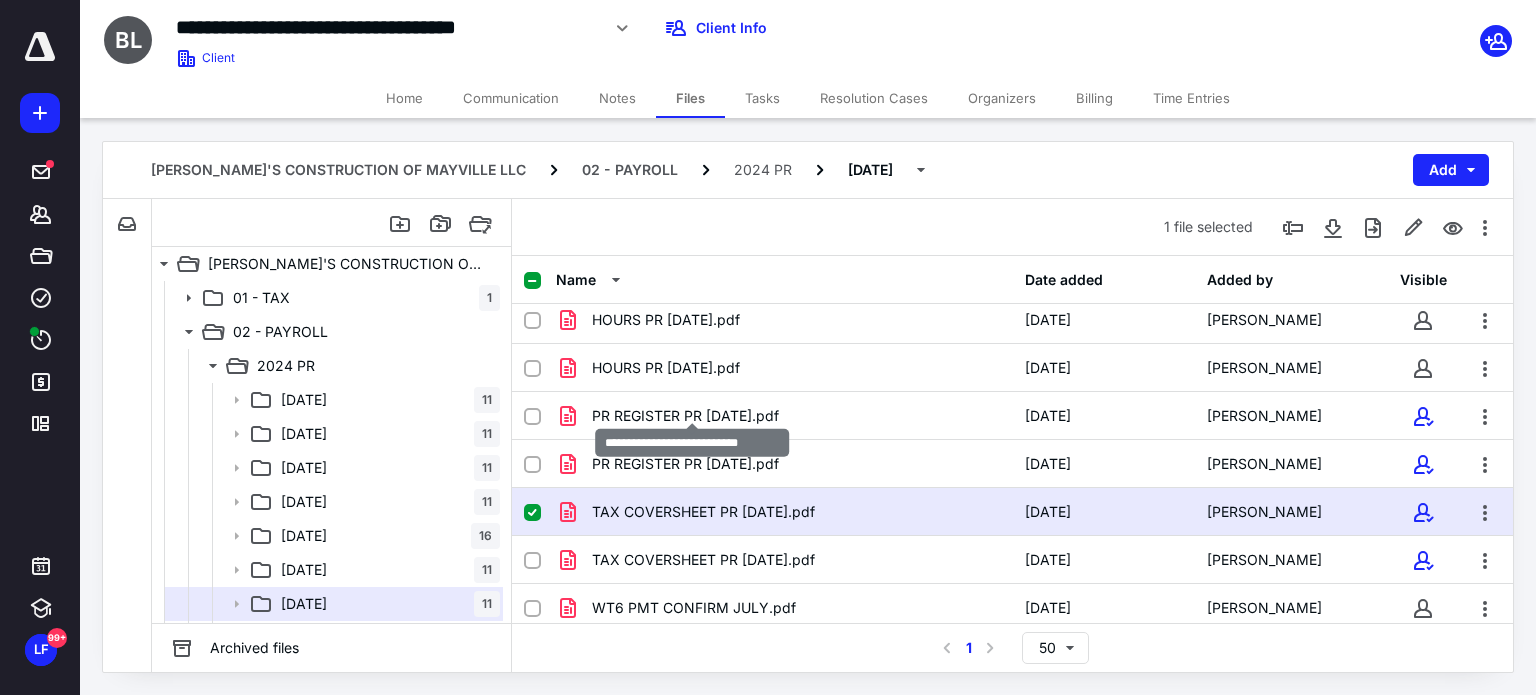 scroll, scrollTop: 205, scrollLeft: 0, axis: vertical 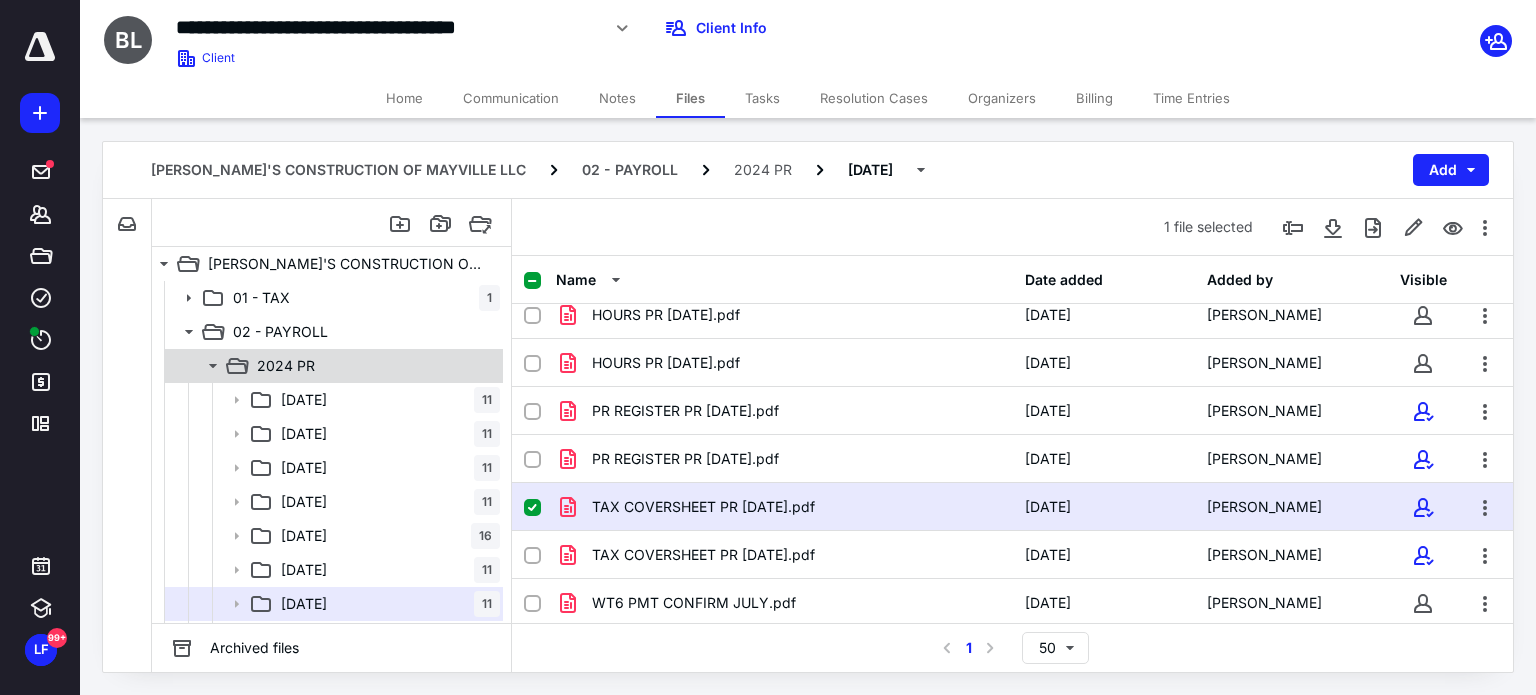 click 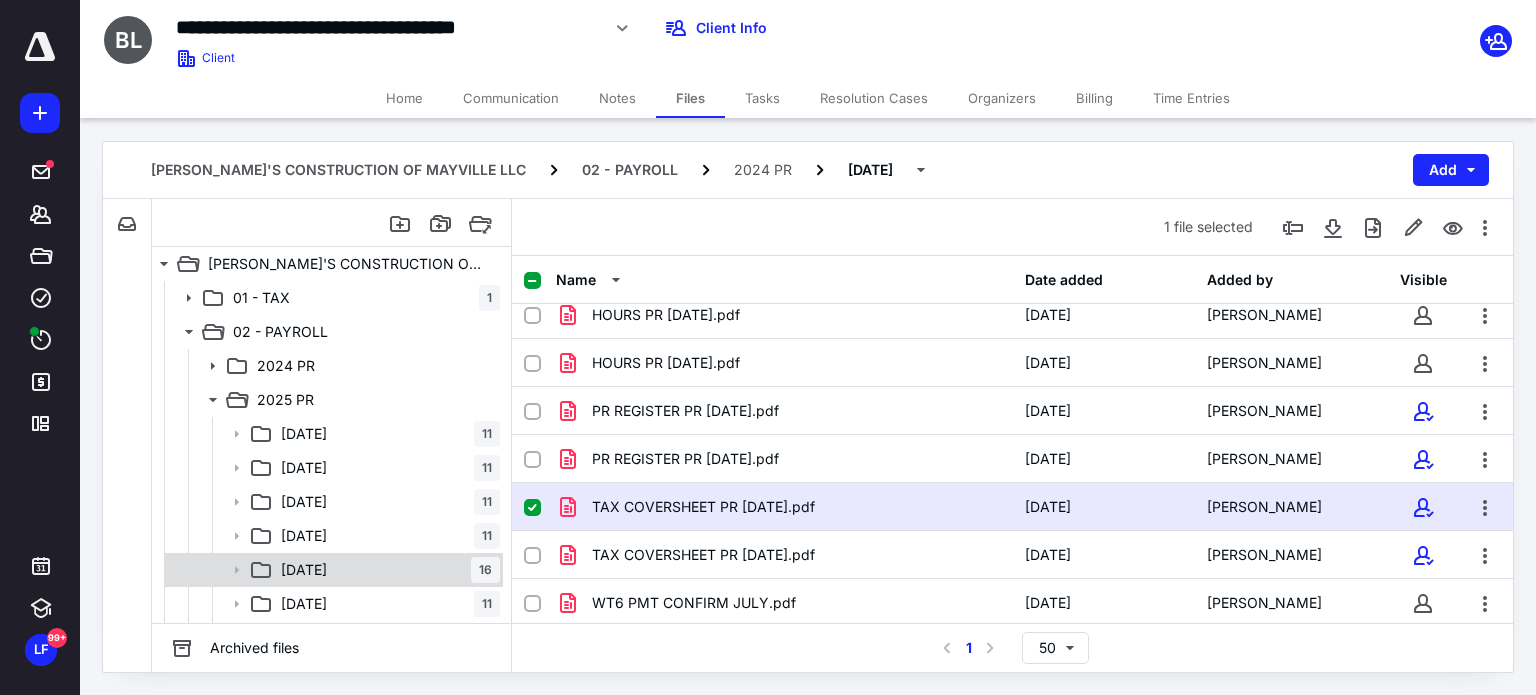 scroll, scrollTop: 100, scrollLeft: 0, axis: vertical 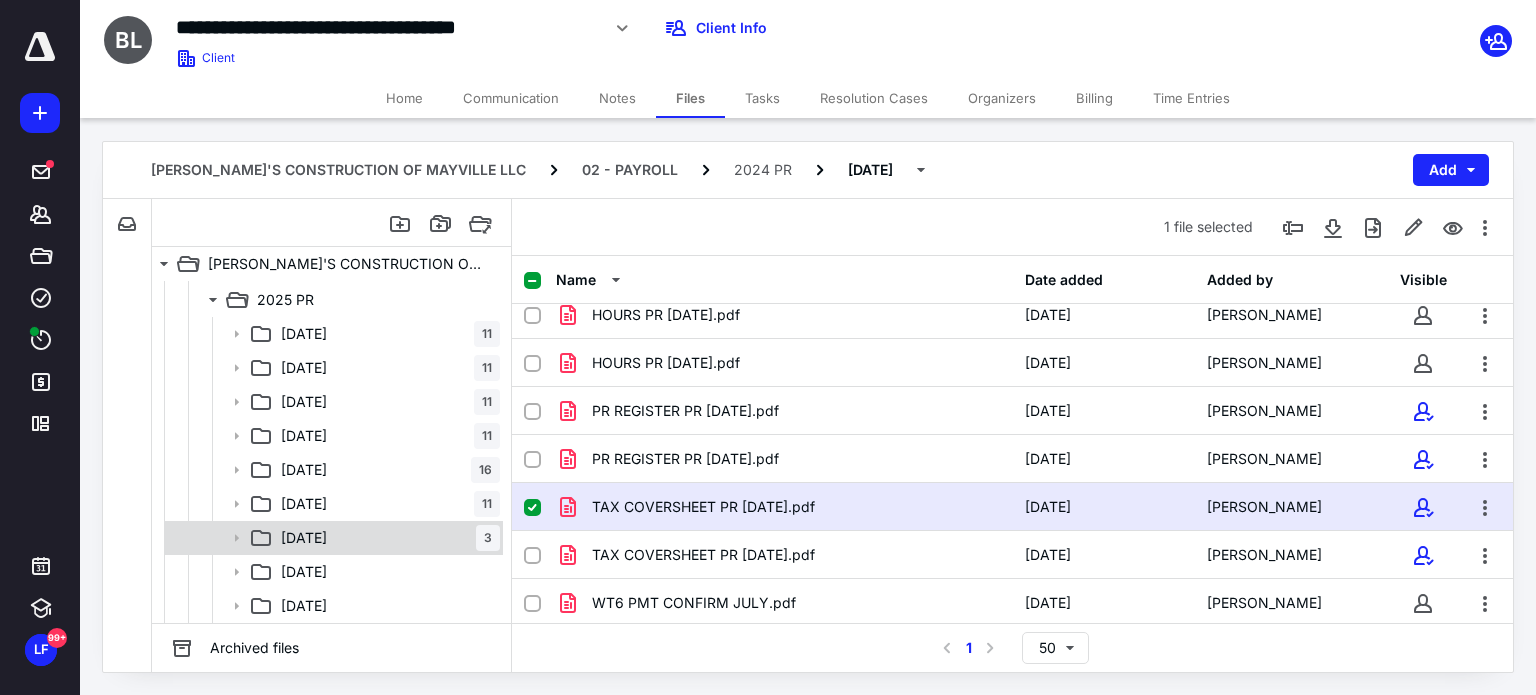 click on "07 JULY" at bounding box center (304, 538) 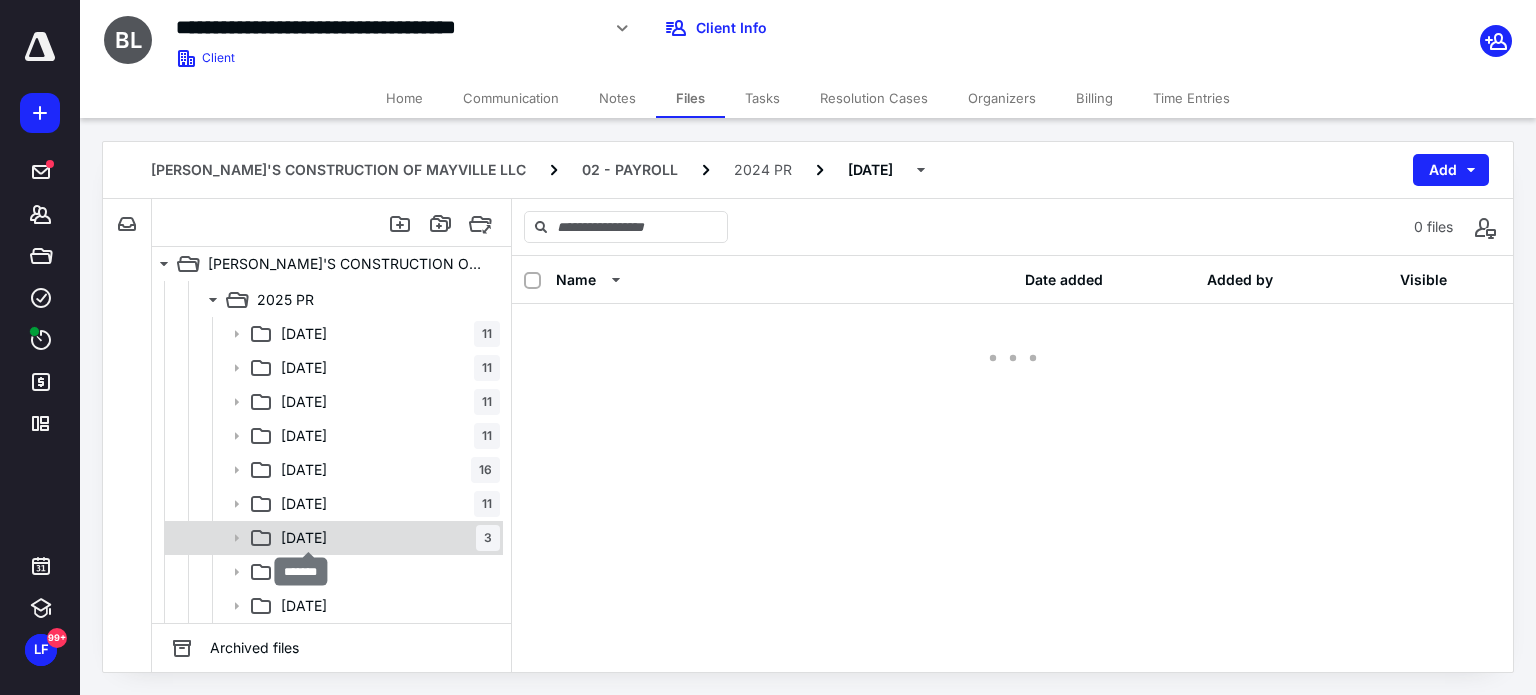 click on "07 JULY" at bounding box center [304, 538] 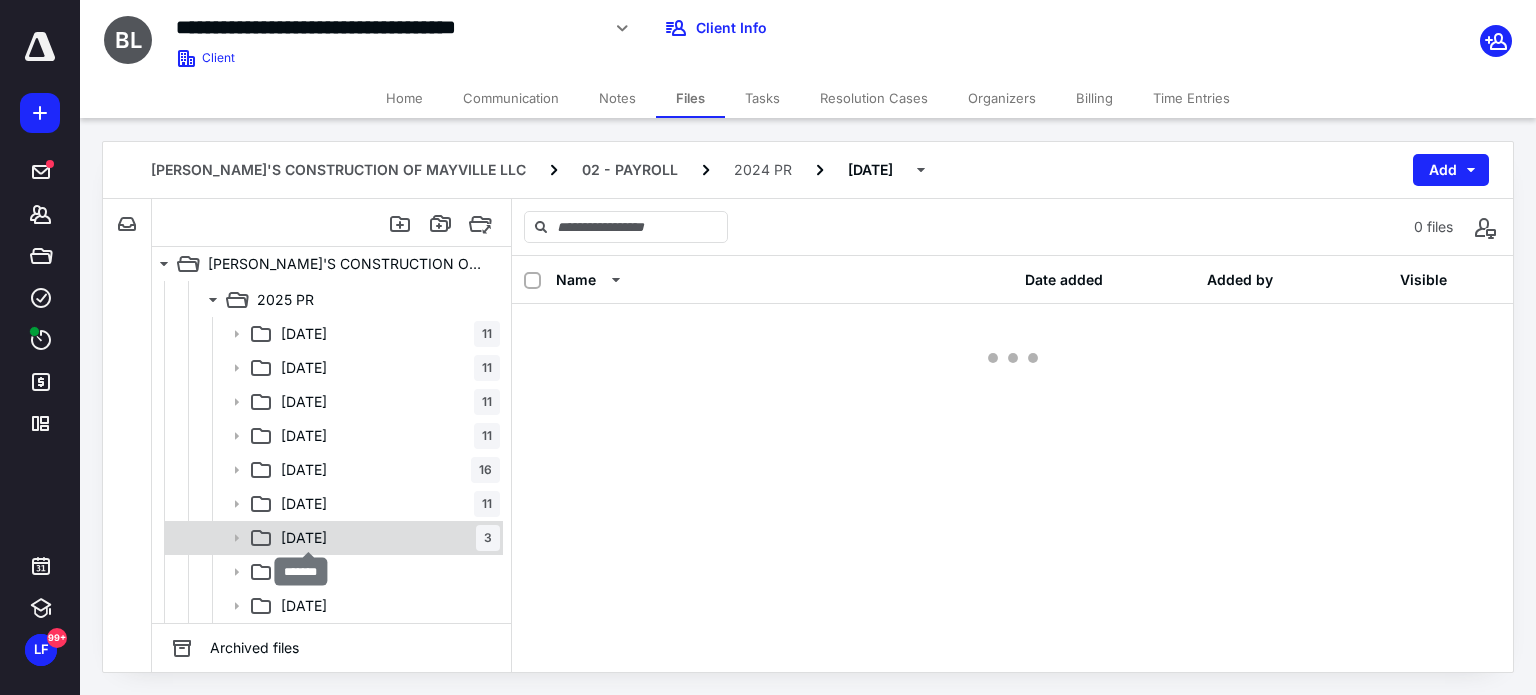 scroll, scrollTop: 0, scrollLeft: 0, axis: both 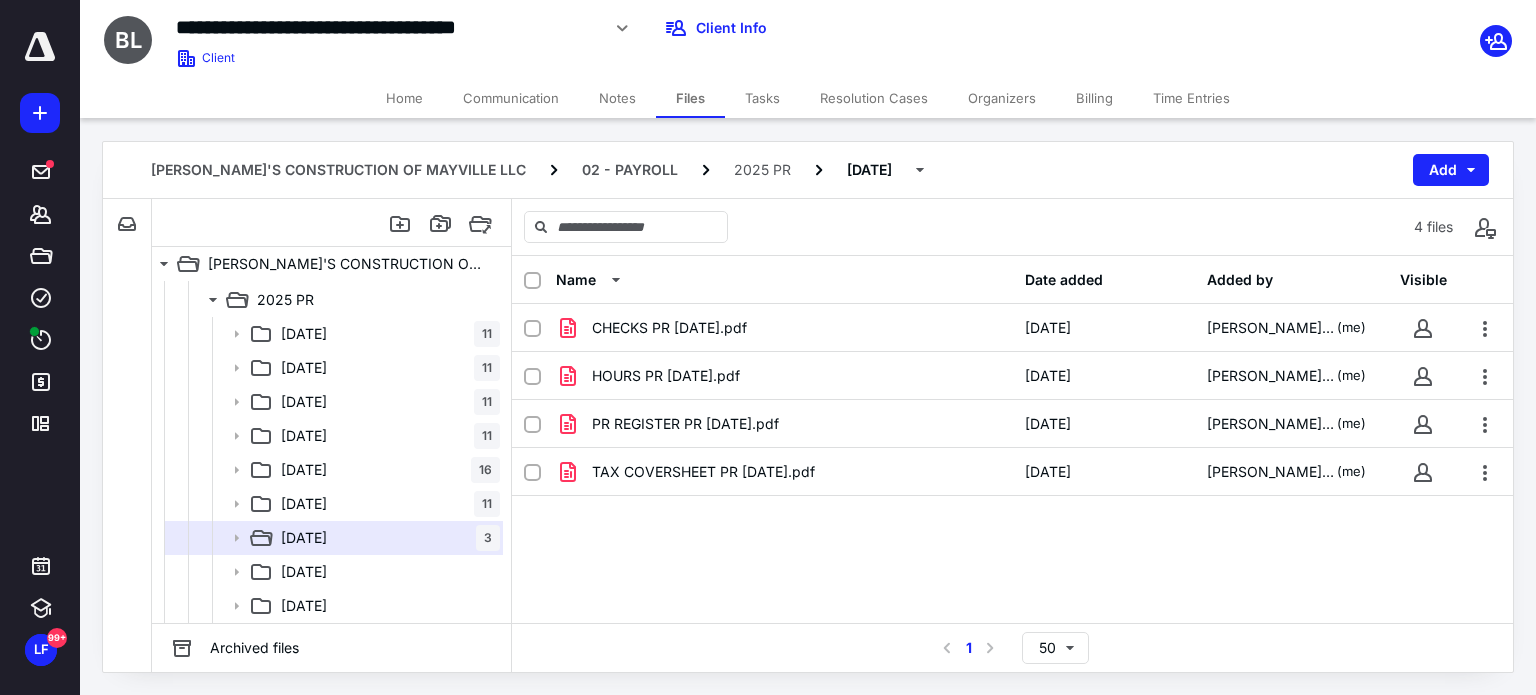 click on "CHECKS PR 07-11-25.pdf 7/10/2025 Laura Friday  (me) HOURS PR 07-11-25.pdf 7/10/2025 Laura Friday  (me) PR REGISTER PR 07-11-25.pdf 7/10/2025 Laura Friday  (me) TAX COVERSHEET PR 07-11-25.pdf 7/10/2025 Laura Friday  (me)" at bounding box center (1012, 454) 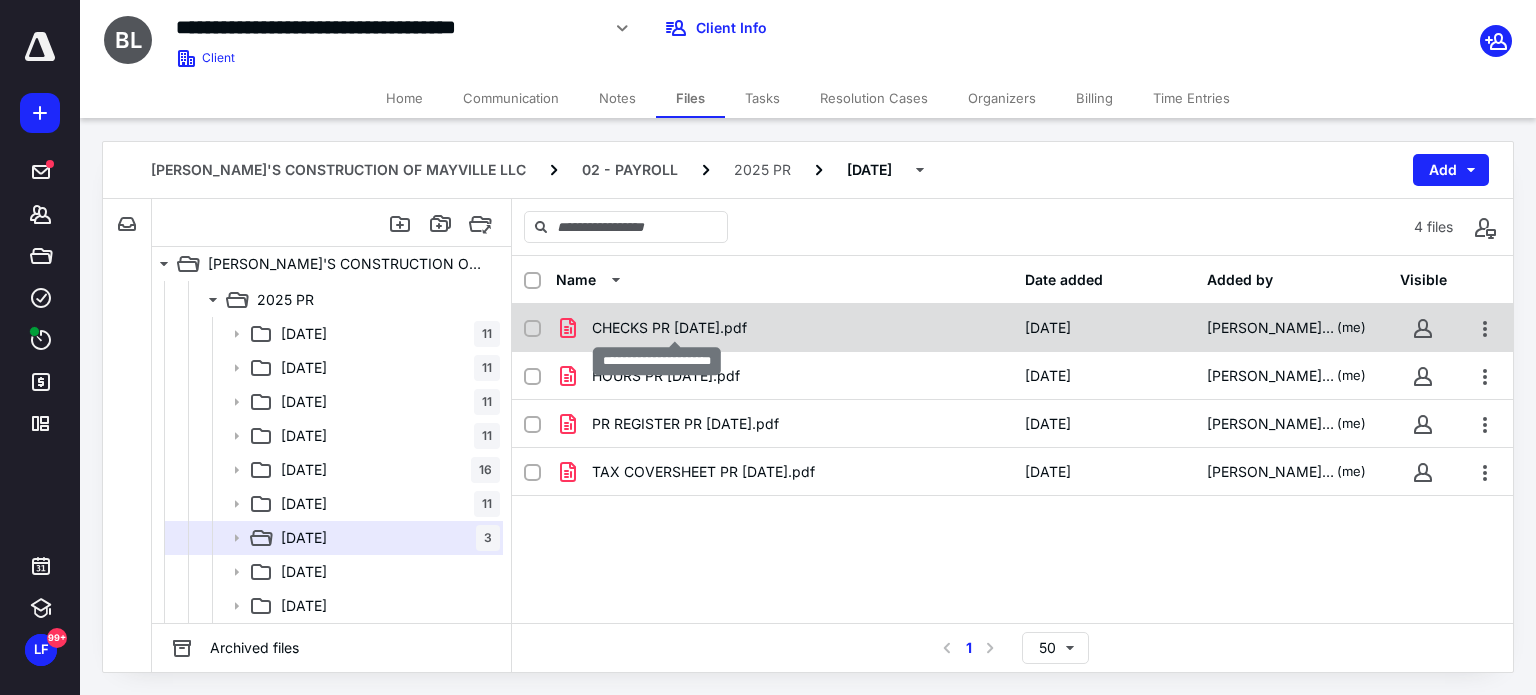 click on "CHECKS PR 07-11-25.pdf" at bounding box center [669, 328] 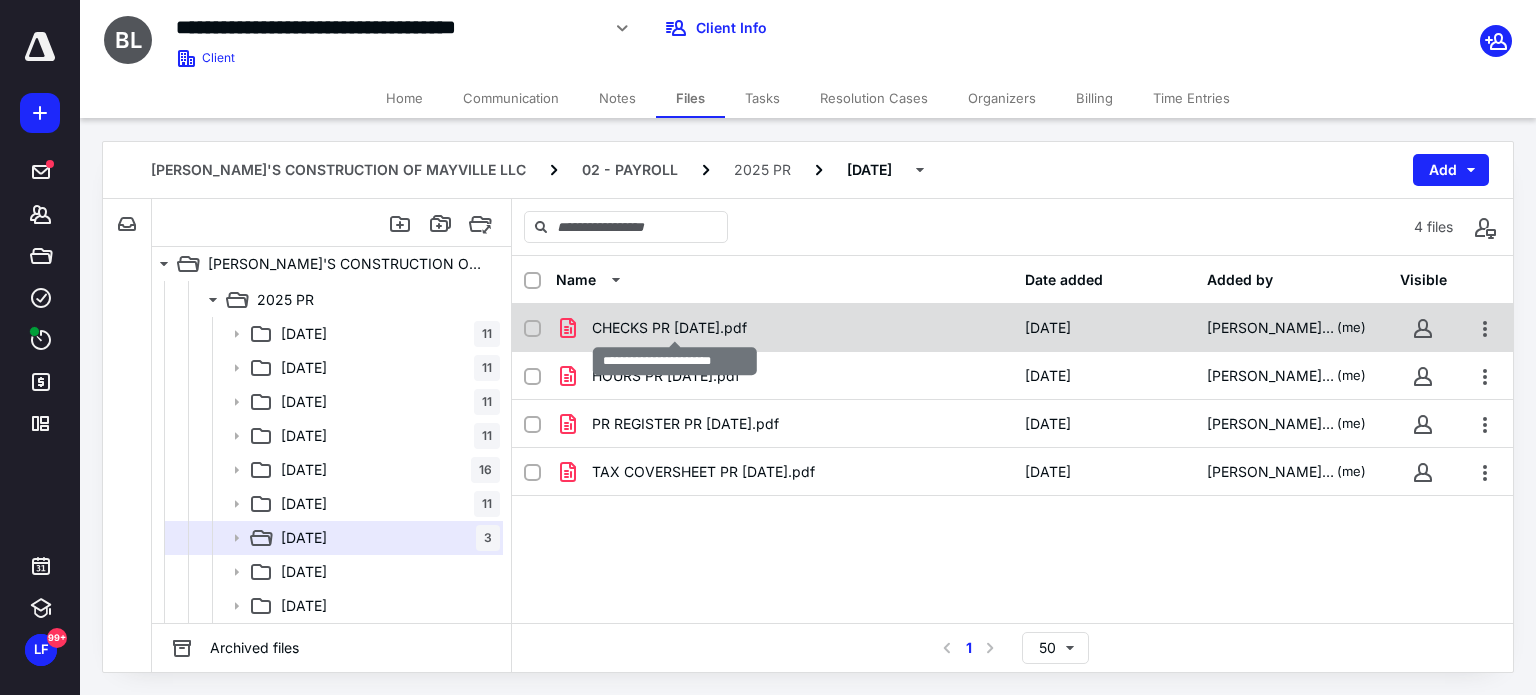 click on "CHECKS PR 07-11-25.pdf" at bounding box center [669, 328] 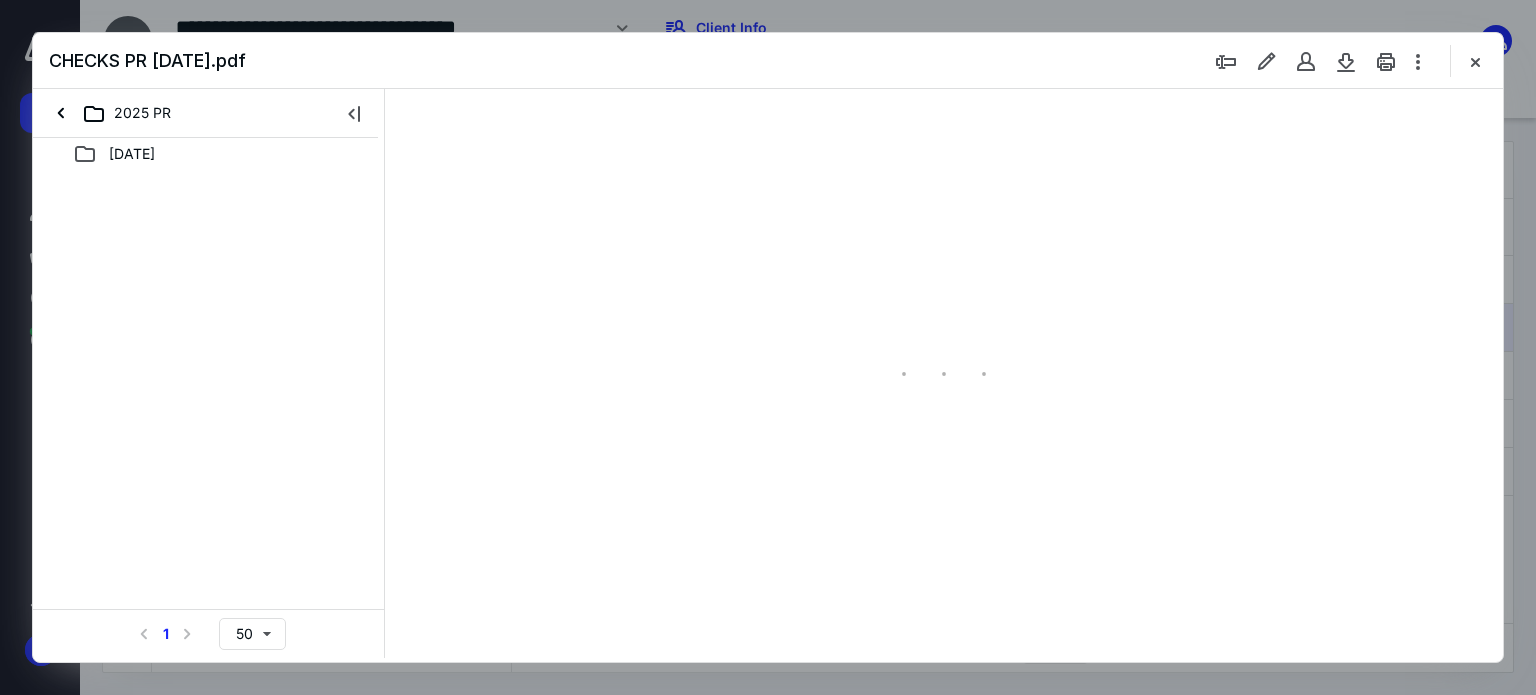 scroll, scrollTop: 0, scrollLeft: 0, axis: both 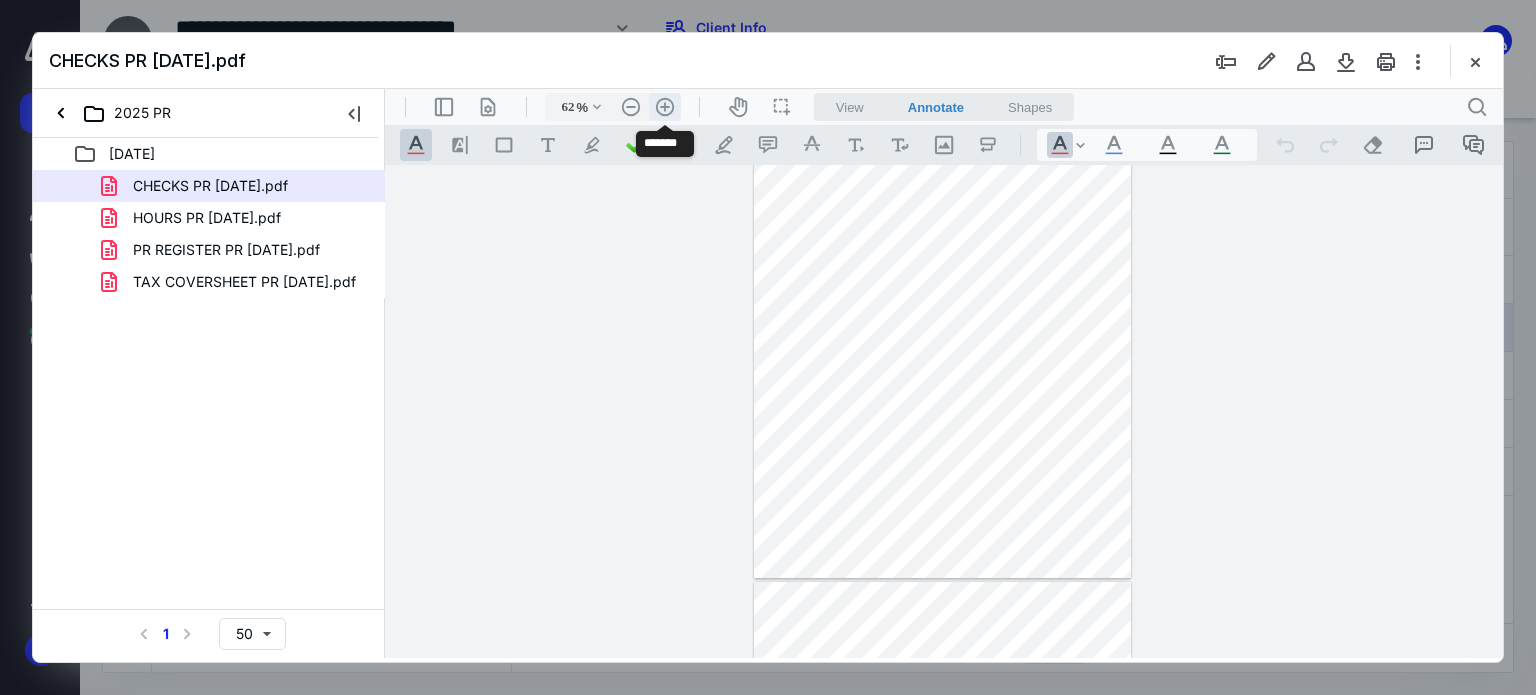click on ".cls-1{fill:#abb0c4;} icon - header - zoom - in - line" at bounding box center [665, 107] 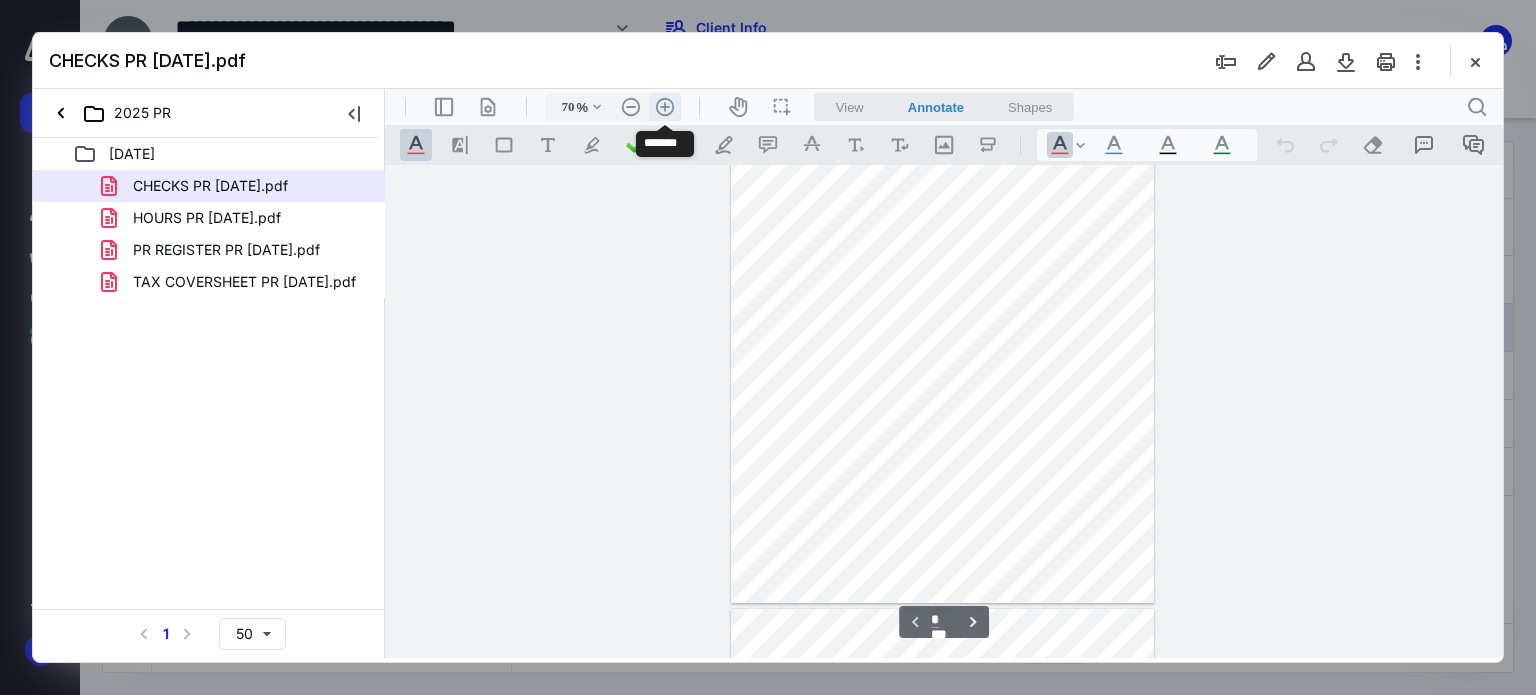 click on ".cls-1{fill:#abb0c4;} icon - header - zoom - in - line" at bounding box center [665, 107] 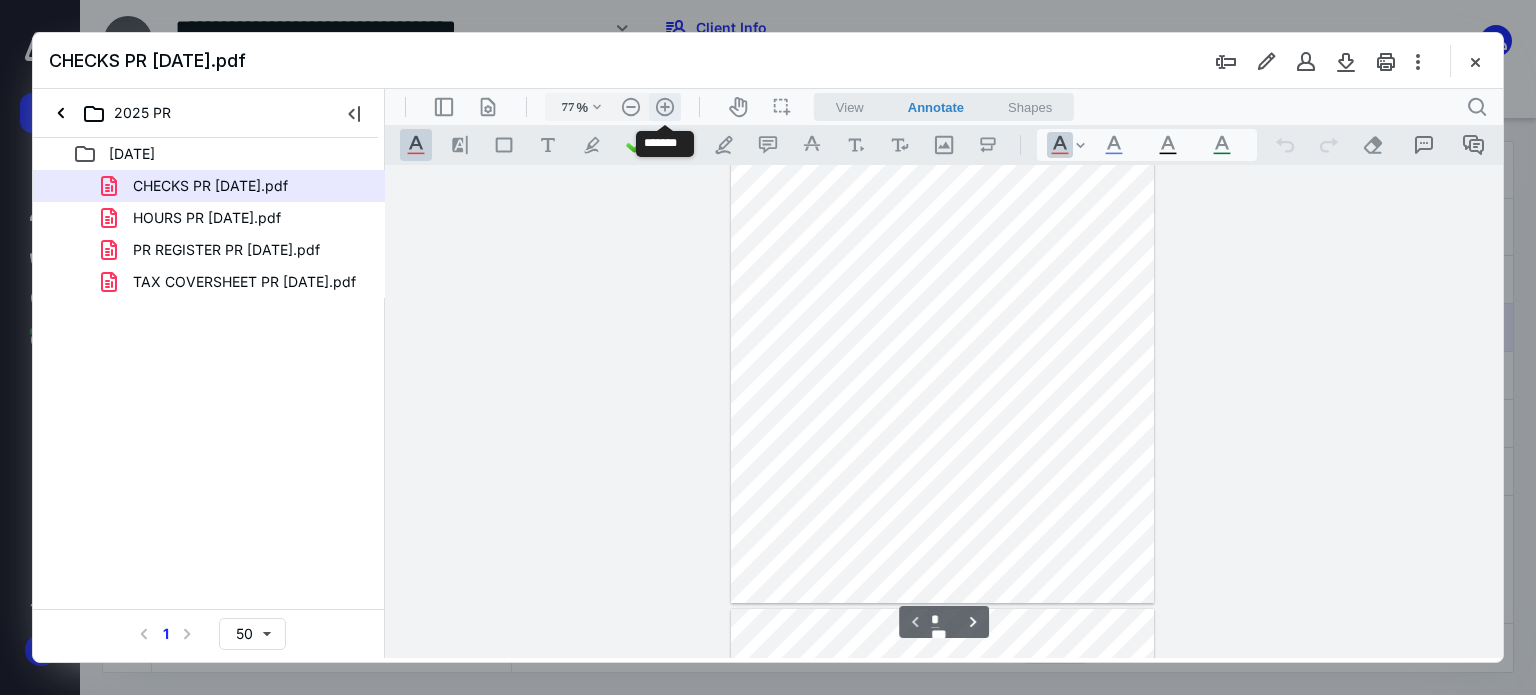 click on ".cls-1{fill:#abb0c4;} icon - header - zoom - in - line" at bounding box center [665, 107] 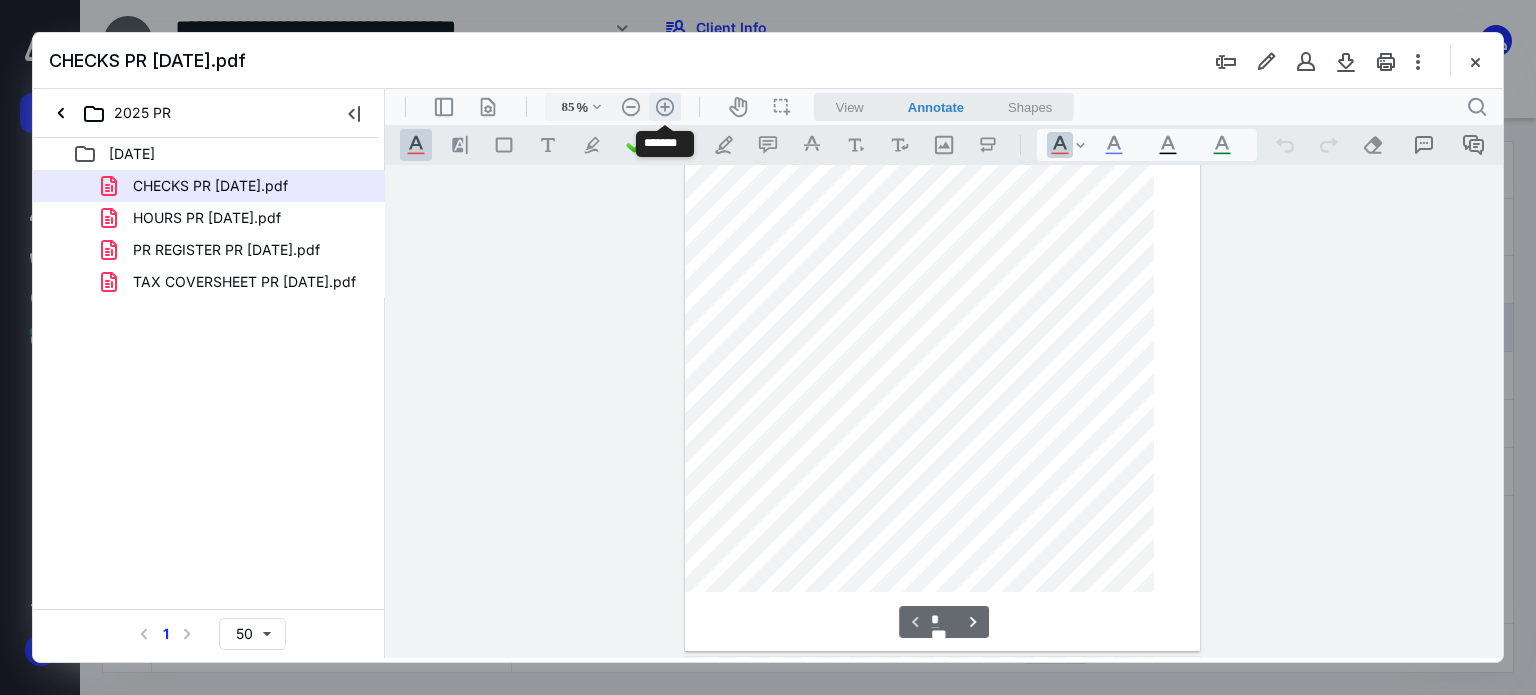 click on ".cls-1{fill:#abb0c4;} icon - header - zoom - in - line" at bounding box center [665, 107] 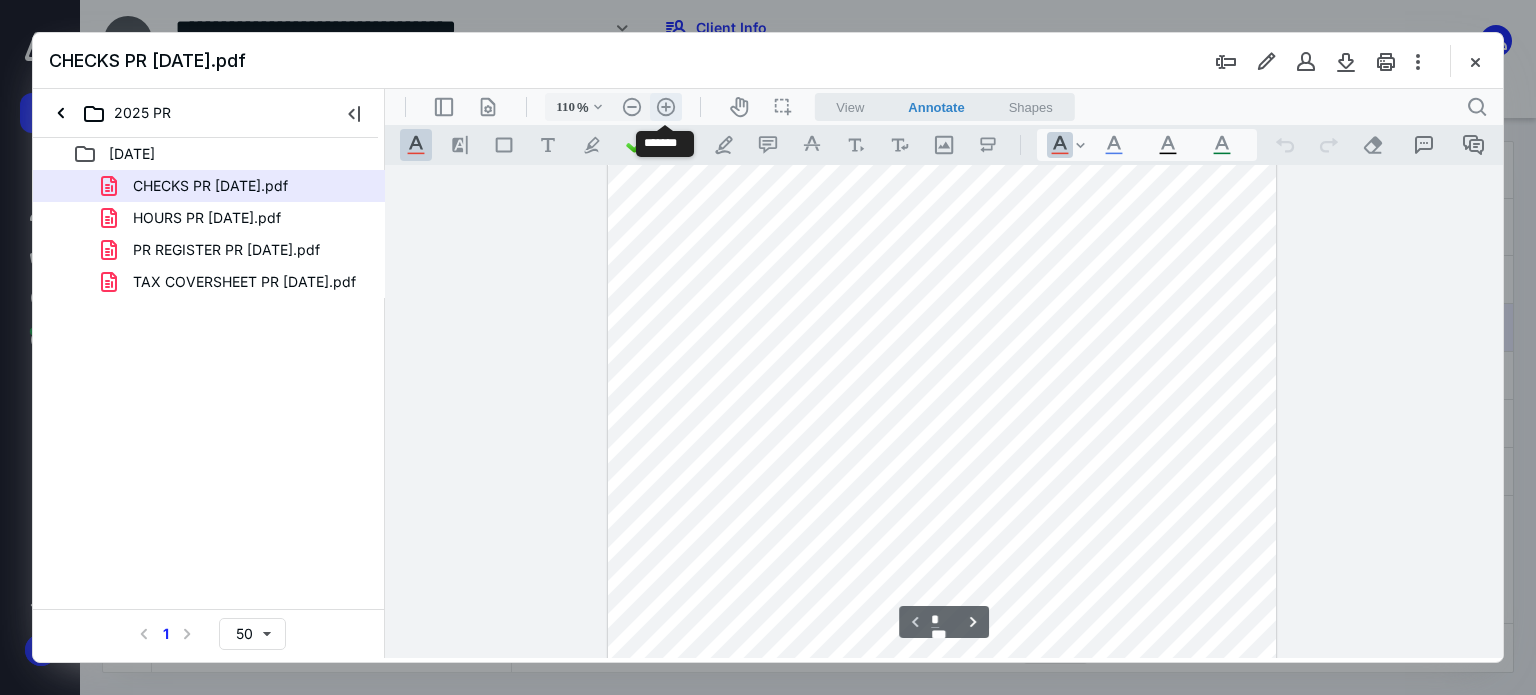 click on ".cls-1{fill:#abb0c4;} icon - header - zoom - in - line" at bounding box center [666, 107] 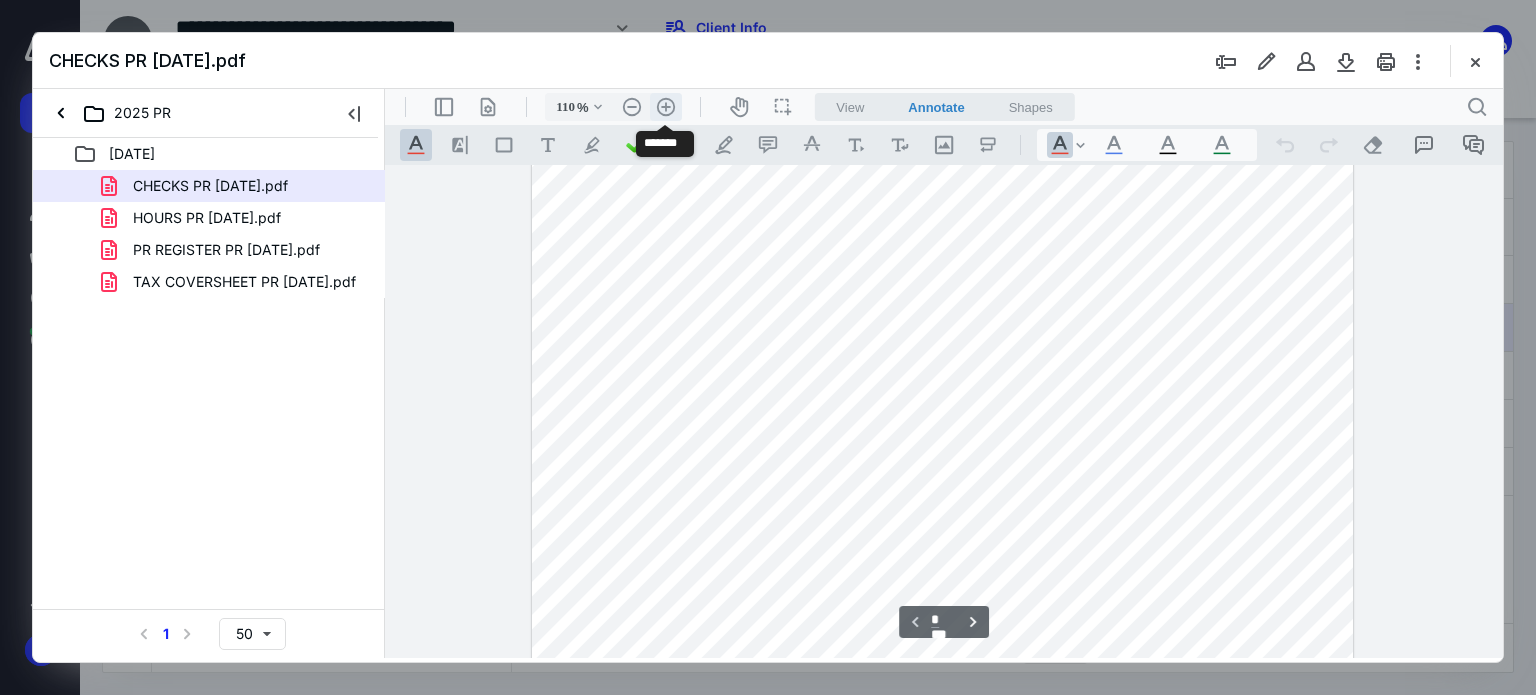 type on "135" 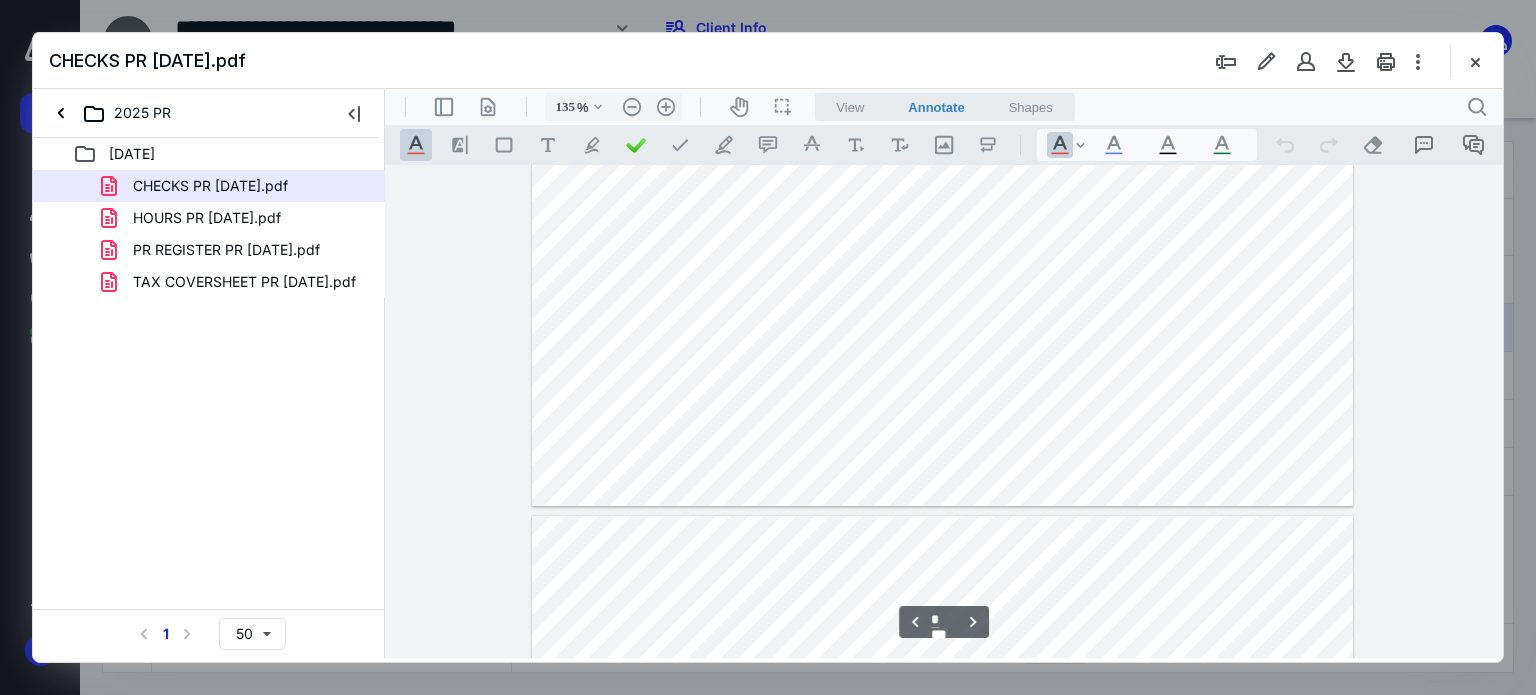 scroll, scrollTop: 2200, scrollLeft: 0, axis: vertical 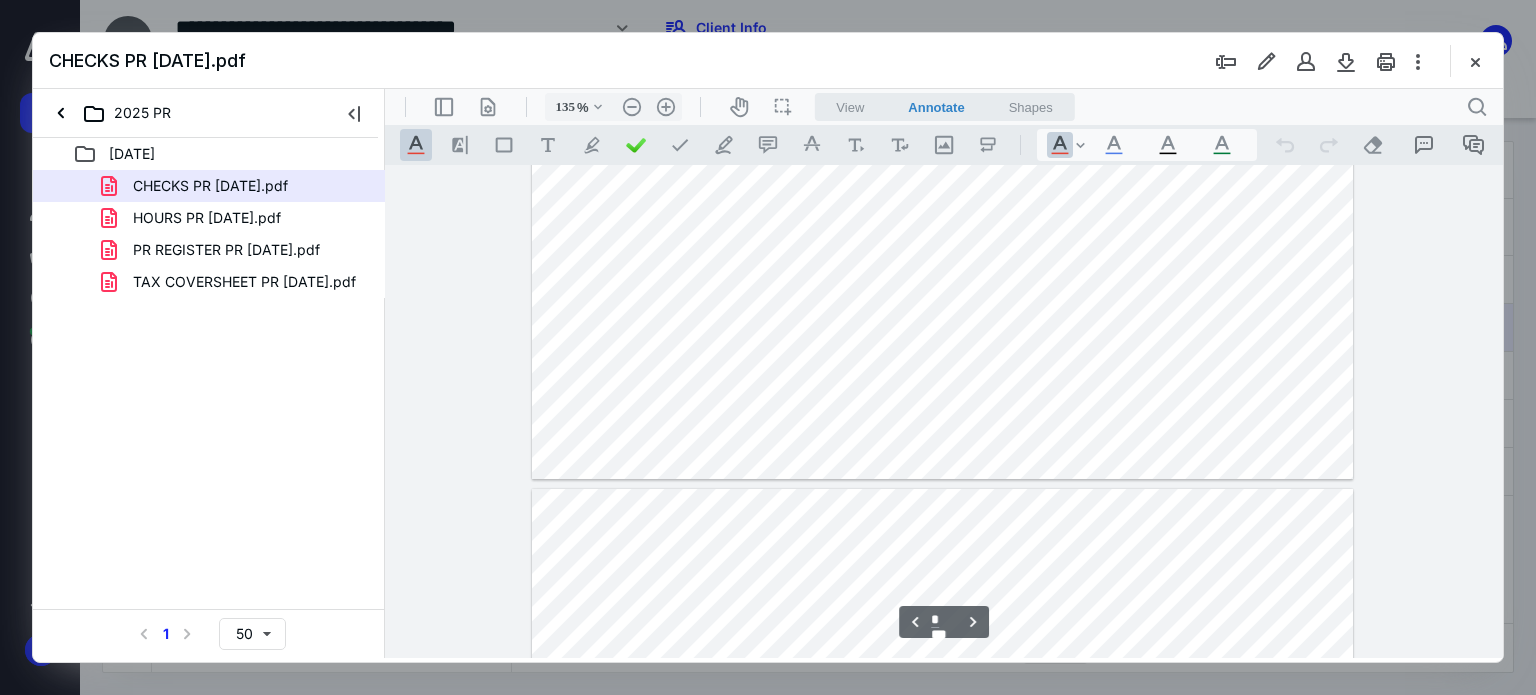 type on "*" 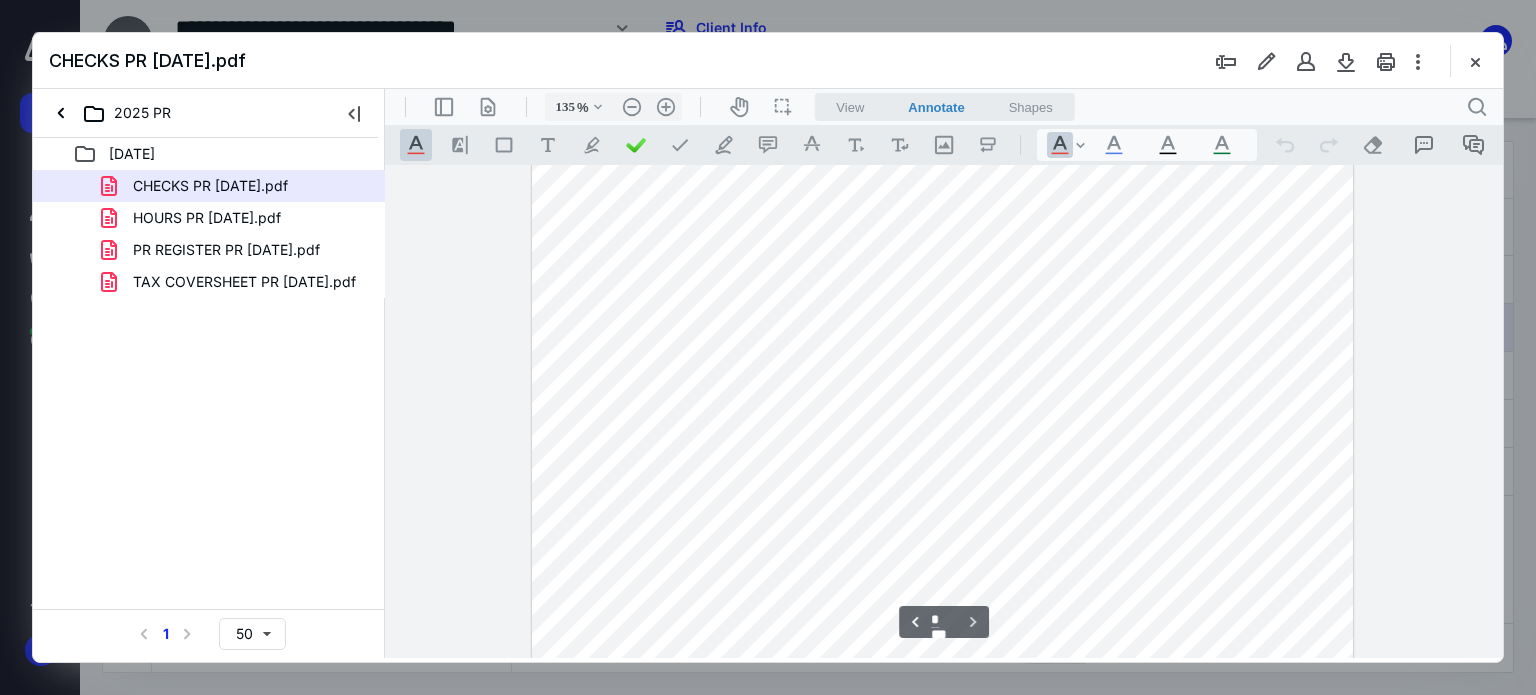 scroll, scrollTop: 3700, scrollLeft: 0, axis: vertical 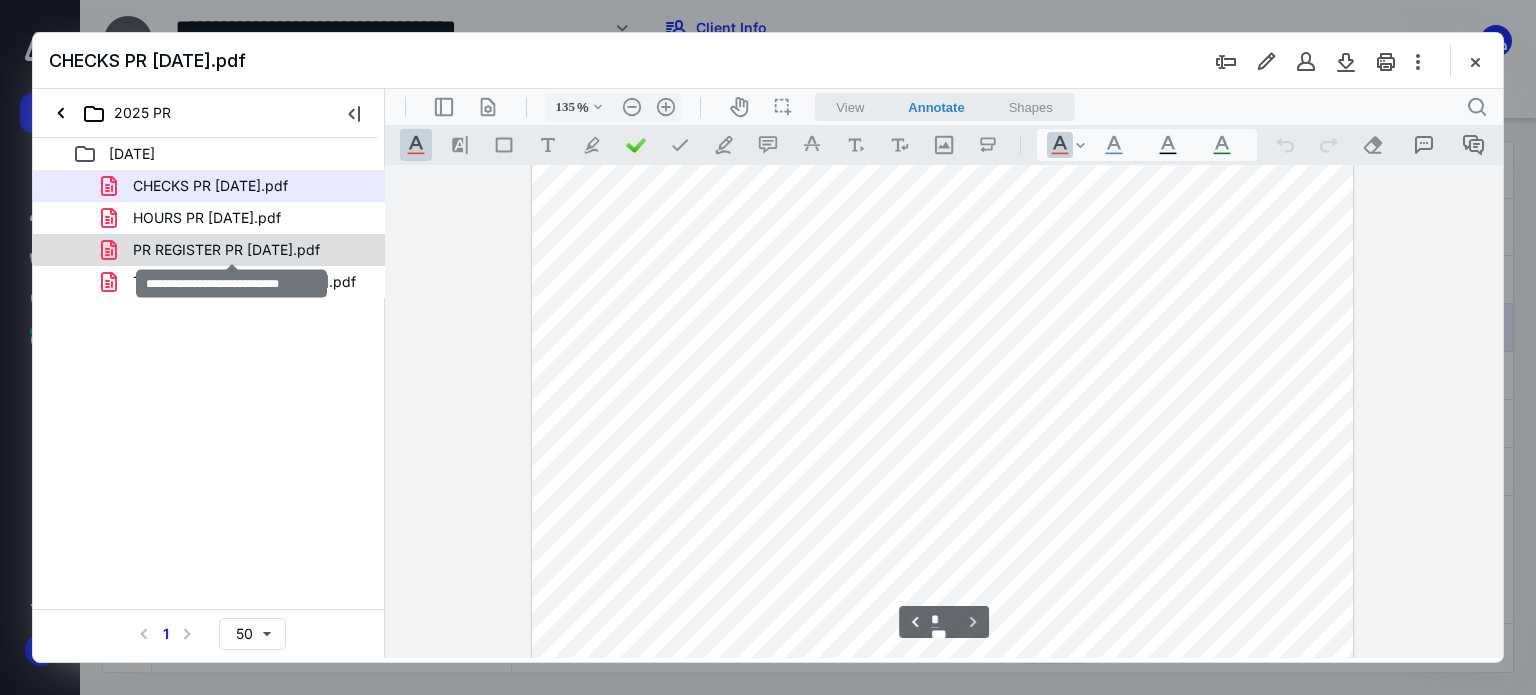 click on "PR REGISTER PR 07-11-25.pdf" at bounding box center (226, 250) 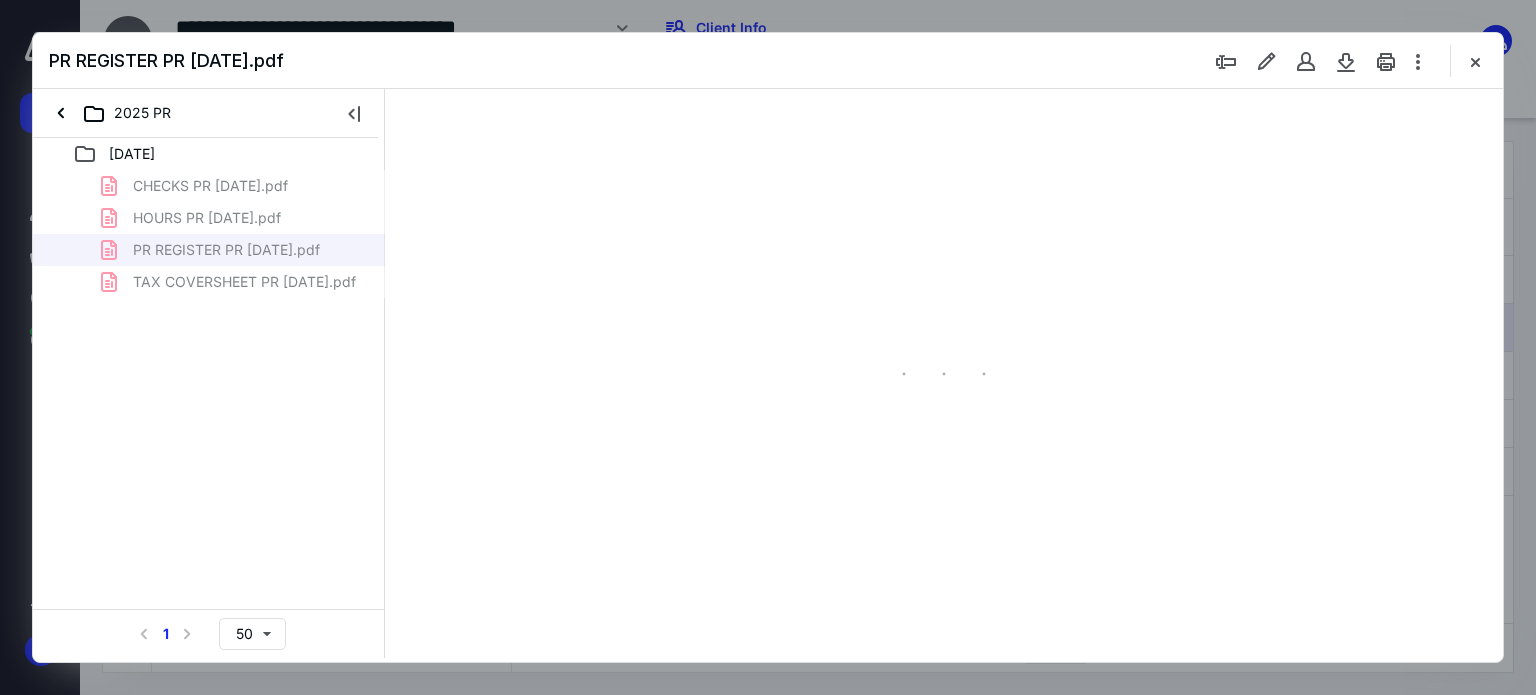 scroll, scrollTop: 0, scrollLeft: 0, axis: both 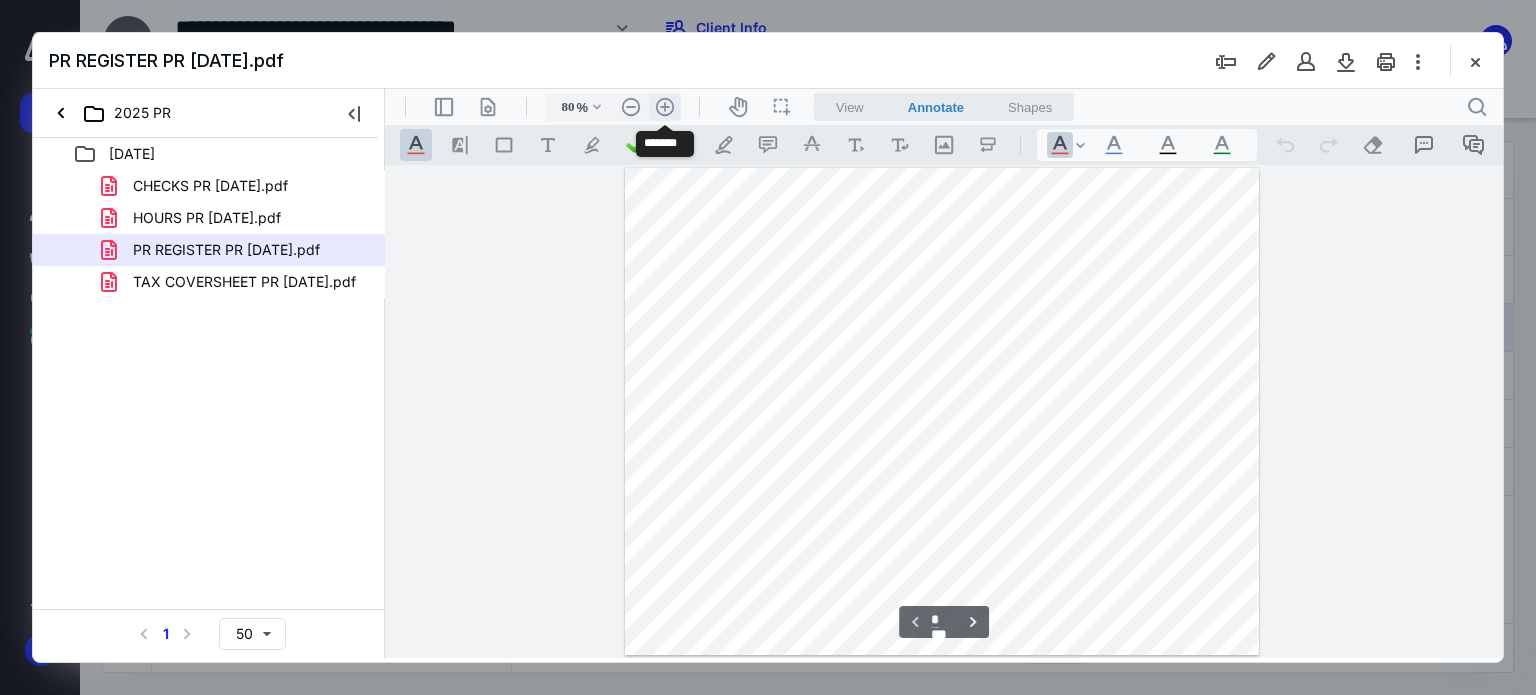 click on ".cls-1{fill:#abb0c4;} icon - header - zoom - in - line" at bounding box center (665, 107) 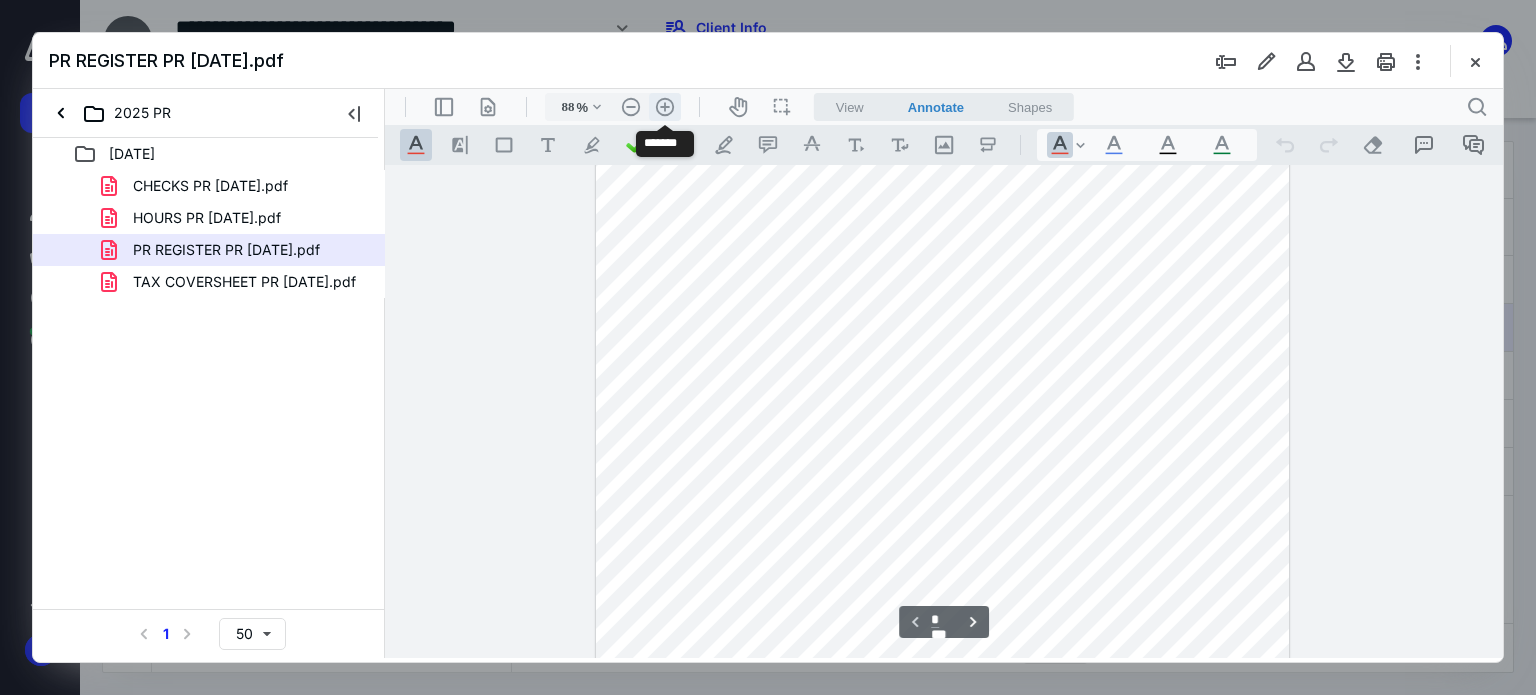 click on ".cls-1{fill:#abb0c4;} icon - header - zoom - in - line" at bounding box center (665, 107) 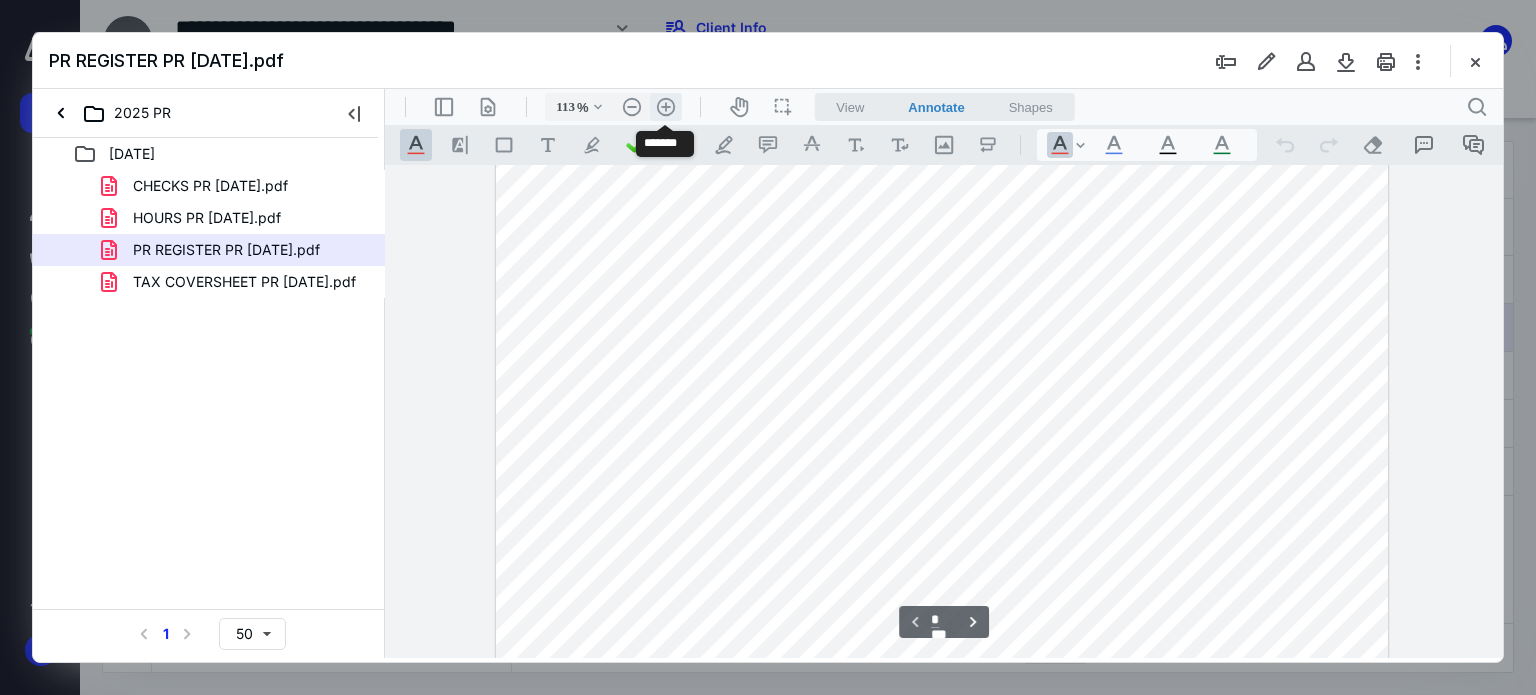 click on ".cls-1{fill:#abb0c4;} icon - header - zoom - in - line" at bounding box center (666, 107) 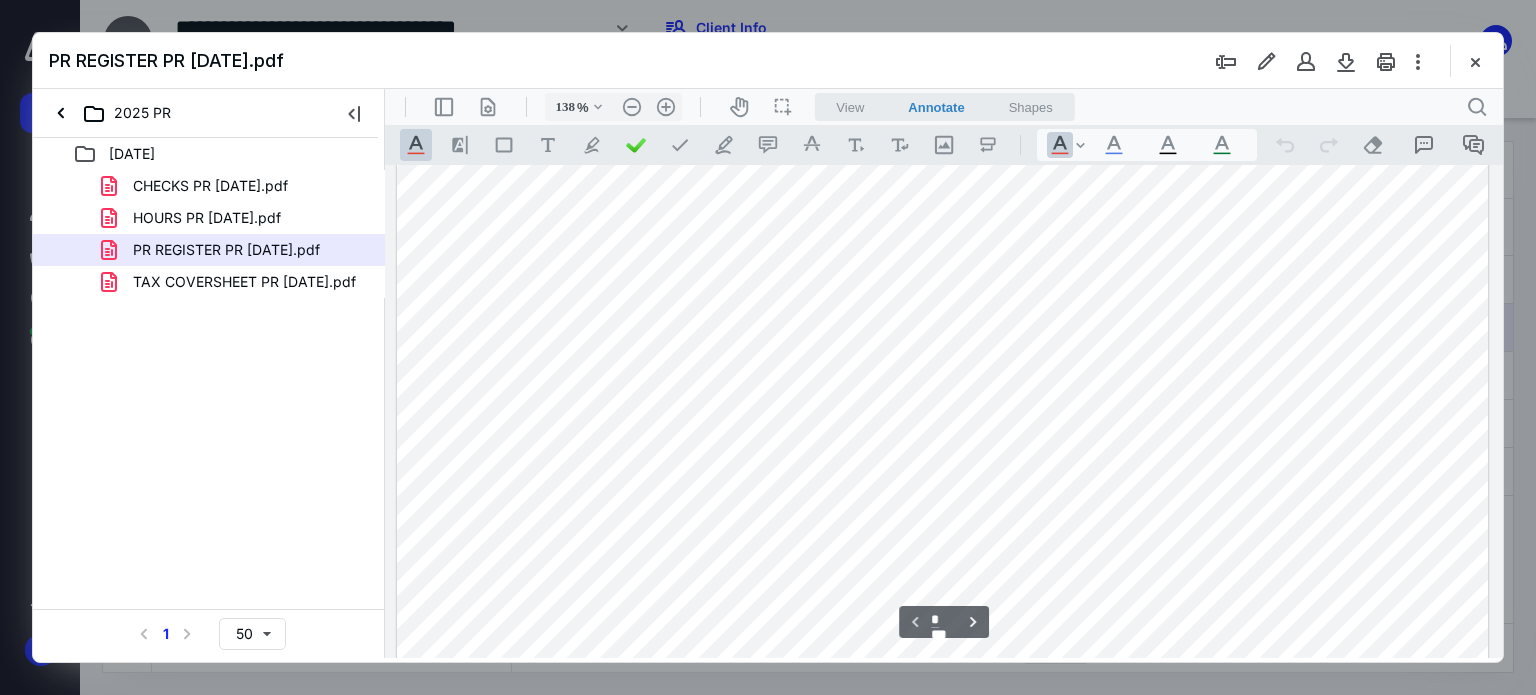 scroll, scrollTop: 0, scrollLeft: 0, axis: both 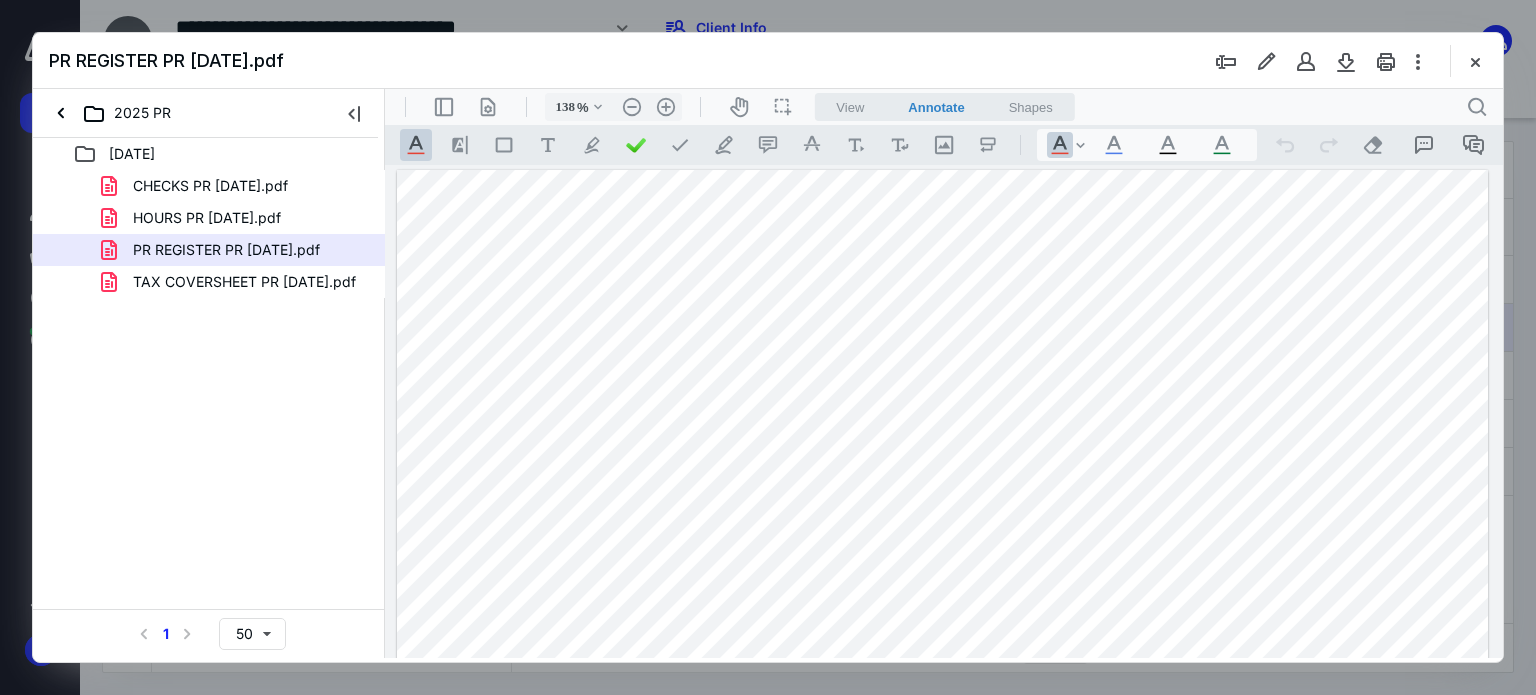 click at bounding box center [943, 590] 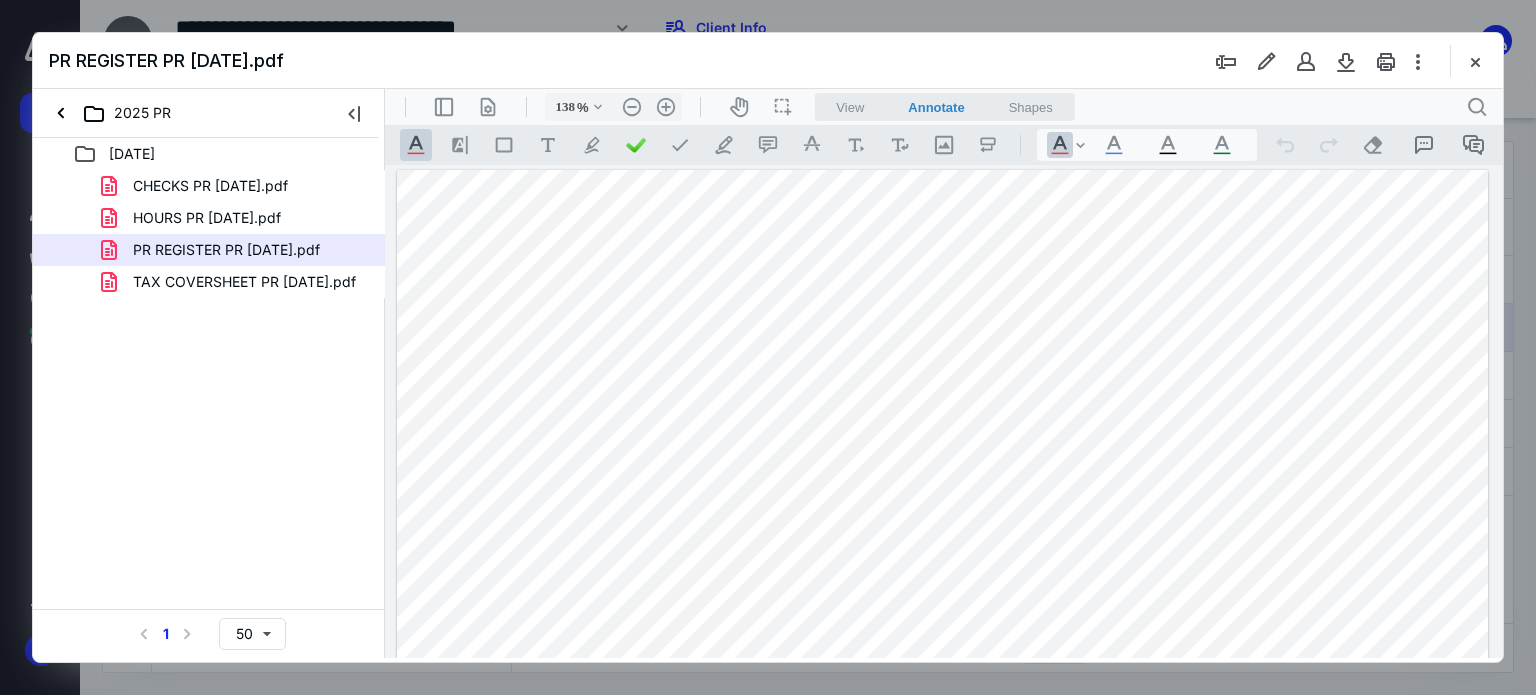 drag, startPoint x: 554, startPoint y: 478, endPoint x: 577, endPoint y: 476, distance: 23.086792 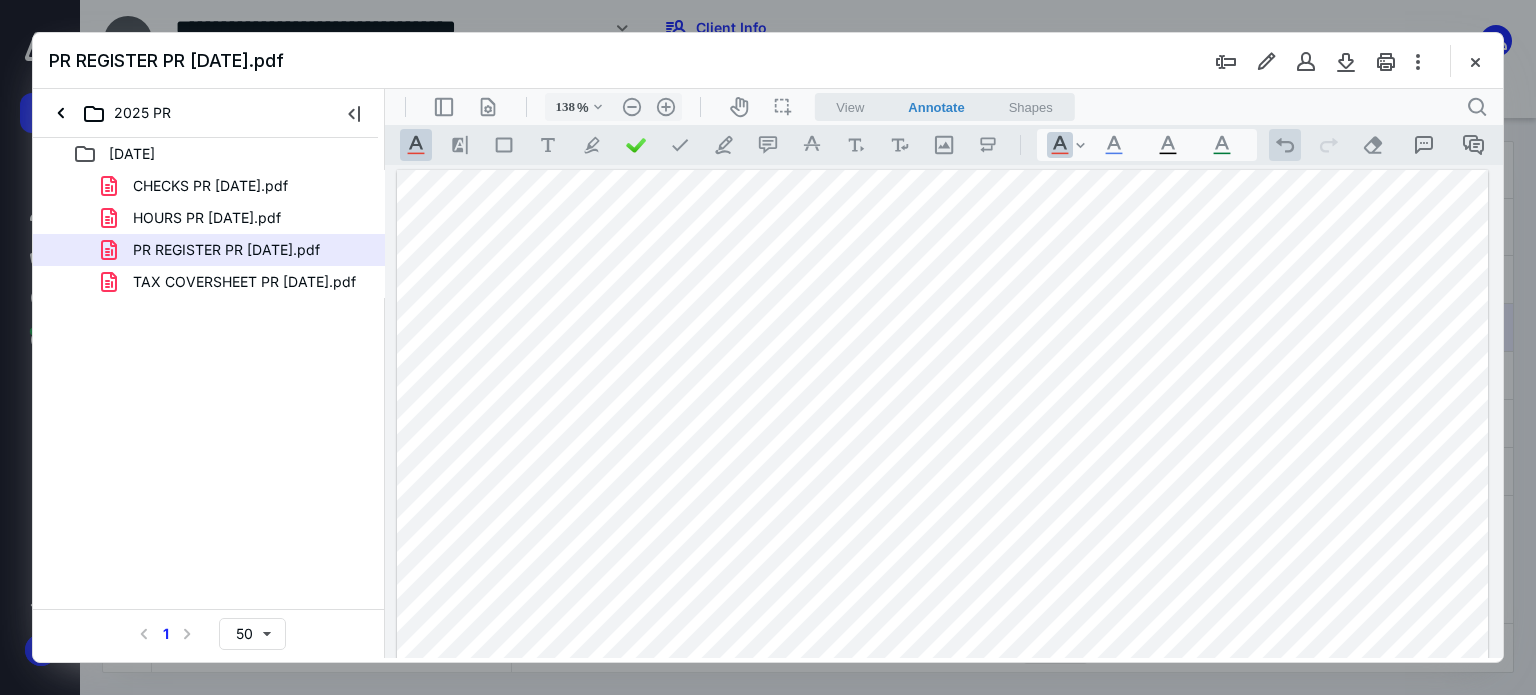 click on ".cls-1{fill:#abb0c4;} icon - operation - undo" at bounding box center (1285, 145) 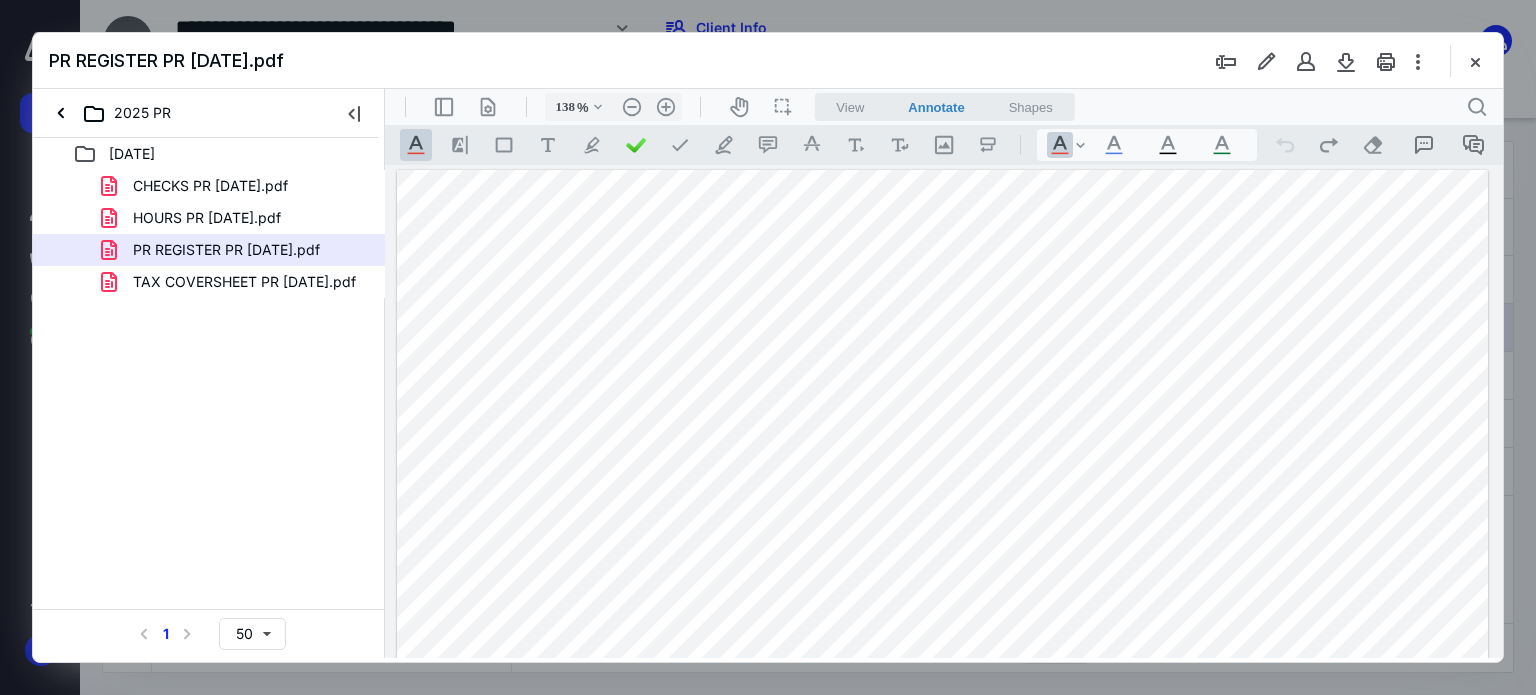 drag, startPoint x: 543, startPoint y: 407, endPoint x: 598, endPoint y: 407, distance: 55 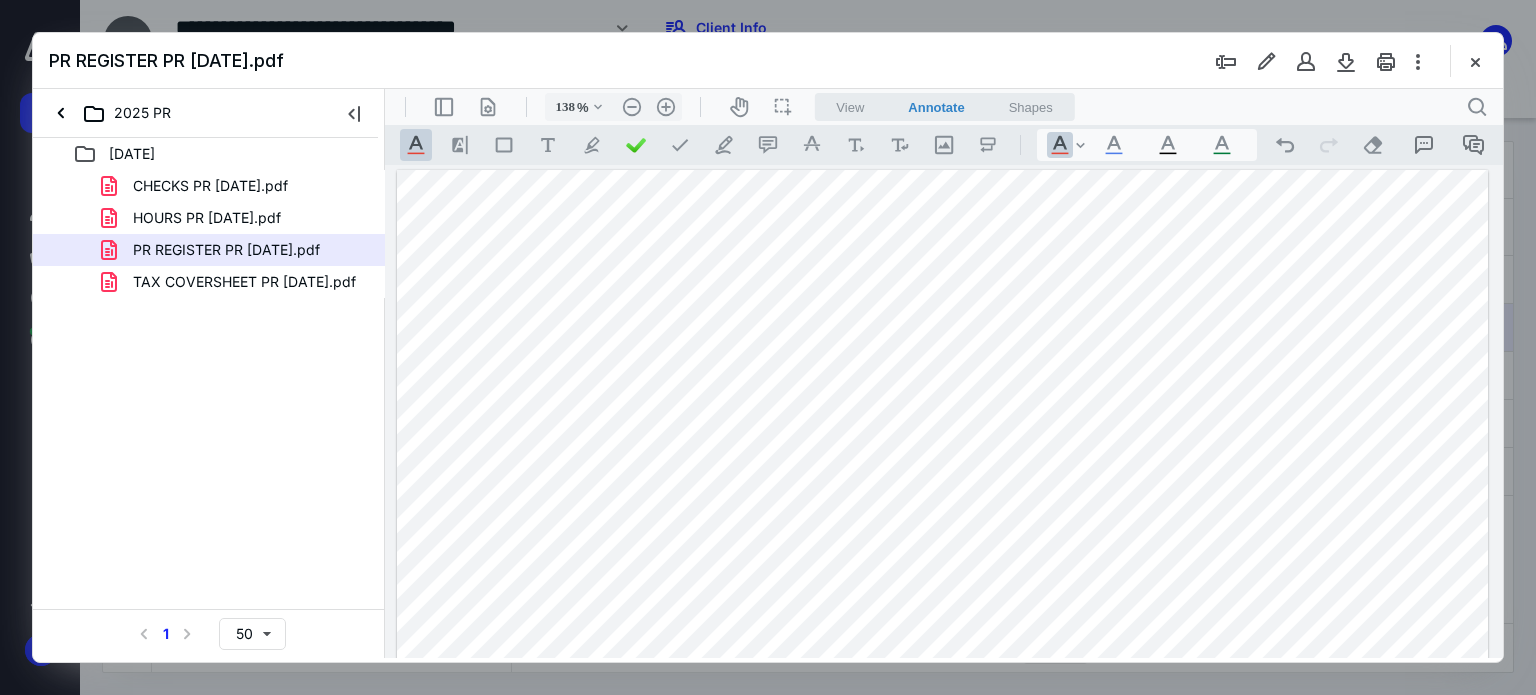 drag, startPoint x: 565, startPoint y: 543, endPoint x: 612, endPoint y: 544, distance: 47.010635 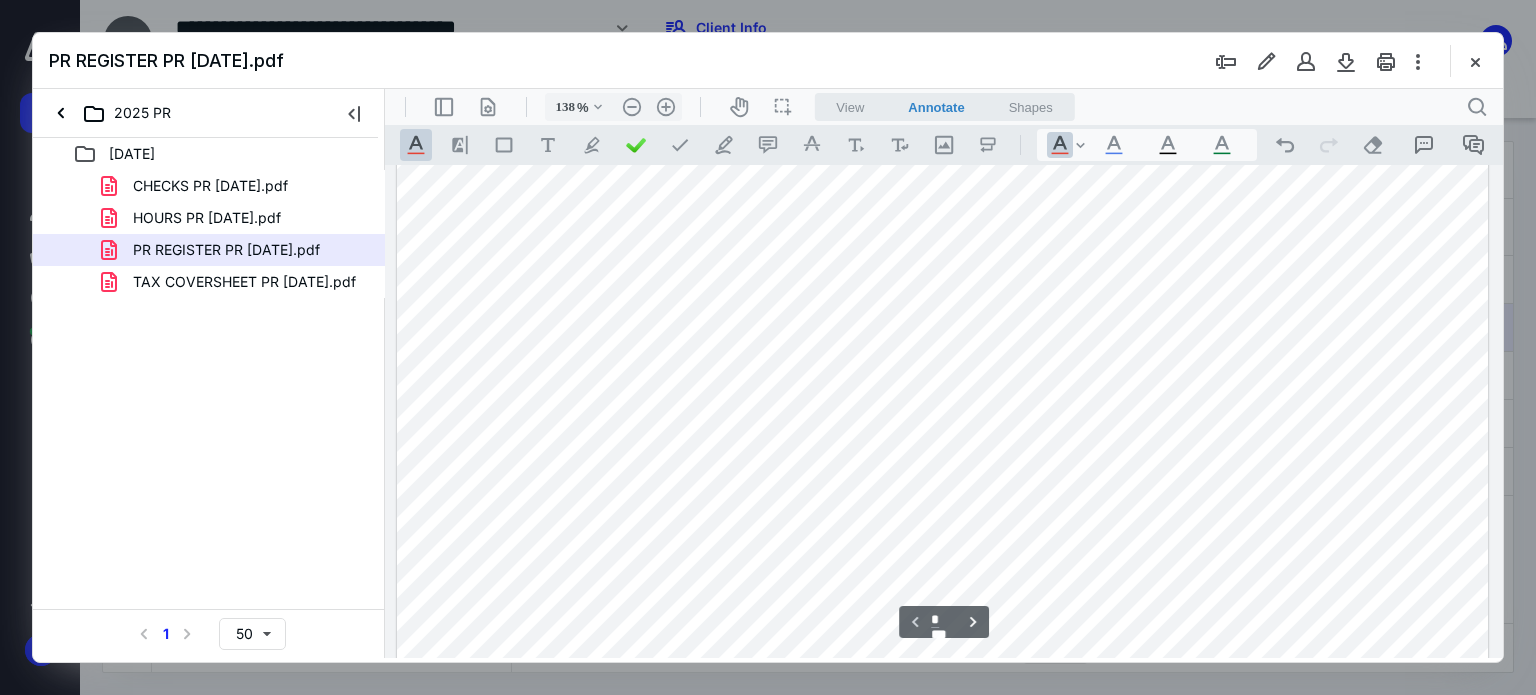drag, startPoint x: 549, startPoint y: 573, endPoint x: 580, endPoint y: 577, distance: 31.257 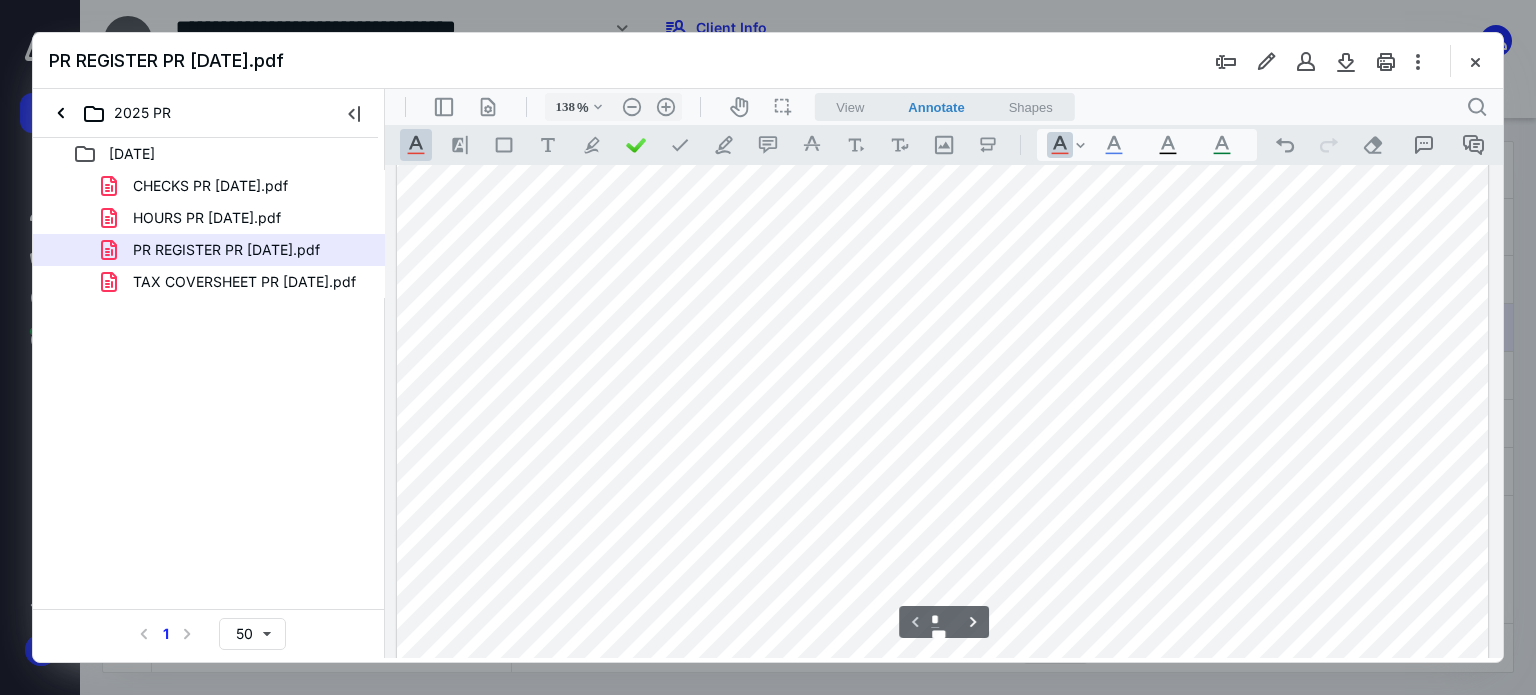 drag, startPoint x: 549, startPoint y: 504, endPoint x: 585, endPoint y: 508, distance: 36.221542 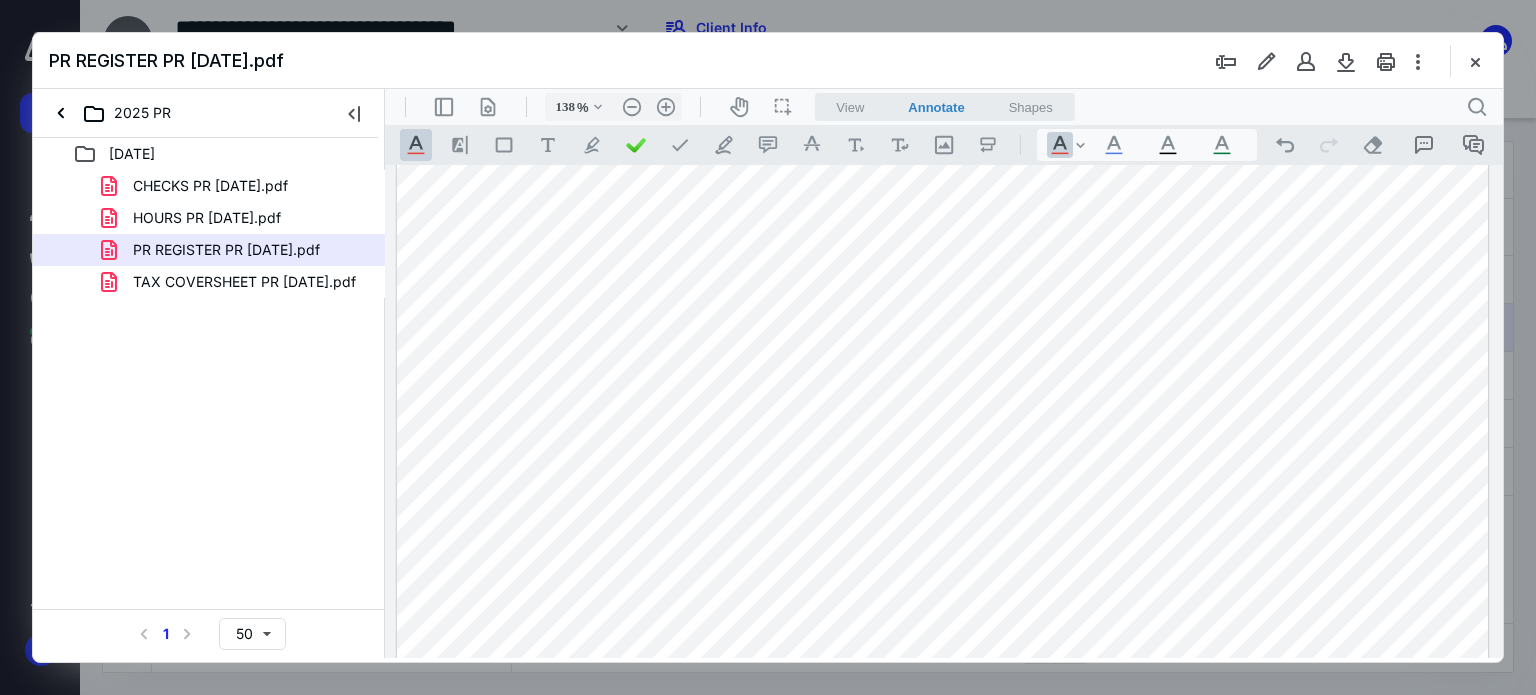 scroll, scrollTop: 200, scrollLeft: 0, axis: vertical 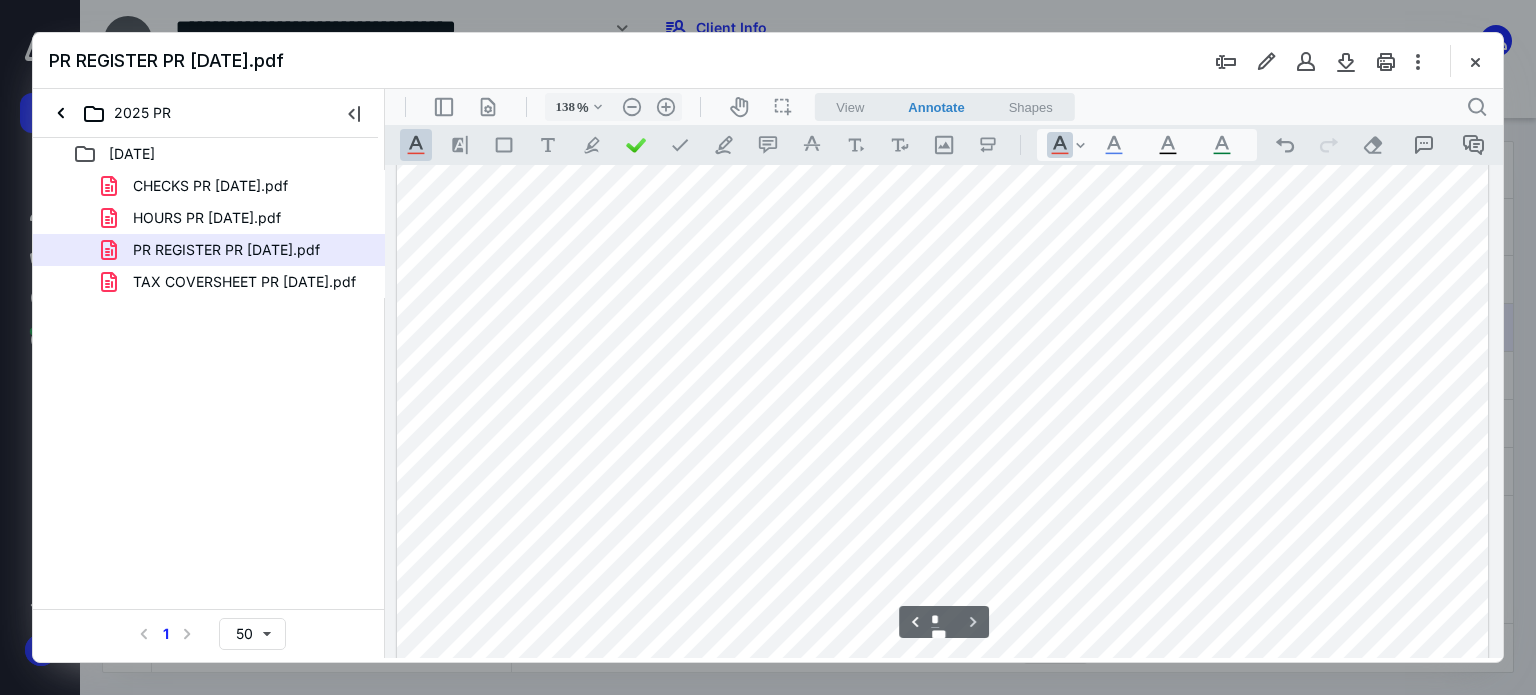 type on "*" 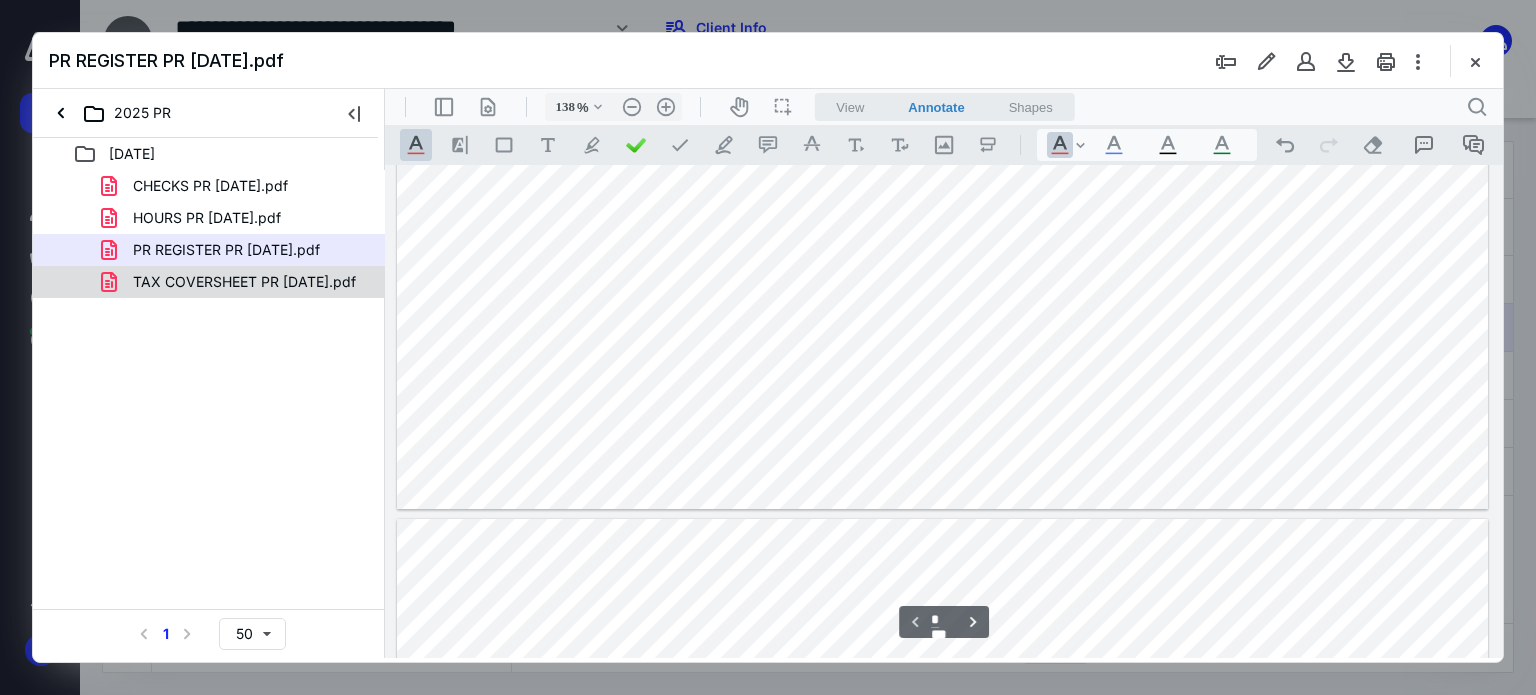 click on "TAX COVERSHEET PR 07-11-25.pdf" at bounding box center [209, 282] 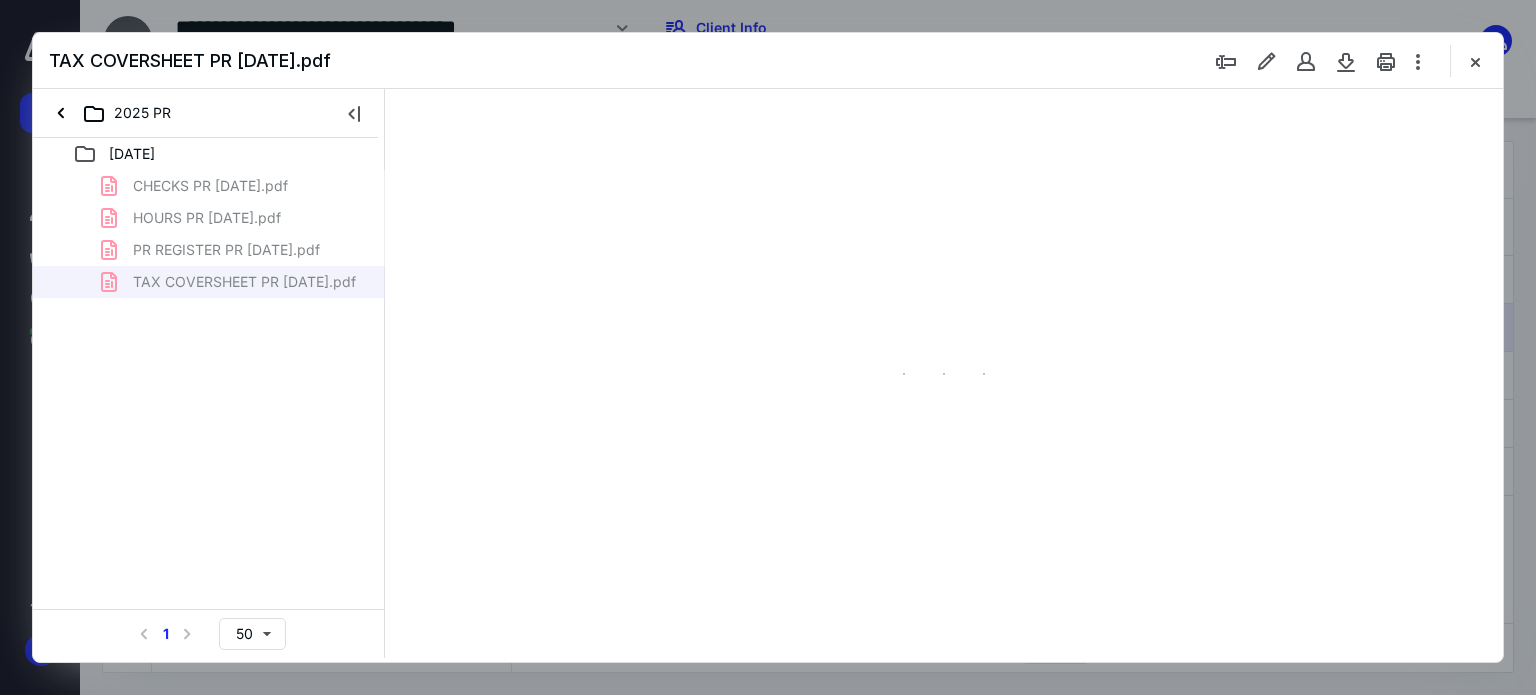 scroll, scrollTop: 0, scrollLeft: 0, axis: both 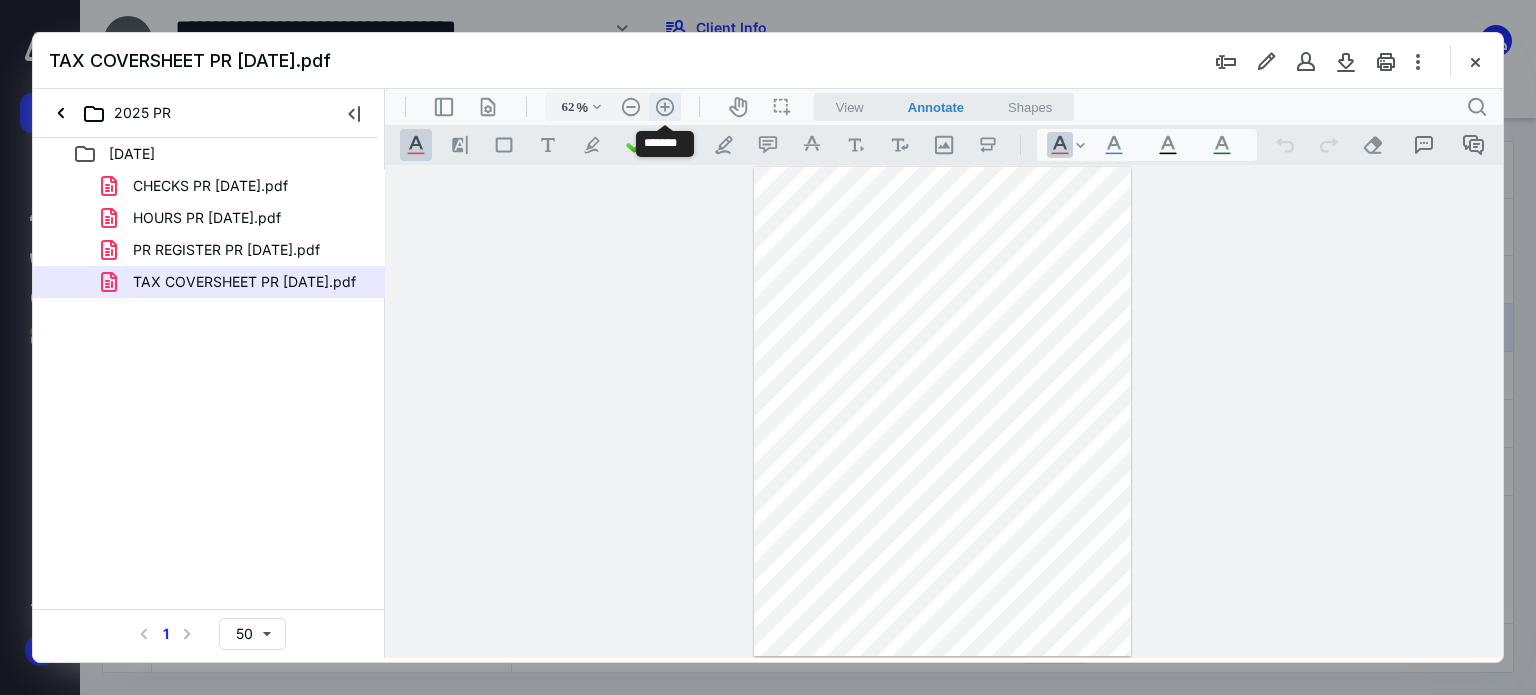 click on ".cls-1{fill:#abb0c4;} icon - header - zoom - in - line" at bounding box center (665, 107) 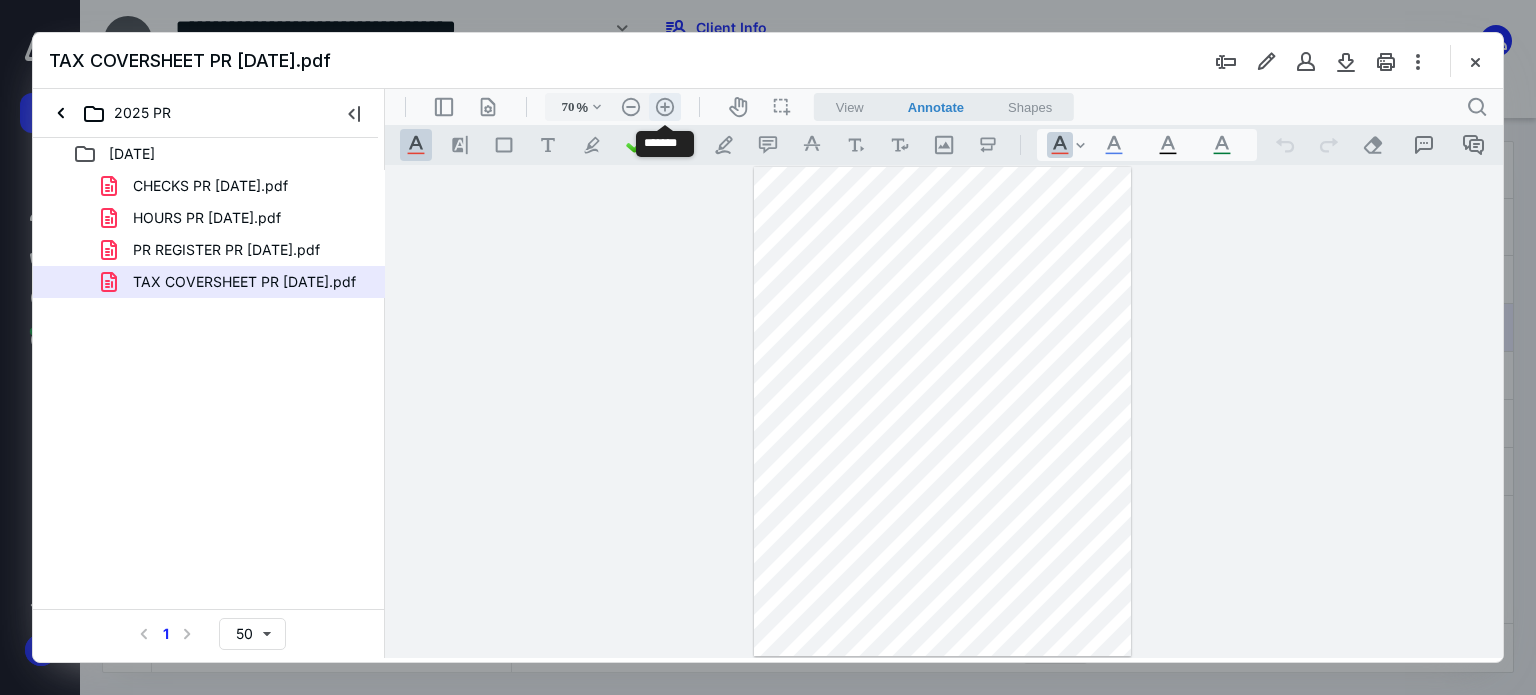 click on ".cls-1{fill:#abb0c4;} icon - header - zoom - in - line" at bounding box center (665, 107) 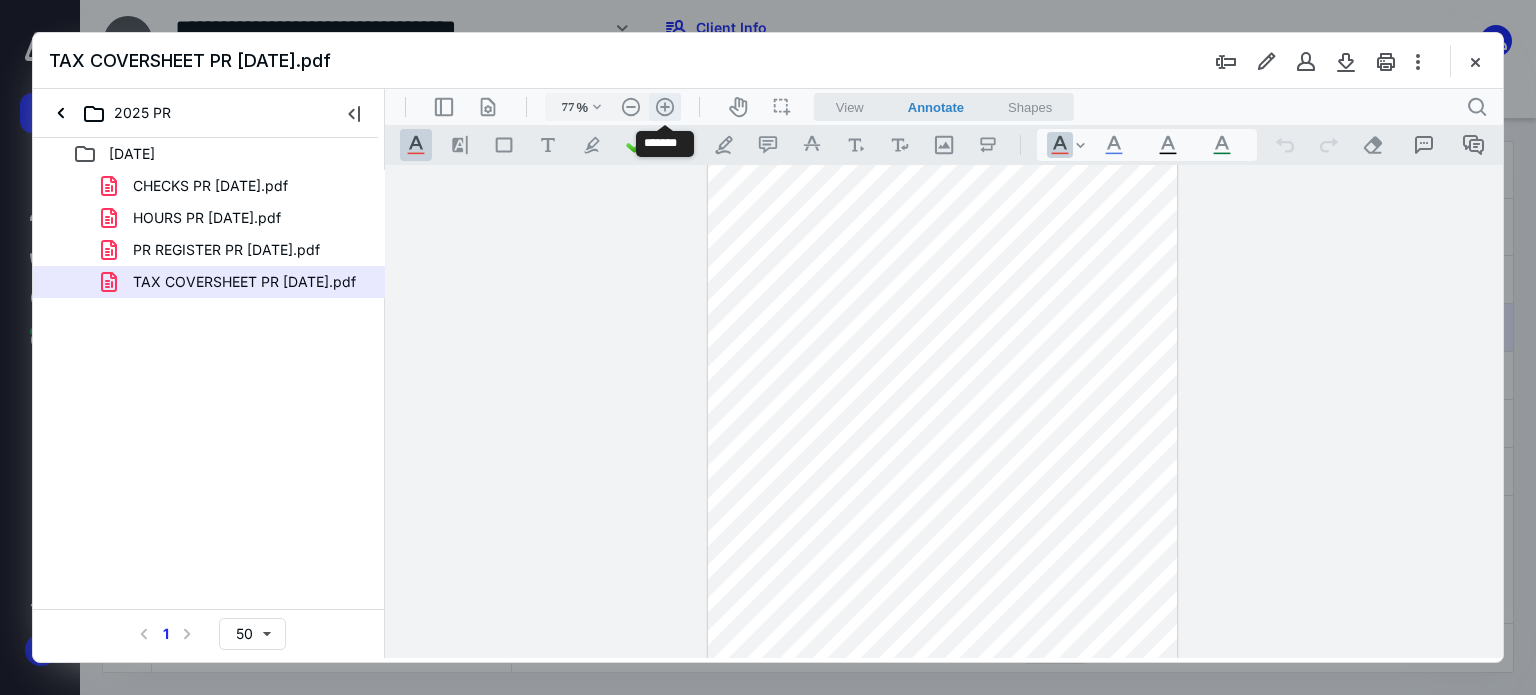 click on ".cls-1{fill:#abb0c4;} icon - header - zoom - in - line" at bounding box center [665, 107] 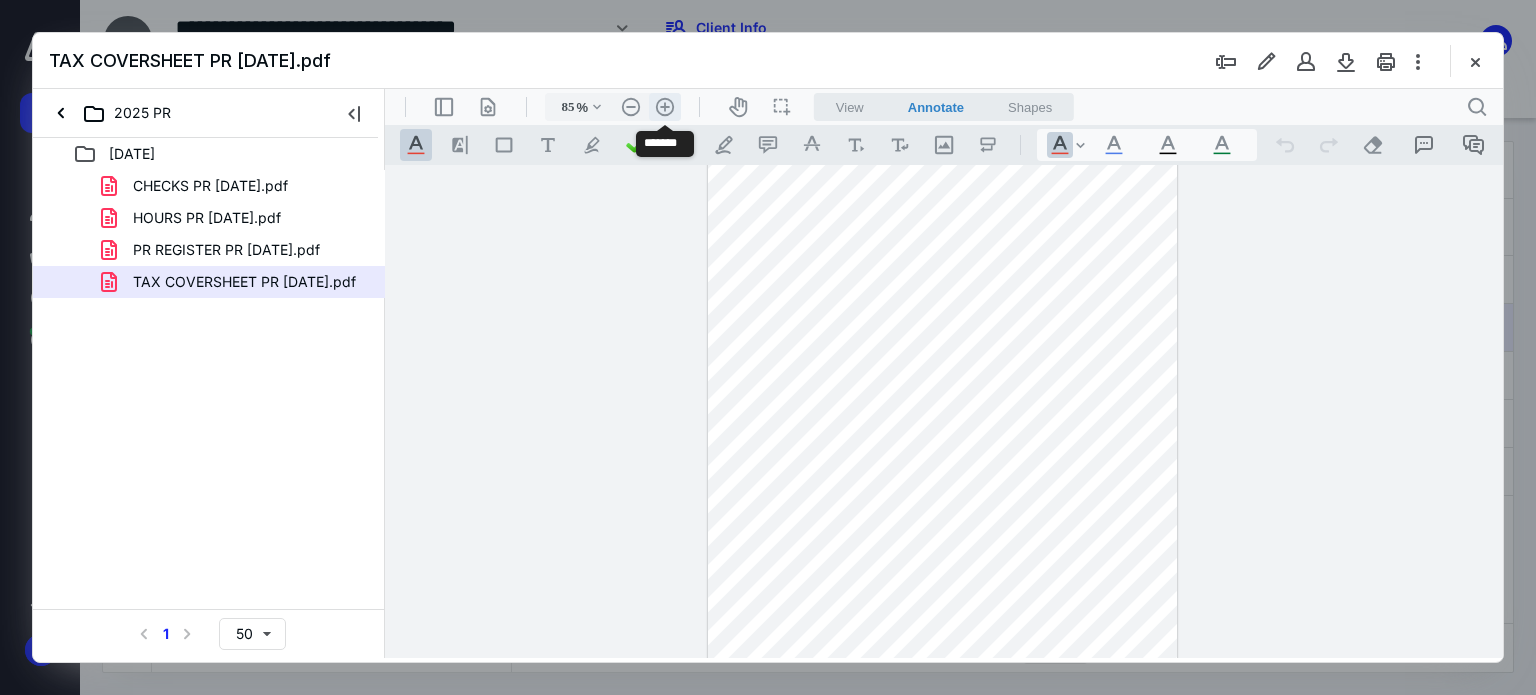 scroll, scrollTop: 76, scrollLeft: 0, axis: vertical 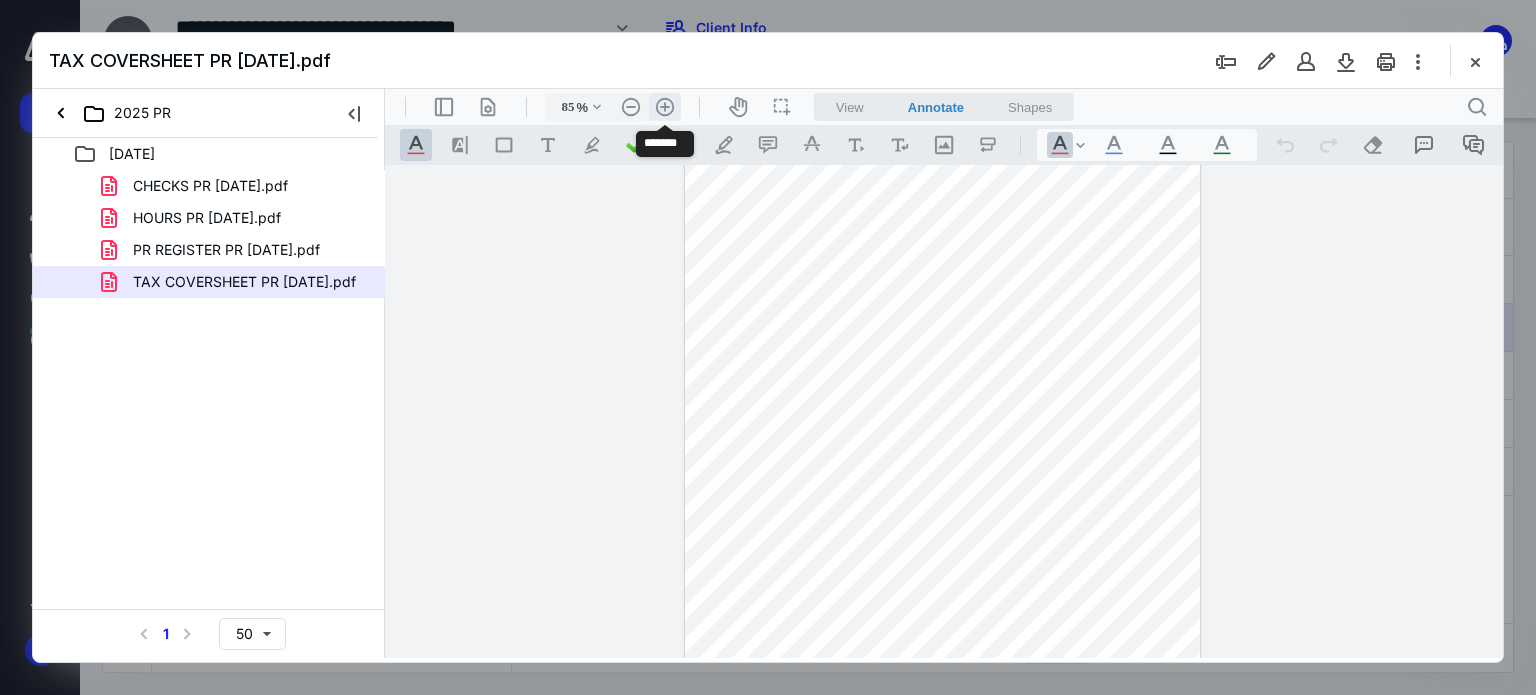 click on ".cls-1{fill:#abb0c4;} icon - header - zoom - in - line" at bounding box center (665, 107) 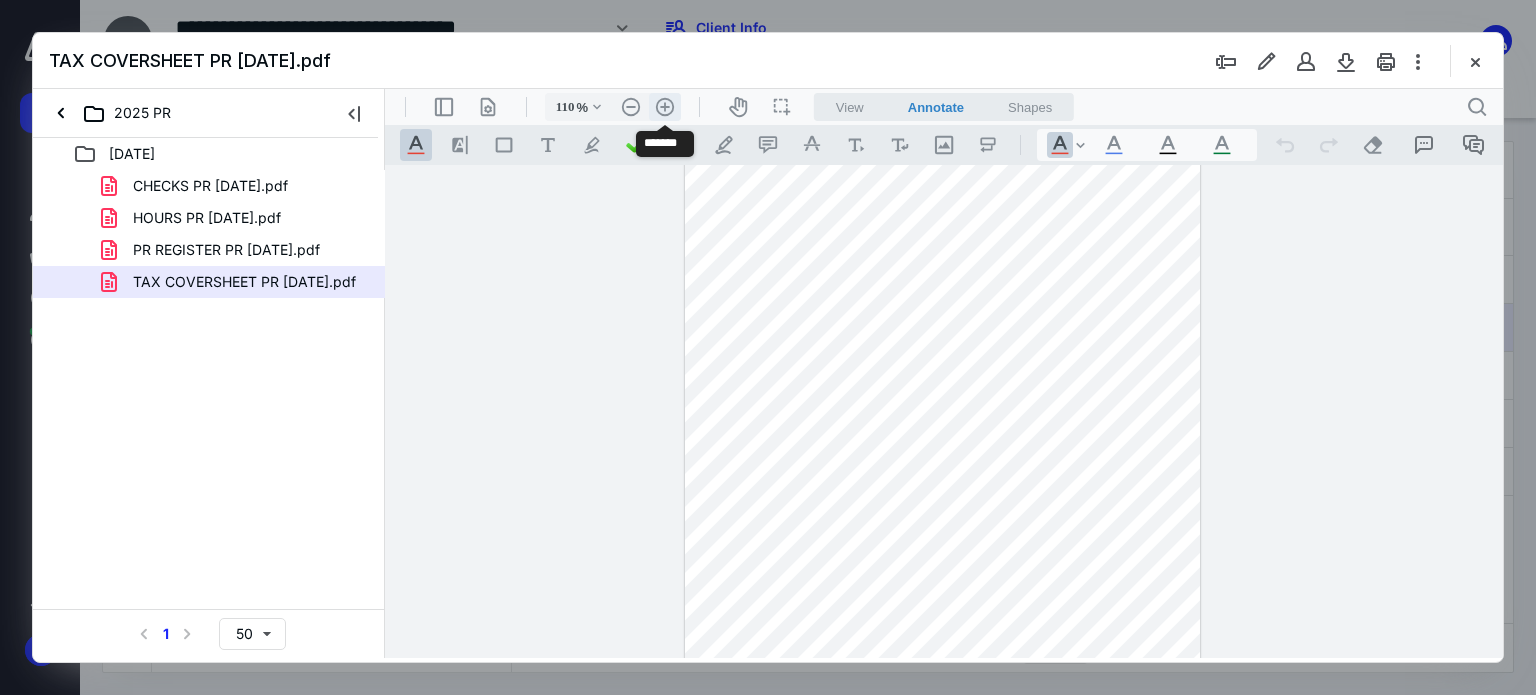 click on ".cls-1{fill:#abb0c4;} icon - header - zoom - in - line" at bounding box center (665, 107) 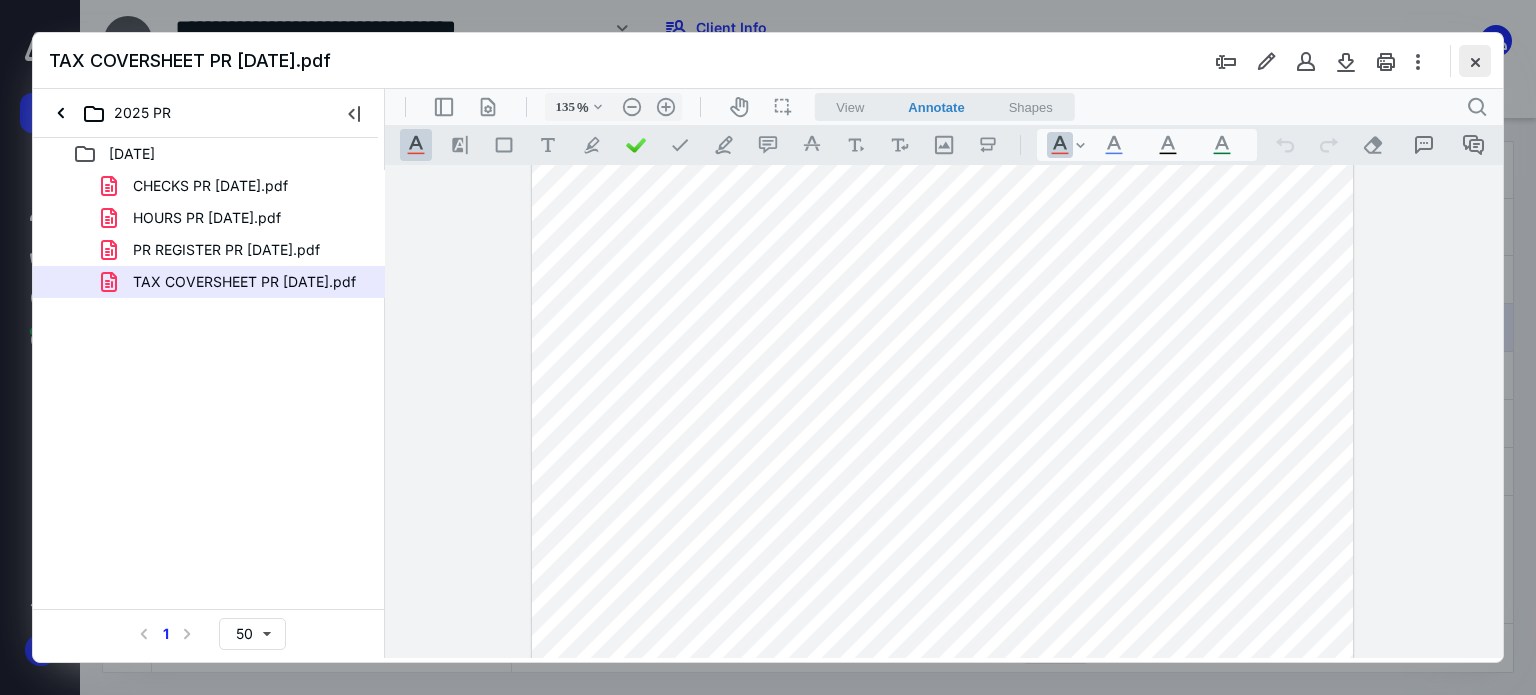click at bounding box center [1475, 61] 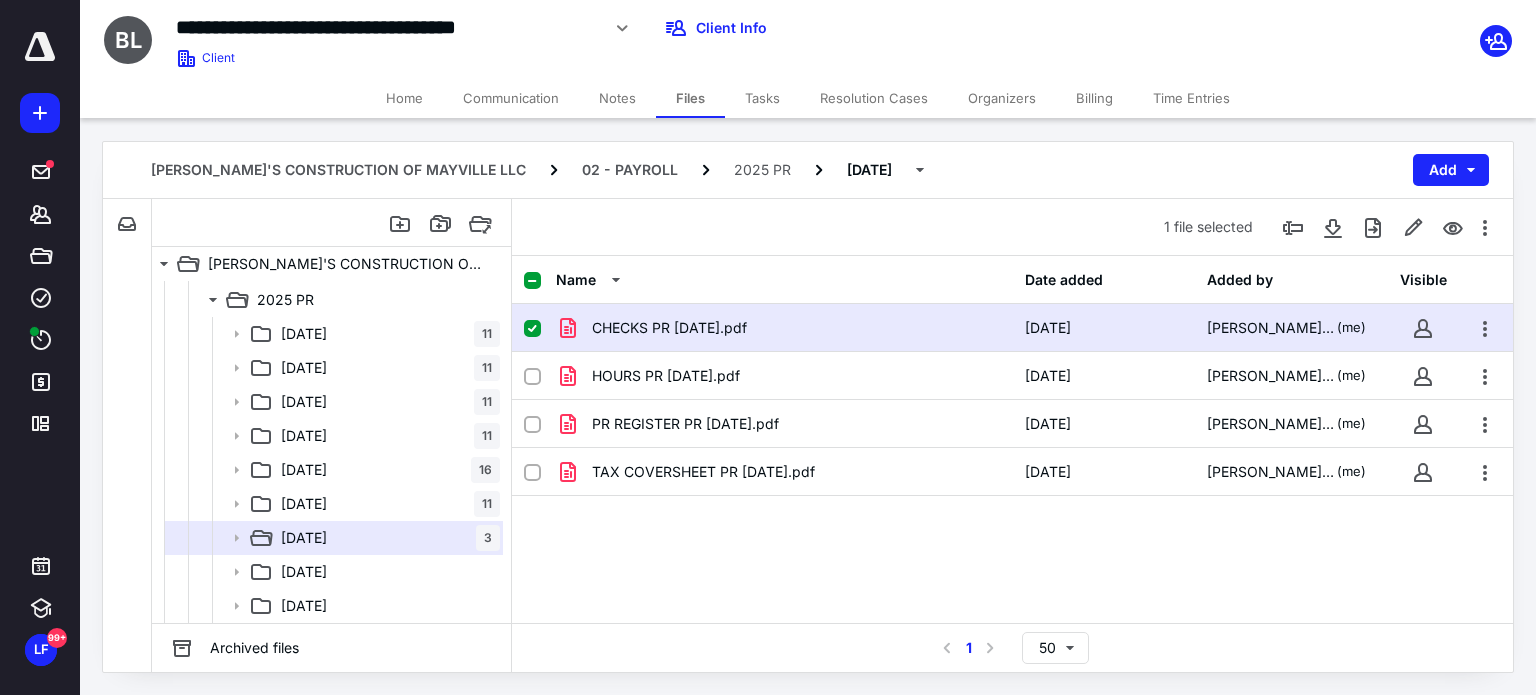 click on "Notes" at bounding box center (617, 98) 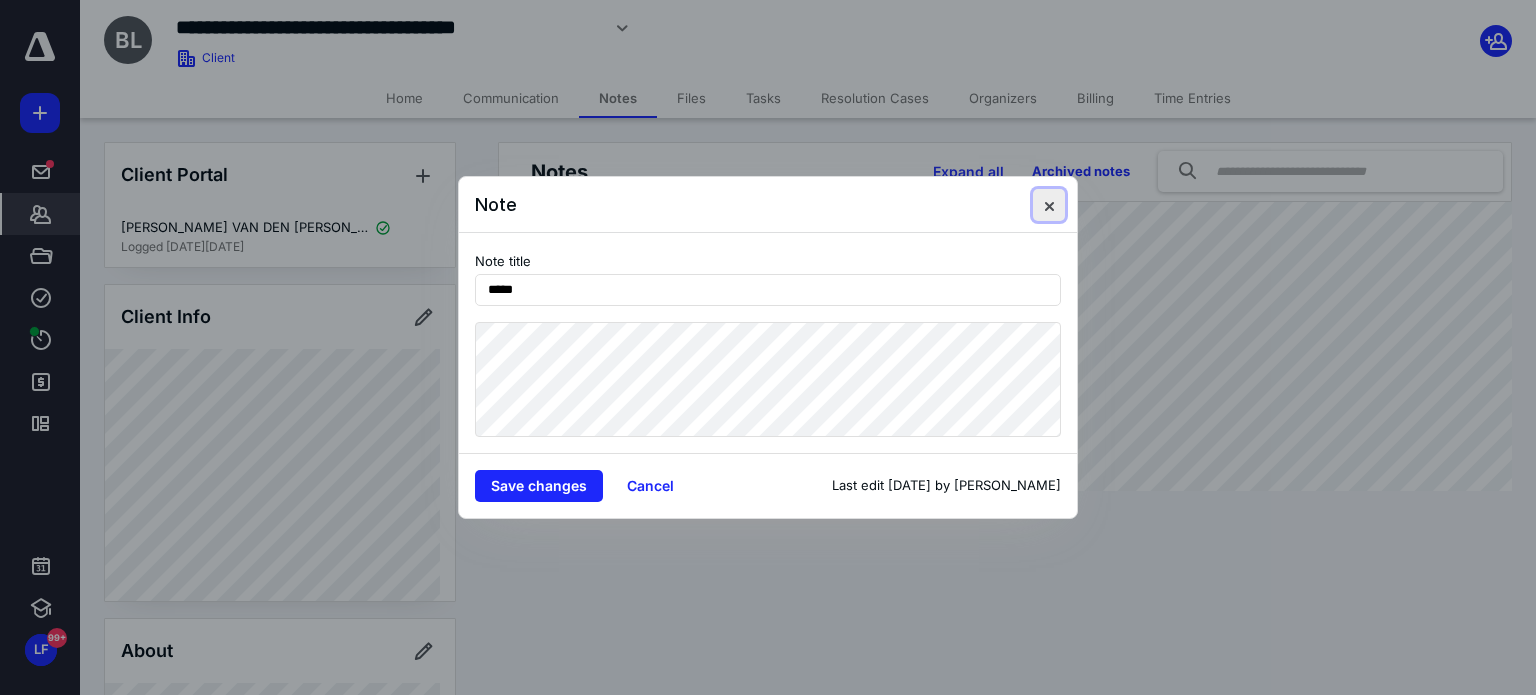 click at bounding box center [1049, 205] 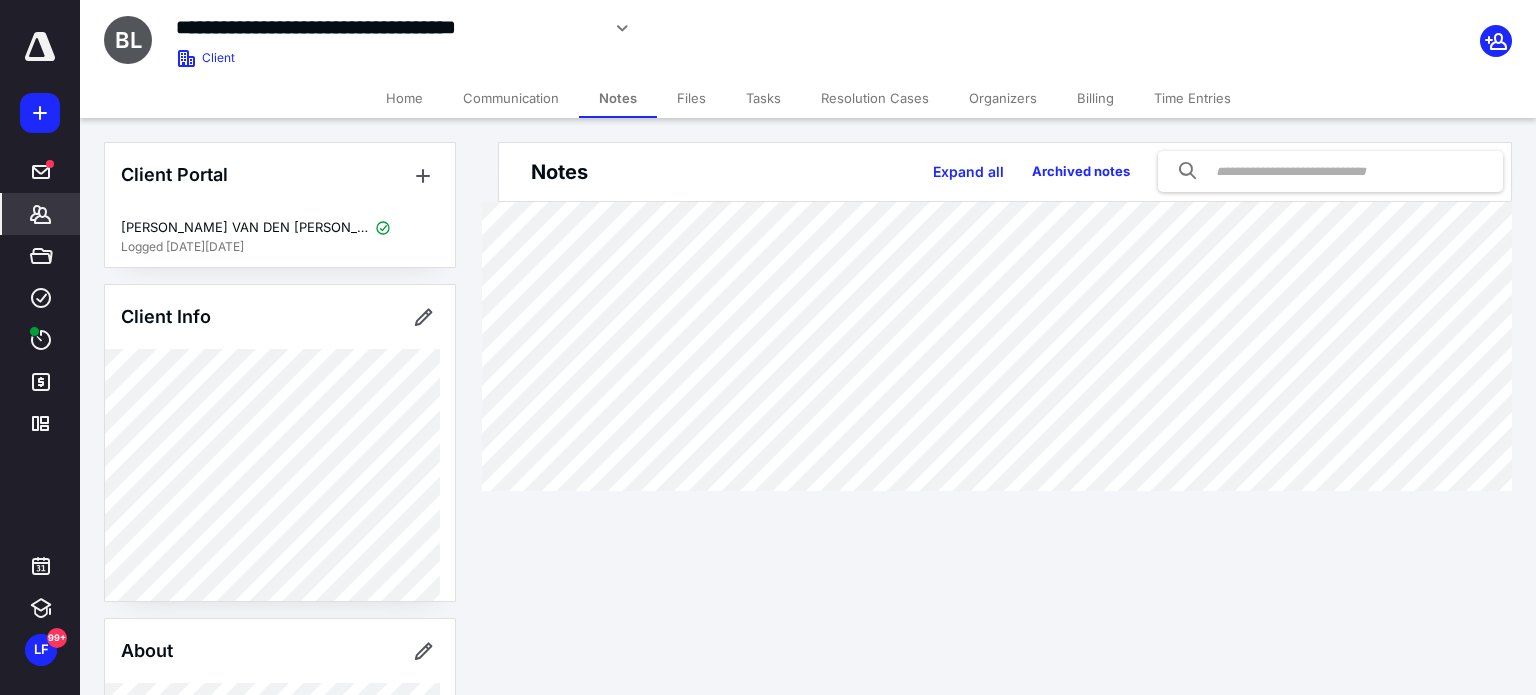 click on "Files" at bounding box center [691, 98] 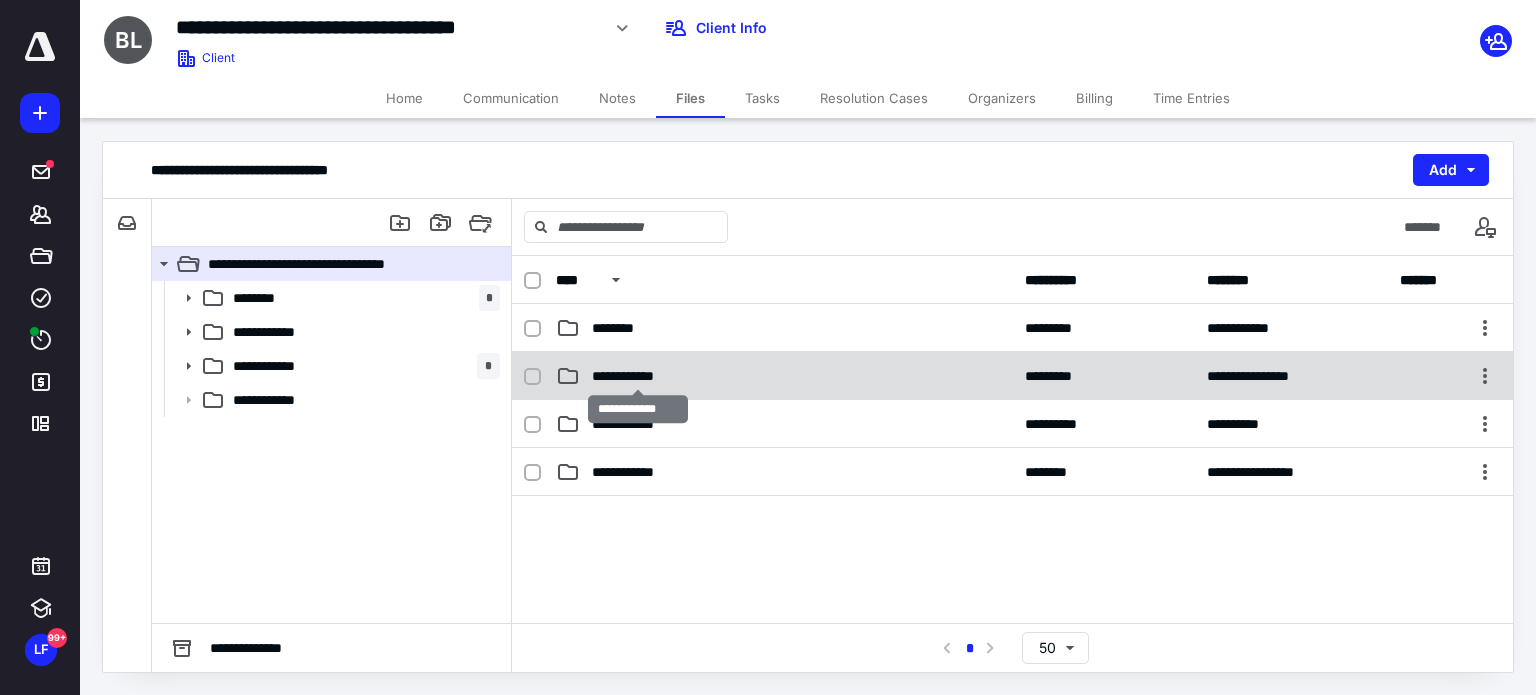 click on "**********" at bounding box center [638, 376] 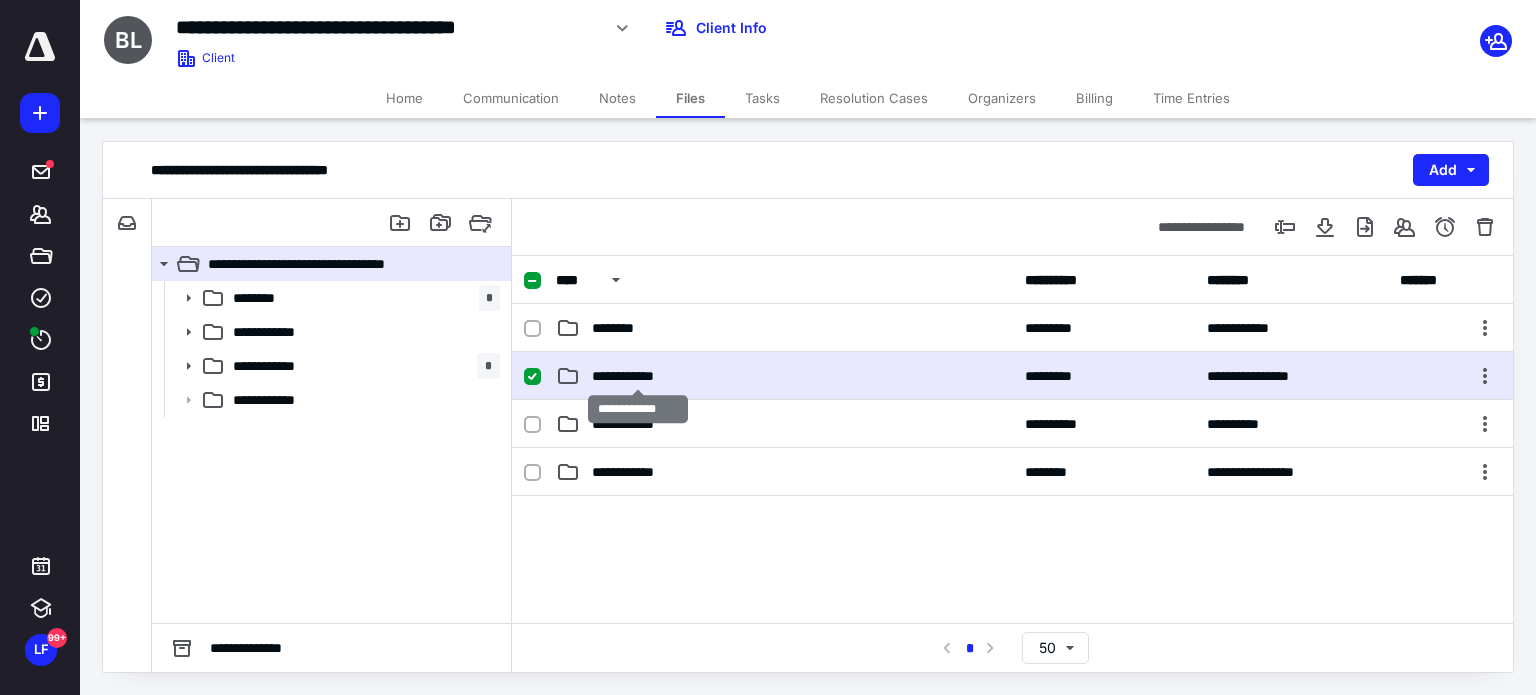 click on "**********" at bounding box center [638, 376] 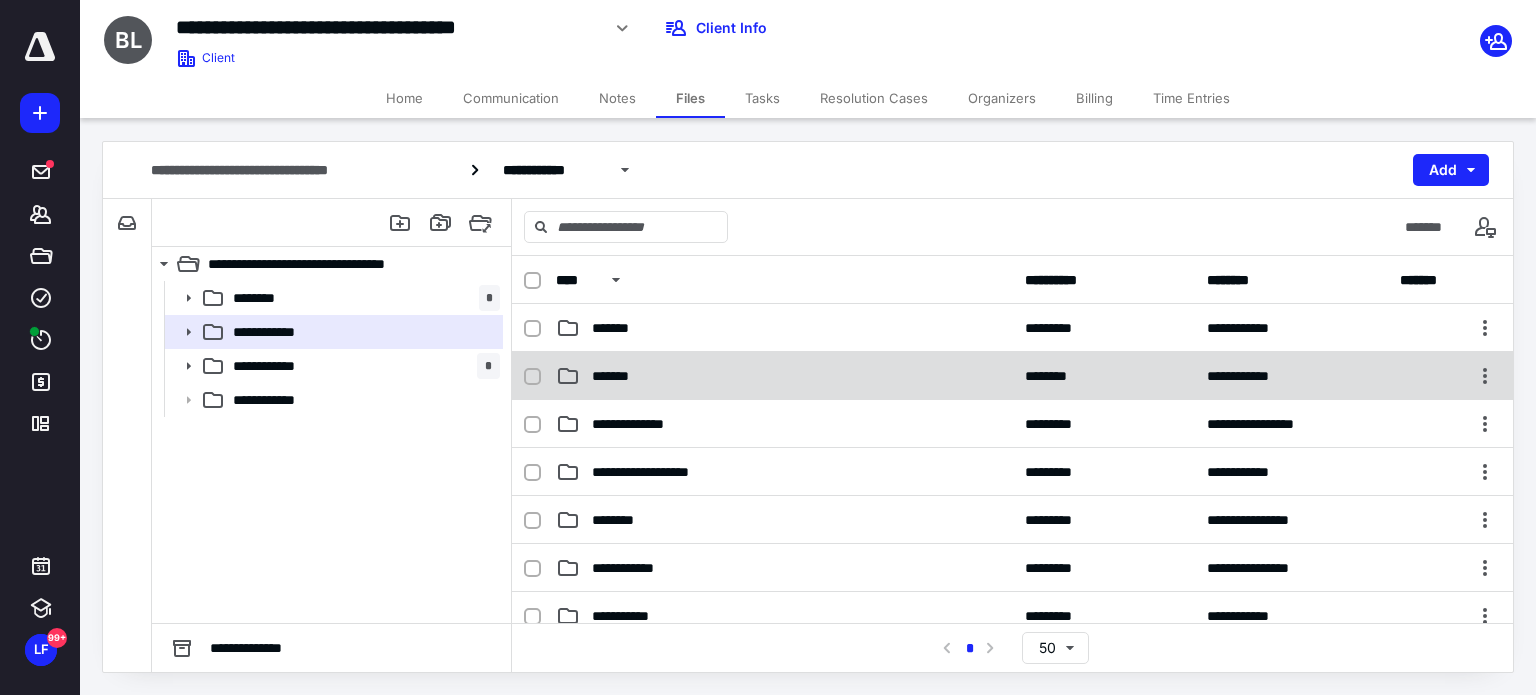 click on "**********" at bounding box center [1012, 376] 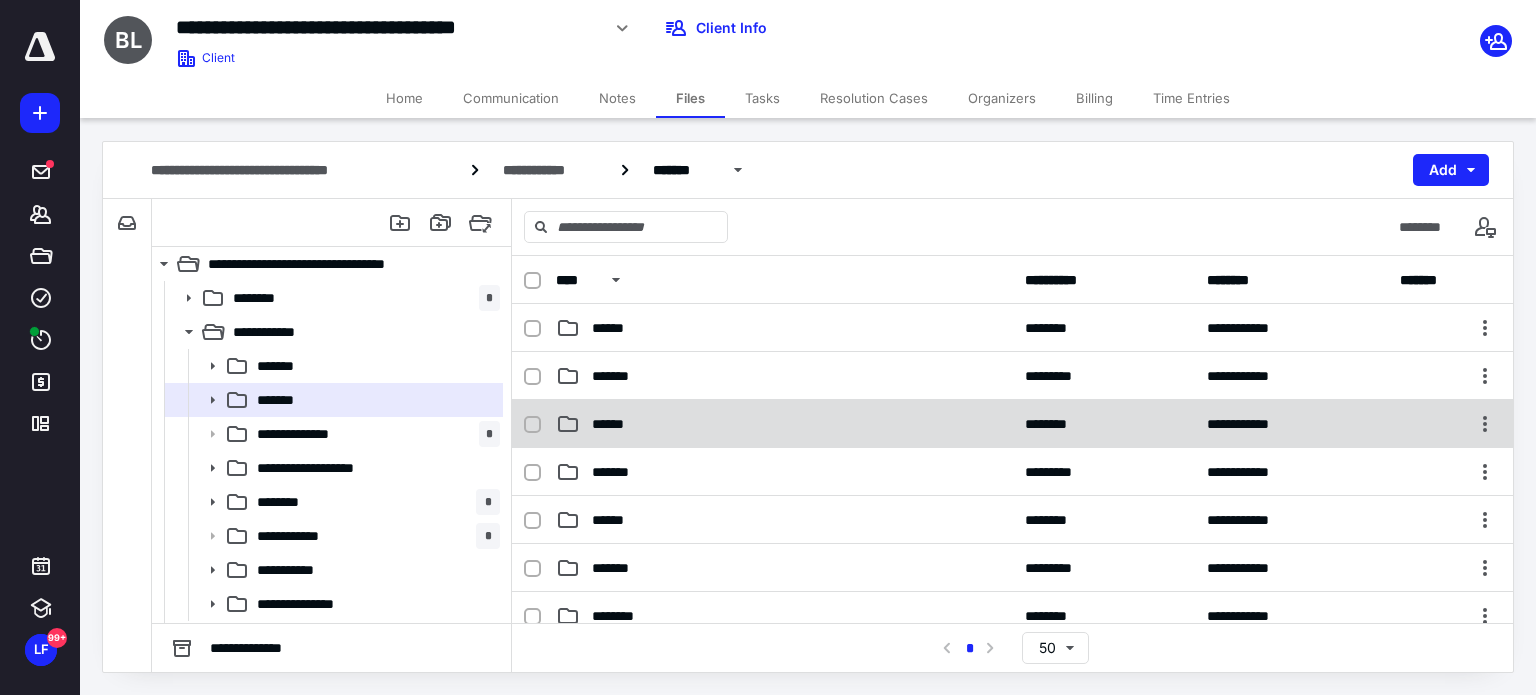 scroll, scrollTop: 200, scrollLeft: 0, axis: vertical 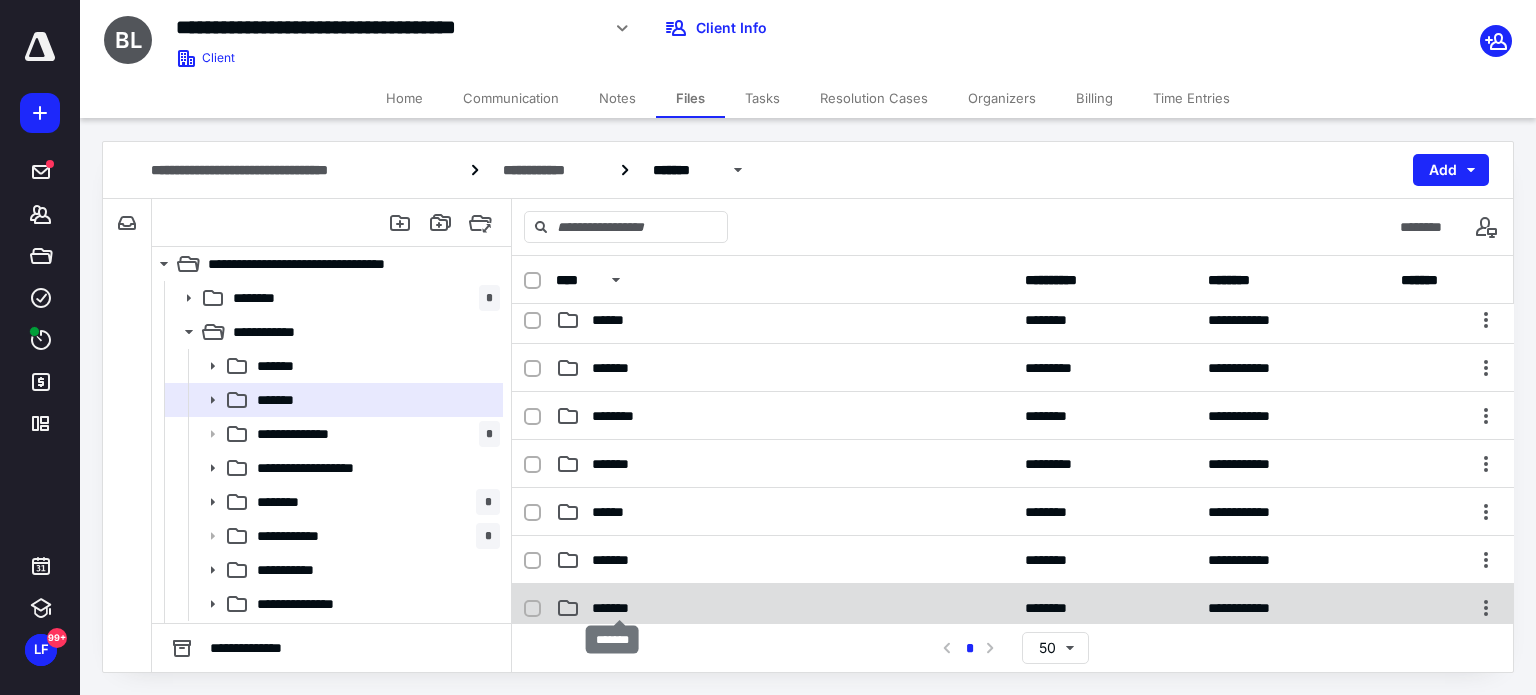 click on "*******" at bounding box center (620, 608) 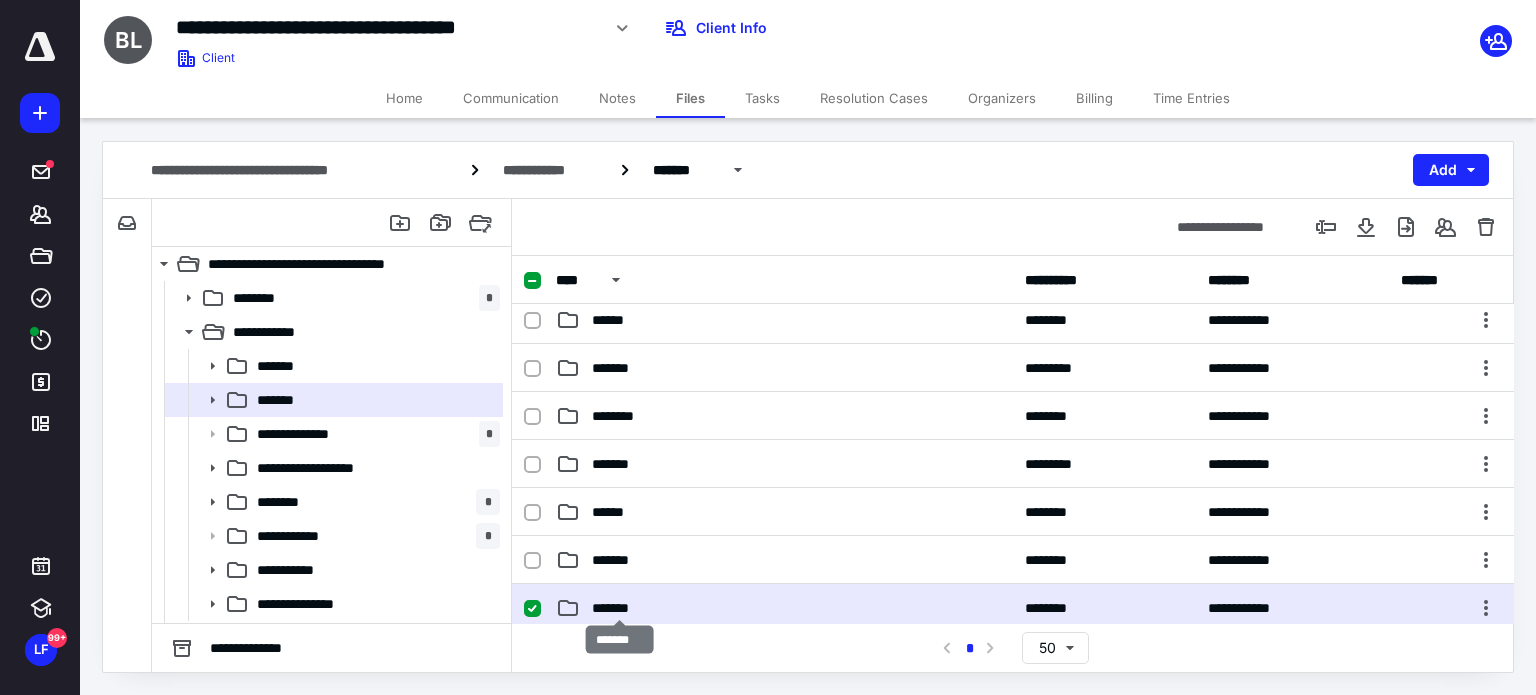 click on "*******" at bounding box center [620, 608] 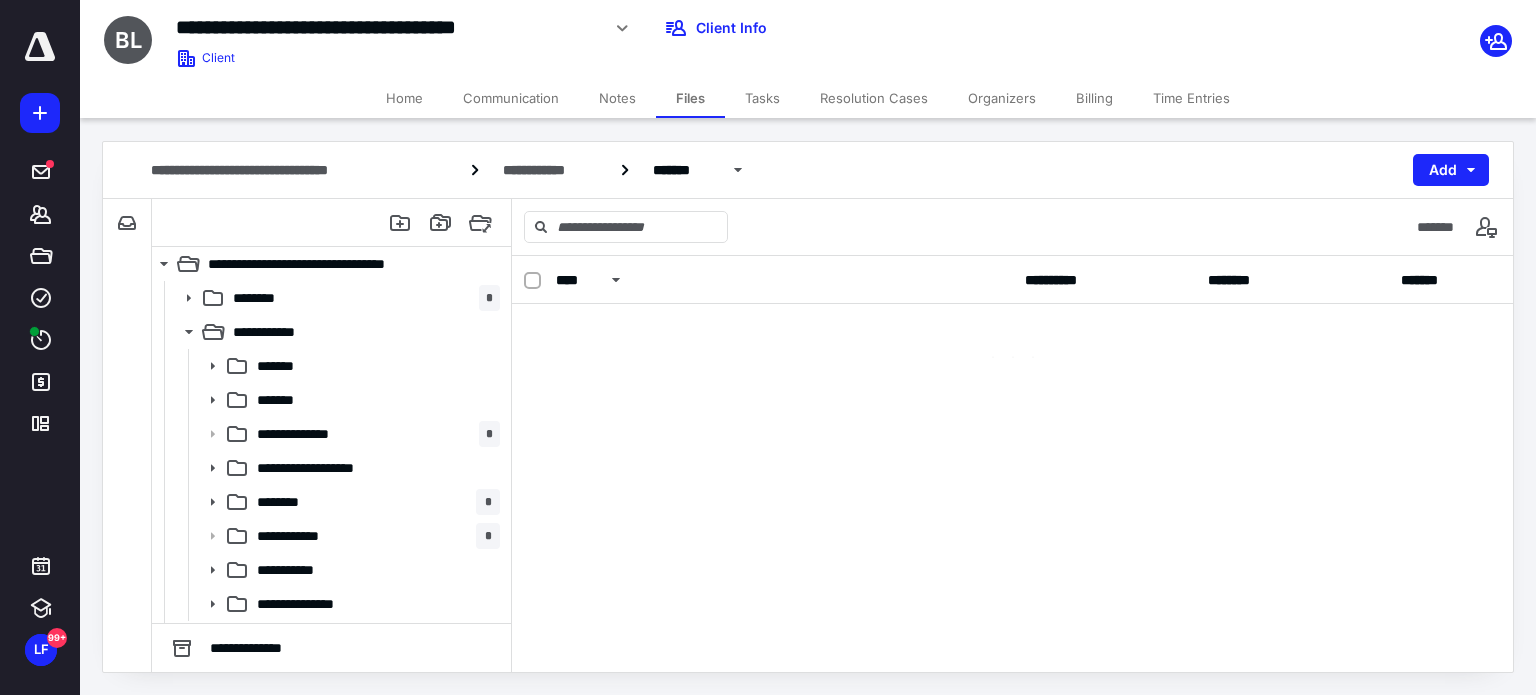 scroll, scrollTop: 0, scrollLeft: 0, axis: both 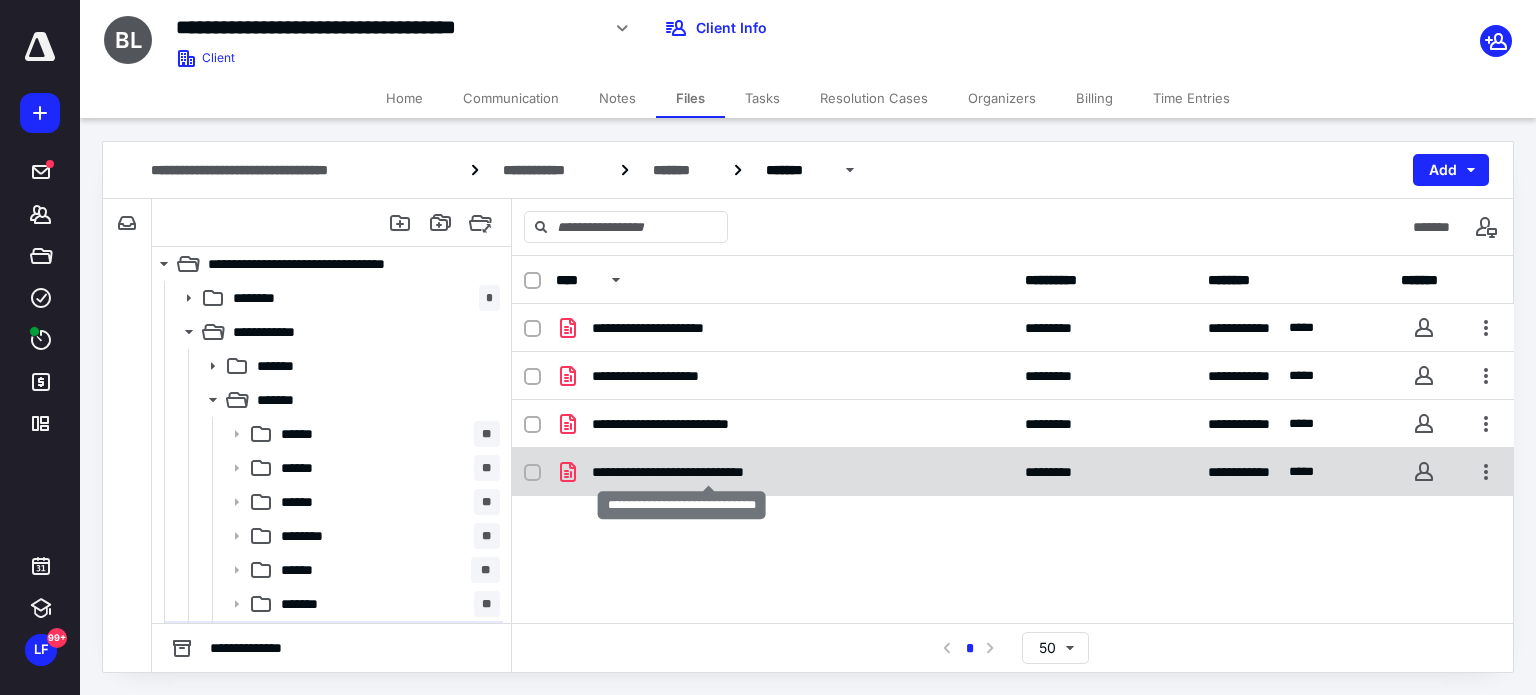 click on "**********" at bounding box center [708, 472] 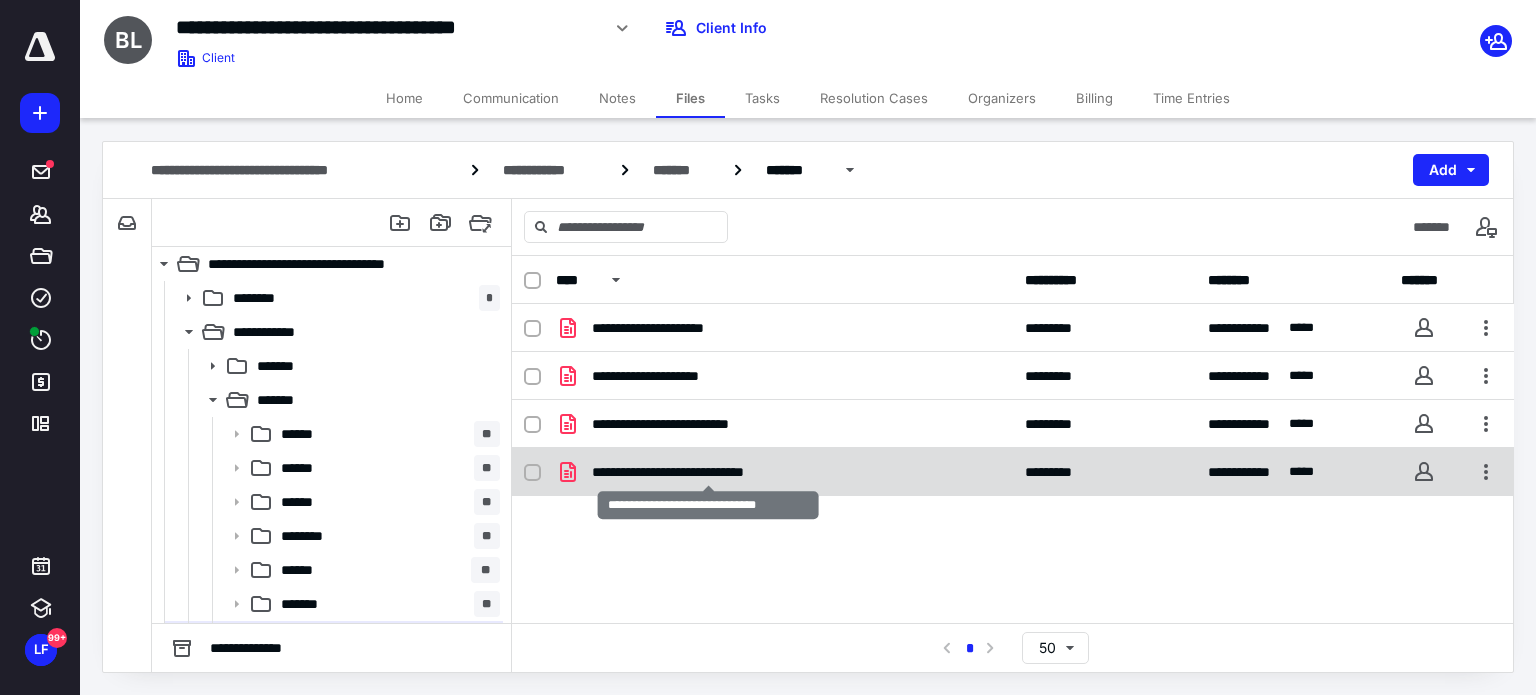click on "**********" at bounding box center (708, 472) 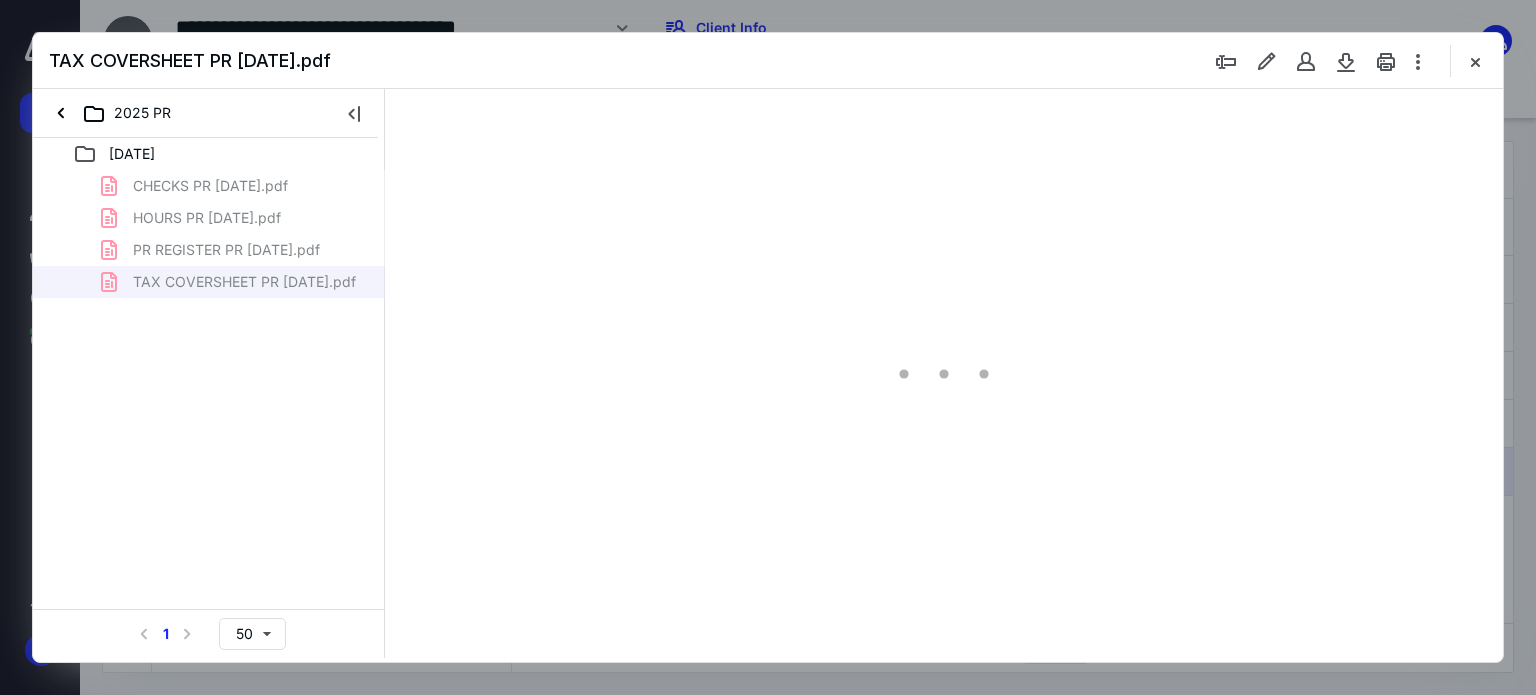 scroll, scrollTop: 0, scrollLeft: 0, axis: both 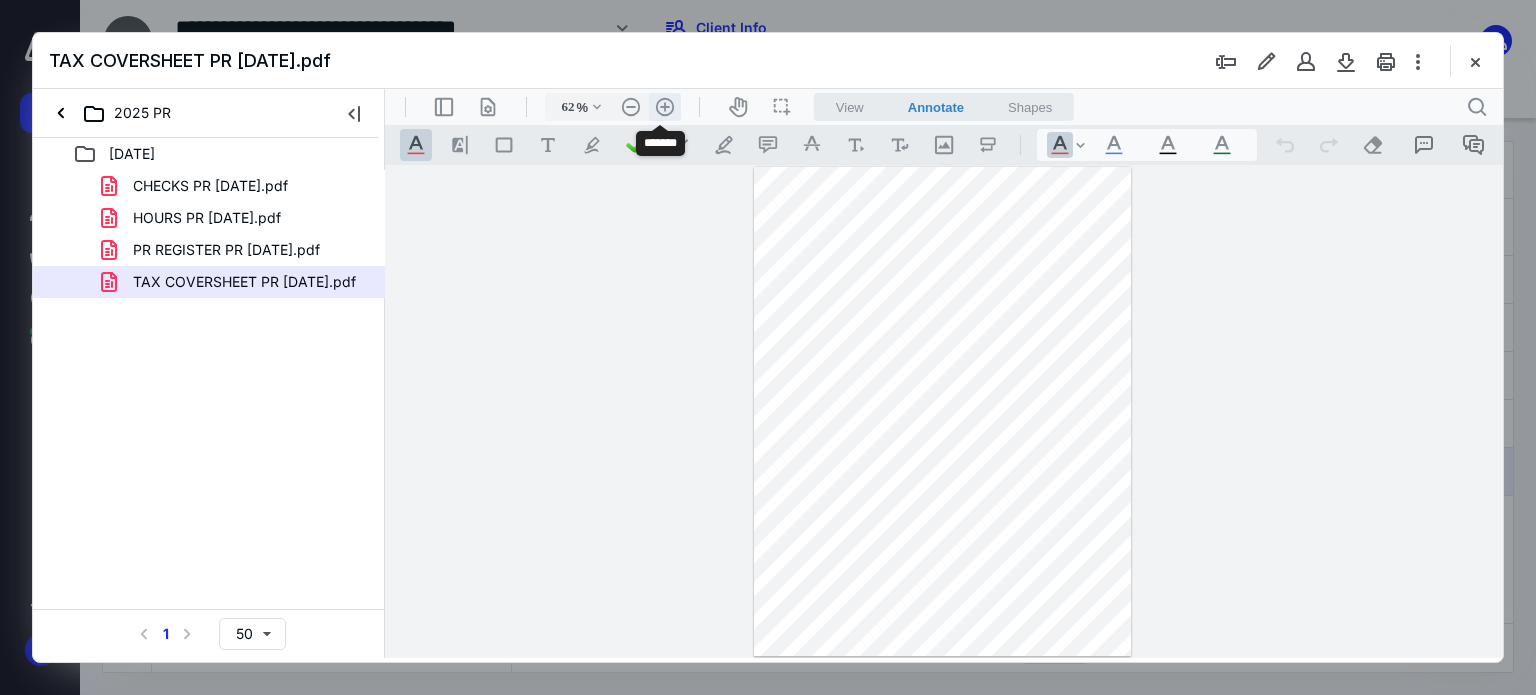 click on ".cls-1{fill:#abb0c4;} icon - header - zoom - in - line" at bounding box center (665, 107) 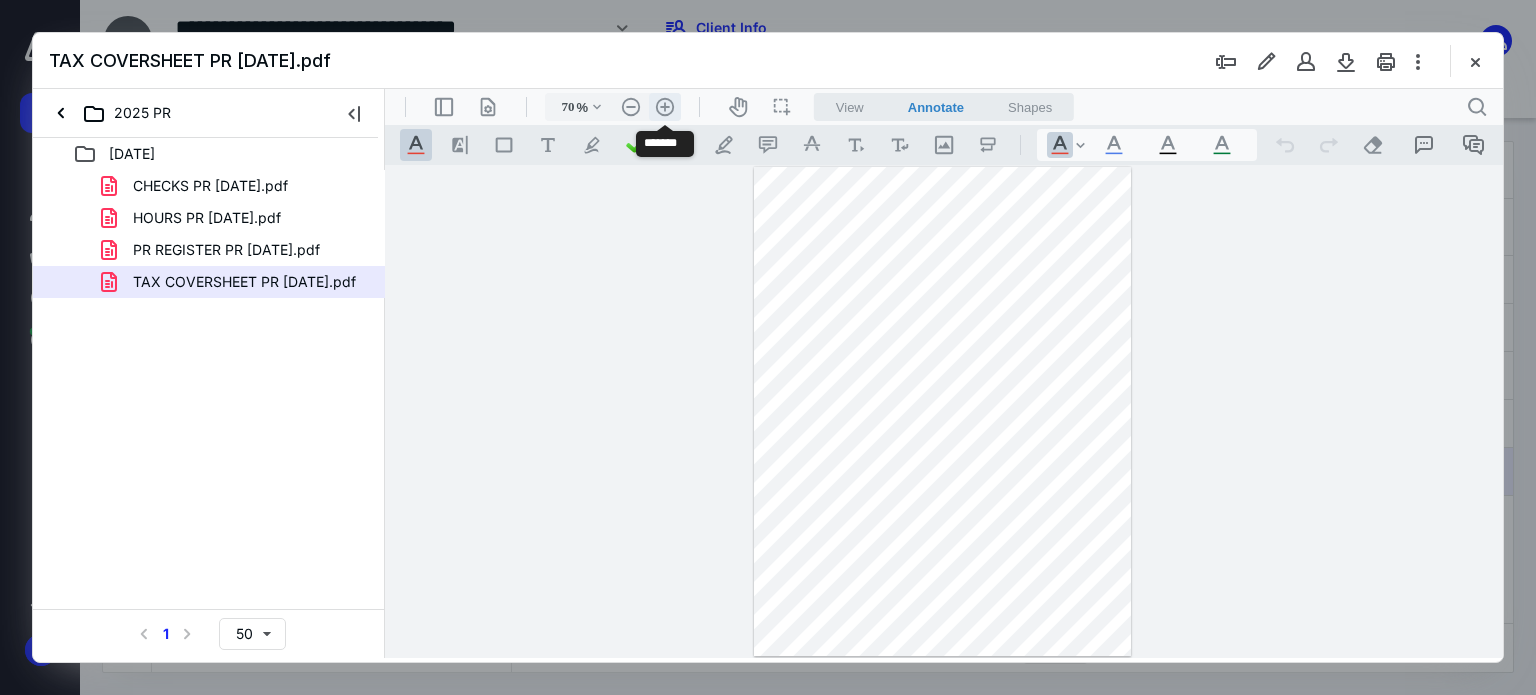 click on ".cls-1{fill:#abb0c4;} icon - header - zoom - in - line" at bounding box center (665, 107) 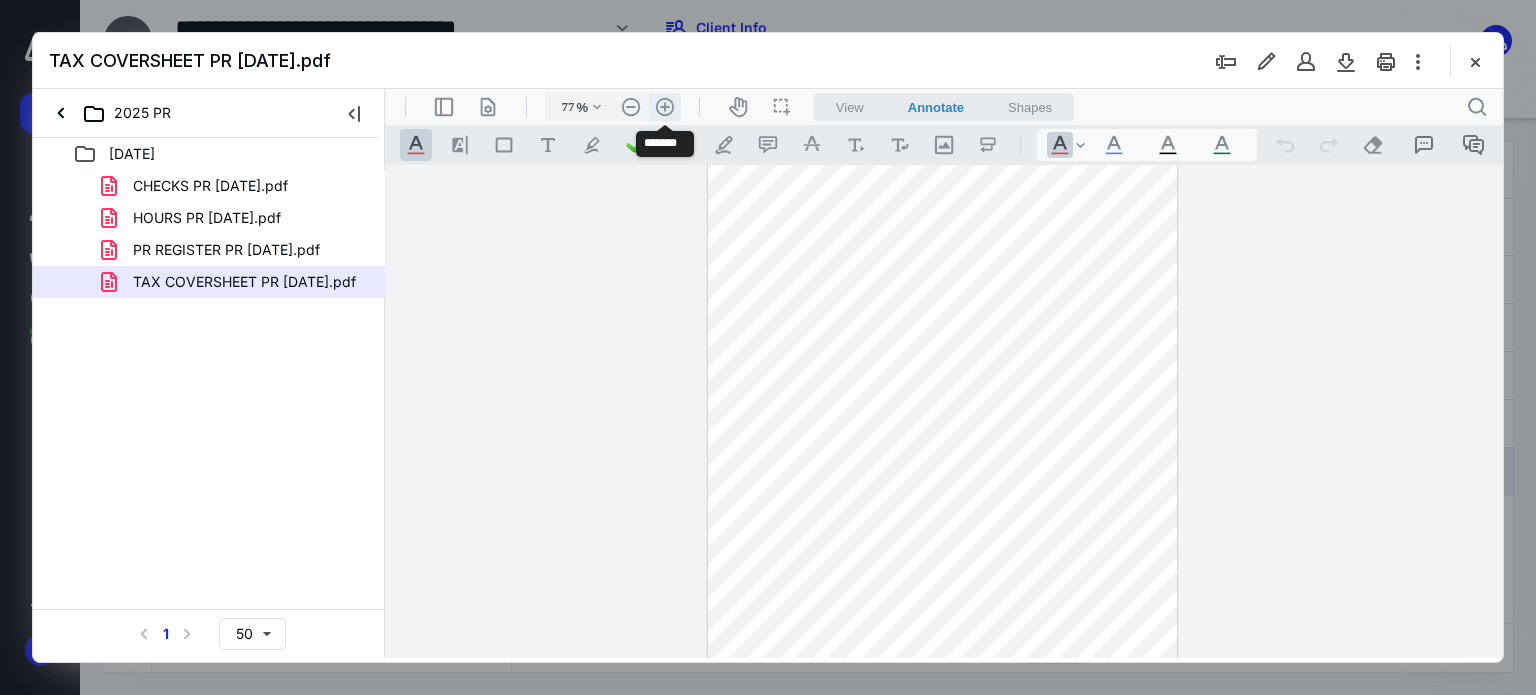 click on ".cls-1{fill:#abb0c4;} icon - header - zoom - in - line" at bounding box center (665, 107) 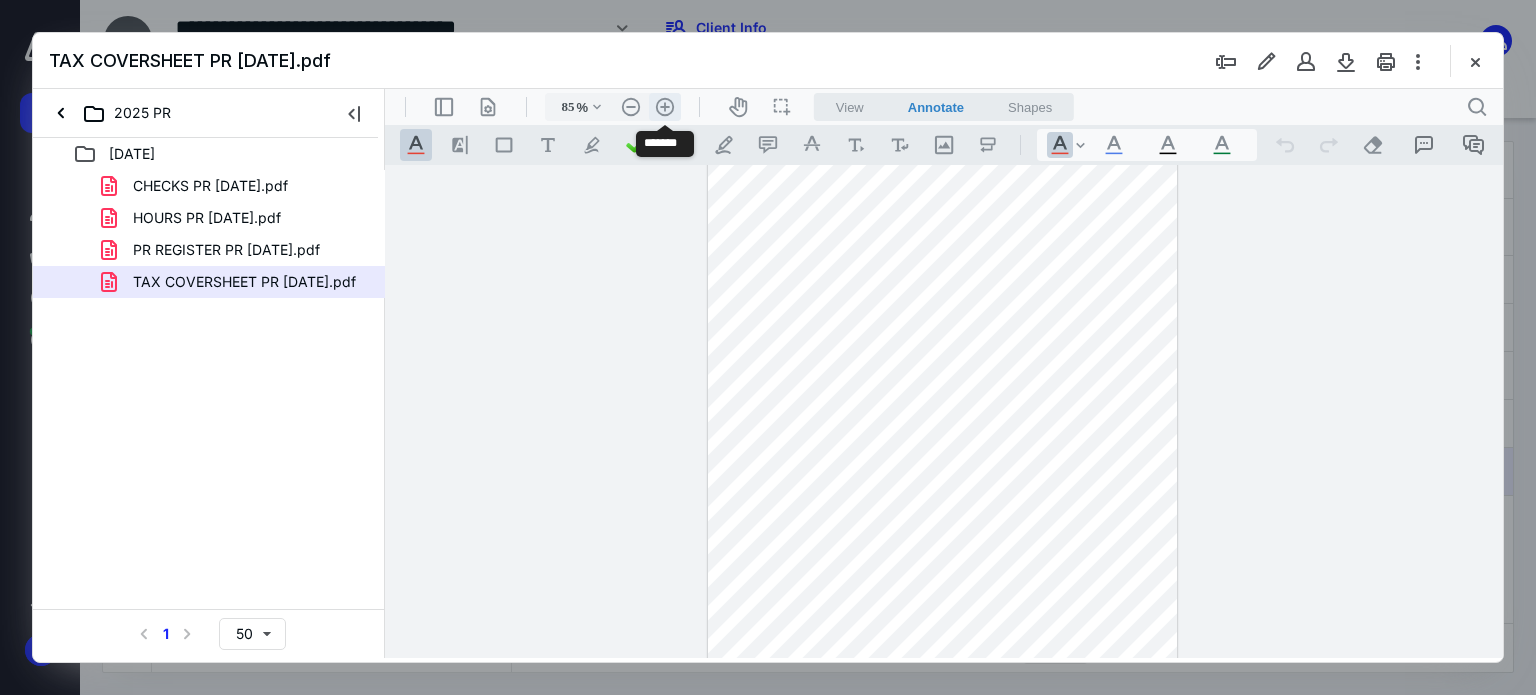 click on ".cls-1{fill:#abb0c4;} icon - header - zoom - in - line" at bounding box center (665, 107) 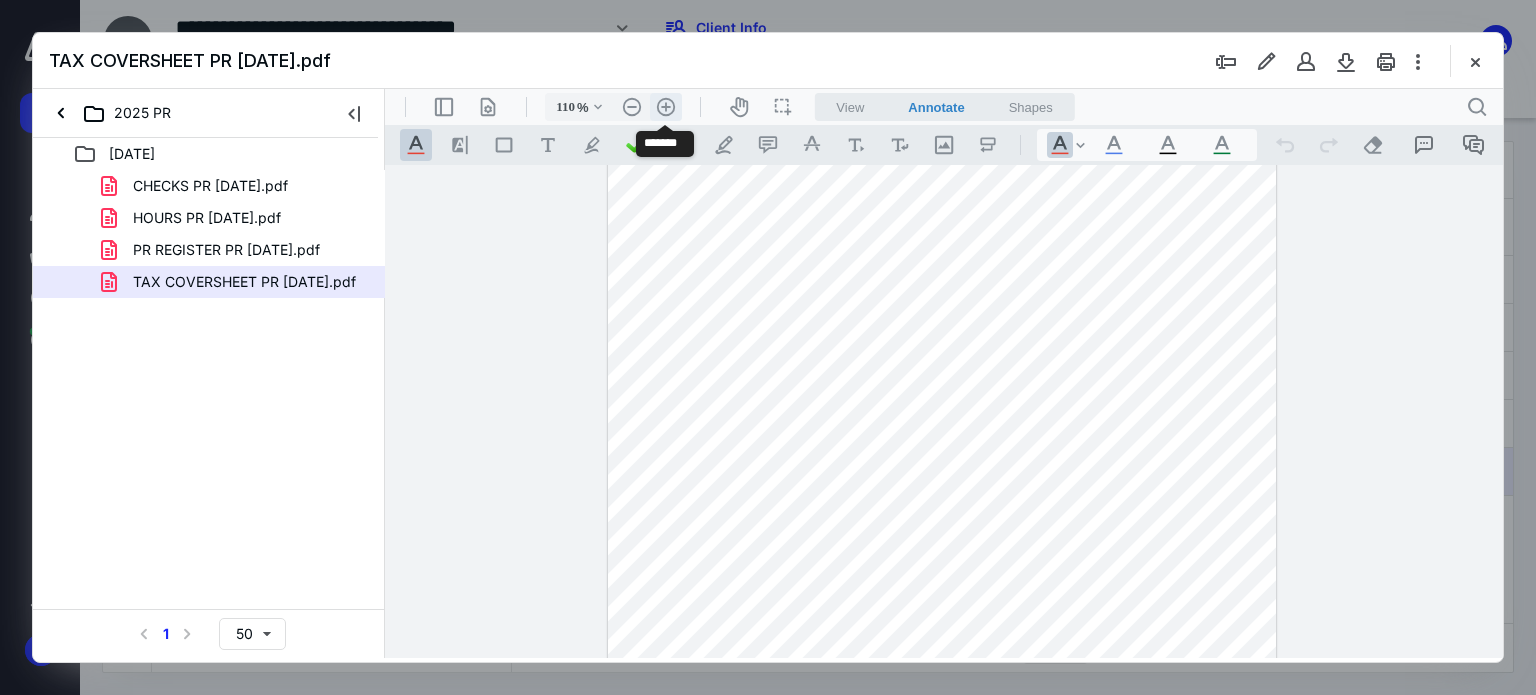 scroll, scrollTop: 161, scrollLeft: 0, axis: vertical 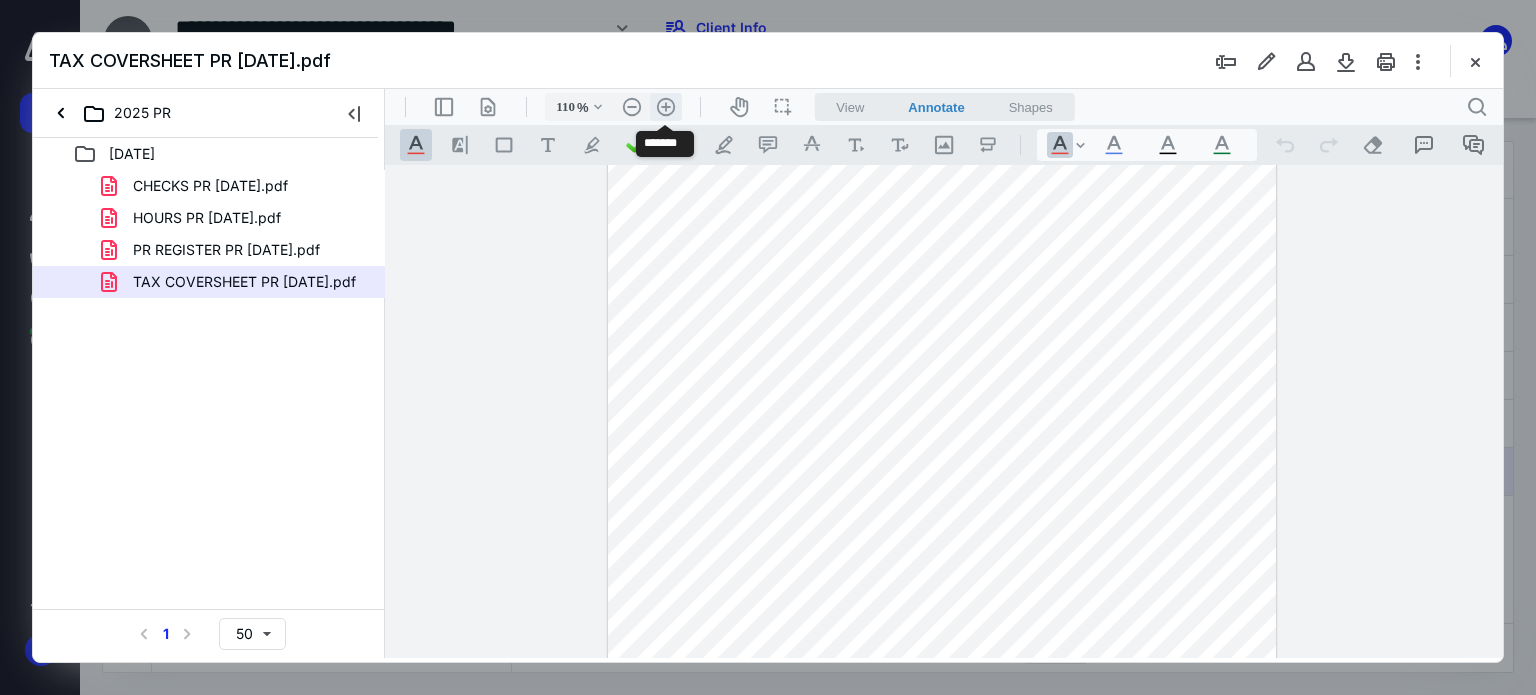 type 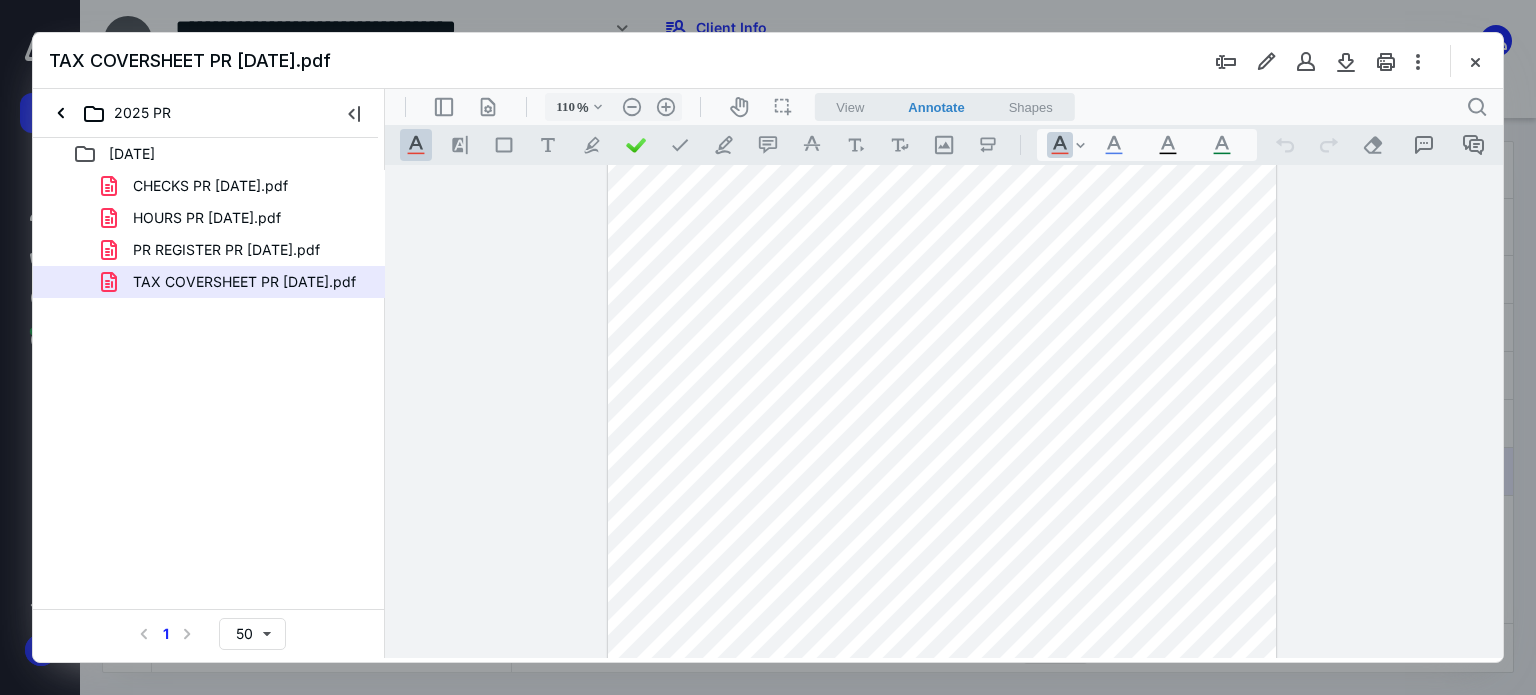 click at bounding box center (1475, 61) 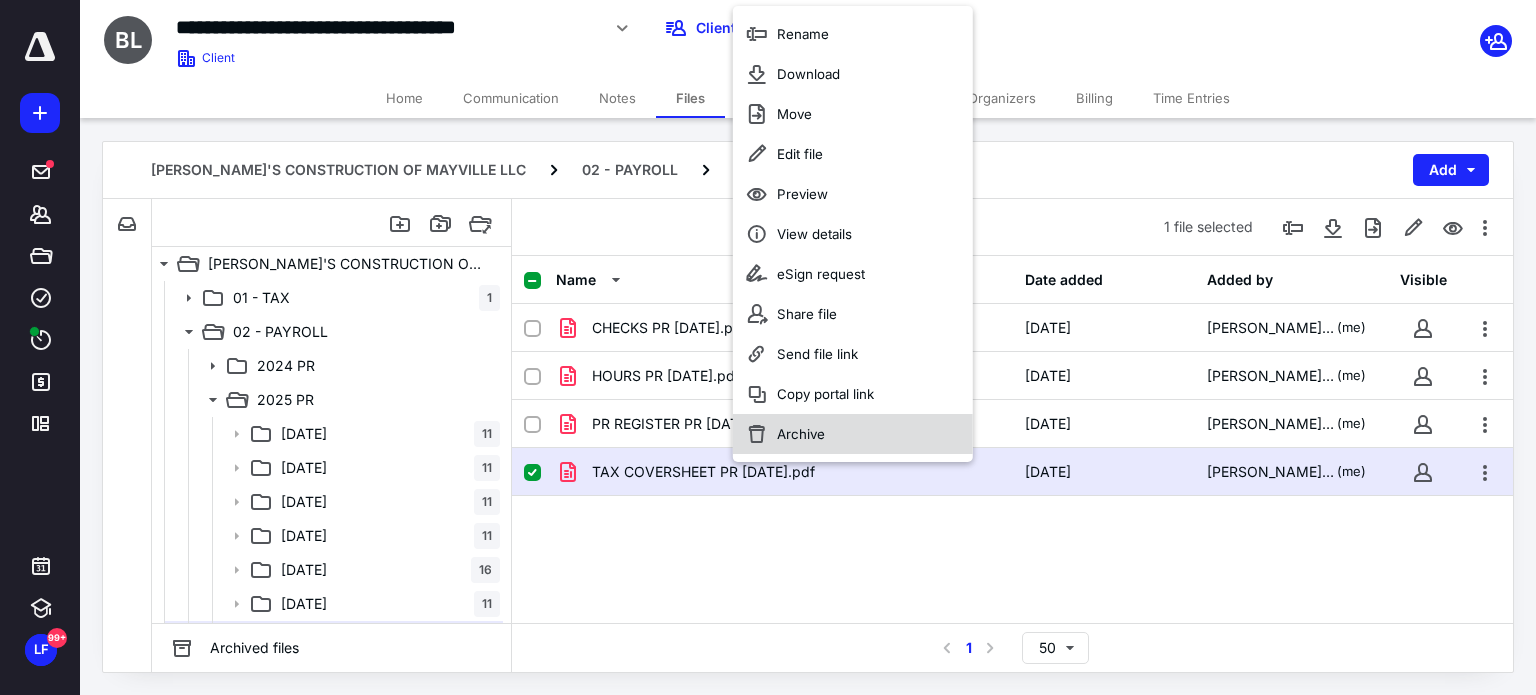 click on "Archive" at bounding box center (853, 434) 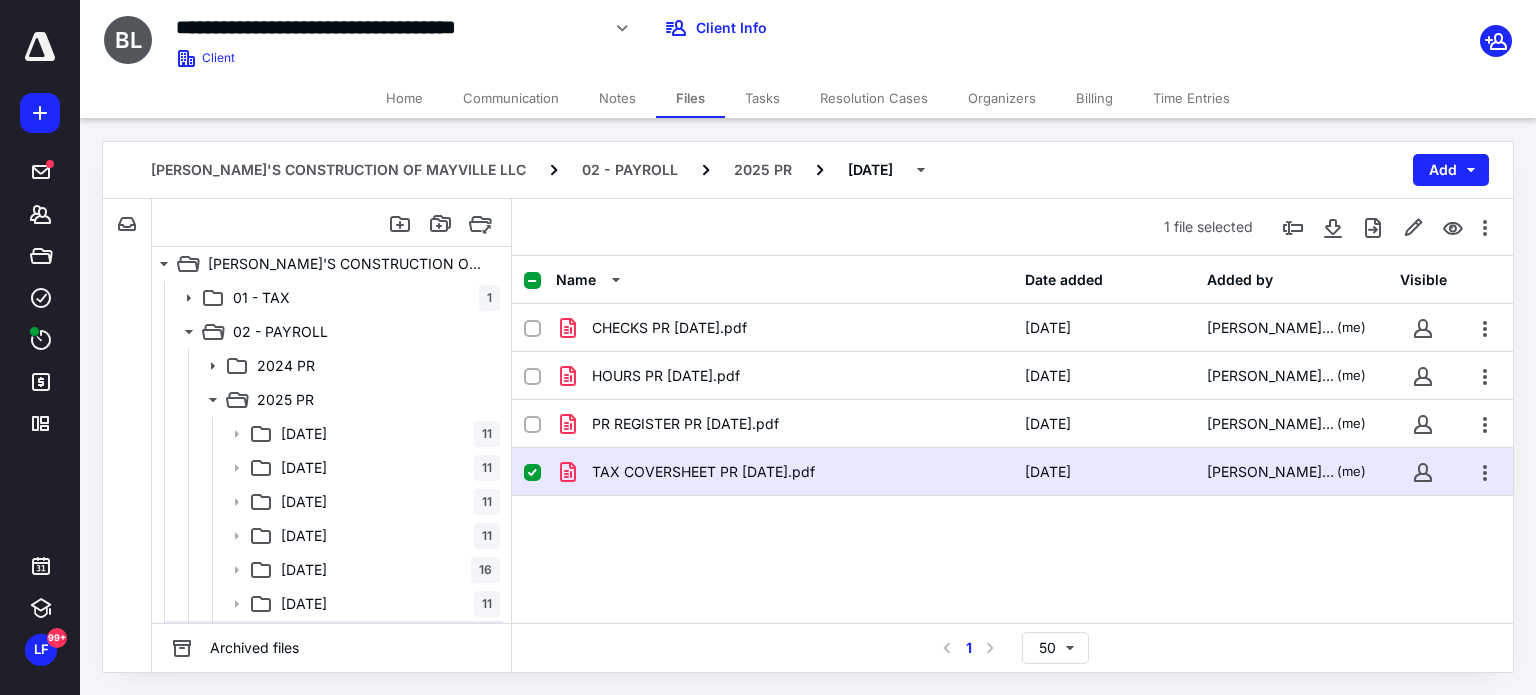 checkbox on "false" 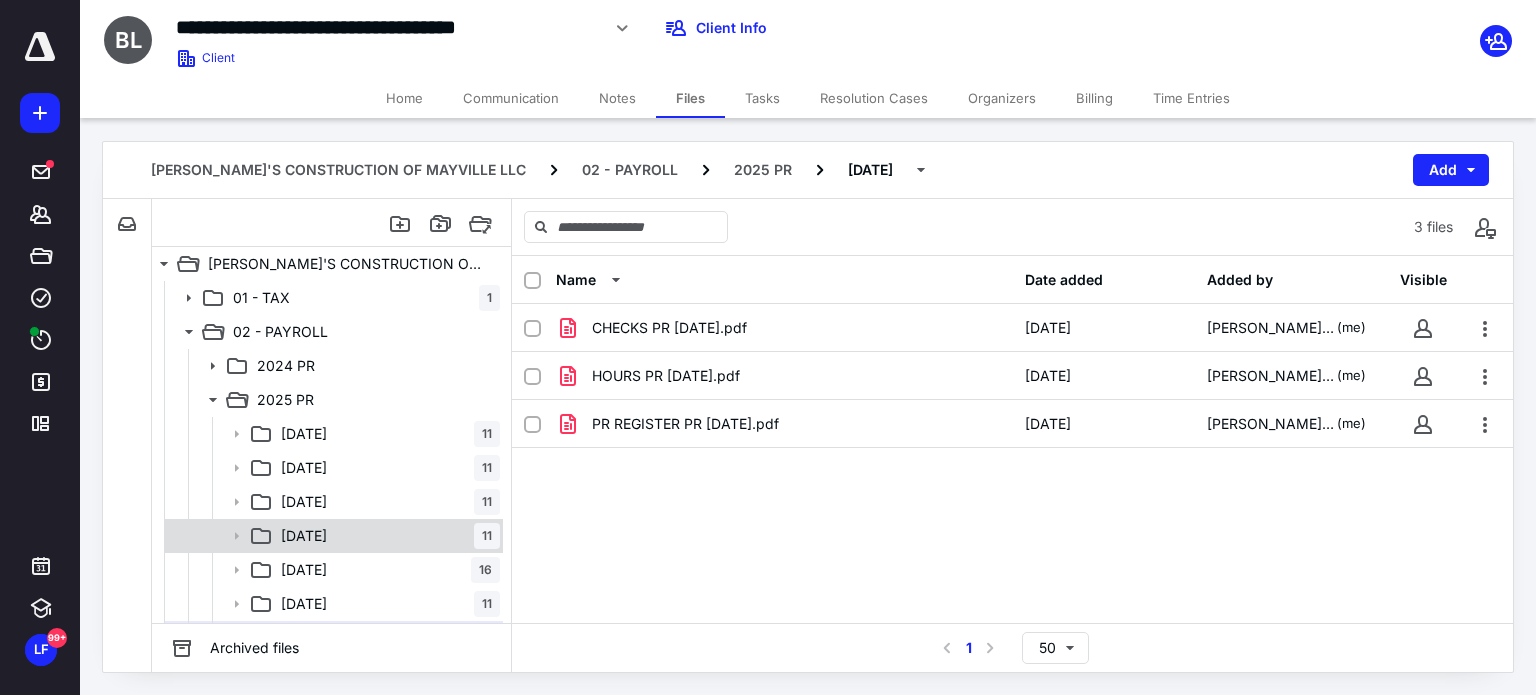 scroll, scrollTop: 100, scrollLeft: 0, axis: vertical 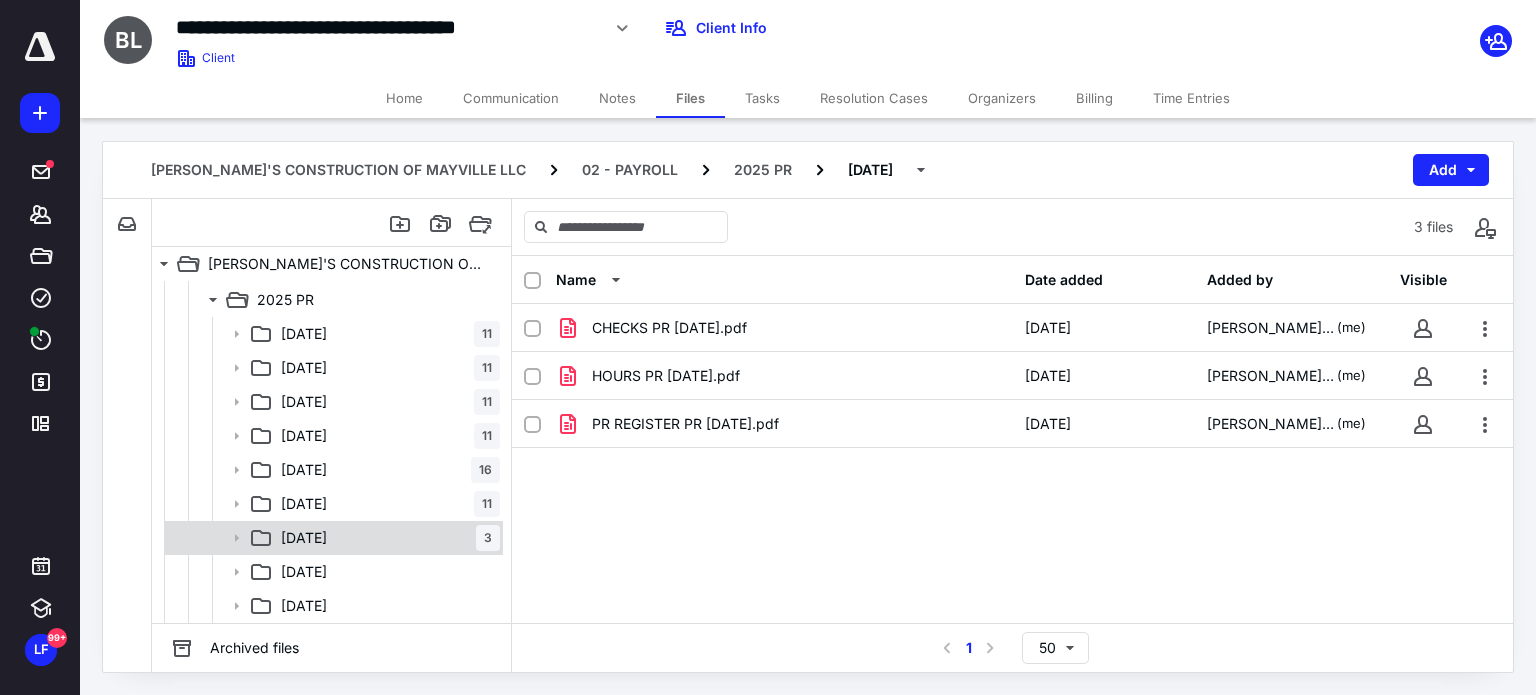 click on "07 JULY 3" at bounding box center (386, 538) 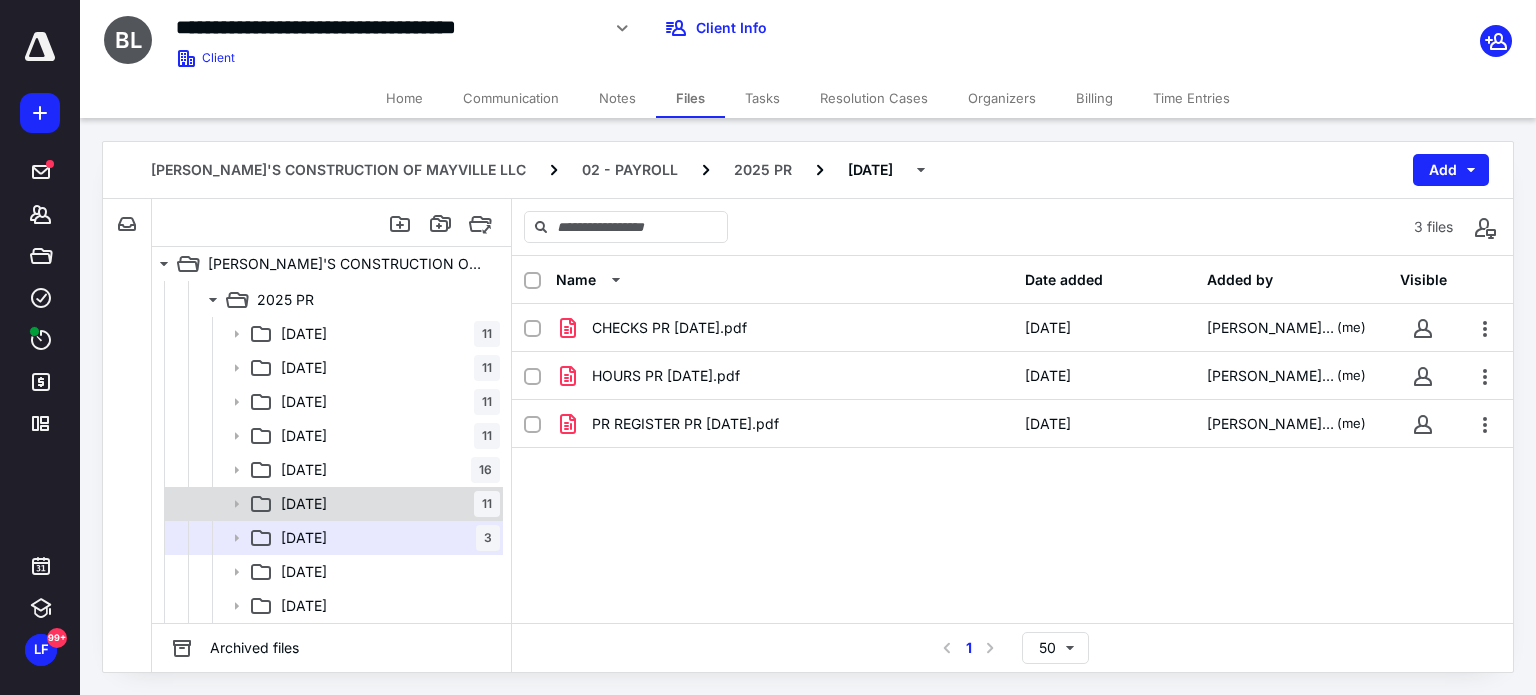 click on "06 JUNE" at bounding box center (304, 504) 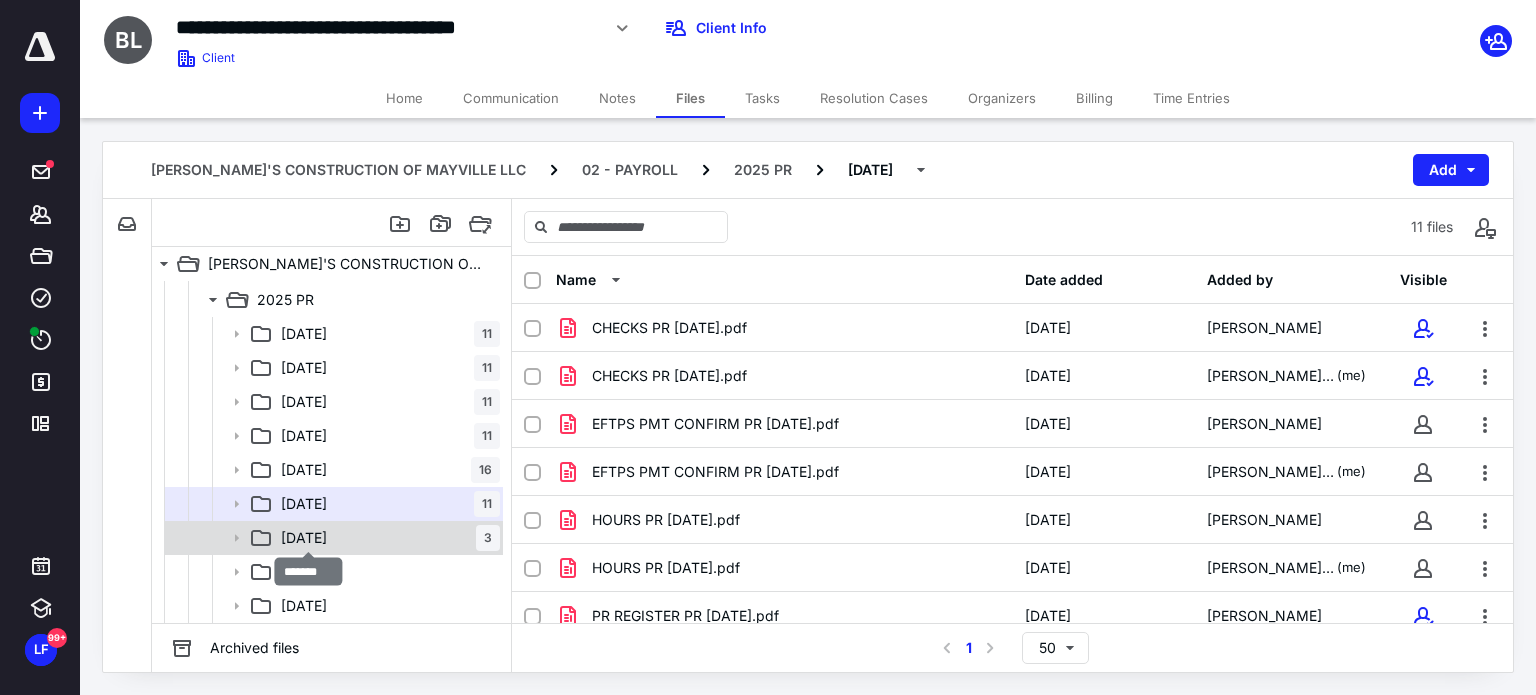 click on "07 JULY" at bounding box center [304, 538] 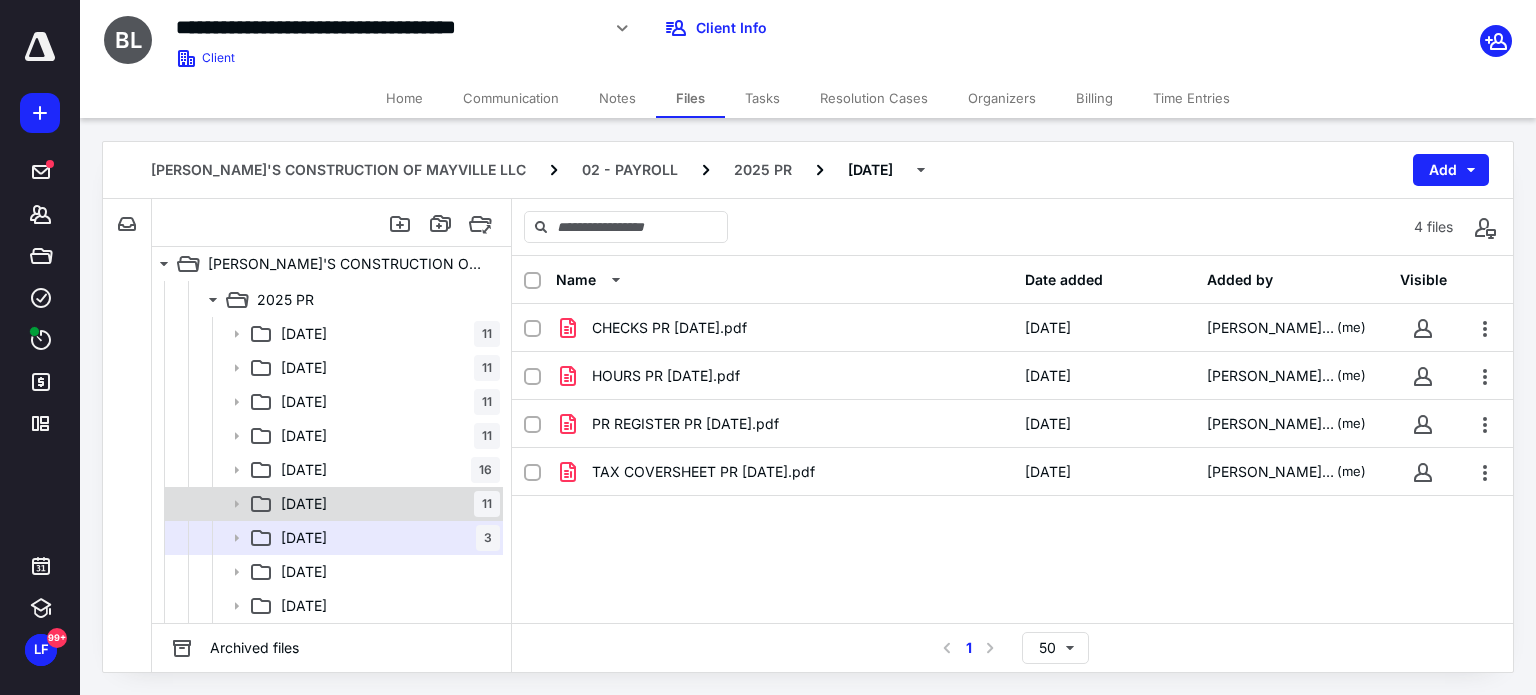 click on "06 JUNE 11" at bounding box center (386, 504) 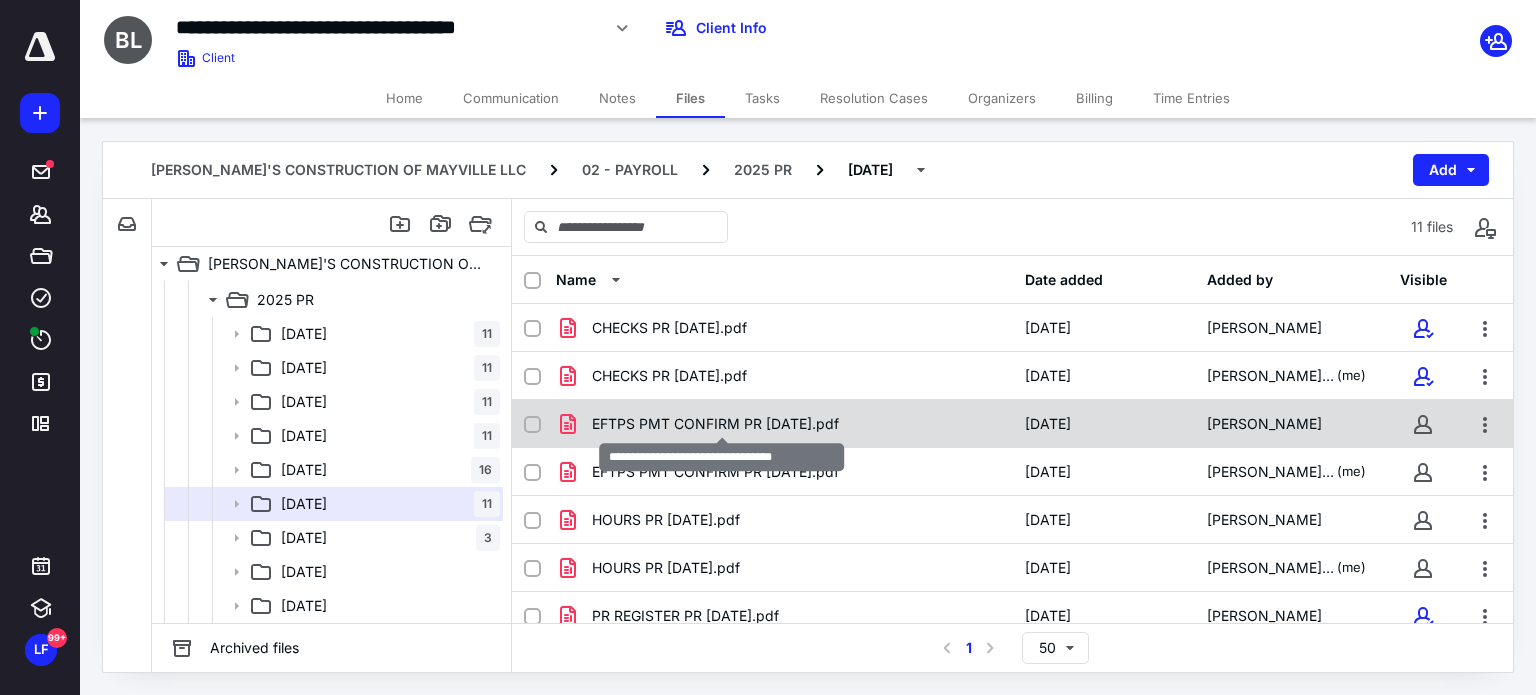 checkbox on "true" 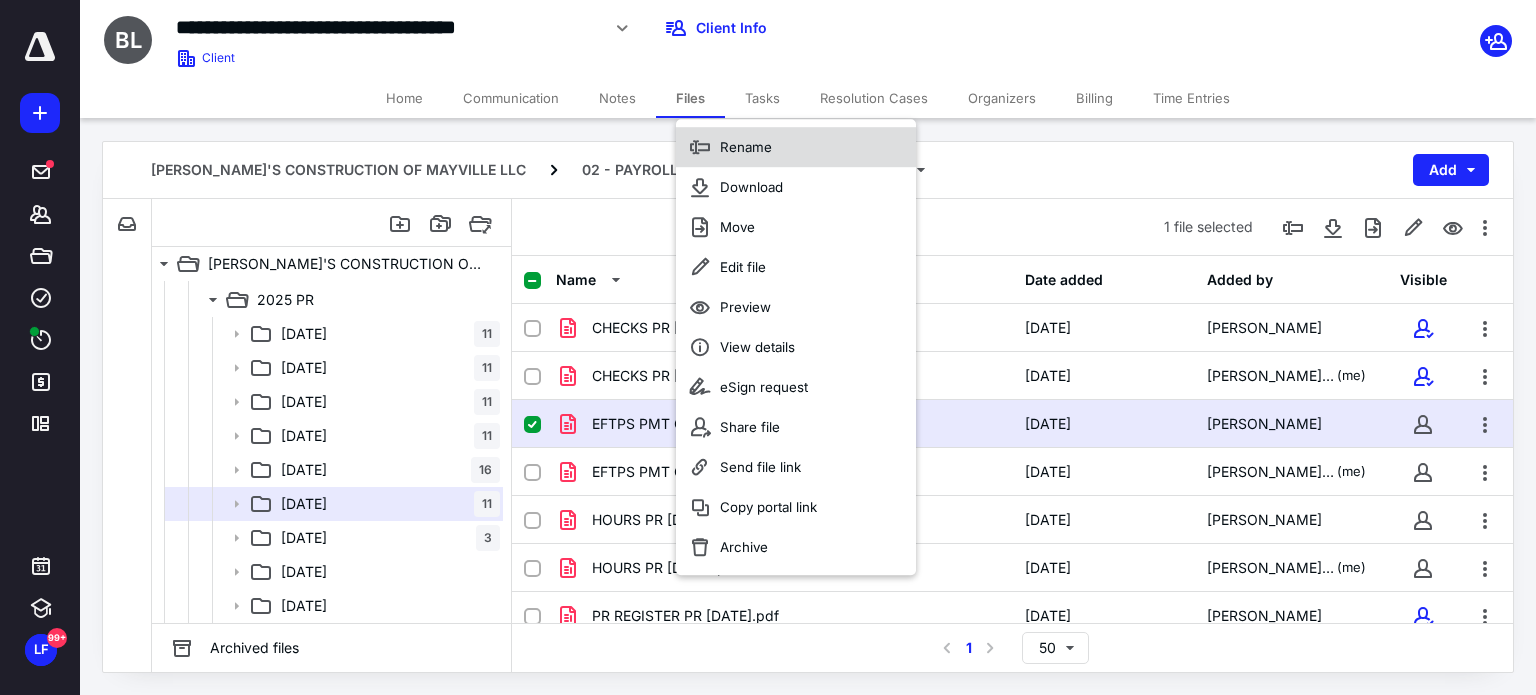 click on "Rename" at bounding box center [796, 147] 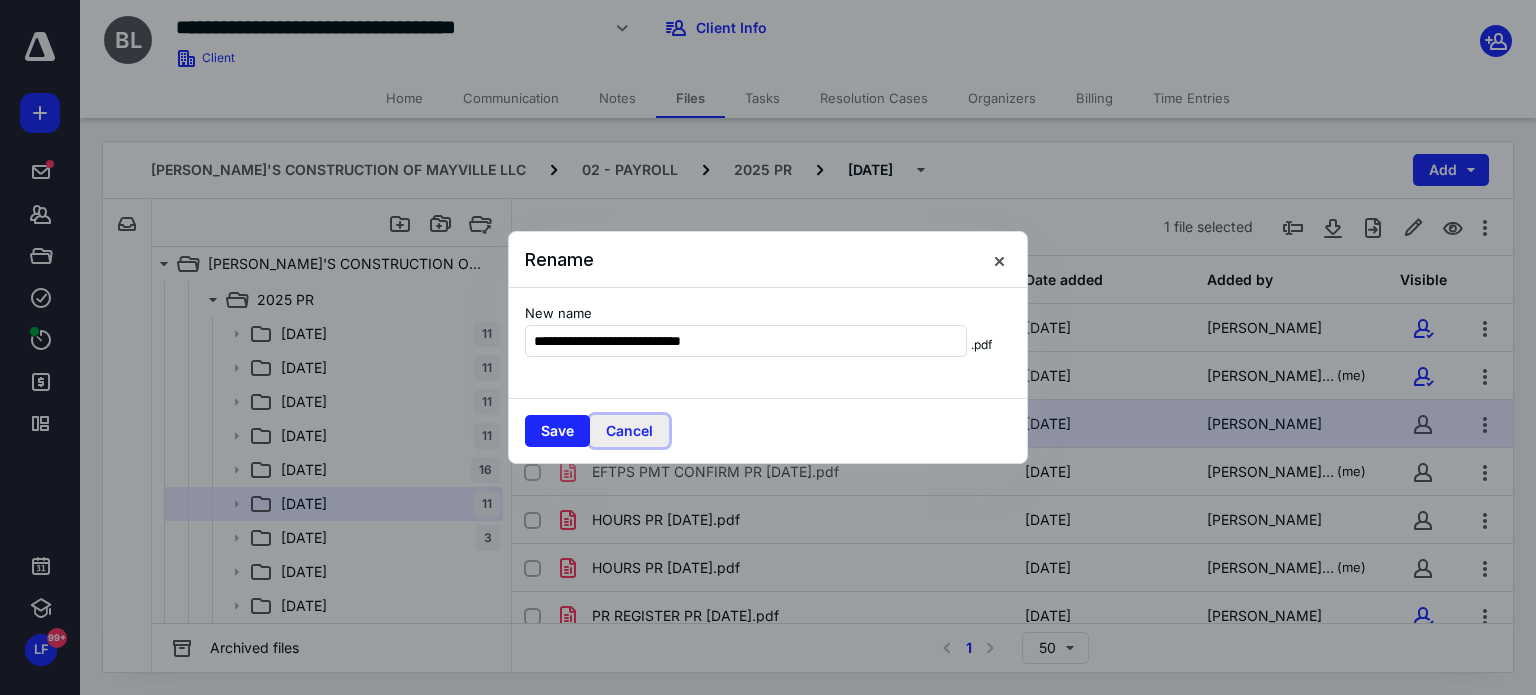 click on "Cancel" at bounding box center [629, 431] 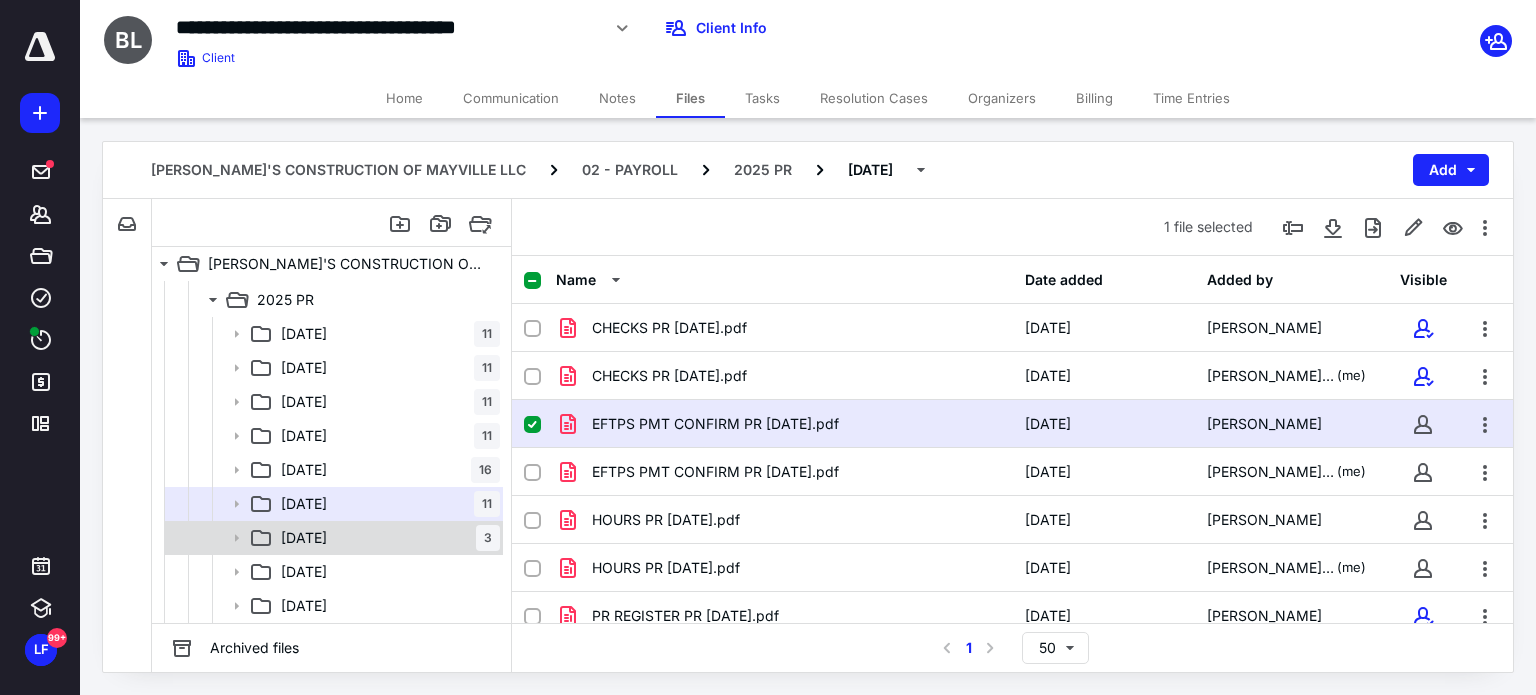 click on "07 JULY" at bounding box center [304, 538] 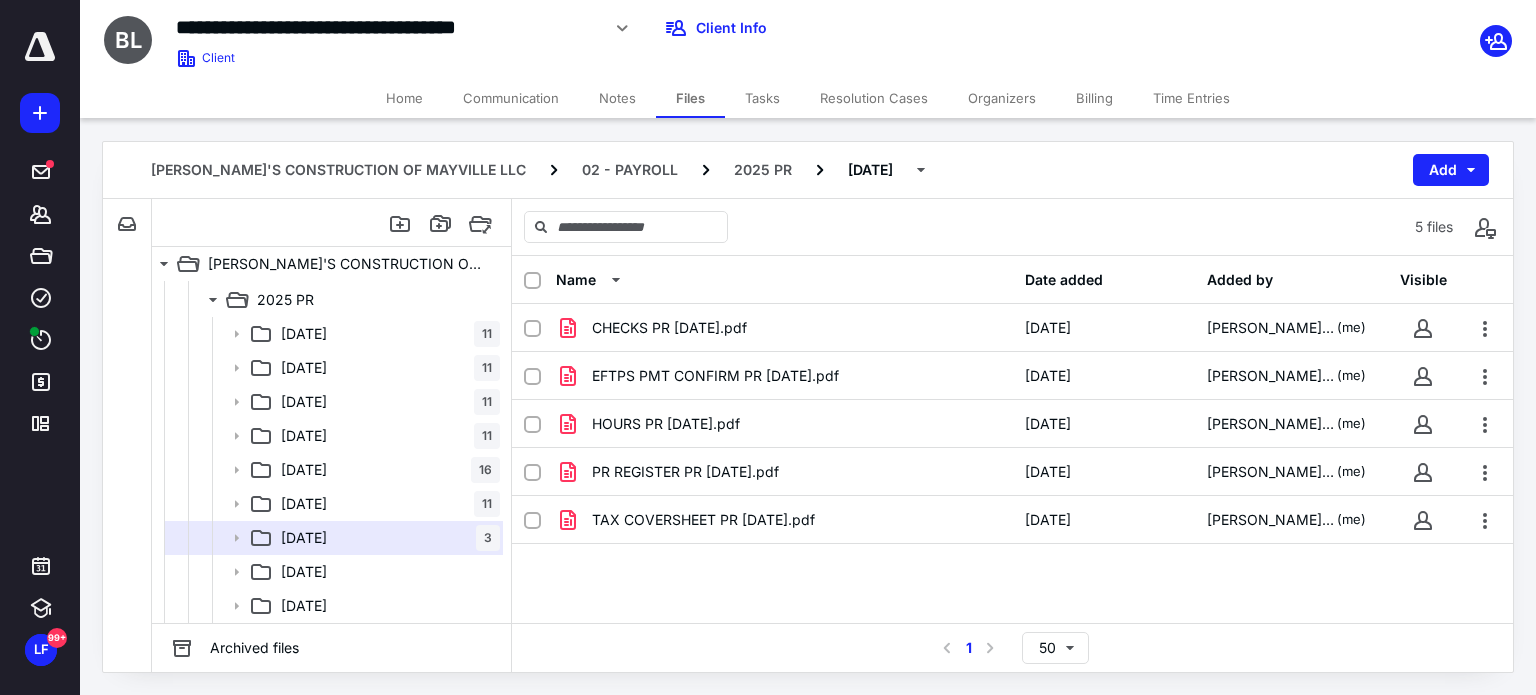click on "Name Date added Added by Visible CHECKS PR 07-11-25.pdf 7/10/2025 Laura Friday  (me) EFTPS PMT CONFIRM PR 07-11-25.pdf 7/10/2025 Laura Friday  (me) HOURS PR 07-11-25.pdf 7/10/2025 Laura Friday  (me) PR REGISTER PR 07-11-25.pdf 7/10/2025 Laura Friday  (me) TAX COVERSHEET PR 07-11-25.pdf 7/10/2025 Laura Friday  (me)" at bounding box center [1012, 439] 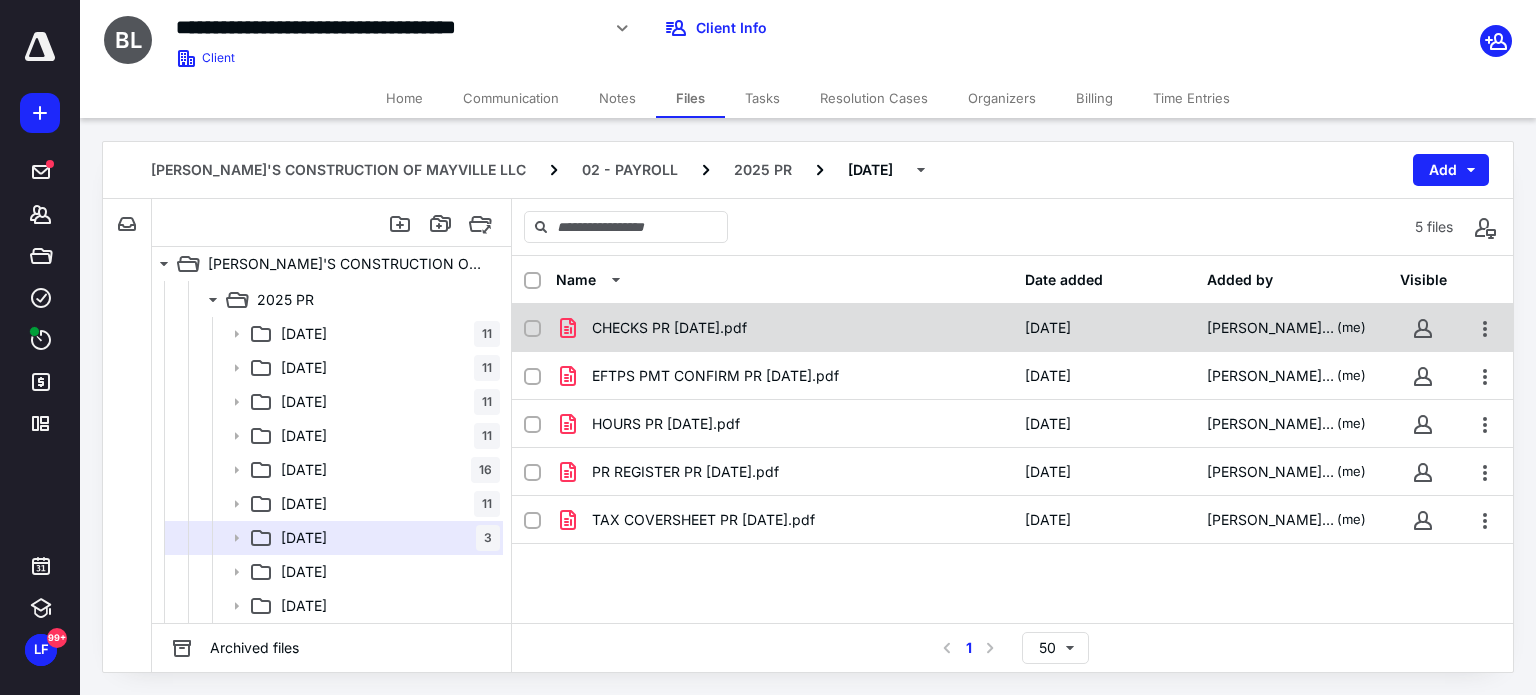 click on "CHECKS PR 07-11-25.pdf" at bounding box center (669, 328) 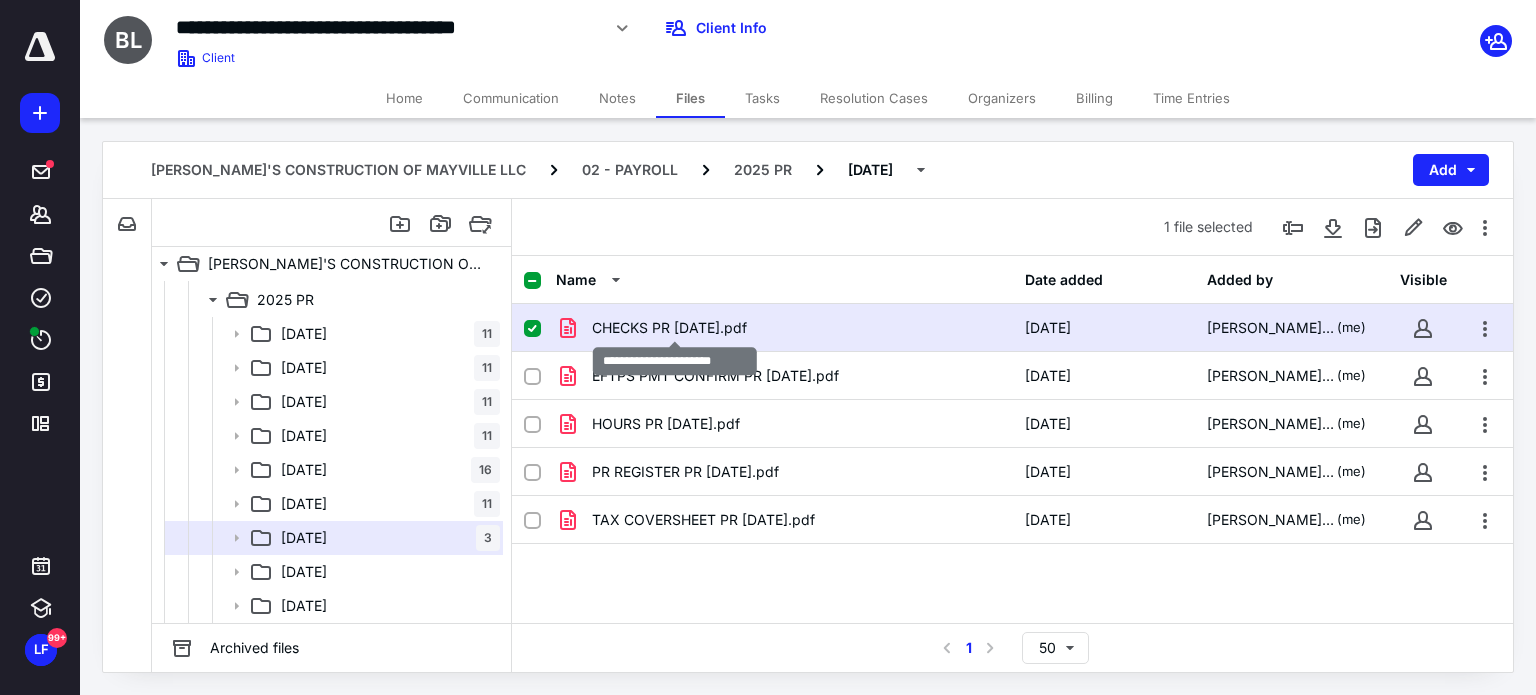 click on "CHECKS PR 07-11-25.pdf" at bounding box center [669, 328] 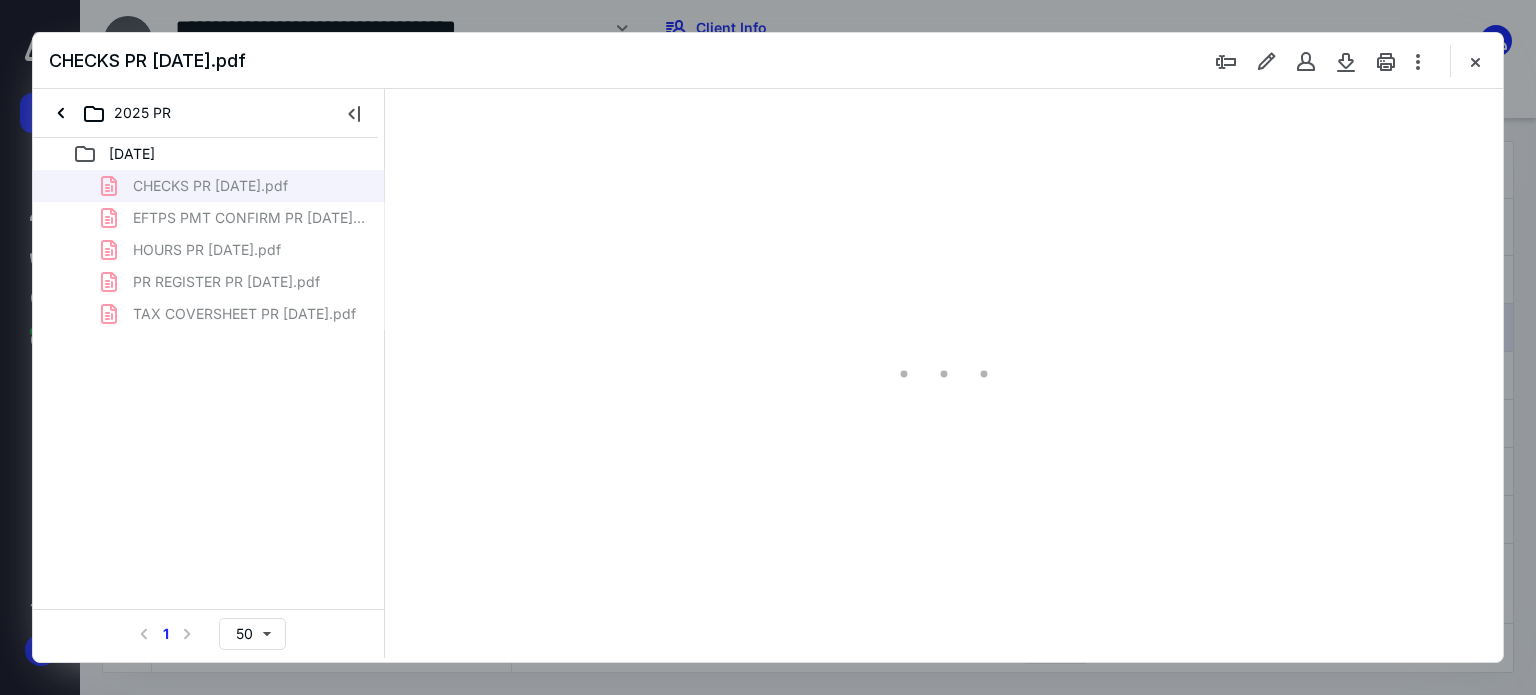scroll, scrollTop: 0, scrollLeft: 0, axis: both 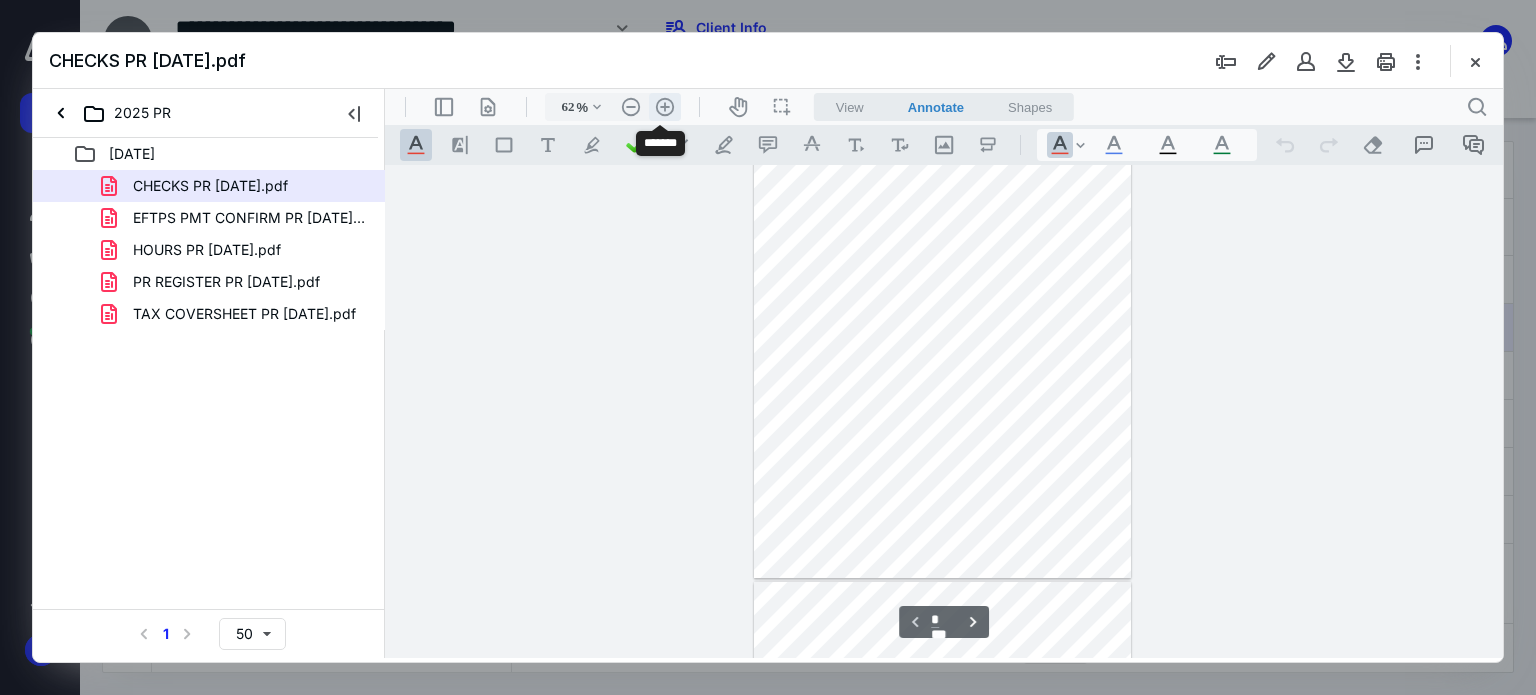 click on ".cls-1{fill:#abb0c4;} icon - header - zoom - in - line" at bounding box center [665, 107] 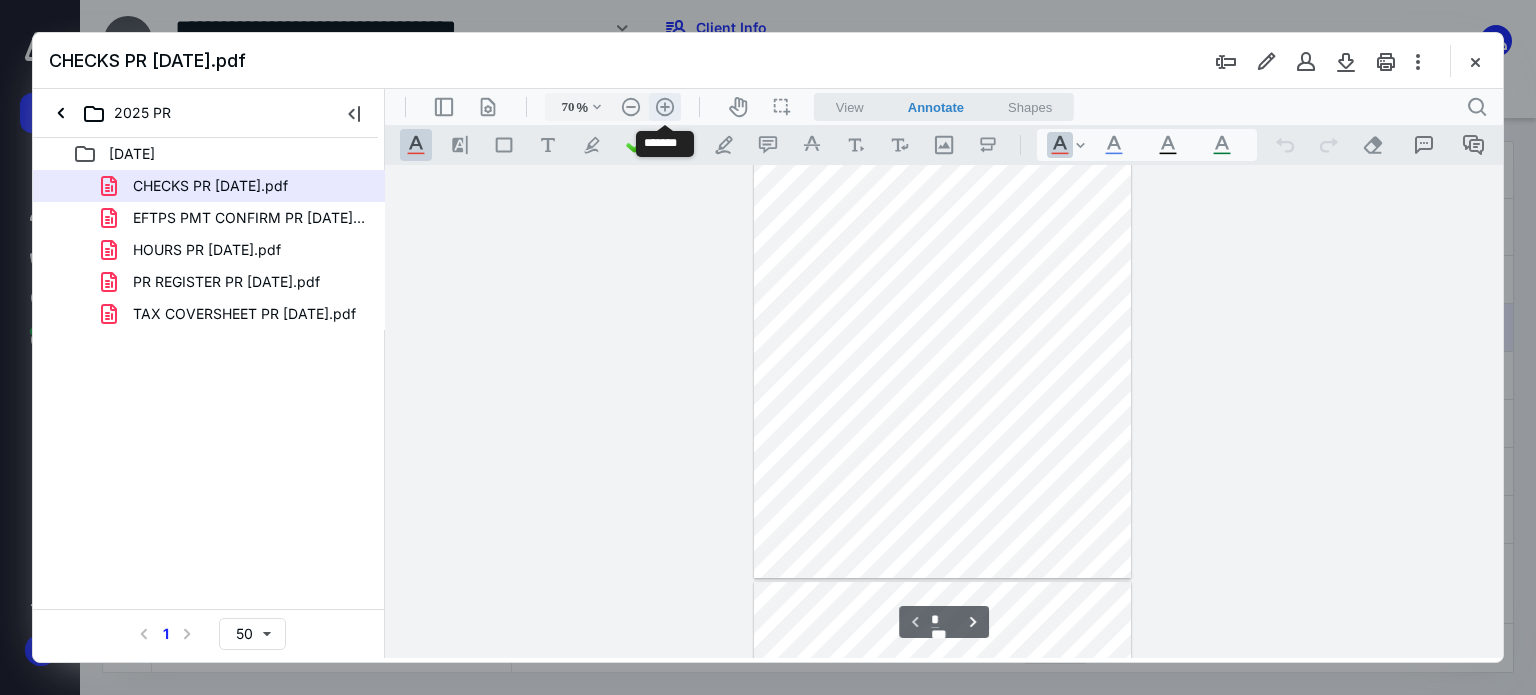 click on ".cls-1{fill:#abb0c4;} icon - header - zoom - in - line" at bounding box center [665, 107] 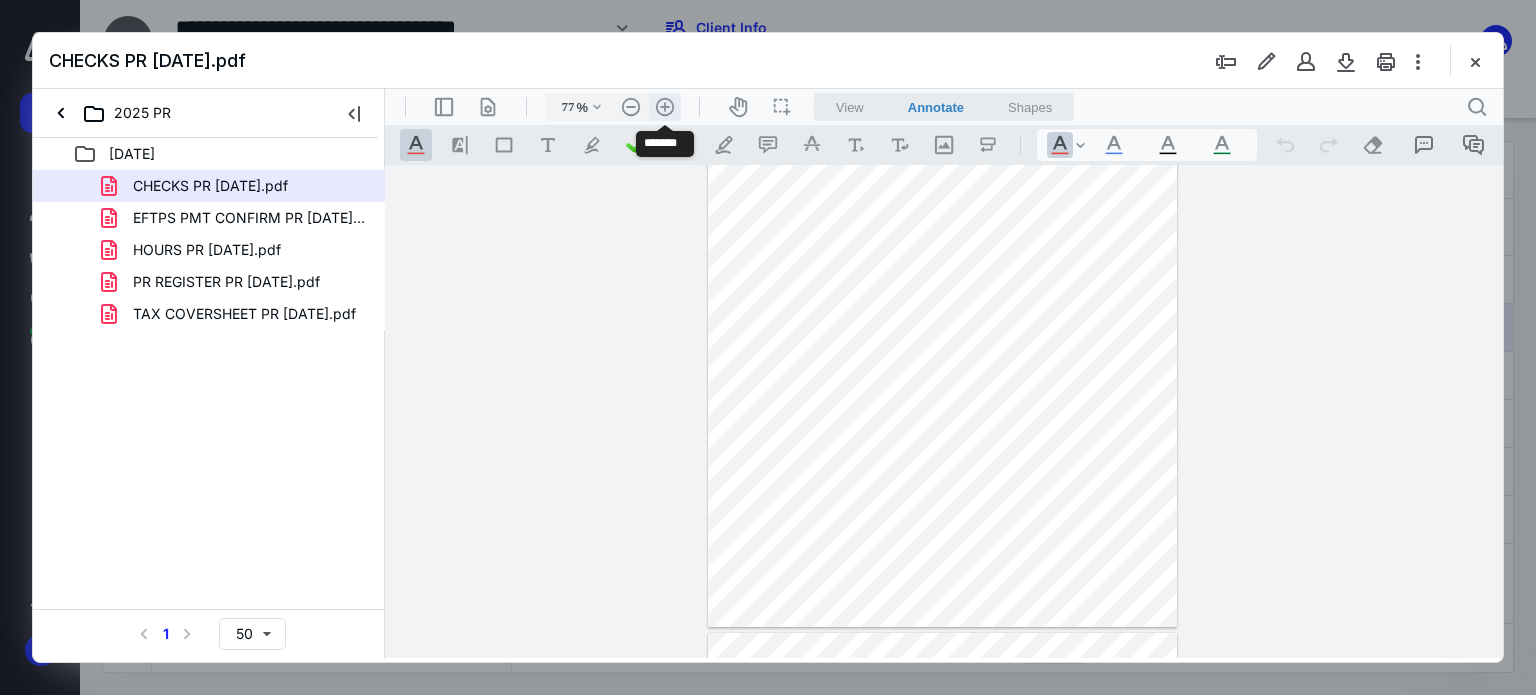 click on ".cls-1{fill:#abb0c4;} icon - header - zoom - in - line" at bounding box center (665, 107) 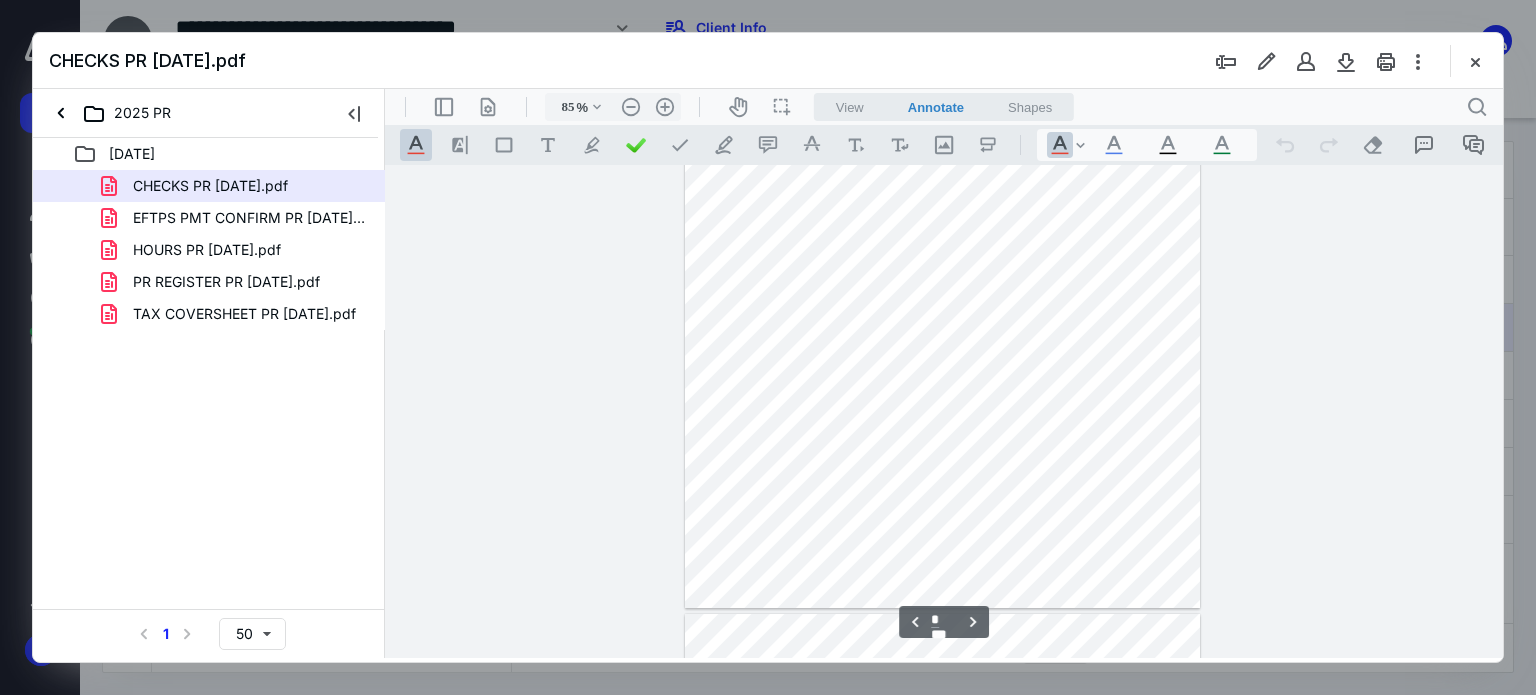 scroll, scrollTop: 1300, scrollLeft: 0, axis: vertical 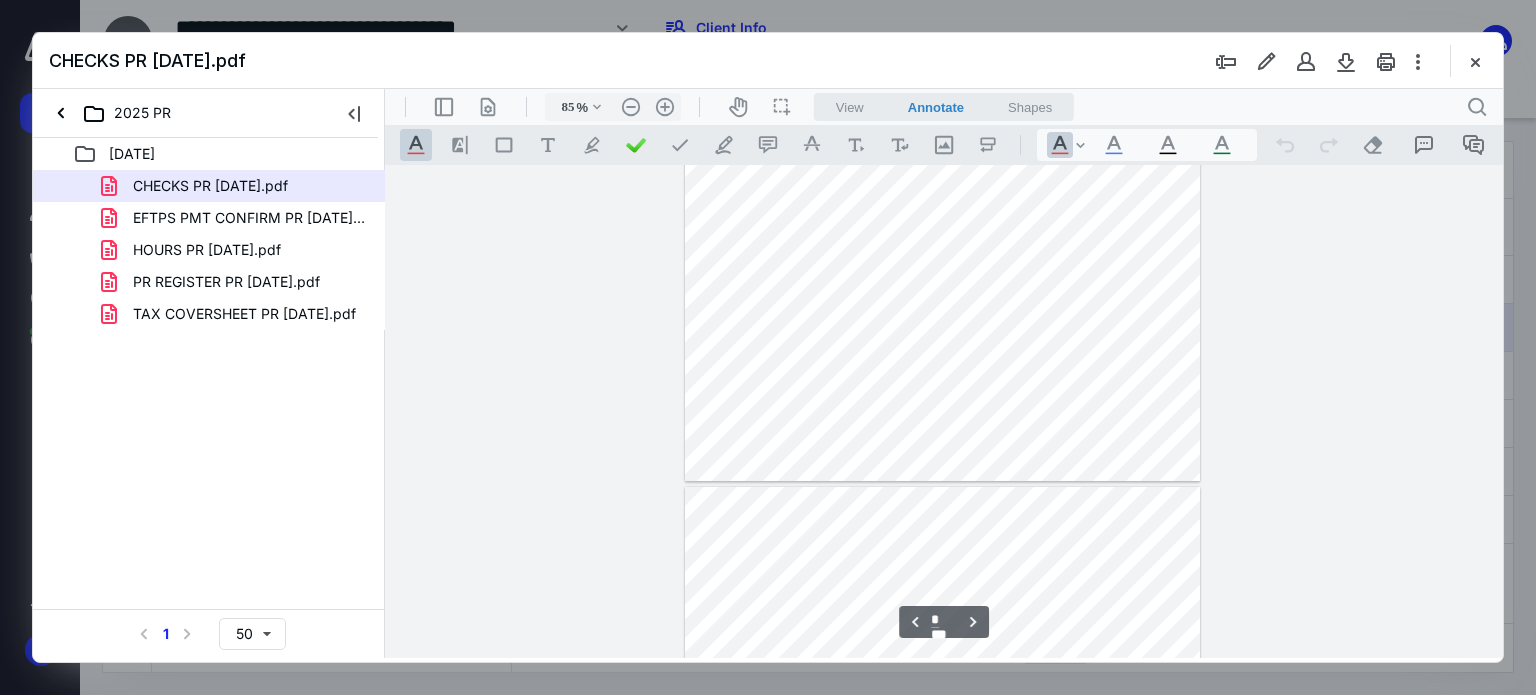type on "*" 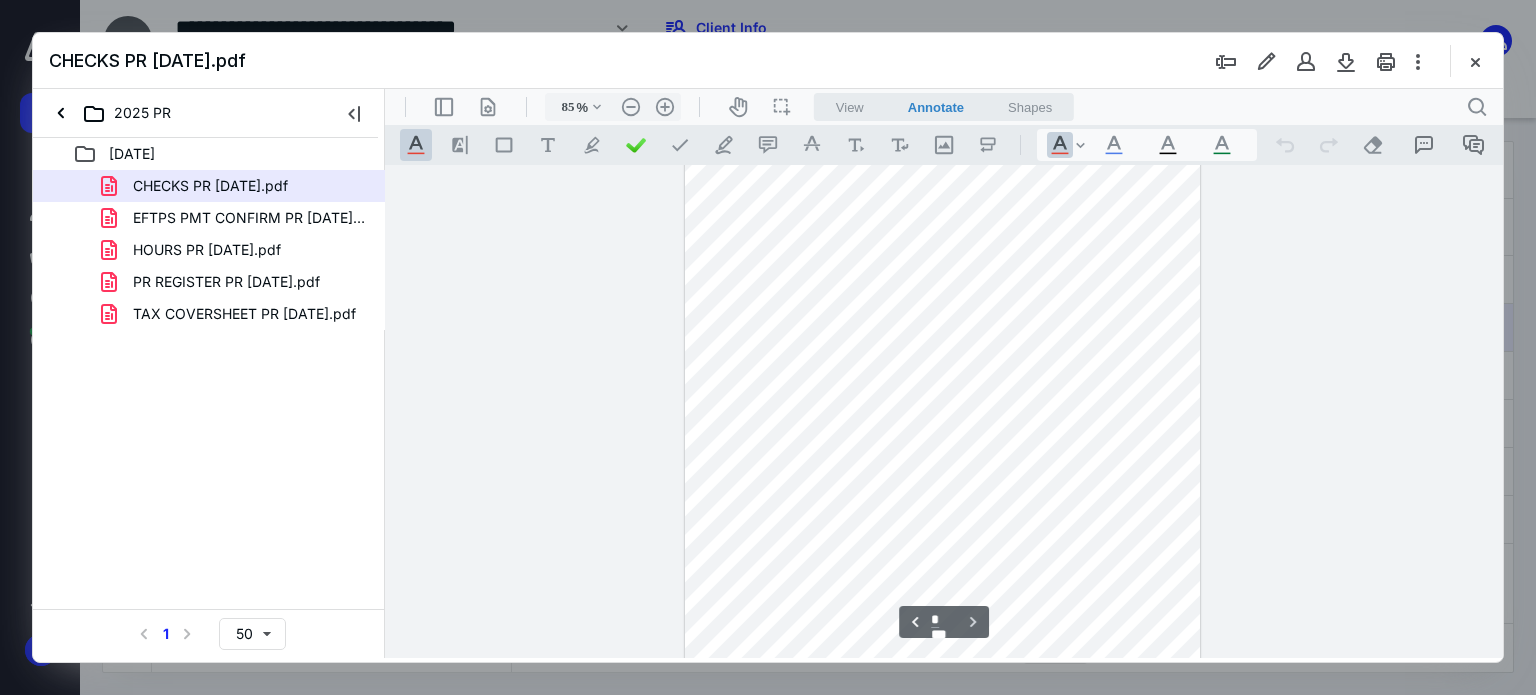 scroll, scrollTop: 2198, scrollLeft: 0, axis: vertical 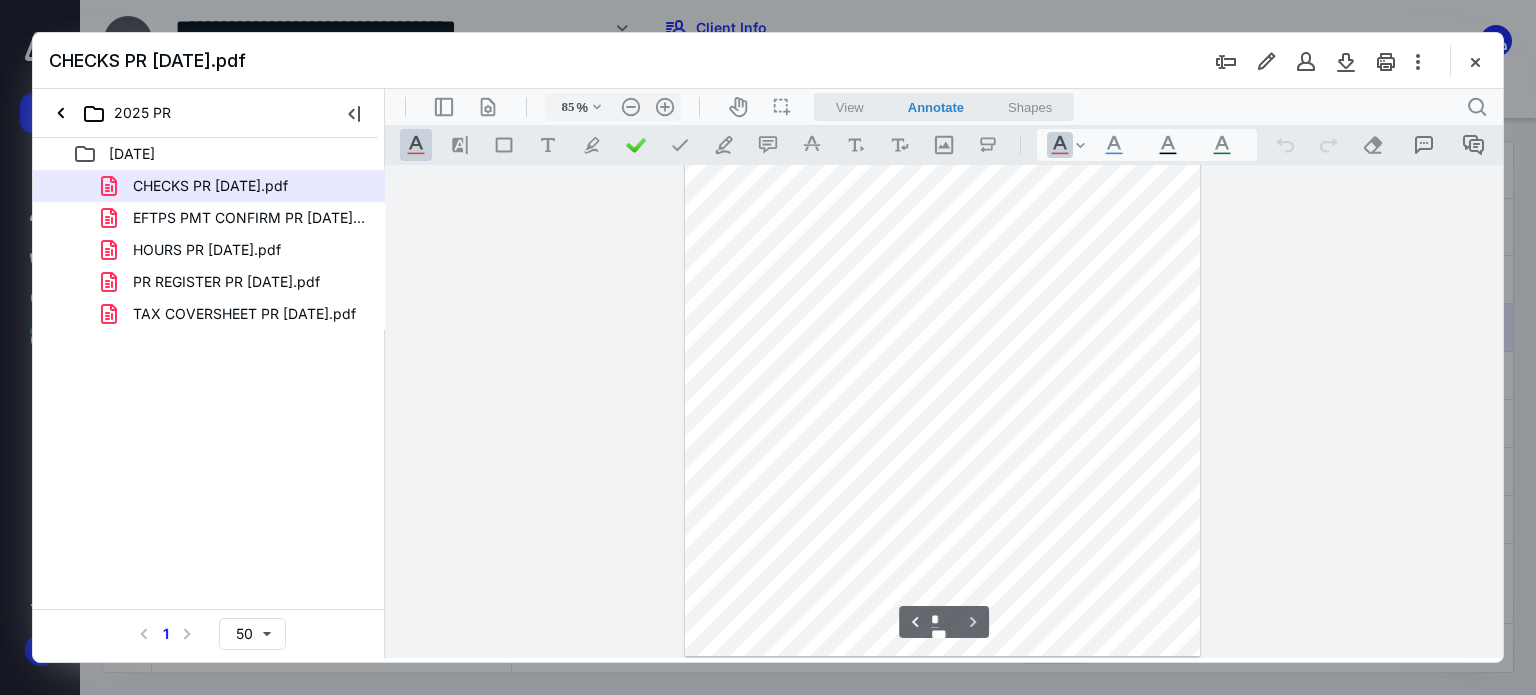 click on "PR REGISTER PR 07-11-25.pdf" at bounding box center (226, 282) 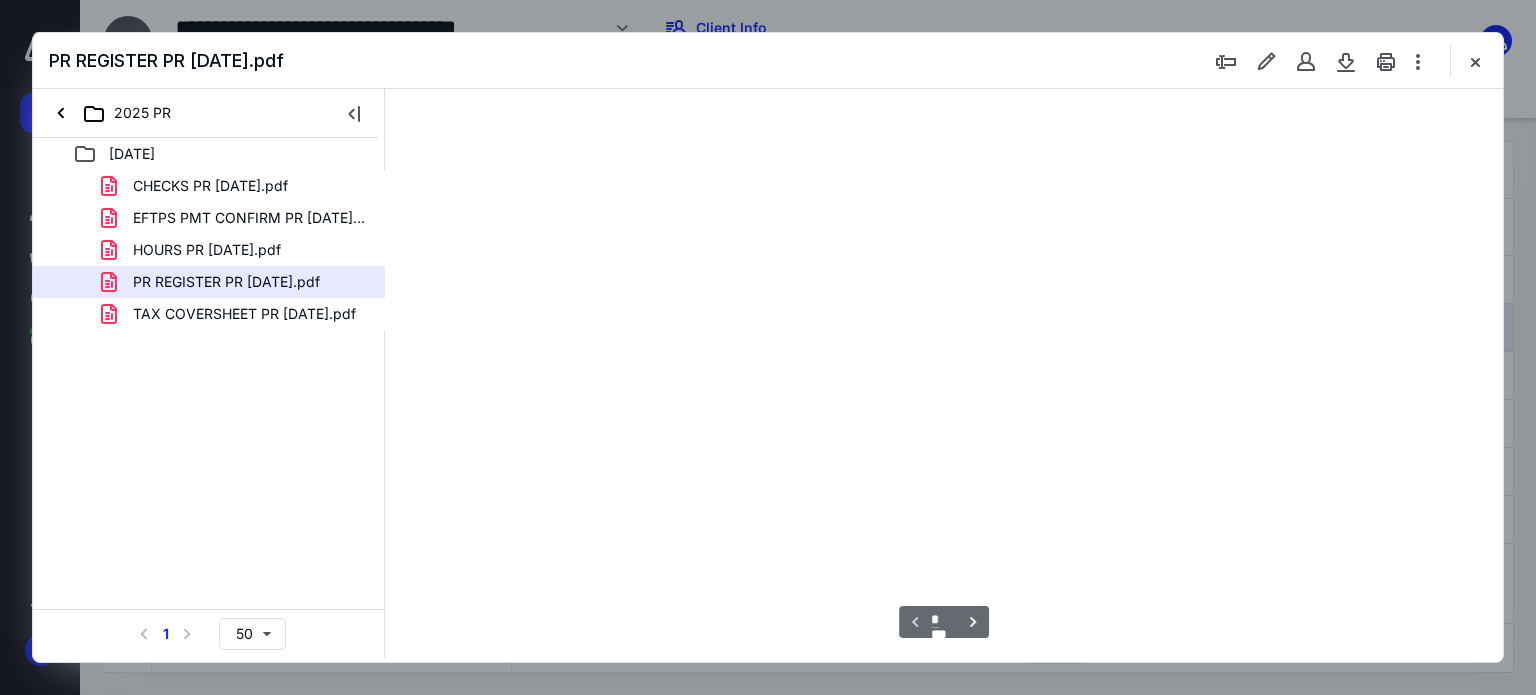 scroll, scrollTop: 0, scrollLeft: 0, axis: both 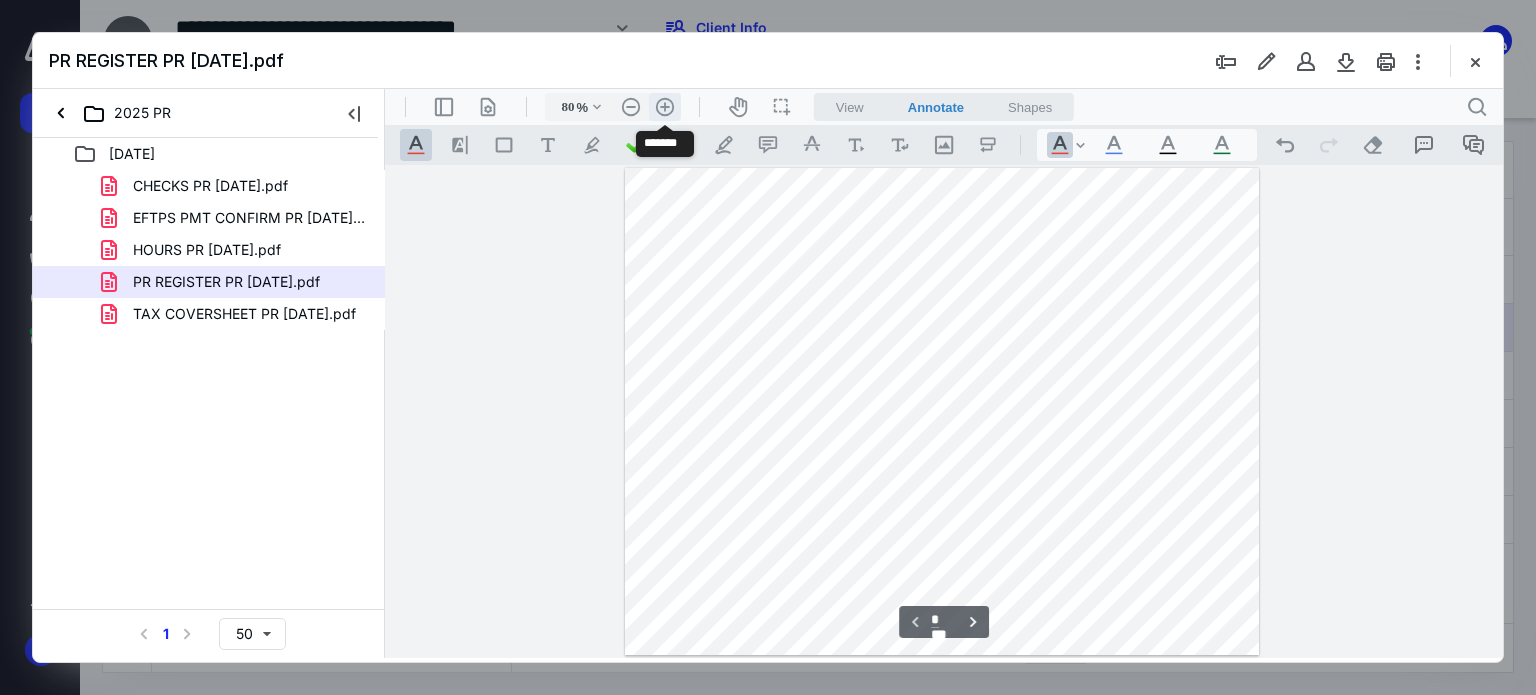 click on ".cls-1{fill:#abb0c4;} icon - header - zoom - in - line" at bounding box center [665, 107] 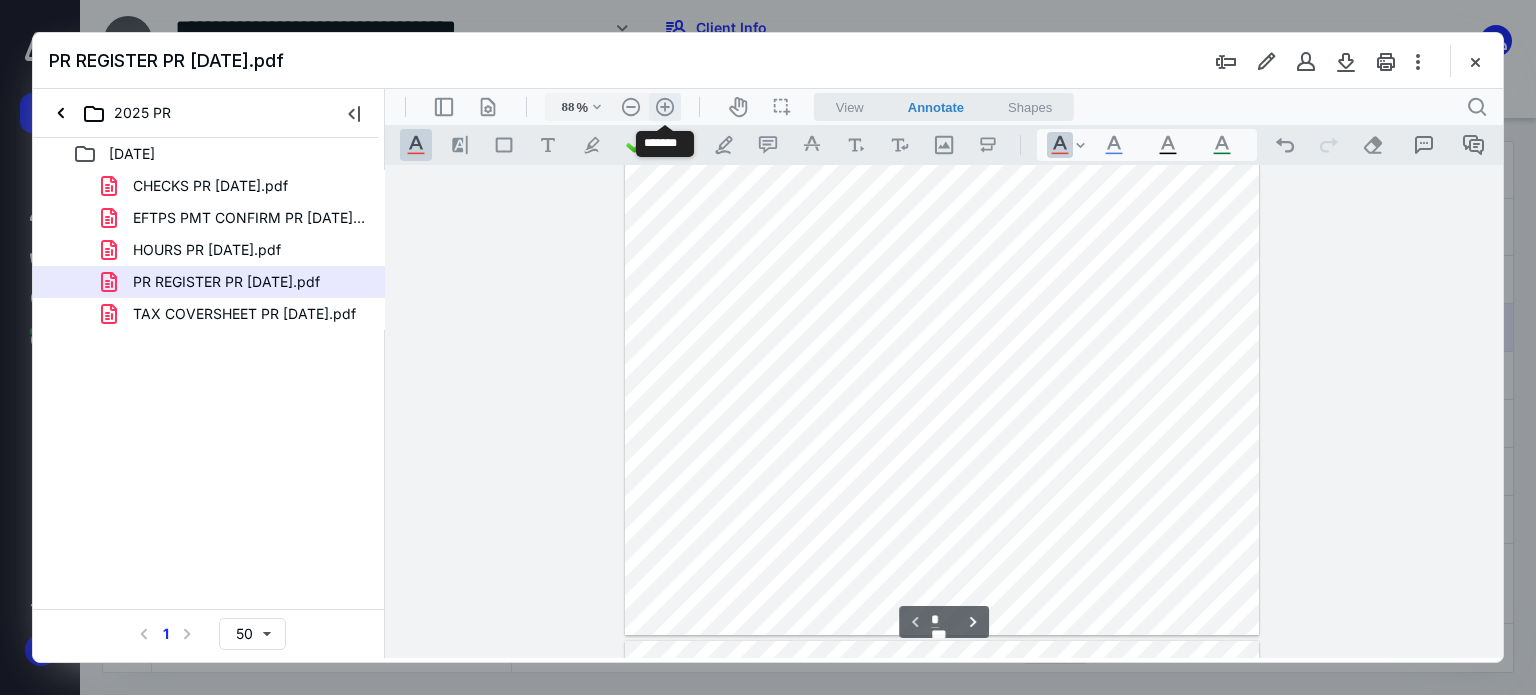 click on ".cls-1{fill:#abb0c4;} icon - header - zoom - in - line" at bounding box center (665, 107) 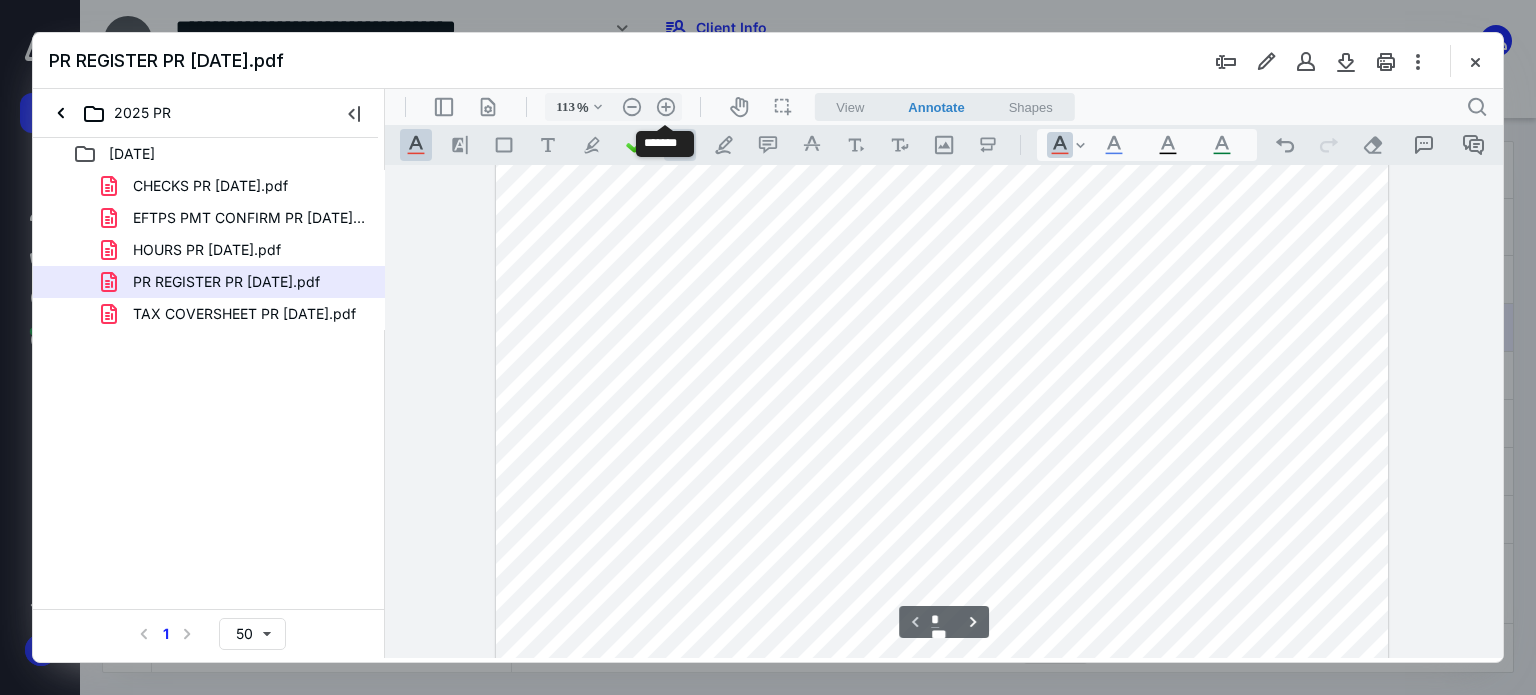 scroll, scrollTop: 85, scrollLeft: 0, axis: vertical 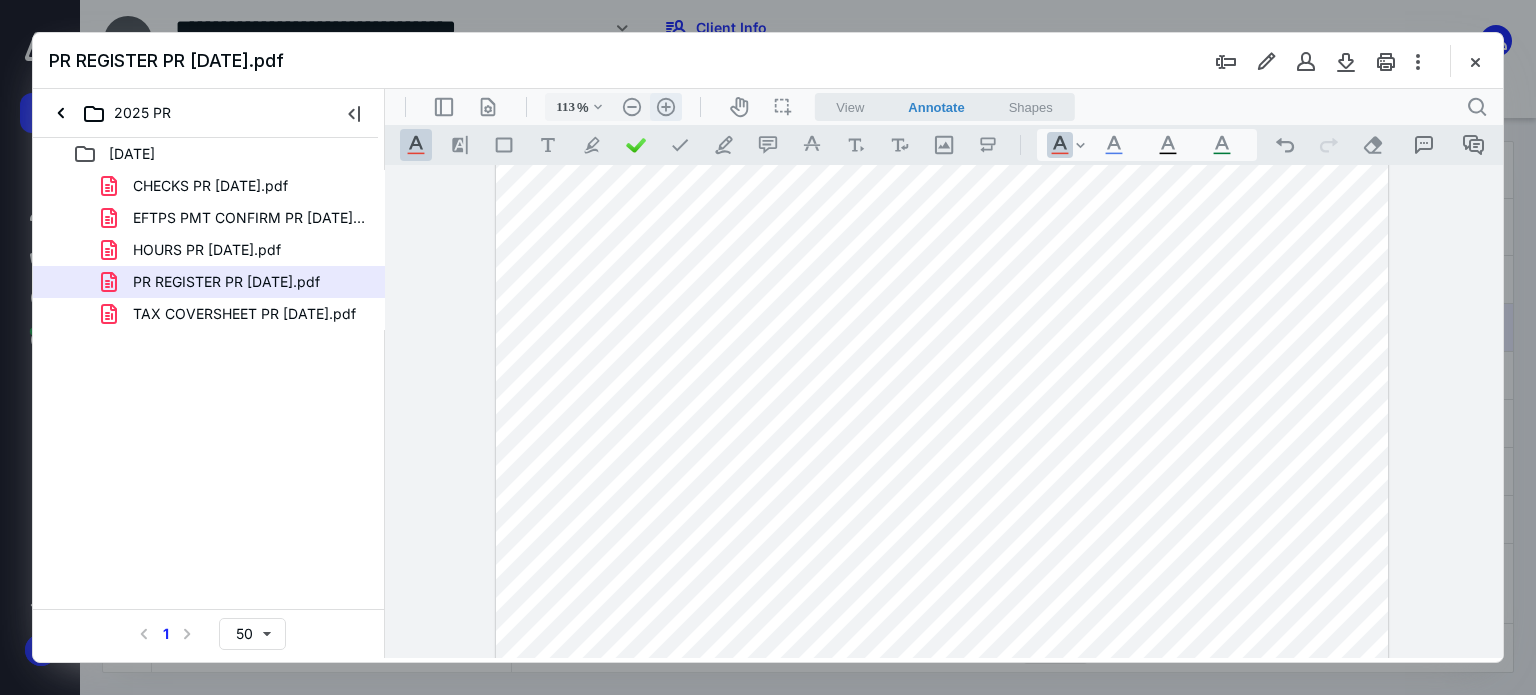 click on ".cls-1{fill:#abb0c4;} icon - header - zoom - in - line" at bounding box center [666, 107] 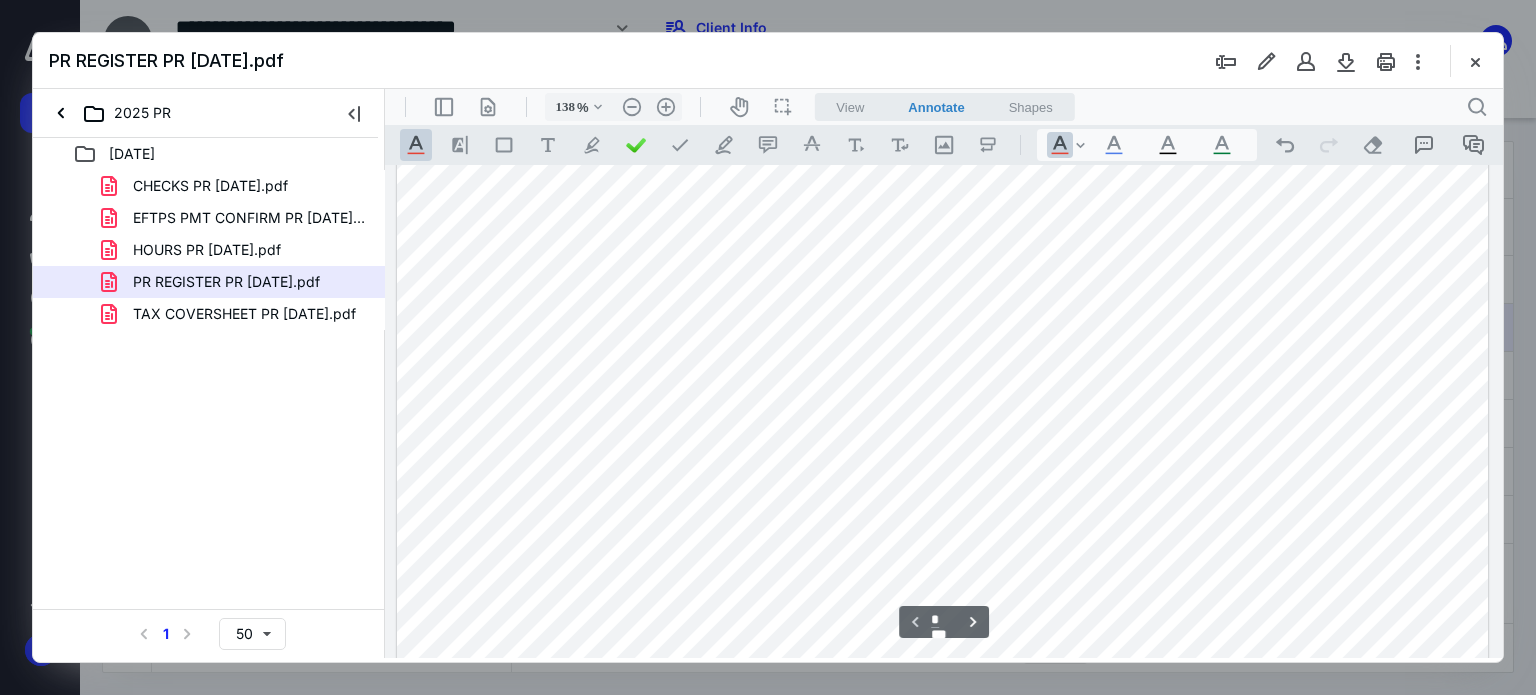 scroll, scrollTop: 351, scrollLeft: 0, axis: vertical 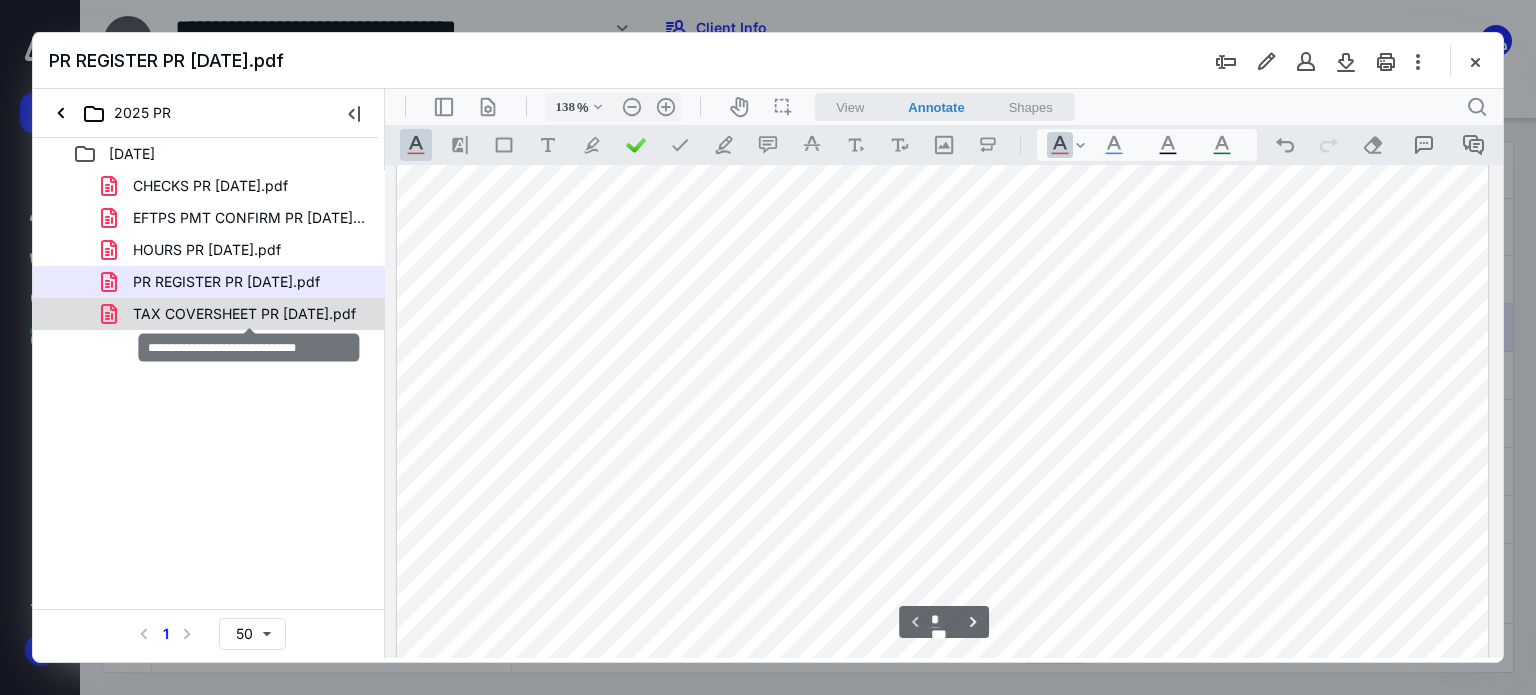 click on "TAX COVERSHEET PR 07-11-25.pdf" at bounding box center (244, 314) 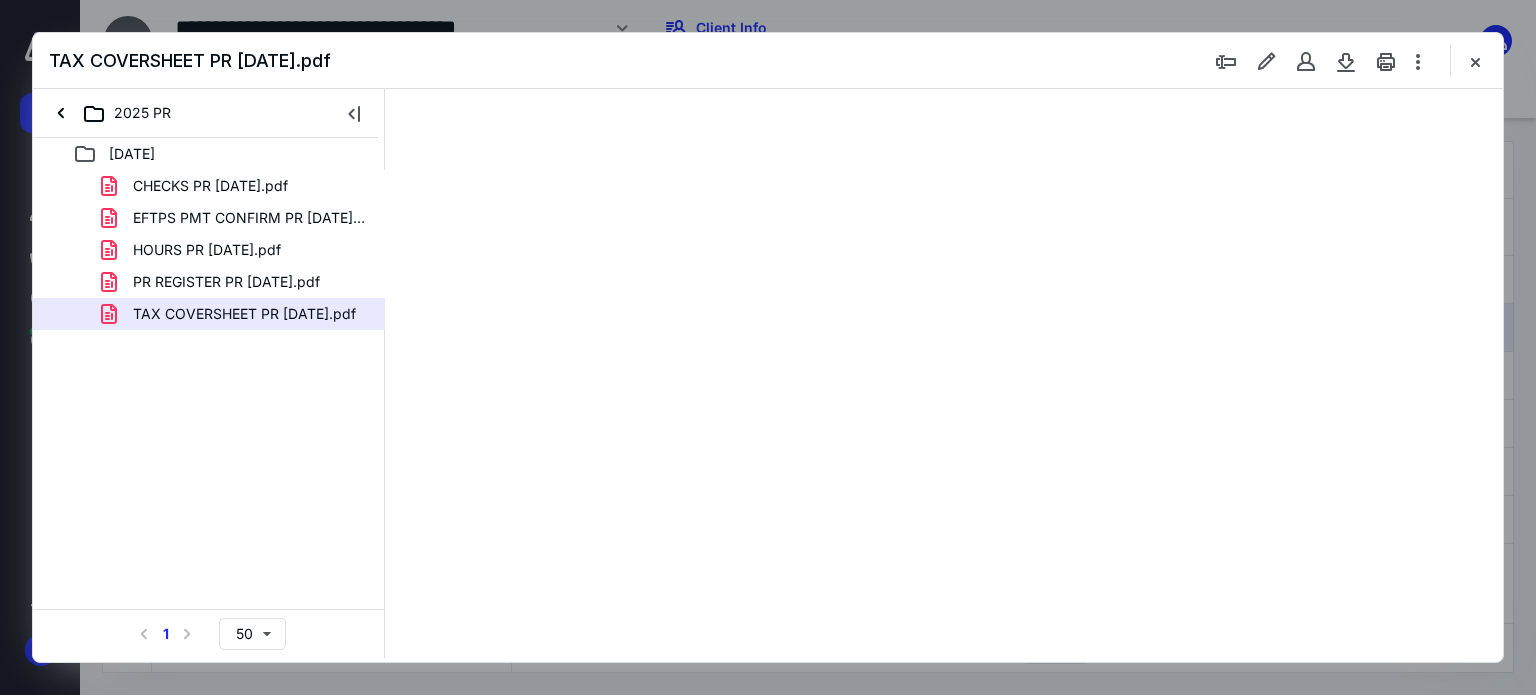 scroll, scrollTop: 0, scrollLeft: 0, axis: both 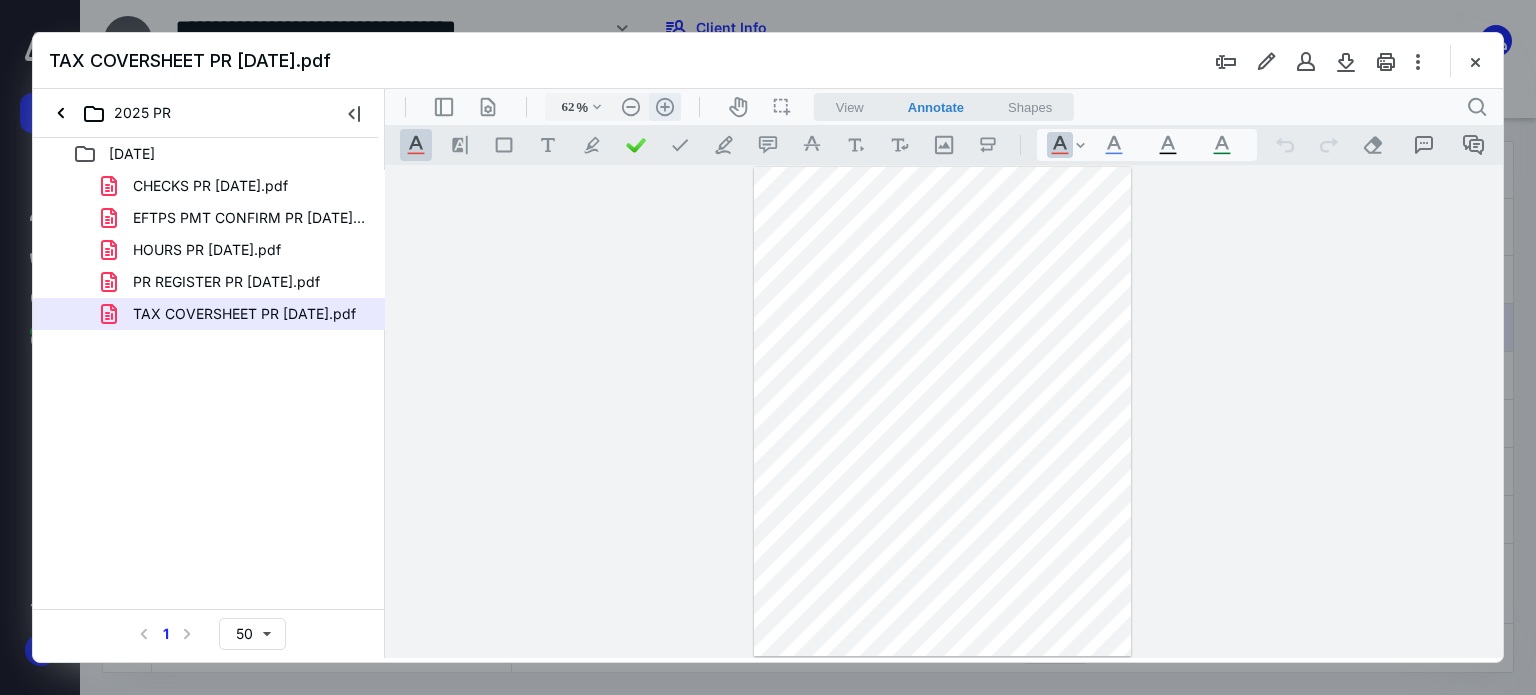 click on ".cls-1{fill:#abb0c4;} icon - header - zoom - in - line" at bounding box center (665, 107) 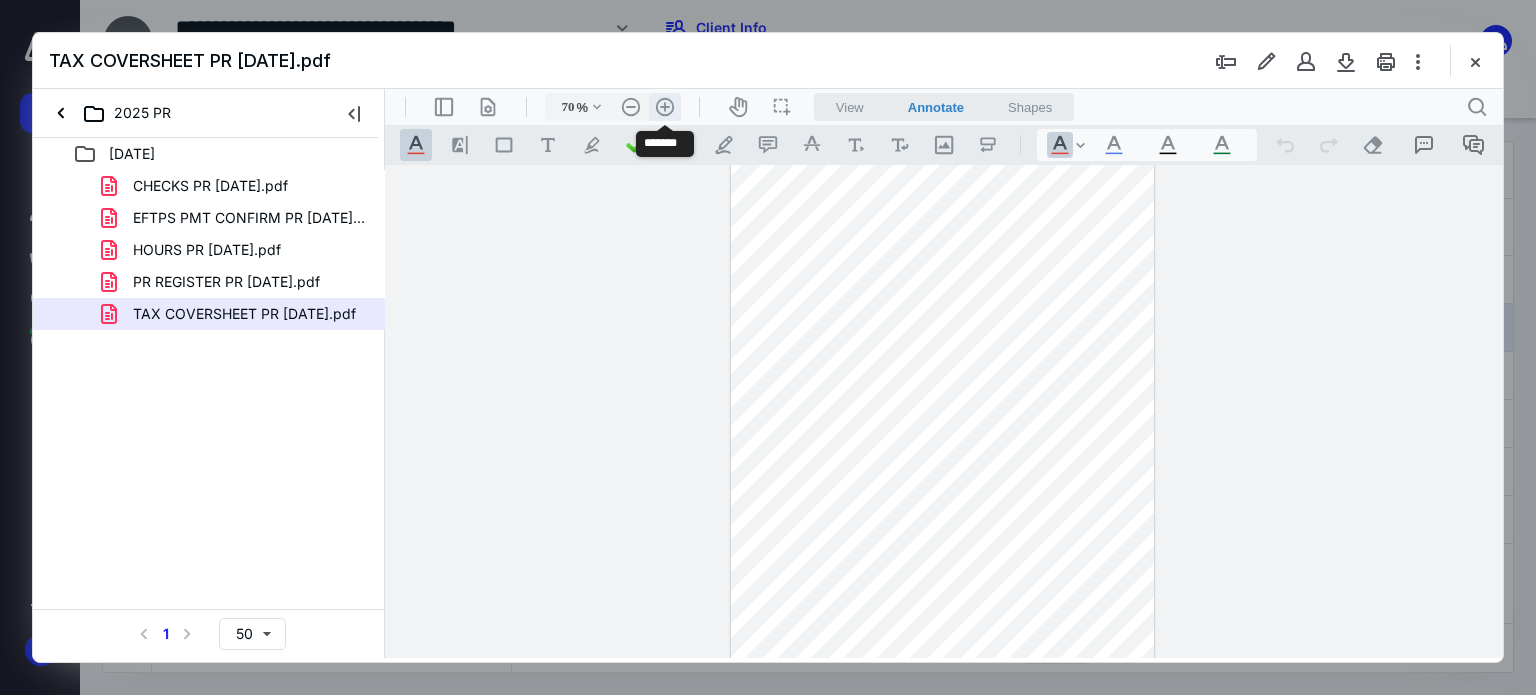 click on ".cls-1{fill:#abb0c4;} icon - header - zoom - in - line" at bounding box center (665, 107) 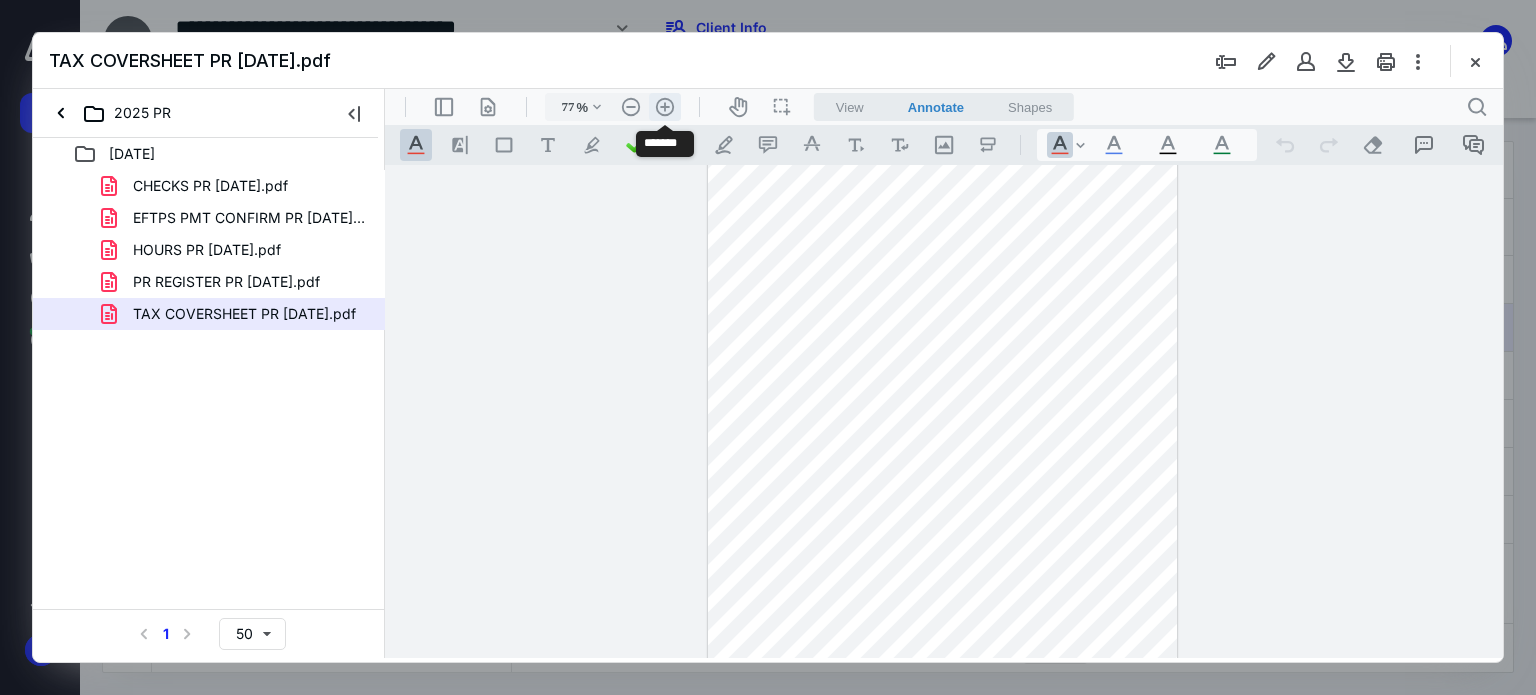 click on ".cls-1{fill:#abb0c4;} icon - header - zoom - in - line" at bounding box center (665, 107) 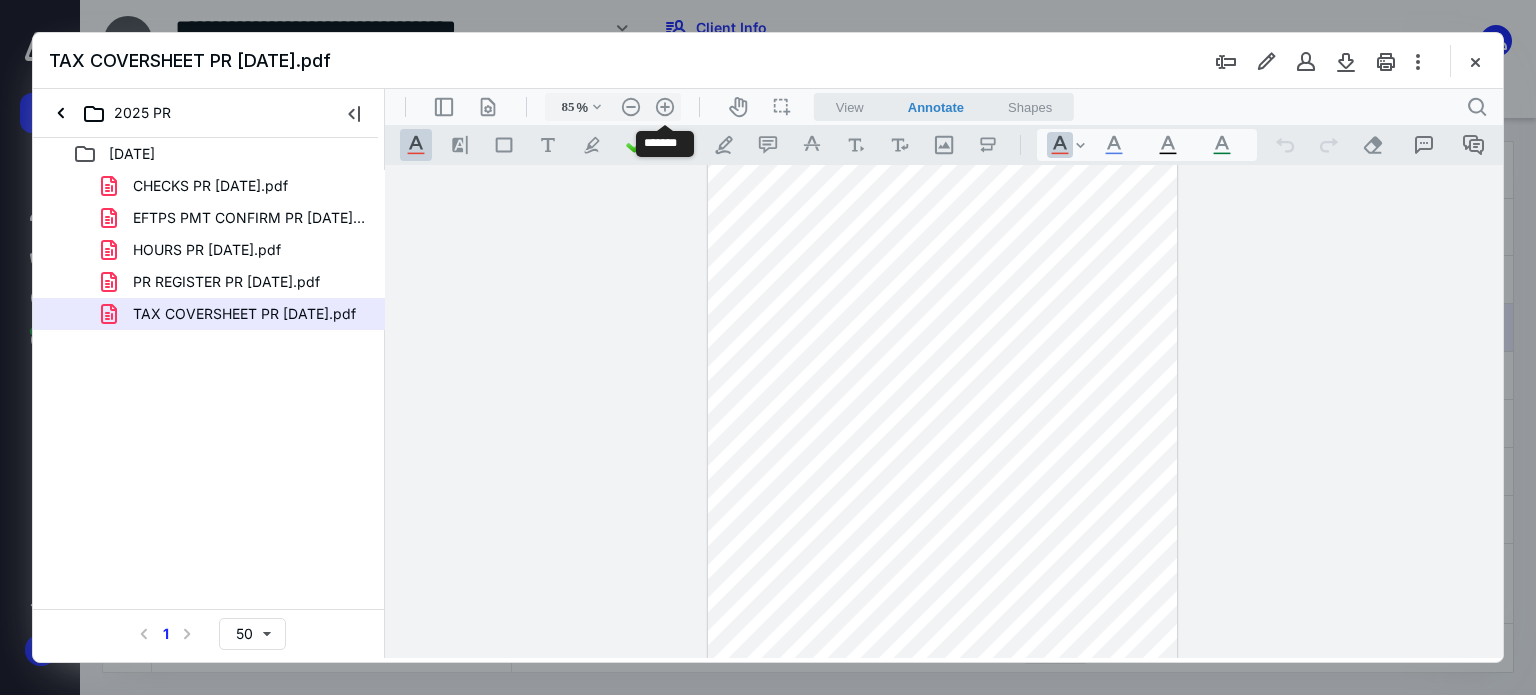 scroll, scrollTop: 76, scrollLeft: 0, axis: vertical 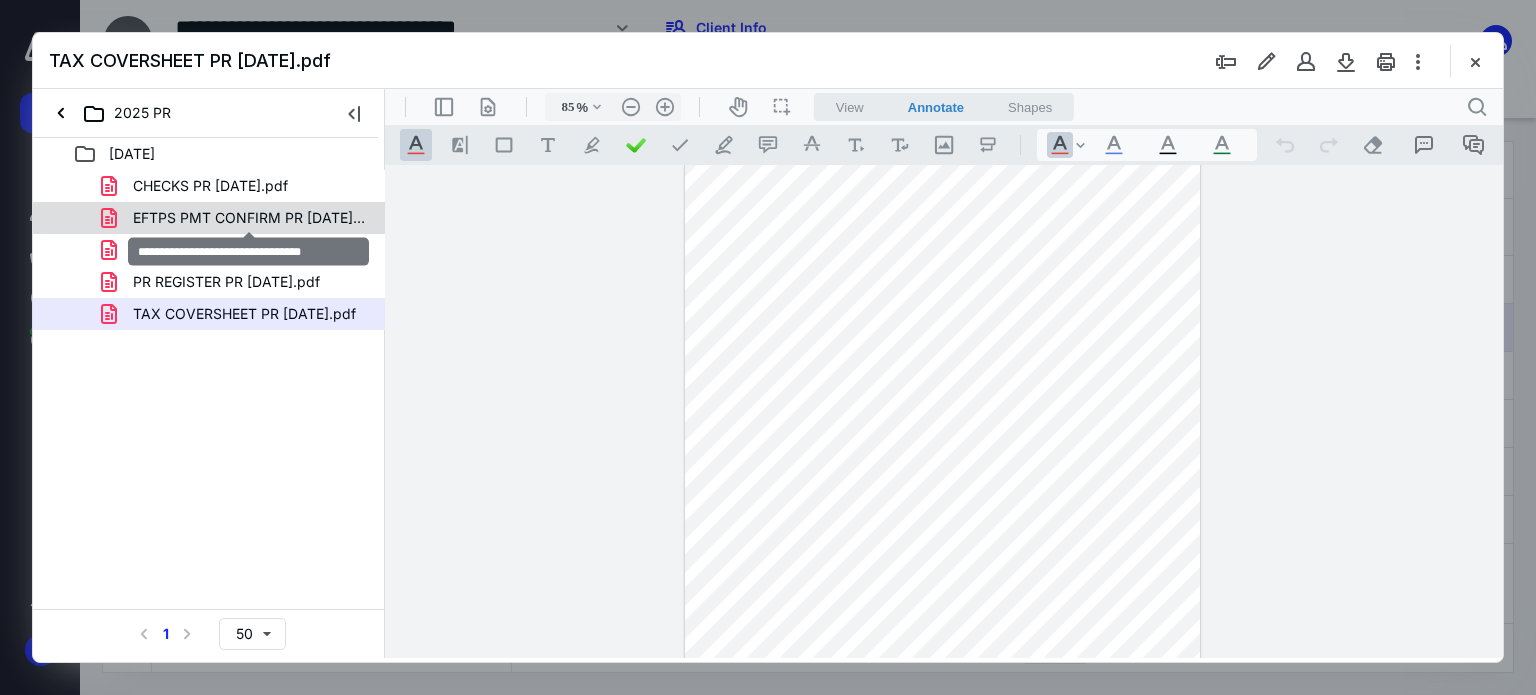click on "EFTPS PMT CONFIRM PR 07-11-25.pdf" at bounding box center [249, 218] 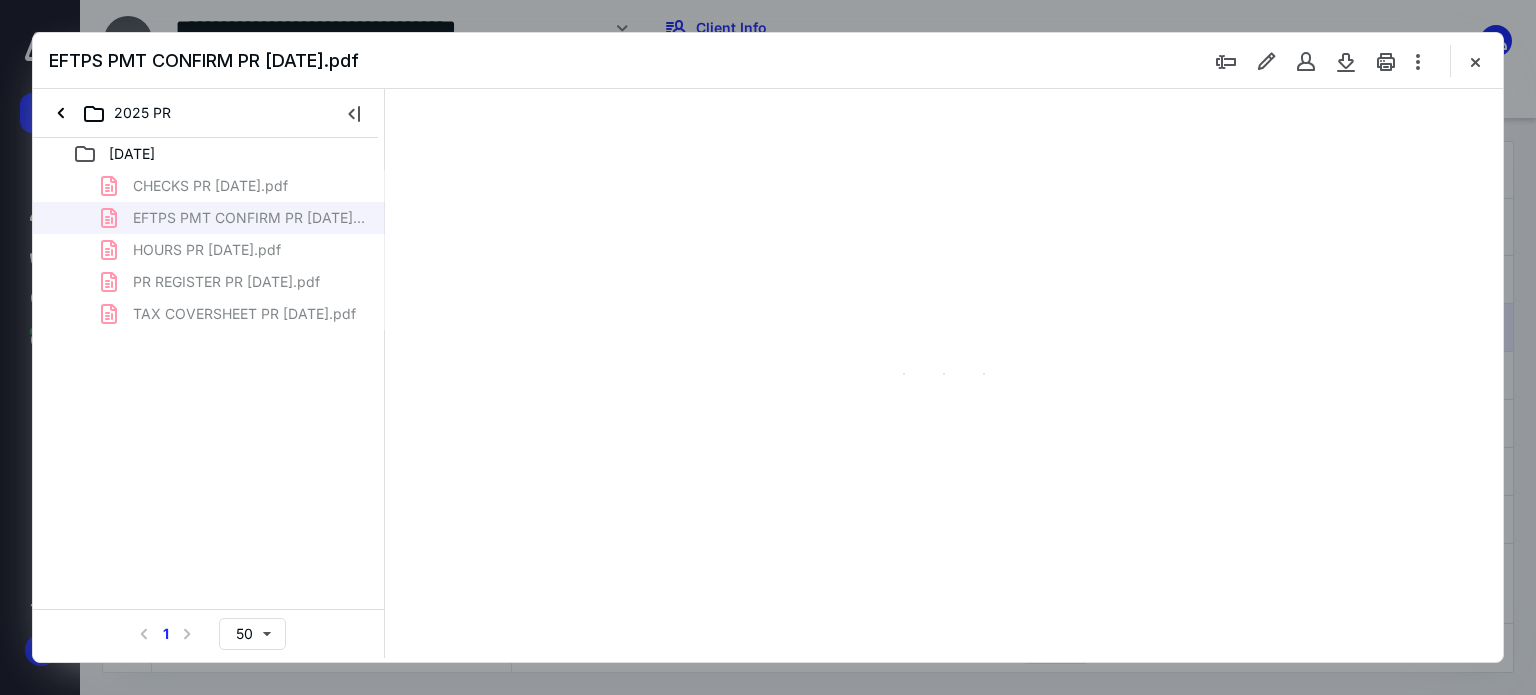 type on "62" 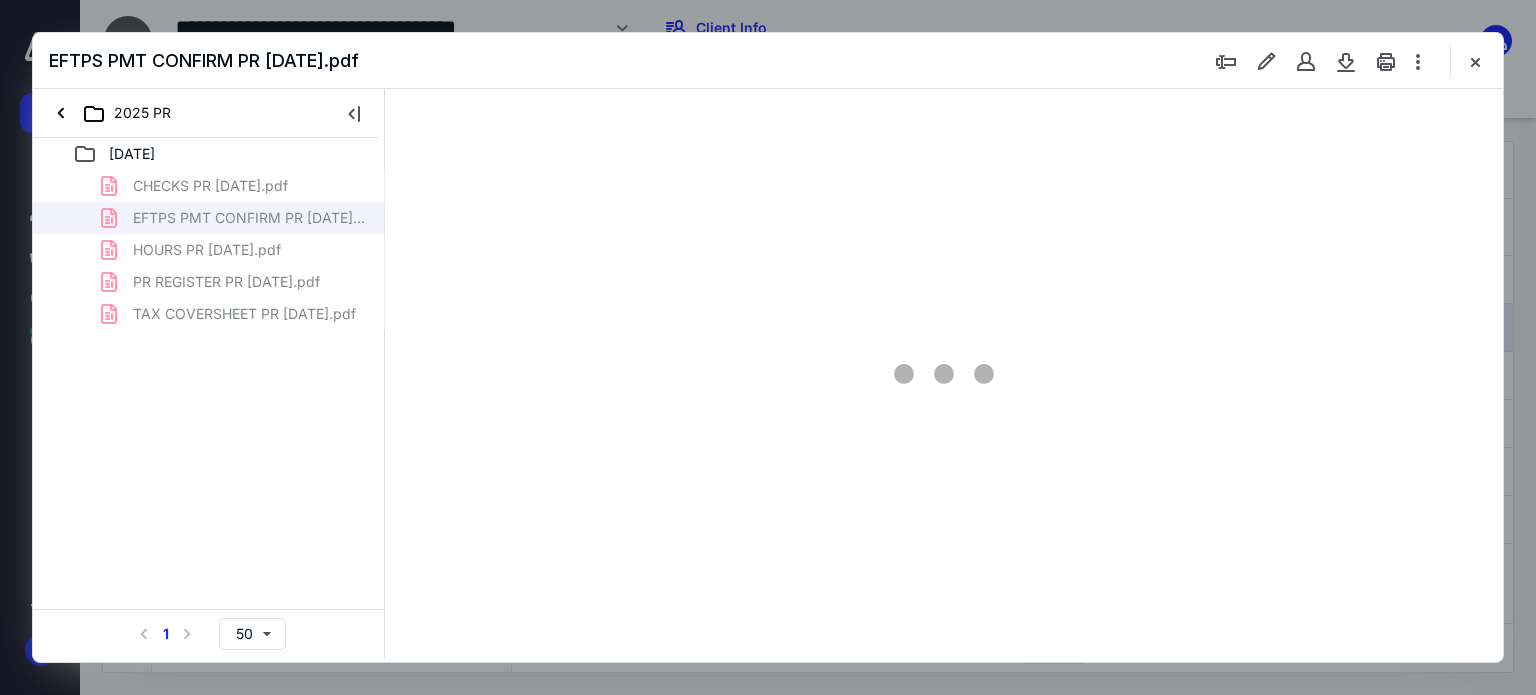 scroll, scrollTop: 0, scrollLeft: 0, axis: both 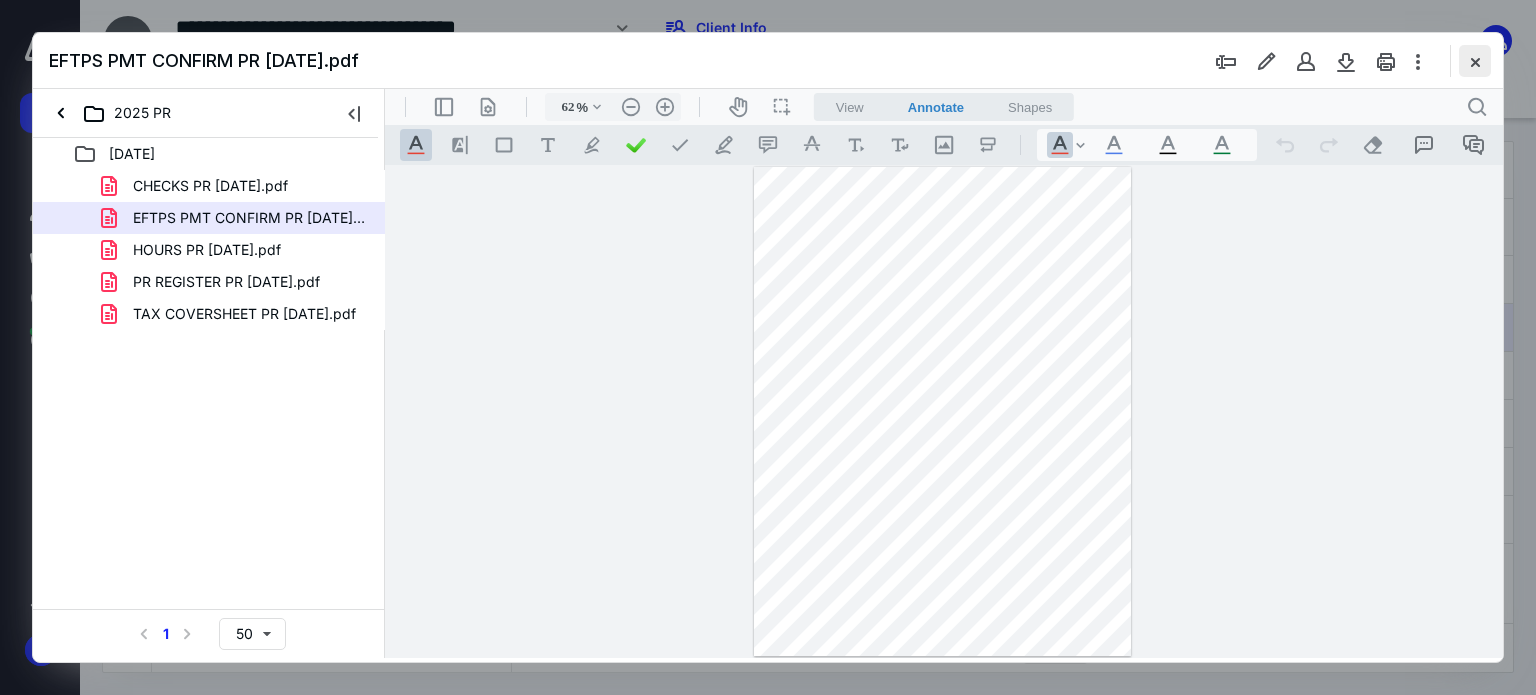 click at bounding box center (1475, 61) 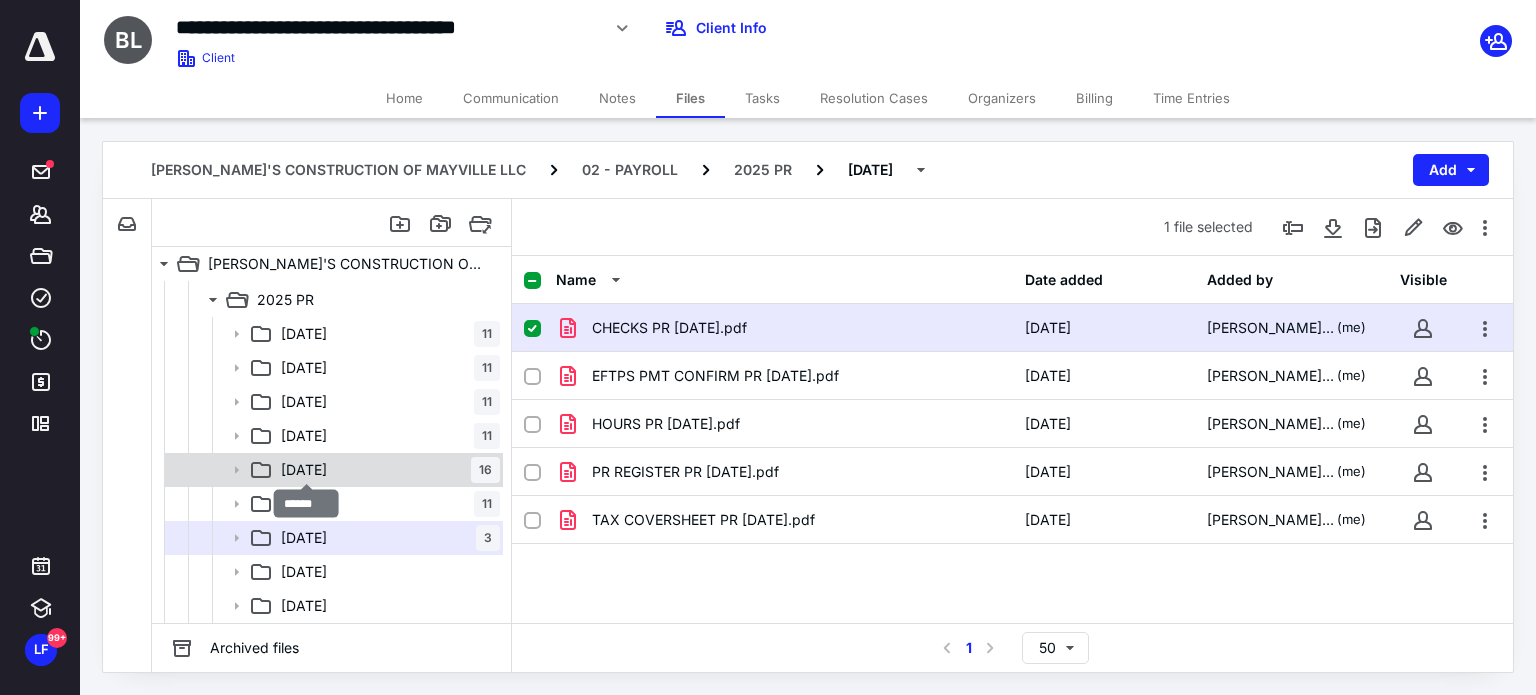 drag, startPoint x: 308, startPoint y: 463, endPoint x: 342, endPoint y: 459, distance: 34.234486 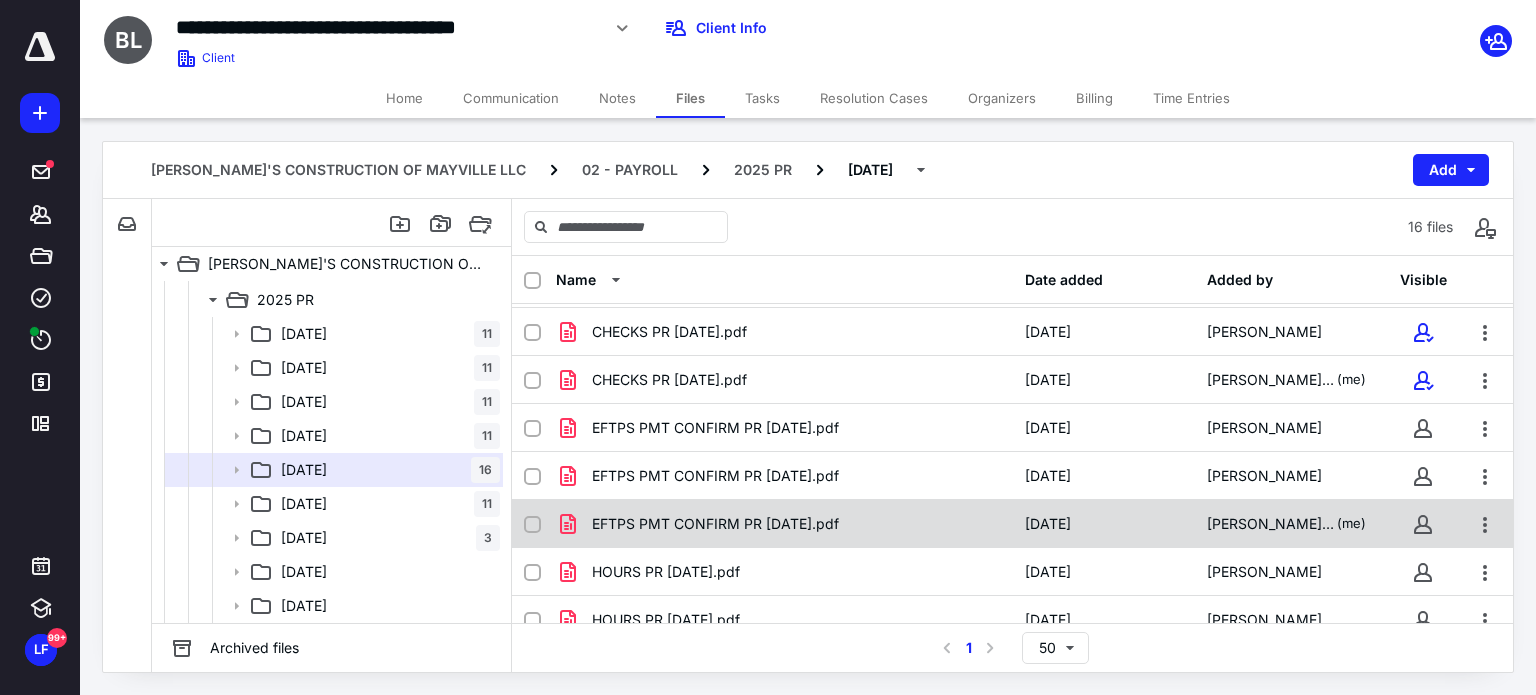 scroll, scrollTop: 0, scrollLeft: 0, axis: both 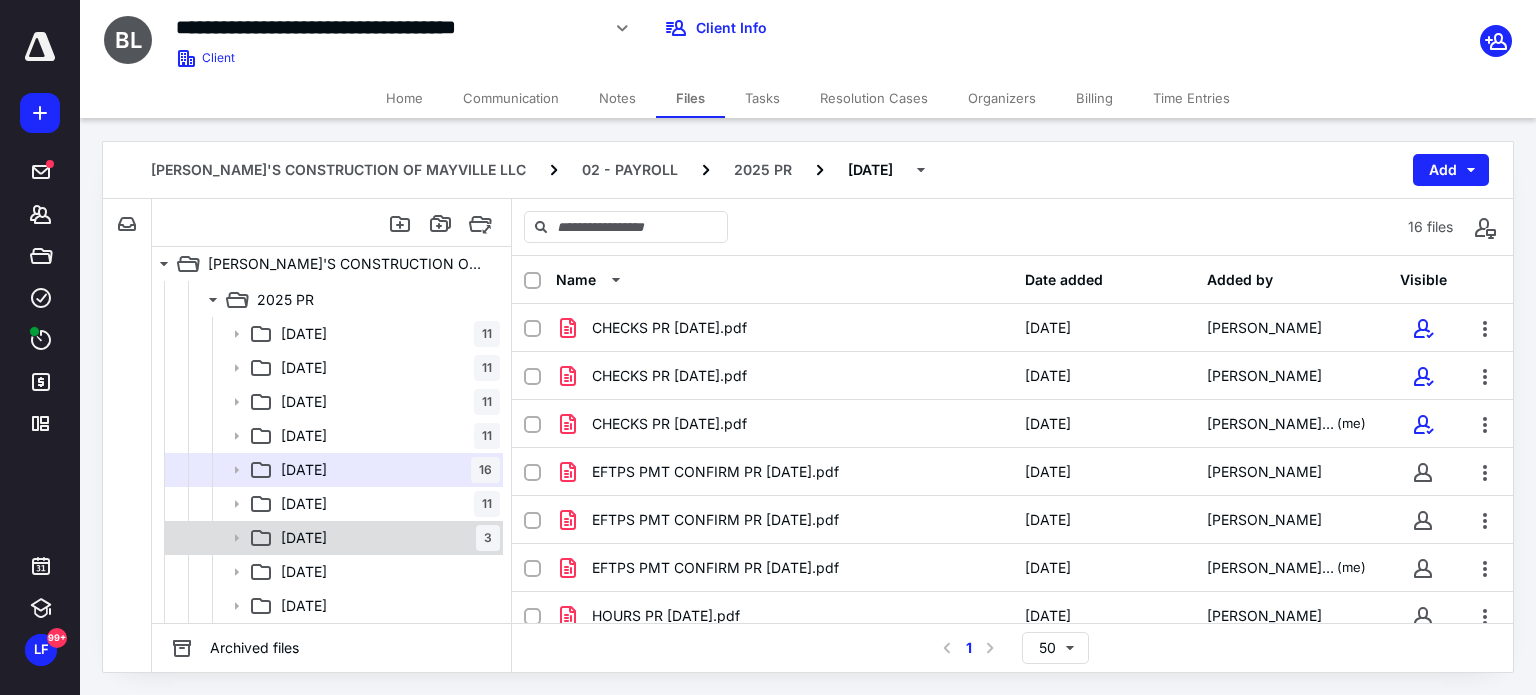 click on "07 JULY" at bounding box center (304, 538) 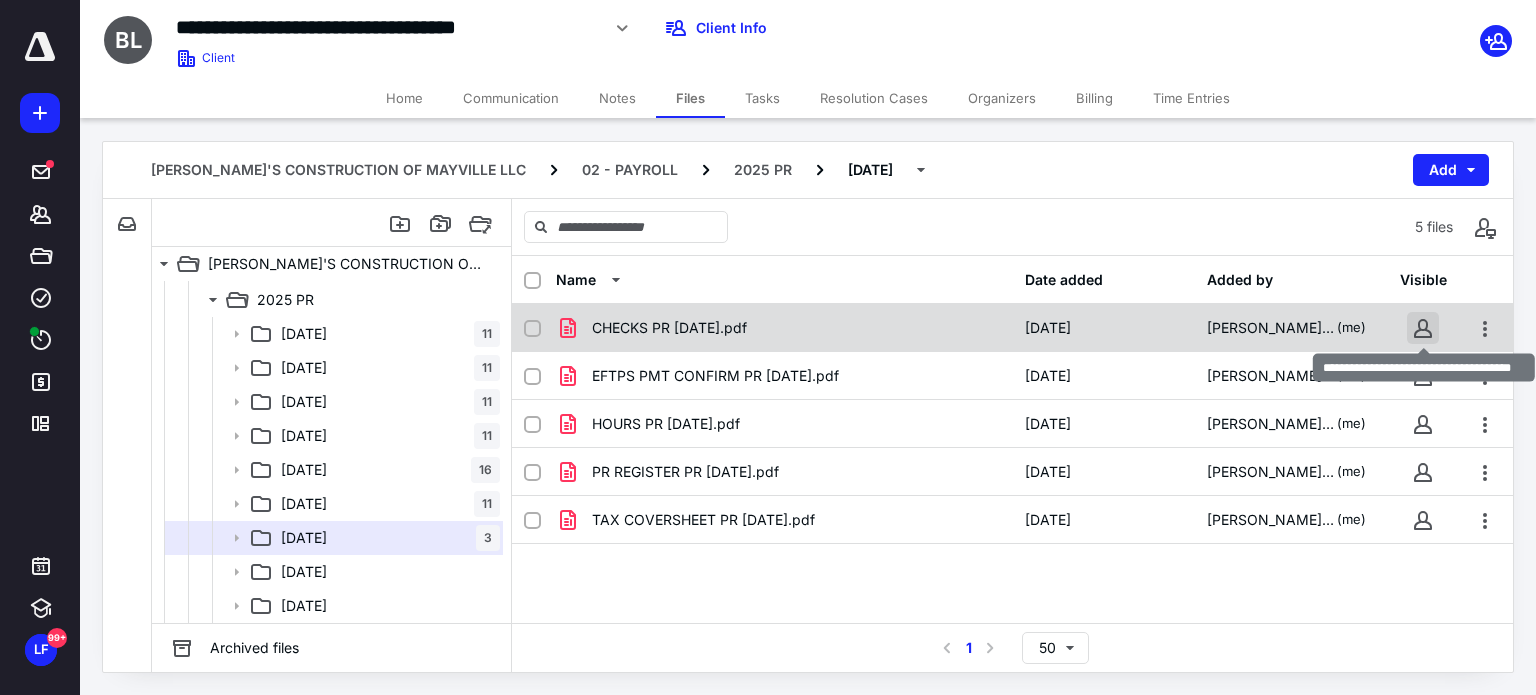 click at bounding box center (1423, 328) 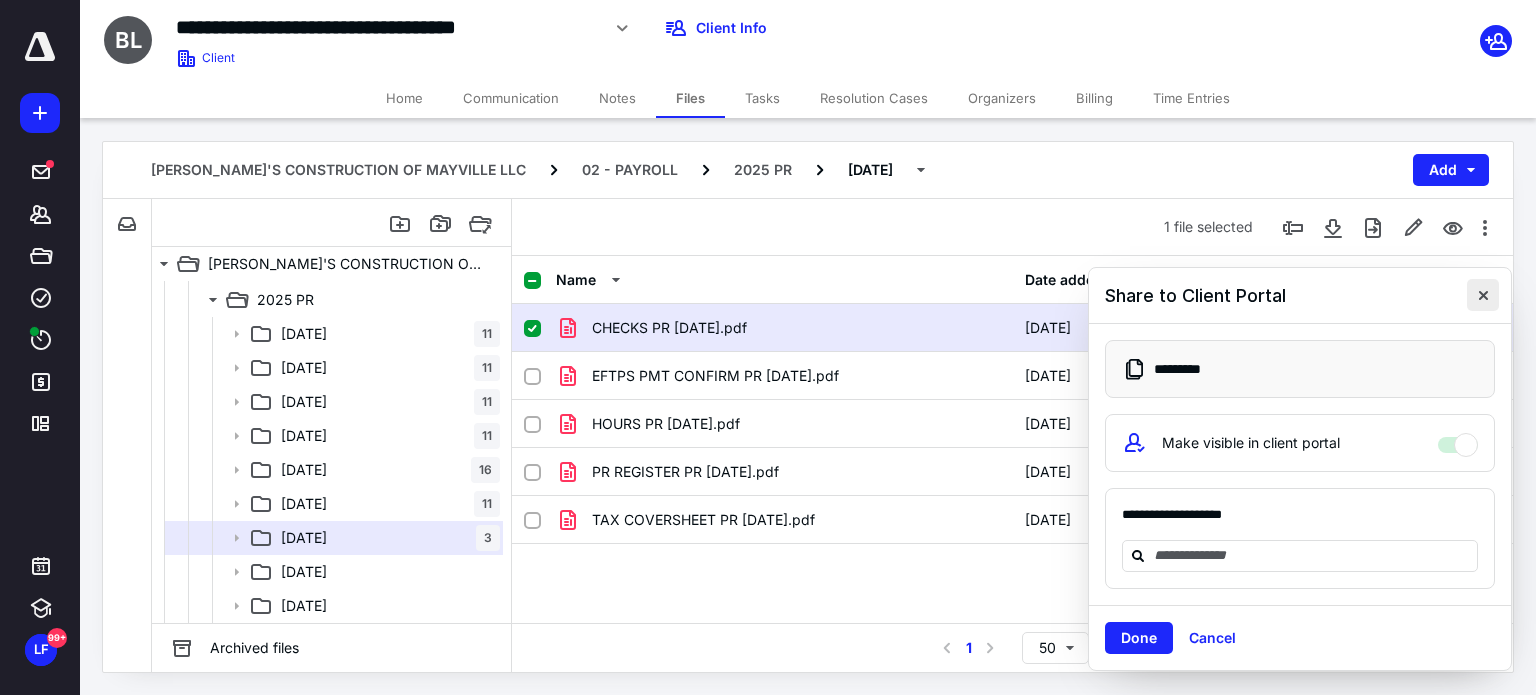 click at bounding box center [1483, 295] 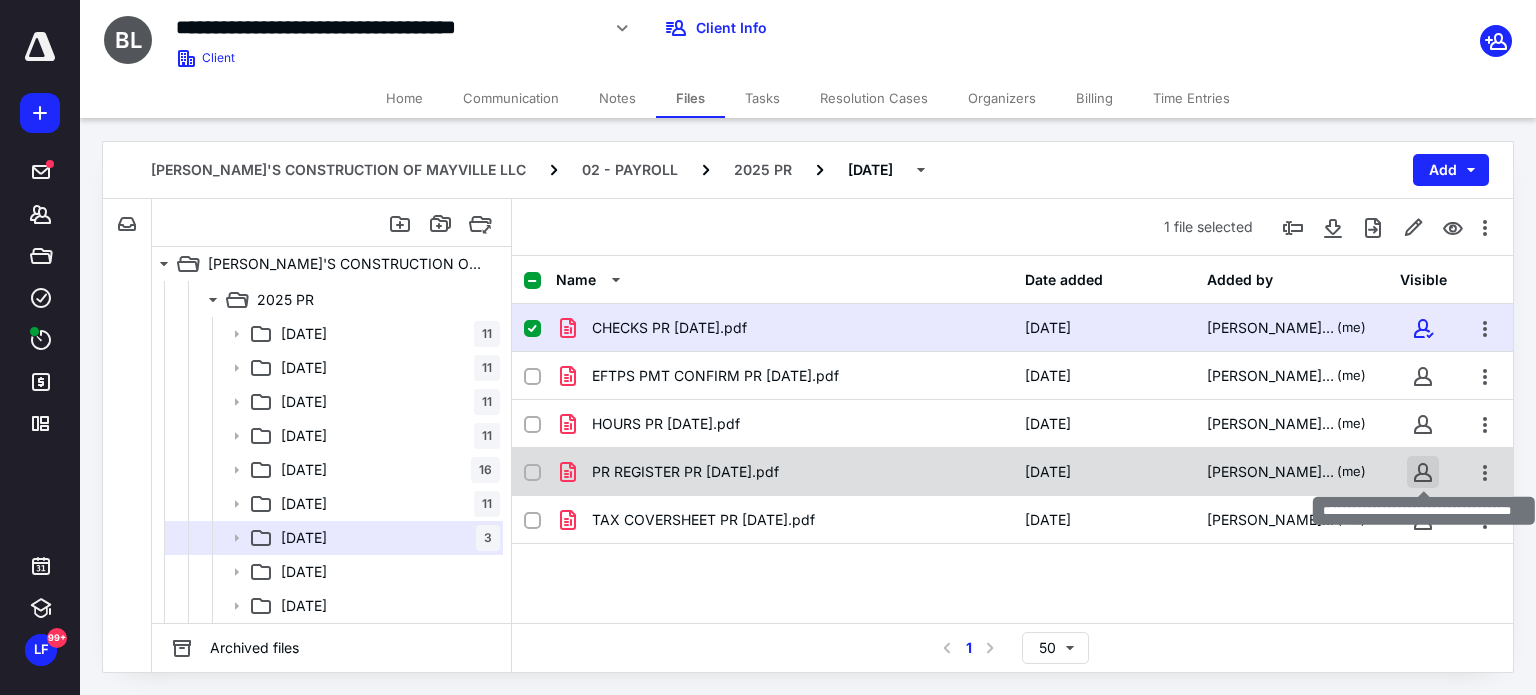 click at bounding box center [1423, 472] 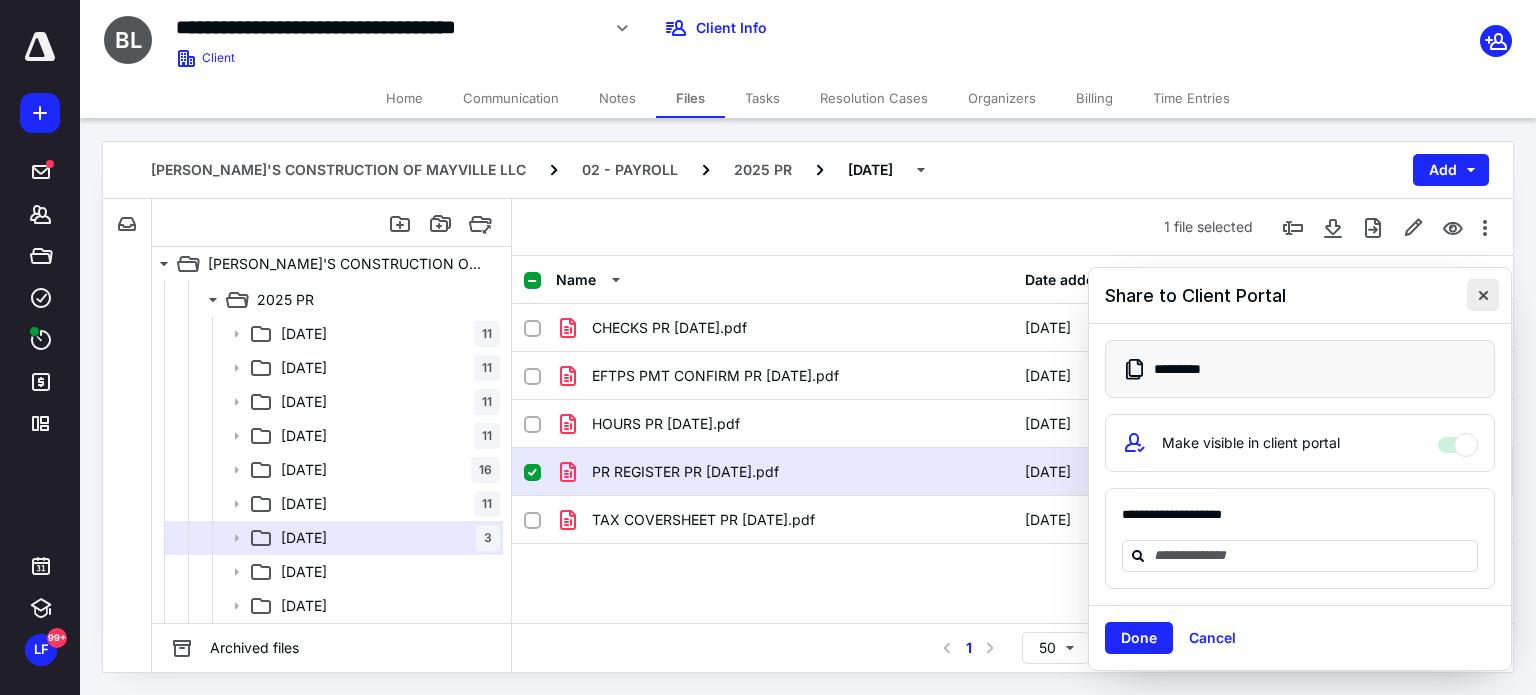 click at bounding box center [1483, 295] 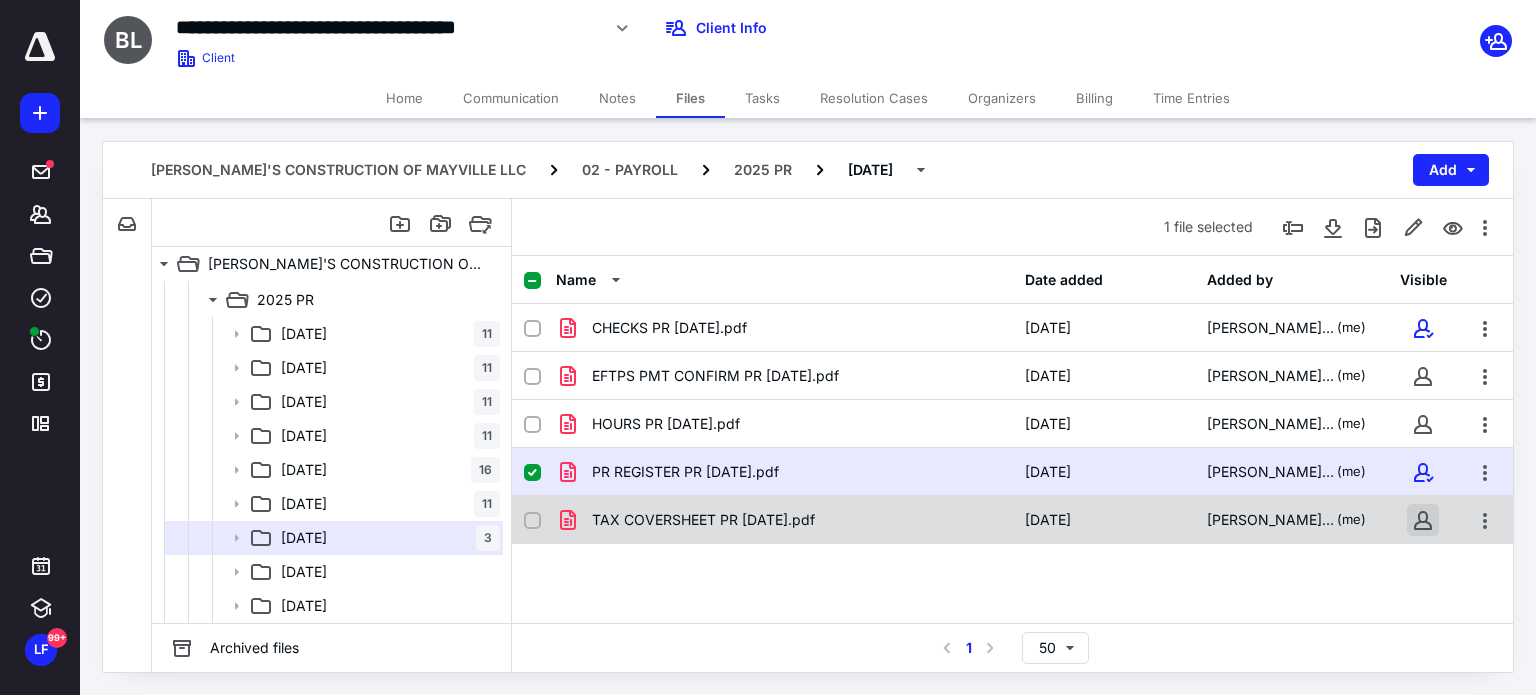 click at bounding box center (1423, 520) 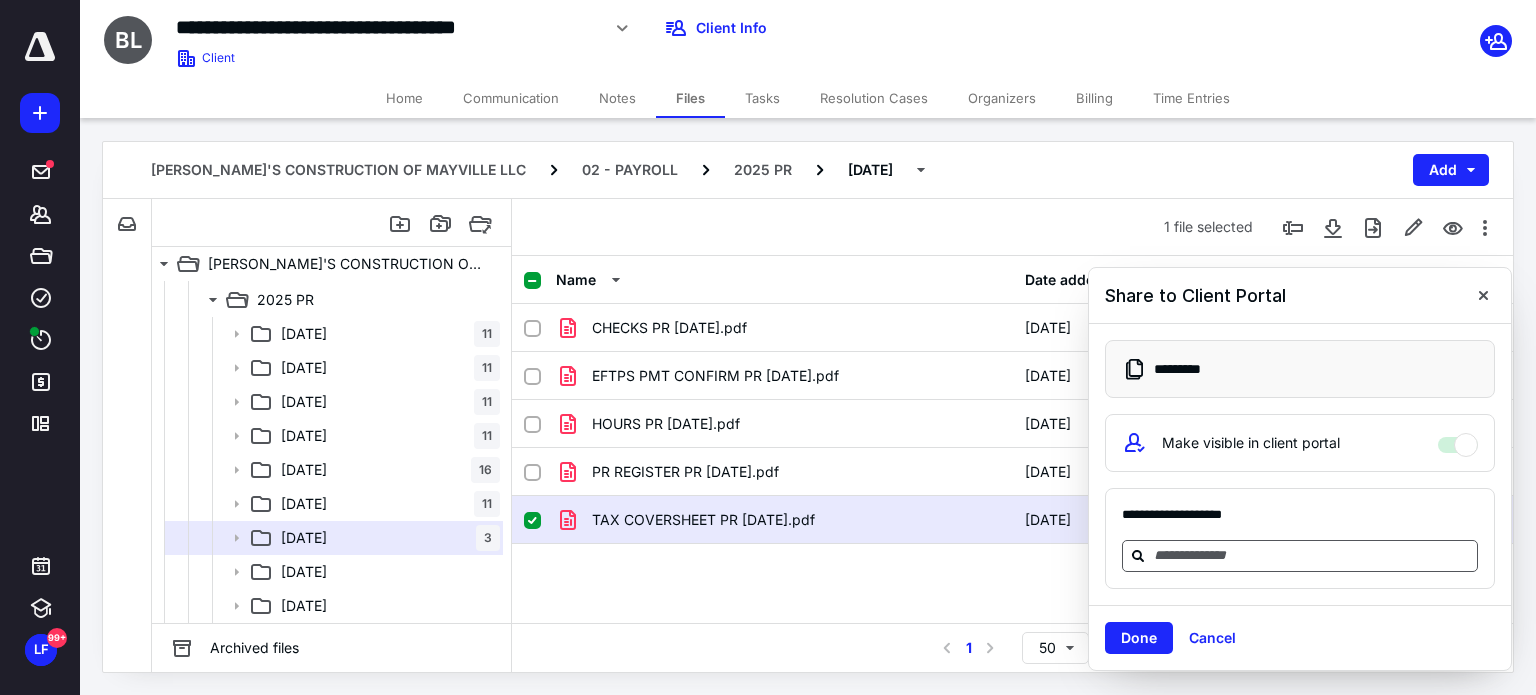 click at bounding box center [1312, 555] 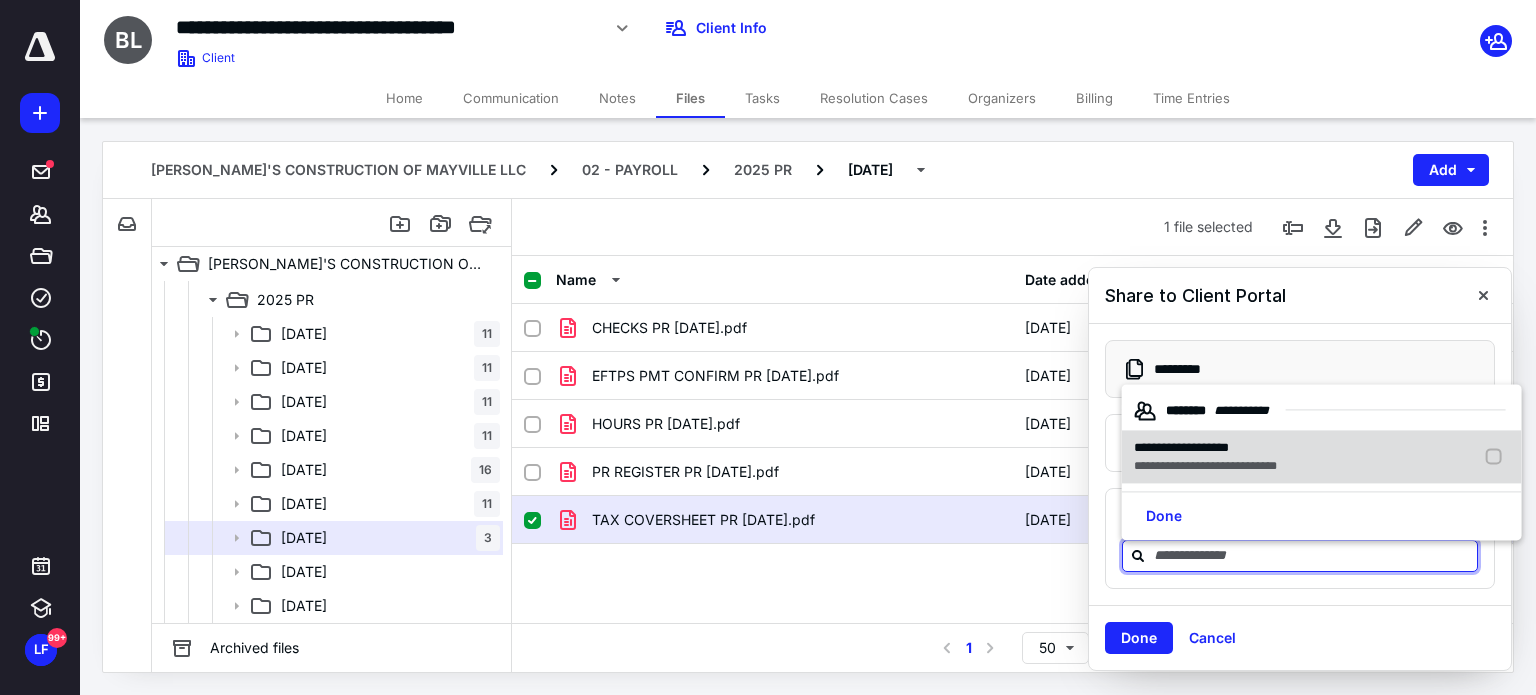 click at bounding box center [1498, 457] 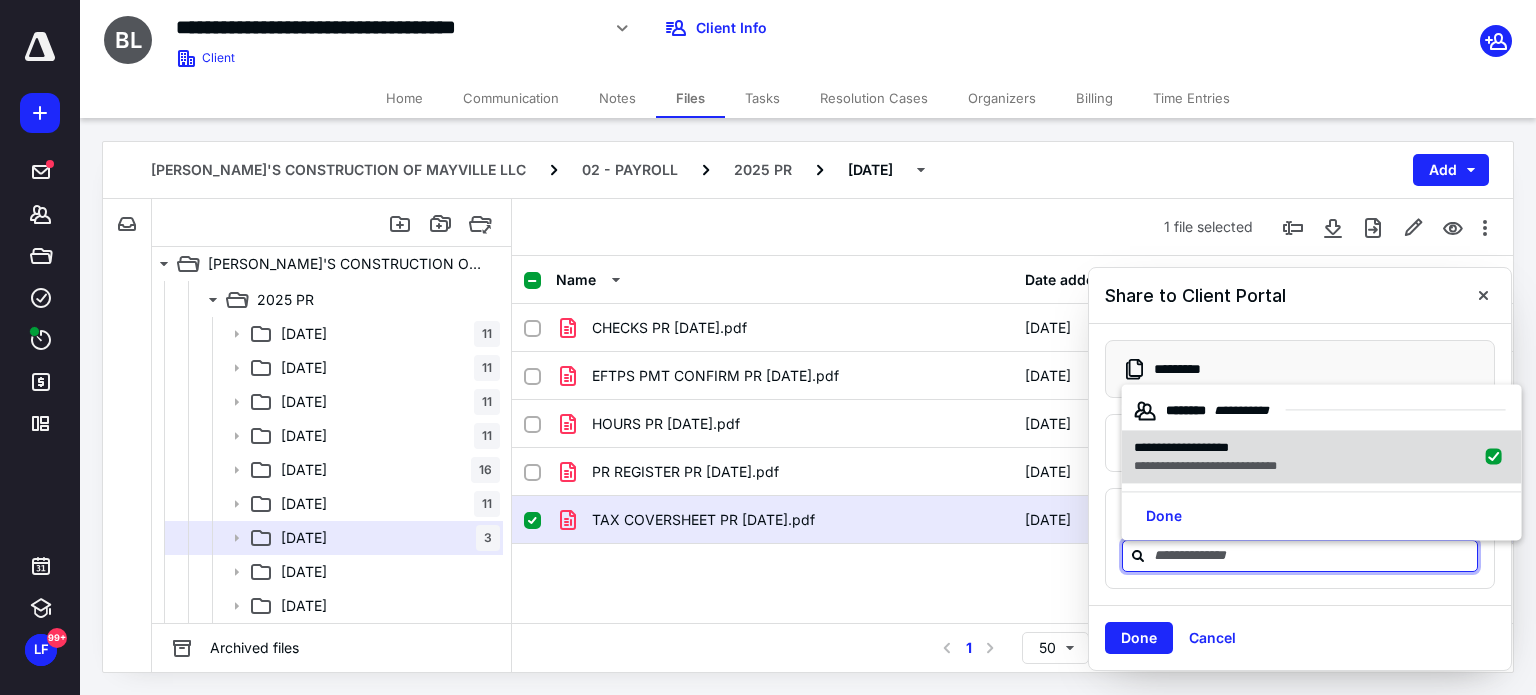 checkbox on "true" 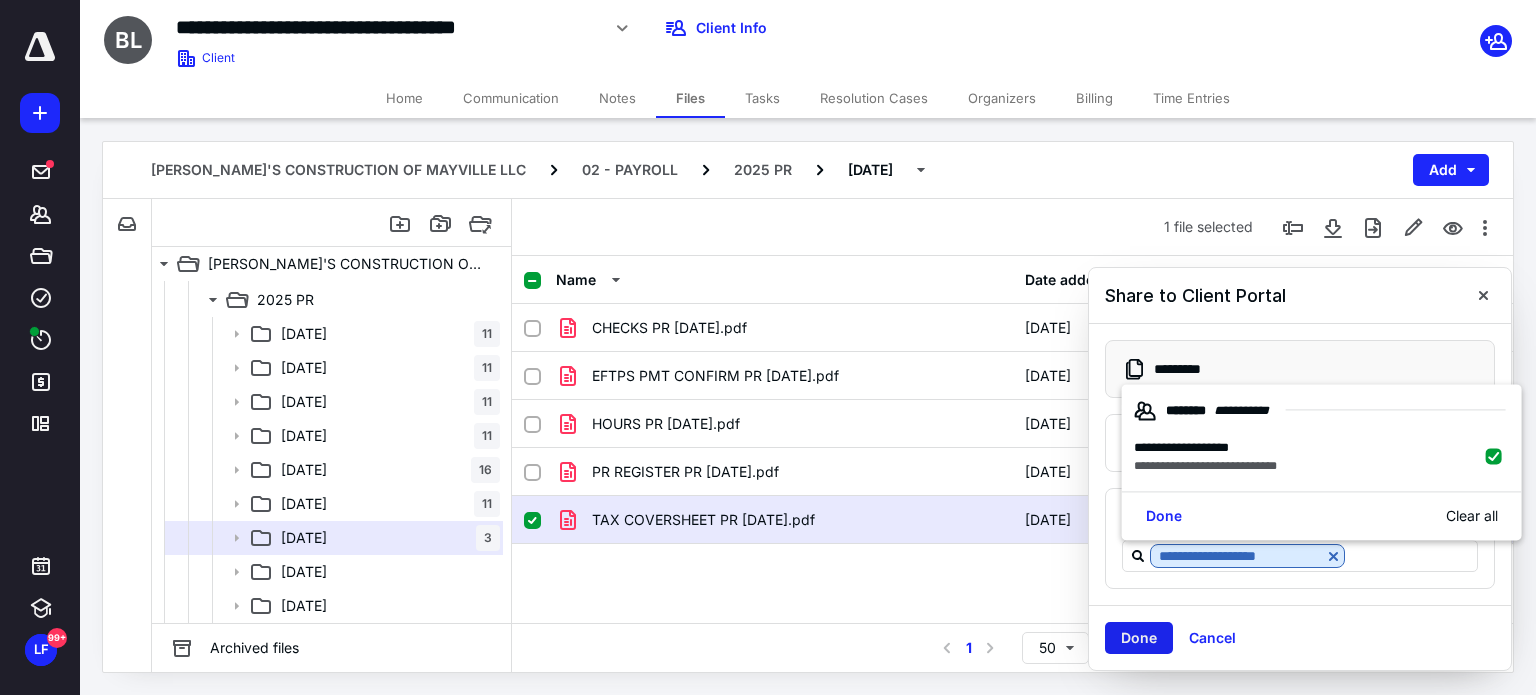 click on "Done" at bounding box center [1139, 638] 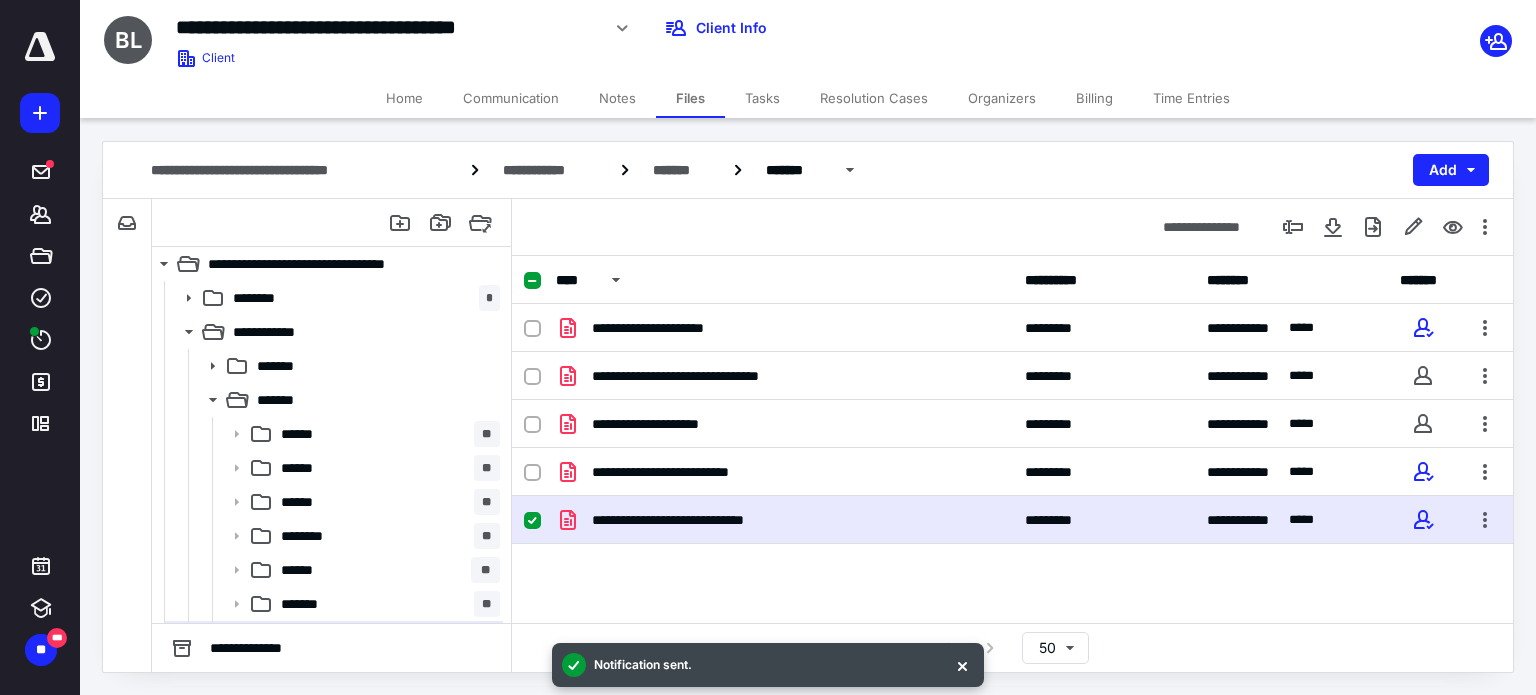 scroll, scrollTop: 0, scrollLeft: 0, axis: both 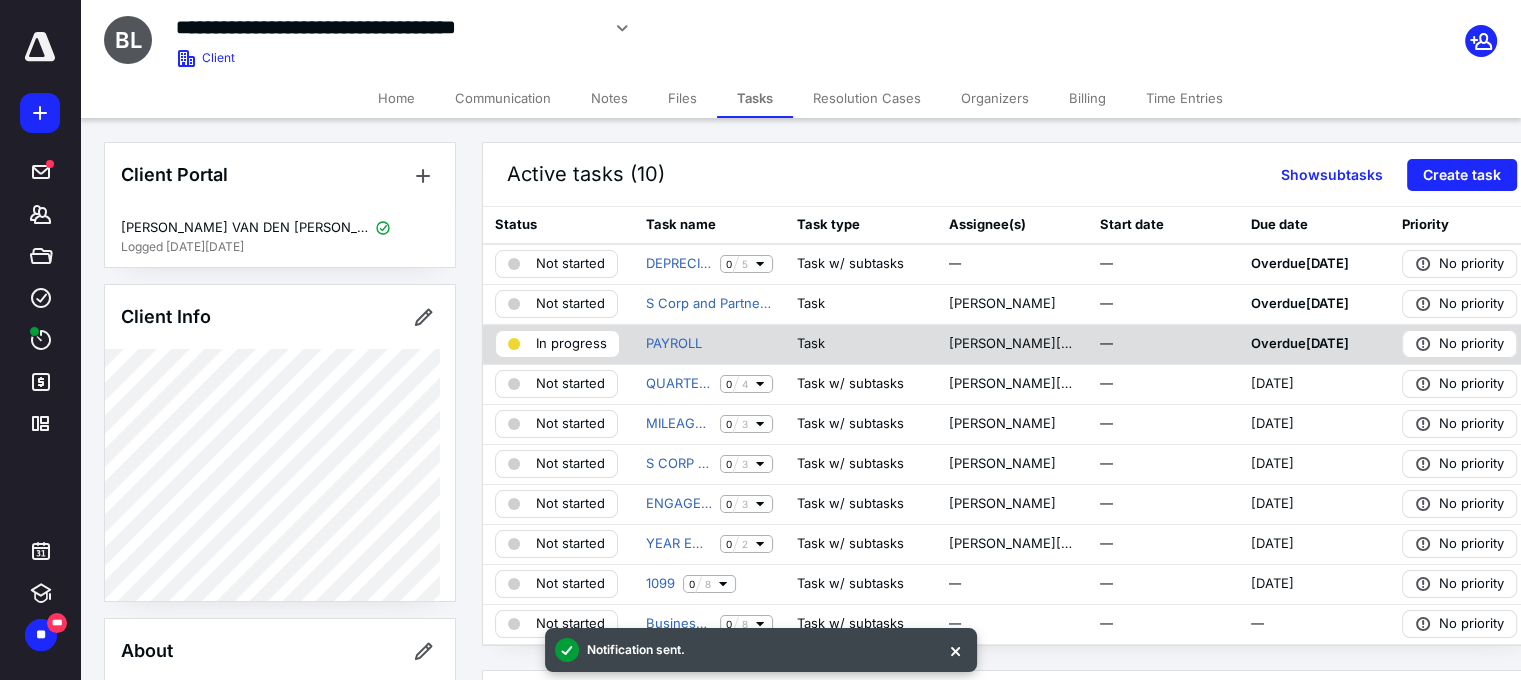 click on "In progress" at bounding box center [571, 344] 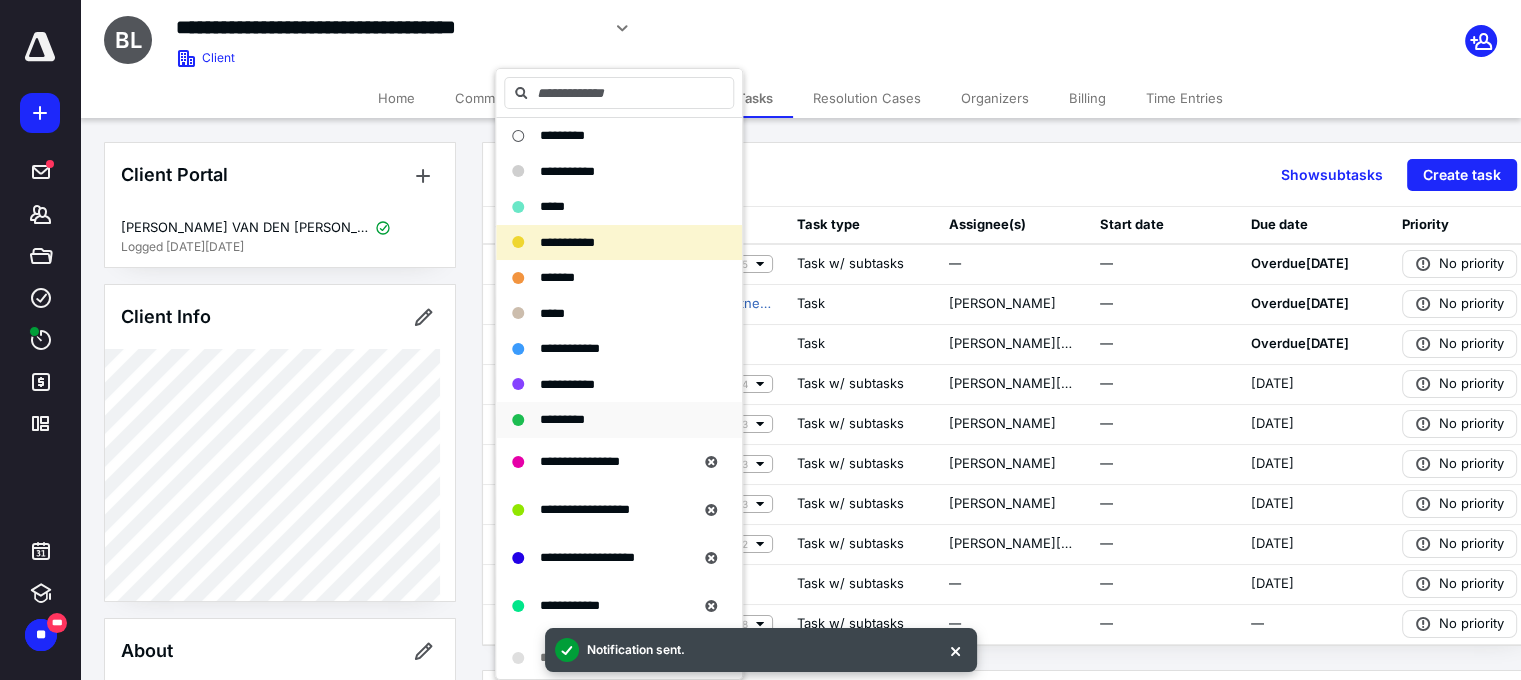 click on "*********" at bounding box center (562, 419) 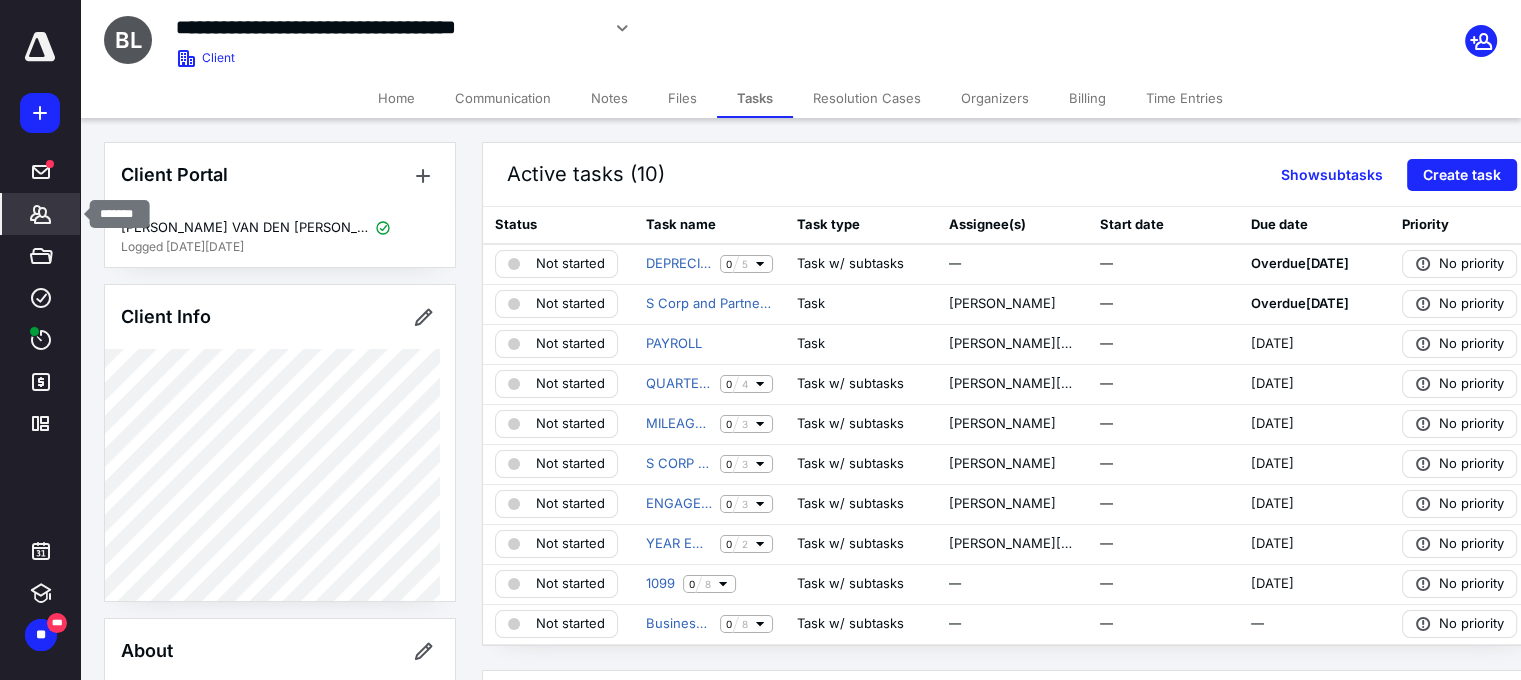 click 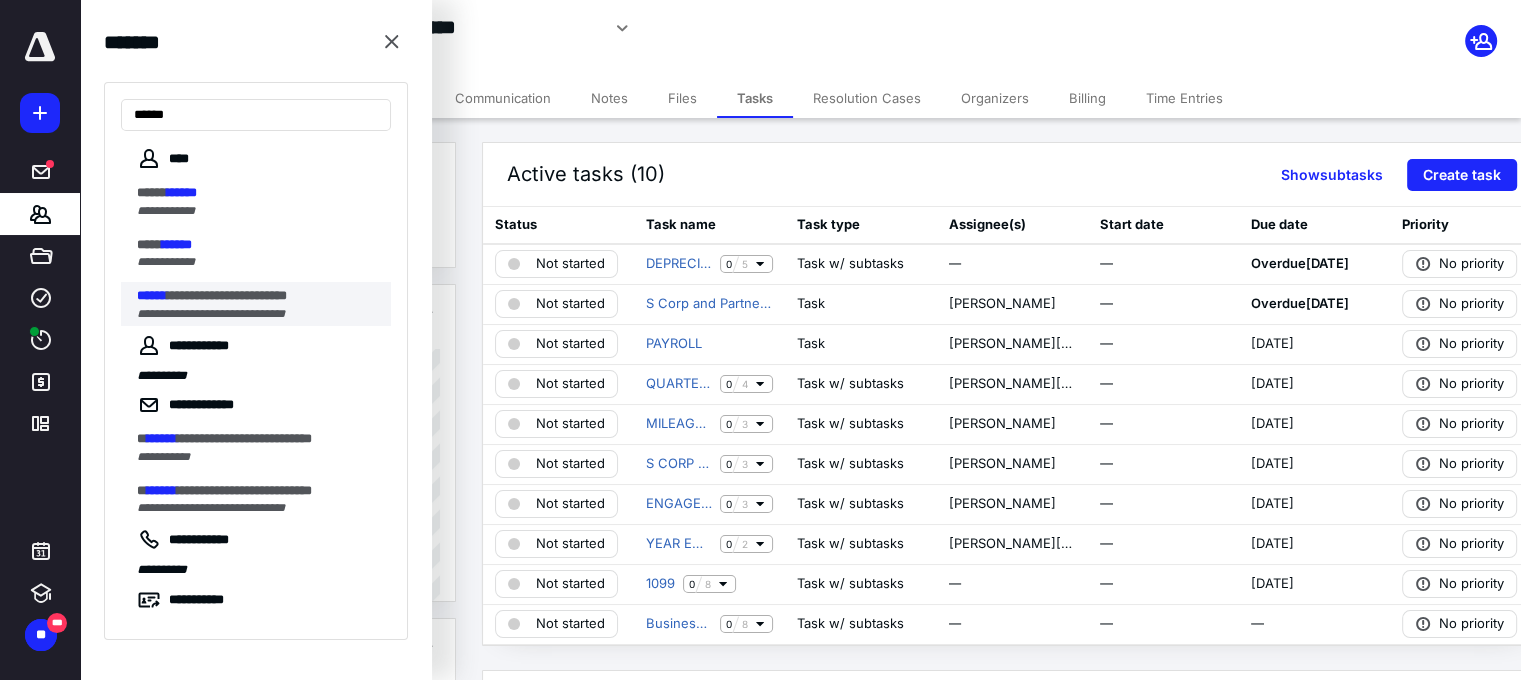 type on "******" 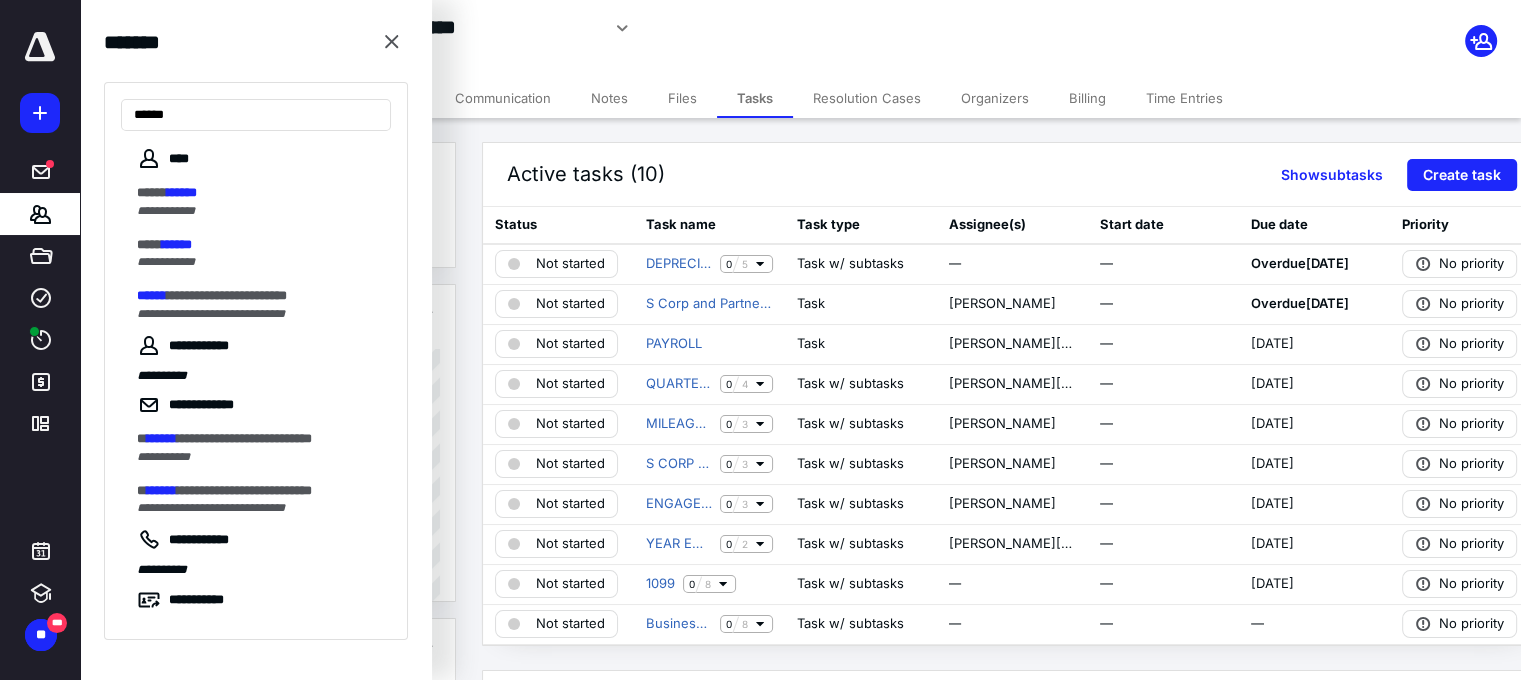 click on "**********" at bounding box center (264, 304) 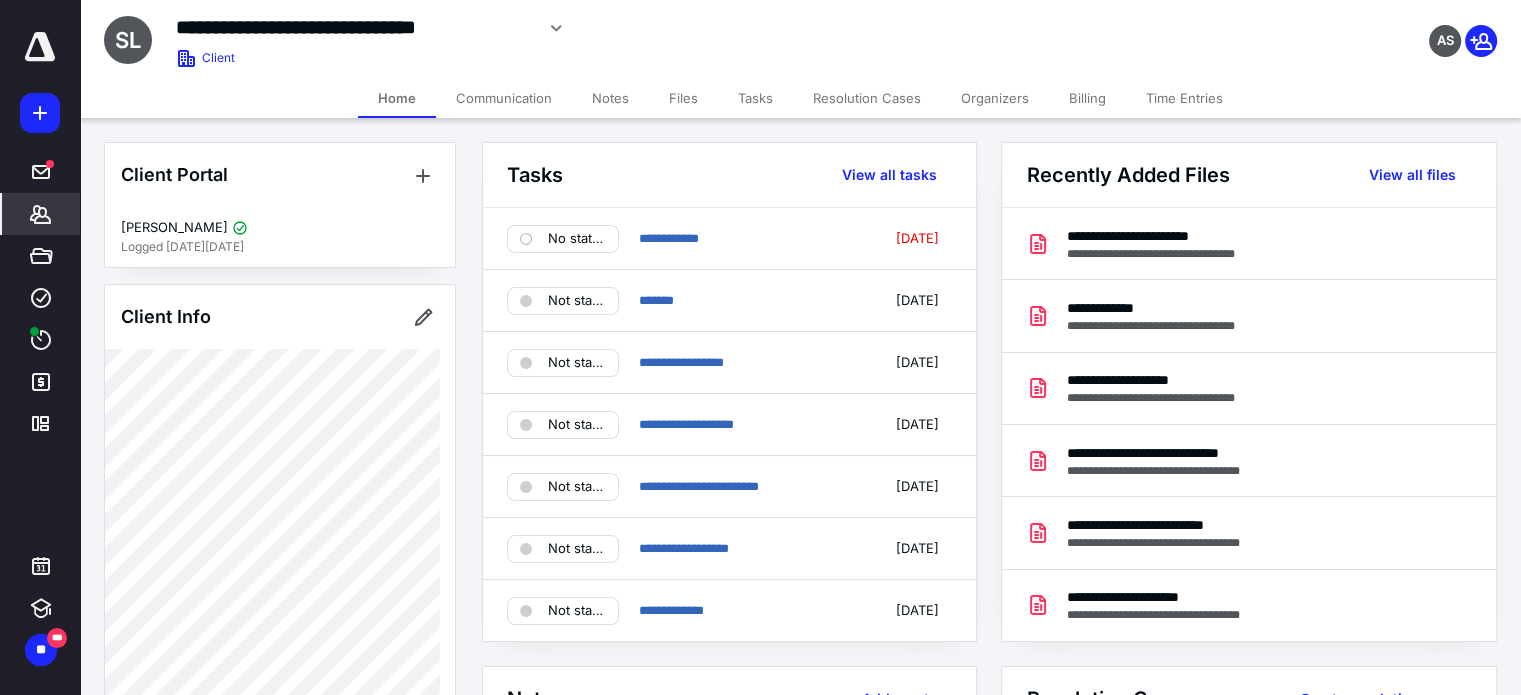 click on "Tasks" at bounding box center [755, 98] 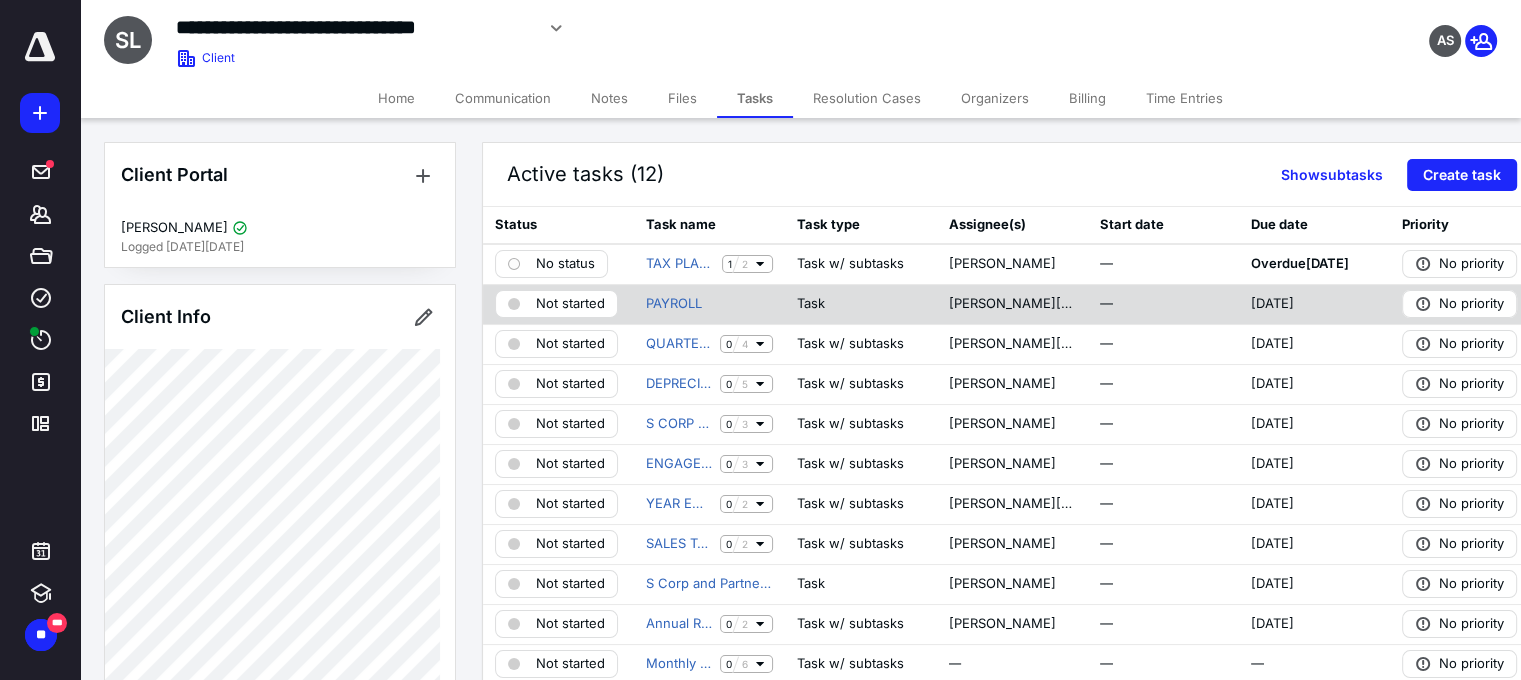 click on "Not started" at bounding box center [570, 304] 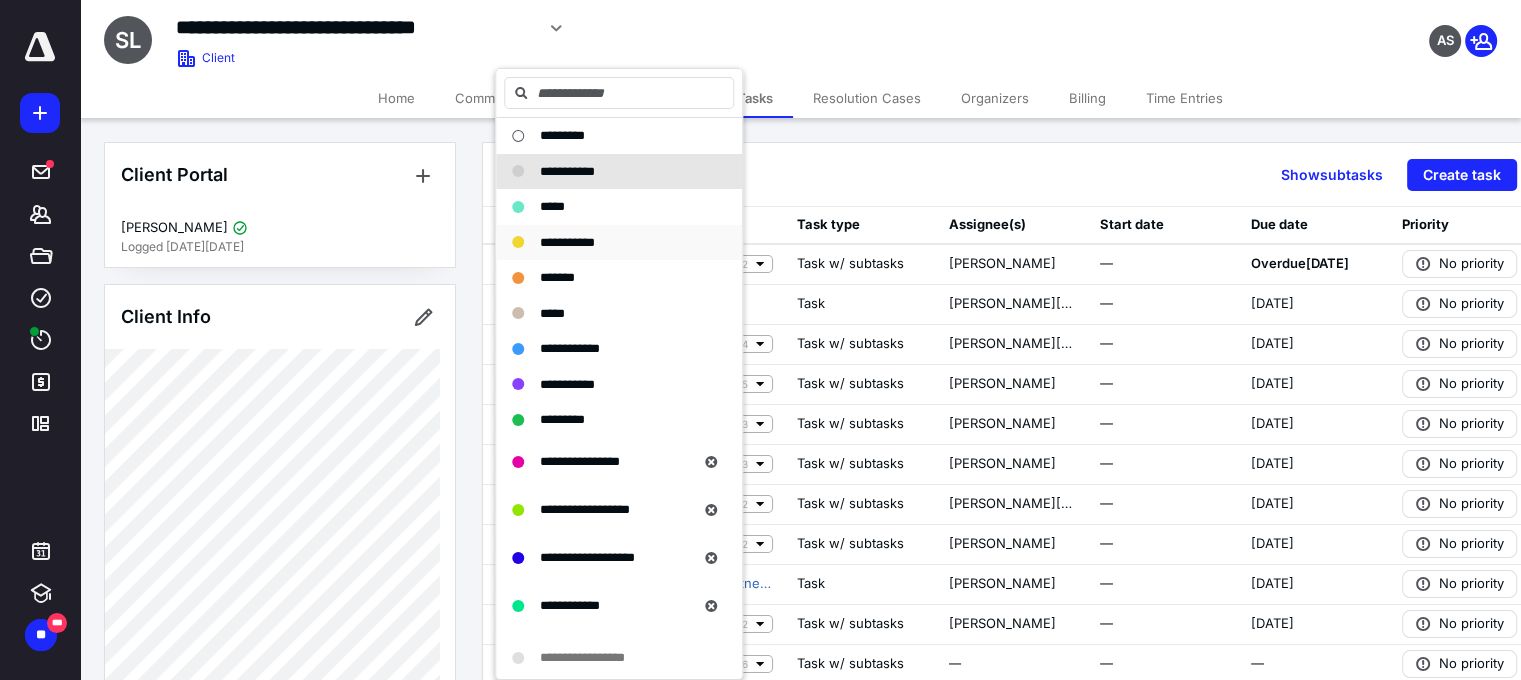 click on "**********" at bounding box center (567, 242) 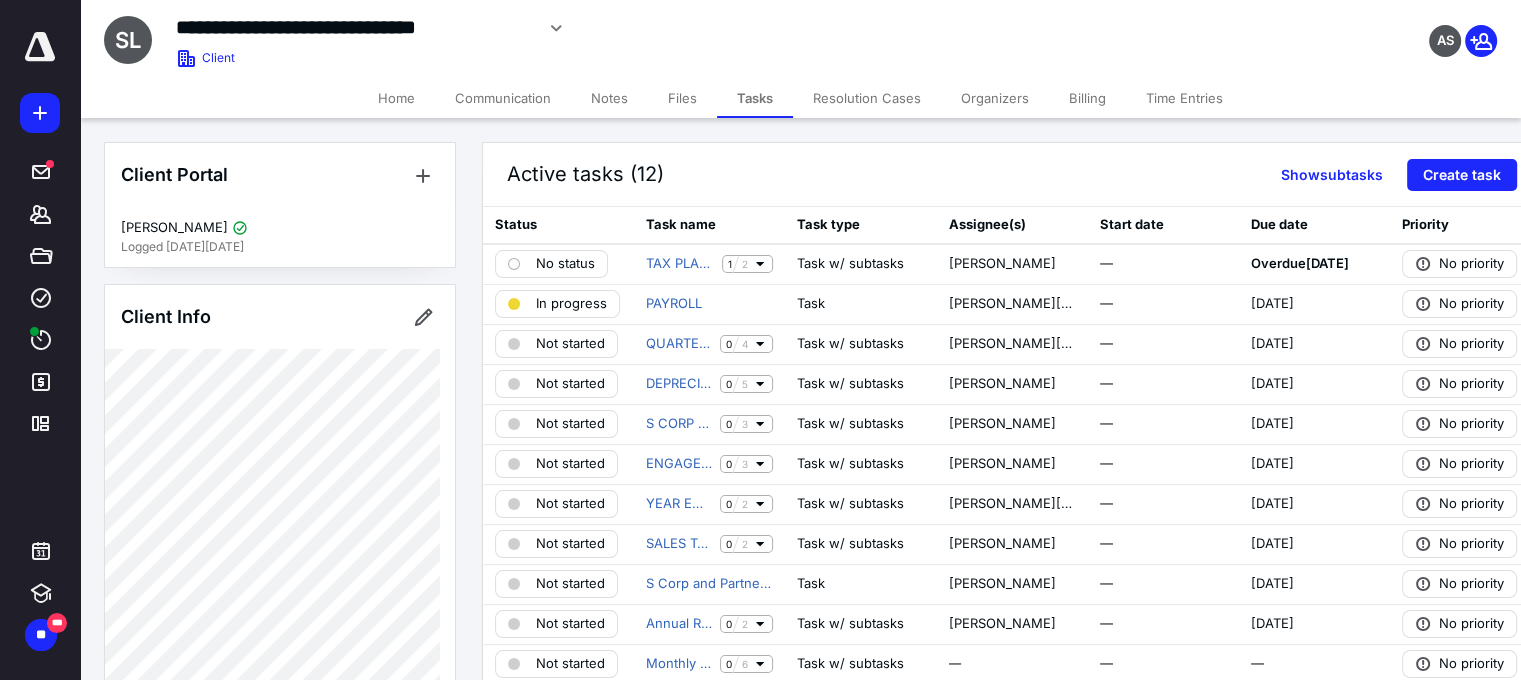 click on "Files" at bounding box center (682, 98) 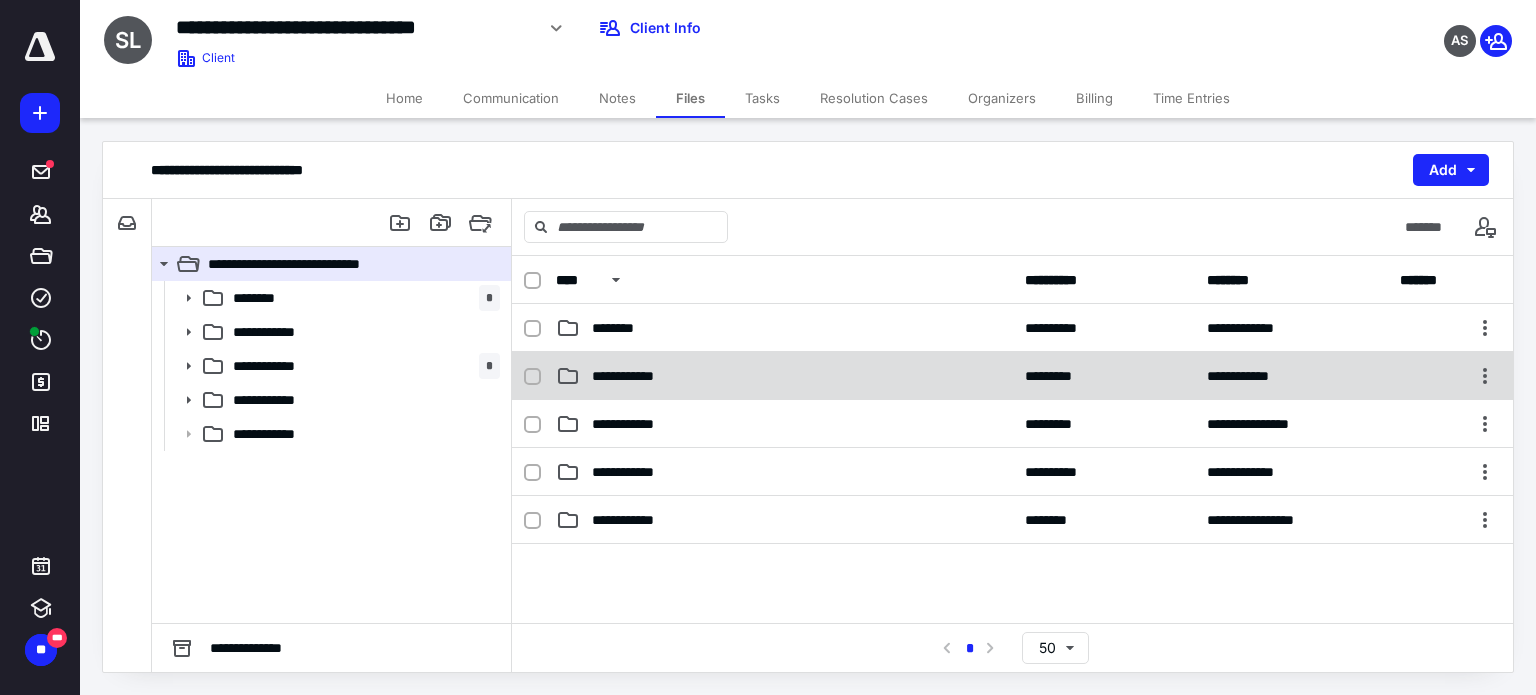 click on "**********" at bounding box center (784, 376) 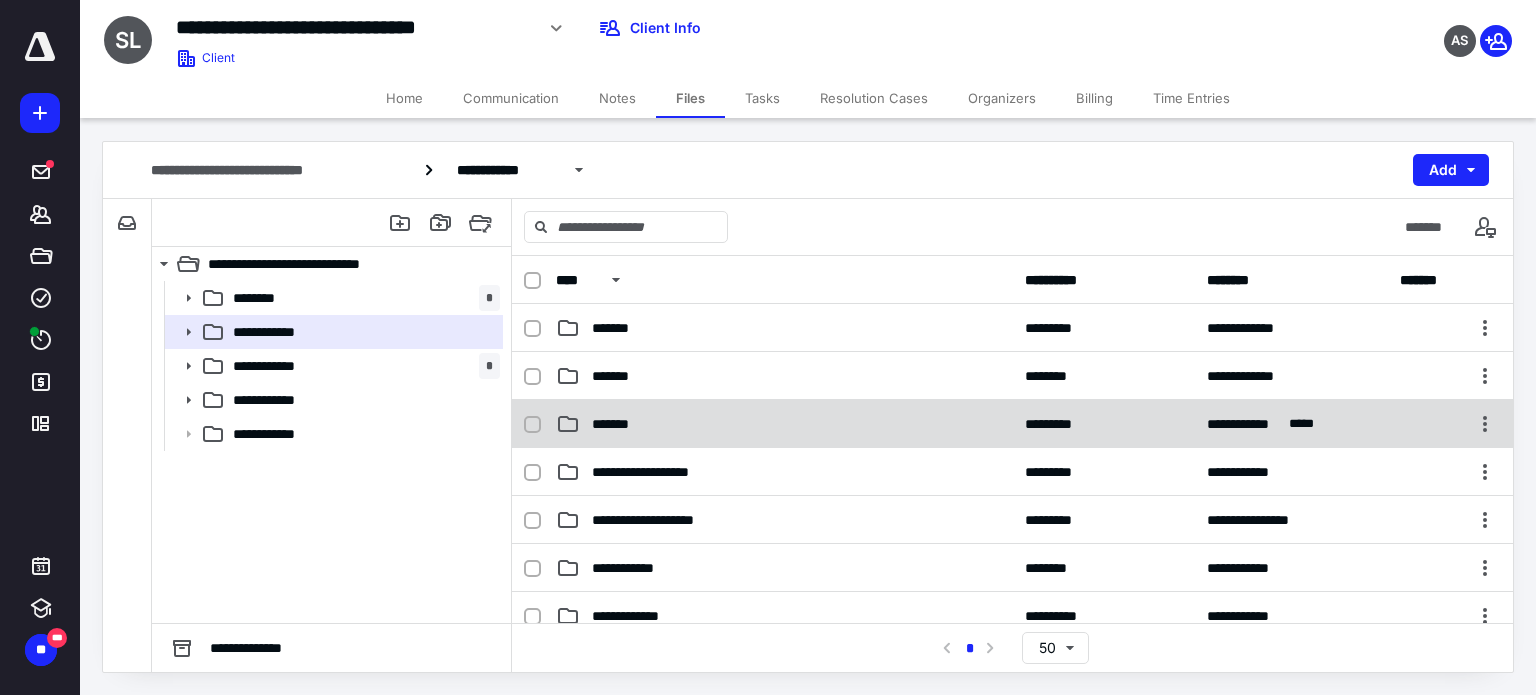 click on "*******" at bounding box center [620, 424] 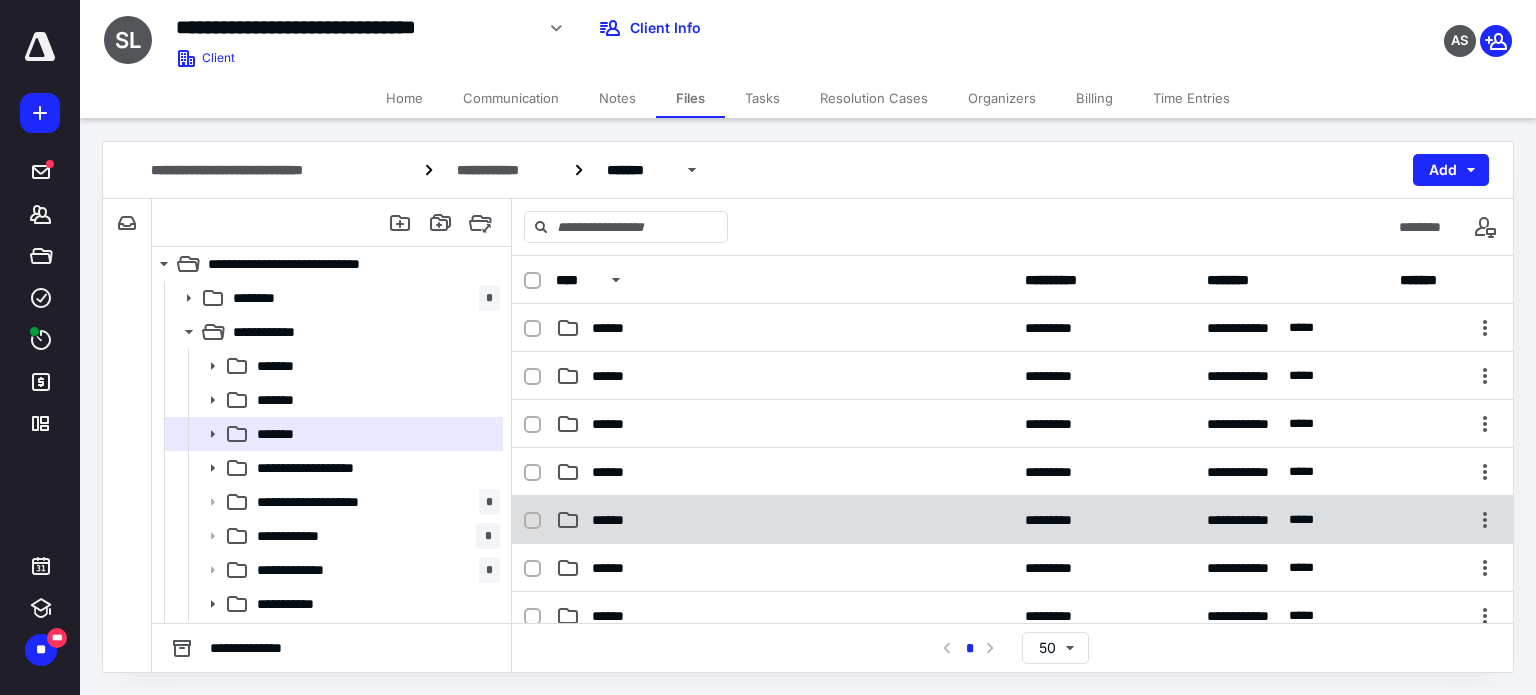 scroll, scrollTop: 100, scrollLeft: 0, axis: vertical 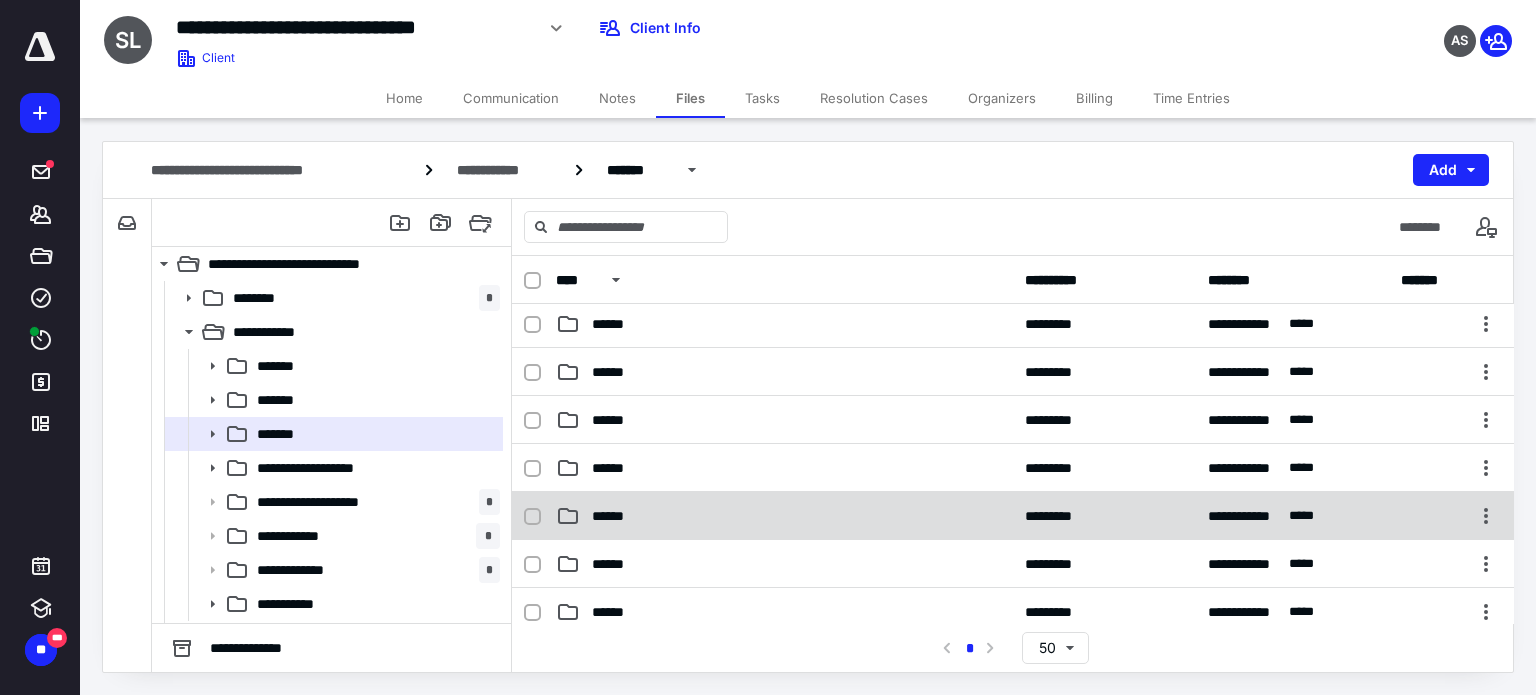 click on "**********" at bounding box center (1013, 516) 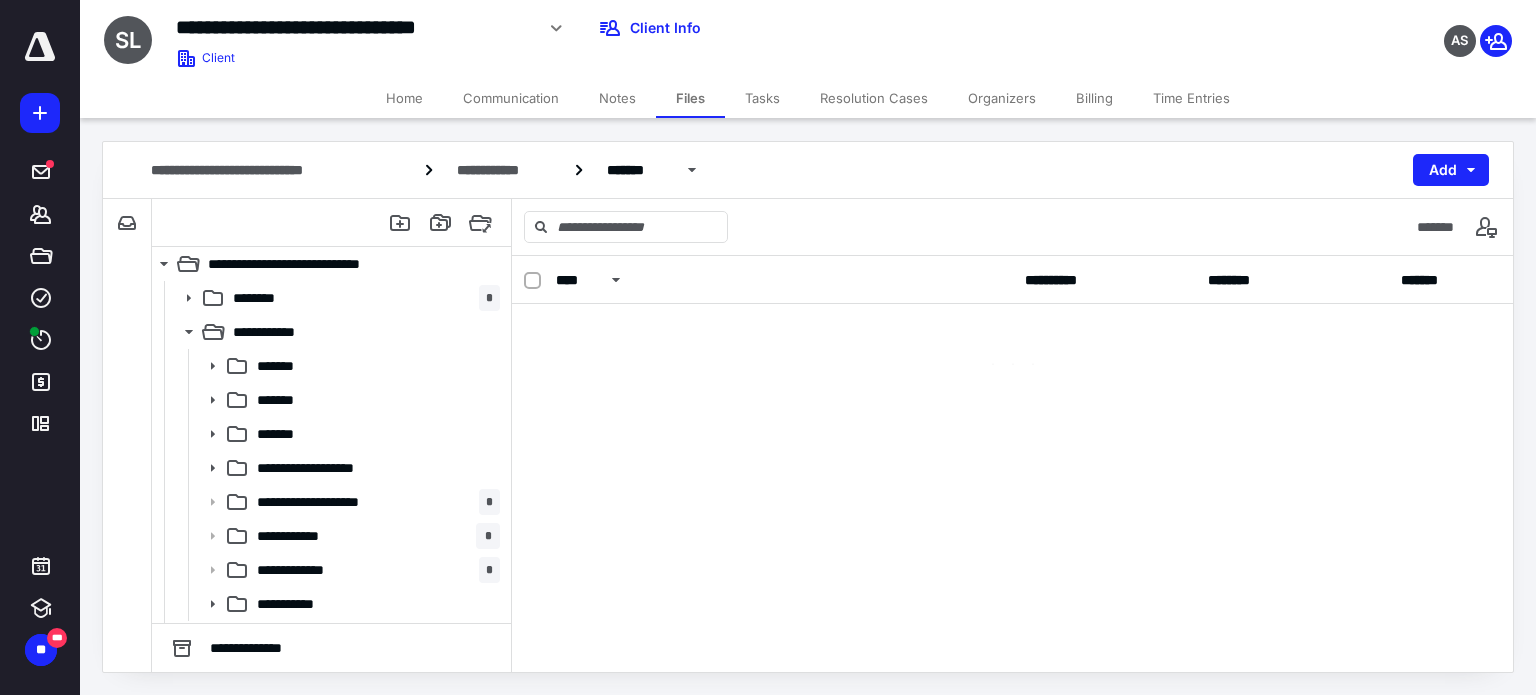 scroll, scrollTop: 0, scrollLeft: 0, axis: both 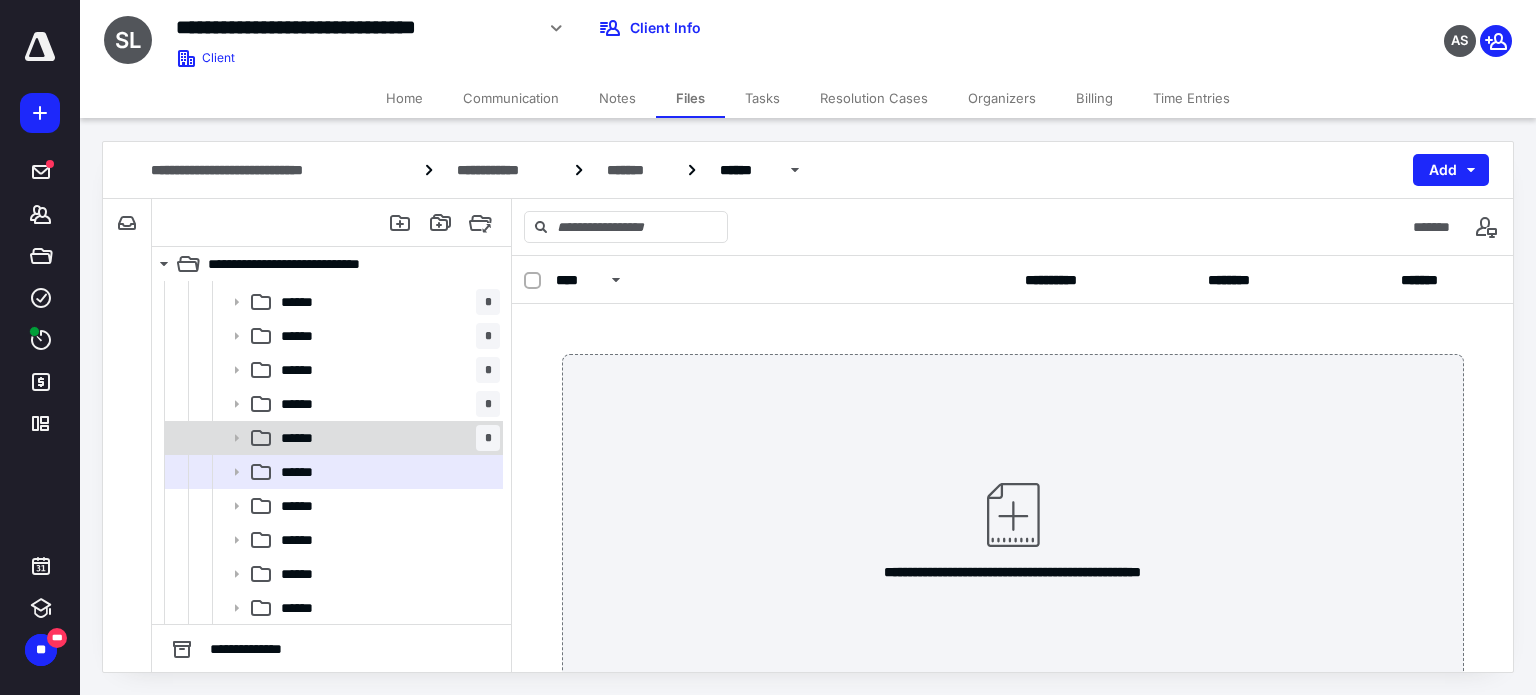 click on "****** *" at bounding box center (386, 438) 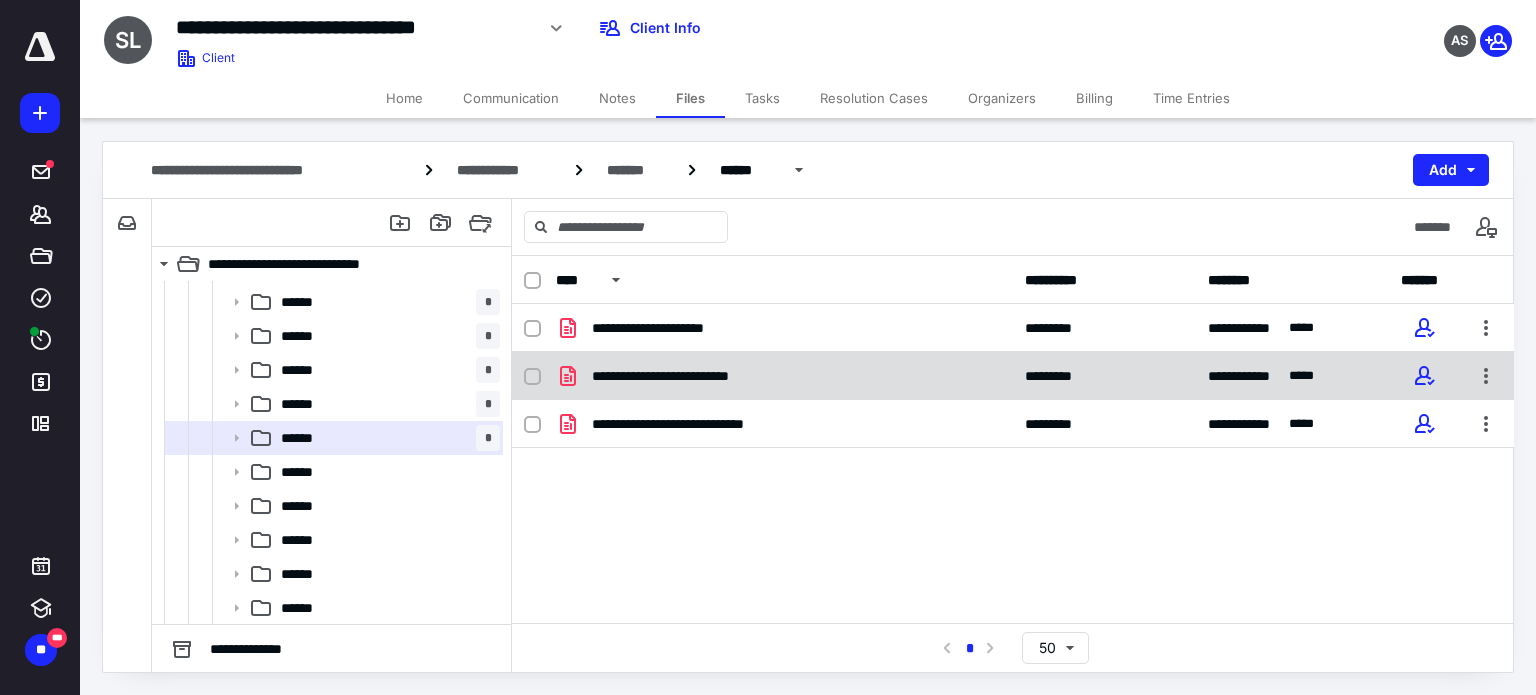click on "**********" at bounding box center [693, 376] 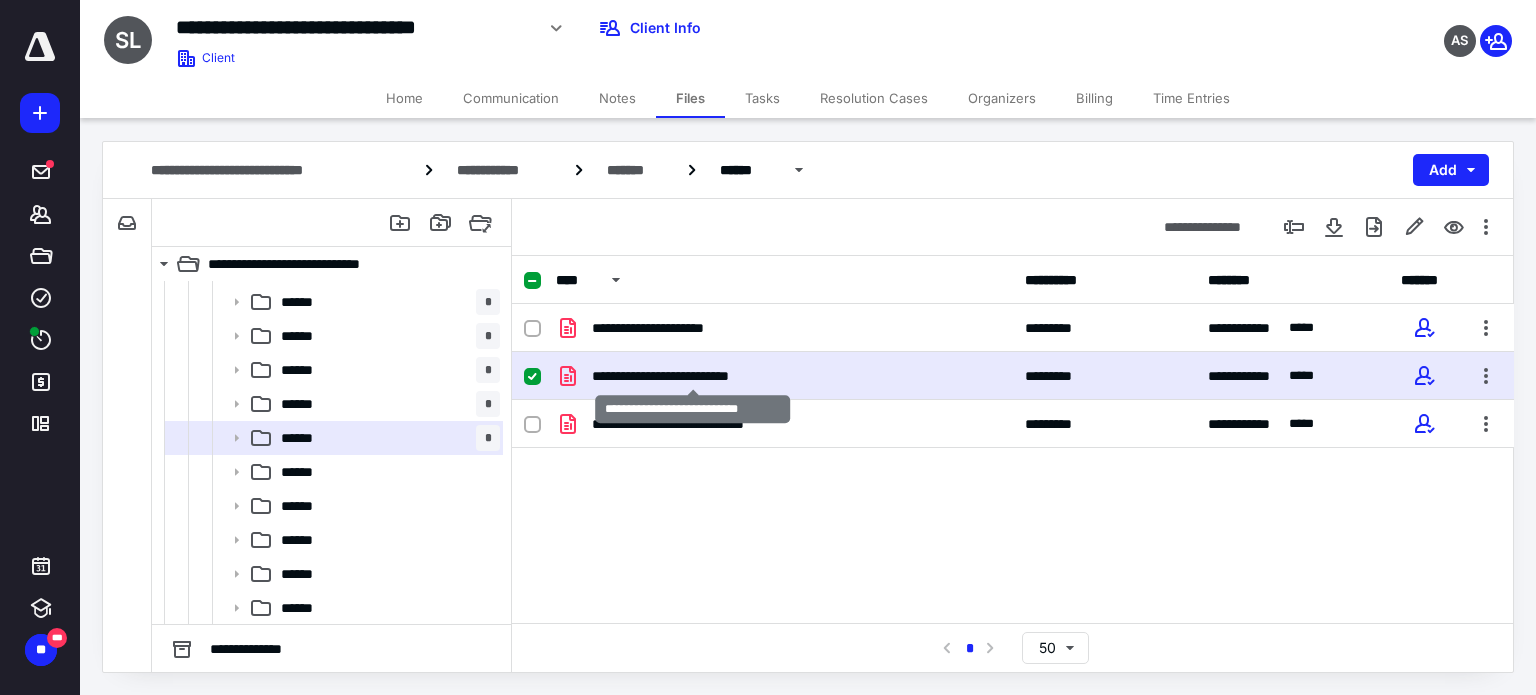 click on "**********" at bounding box center (693, 376) 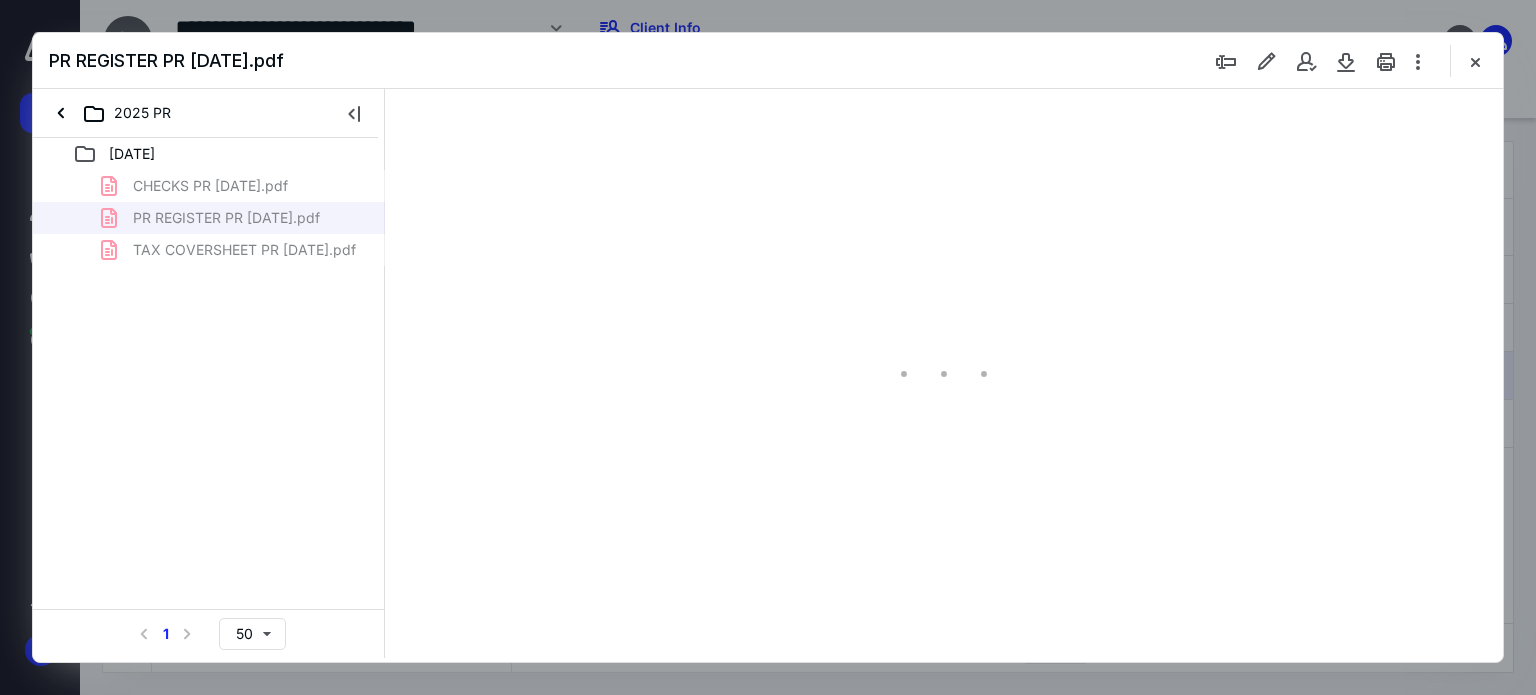 scroll, scrollTop: 200, scrollLeft: 0, axis: vertical 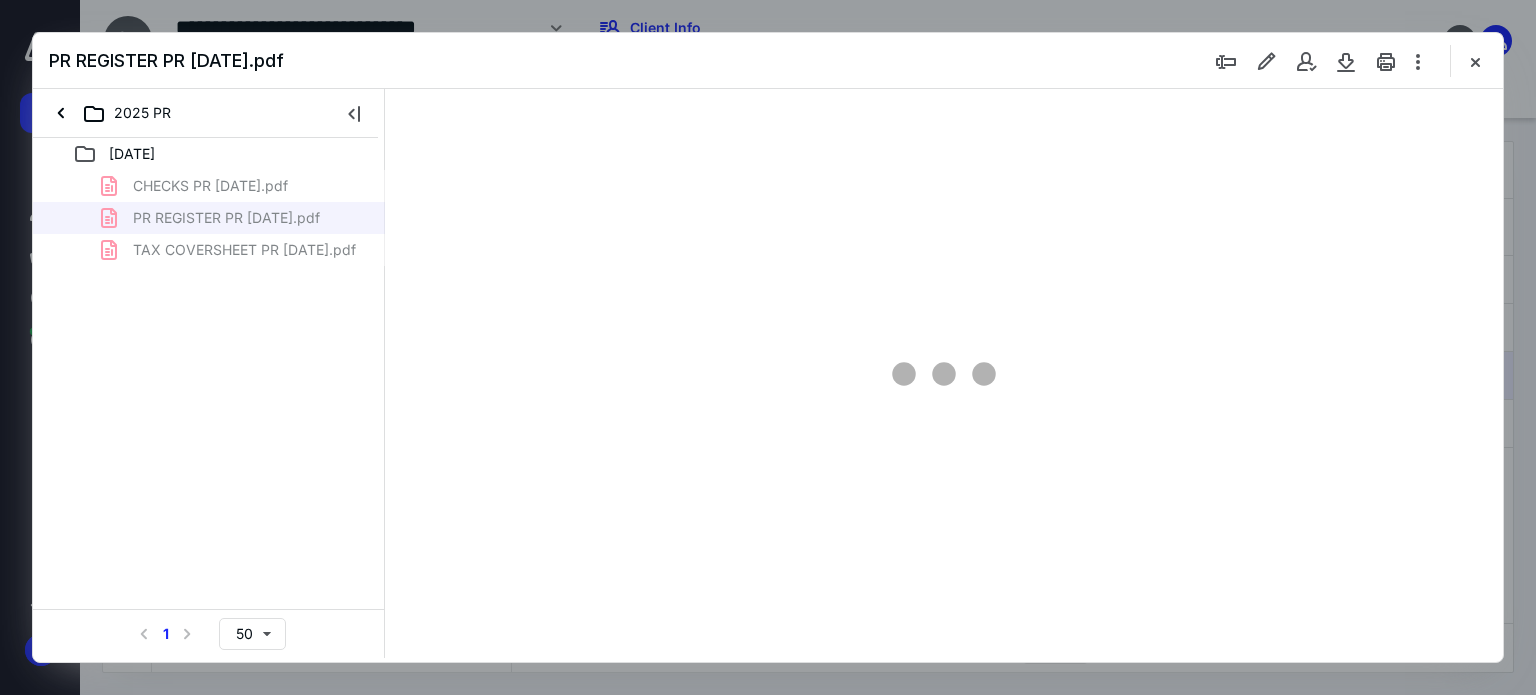 type on "80" 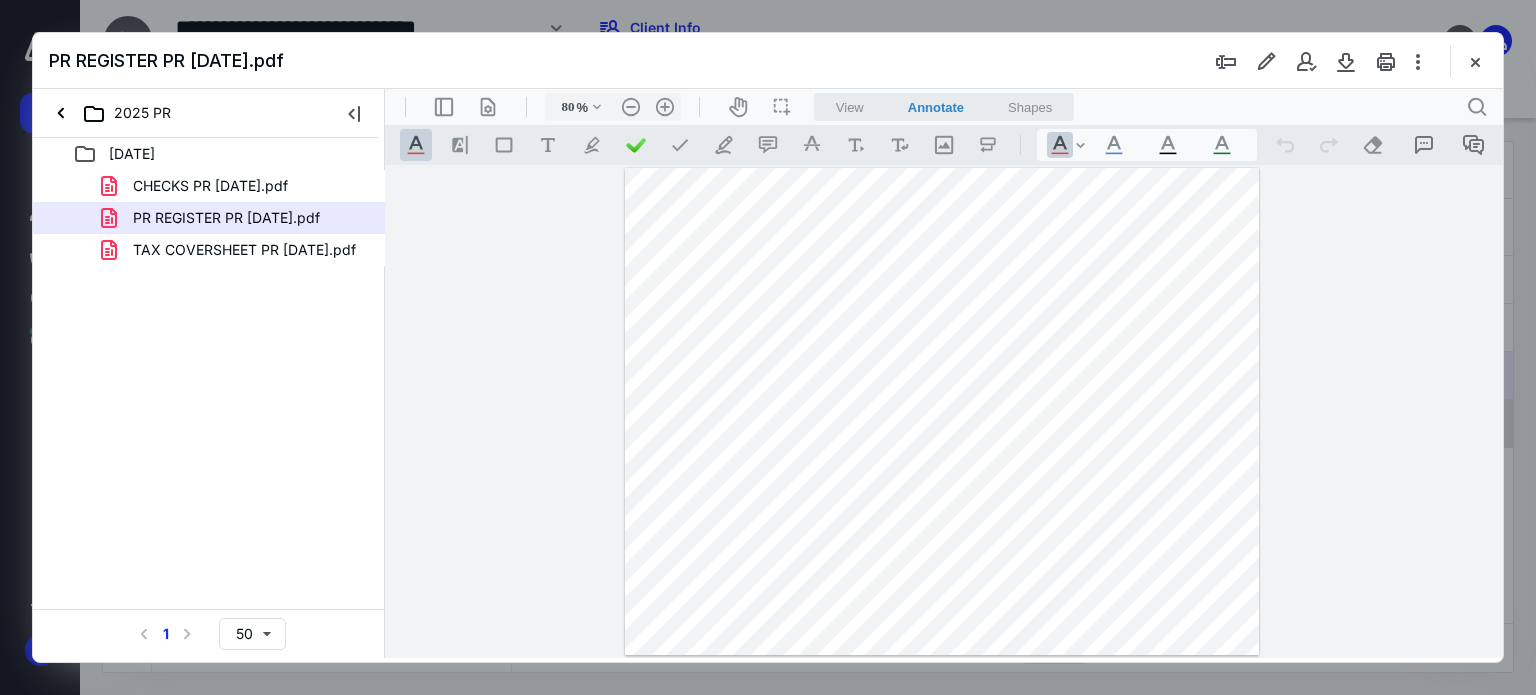 drag, startPoint x: 1469, startPoint y: 63, endPoint x: 684, endPoint y: 418, distance: 861.5393 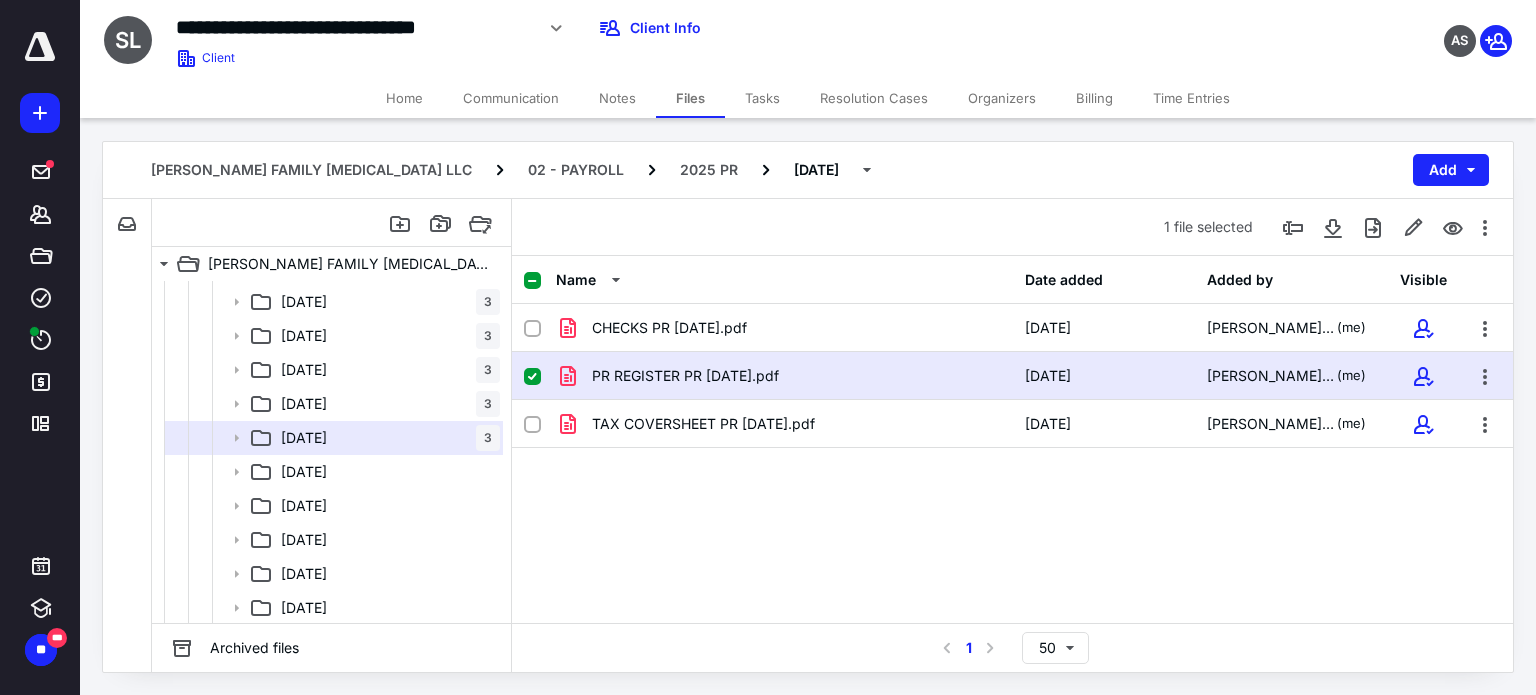 click on "CHECKS PR 06-16-25.pdf 6/10/2025 Laura Friday  (me) PR REGISTER PR 06-16-25.pdf 6/10/2025 Laura Friday  (me) TAX COVERSHEET PR 06-16-25.pdf 6/10/2025 Laura Friday  (me)" at bounding box center [1012, 454] 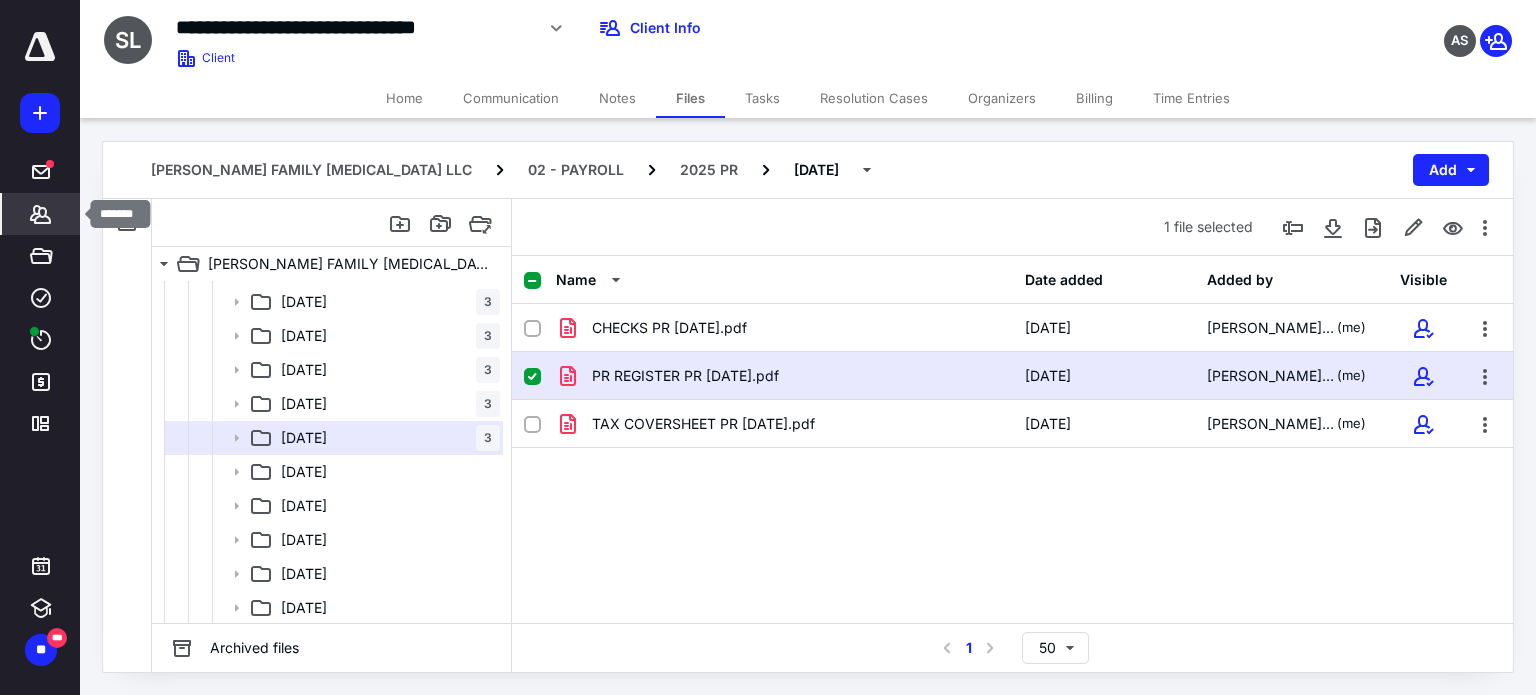 click on "*******" at bounding box center [41, 214] 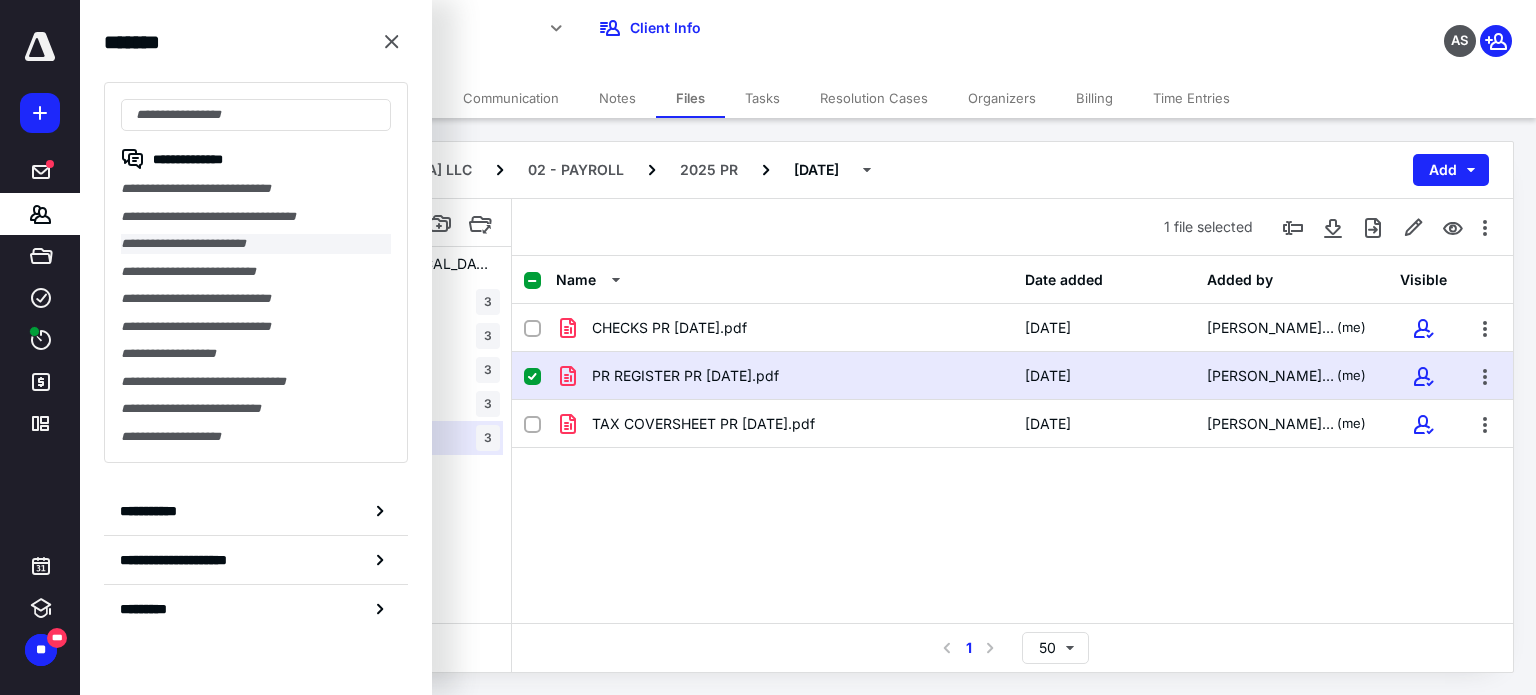 click on "**********" at bounding box center [256, 244] 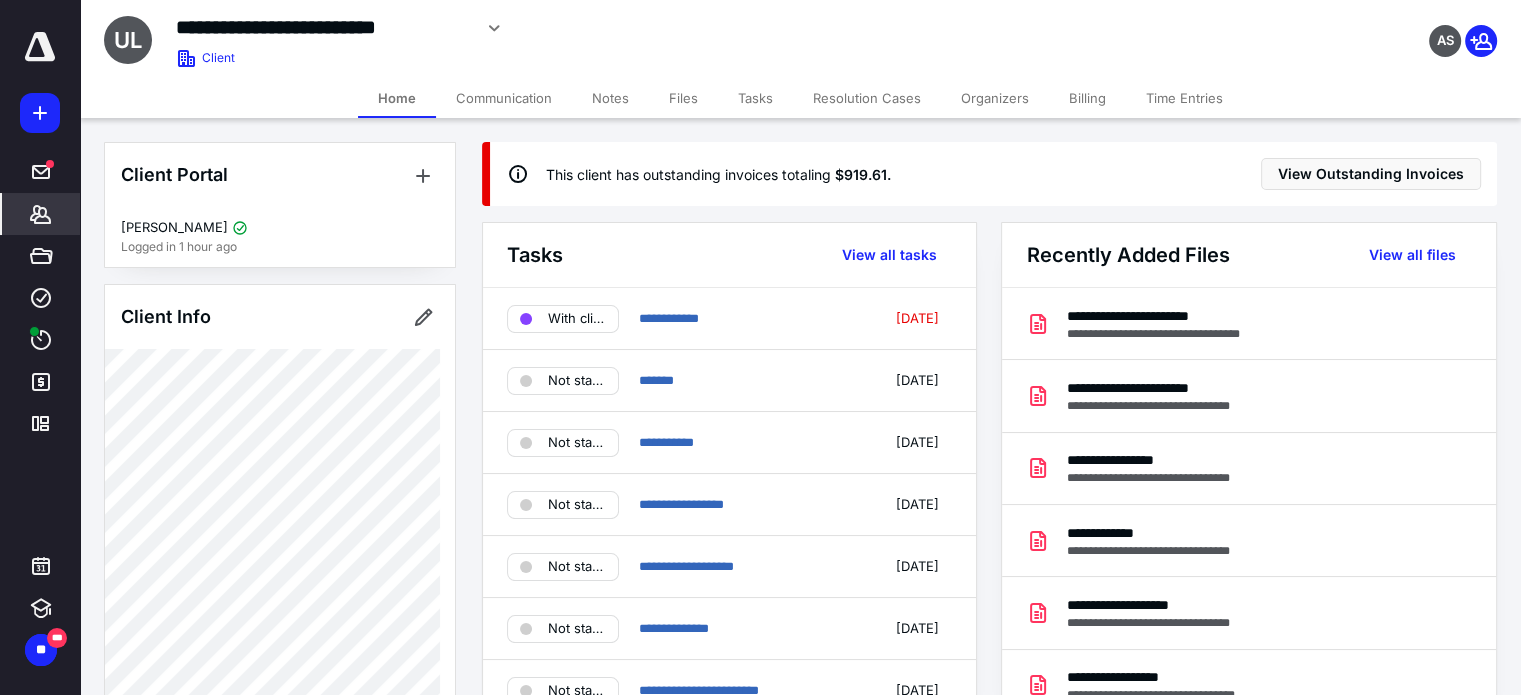 click on "Files" at bounding box center (683, 98) 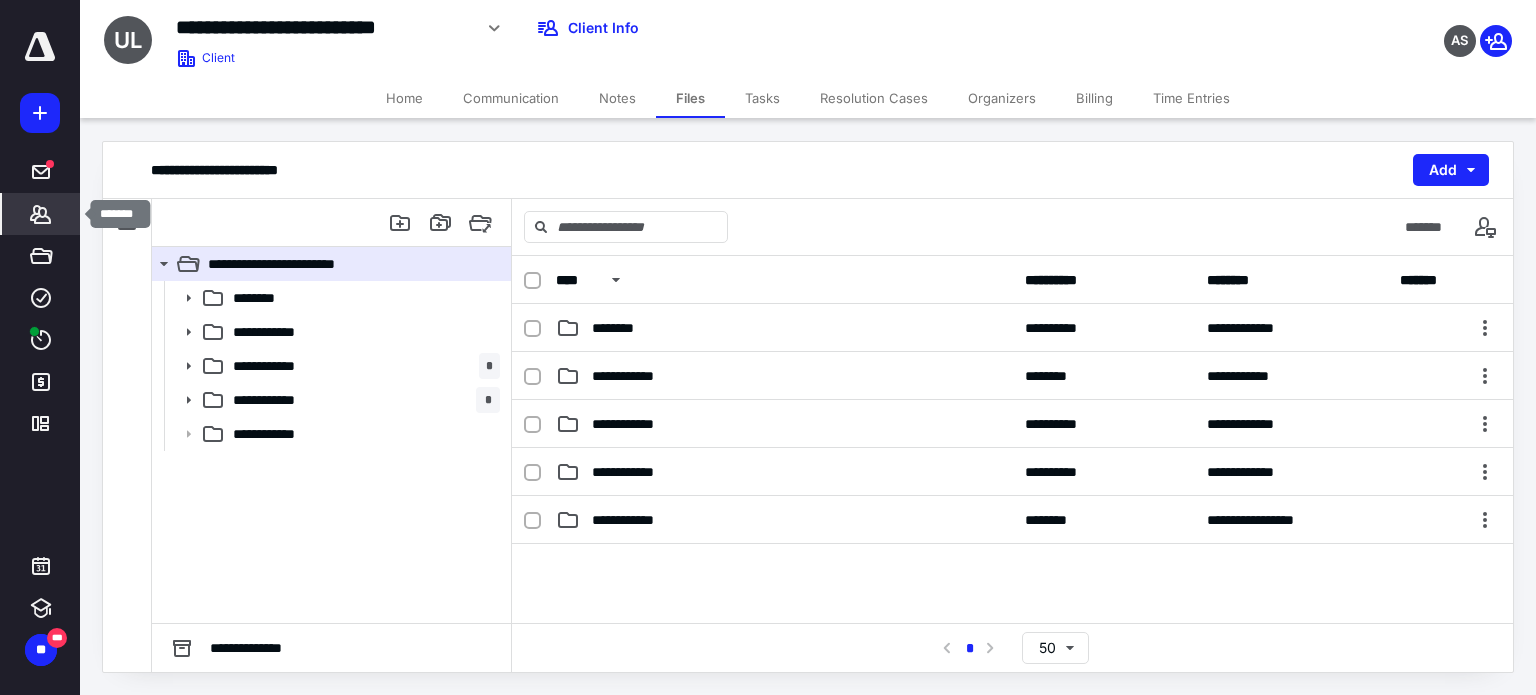 click 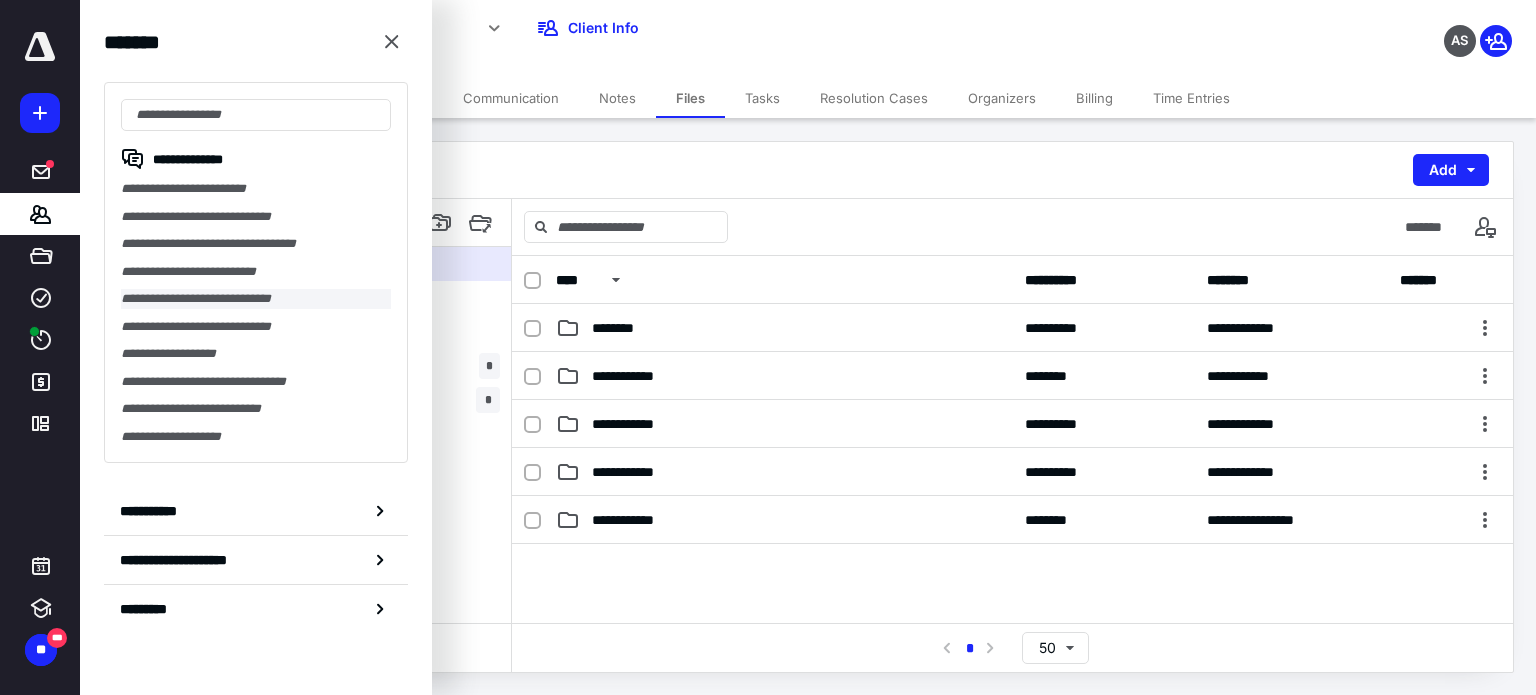 click on "**********" at bounding box center (256, 299) 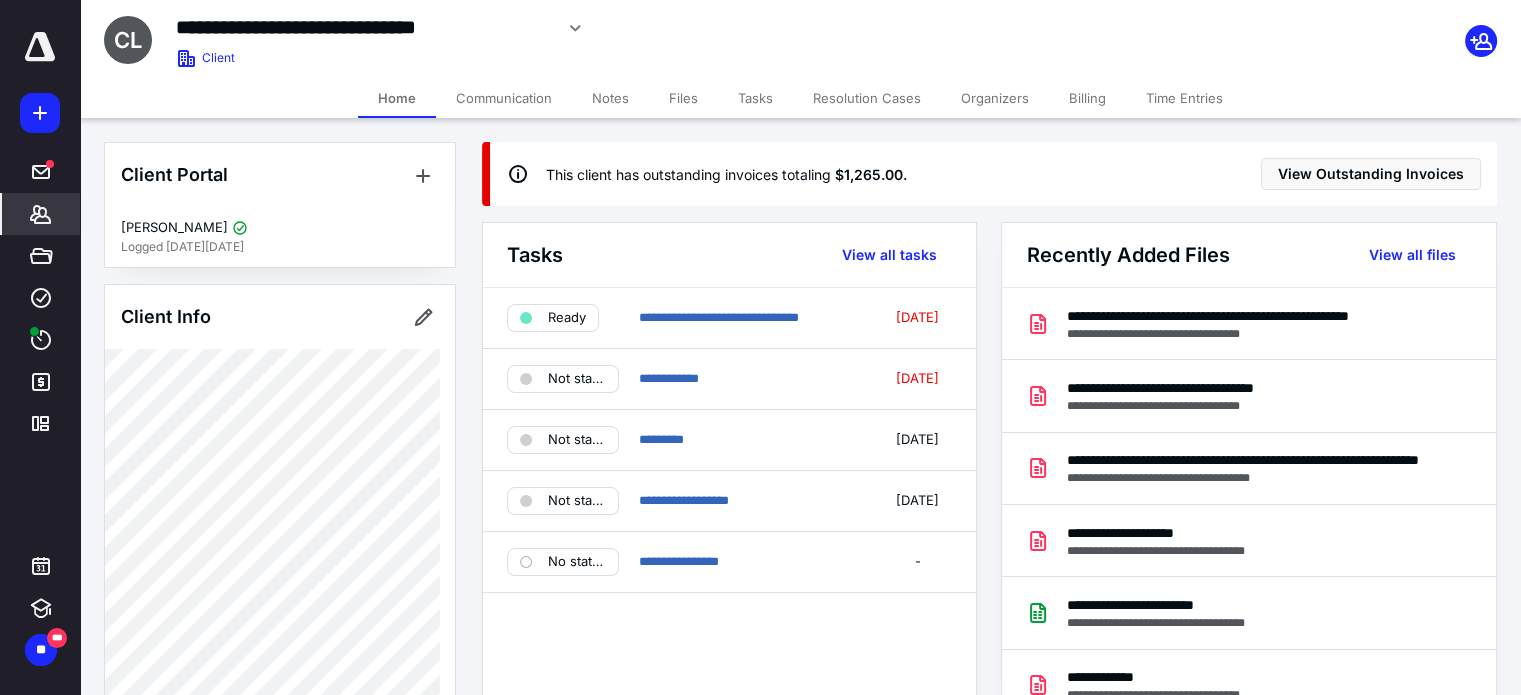 click on "Files" at bounding box center [683, 98] 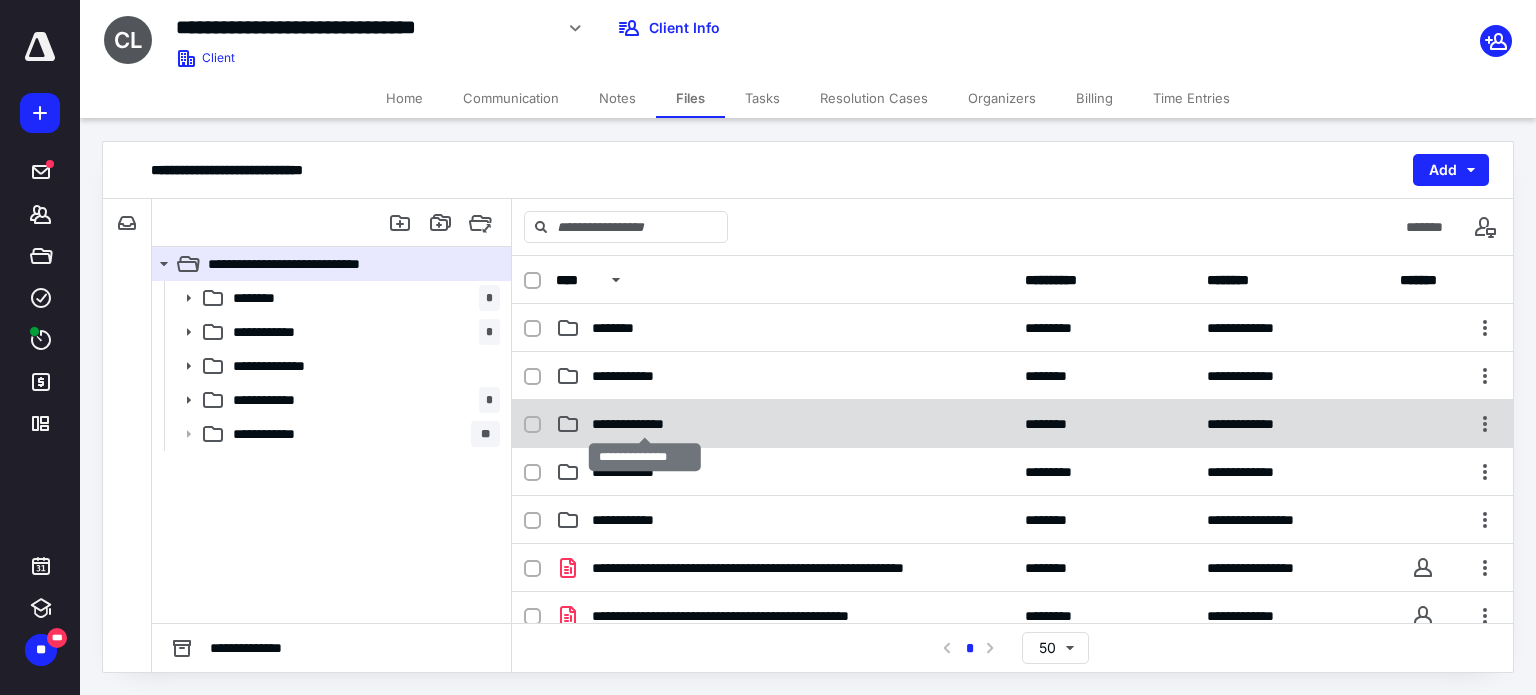 click on "**********" at bounding box center (645, 424) 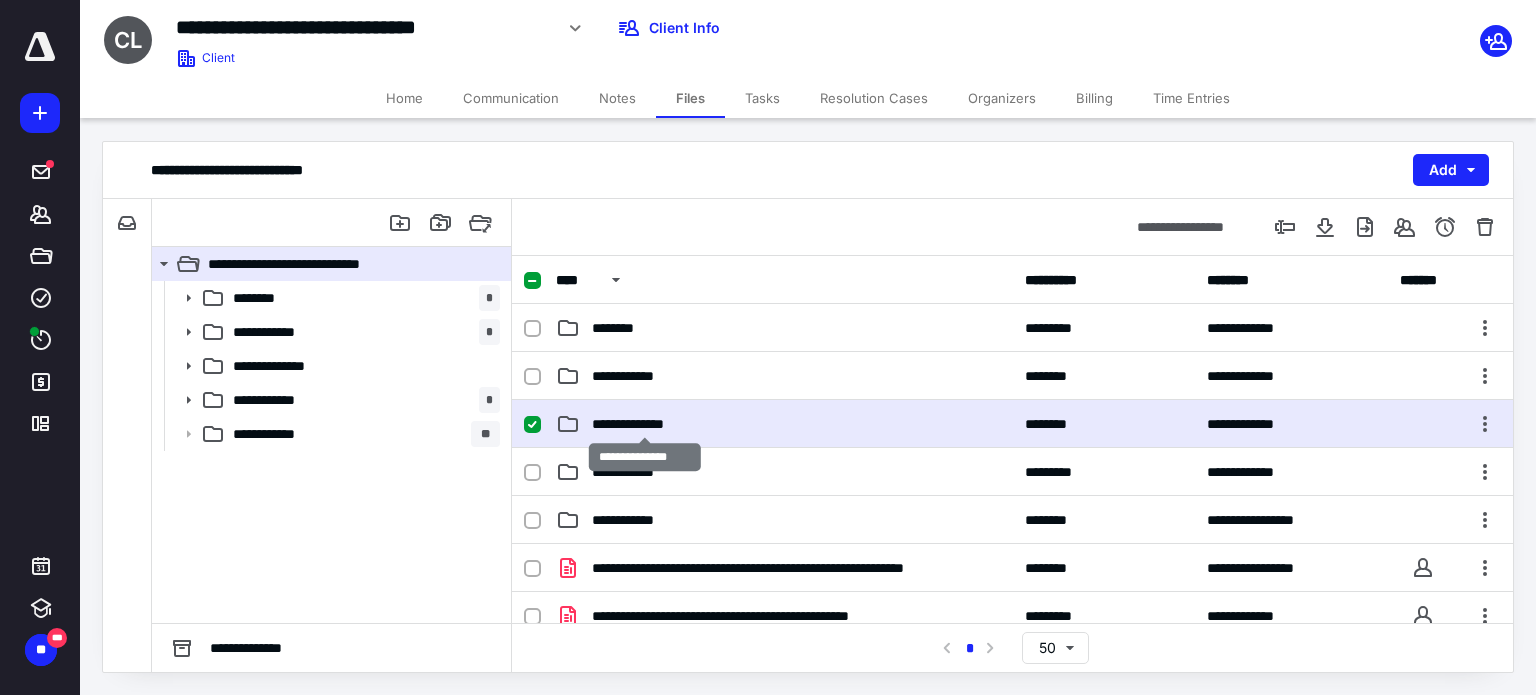 click on "**********" at bounding box center [645, 424] 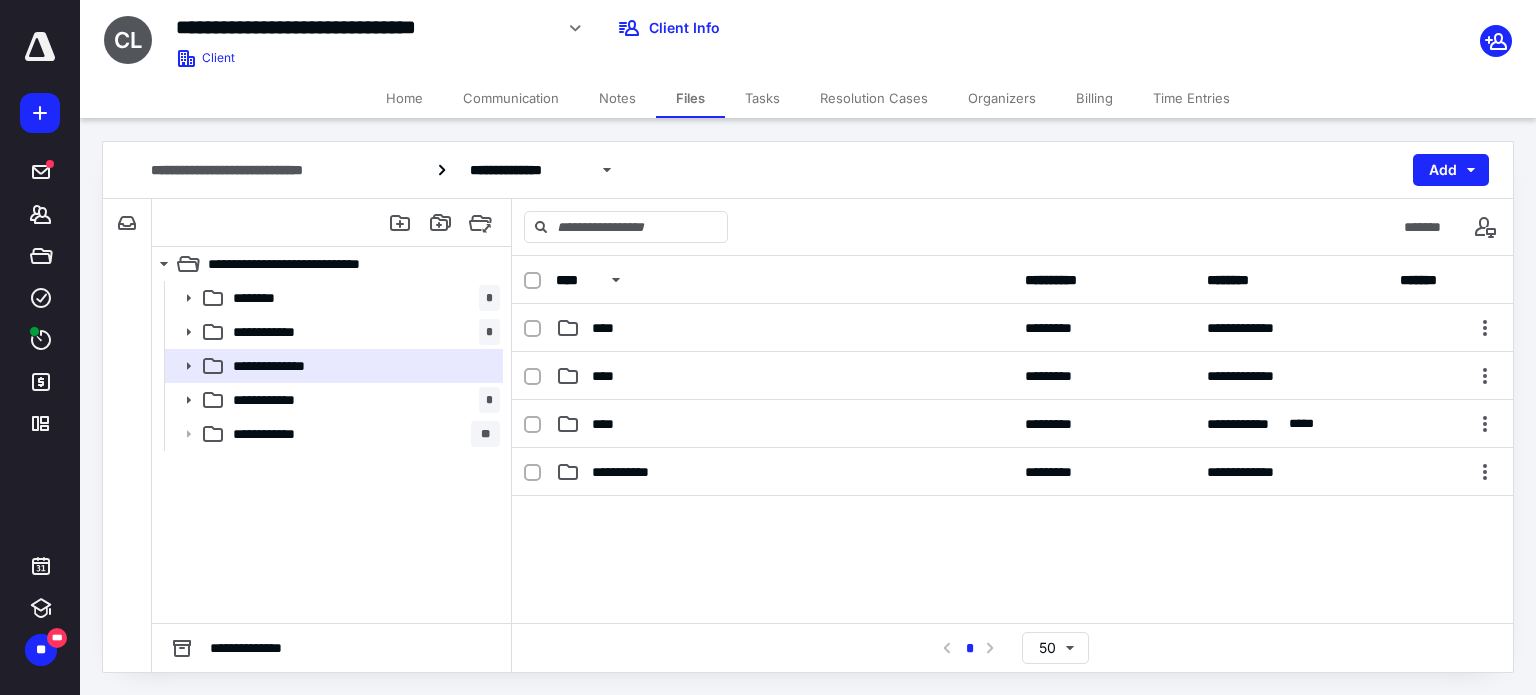 click on "****" at bounding box center (784, 424) 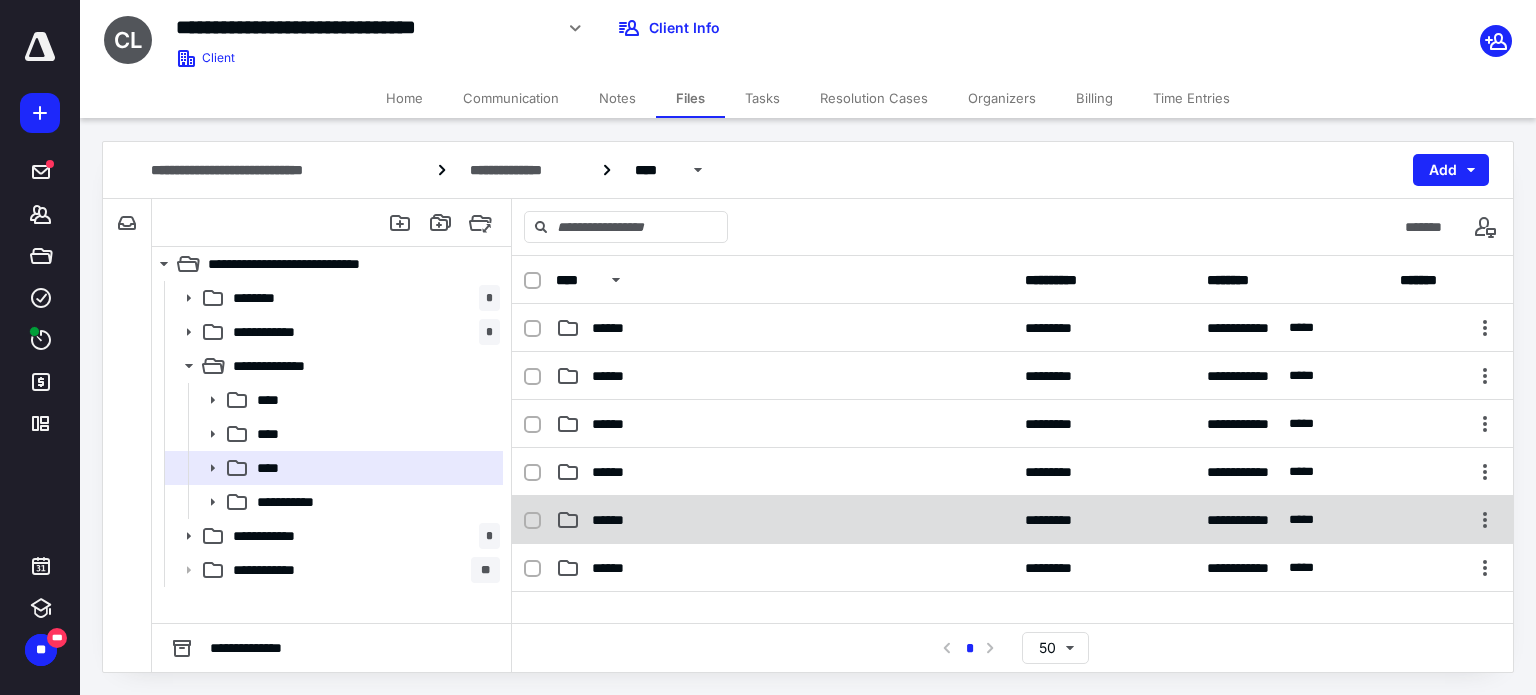 click on "******" at bounding box center (784, 520) 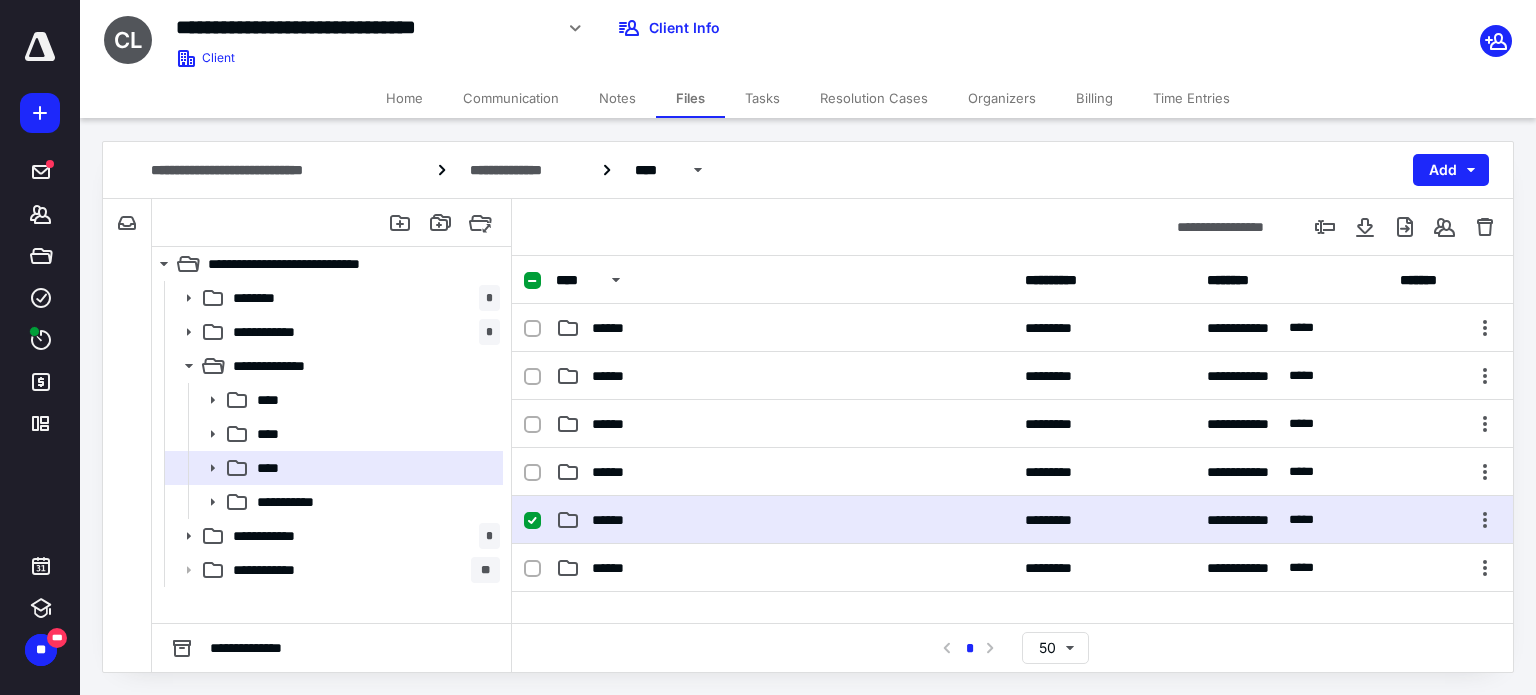 click on "******" at bounding box center [784, 520] 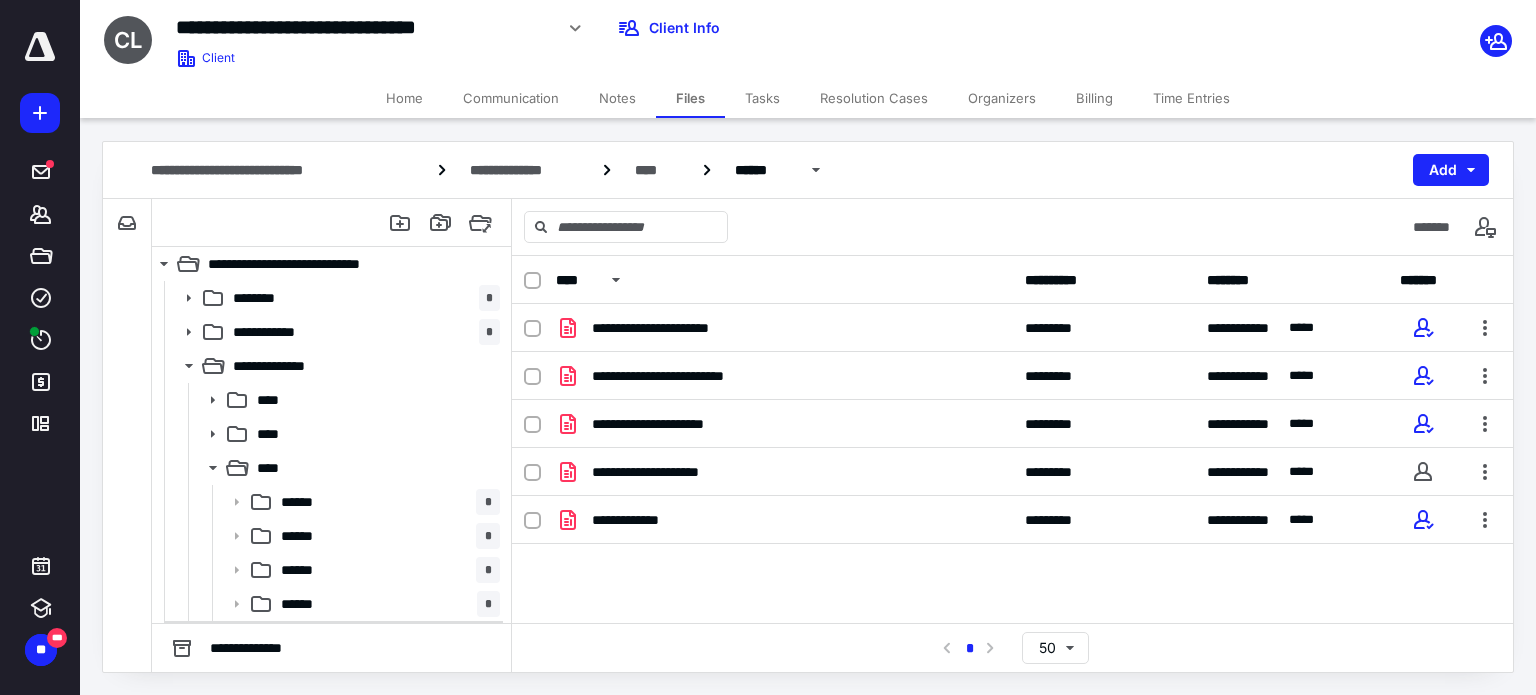 scroll, scrollTop: 166, scrollLeft: 0, axis: vertical 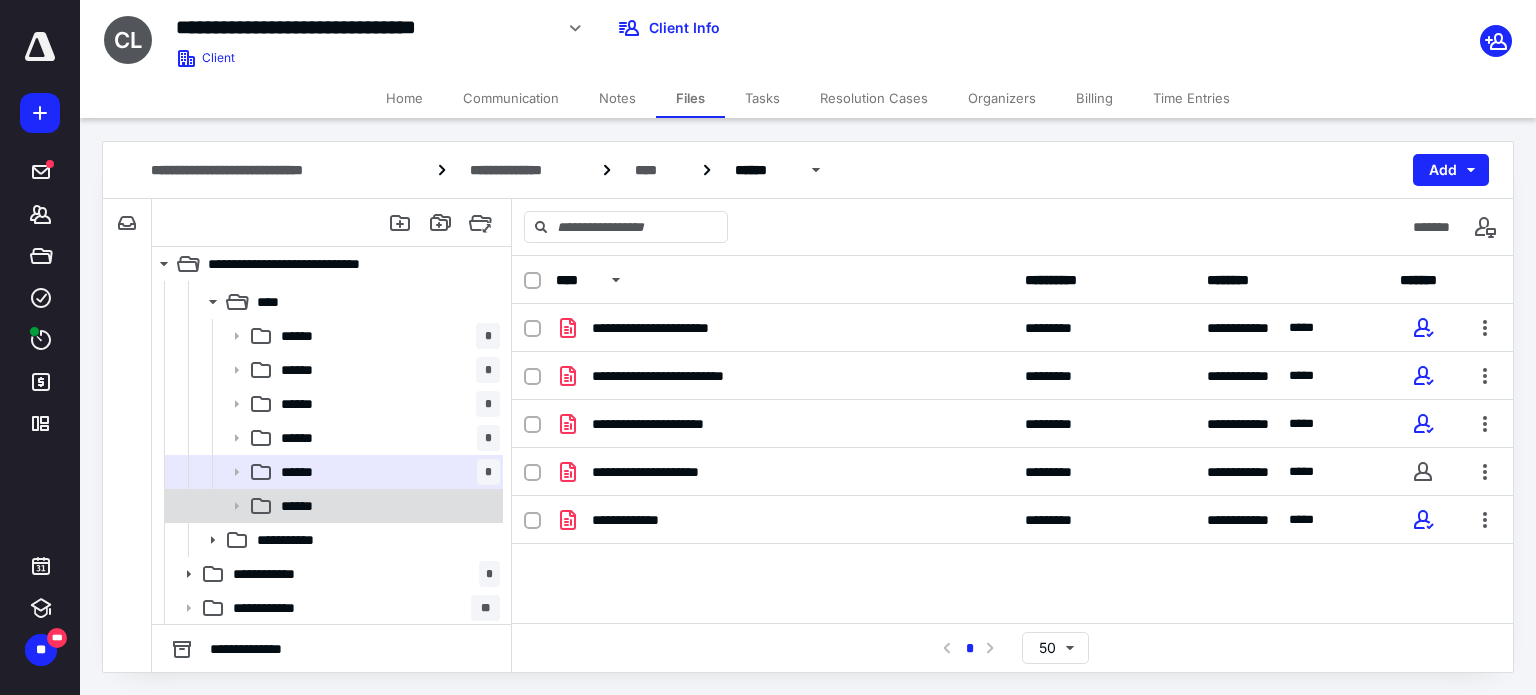click on "******" at bounding box center [332, 506] 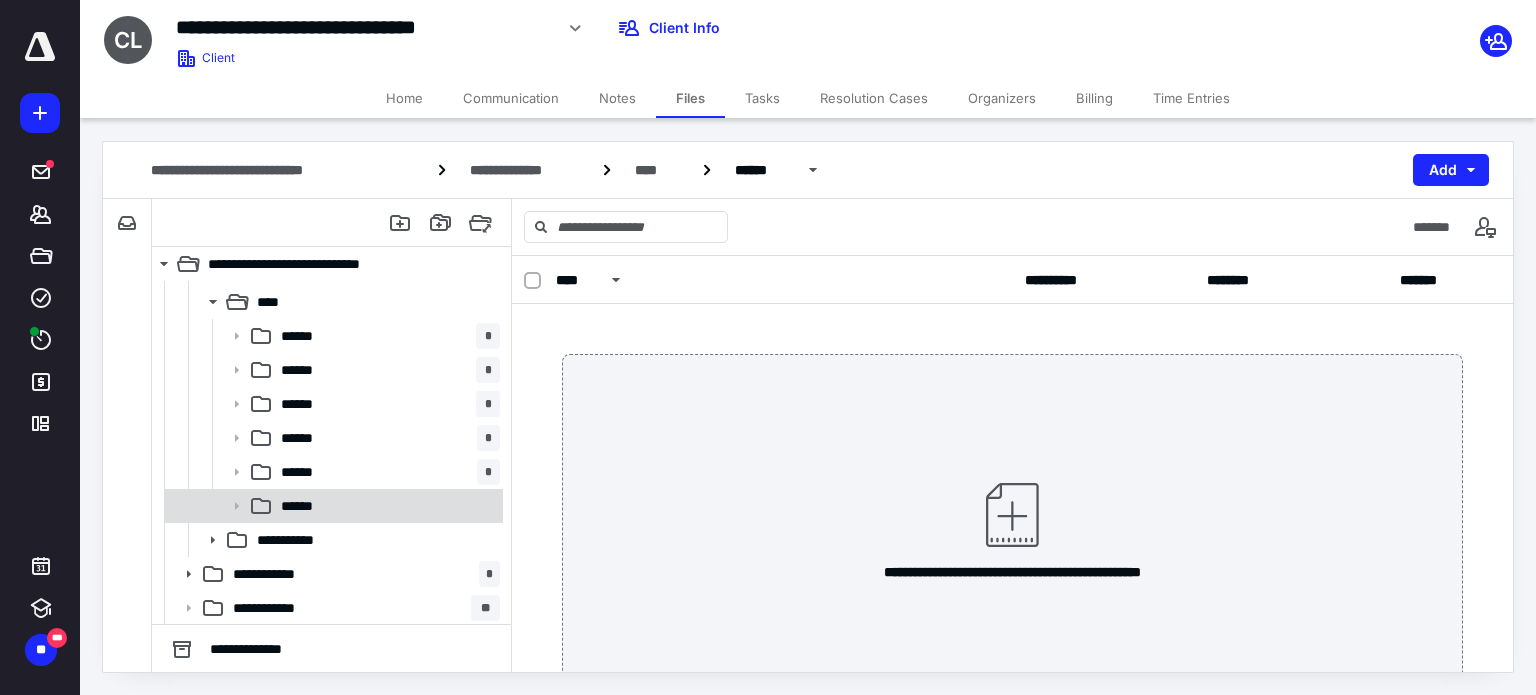 click on "******" at bounding box center (386, 506) 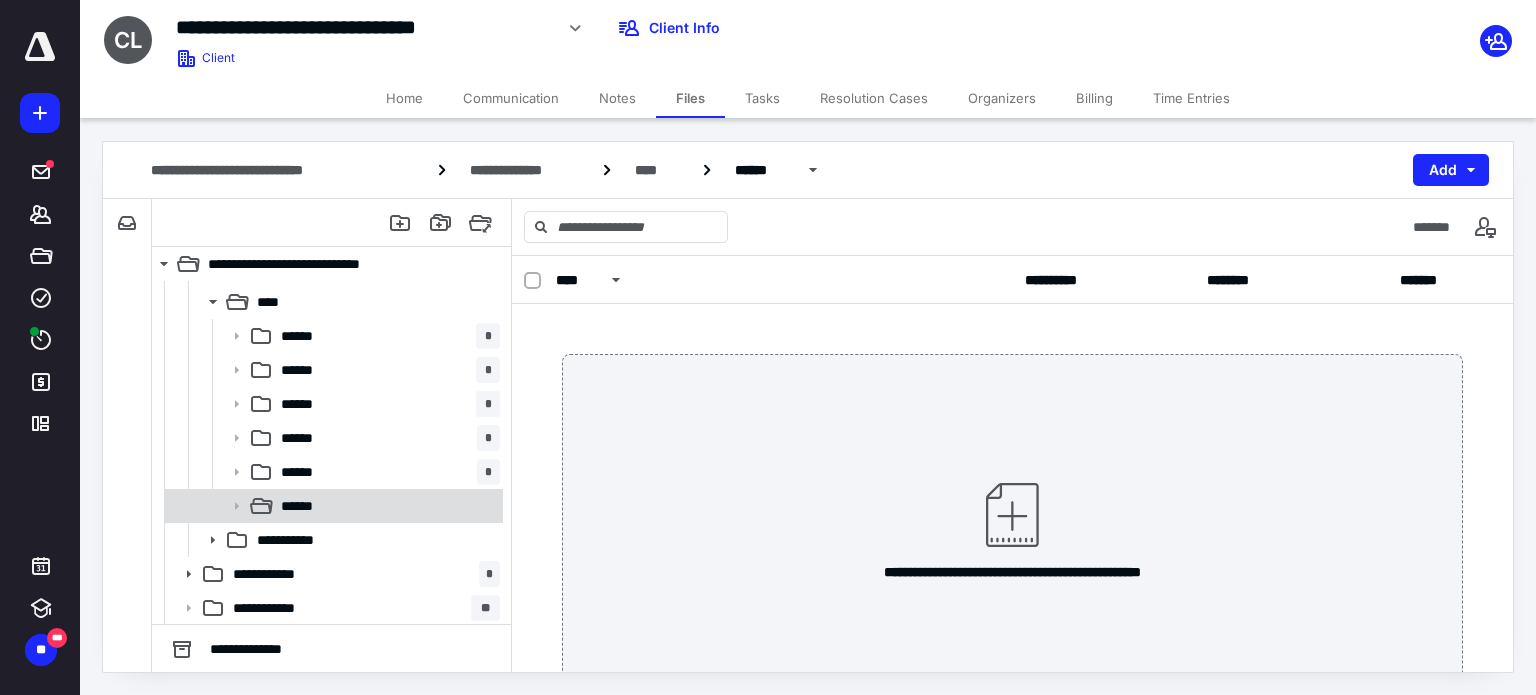 click on "******" at bounding box center [306, 506] 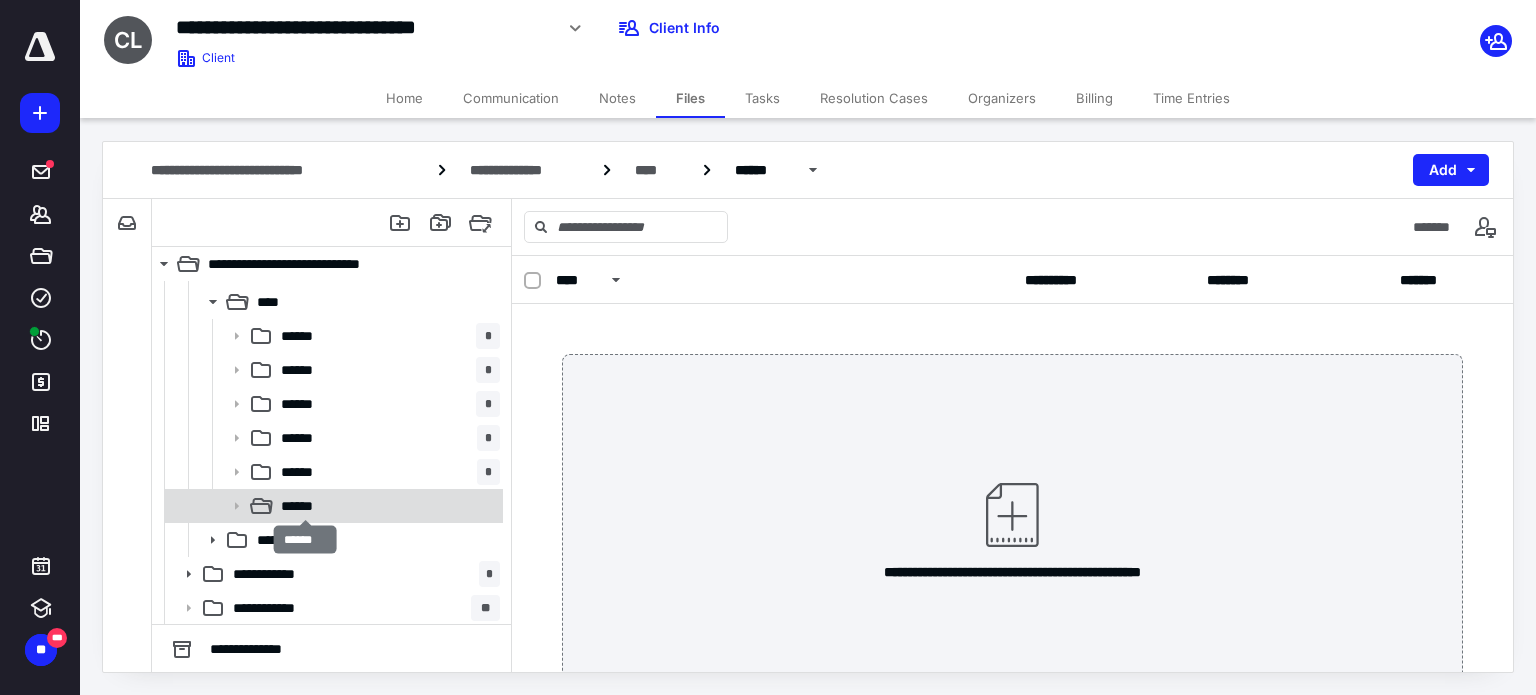 click on "******" at bounding box center (306, 506) 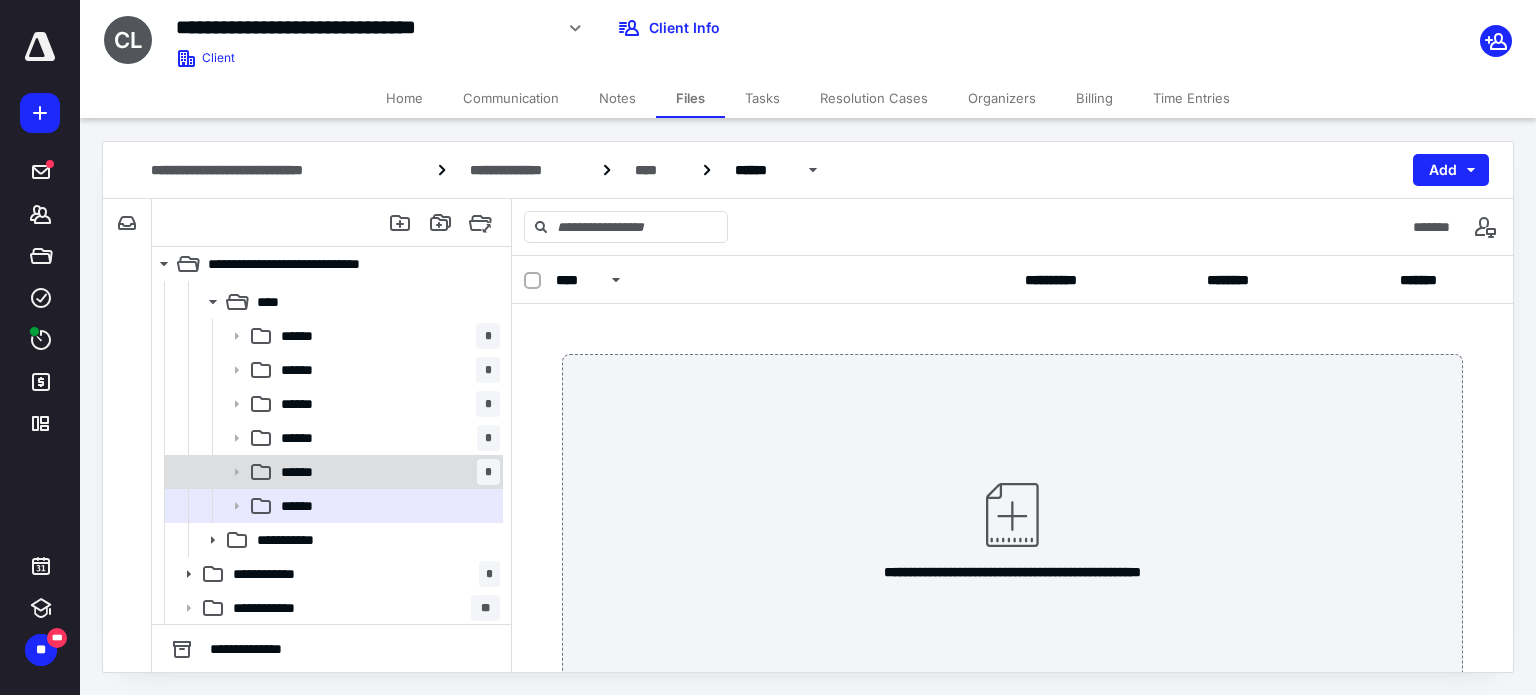 click on "****** *" at bounding box center [386, 472] 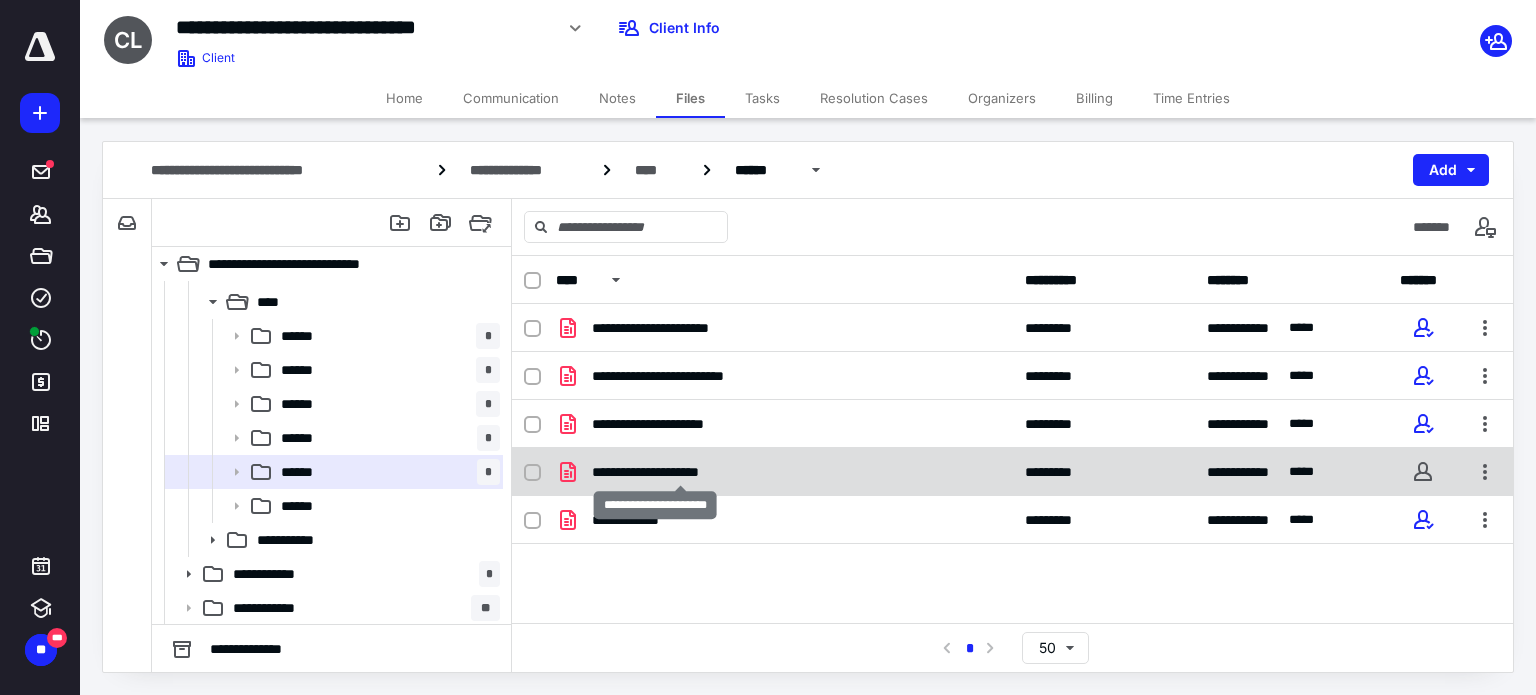 checkbox on "true" 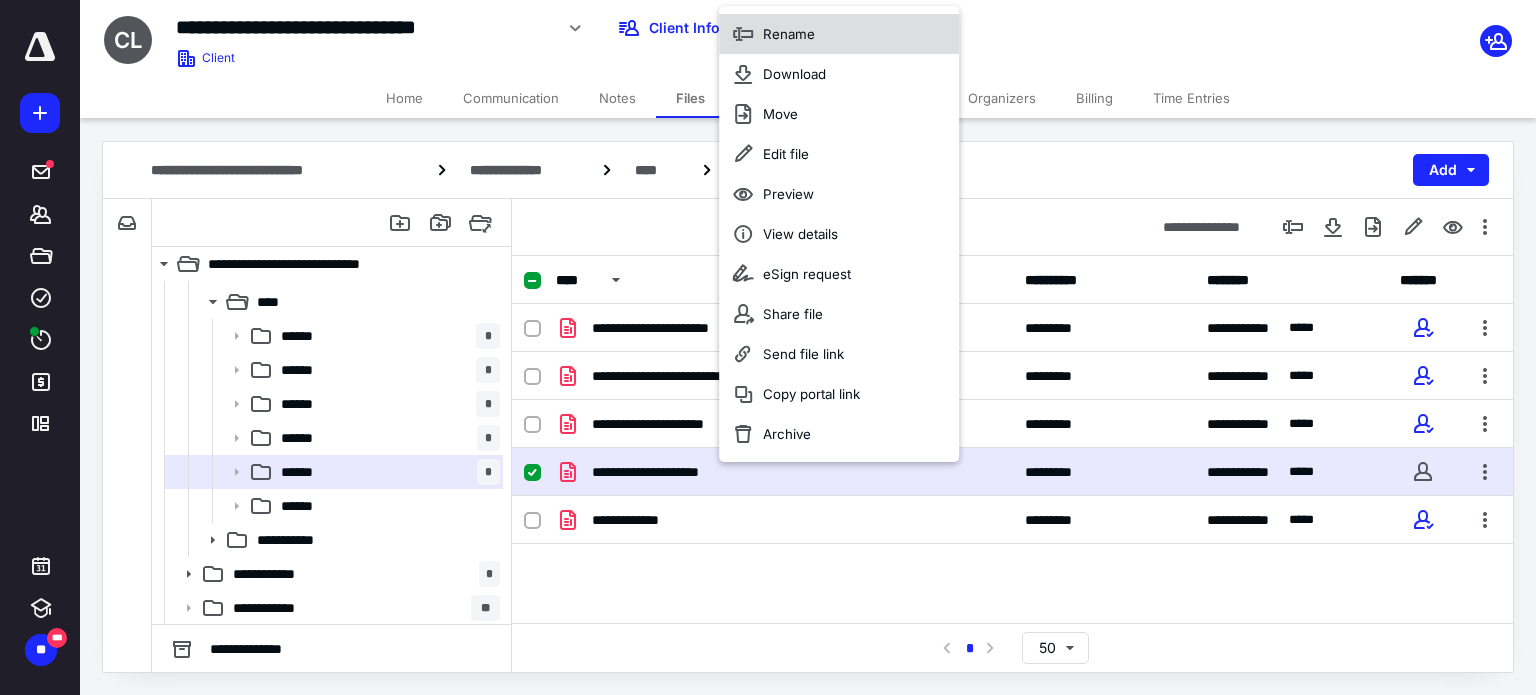 click on "Rename" at bounding box center [789, 34] 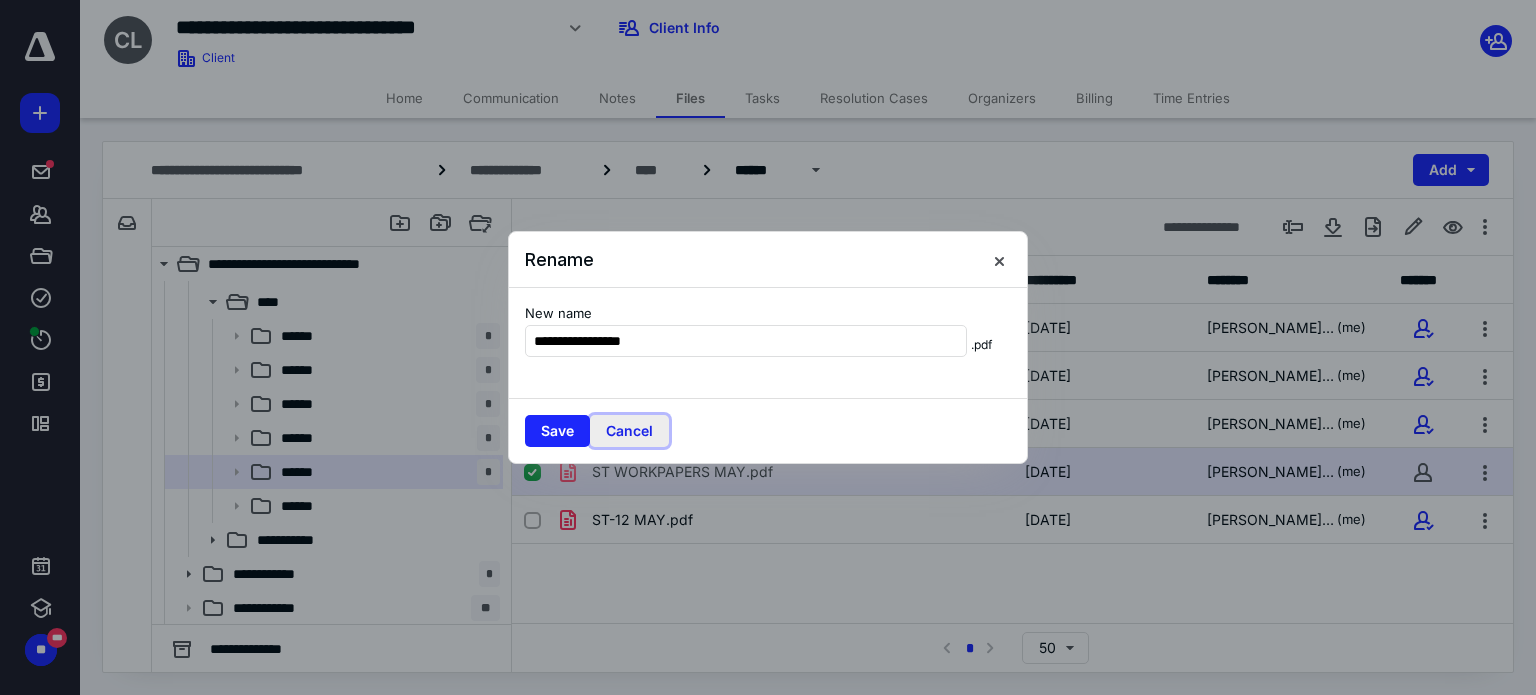 click on "Cancel" at bounding box center (629, 431) 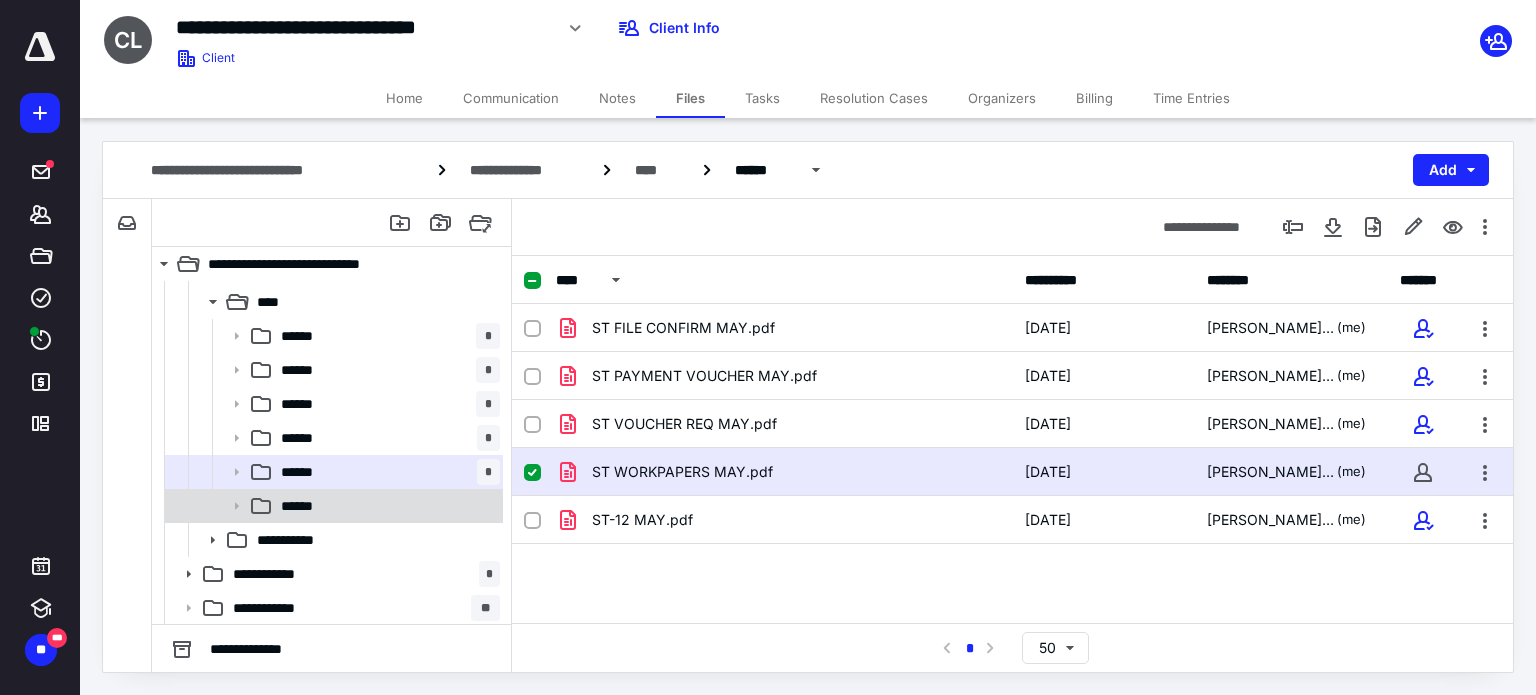 click on "******" at bounding box center (386, 506) 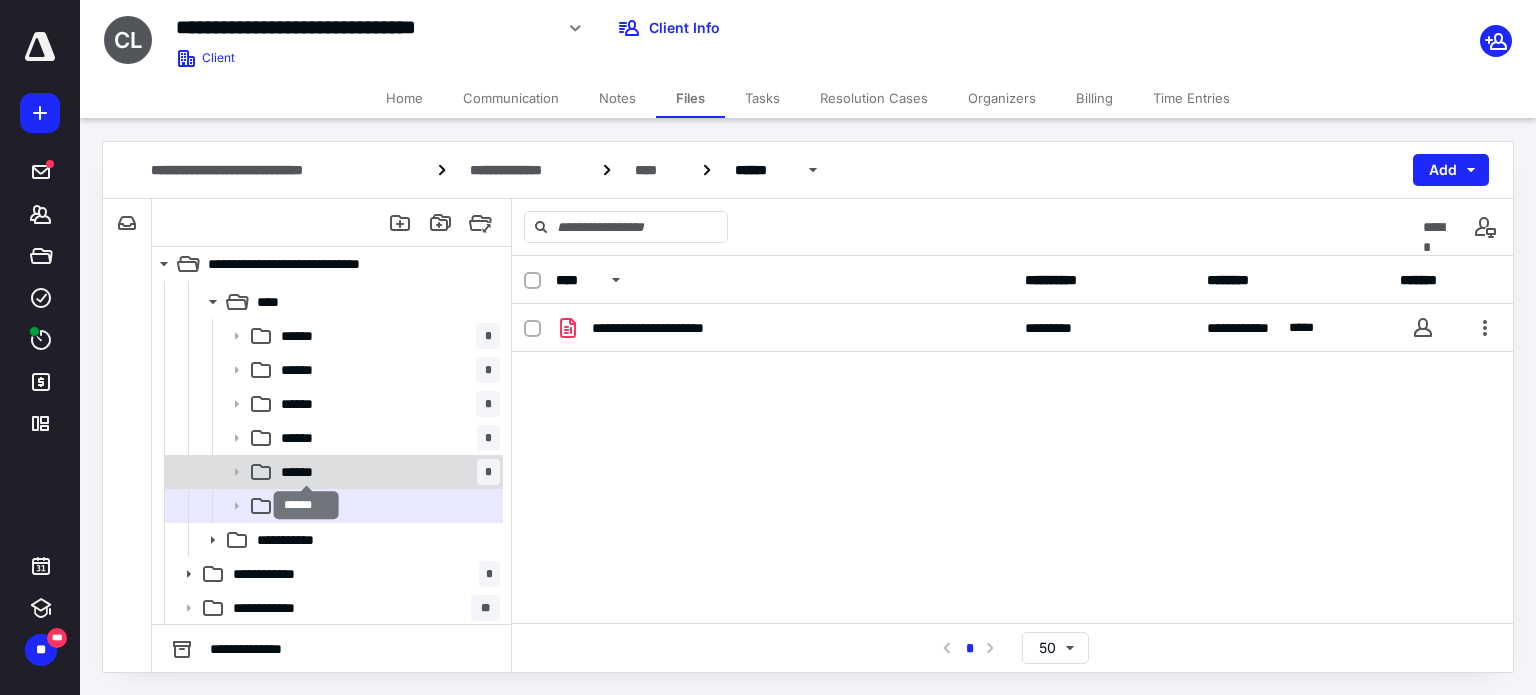 click on "******" at bounding box center (307, 472) 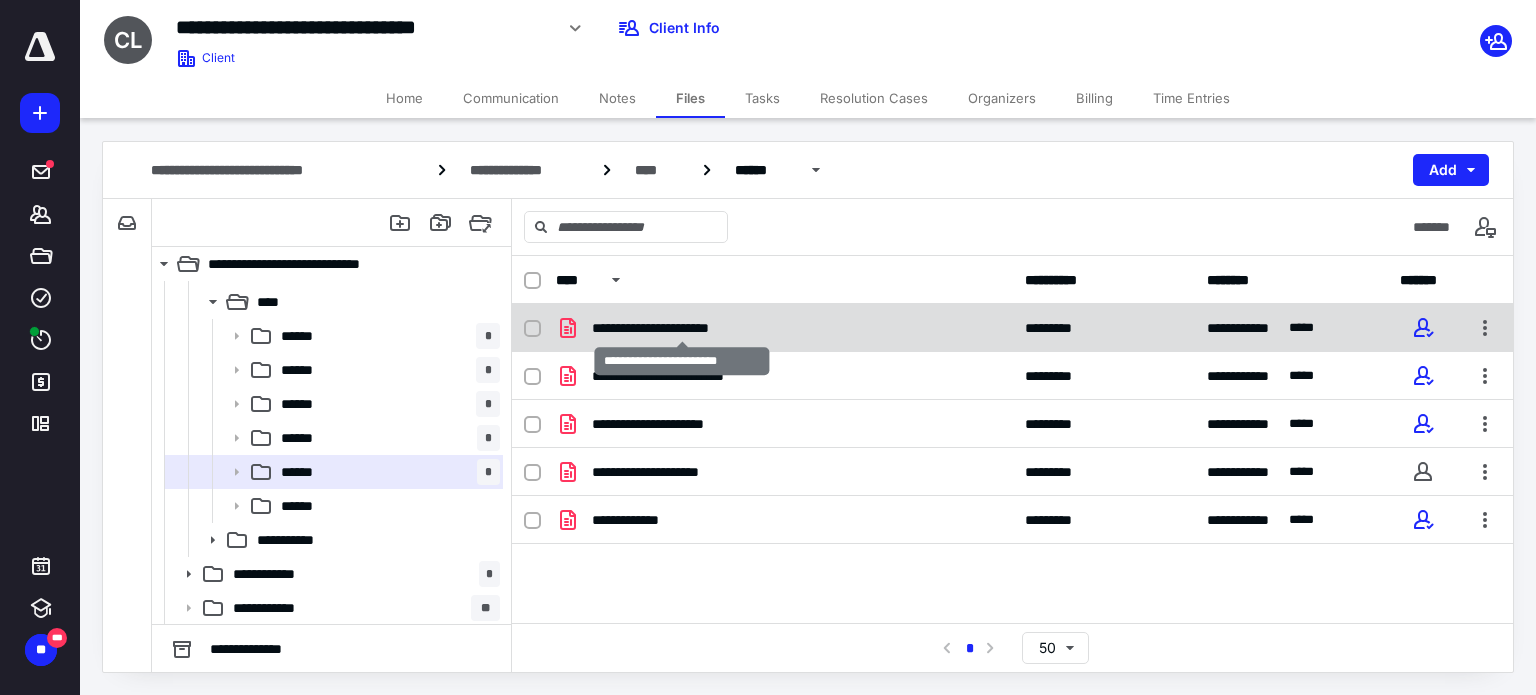 click on "**********" at bounding box center (682, 328) 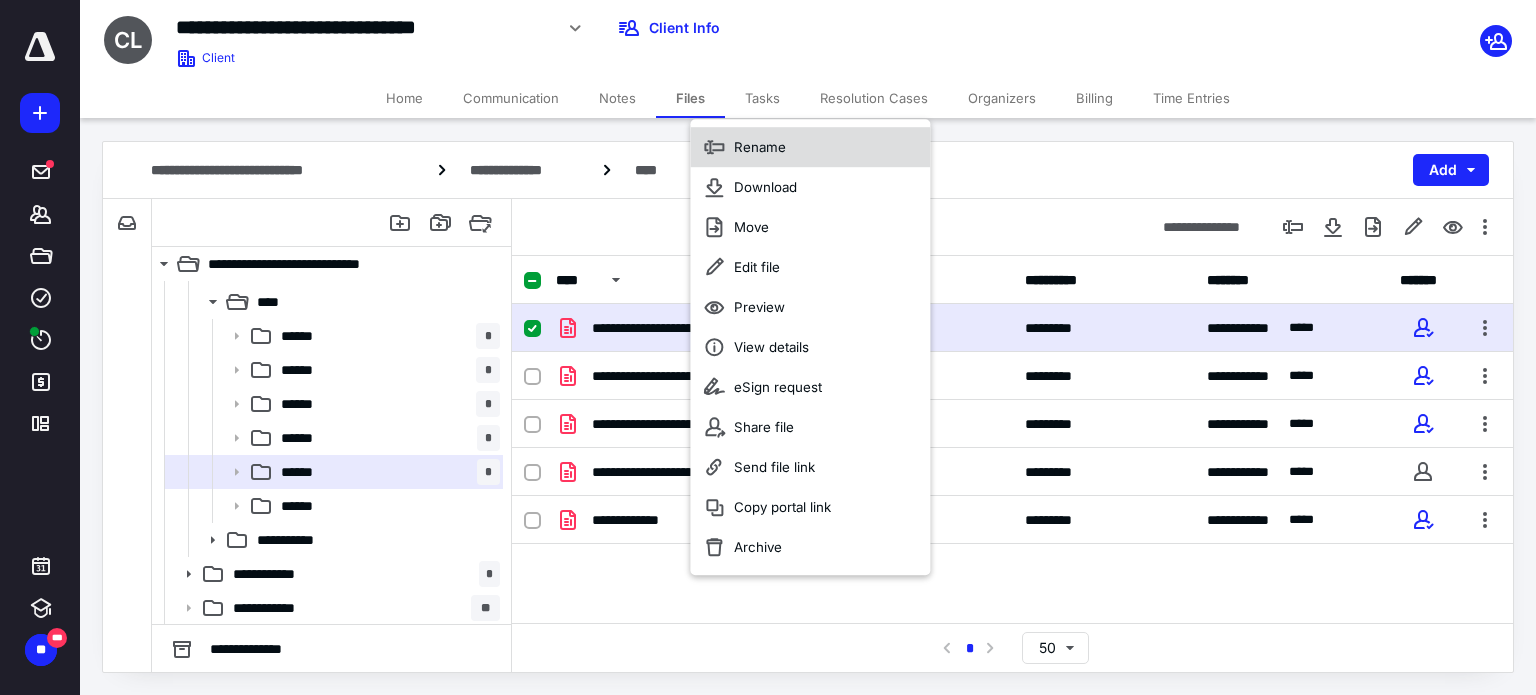 click on "Rename" at bounding box center [760, 147] 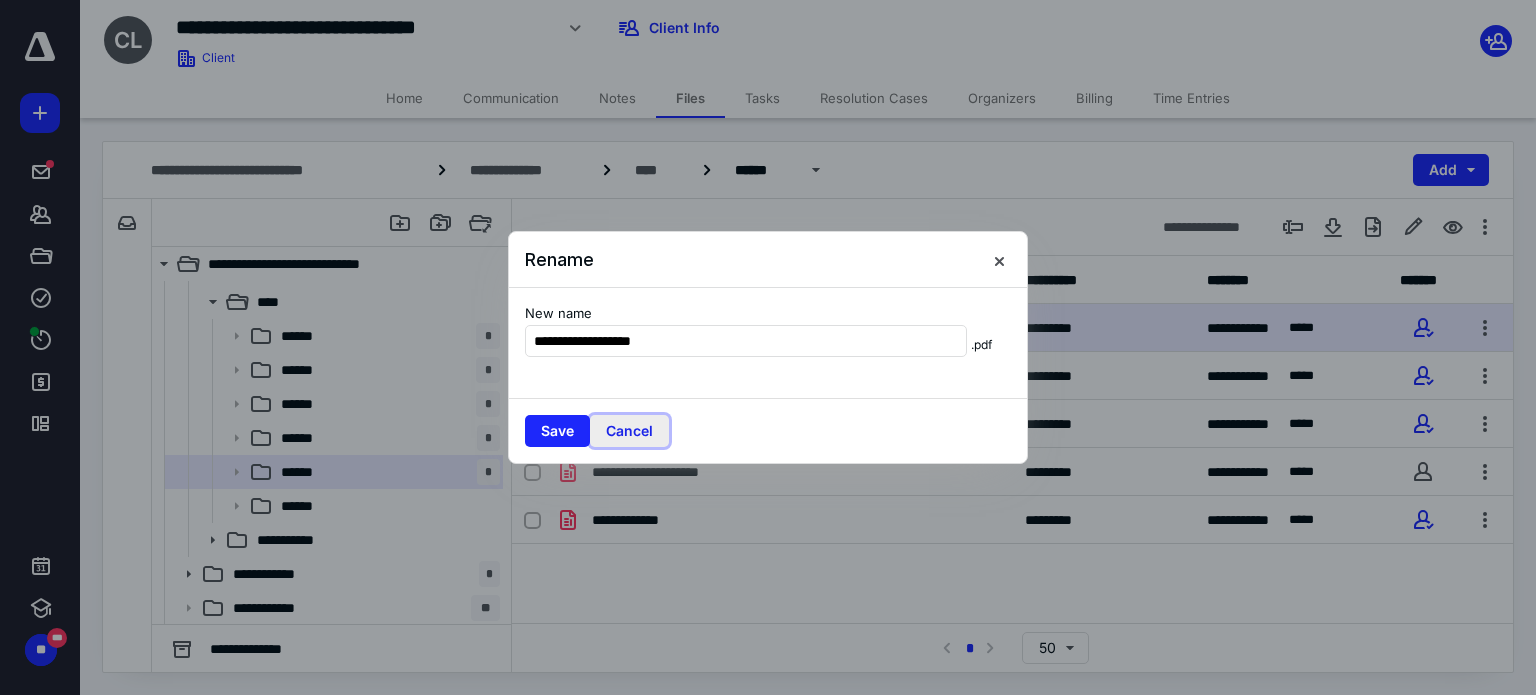 click on "Cancel" at bounding box center [629, 431] 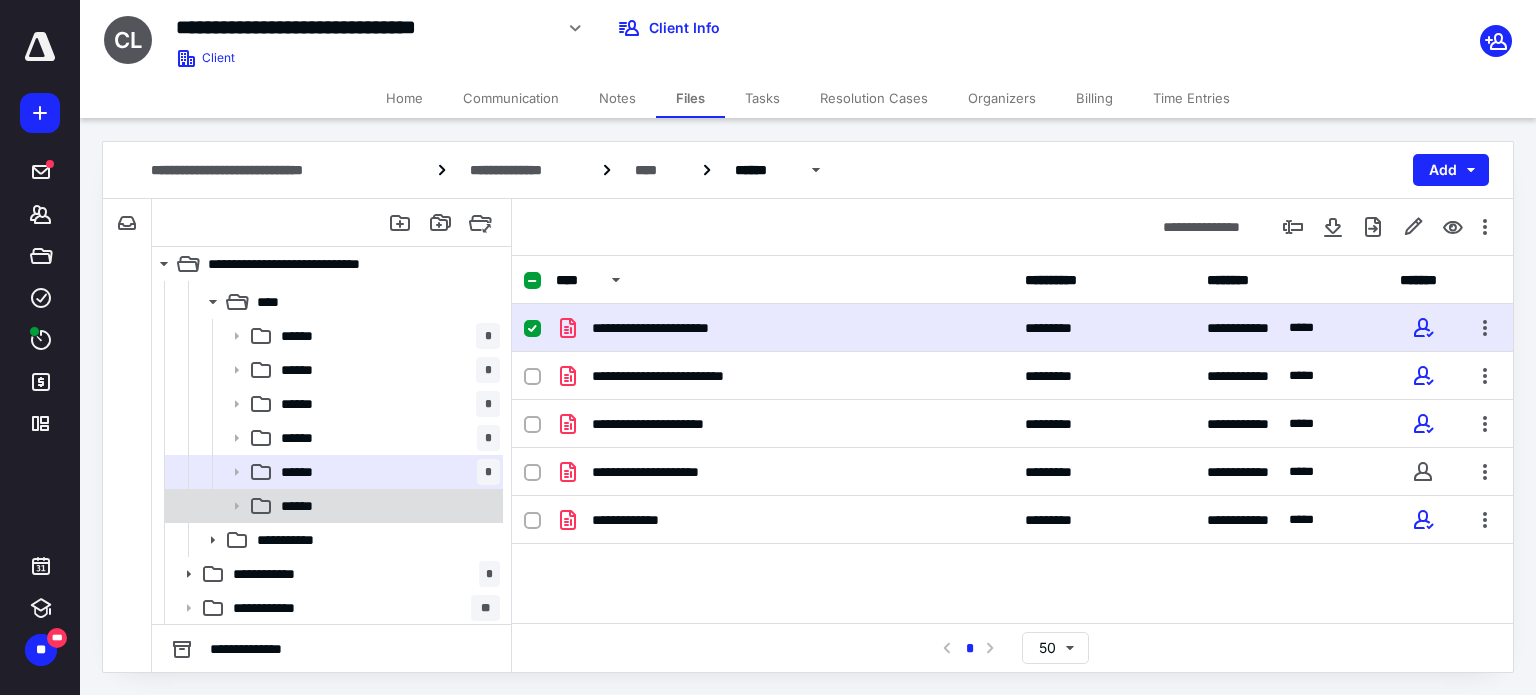 click on "******" at bounding box center (332, 506) 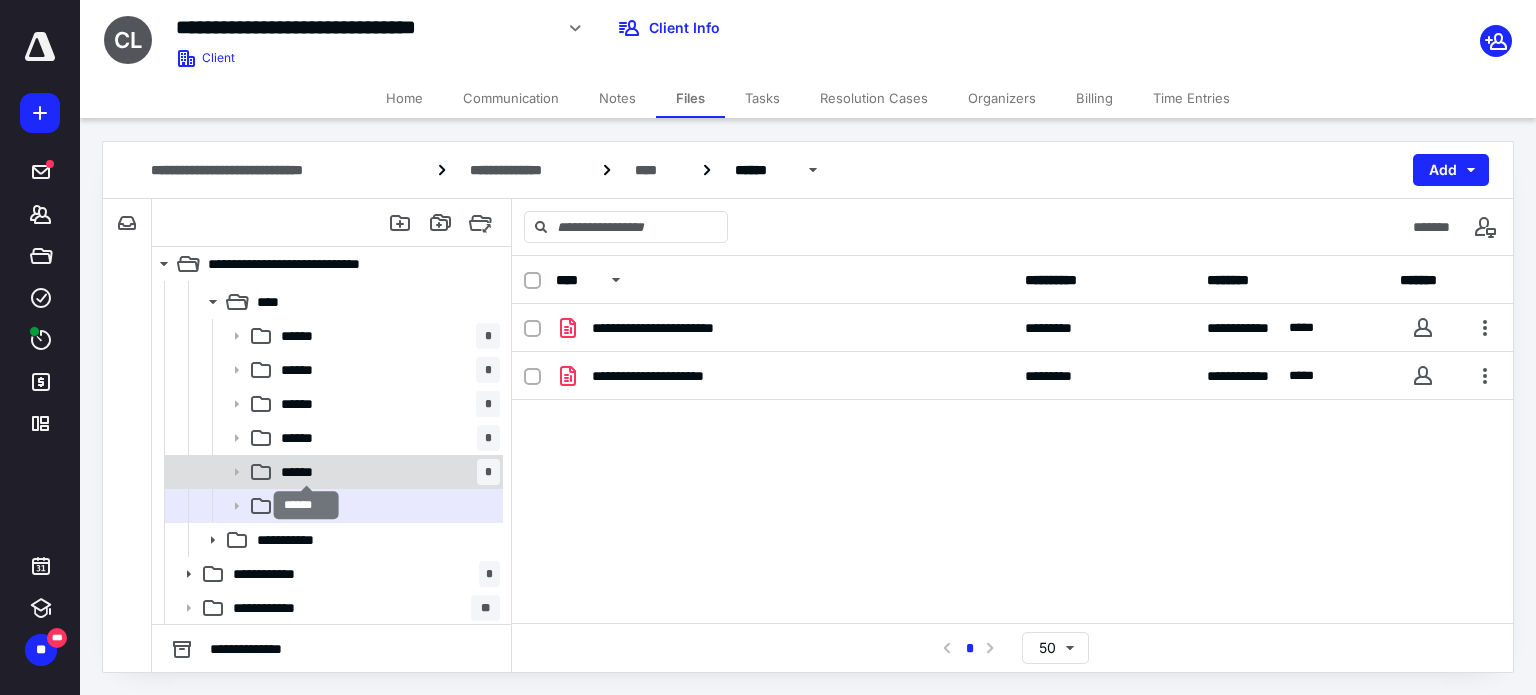 click on "******" at bounding box center [307, 472] 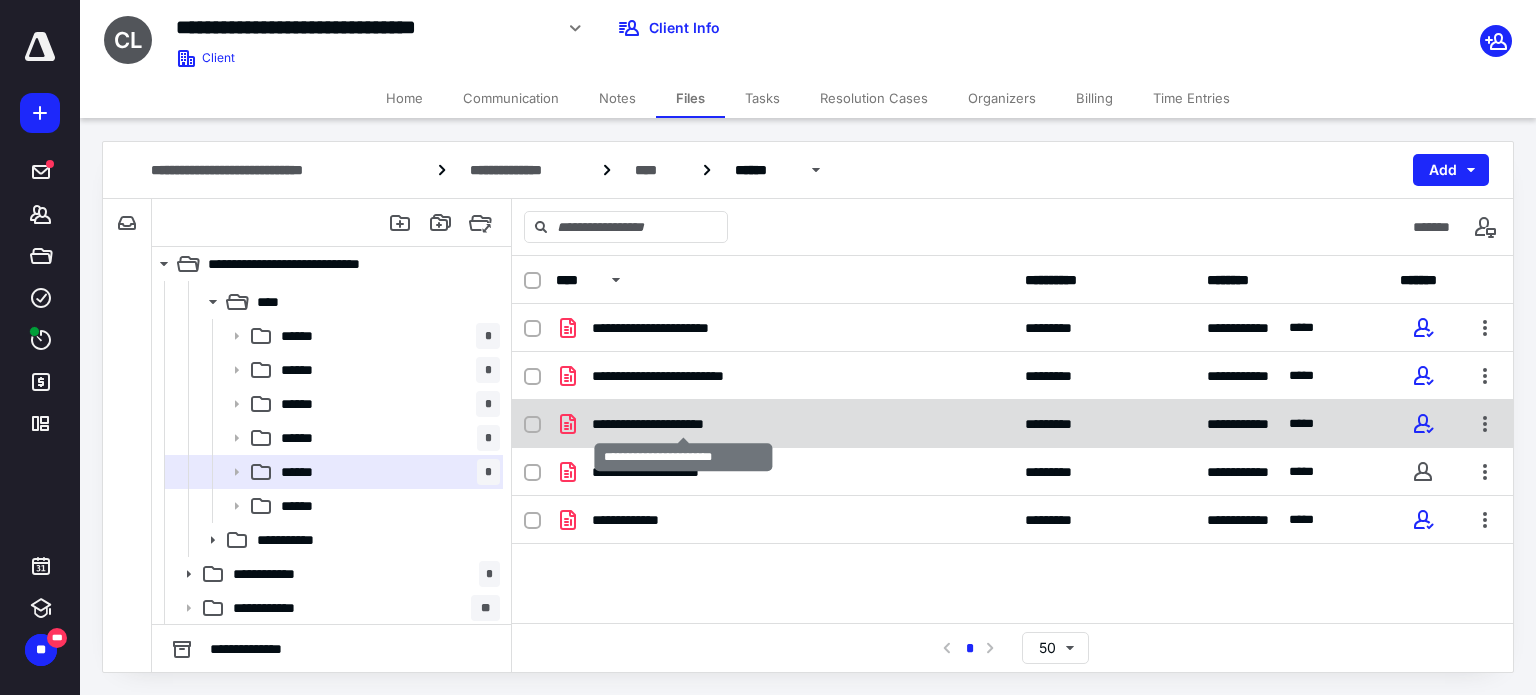 click on "**********" at bounding box center (683, 424) 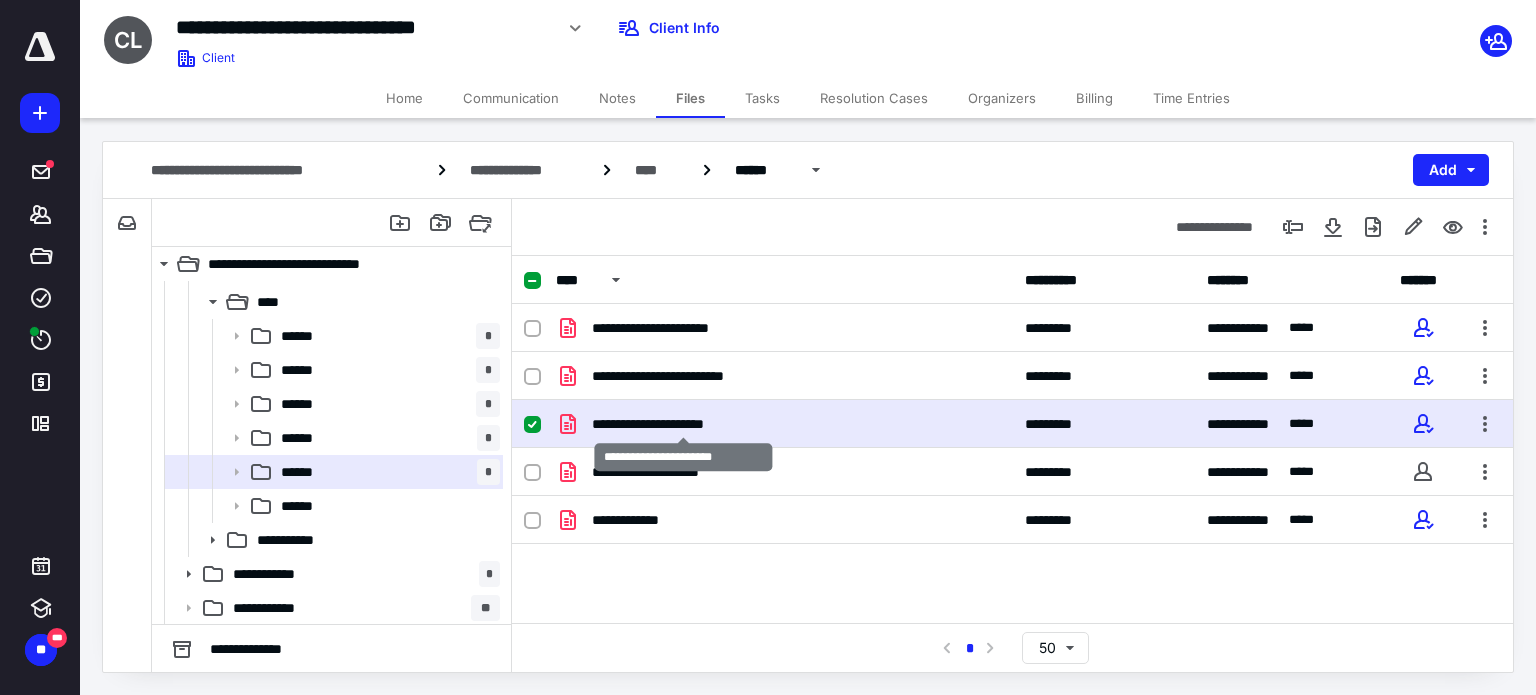 click on "**********" at bounding box center [683, 424] 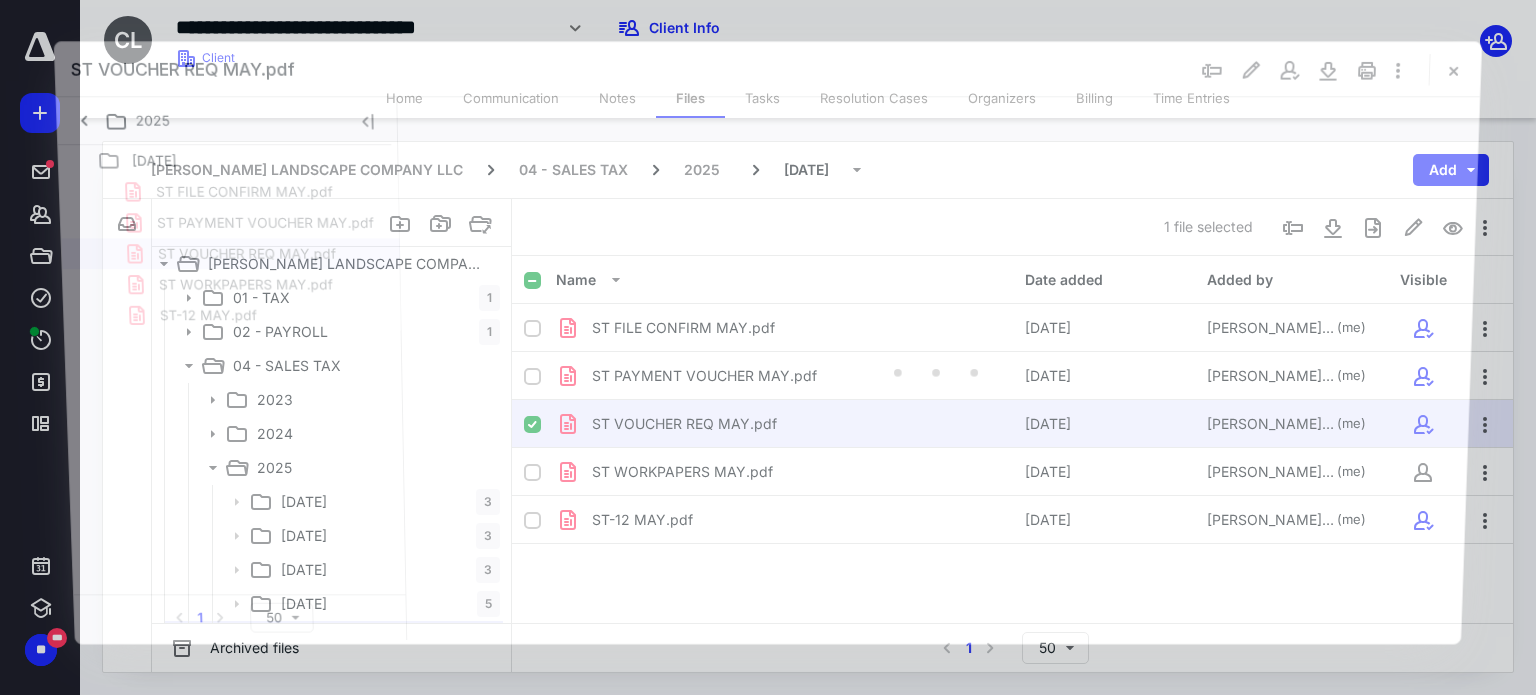 scroll, scrollTop: 166, scrollLeft: 0, axis: vertical 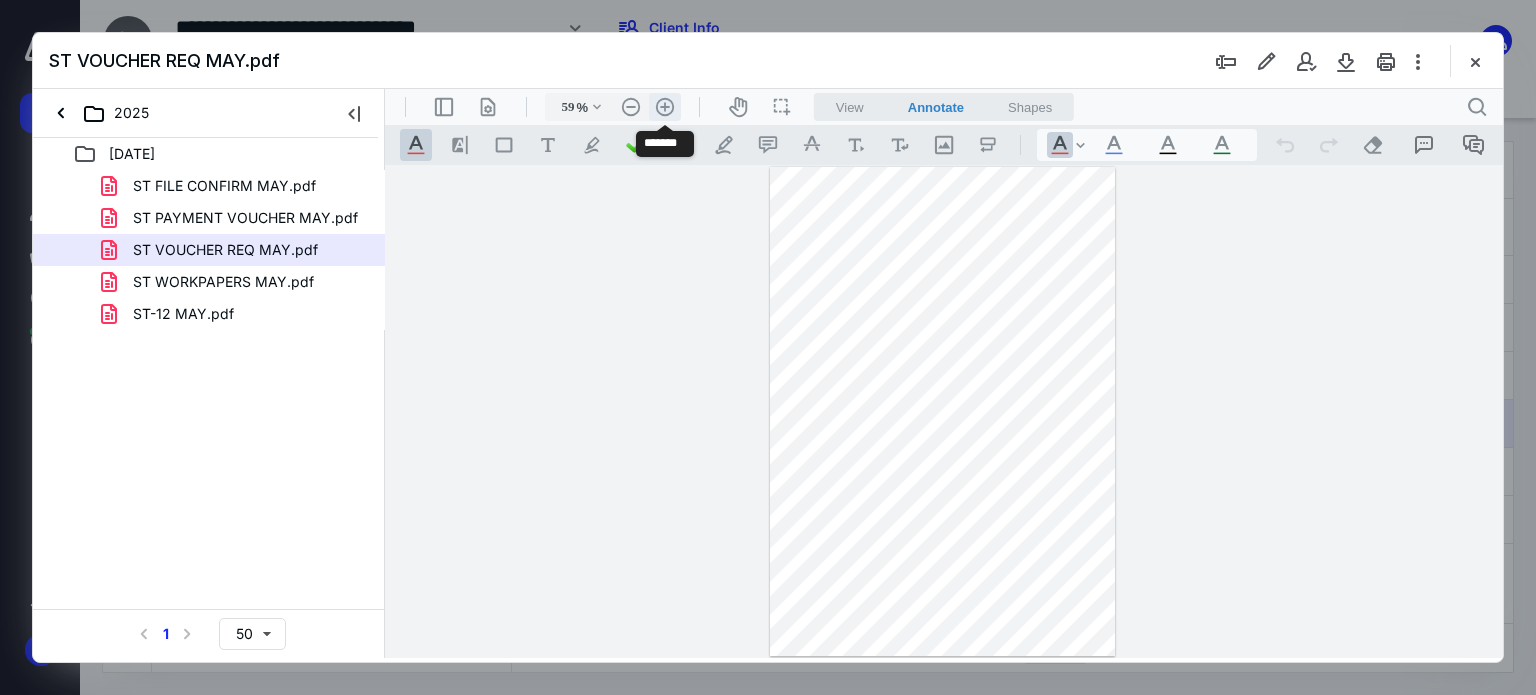 click on ".cls-1{fill:#abb0c4;} icon - header - zoom - in - line" at bounding box center (665, 107) 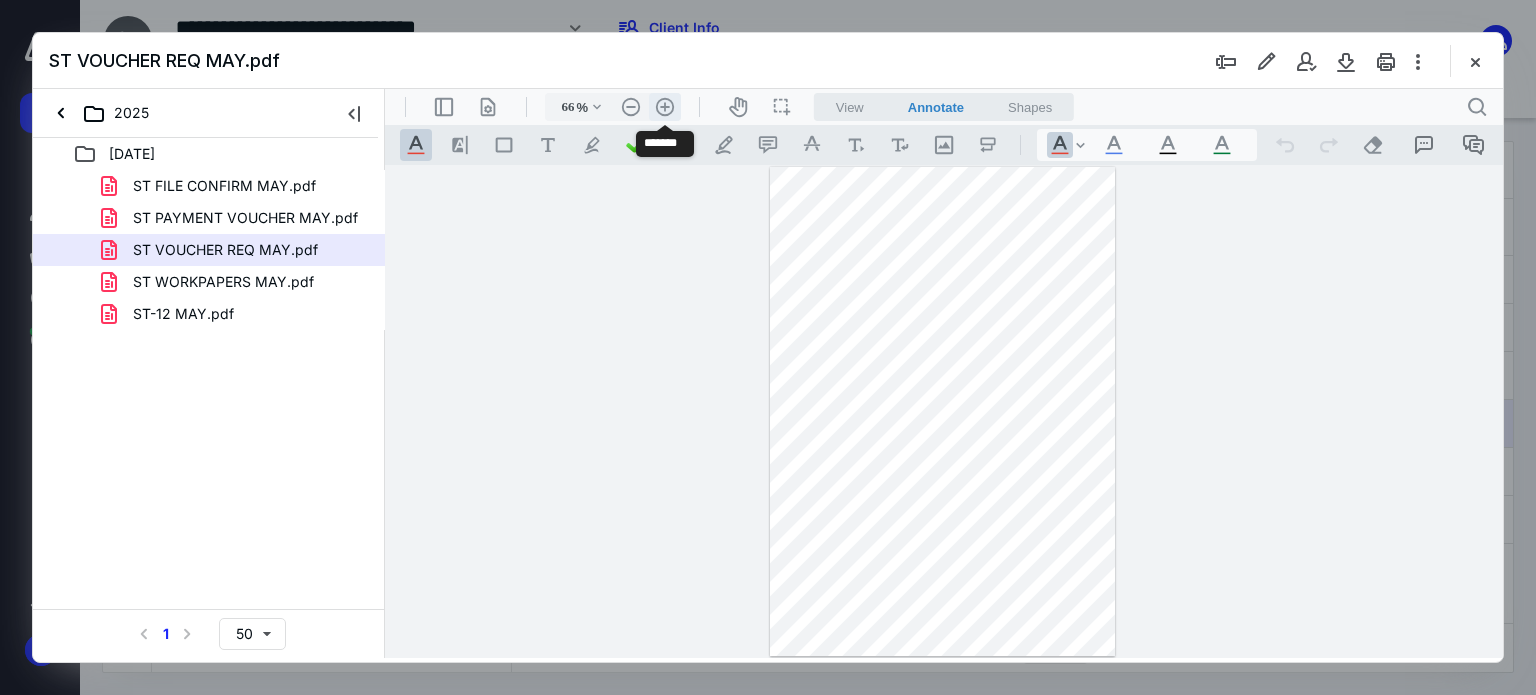 click on ".cls-1{fill:#abb0c4;} icon - header - zoom - in - line" at bounding box center [665, 107] 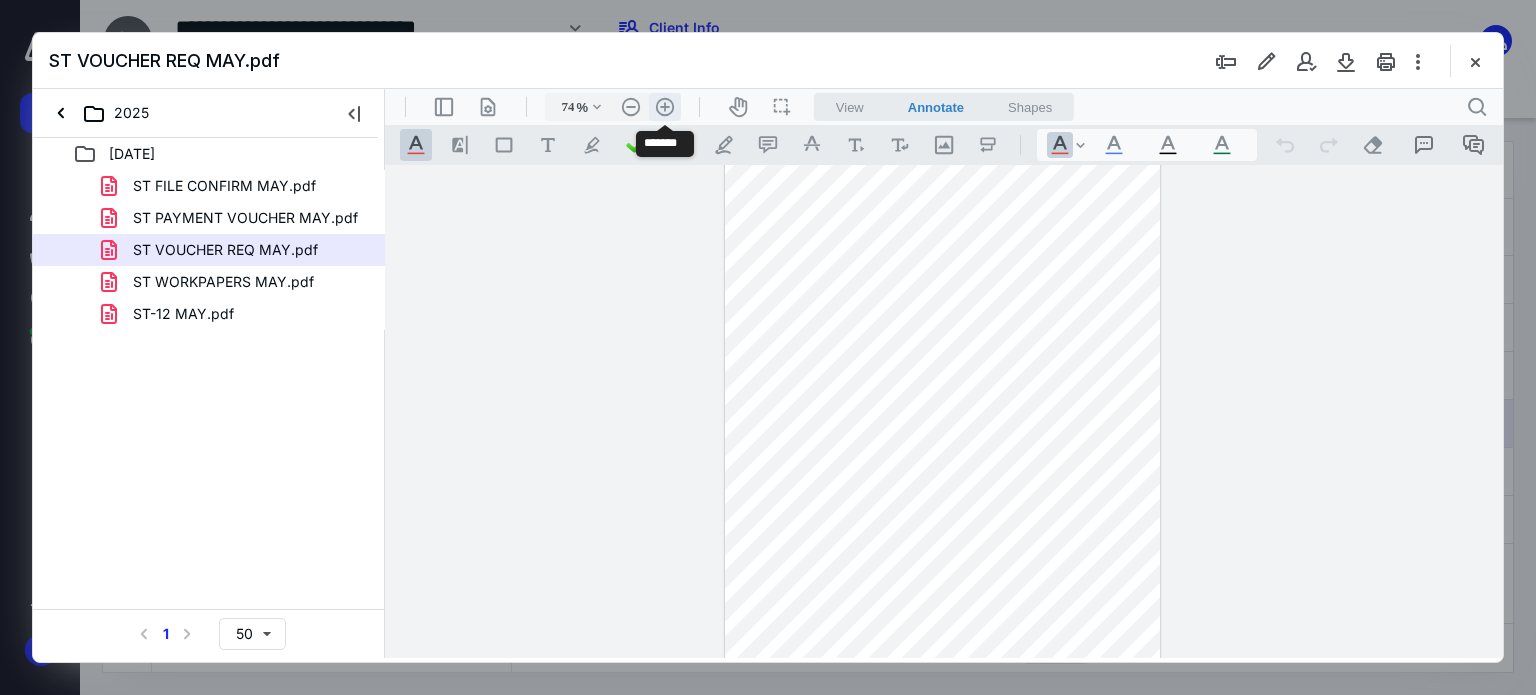 click on ".cls-1{fill:#abb0c4;} icon - header - zoom - in - line" at bounding box center [665, 107] 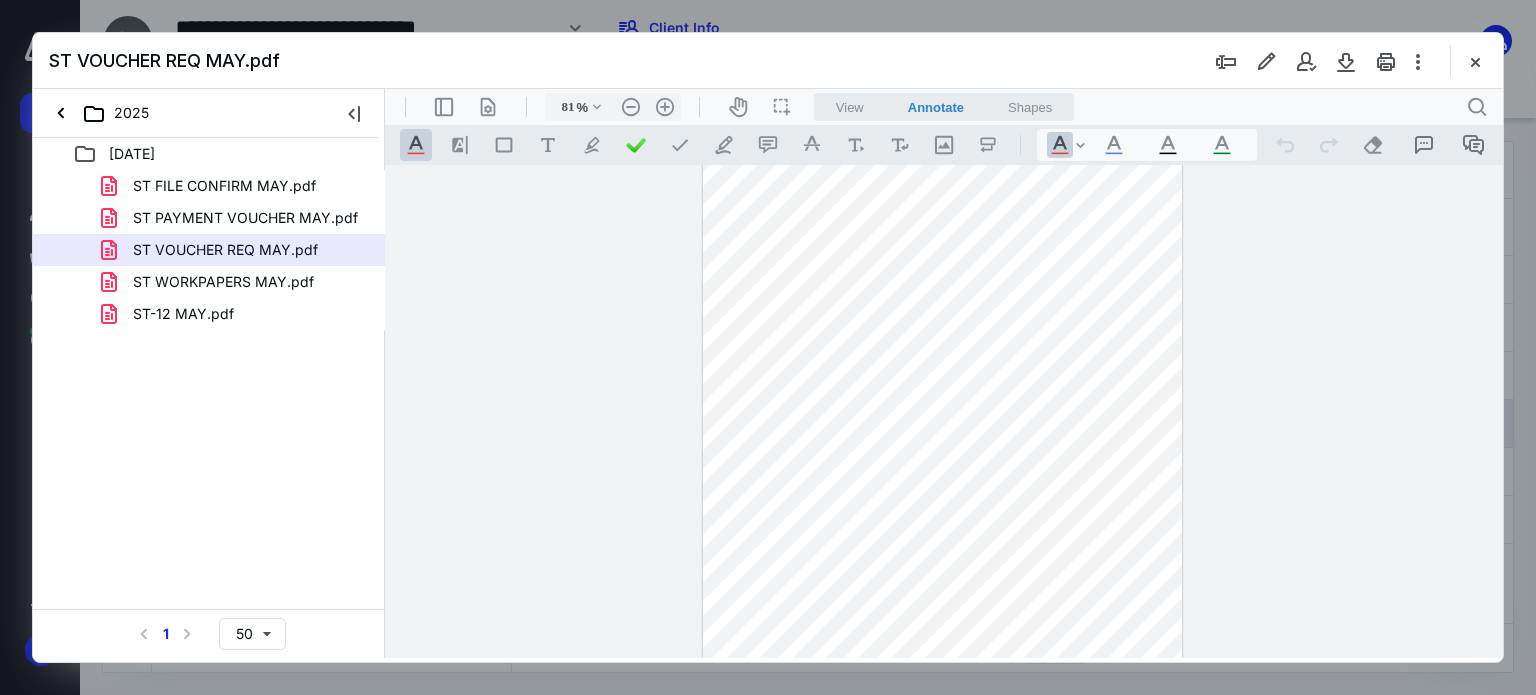scroll, scrollTop: 0, scrollLeft: 0, axis: both 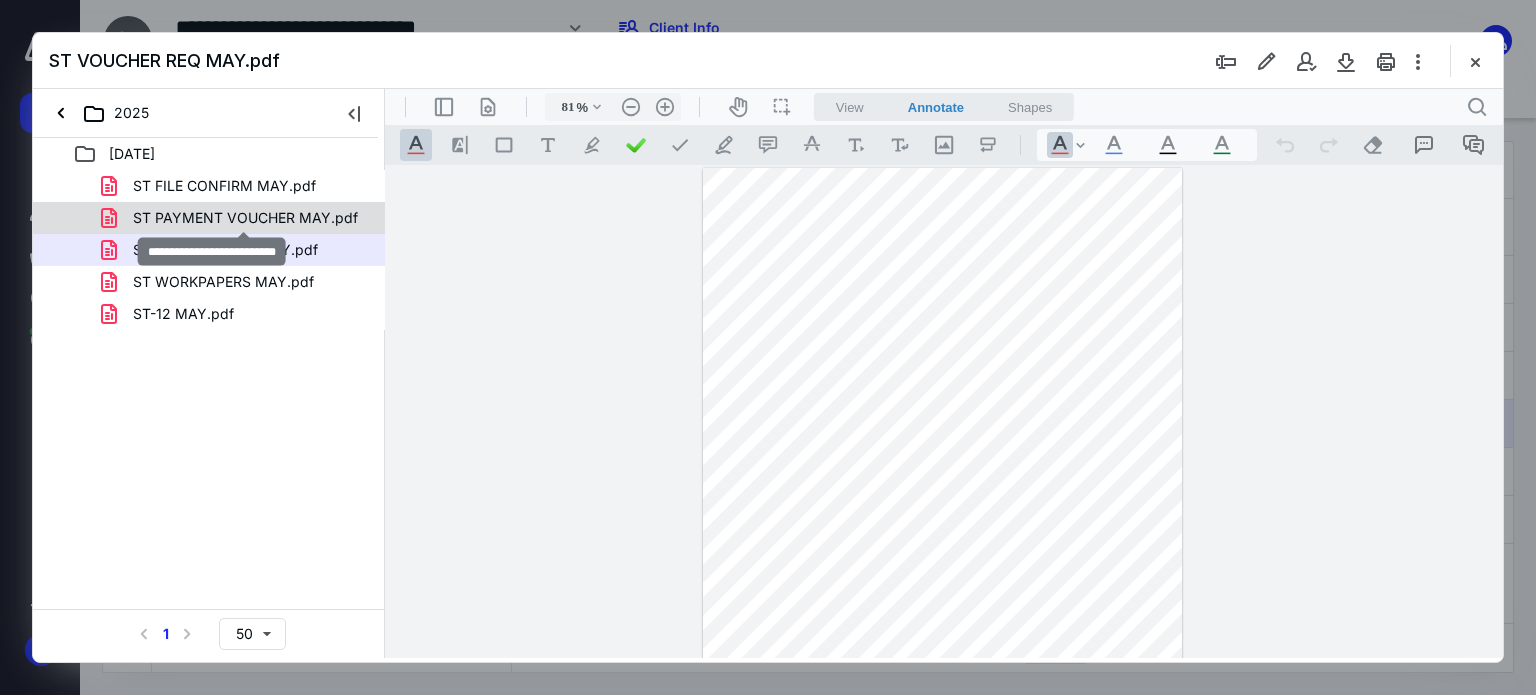 click on "ST PAYMENT VOUCHER MAY.pdf" at bounding box center [245, 218] 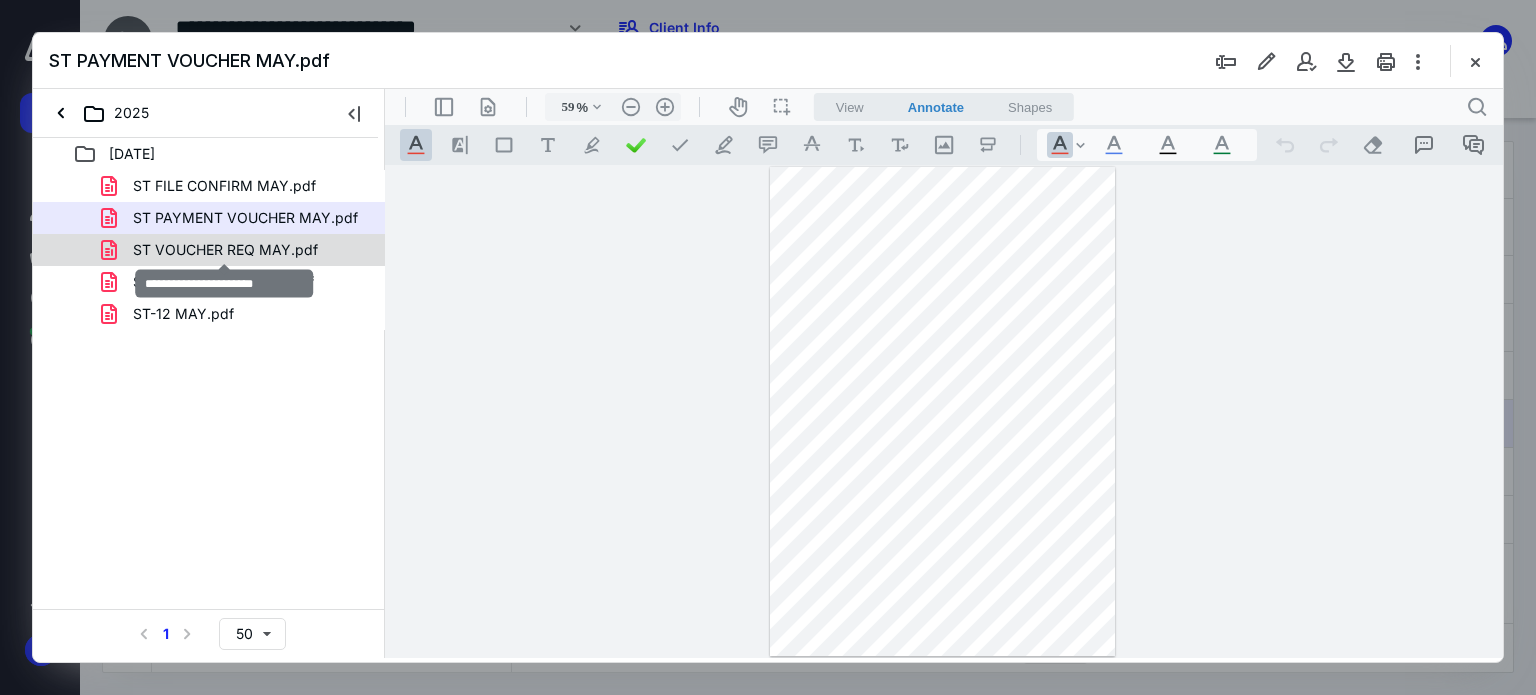 click on "ST VOUCHER REQ MAY.pdf" at bounding box center (225, 250) 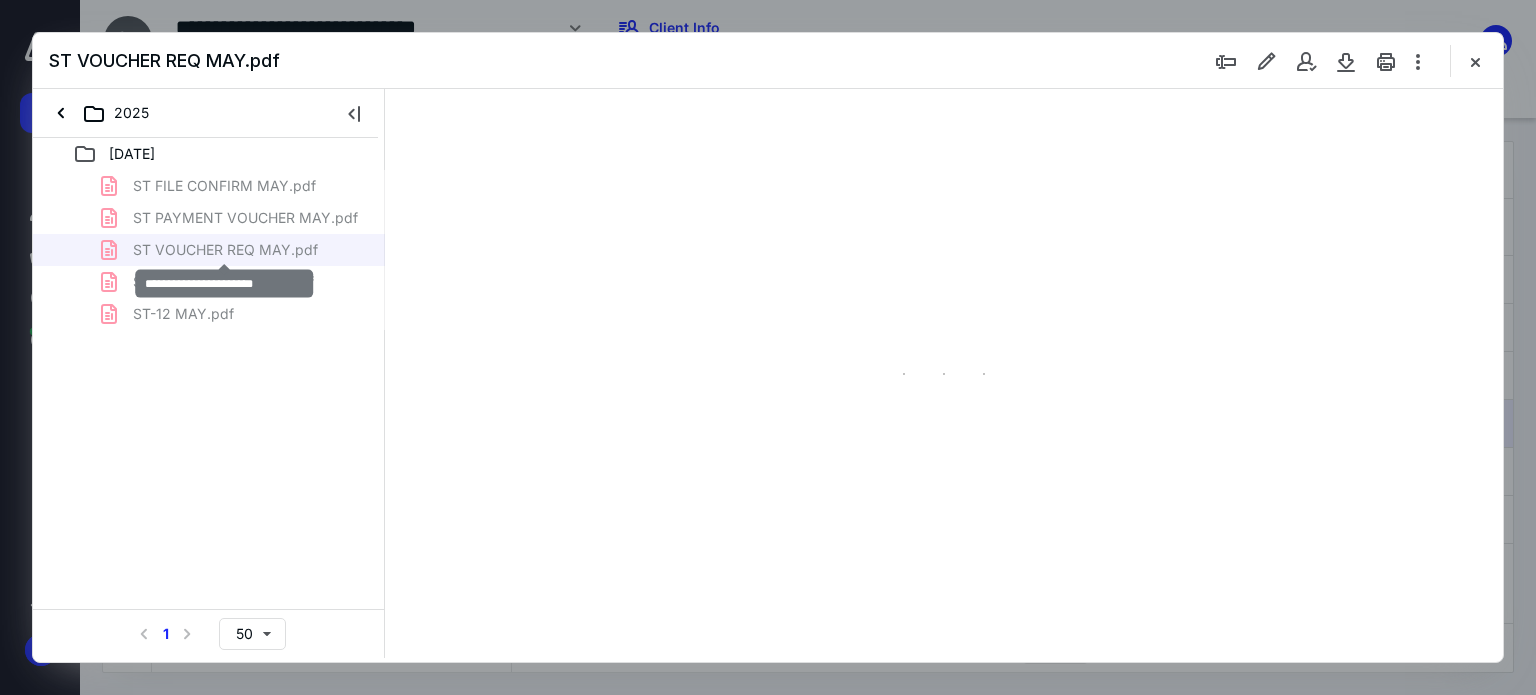 type on "59" 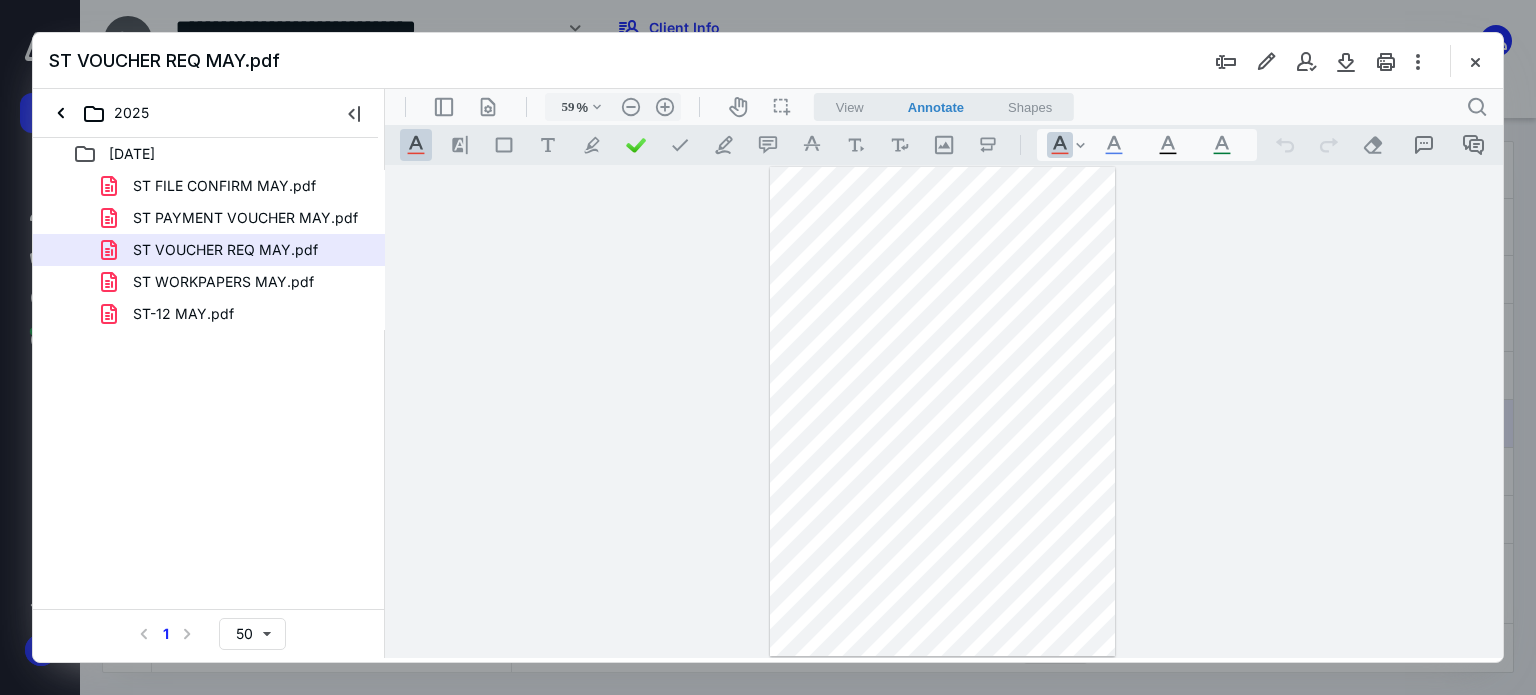 click at bounding box center [1475, 61] 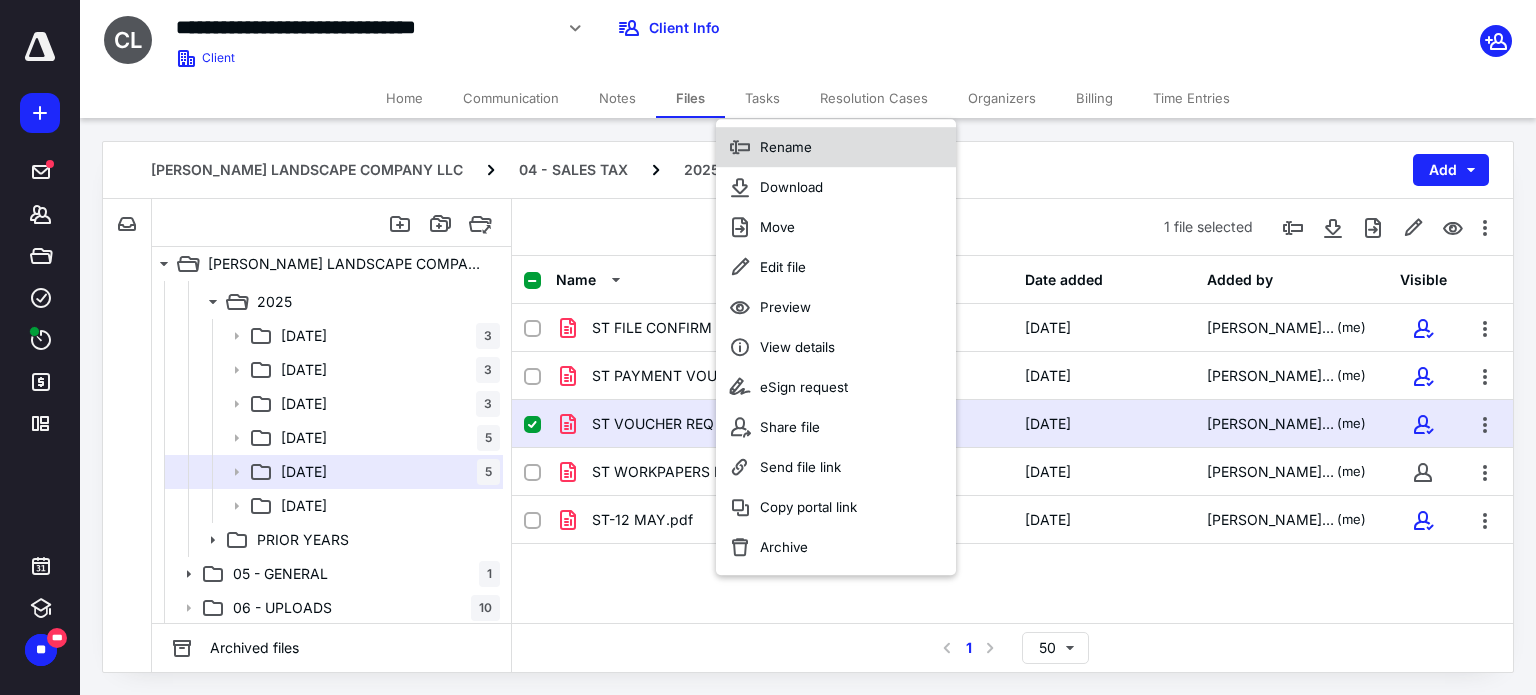 click on "Rename" at bounding box center (786, 147) 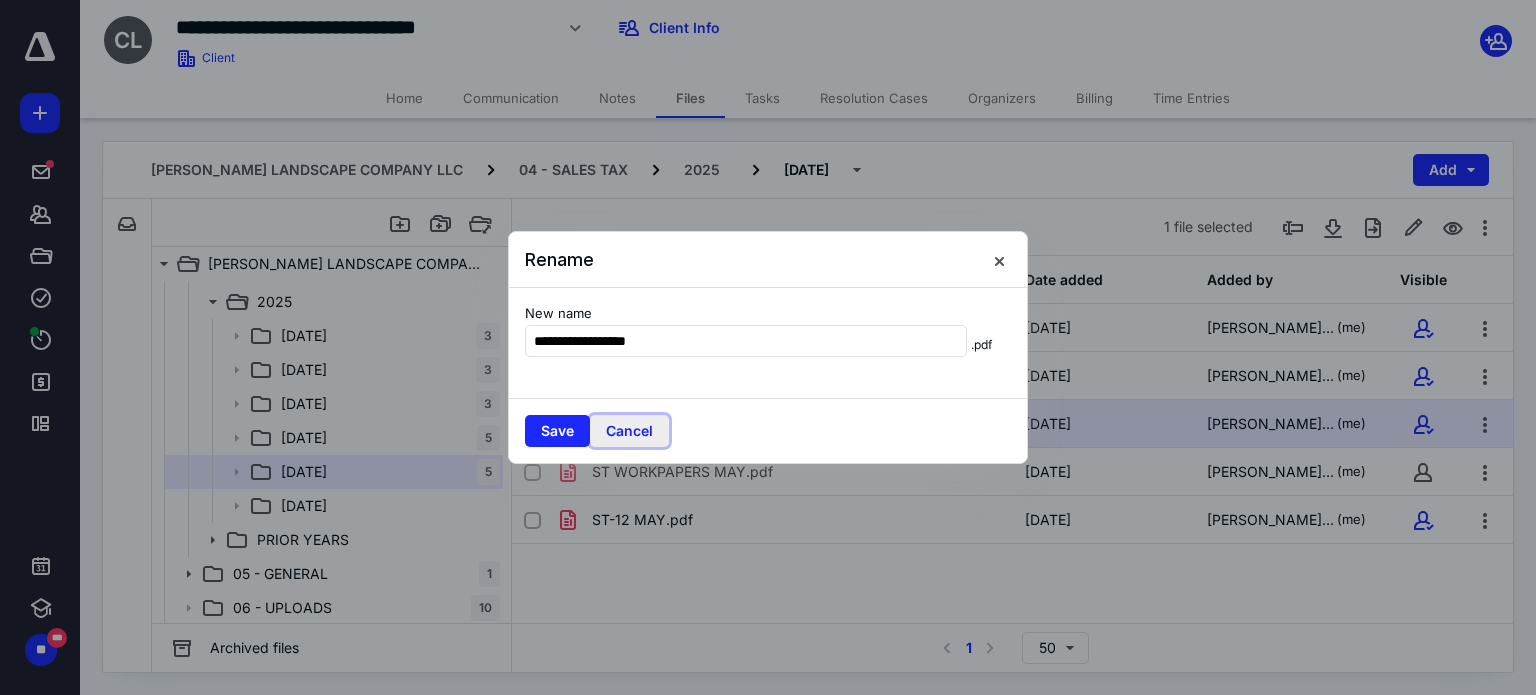 click on "Cancel" at bounding box center (629, 431) 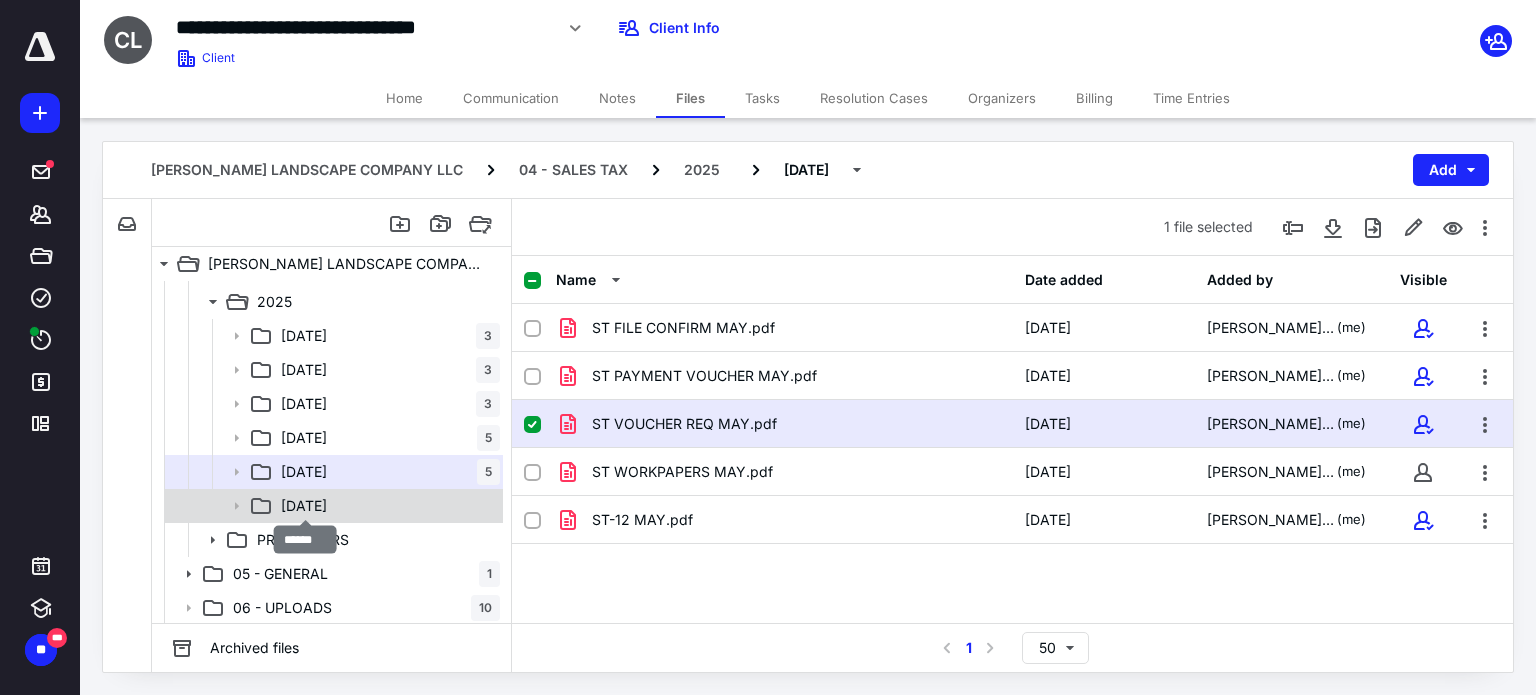 click on "[DATE]" at bounding box center (304, 506) 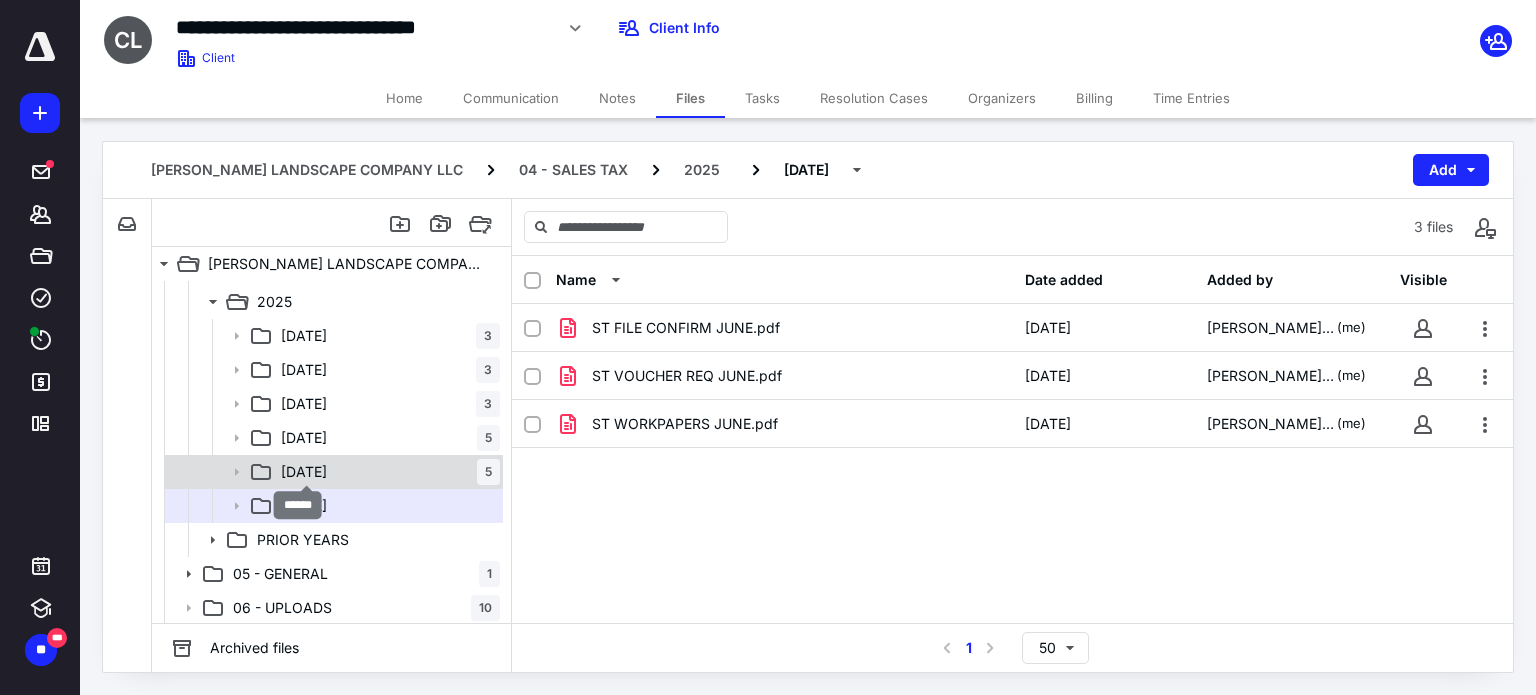 click on "[DATE]" at bounding box center [304, 472] 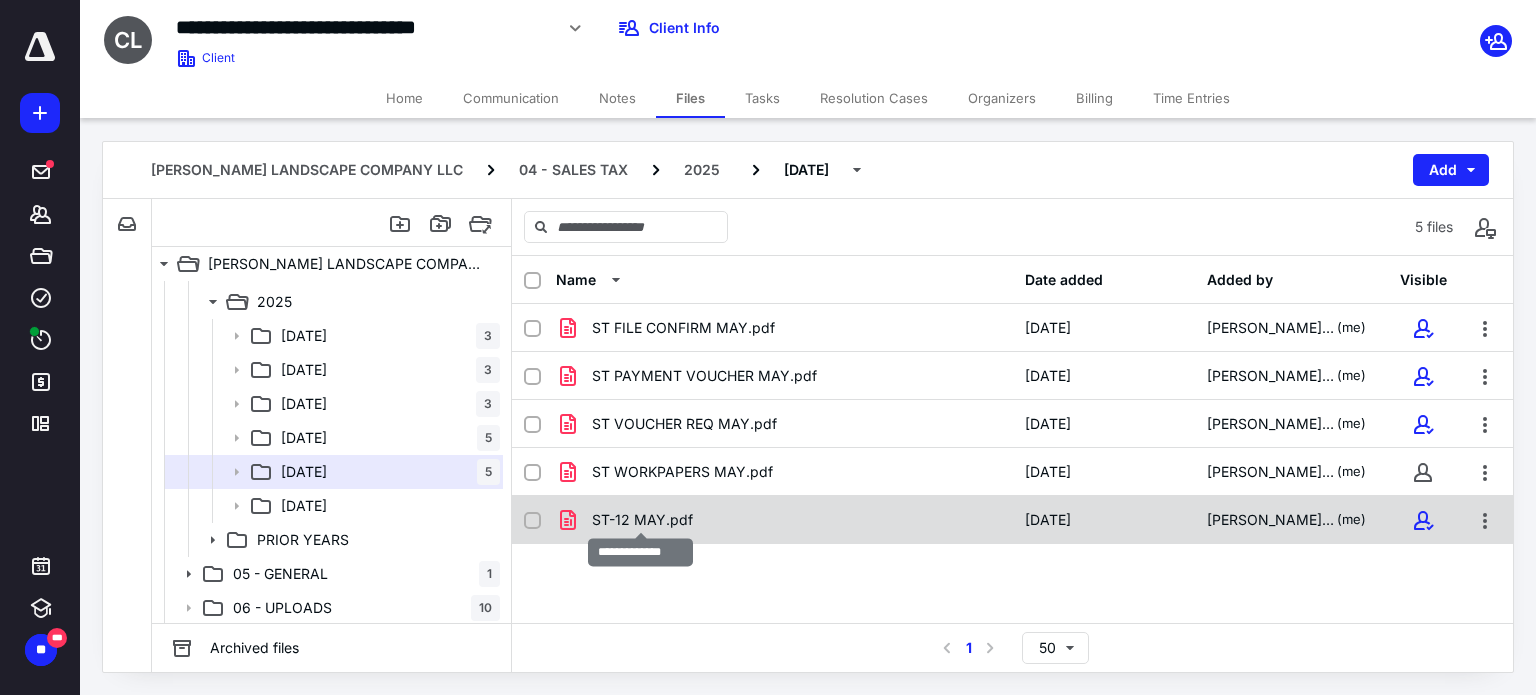 click on "ST-12 MAY.pdf" at bounding box center [642, 520] 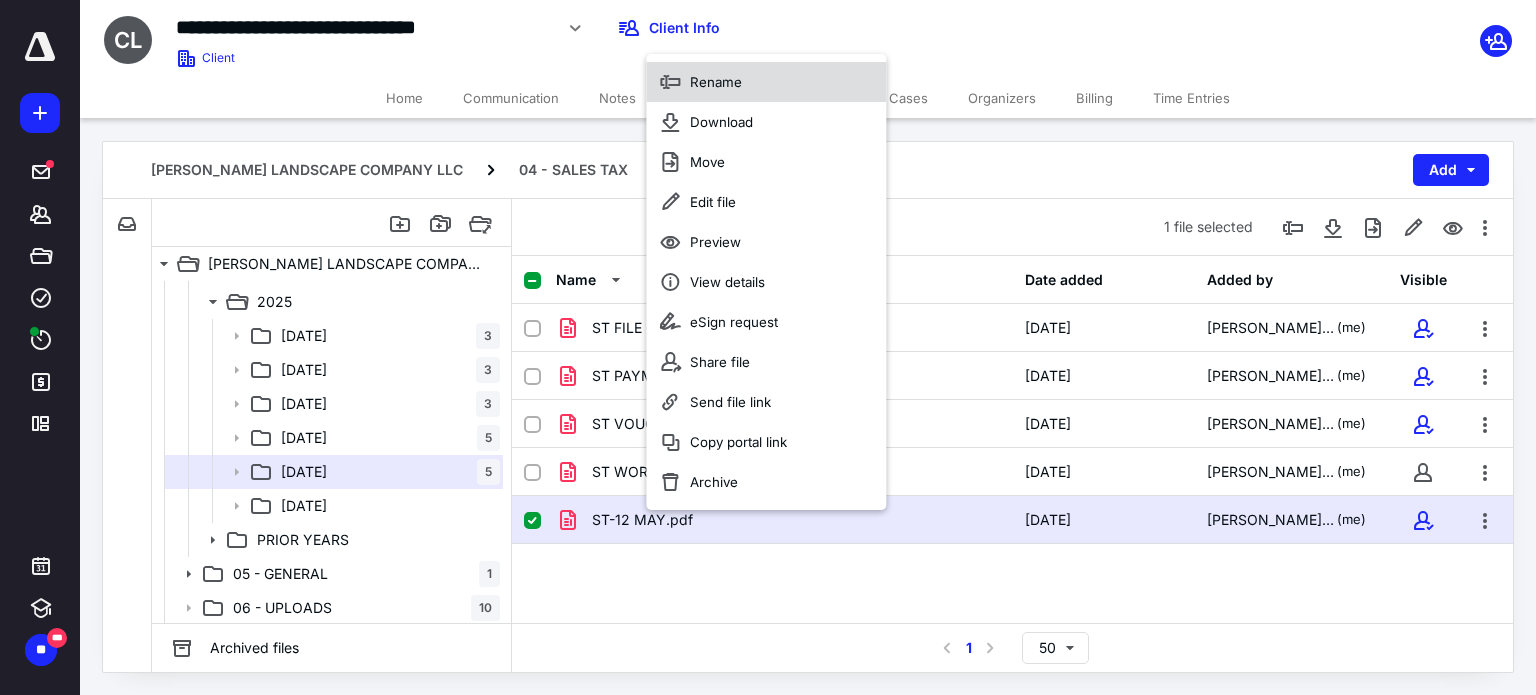 click on "Rename" at bounding box center [716, 82] 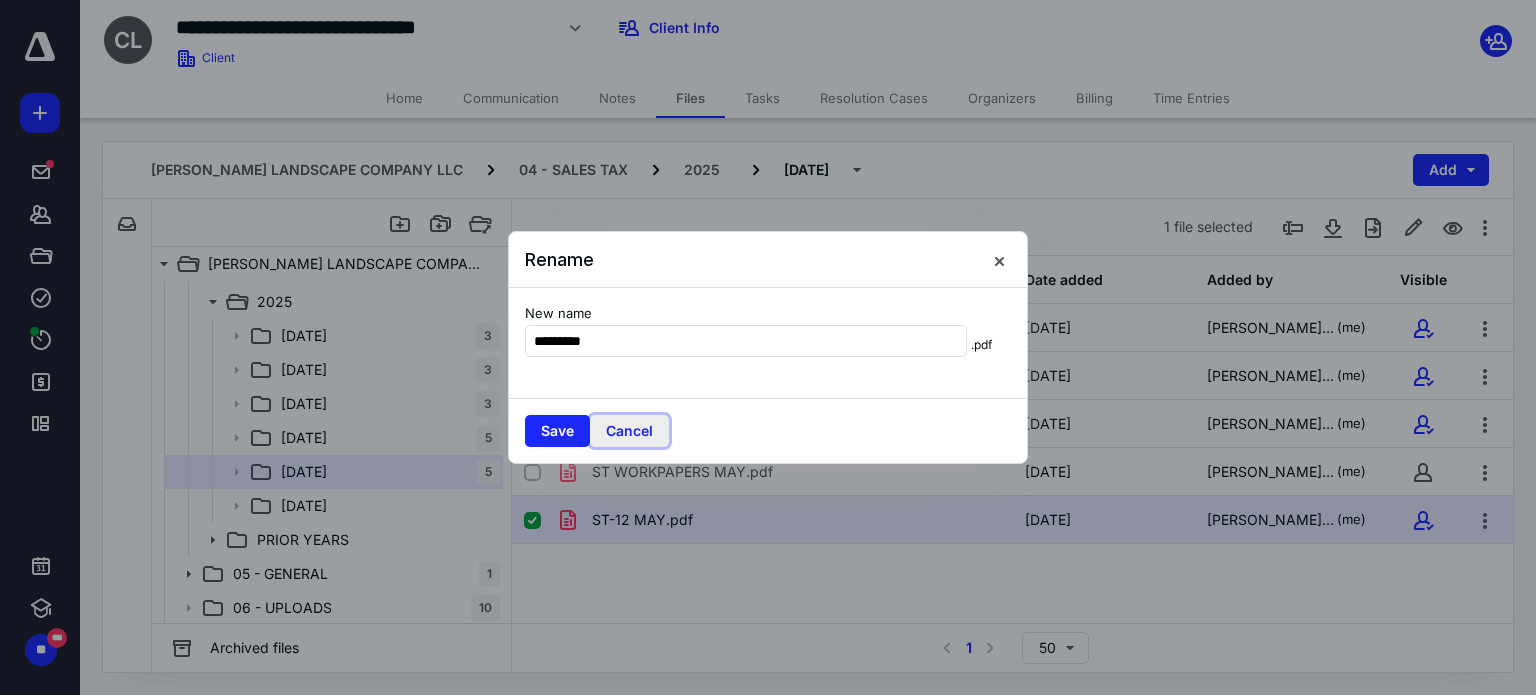 click on "Cancel" at bounding box center [629, 431] 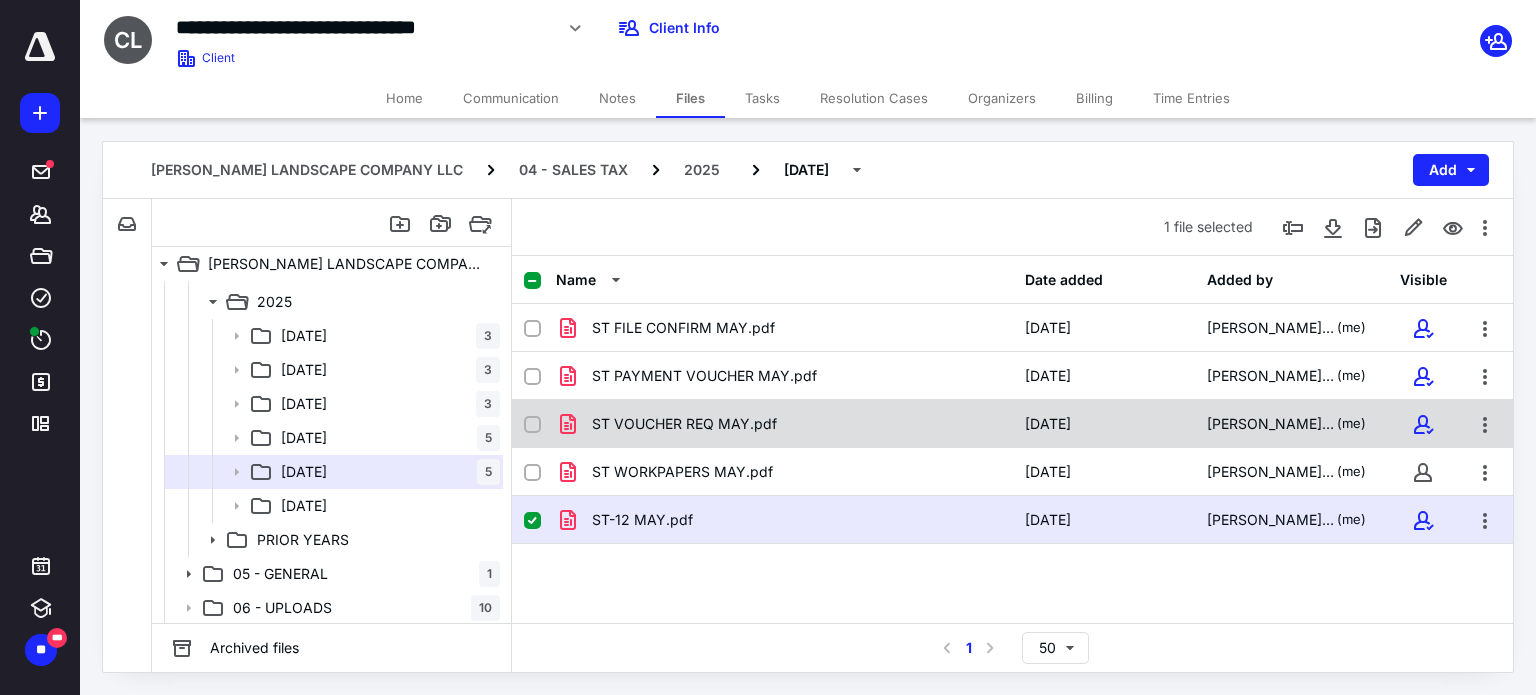 click on "ST VOUCHER REQ MAY.pdf 6/17/2025 Laura Friday  (me)" at bounding box center [1012, 424] 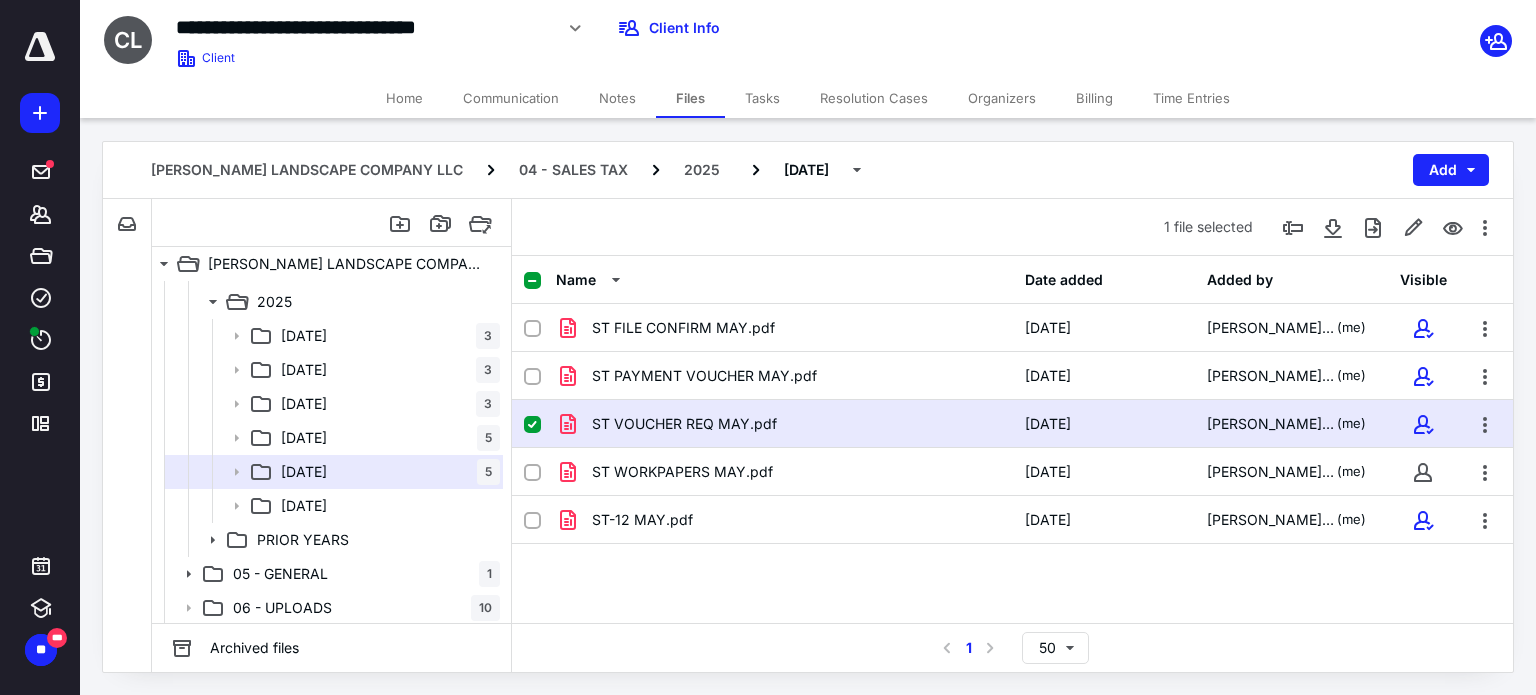 click on "ST VOUCHER REQ MAY.pdf" at bounding box center [684, 424] 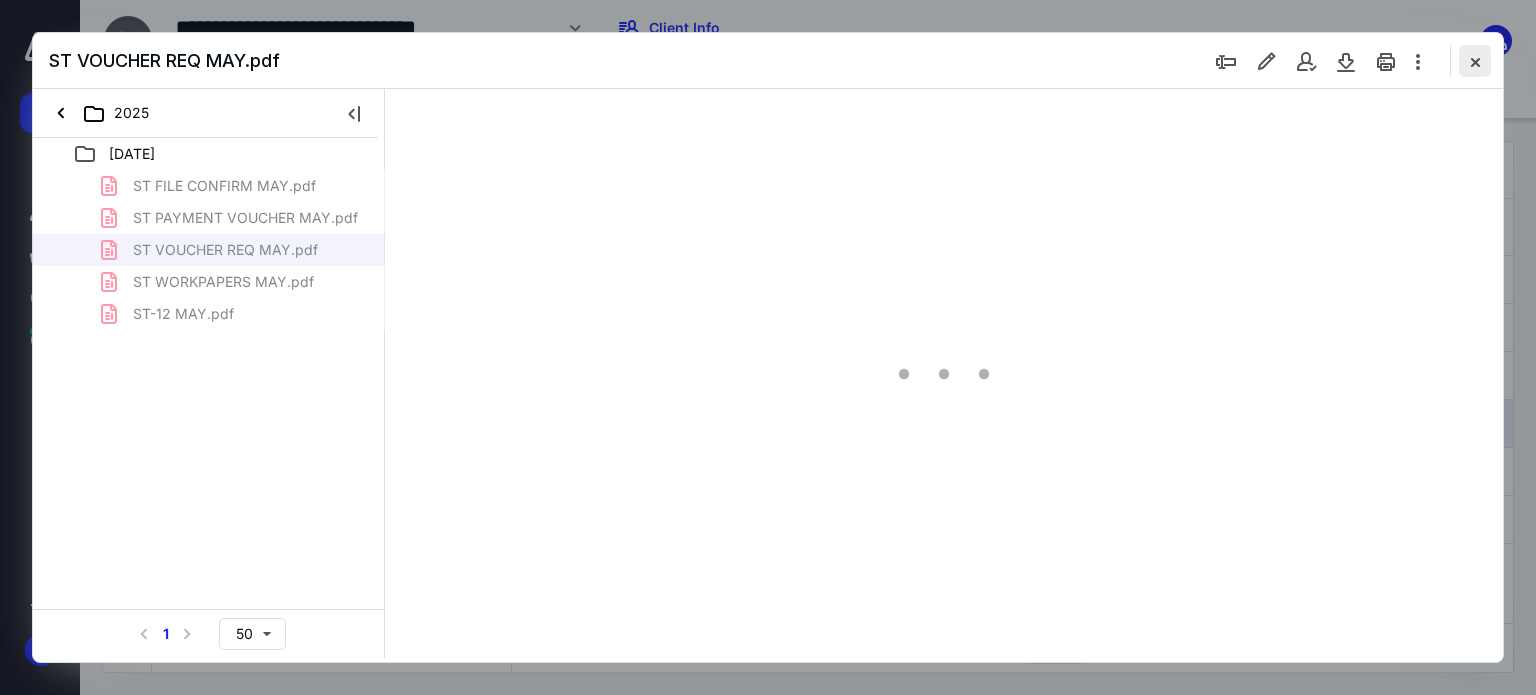scroll, scrollTop: 0, scrollLeft: 0, axis: both 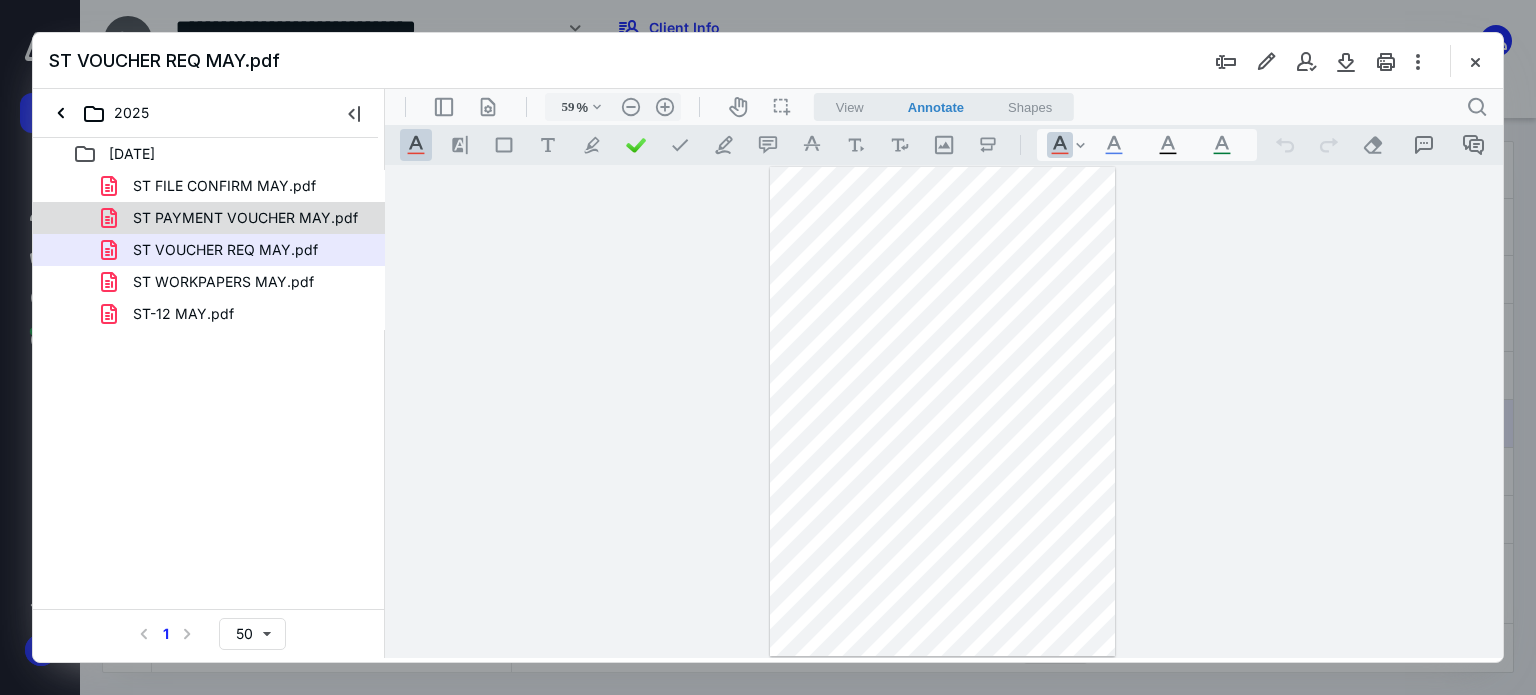 click on "ST PAYMENT VOUCHER MAY.pdf" at bounding box center [245, 218] 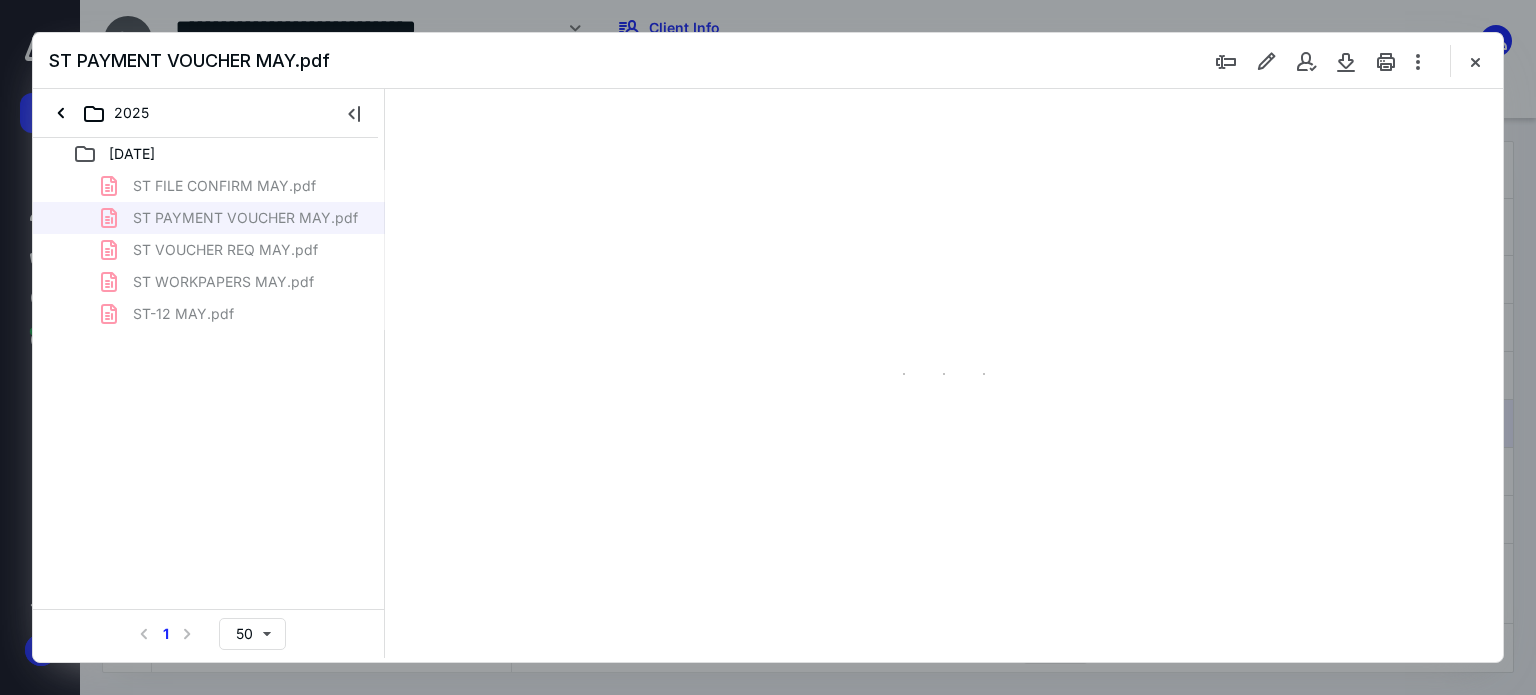 type on "59" 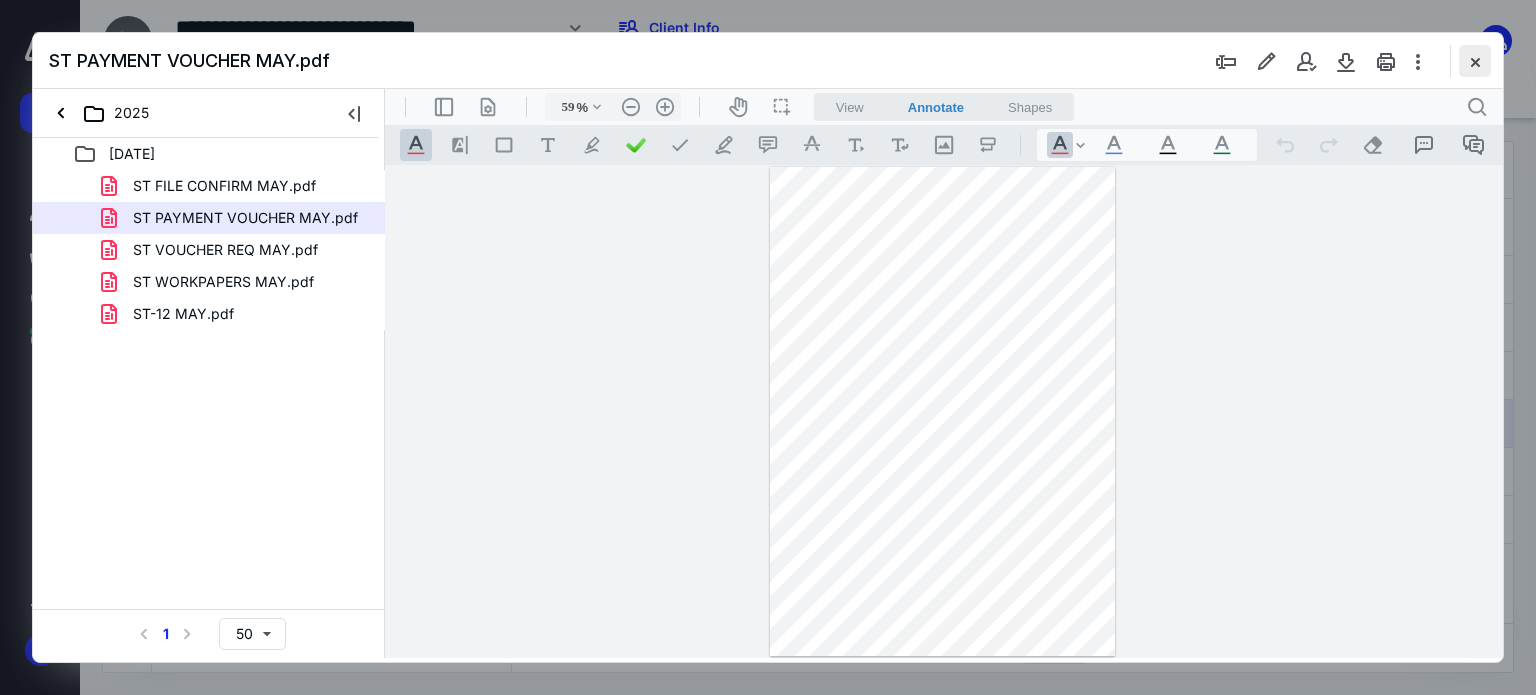 click at bounding box center [1475, 61] 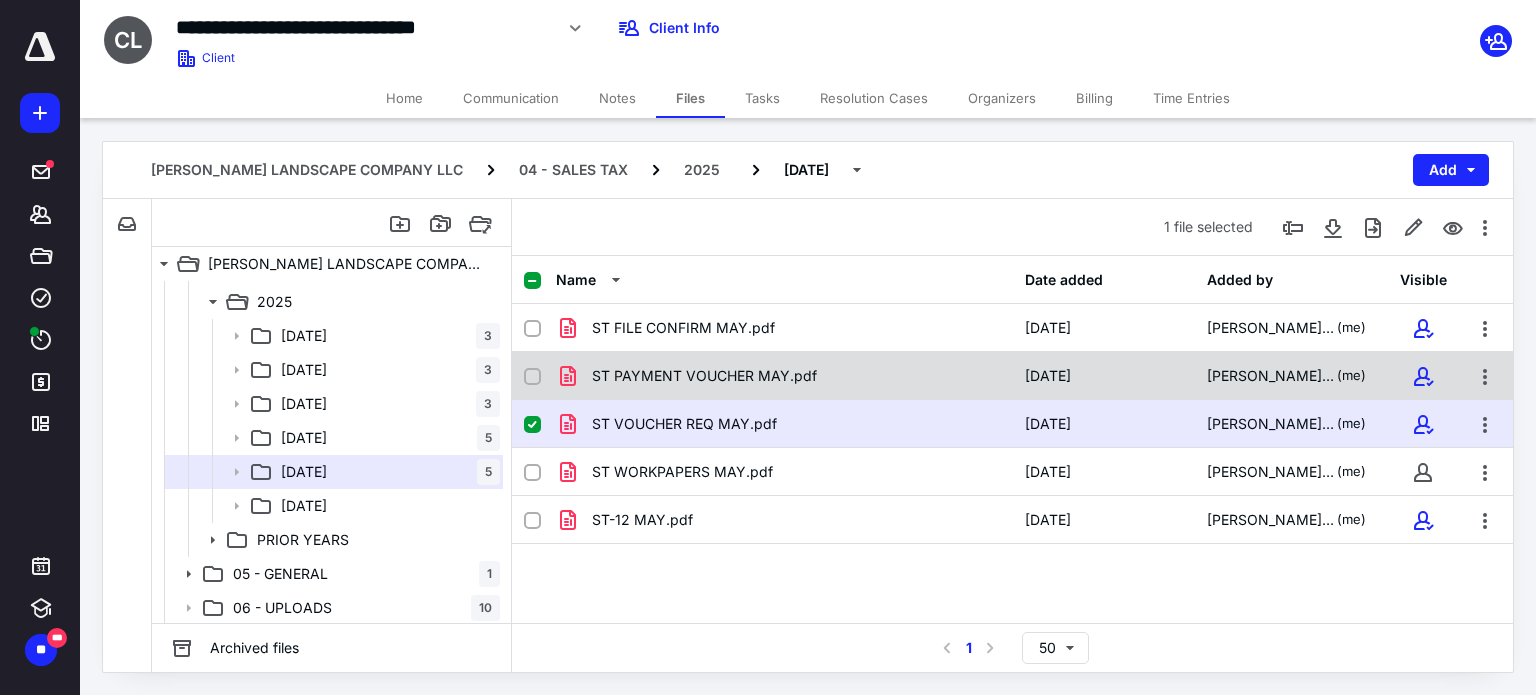 click on "ST PAYMENT VOUCHER MAY.pdf" at bounding box center [784, 376] 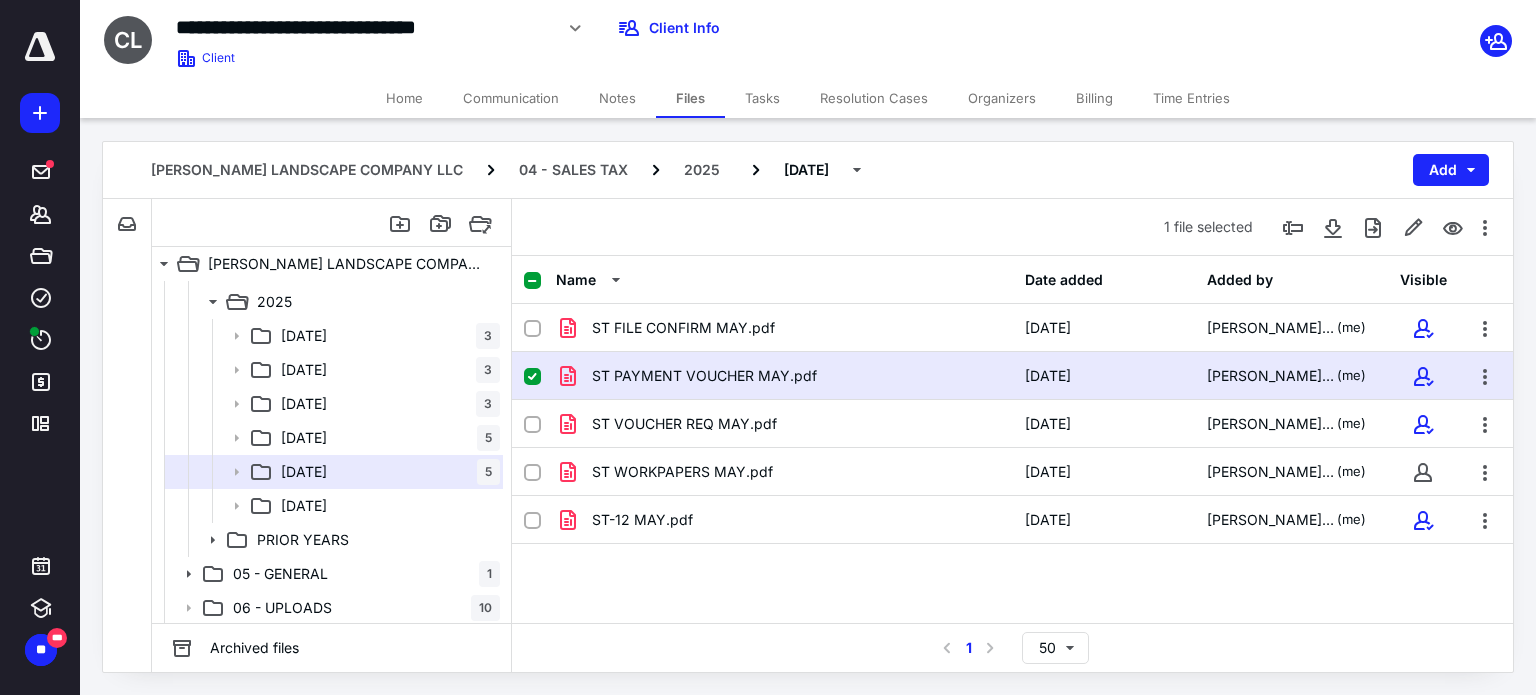 click on "ST PAYMENT VOUCHER MAY.pdf" at bounding box center (784, 376) 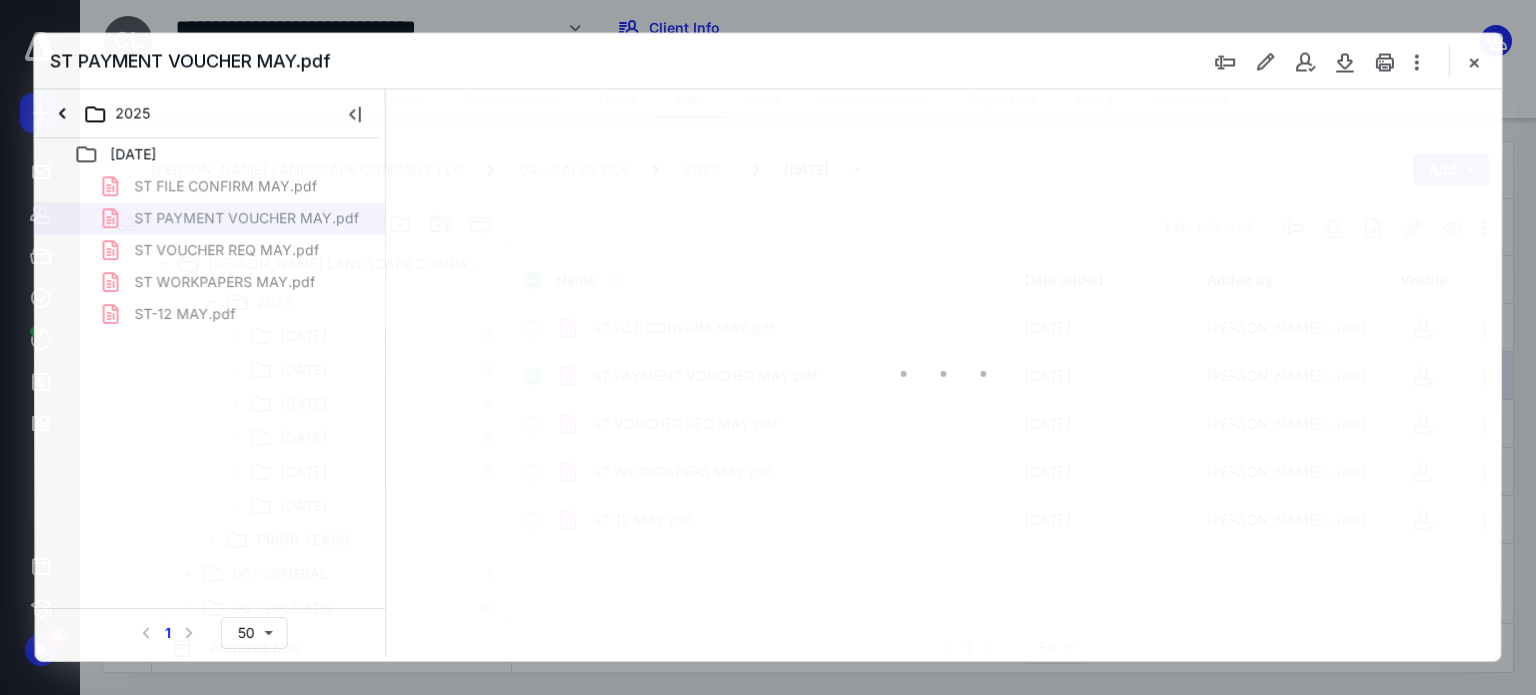 scroll, scrollTop: 0, scrollLeft: 0, axis: both 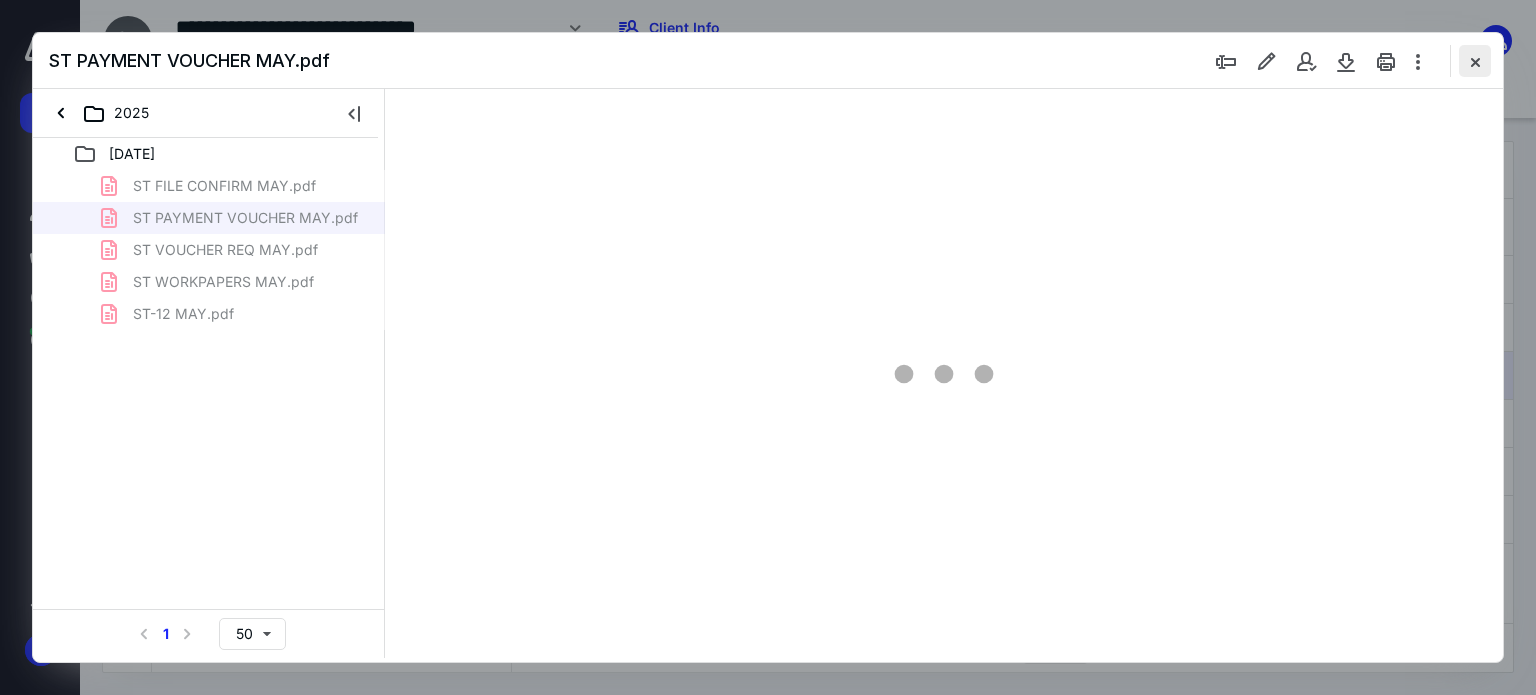 type on "59" 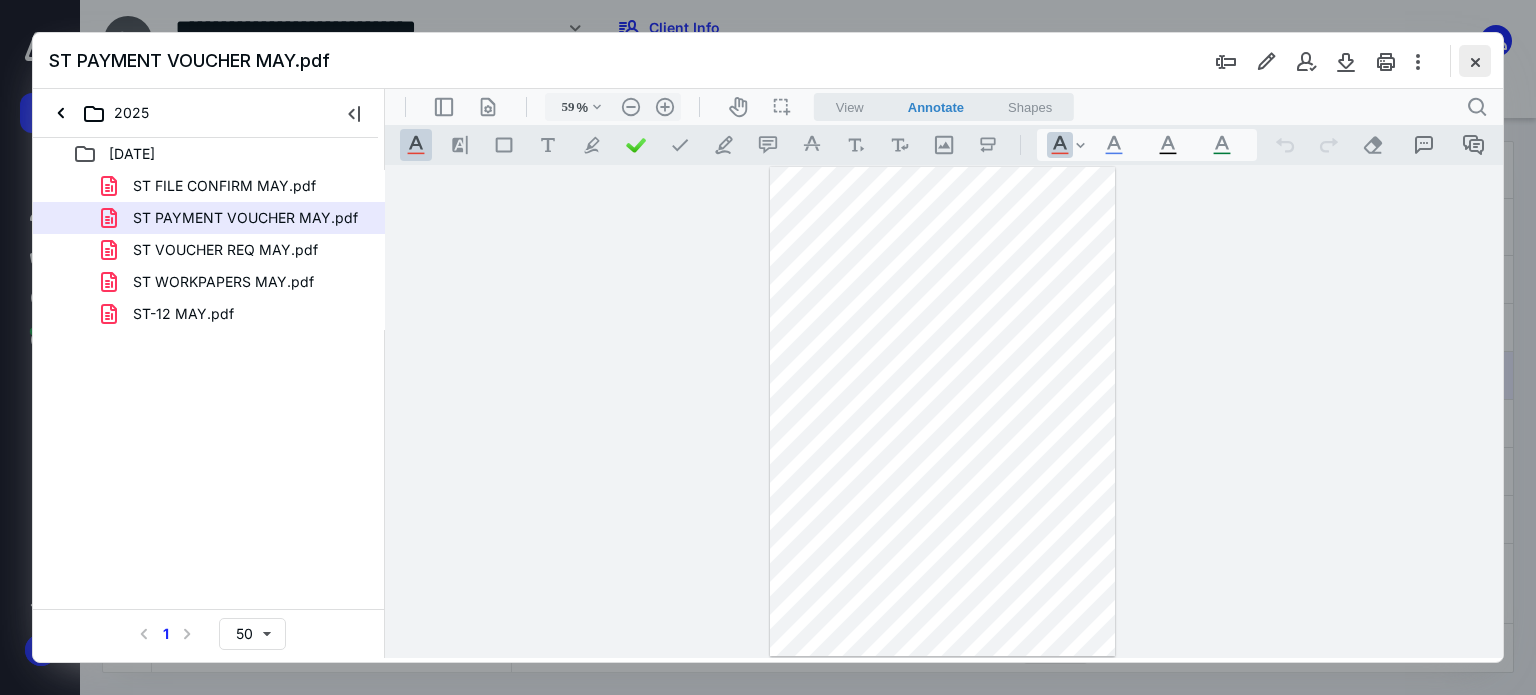 click at bounding box center [1475, 61] 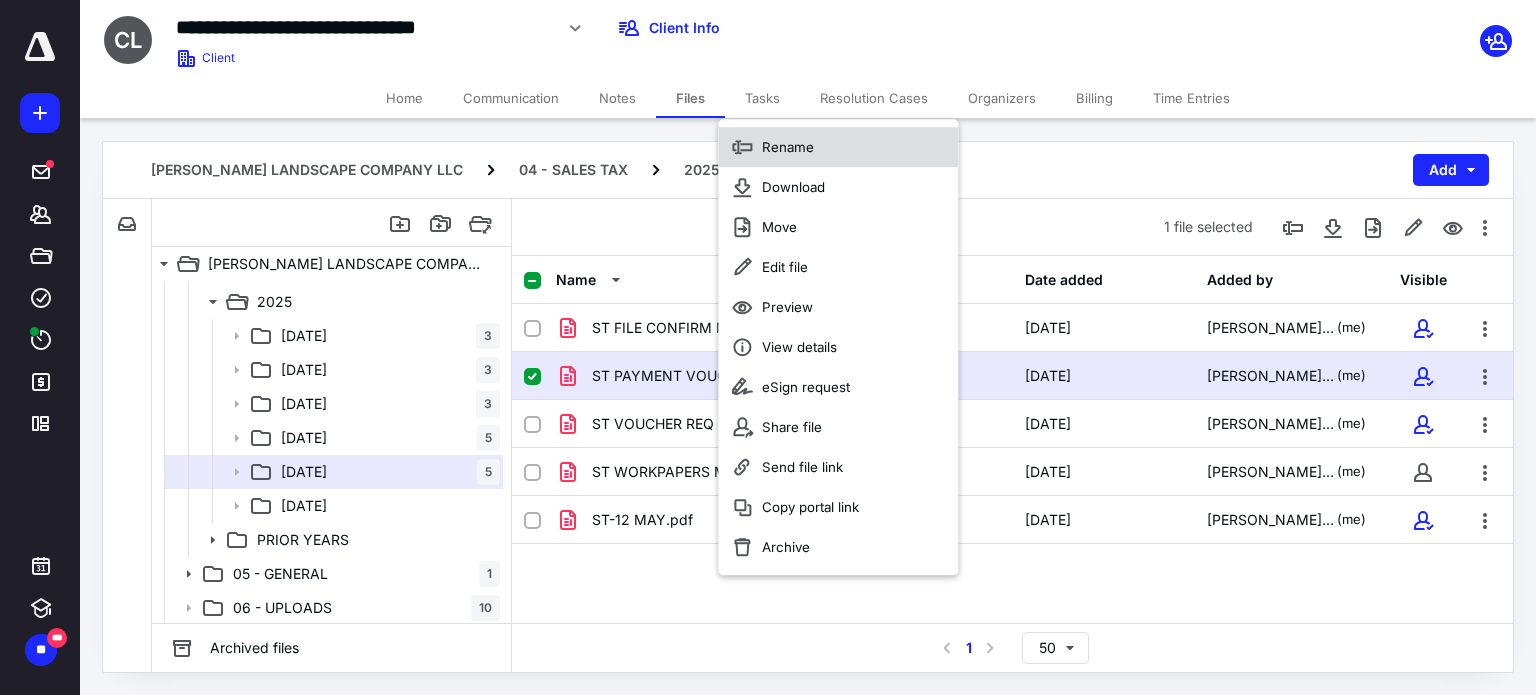 click on "Rename" at bounding box center [788, 147] 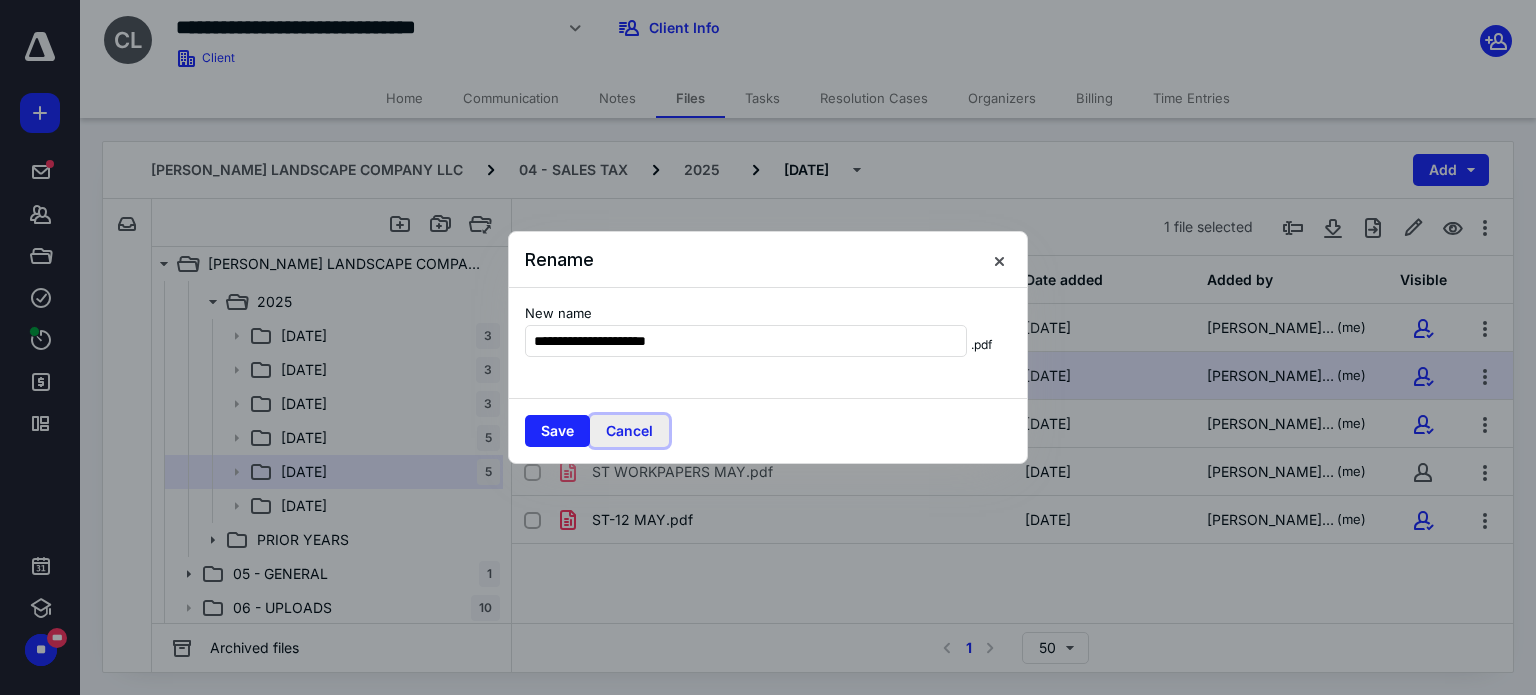 click on "Cancel" at bounding box center [629, 431] 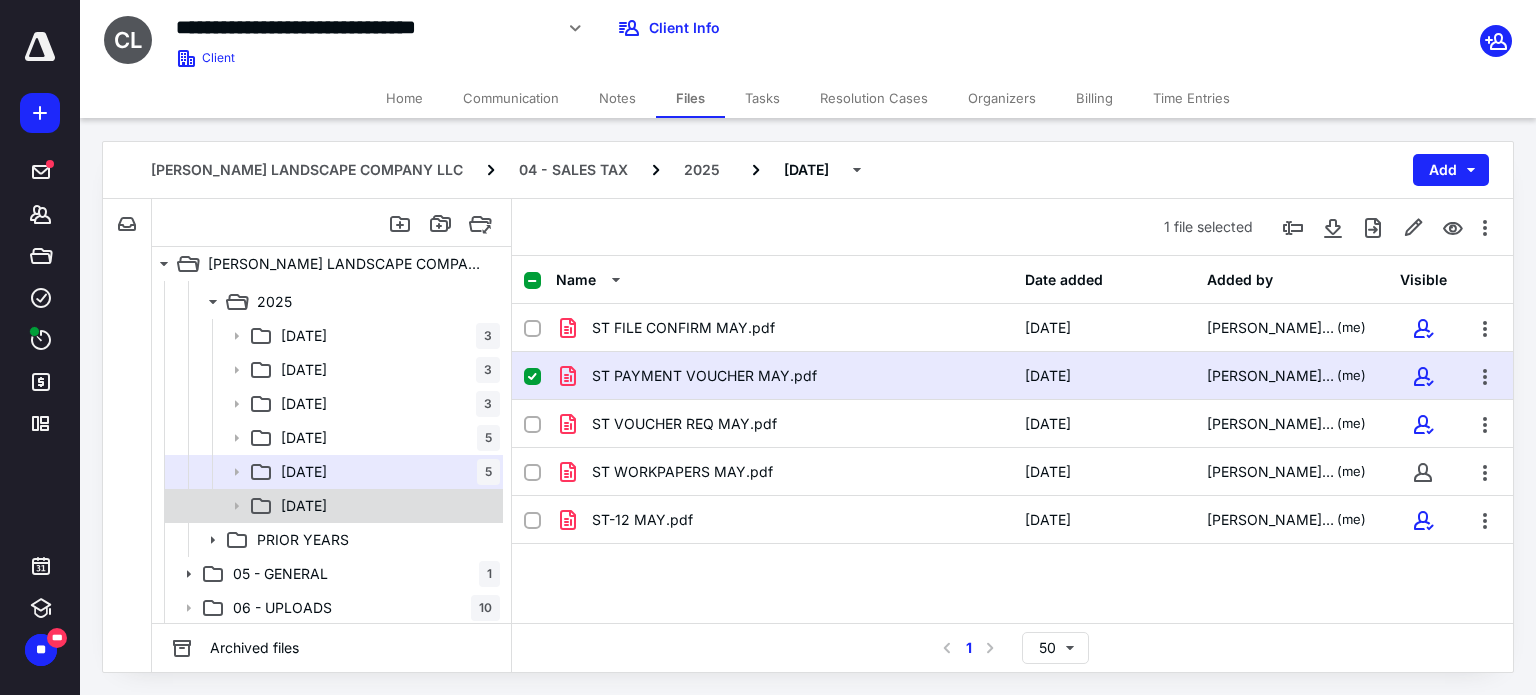 drag, startPoint x: 308, startPoint y: 511, endPoint x: 356, endPoint y: 519, distance: 48.6621 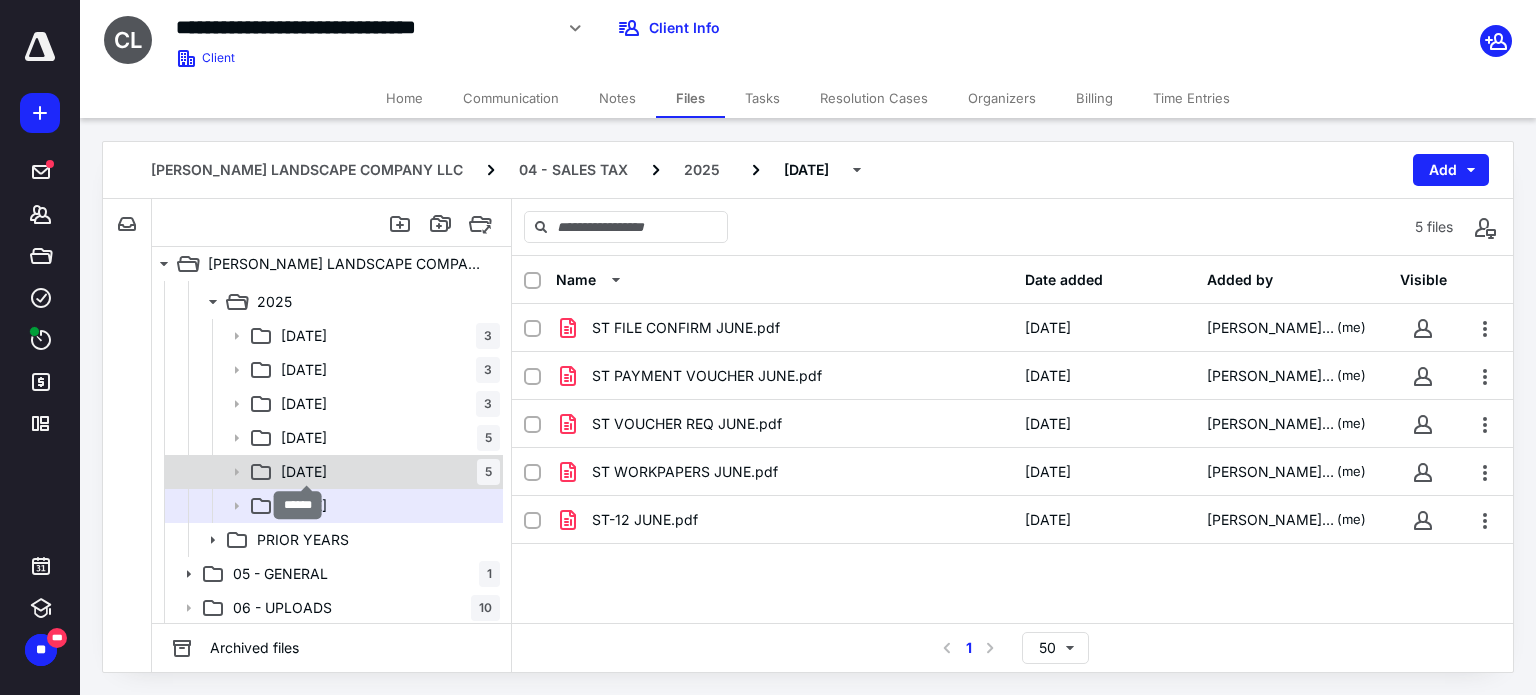 click on "[DATE]" at bounding box center [304, 472] 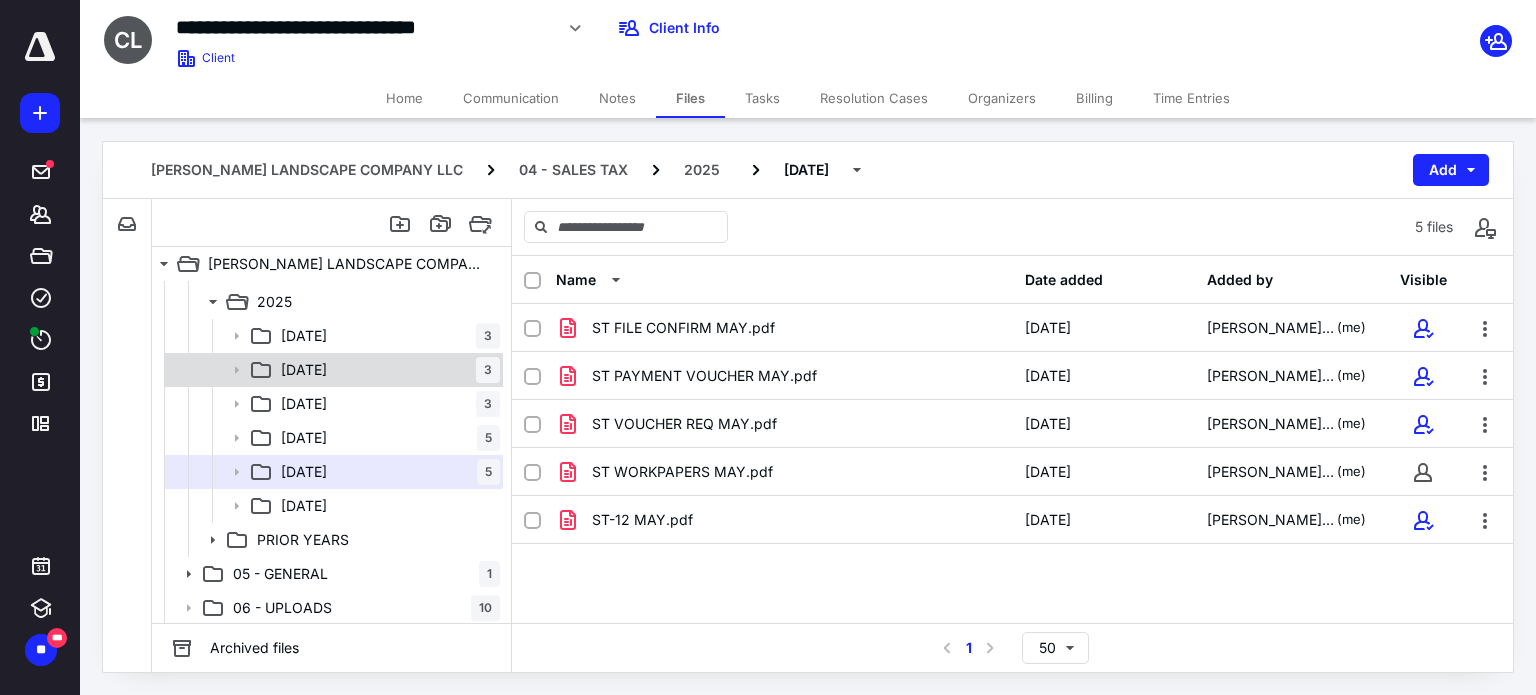 click on "02 FEB 3" at bounding box center [332, 370] 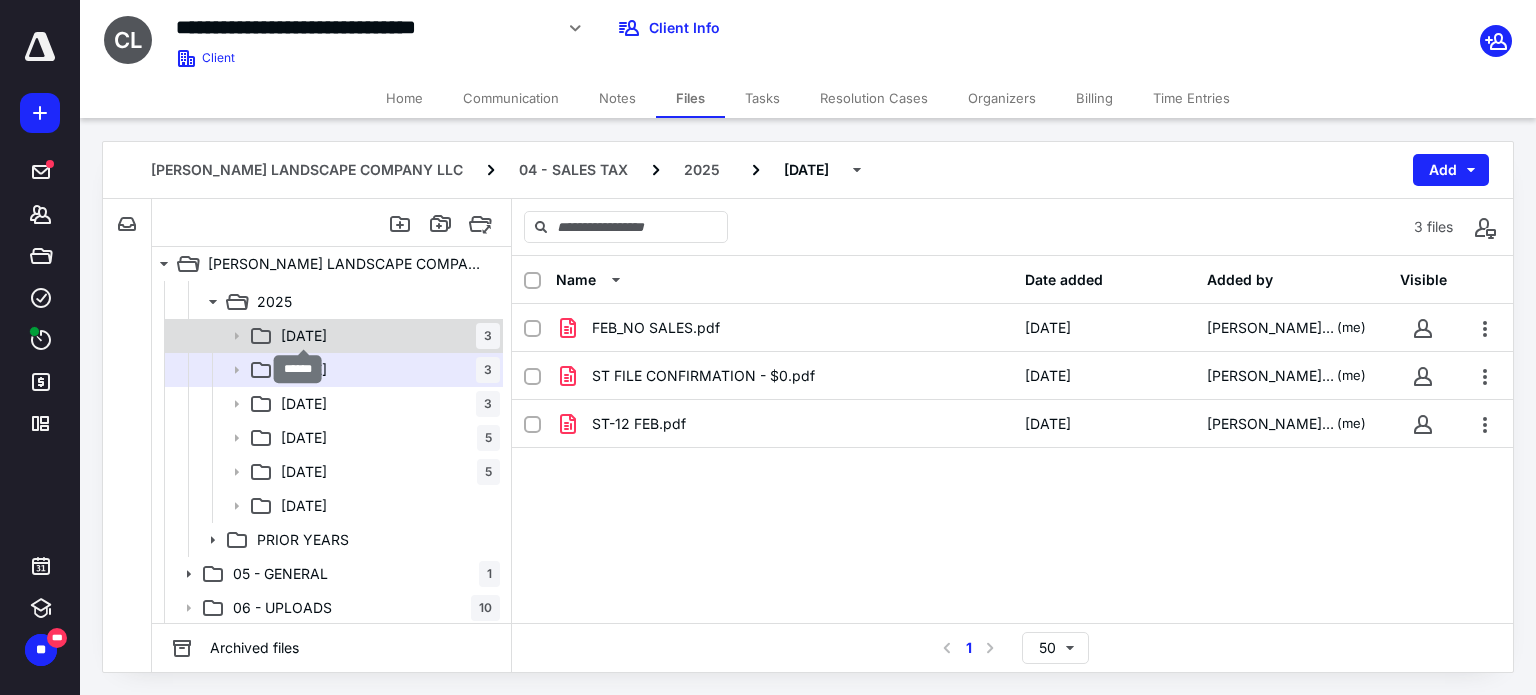 click on "[DATE]" at bounding box center [304, 336] 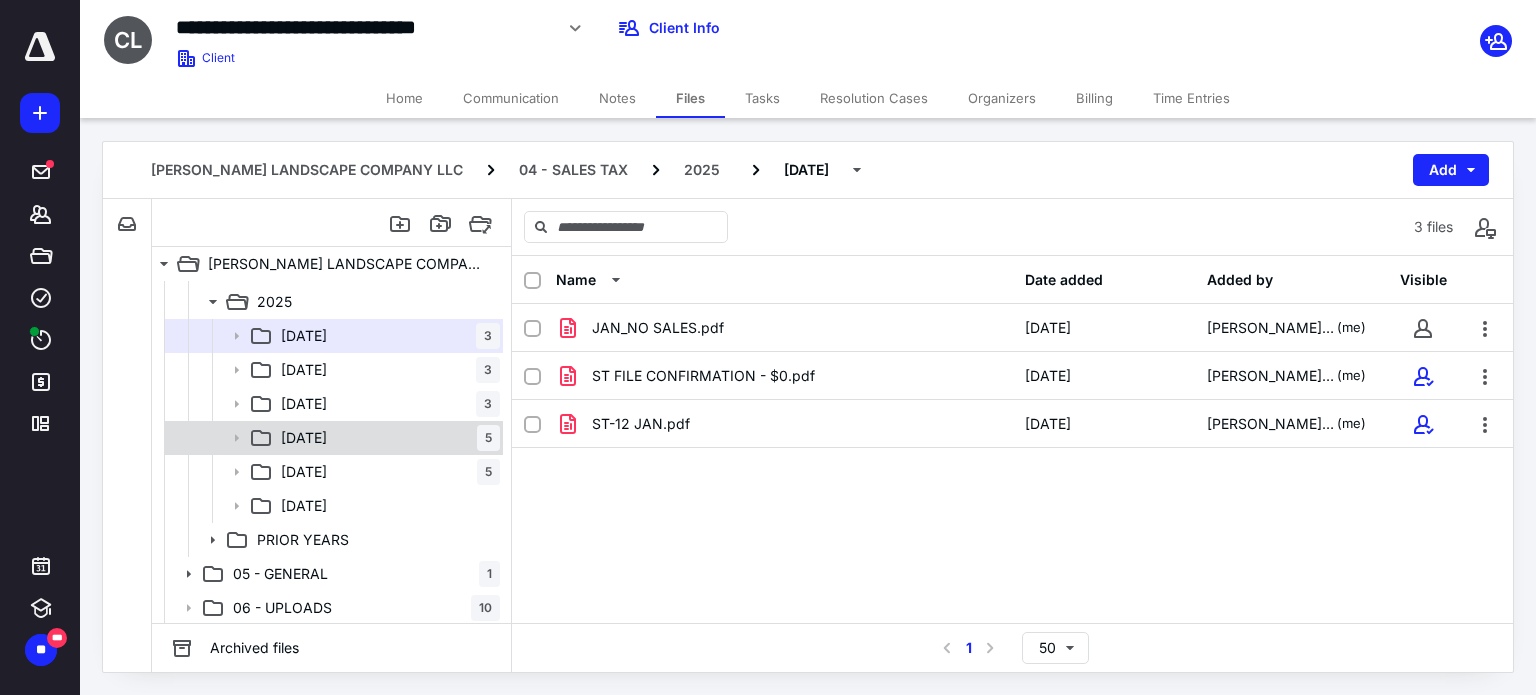 click on "[DATE]" at bounding box center [304, 438] 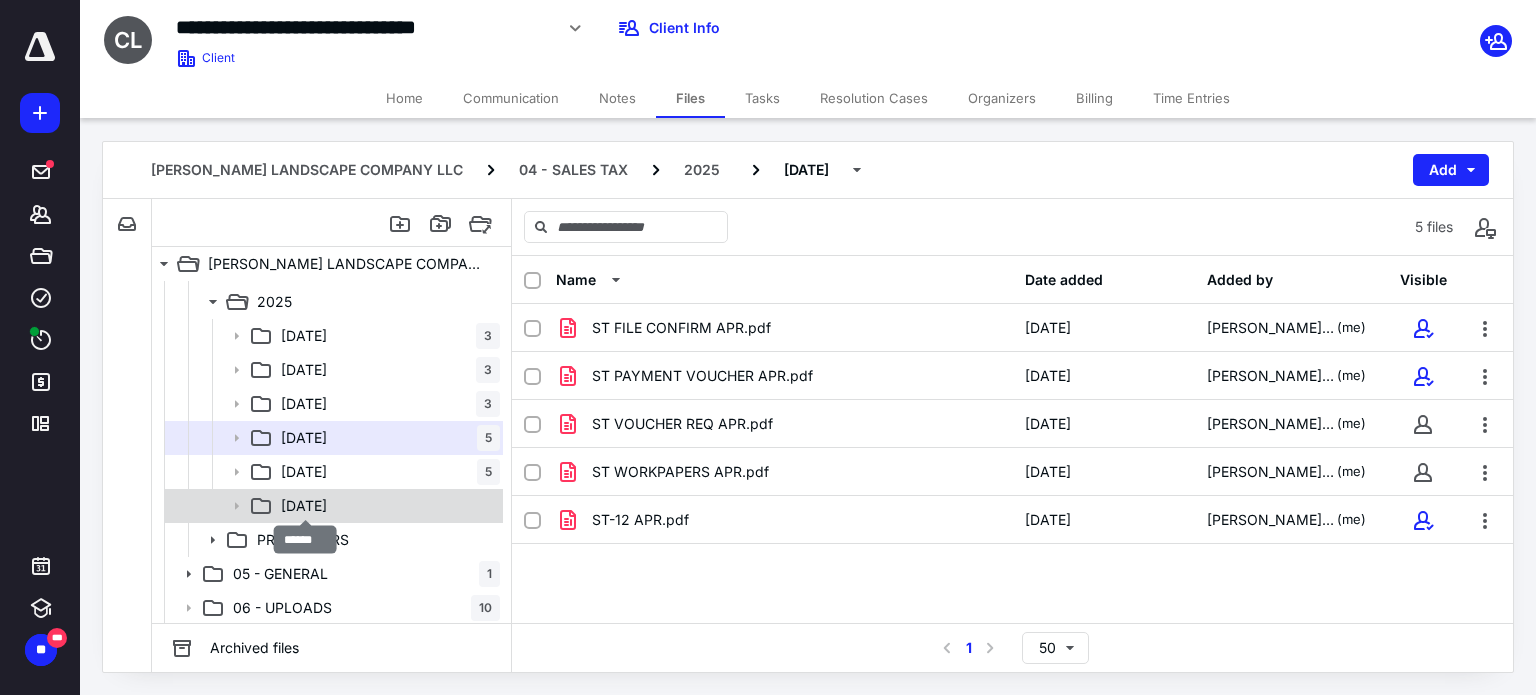 click on "[DATE]" at bounding box center [304, 506] 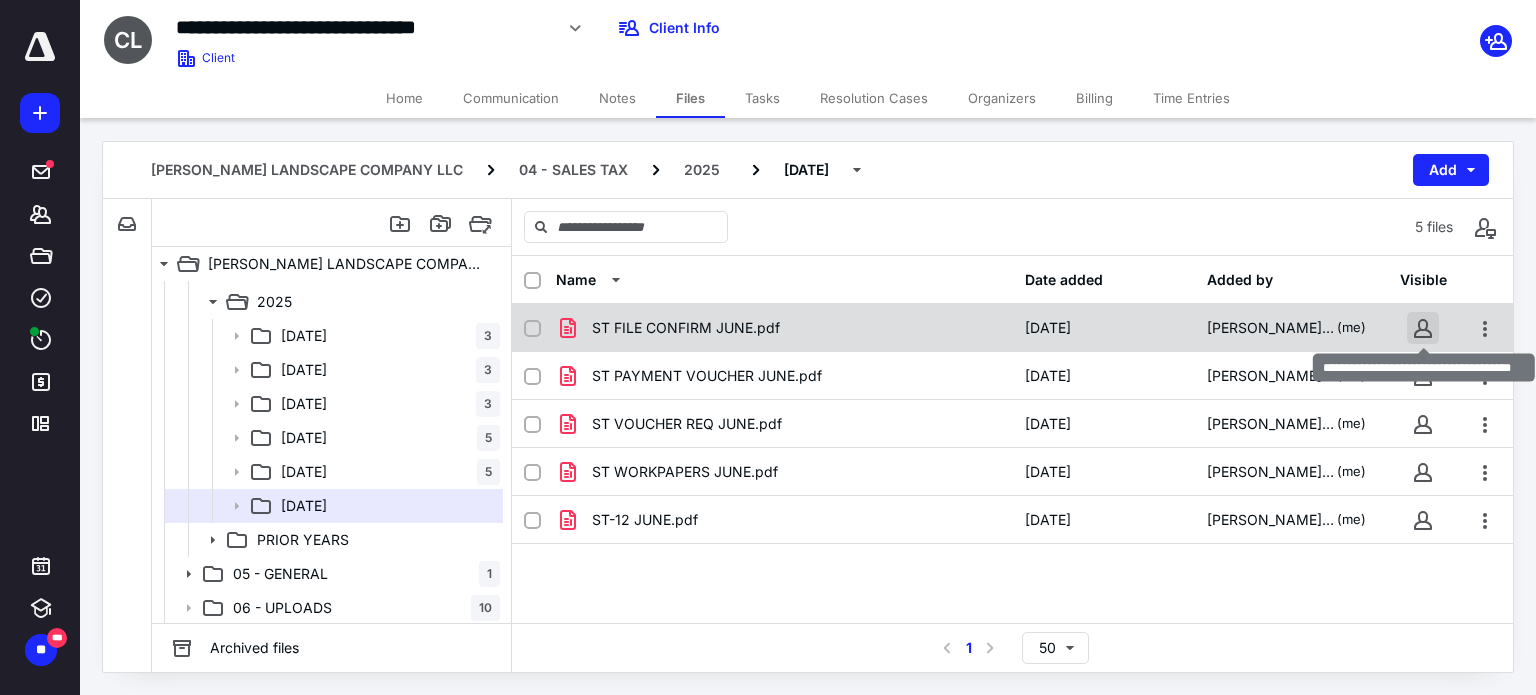 click at bounding box center (1423, 328) 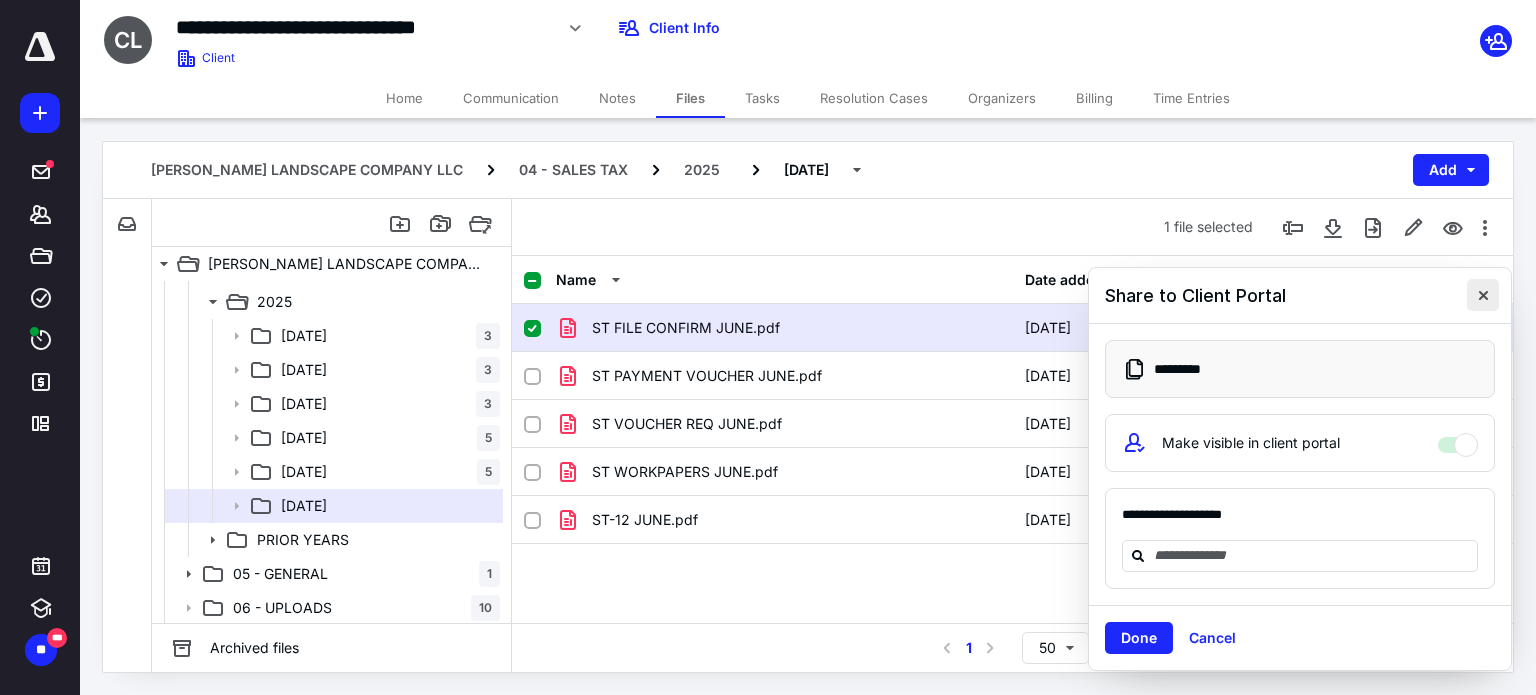 click at bounding box center (1483, 295) 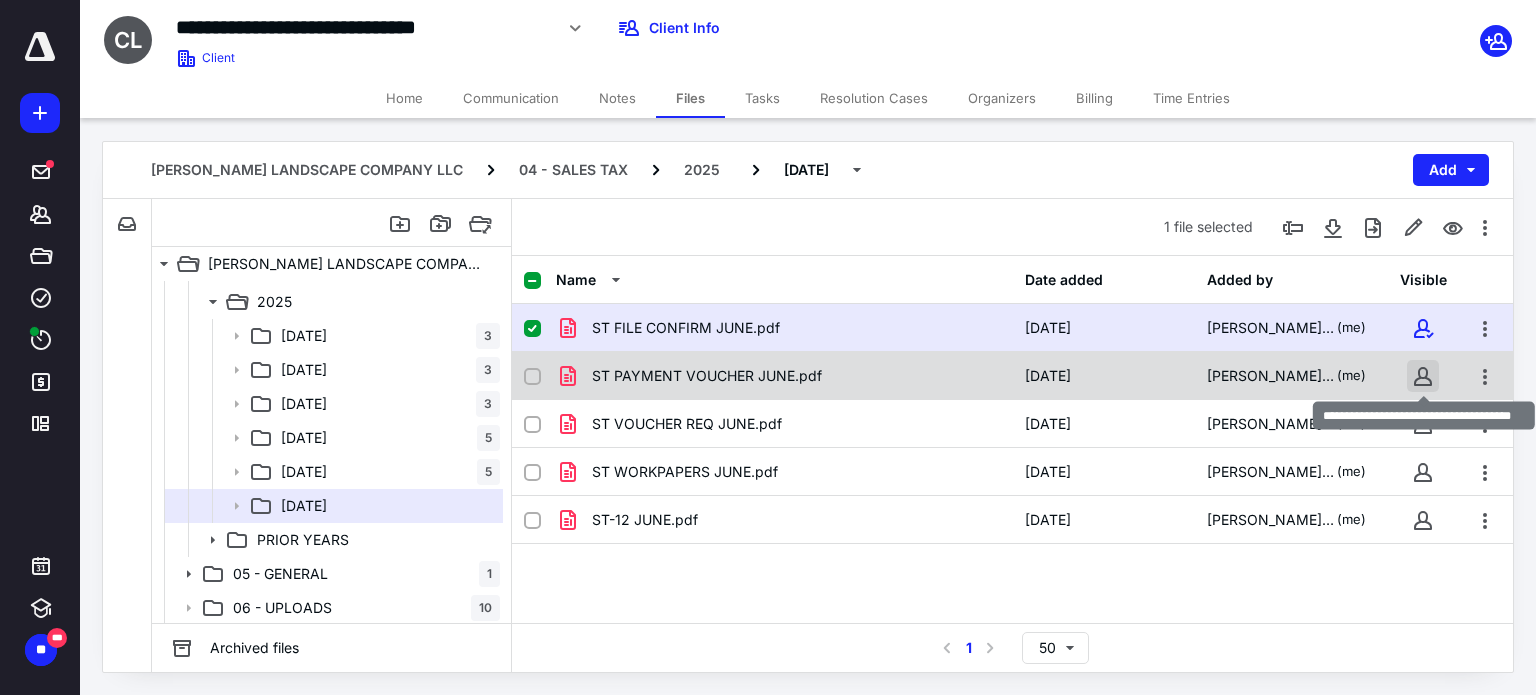 click at bounding box center [1423, 376] 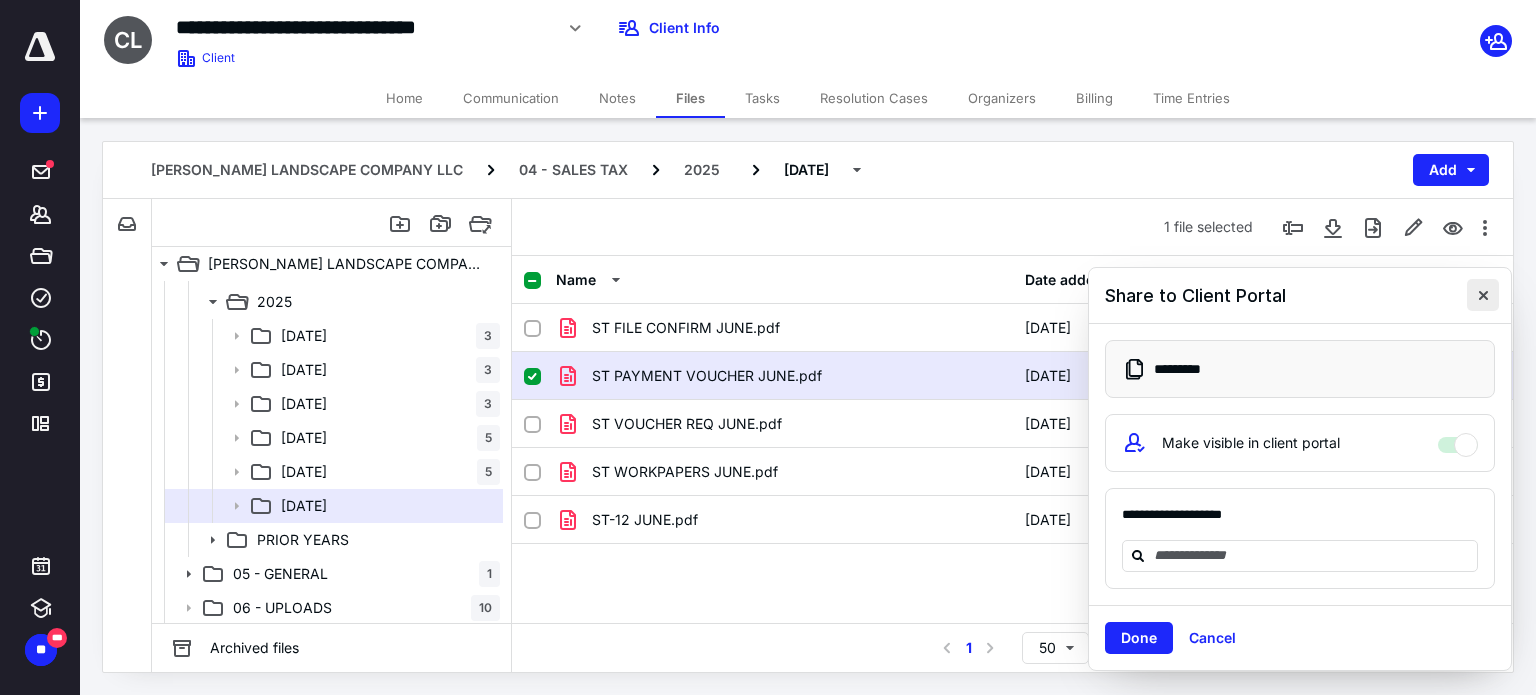 click at bounding box center (1483, 295) 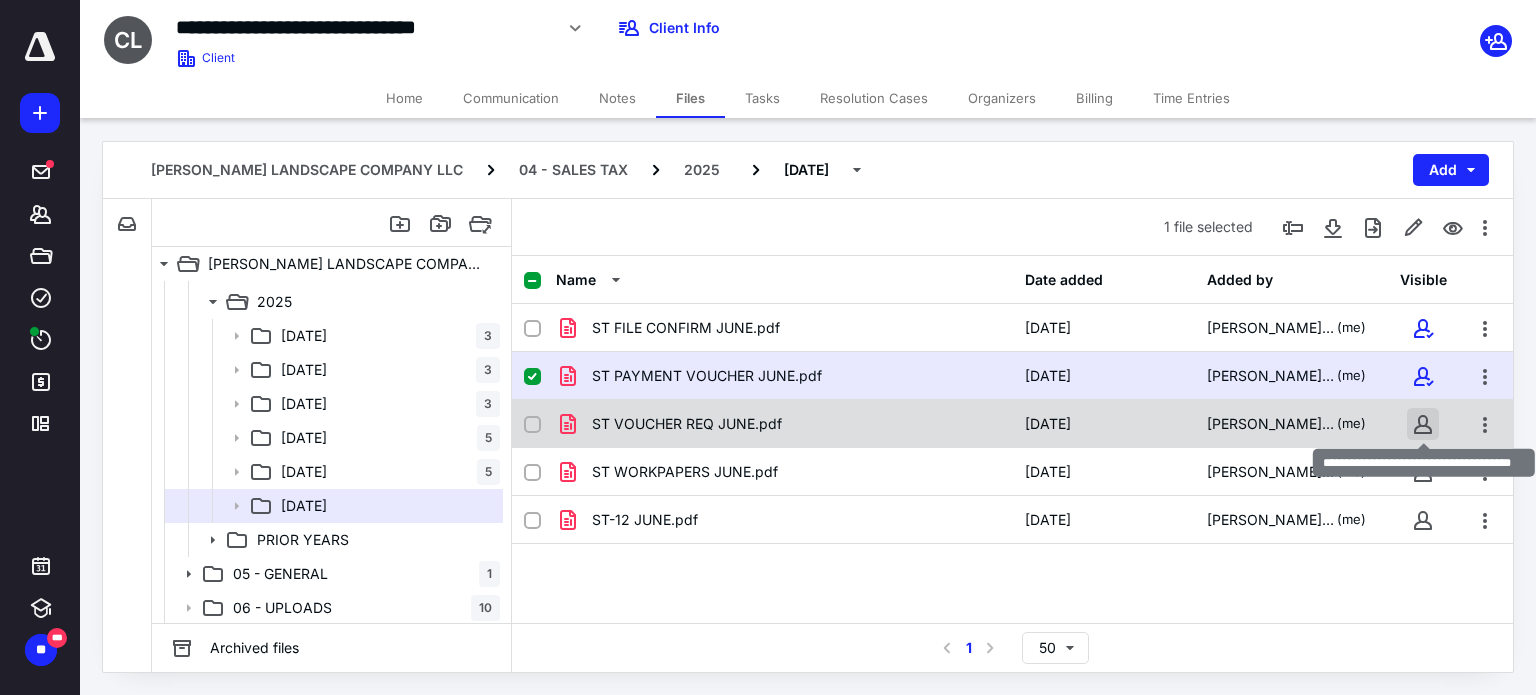 click at bounding box center (1423, 424) 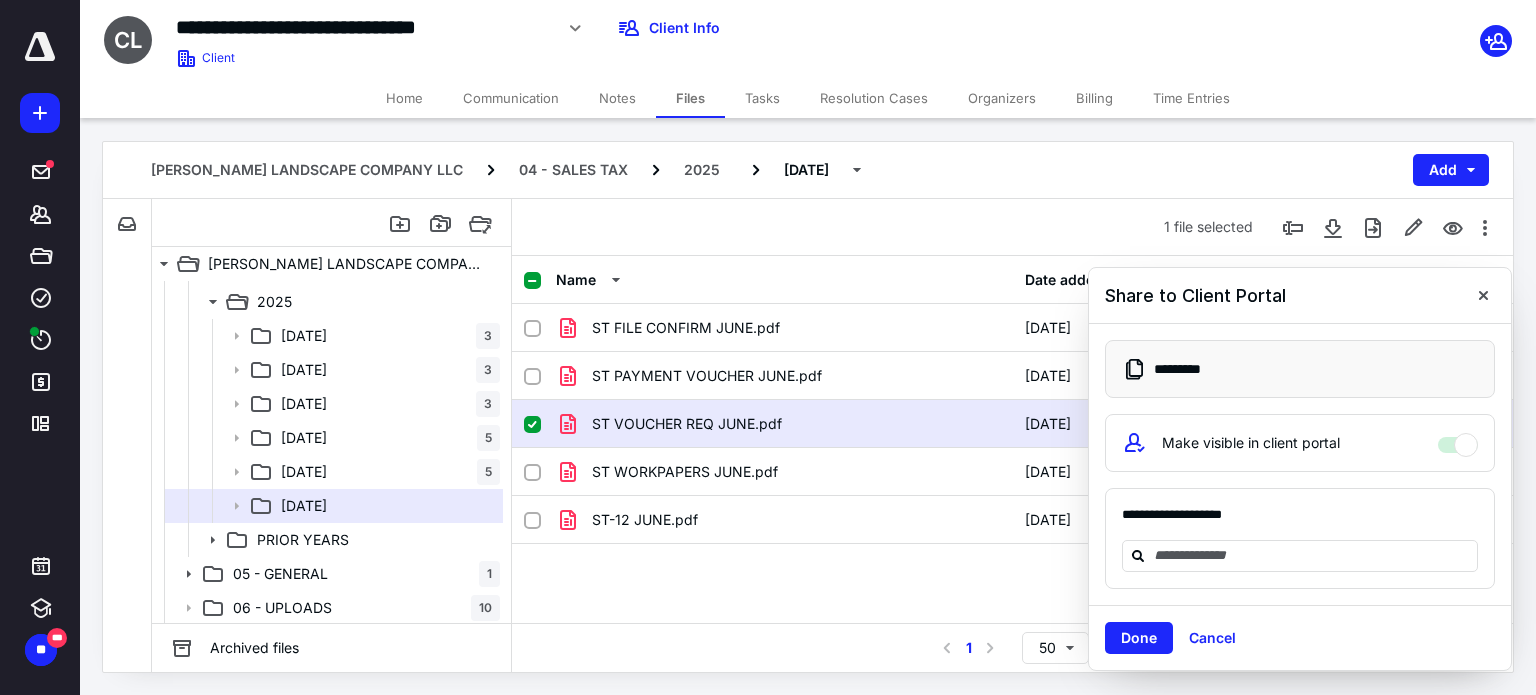 click on "Share to Client Portal" at bounding box center [1300, 296] 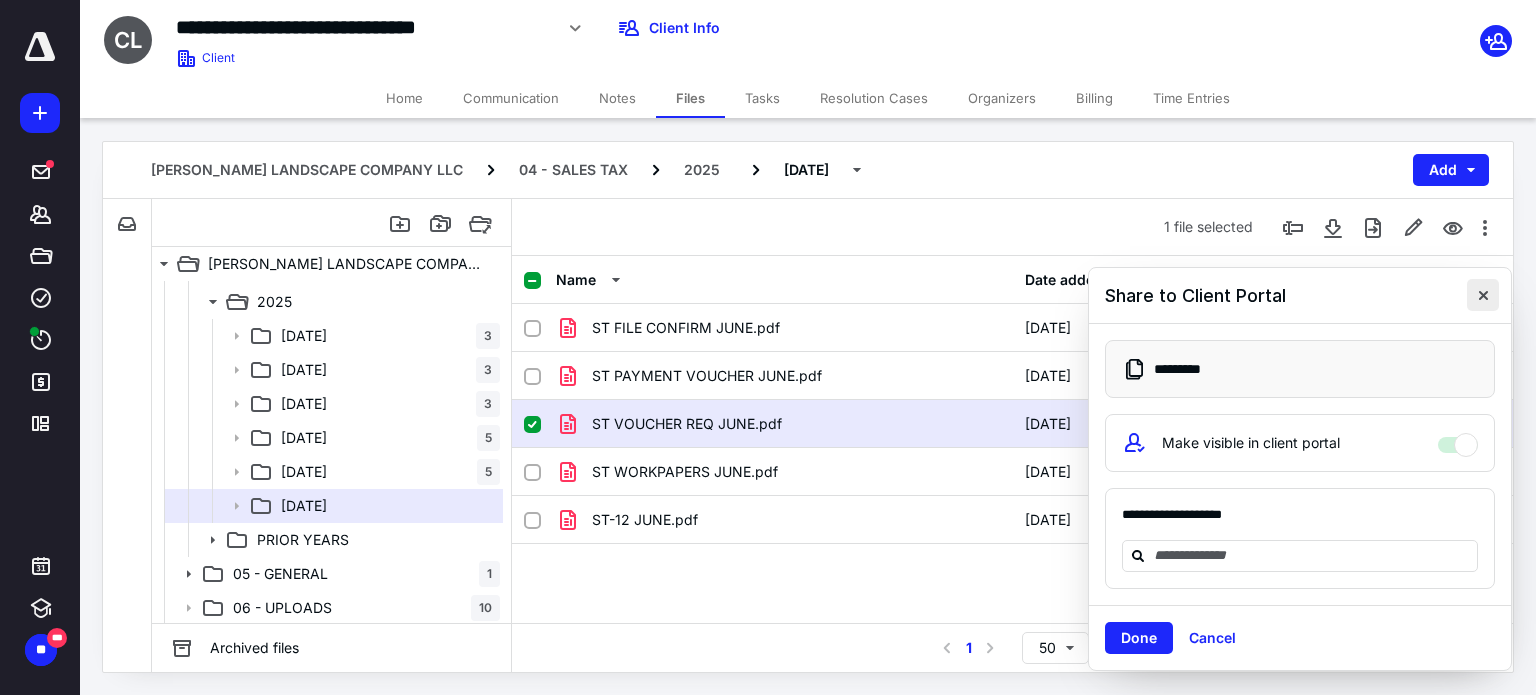 click at bounding box center [1483, 295] 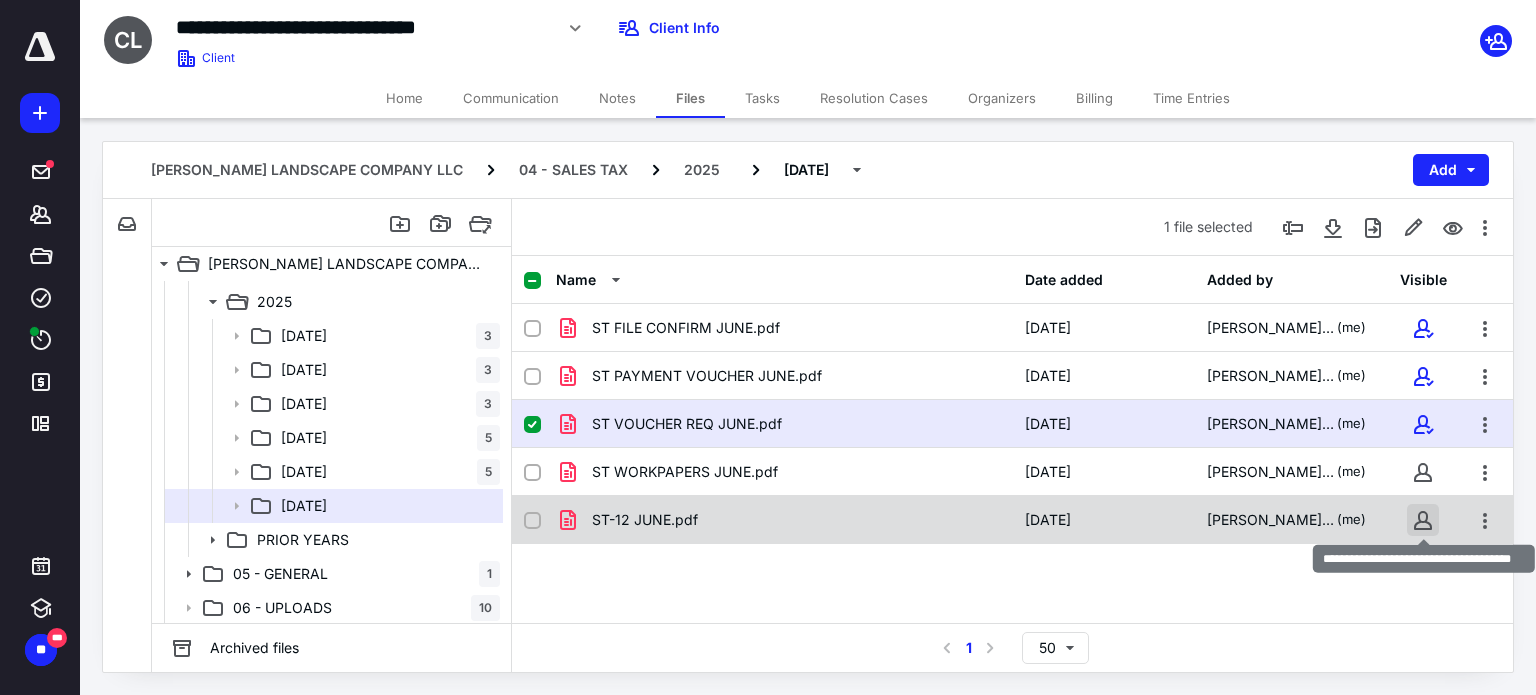click at bounding box center [1423, 520] 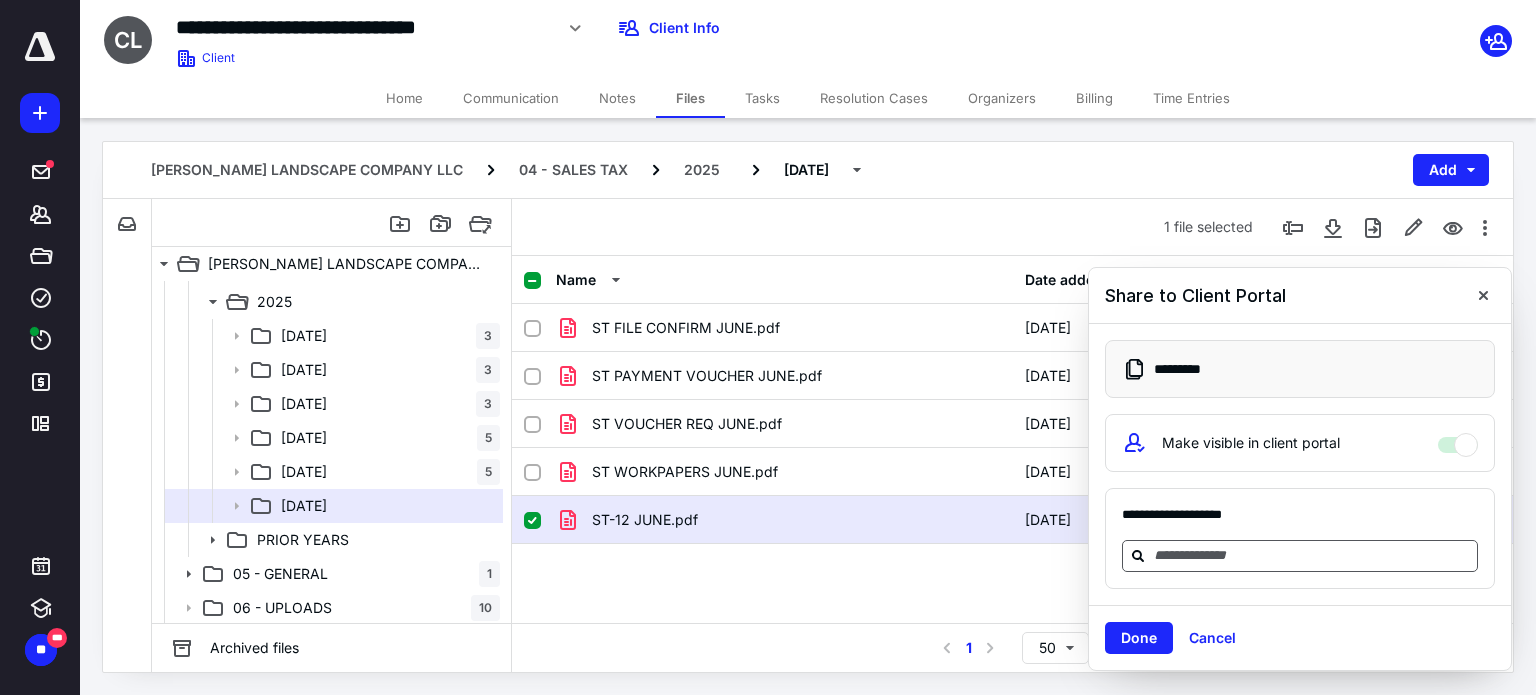 click at bounding box center (1312, 555) 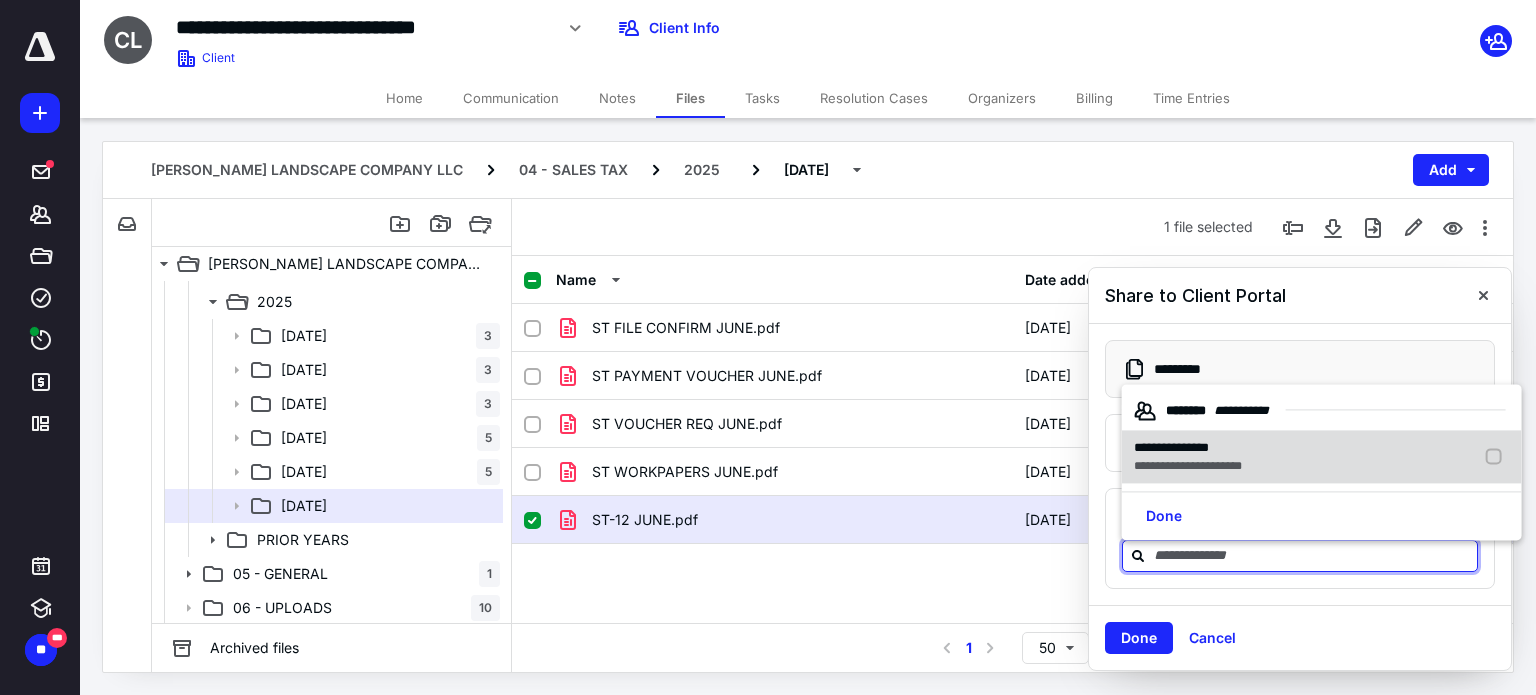 click at bounding box center [1498, 457] 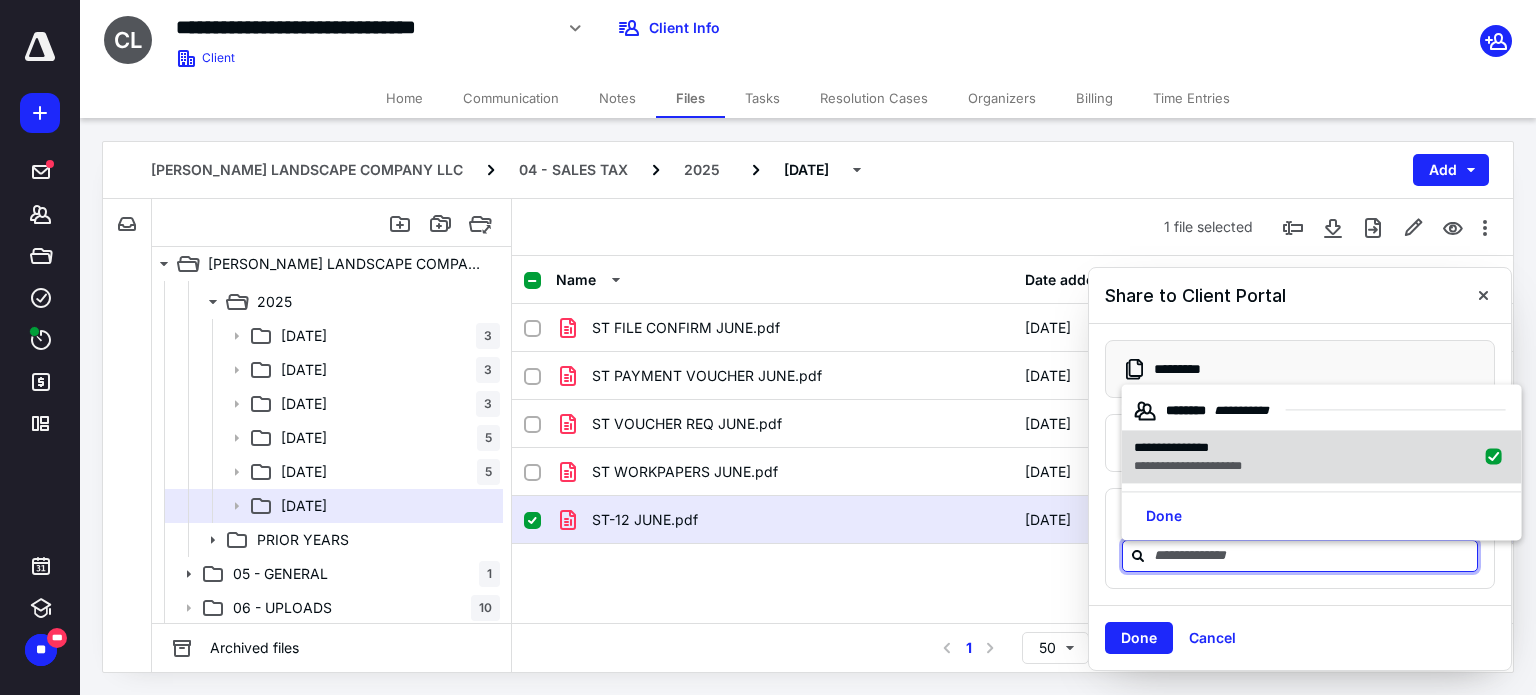 checkbox on "true" 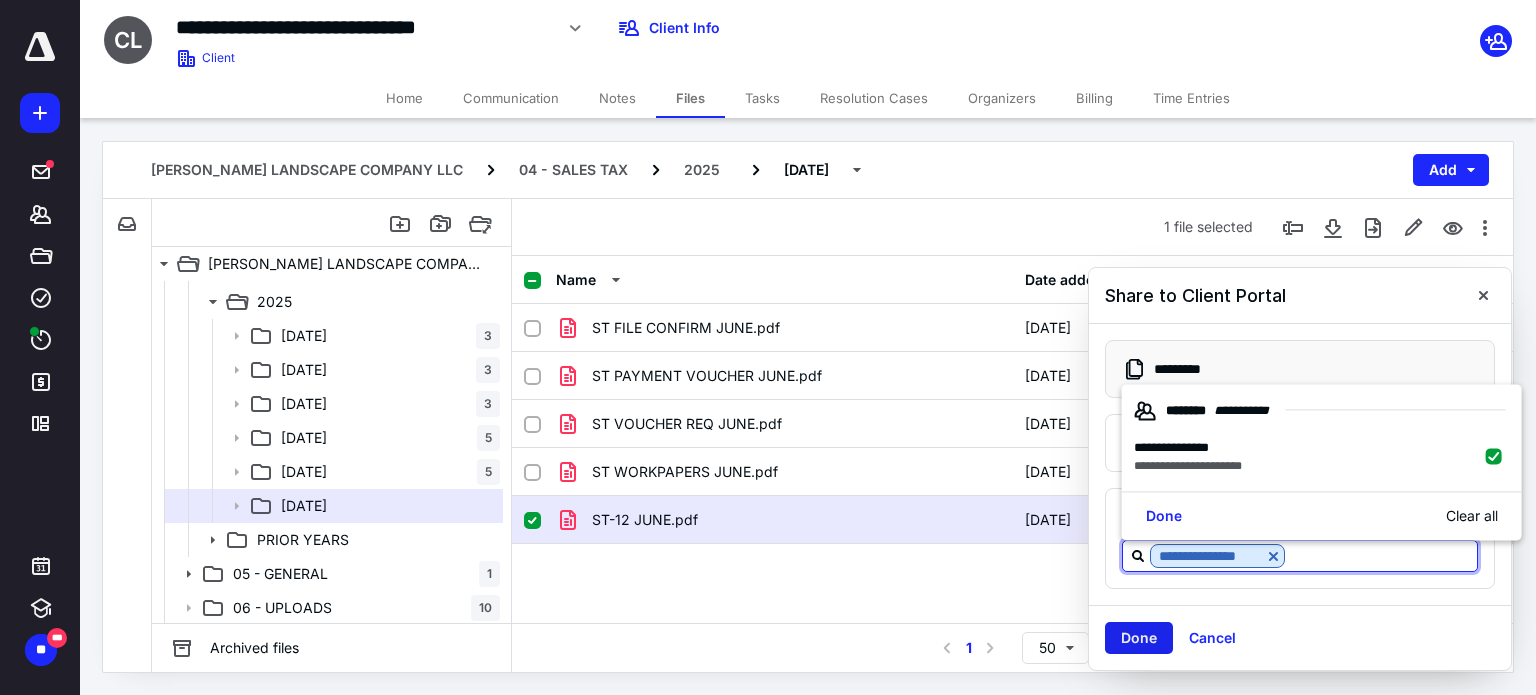 click on "Done" at bounding box center [1139, 638] 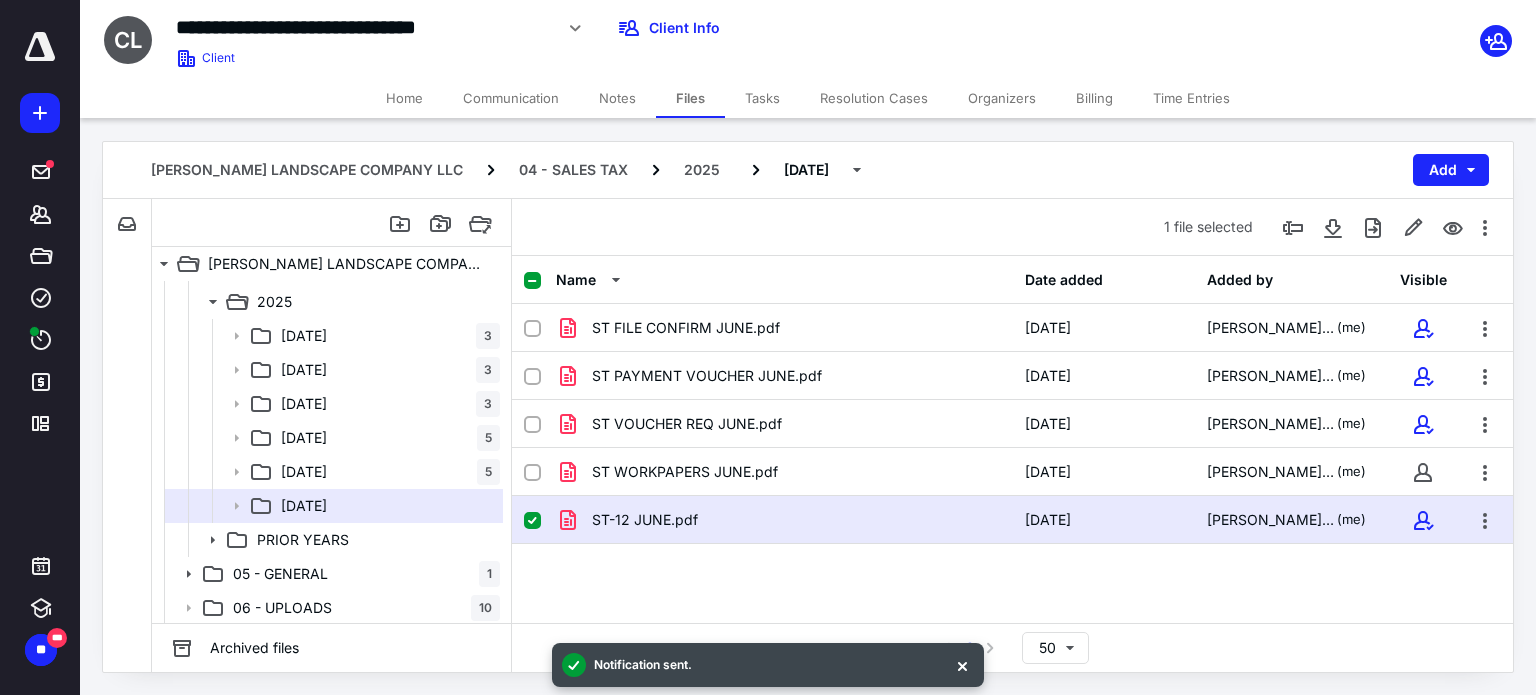 click on "ST FILE CONFIRM JUNE.pdf 7/10/2025 Laura Friday  (me) ST PAYMENT VOUCHER JUNE.pdf 7/10/2025 Laura Friday  (me) ST VOUCHER REQ JUNE.pdf 7/10/2025 Laura Friday  (me) ST WORKPAPERS JUNE.pdf 7/10/2025 Laura Friday  (me) ST-12 JUNE.pdf 7/10/2025 Laura Friday  (me)" at bounding box center [1012, 454] 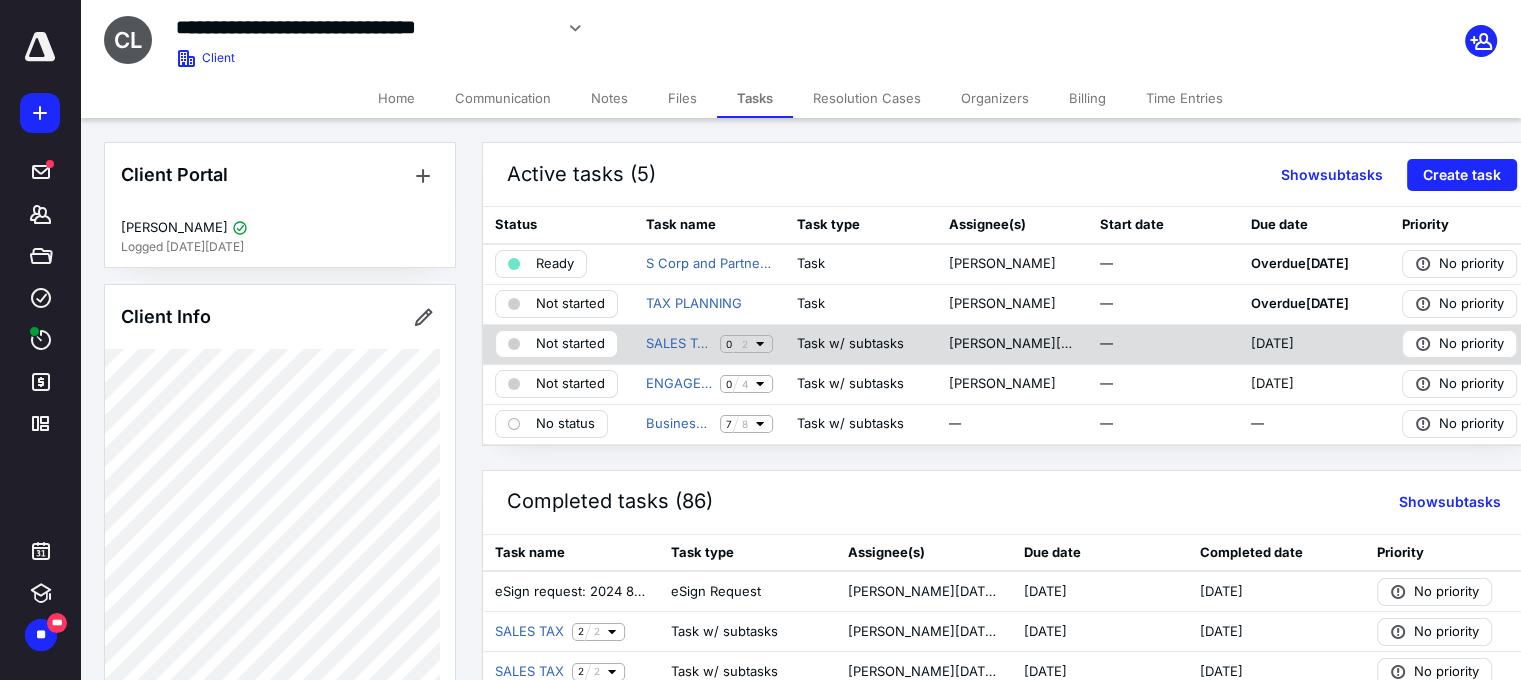 click on "Not started" at bounding box center [570, 344] 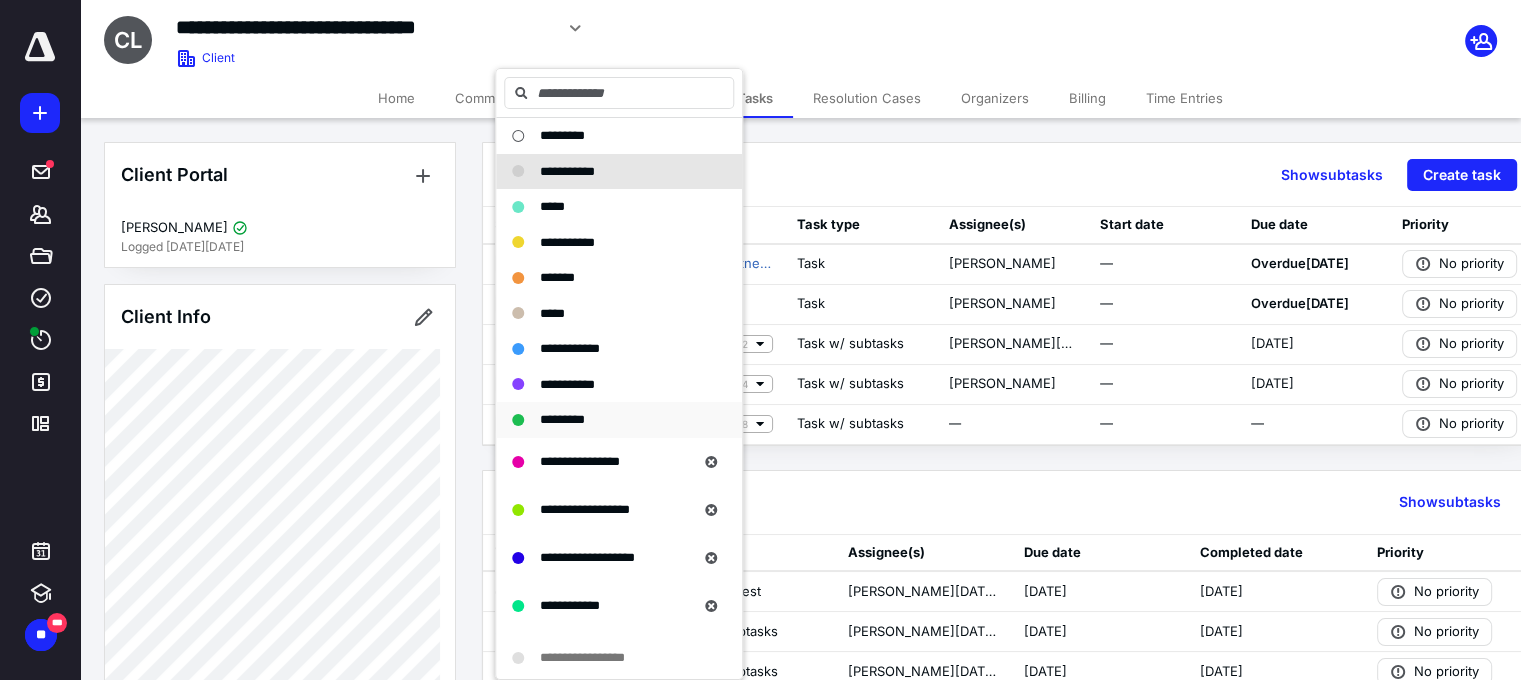 click on "*********" at bounding box center (562, 419) 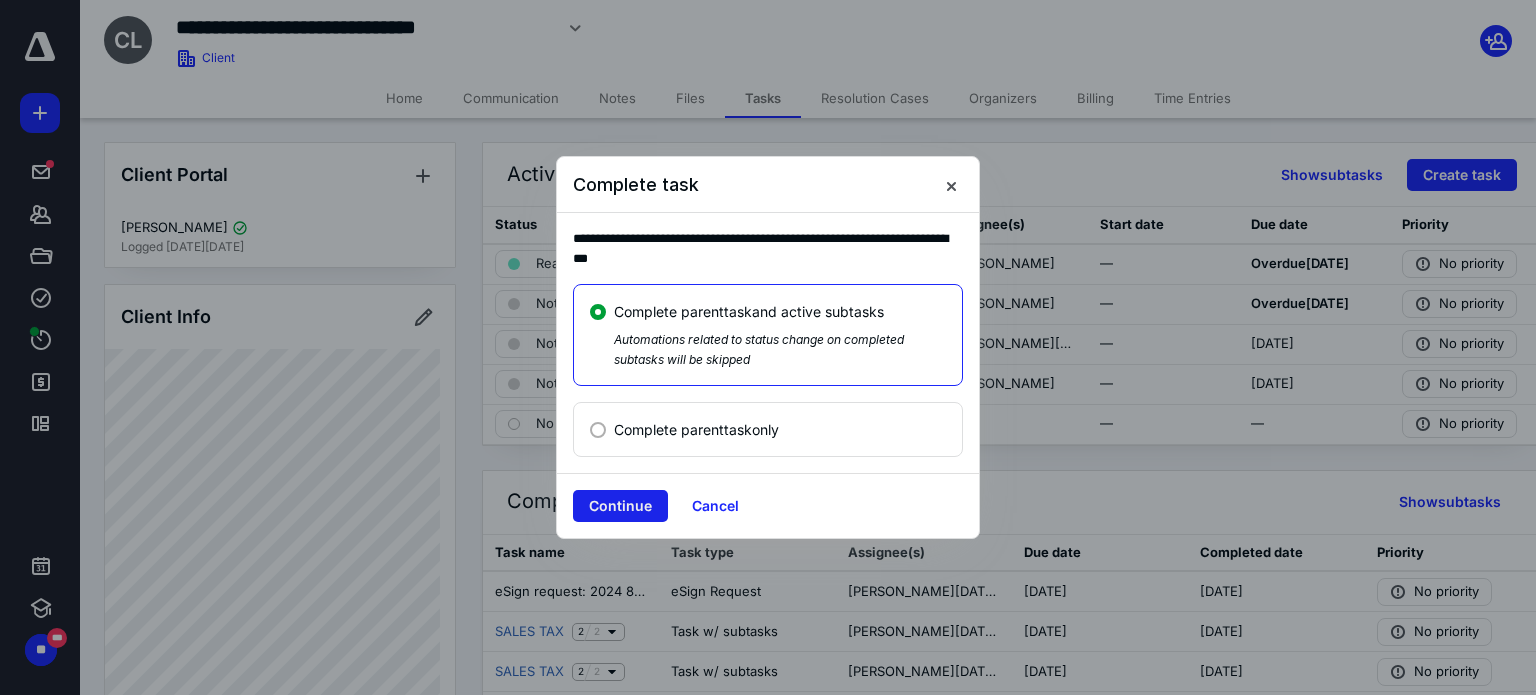 click on "Continue" at bounding box center (620, 506) 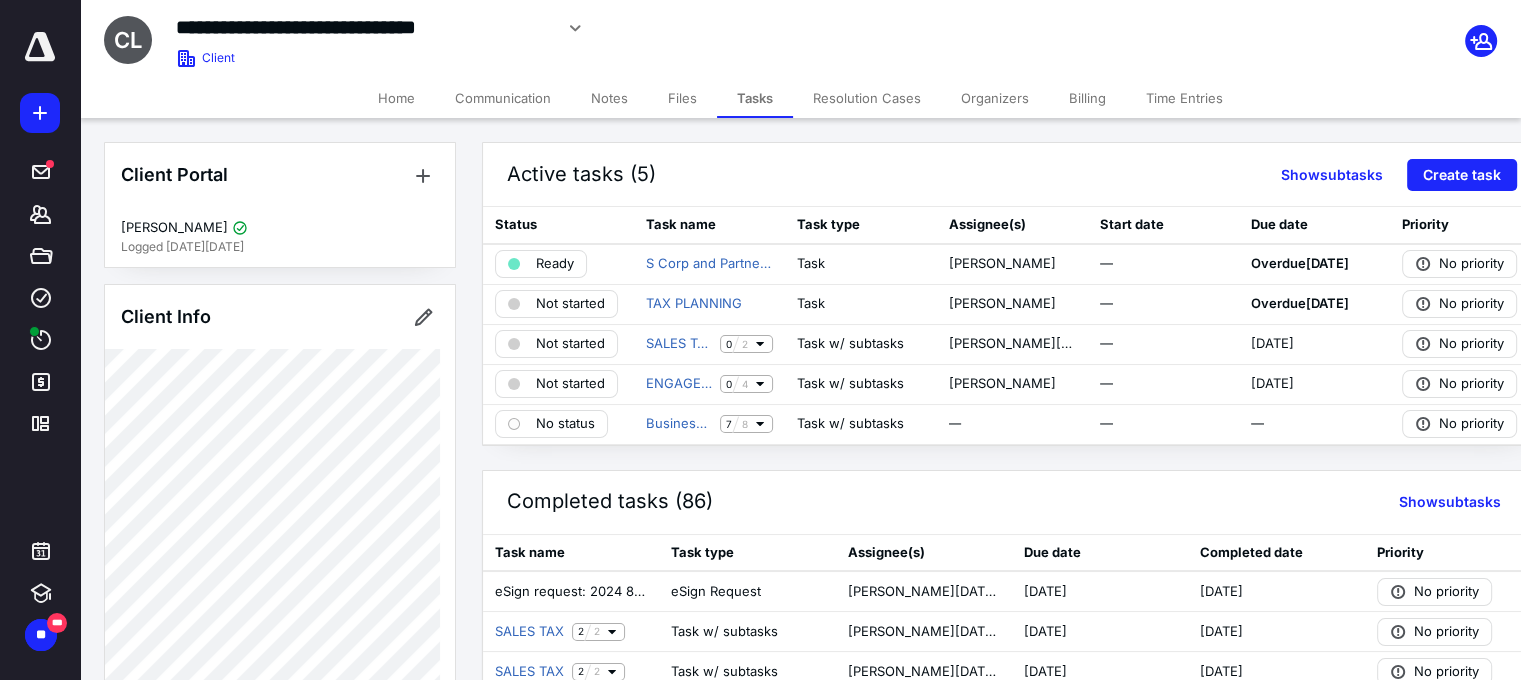click on "Files" at bounding box center (682, 98) 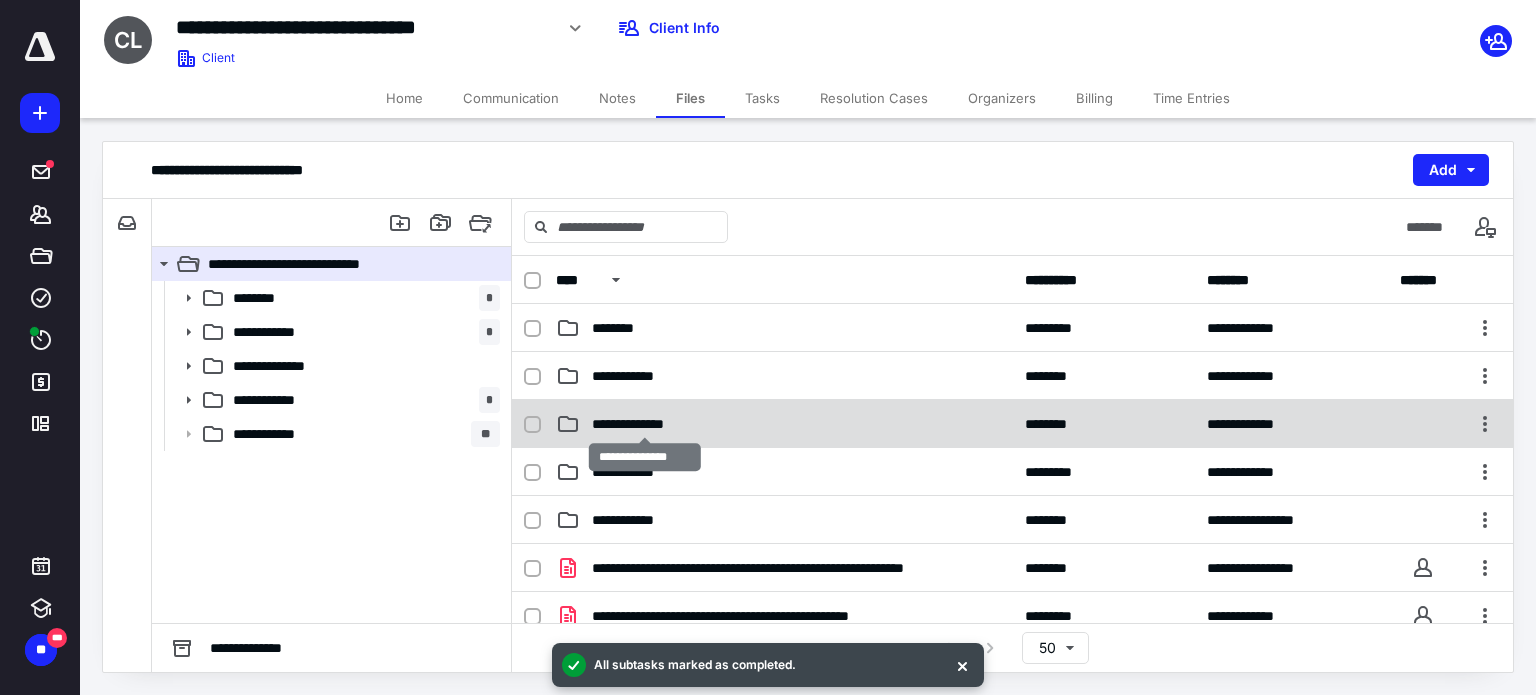 click on "**********" at bounding box center (645, 424) 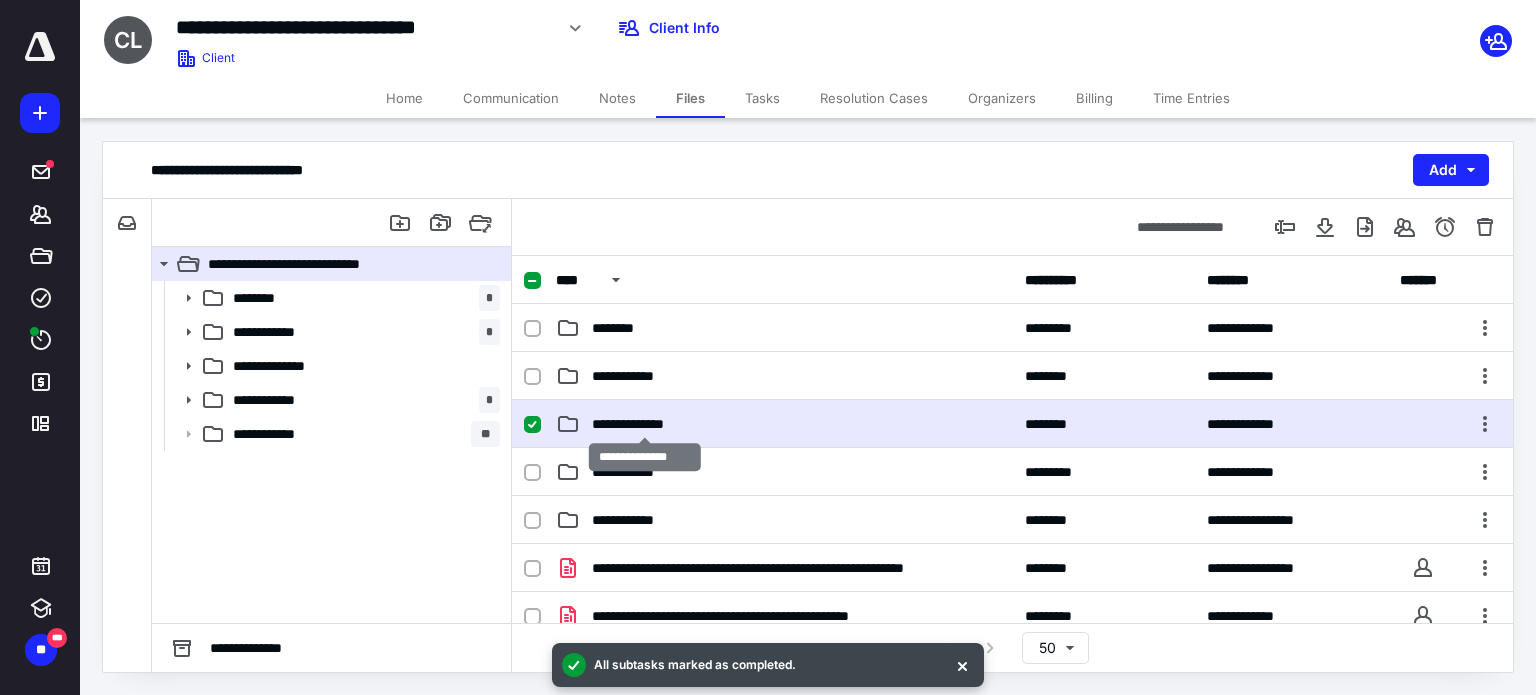 click on "**********" at bounding box center [645, 424] 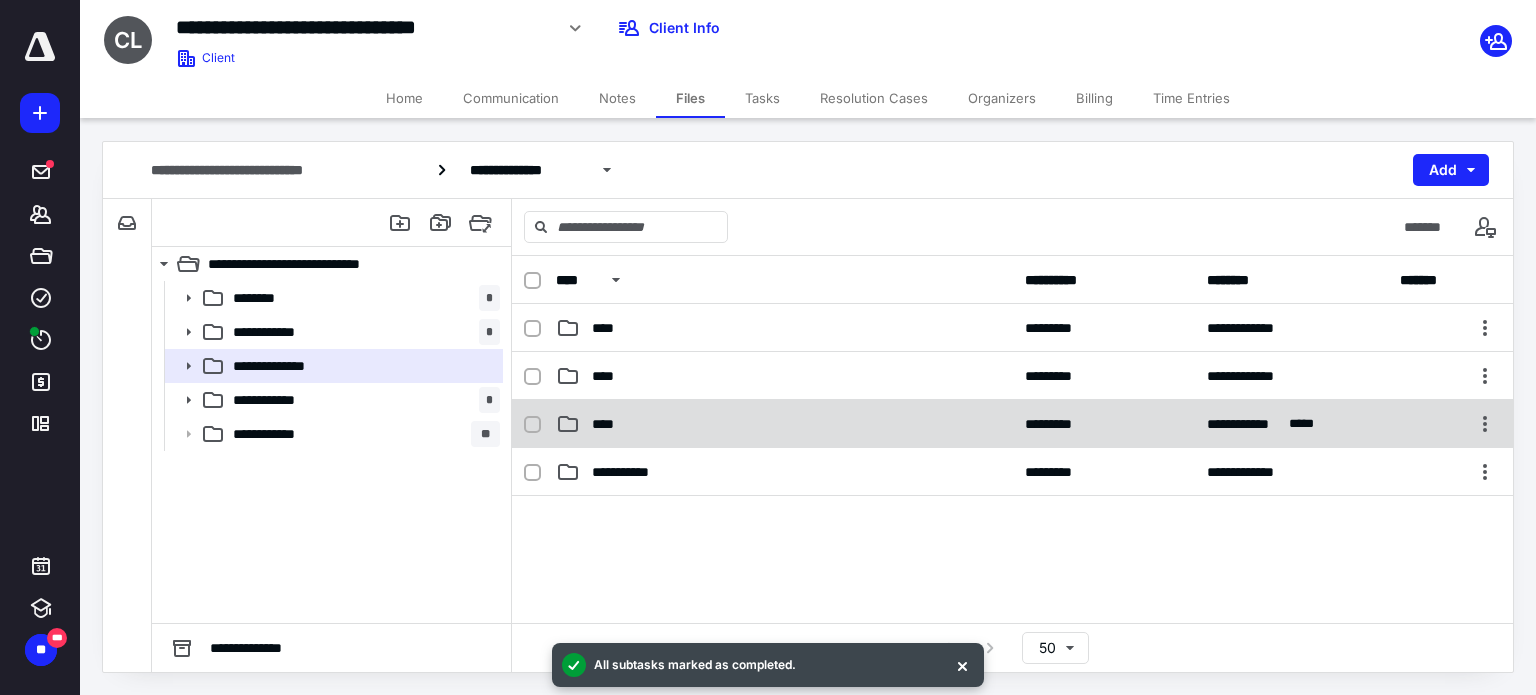 click on "****" at bounding box center [784, 424] 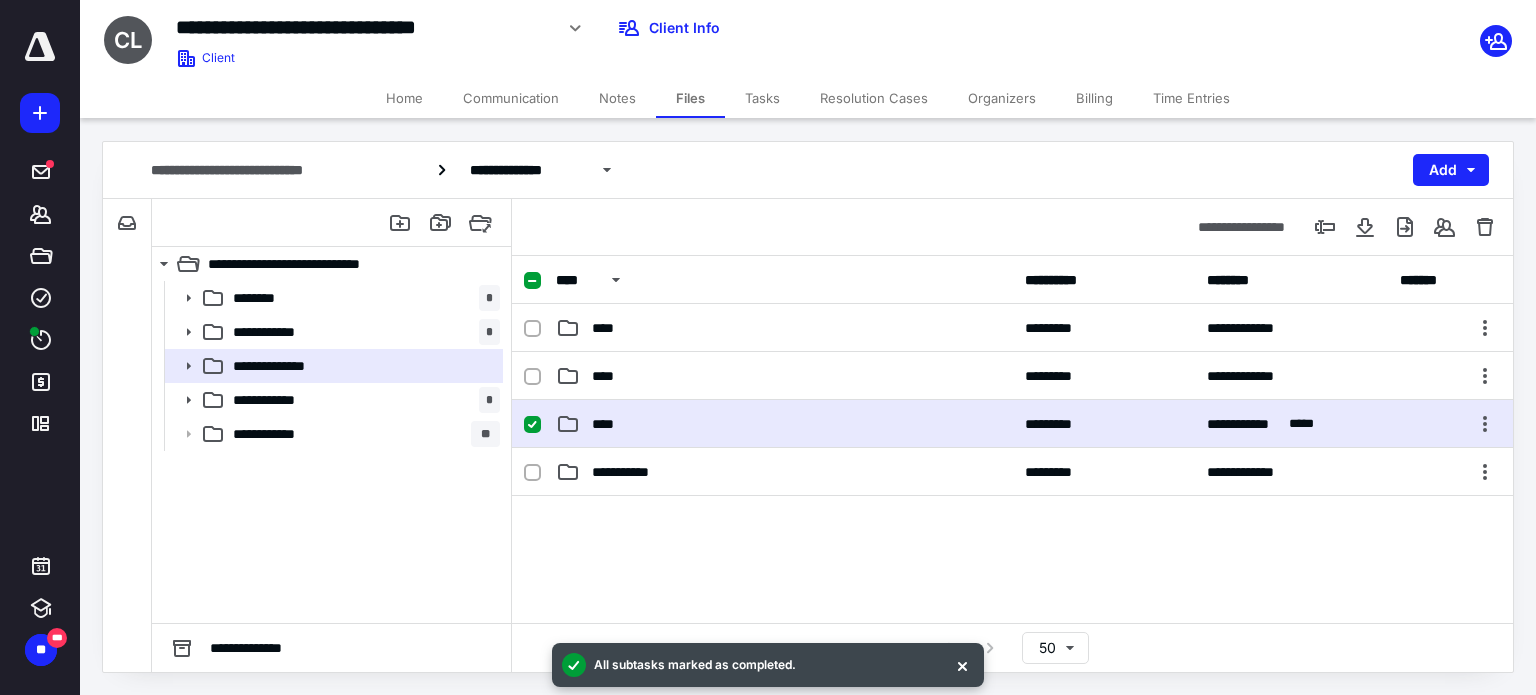 click on "****" at bounding box center (784, 424) 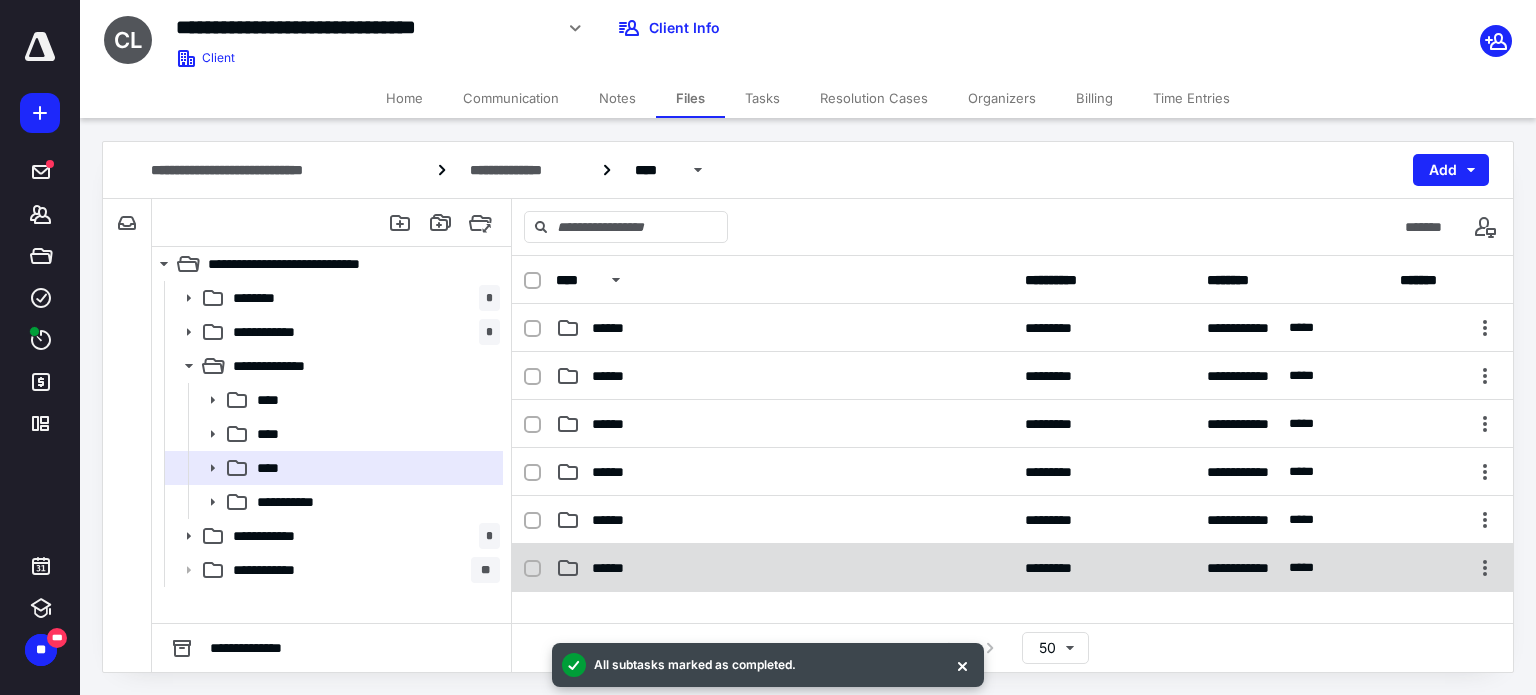 click on "******" at bounding box center (617, 568) 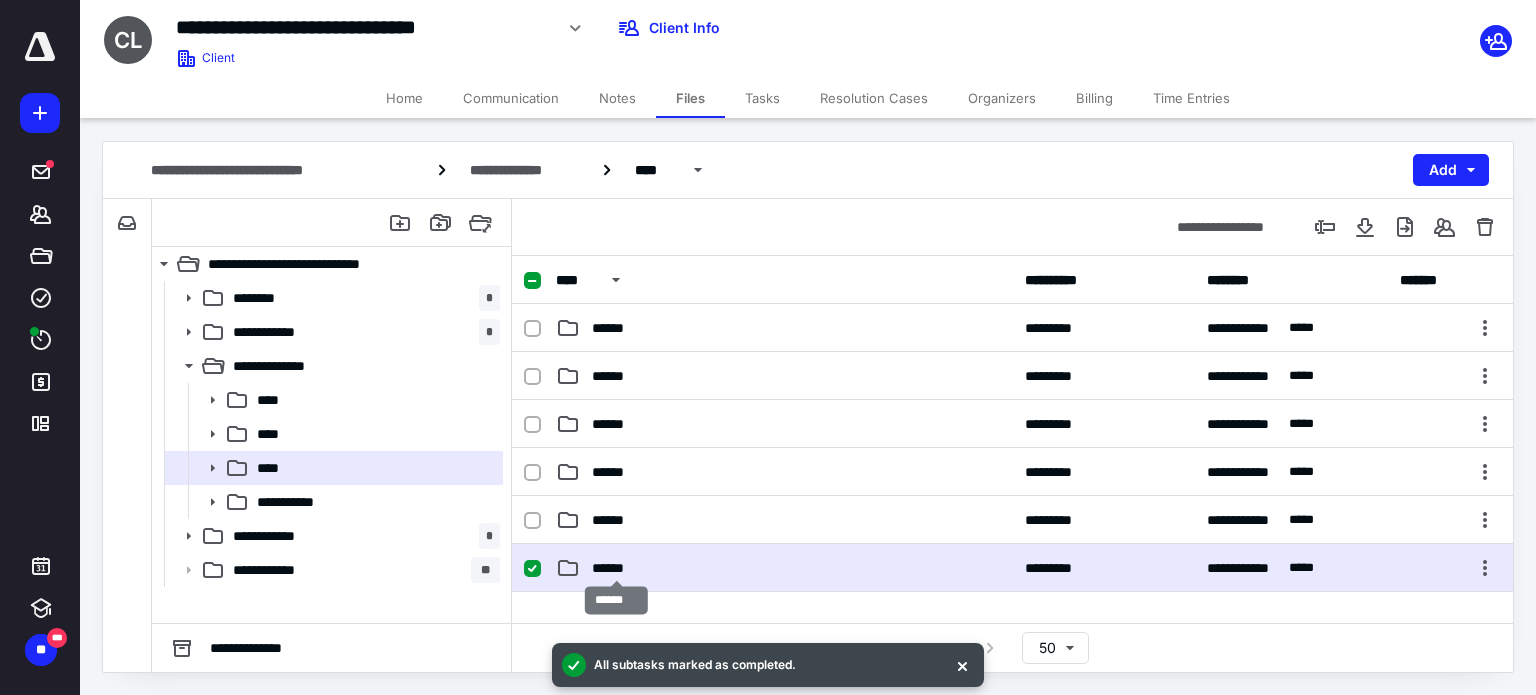 click on "******" at bounding box center [617, 568] 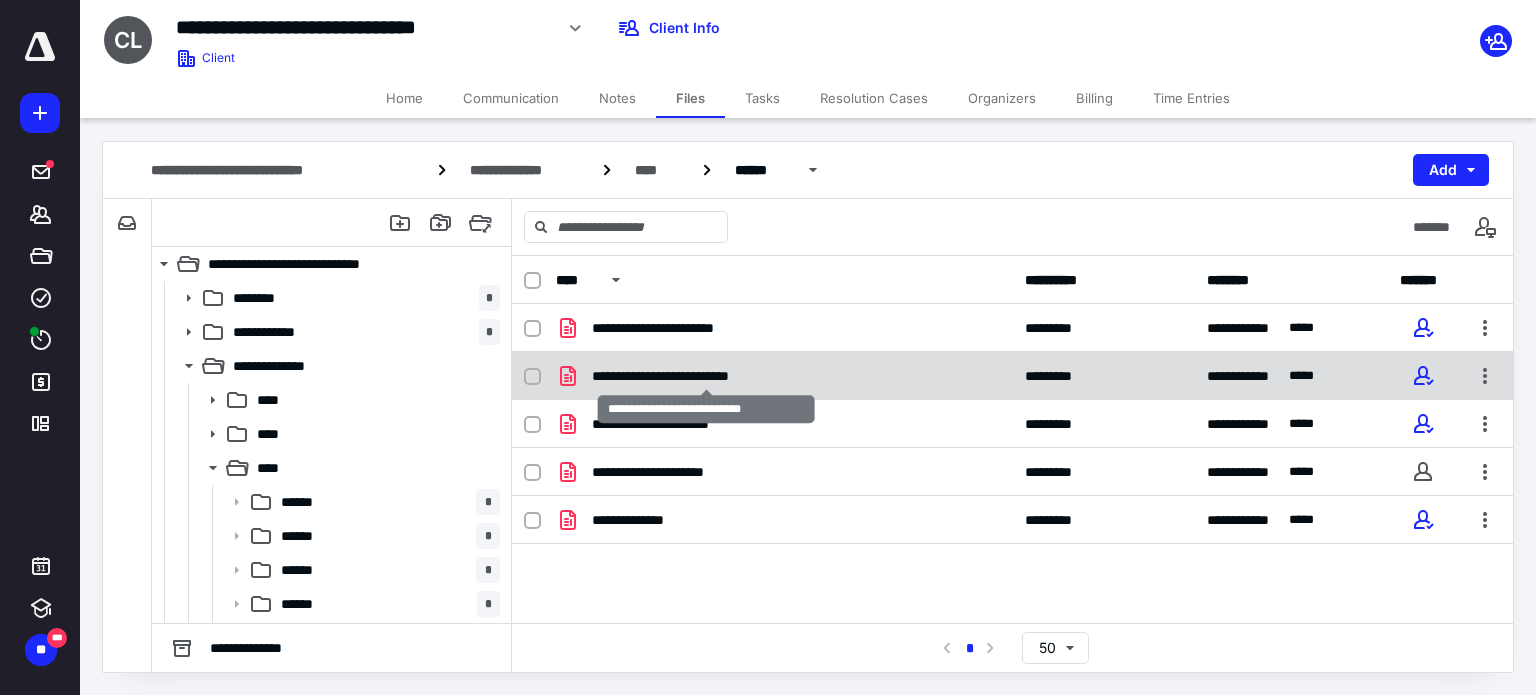 click on "**********" at bounding box center [706, 376] 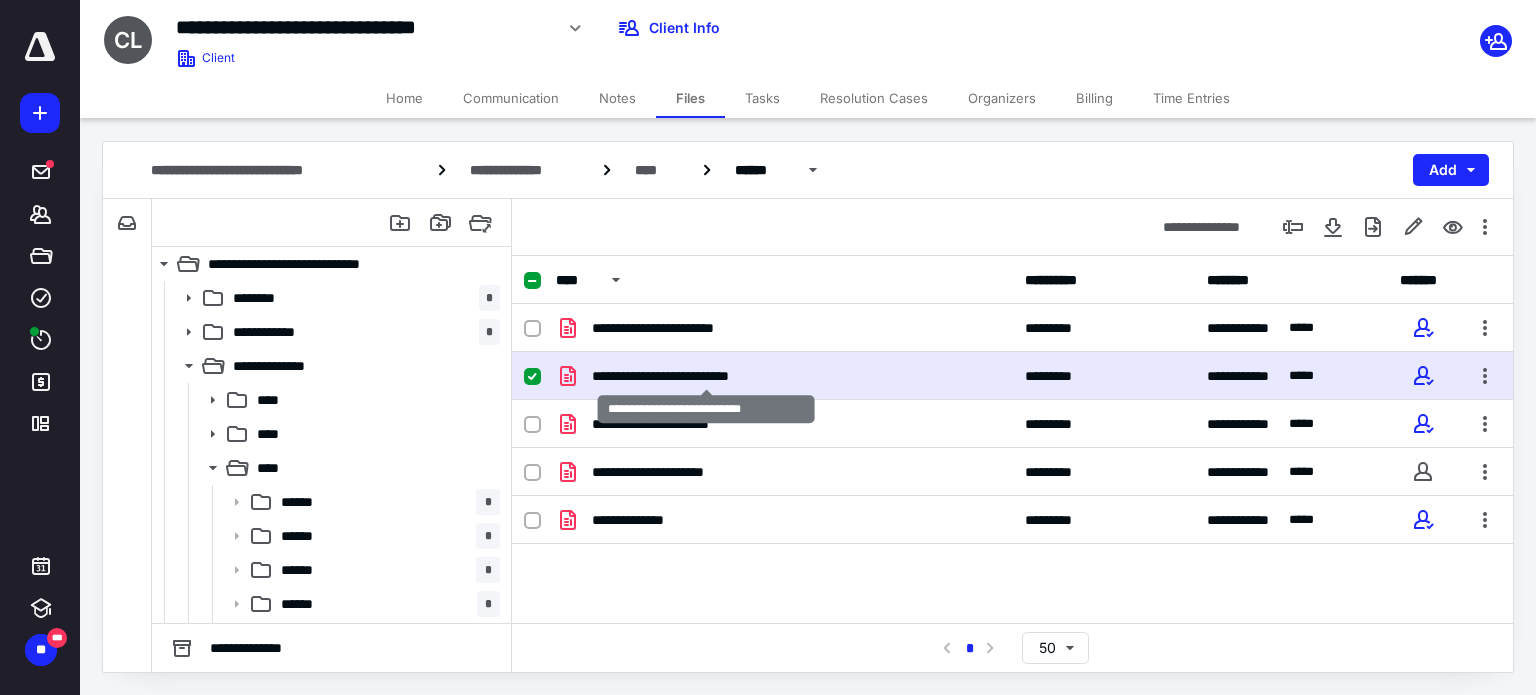click on "**********" at bounding box center (706, 376) 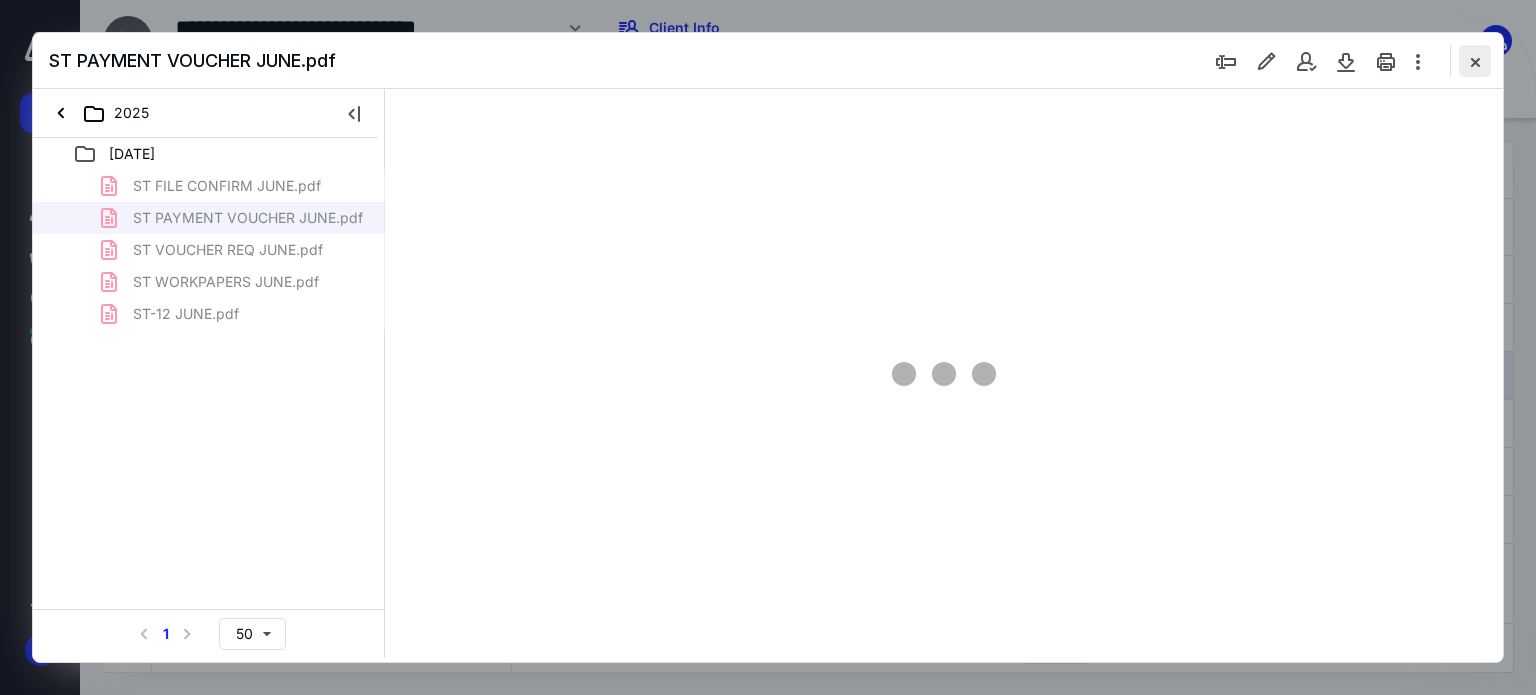 scroll, scrollTop: 0, scrollLeft: 0, axis: both 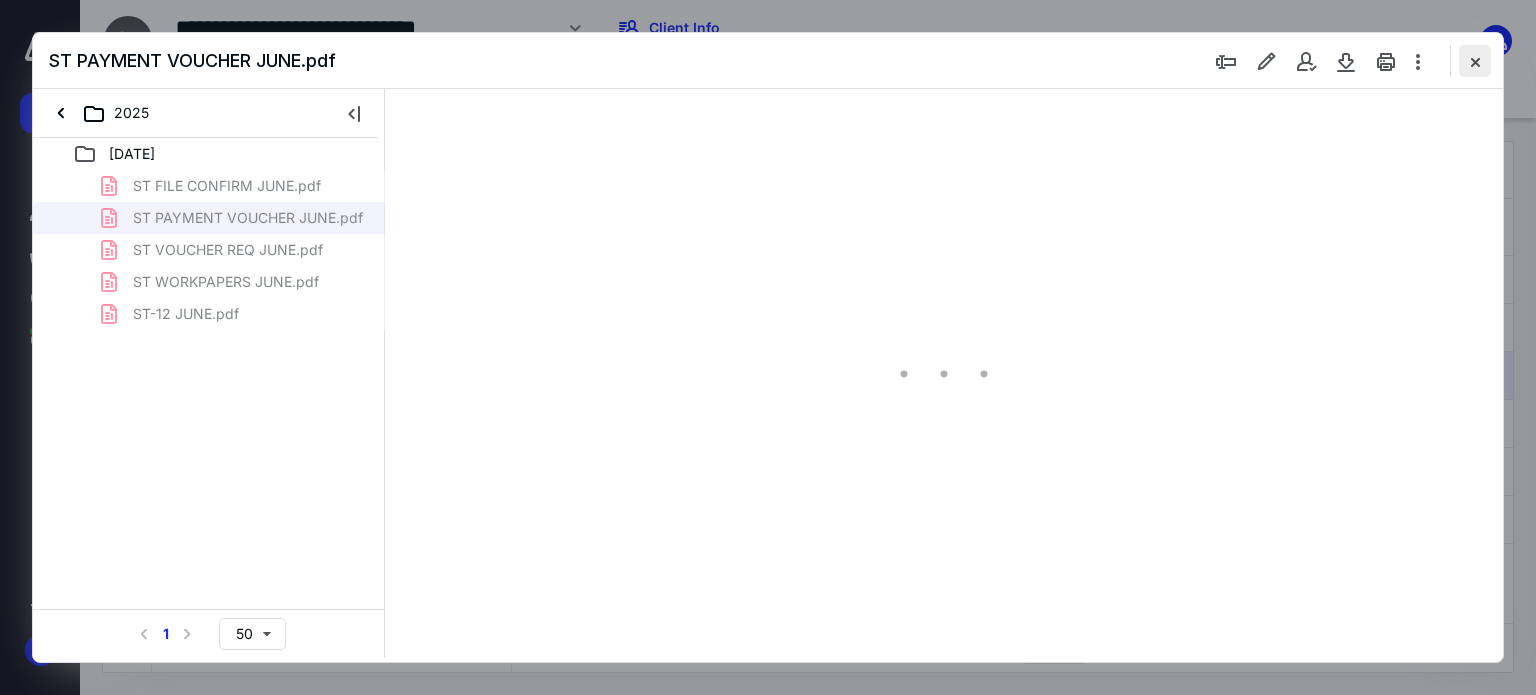 type on "62" 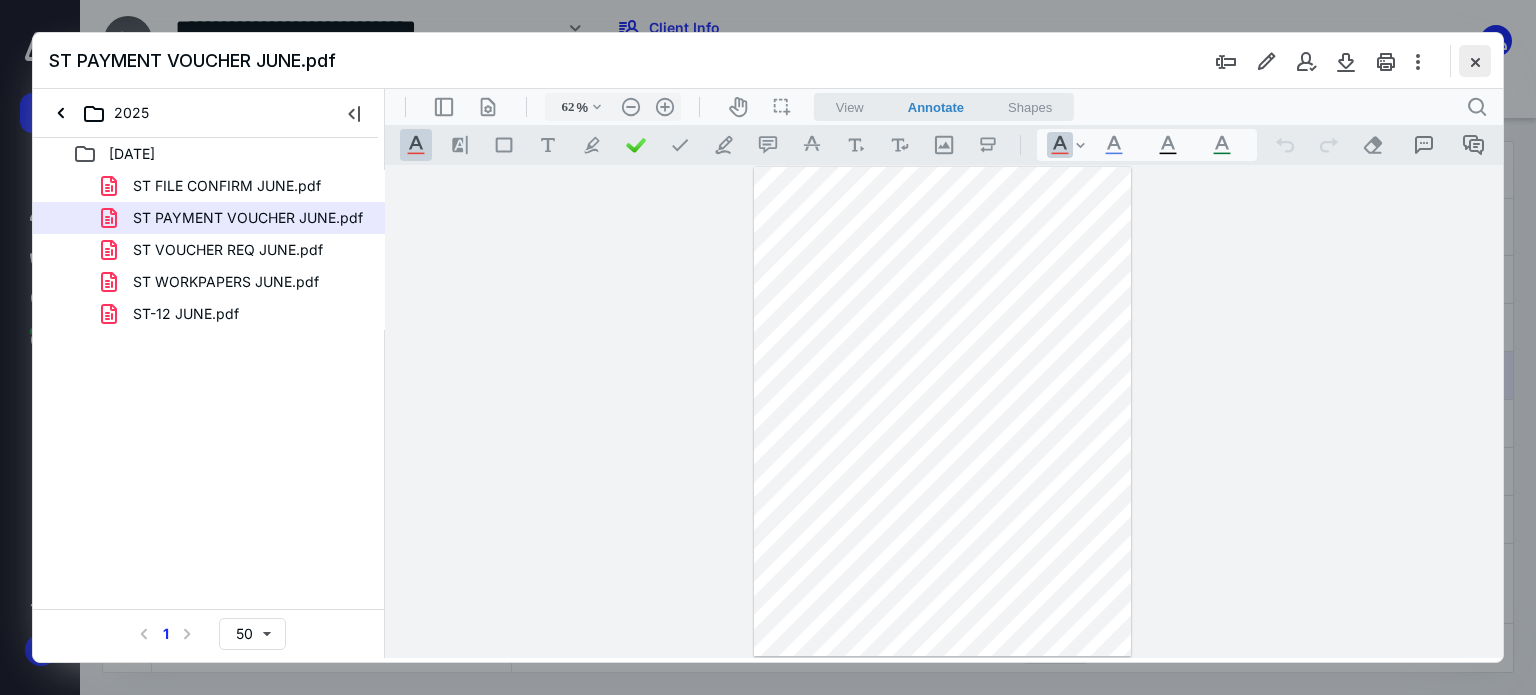 click at bounding box center (1475, 61) 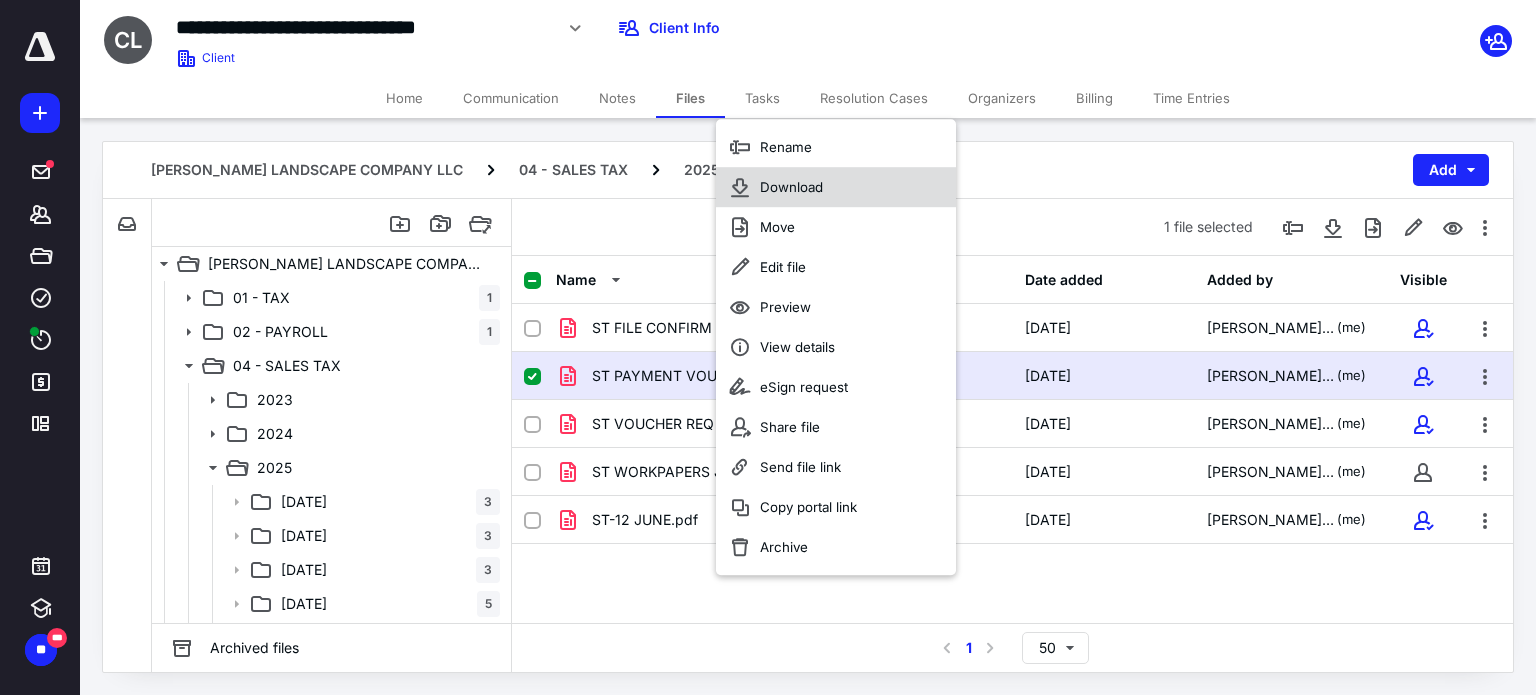 click on "Download" at bounding box center (836, 187) 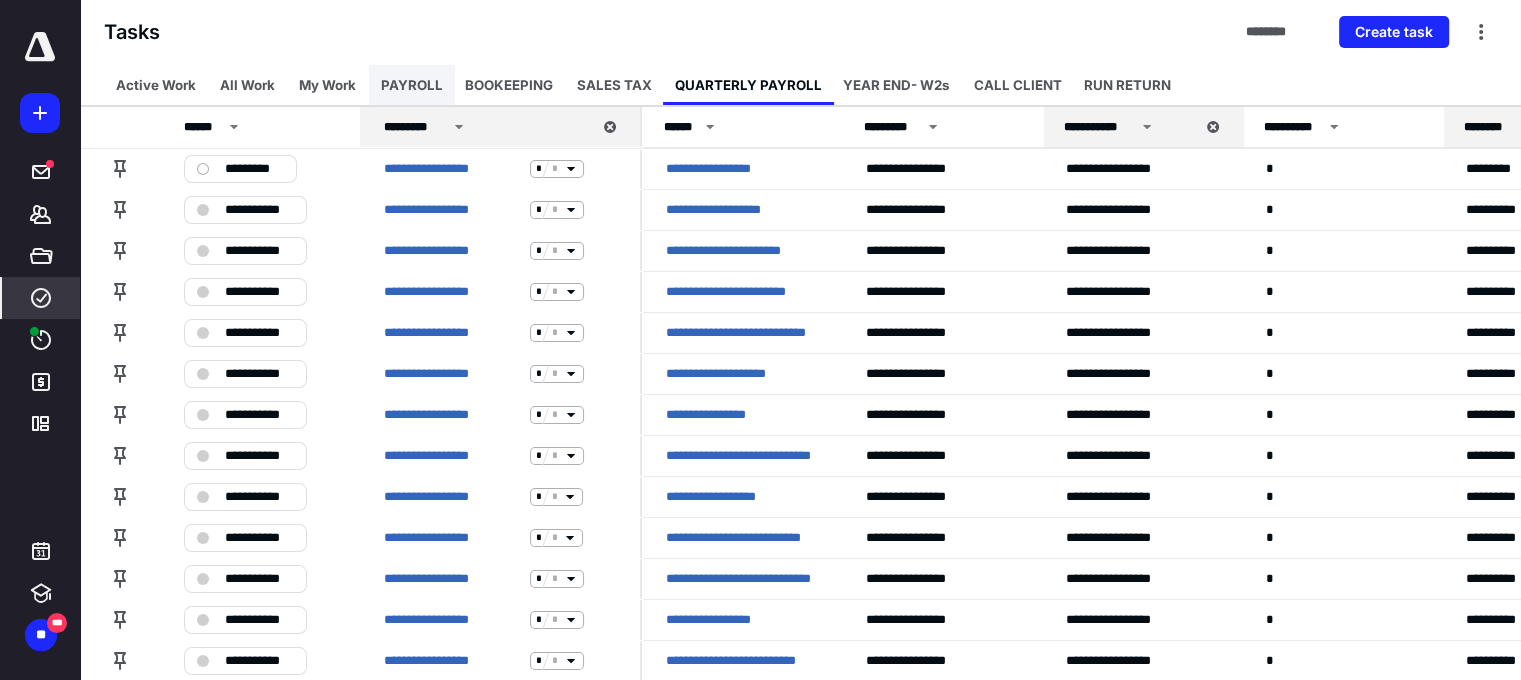 scroll, scrollTop: 0, scrollLeft: 0, axis: both 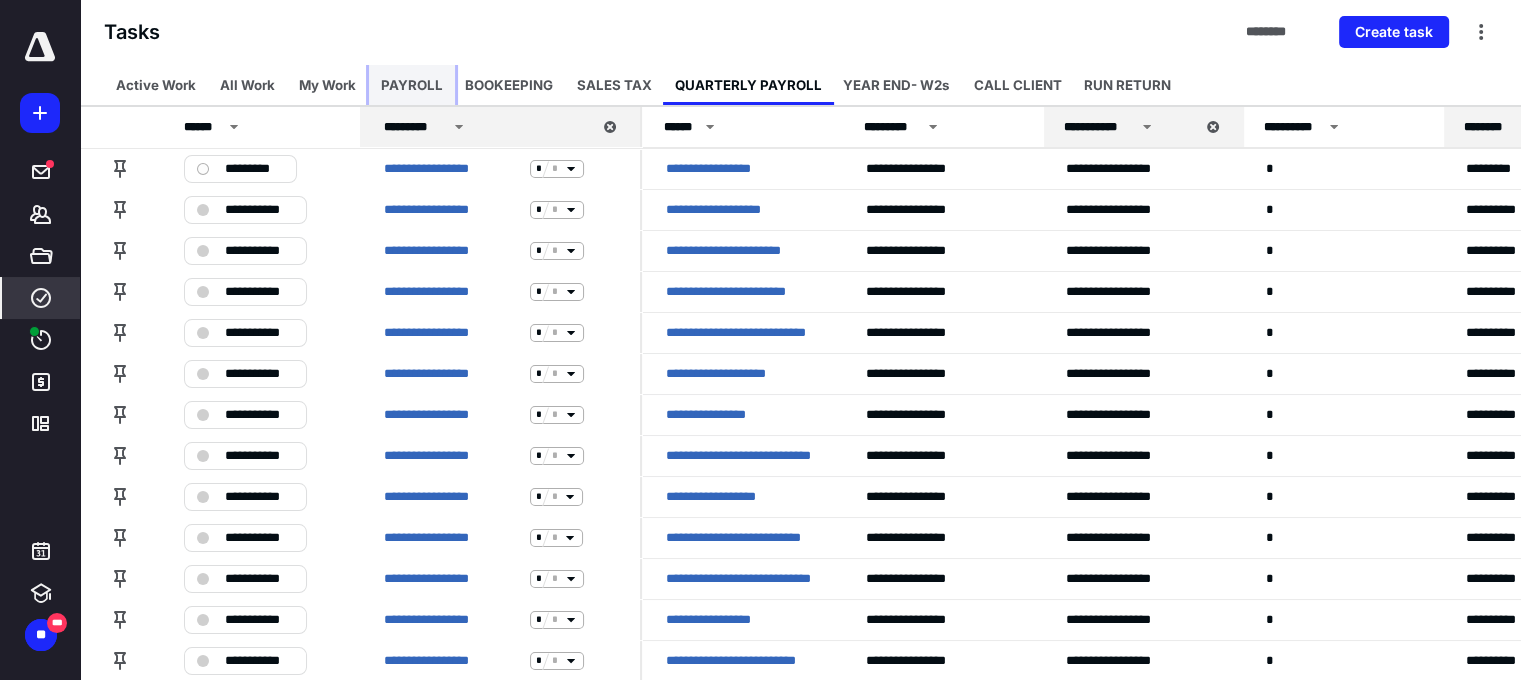 click on "PAYROLL" at bounding box center (412, 85) 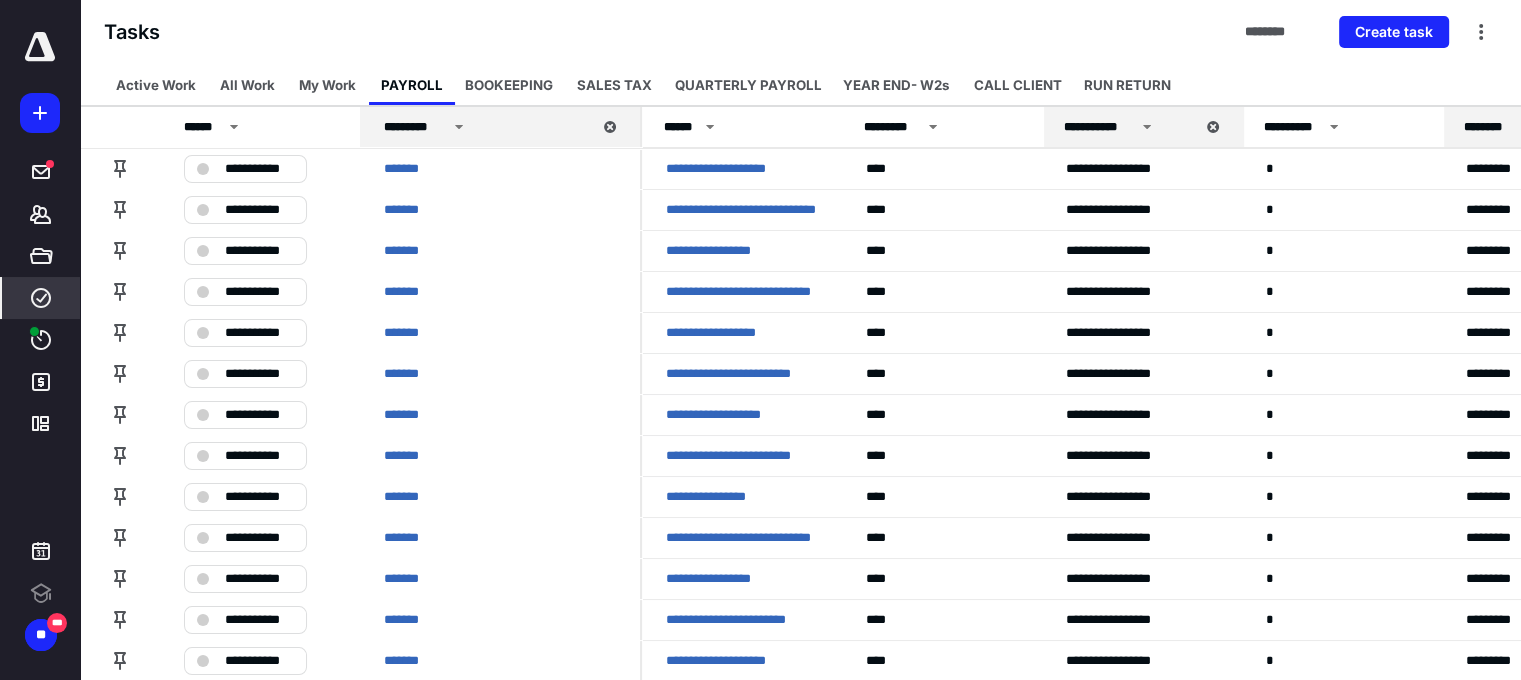 scroll, scrollTop: 0, scrollLeft: 0, axis: both 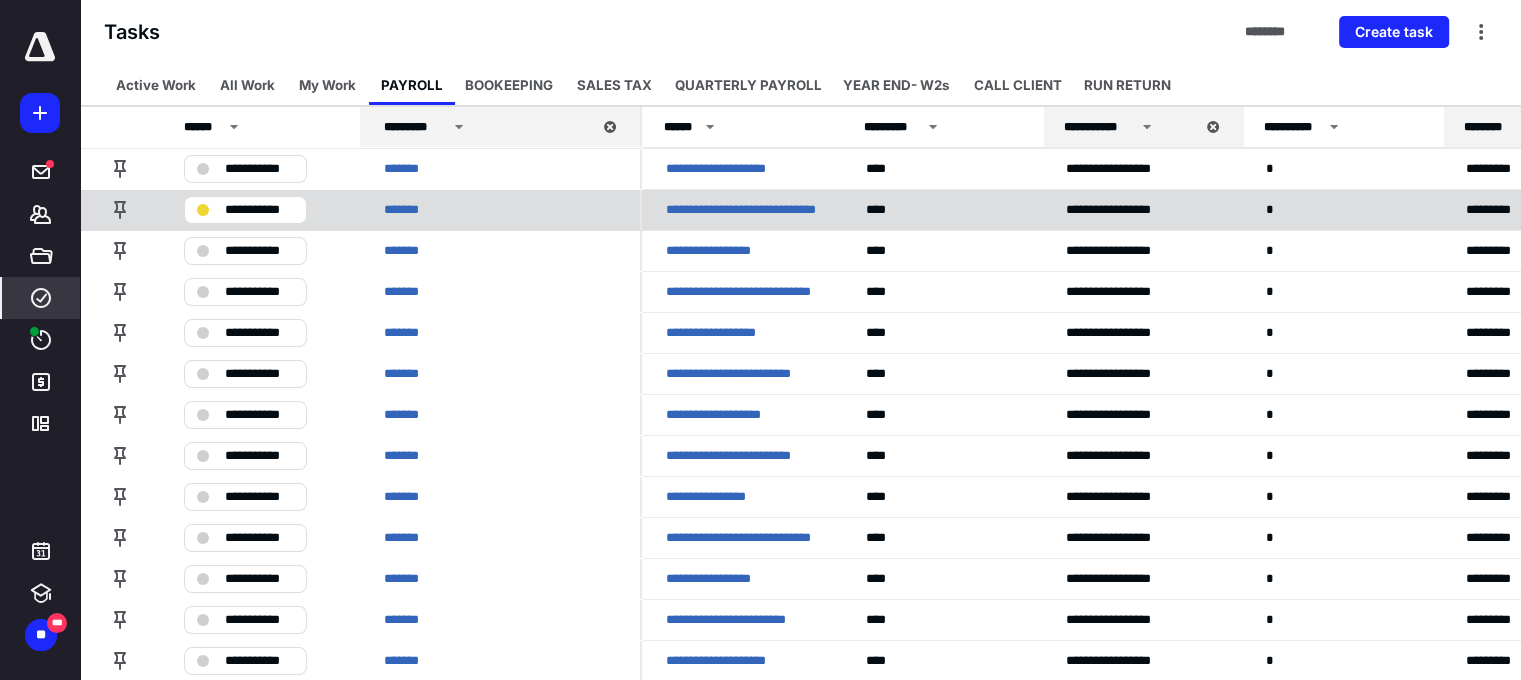 click on "**********" at bounding box center [259, 210] 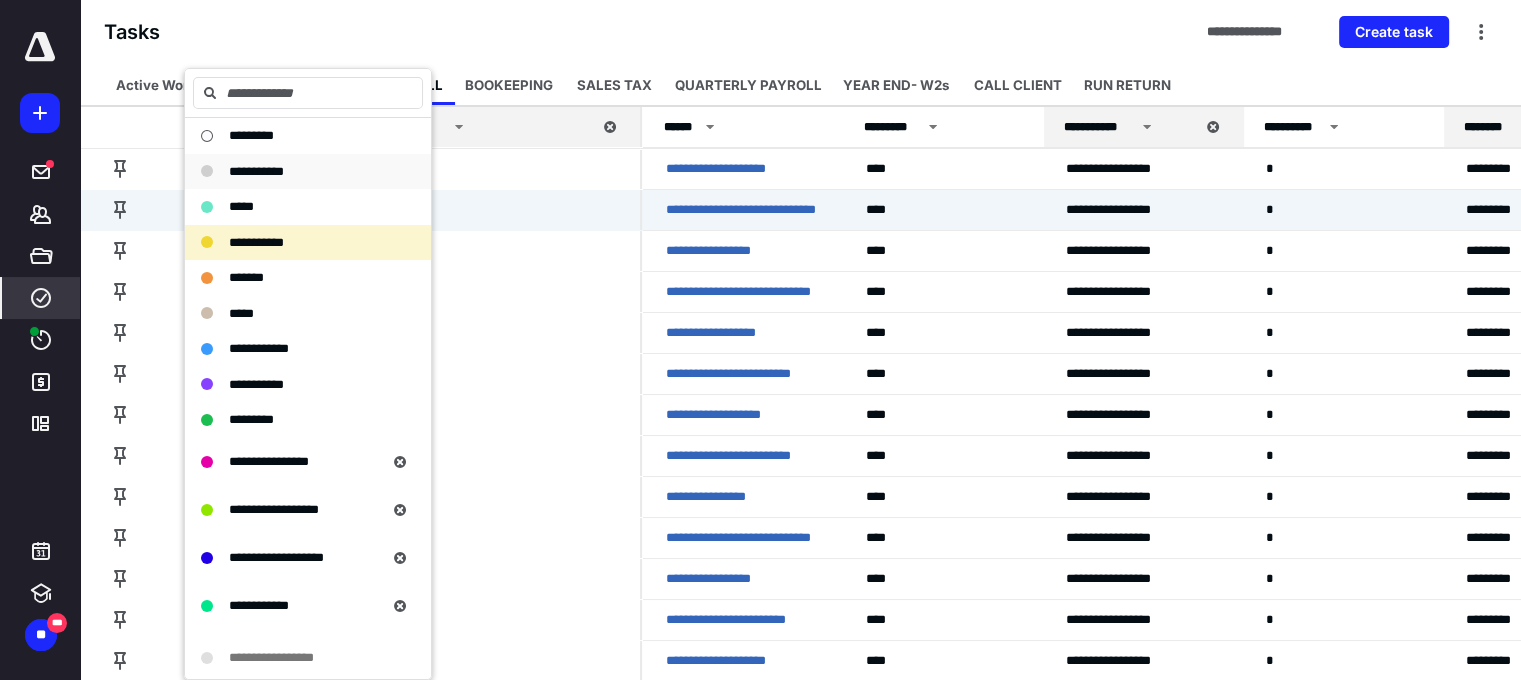 click on "**********" at bounding box center (256, 171) 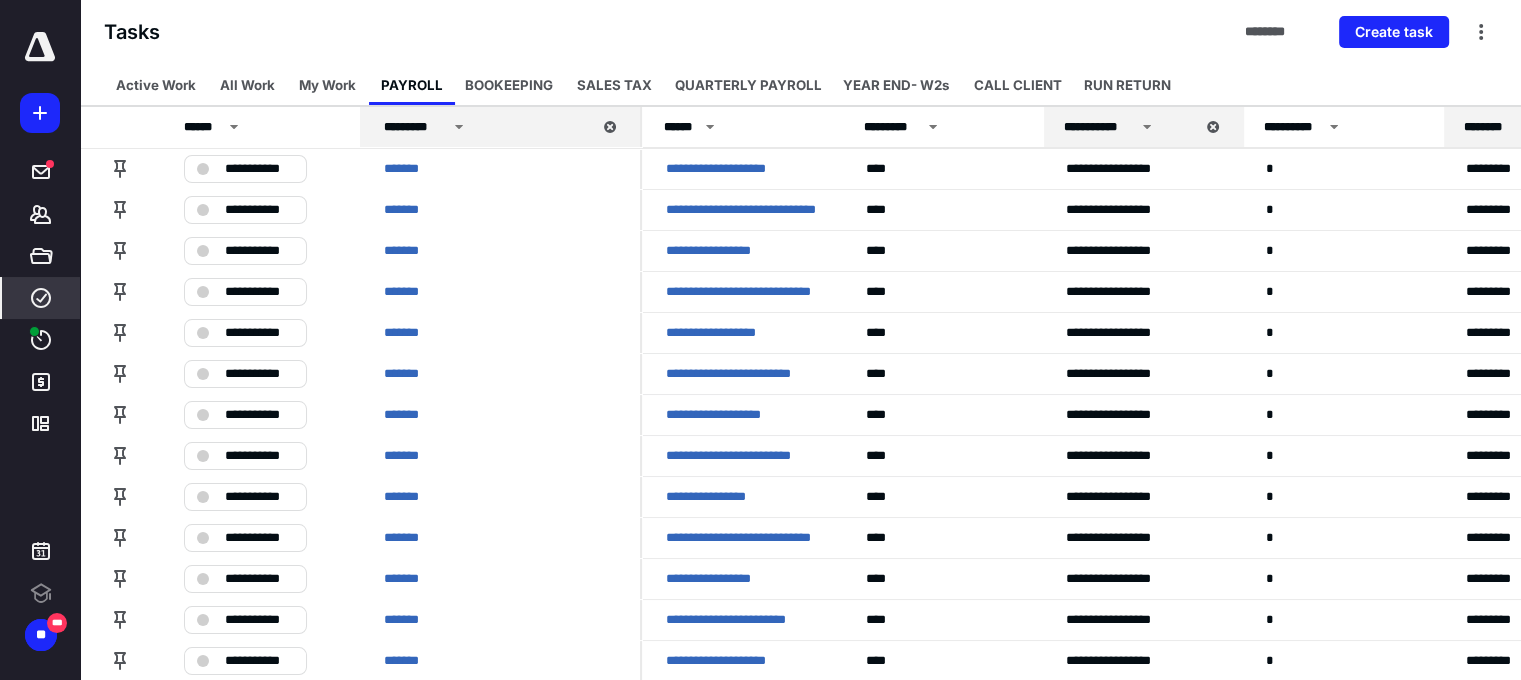 scroll, scrollTop: 0, scrollLeft: 0, axis: both 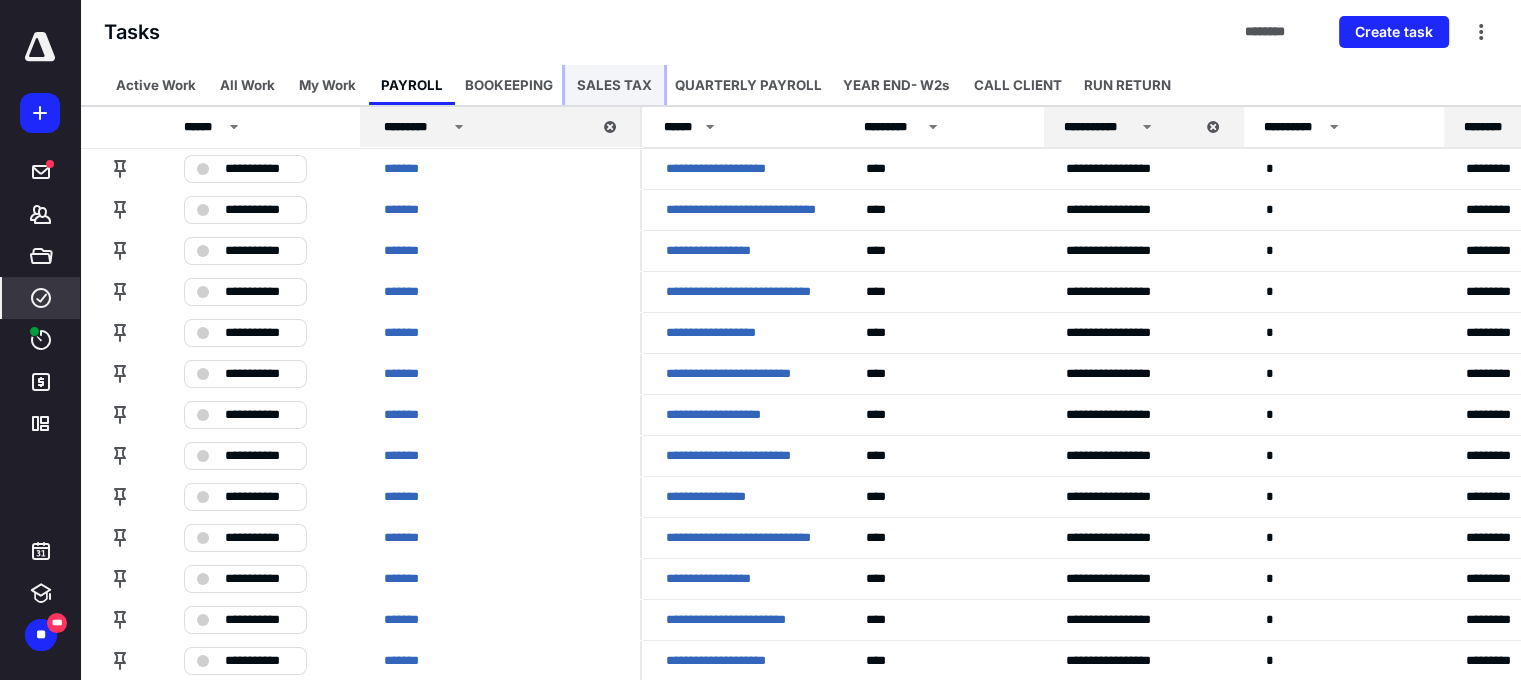 click on "SALES TAX" at bounding box center (614, 85) 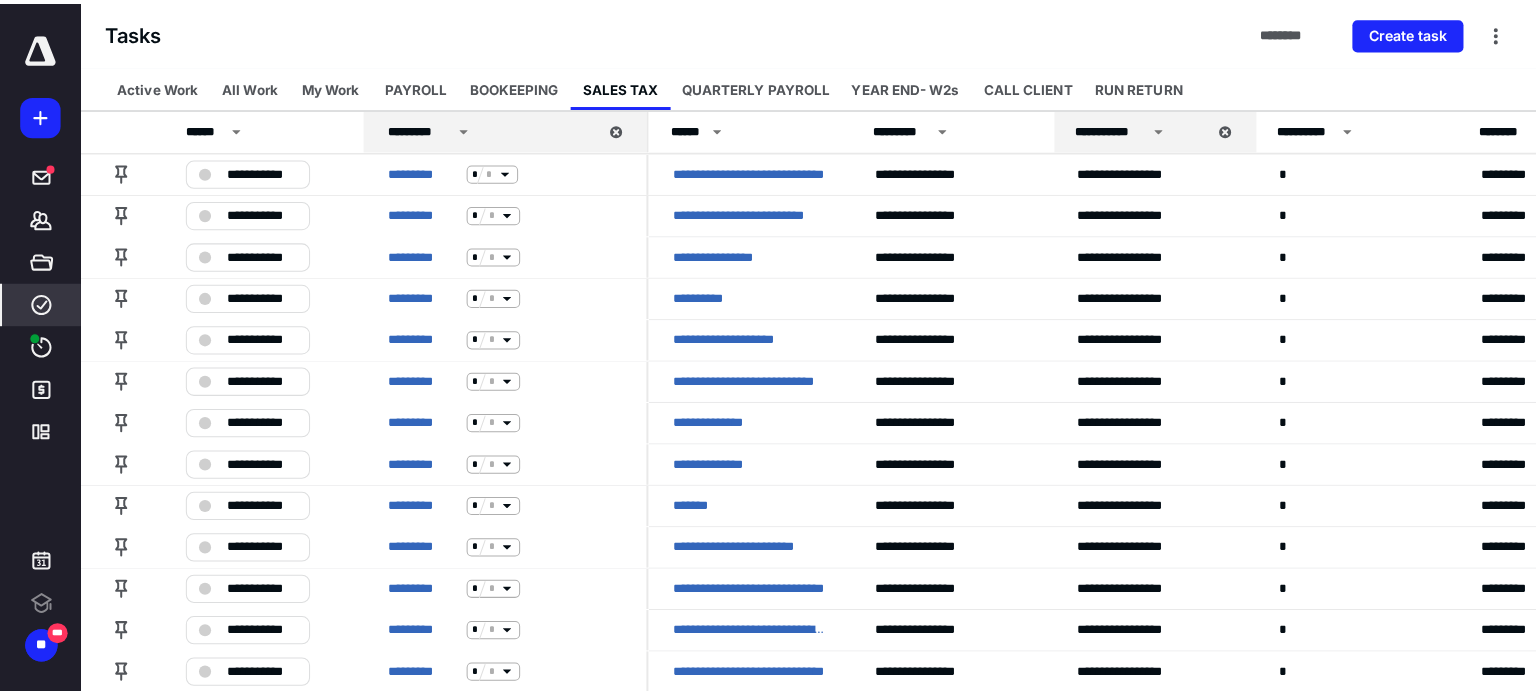 scroll, scrollTop: 0, scrollLeft: 0, axis: both 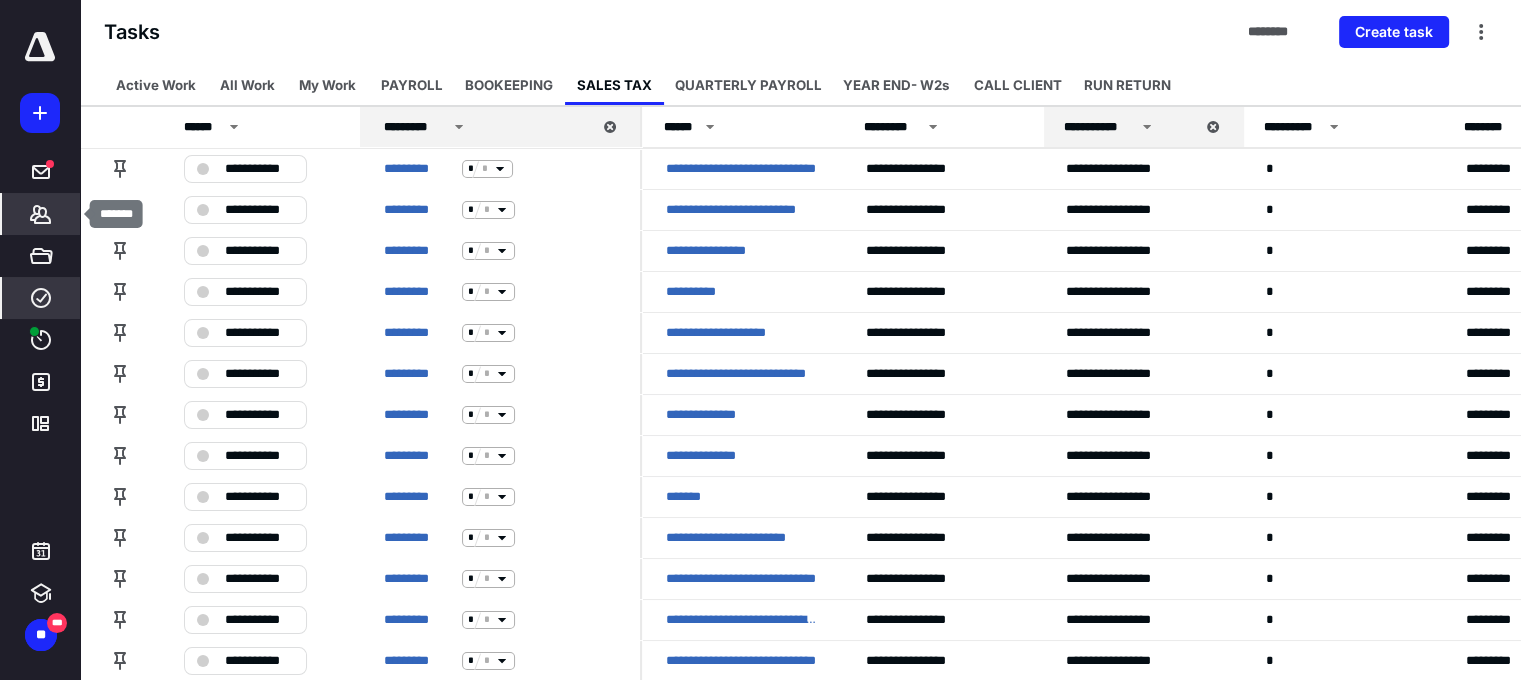 click on "*******" at bounding box center [41, 214] 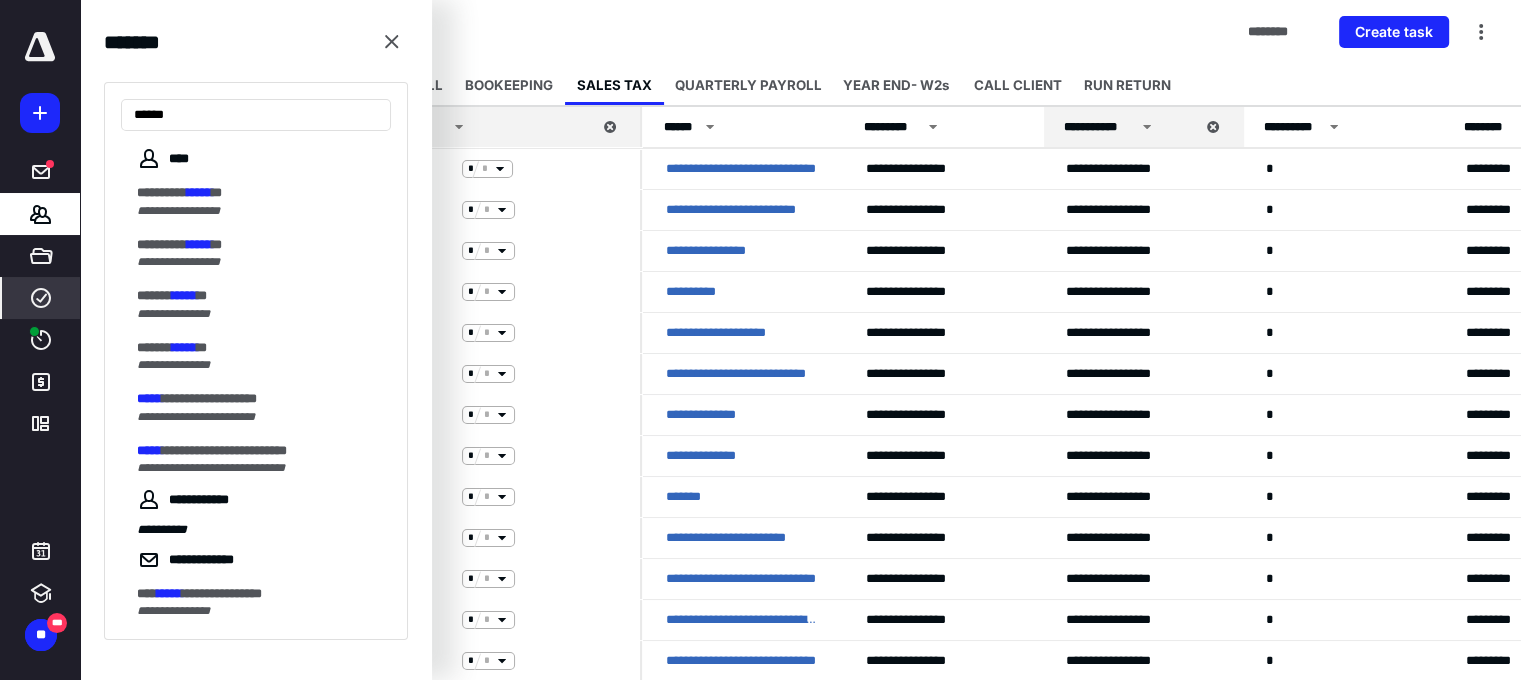 type on "*******" 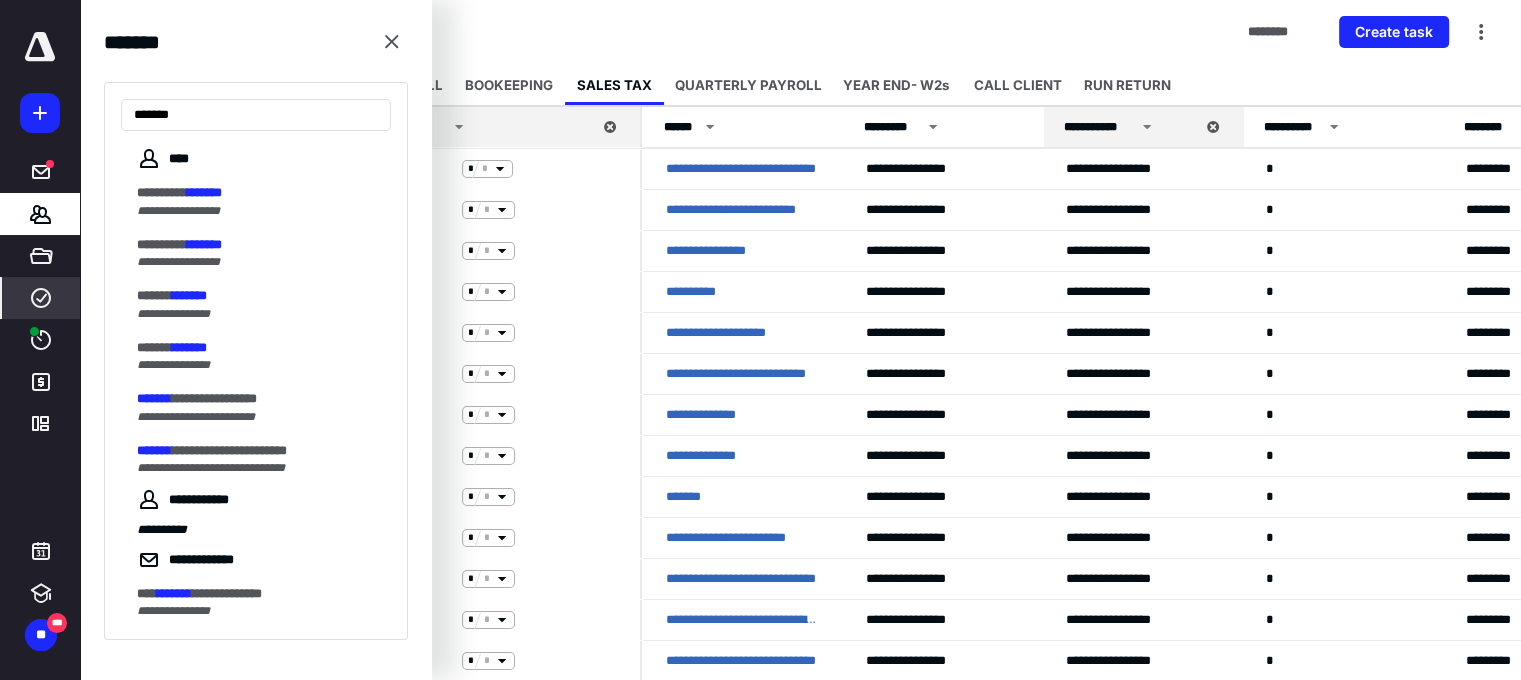 click on "**********" at bounding box center (211, 468) 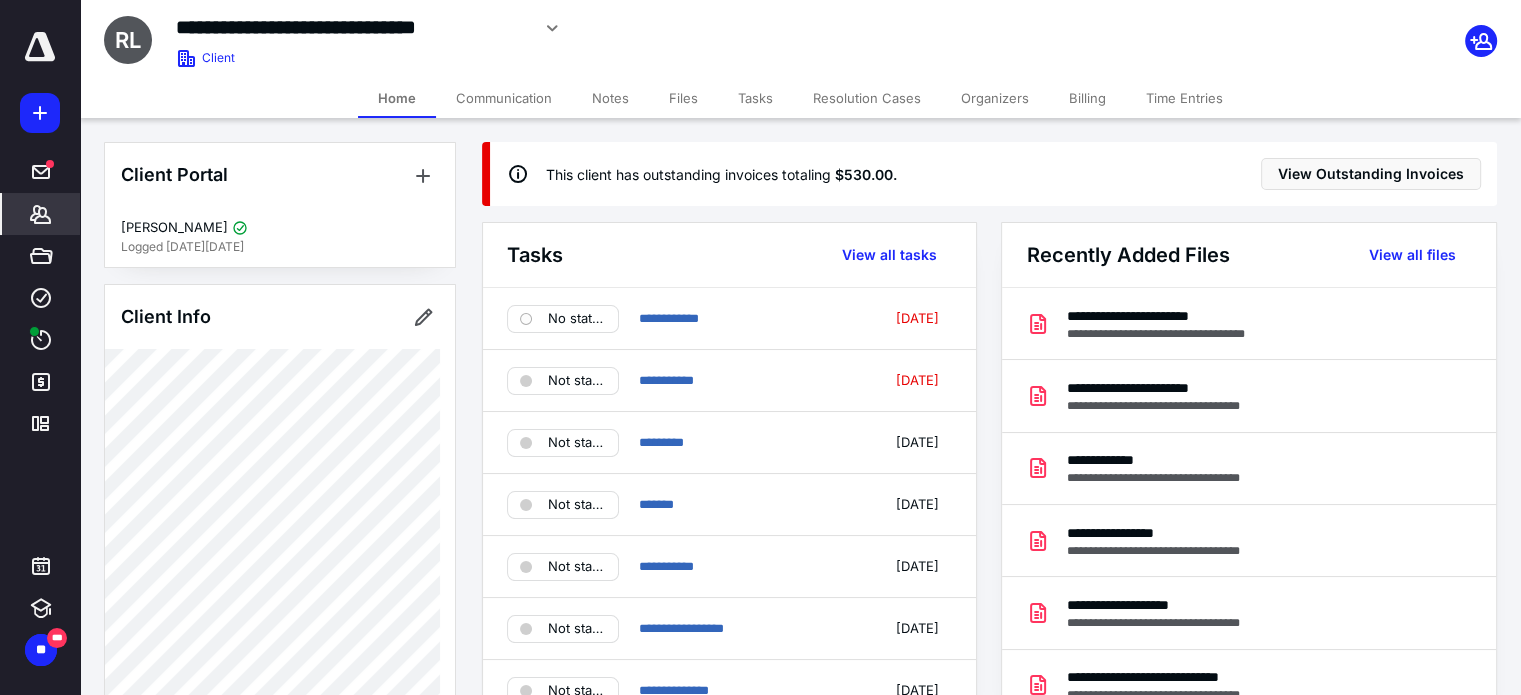 click on "Files" at bounding box center (683, 98) 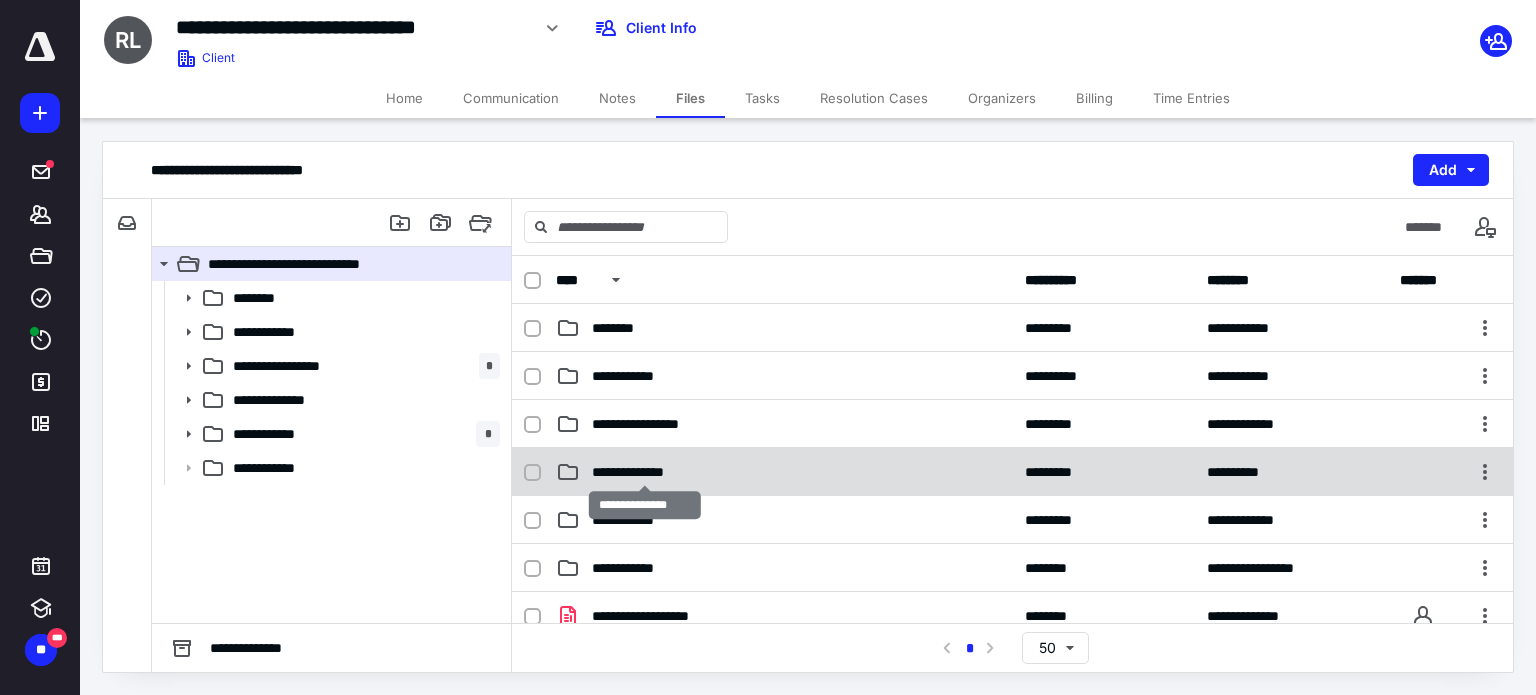 click on "**********" at bounding box center (645, 472) 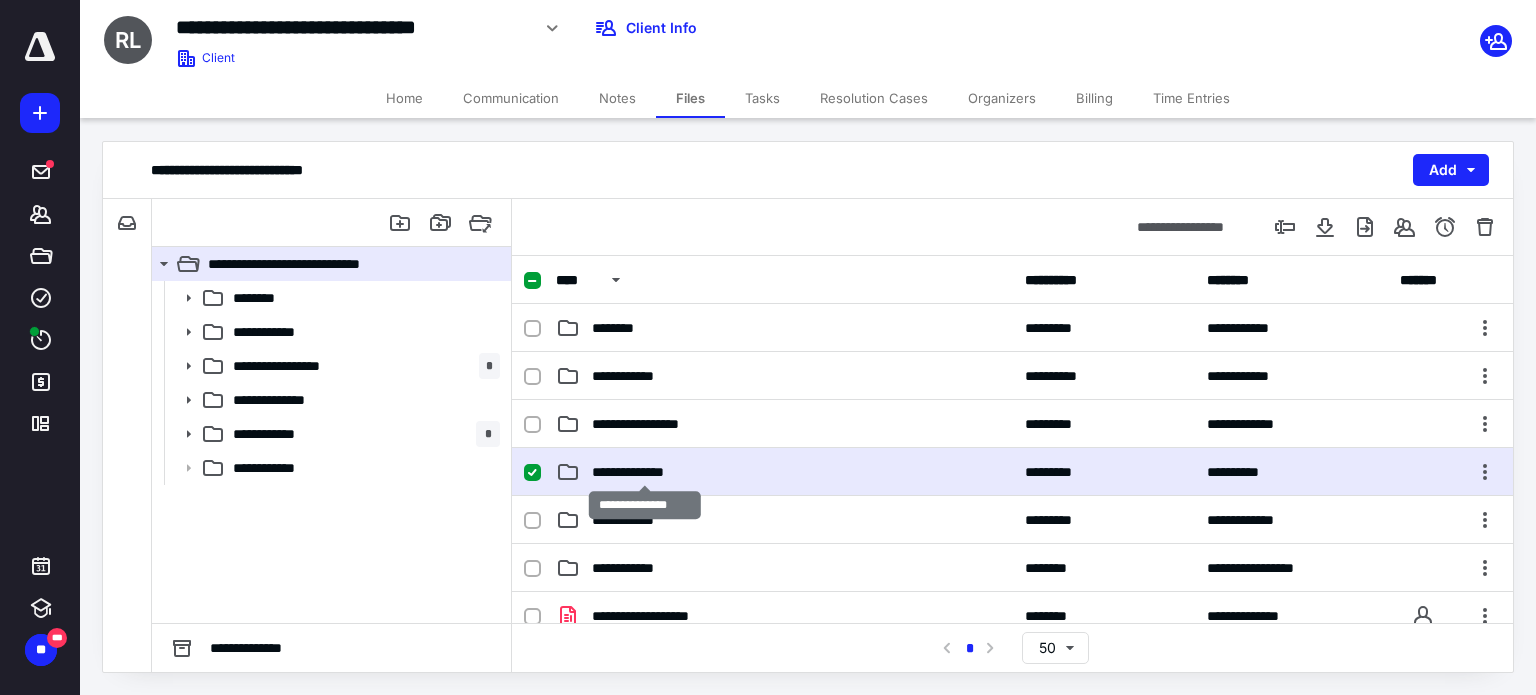 click on "**********" at bounding box center [645, 472] 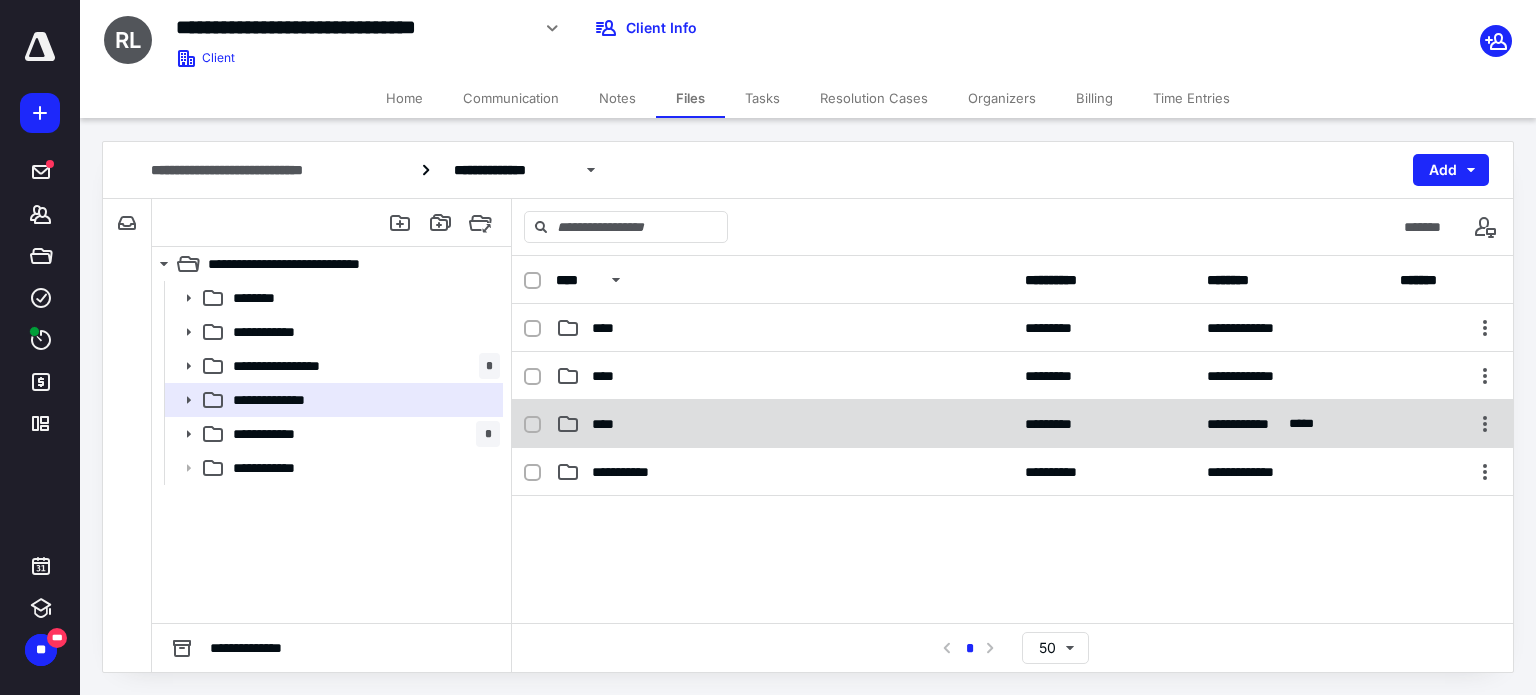 click on "****" at bounding box center (609, 424) 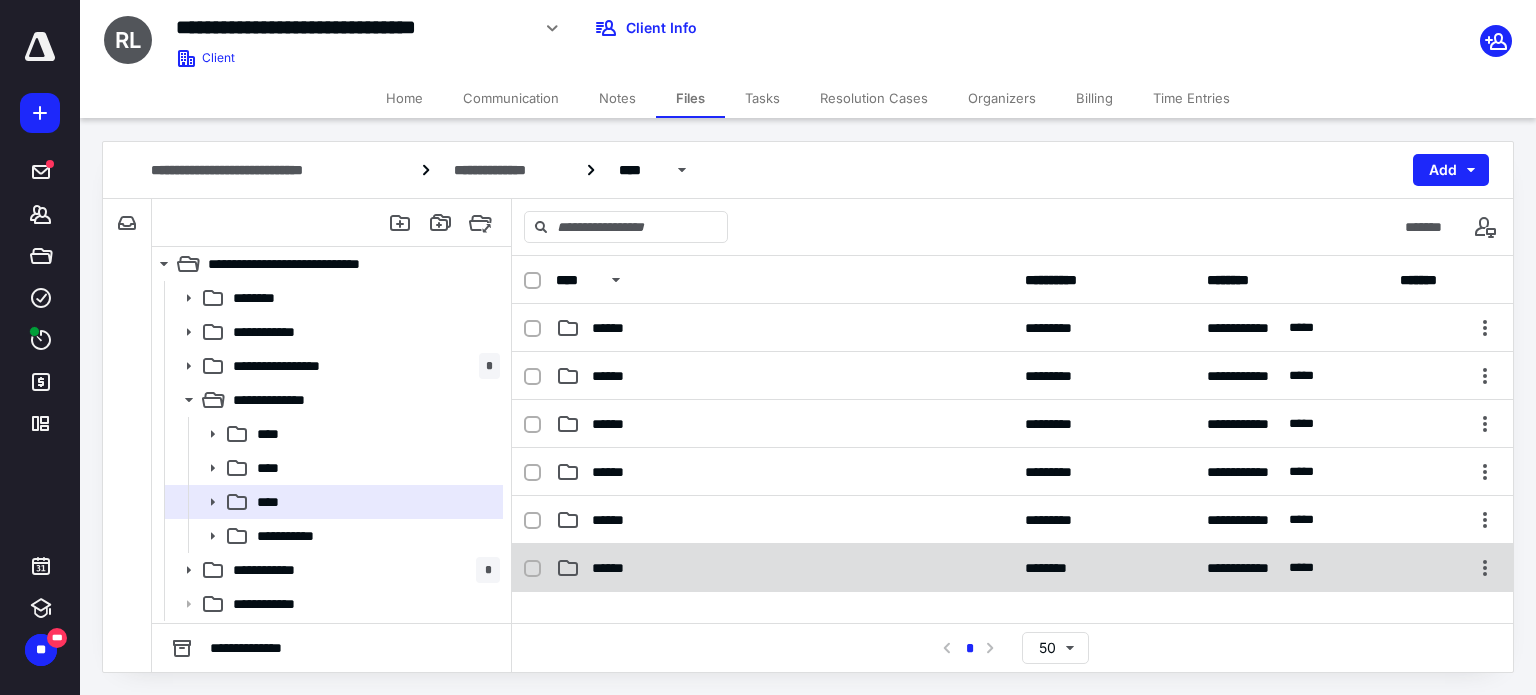 click on "******" at bounding box center (617, 568) 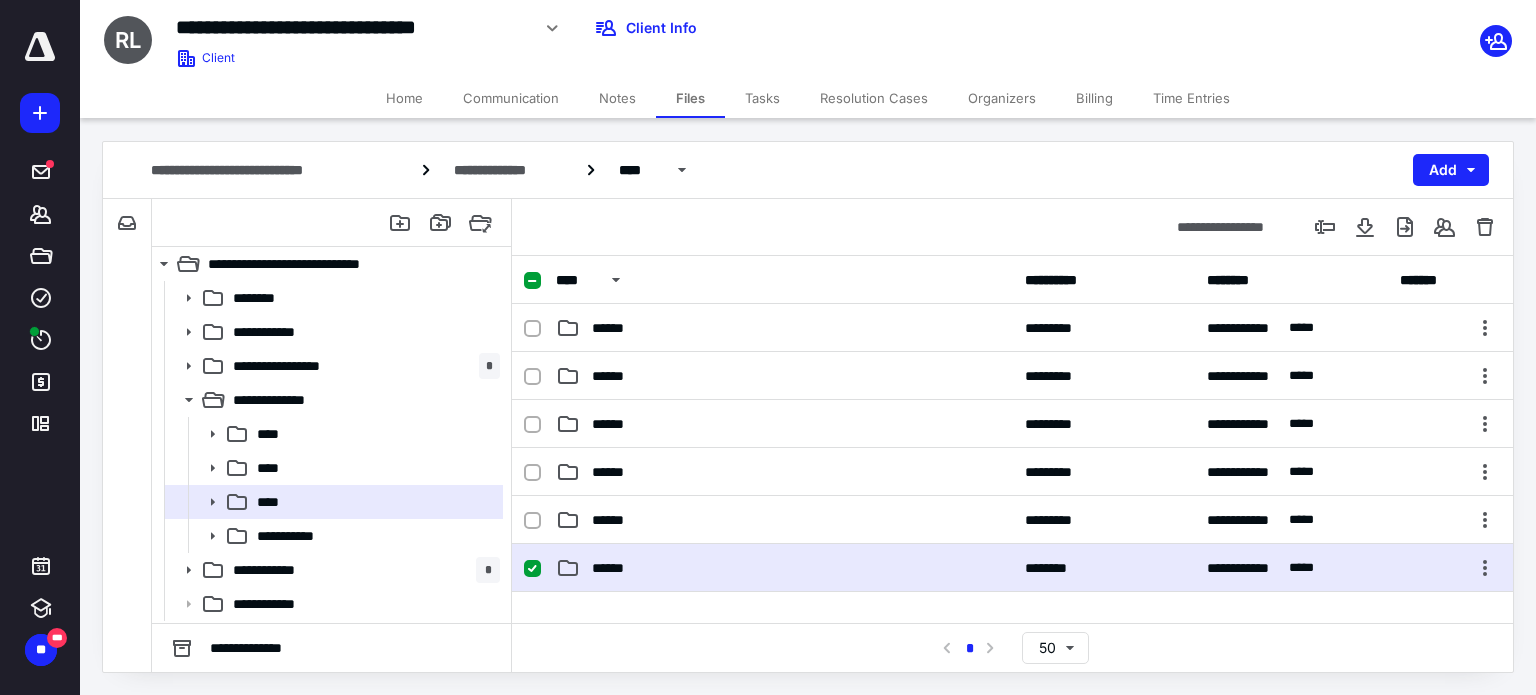 click on "******" at bounding box center (617, 568) 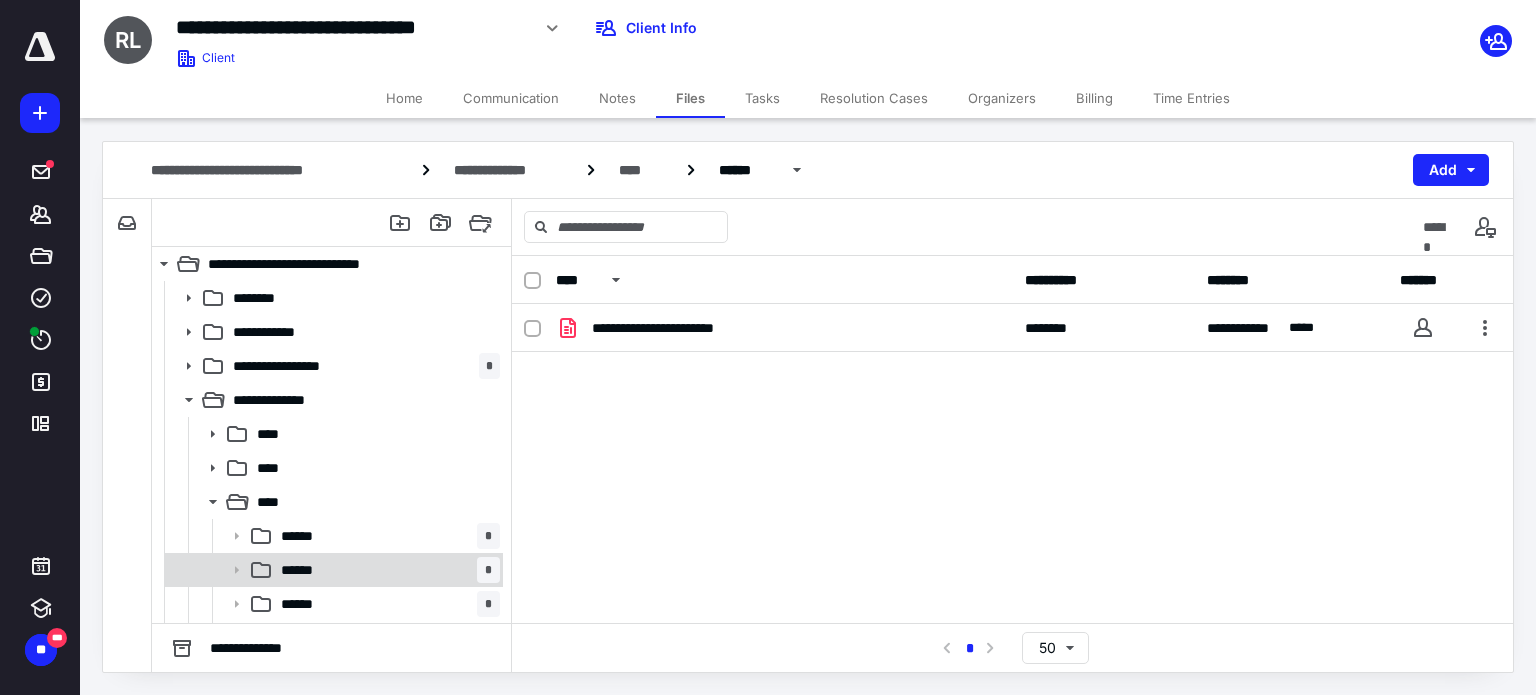scroll, scrollTop: 200, scrollLeft: 0, axis: vertical 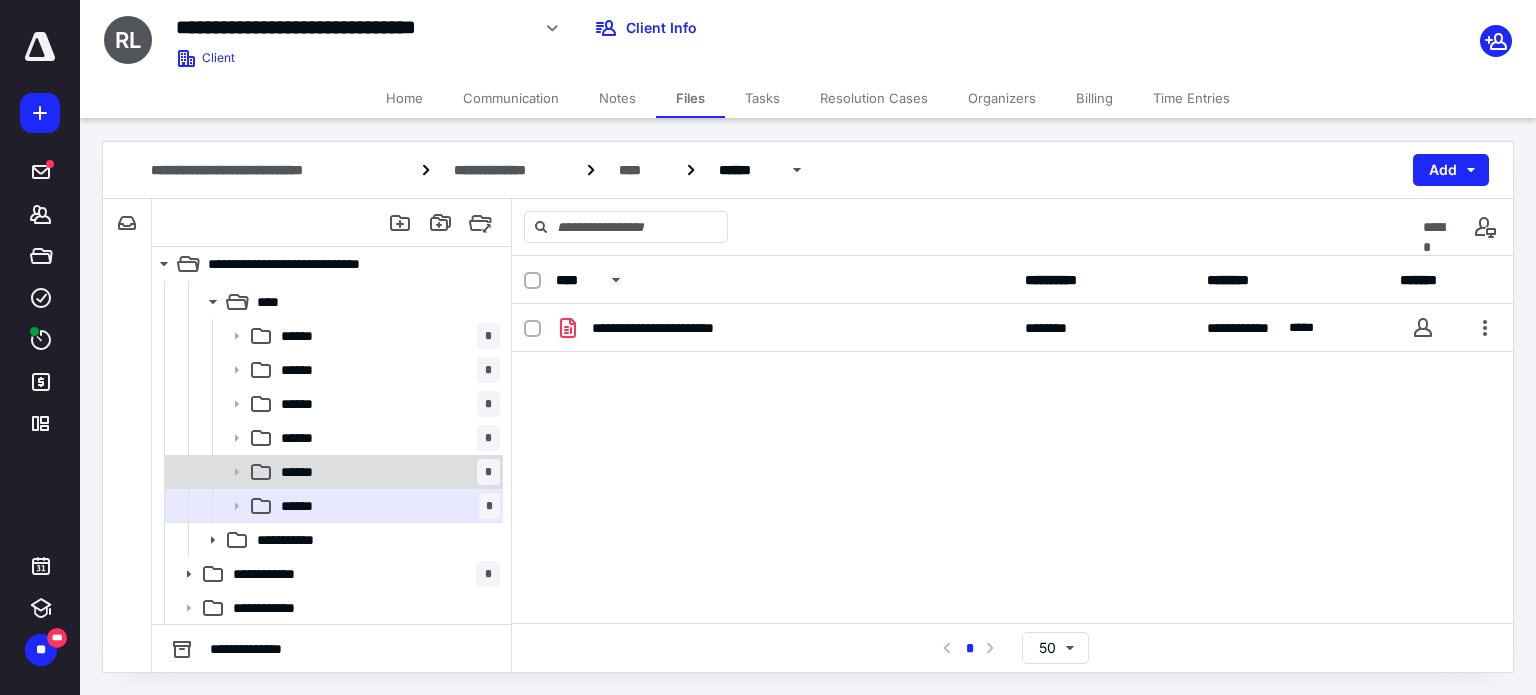 click on "****** *" at bounding box center (386, 472) 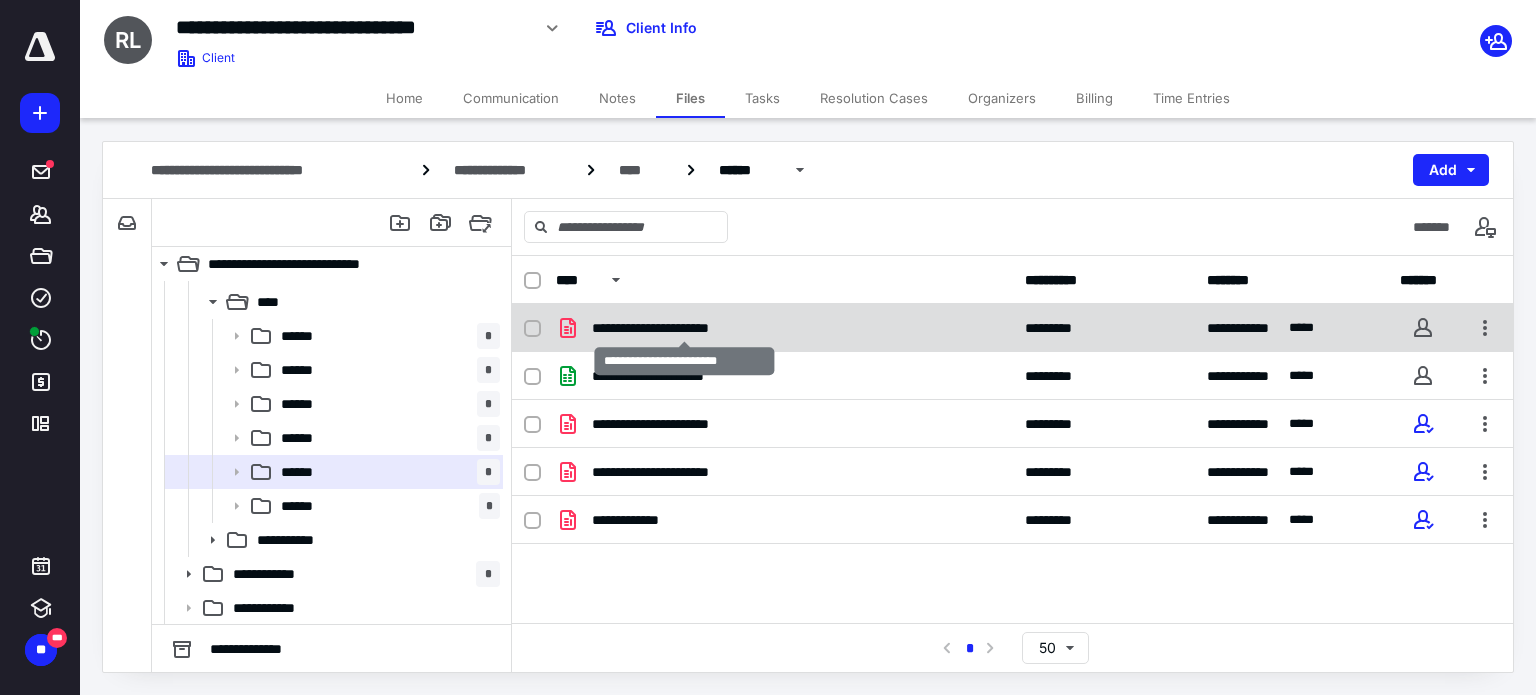 click on "**********" at bounding box center [684, 328] 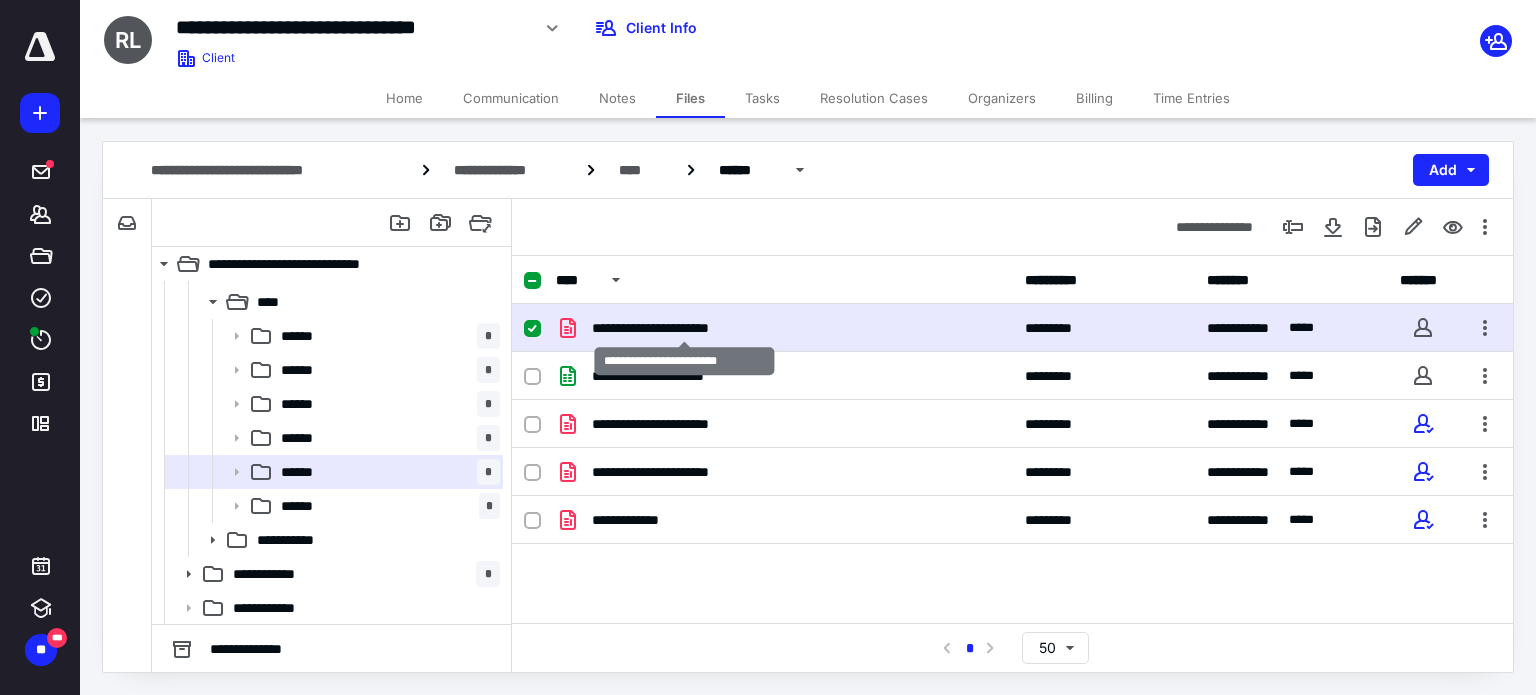 click on "**********" at bounding box center [684, 328] 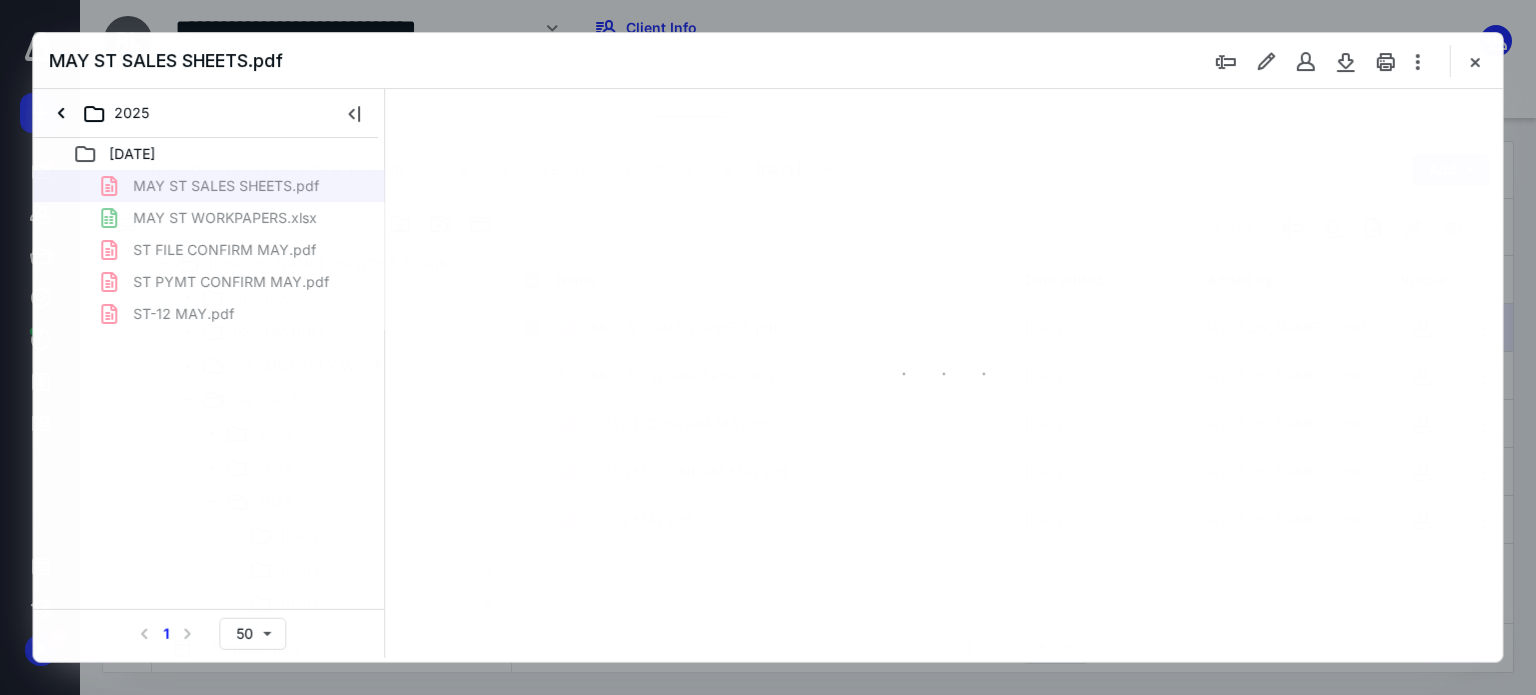 scroll, scrollTop: 200, scrollLeft: 0, axis: vertical 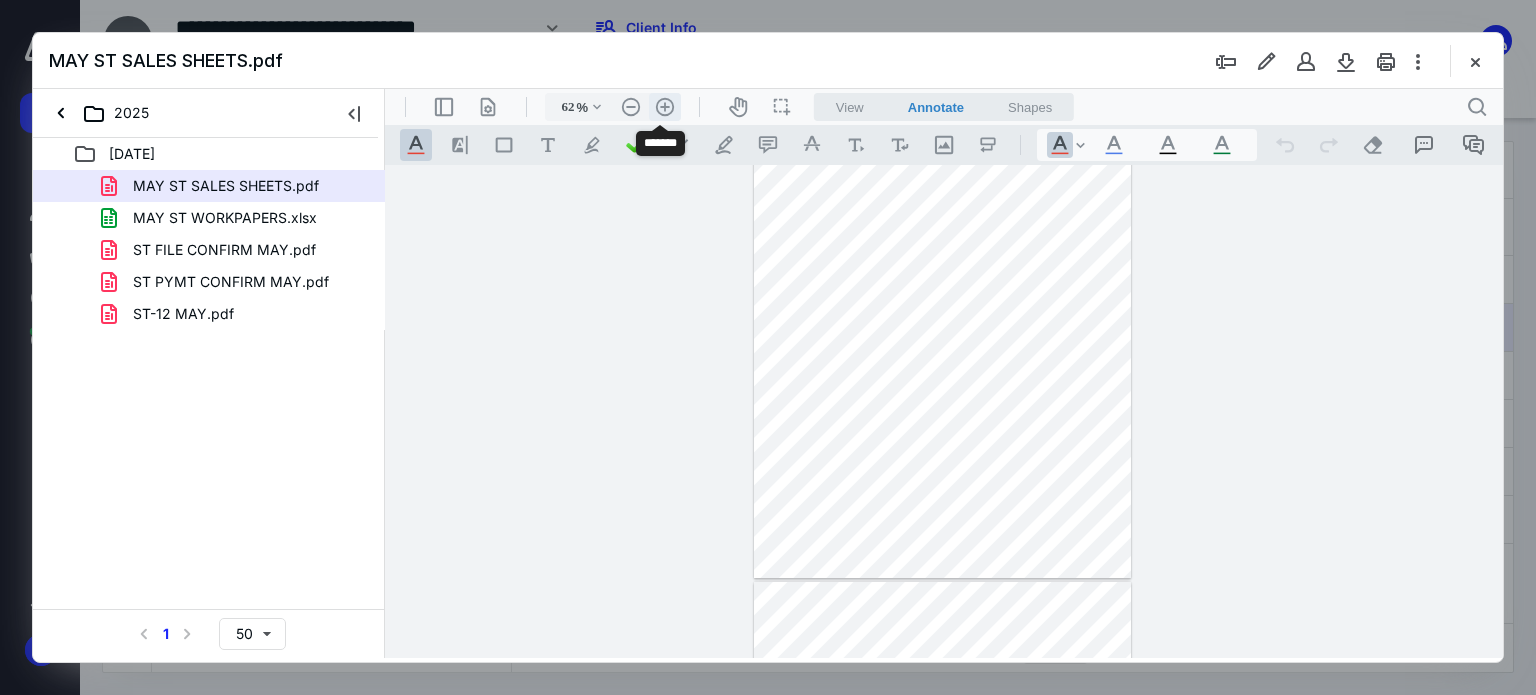 click on ".cls-1{fill:#abb0c4;} icon - header - zoom - in - line" at bounding box center [665, 107] 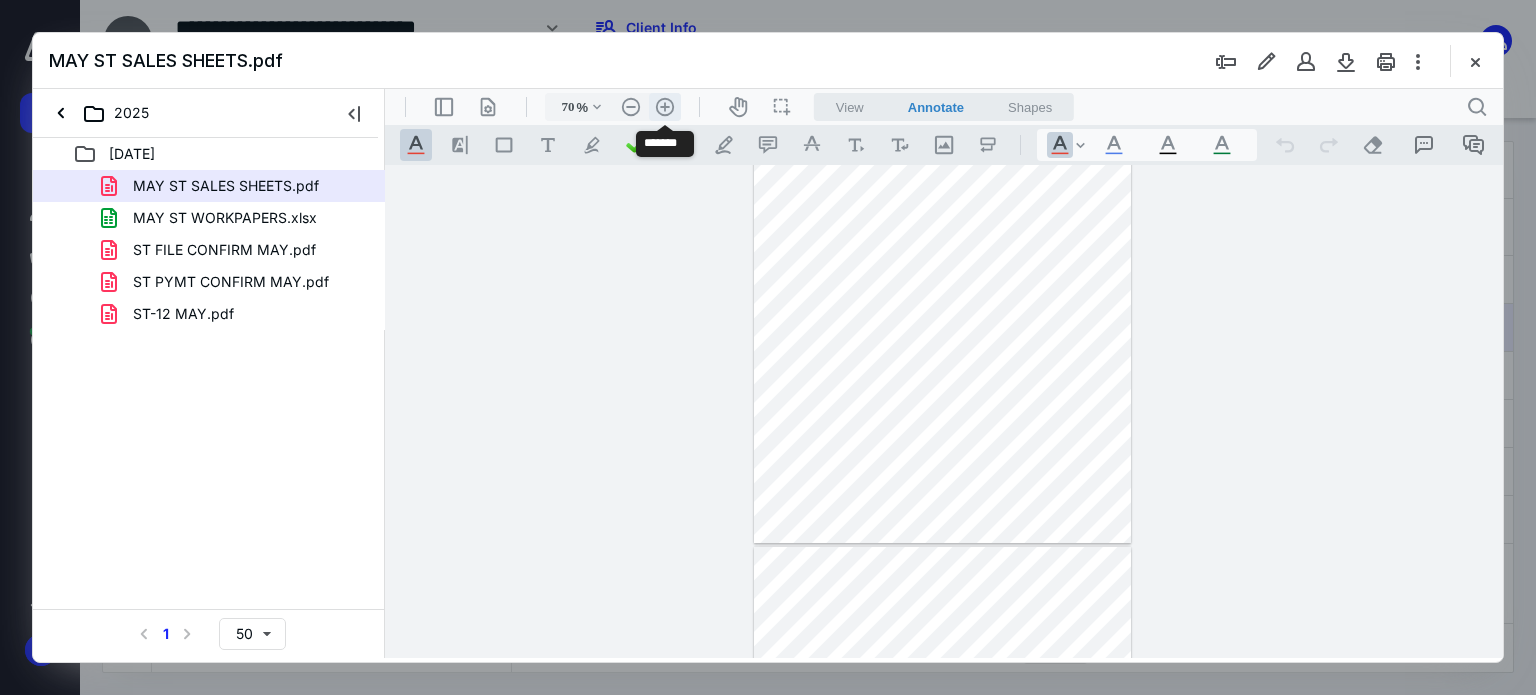 click on ".cls-1{fill:#abb0c4;} icon - header - zoom - in - line" at bounding box center (665, 107) 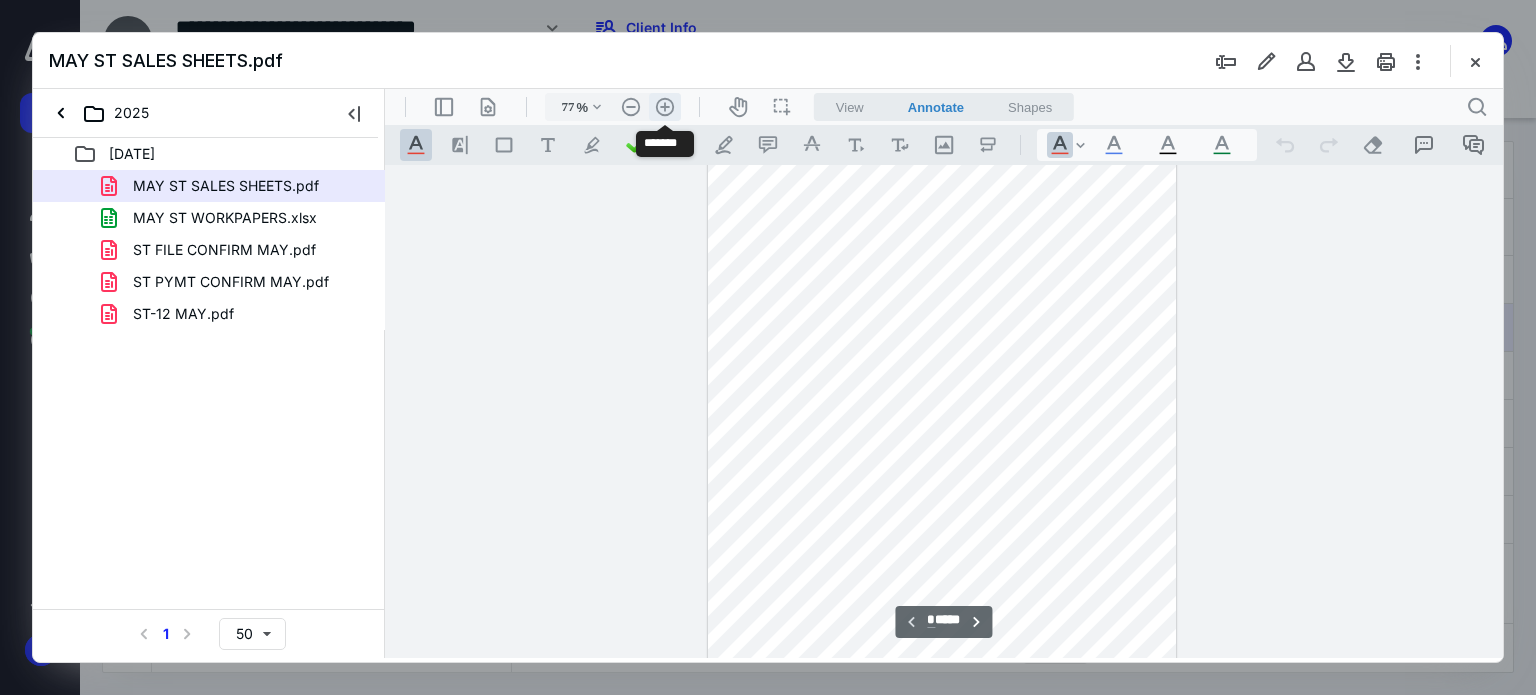 click on ".cls-1{fill:#abb0c4;} icon - header - zoom - in - line" at bounding box center [665, 107] 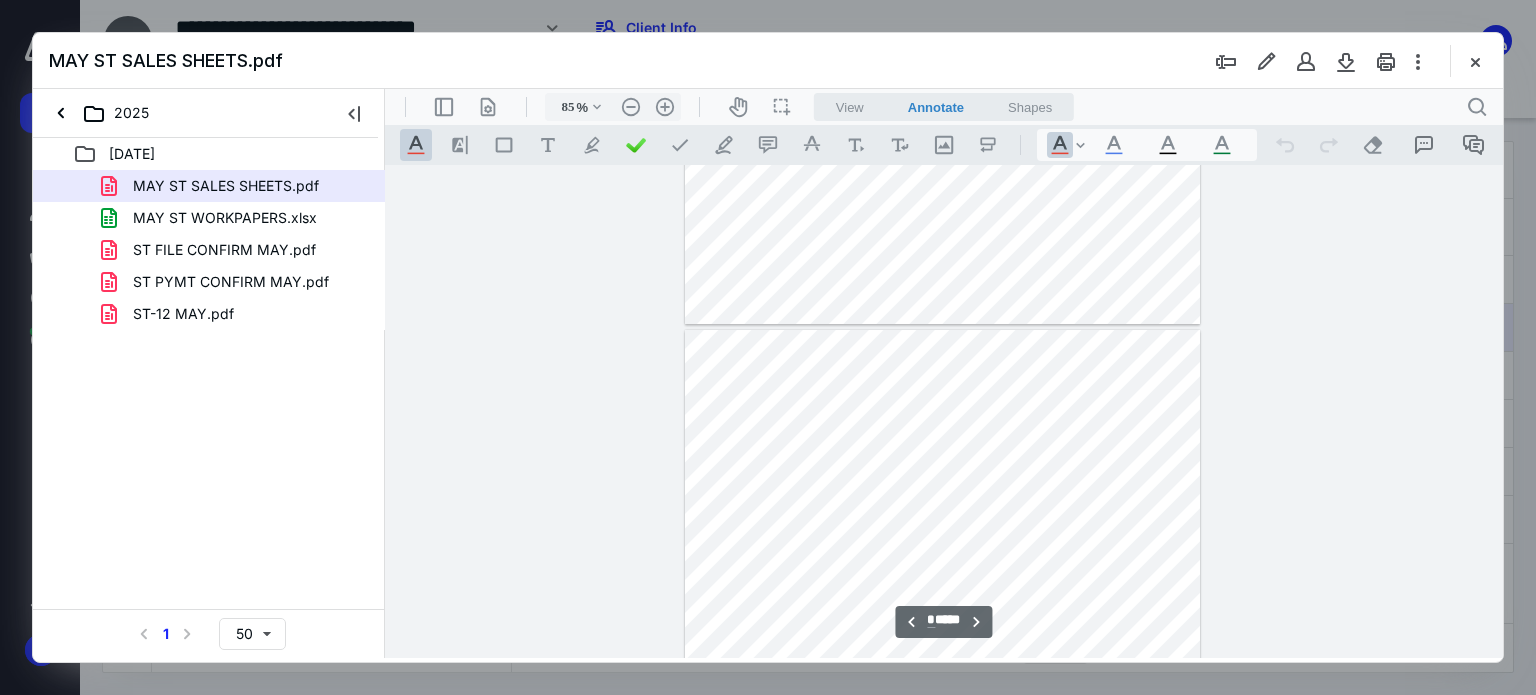 scroll, scrollTop: 1684, scrollLeft: 0, axis: vertical 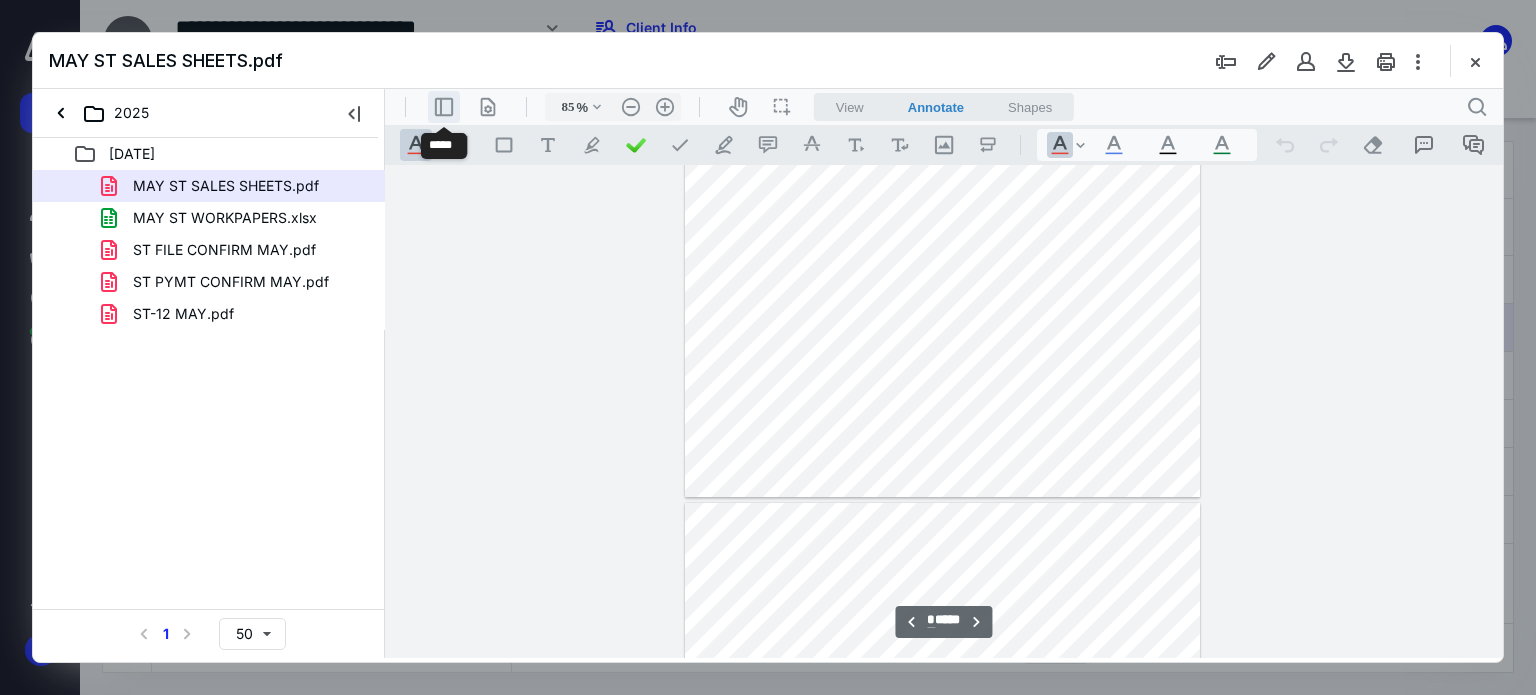 click on ".cls-1{fill:#abb0c4;} icon - header - sidebar - line" at bounding box center [444, 107] 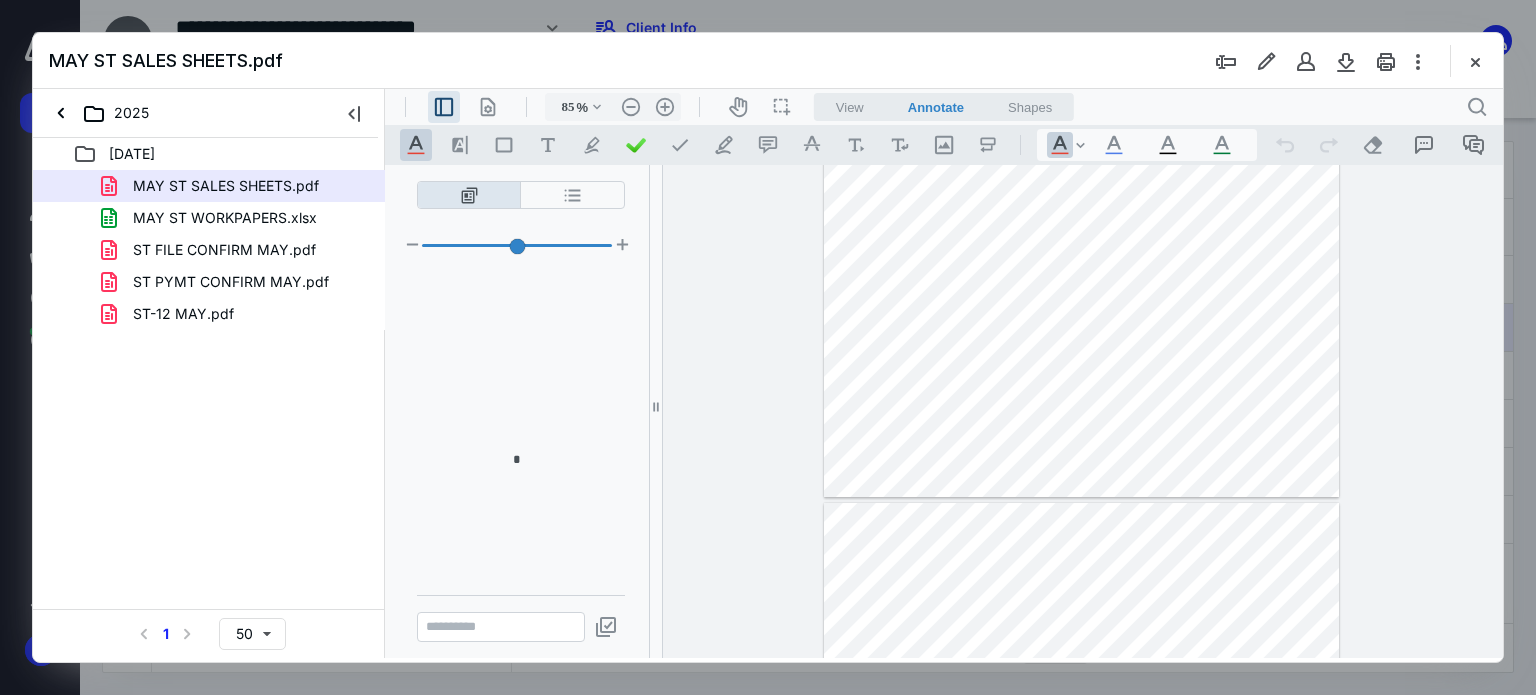 scroll, scrollTop: 375, scrollLeft: 0, axis: vertical 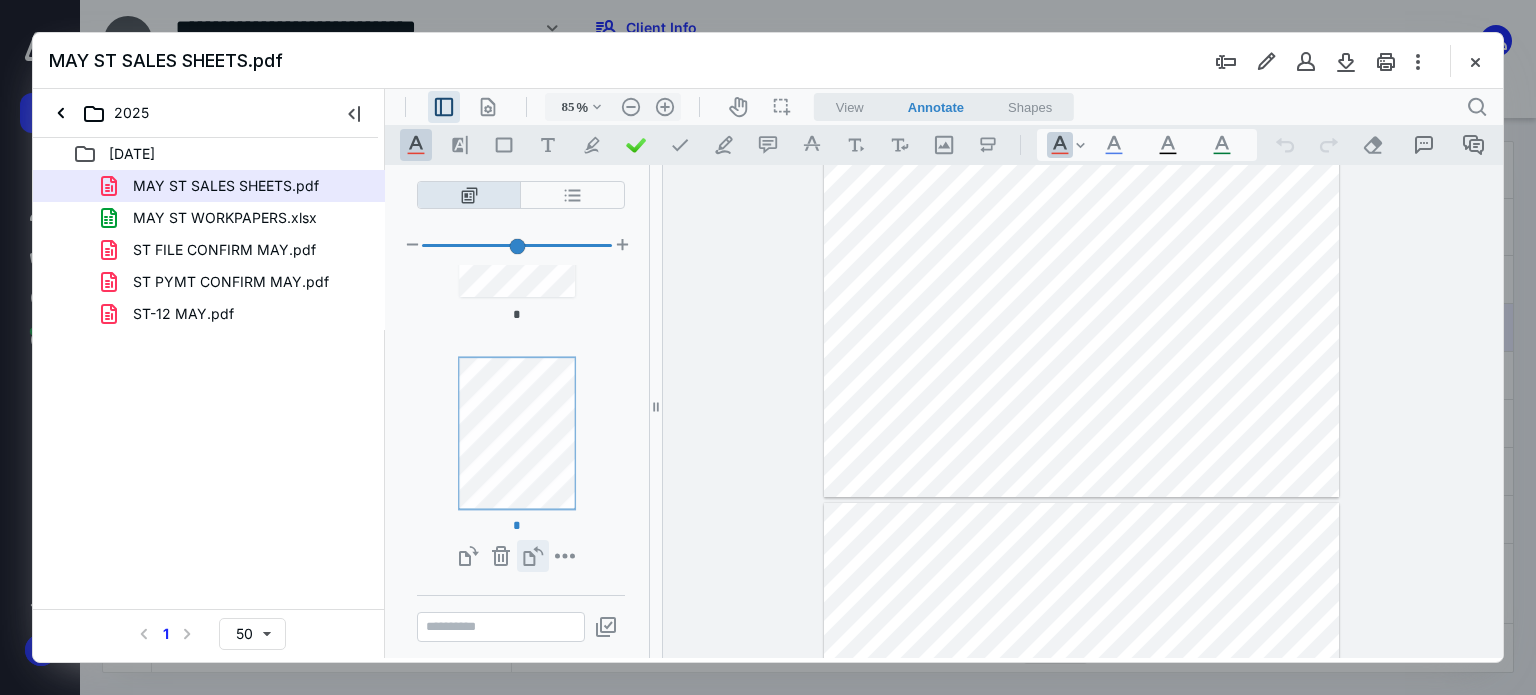 click on "**********" at bounding box center (533, 556) 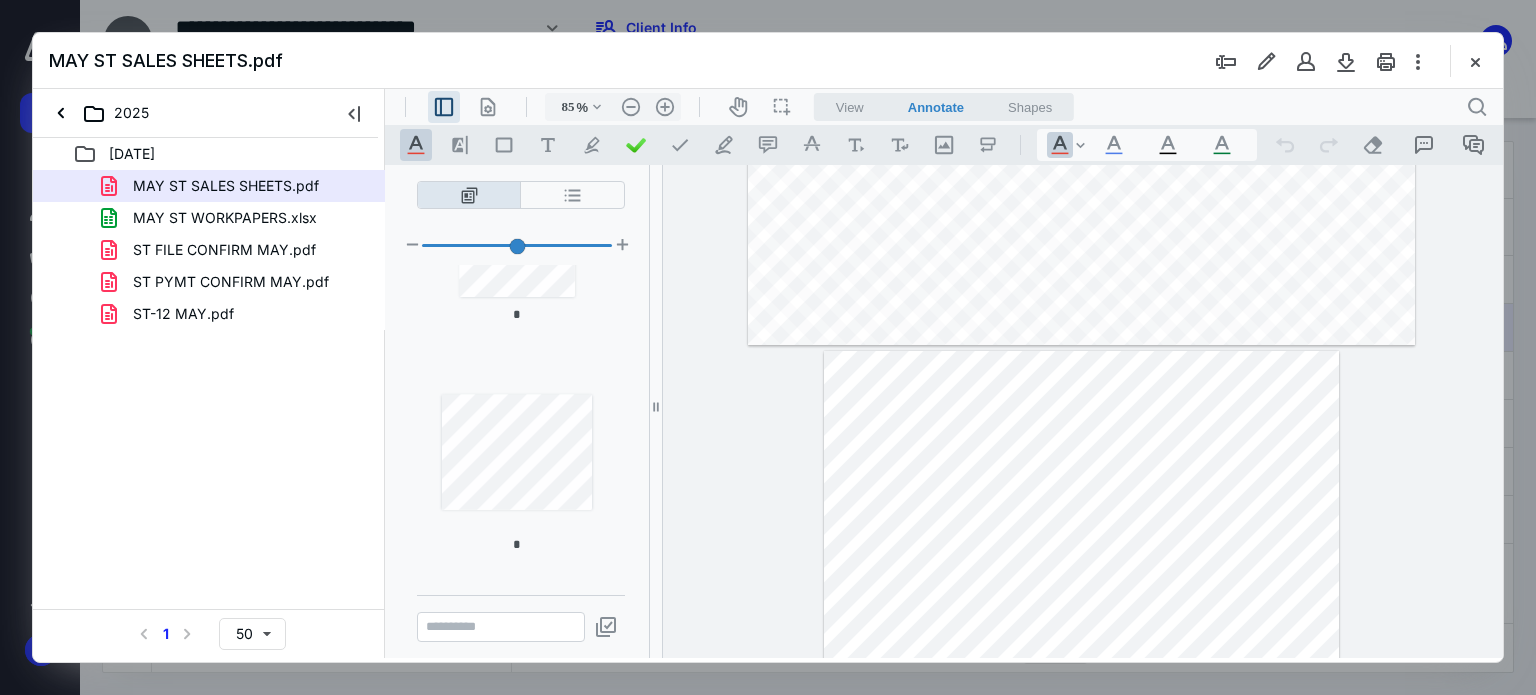 scroll, scrollTop: 604, scrollLeft: 0, axis: vertical 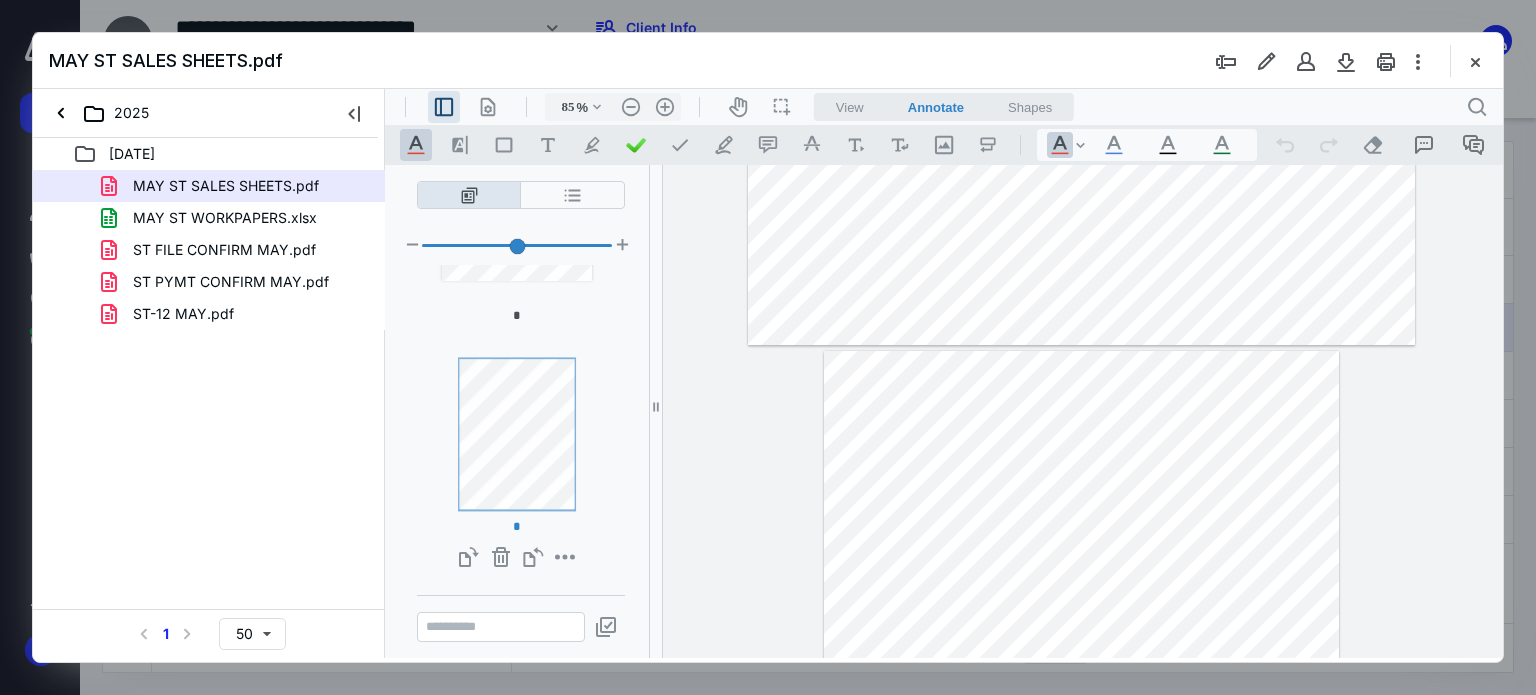 type on "*" 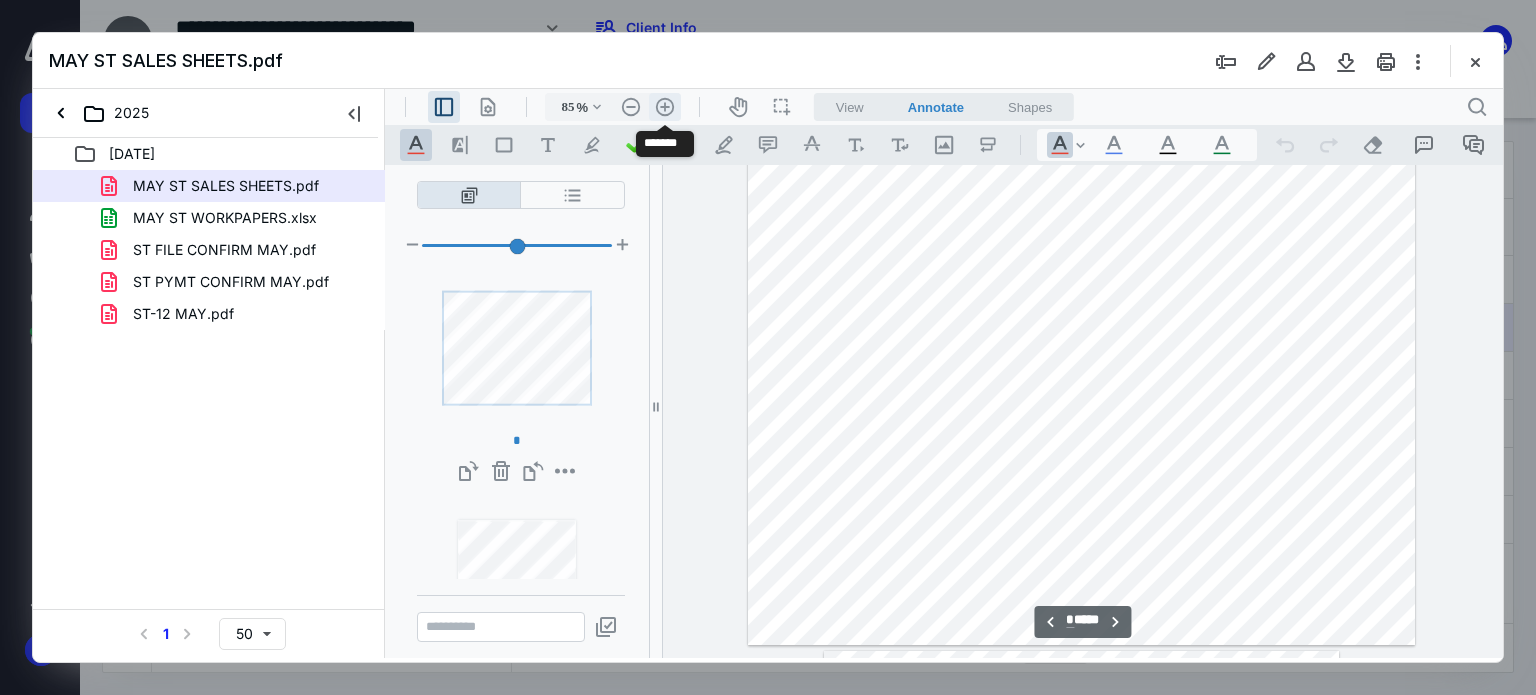 click on ".cls-1{fill:#abb0c4;} icon - header - zoom - in - line" at bounding box center [665, 107] 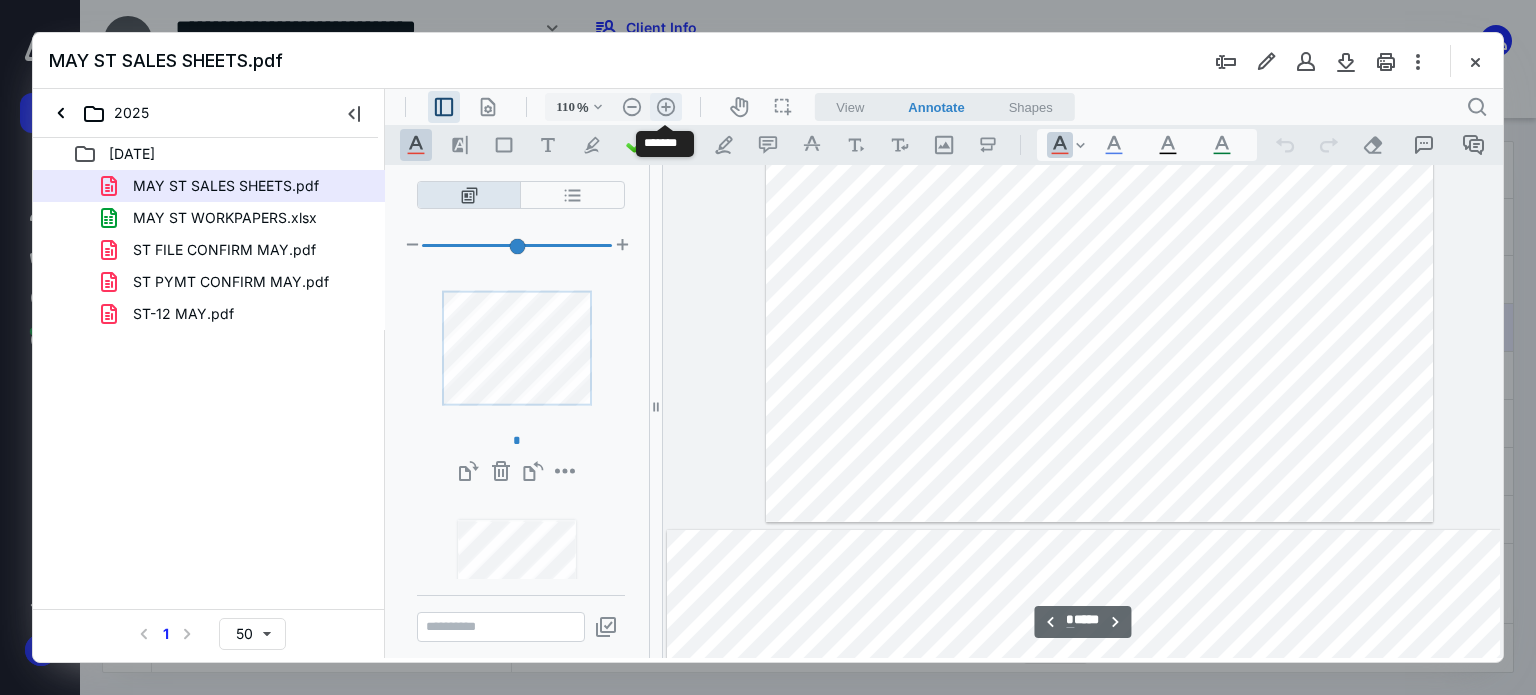 scroll, scrollTop: 1856, scrollLeft: 0, axis: vertical 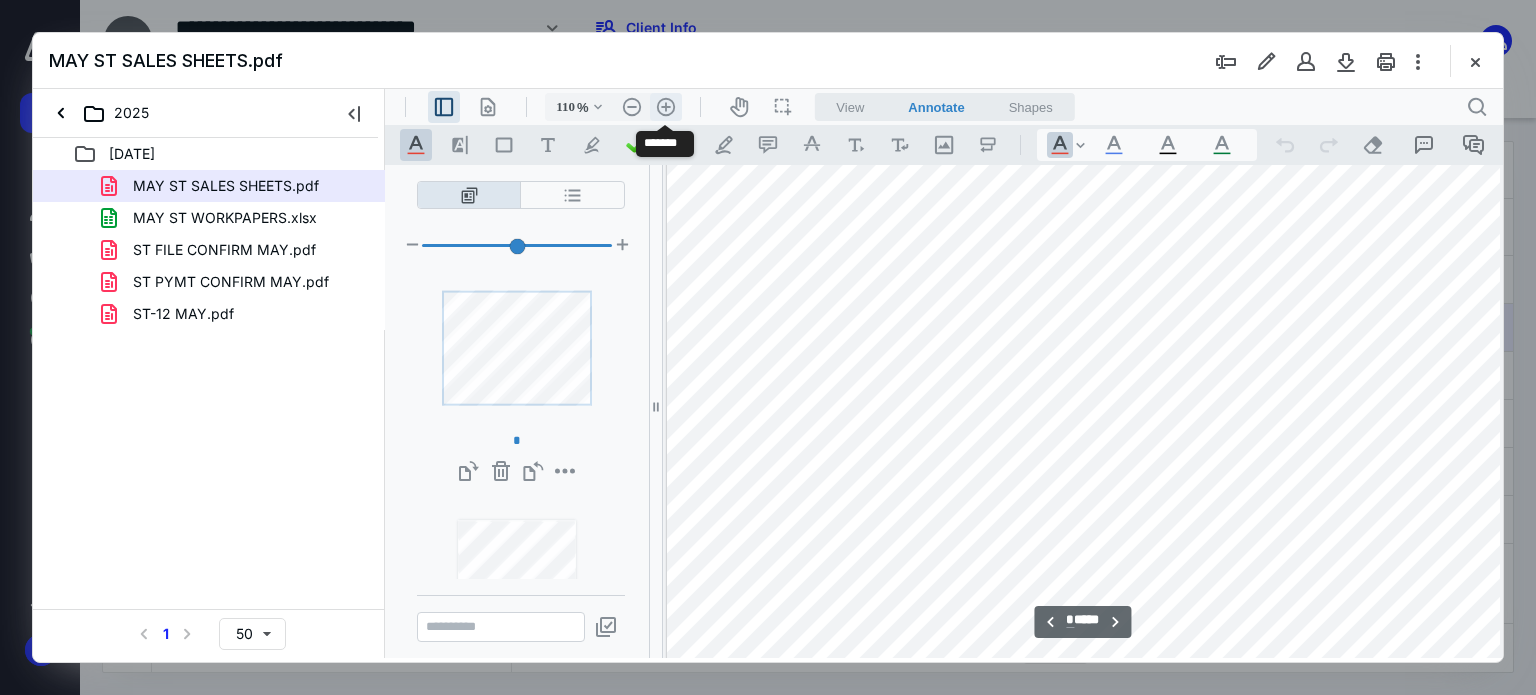 click on ".cls-1{fill:#abb0c4;} icon - header - zoom - in - line" at bounding box center [666, 107] 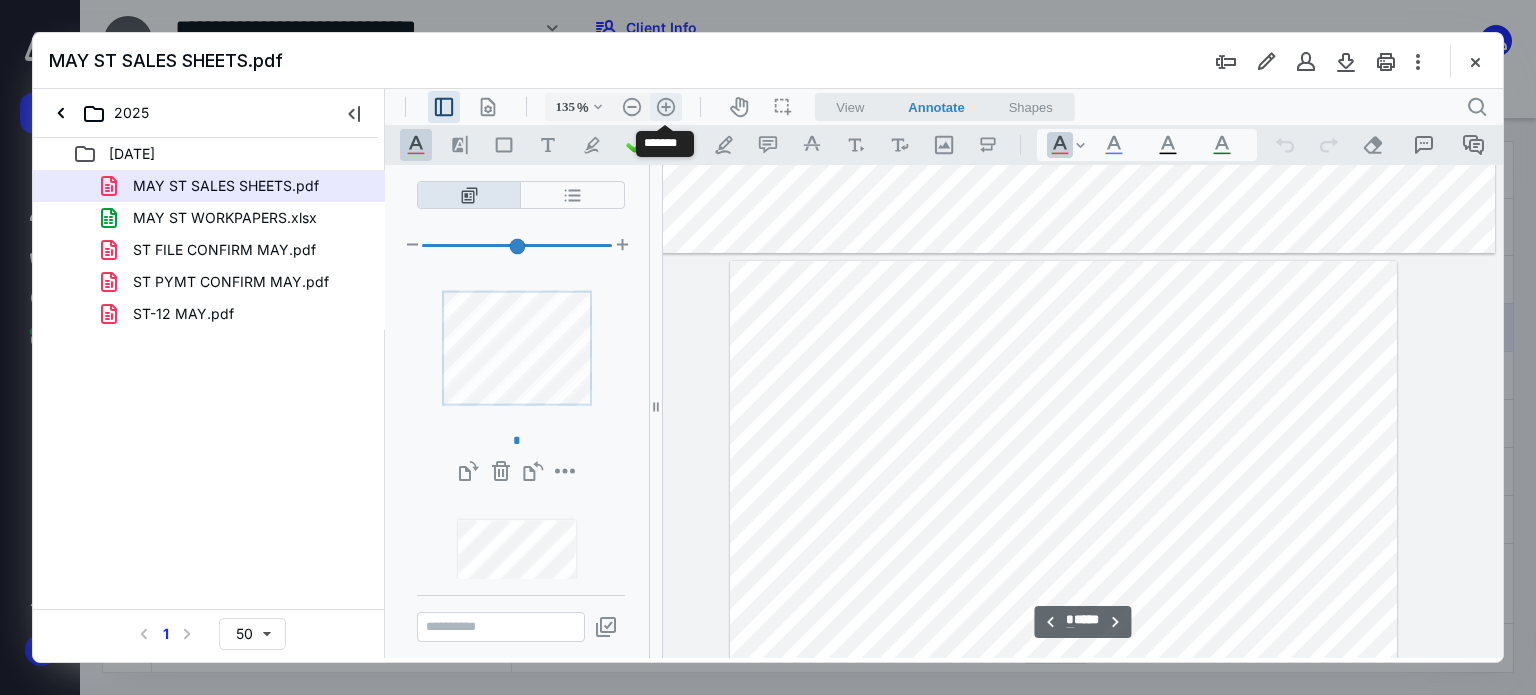 click on ".cls-1{fill:#abb0c4;} icon - header - zoom - in - line" at bounding box center [666, 107] 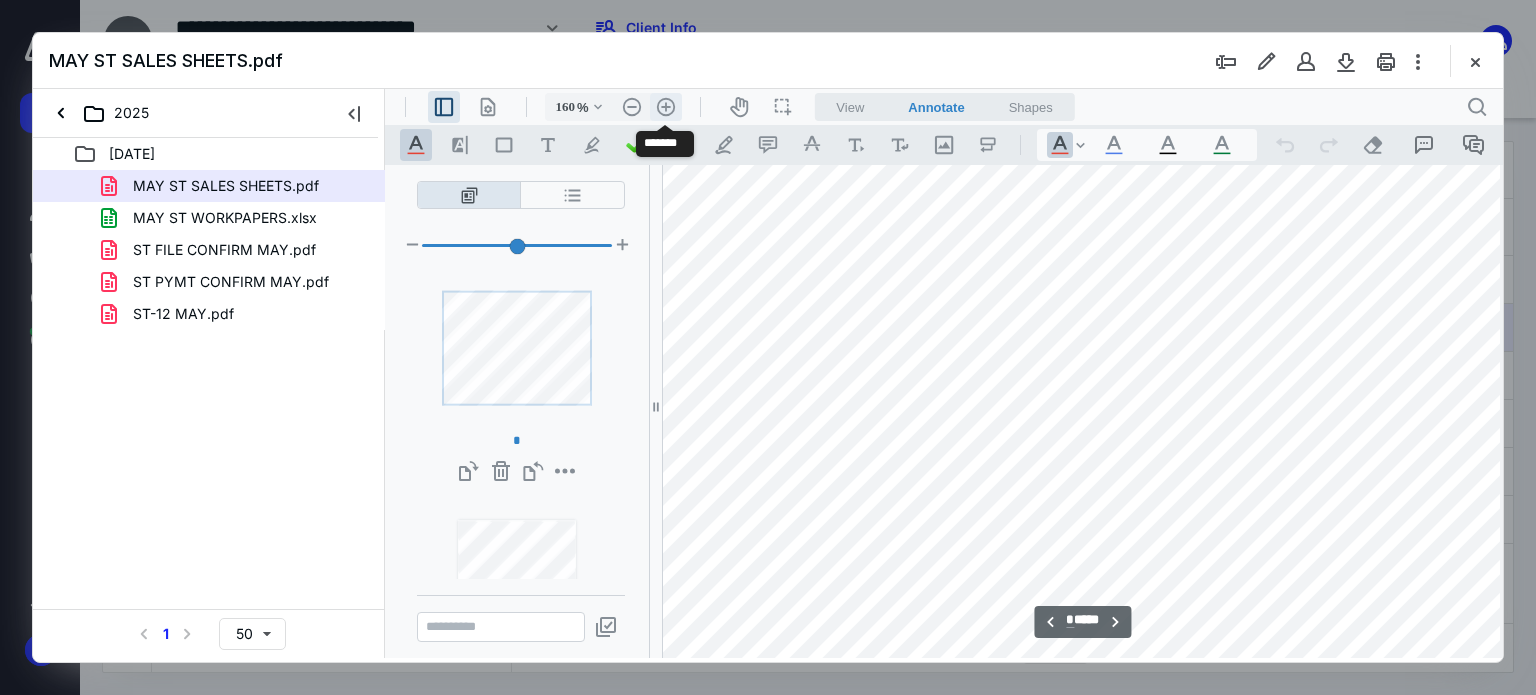click on ".cls-1{fill:#abb0c4;} icon - header - zoom - in - line" at bounding box center [666, 107] 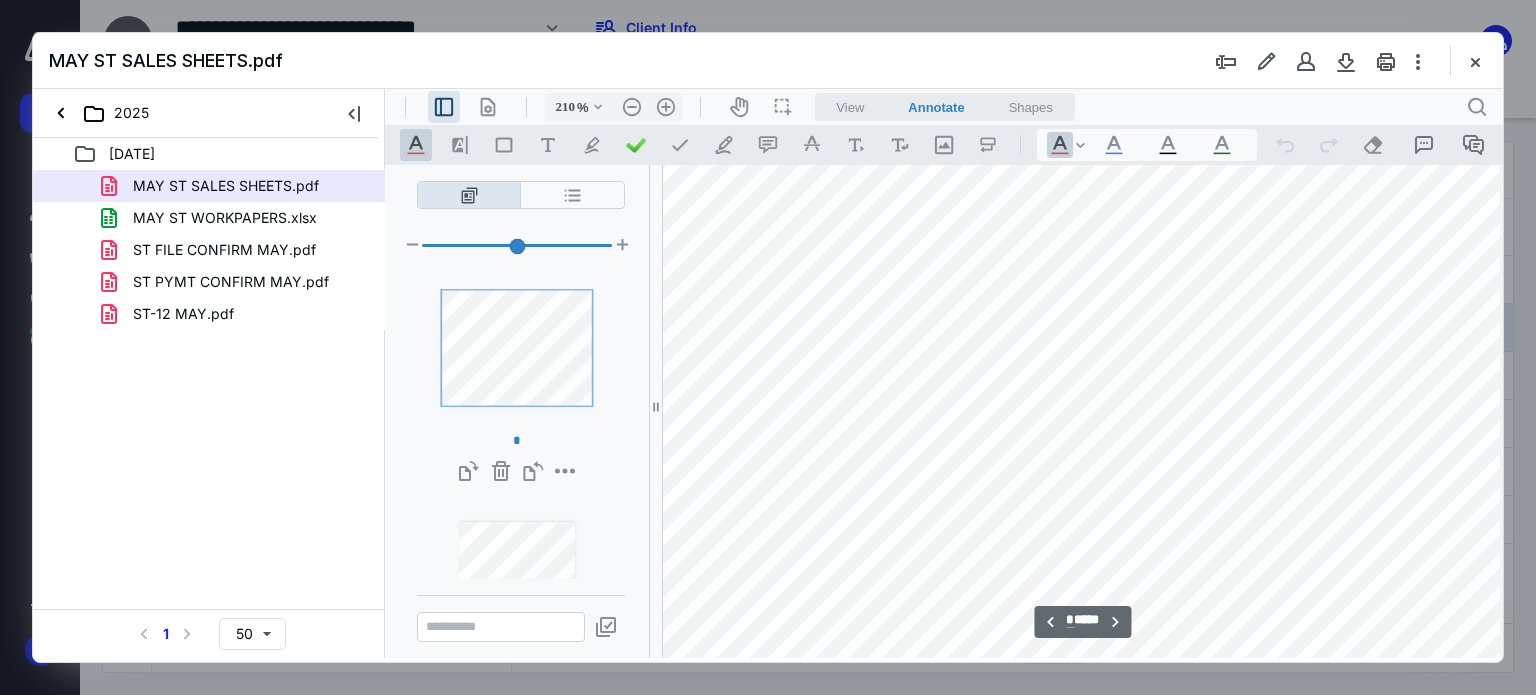 scroll, scrollTop: 3644, scrollLeft: 256, axis: both 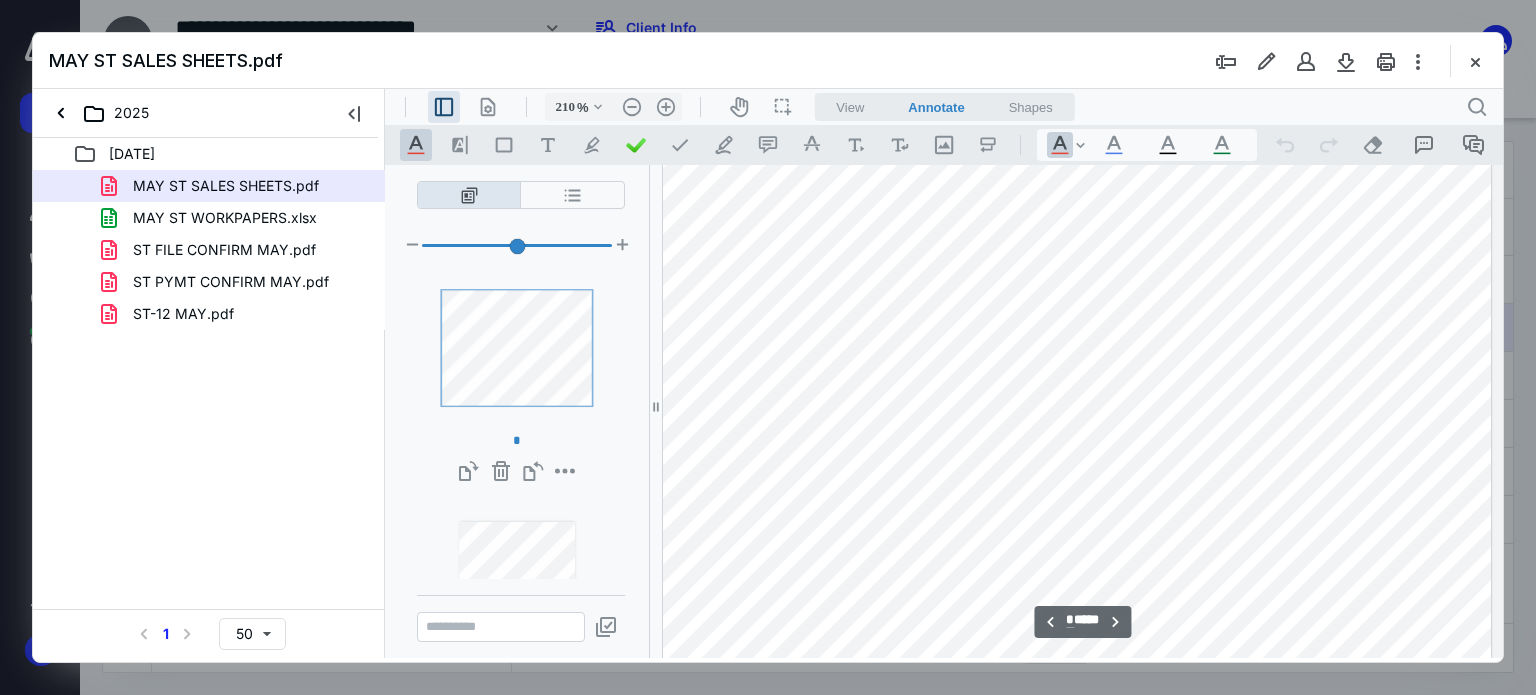 drag, startPoint x: 1016, startPoint y: 323, endPoint x: 1013, endPoint y: 486, distance: 163.0276 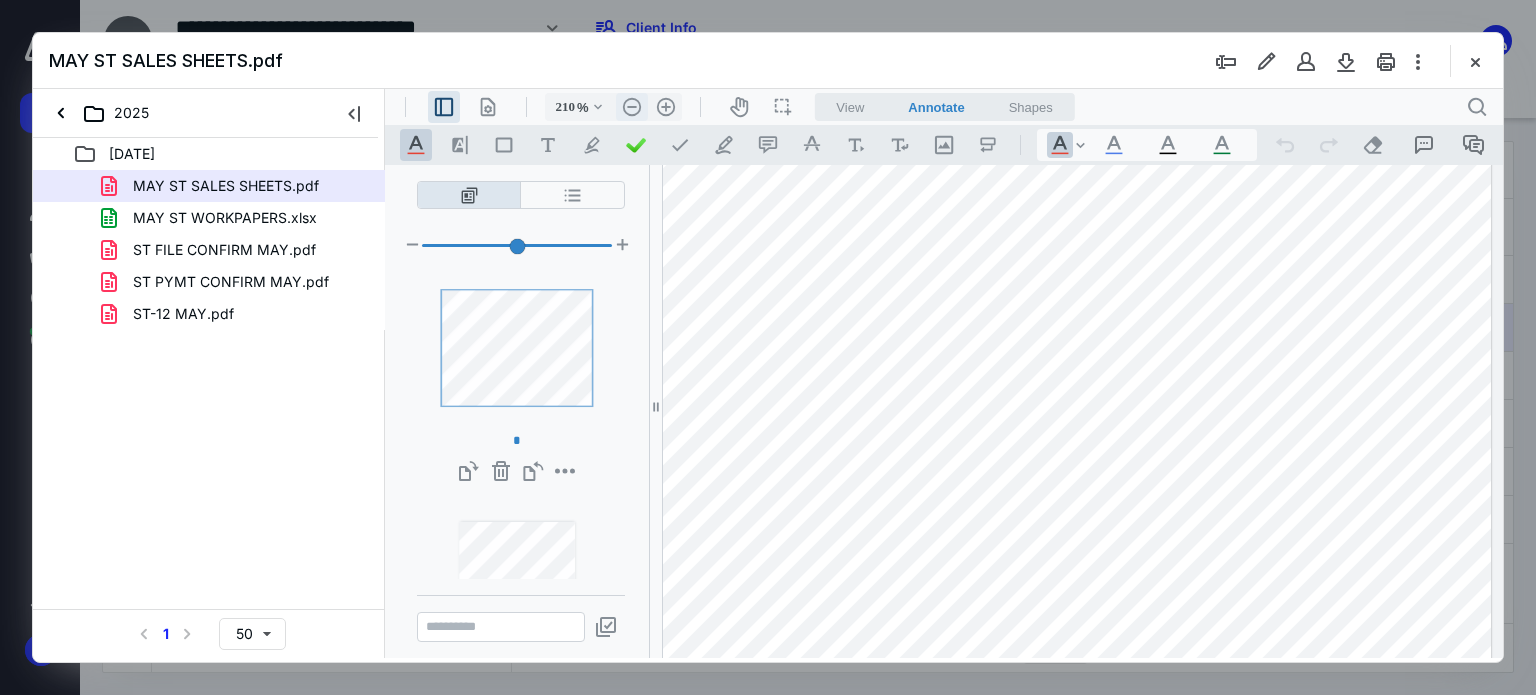 click on ".cls-1{fill:#abb0c4;} icon - header - zoom - out - line" at bounding box center (632, 107) 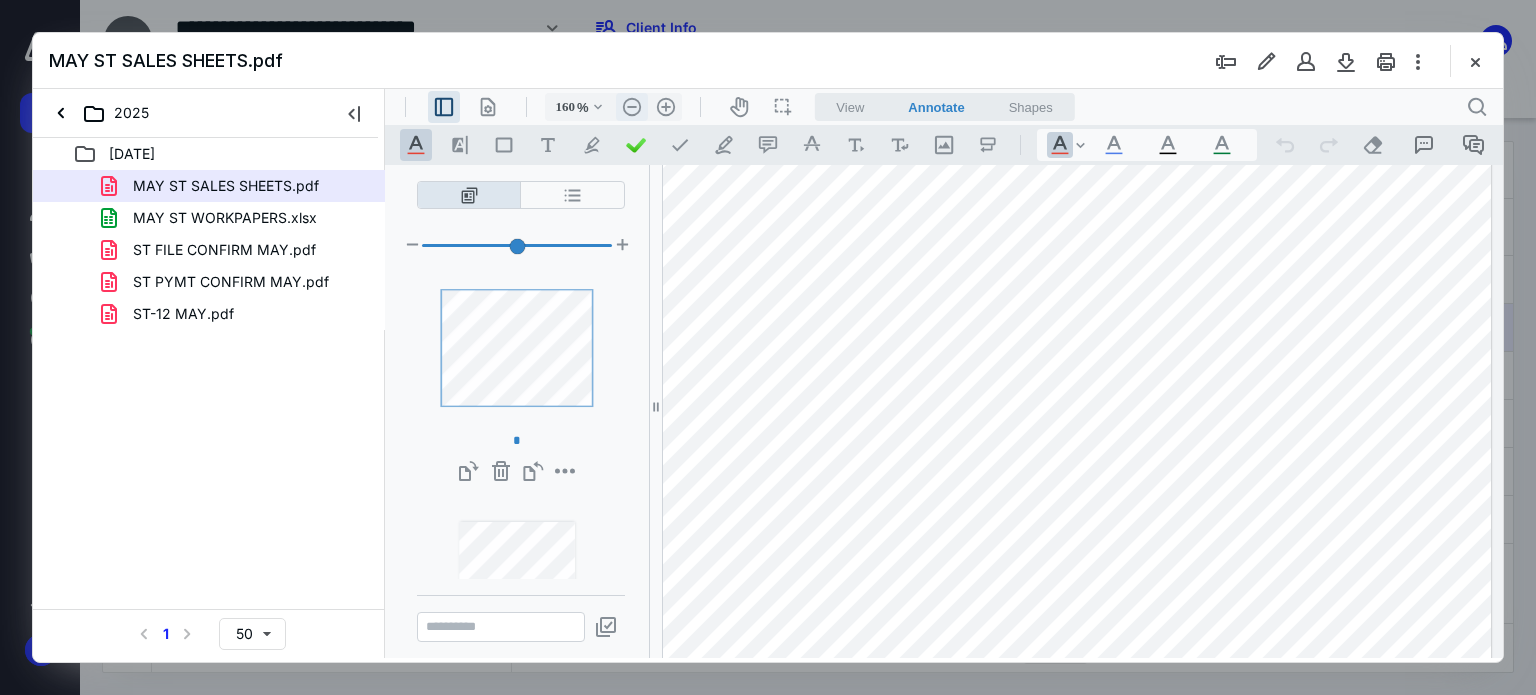 scroll, scrollTop: 2724, scrollLeft: 440, axis: both 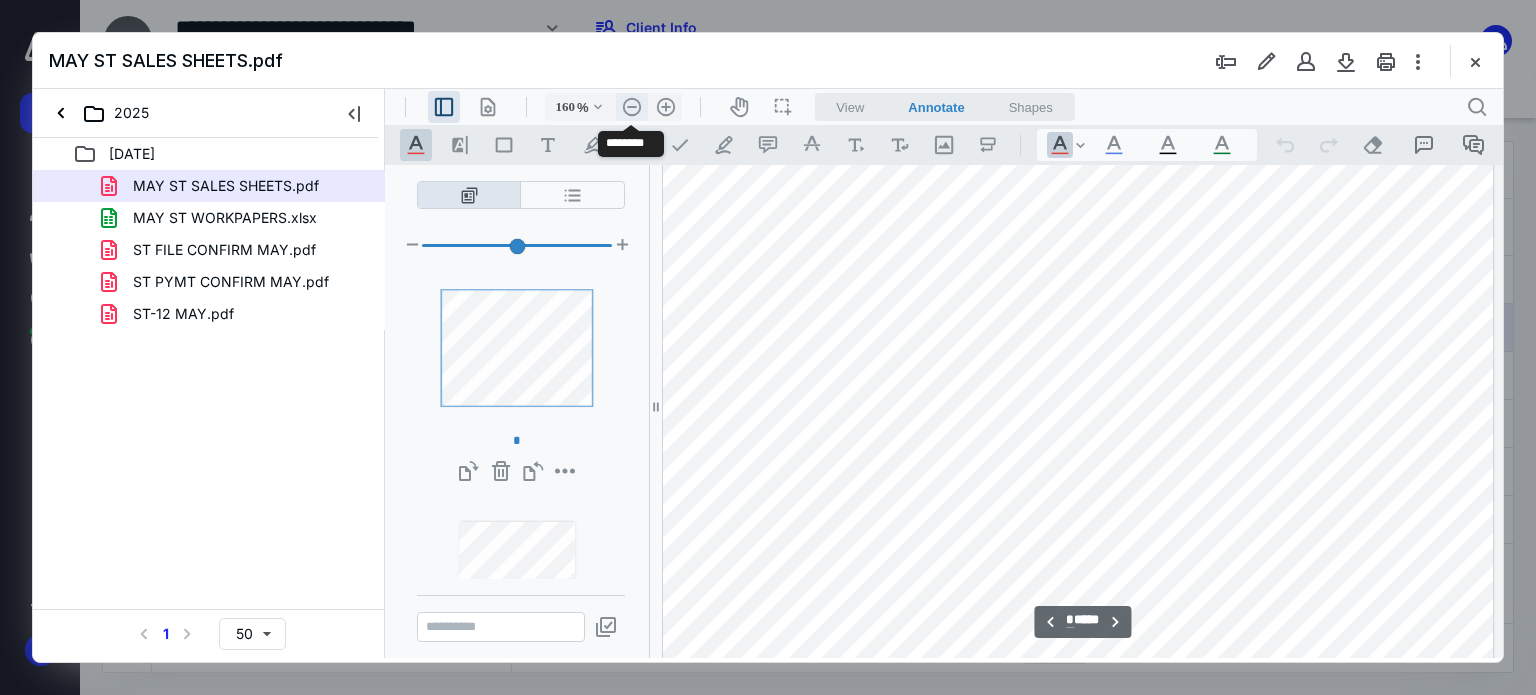 click on ".cls-1{fill:#abb0c4;} icon - header - zoom - out - line" at bounding box center [632, 107] 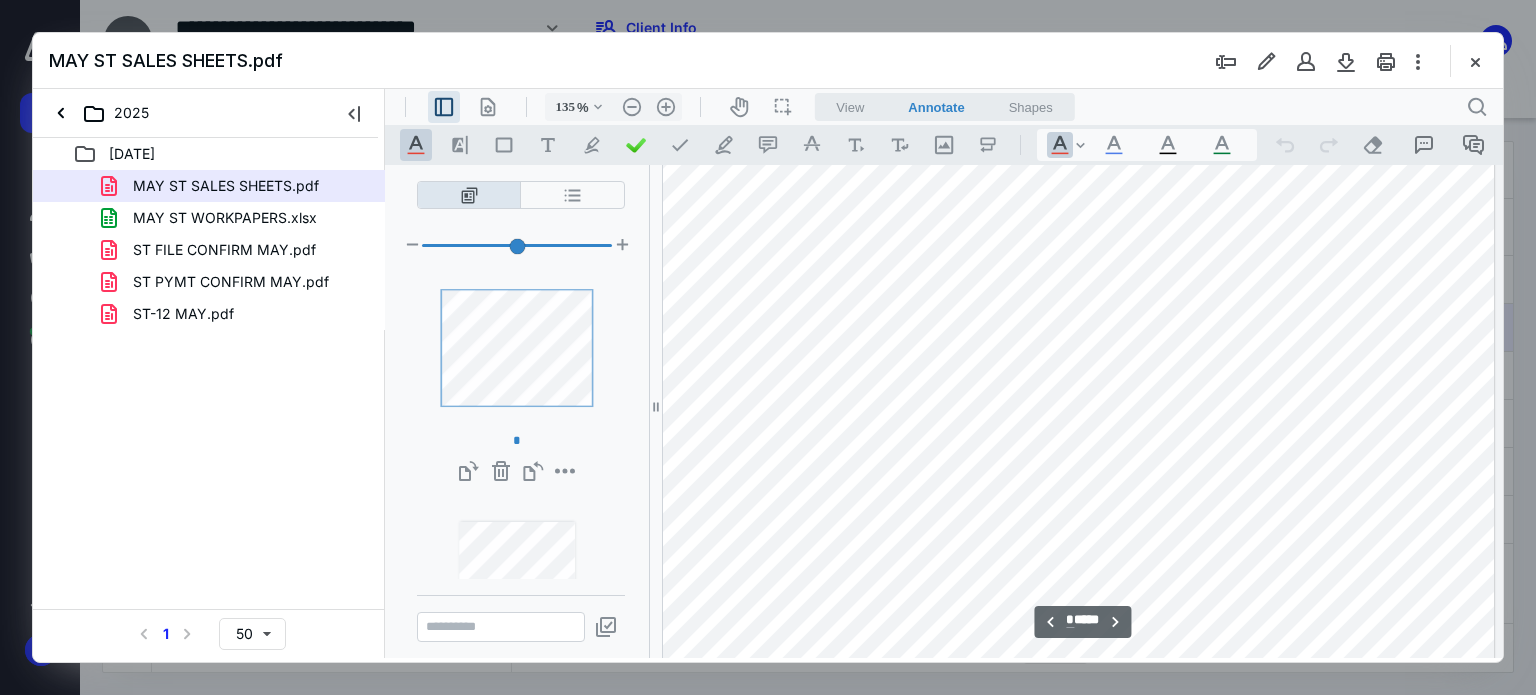 scroll, scrollTop: 2064, scrollLeft: 240, axis: both 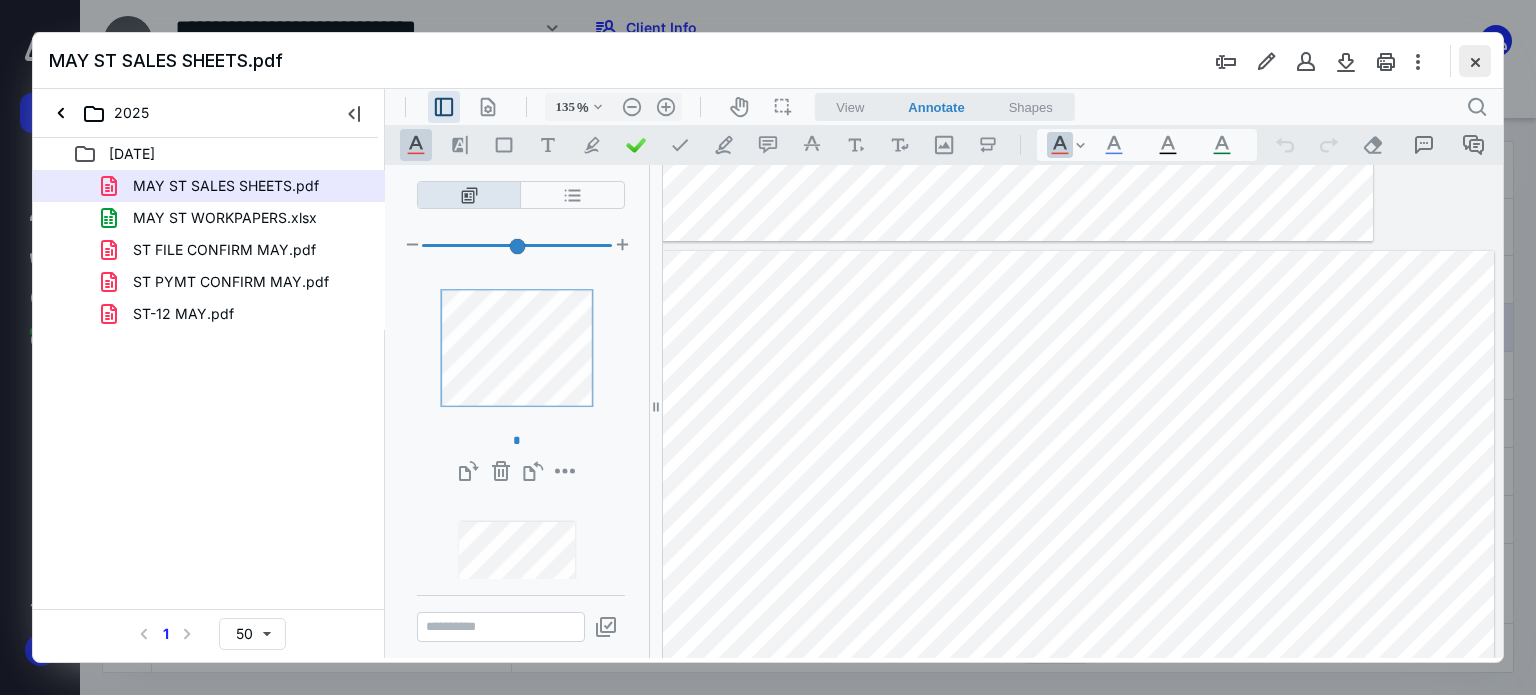 click at bounding box center [1475, 61] 